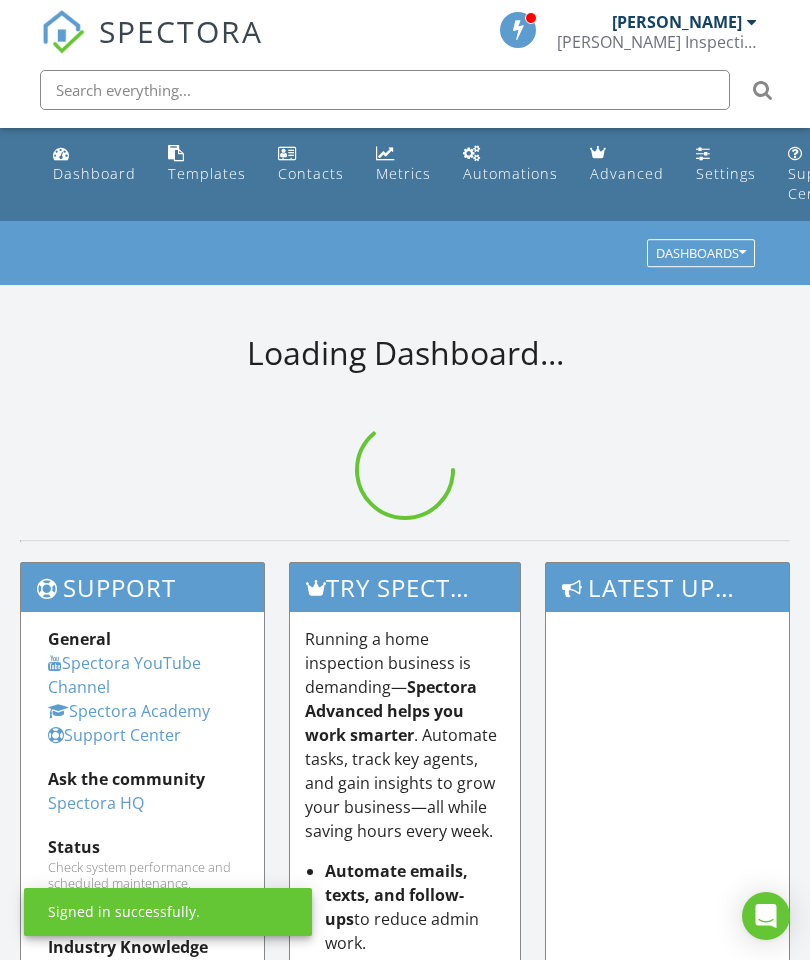 scroll, scrollTop: 0, scrollLeft: 0, axis: both 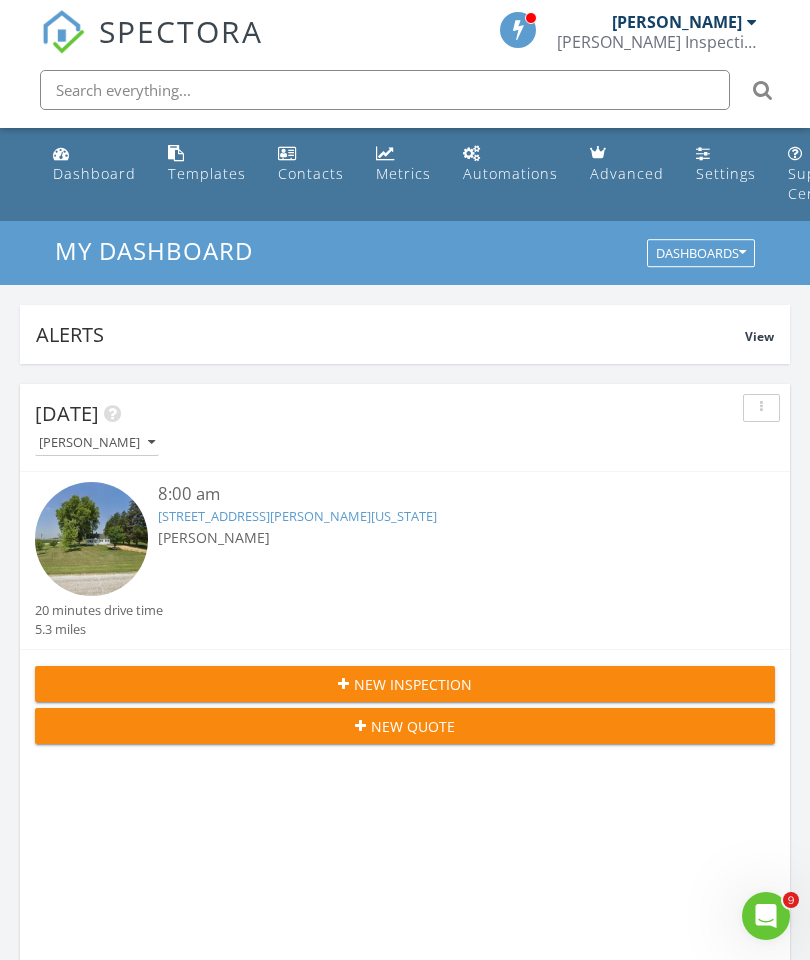 click on "New Inspection" at bounding box center [413, 684] 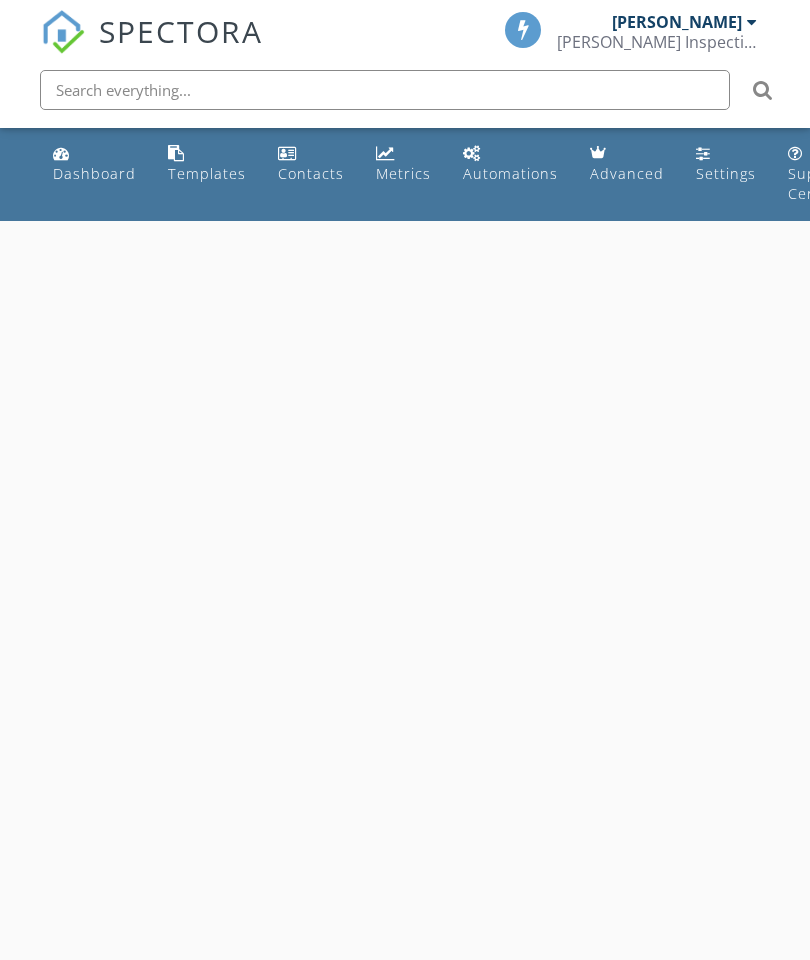 scroll, scrollTop: 0, scrollLeft: 0, axis: both 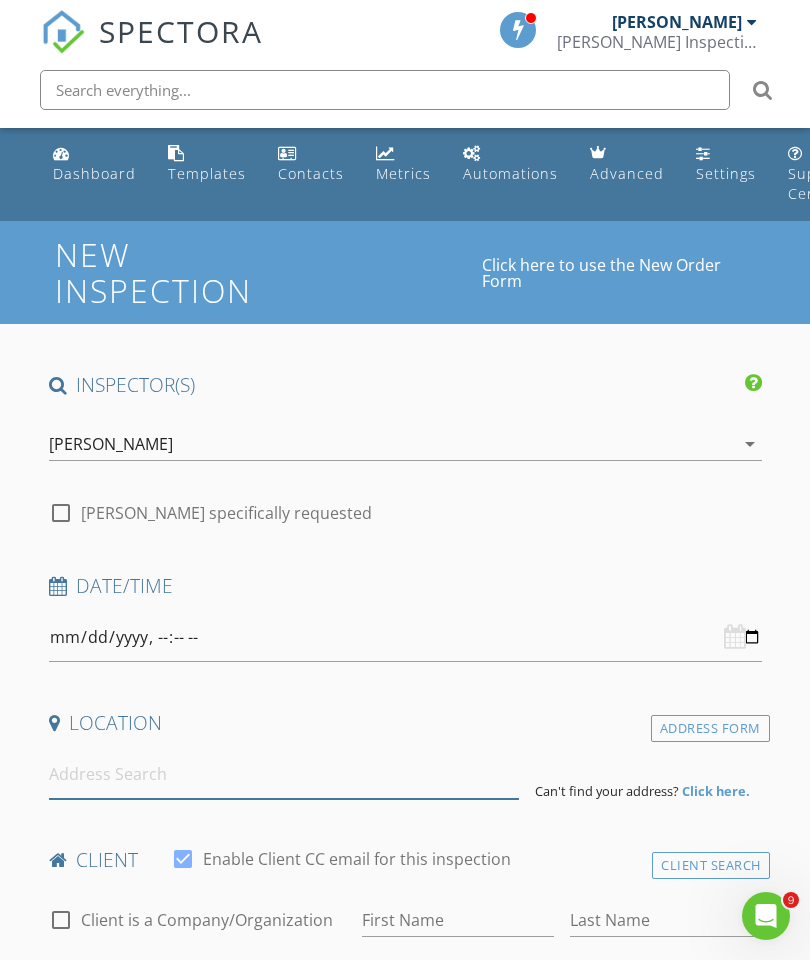 click at bounding box center (284, 774) 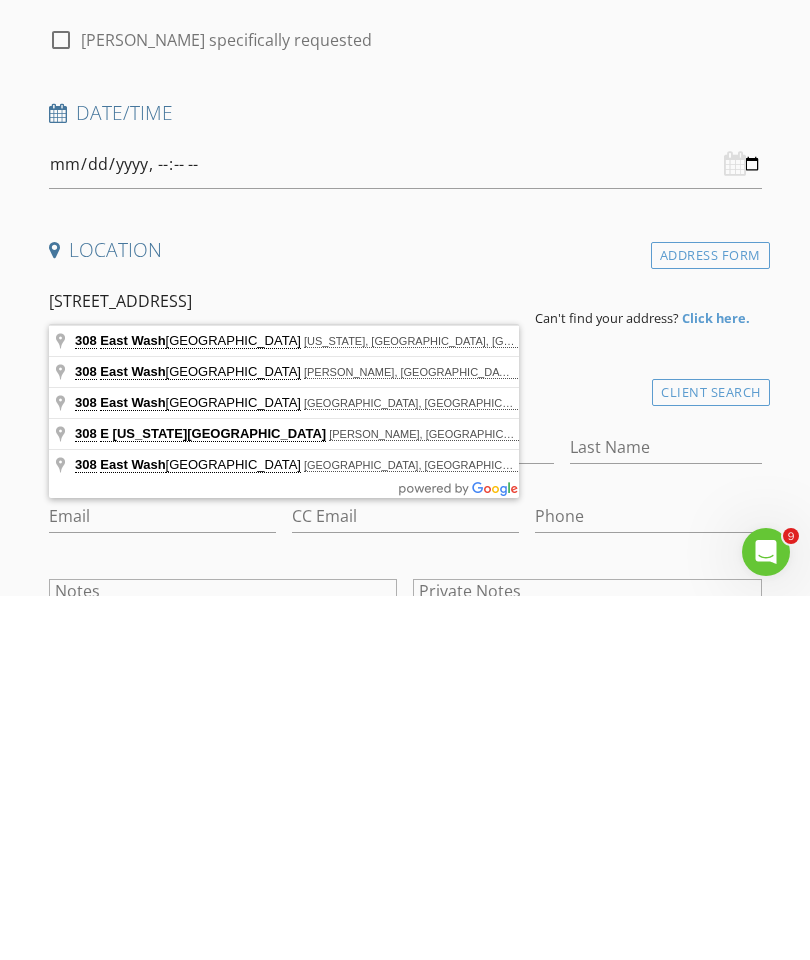 type on "308 East Washington Street, Durand, IL, USA" 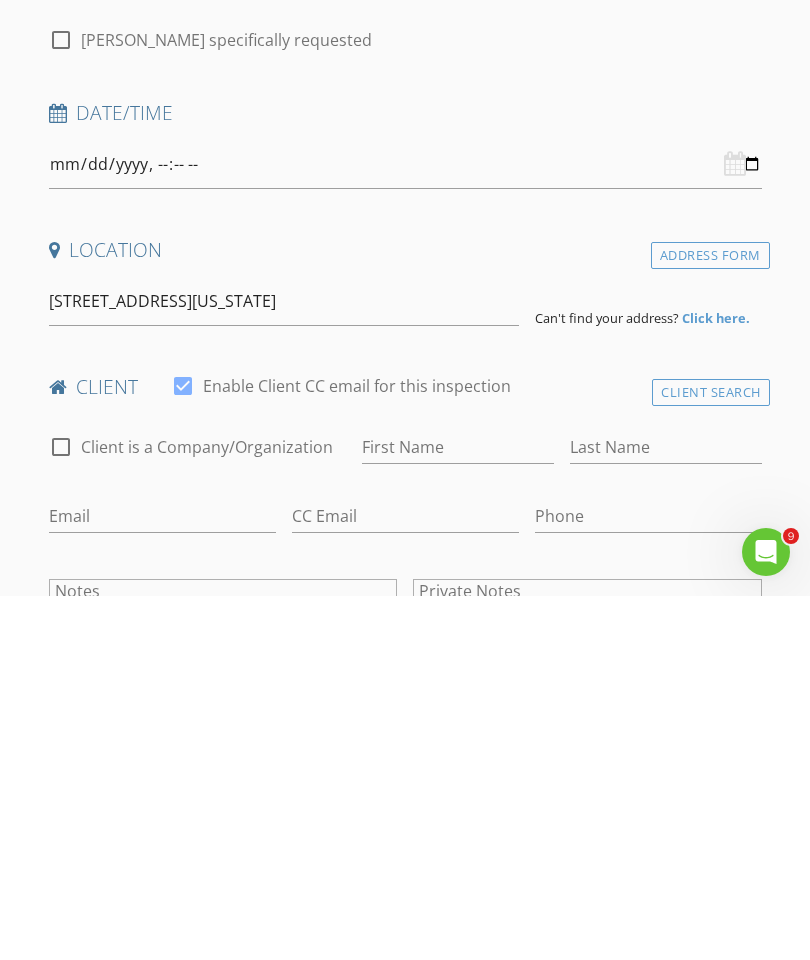 scroll, scrollTop: 474, scrollLeft: 0, axis: vertical 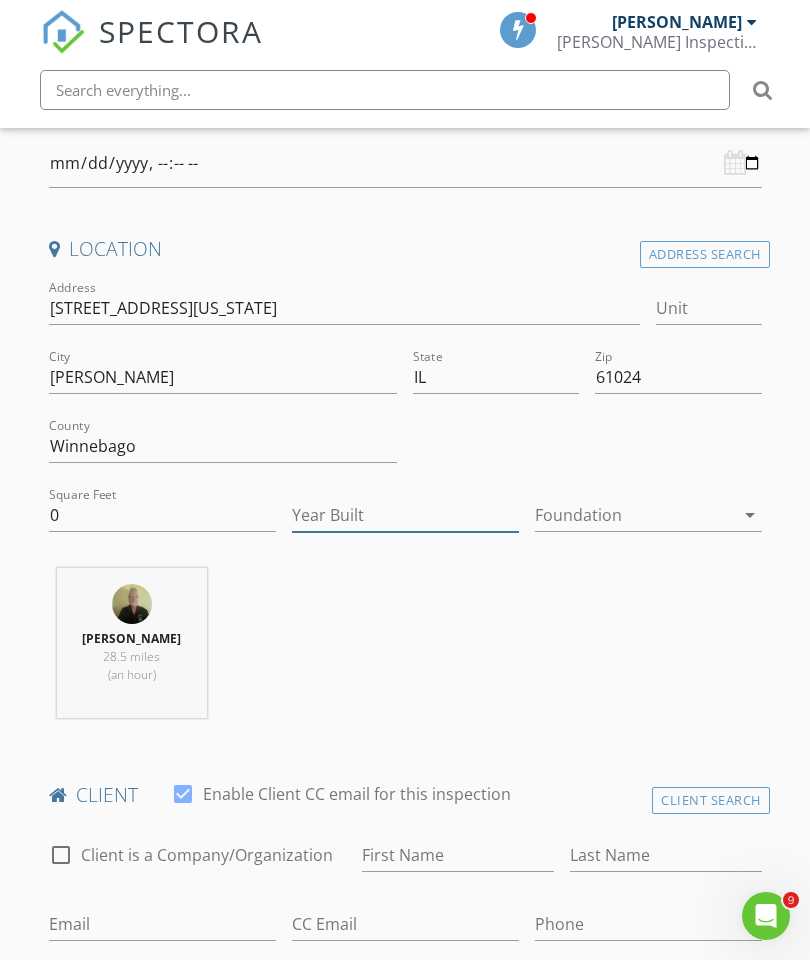 click on "Year Built" at bounding box center [405, 515] 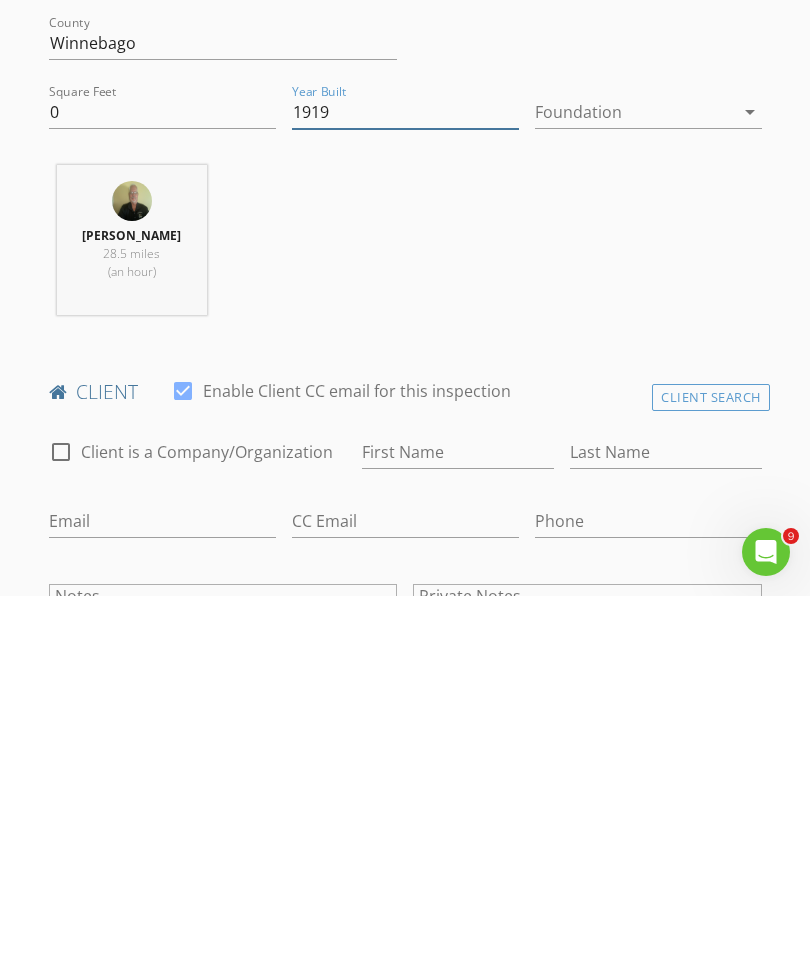 scroll, scrollTop: 522, scrollLeft: 0, axis: vertical 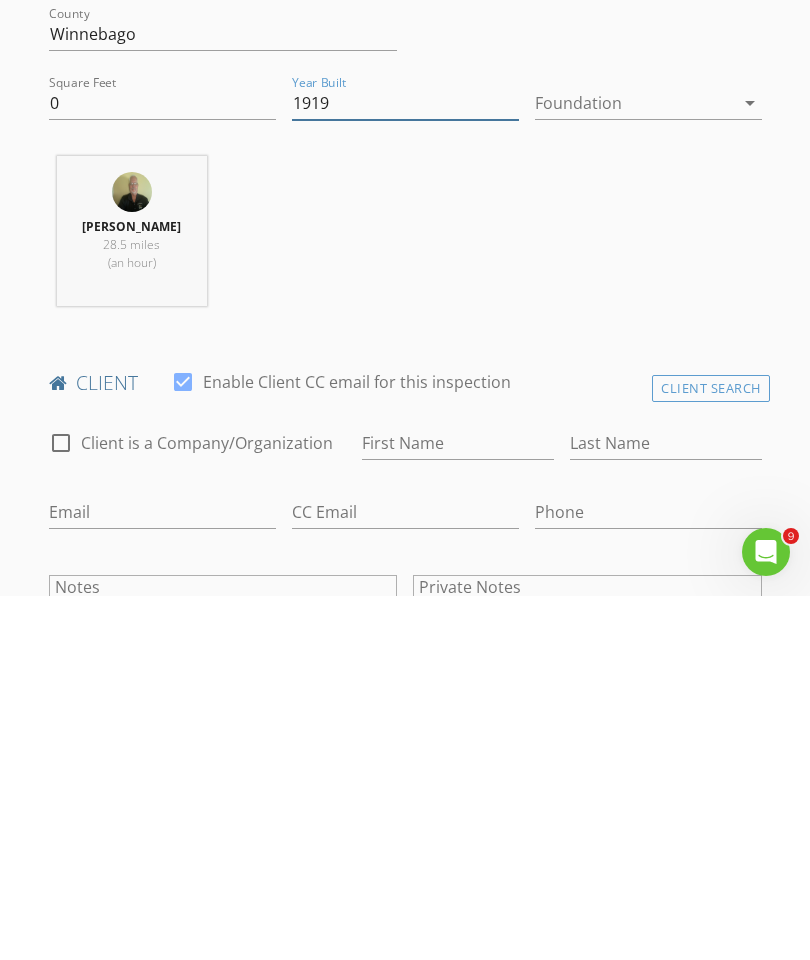 type on "1919" 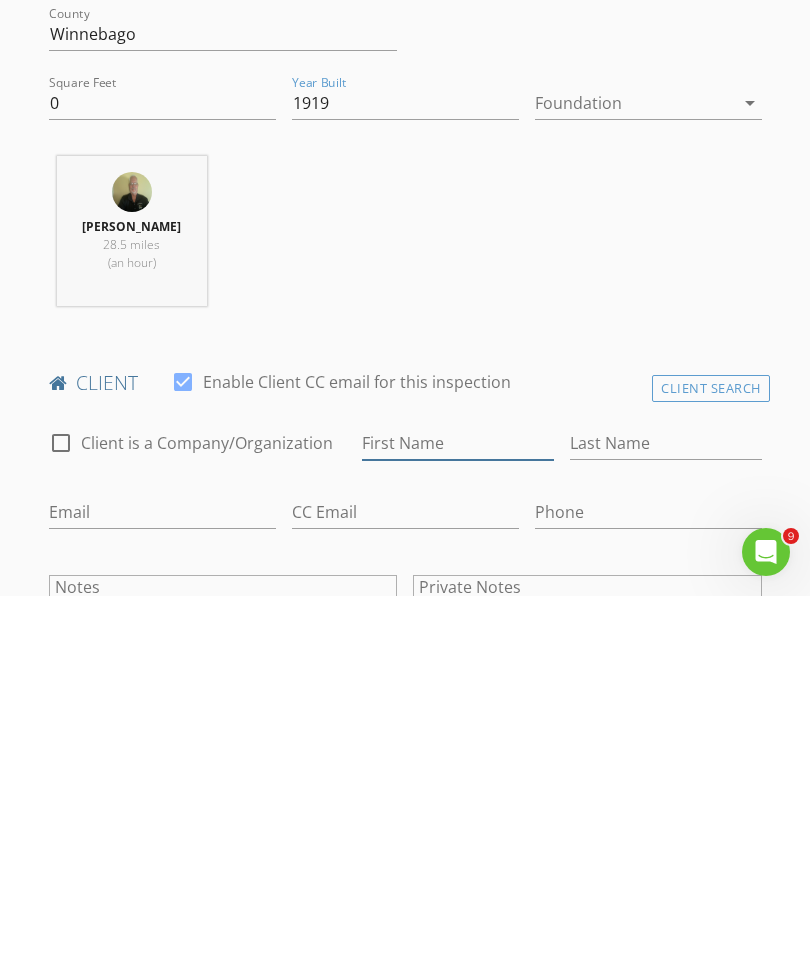 click on "First Name" at bounding box center [458, 807] 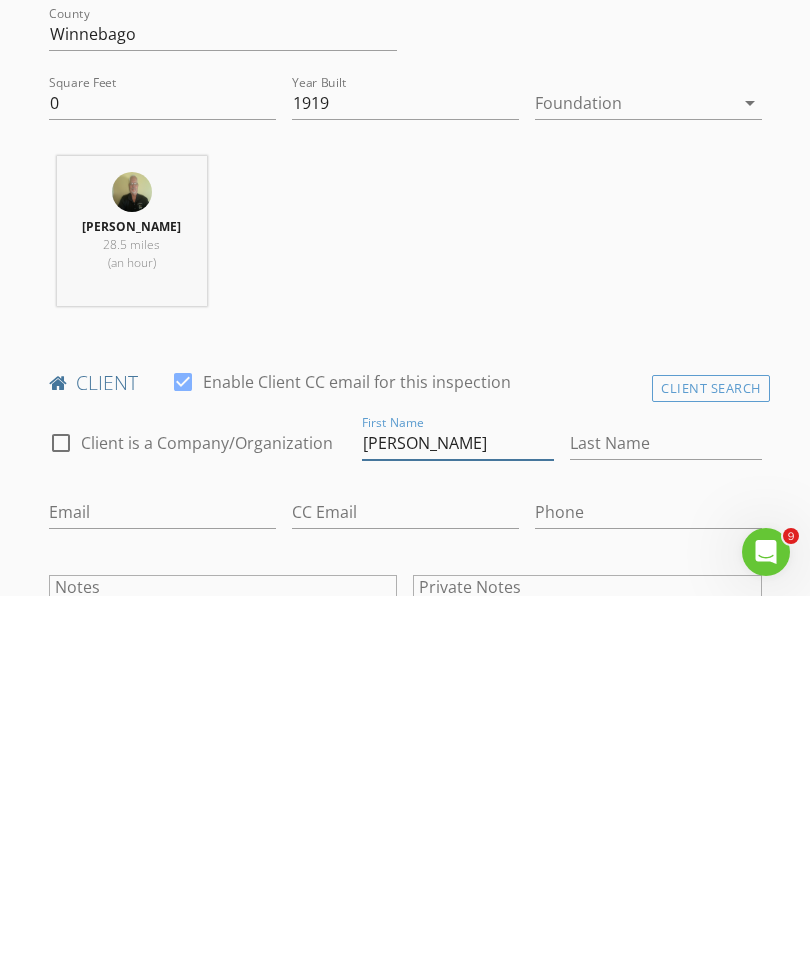 type on "Kim" 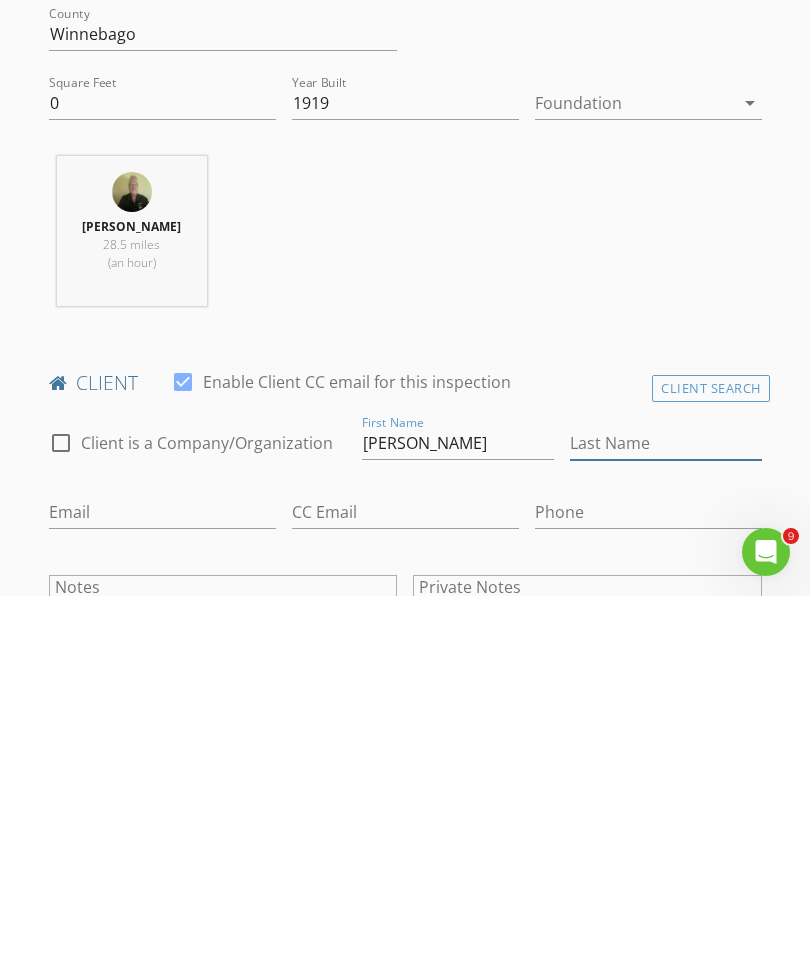 click on "Last Name" at bounding box center [666, 807] 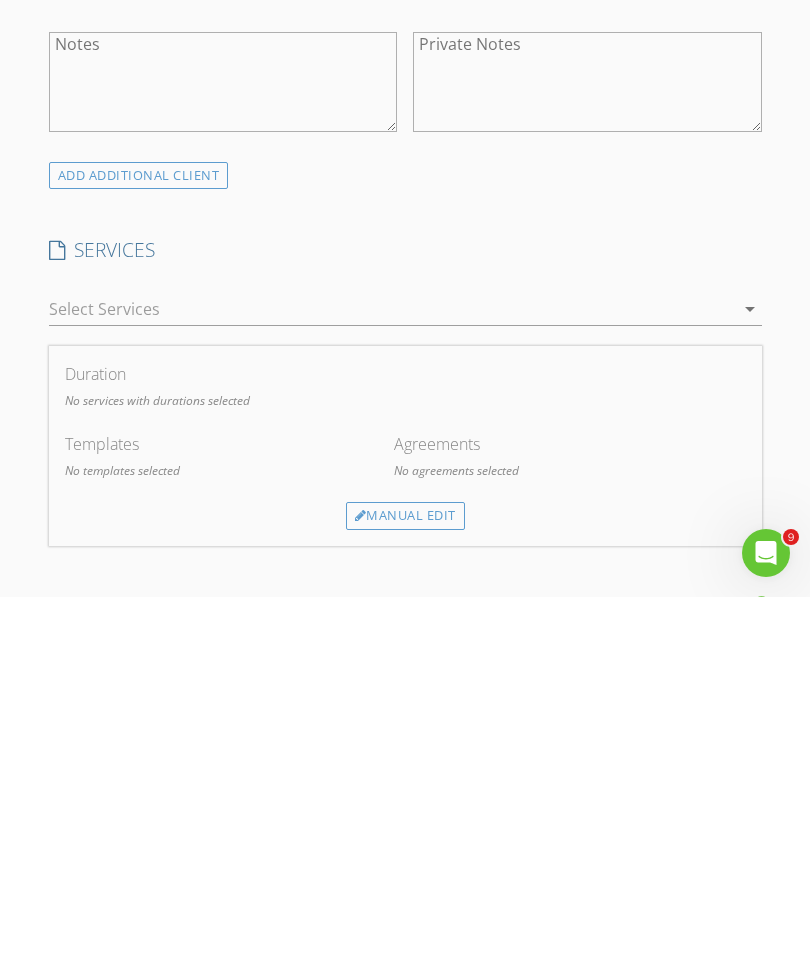type on "Ozee" 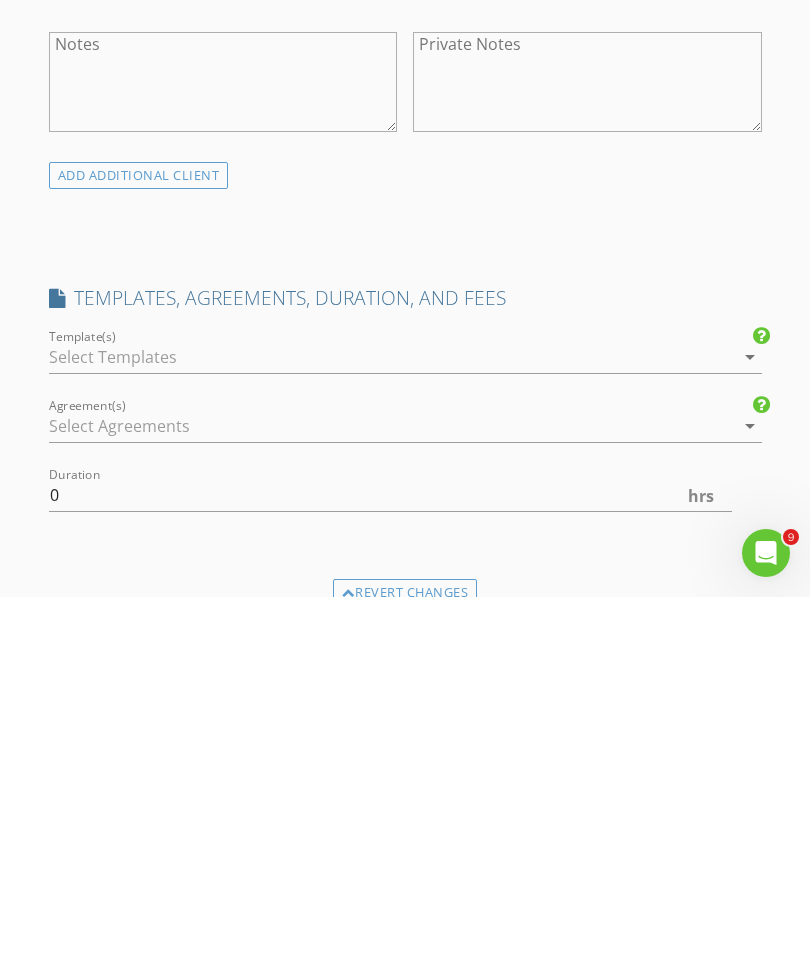 scroll, scrollTop: 1429, scrollLeft: 0, axis: vertical 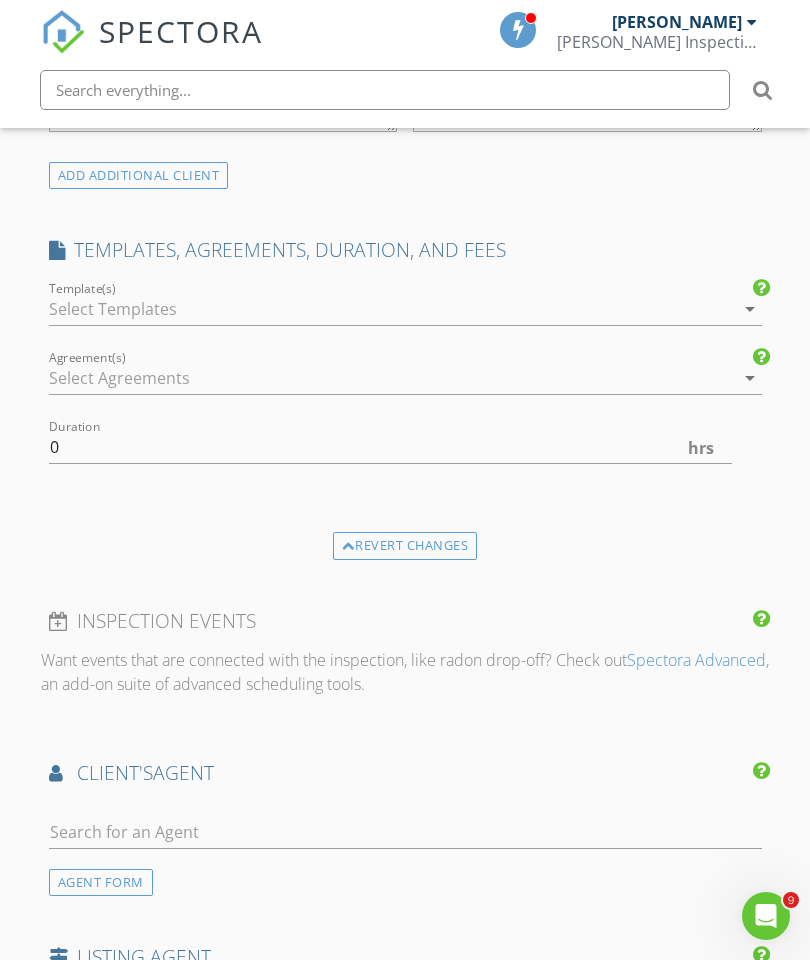 click at bounding box center (391, 309) 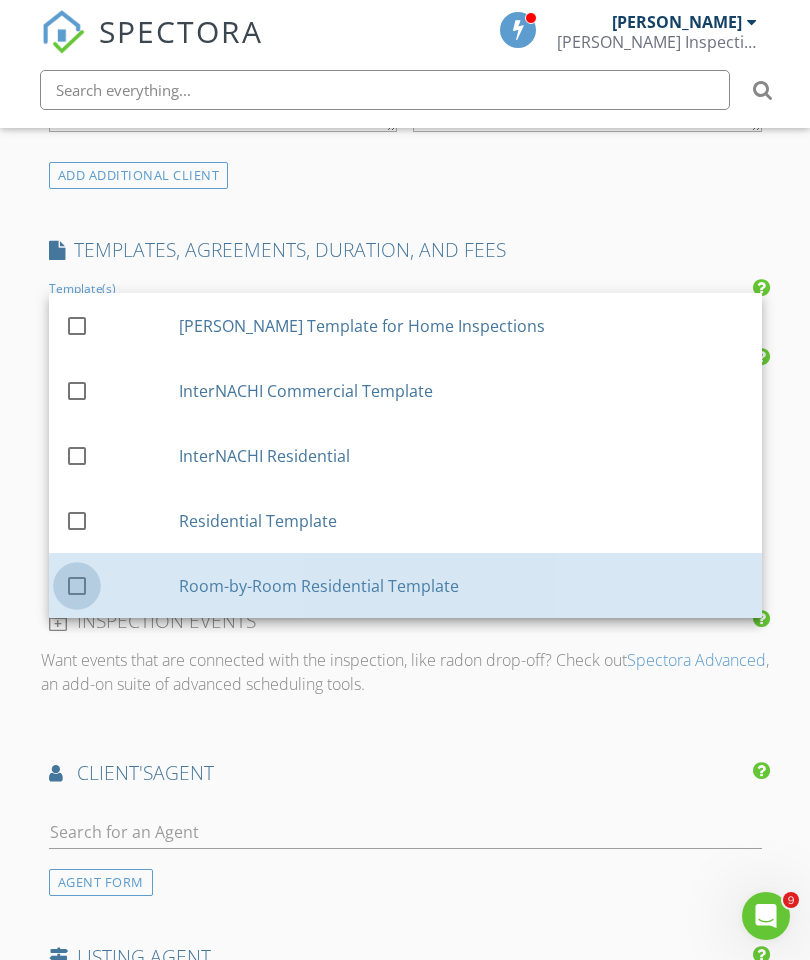 click at bounding box center [77, 586] 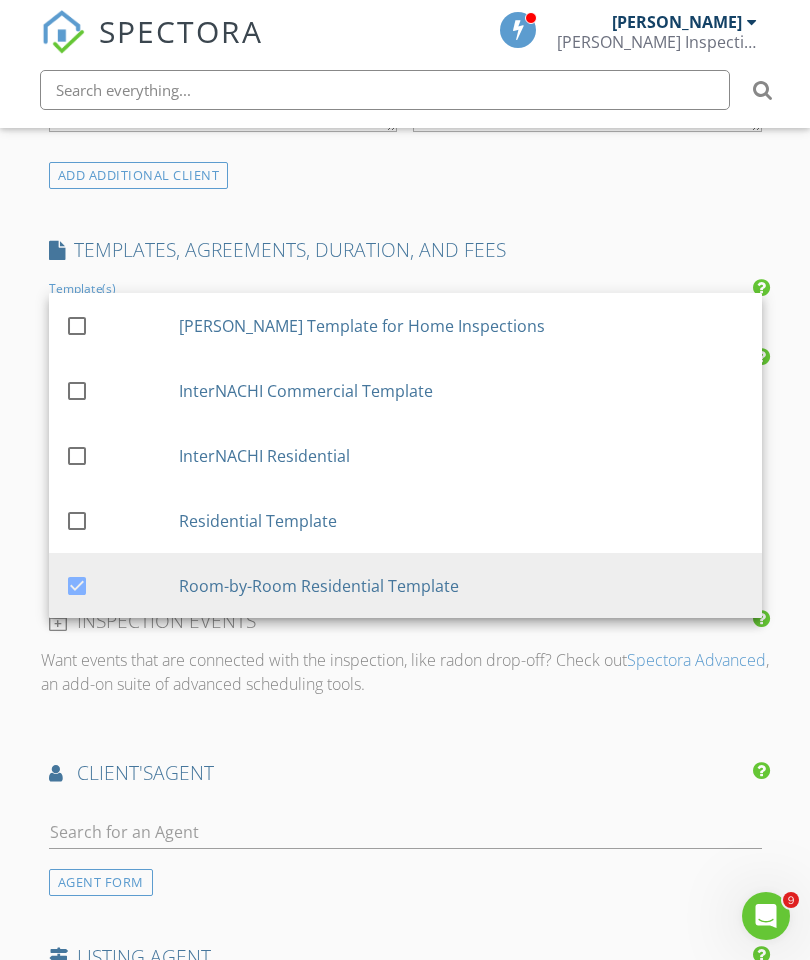 click on "client's  AGENT" at bounding box center [405, 773] 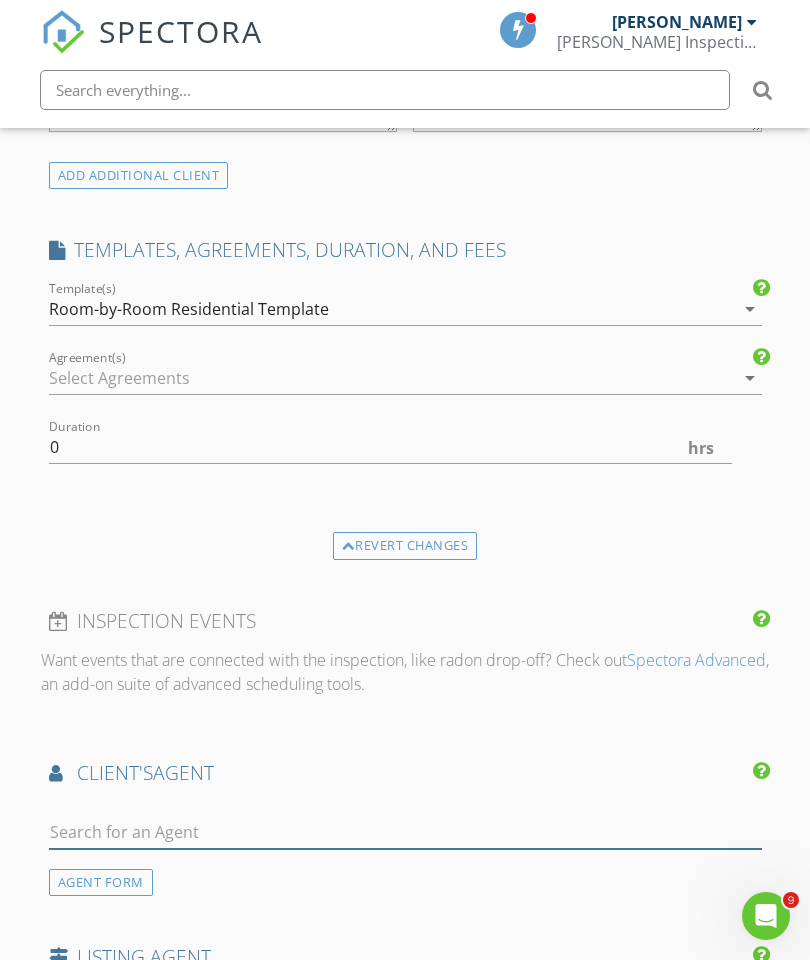 click at bounding box center (405, 832) 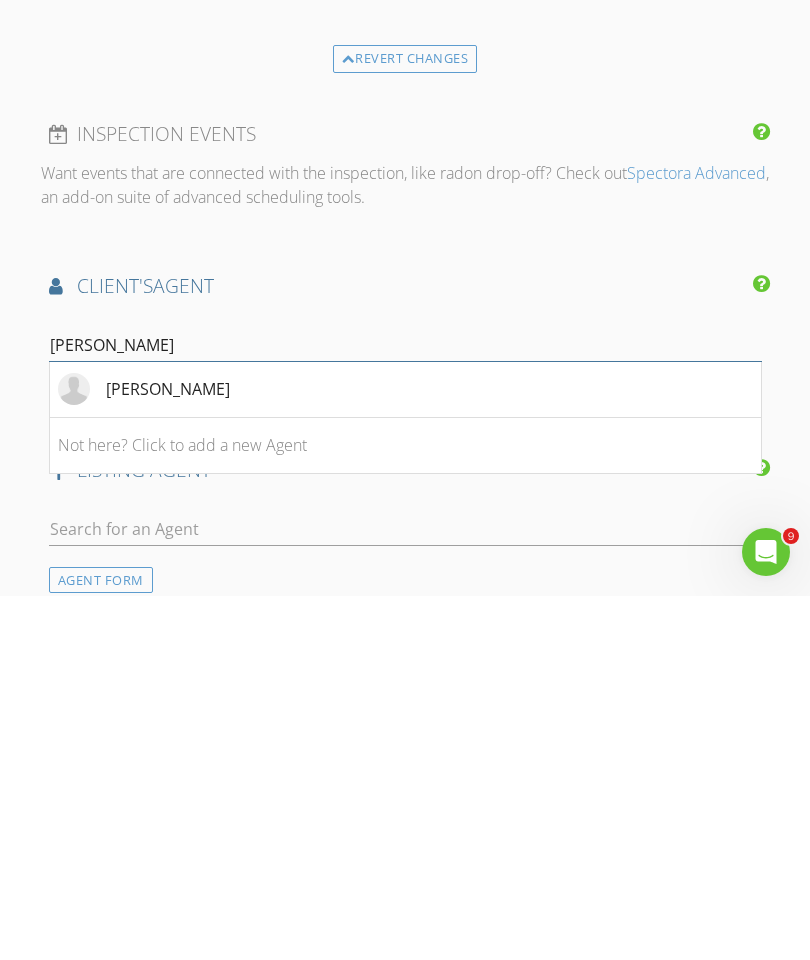 type on "Ashley" 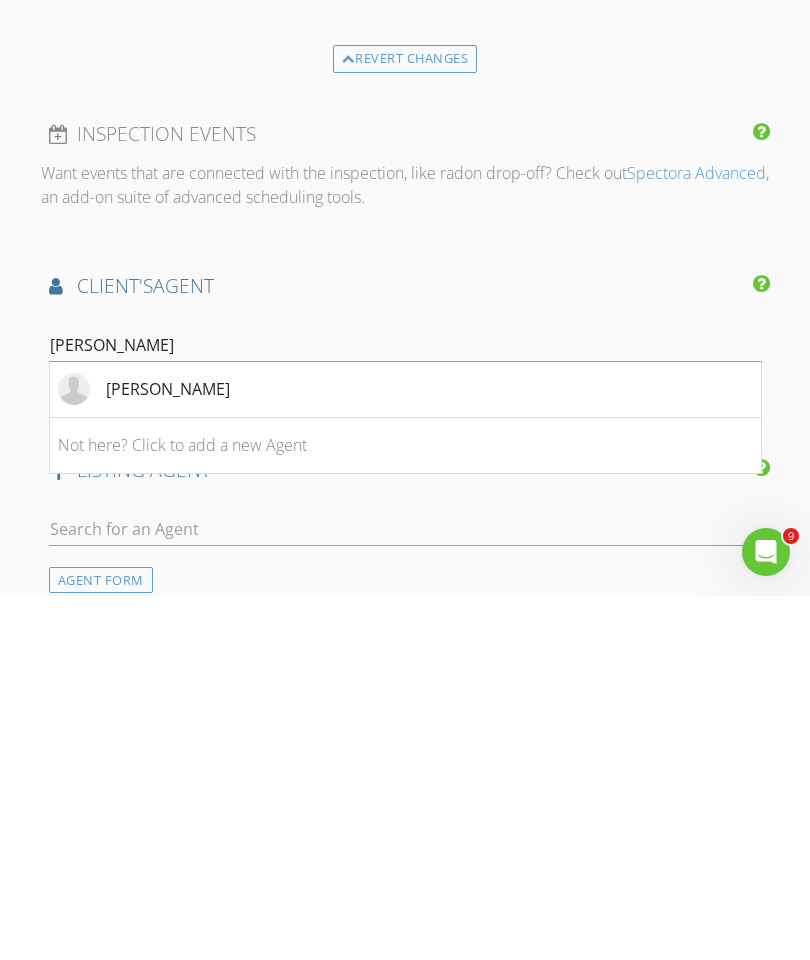 click on "Ashley Parker" at bounding box center [168, 753] 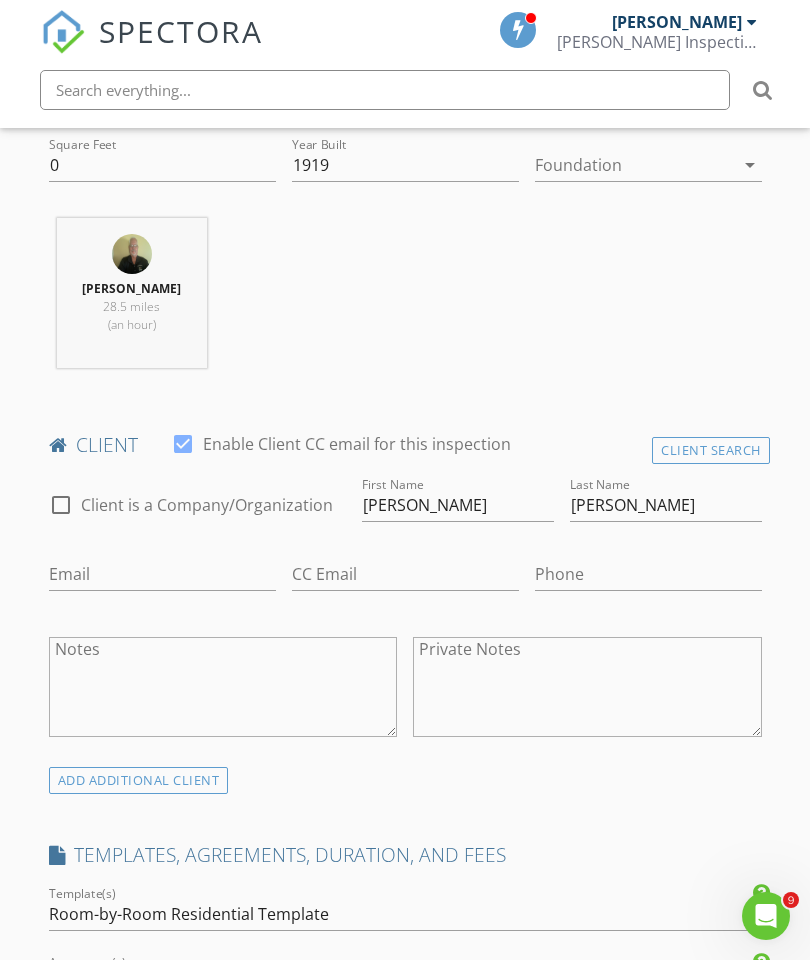 scroll, scrollTop: 842, scrollLeft: 0, axis: vertical 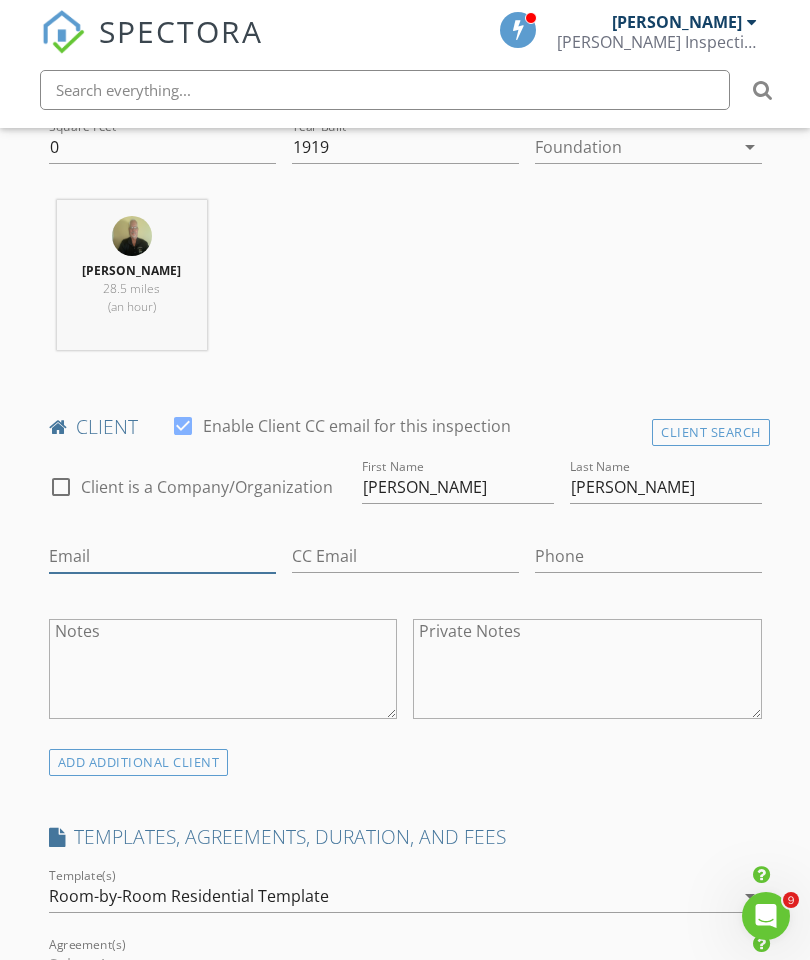 click on "Email" at bounding box center [162, 556] 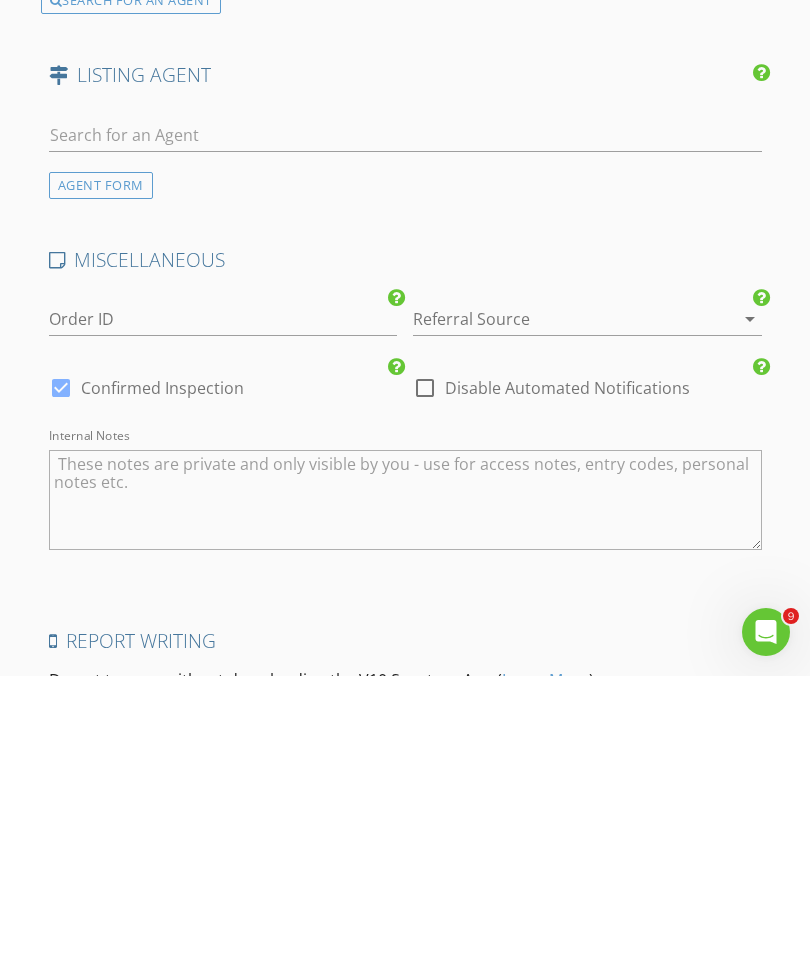 scroll, scrollTop: 2670, scrollLeft: 0, axis: vertical 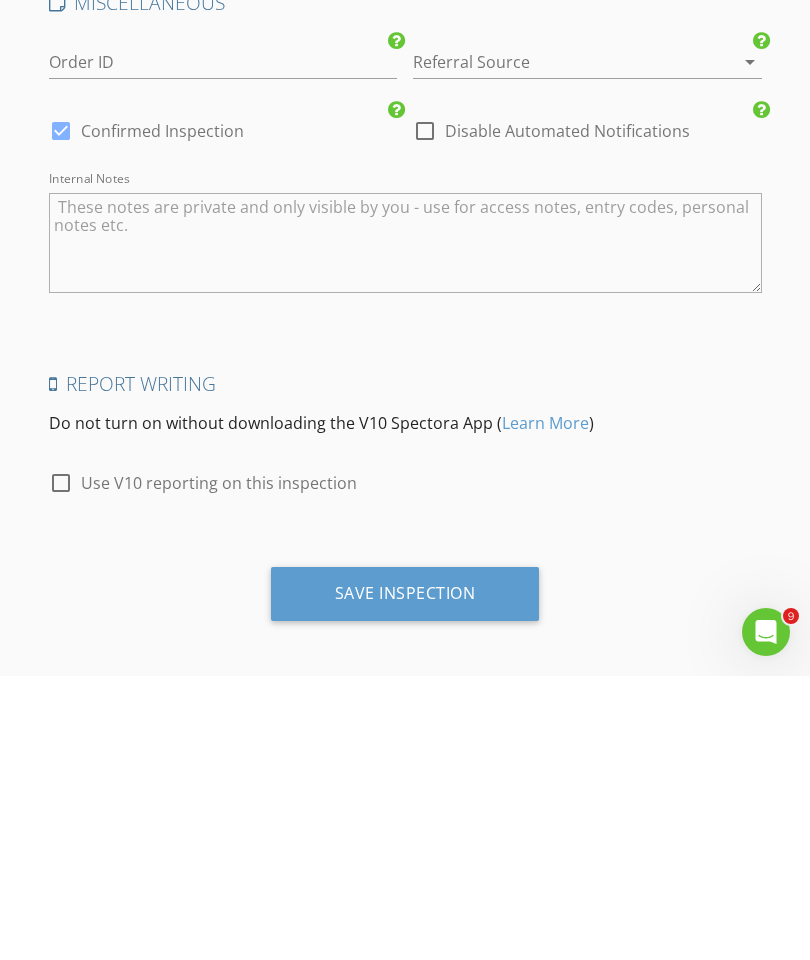 type on "Kimberleyozee@yahoo.com" 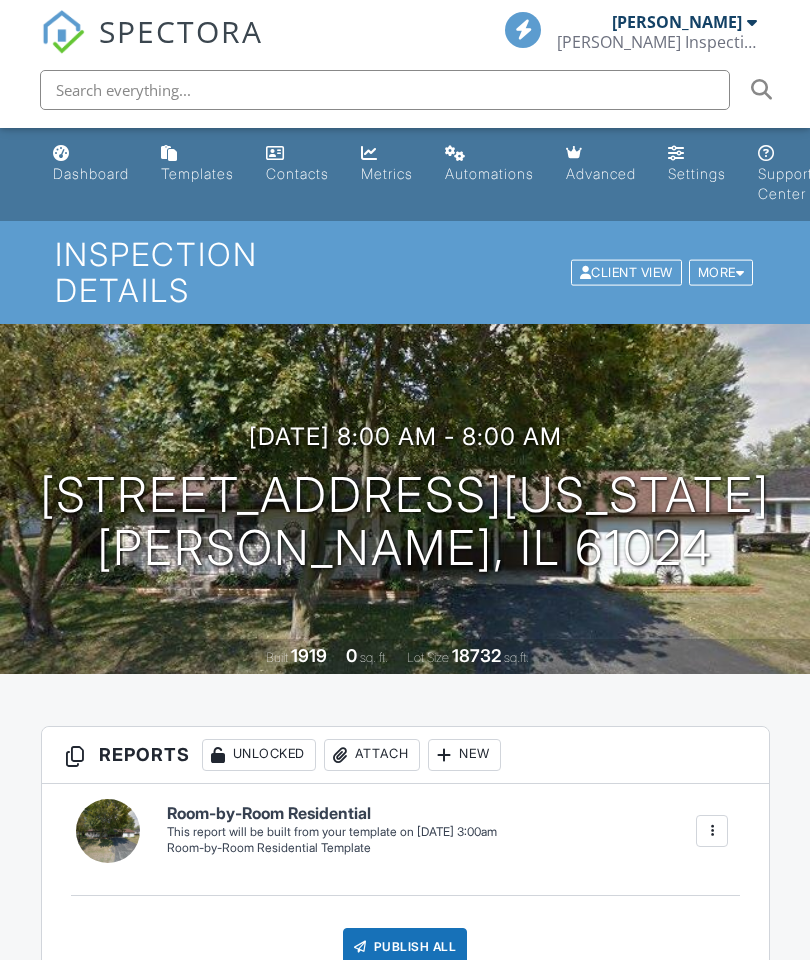 scroll, scrollTop: 0, scrollLeft: 0, axis: both 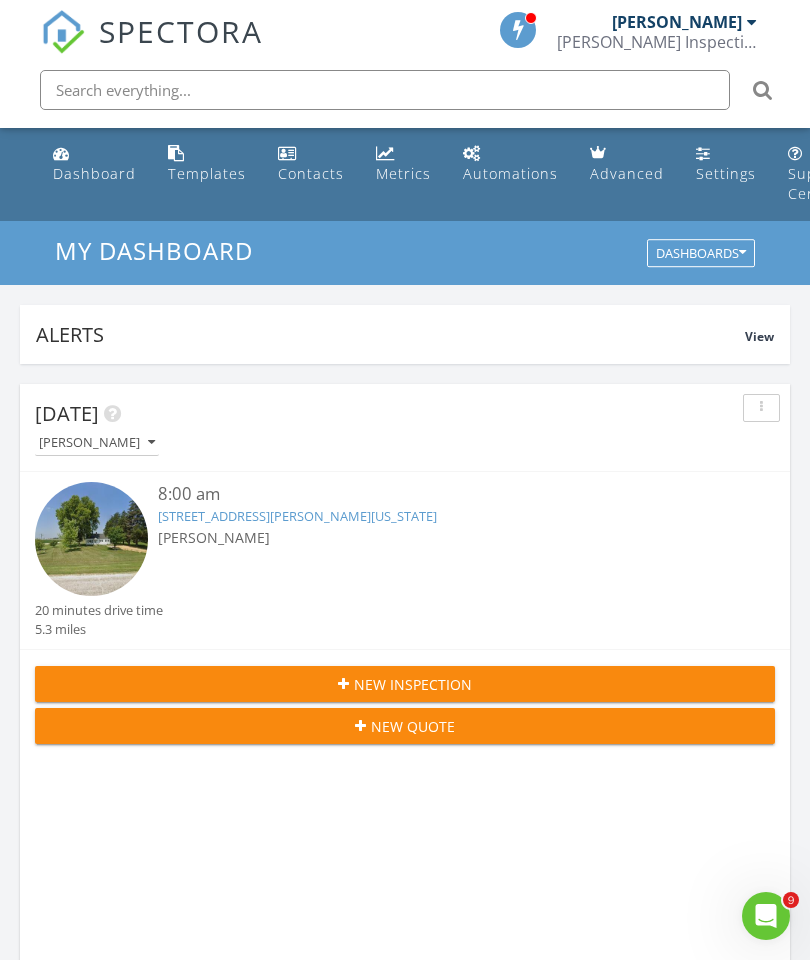 click on "3006 E Holcomb Rd, Oregon, IL 61061" at bounding box center [297, 516] 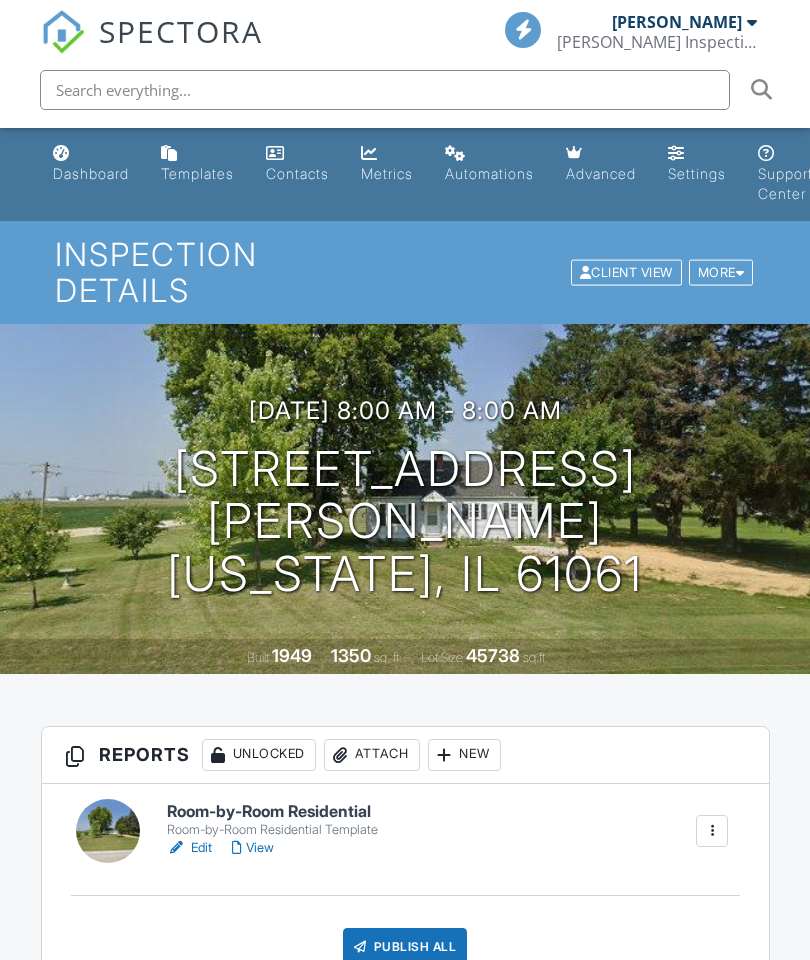 scroll, scrollTop: 0, scrollLeft: 0, axis: both 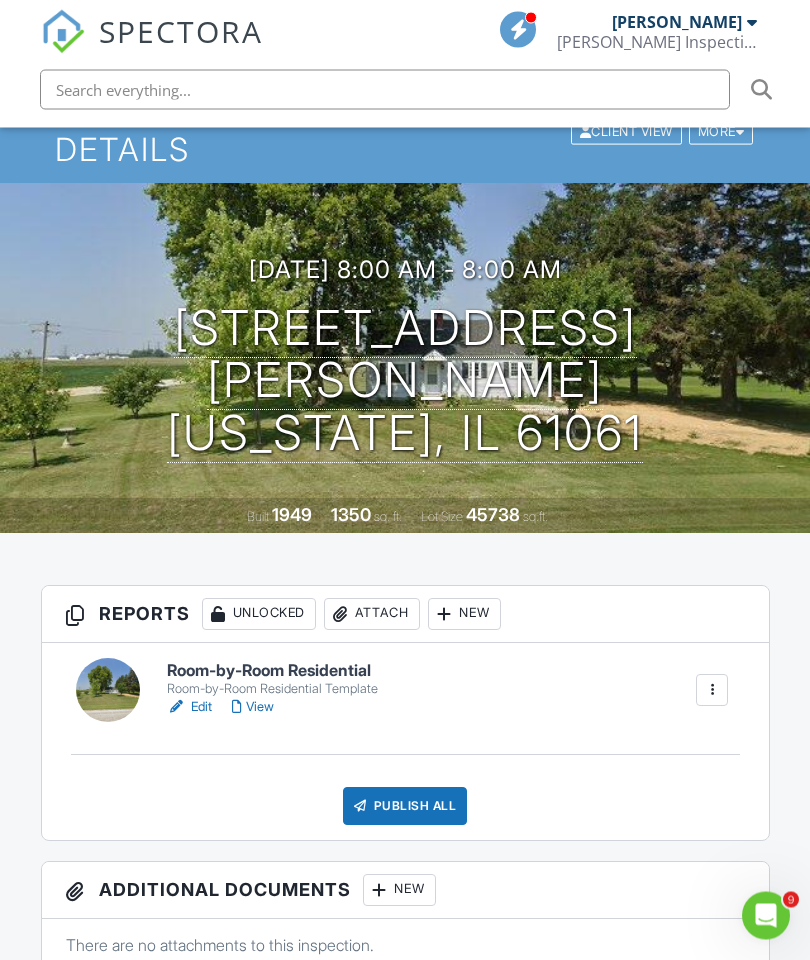 click on "Room-by-Room Residential" at bounding box center (272, 672) 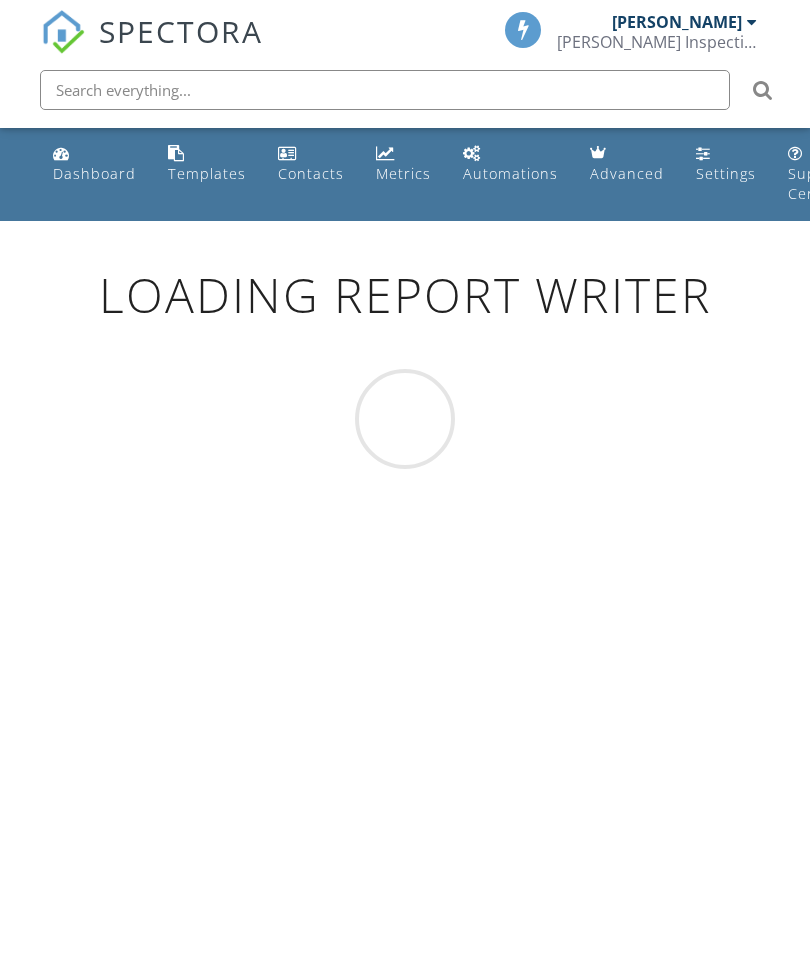 scroll, scrollTop: 0, scrollLeft: 0, axis: both 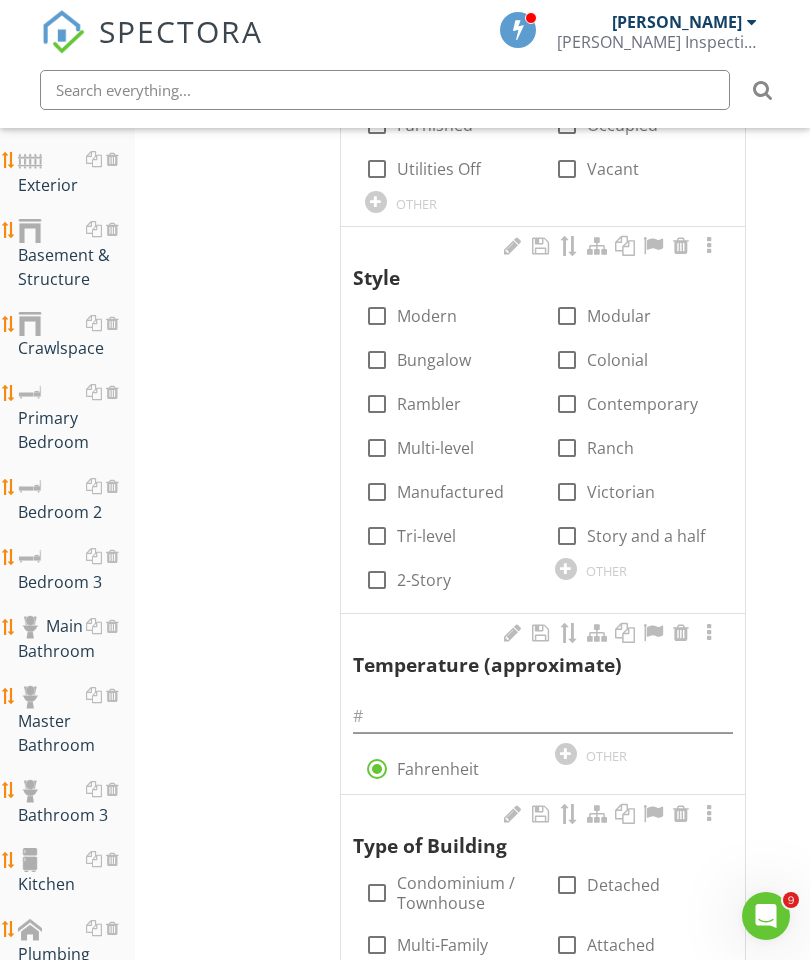 click on "Primary Bedroom" at bounding box center [76, 417] 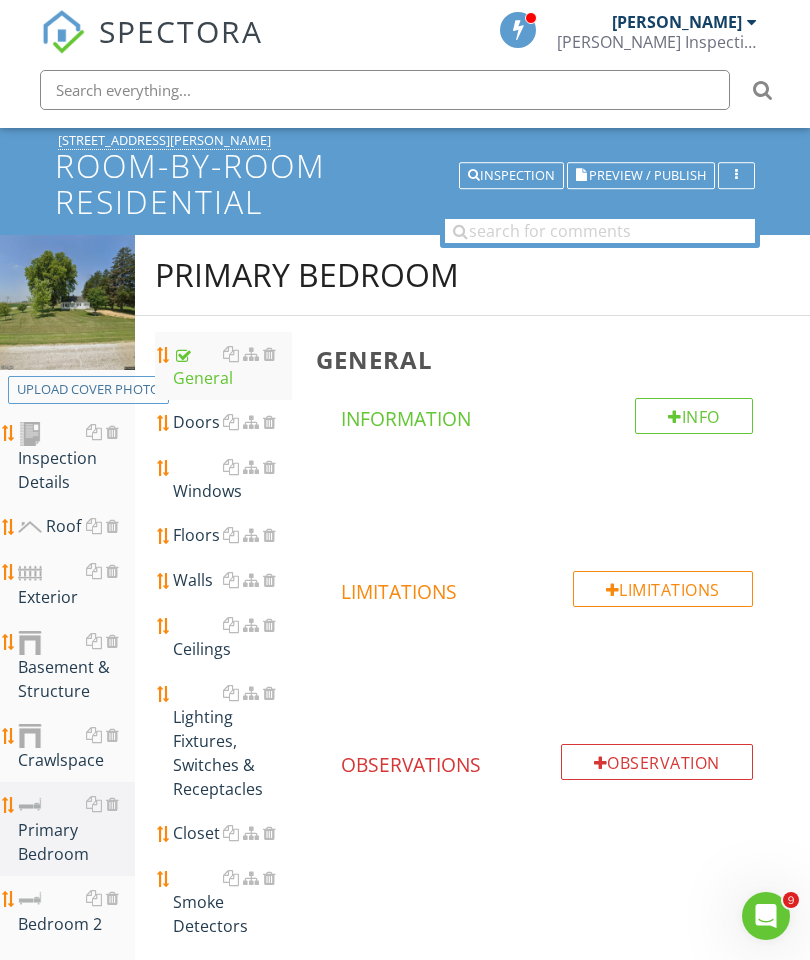 scroll, scrollTop: 0, scrollLeft: 0, axis: both 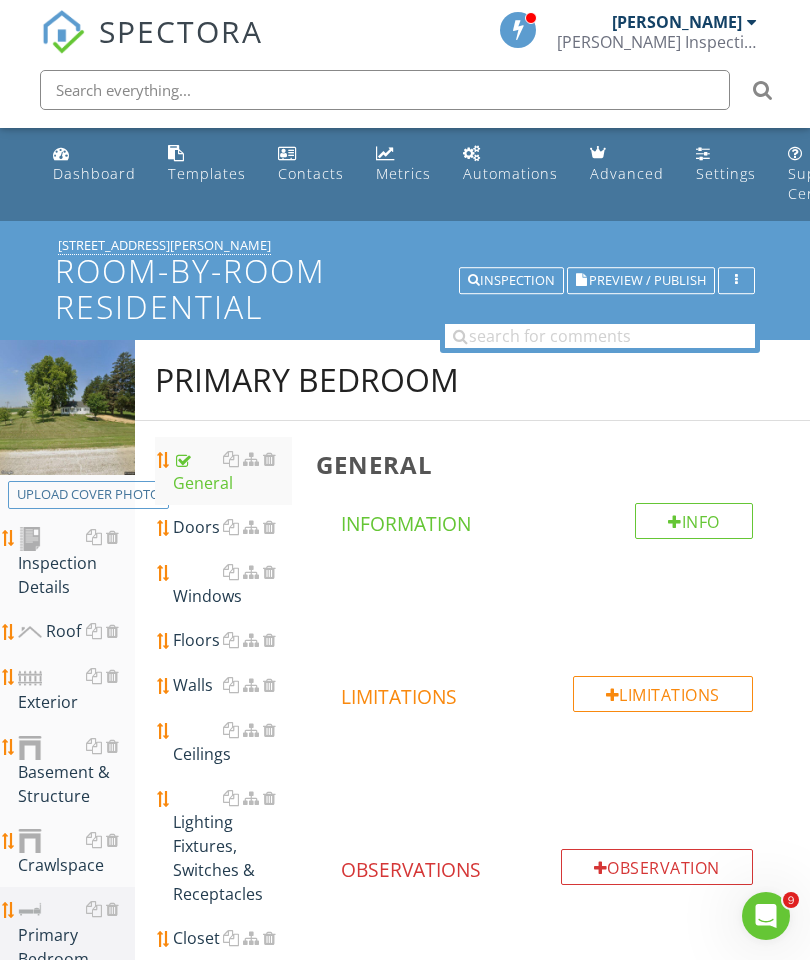 click on "Primary Bedroom" at bounding box center (307, 380) 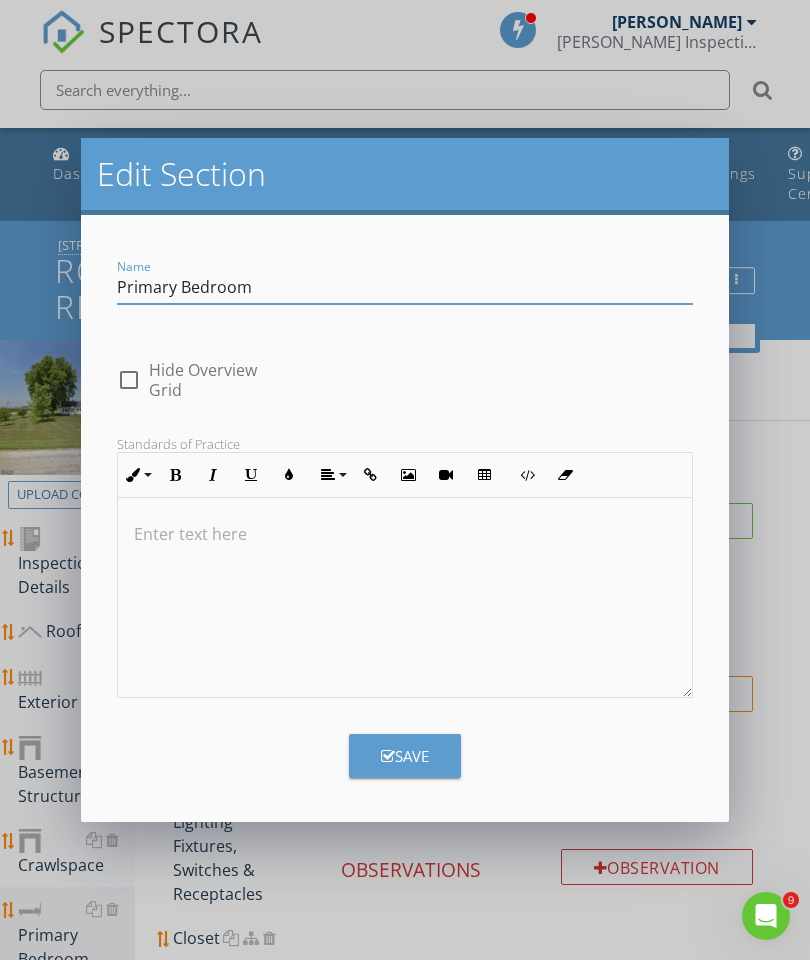 click on "Primary Bedroom" at bounding box center [405, 287] 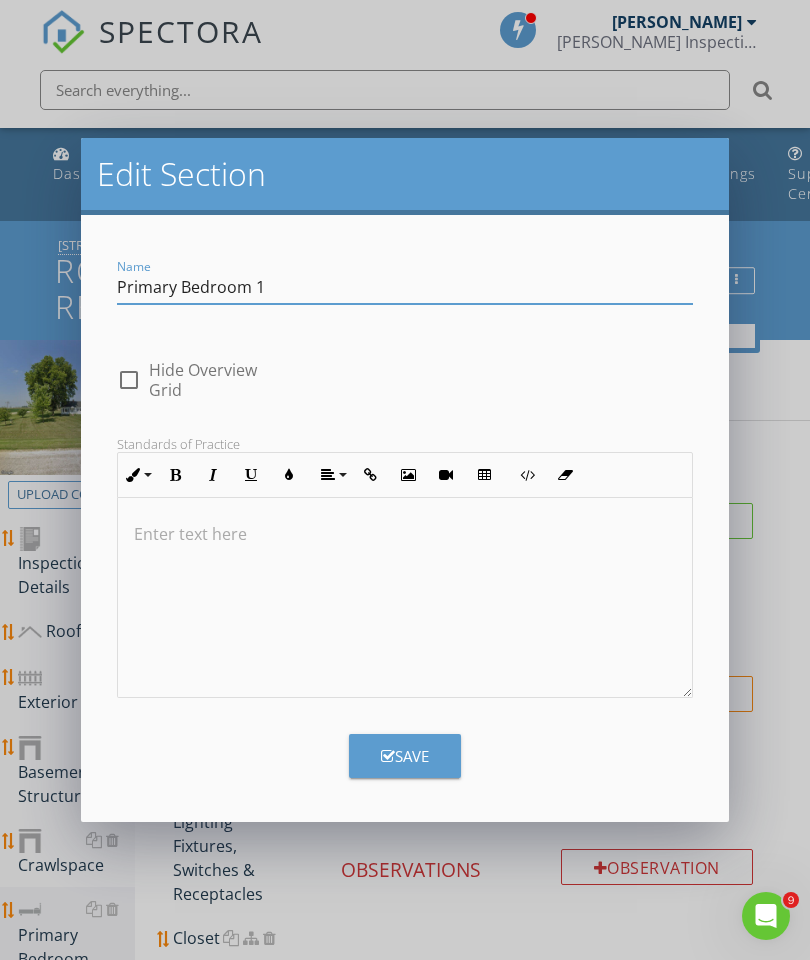 click on "Primary Bedroom 1" at bounding box center [405, 287] 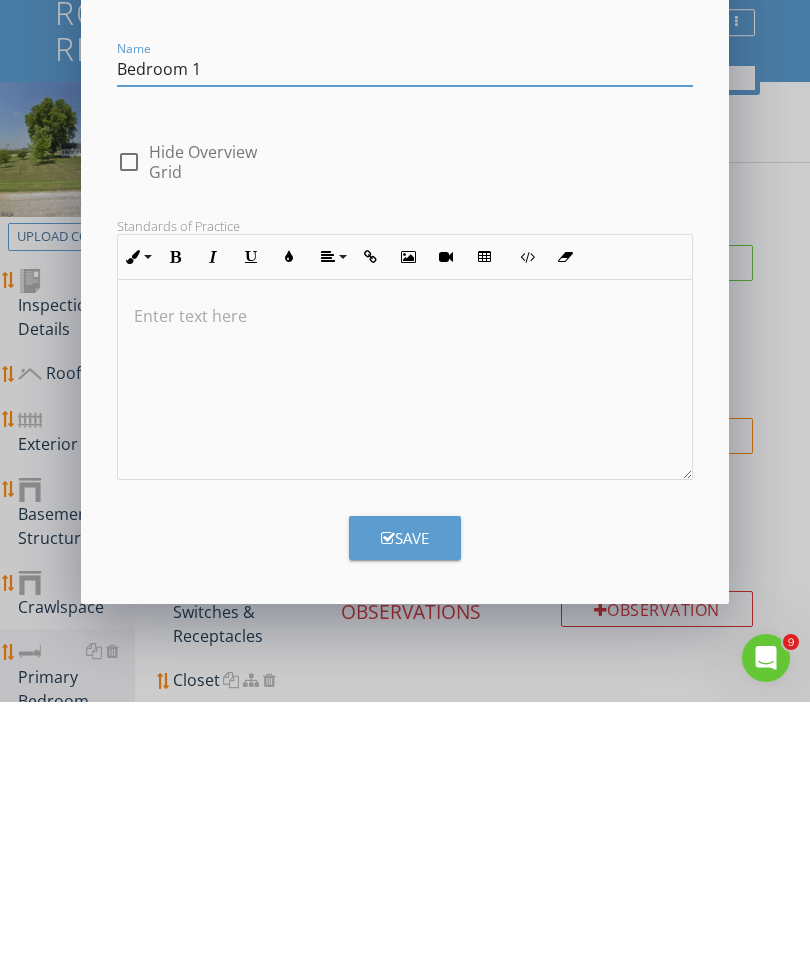 type on "Bedroom 1" 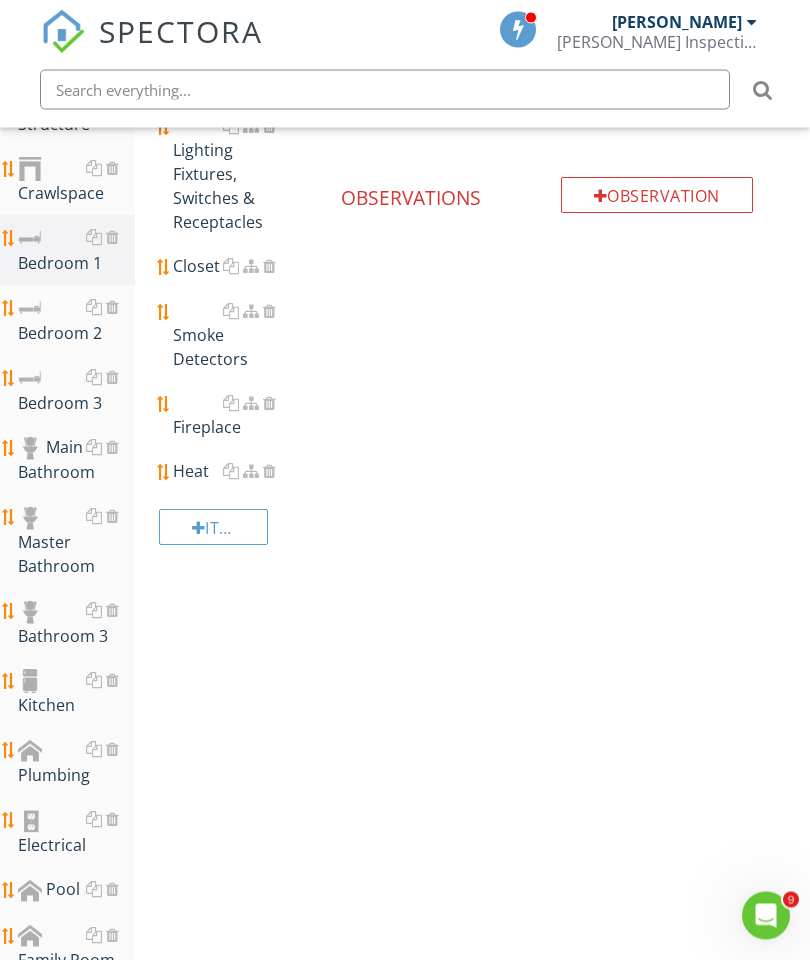 scroll, scrollTop: 673, scrollLeft: 0, axis: vertical 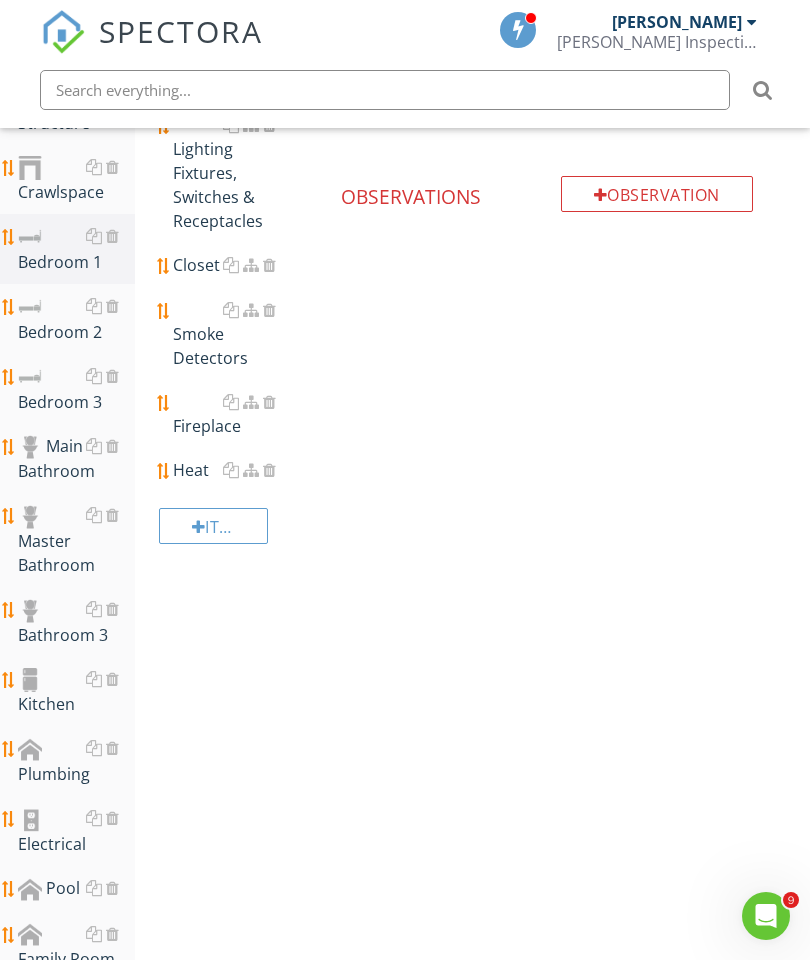 click at bounding box center (112, 515) 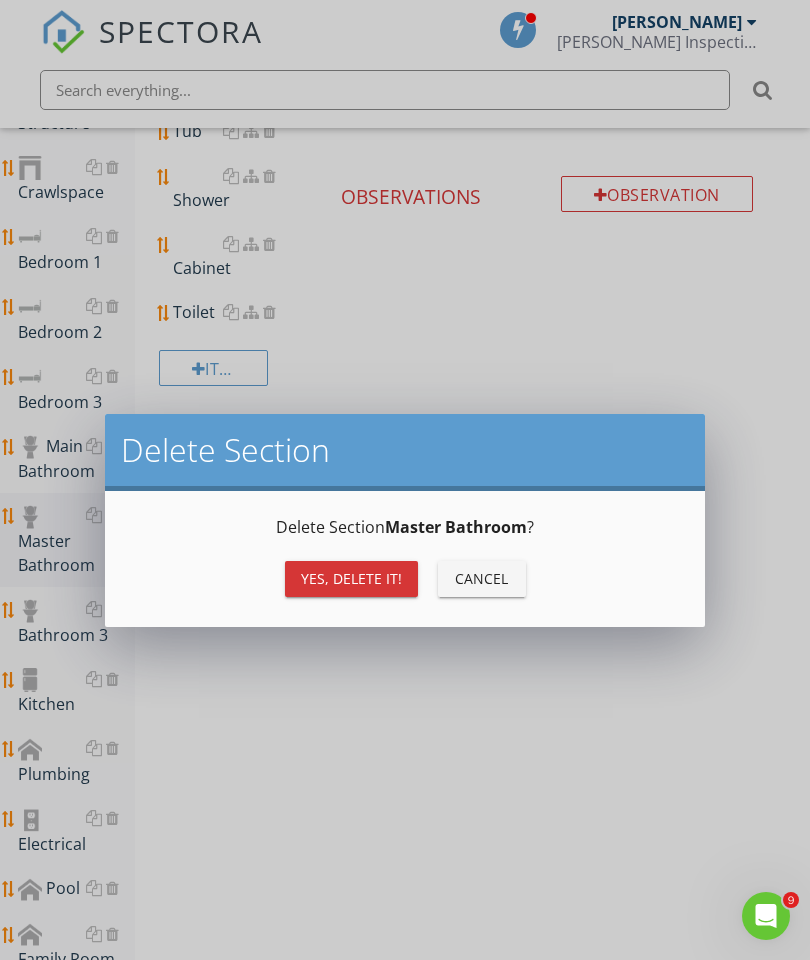 click on "Yes, Delete it!" at bounding box center [351, 578] 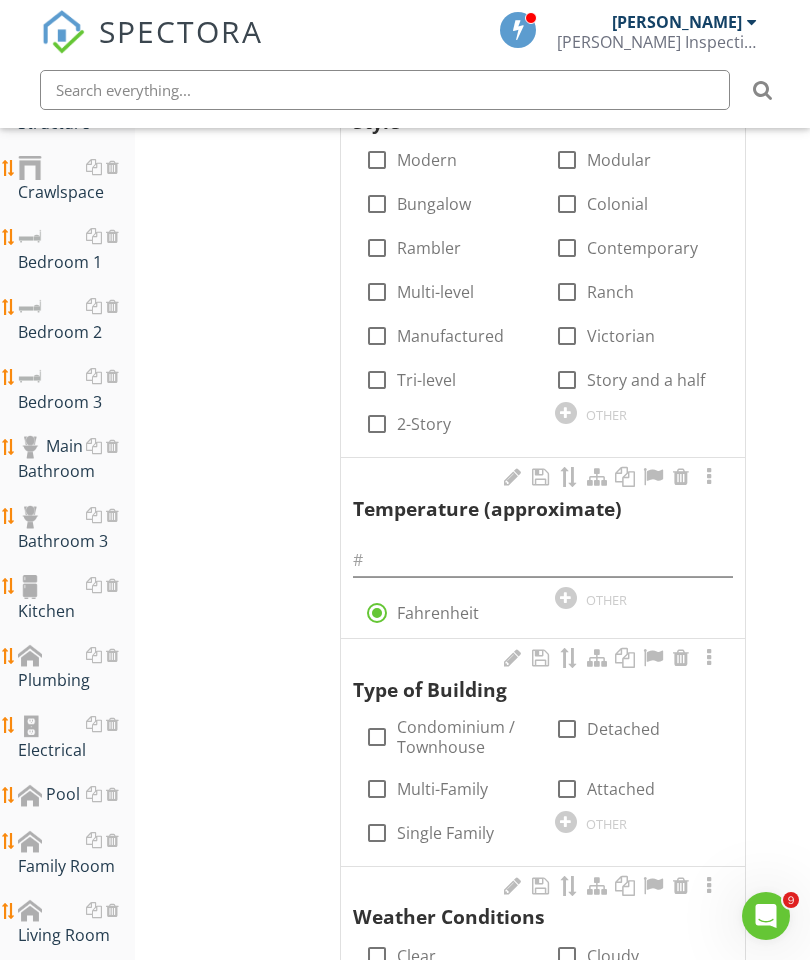 click at bounding box center [112, 515] 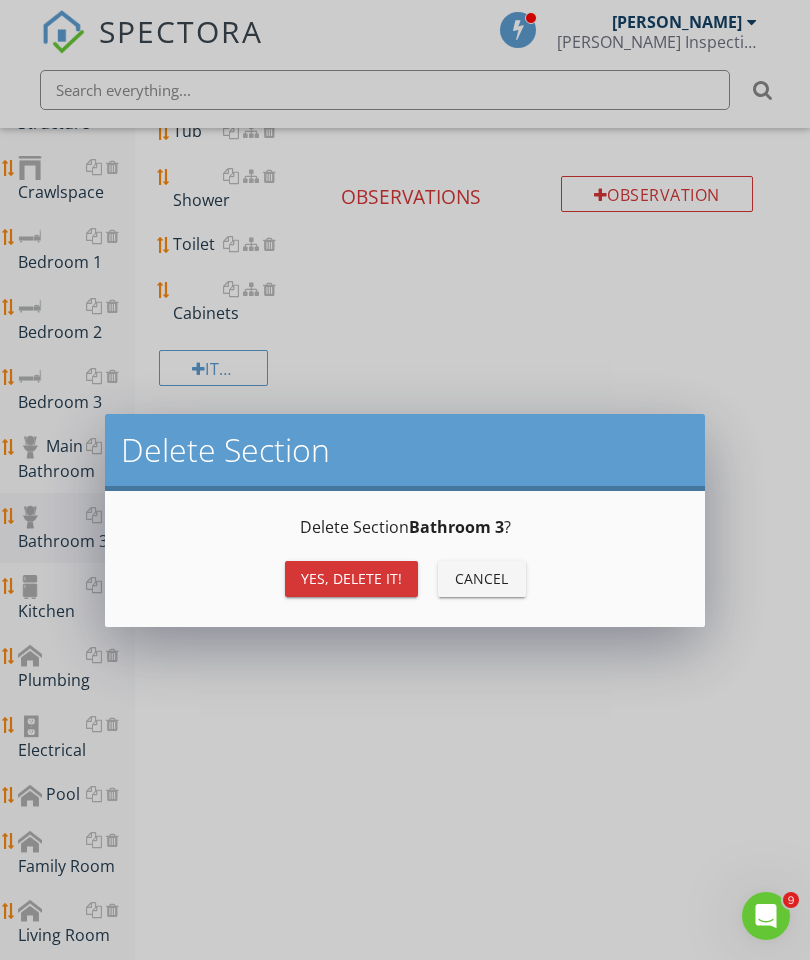 click on "Yes, Delete it!" at bounding box center [351, 578] 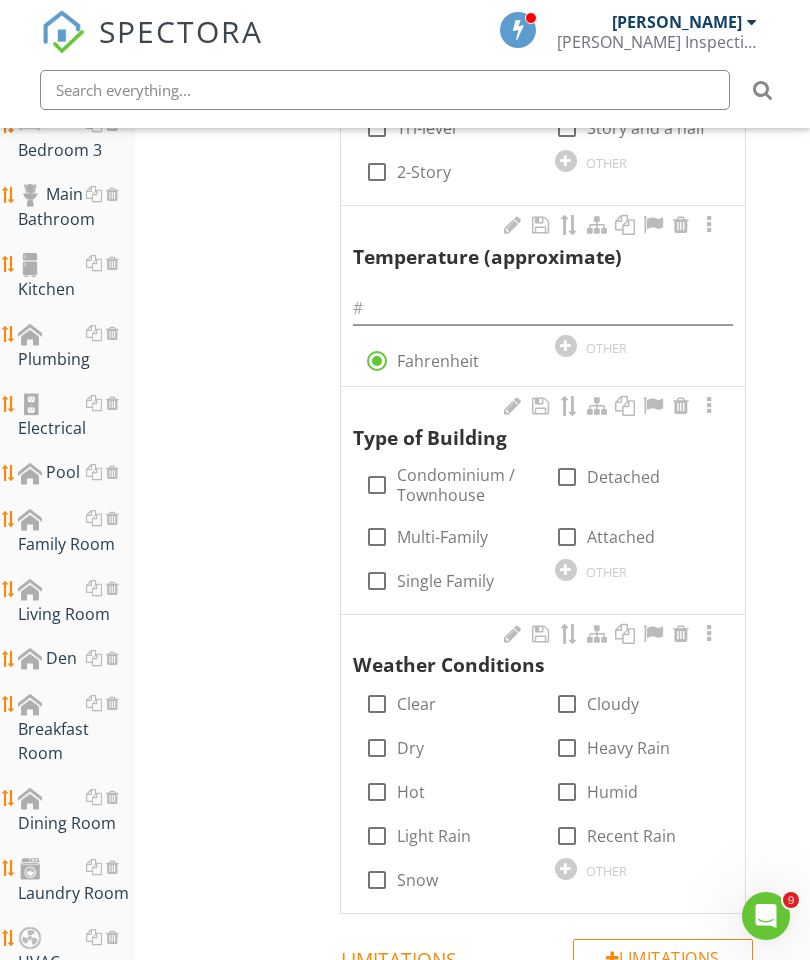 scroll, scrollTop: 946, scrollLeft: 0, axis: vertical 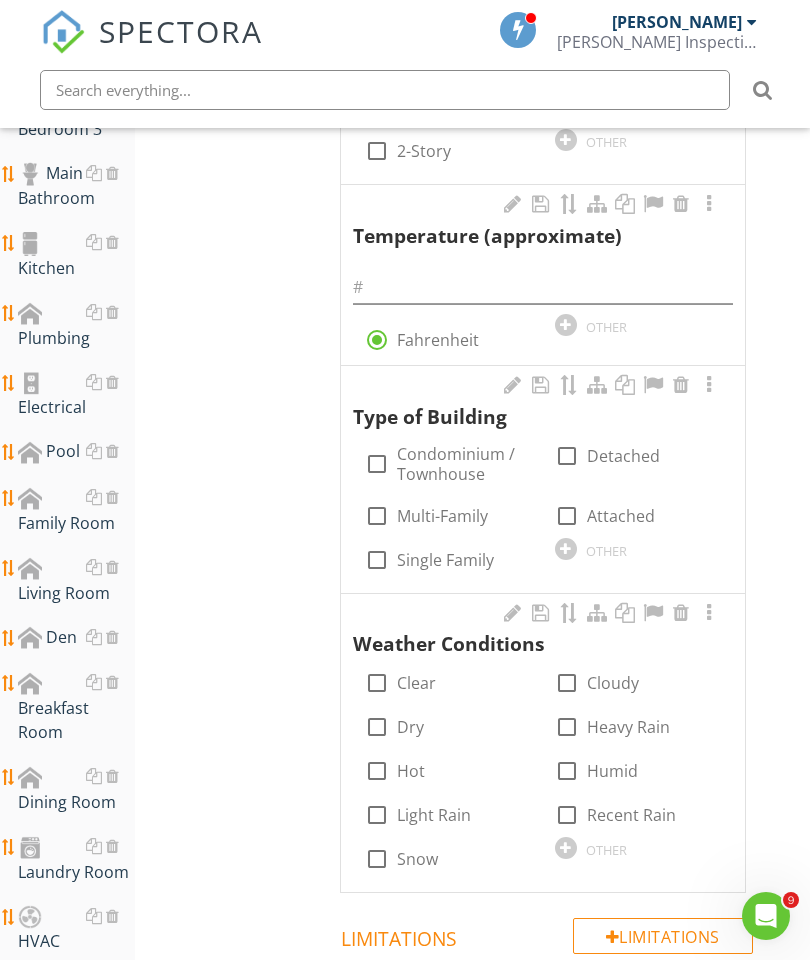 click at bounding box center [112, 451] 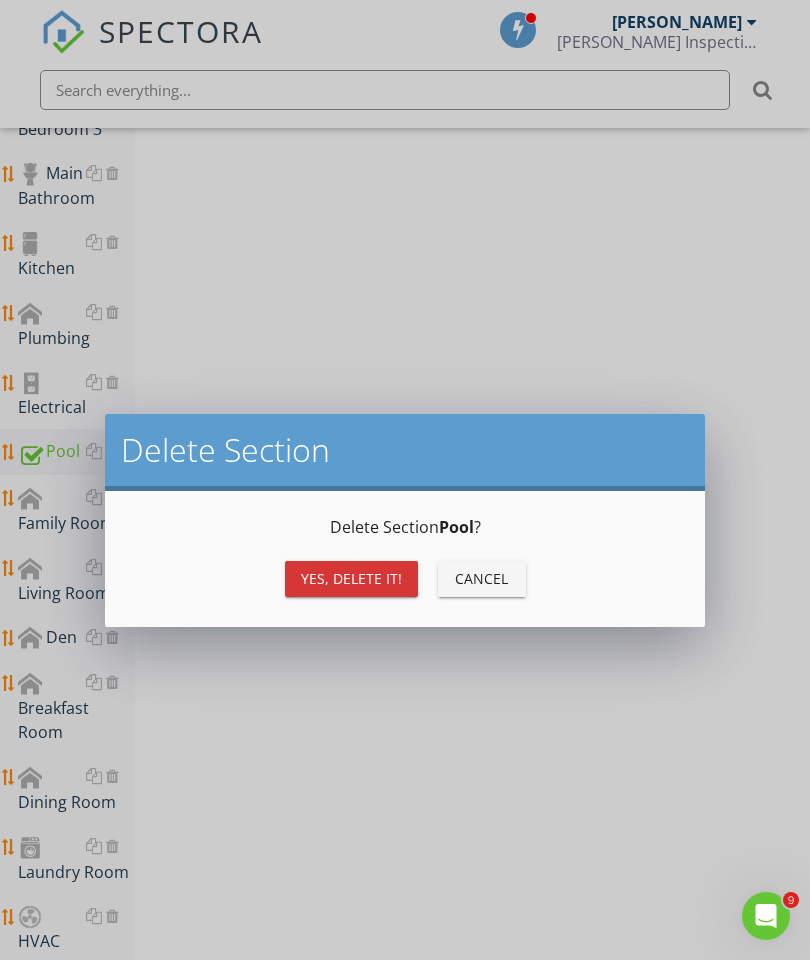 click on "Yes, Delete it!" at bounding box center (351, 578) 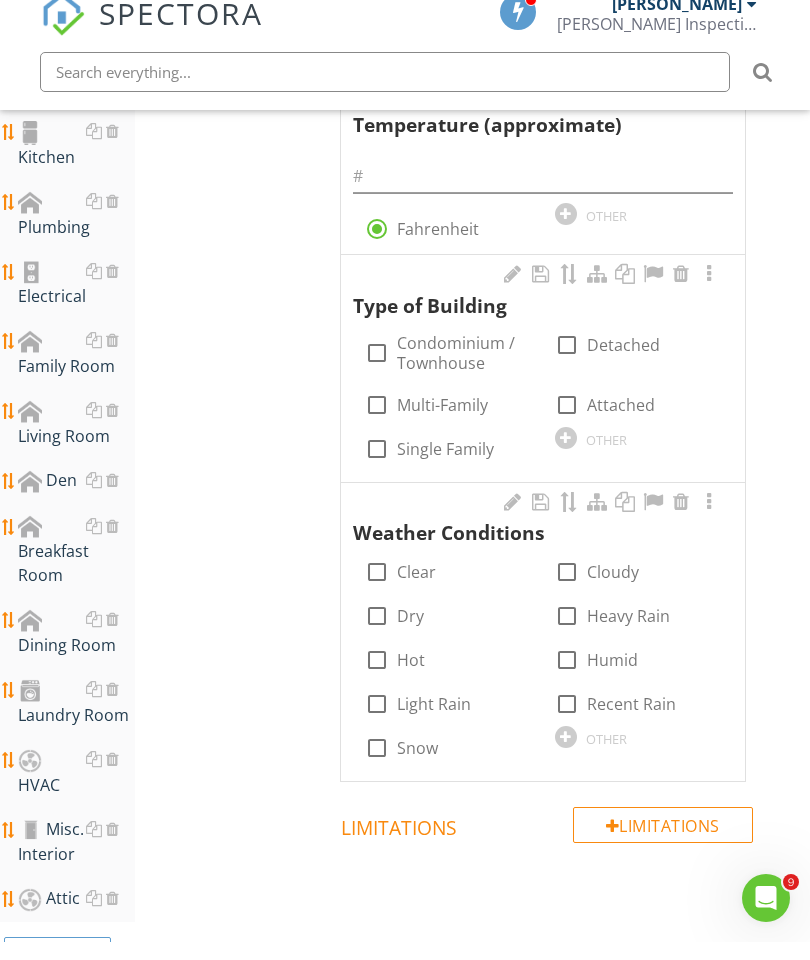 scroll, scrollTop: 1039, scrollLeft: 0, axis: vertical 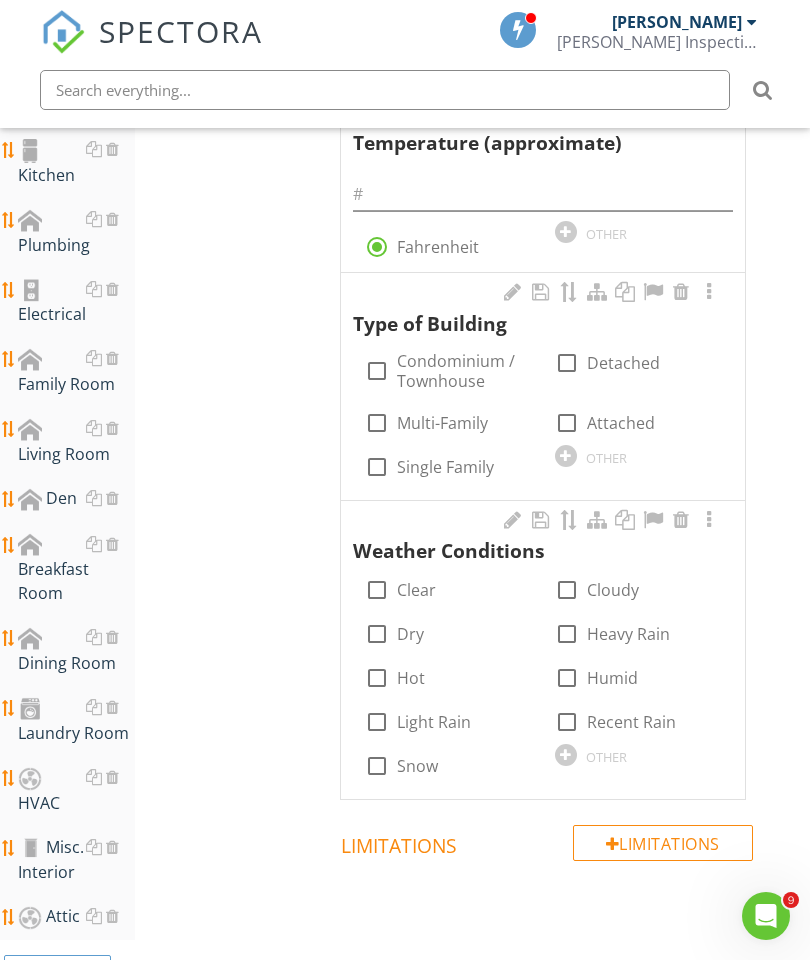 click on "Section" at bounding box center (57, 973) 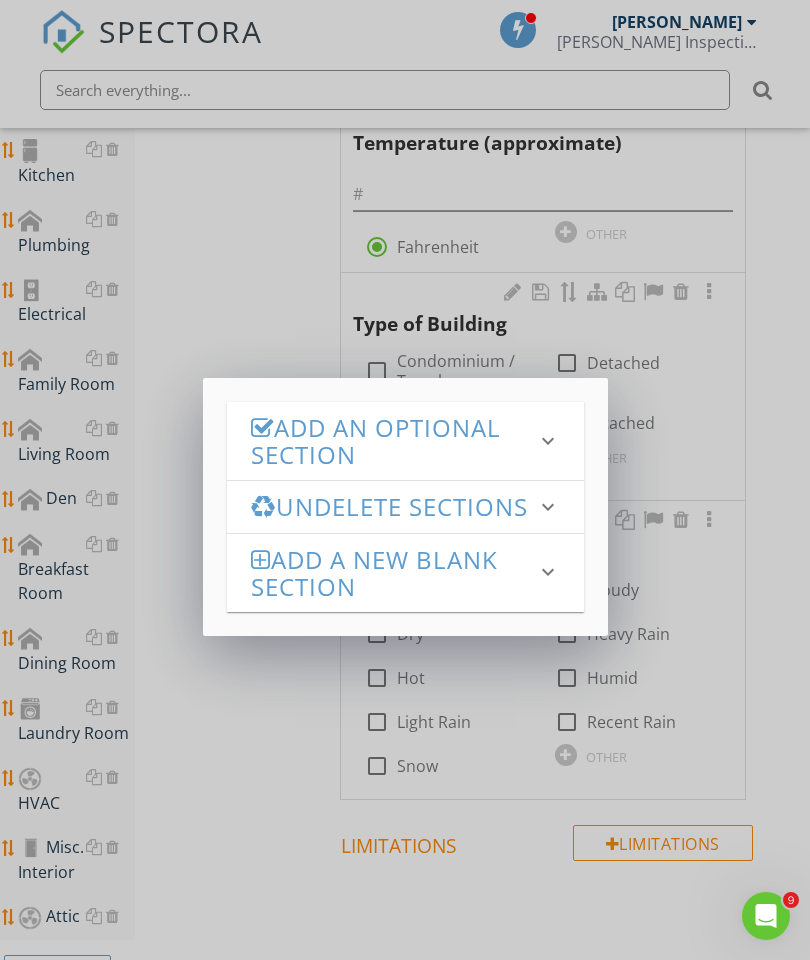 click on "Add an Optional Section" at bounding box center [393, 441] 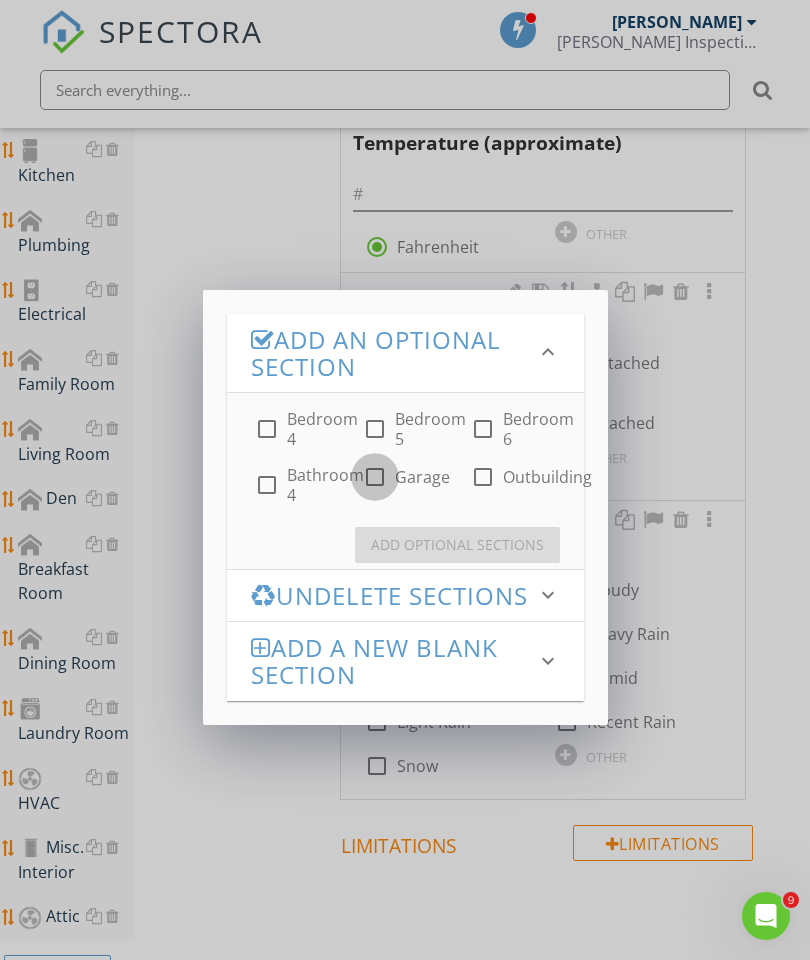 click at bounding box center [375, 477] 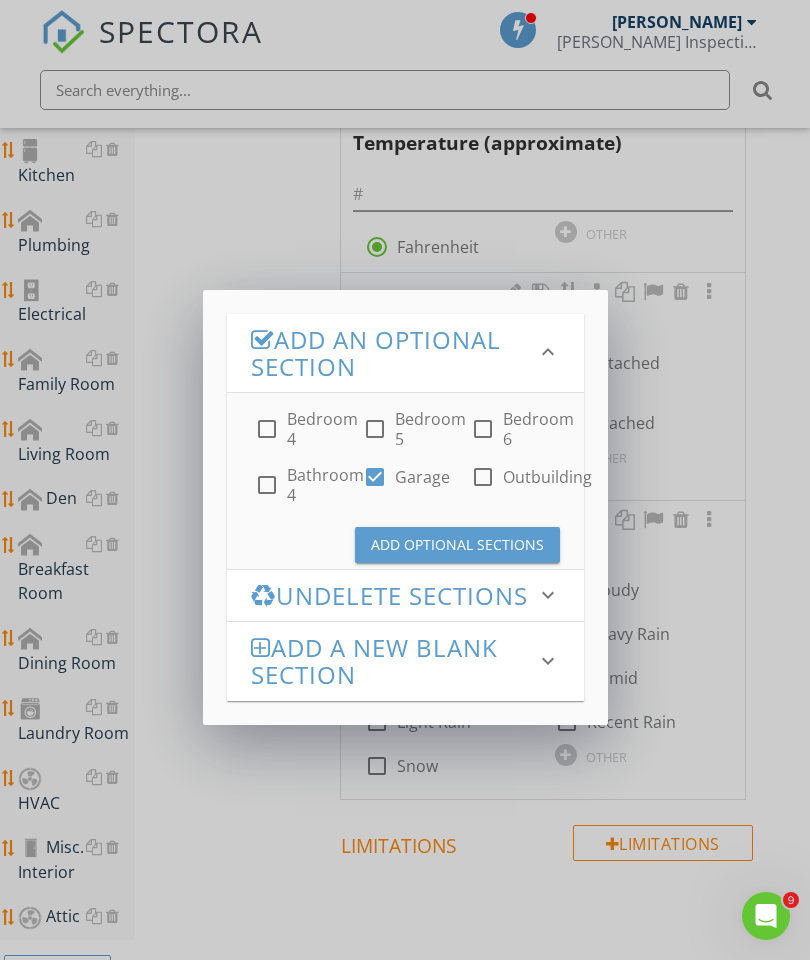 click on "Add Optional Sections" at bounding box center (457, 544) 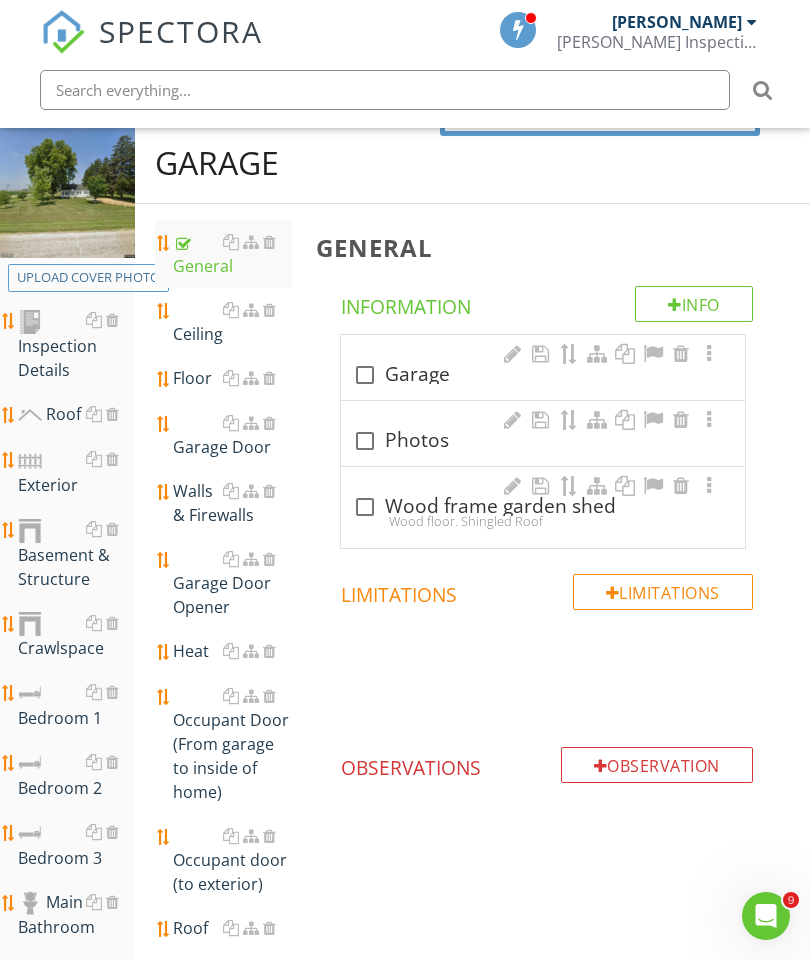 scroll, scrollTop: 221, scrollLeft: 0, axis: vertical 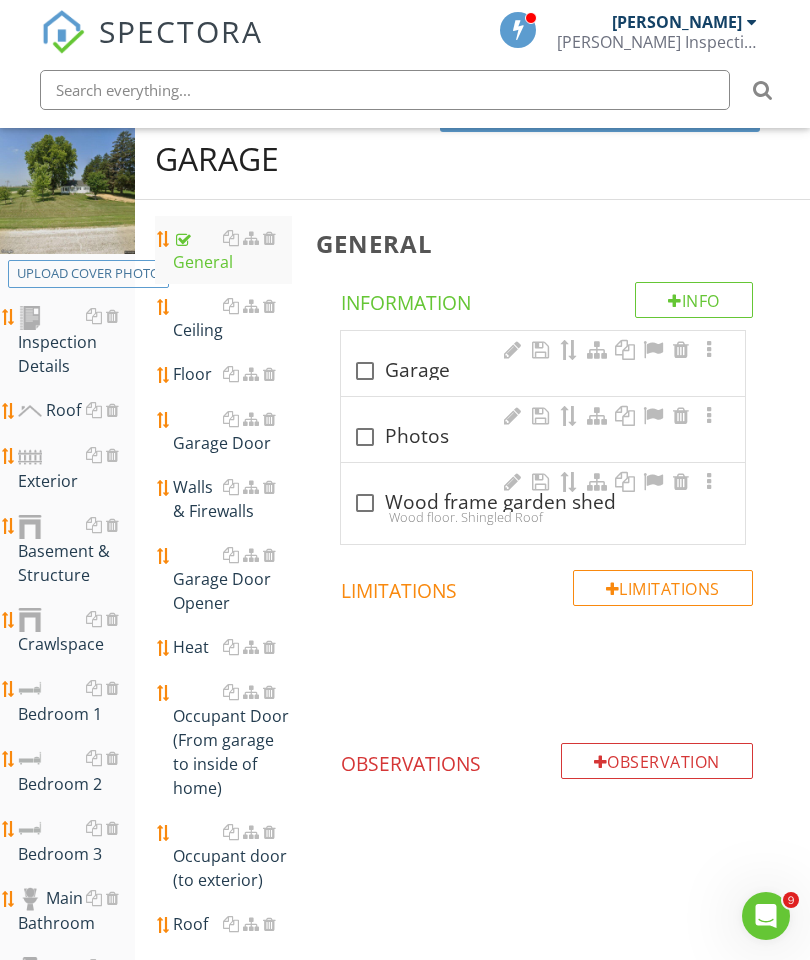 click at bounding box center (365, 371) 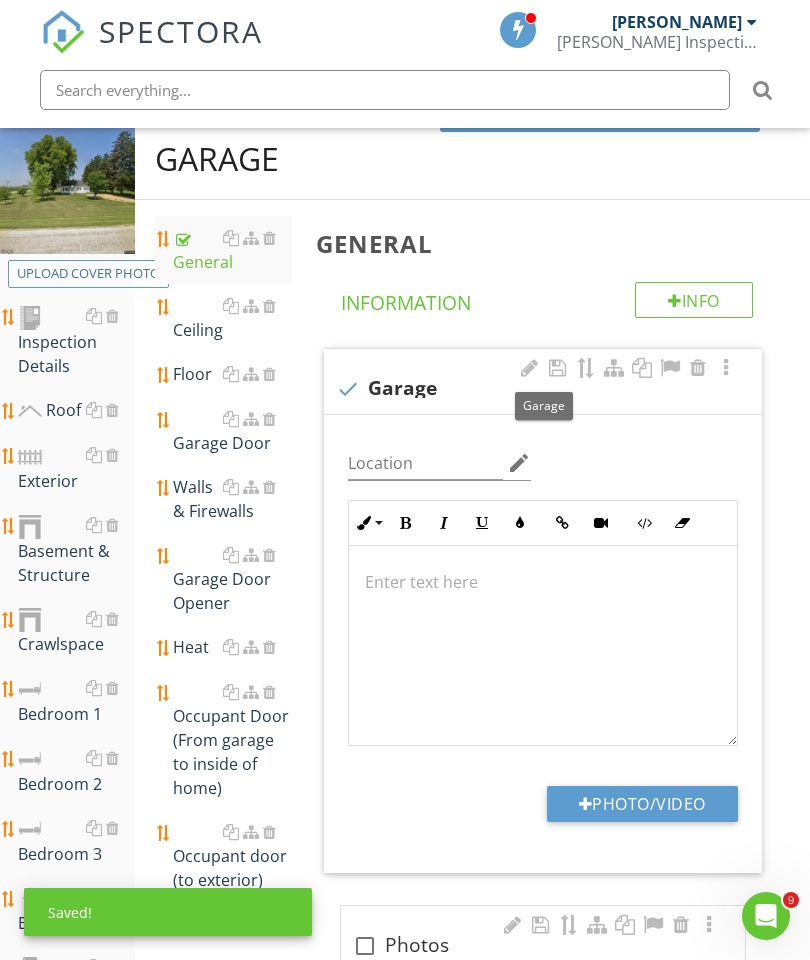 click at bounding box center (543, 582) 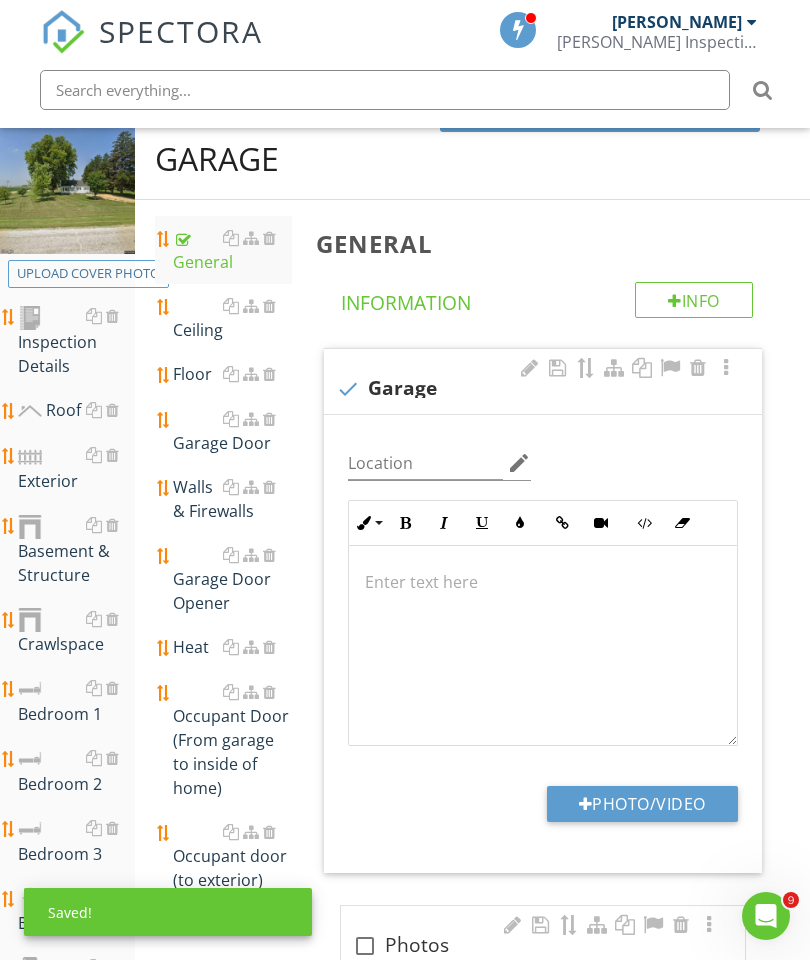 scroll, scrollTop: 221, scrollLeft: 38, axis: both 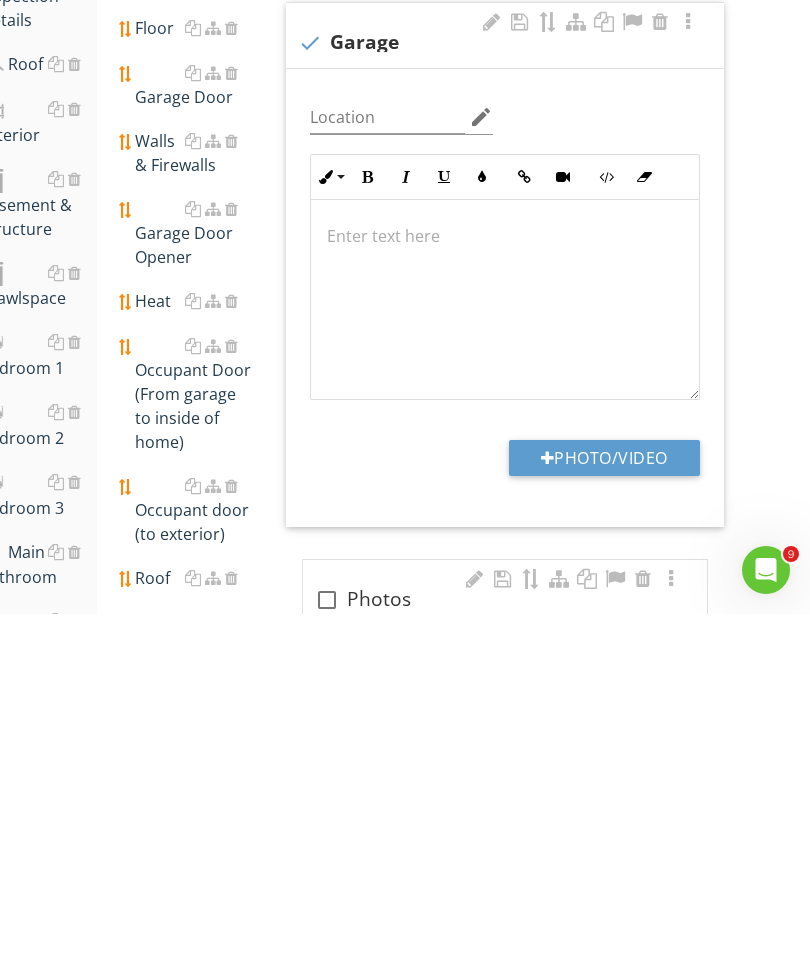 type 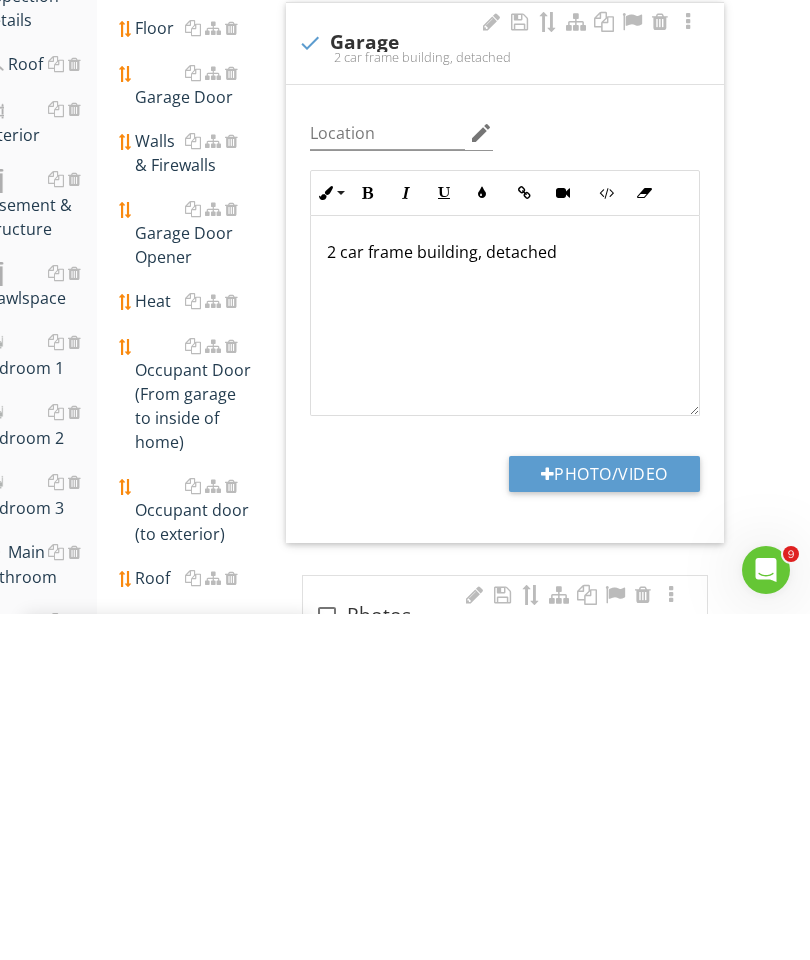 click on "General
Info
Information                       check
Garage
2 car frame building, detached
Location edit       Inline Style XLarge Large Normal Small Light Small/Light Bold Italic Underline Colors Insert Link Insert Video Code View Clear Formatting Ordered List Unordered List Insert Image Insert Table 2 car frame building, detached Enter text here <p>2 car frame building, detached</p>
Photo/Video
check_box_outline_blank
Photos
check_box_outline_blank
Wood frame garden shed
Wood floor. Shingled Roof
Limitations
Limitations
Observation" at bounding box center [519, 808] 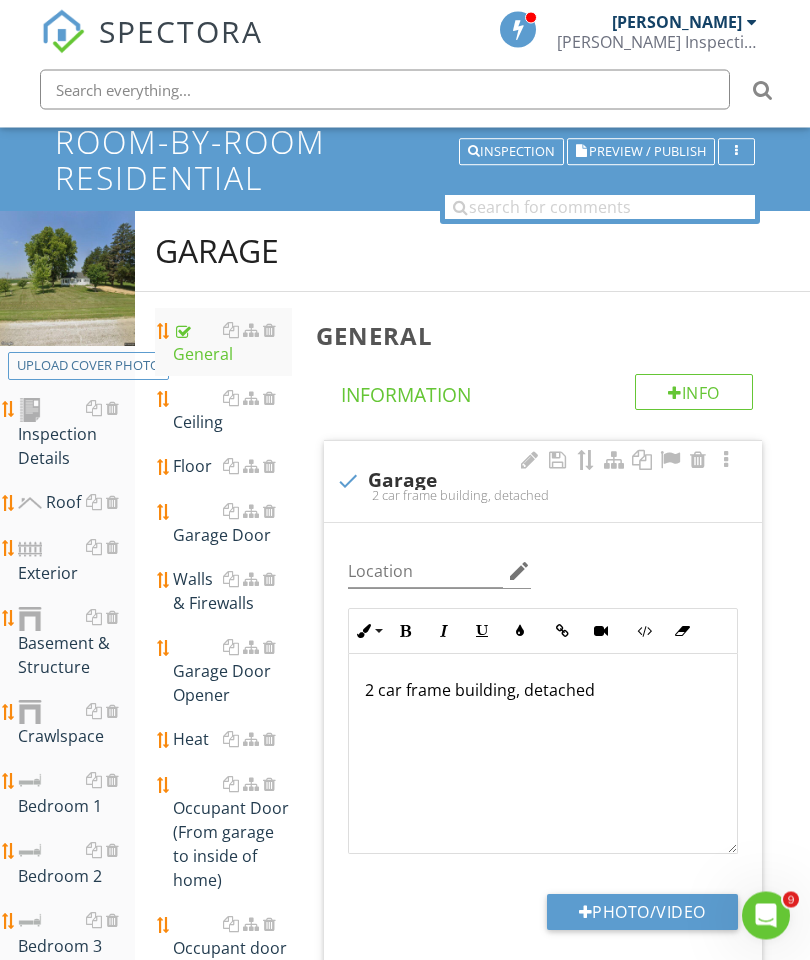 scroll, scrollTop: 152, scrollLeft: 0, axis: vertical 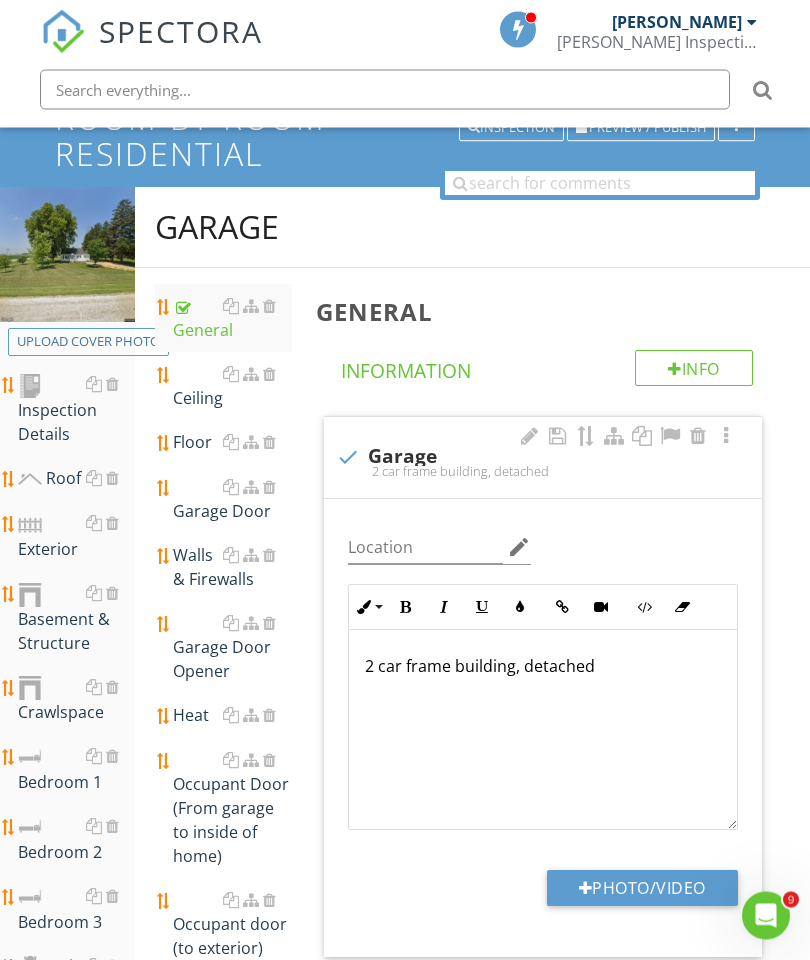 click on "Inspection Details" at bounding box center (76, 410) 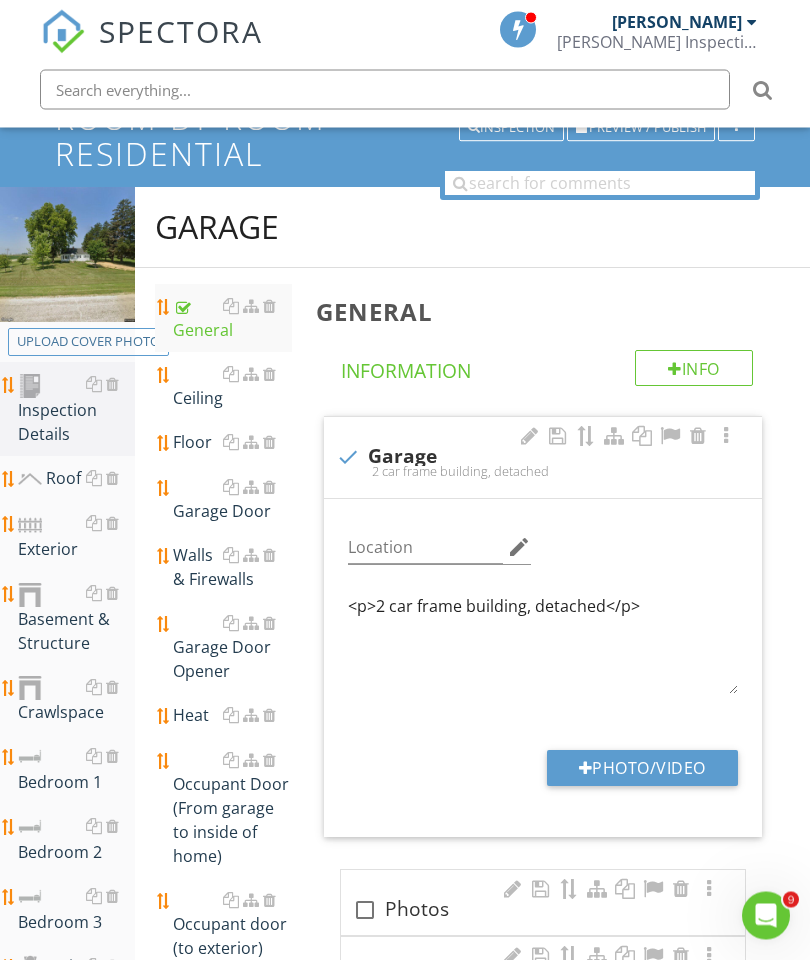 scroll, scrollTop: 153, scrollLeft: 0, axis: vertical 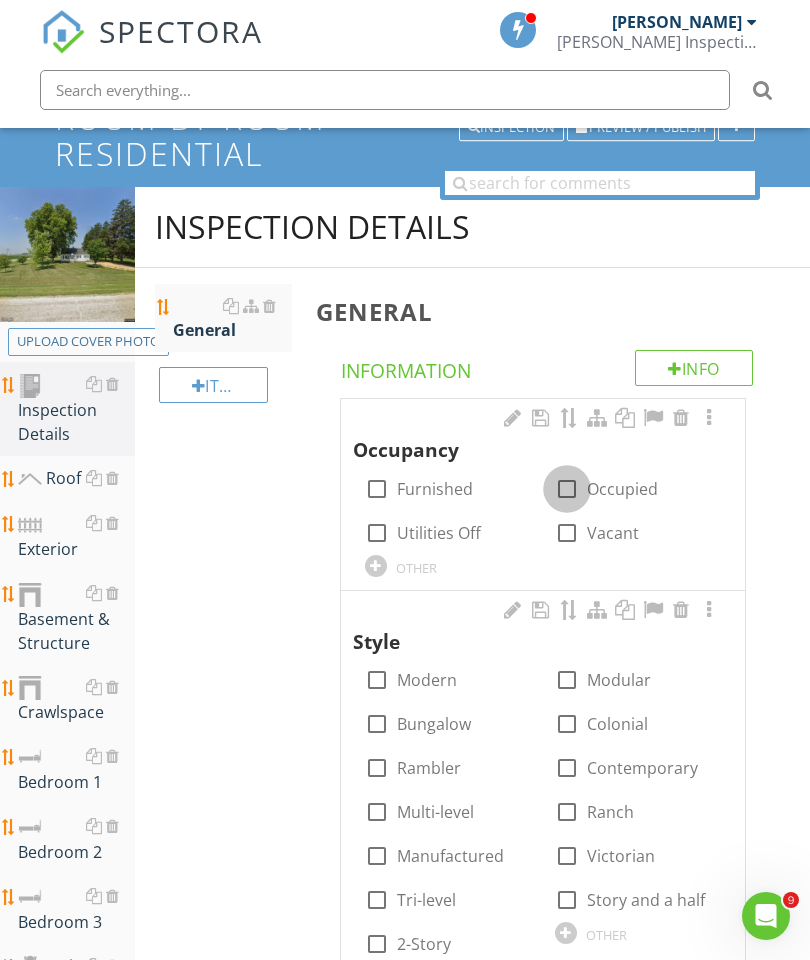 click at bounding box center [567, 489] 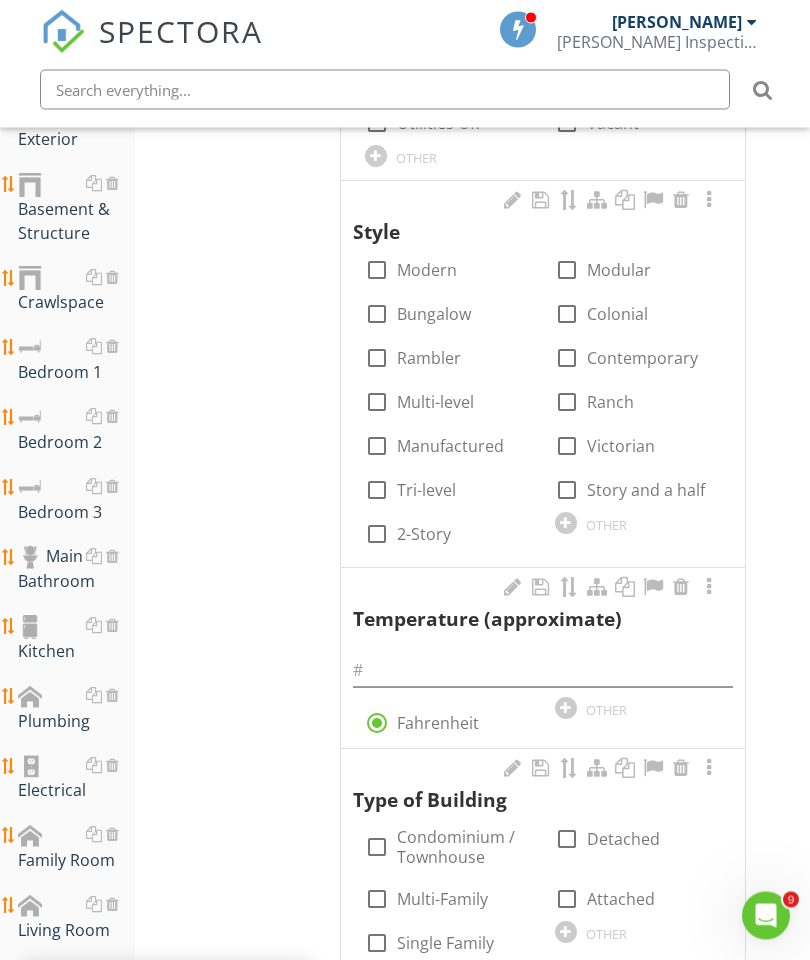 scroll, scrollTop: 563, scrollLeft: 0, axis: vertical 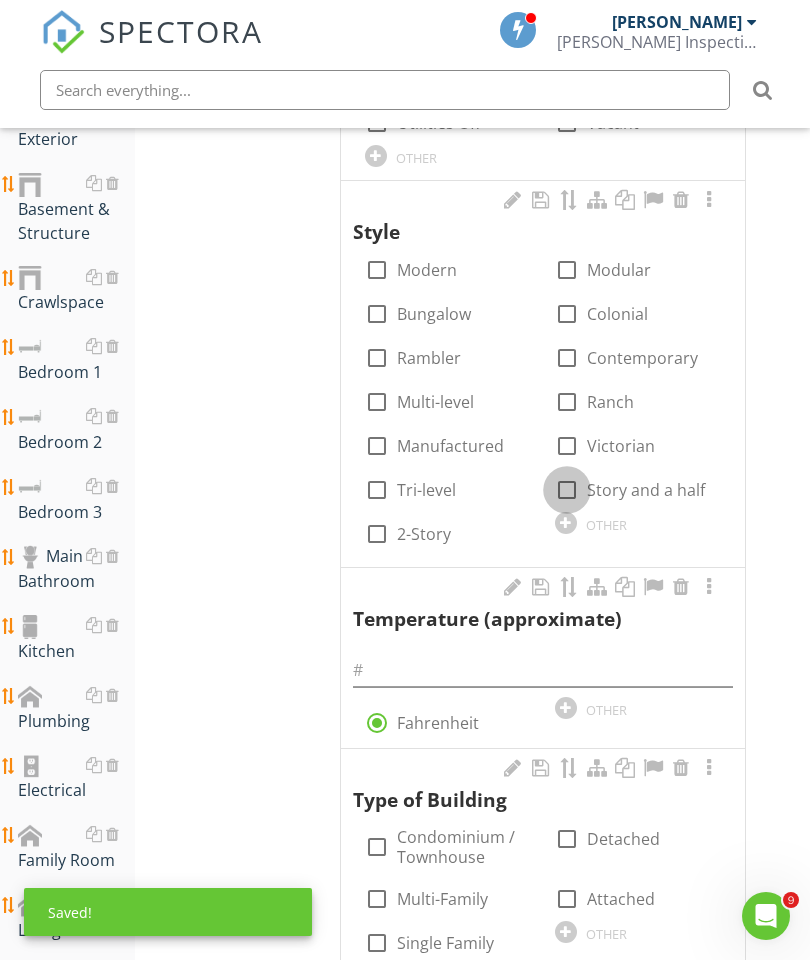 click at bounding box center [567, 490] 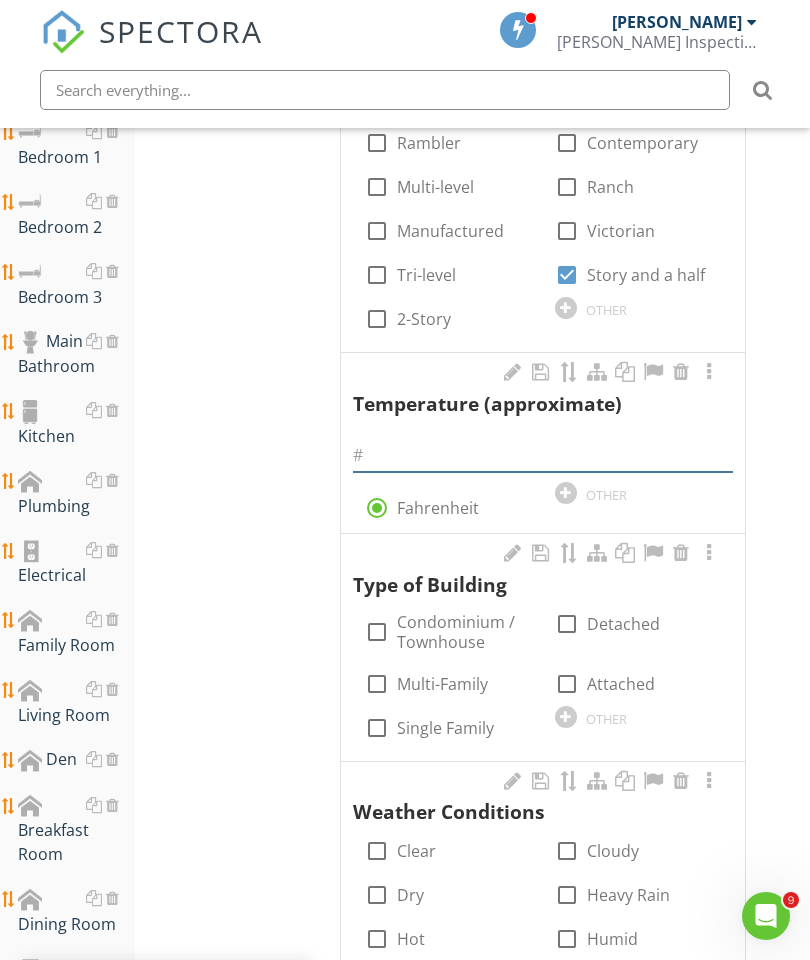 click at bounding box center (543, 455) 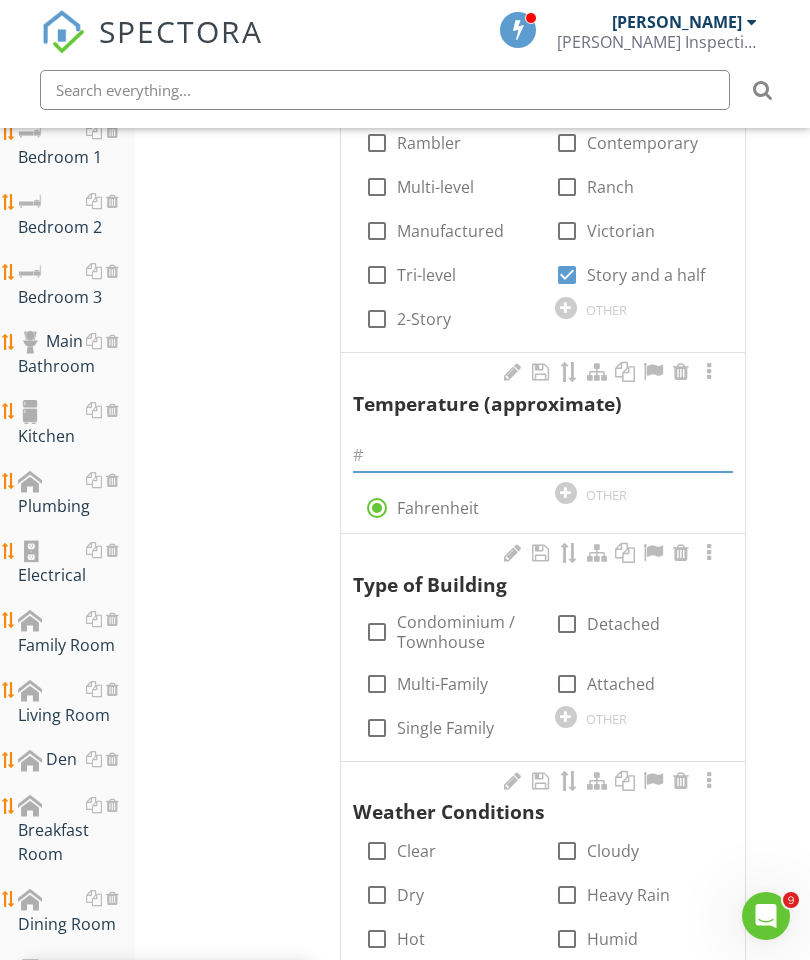 scroll, scrollTop: 777, scrollLeft: 0, axis: vertical 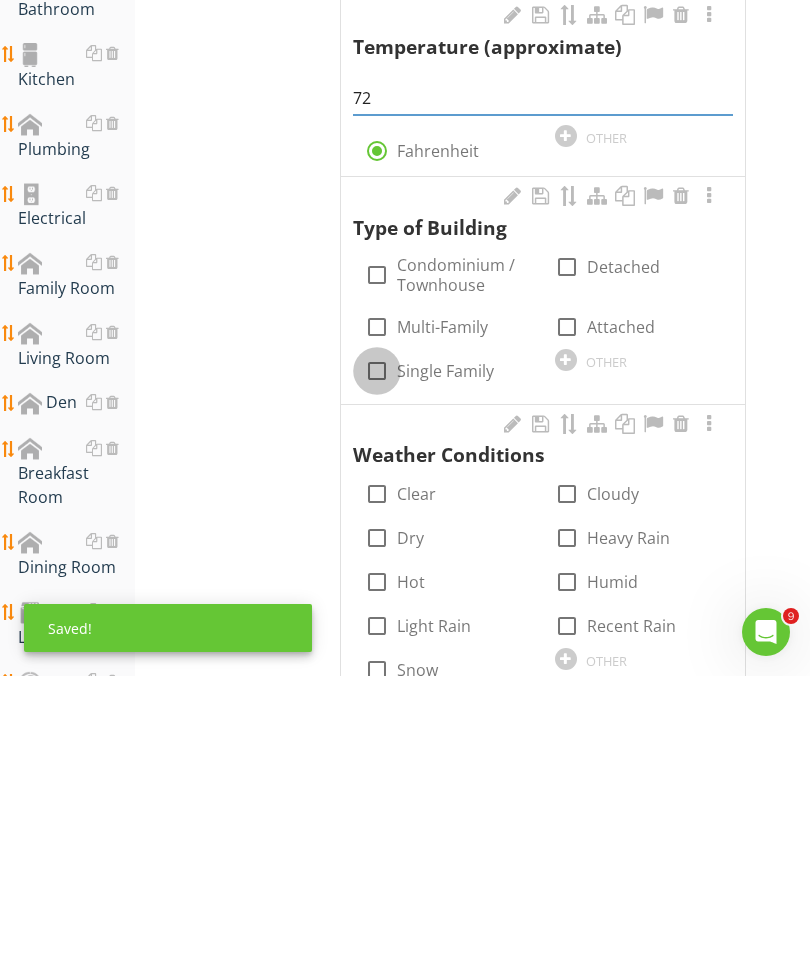 type on "72" 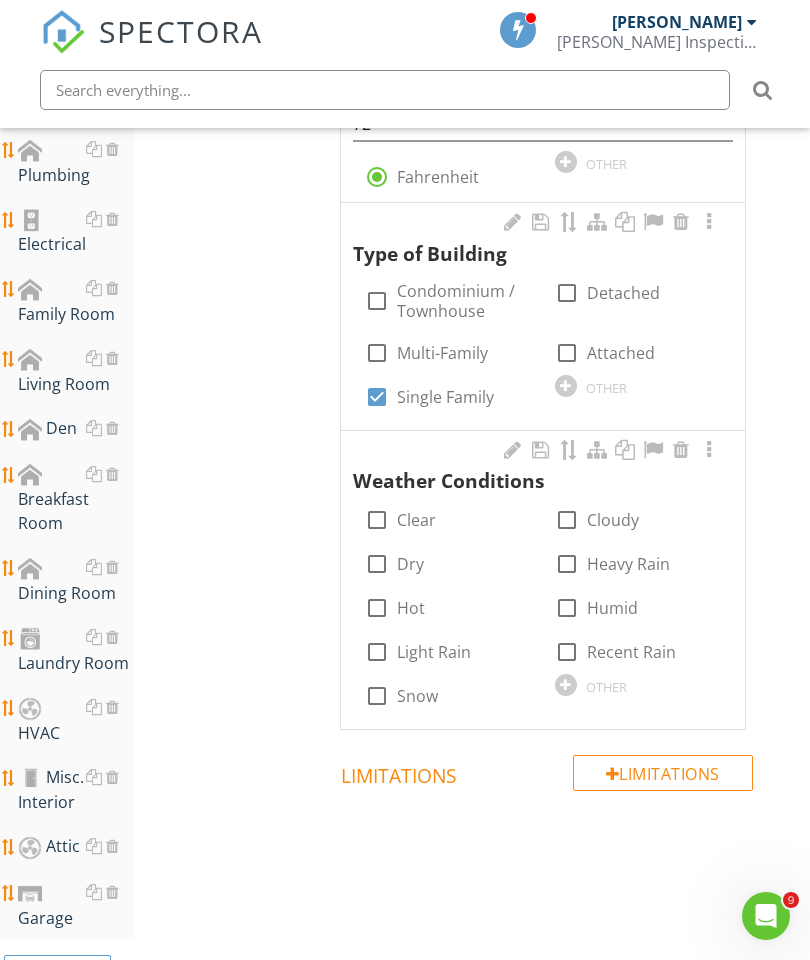 scroll, scrollTop: 1189, scrollLeft: 0, axis: vertical 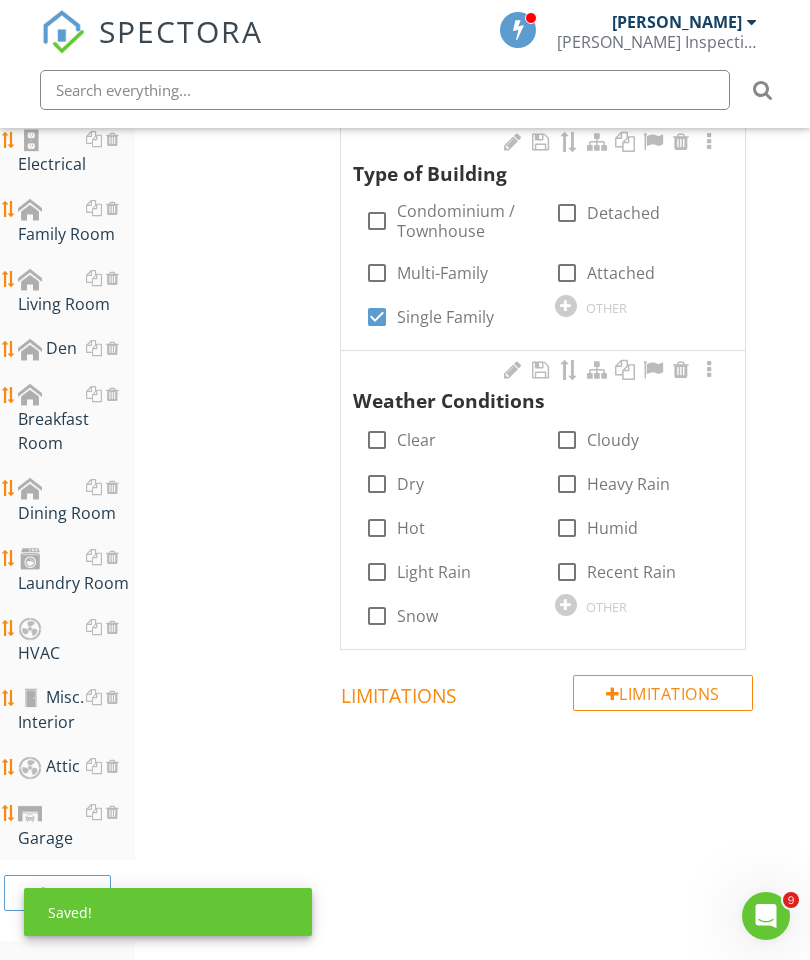 click at bounding box center (377, 440) 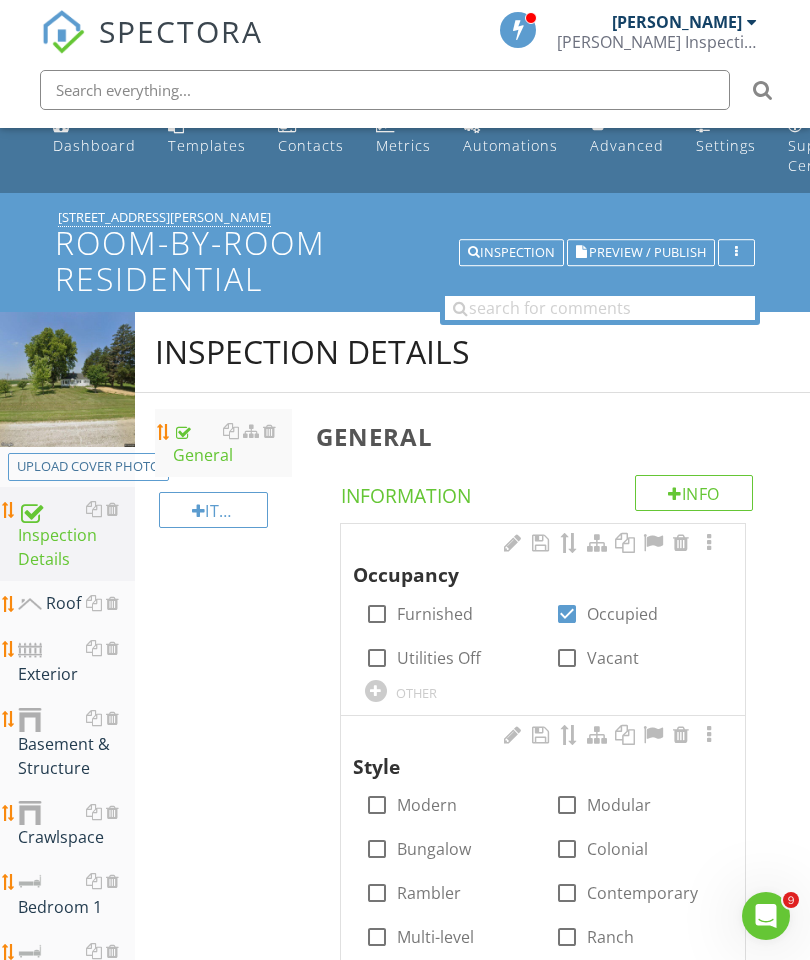 scroll, scrollTop: 7, scrollLeft: 0, axis: vertical 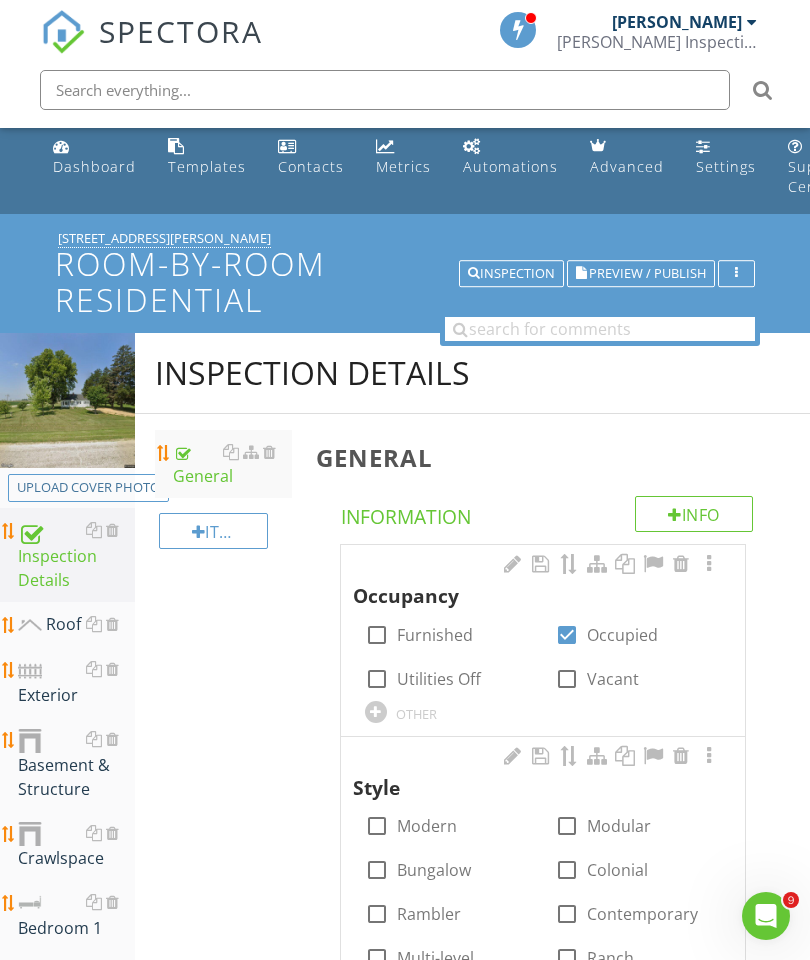 click on "Exterior" at bounding box center [76, 682] 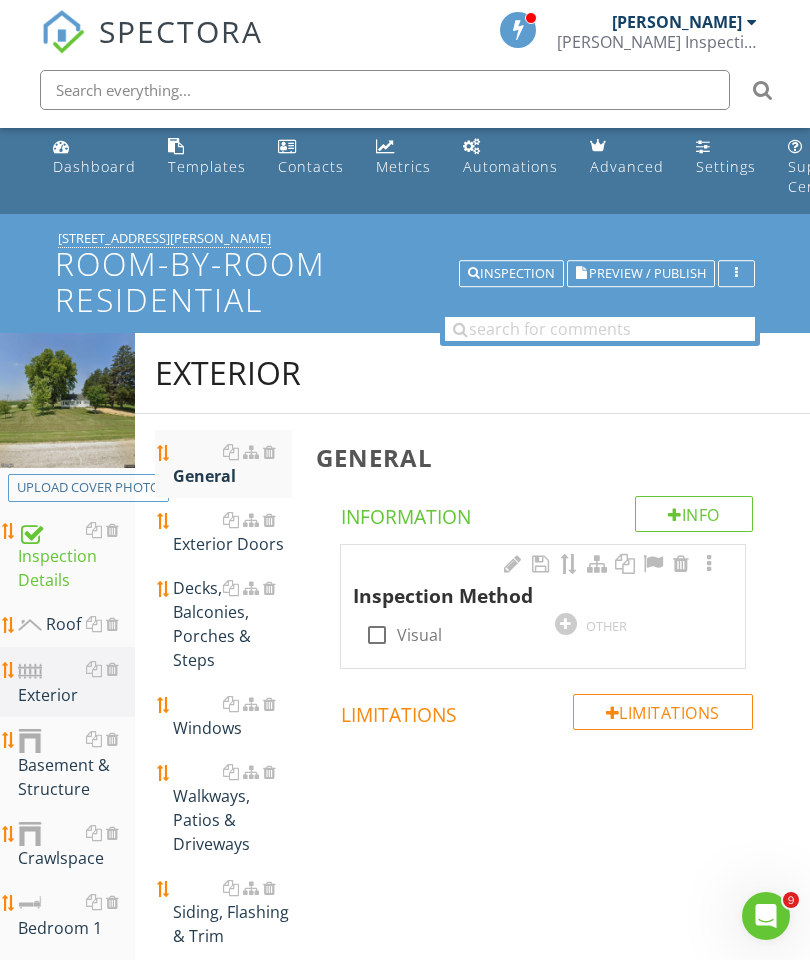 click on "Walkways, Patios & Driveways" at bounding box center [232, 808] 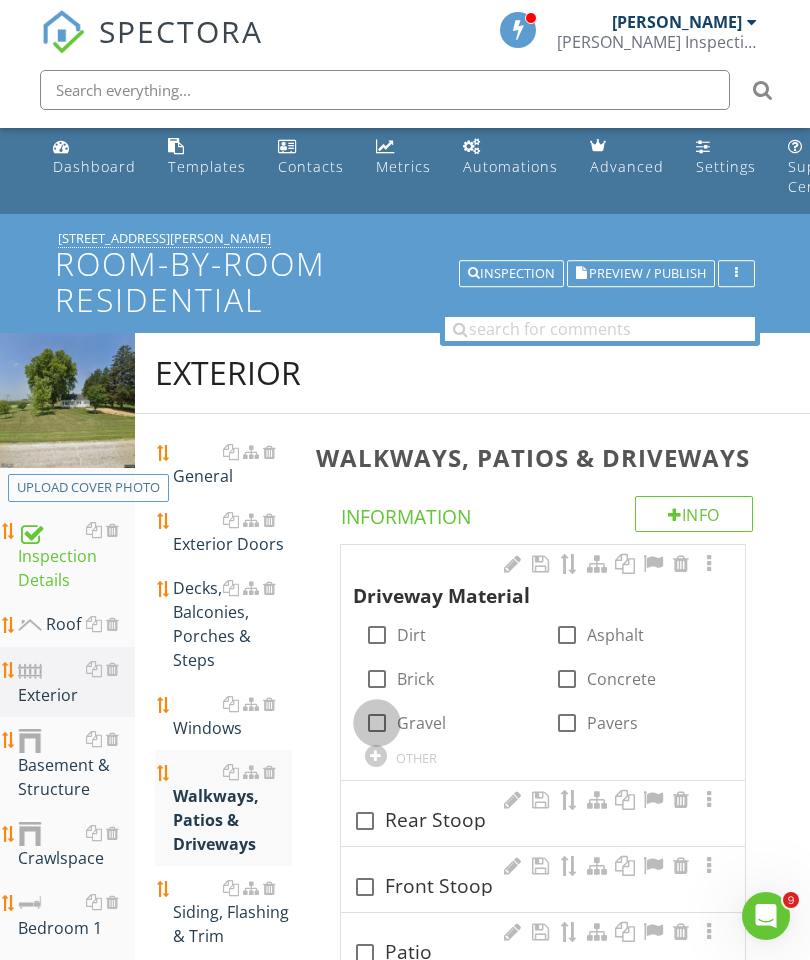 click at bounding box center [377, 723] 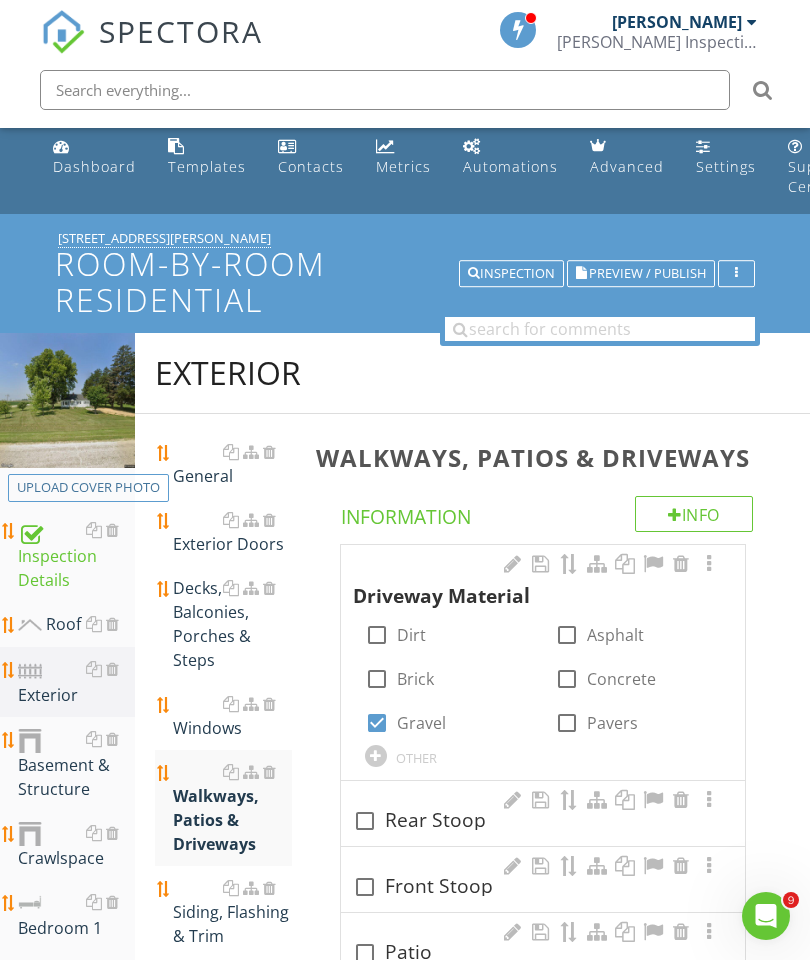 click at bounding box center [709, 564] 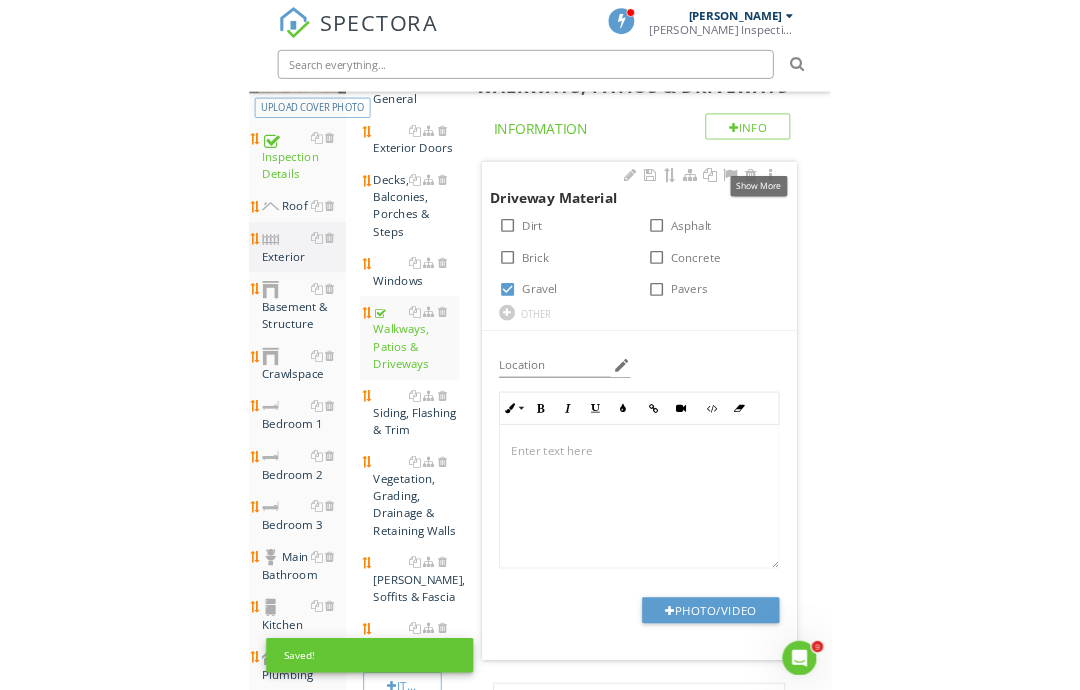 scroll, scrollTop: 345, scrollLeft: 0, axis: vertical 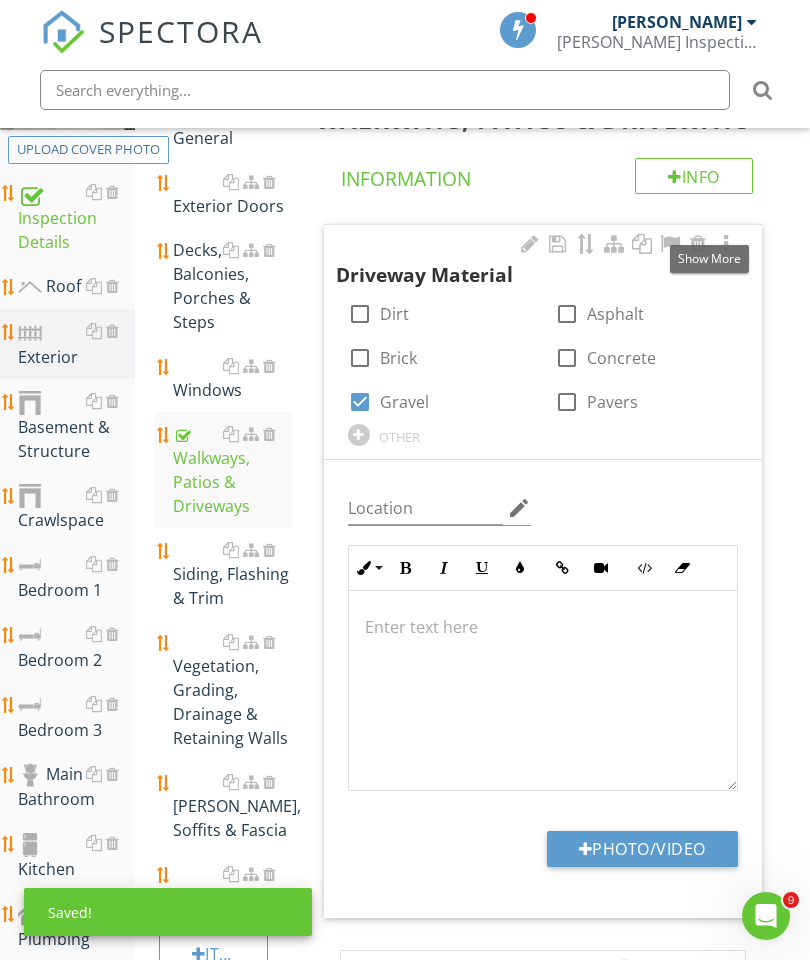 click on "Photo/Video" at bounding box center (642, 849) 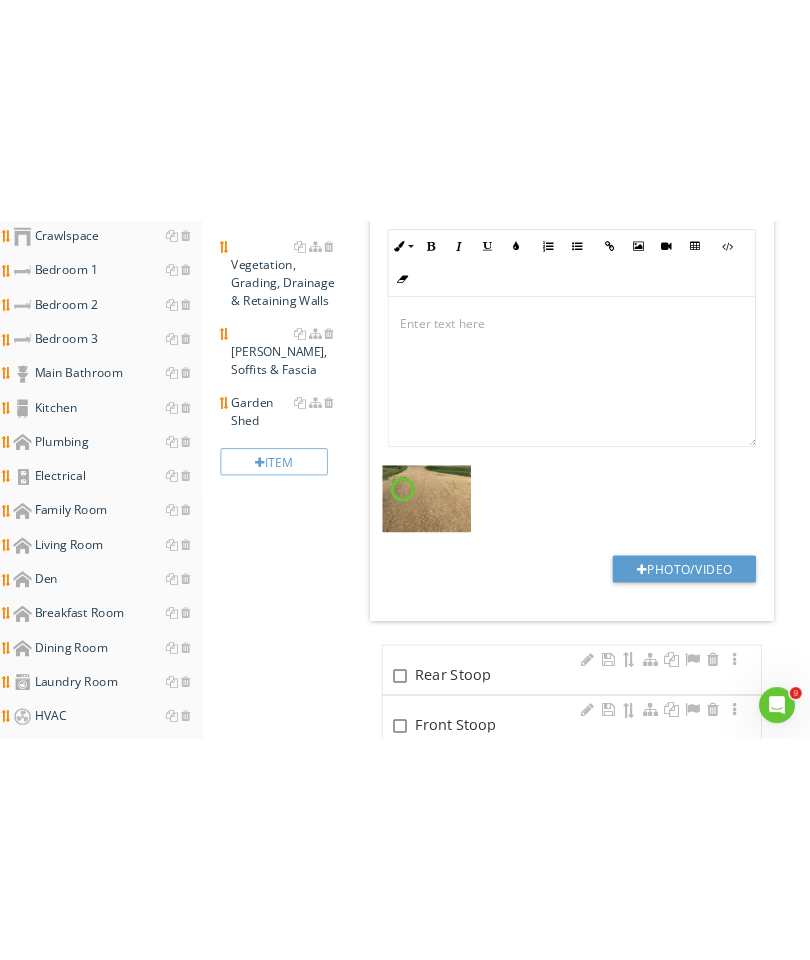 scroll, scrollTop: 730, scrollLeft: 0, axis: vertical 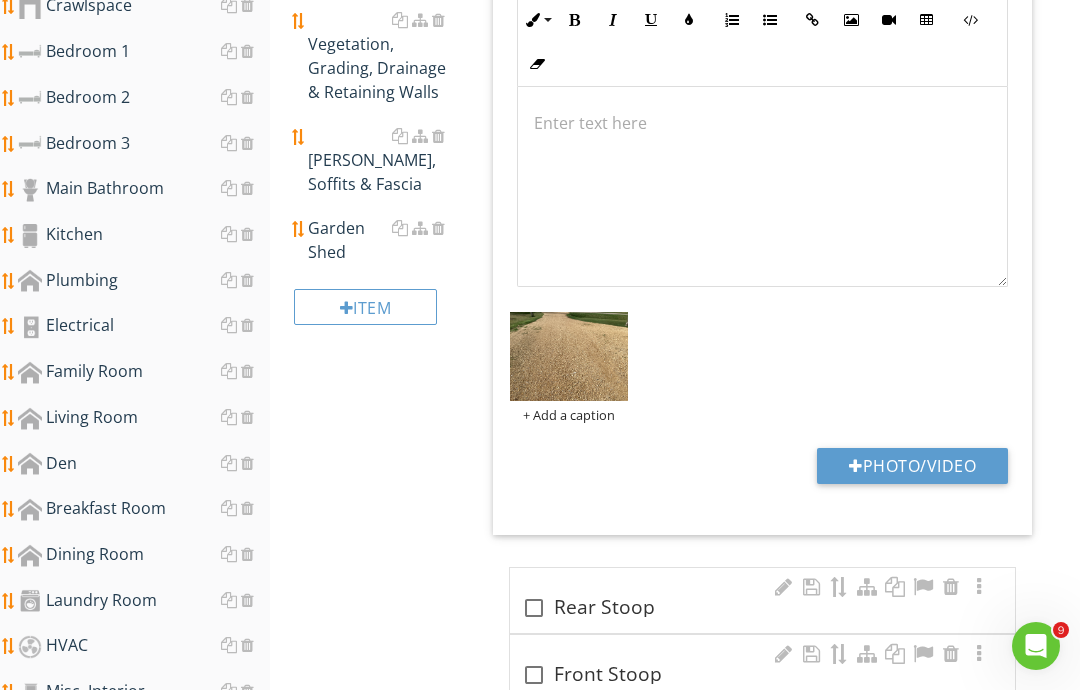 click on "Photo/Video" at bounding box center (912, 466) 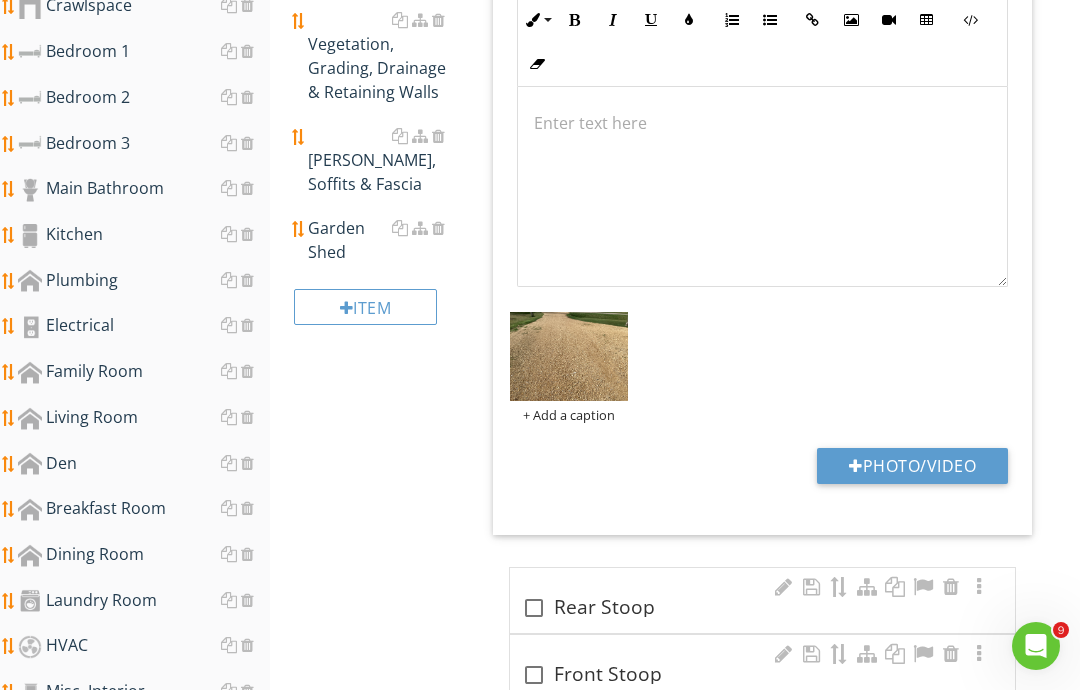 type on "C:\fakepath\image.jpg" 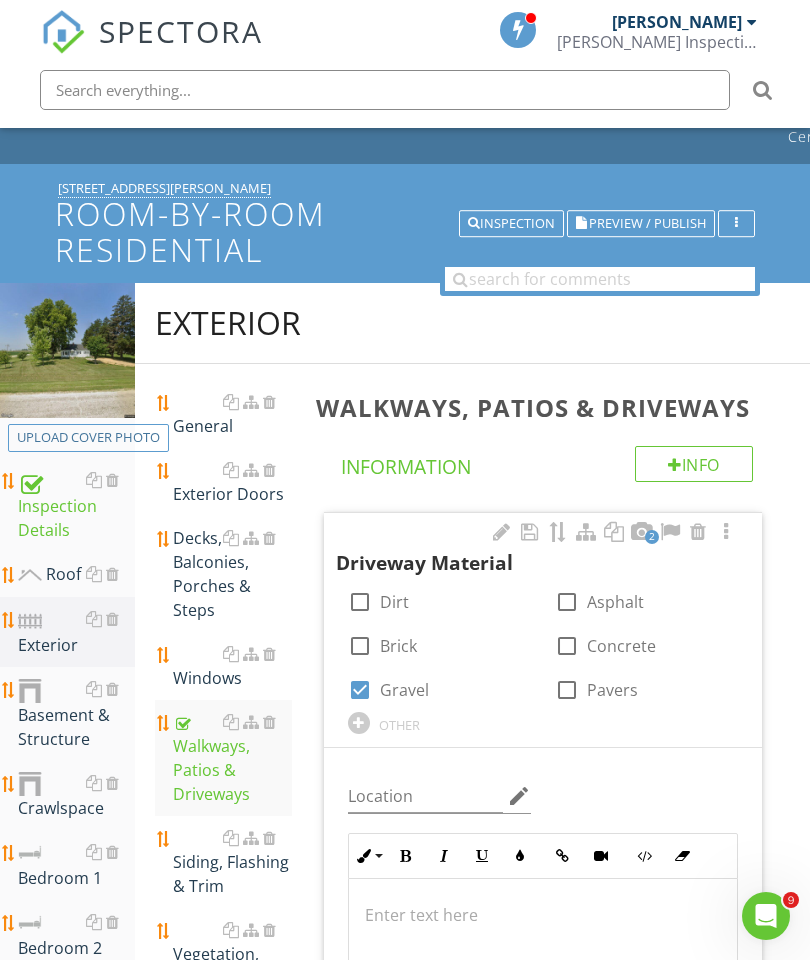 scroll, scrollTop: 0, scrollLeft: 0, axis: both 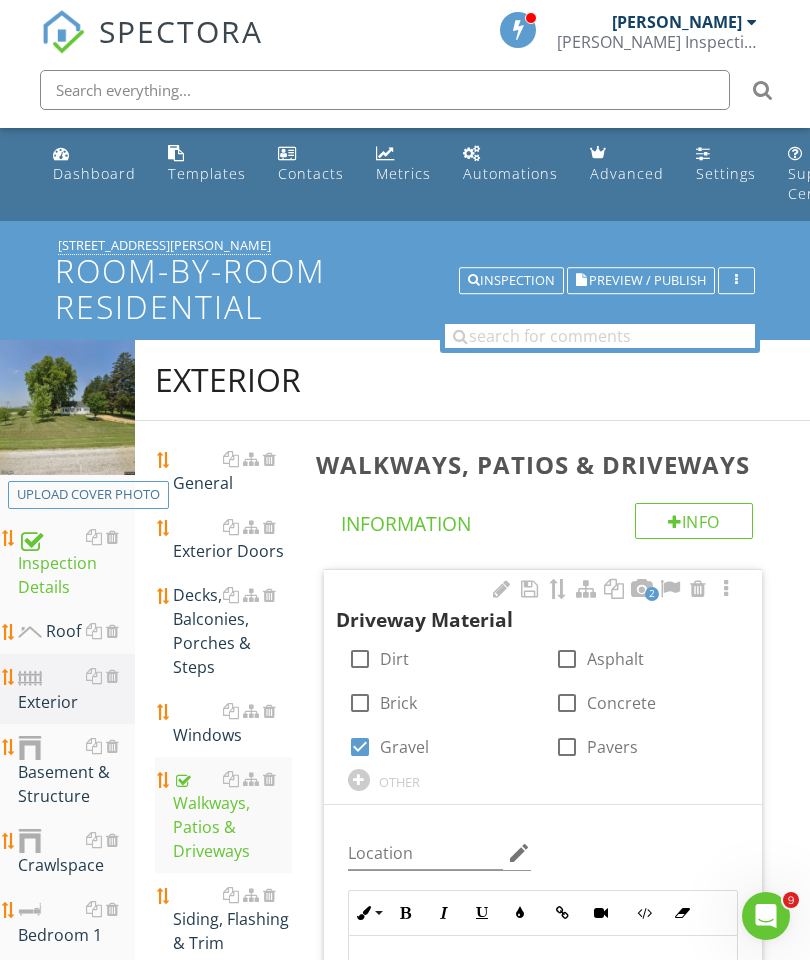 click on "Upload cover photo" at bounding box center (88, 495) 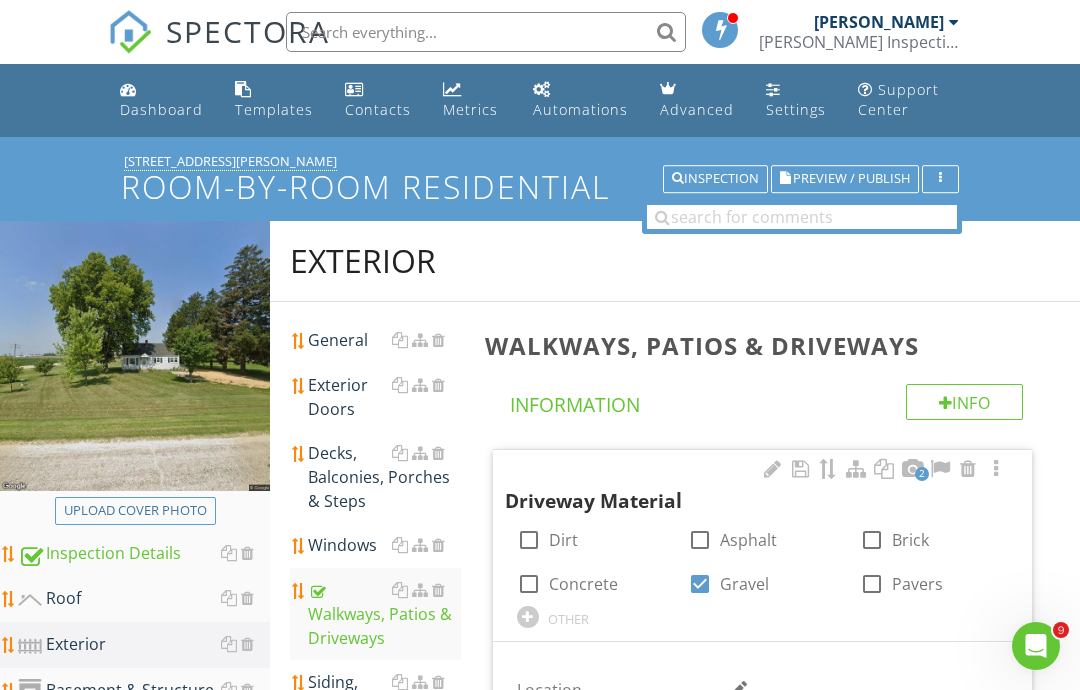 type on "C:\fakepath\image.jpg" 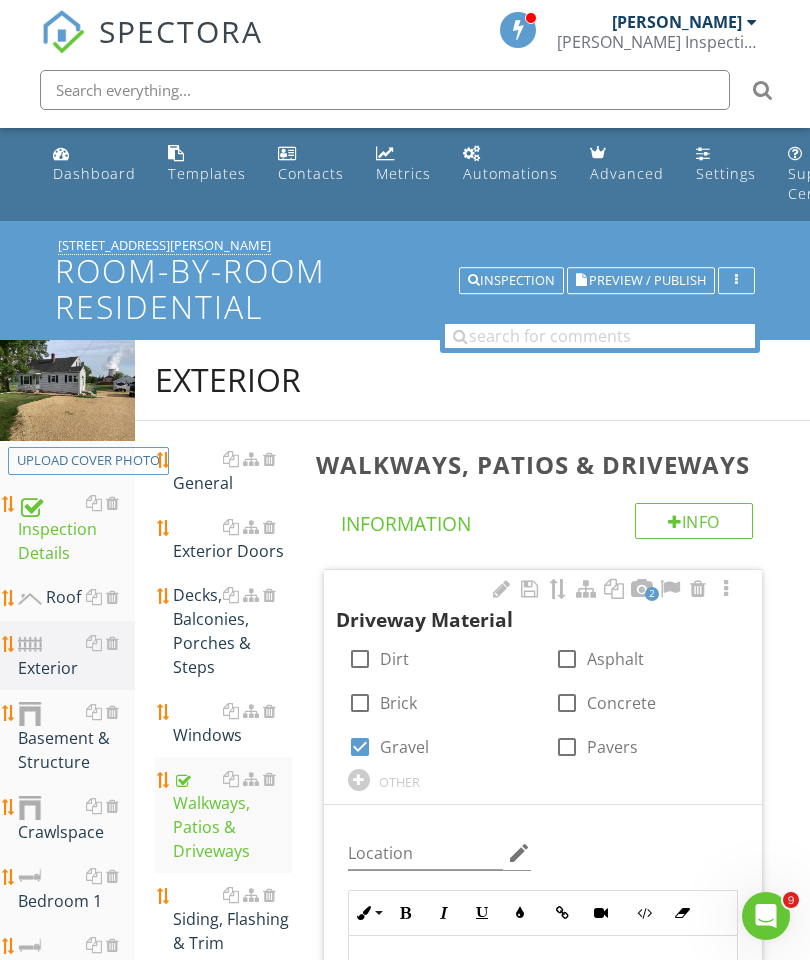 click on "General" at bounding box center (232, 471) 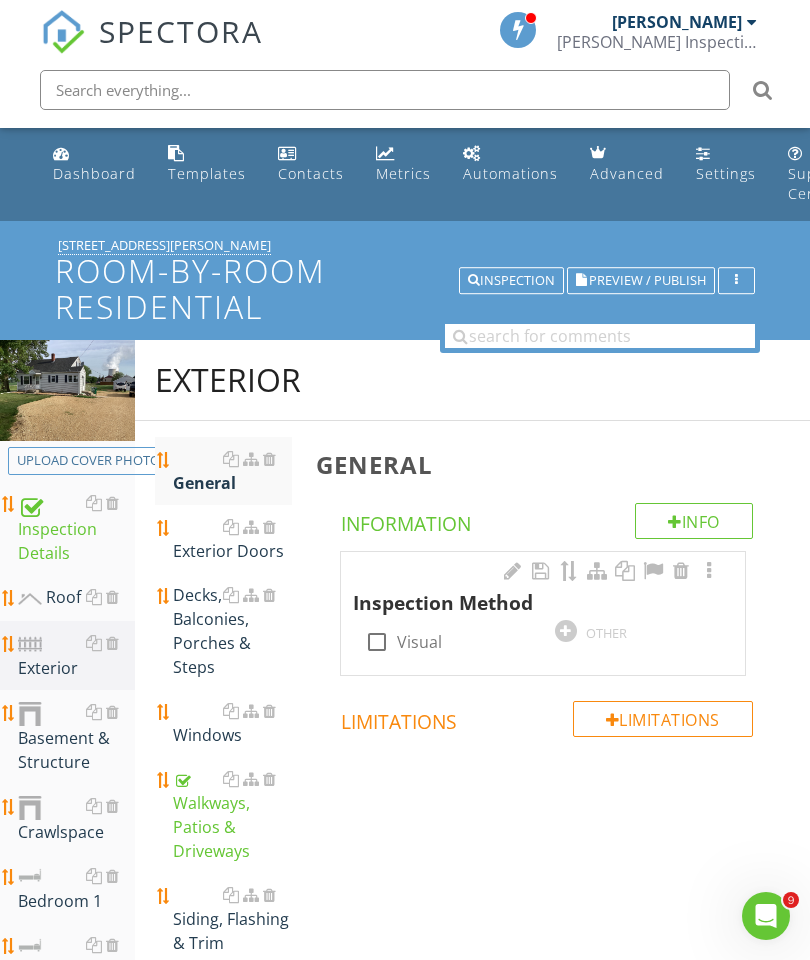 click at bounding box center [377, 642] 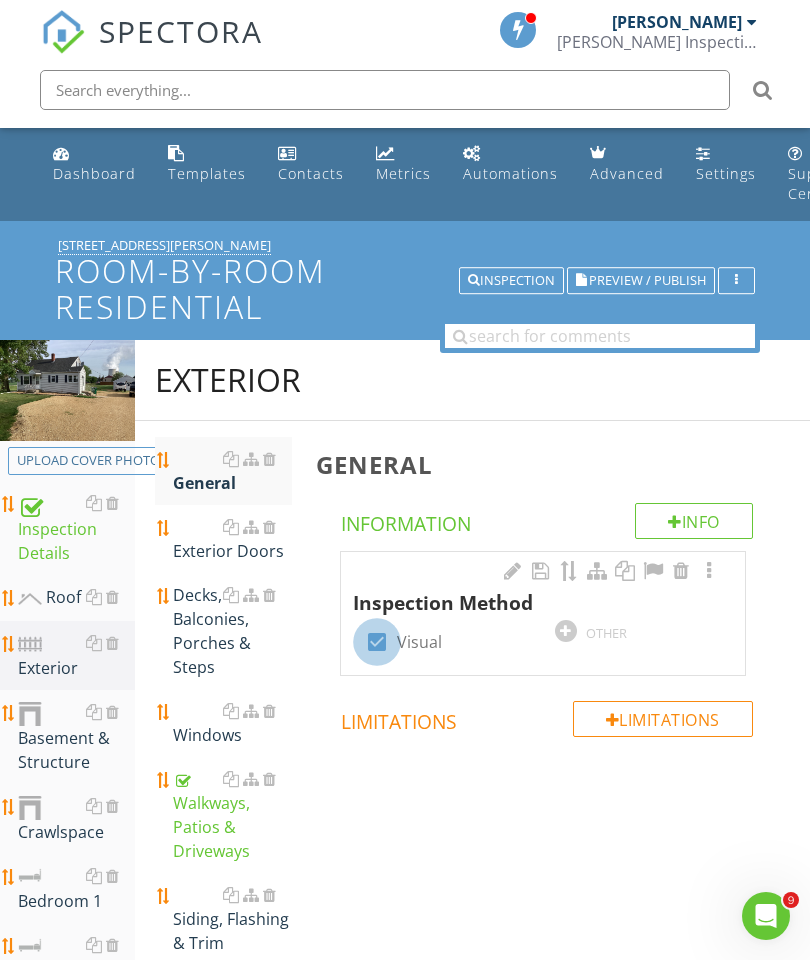 checkbox on "true" 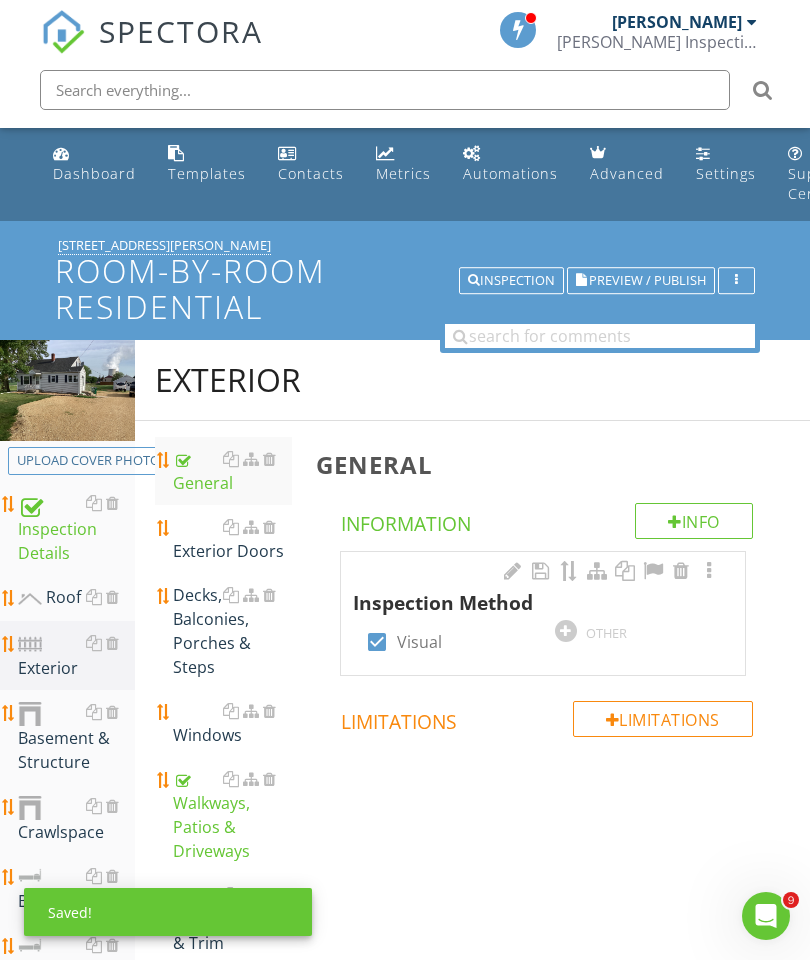 click on "Exterior Doors" at bounding box center [232, 539] 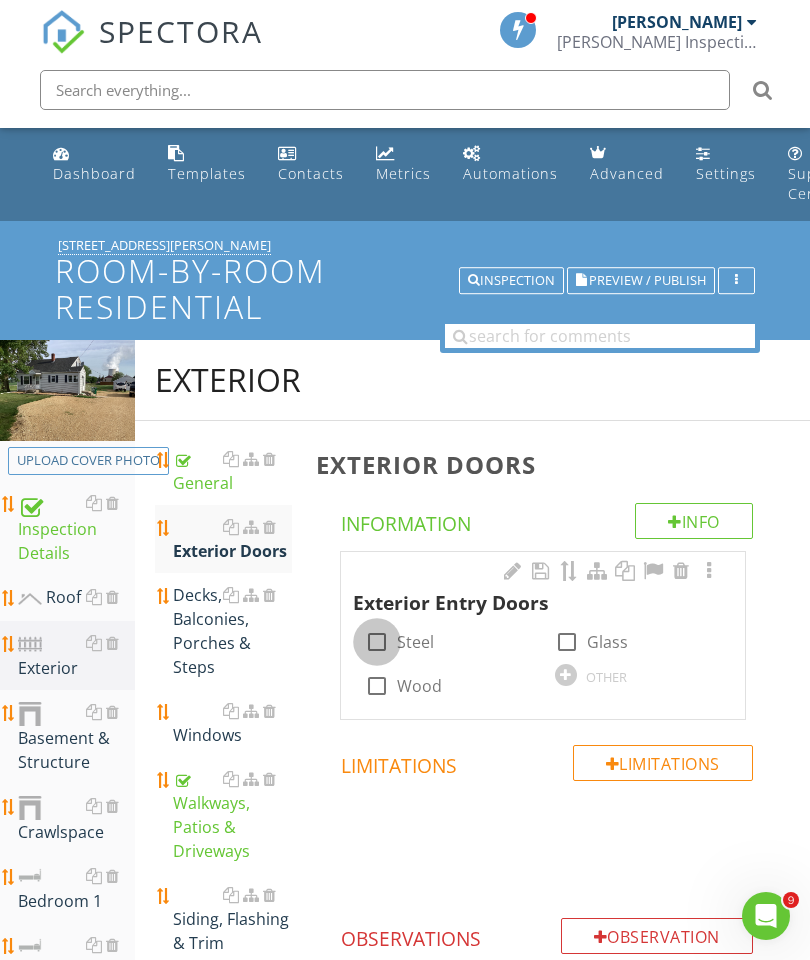 click at bounding box center [377, 642] 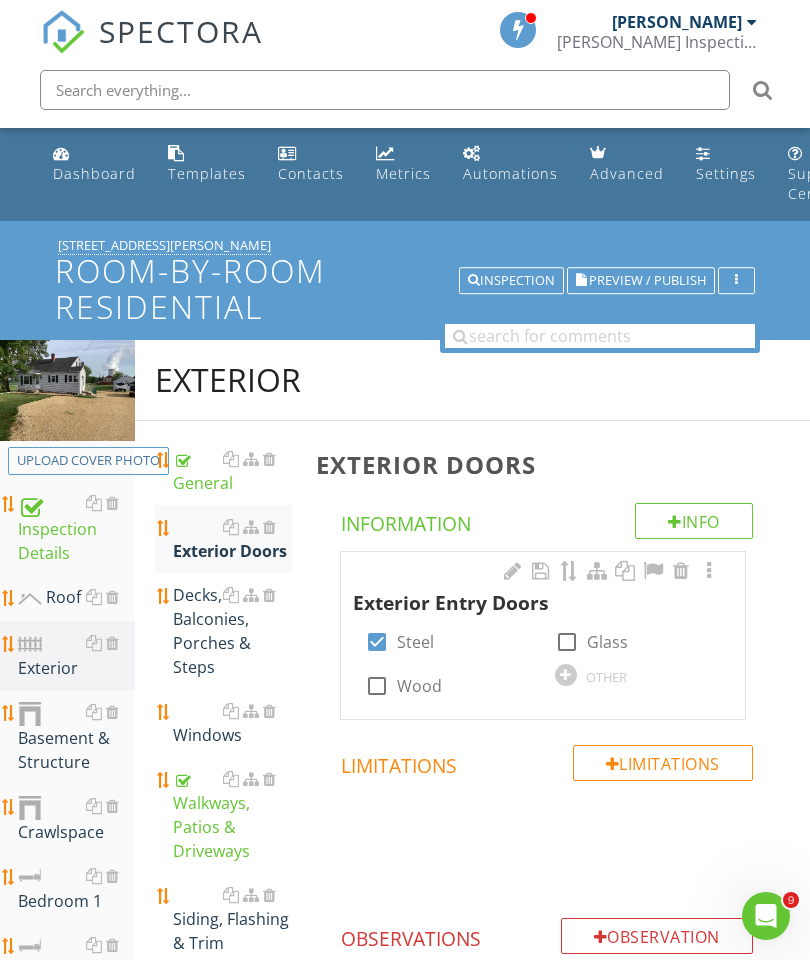click at bounding box center [709, 571] 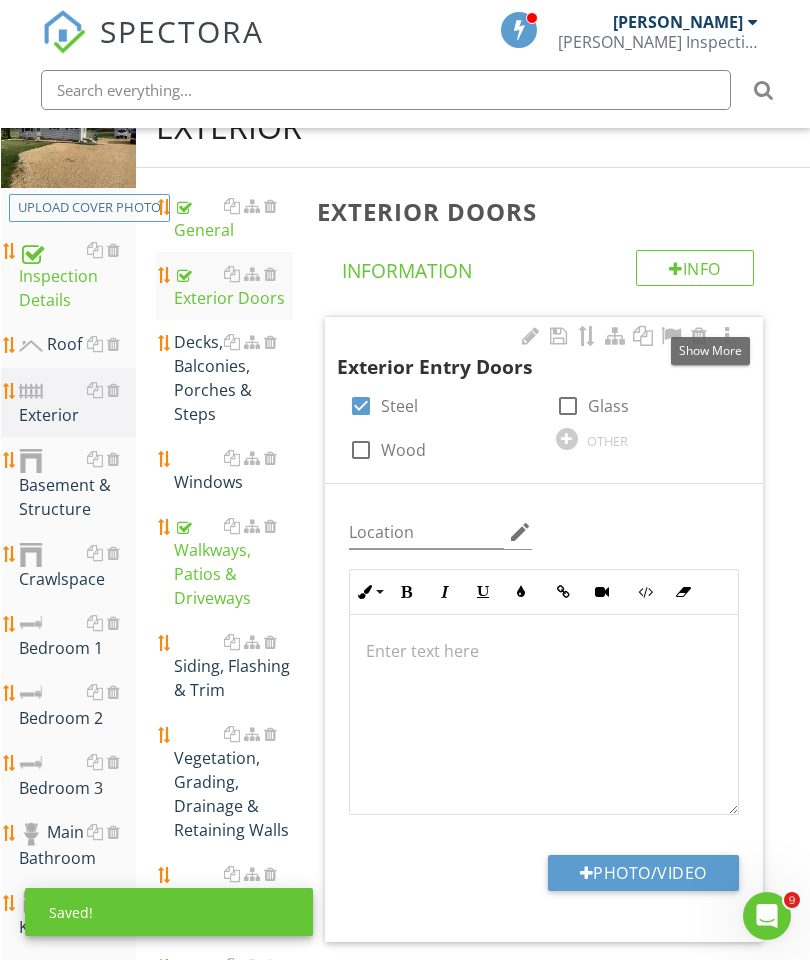 scroll, scrollTop: 256, scrollLeft: 0, axis: vertical 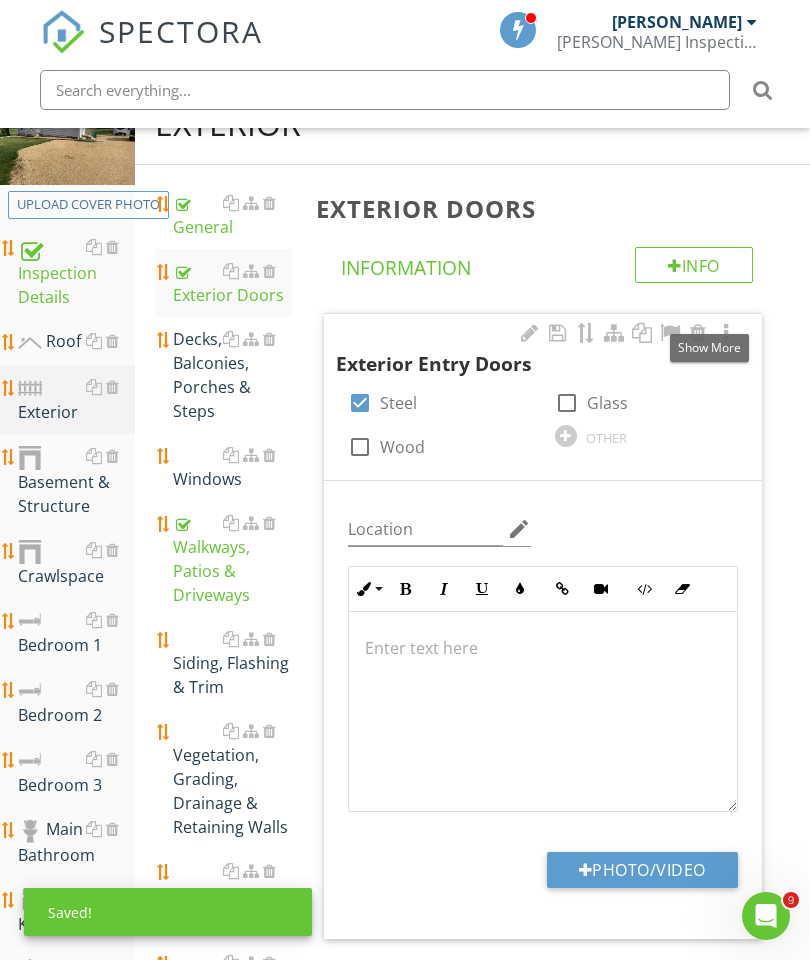 click on "Photo/Video" at bounding box center (642, 870) 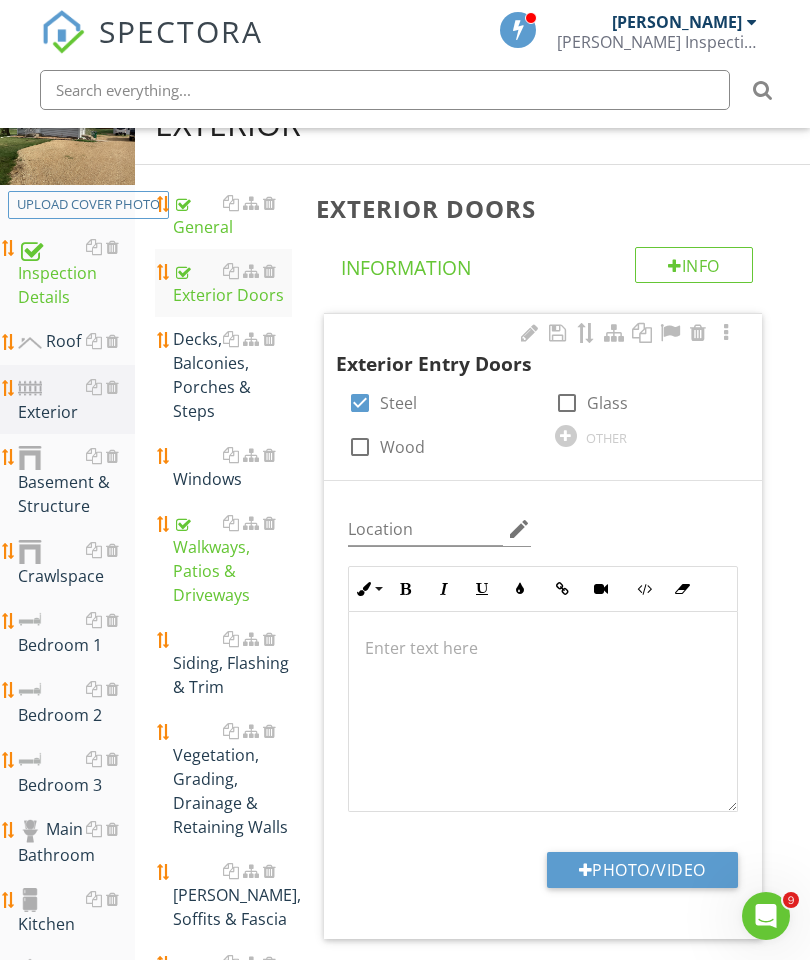 type on "C:\fakepath\image.jpg" 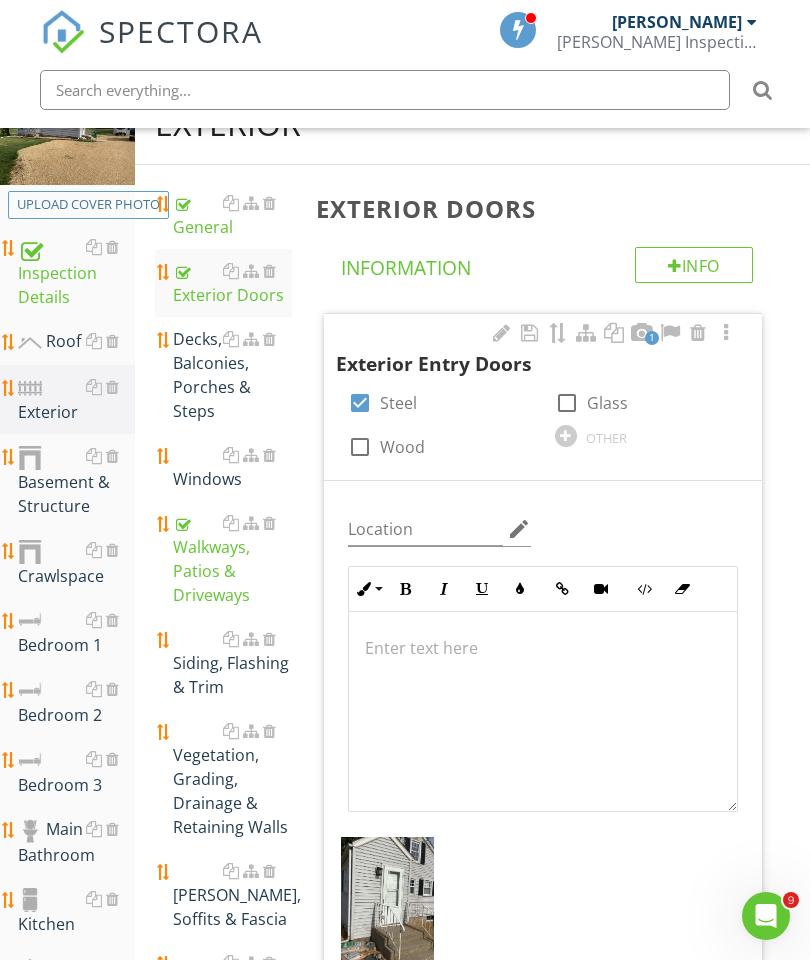 click on "Siding, Flashing & Trim" at bounding box center [232, 663] 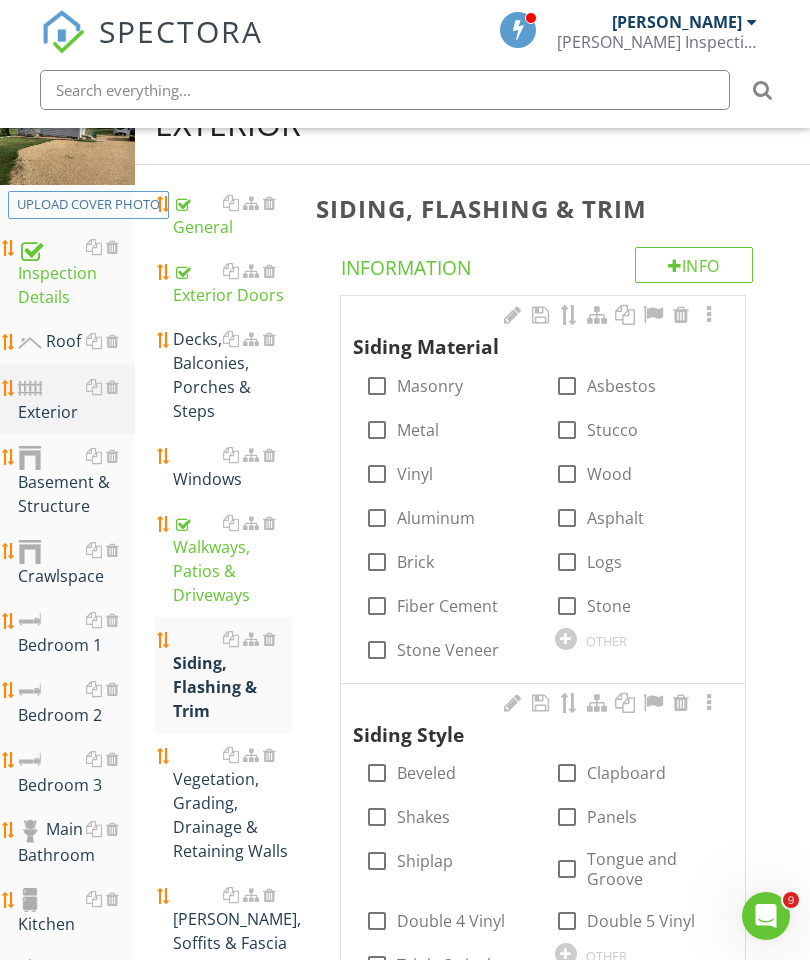 click at bounding box center (377, 474) 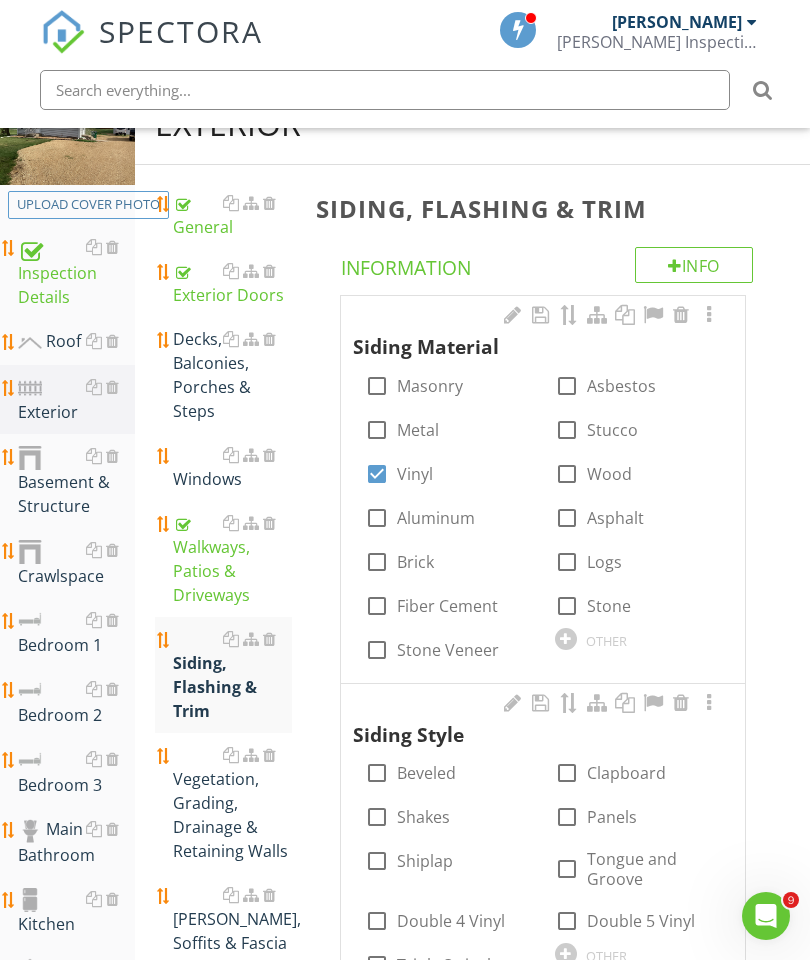 click at bounding box center (377, 921) 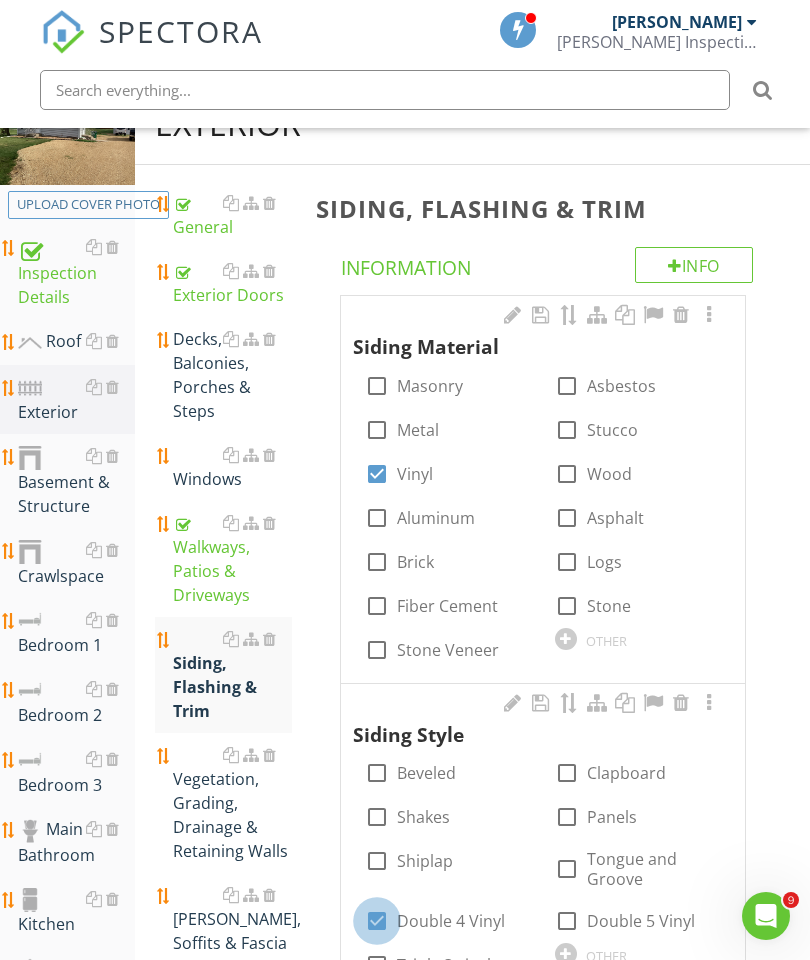 checkbox on "true" 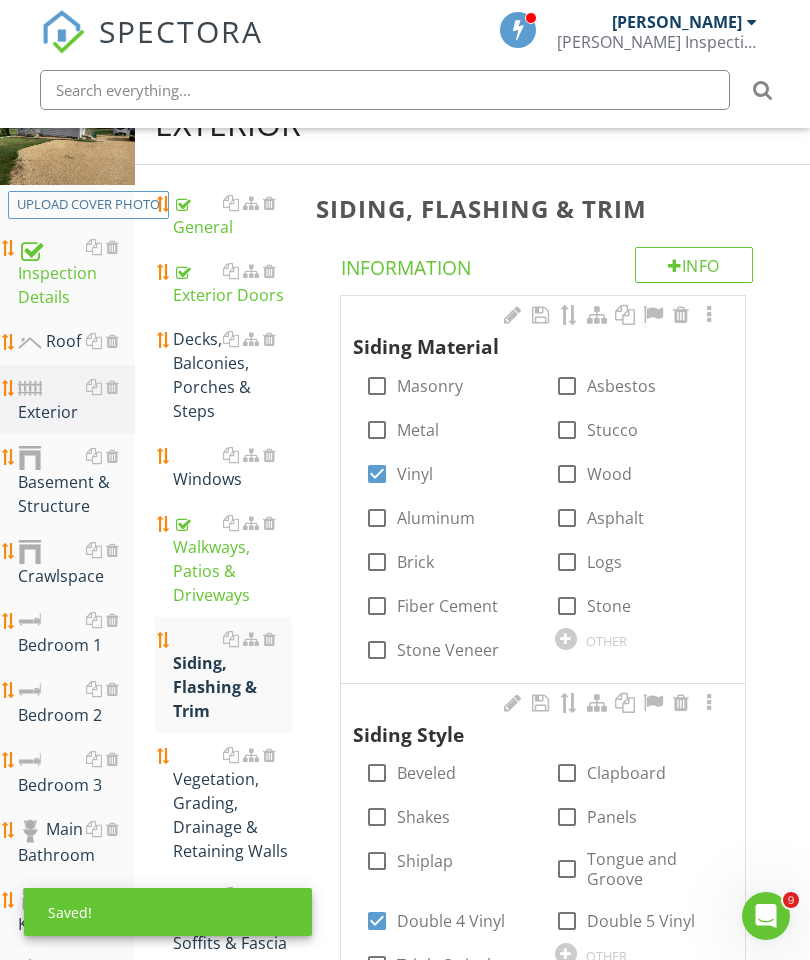 click at bounding box center (709, 315) 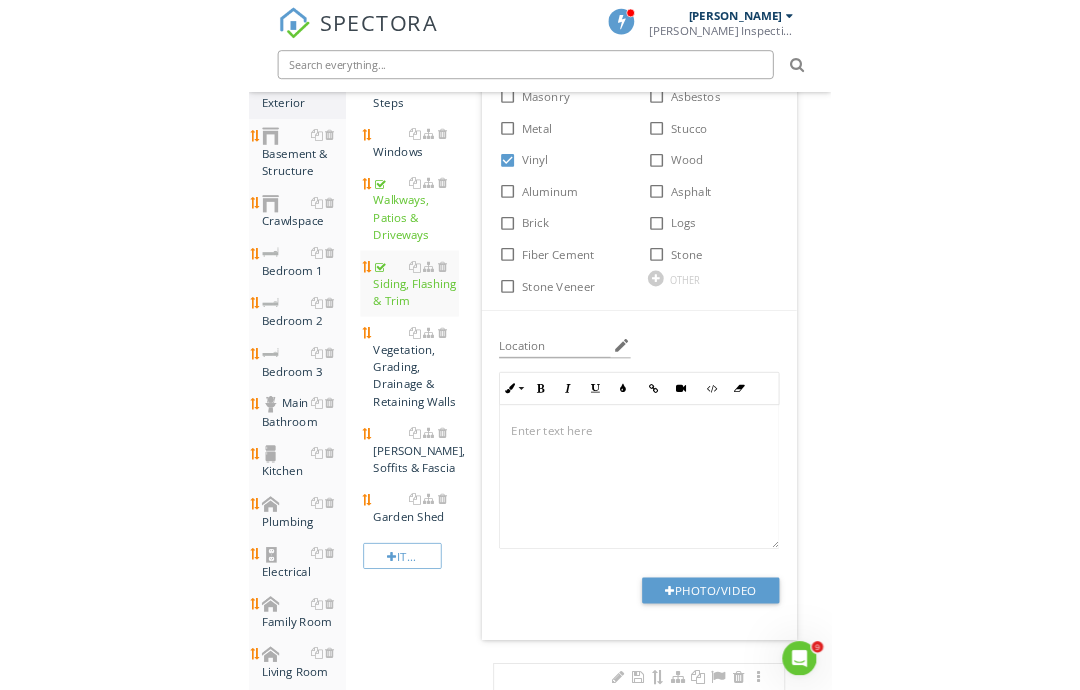 scroll, scrollTop: 523, scrollLeft: 0, axis: vertical 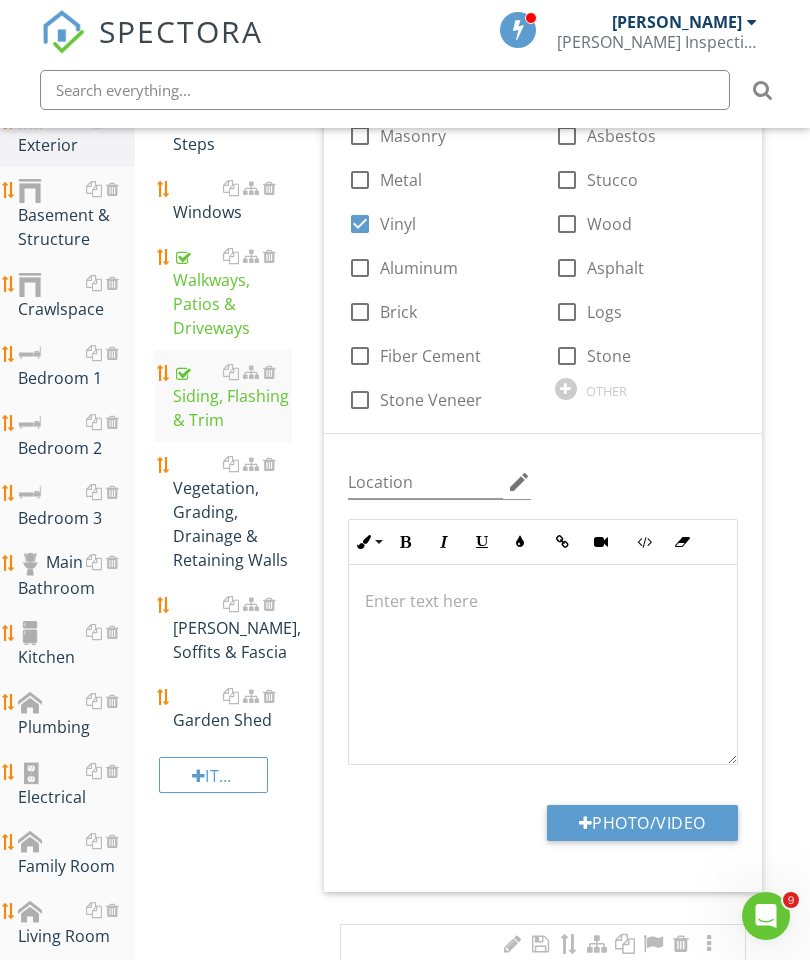 click on "Photo/Video" at bounding box center [642, 823] 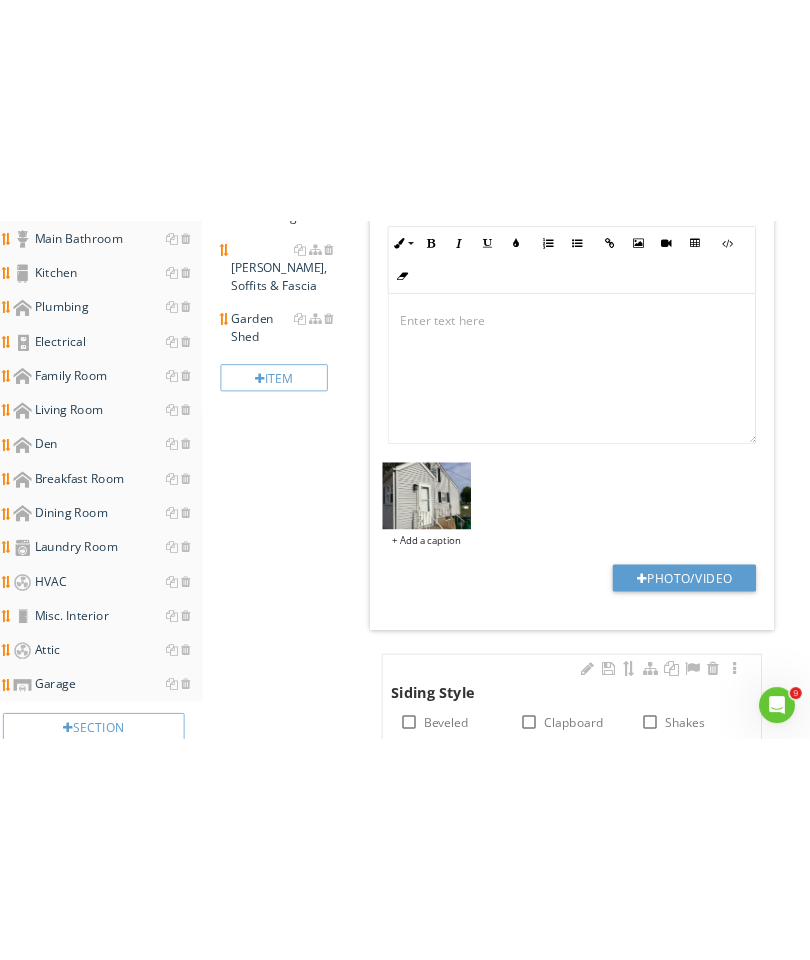 scroll, scrollTop: 829, scrollLeft: 0, axis: vertical 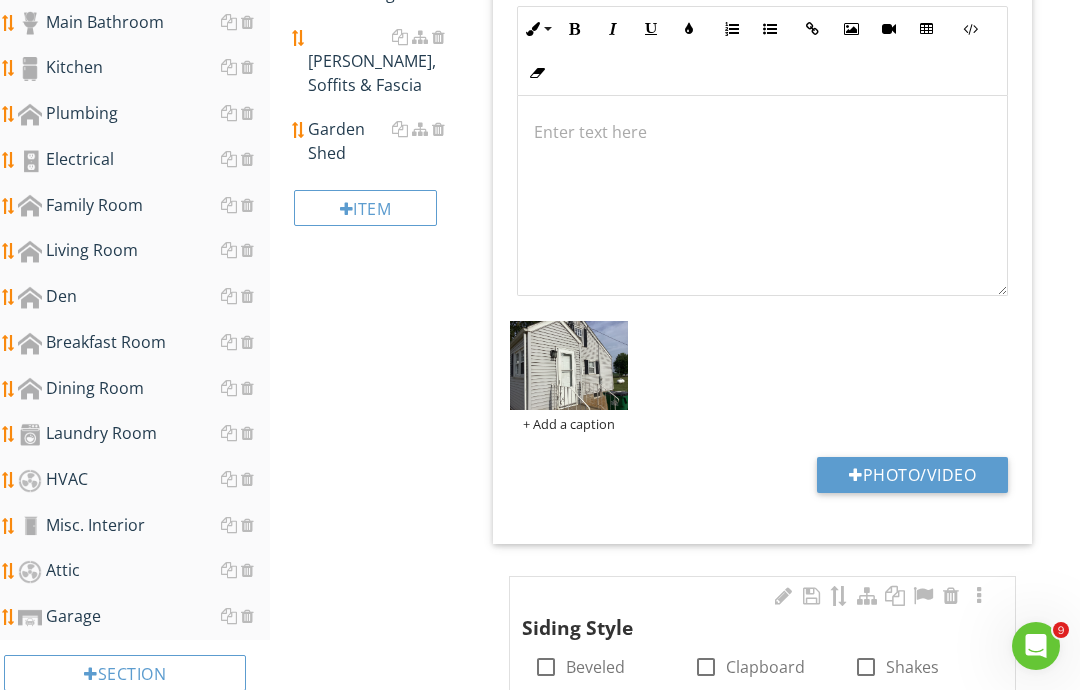 click on "Photo/Video" at bounding box center (912, 475) 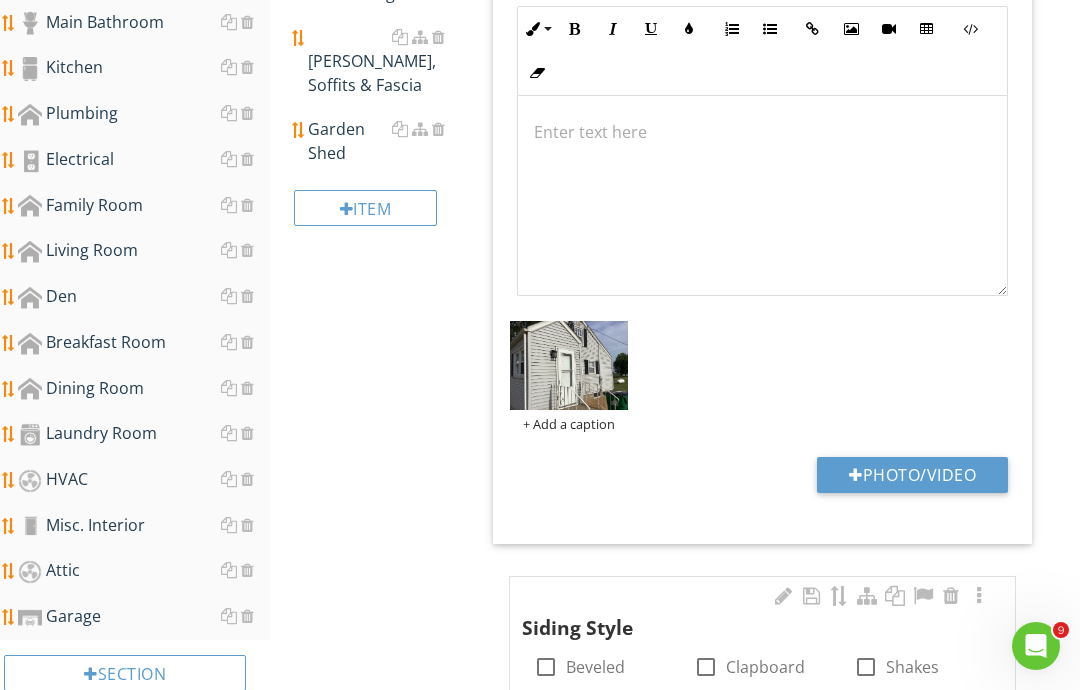 type on "C:\fakepath\image.jpg" 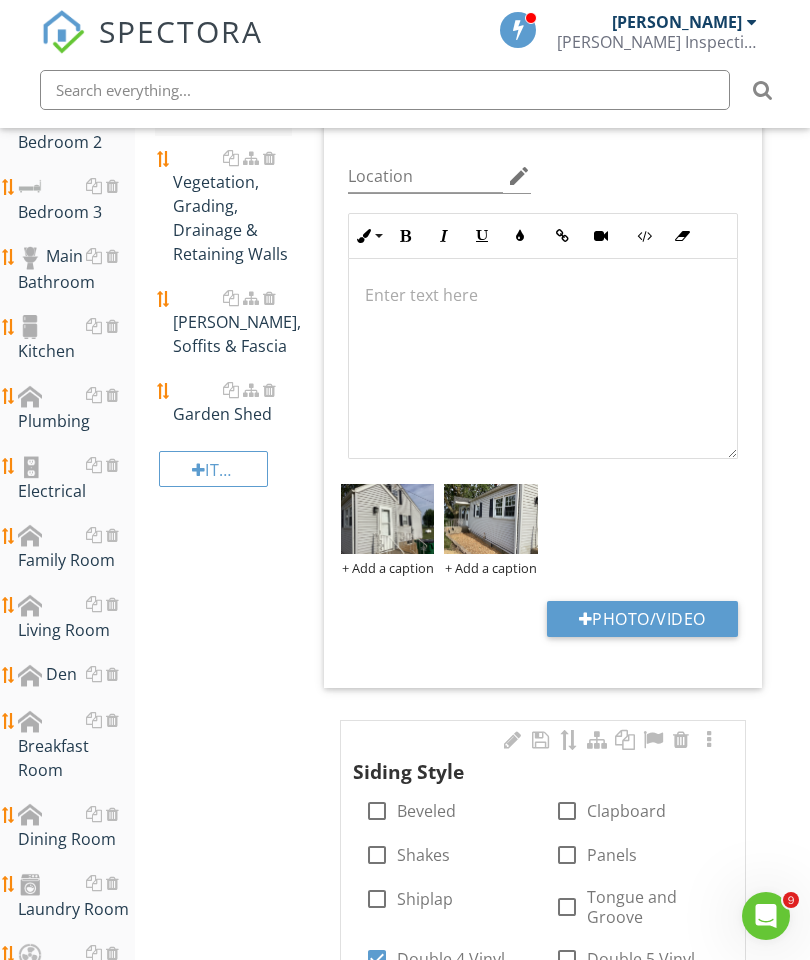 click on "Eaves, Soffits & Fascia" at bounding box center [232, 322] 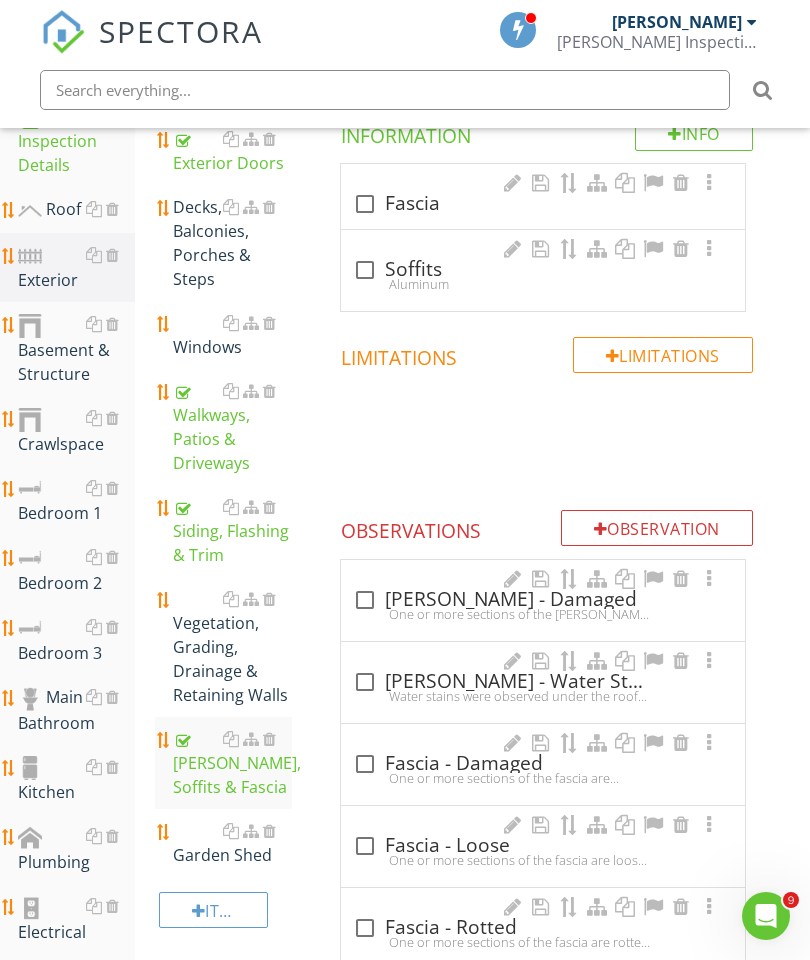 scroll, scrollTop: 386, scrollLeft: 0, axis: vertical 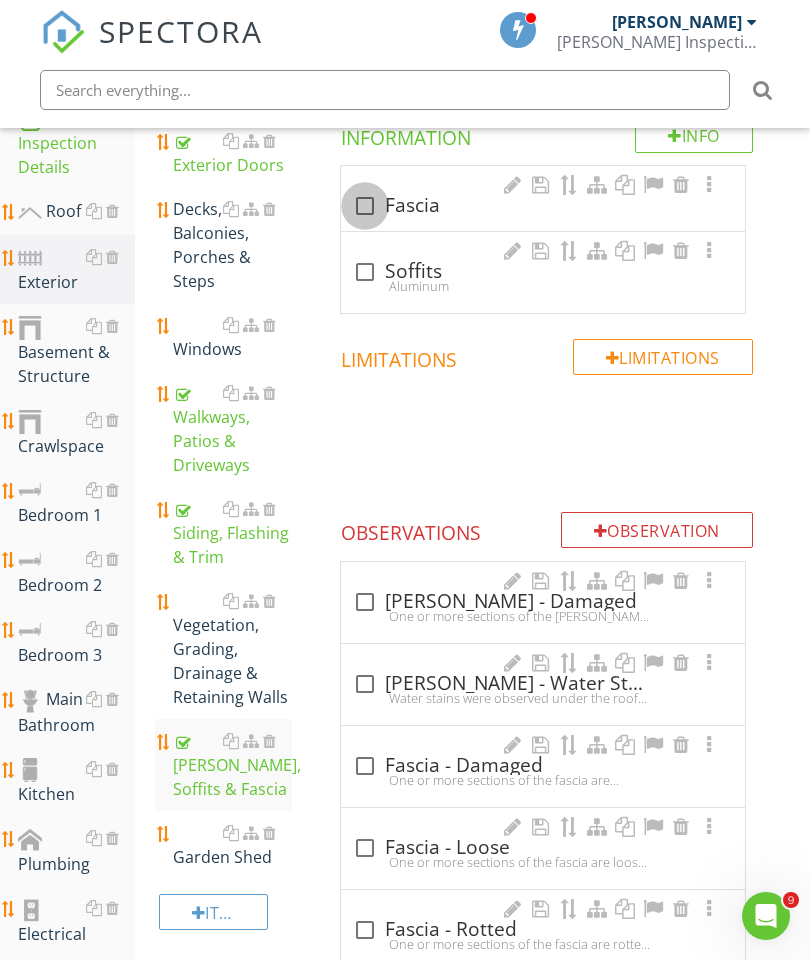 click at bounding box center (365, 206) 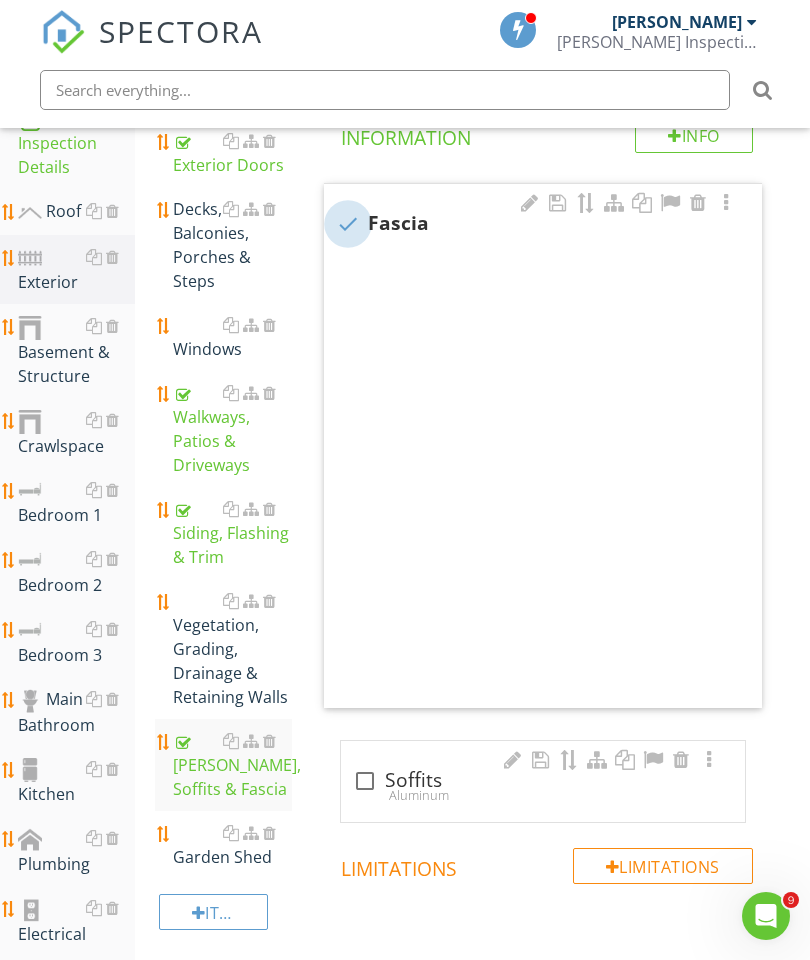checkbox on "true" 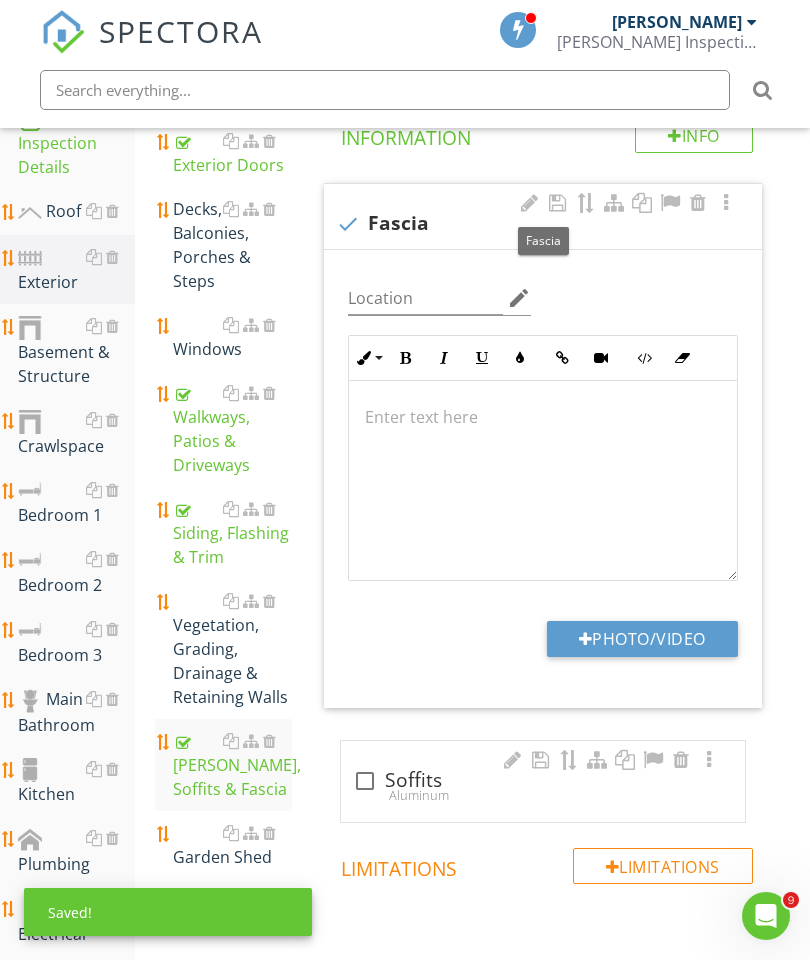 click at bounding box center [543, 481] 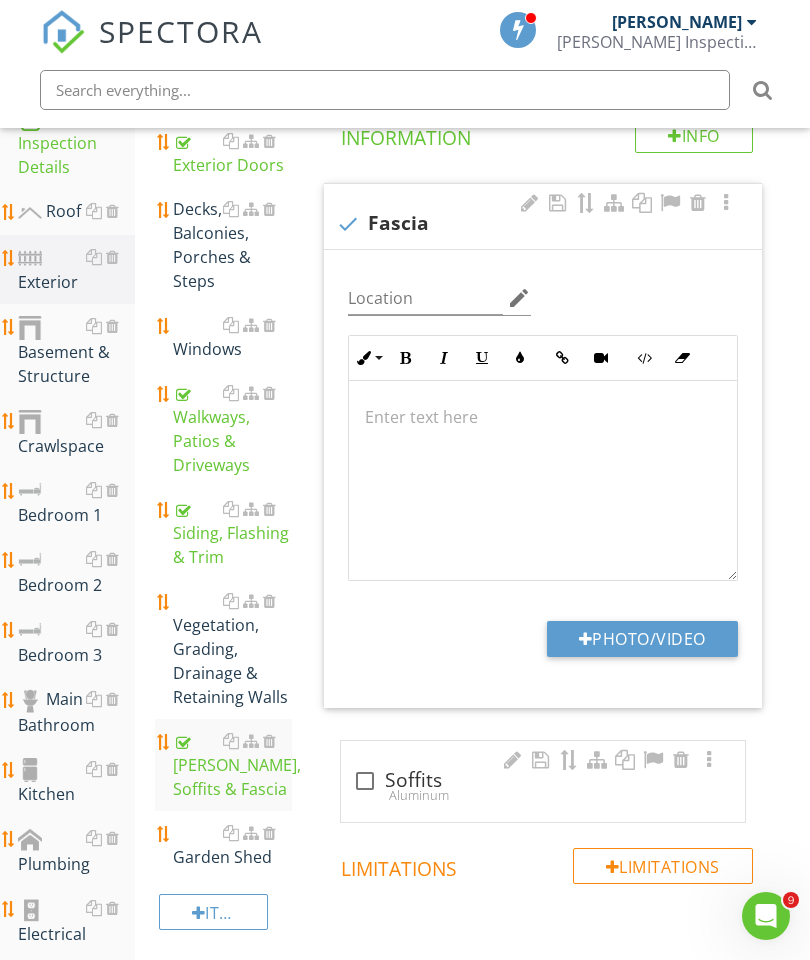 type 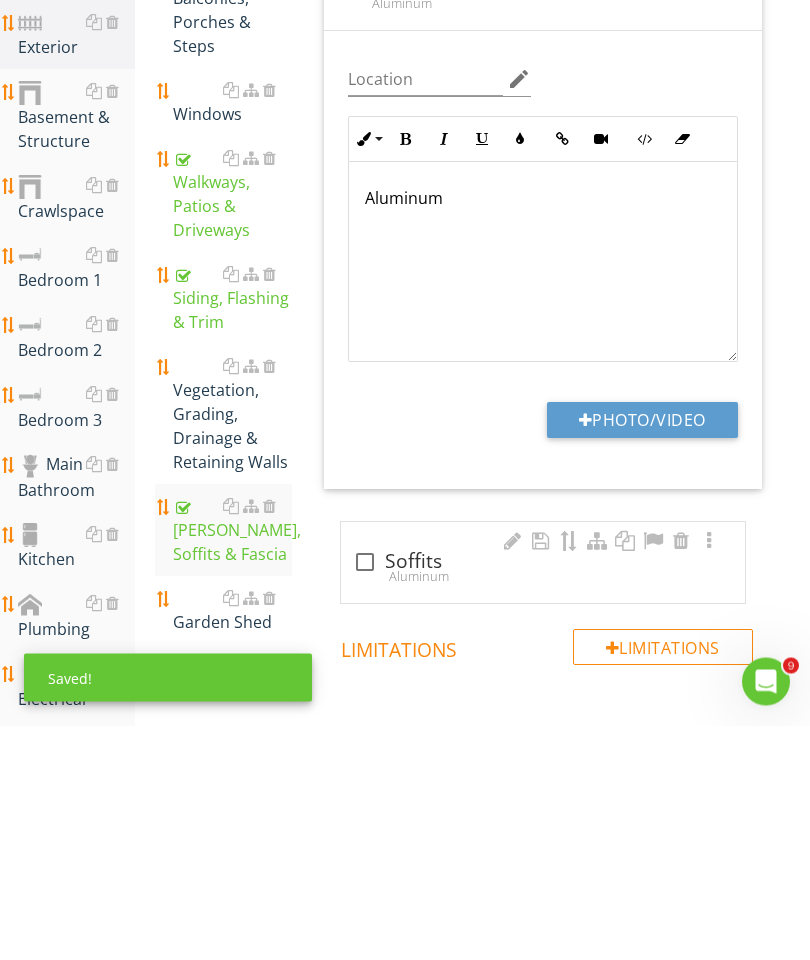 click on "Photo/Video" at bounding box center (642, 655) 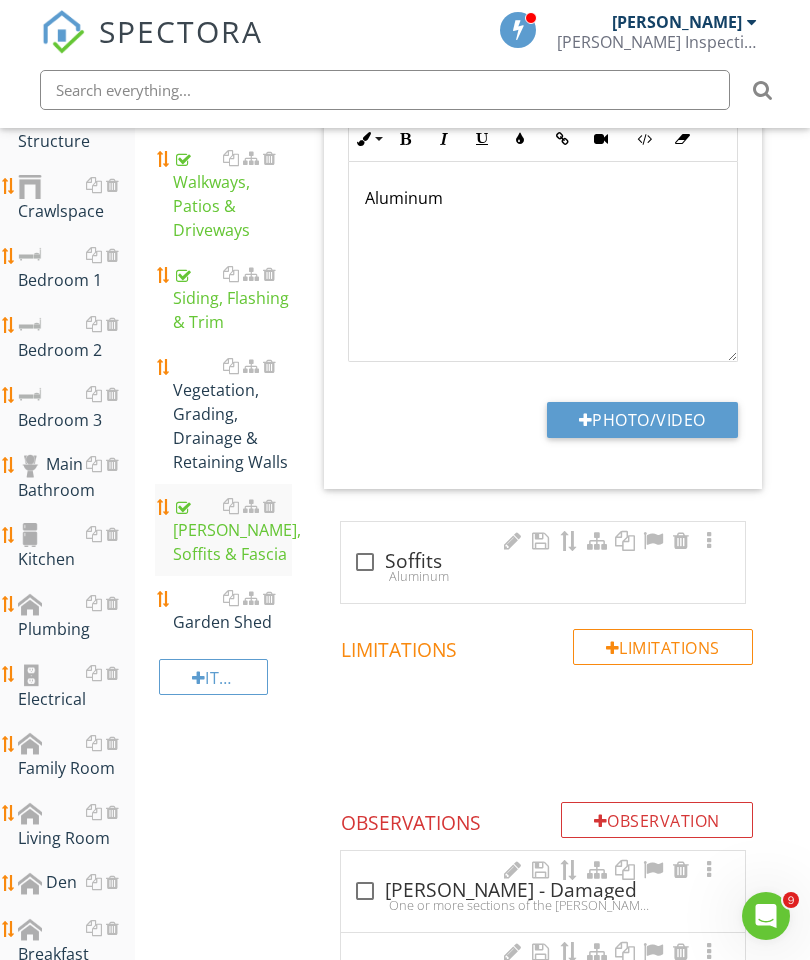 scroll, scrollTop: 621, scrollLeft: 0, axis: vertical 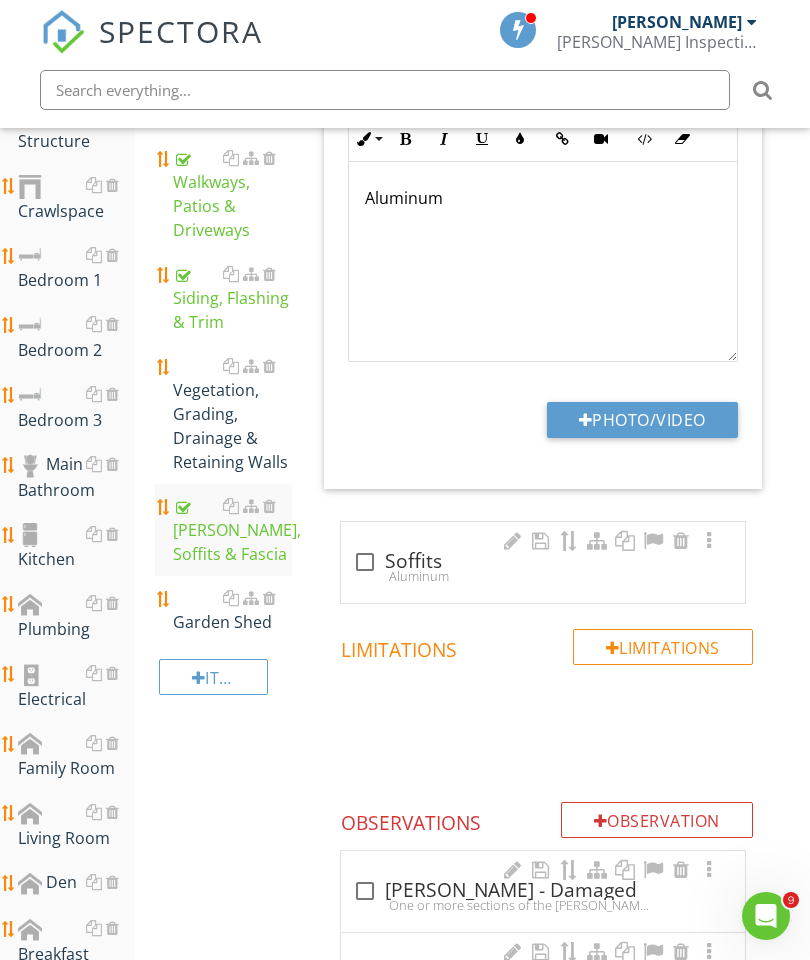 type on "C:\fakepath\image.jpg" 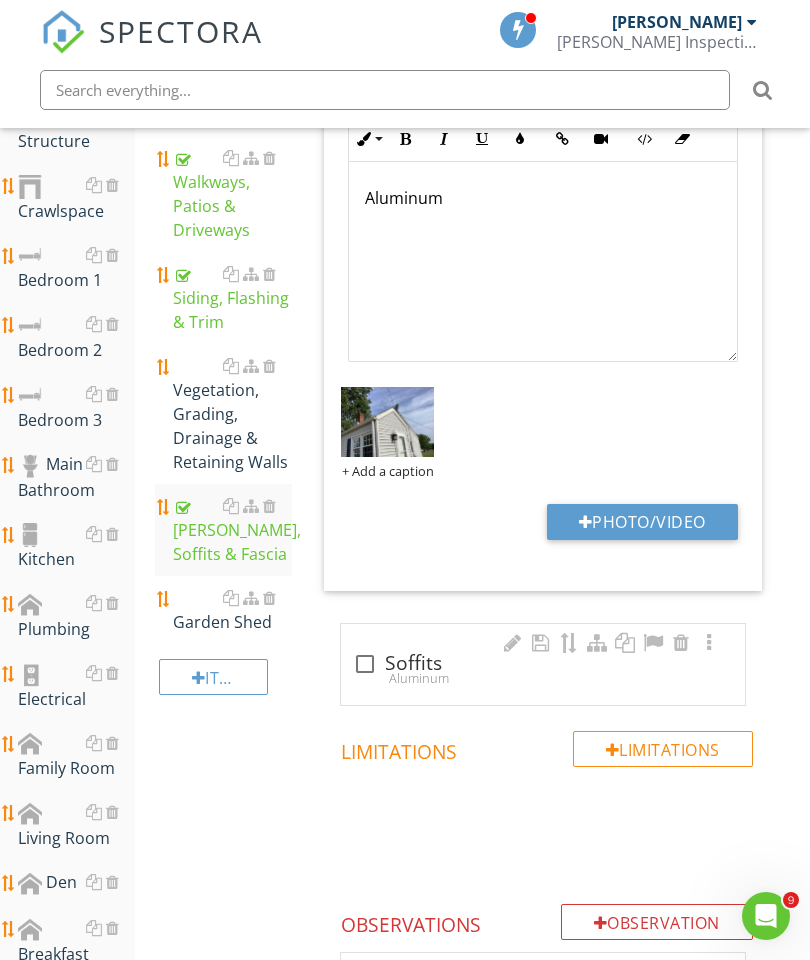 click at bounding box center [681, 643] 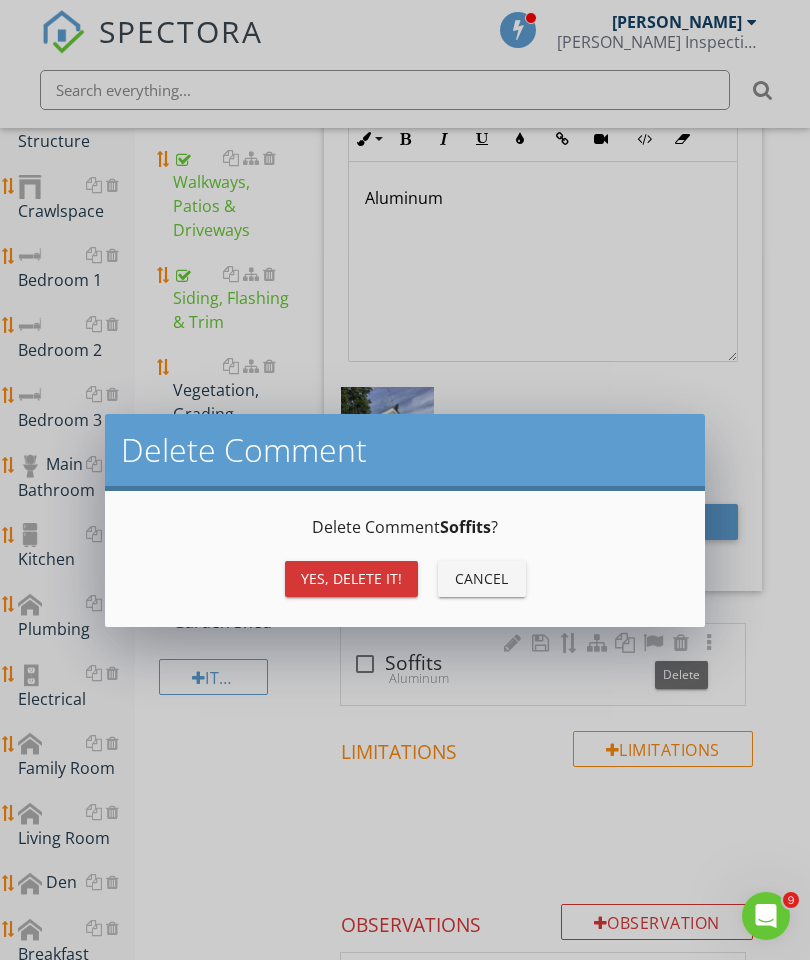 click on "Yes, Delete it!" at bounding box center [351, 578] 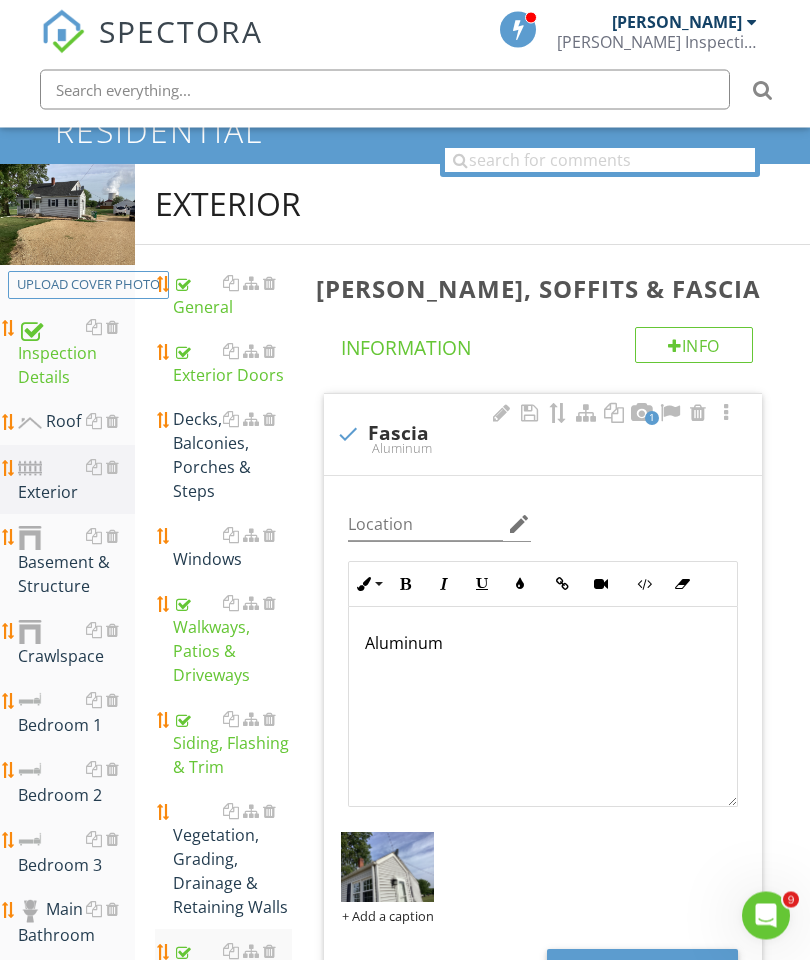 click on "Windows" at bounding box center (232, 548) 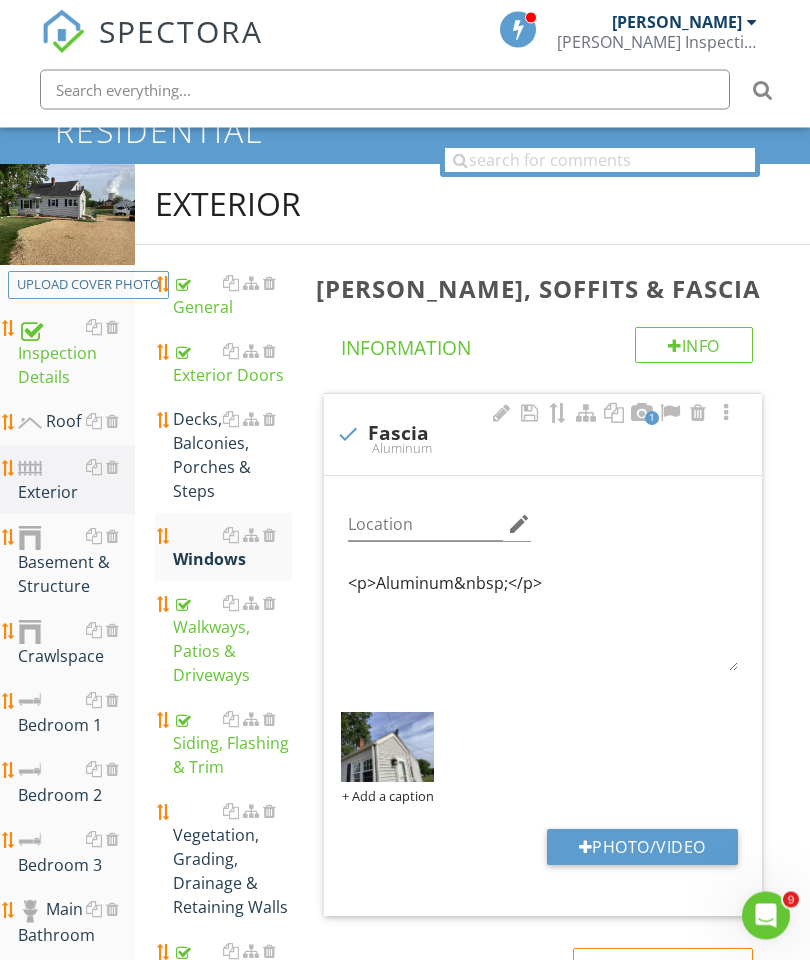 scroll, scrollTop: 176, scrollLeft: 0, axis: vertical 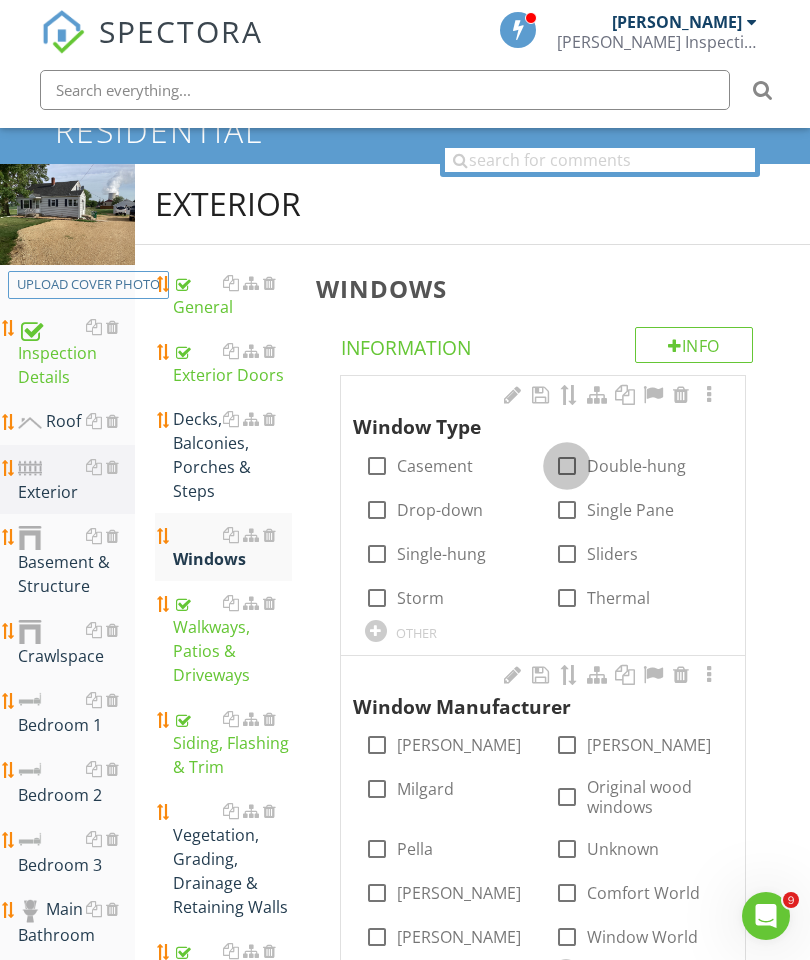 click at bounding box center (567, 466) 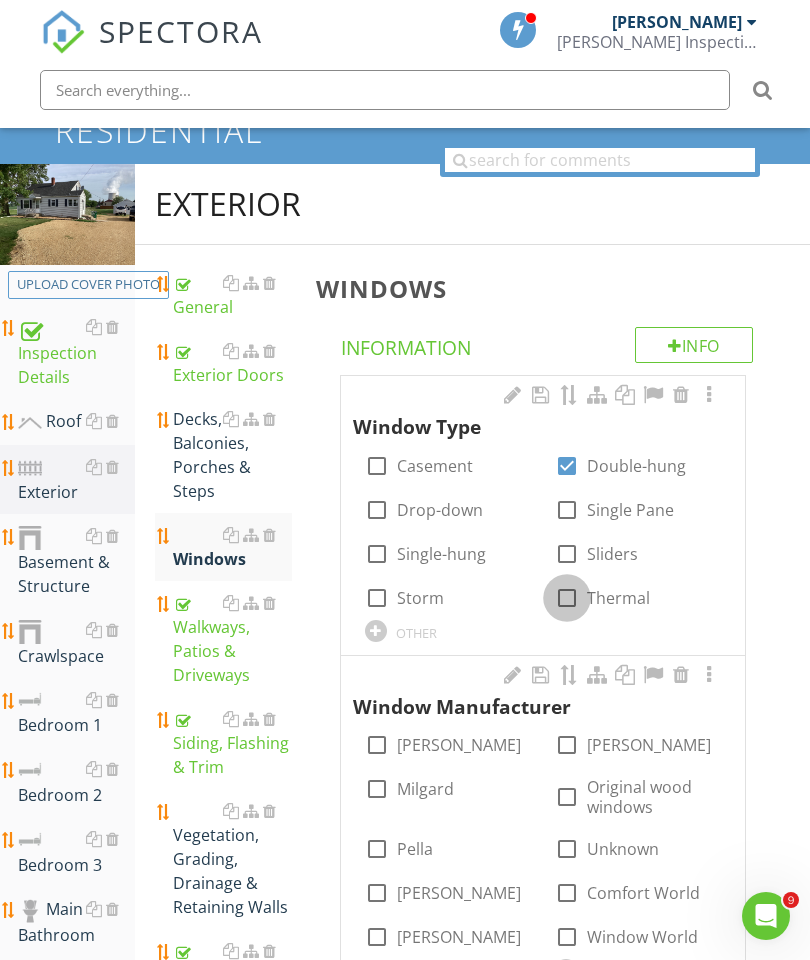 click at bounding box center [567, 598] 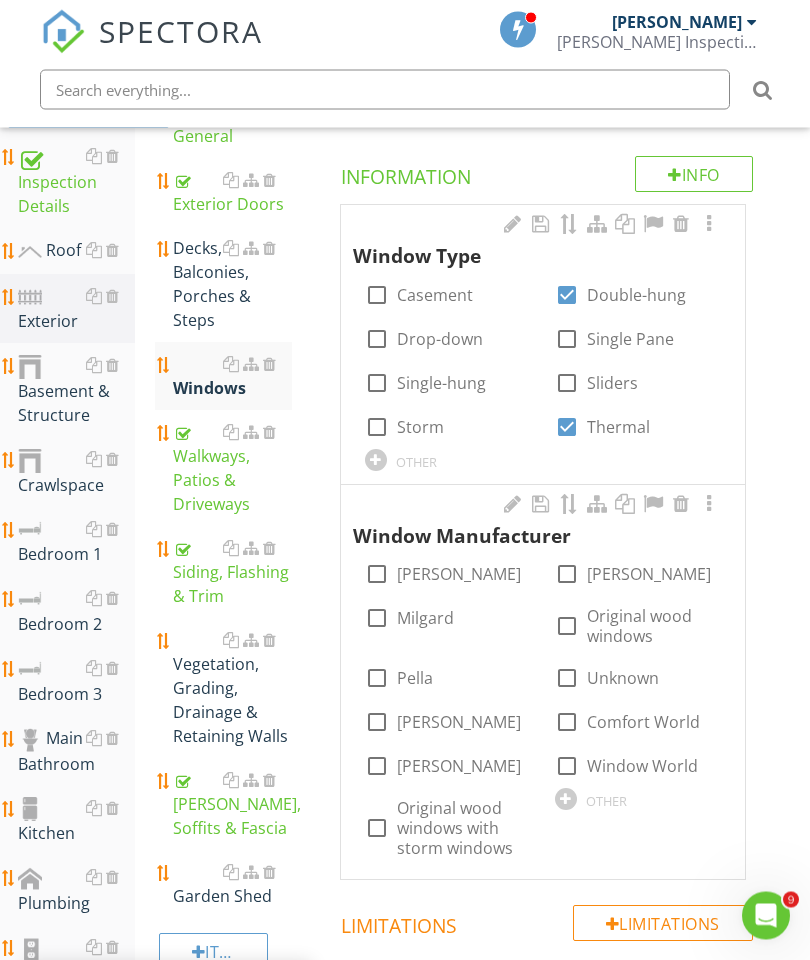 scroll, scrollTop: 347, scrollLeft: 0, axis: vertical 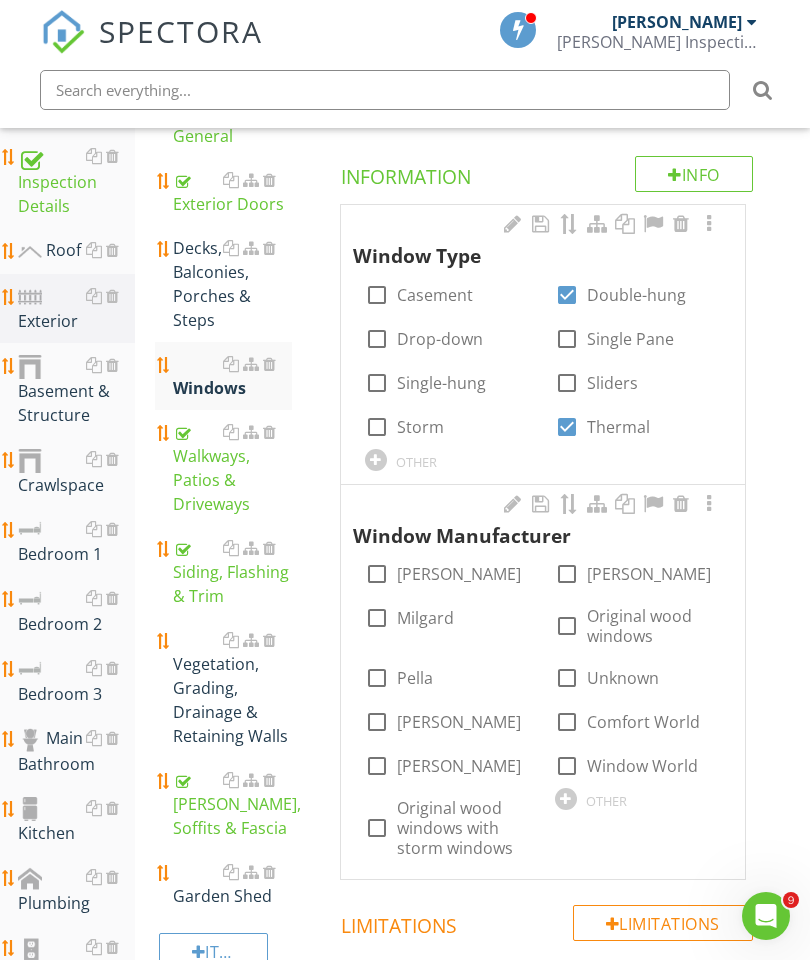 click at bounding box center (377, 766) 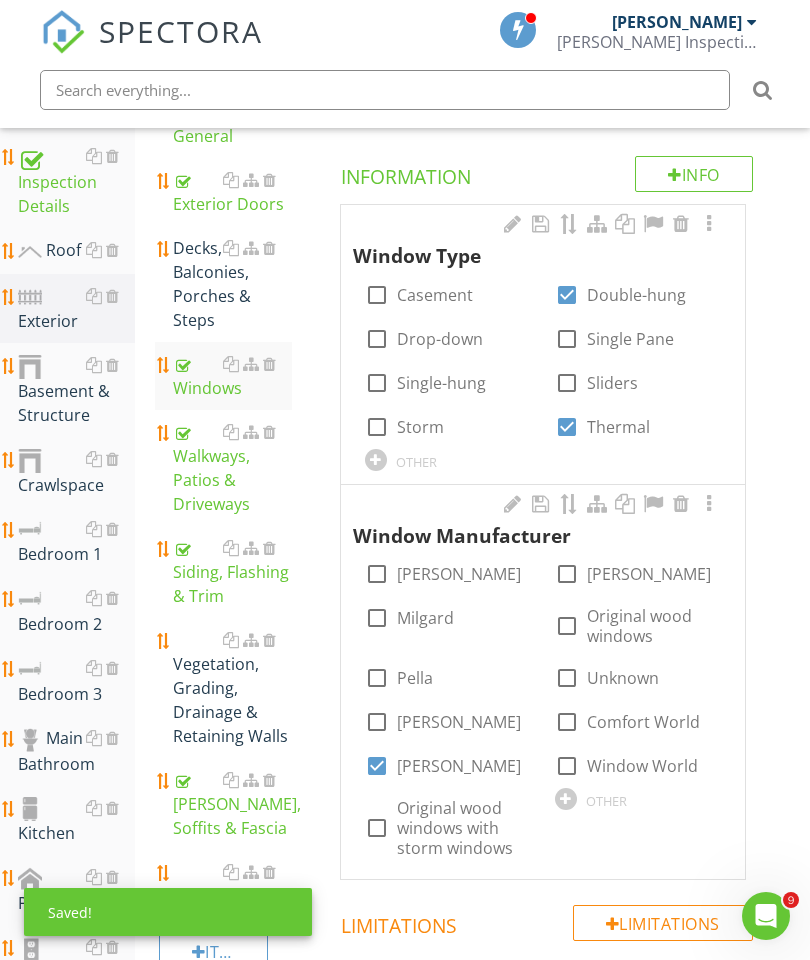 click at bounding box center (709, 224) 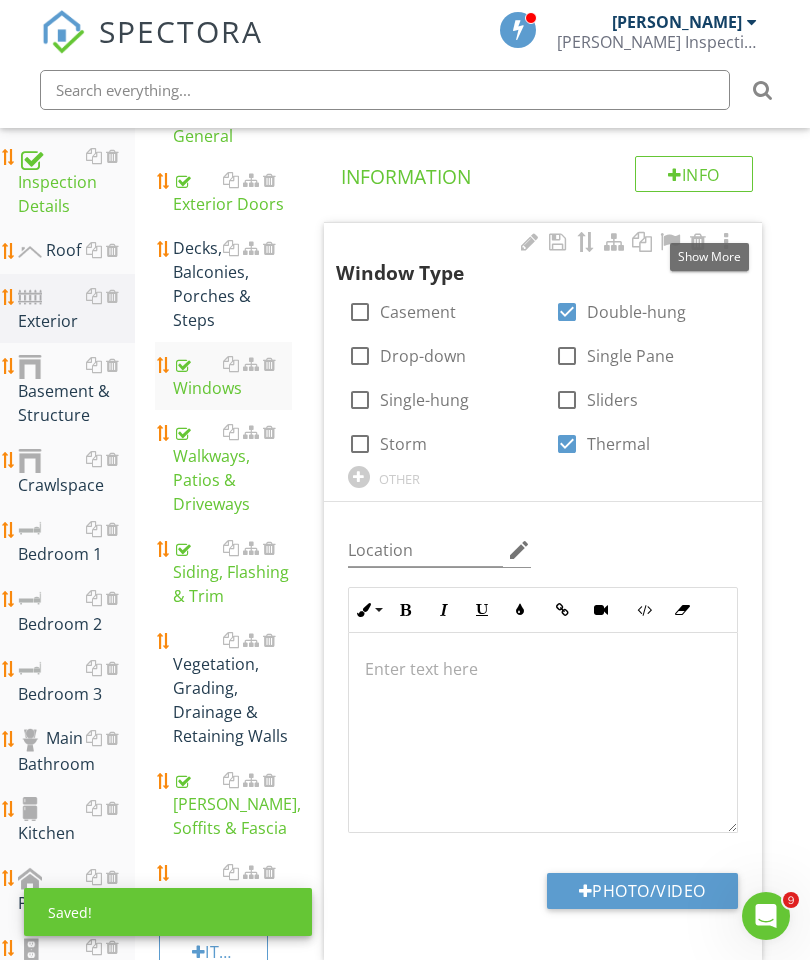 click on "Photo/Video" at bounding box center [642, 891] 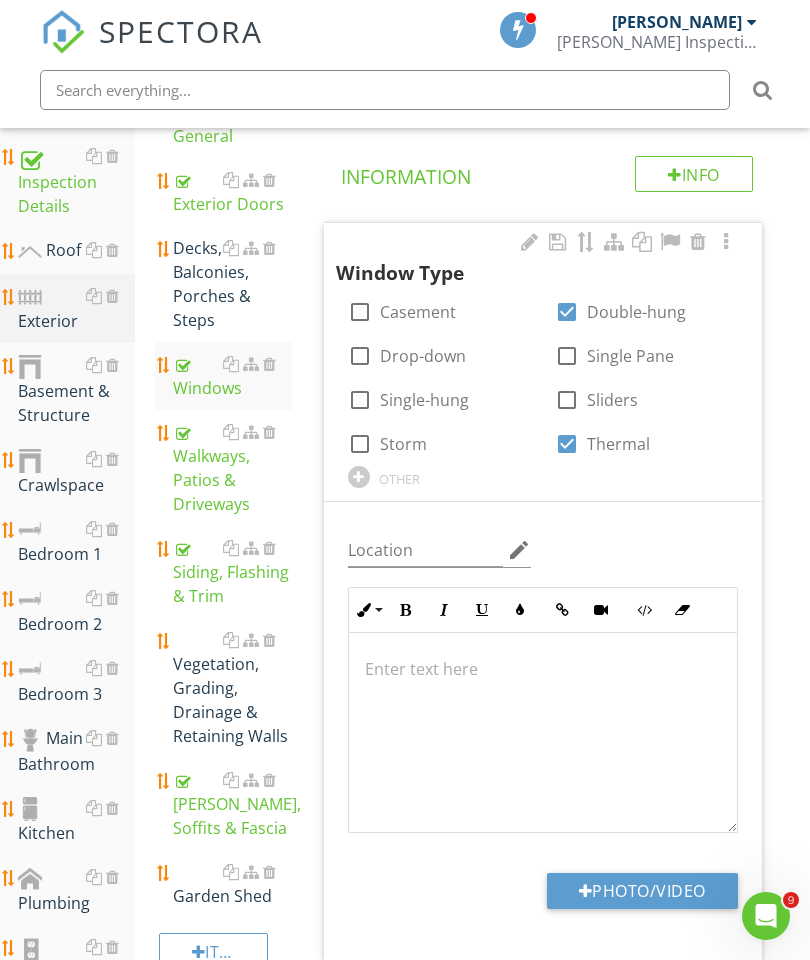 type on "C:\fakepath\image.jpg" 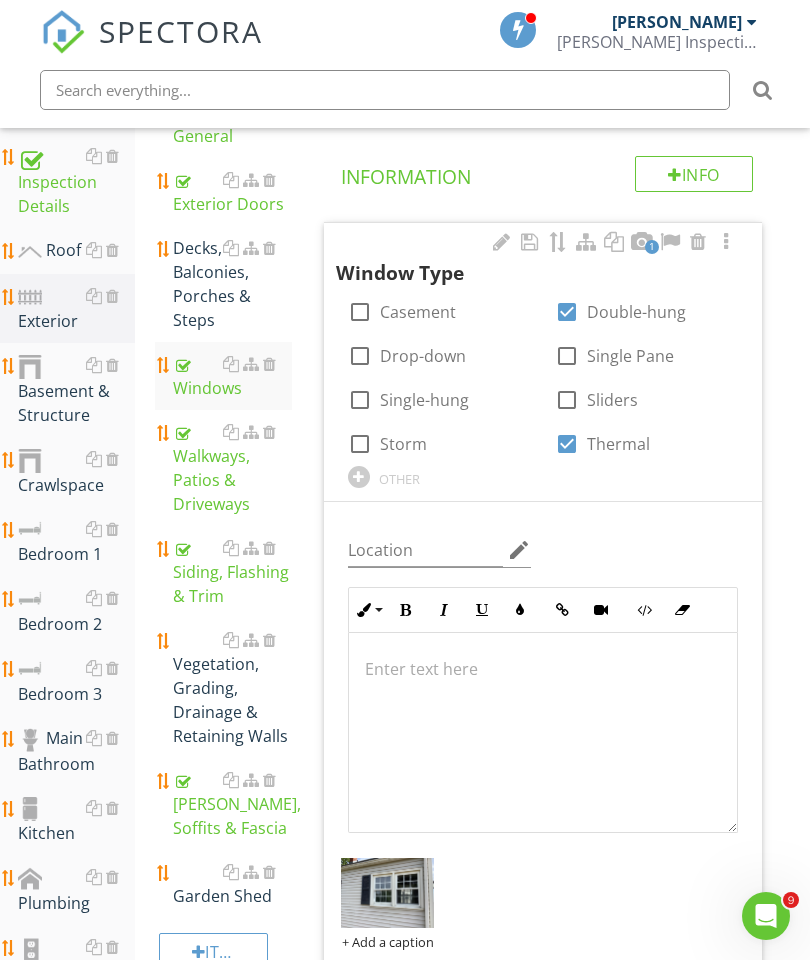 click on "Walkways, Patios & Driveways" at bounding box center (232, 468) 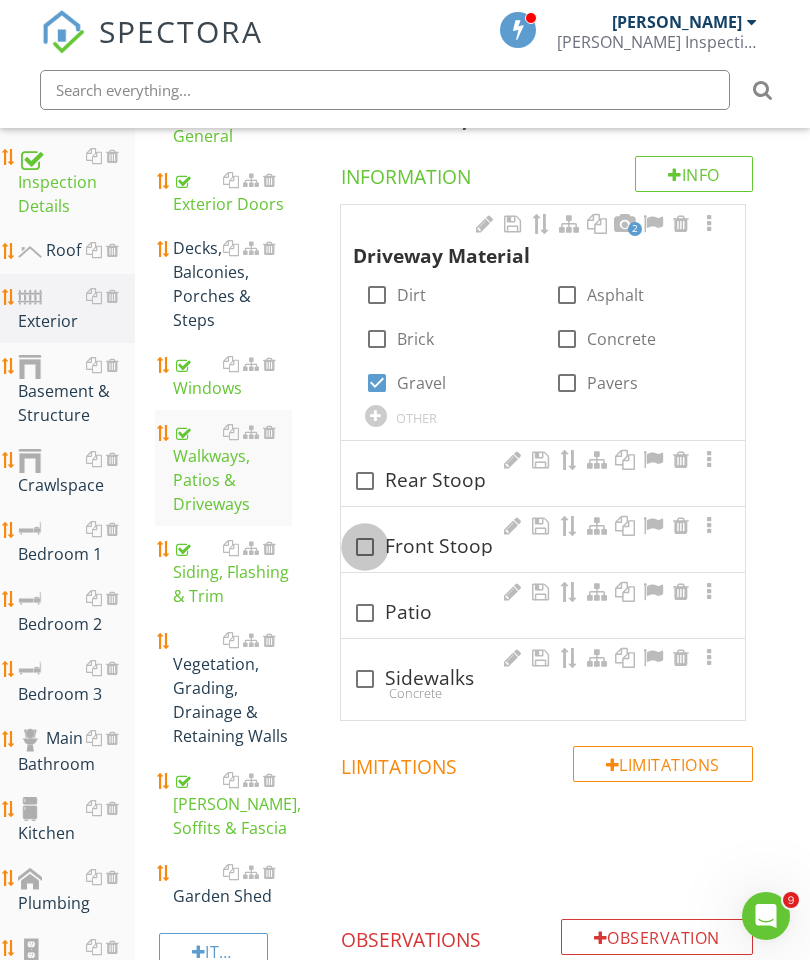 click at bounding box center (365, 547) 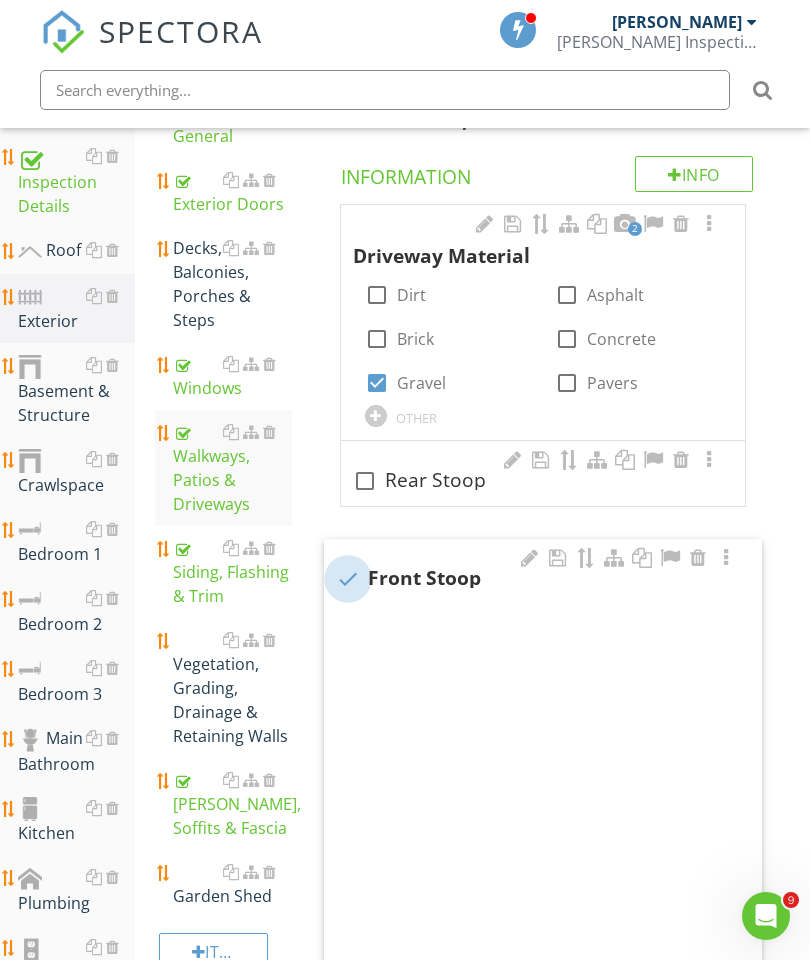 checkbox on "true" 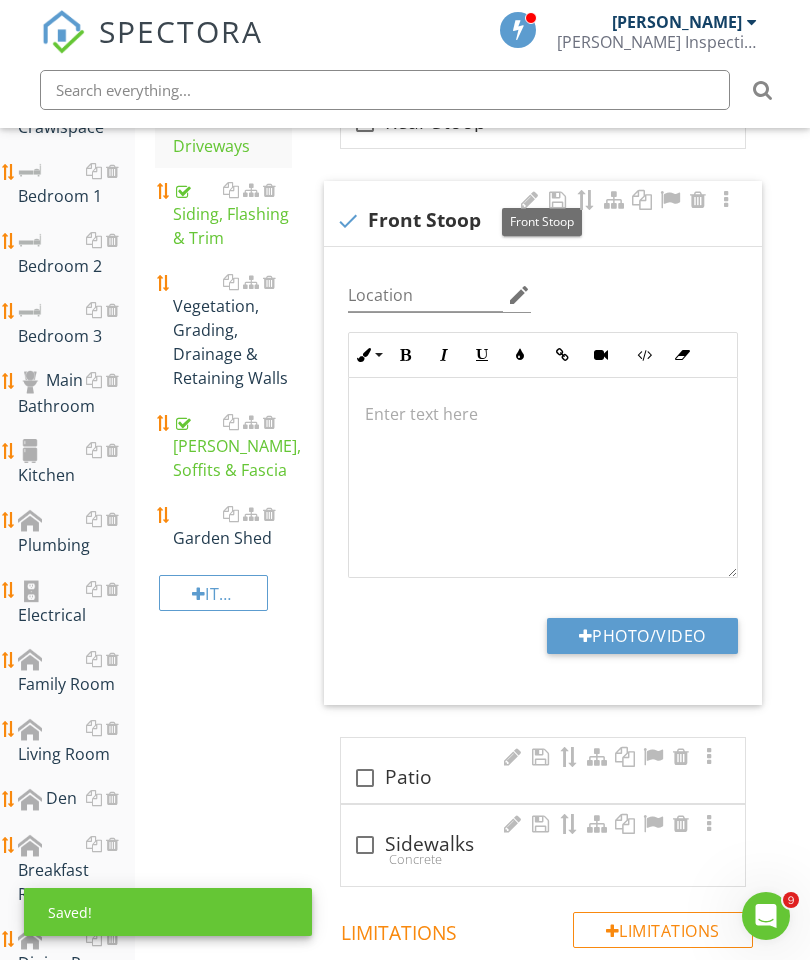 scroll, scrollTop: 697, scrollLeft: 0, axis: vertical 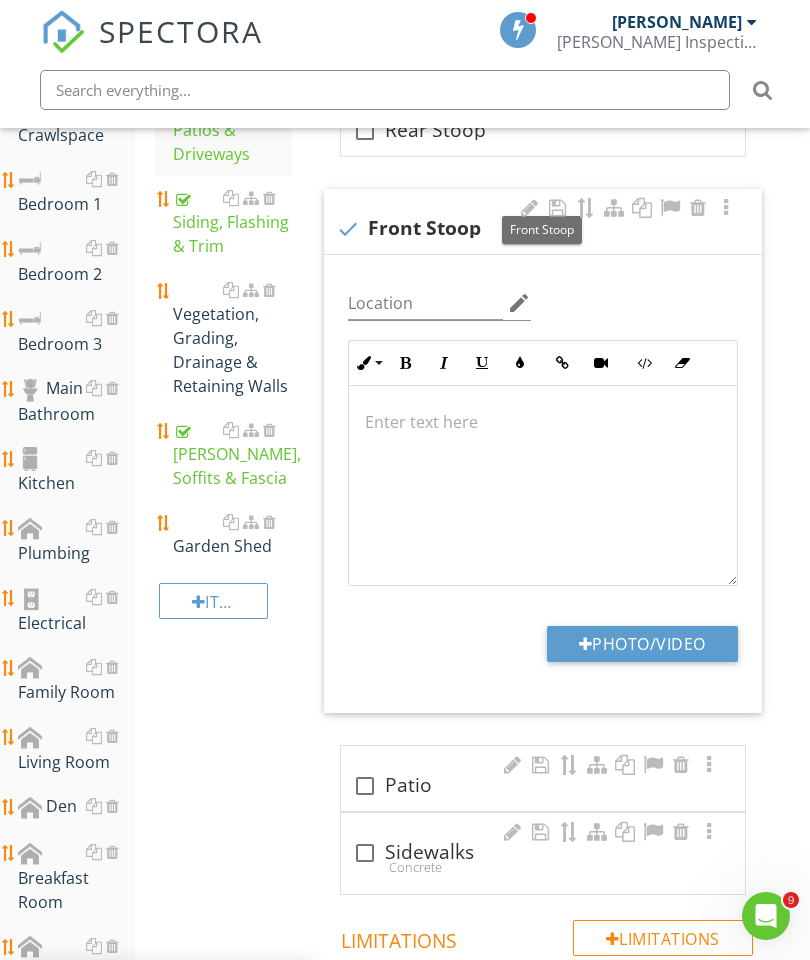click on "Photo/Video" at bounding box center (642, 644) 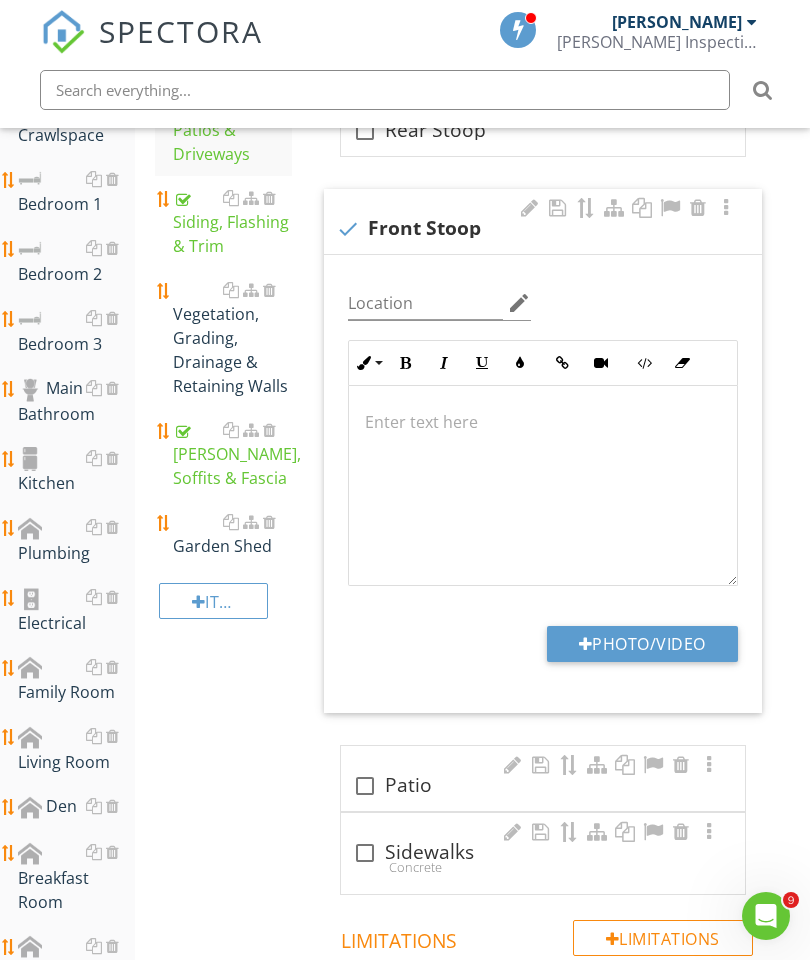 type on "C:\fakepath\image.jpg" 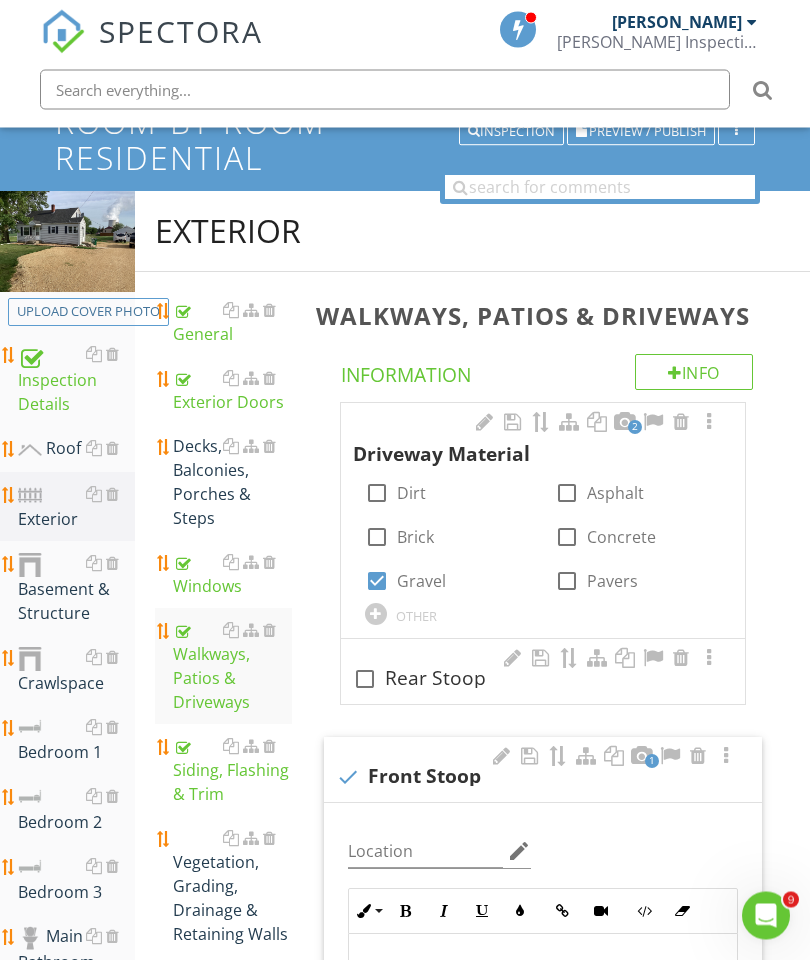 click on "Exterior Doors" at bounding box center (232, 391) 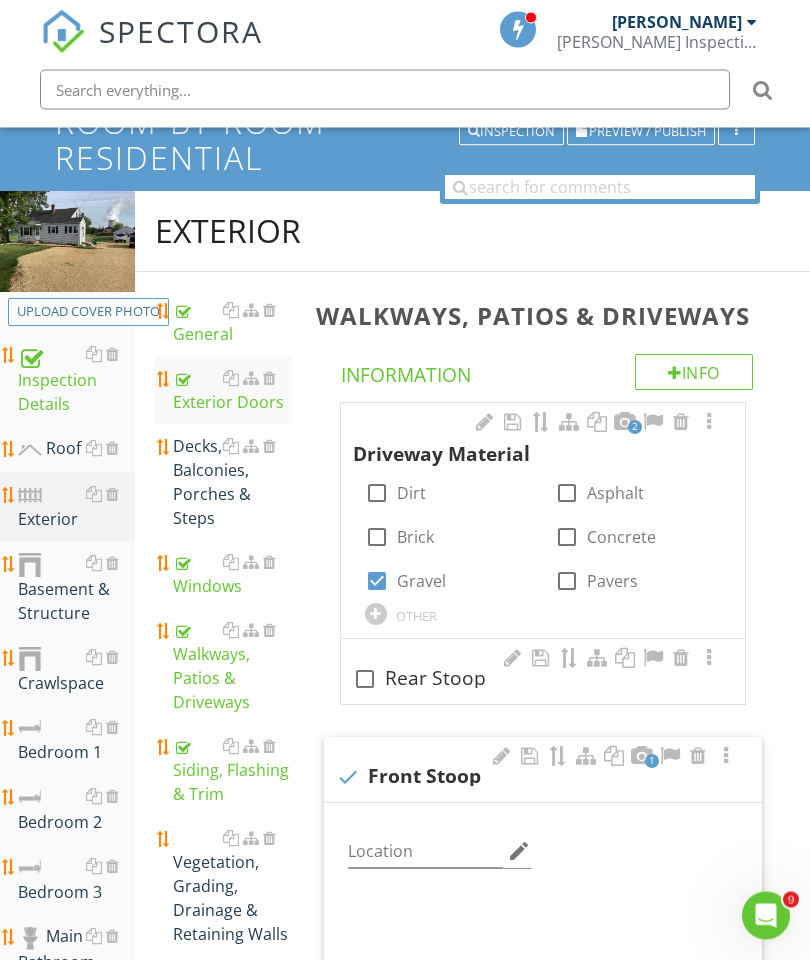 scroll, scrollTop: 149, scrollLeft: 0, axis: vertical 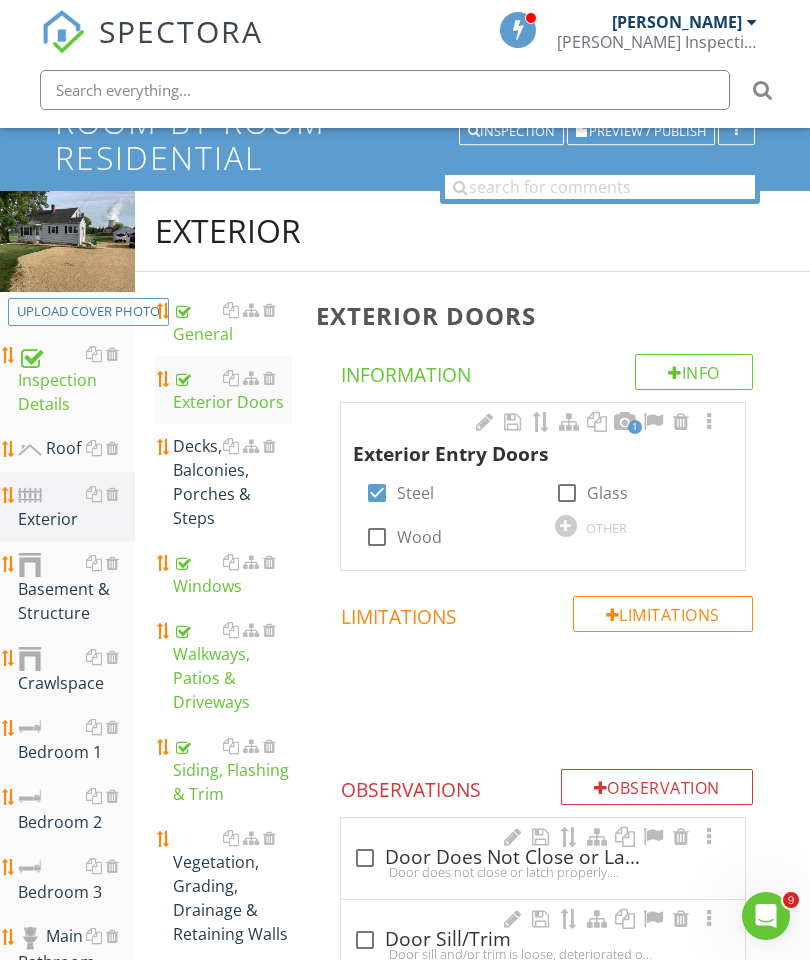 click at bounding box center [709, 422] 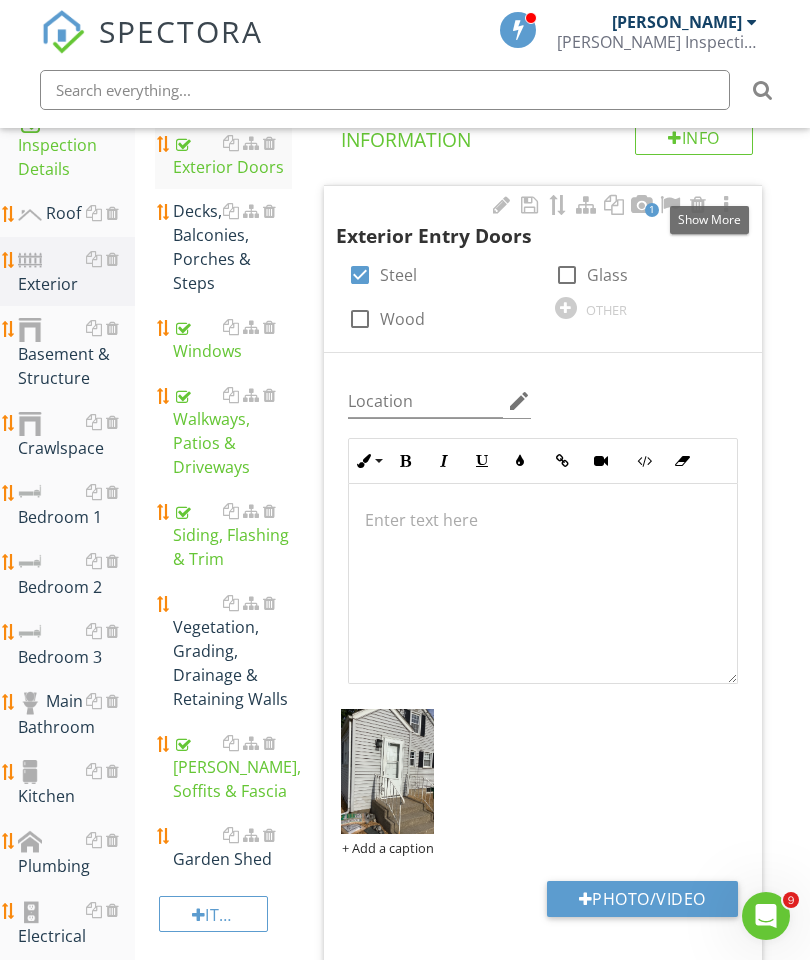 scroll, scrollTop: 493, scrollLeft: 0, axis: vertical 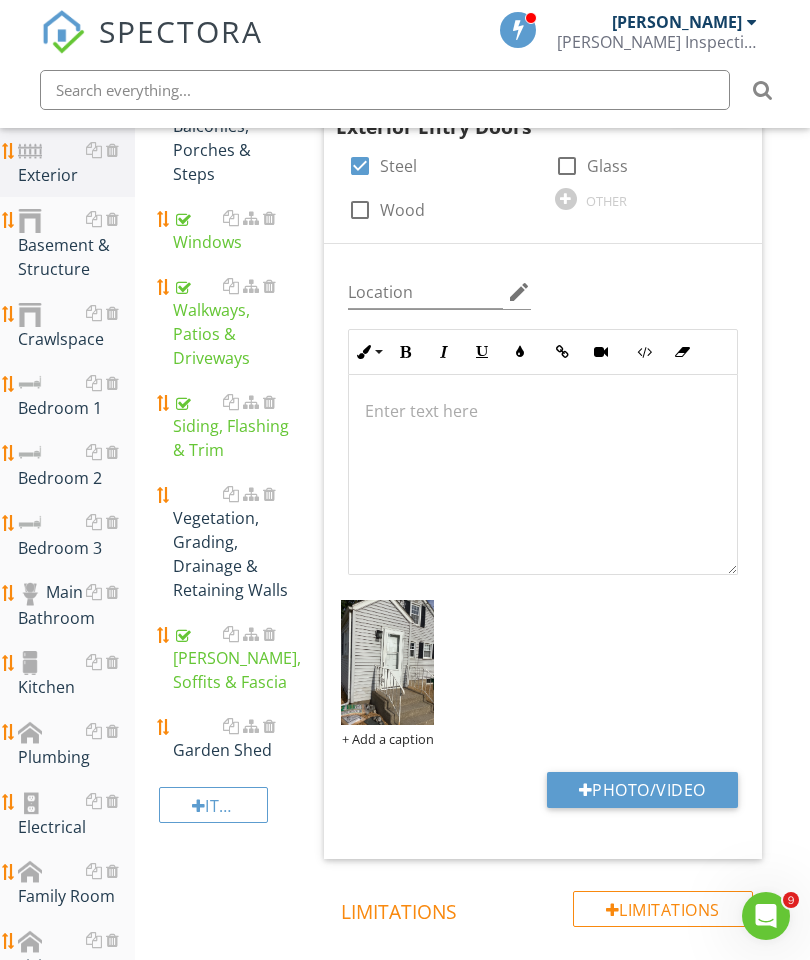 click on "Photo/Video" at bounding box center (642, 790) 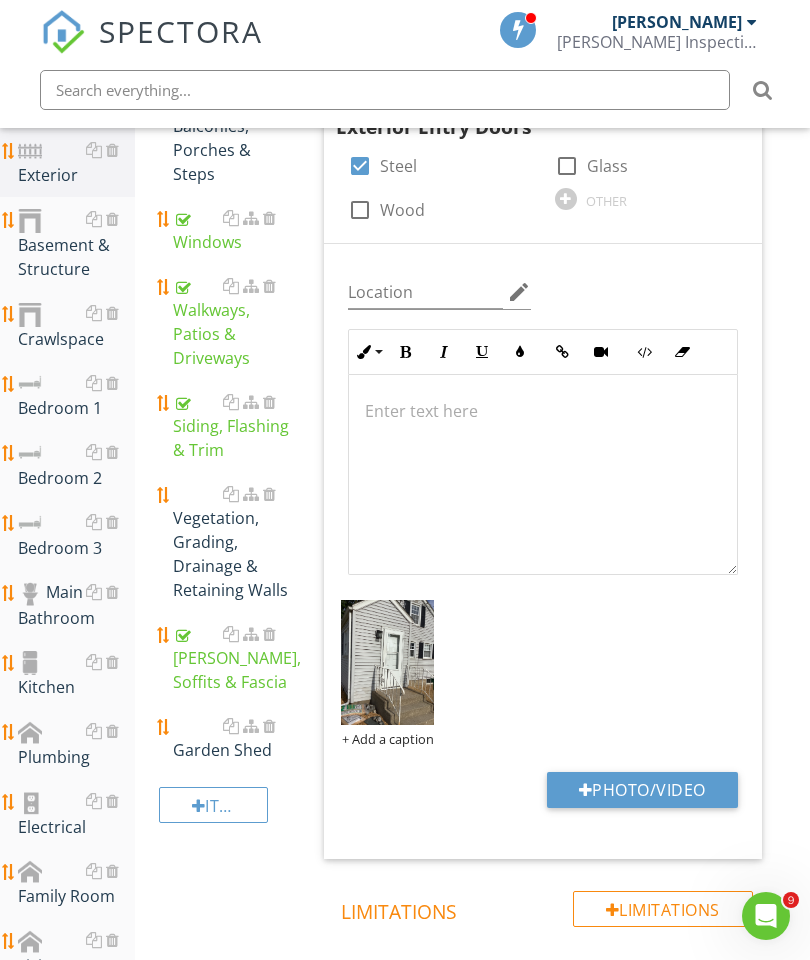 type on "C:\fakepath\image.jpg" 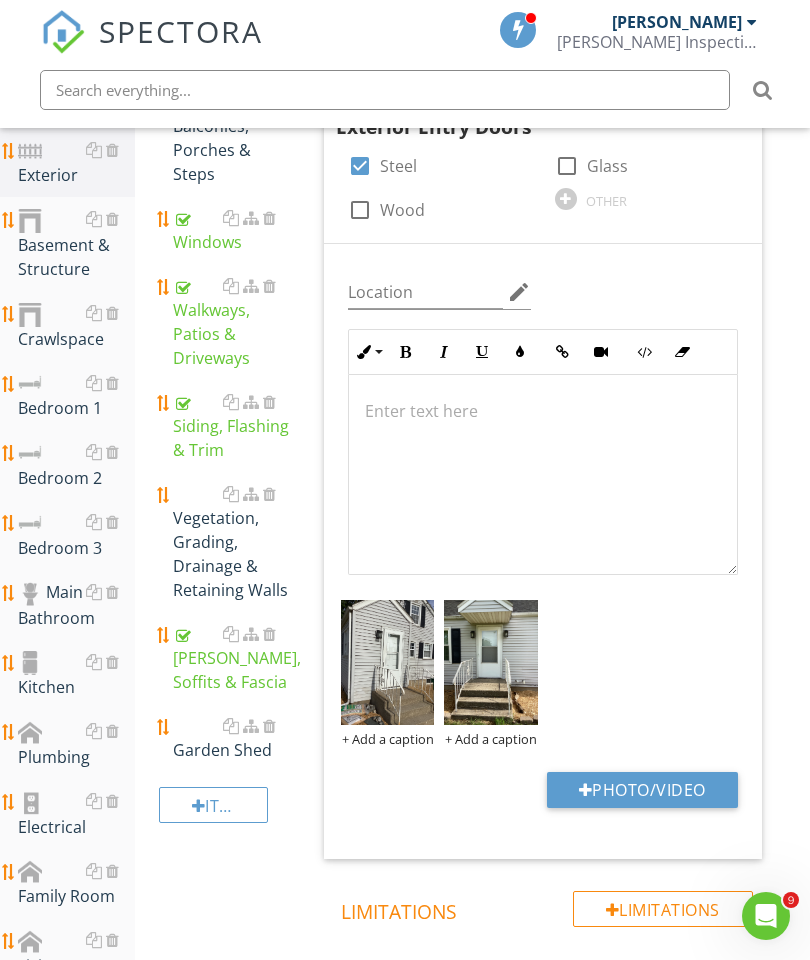 click on "Siding, Flashing & Trim" at bounding box center [232, 426] 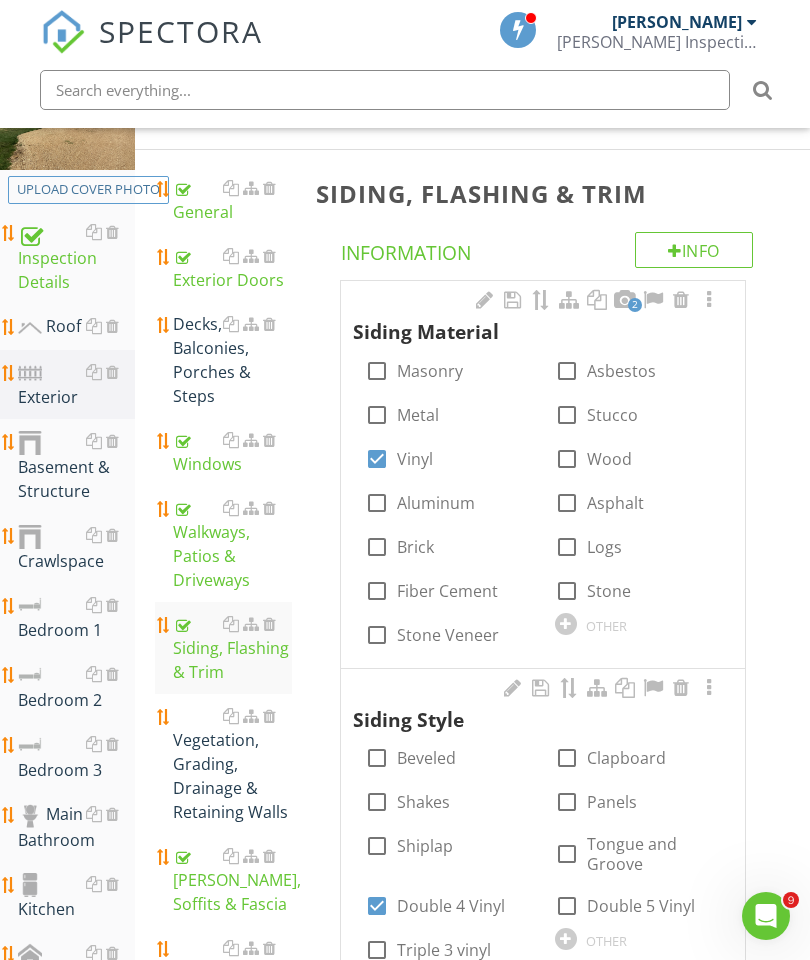 scroll, scrollTop: 256, scrollLeft: 0, axis: vertical 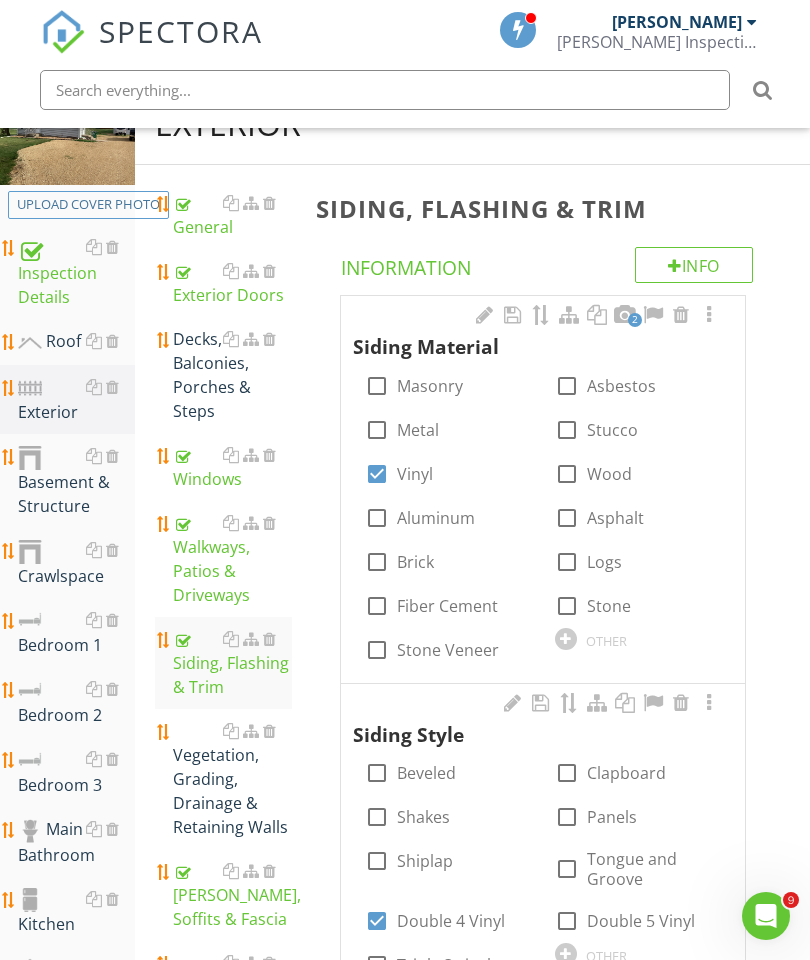 click at bounding box center (709, 315) 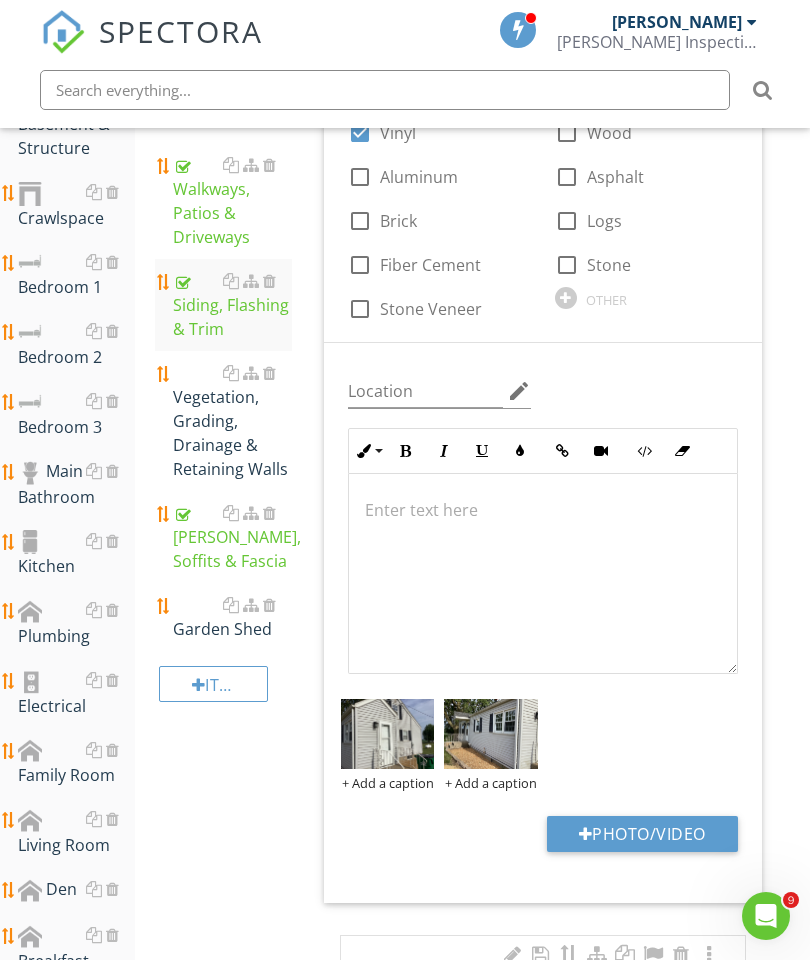 scroll, scrollTop: 628, scrollLeft: 0, axis: vertical 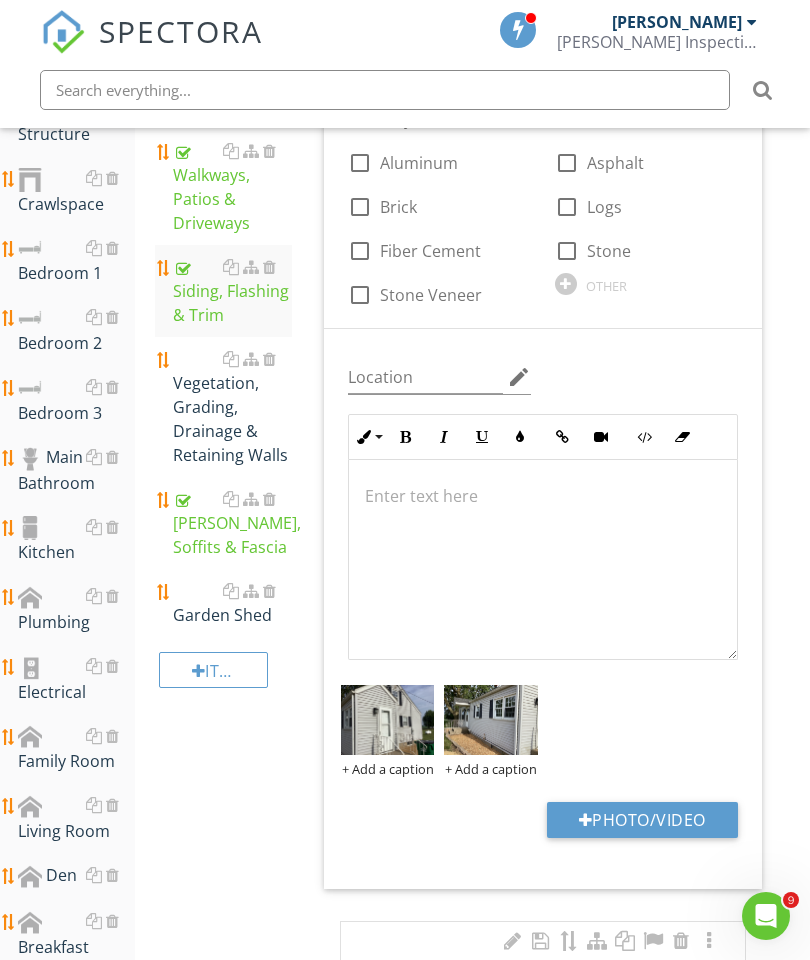 click on "Photo/Video" at bounding box center [642, 820] 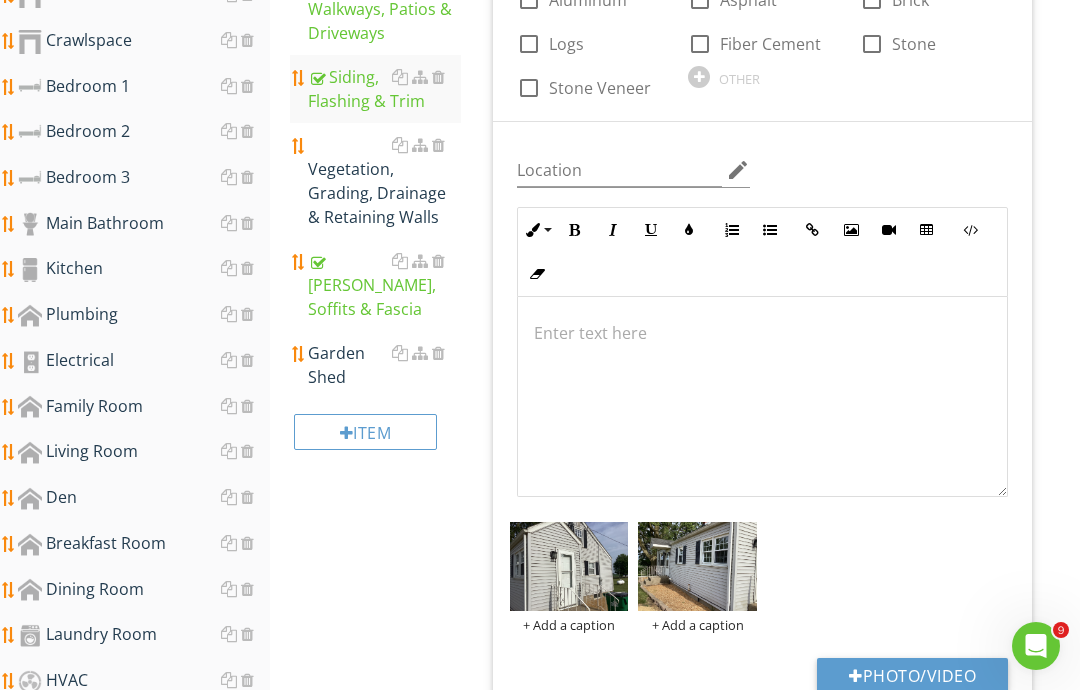 type on "C:\fakepath\image.jpg" 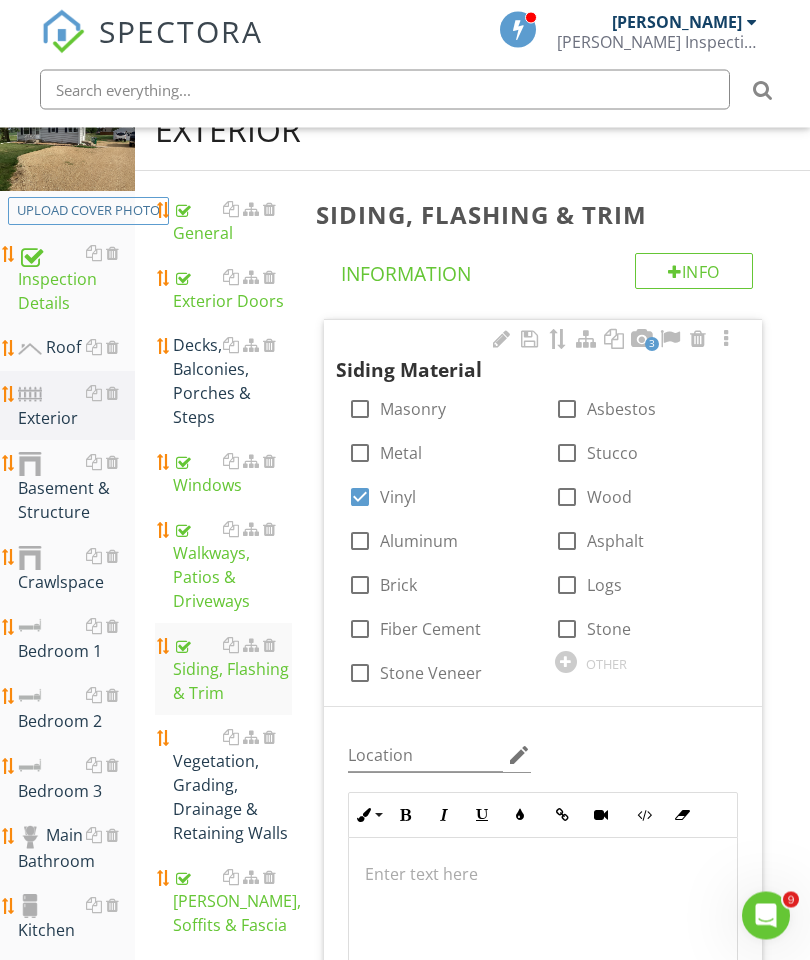 scroll, scrollTop: 257, scrollLeft: 0, axis: vertical 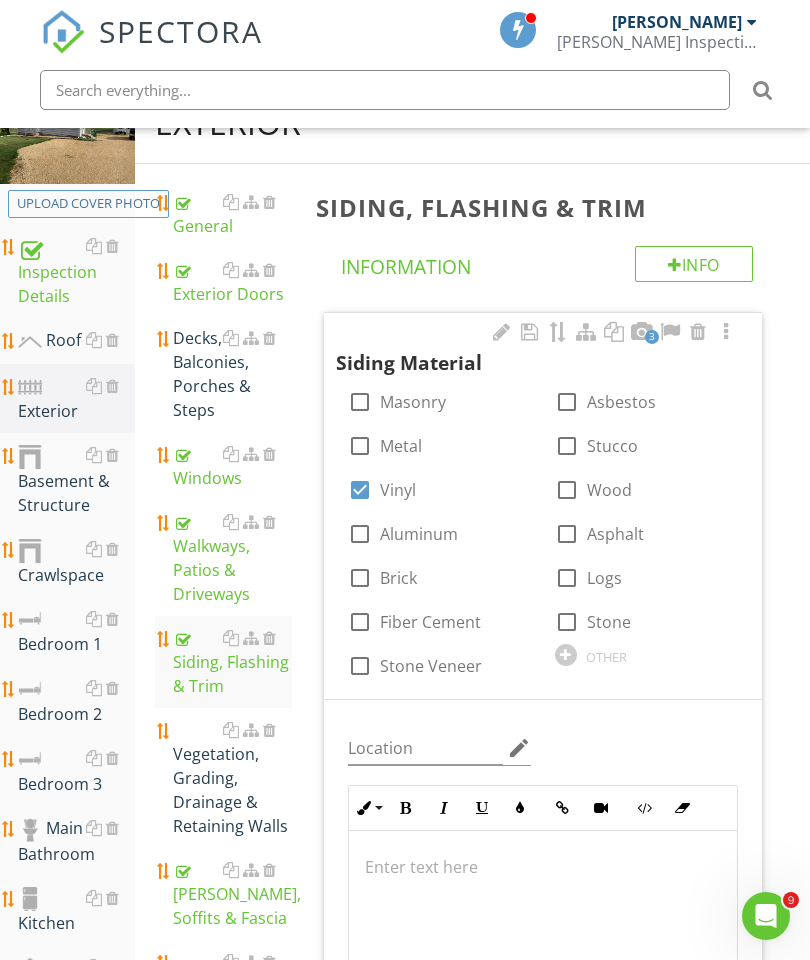 click on "Roof" at bounding box center (76, 341) 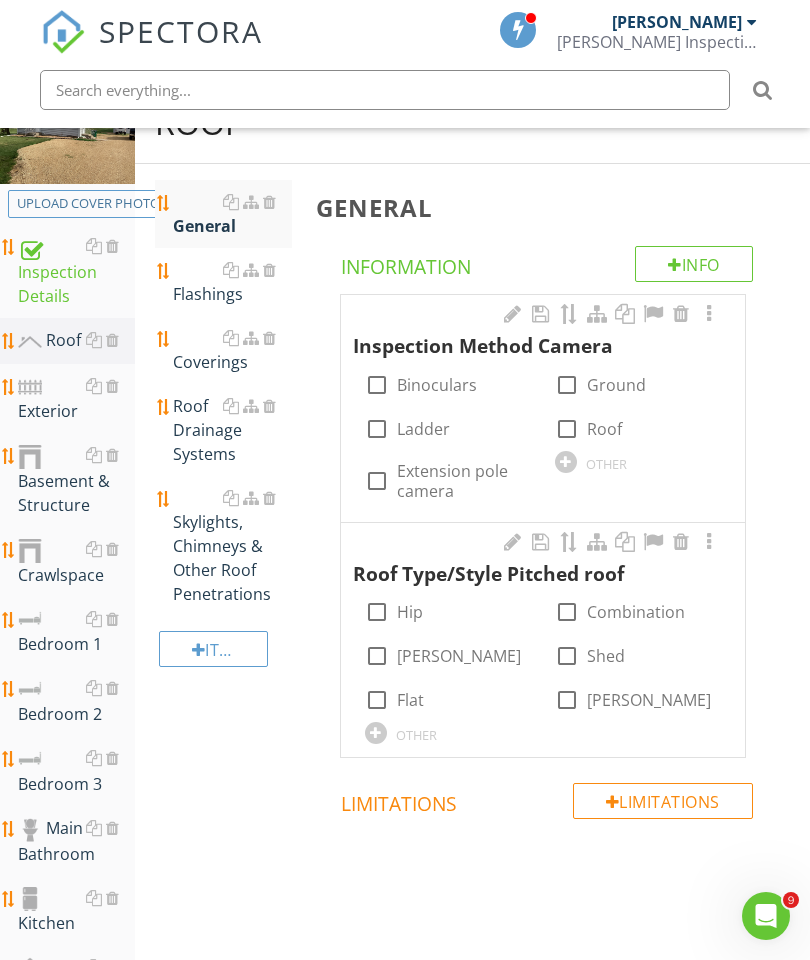 click on "Roof Drainage Systems" at bounding box center (232, 430) 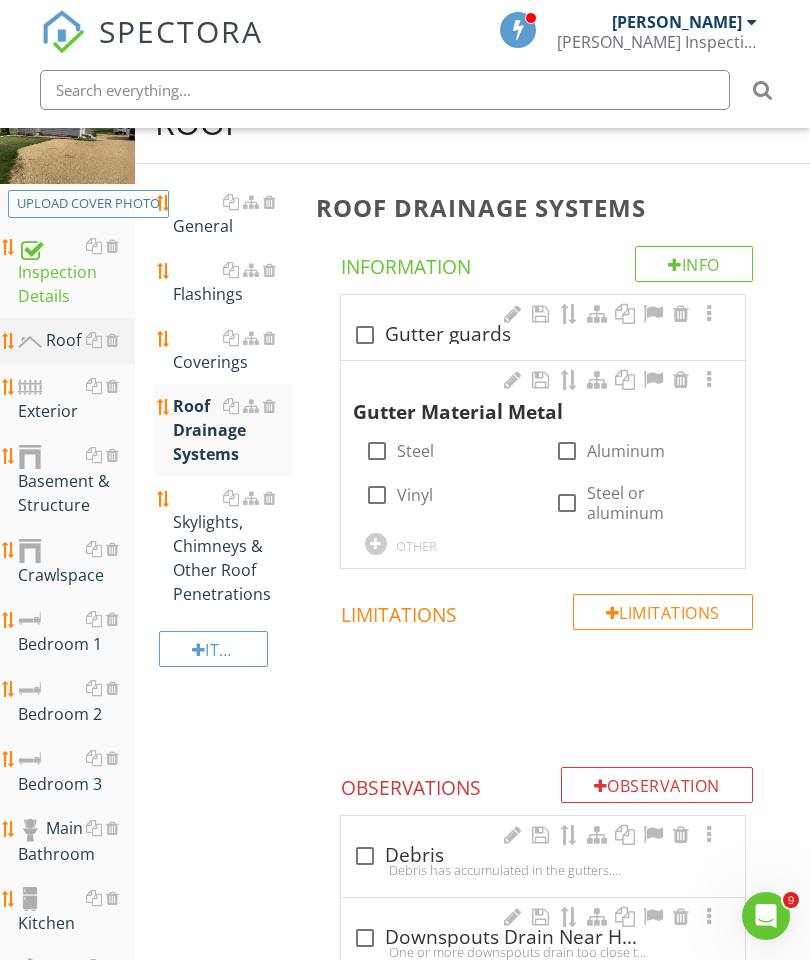 click at bounding box center (567, 503) 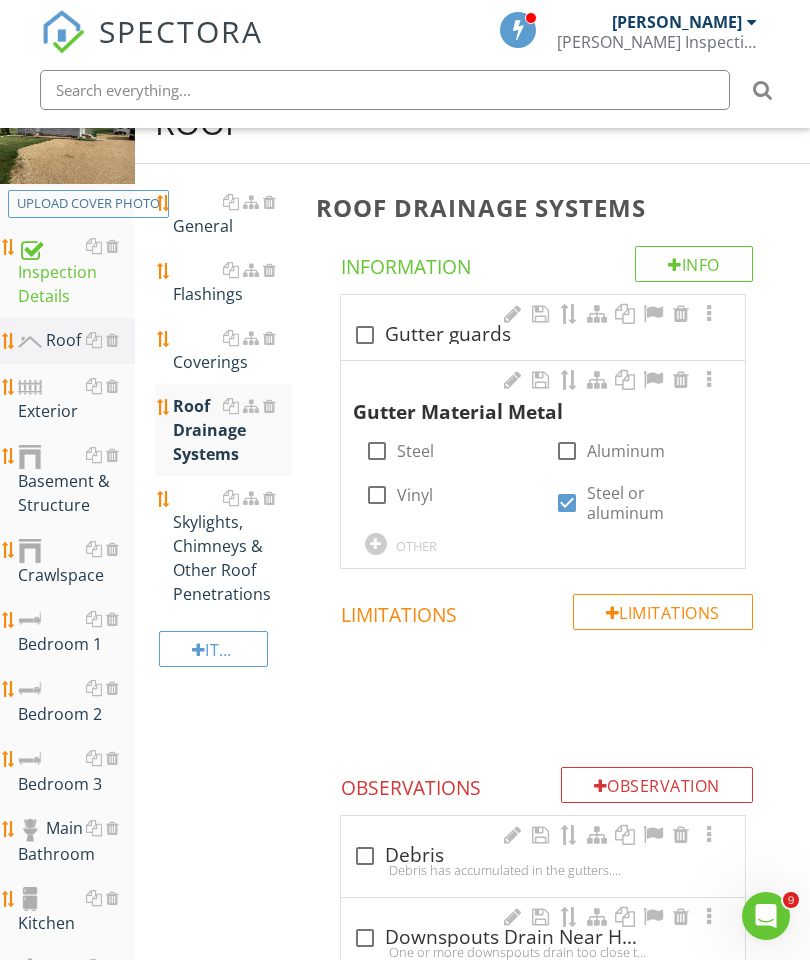 click at bounding box center [709, 380] 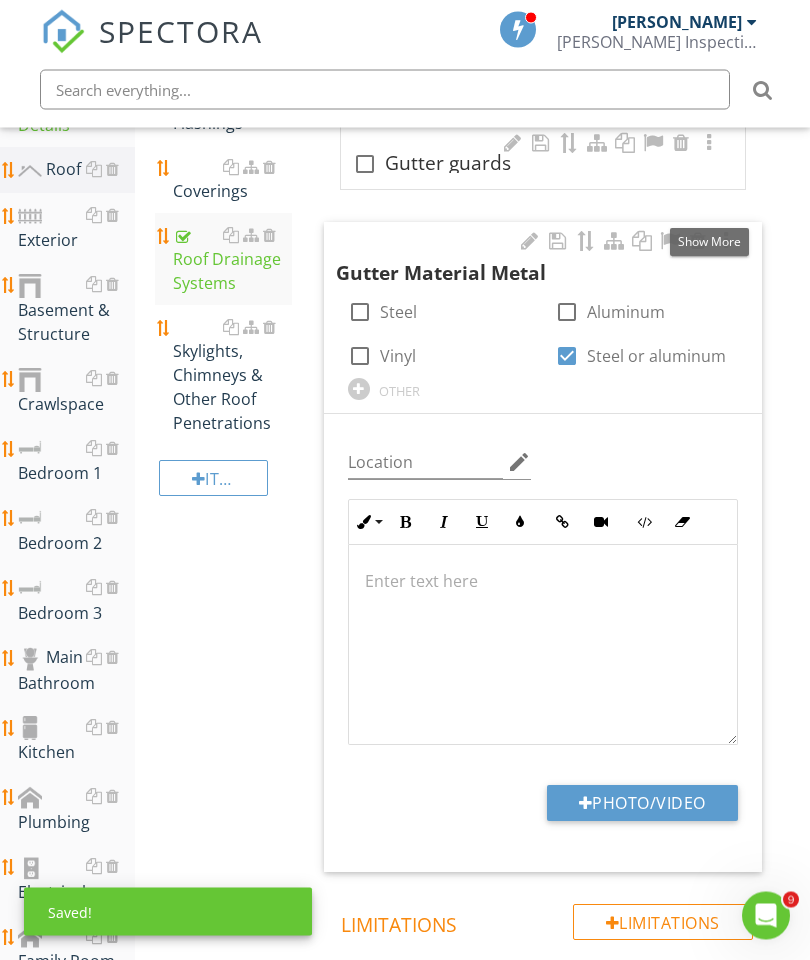 scroll, scrollTop: 428, scrollLeft: 0, axis: vertical 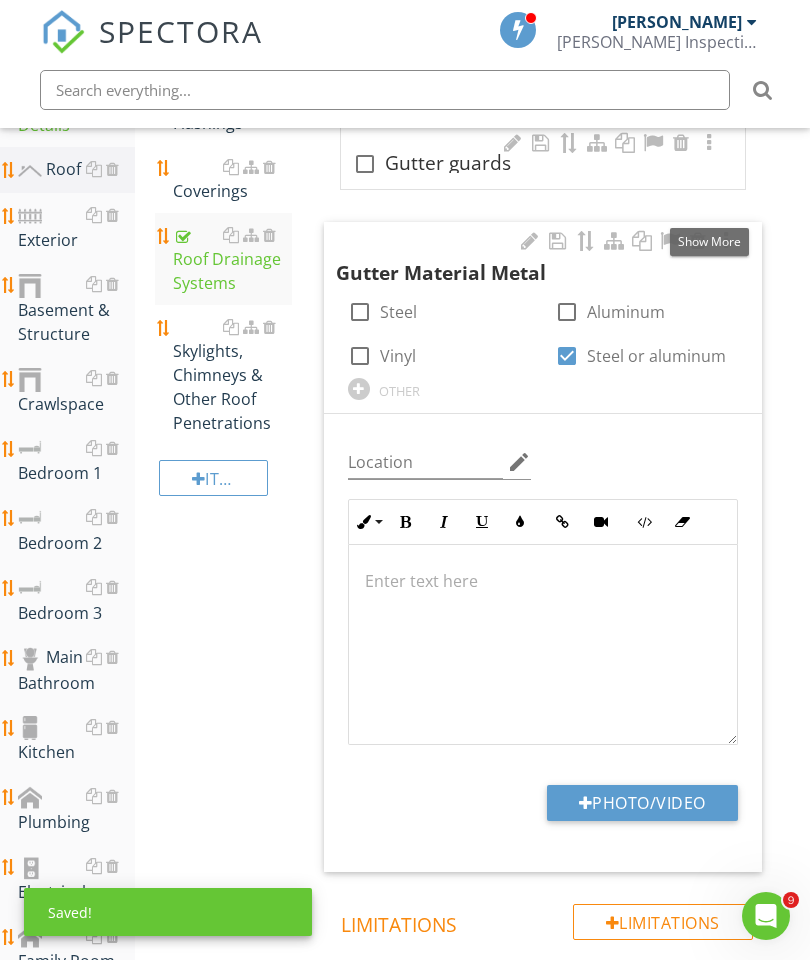 click on "Photo/Video" at bounding box center (642, 803) 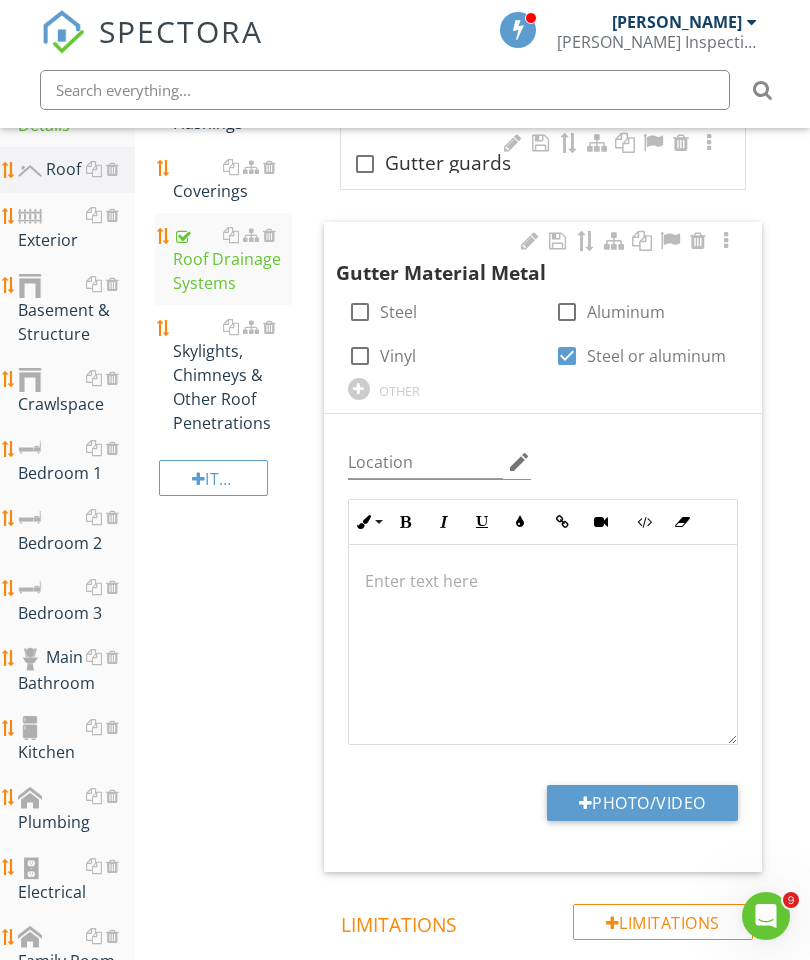 type on "C:\fakepath\image.jpg" 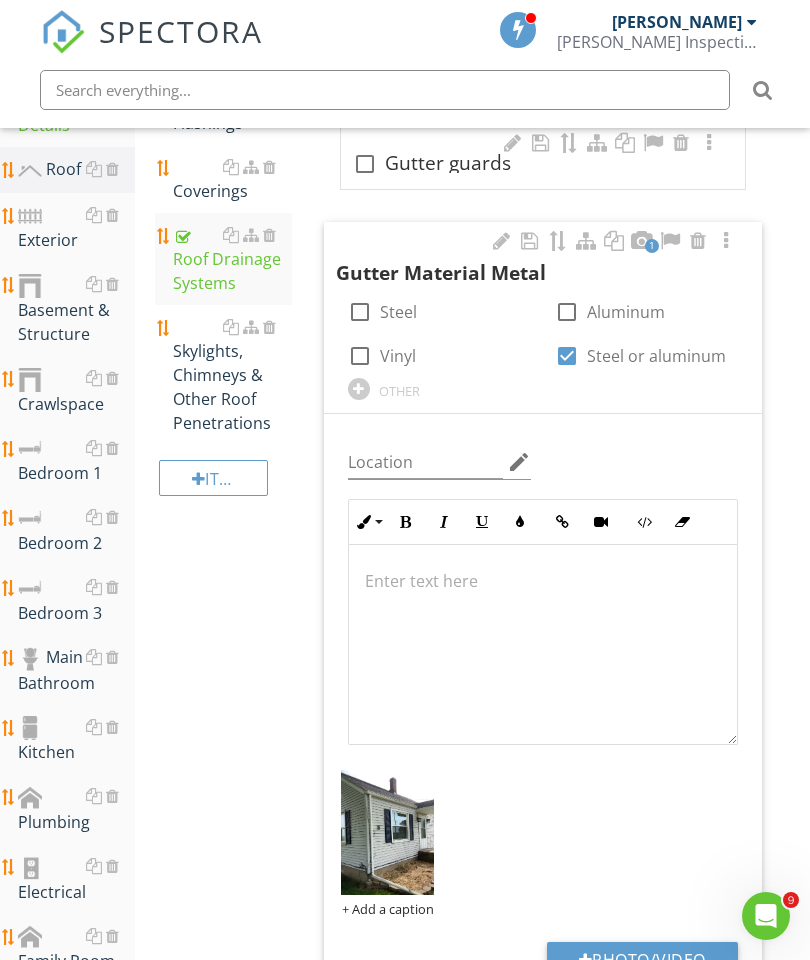 click on "Exterior" at bounding box center [76, 228] 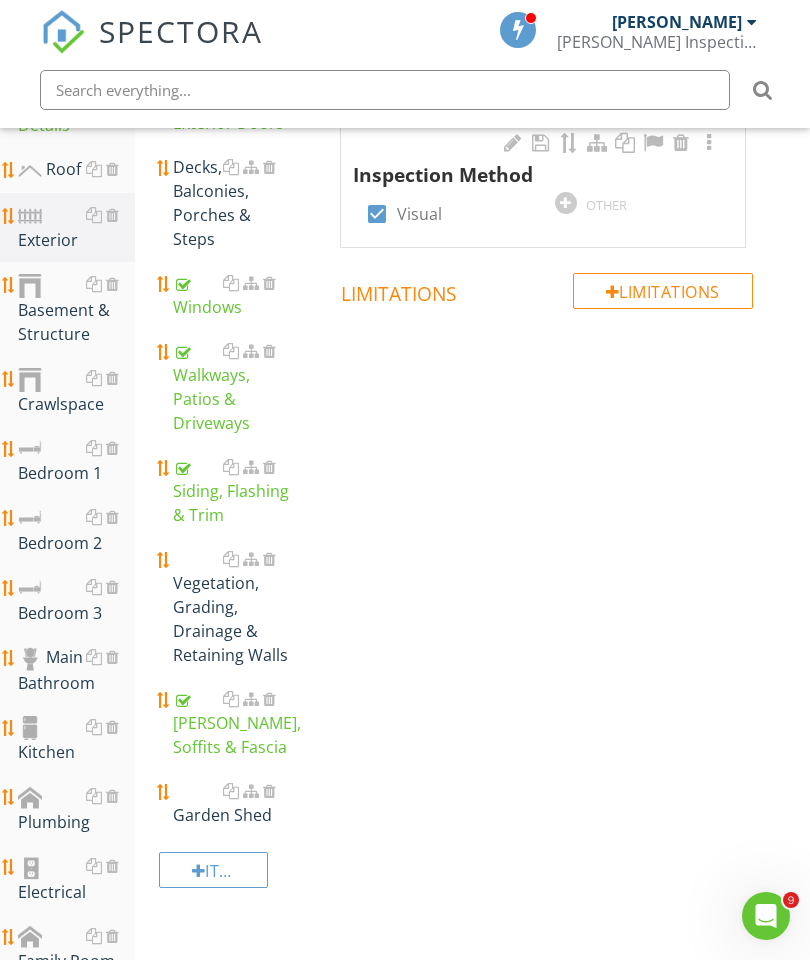 click on "Siding, Flashing & Trim" at bounding box center (232, 491) 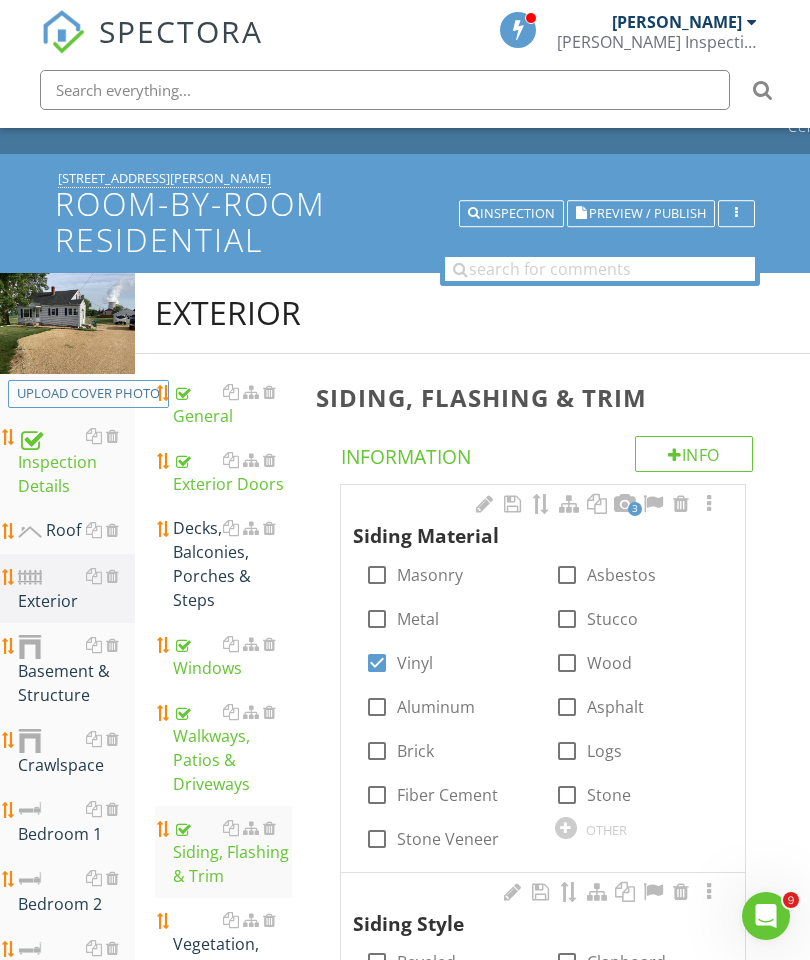 scroll, scrollTop: 212, scrollLeft: 0, axis: vertical 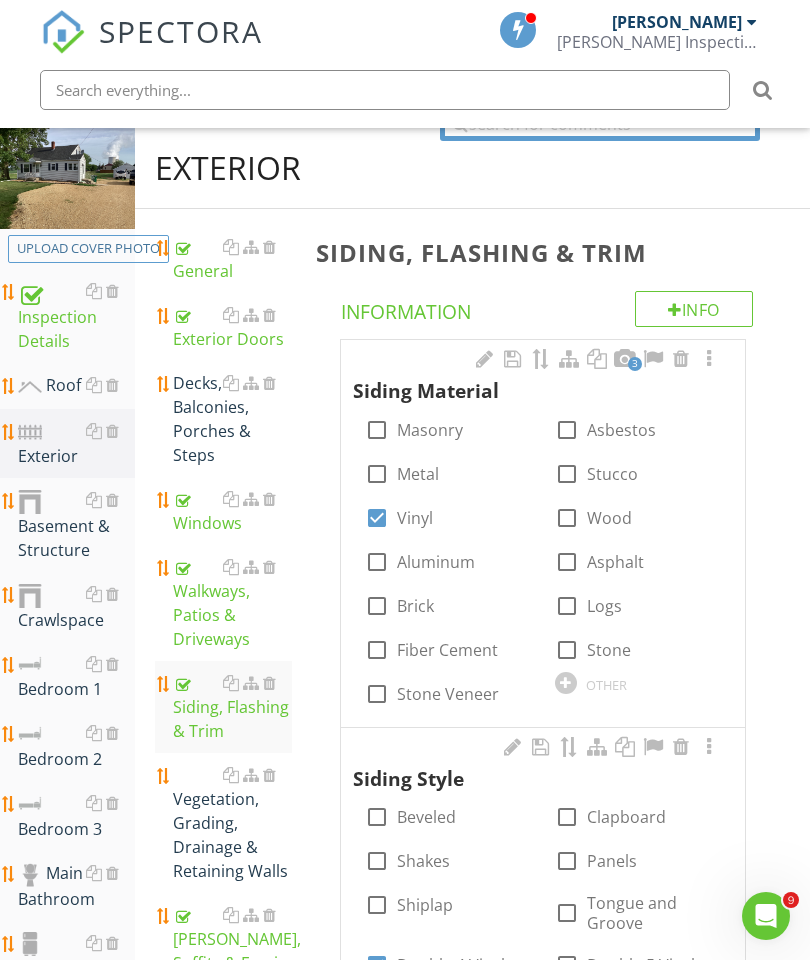 click at bounding box center (709, 359) 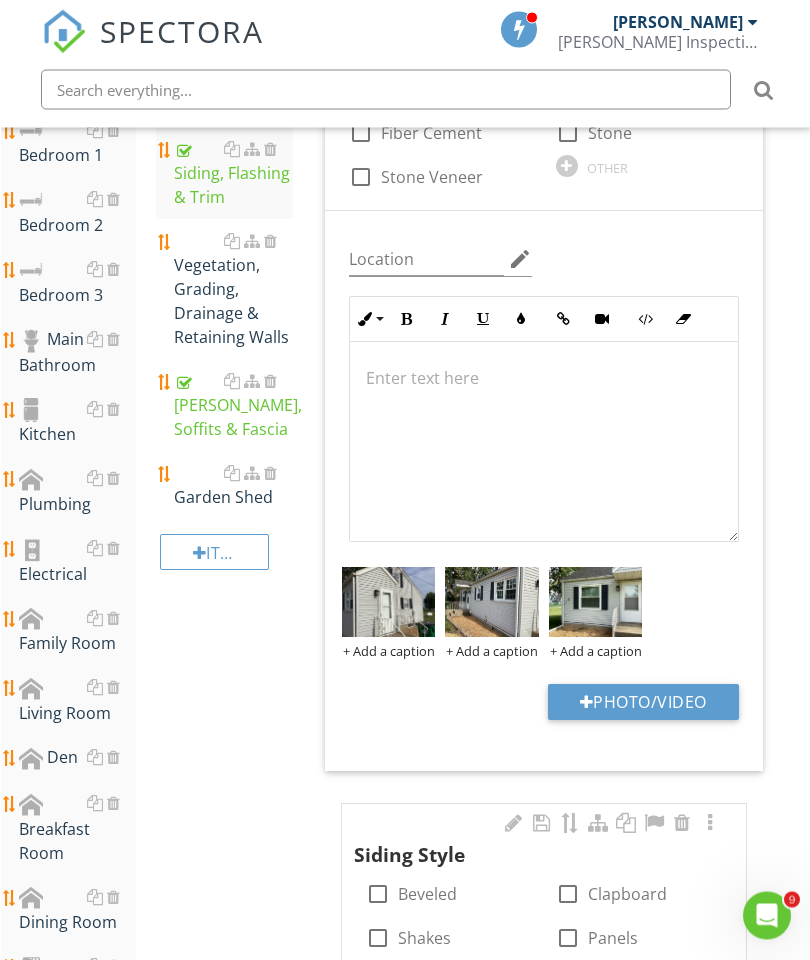 scroll, scrollTop: 746, scrollLeft: 0, axis: vertical 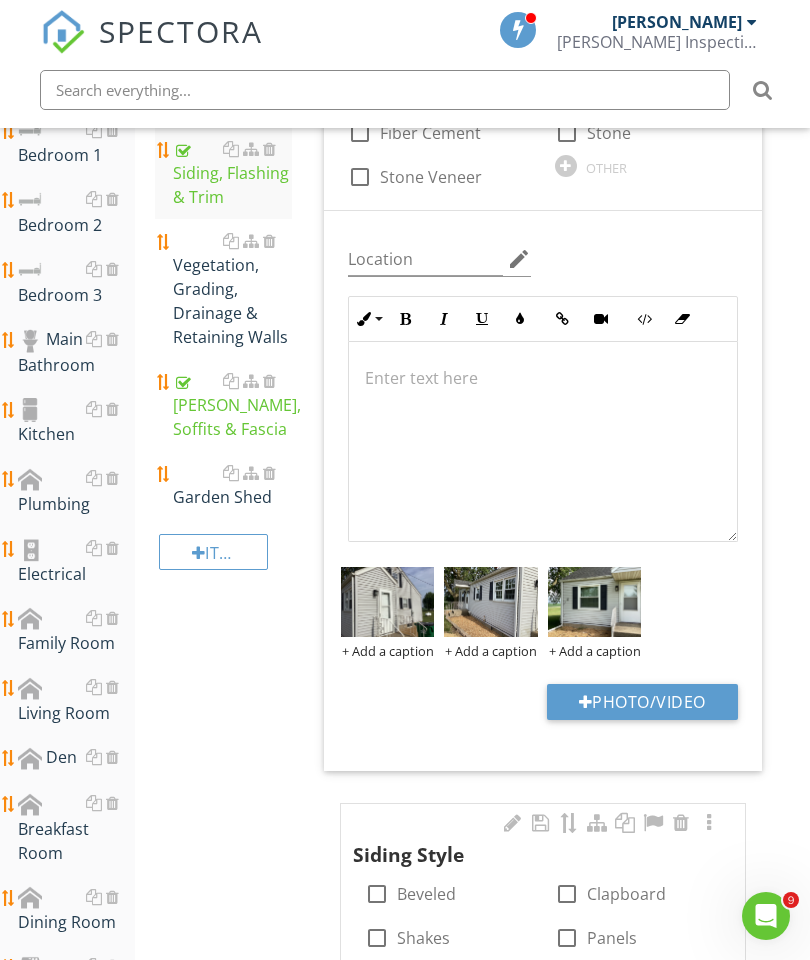 click on "Photo/Video" at bounding box center [642, 702] 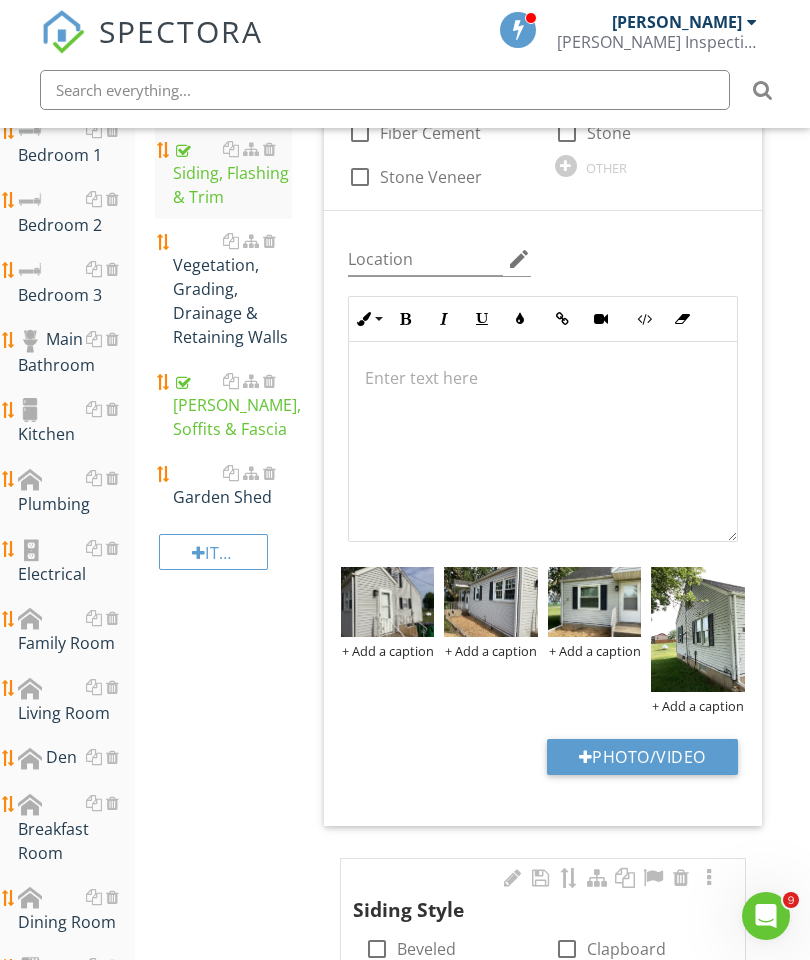 click on "Photo/Video" at bounding box center (642, 757) 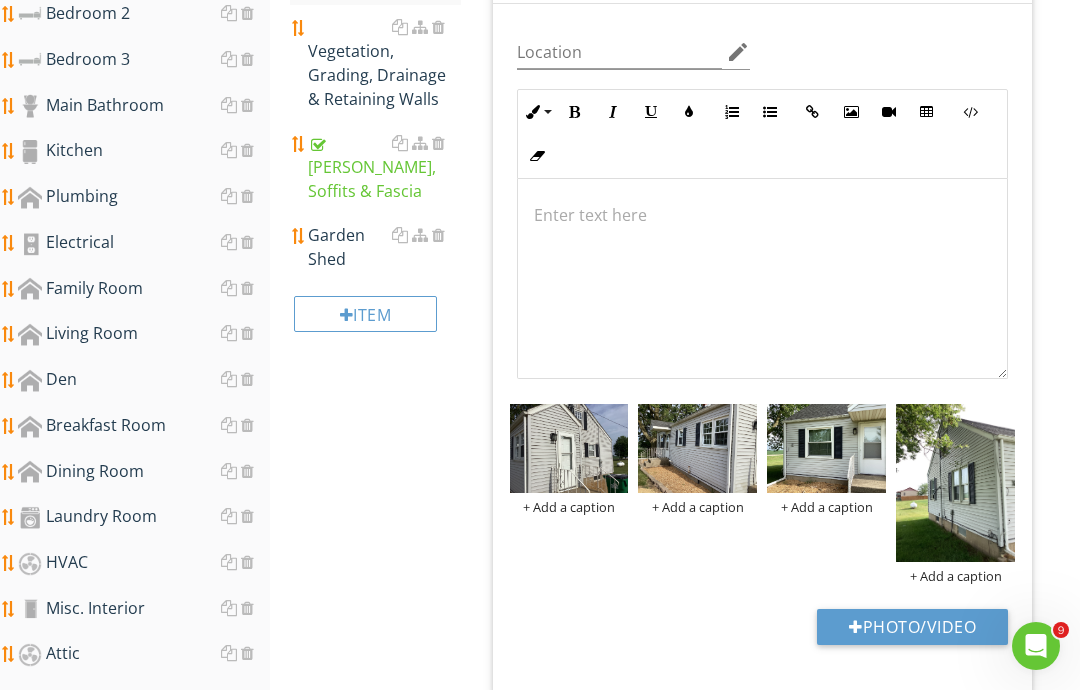 type on "C:\fakepath\image.jpg" 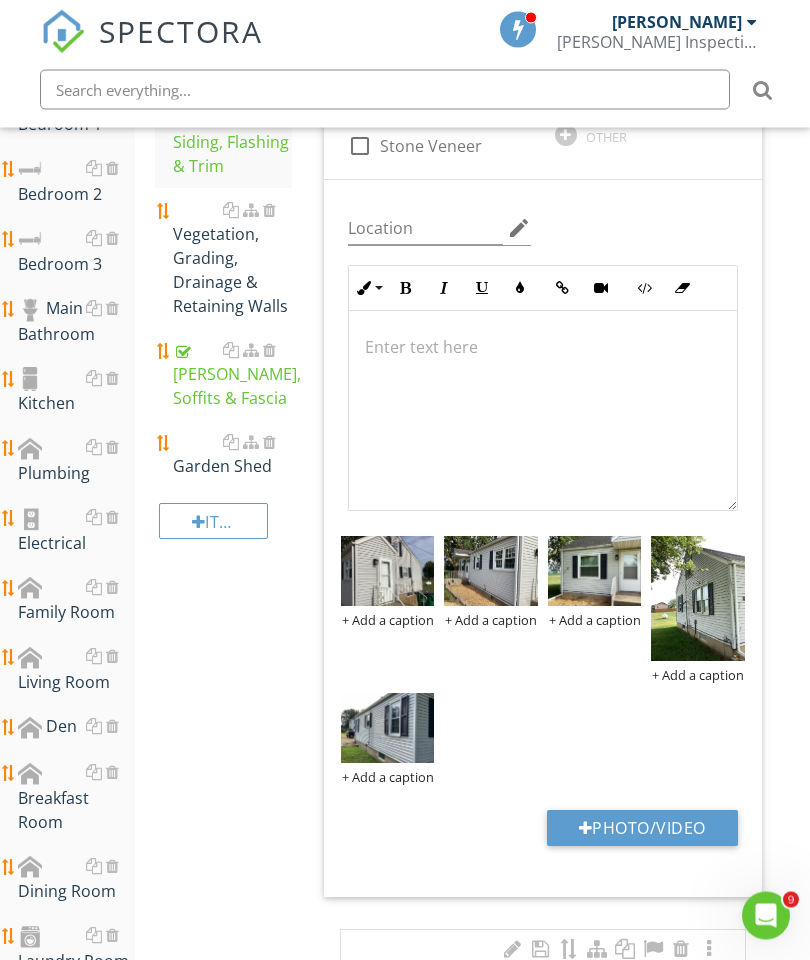 scroll, scrollTop: 775, scrollLeft: 0, axis: vertical 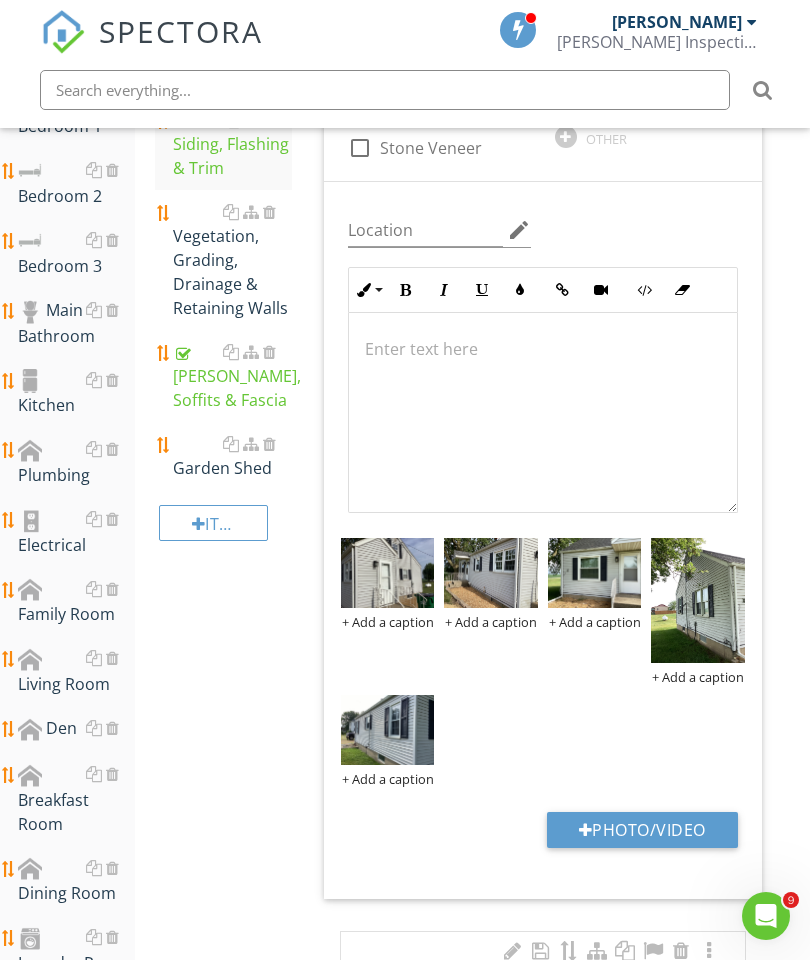 click on "Plumbing" at bounding box center [76, 462] 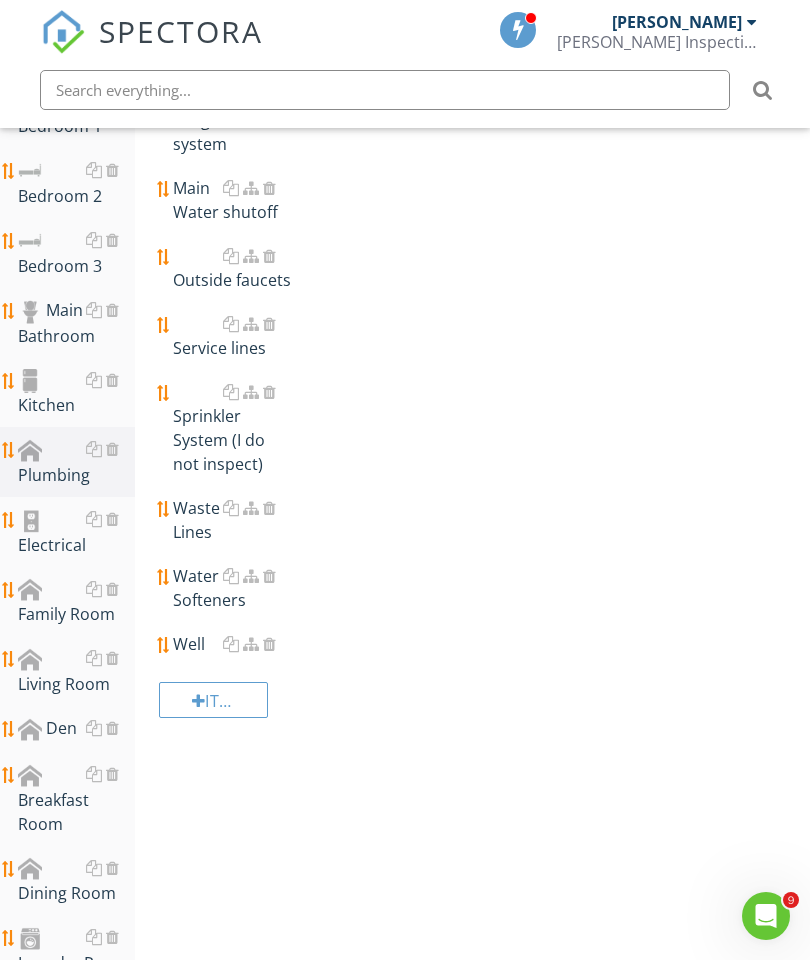 click on "Item" at bounding box center (213, 700) 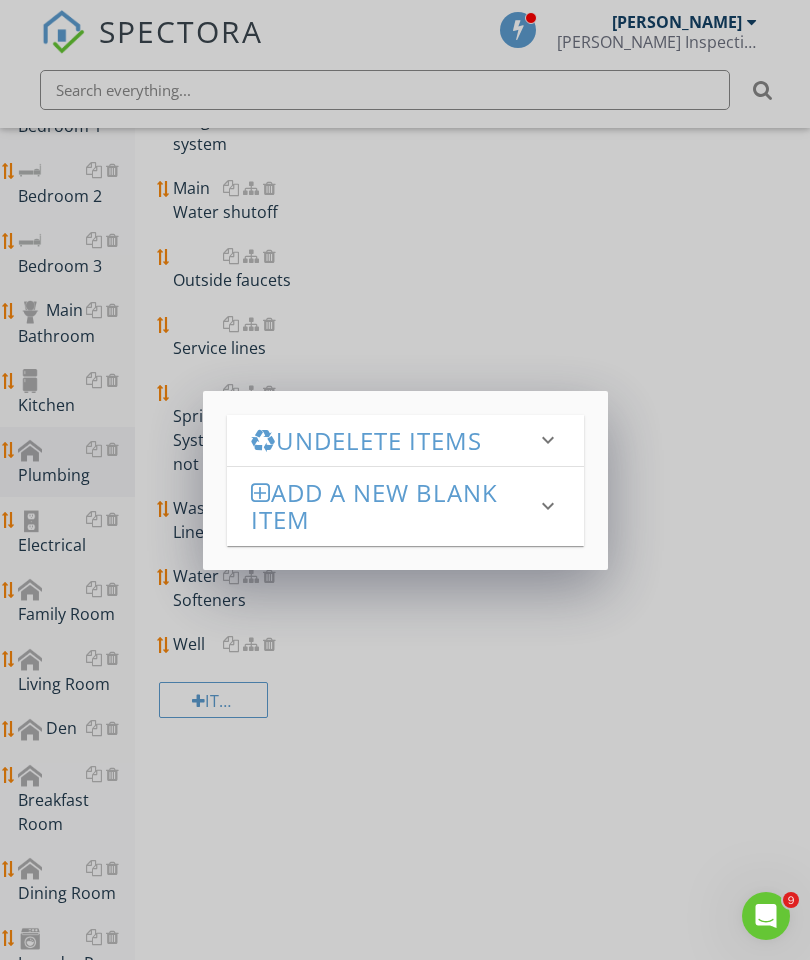 click on "Add a new Blank Item" at bounding box center [393, 506] 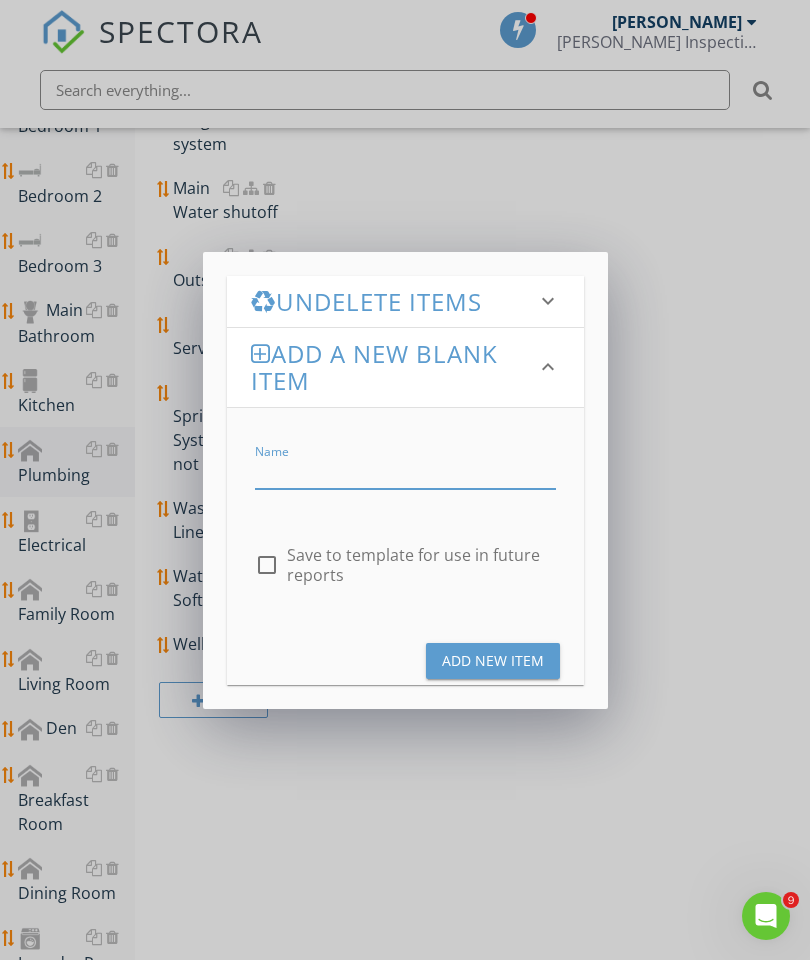click at bounding box center [405, 472] 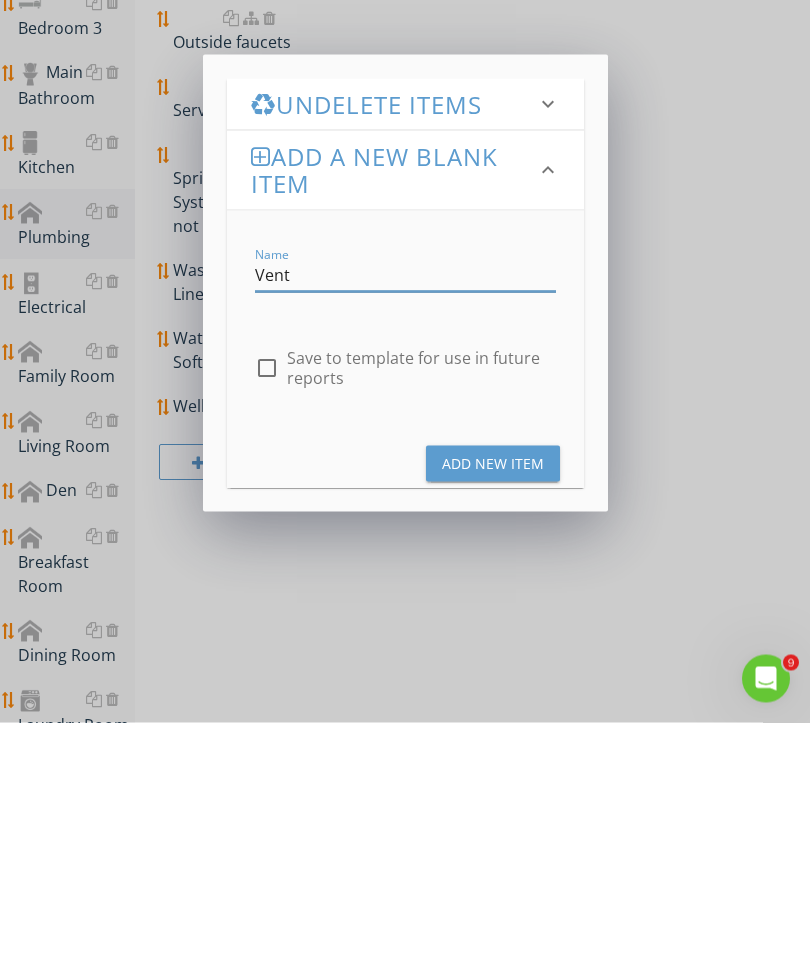 type on "Vent" 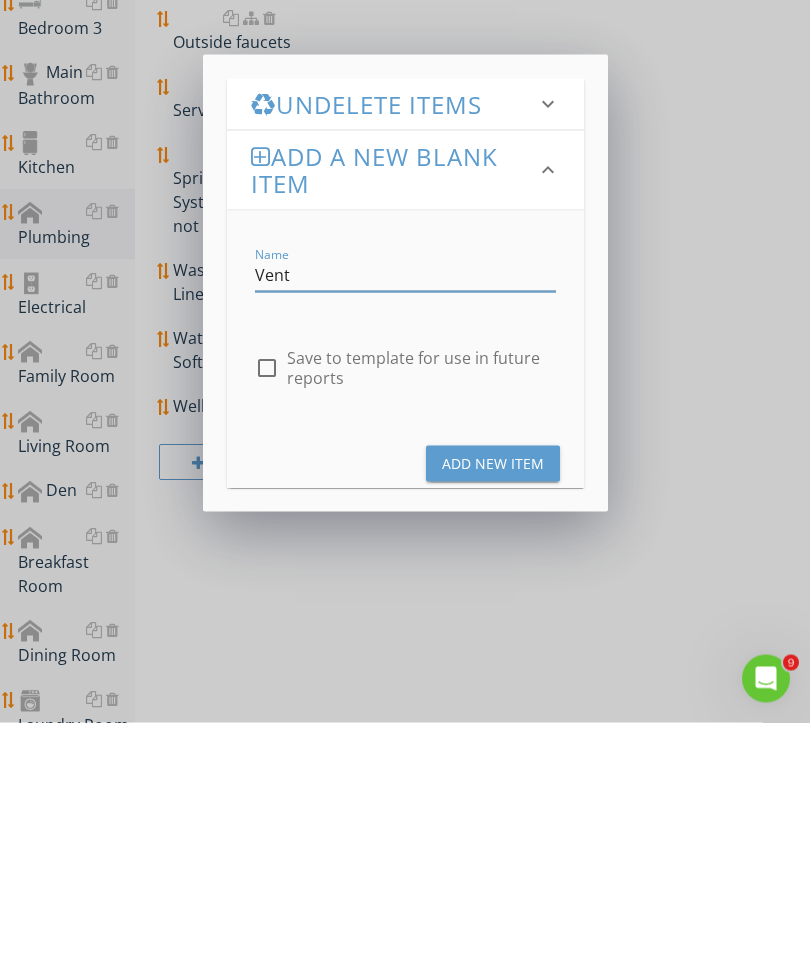 click on "Add New Item" at bounding box center [493, 700] 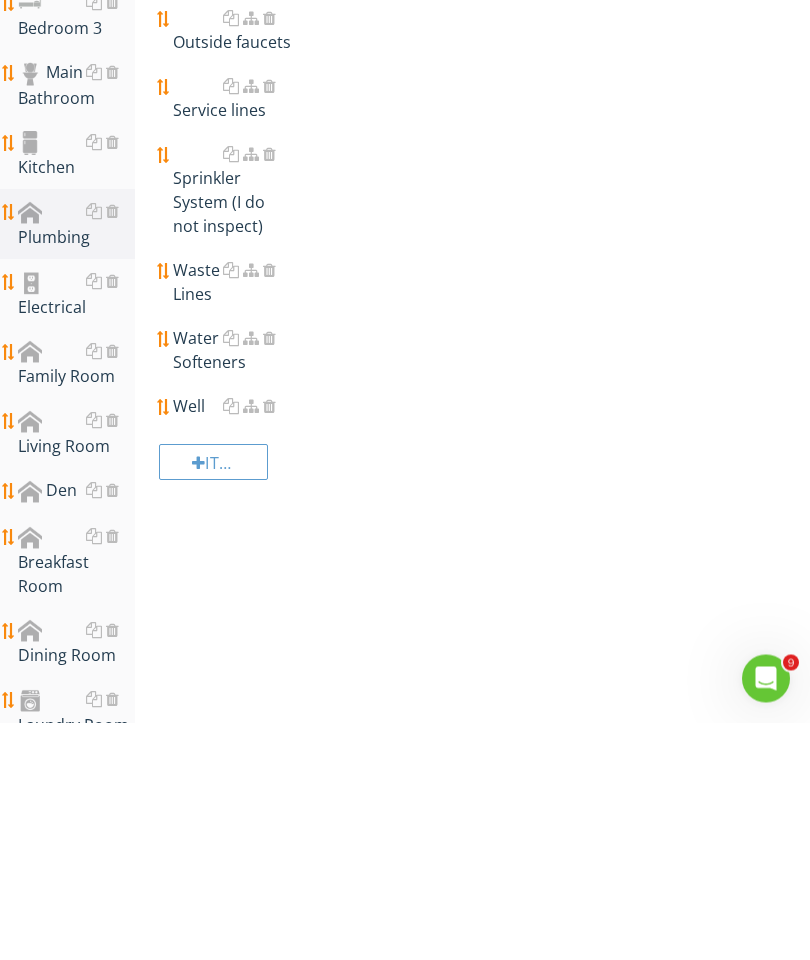 scroll, scrollTop: 1013, scrollLeft: 0, axis: vertical 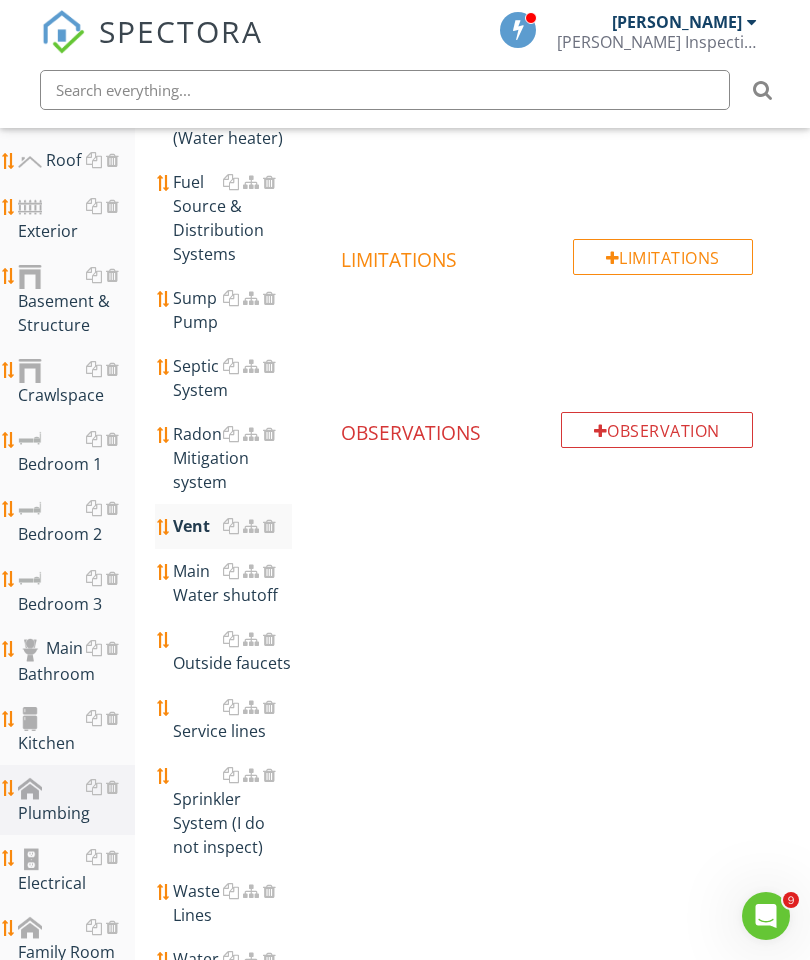 click on "Vent" at bounding box center [232, 526] 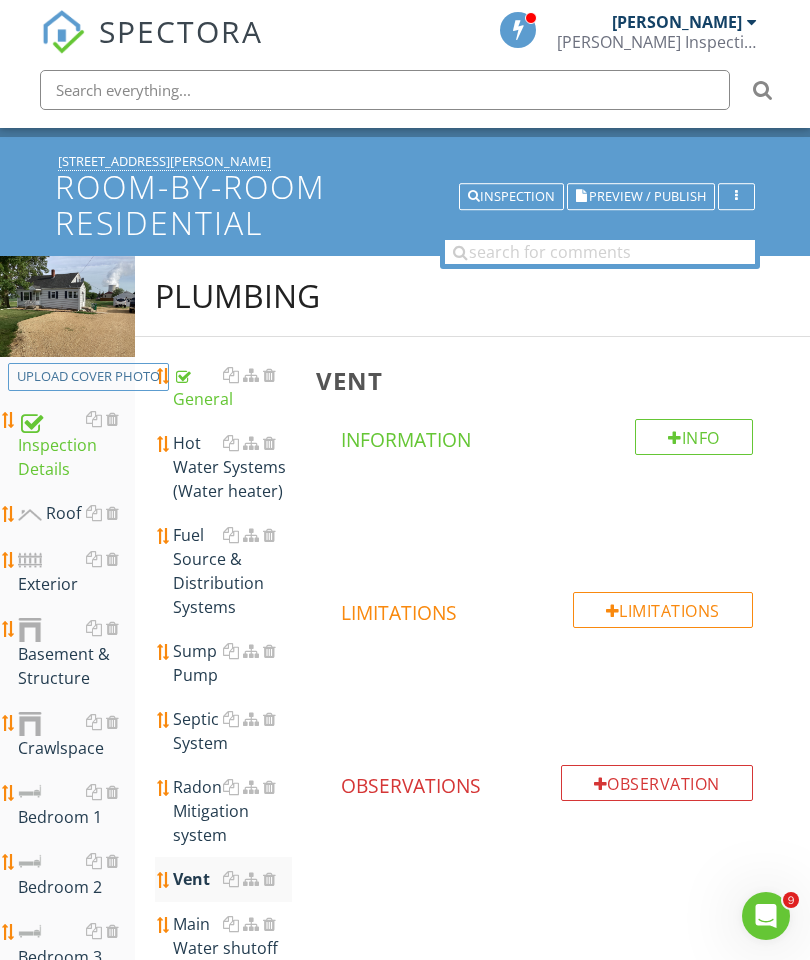 scroll, scrollTop: 60, scrollLeft: 0, axis: vertical 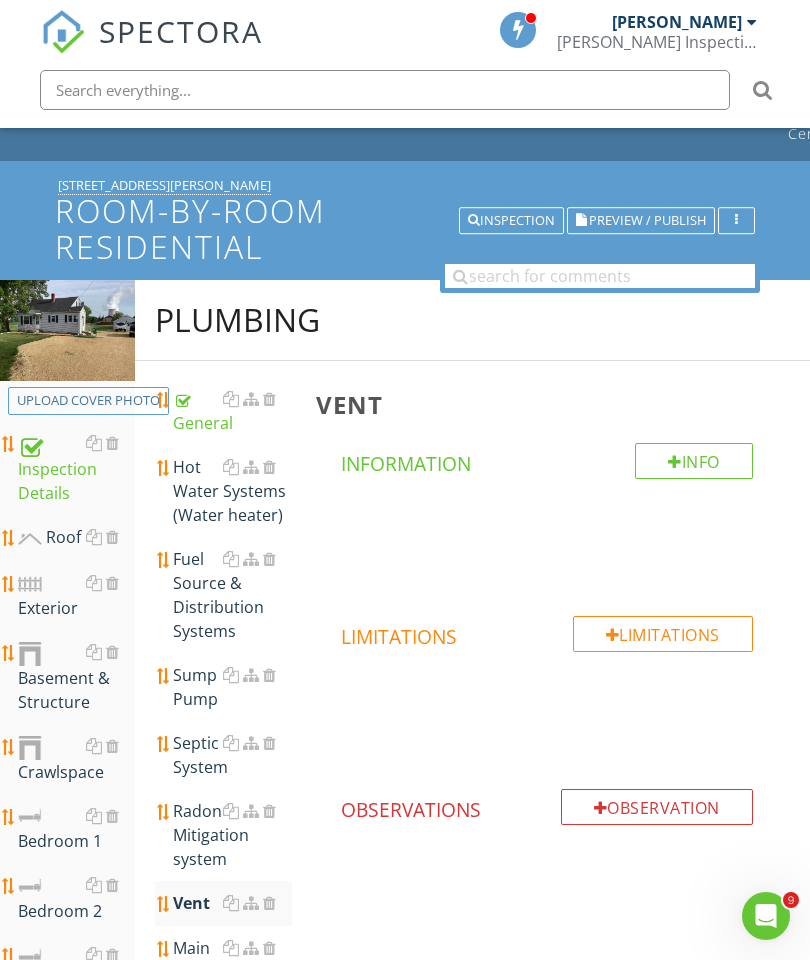 click on "Info" at bounding box center [694, 461] 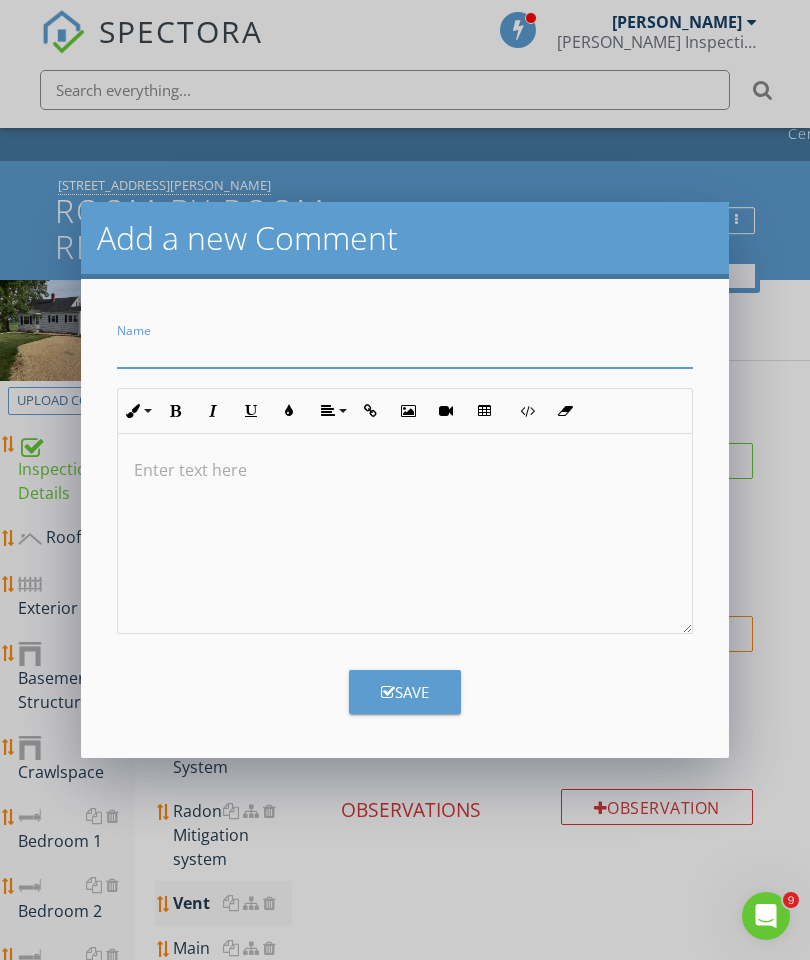 click at bounding box center (405, 351) 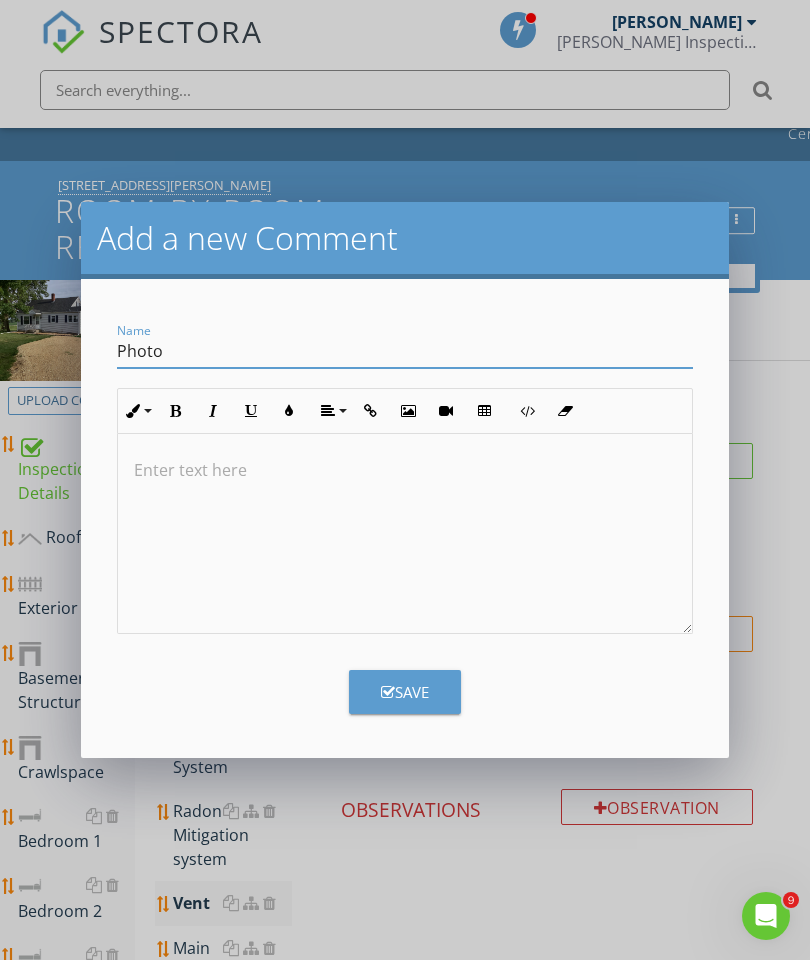type on "Photo" 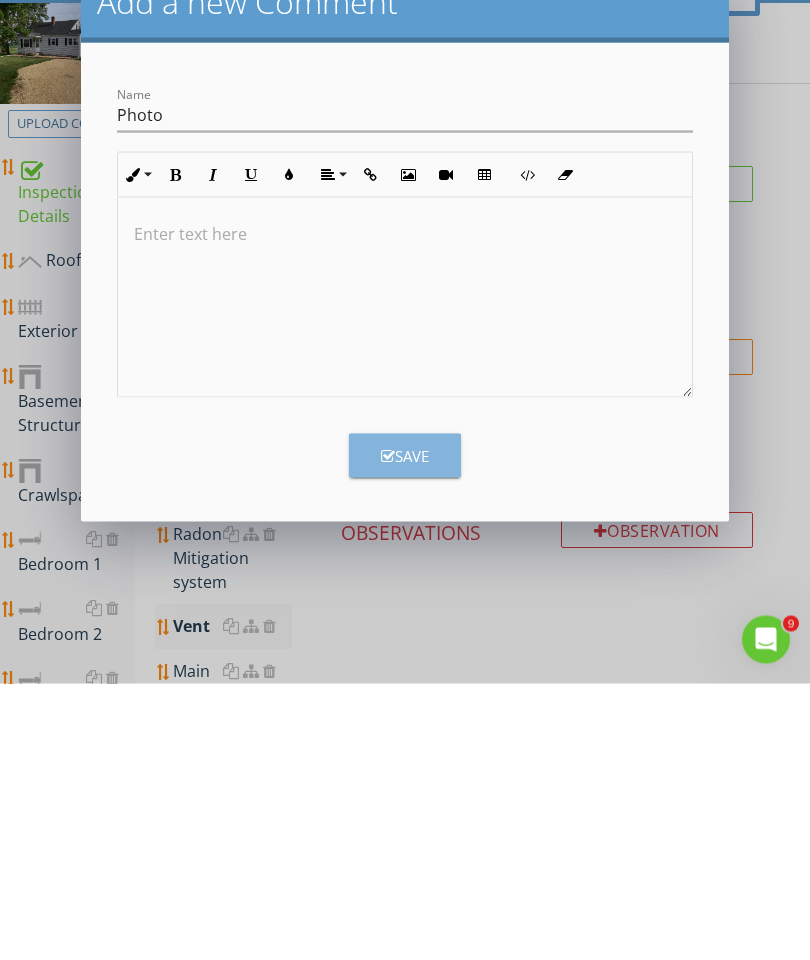 click on "Save" at bounding box center [405, 732] 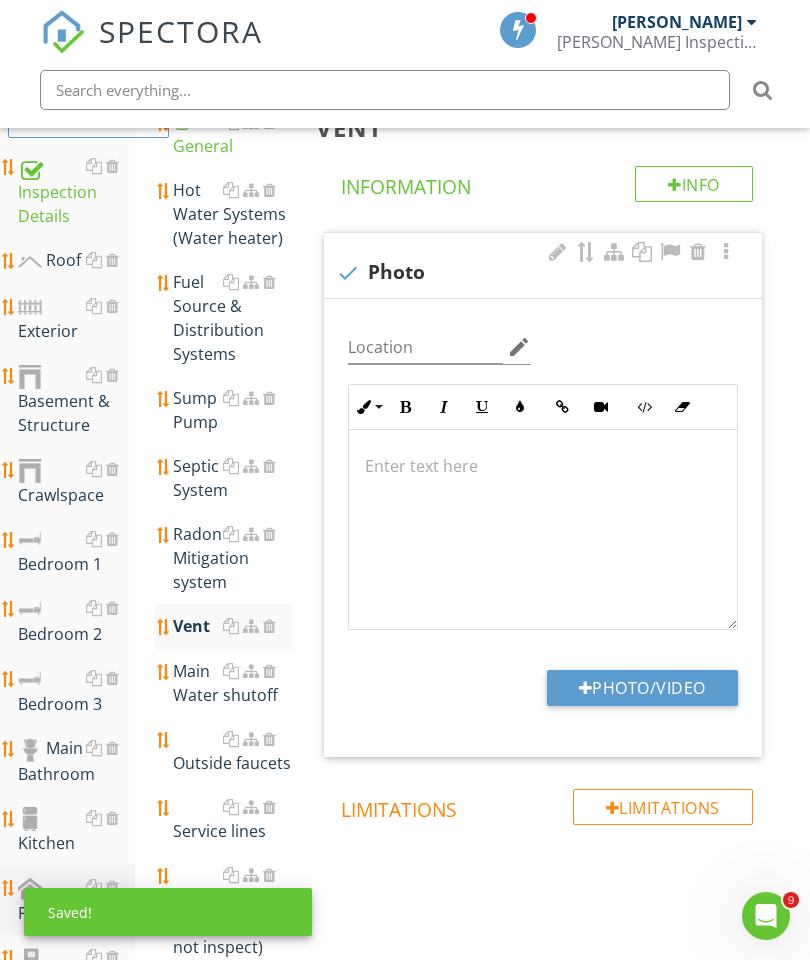 click on "Photo/Video" at bounding box center (642, 688) 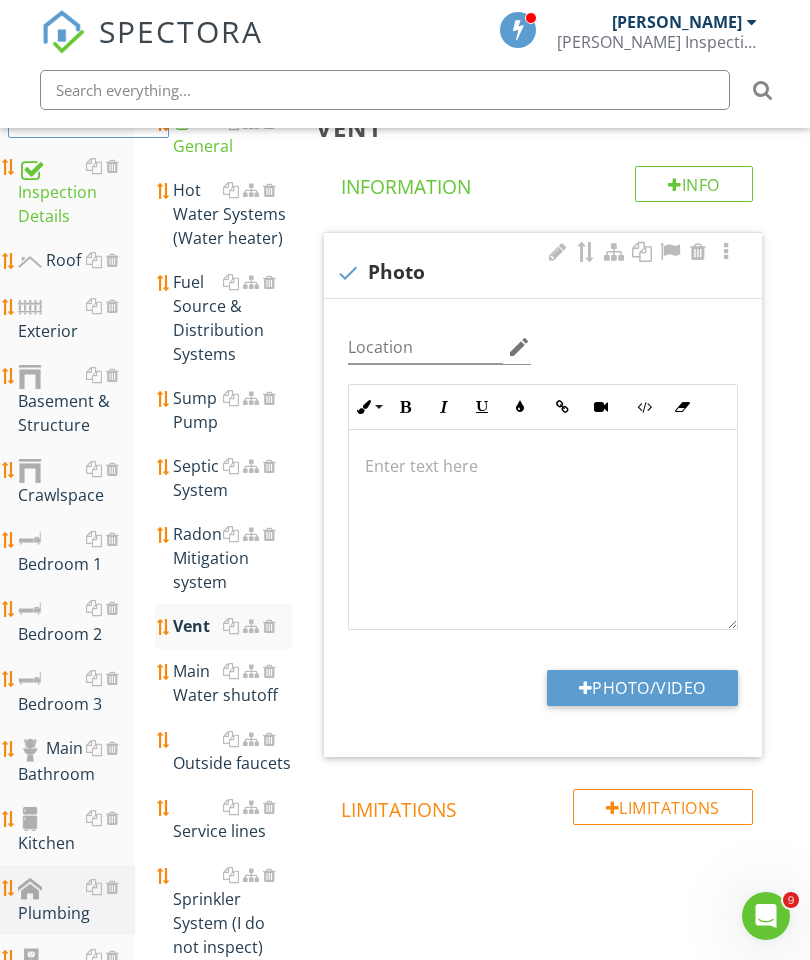 type on "C:\fakepath\image.jpg" 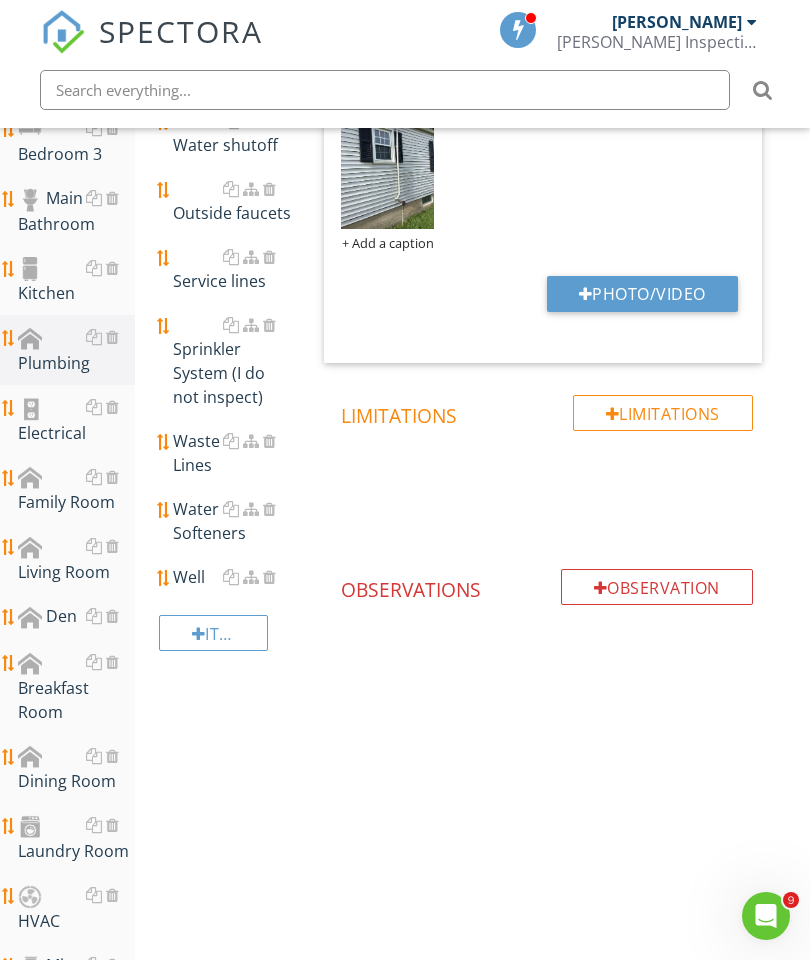 scroll, scrollTop: 987, scrollLeft: 0, axis: vertical 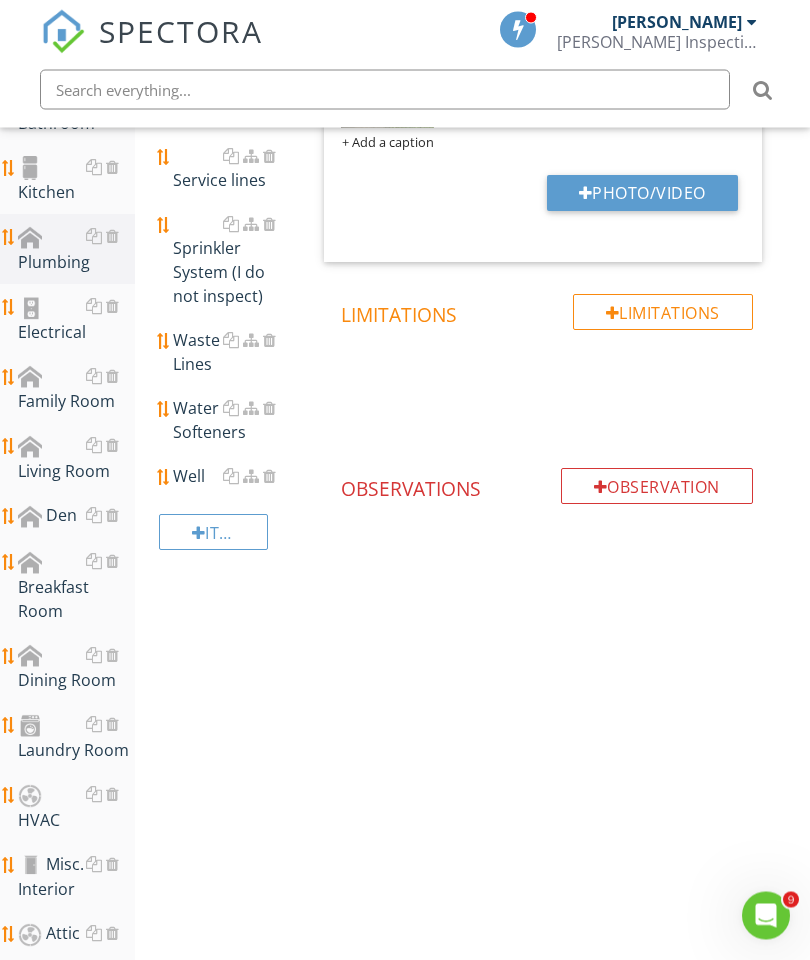 click on "Well" at bounding box center [232, 477] 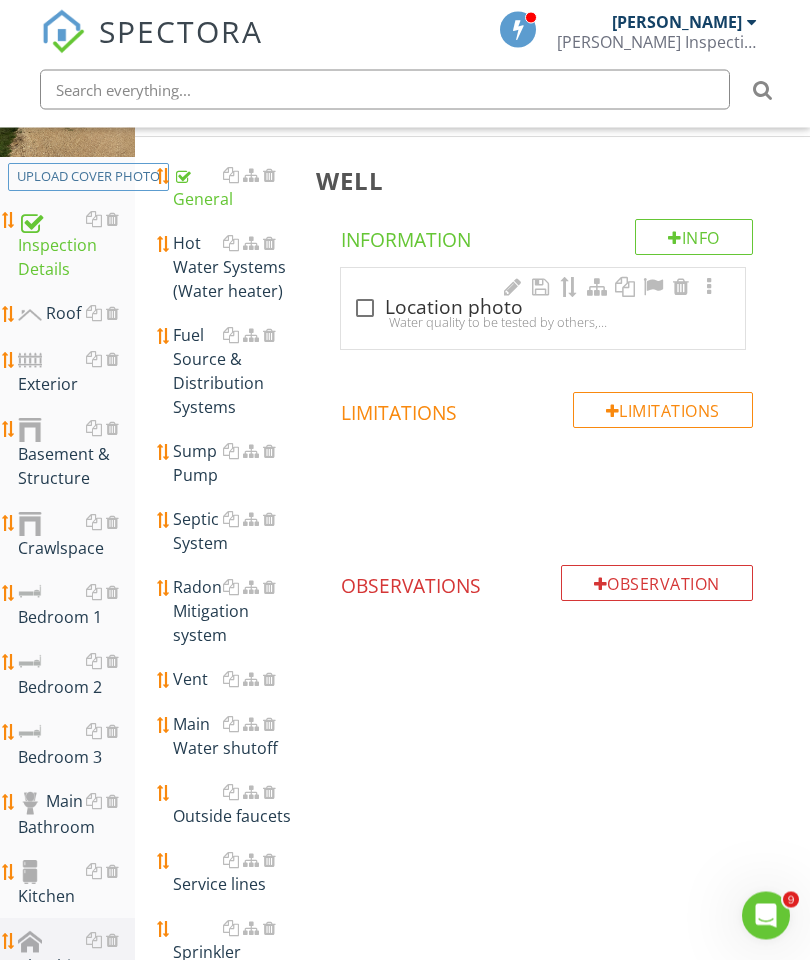 scroll, scrollTop: 247, scrollLeft: 0, axis: vertical 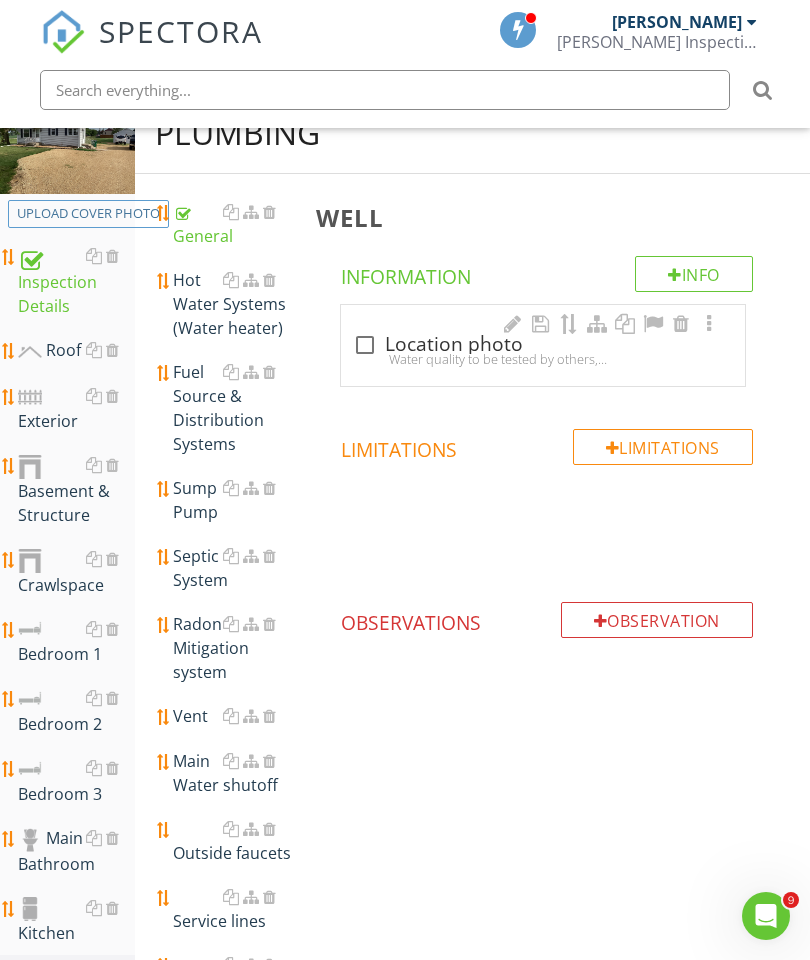 click at bounding box center (365, 345) 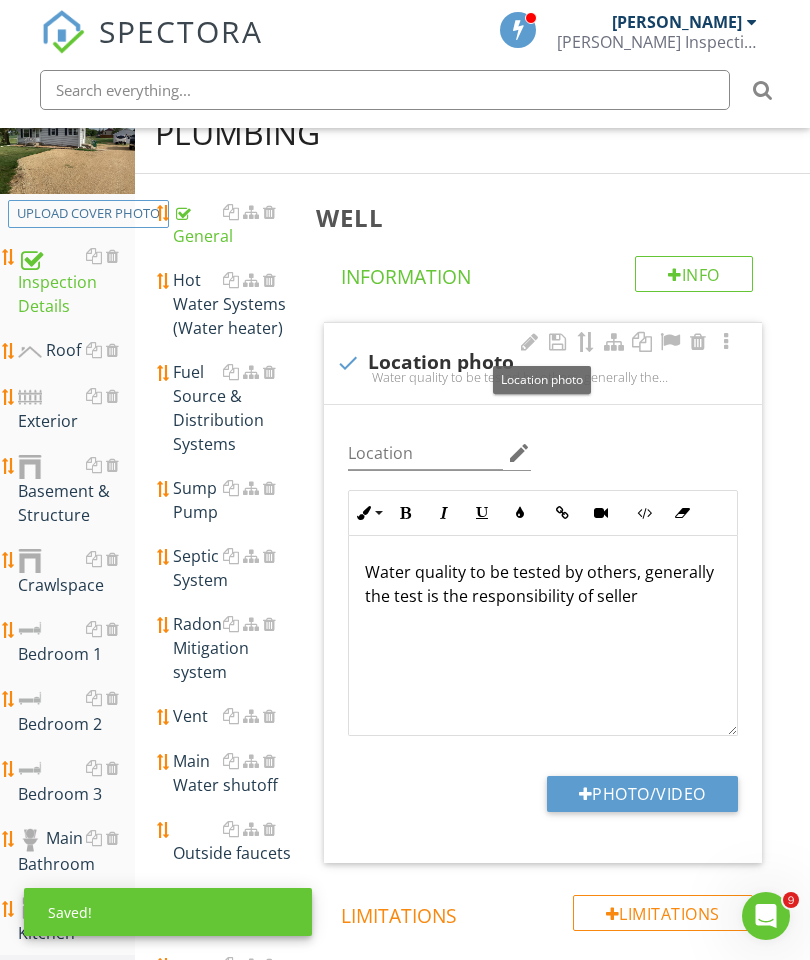 click on "Photo/Video" at bounding box center (642, 794) 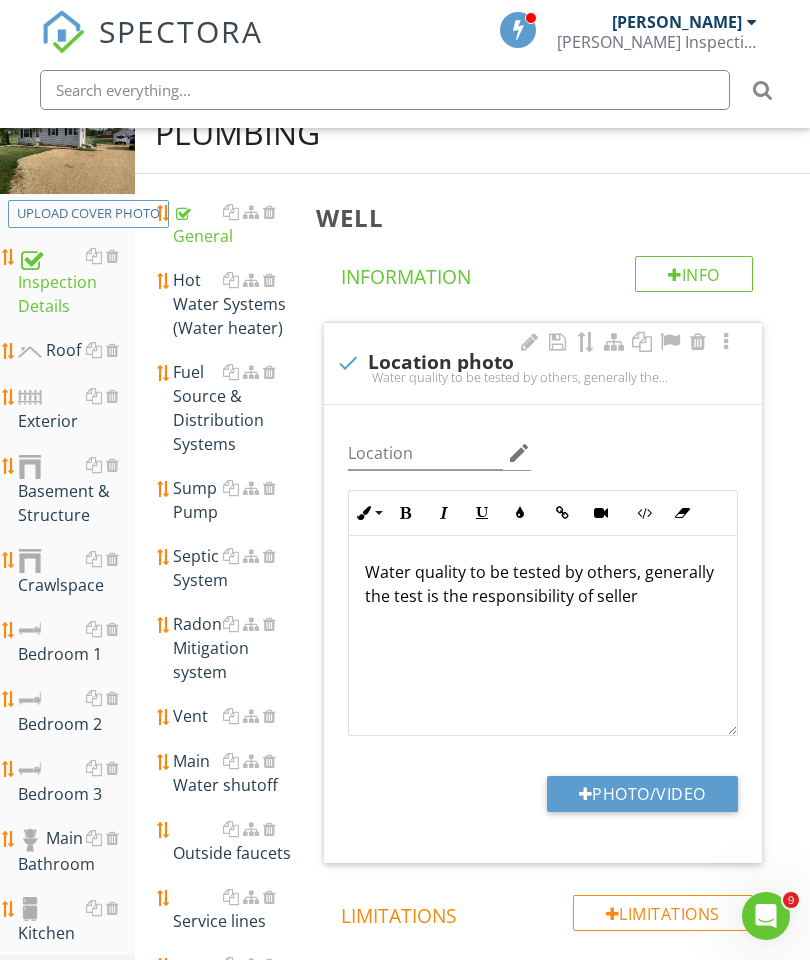 type on "C:\fakepath\image.jpg" 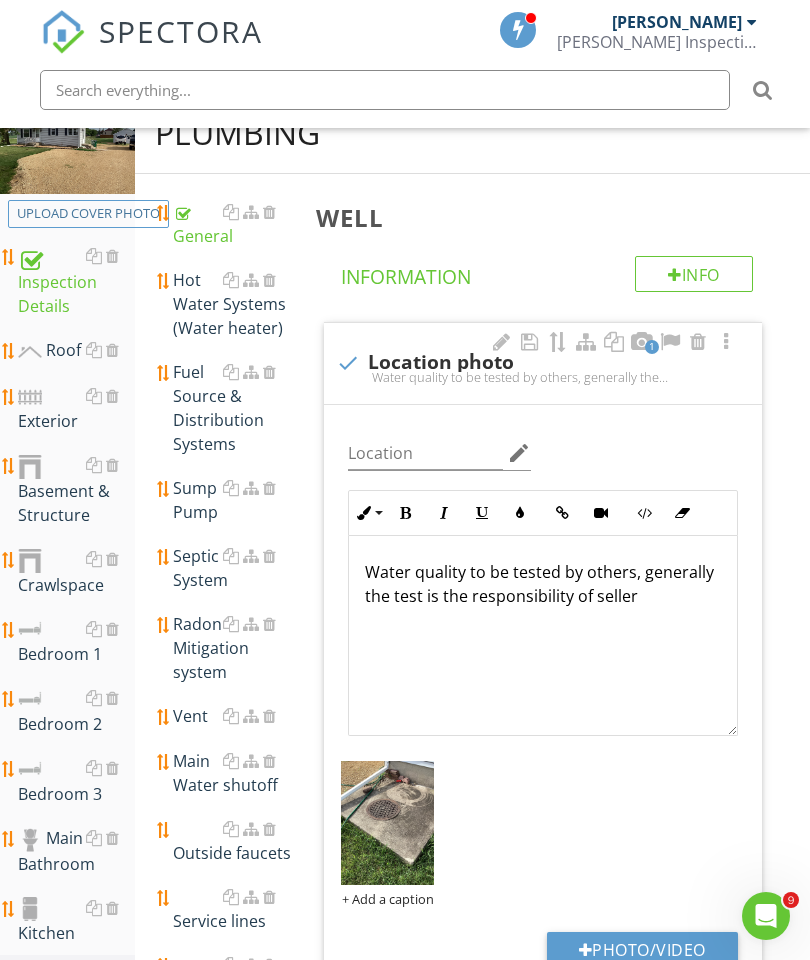 click on "Fuel Source & Distribution Systems" at bounding box center [232, 408] 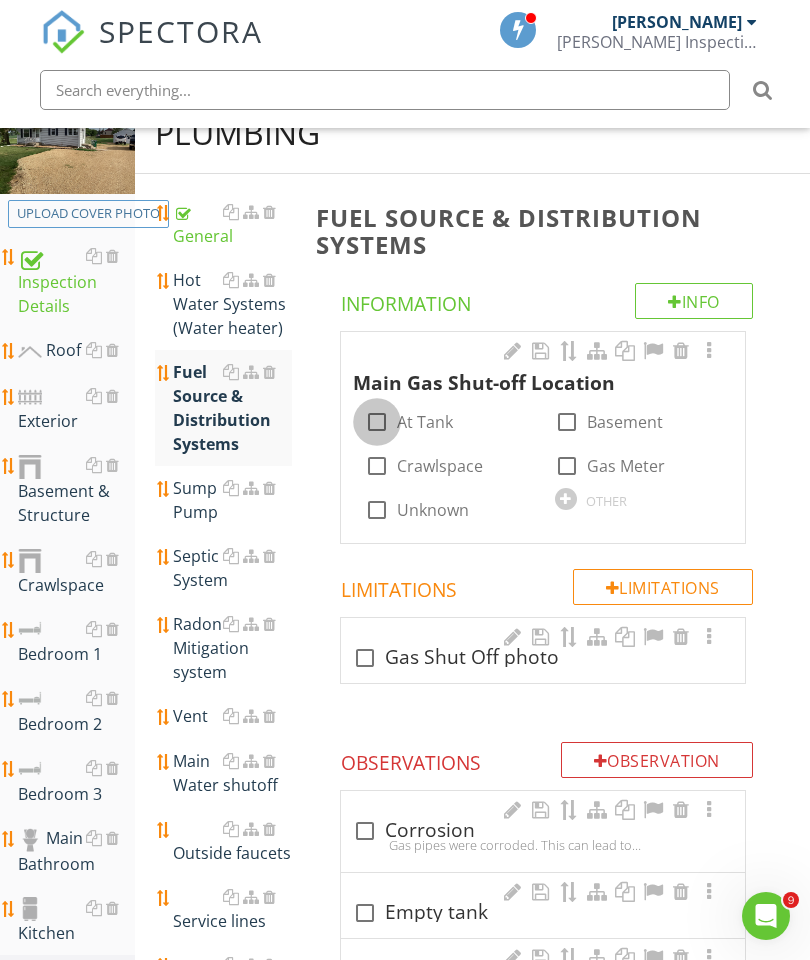 click at bounding box center [377, 422] 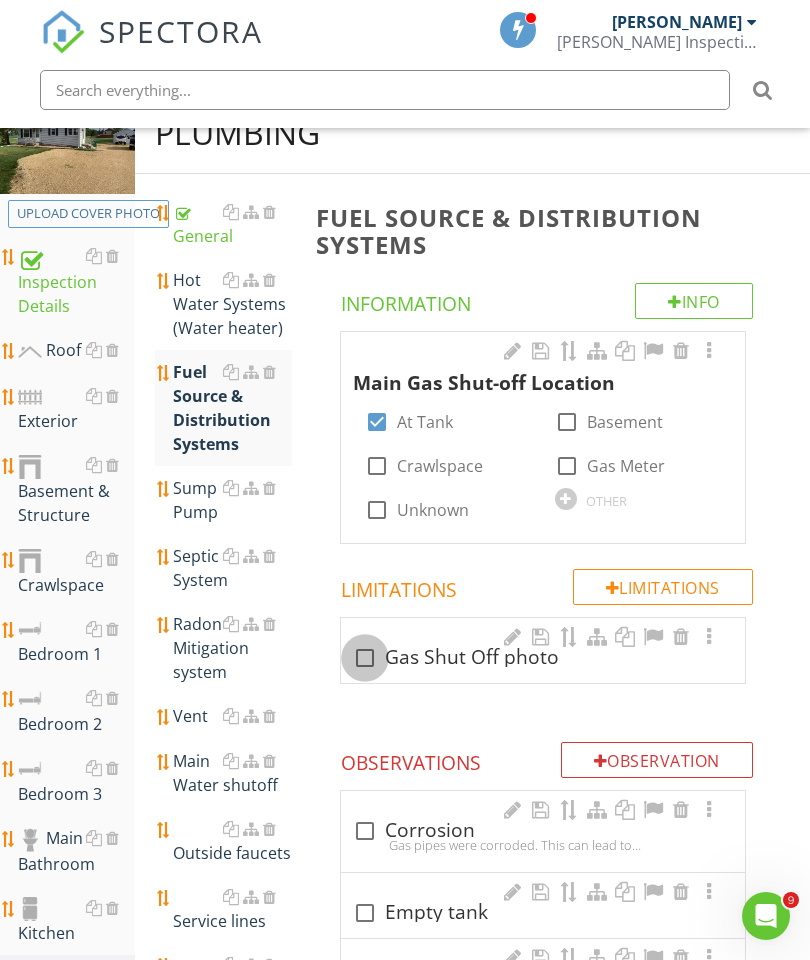 click at bounding box center [365, 658] 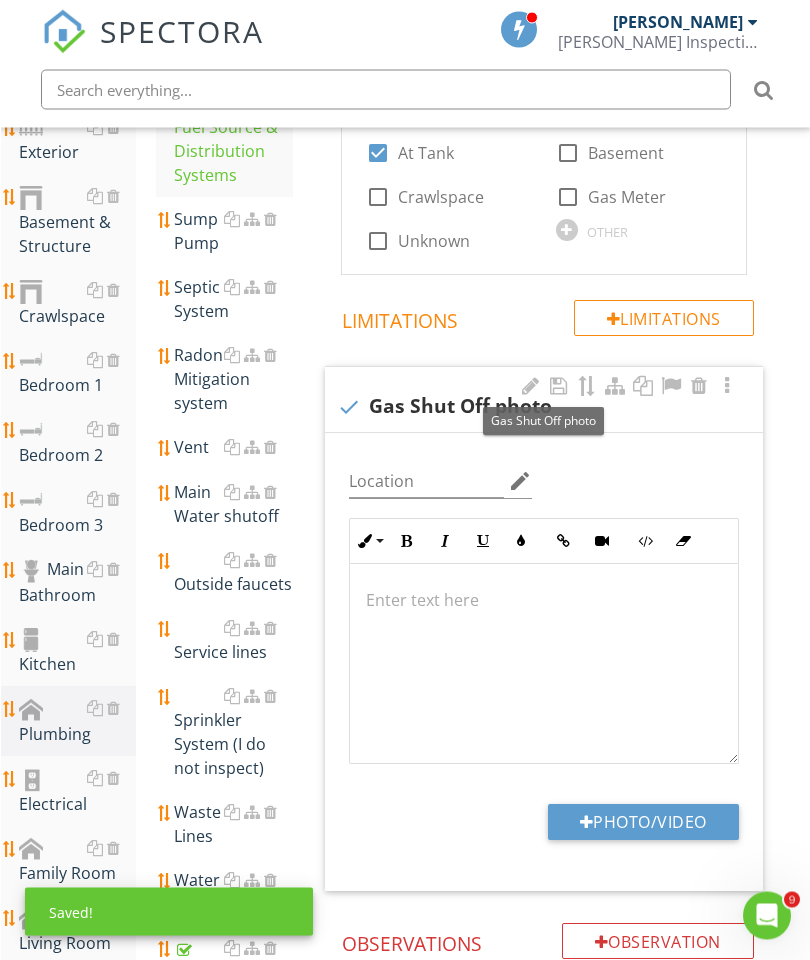 scroll, scrollTop: 607, scrollLeft: 0, axis: vertical 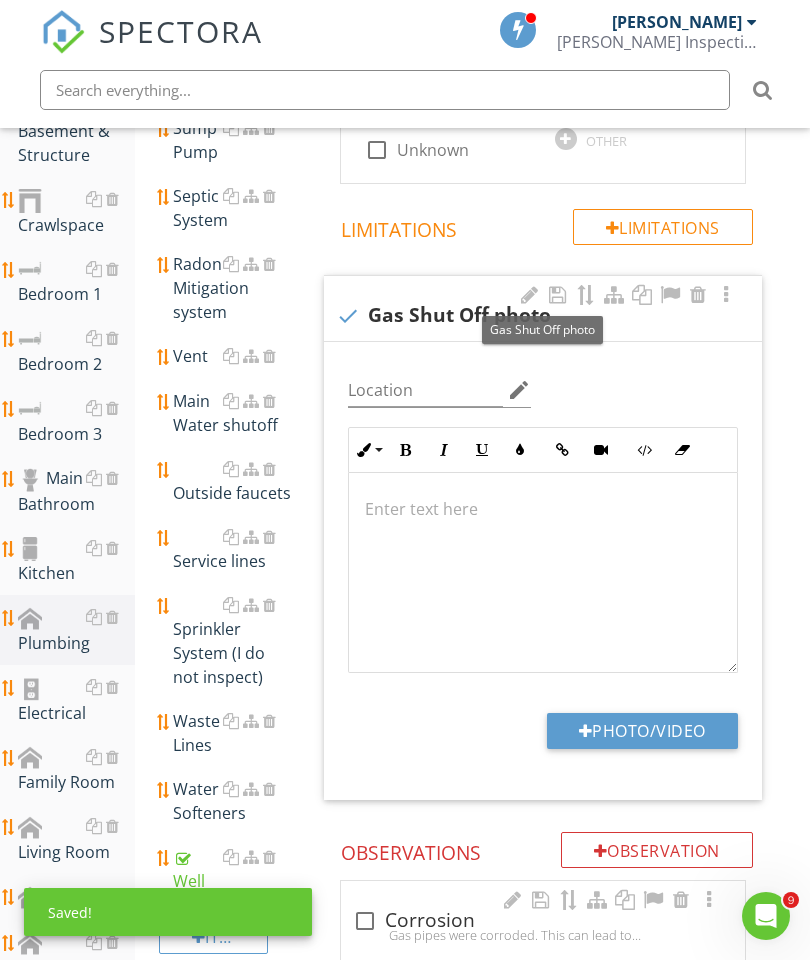 click on "Photo/Video" at bounding box center (642, 731) 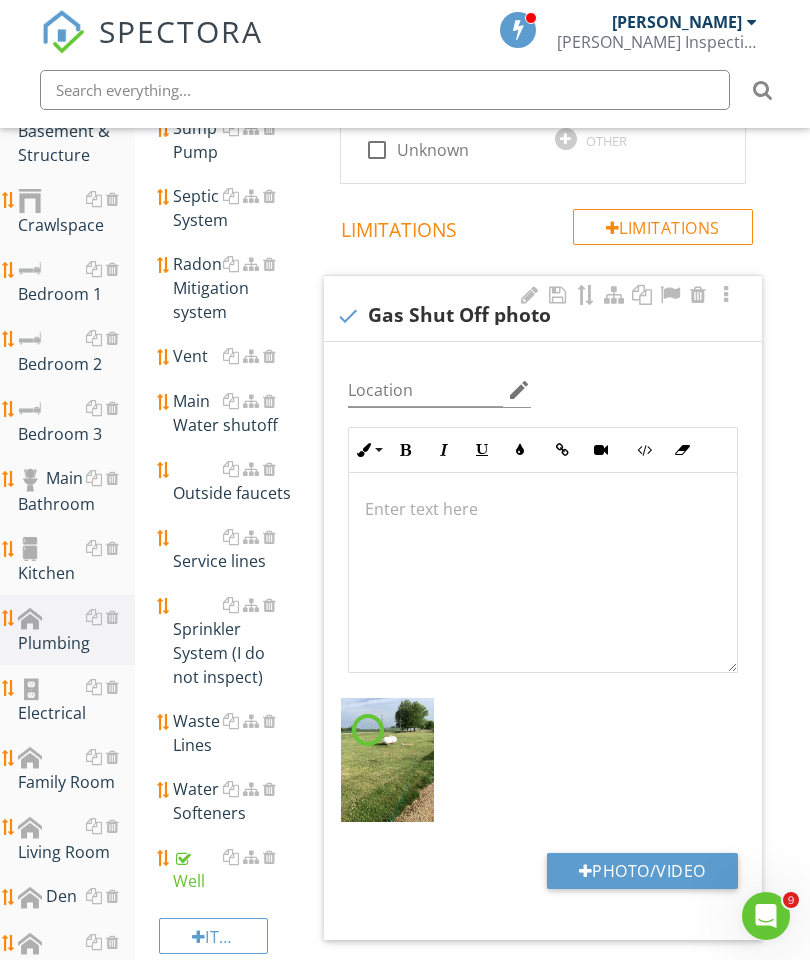 click on "Photo/Video" at bounding box center [642, 871] 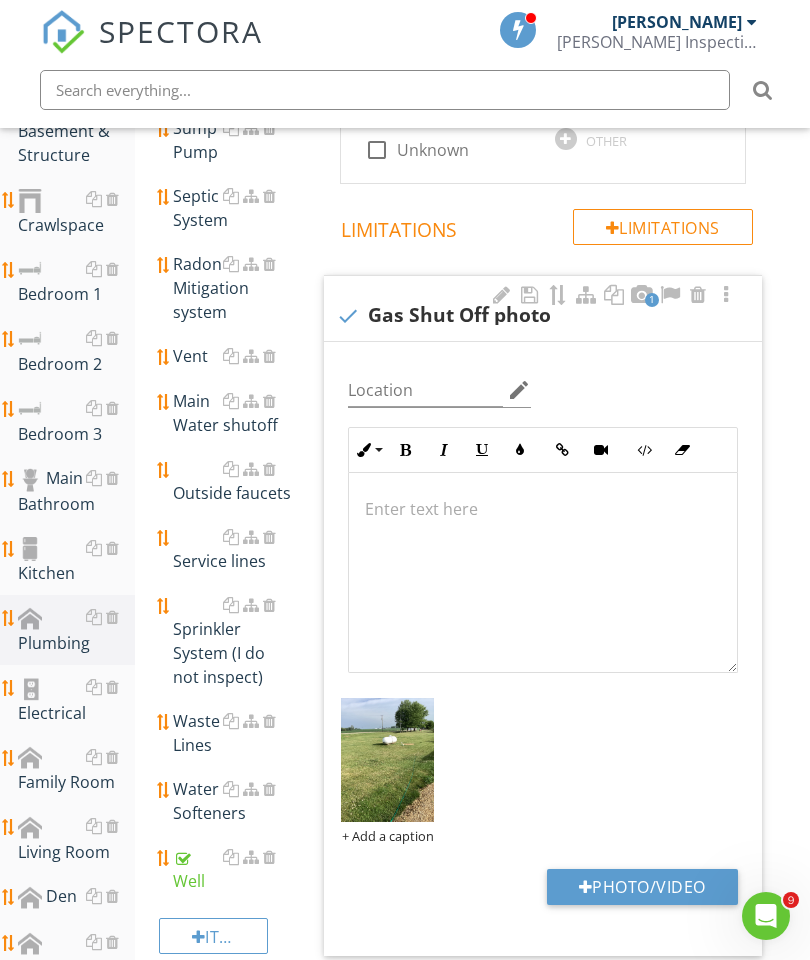 type on "C:\fakepath\image.jpg" 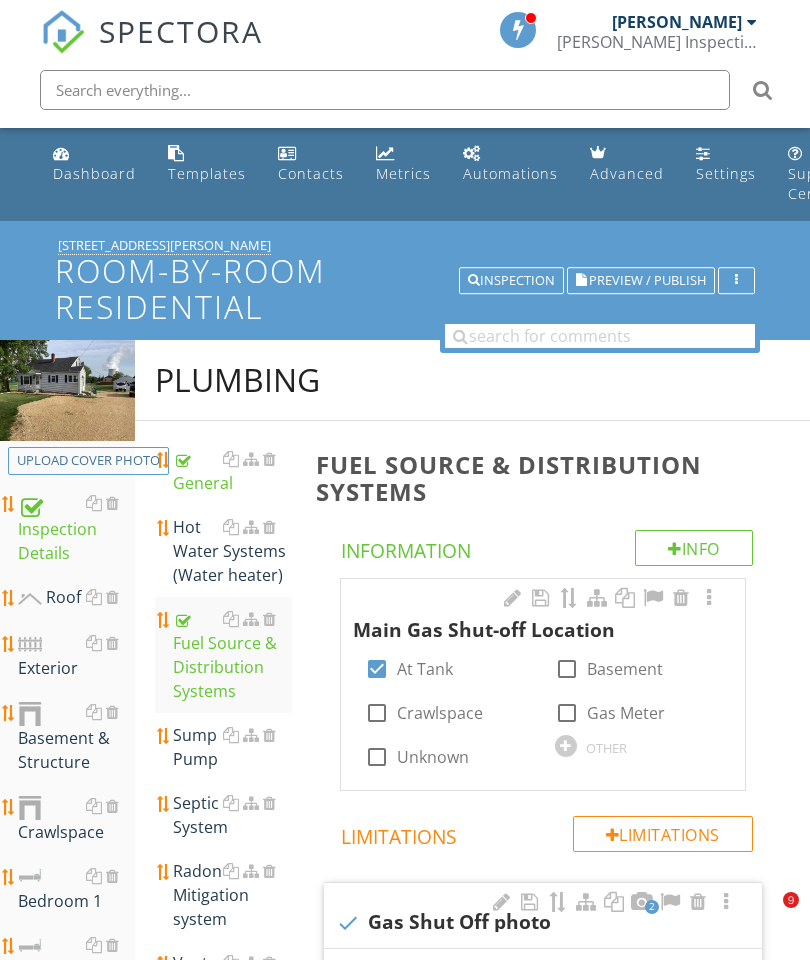 scroll, scrollTop: 607, scrollLeft: 0, axis: vertical 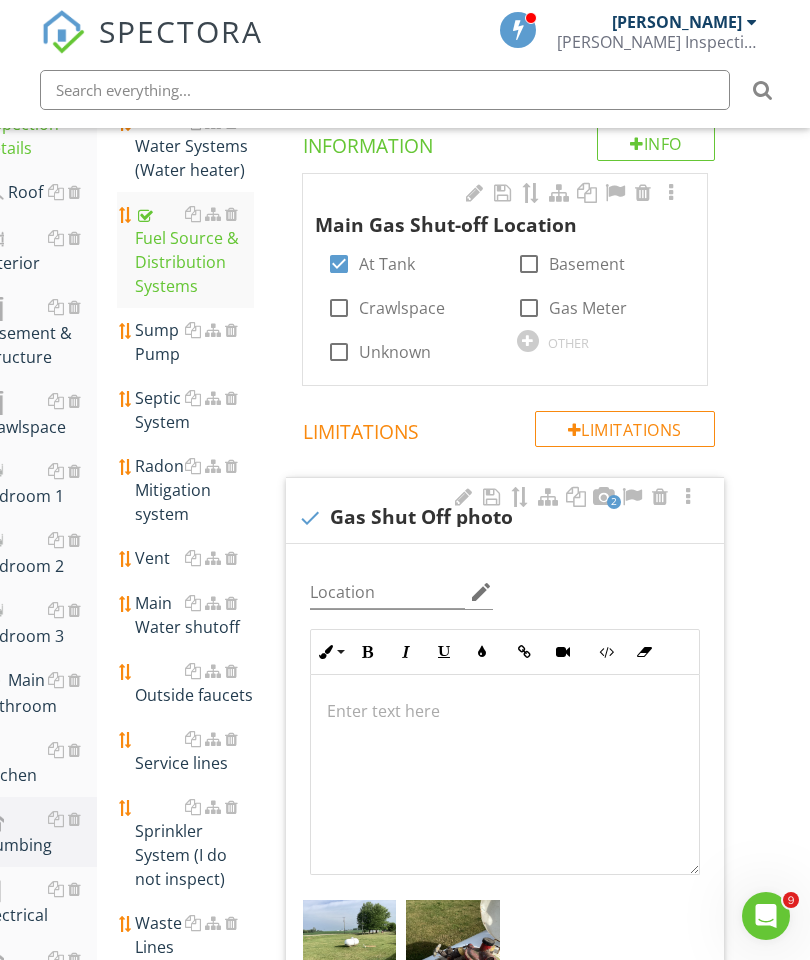 click on "Septic System" at bounding box center [194, 410] 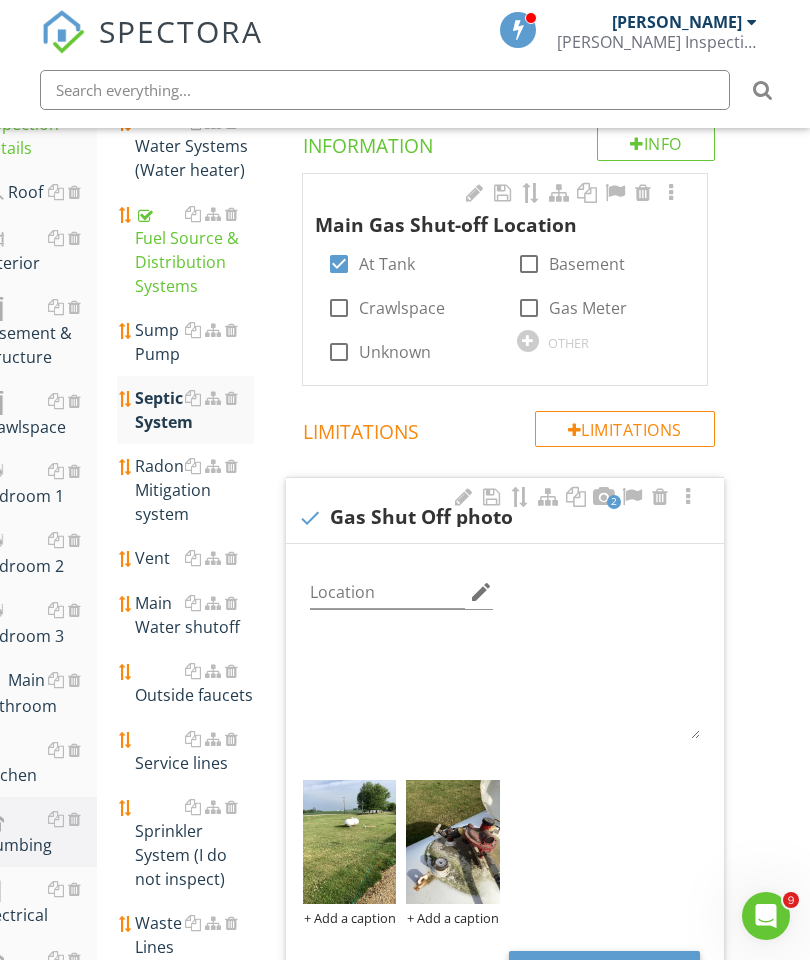 click on "Septic System" at bounding box center [194, 410] 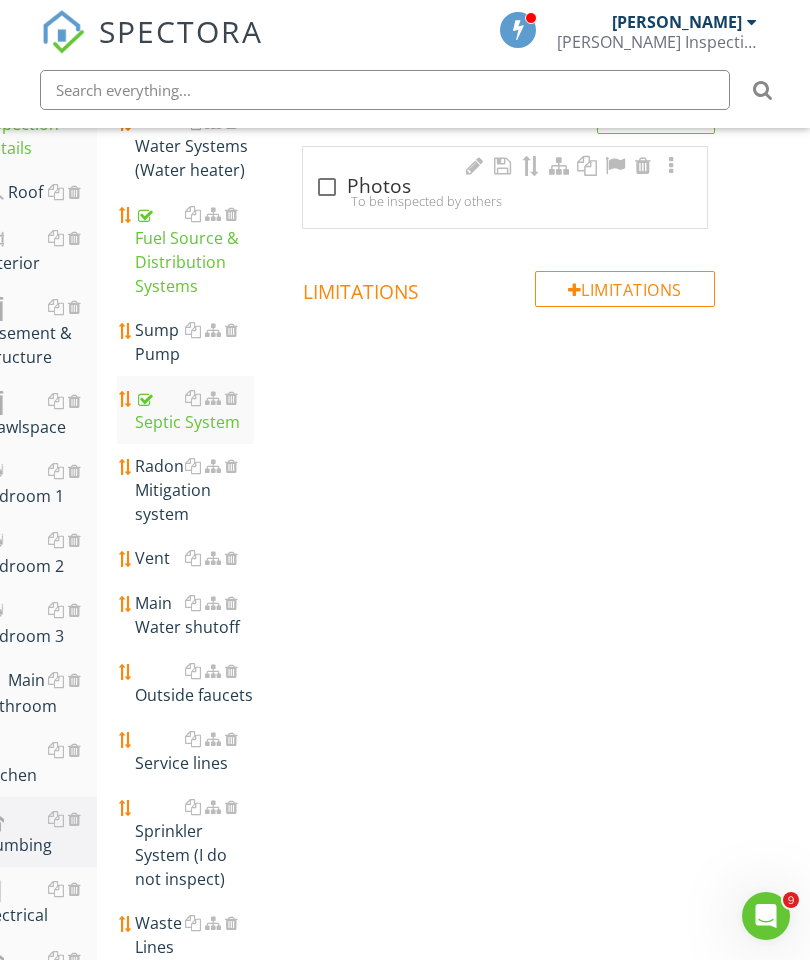 click at bounding box center (327, 187) 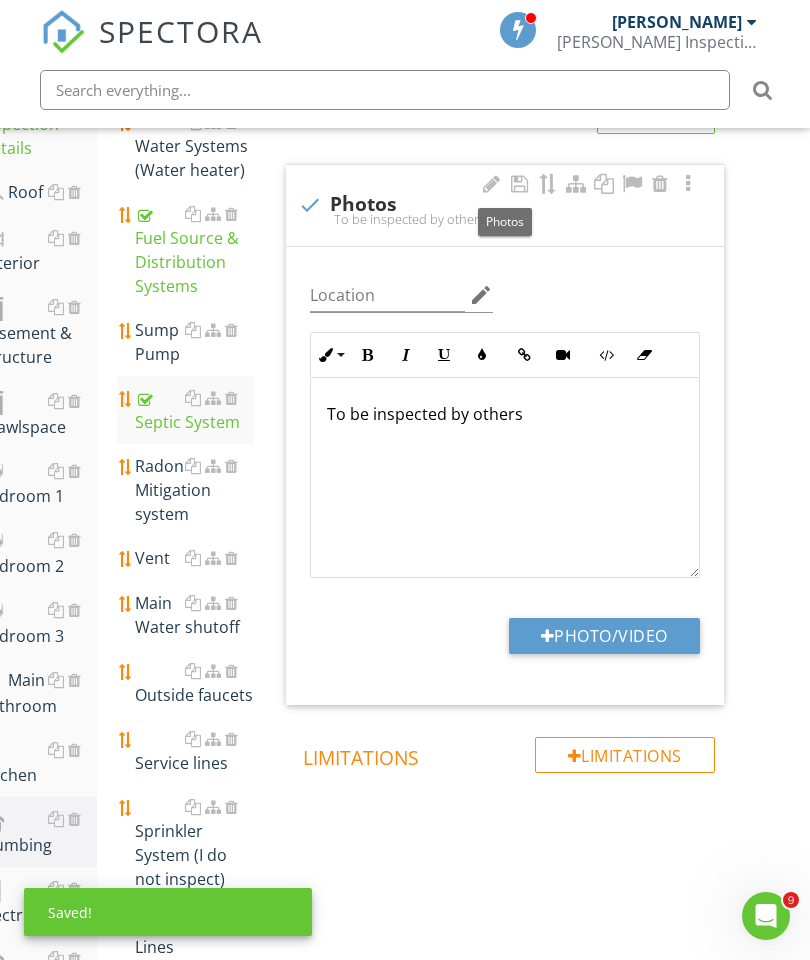 click on "Photo/Video" at bounding box center [604, 636] 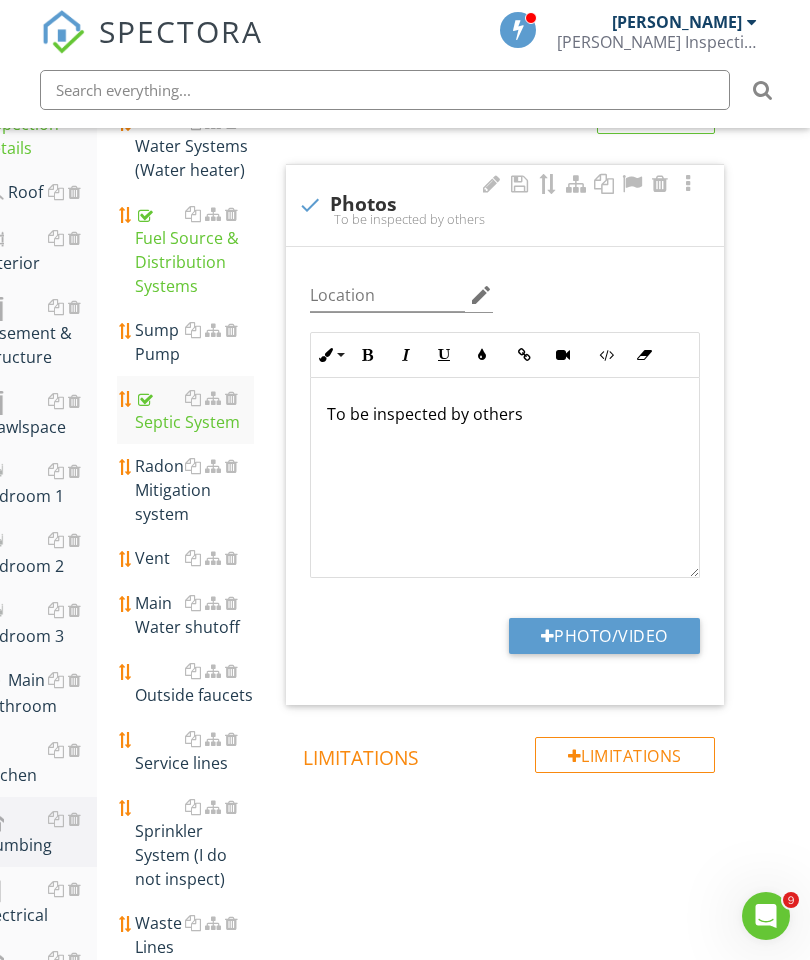type on "C:\fakepath\image.jpg" 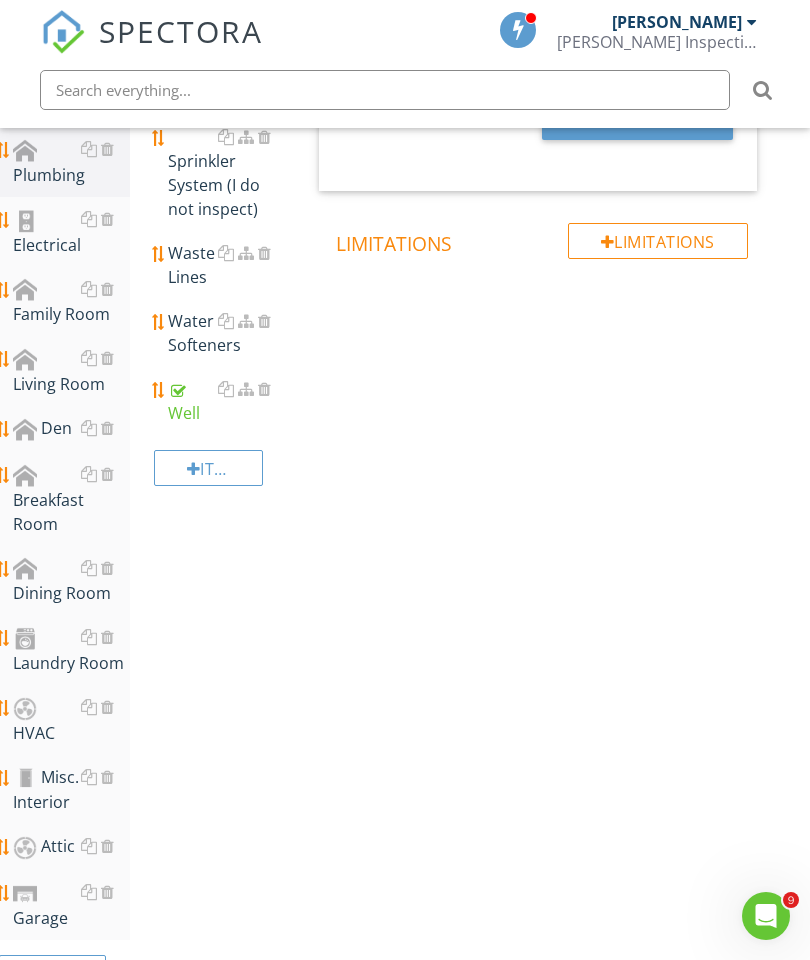 scroll, scrollTop: 1075, scrollLeft: 0, axis: vertical 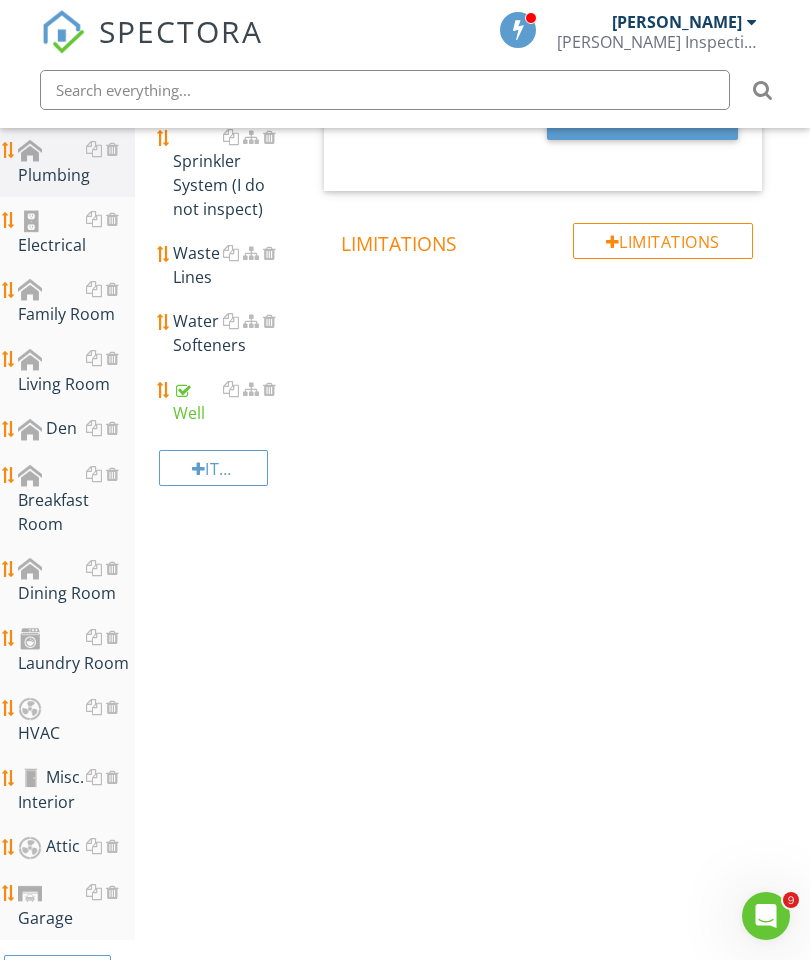 click on "Upload cover photo
Inspection Details
Roof
Exterior
Basement & Structure
Crawlspace
Bedroom 1
Bedroom 2
Bedroom 3
Main Bathroom
Kitchen
Plumbing
Electrical
Family Room
Living Room
Den
Breakfast Room
Dining Room
Laundry Room
HVAC
Misc. Interior
Attic
Garage
Section
Plumbing
General
Hot Water Systems (Water heater)
Sump Pump" at bounding box center [405, 153] 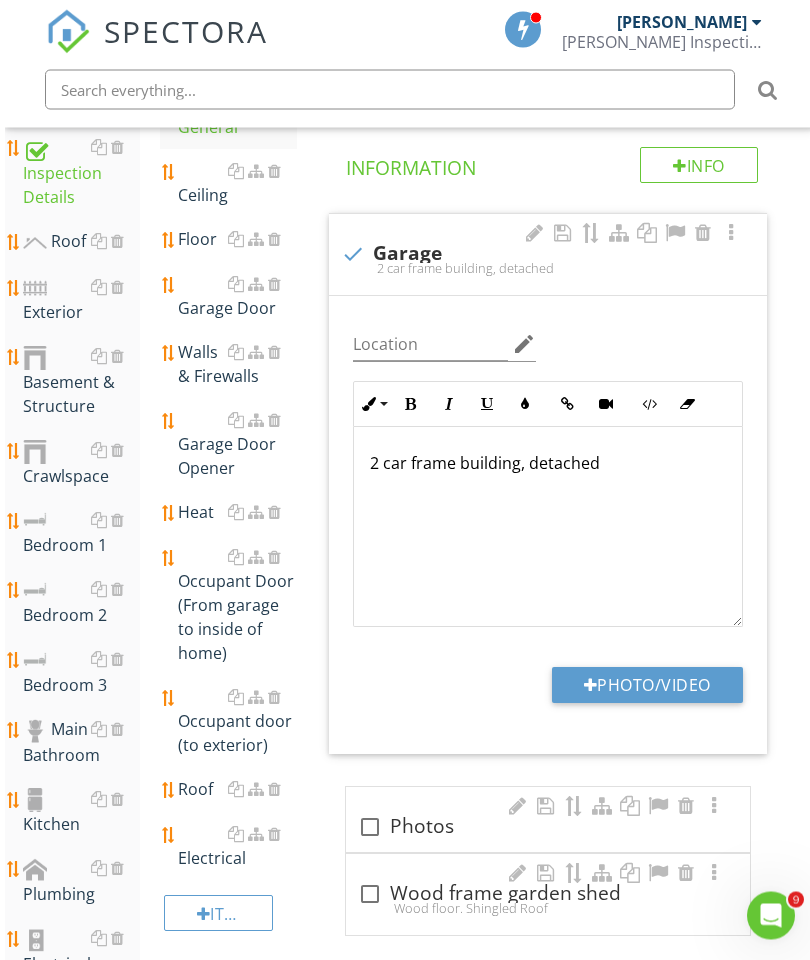 scroll, scrollTop: 363, scrollLeft: 0, axis: vertical 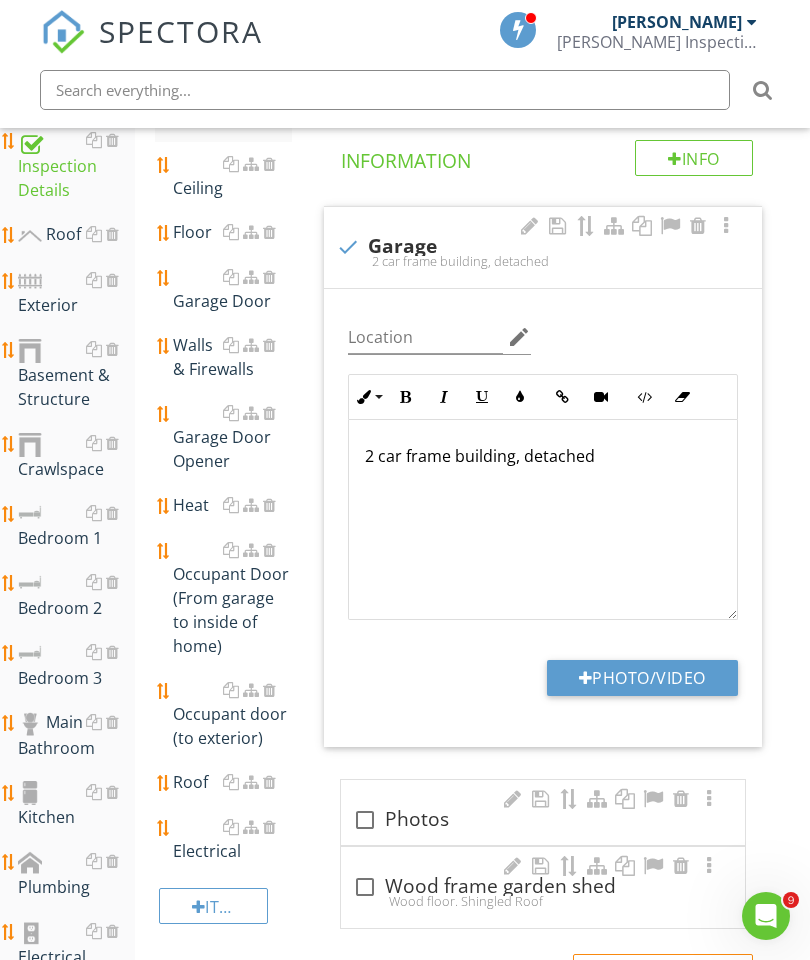 click on "Photo/Video" at bounding box center (642, 678) 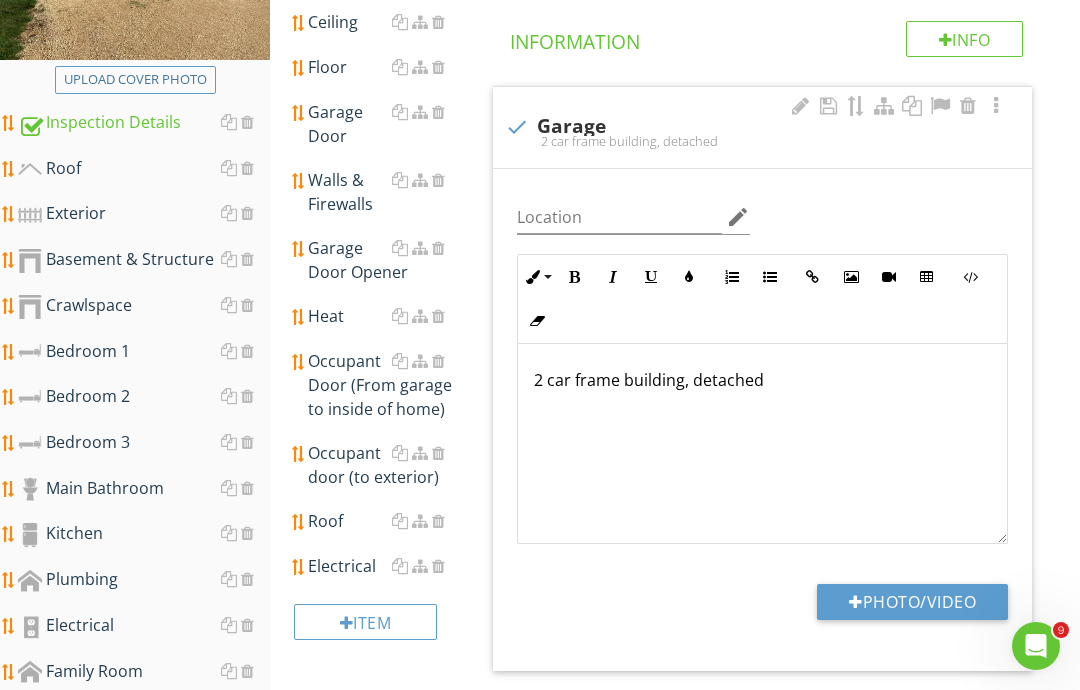 type on "C:\fakepath\image.jpg" 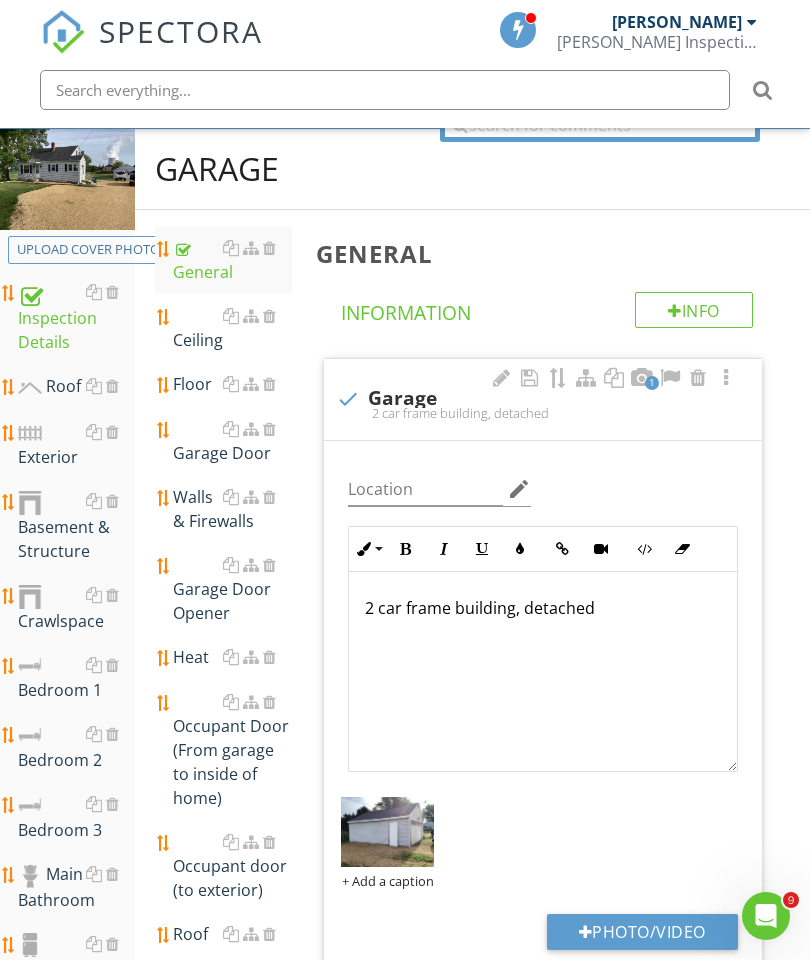 scroll, scrollTop: 174, scrollLeft: 0, axis: vertical 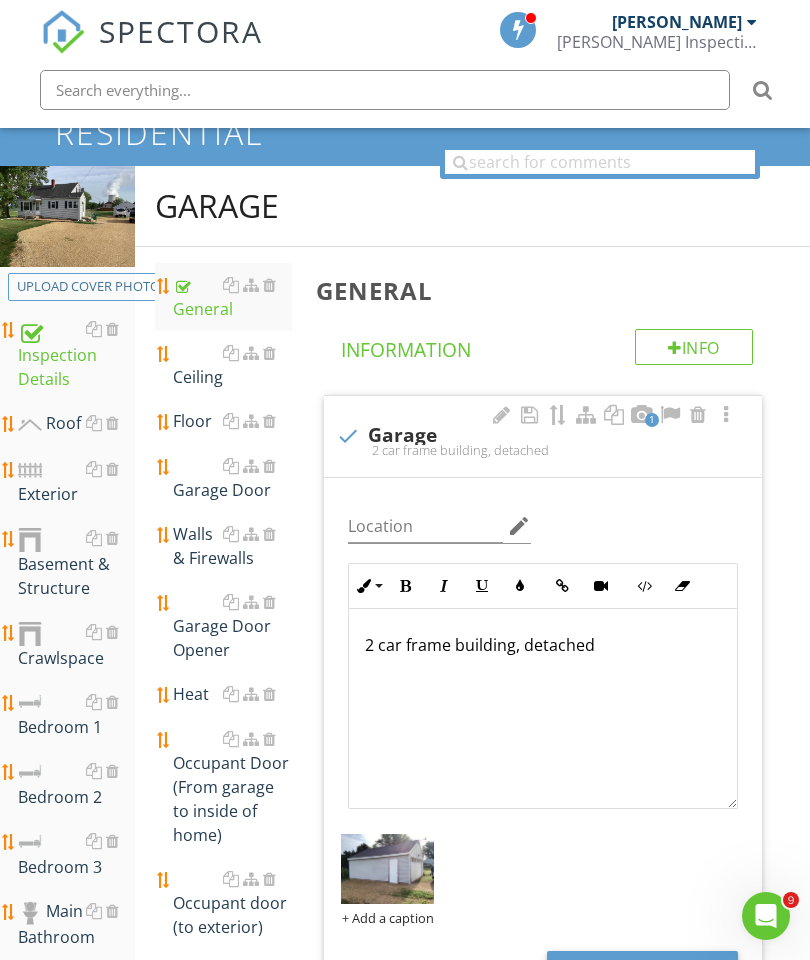 click on "Ceiling" at bounding box center (232, 365) 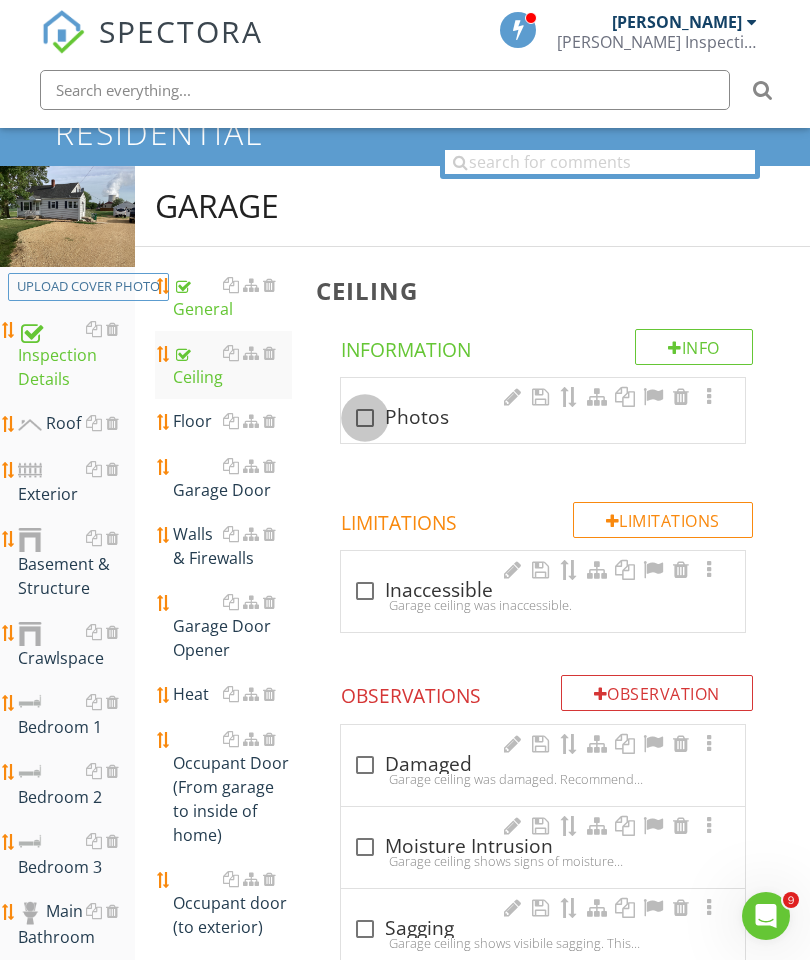 click at bounding box center [365, 418] 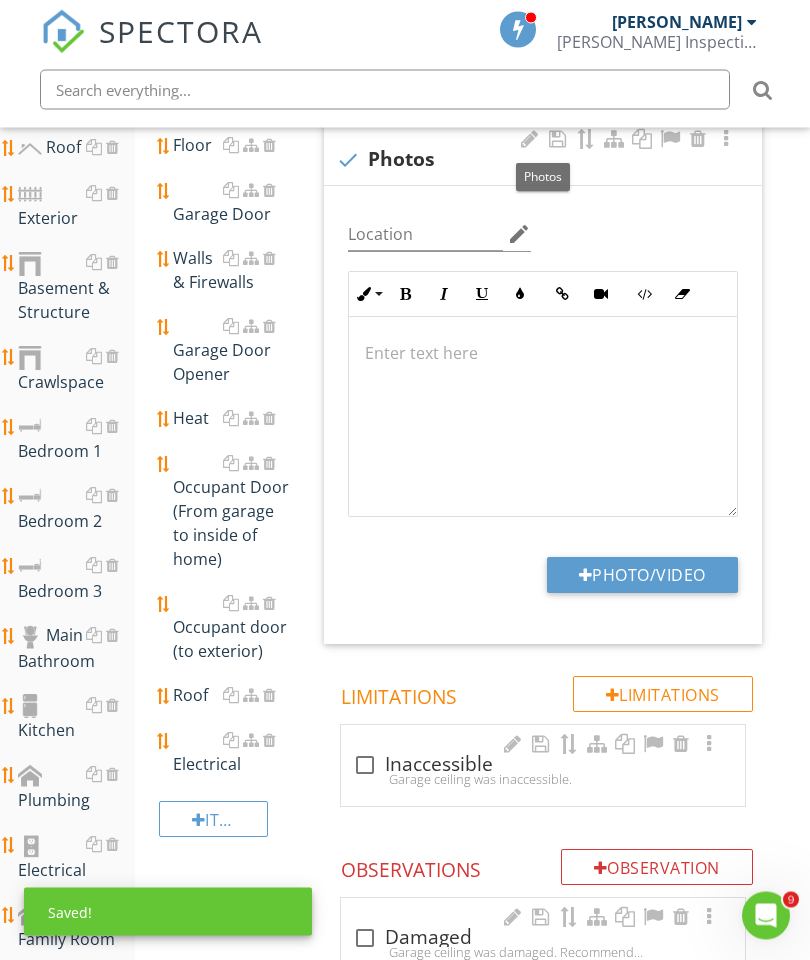 scroll, scrollTop: 450, scrollLeft: 0, axis: vertical 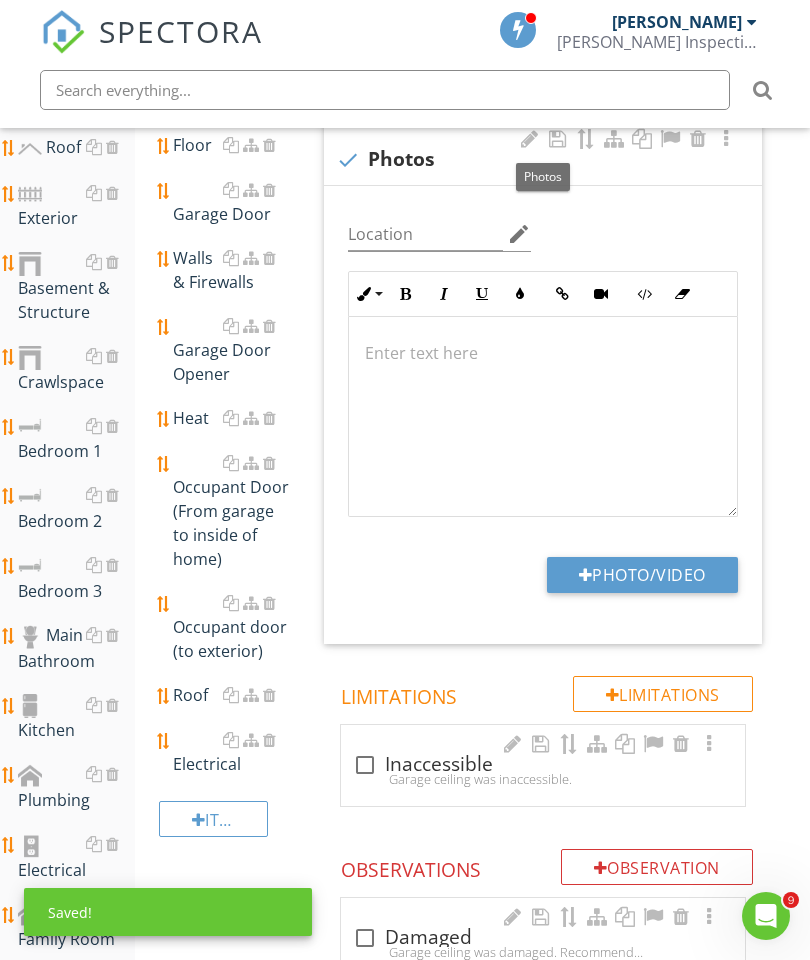 click on "Photo/Video" at bounding box center [642, 575] 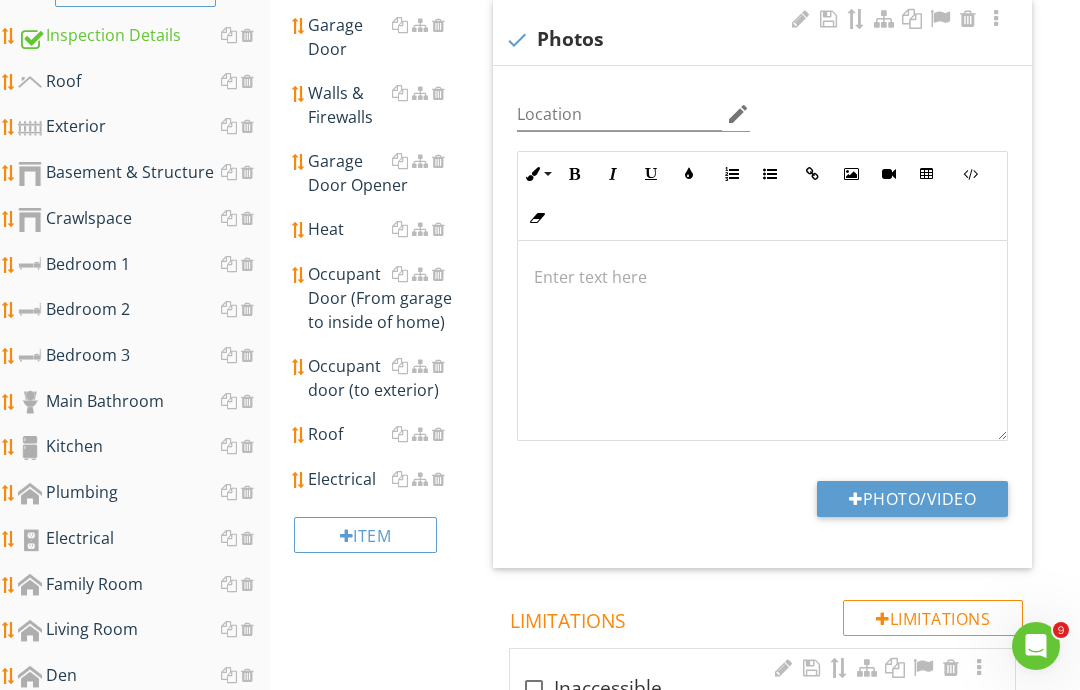 type on "C:\fakepath\image.jpg" 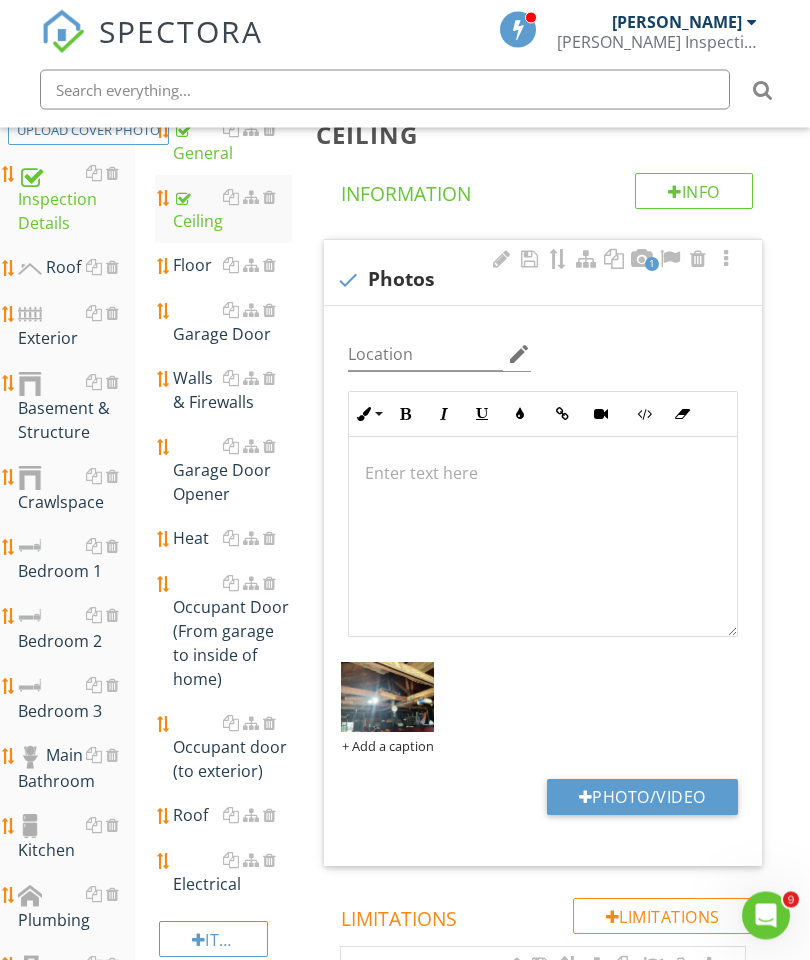 scroll, scrollTop: 327, scrollLeft: 0, axis: vertical 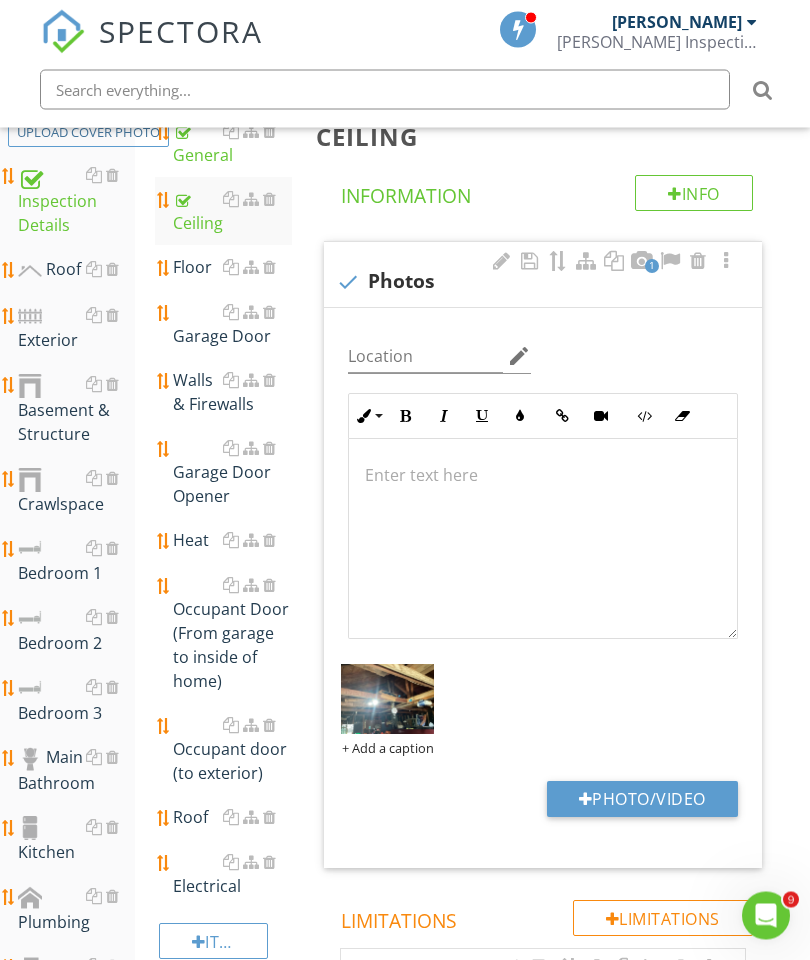 click on "Floor" at bounding box center [232, 268] 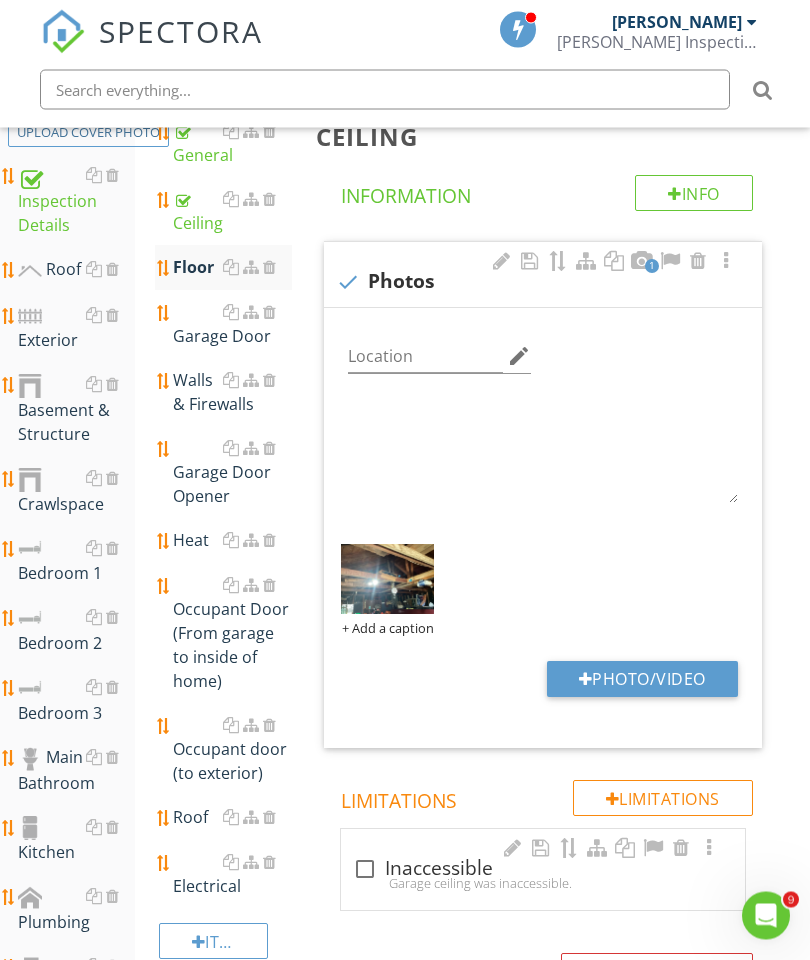 scroll, scrollTop: 328, scrollLeft: 0, axis: vertical 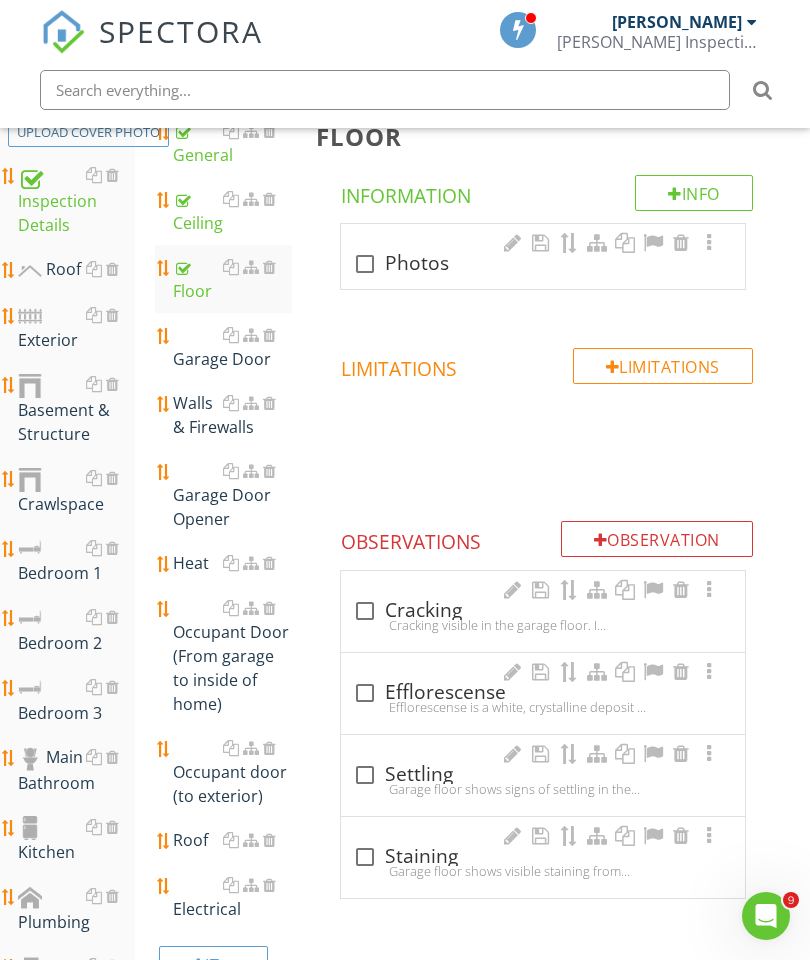 click at bounding box center [365, 264] 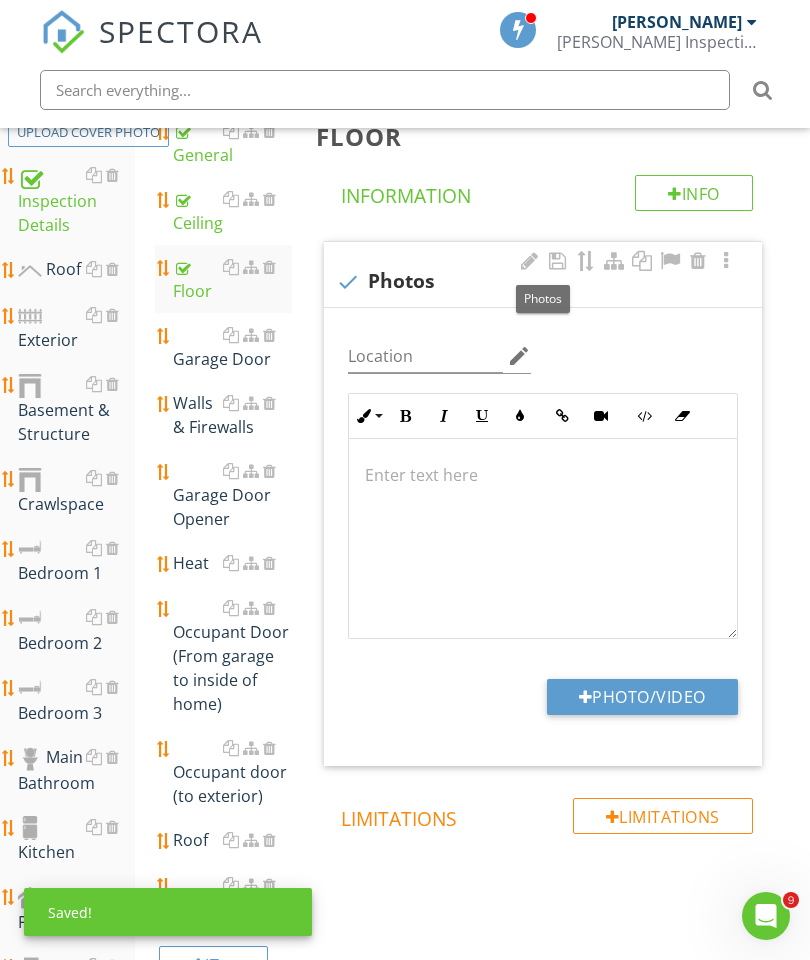 click on "Photo/Video" at bounding box center (642, 697) 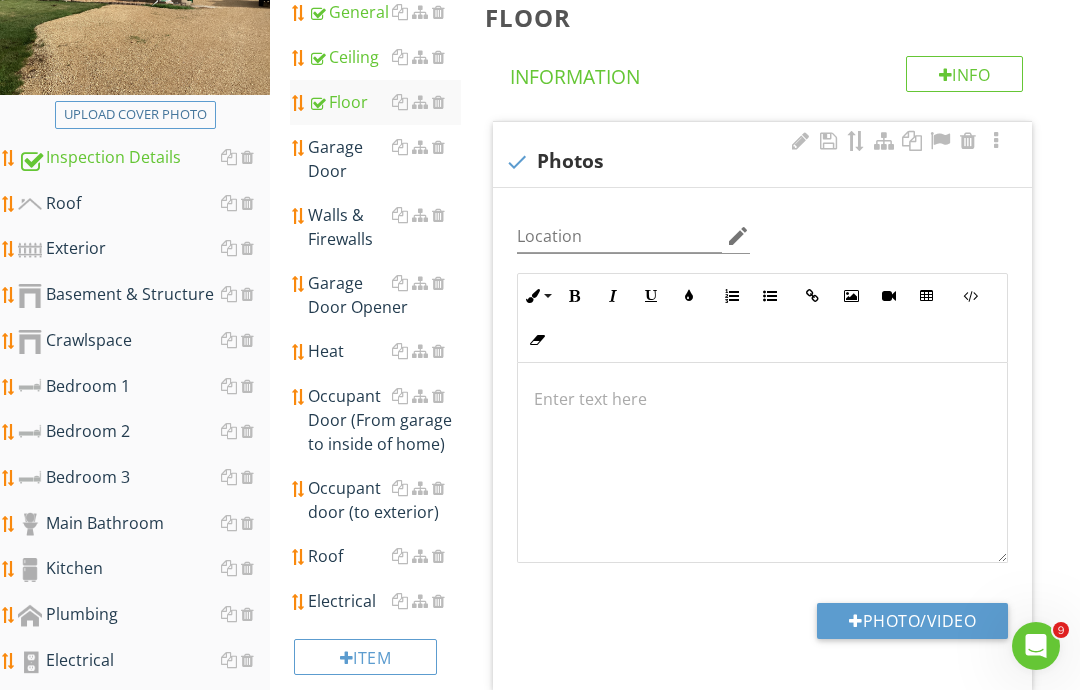 type on "C:\fakepath\image.jpg" 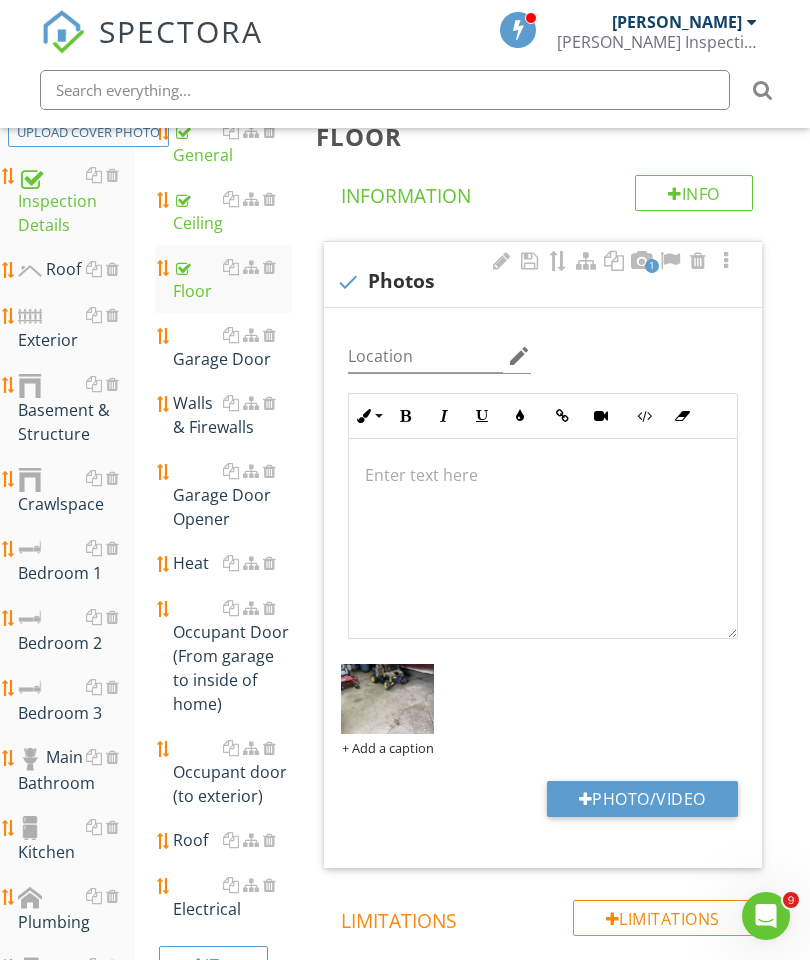 click on "Garage Door" at bounding box center [232, 347] 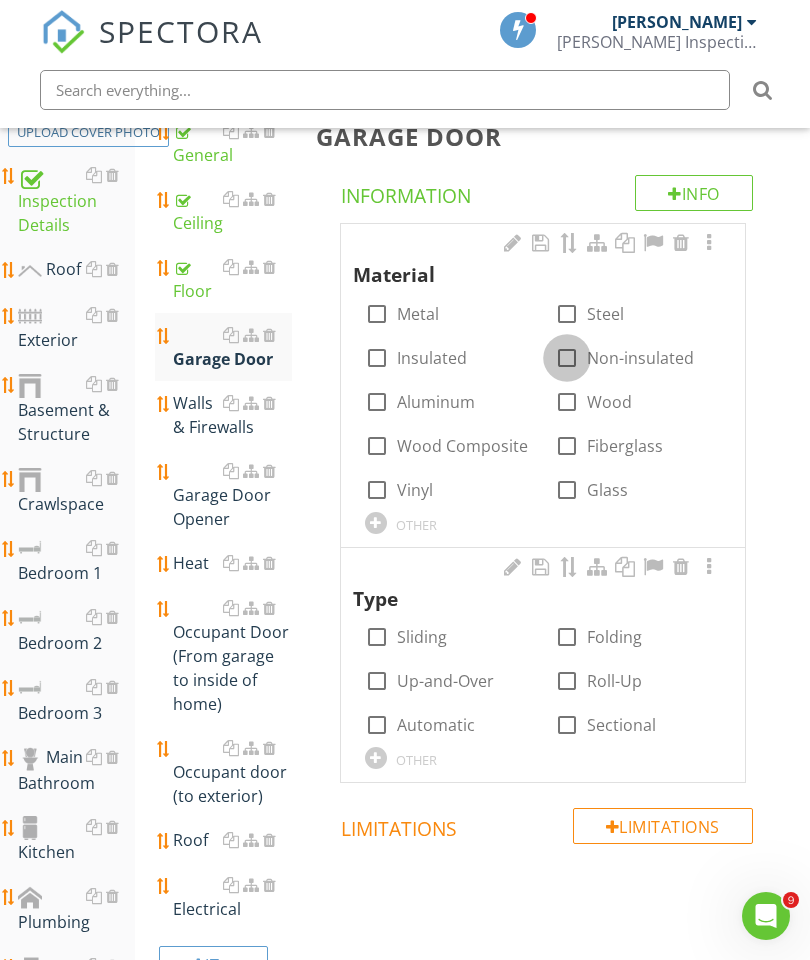 click at bounding box center (567, 358) 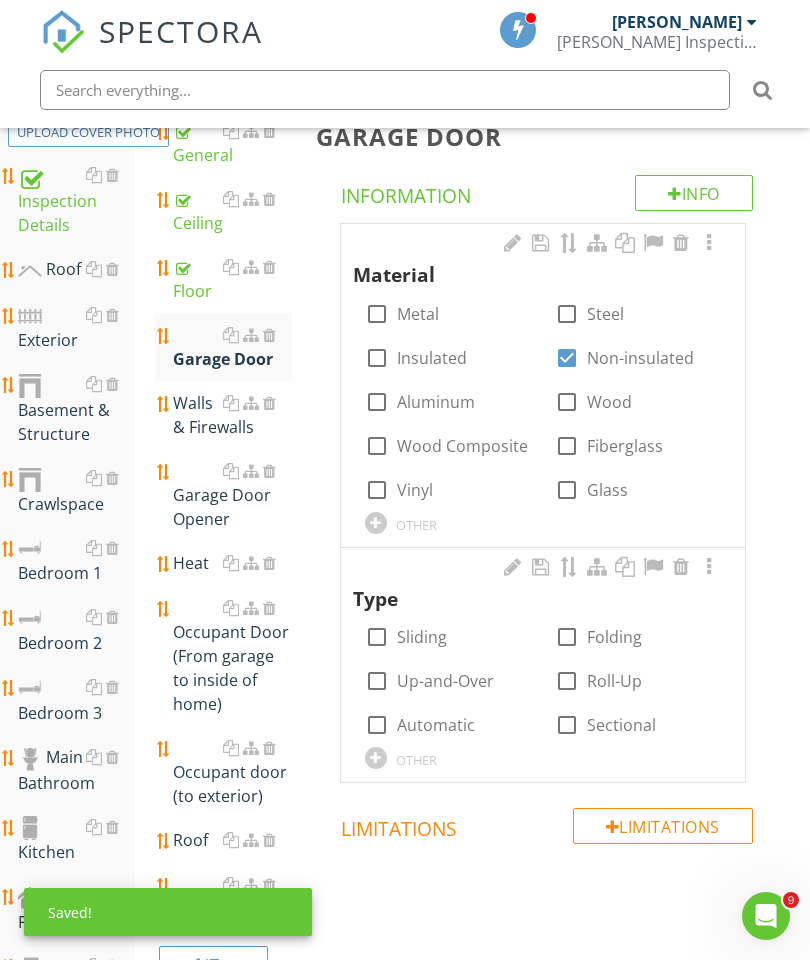 click at bounding box center [567, 314] 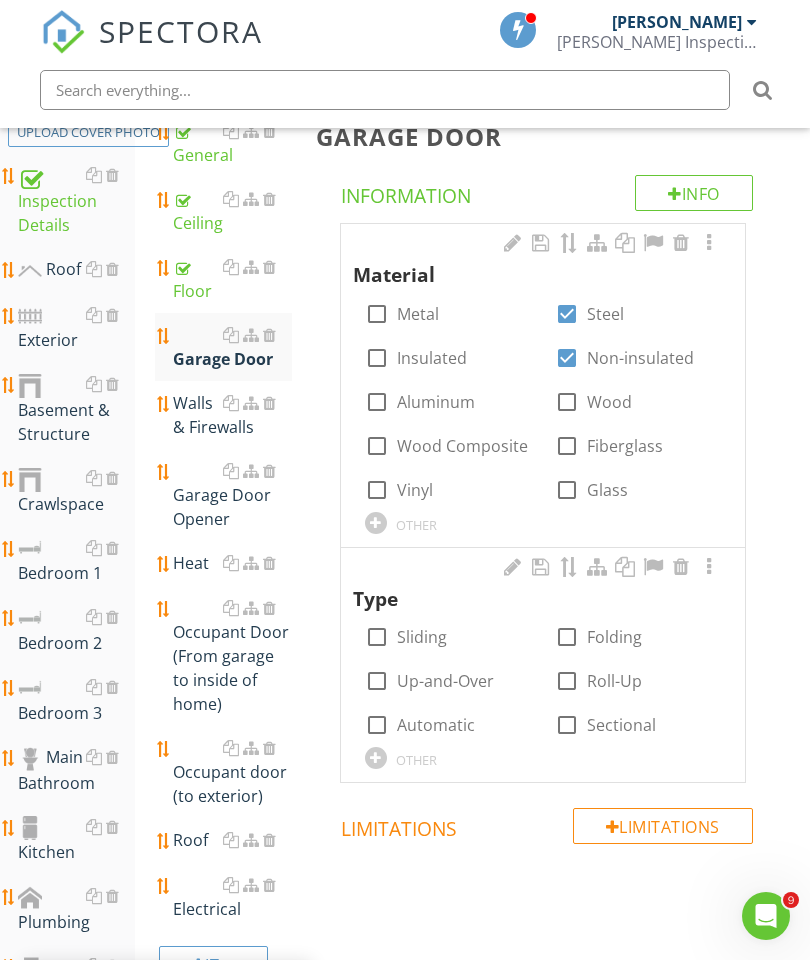 click at bounding box center (709, 243) 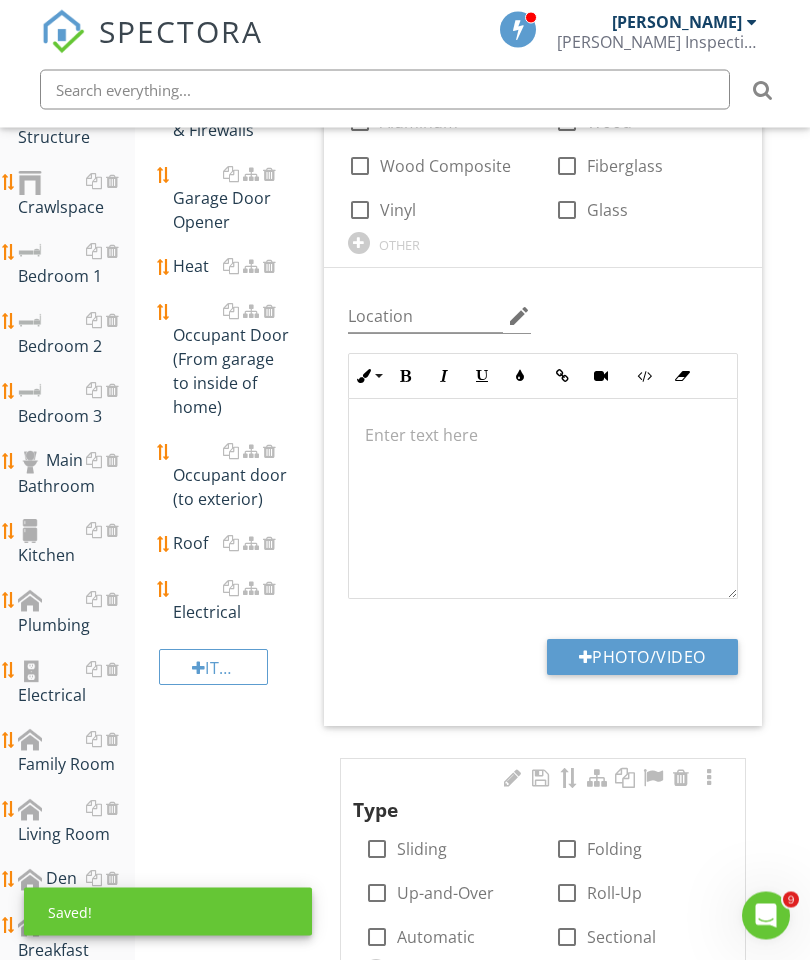 scroll, scrollTop: 625, scrollLeft: 0, axis: vertical 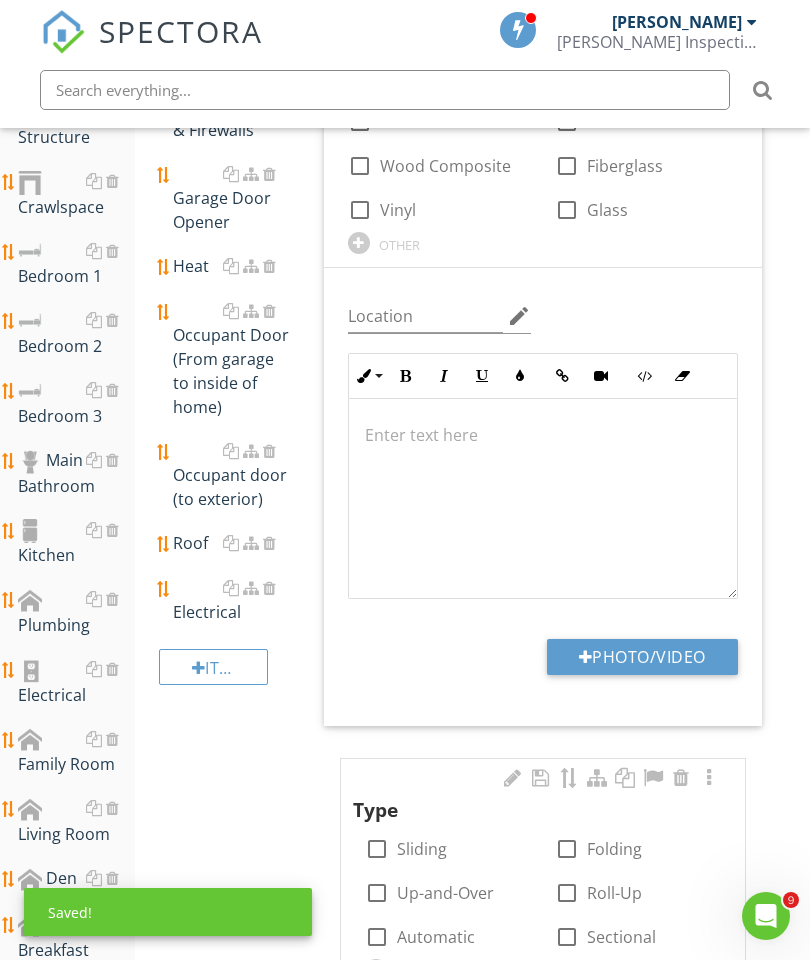 click on "Photo/Video" at bounding box center (642, 657) 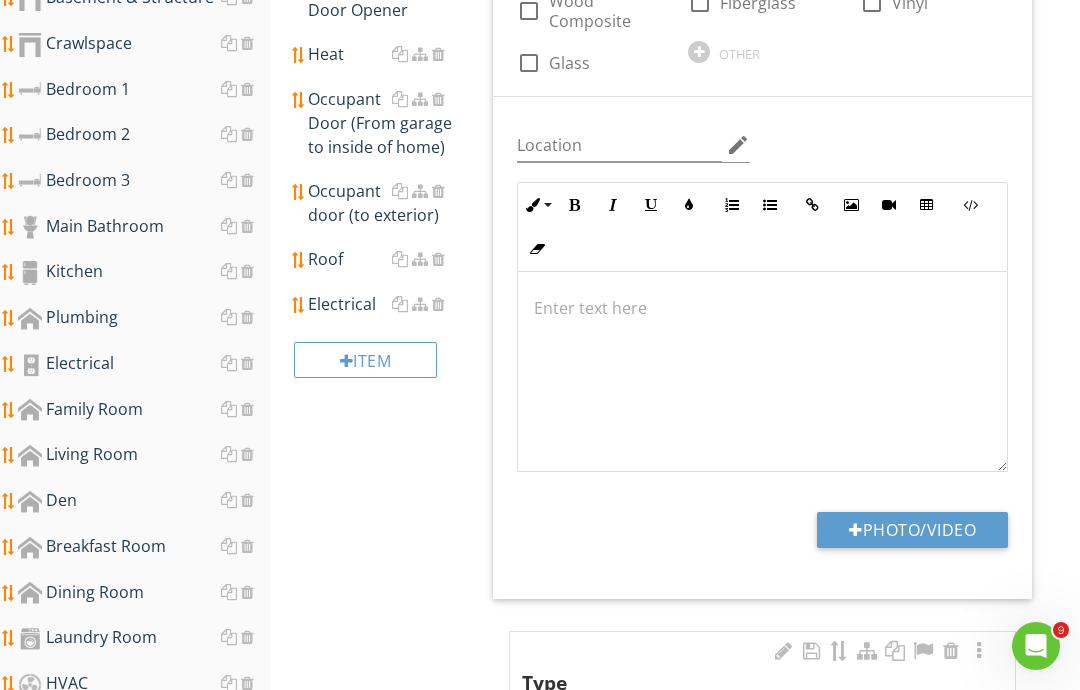 type on "C:\fakepath\image.jpg" 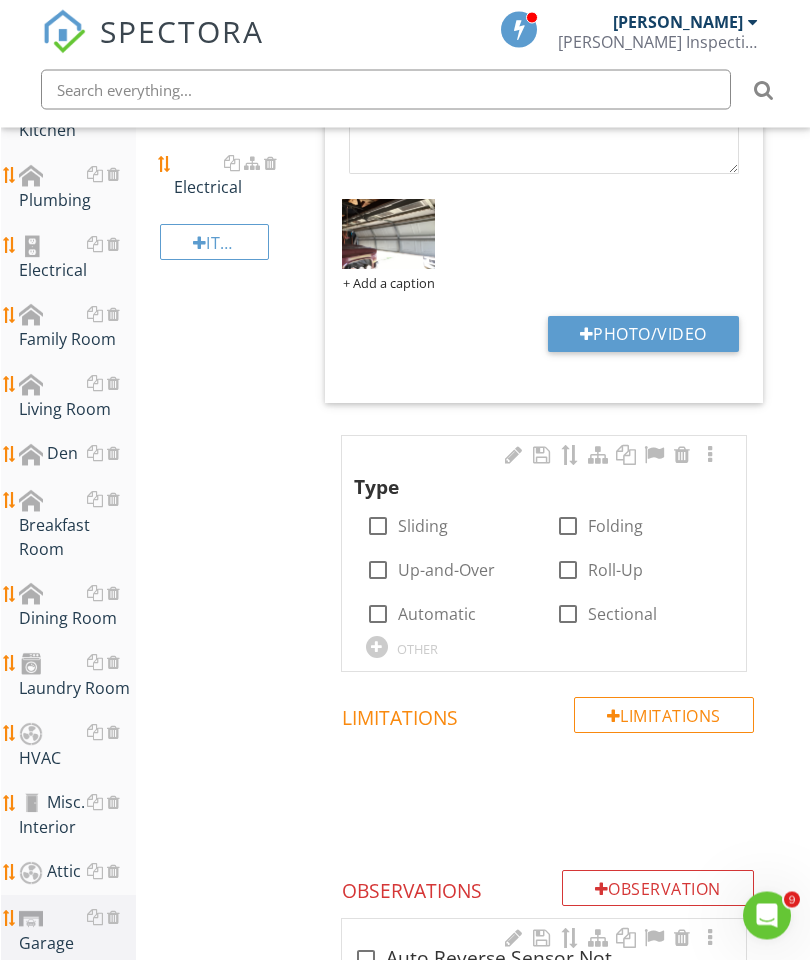 scroll, scrollTop: 1133, scrollLeft: 0, axis: vertical 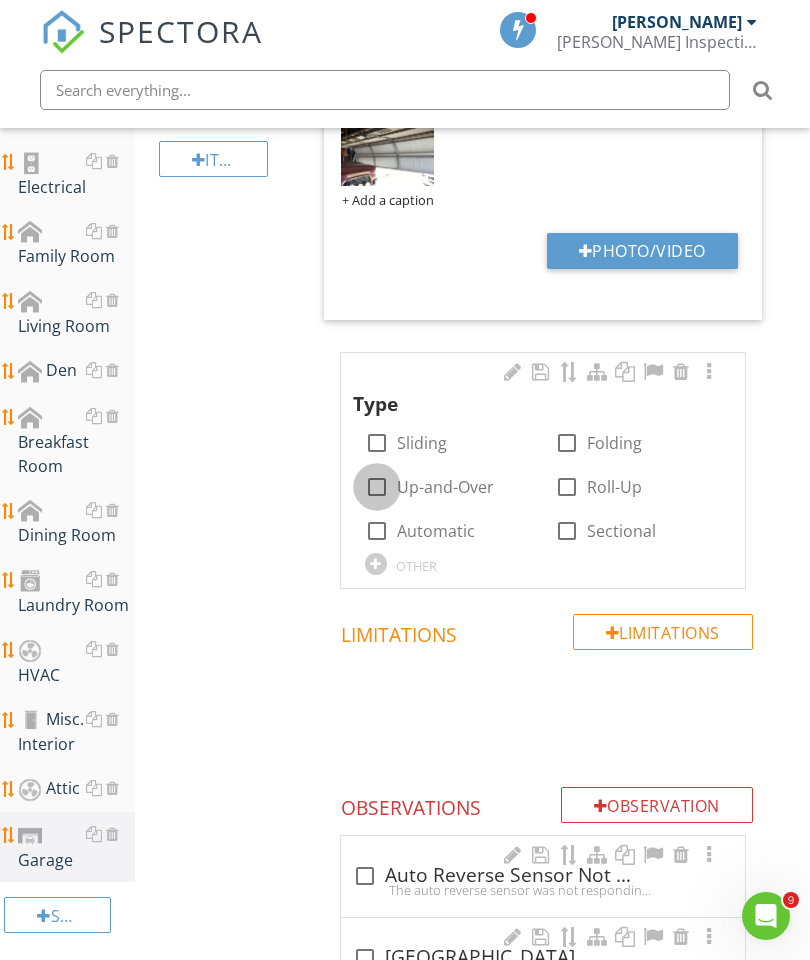 click at bounding box center (377, 487) 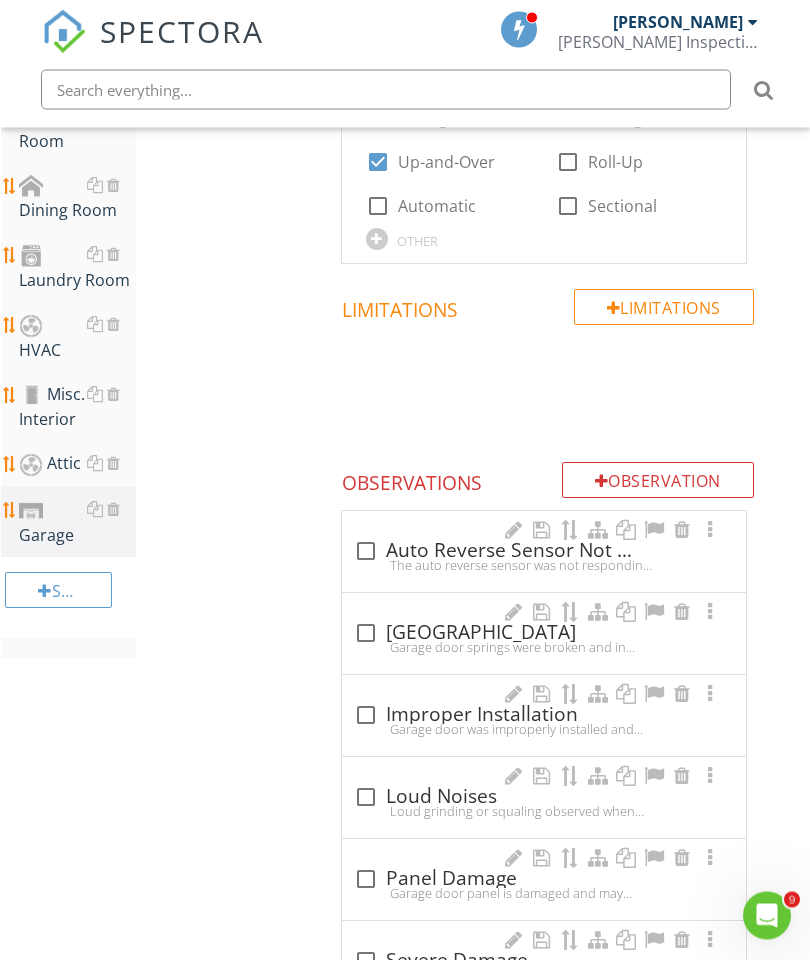 scroll, scrollTop: 1547, scrollLeft: 0, axis: vertical 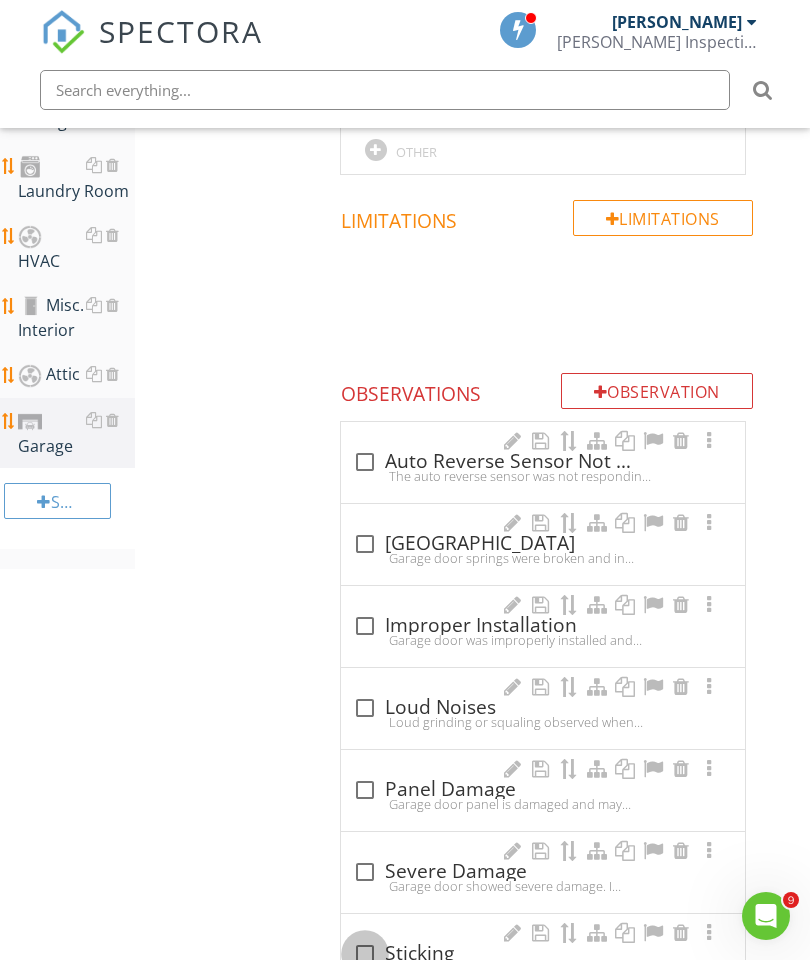 click at bounding box center [365, 954] 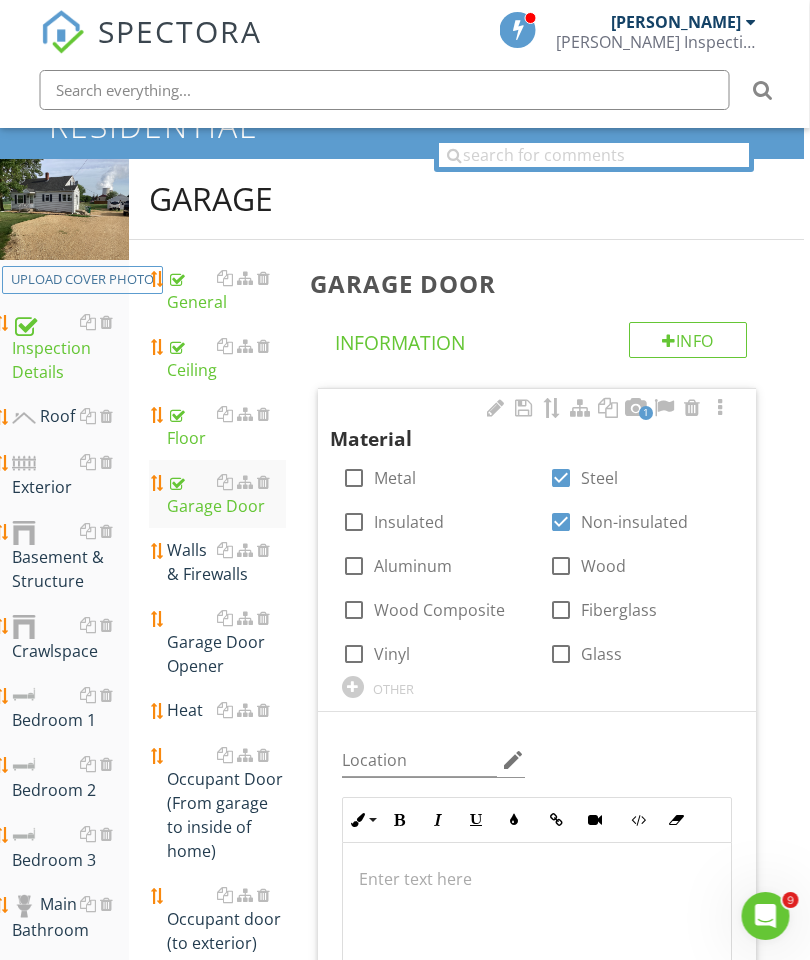 scroll, scrollTop: 181, scrollLeft: 6, axis: both 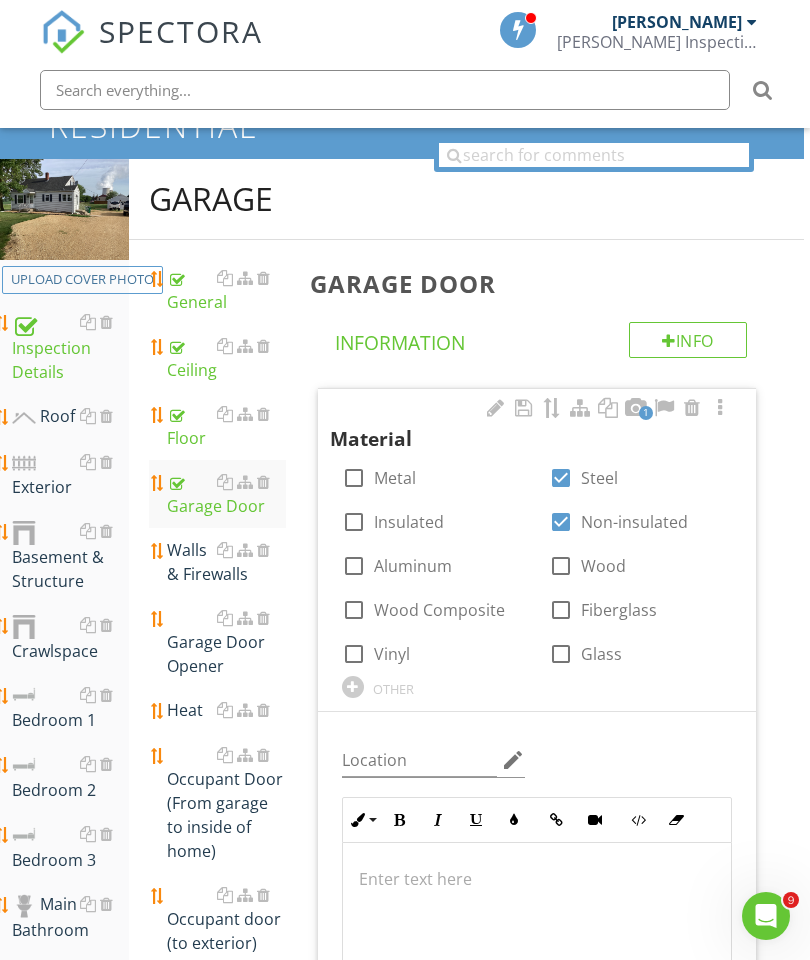 click on "Walls & Firewalls" at bounding box center [226, 562] 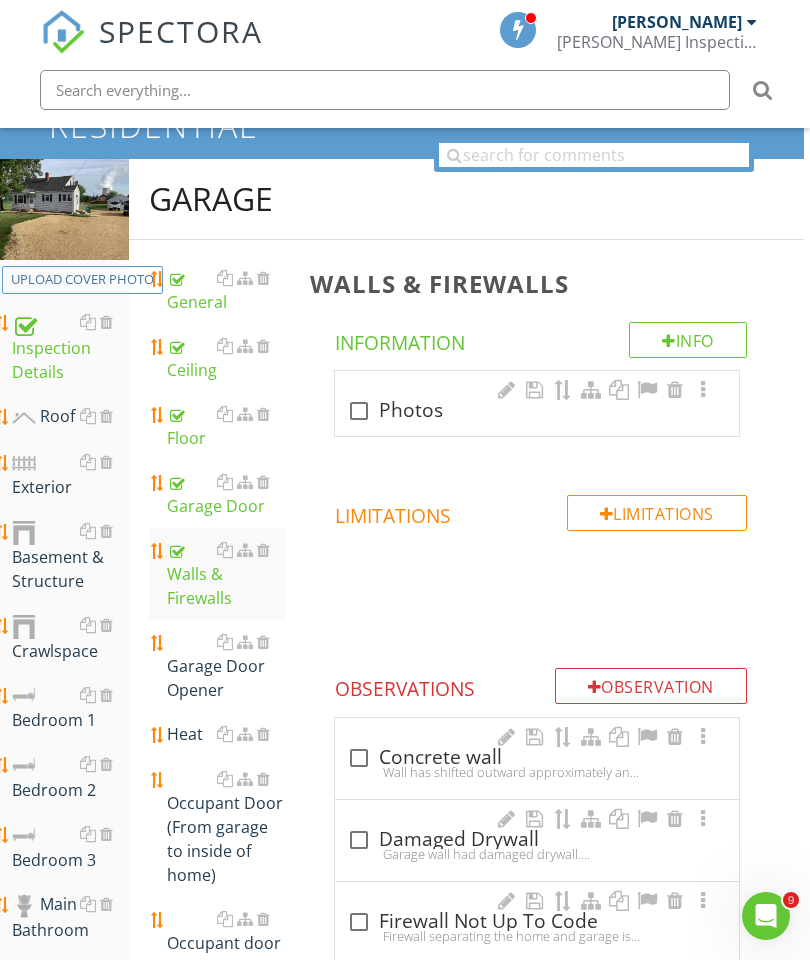 click at bounding box center [359, 411] 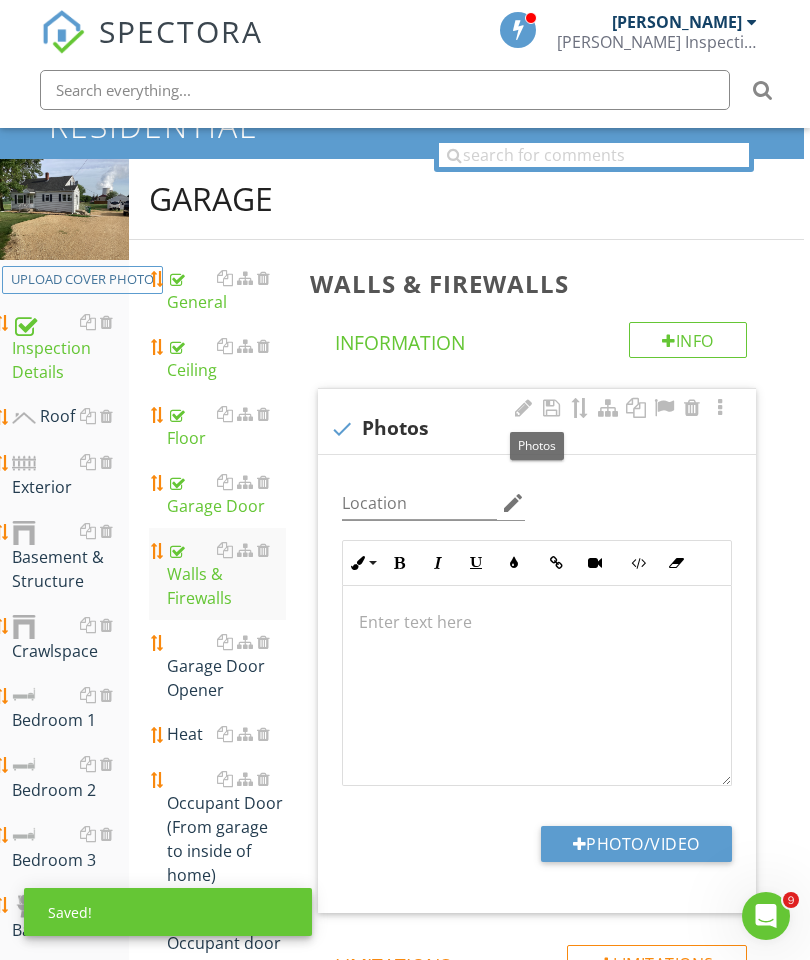 click on "Photo/Video" at bounding box center [636, 844] 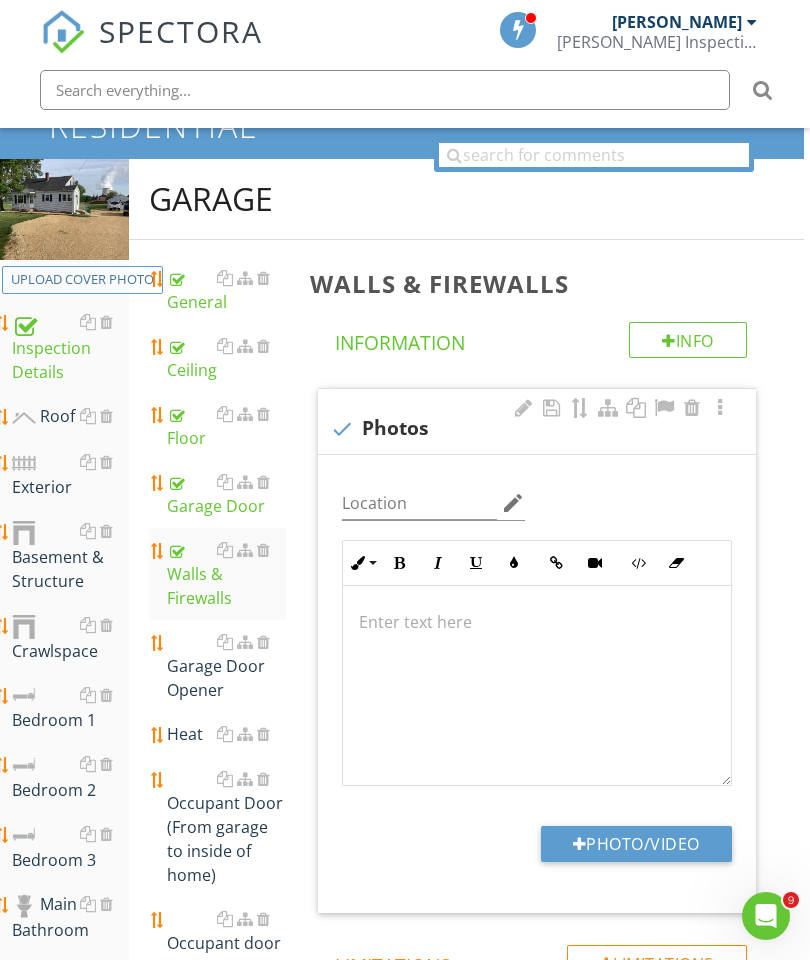 scroll, scrollTop: 181, scrollLeft: 0, axis: vertical 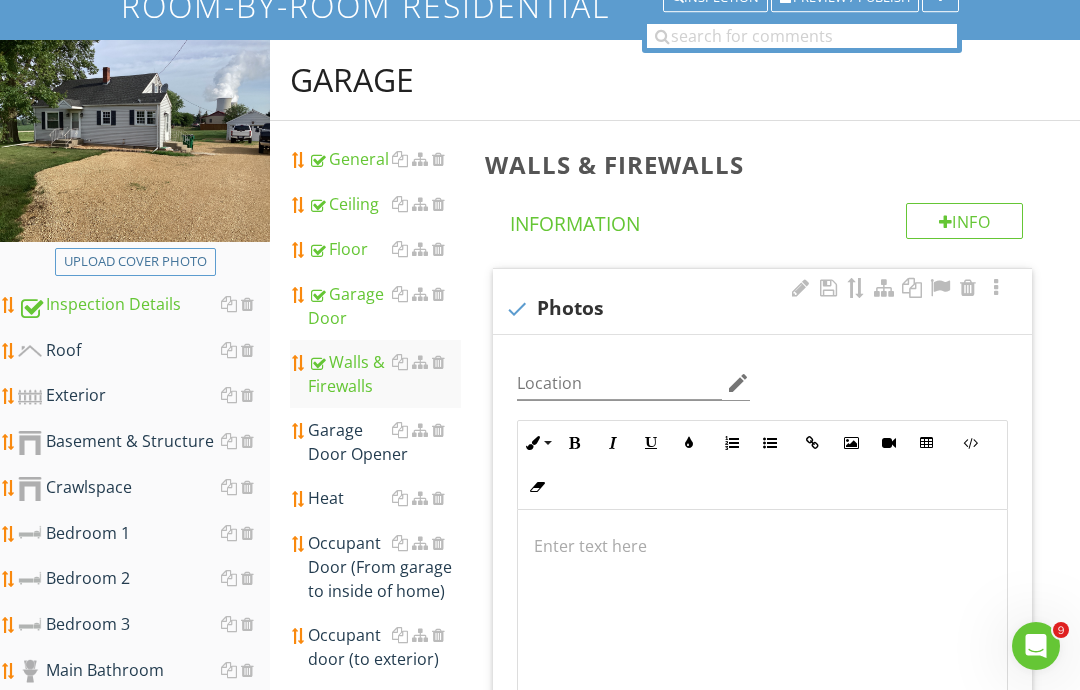 type on "C:\fakepath\image.jpg" 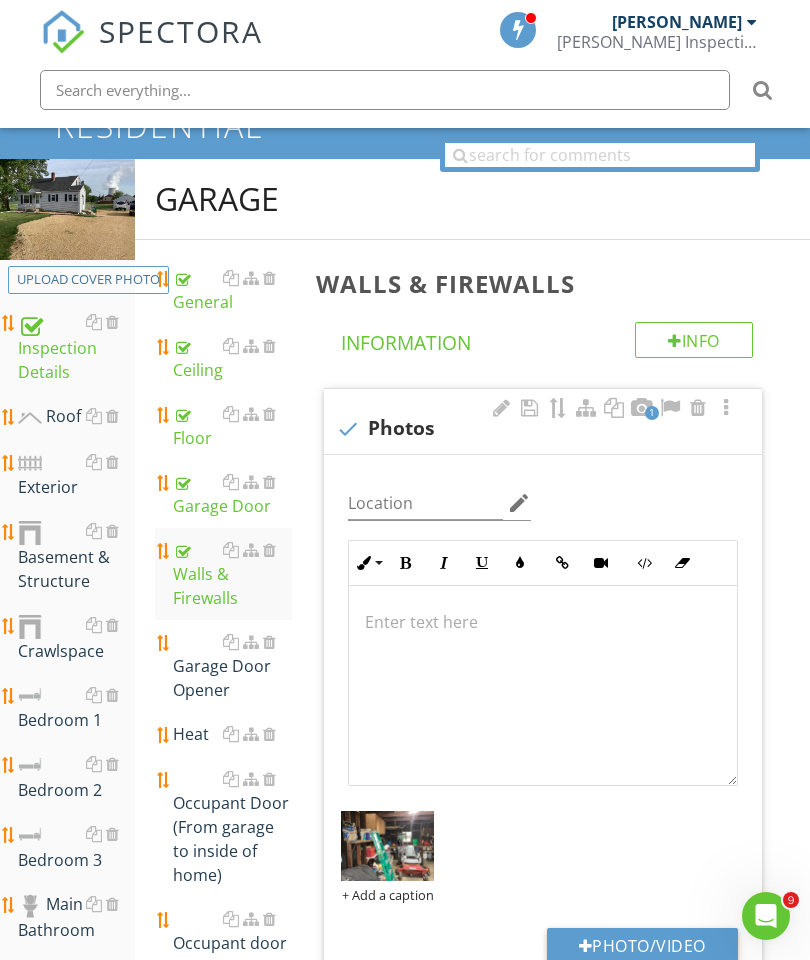click on "Garage Door Opener" at bounding box center [232, 666] 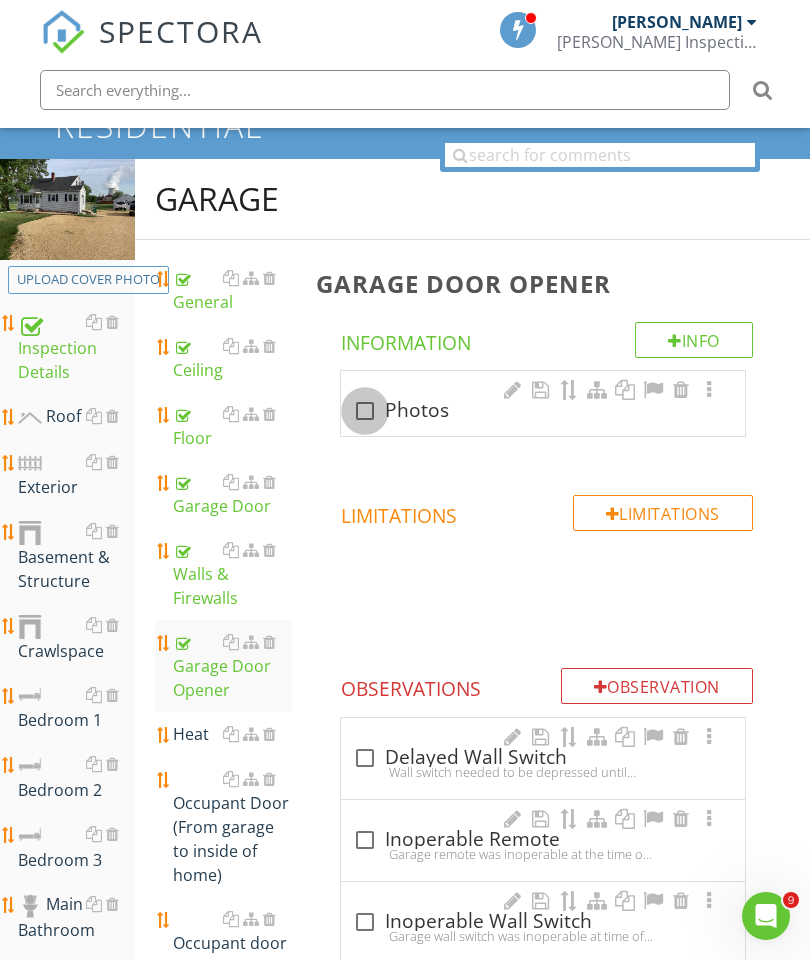click at bounding box center [365, 411] 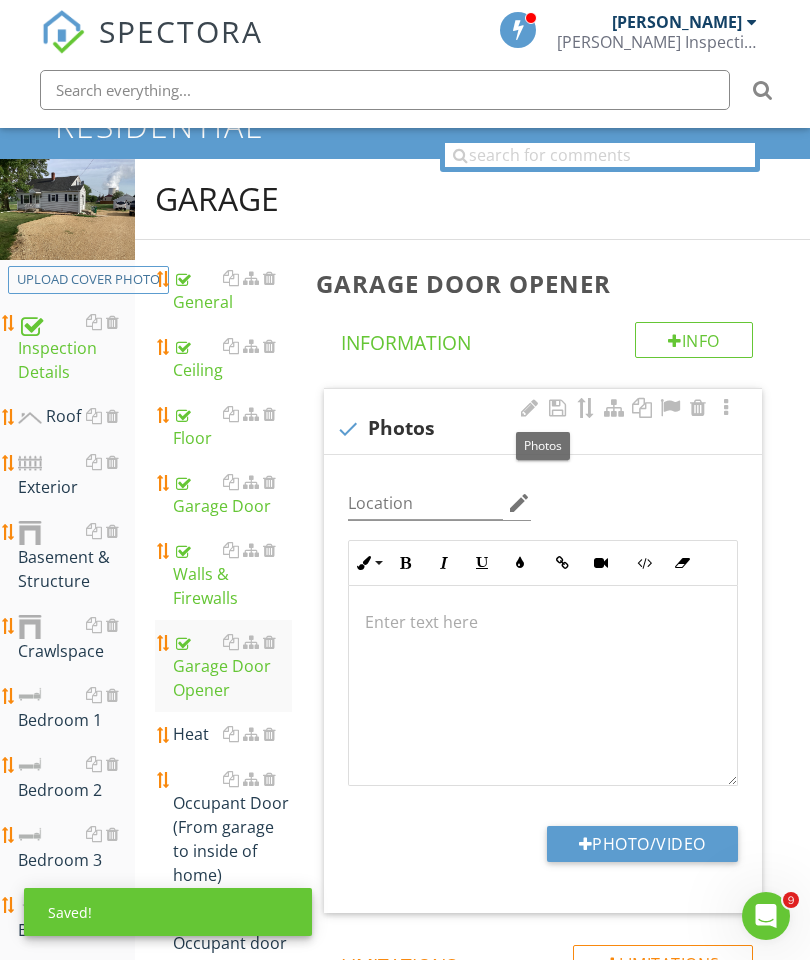 click on "Photo/Video" at bounding box center (642, 844) 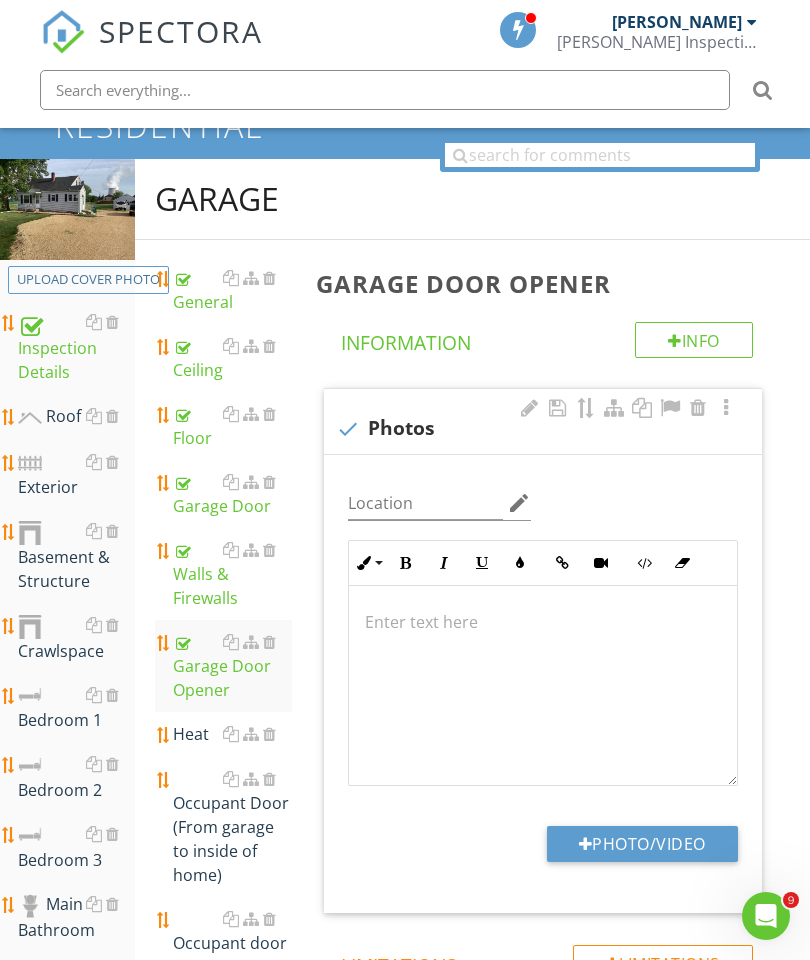 type on "C:\fakepath\image.jpg" 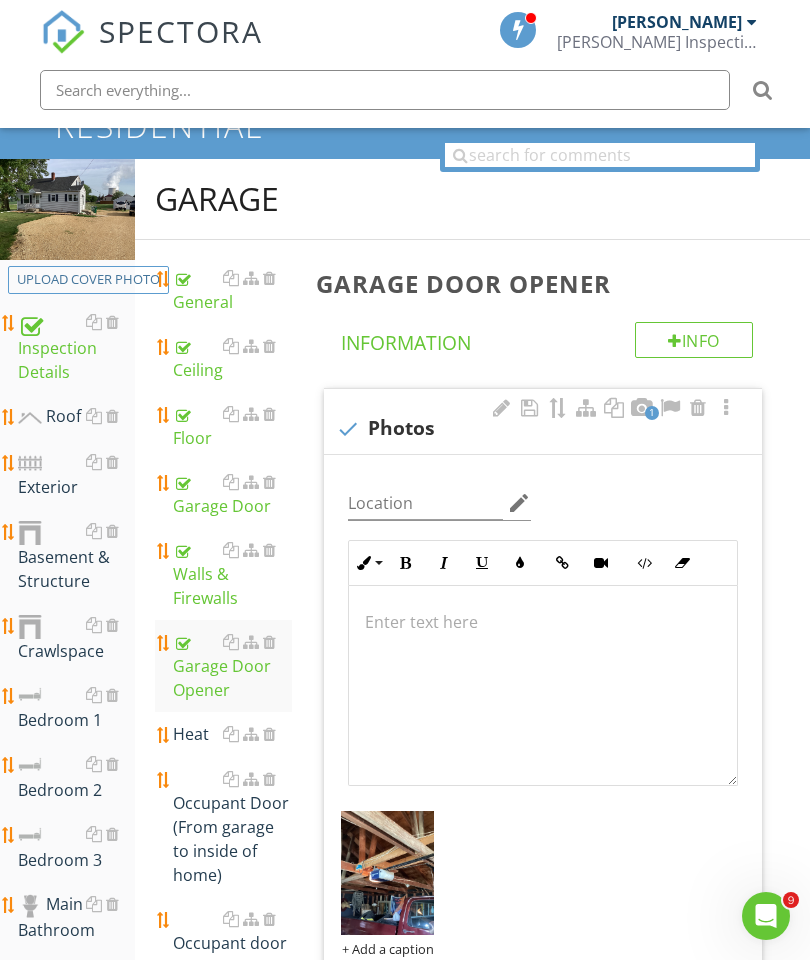 click on "Heat" at bounding box center (232, 734) 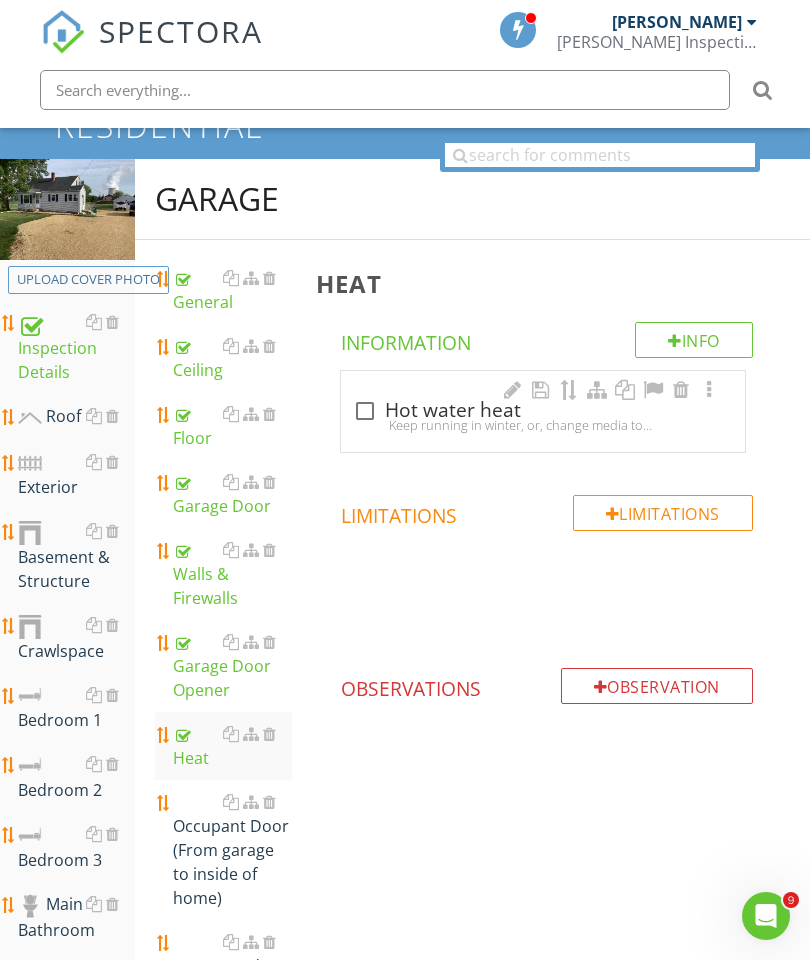 click at bounding box center [269, 734] 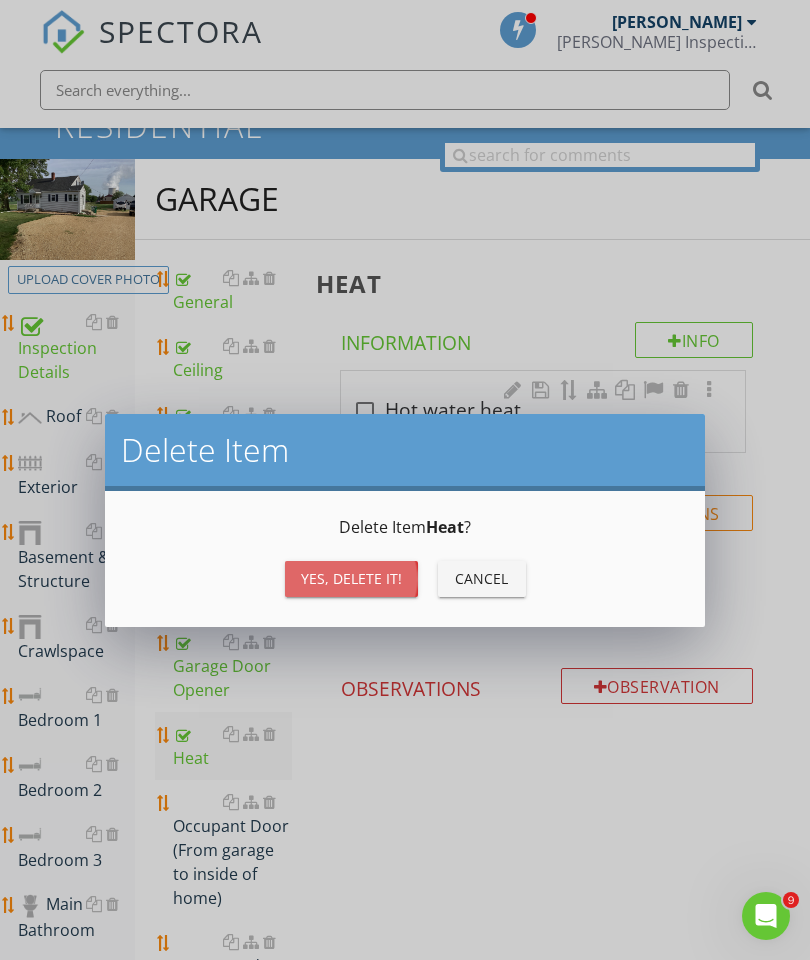 click on "Yes, Delete it!" at bounding box center [351, 578] 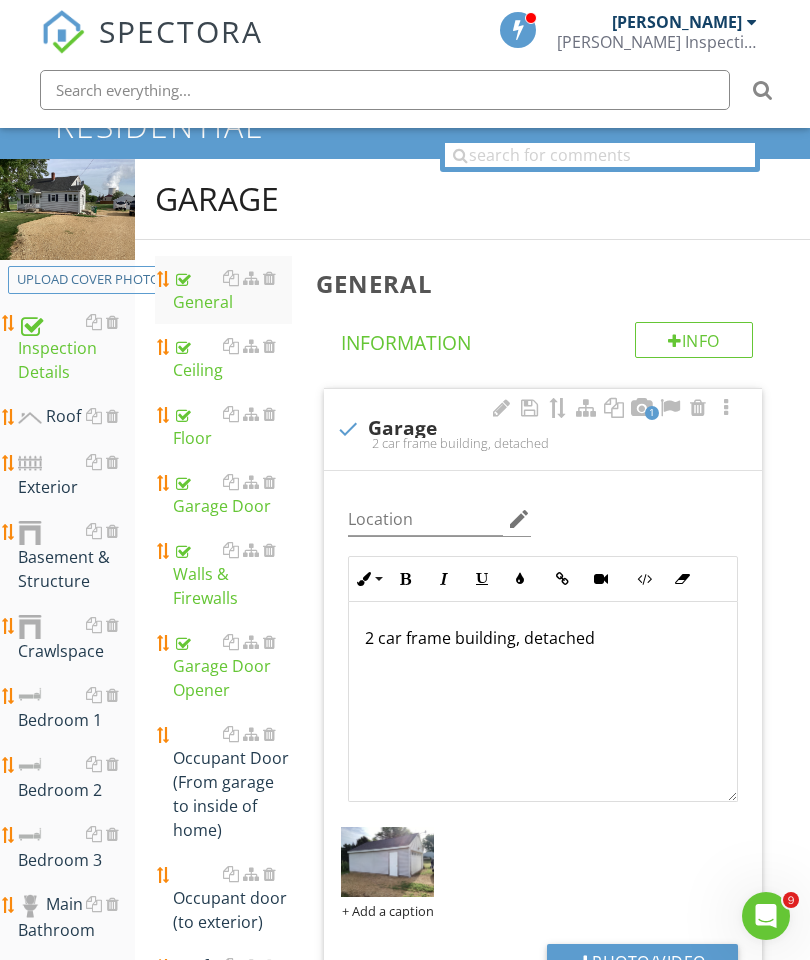 click at bounding box center [269, 734] 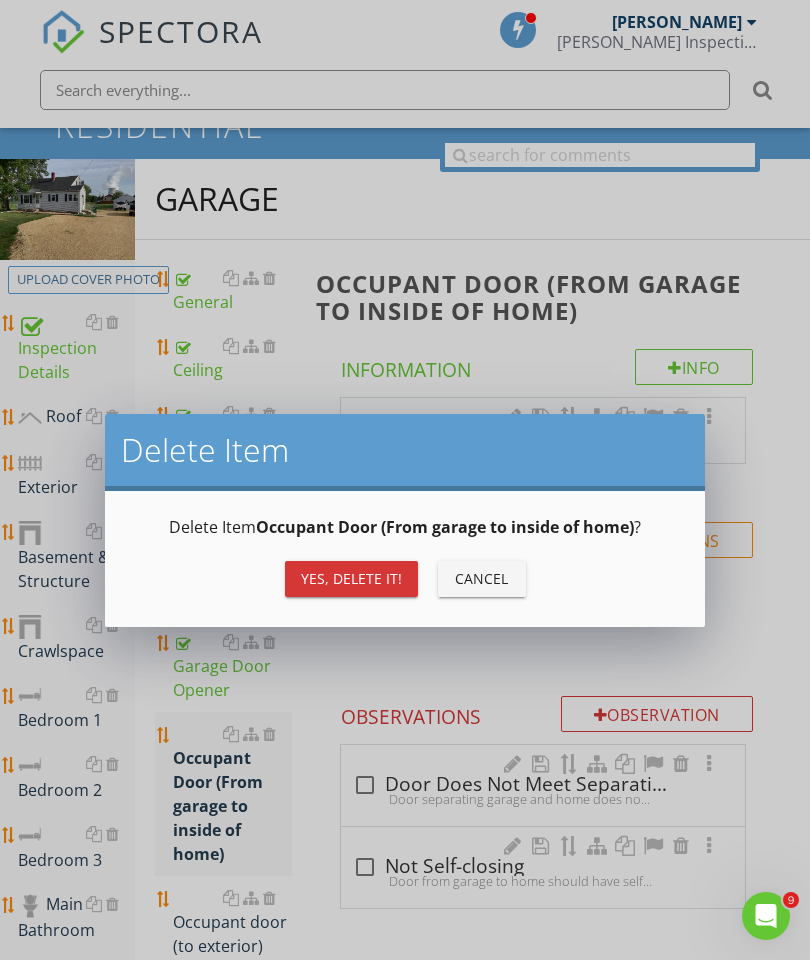 click on "Yes, Delete it!" at bounding box center (351, 578) 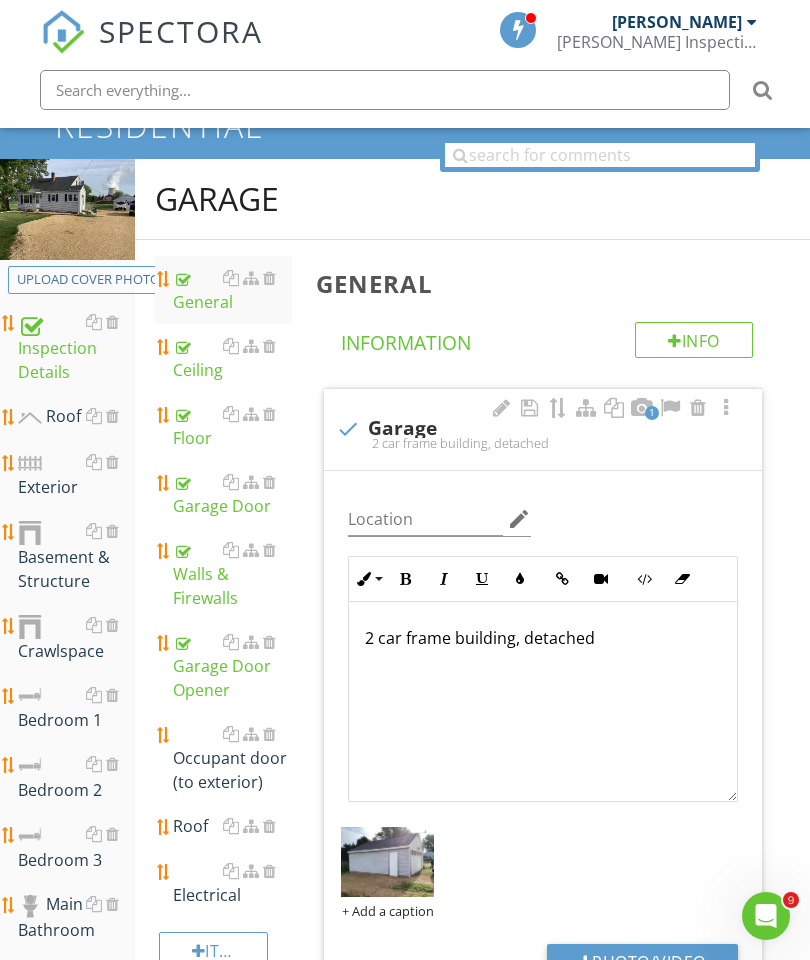 click on "Occupant door (to exterior)" at bounding box center [232, 758] 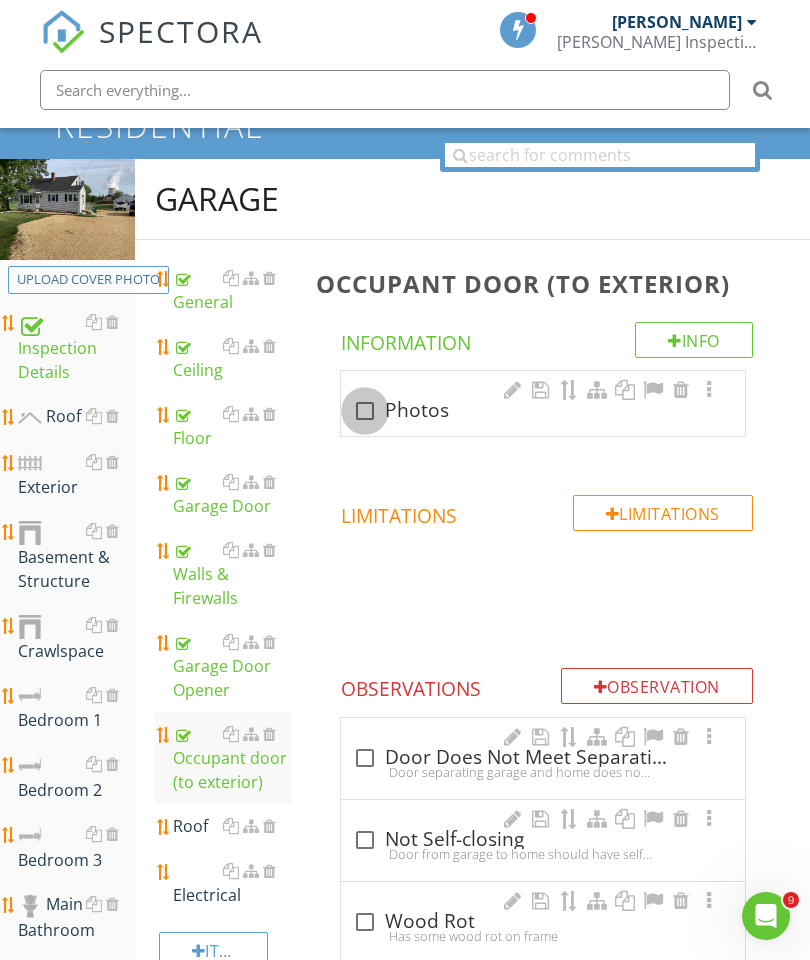 click at bounding box center (365, 411) 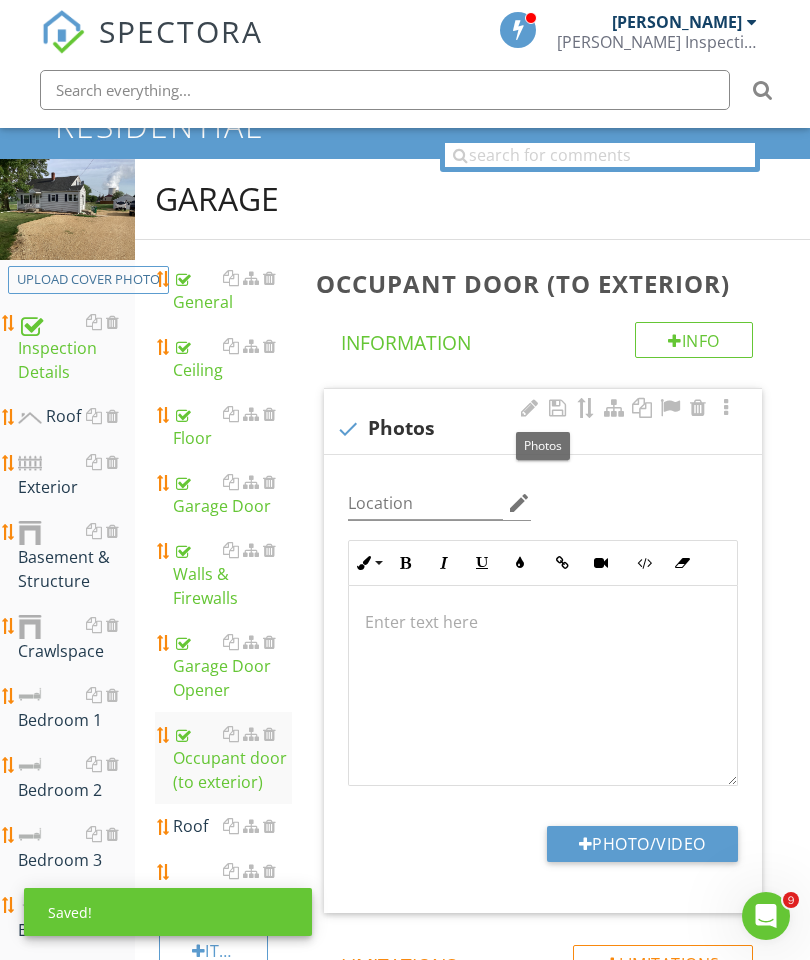 click on "Photo/Video" at bounding box center [642, 844] 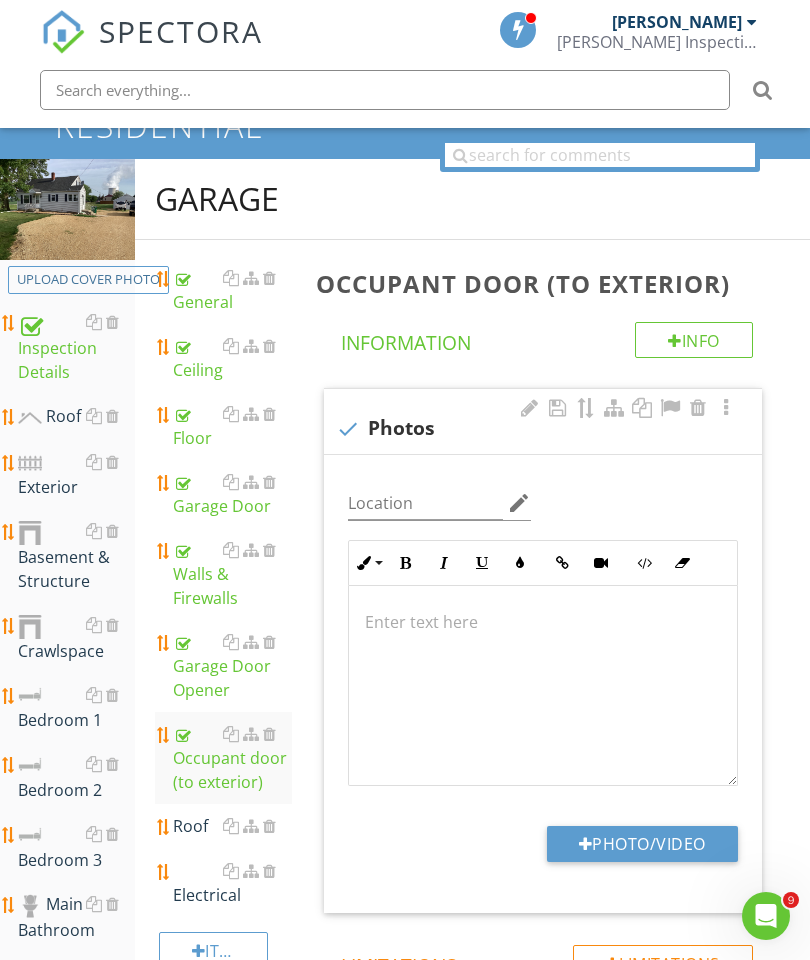 type on "C:\fakepath\image.jpg" 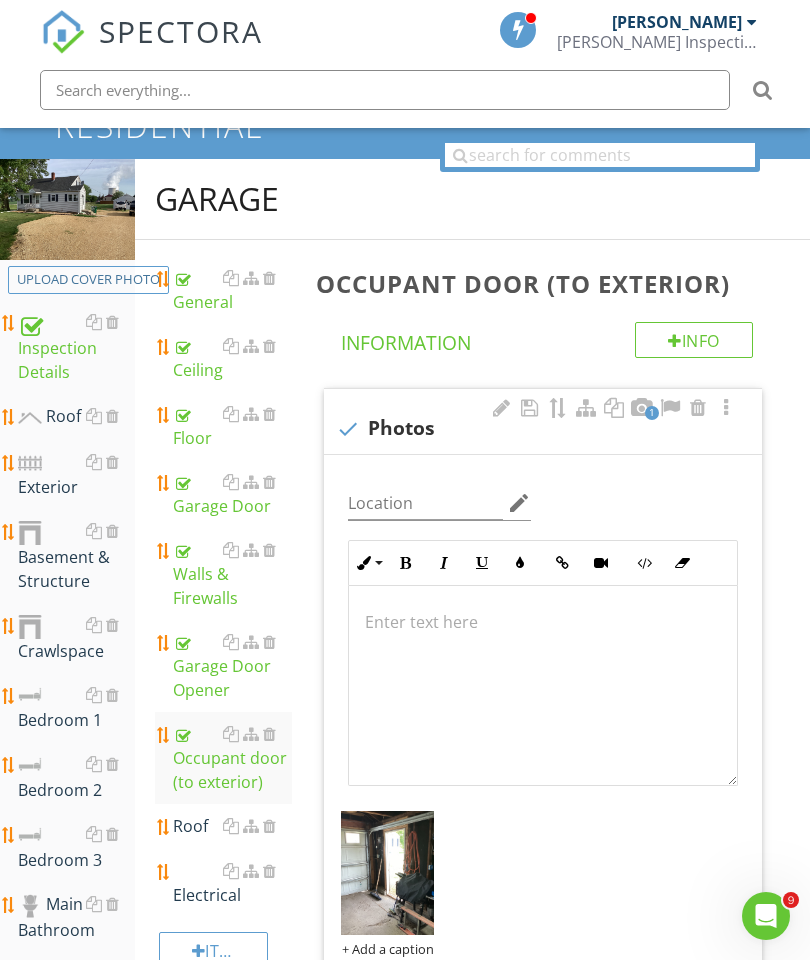 click on "Roof" at bounding box center [232, 826] 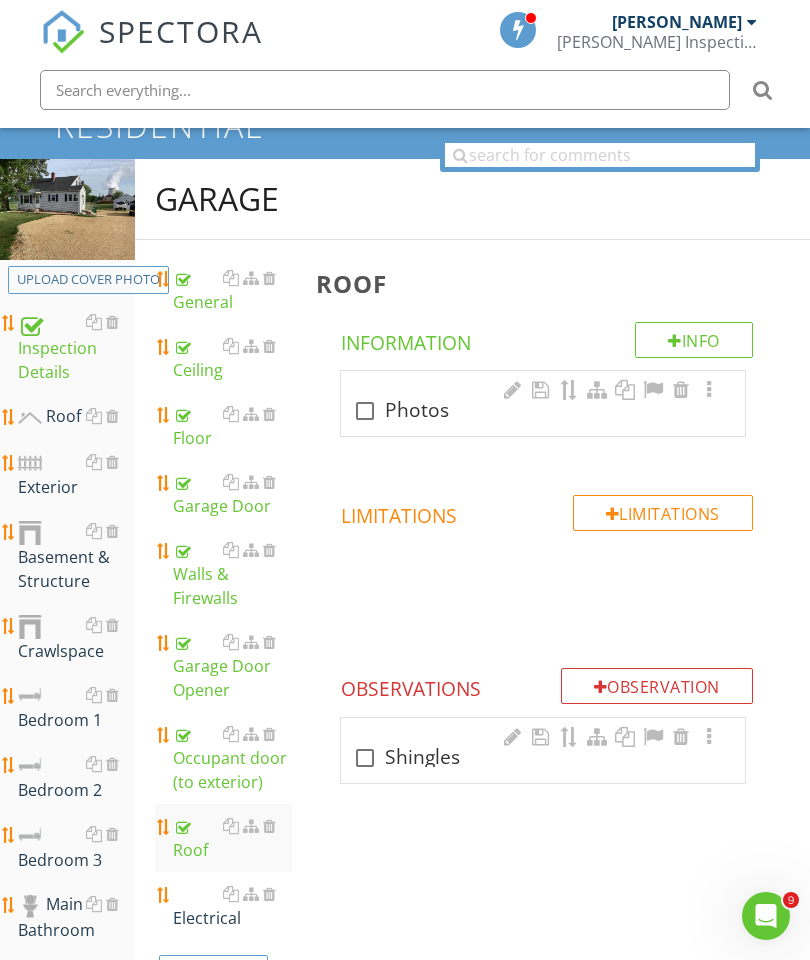 click on "Electrical" at bounding box center [232, 906] 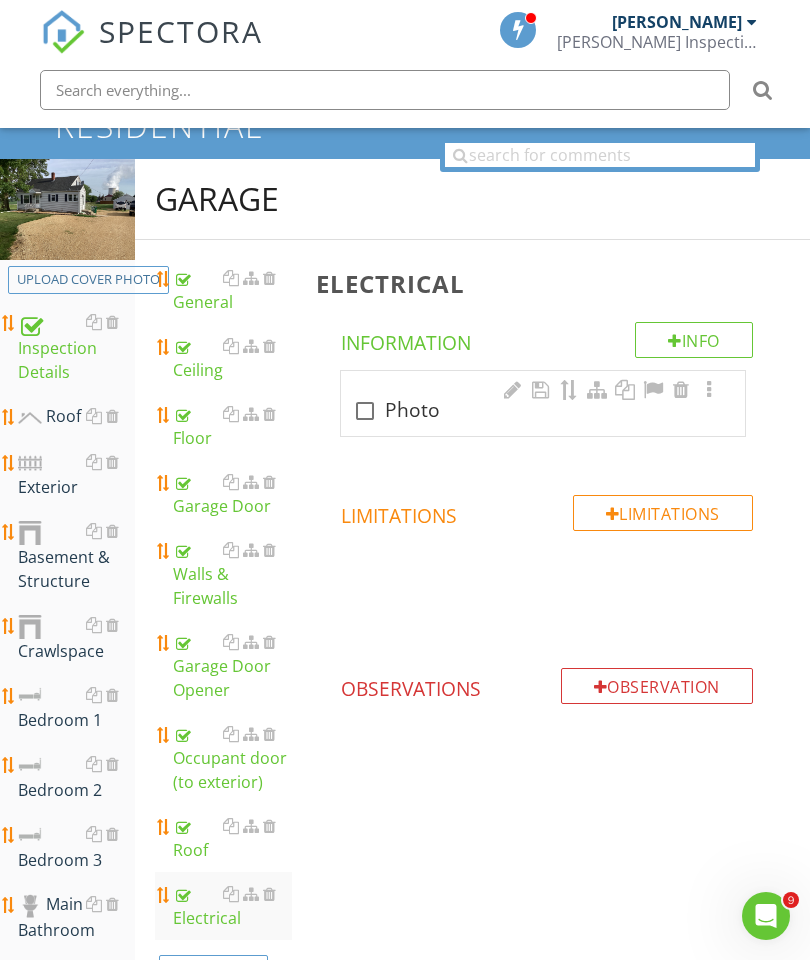 click at bounding box center (365, 411) 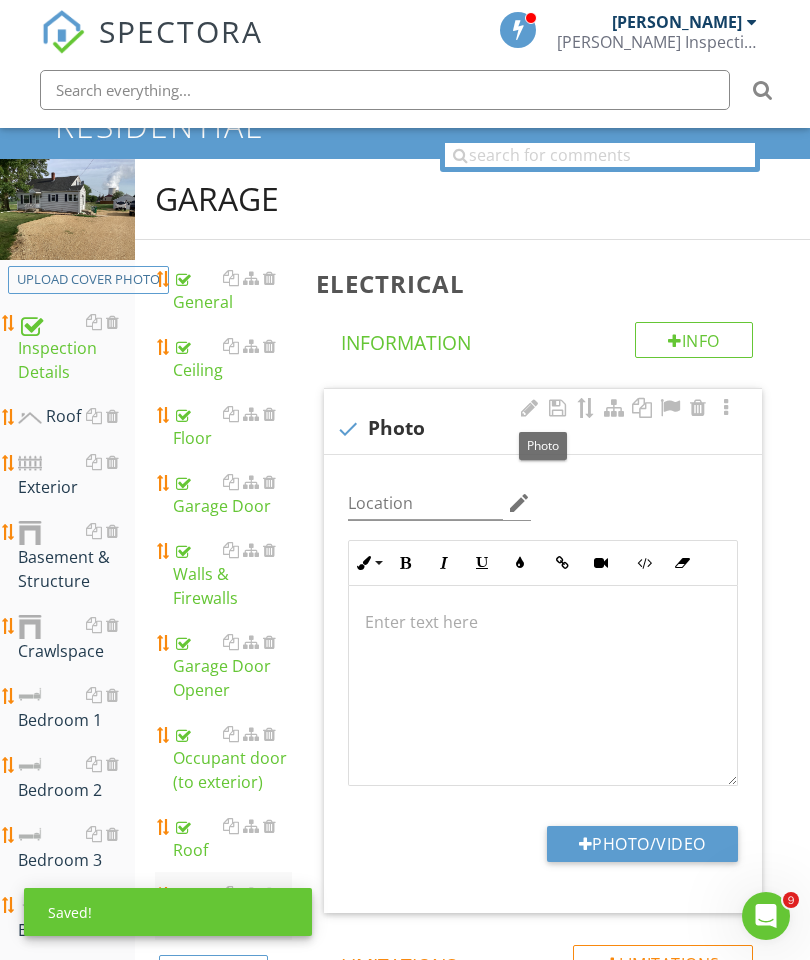 click on "Photo/Video" at bounding box center (642, 844) 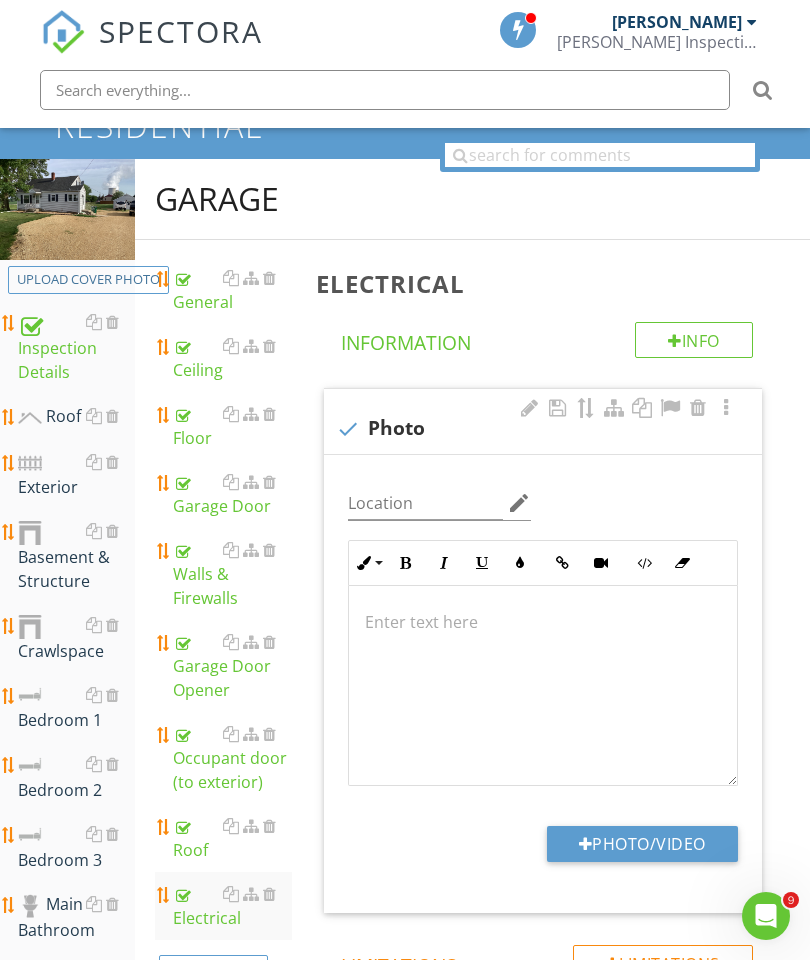 type on "C:\fakepath\image.jpg" 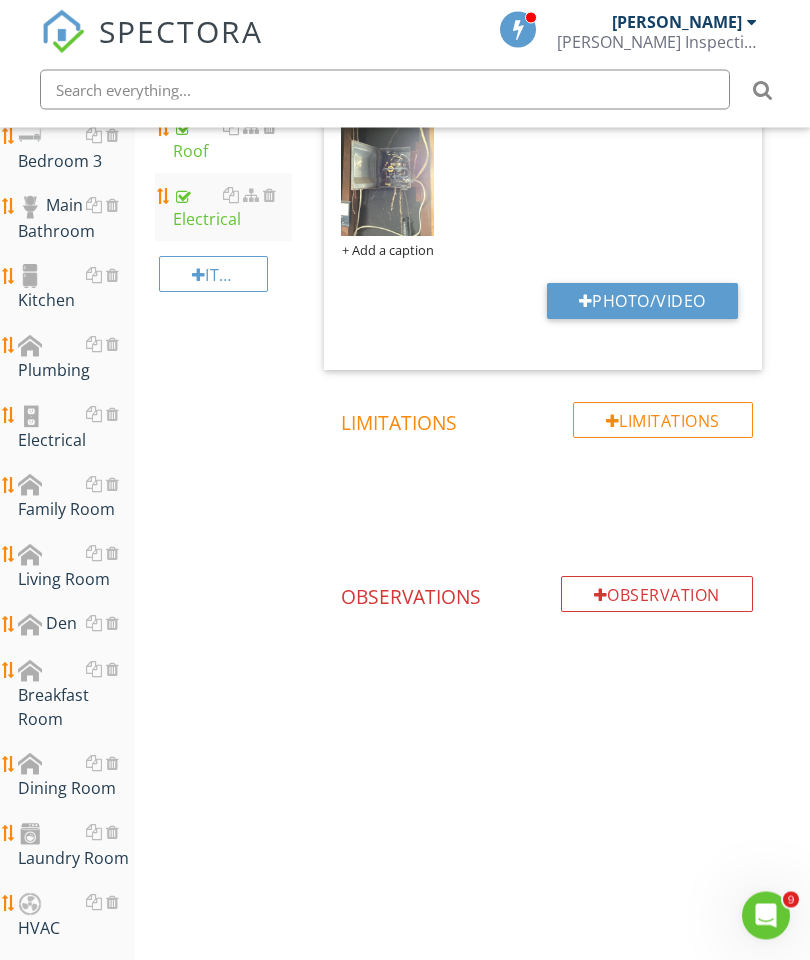 click on "Observation" at bounding box center (657, 595) 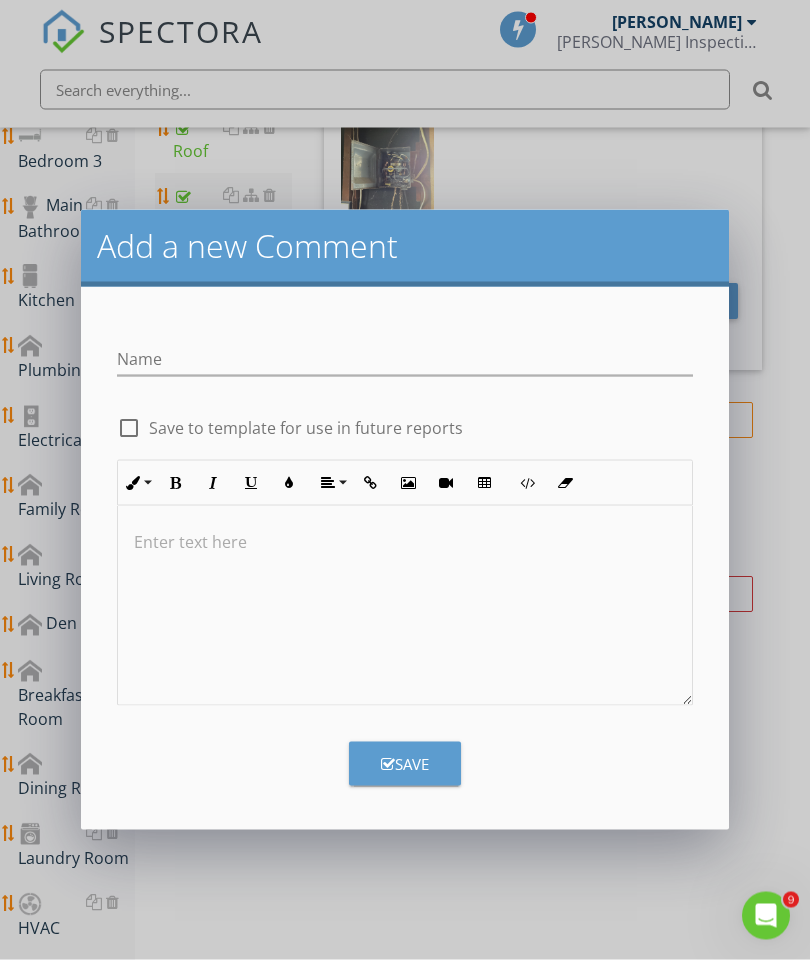 scroll, scrollTop: 880, scrollLeft: 0, axis: vertical 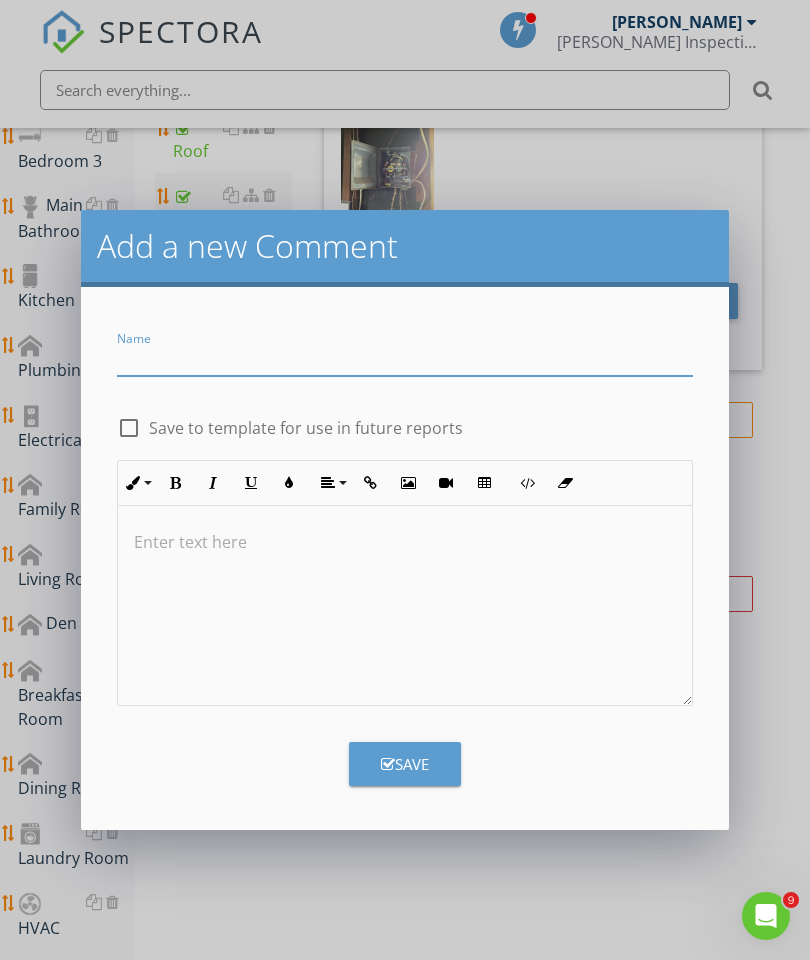 click at bounding box center (405, 359) 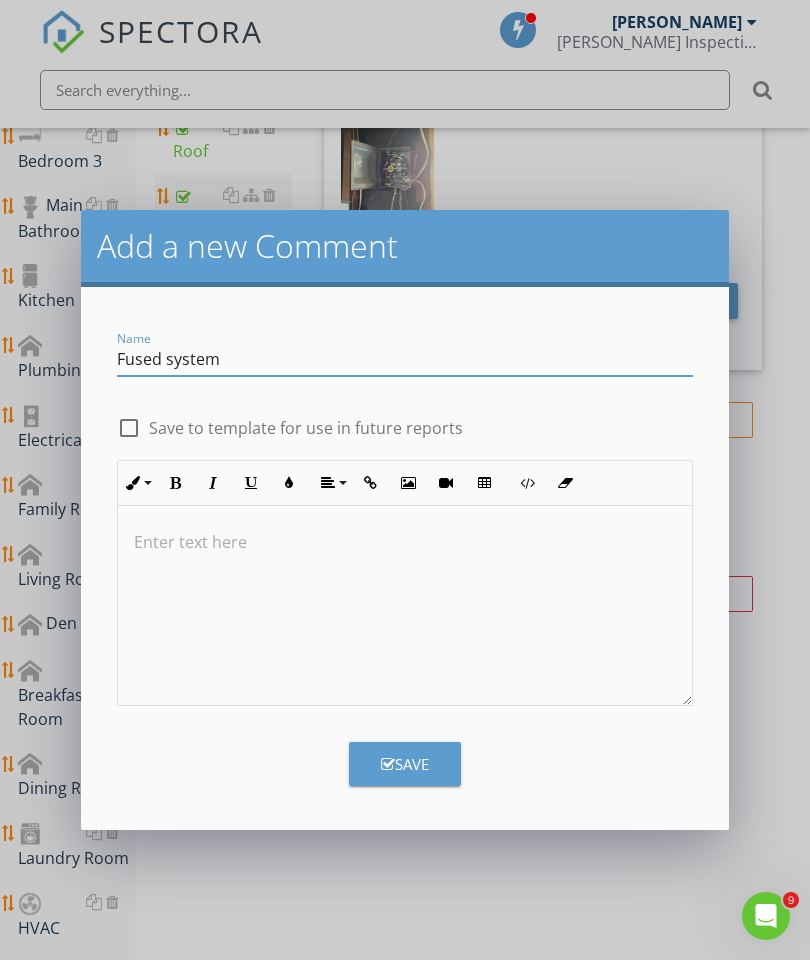 type on "Fused system" 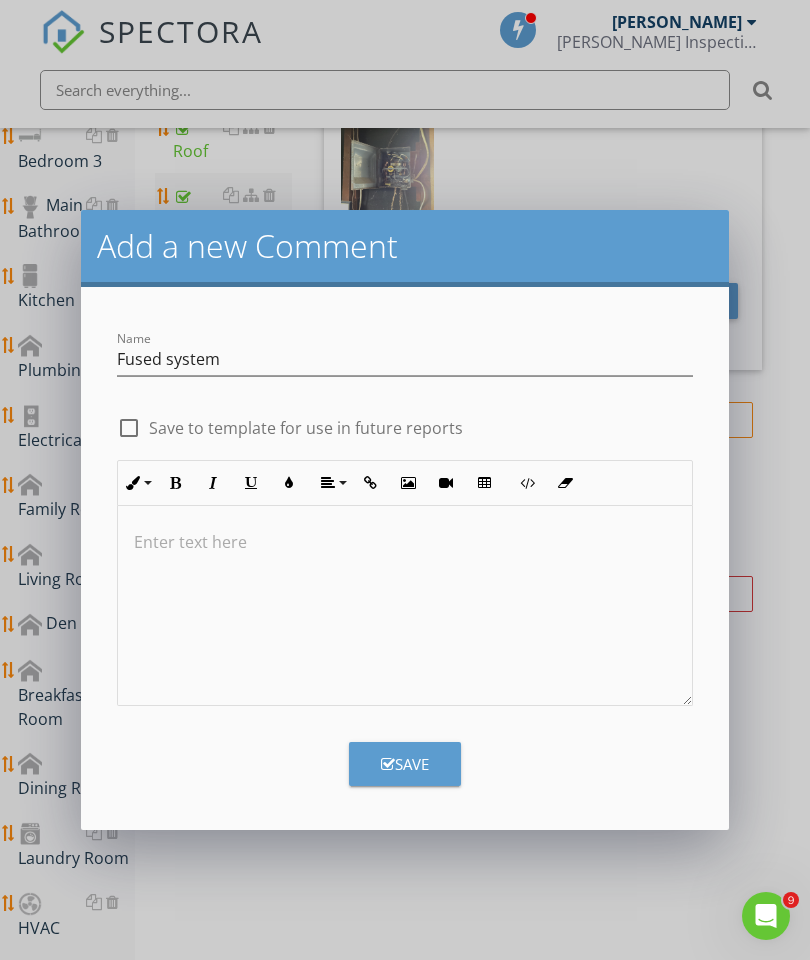 type 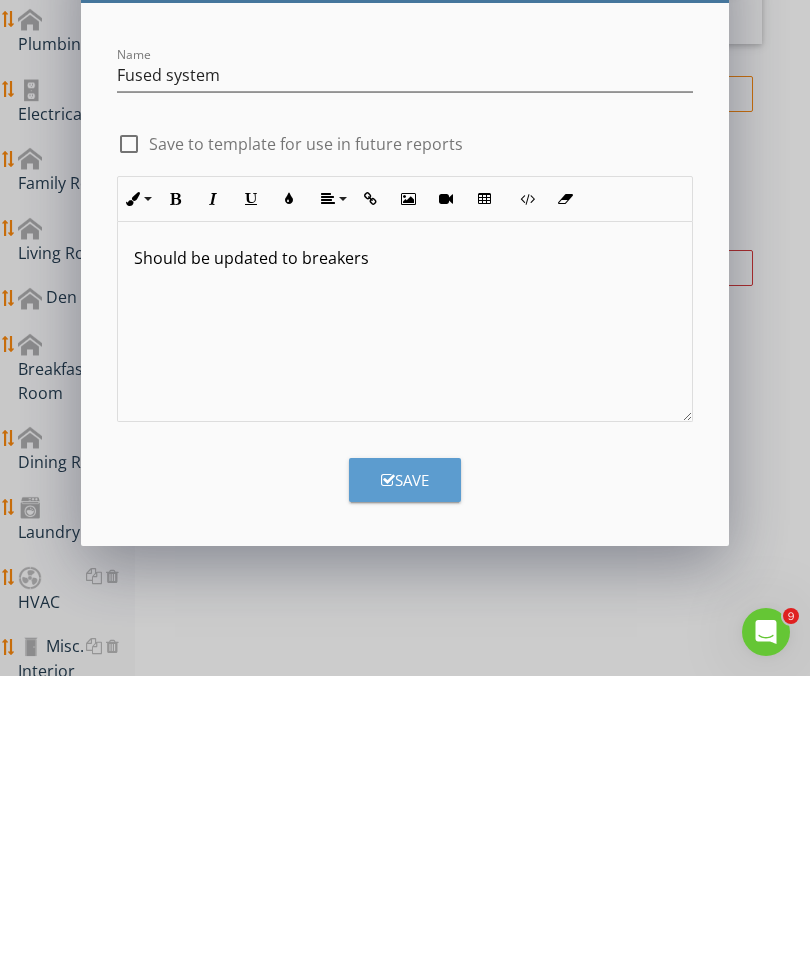 click at bounding box center [388, 764] 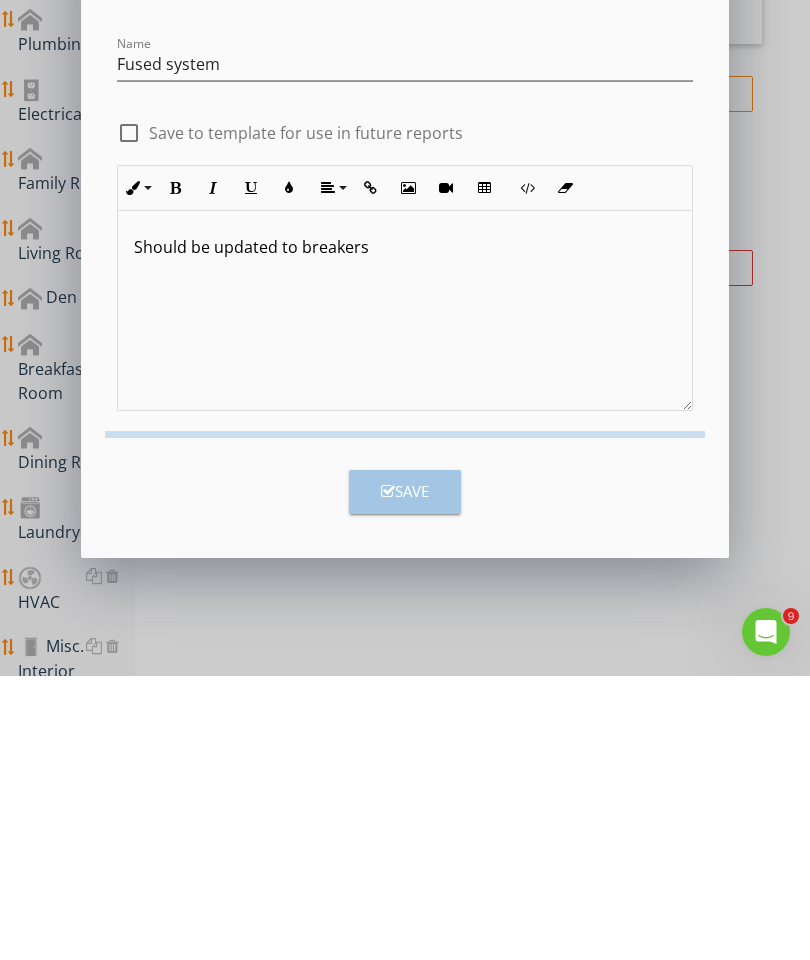 scroll, scrollTop: 1075, scrollLeft: 0, axis: vertical 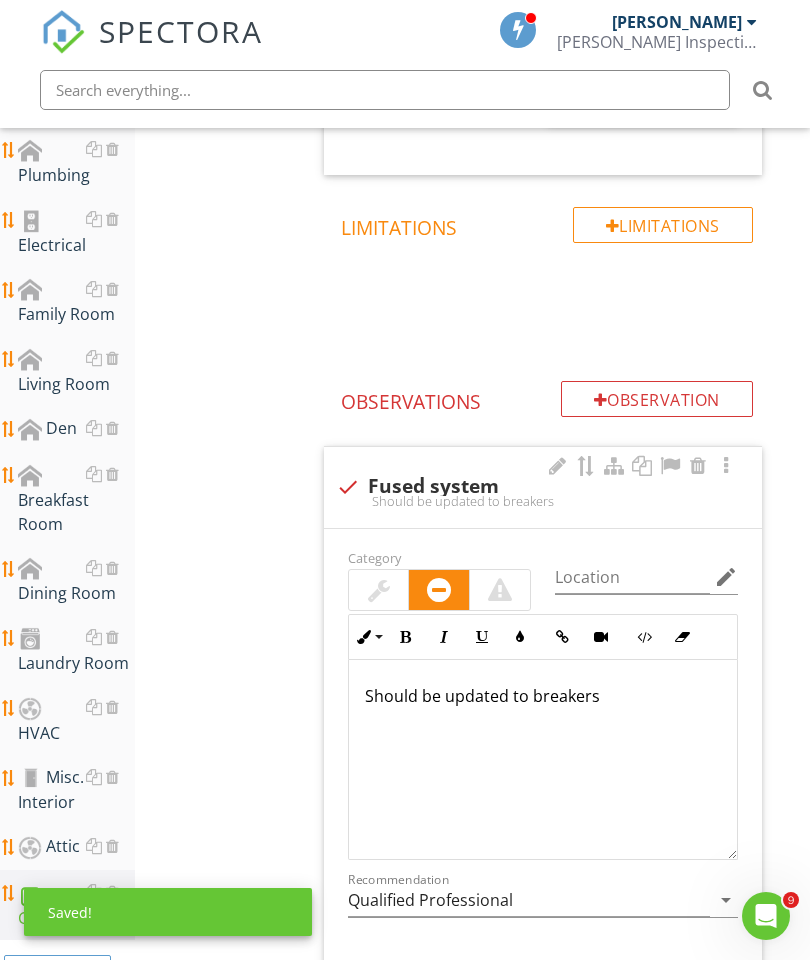 click on "Photo/Video" at bounding box center (642, 995) 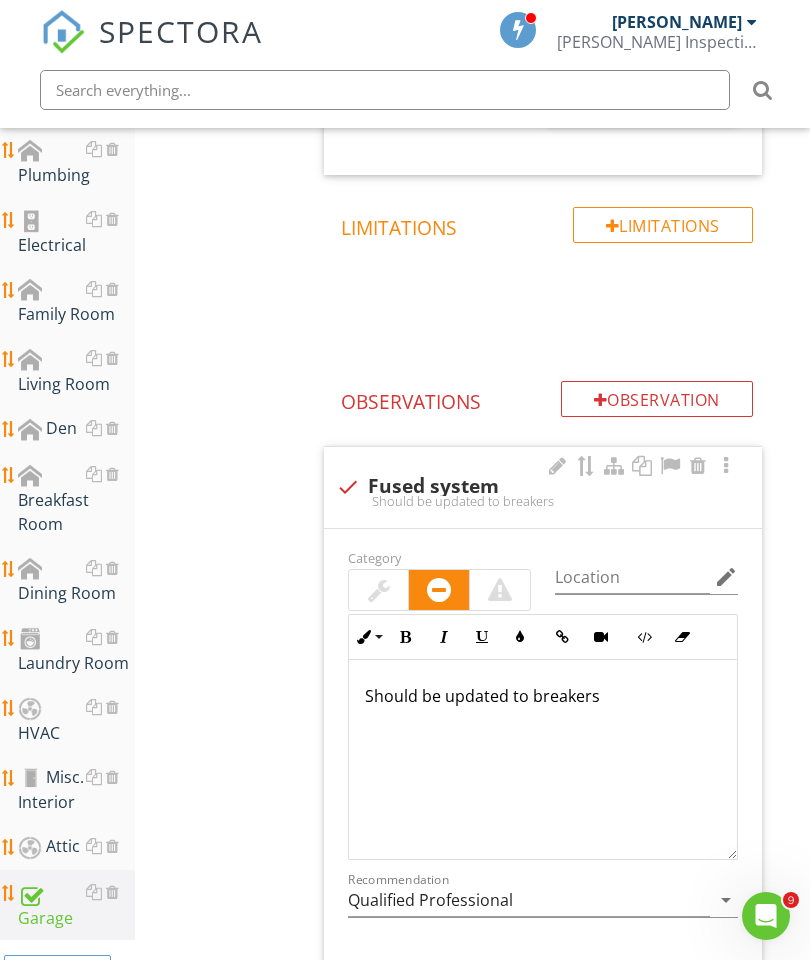 type on "C:\fakepath\image.jpg" 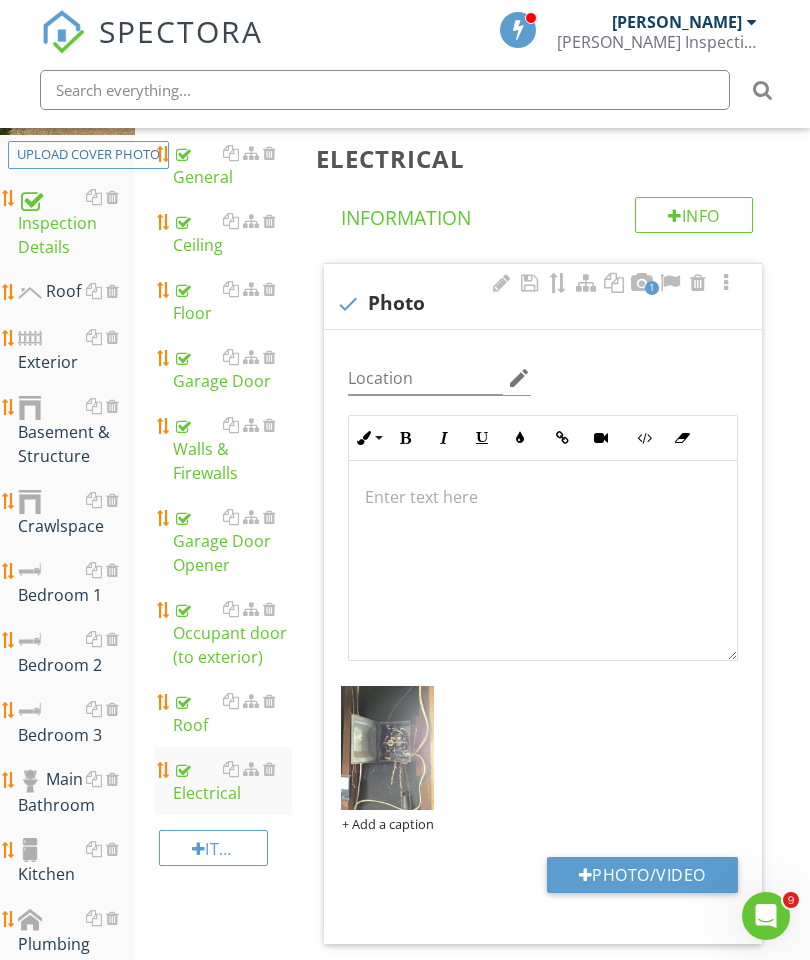 scroll, scrollTop: 307, scrollLeft: 0, axis: vertical 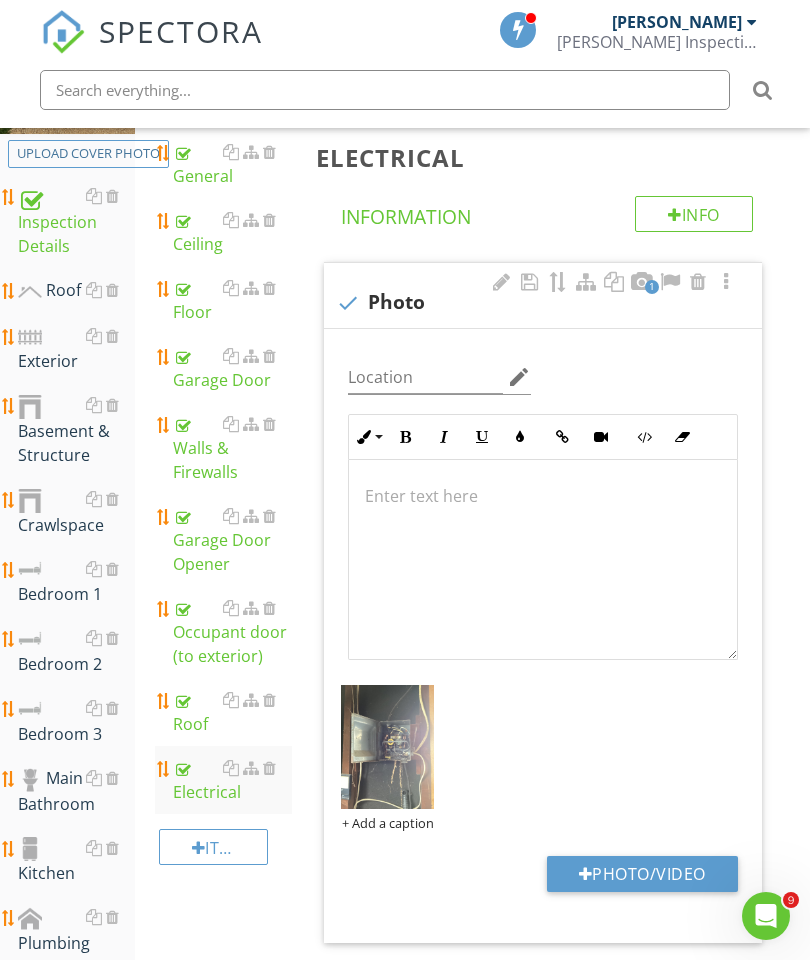 click on "Occupant door (to exterior)" at bounding box center (232, 632) 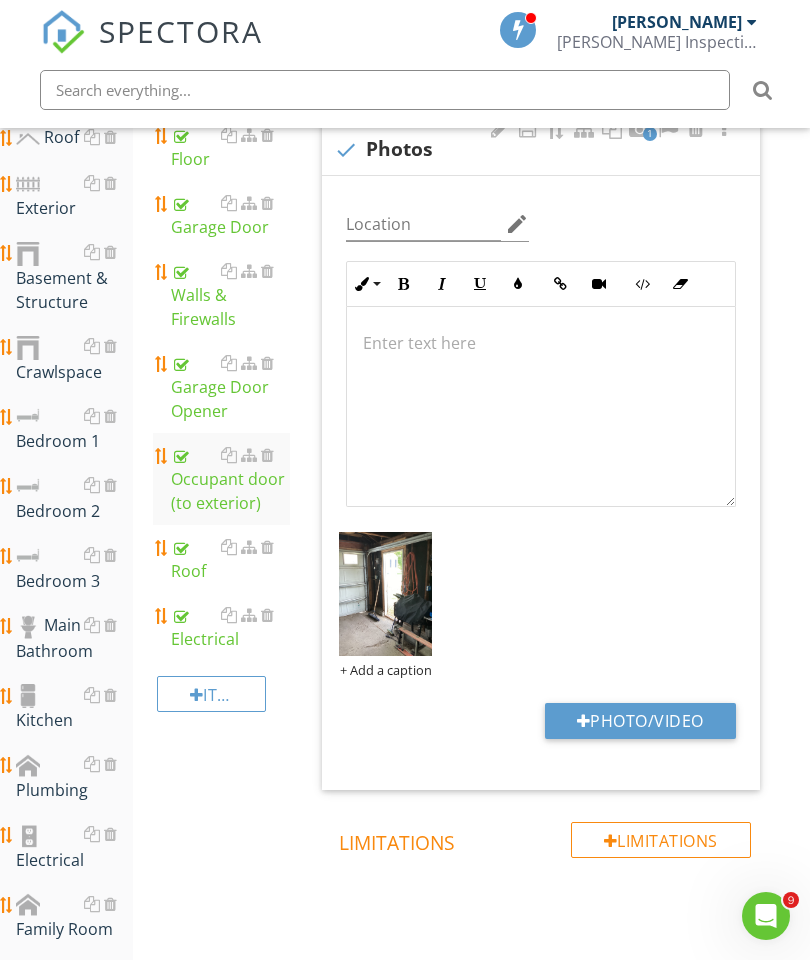 scroll, scrollTop: 456, scrollLeft: 2, axis: both 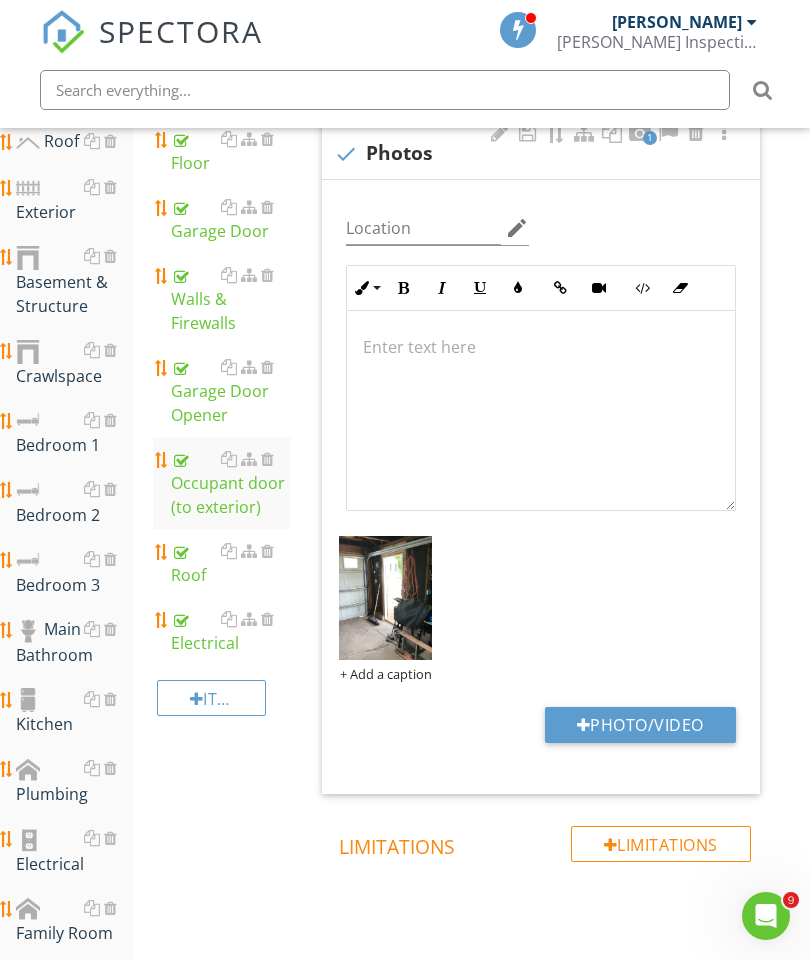 click at bounding box center [541, 347] 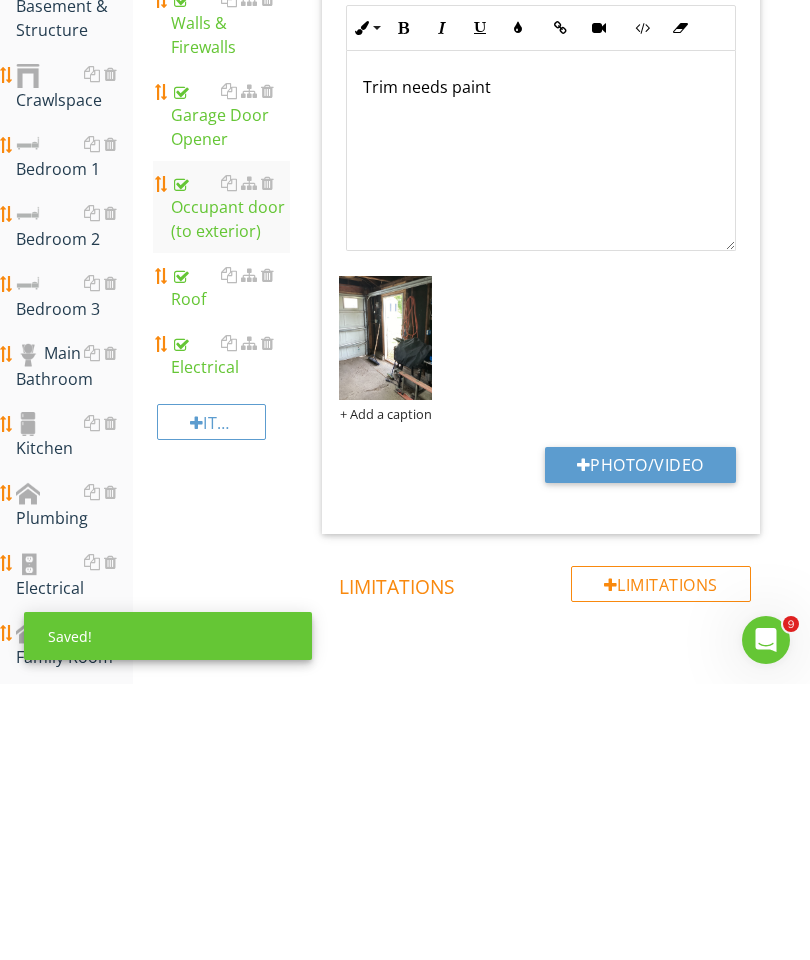 click on "Photo/Video" at bounding box center [640, 741] 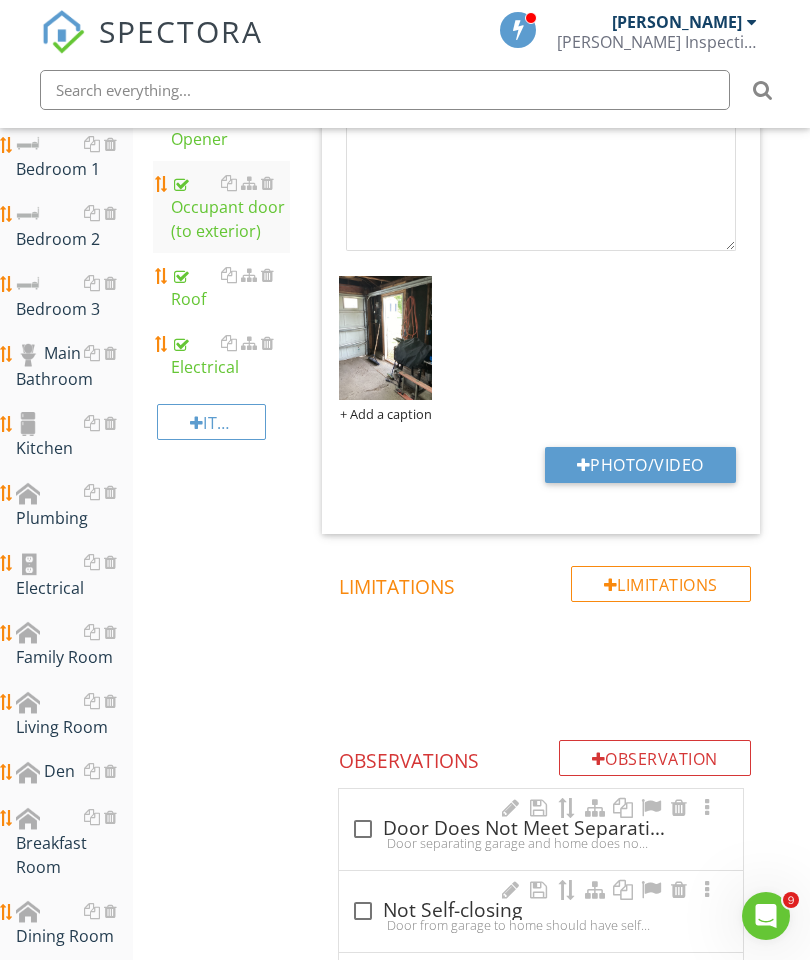 type on "C:\fakepath\image.jpg" 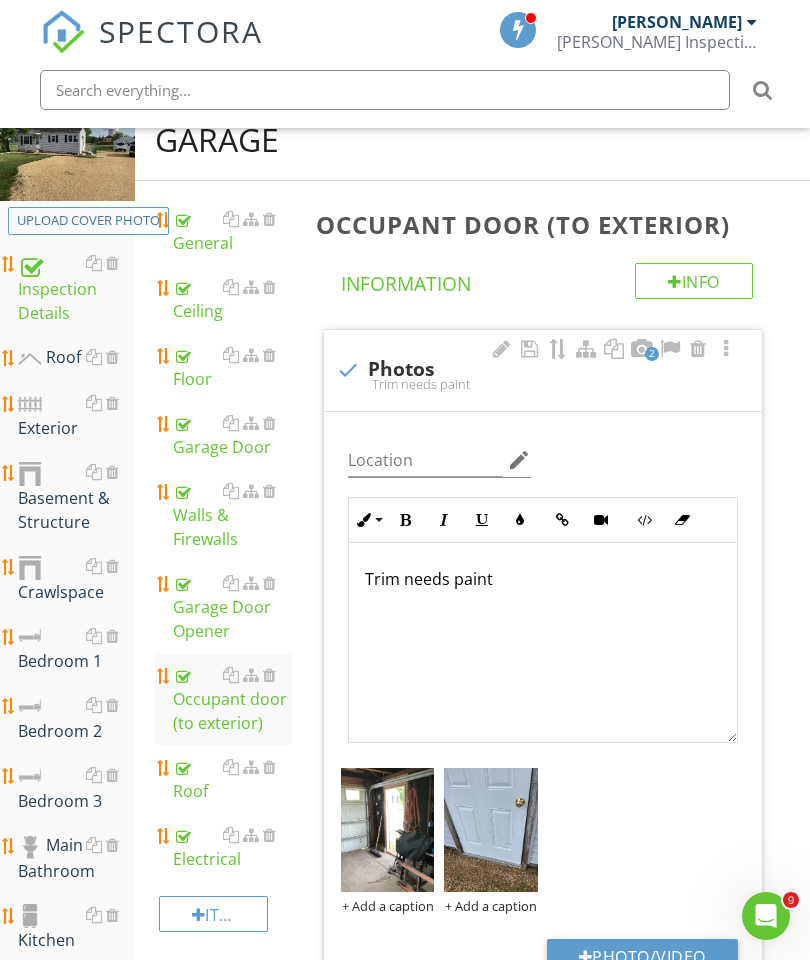 scroll, scrollTop: 239, scrollLeft: 0, axis: vertical 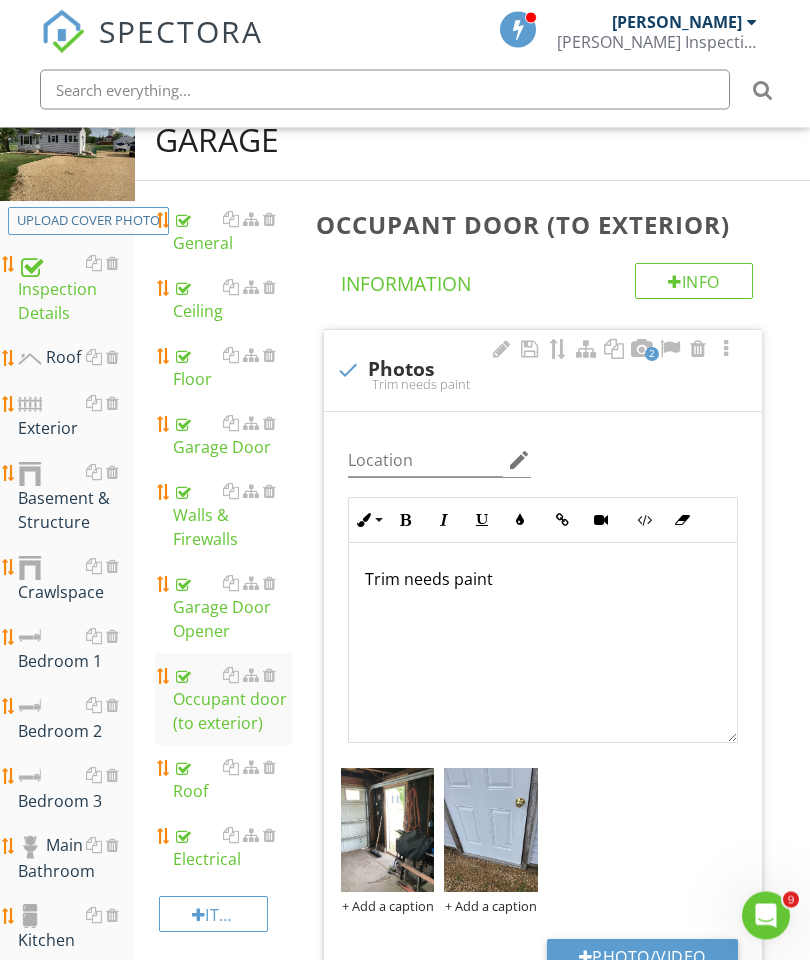 click on "Exterior" at bounding box center [76, 417] 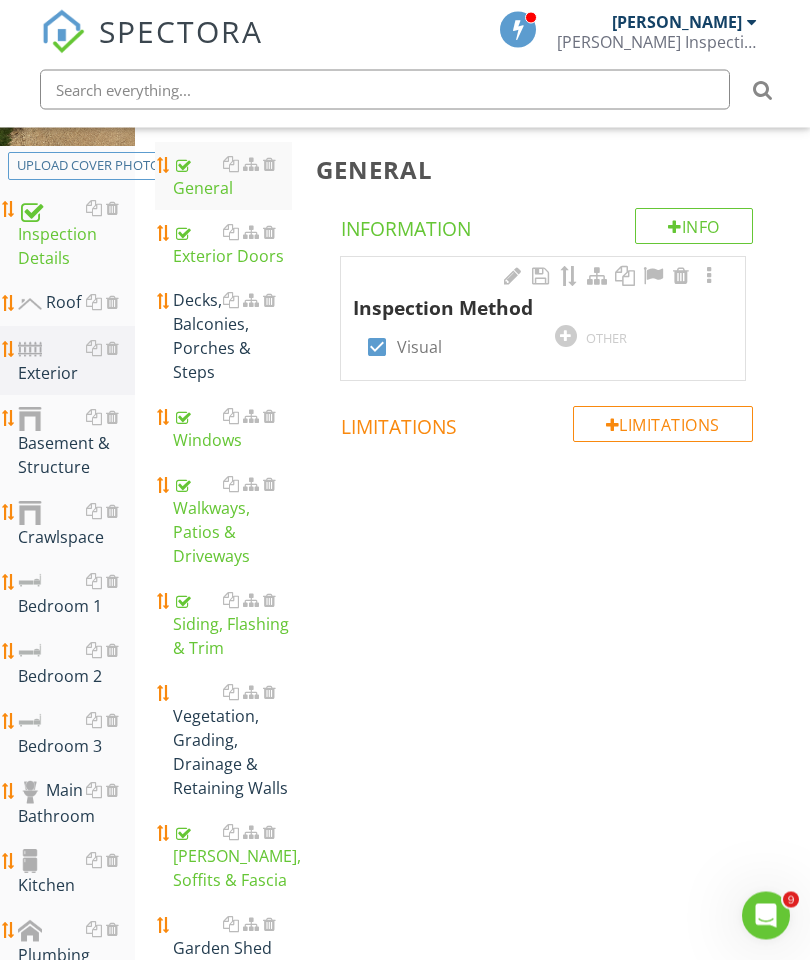 scroll, scrollTop: 295, scrollLeft: 0, axis: vertical 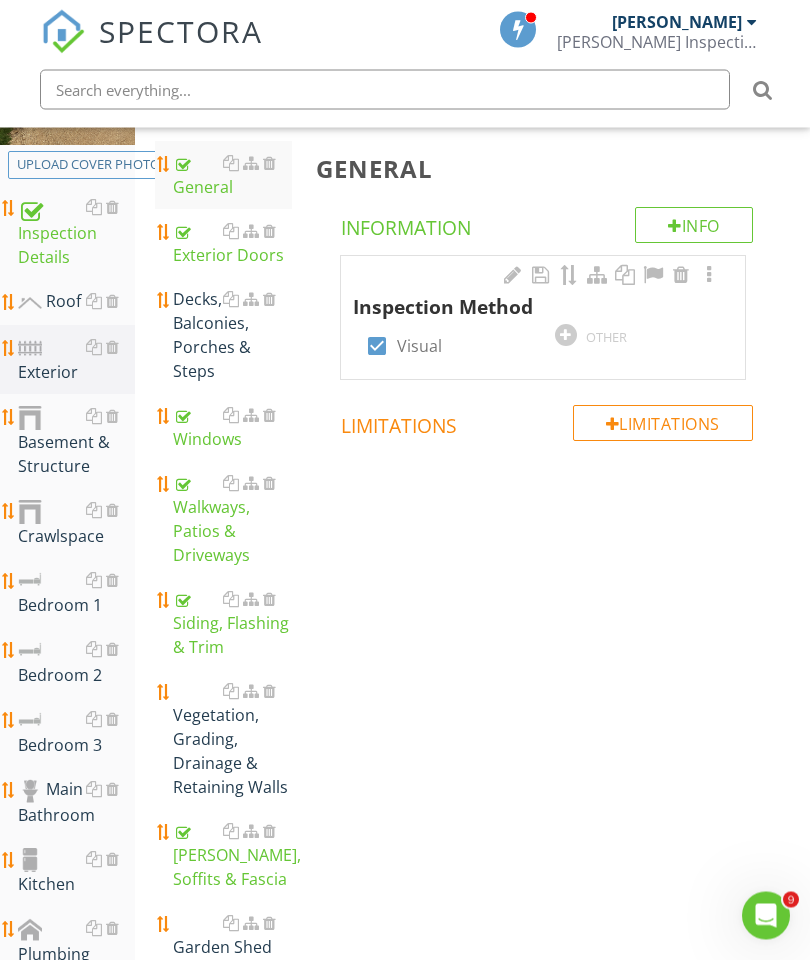 click at bounding box center [269, 300] 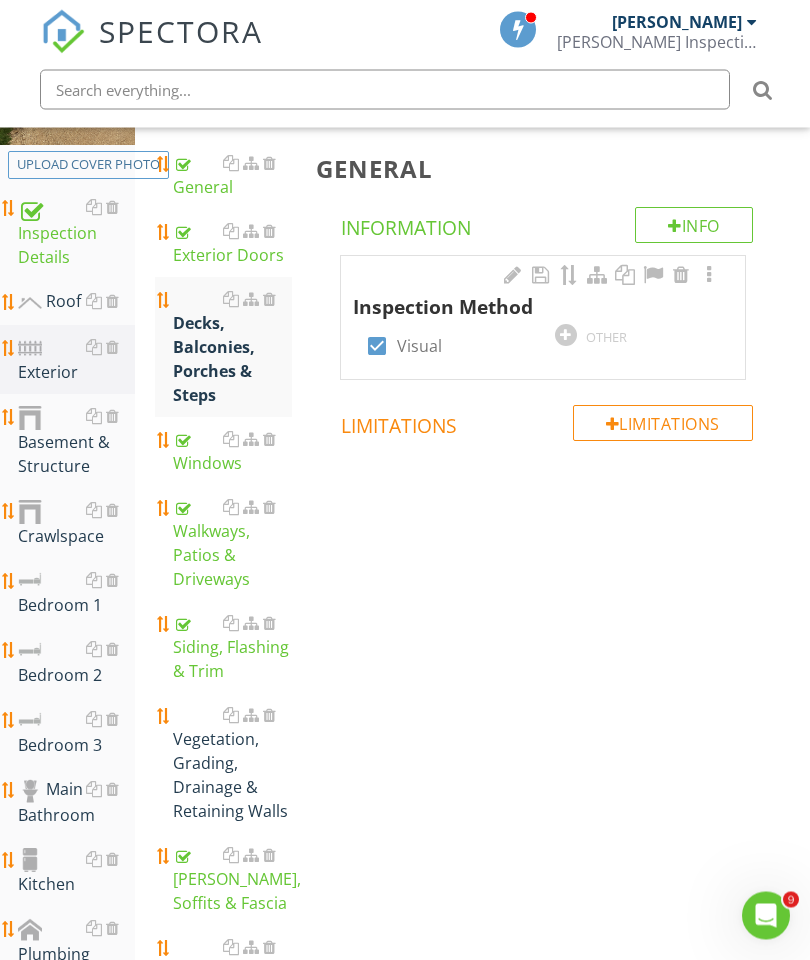 scroll, scrollTop: 296, scrollLeft: 0, axis: vertical 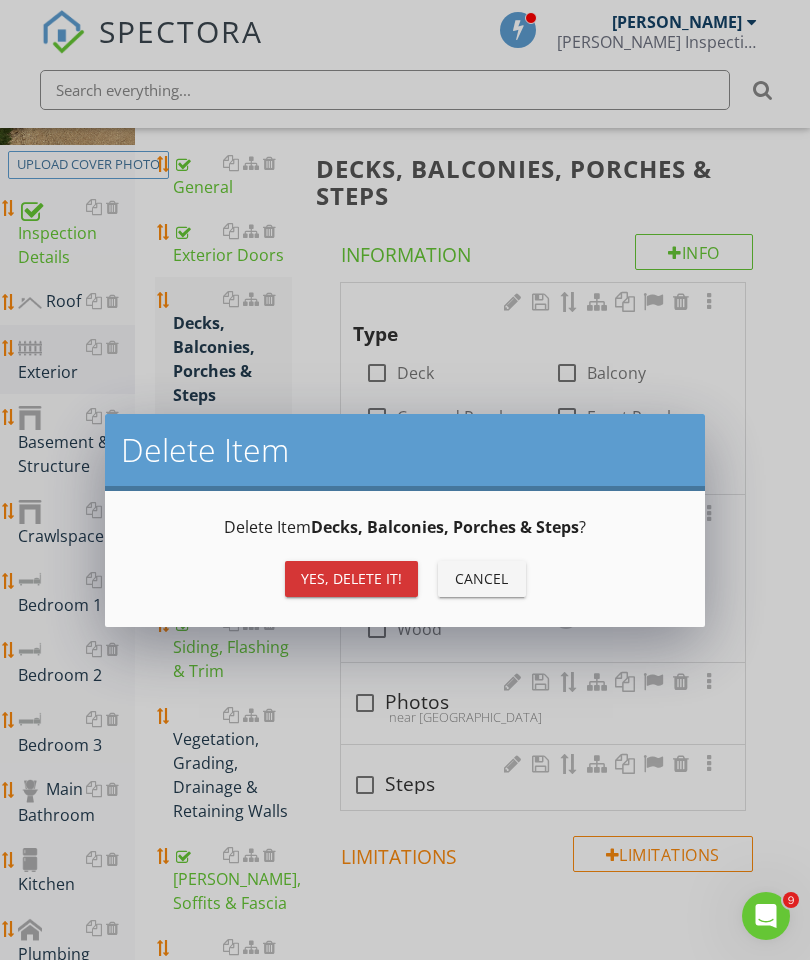 click on "Yes, Delete it!" at bounding box center (351, 578) 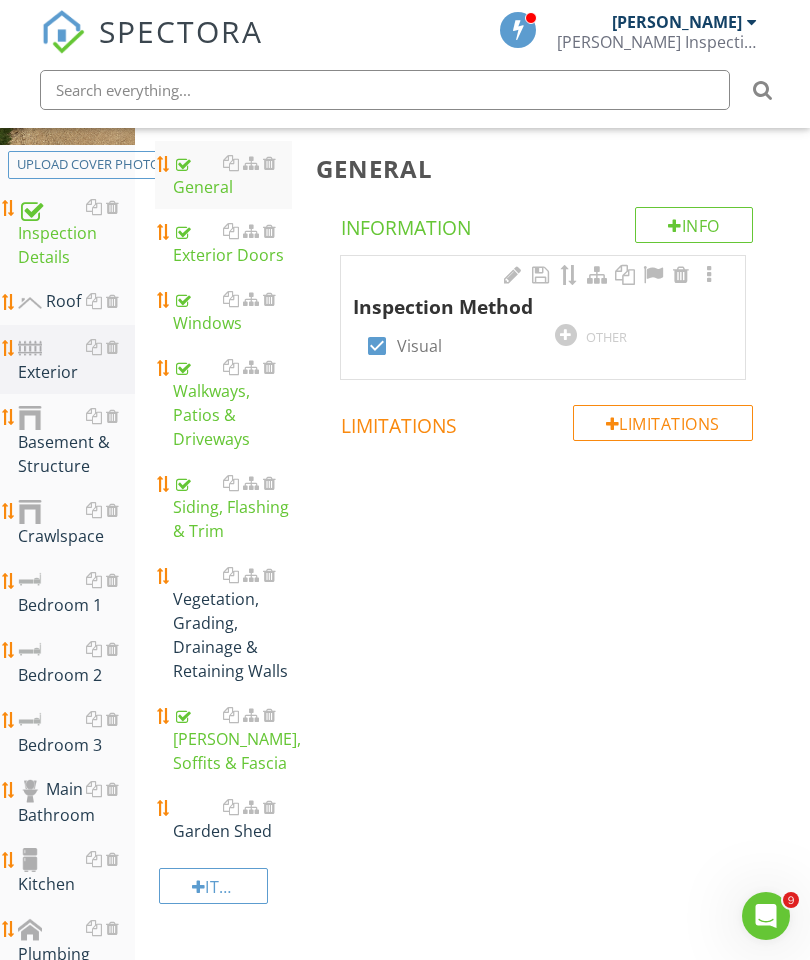 click on "Vegetation, Grading, Drainage & Retaining Walls" at bounding box center (232, 623) 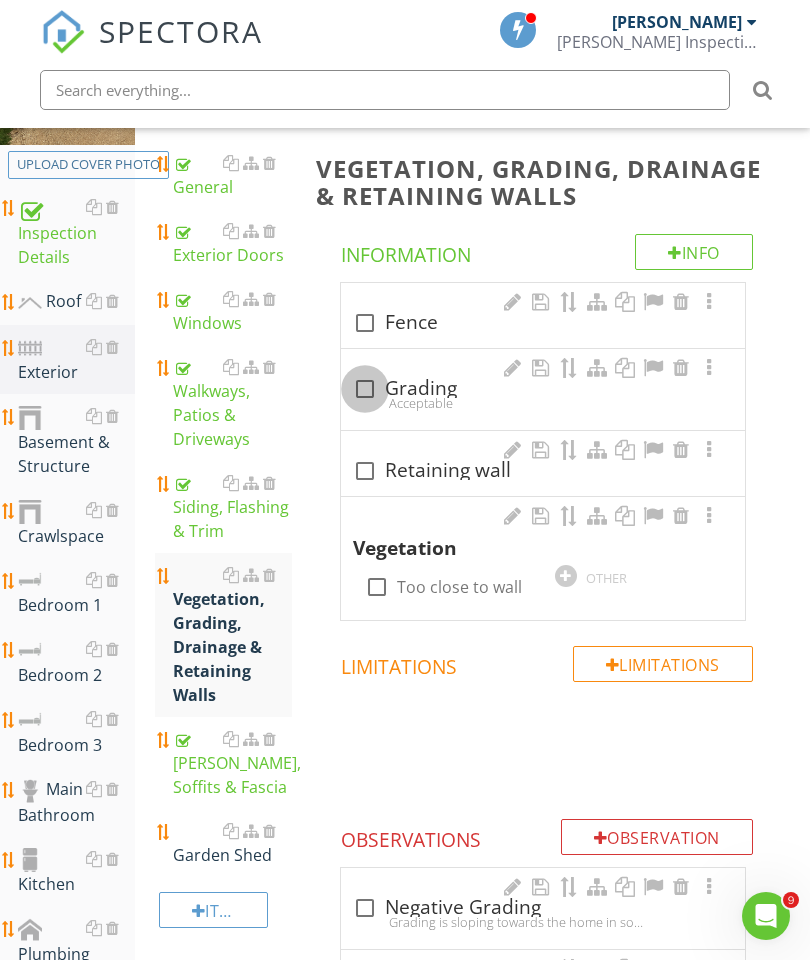 click at bounding box center (365, 389) 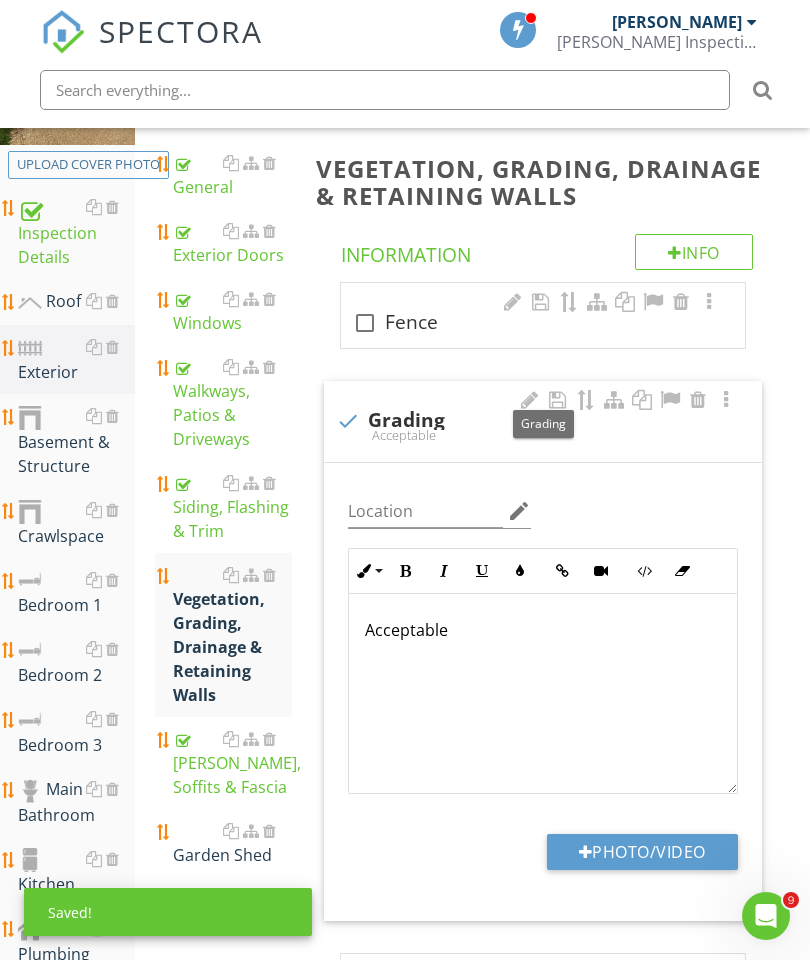 click on "Photo/Video" at bounding box center [642, 852] 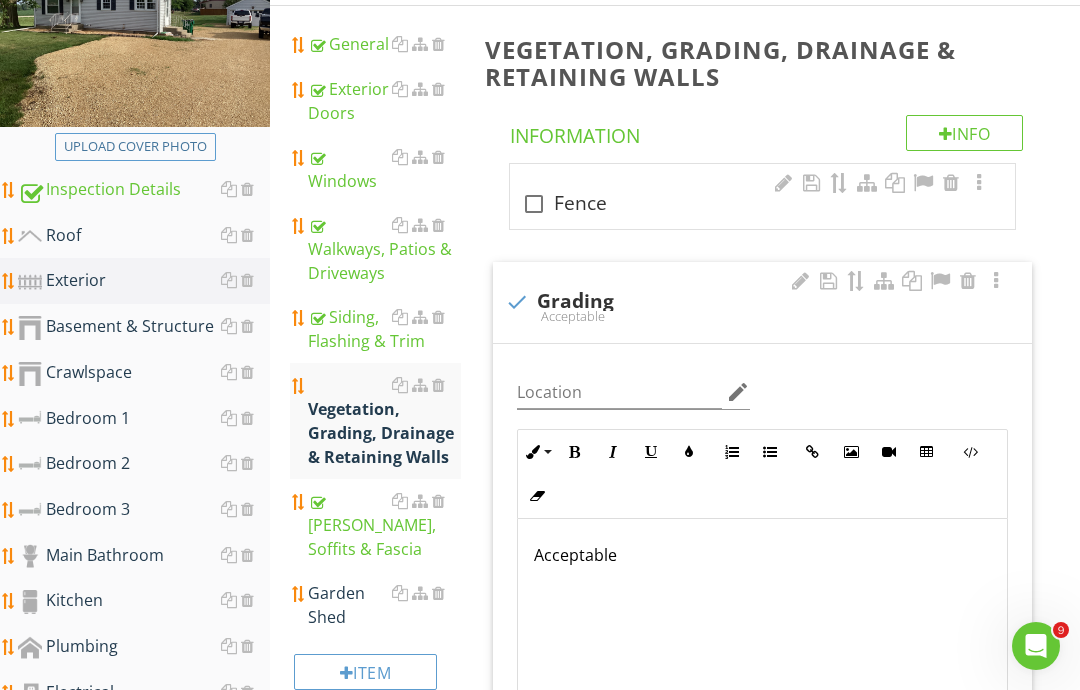 type on "C:\fakepath\image.jpg" 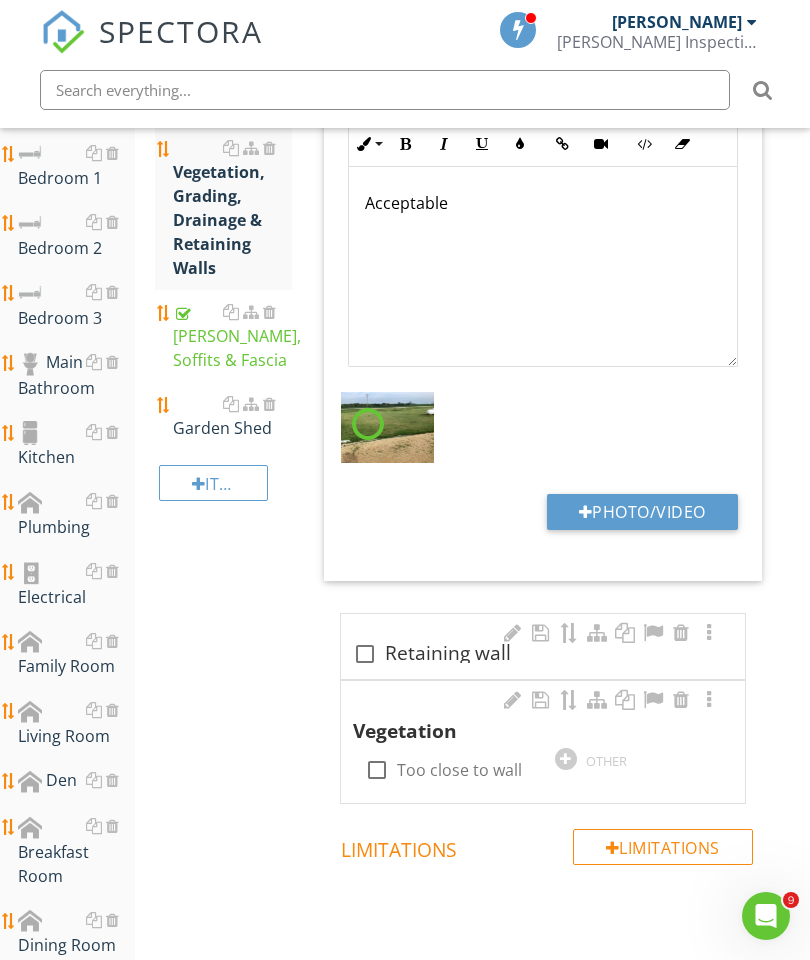 scroll, scrollTop: 754, scrollLeft: 0, axis: vertical 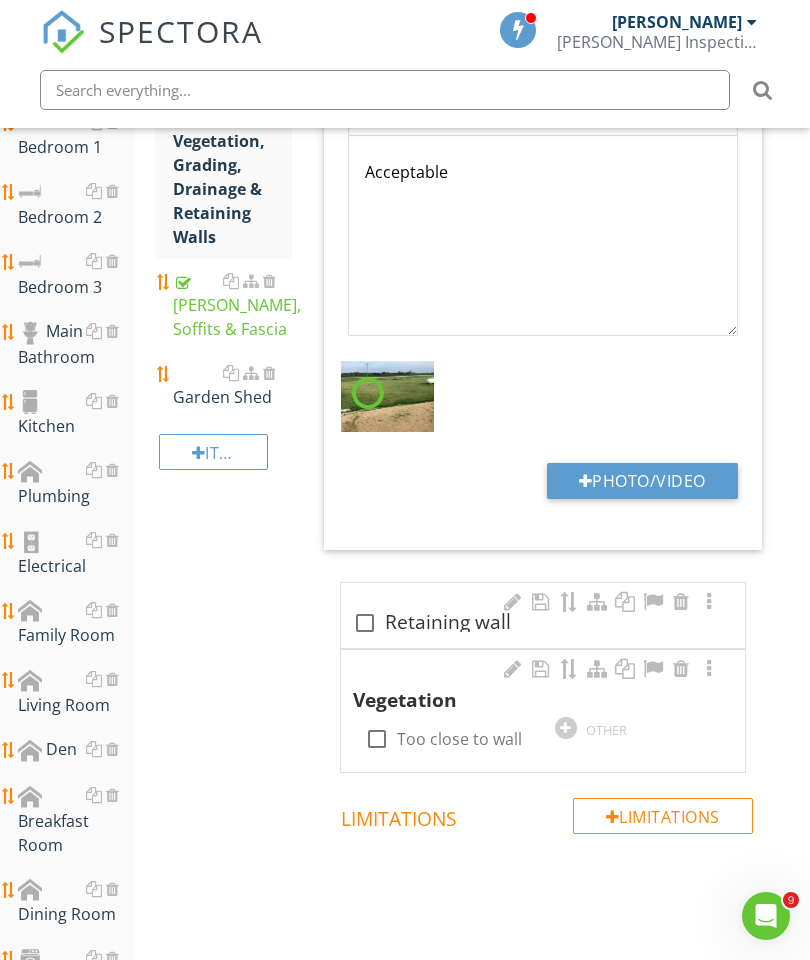 click at bounding box center (681, 669) 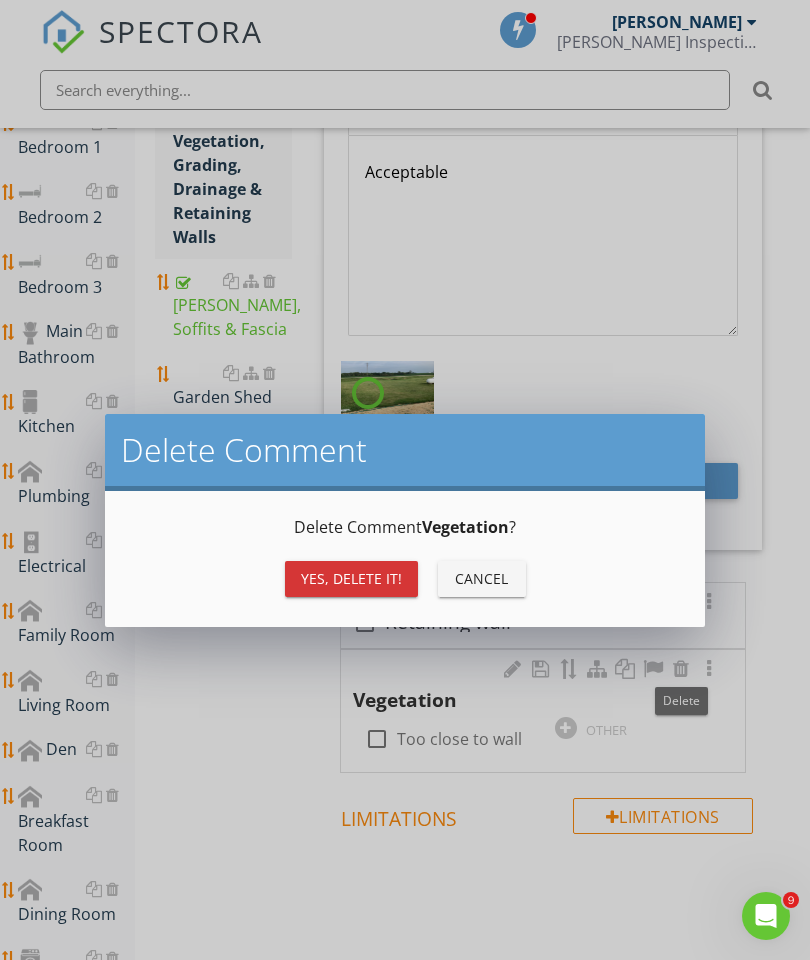 click on "Yes, Delete it!" at bounding box center [351, 578] 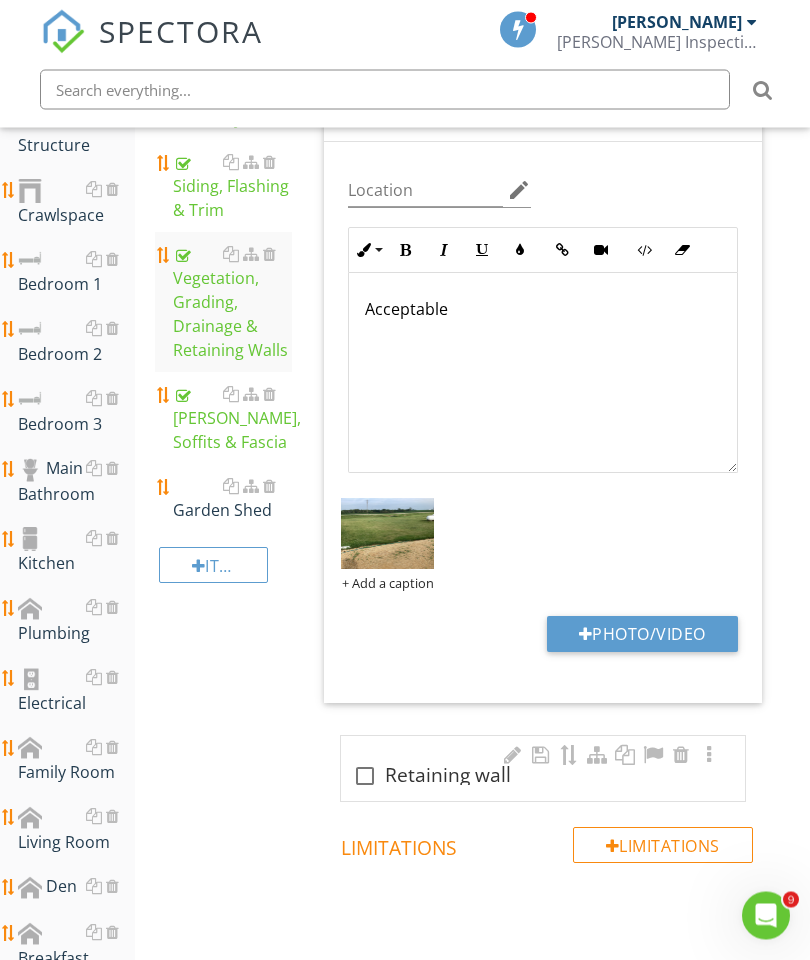 scroll, scrollTop: 606, scrollLeft: 0, axis: vertical 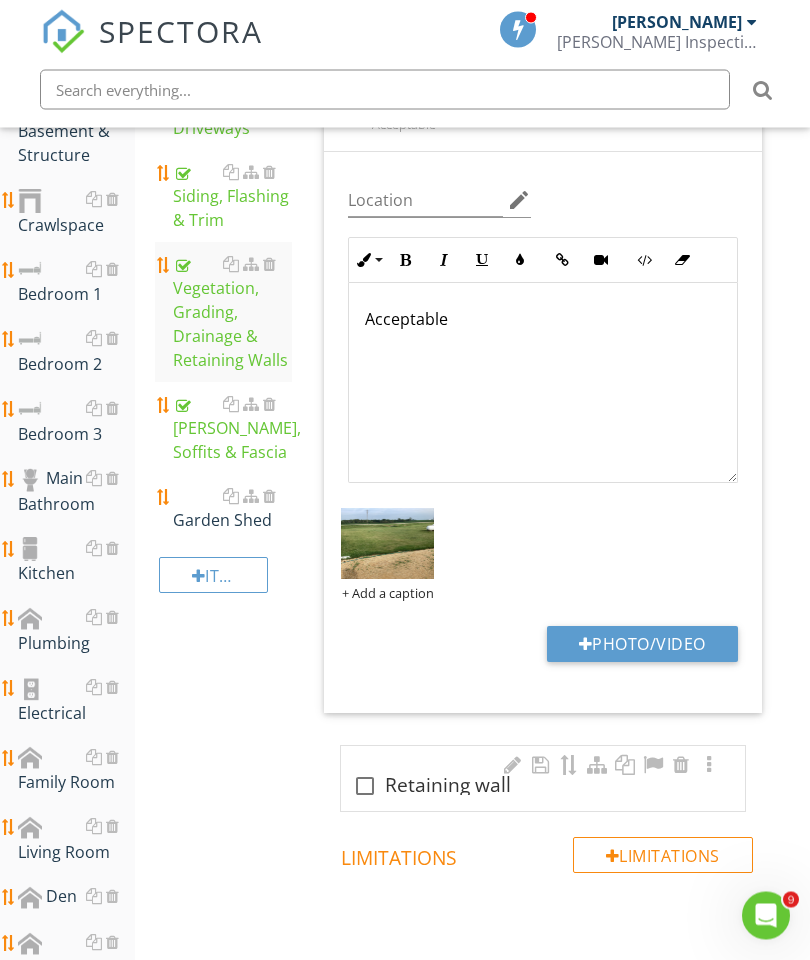 click at bounding box center (269, 497) 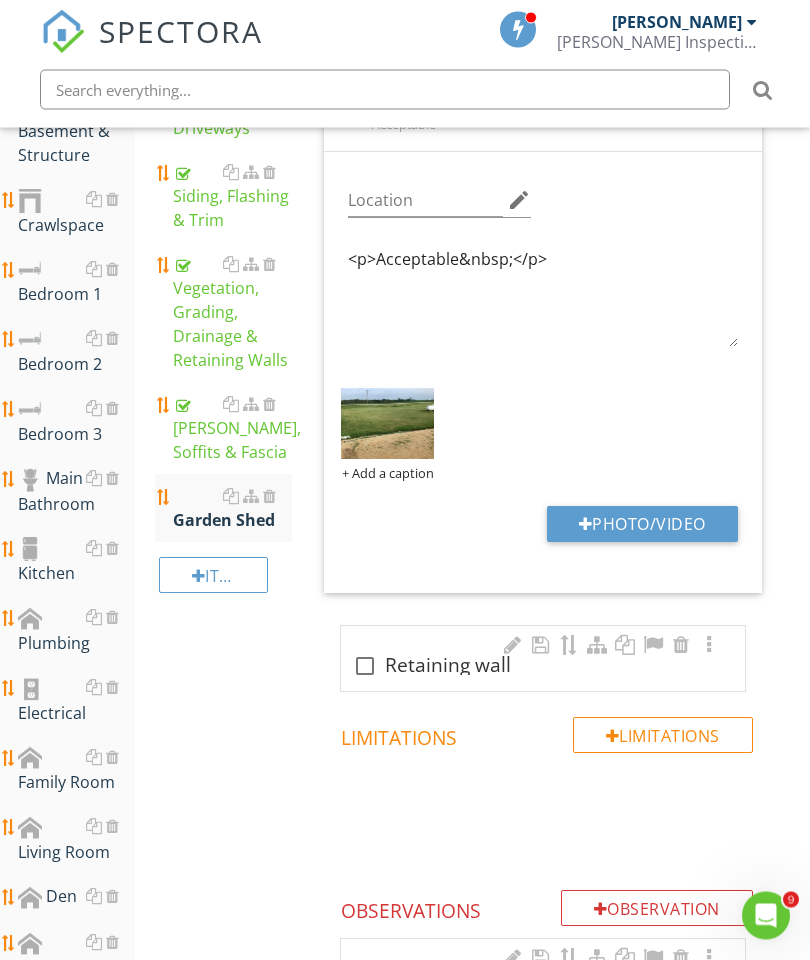 scroll, scrollTop: 607, scrollLeft: 0, axis: vertical 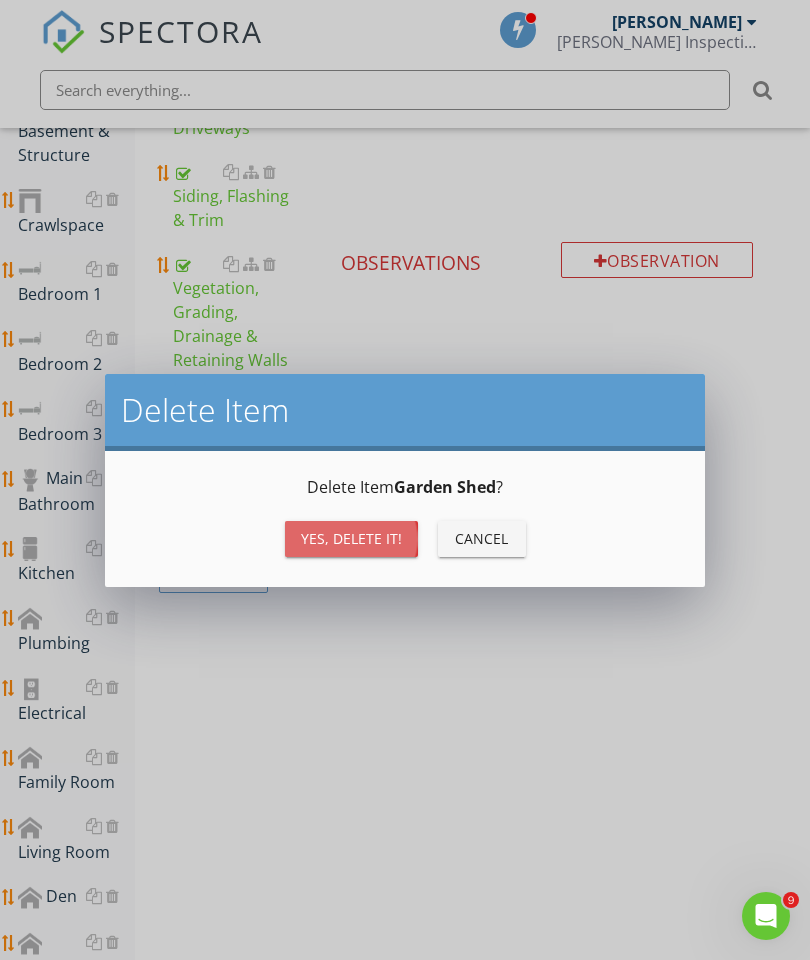 click on "Yes, Delete it!" at bounding box center (351, 538) 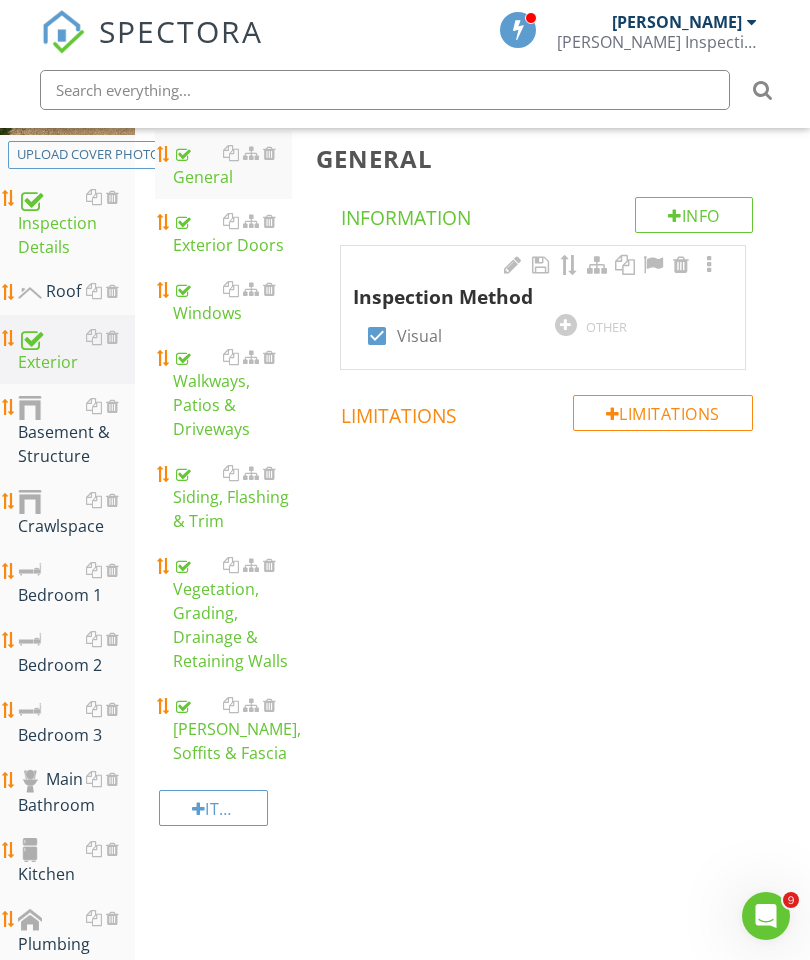scroll, scrollTop: 300, scrollLeft: 0, axis: vertical 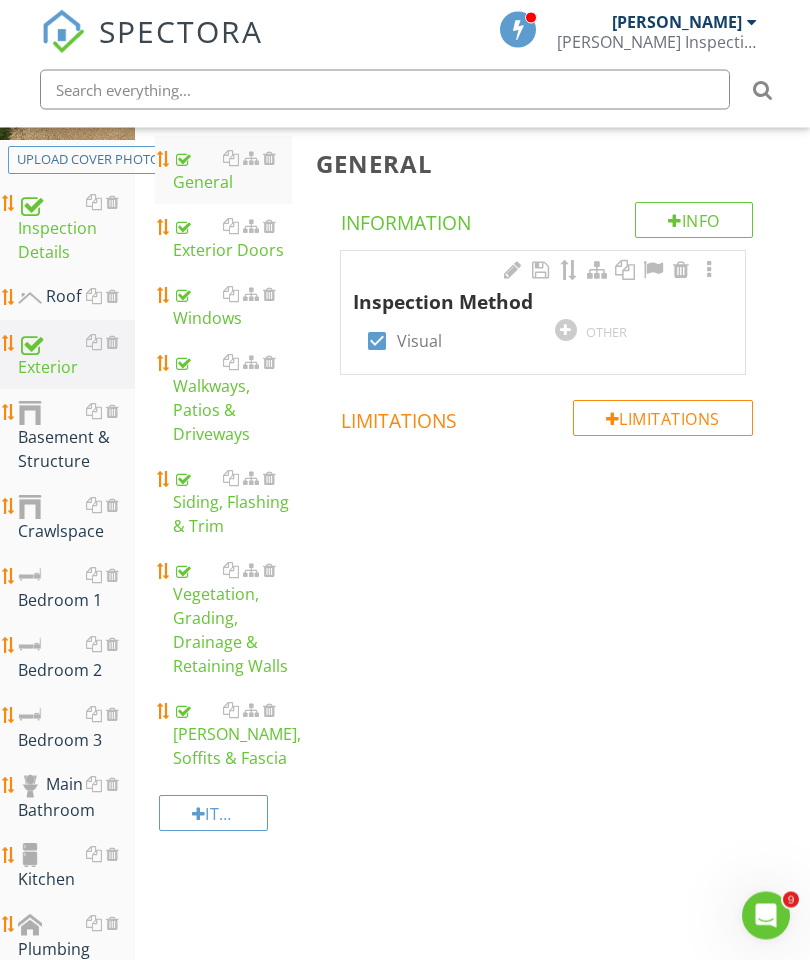 click on "Siding, Flashing & Trim" at bounding box center [232, 503] 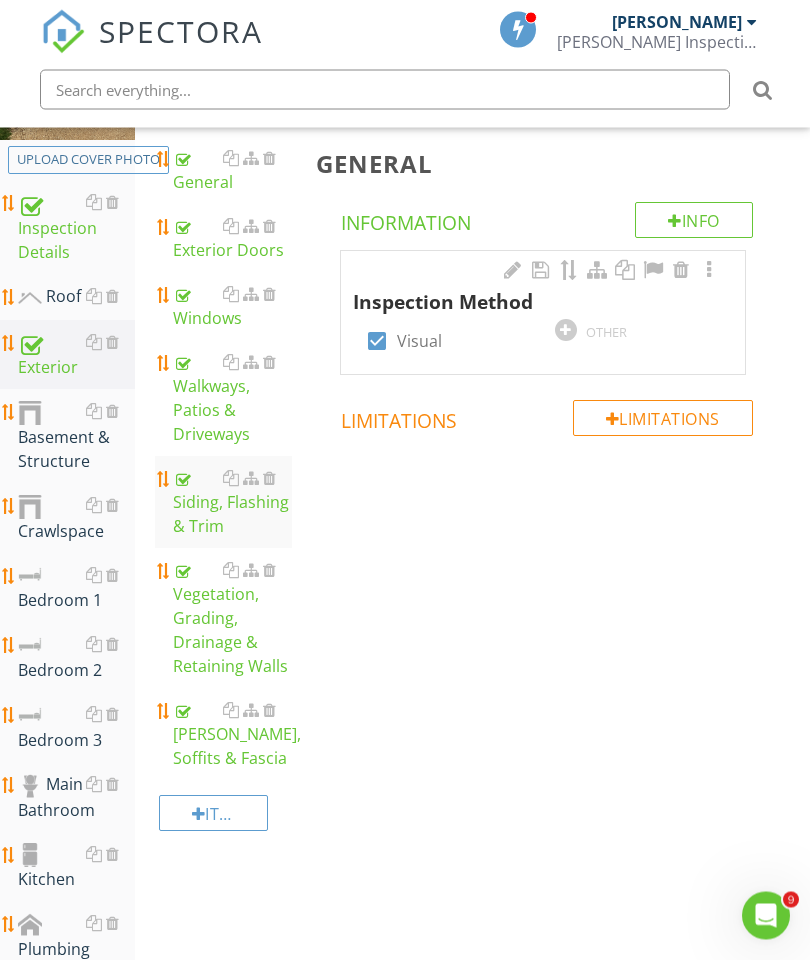 scroll, scrollTop: 301, scrollLeft: 0, axis: vertical 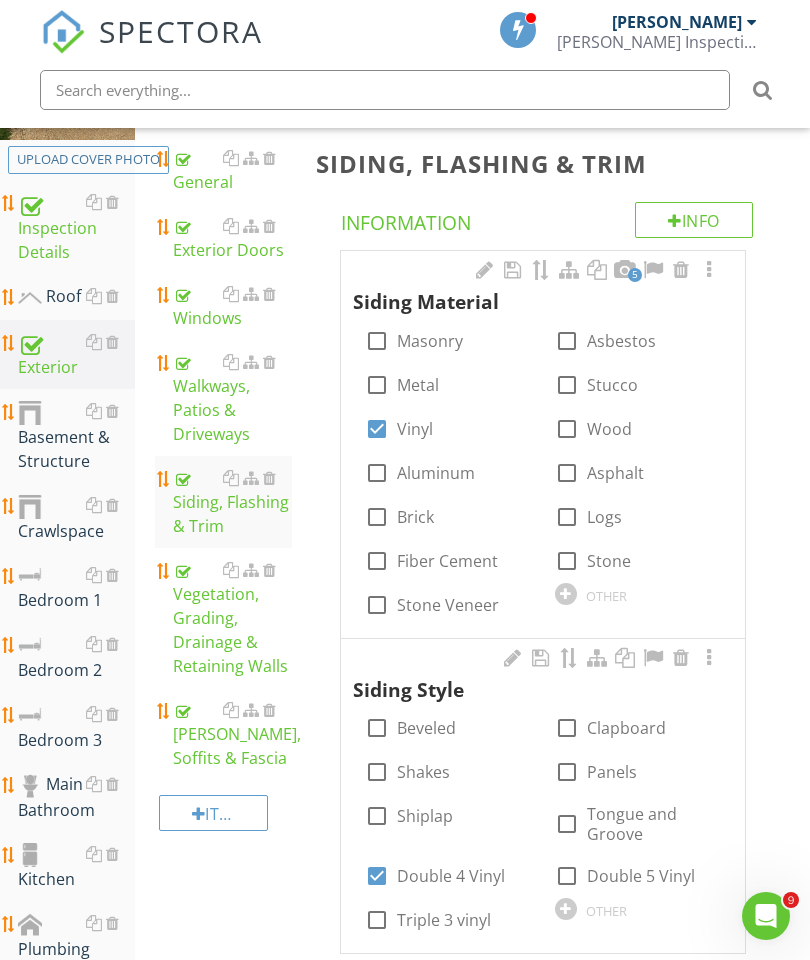 click at bounding box center (709, 270) 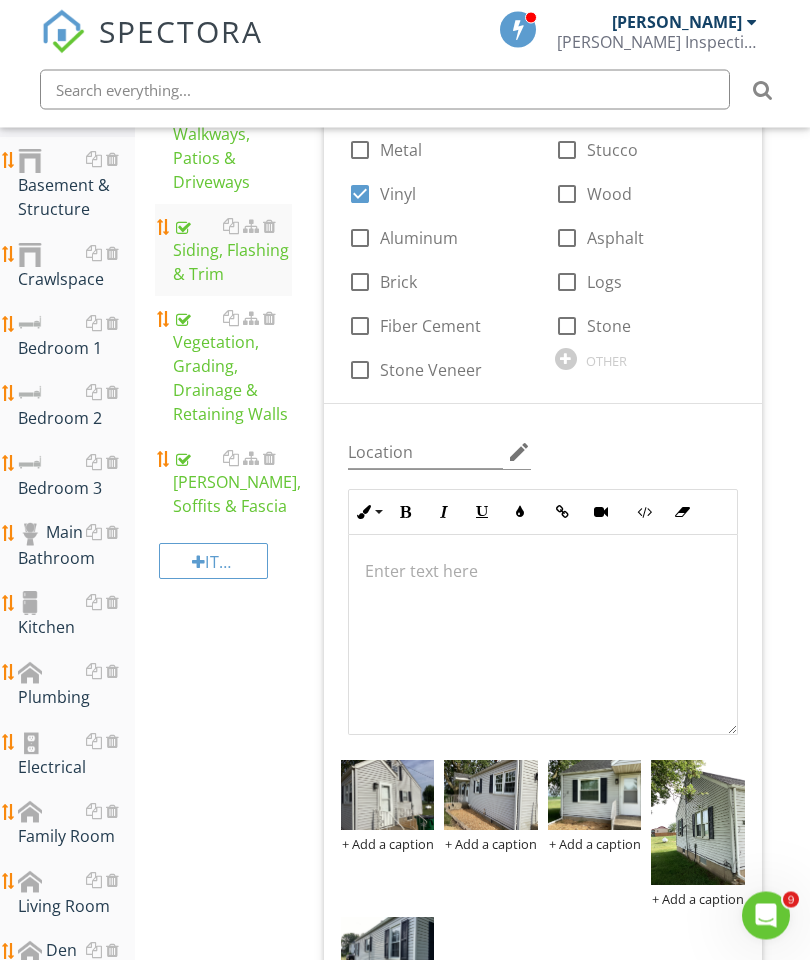 scroll, scrollTop: 754, scrollLeft: 0, axis: vertical 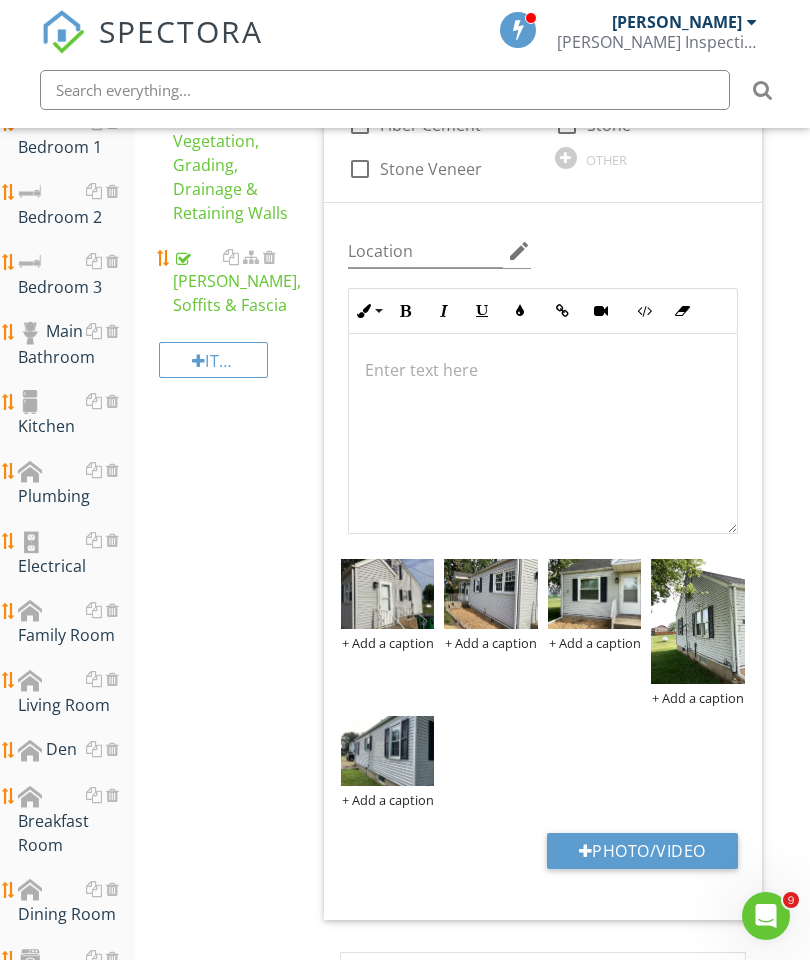 click on "Photo/Video" at bounding box center (642, 851) 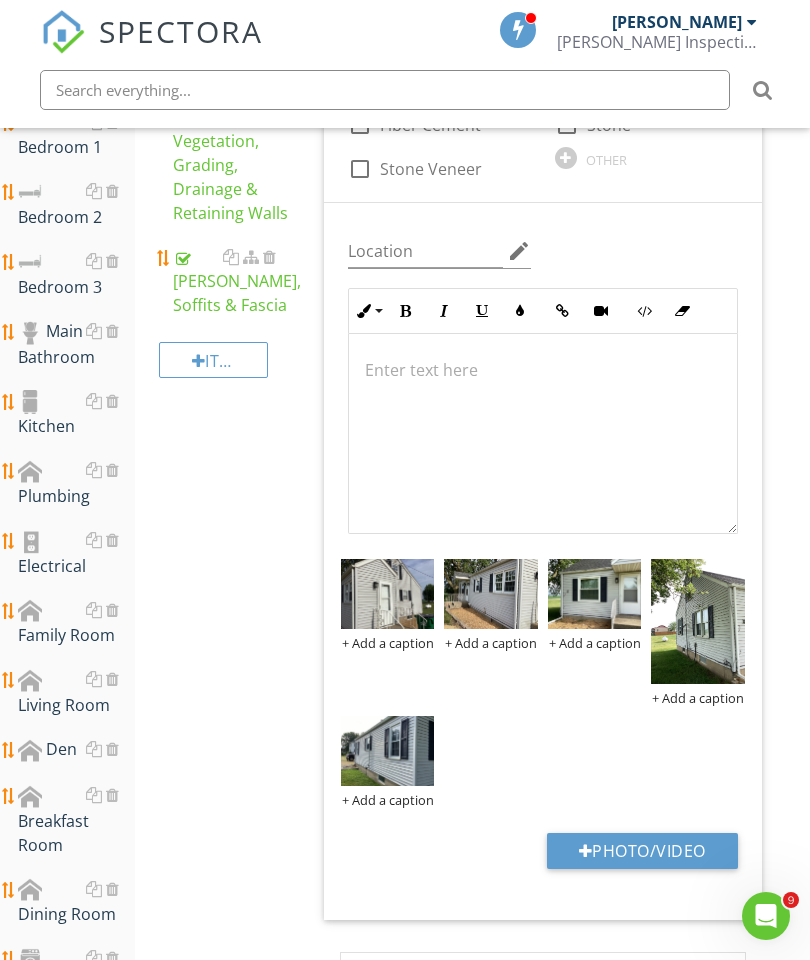 type on "C:\fakepath\image.jpg" 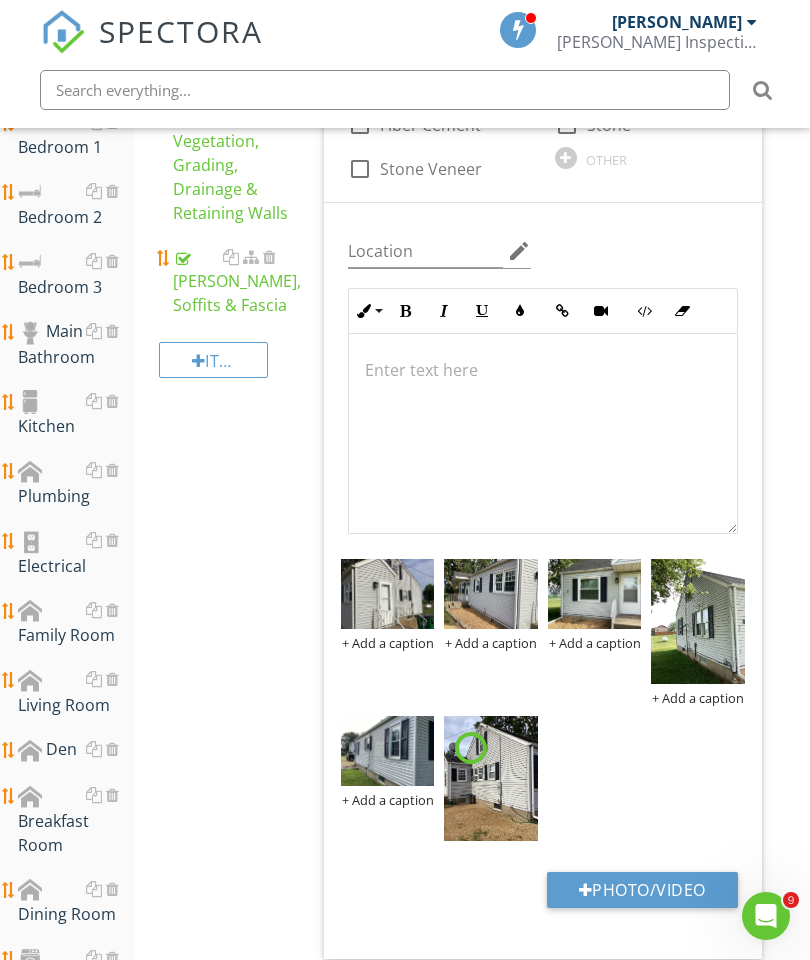 click on "Electrical" at bounding box center (76, 553) 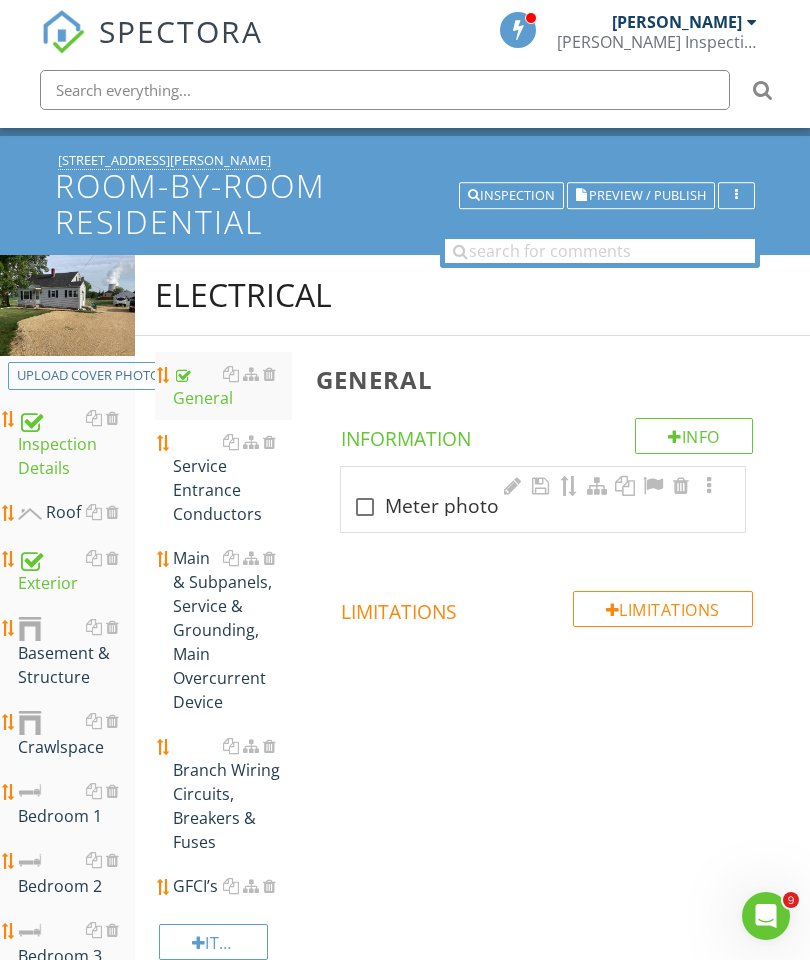scroll, scrollTop: 92, scrollLeft: 0, axis: vertical 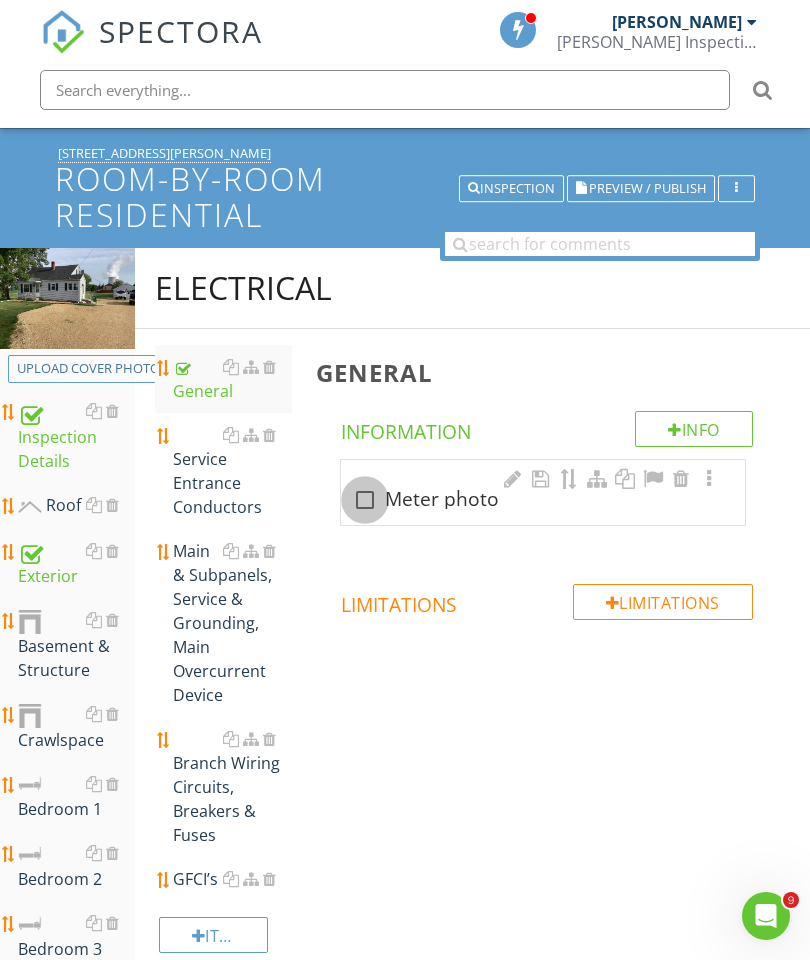 click at bounding box center [365, 500] 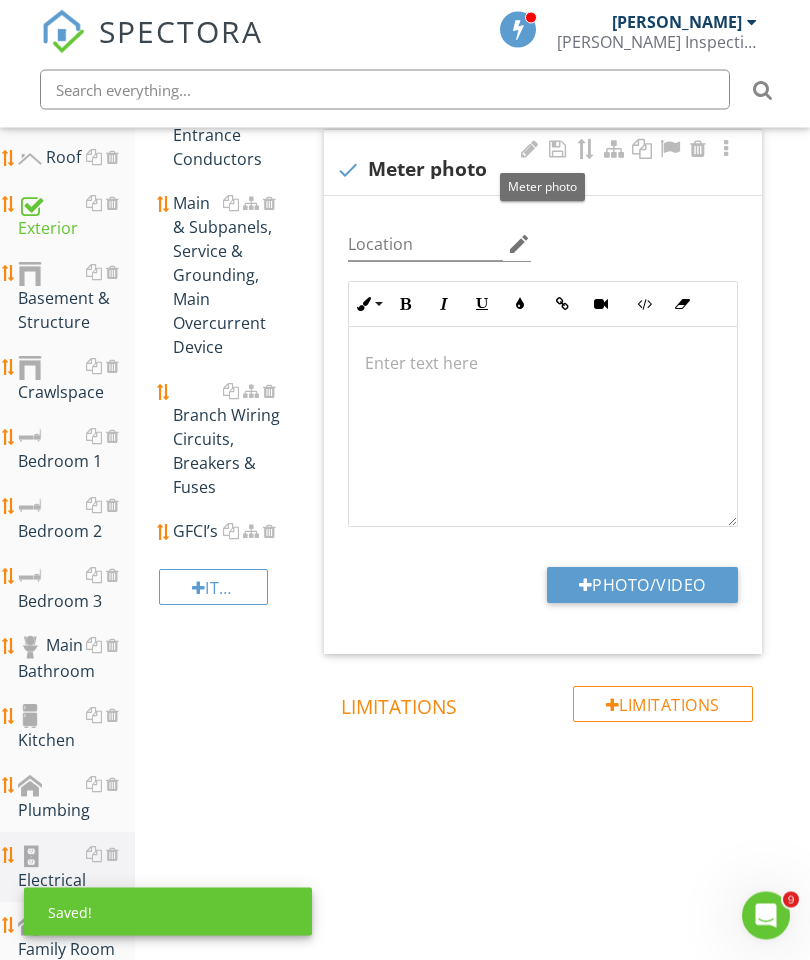 scroll, scrollTop: 443, scrollLeft: 0, axis: vertical 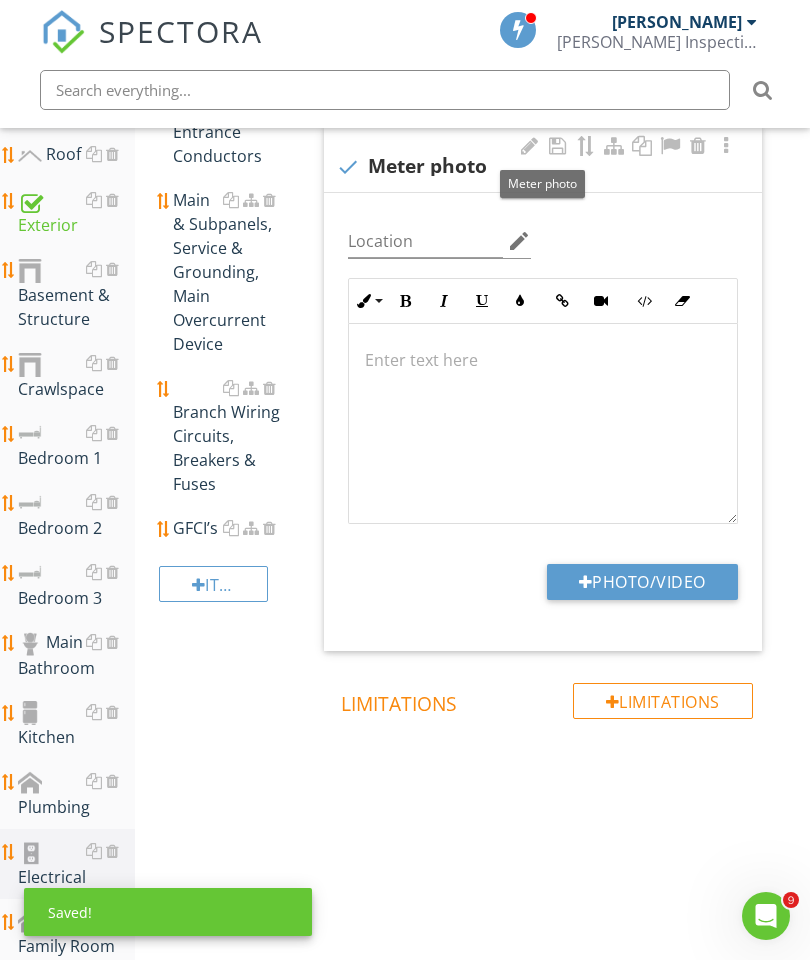 click on "Photo/Video" at bounding box center [642, 582] 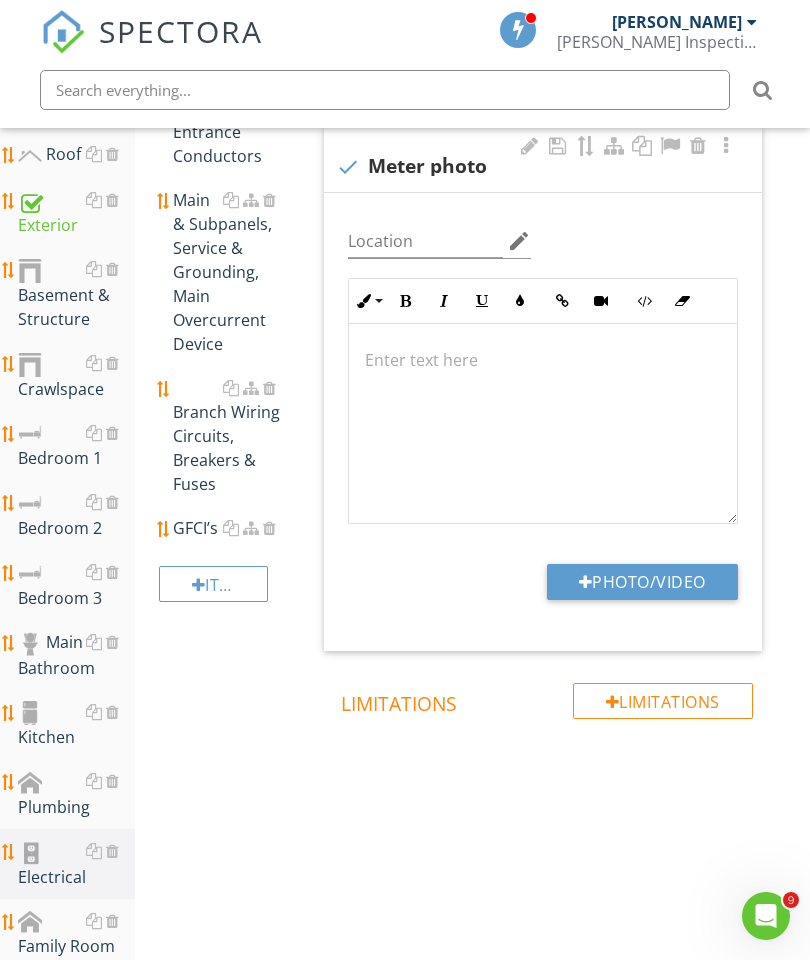 type on "C:\fakepath\image.jpg" 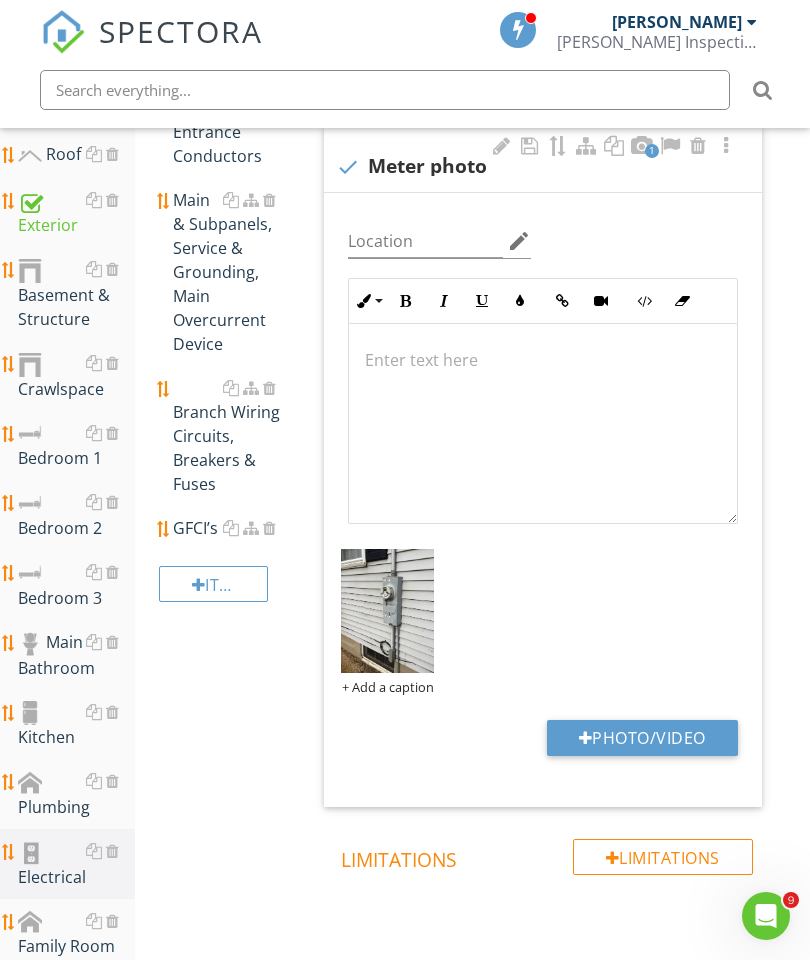 scroll, scrollTop: 443, scrollLeft: 1, axis: both 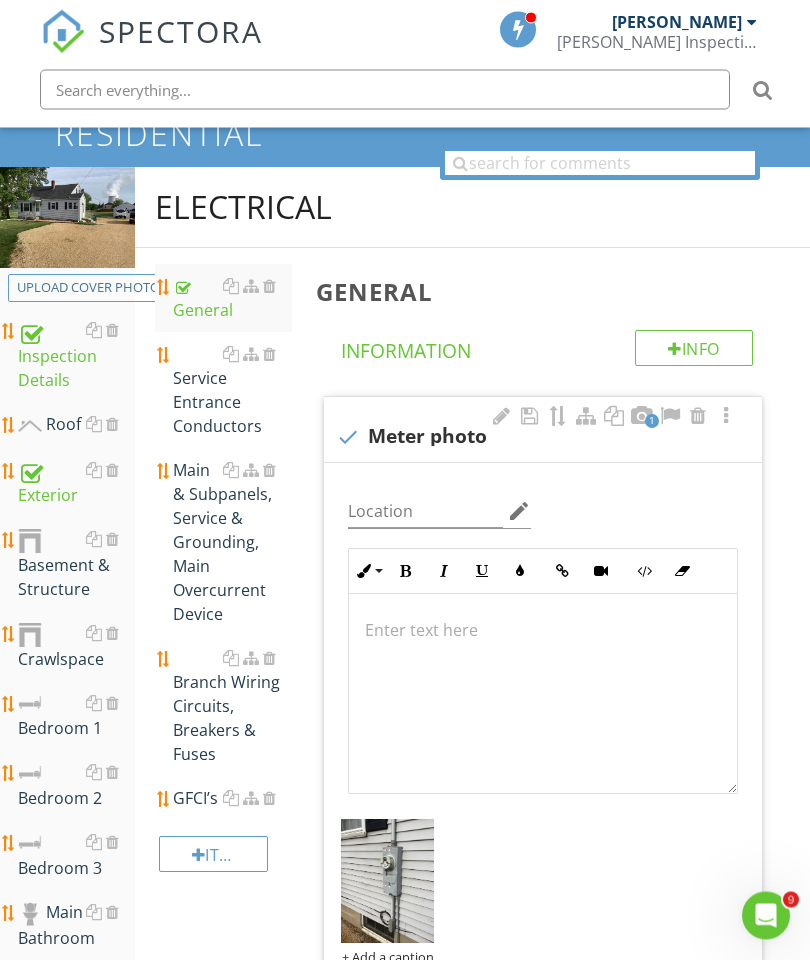 click on "Service Entrance Conductors" at bounding box center (232, 391) 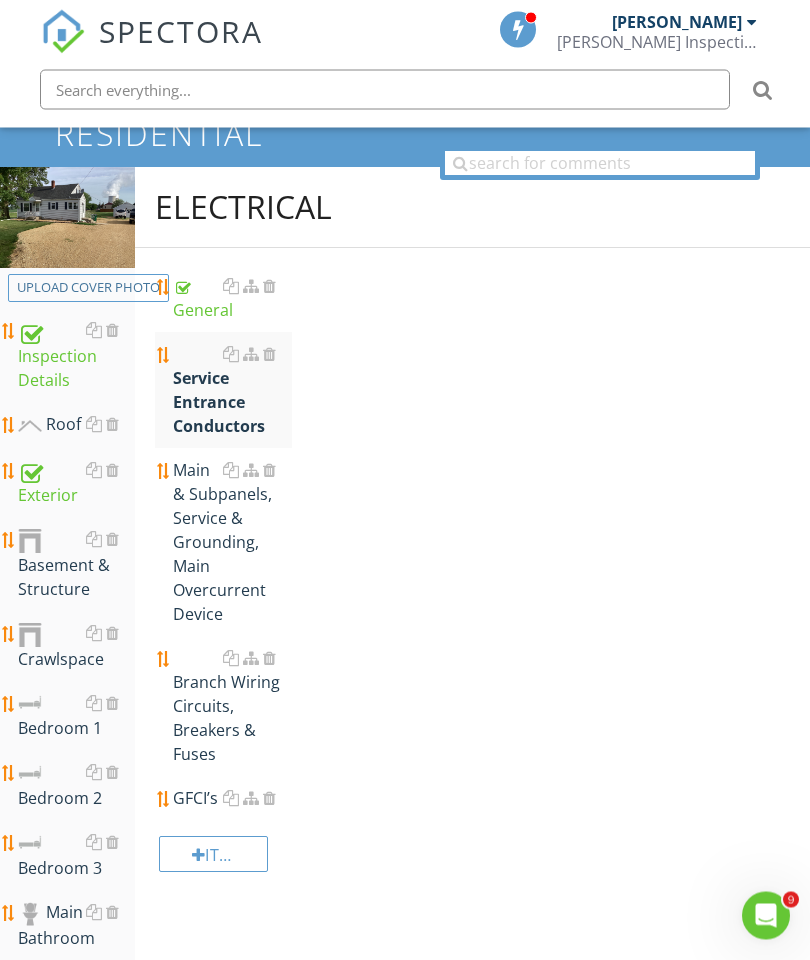 scroll, scrollTop: 173, scrollLeft: 0, axis: vertical 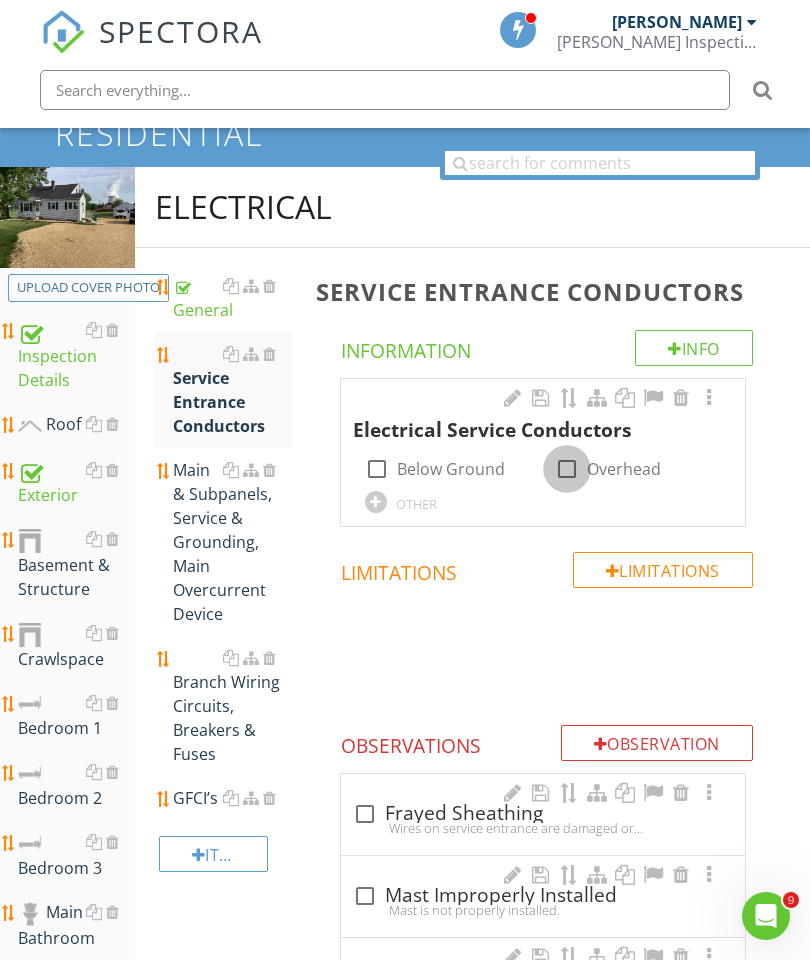 click at bounding box center (567, 469) 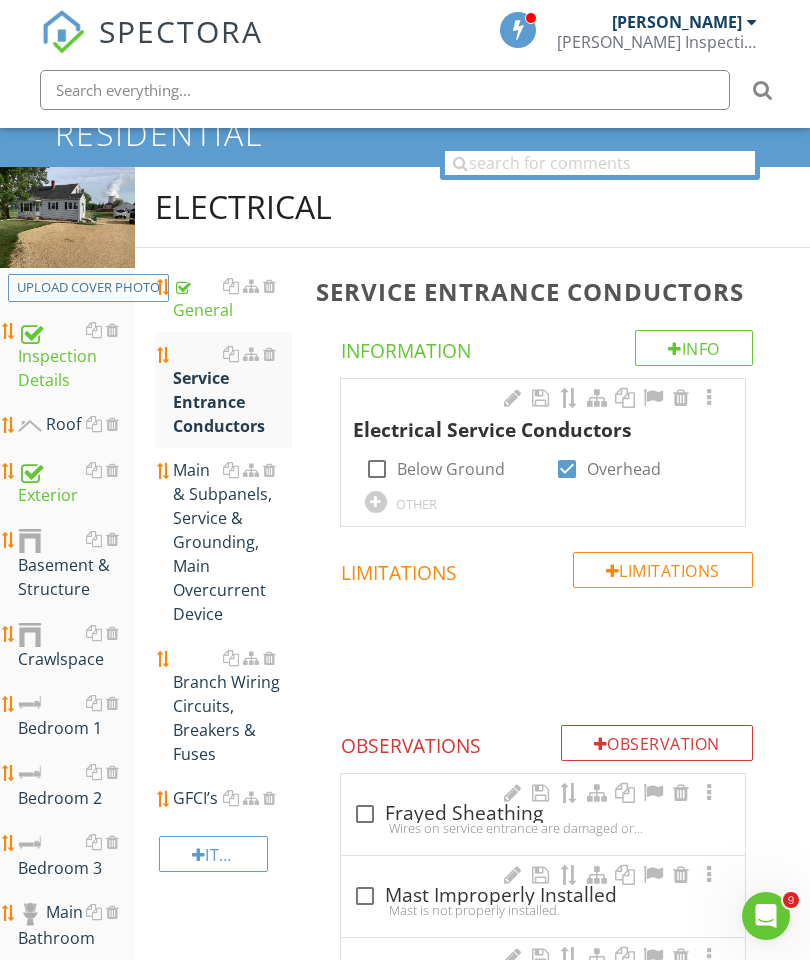 click at bounding box center [709, 398] 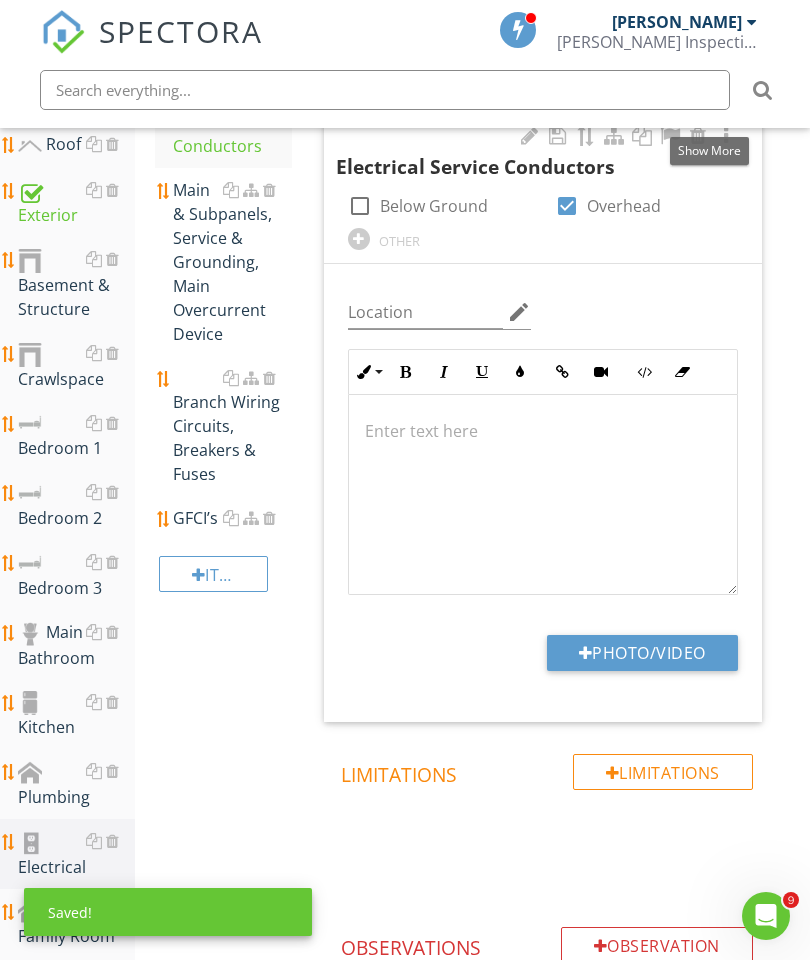 scroll, scrollTop: 531, scrollLeft: 0, axis: vertical 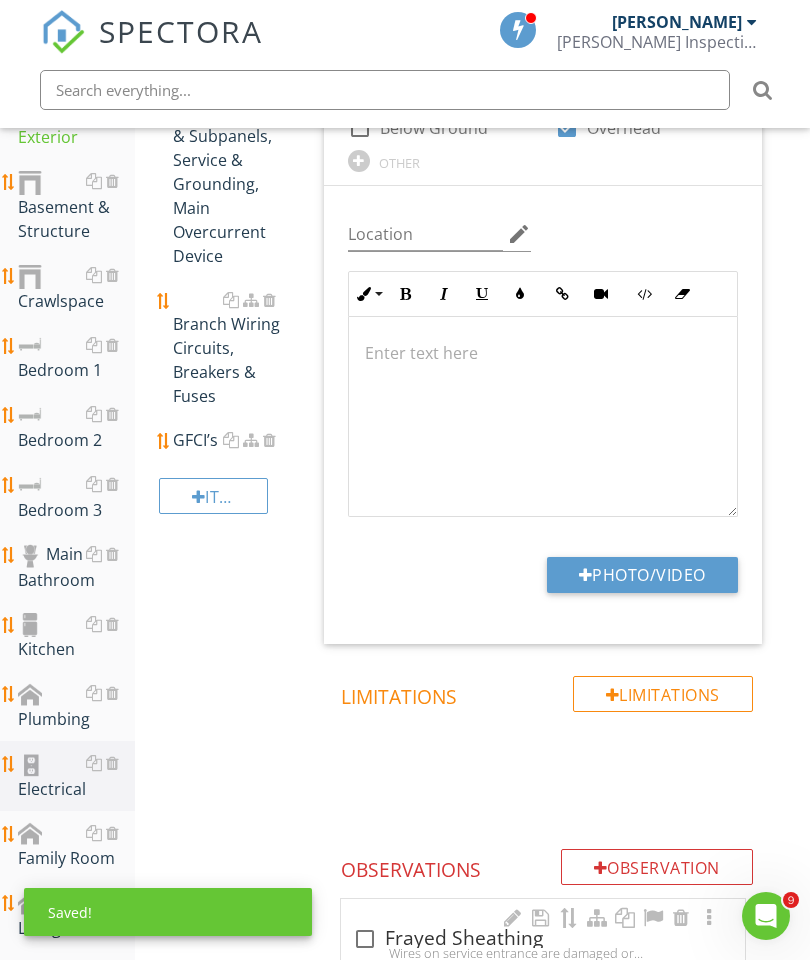 click on "Photo/Video" at bounding box center [642, 575] 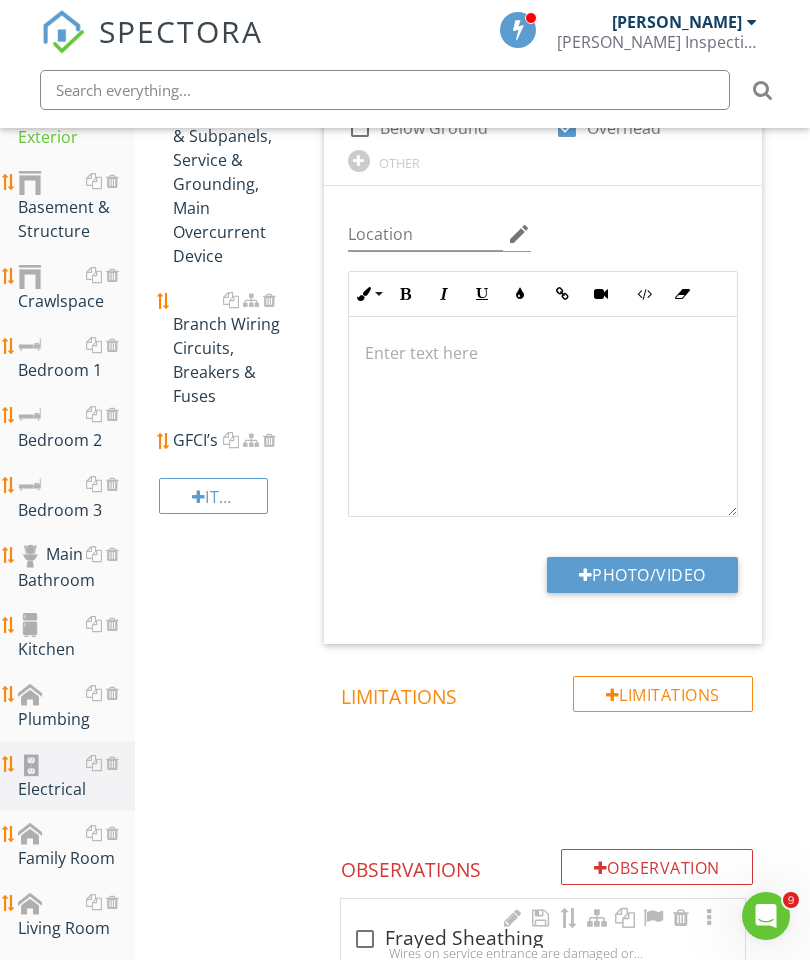 type on "C:\fakepath\image.jpg" 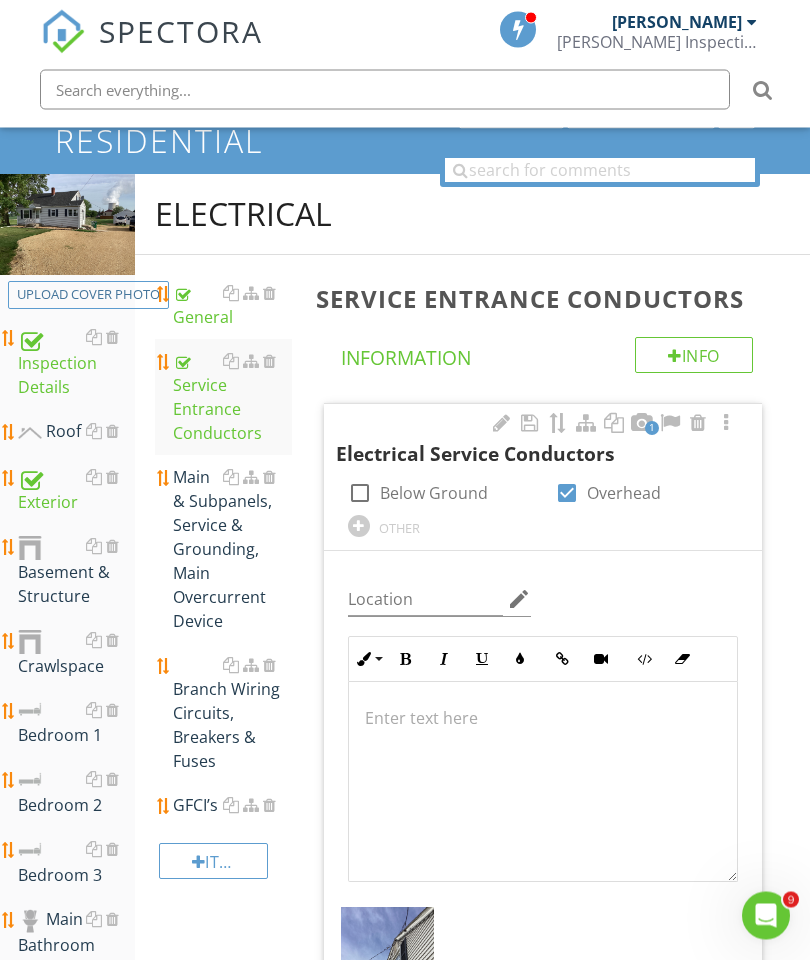 scroll, scrollTop: 172, scrollLeft: 0, axis: vertical 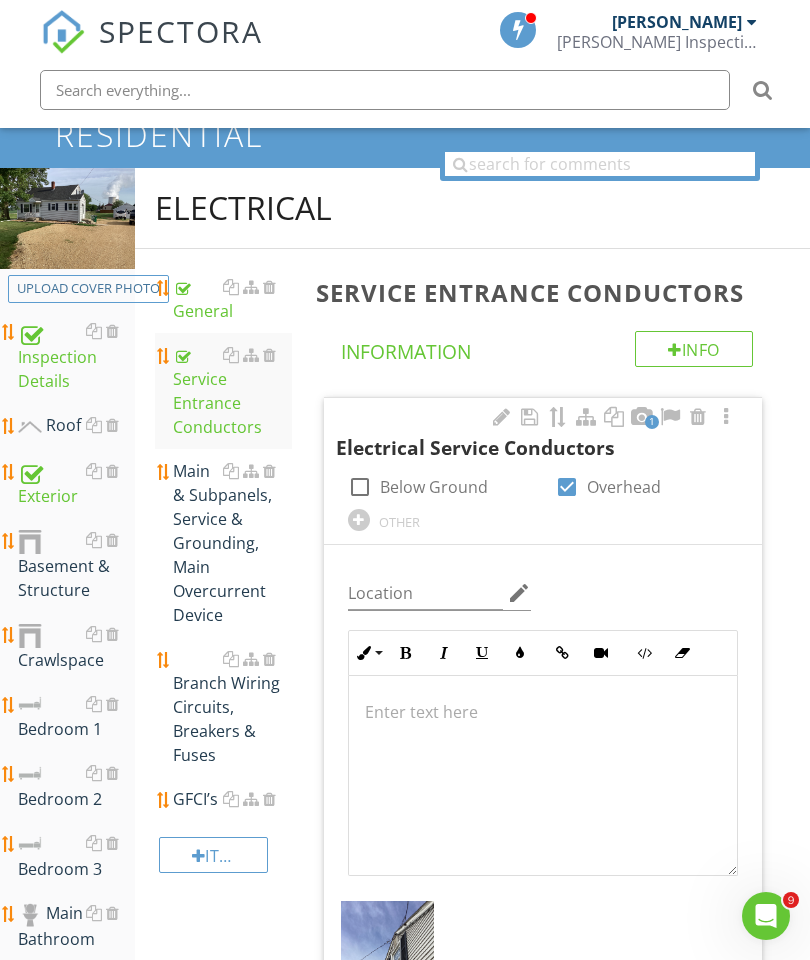 click on "Main & Subpanels, Service & Grounding, Main Overcurrent Device" at bounding box center [232, 543] 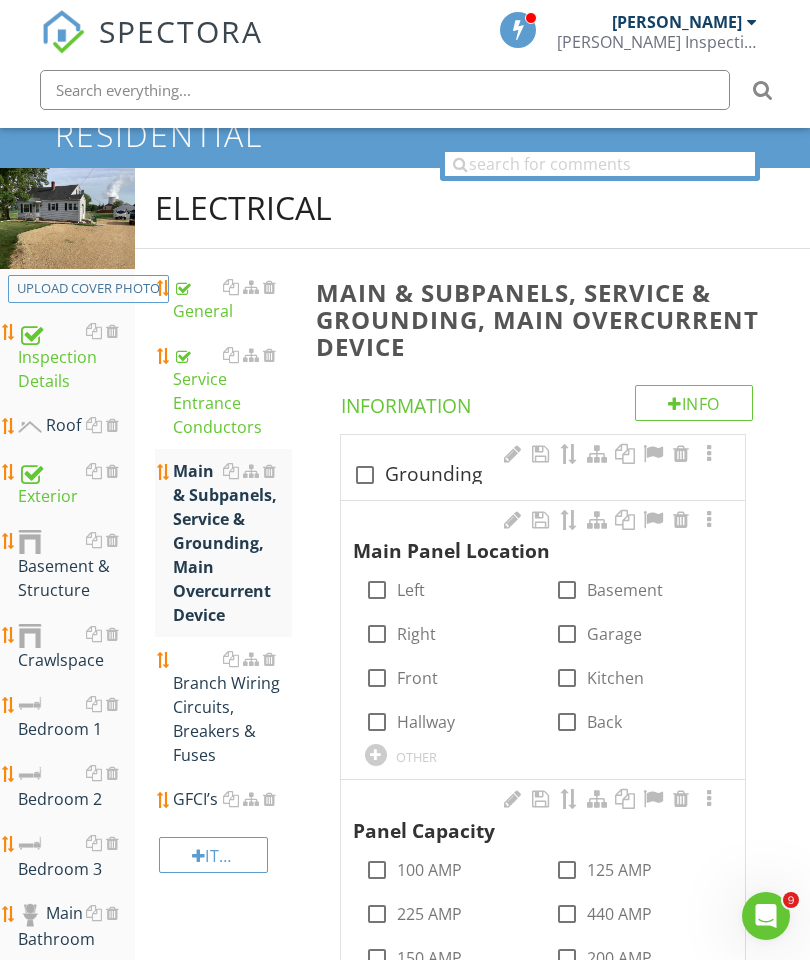 click at bounding box center (625, 520) 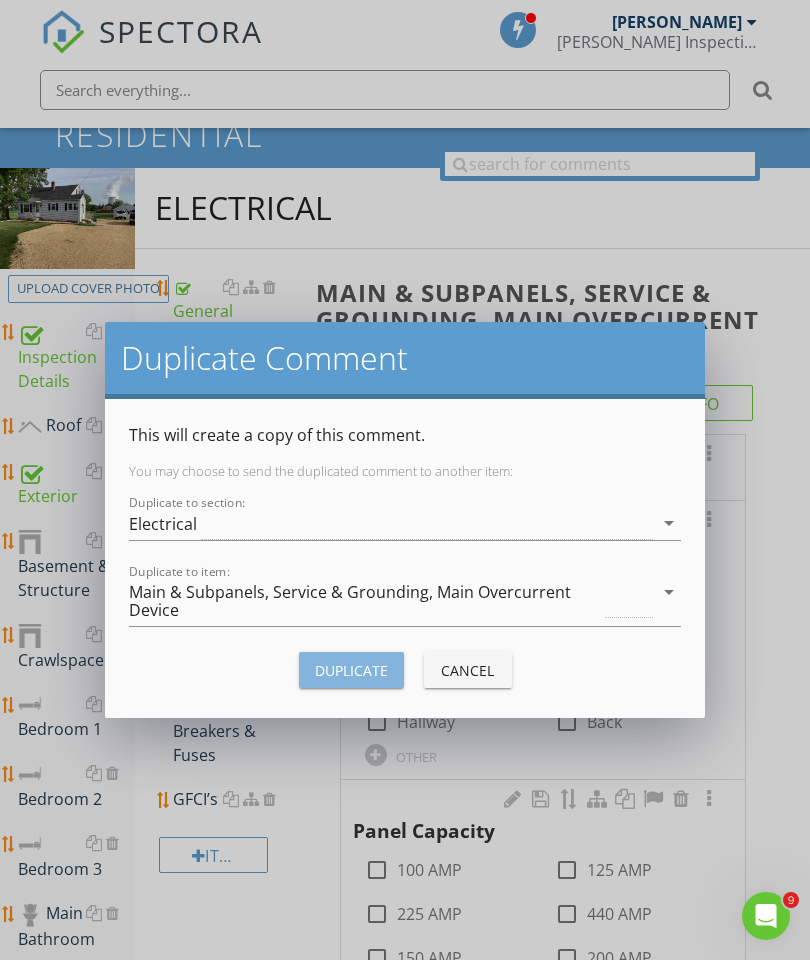click on "Duplicate" at bounding box center [351, 670] 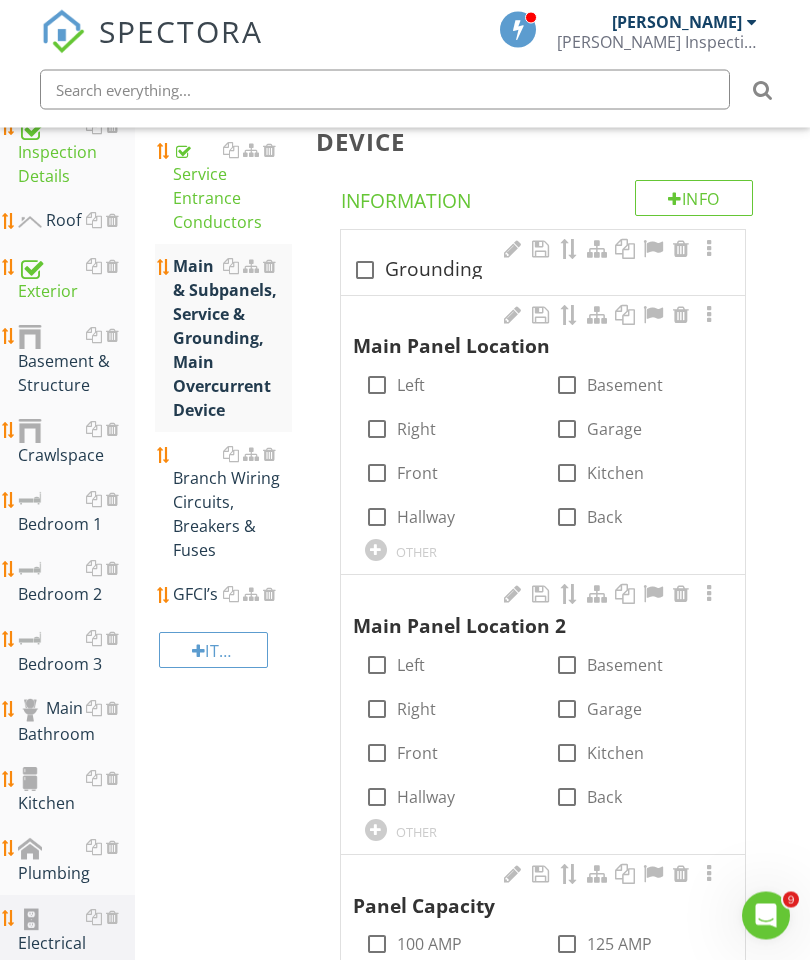scroll, scrollTop: 374, scrollLeft: 0, axis: vertical 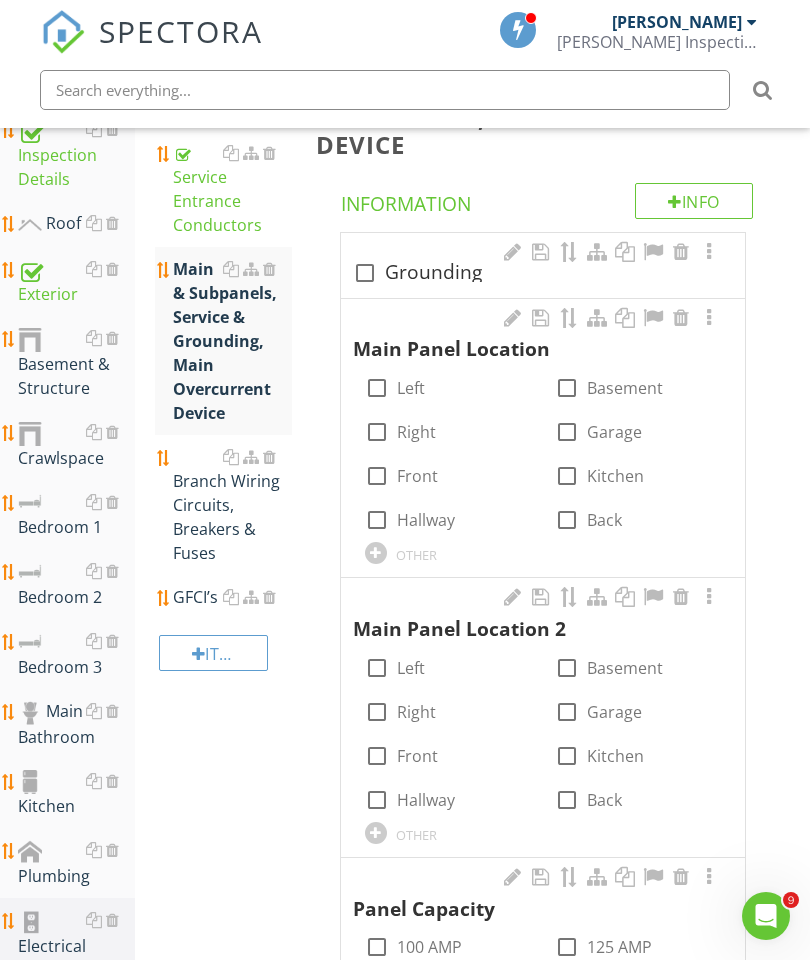 click at bounding box center (513, 597) 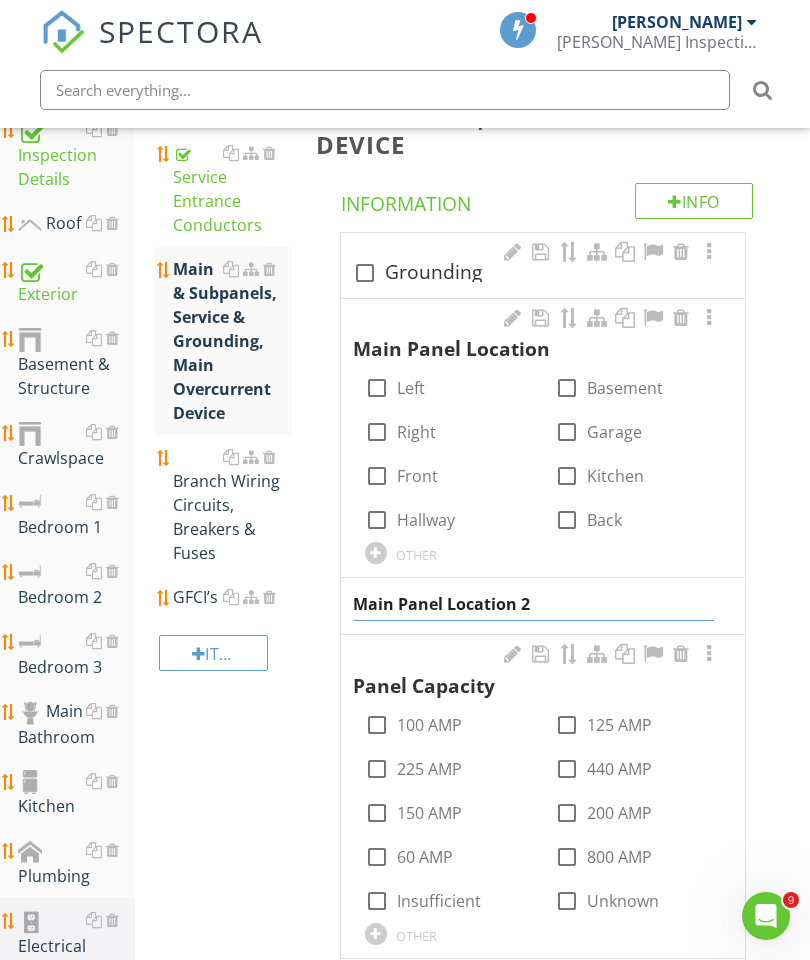 click on "Main Panel Location 2" at bounding box center [533, 604] 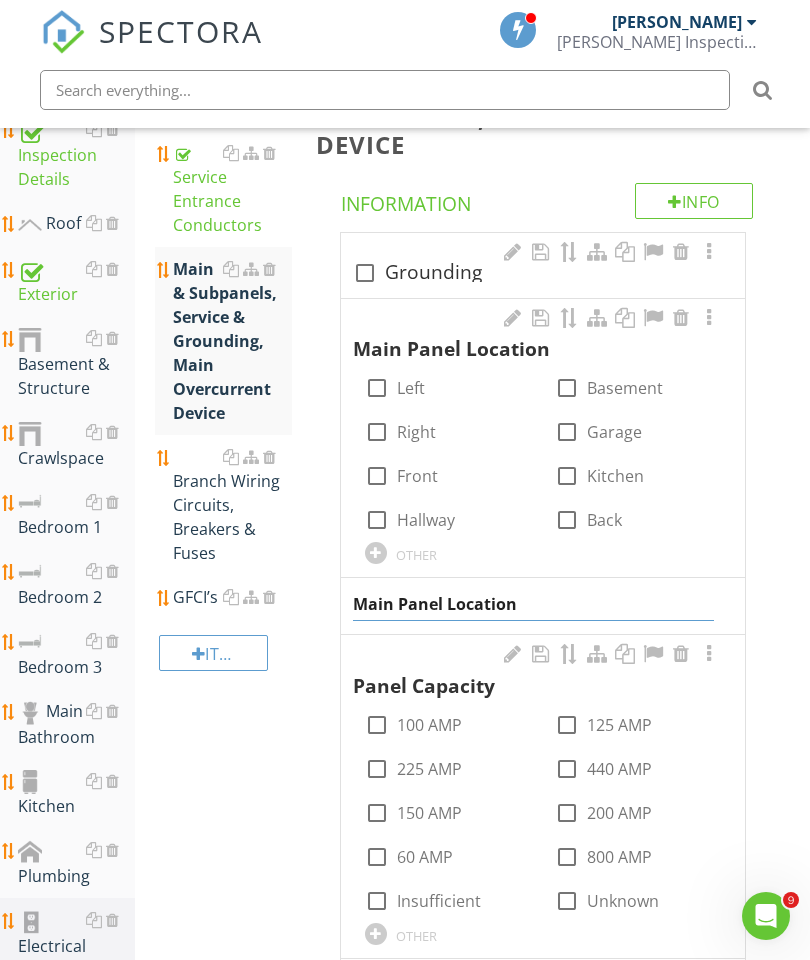 click on "Main Panel Location" at bounding box center [533, 604] 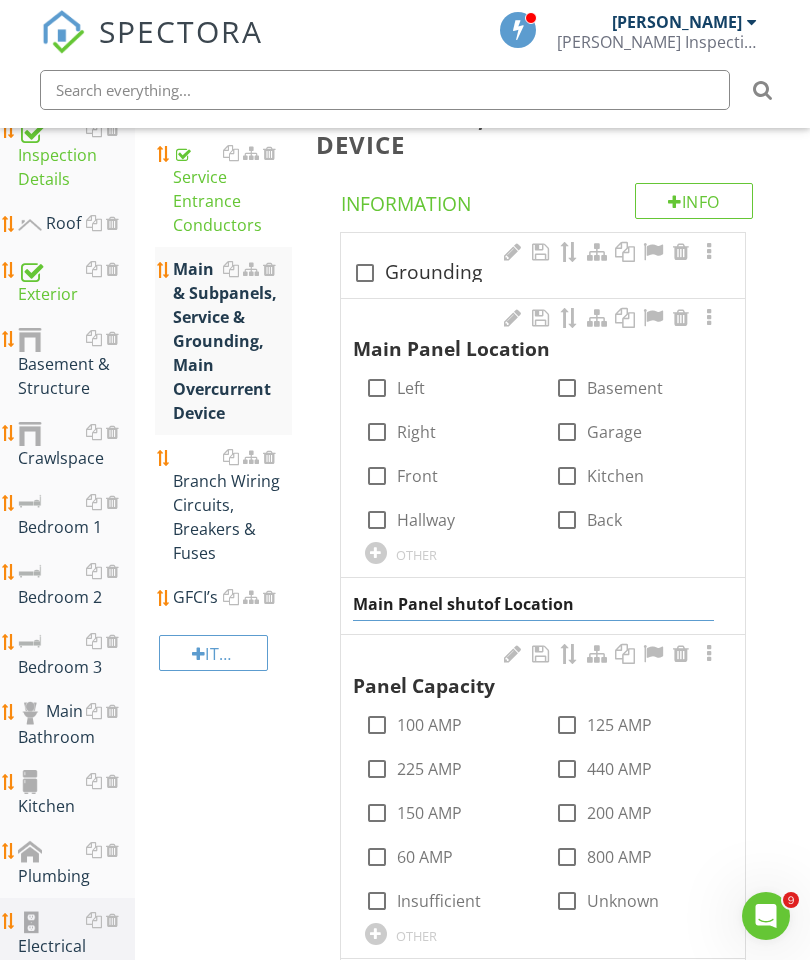 type on "Main Panel shutoff Location" 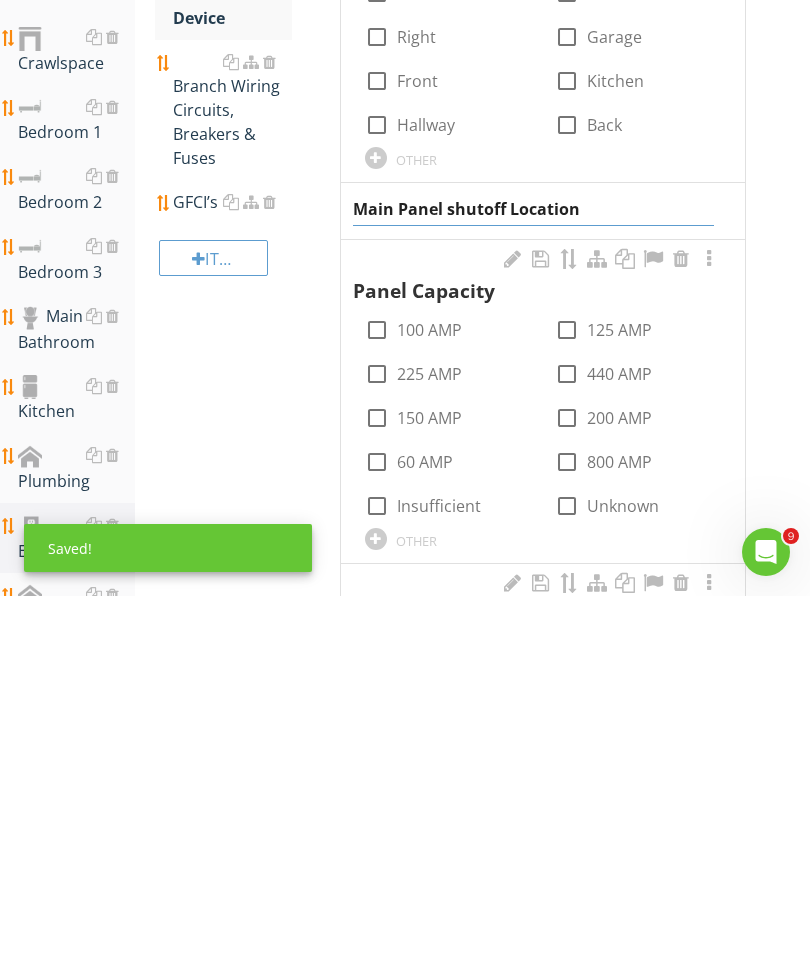 click on "check_box_outline_blank 100 AMP   check_box_outline_blank 125 AMP   check_box_outline_blank 225 AMP   check_box_outline_blank 440 AMP   check_box_outline_blank 150 AMP   check_box_outline_blank 200 AMP   check_box_outline_blank 60 AMP   check_box_outline_blank 800 AMP   check_box_outline_blank Insufficient   check_box_outline_blank Unknown         OTHER" at bounding box center (543, 670) 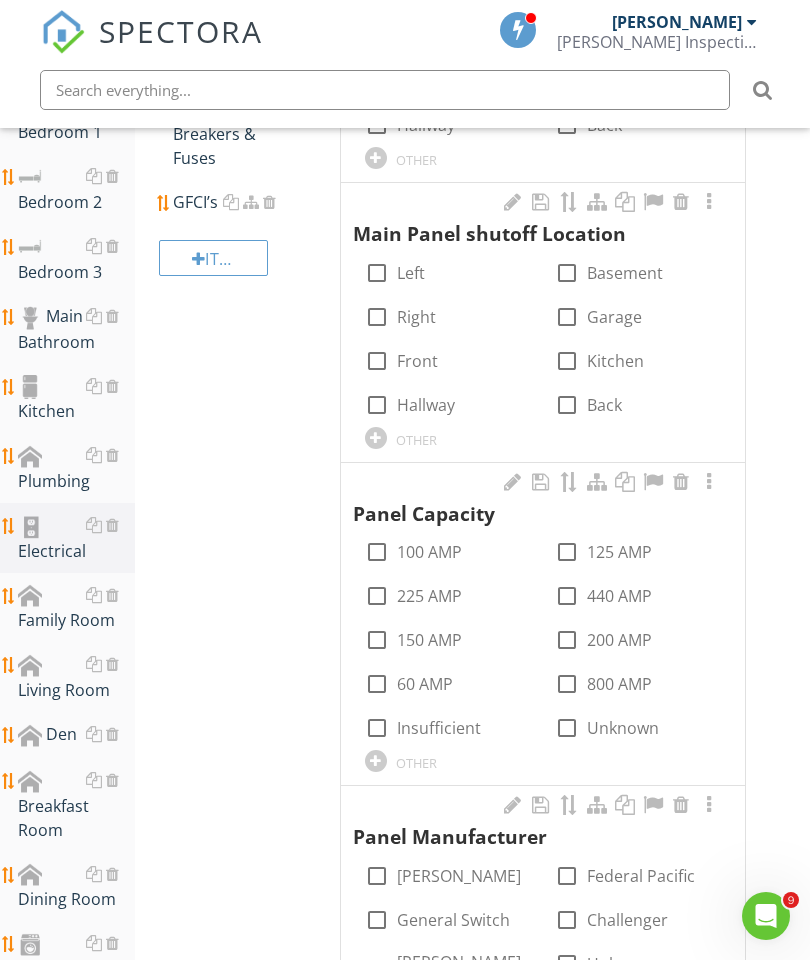 click on "Main & Subpanels, Service & Grounding, Main Overcurrent Device
Info
Information                       check_box_outline_blank
Grounding
Main Panel Location
check_box_outline_blank Left   check_box_outline_blank Basement   check_box_outline_blank Right   check_box_outline_blank Garage   check_box_outline_blank Front   check_box_outline_blank Kitchen   check_box_outline_blank Hallway   check_box_outline_blank Back         OTHER
Main Panel shutoff Location
check_box_outline_blank Left   check_box_outline_blank Basement   check_box_outline_blank Right   check_box_outline_blank Garage   check_box_outline_blank Front   check_box_outline_blank Kitchen   check_box_outline_blank Hallway   check_box_outline_blank Back         OTHER" at bounding box center [557, 1144] 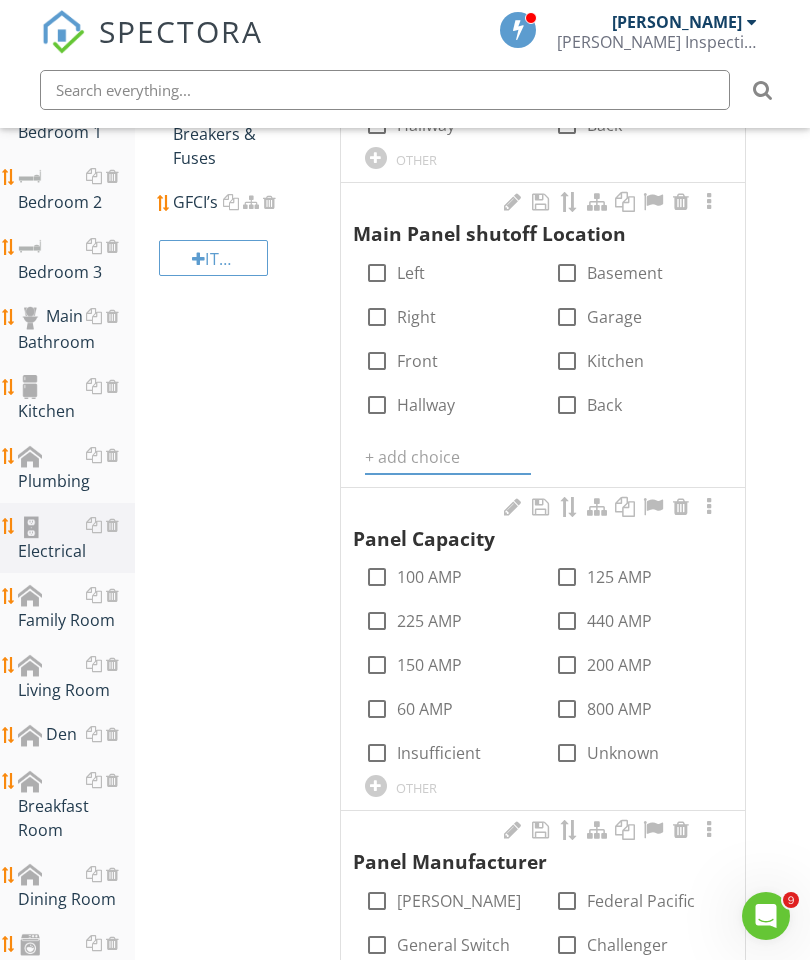 click at bounding box center (448, 457) 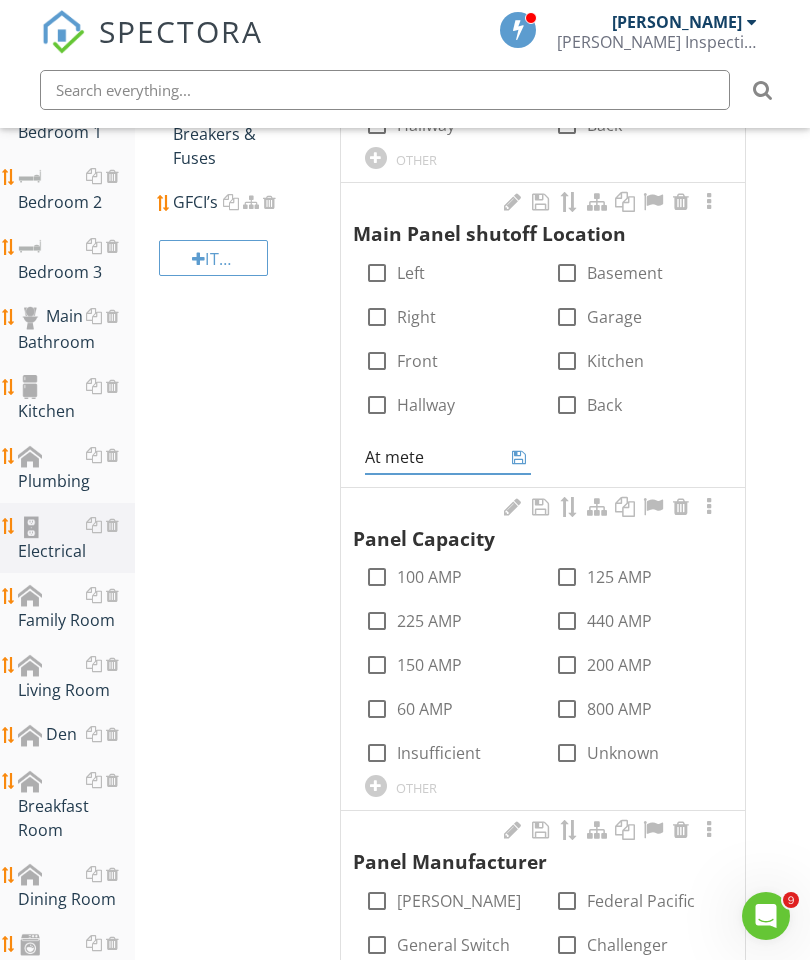 type on "At meter" 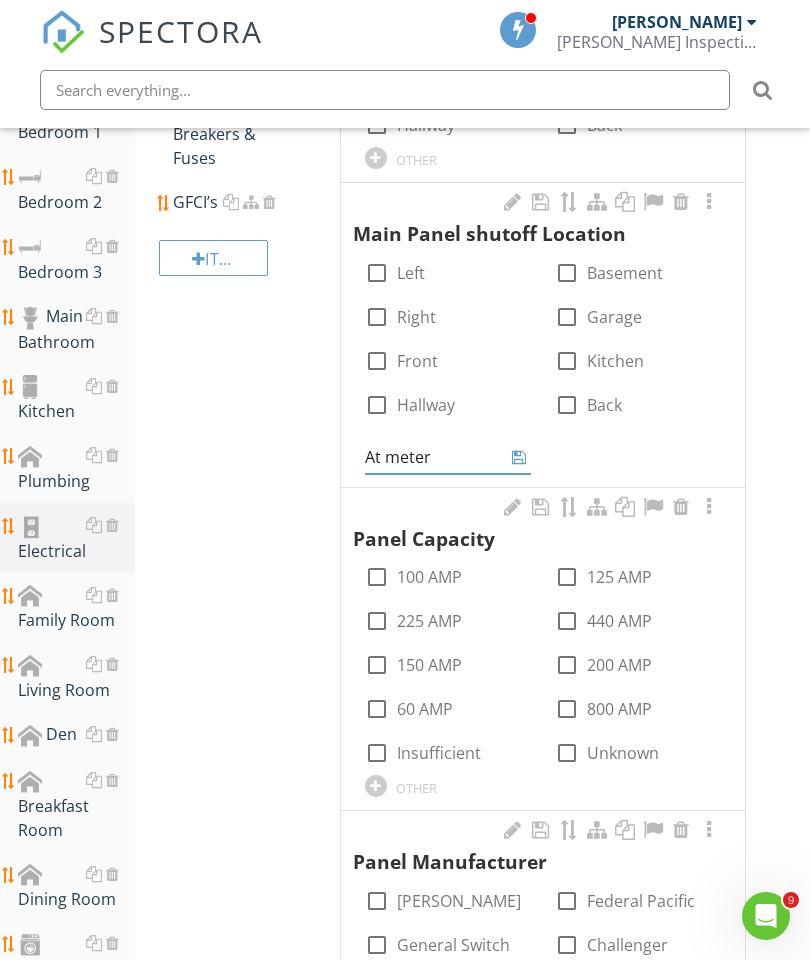 click at bounding box center [519, 457] 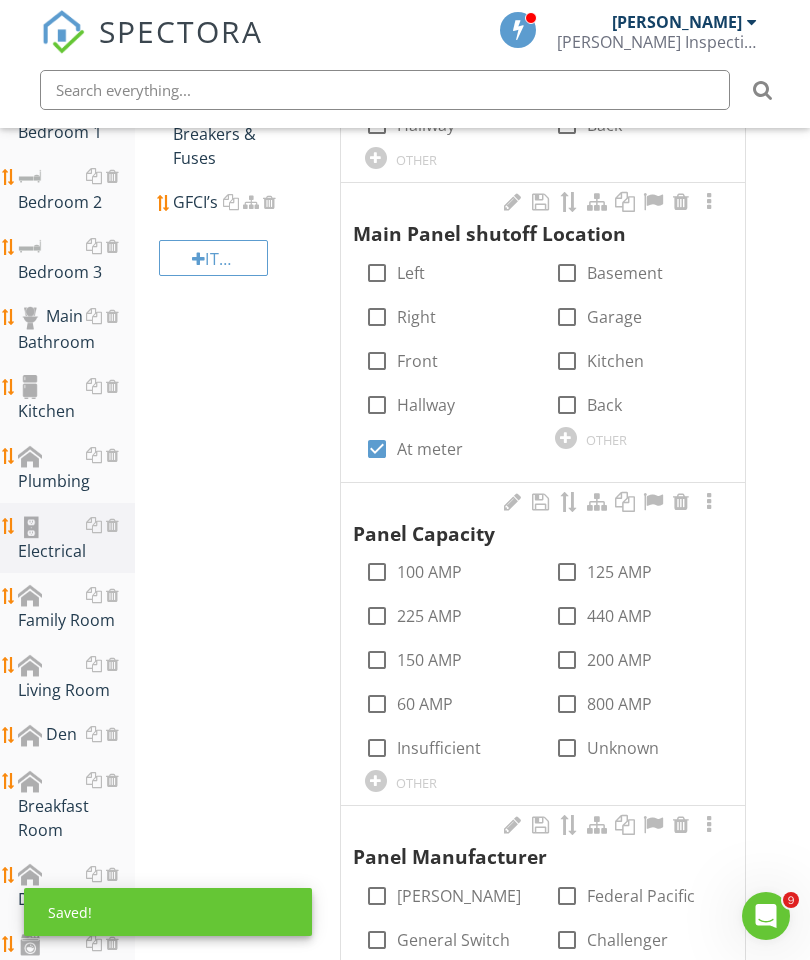 click at bounding box center (709, 202) 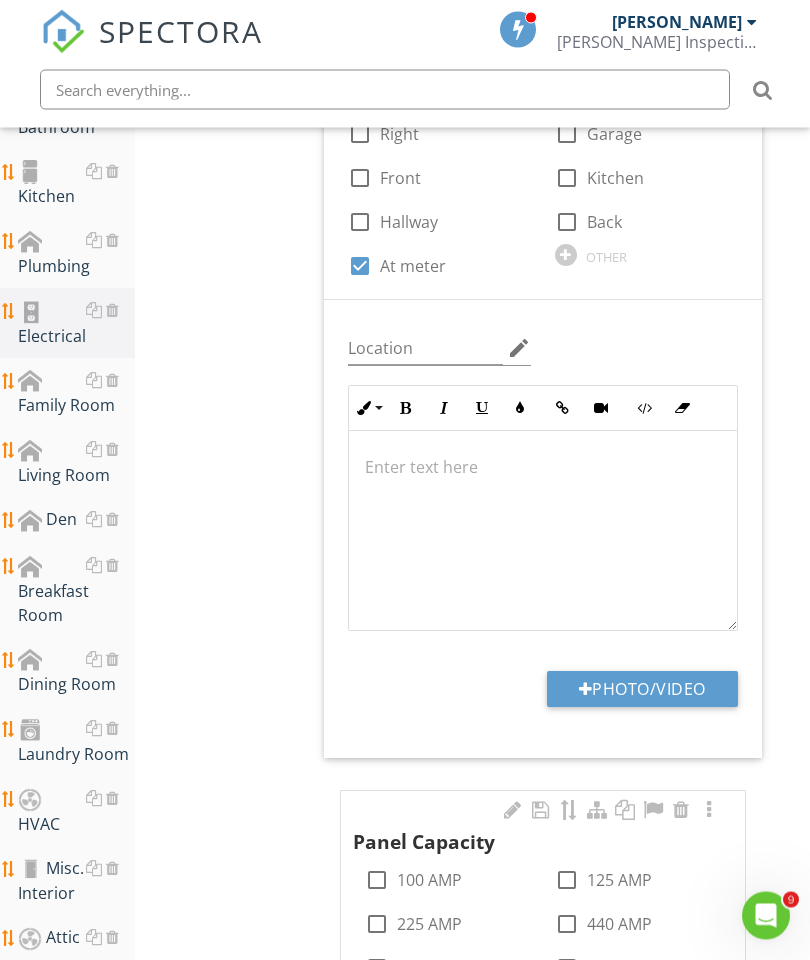 scroll, scrollTop: 984, scrollLeft: 0, axis: vertical 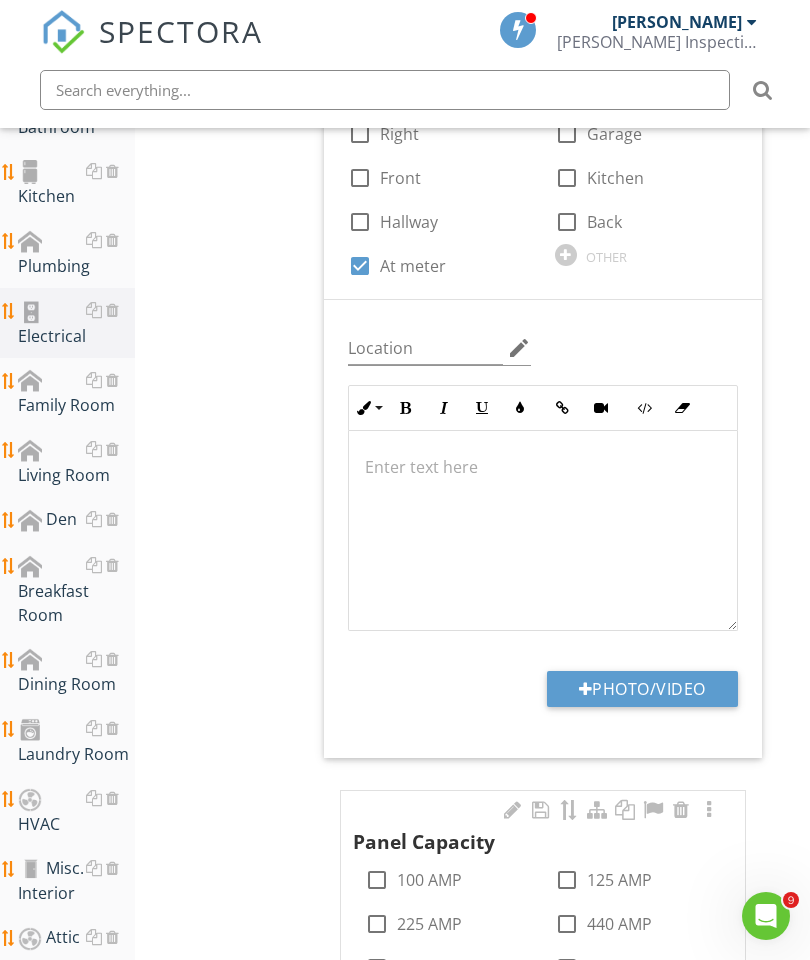 click on "Photo/Video" at bounding box center [642, 689] 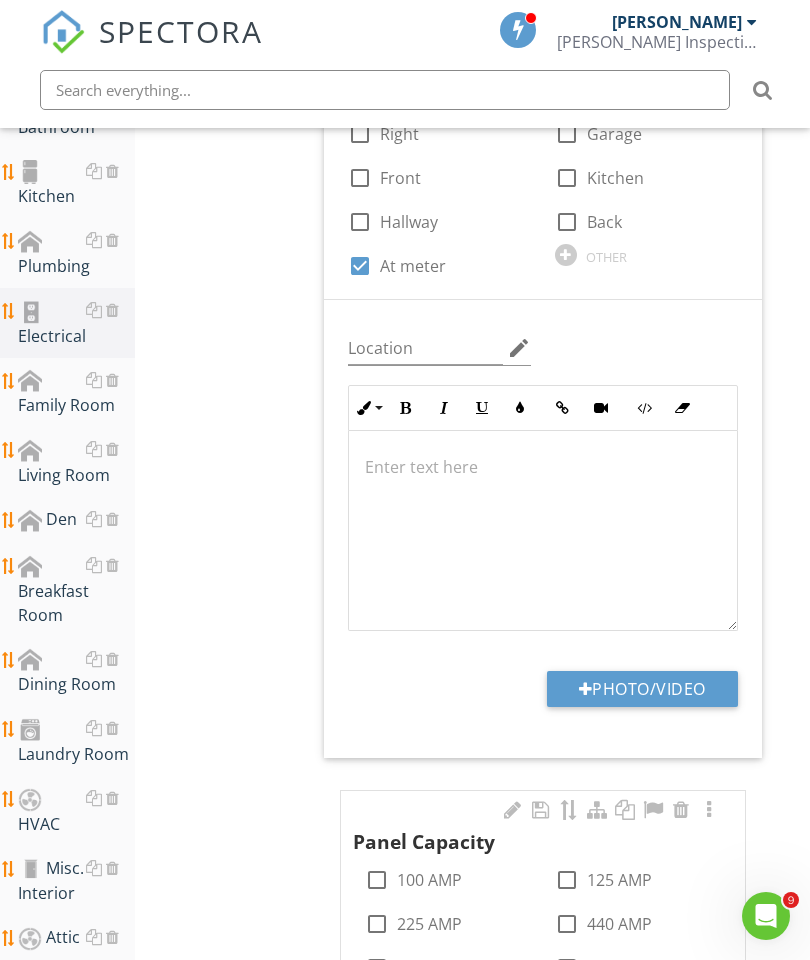type on "C:\fakepath\image.jpg" 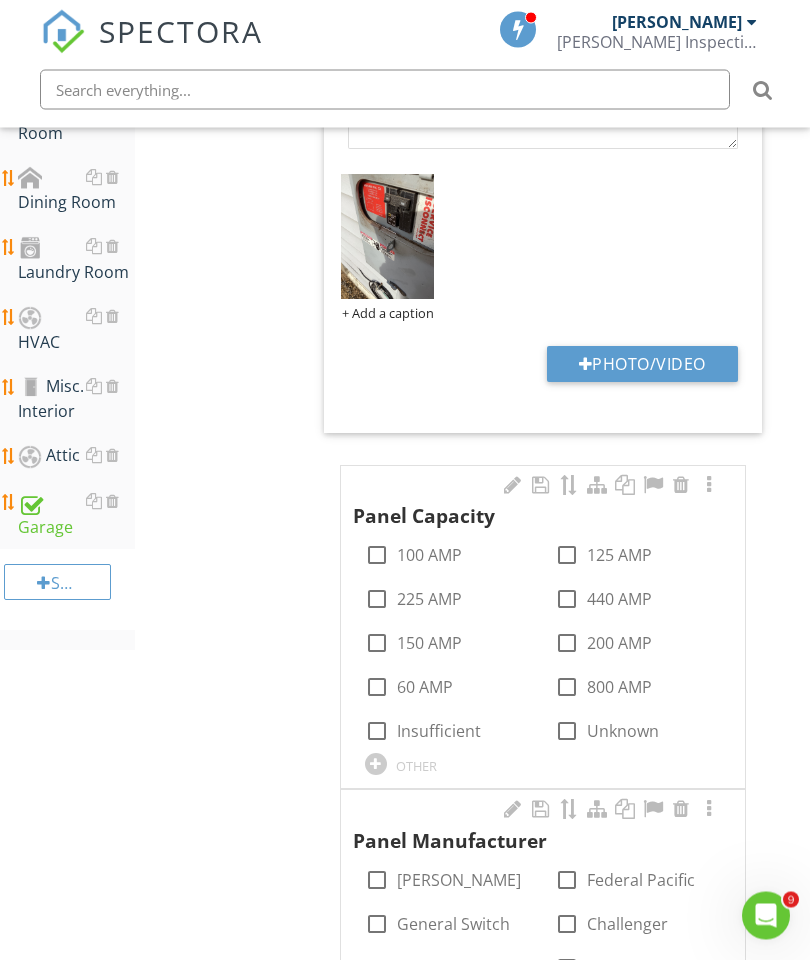 scroll, scrollTop: 1466, scrollLeft: 0, axis: vertical 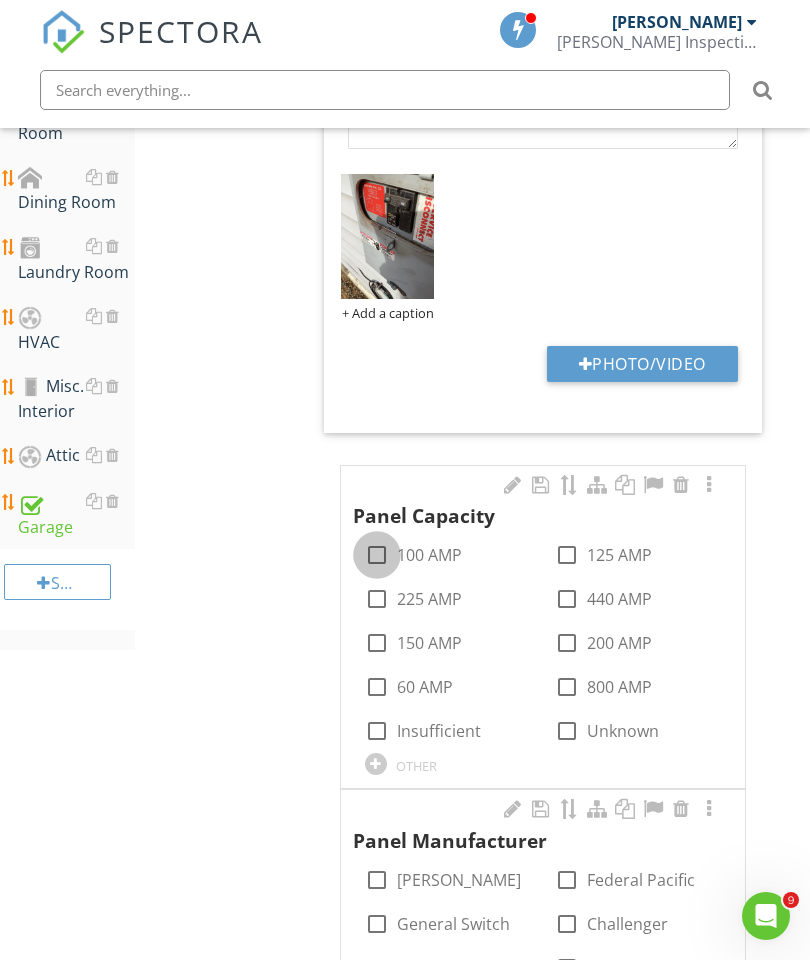 click at bounding box center [377, 555] 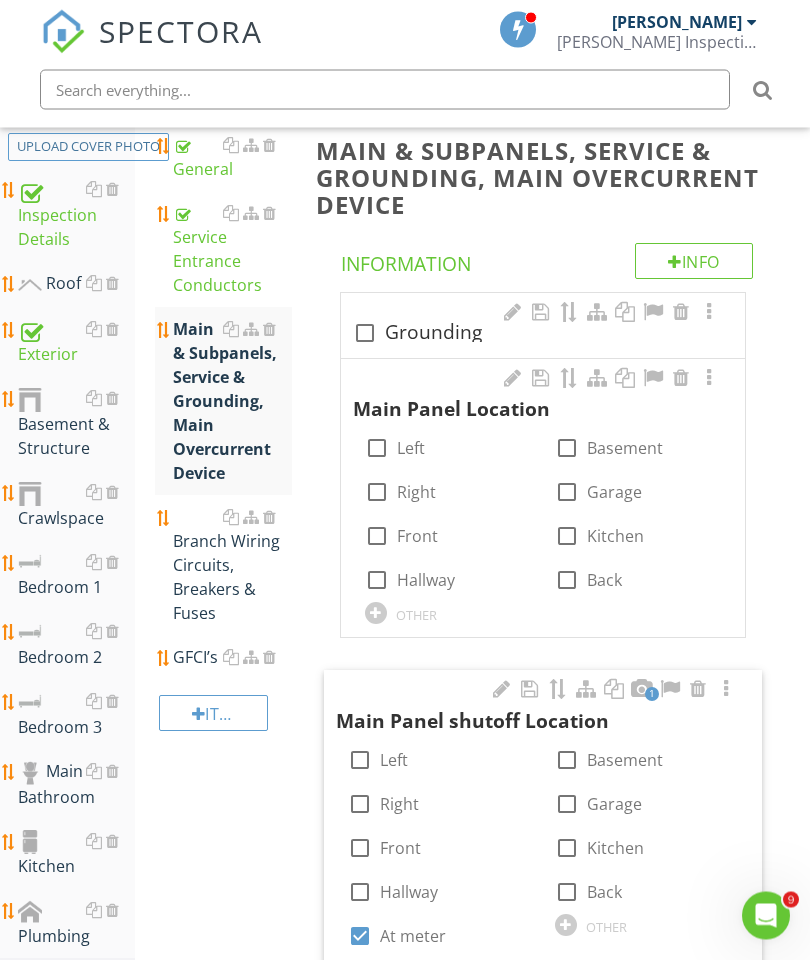 scroll, scrollTop: 322, scrollLeft: 0, axis: vertical 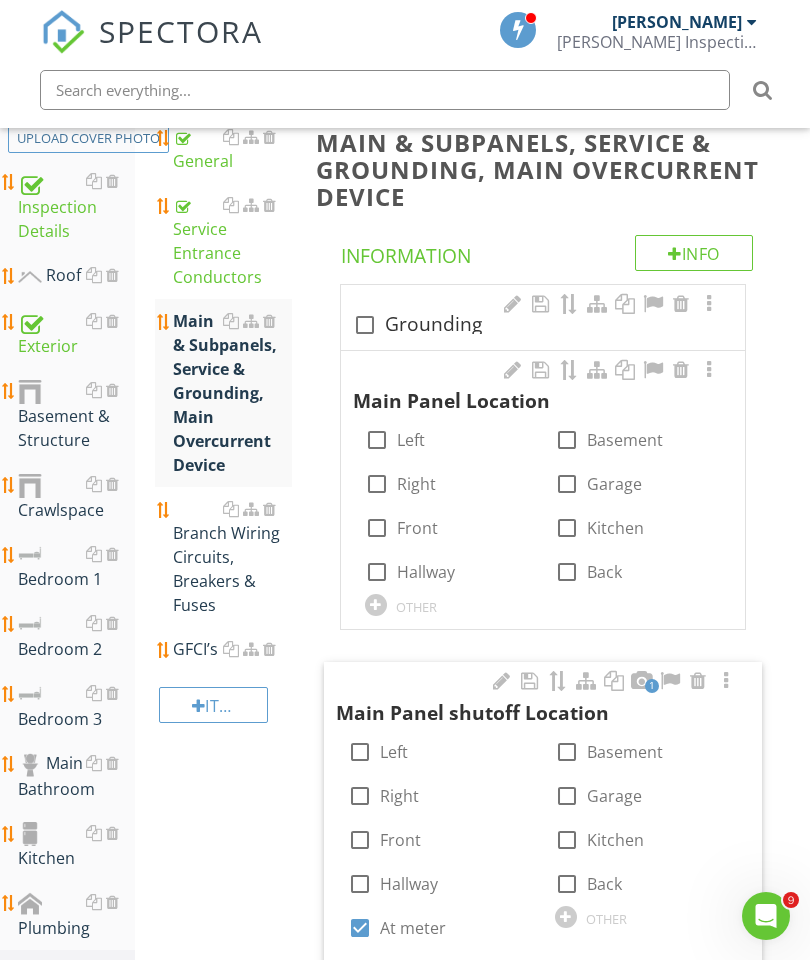 click on "Exterior" at bounding box center [76, 334] 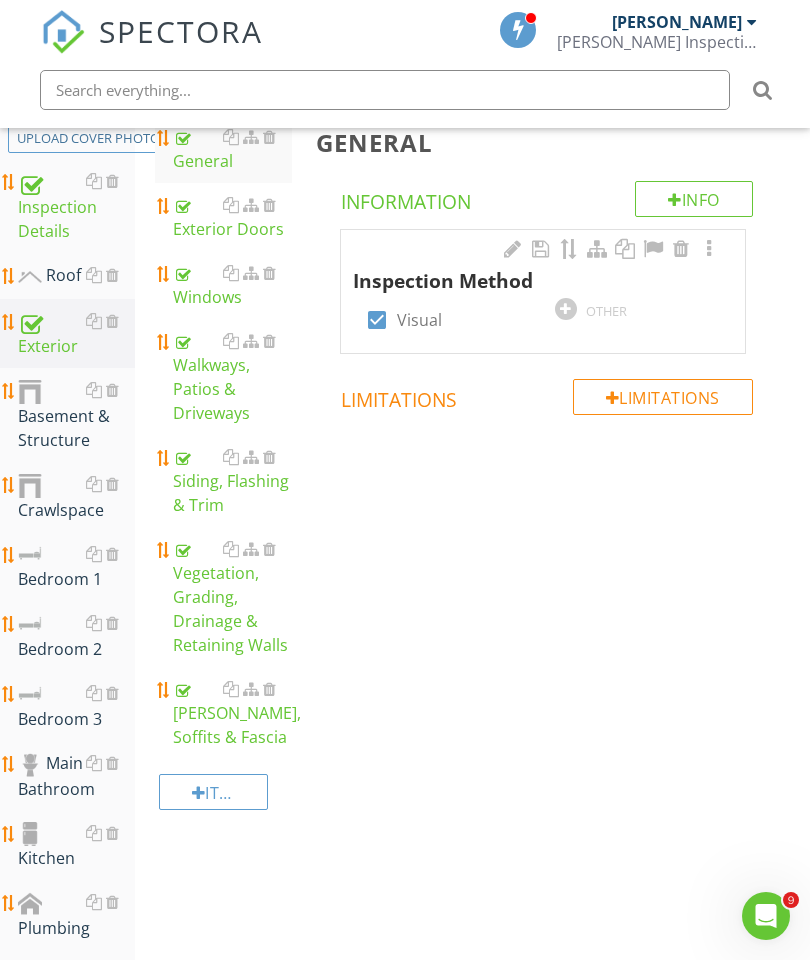 click on "Walkways, Patios & Driveways" at bounding box center [232, 377] 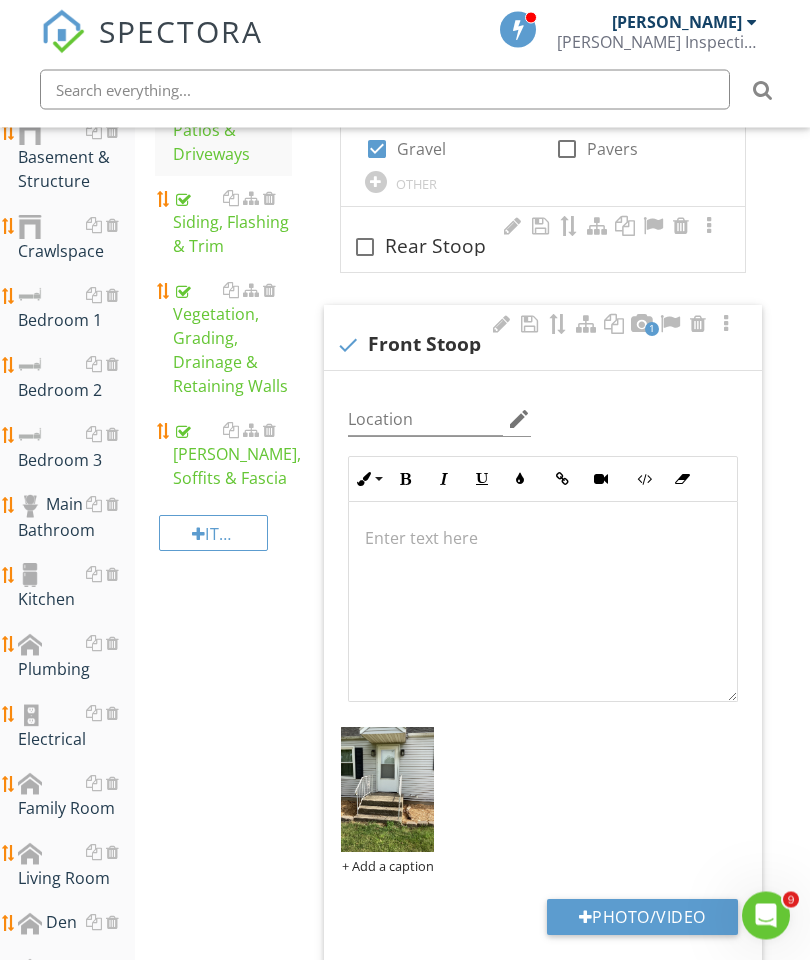scroll, scrollTop: 575, scrollLeft: 0, axis: vertical 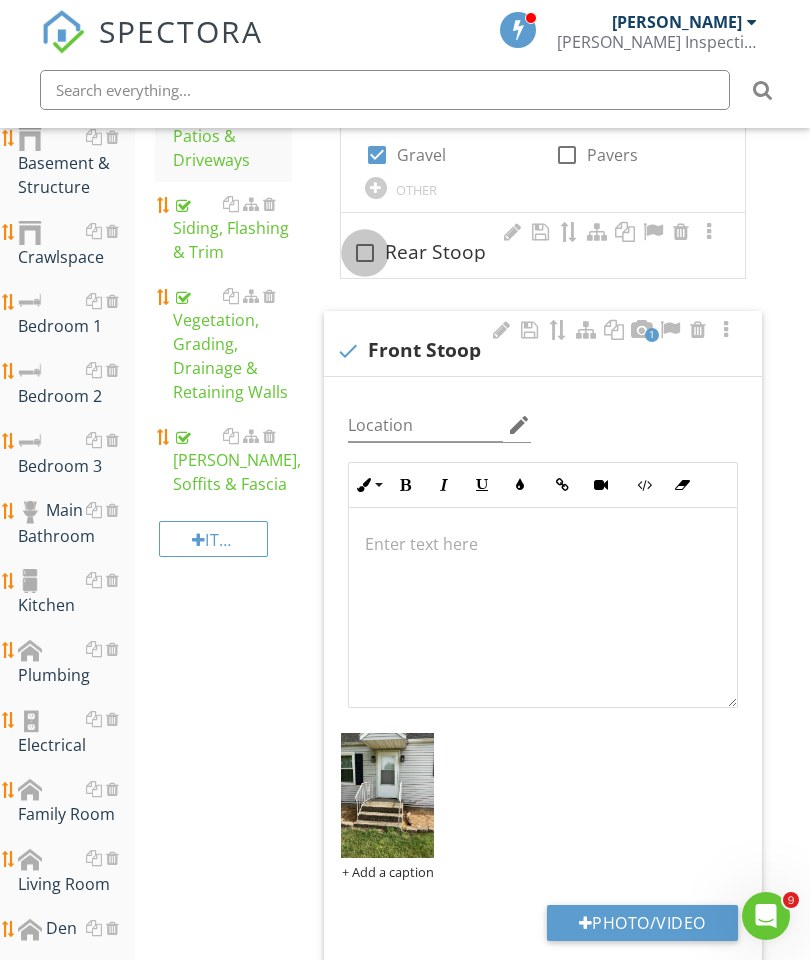 click at bounding box center [365, 253] 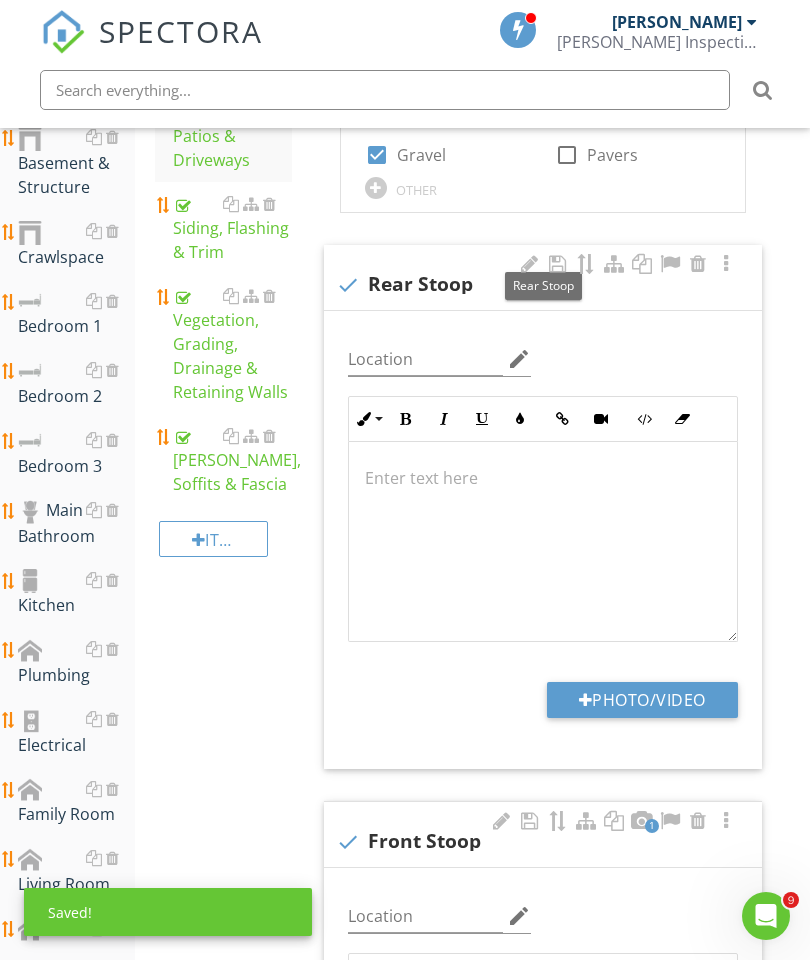 click at bounding box center [530, 264] 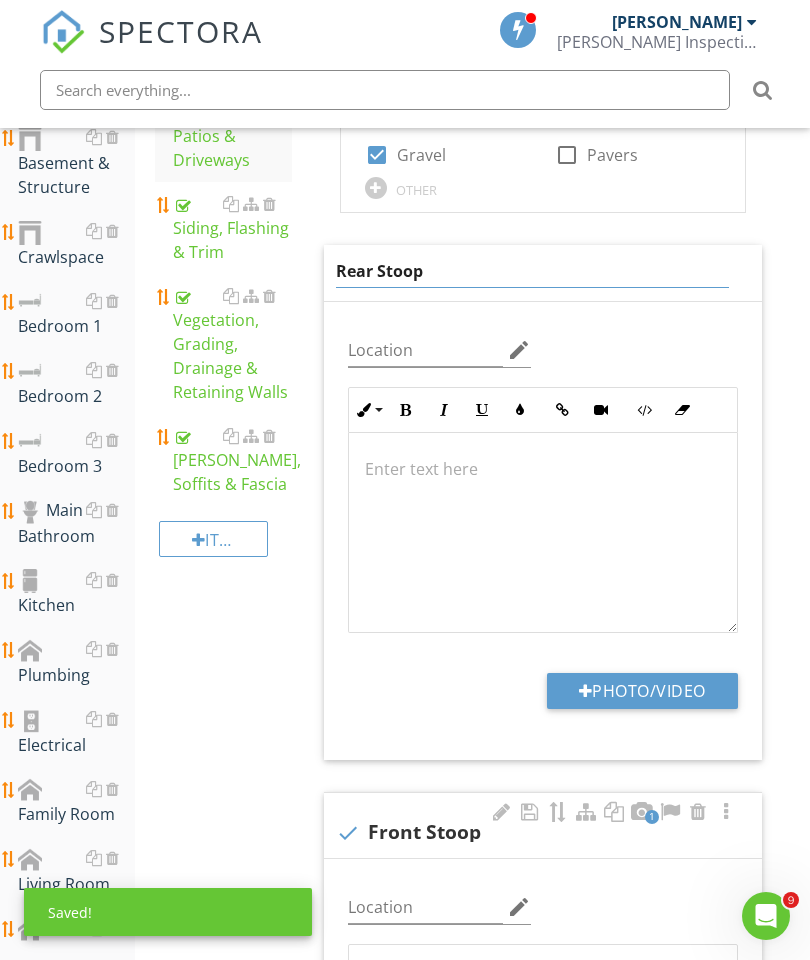 click on "Rear Stoop" at bounding box center (533, 271) 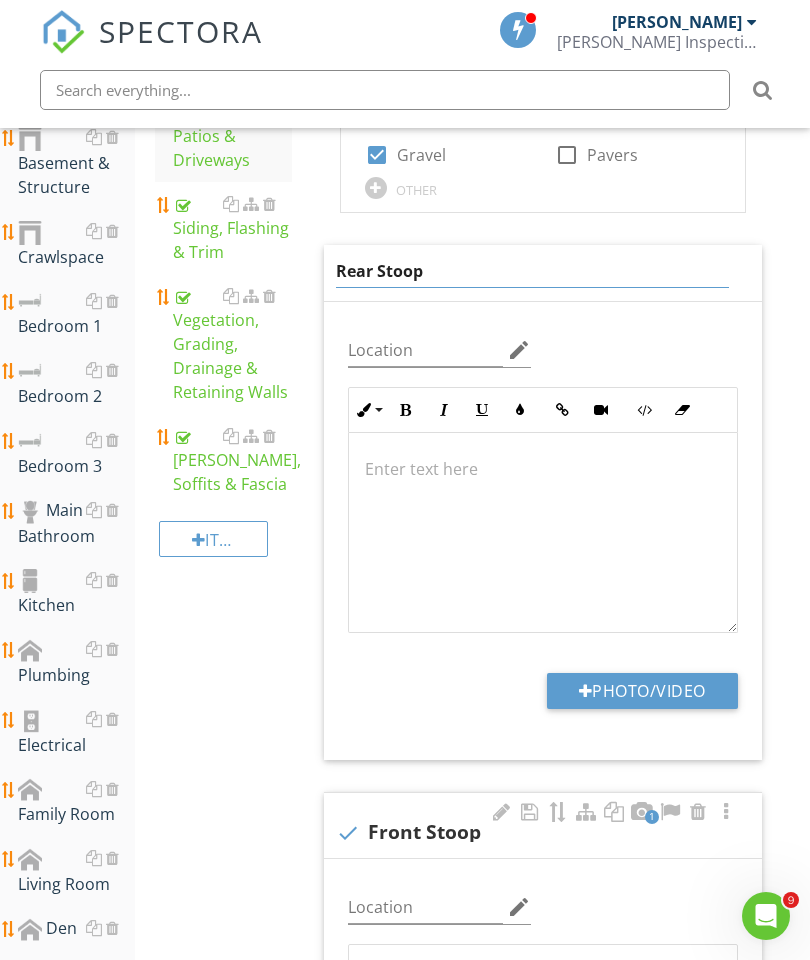 click on "Rear Stoop" at bounding box center (533, 271) 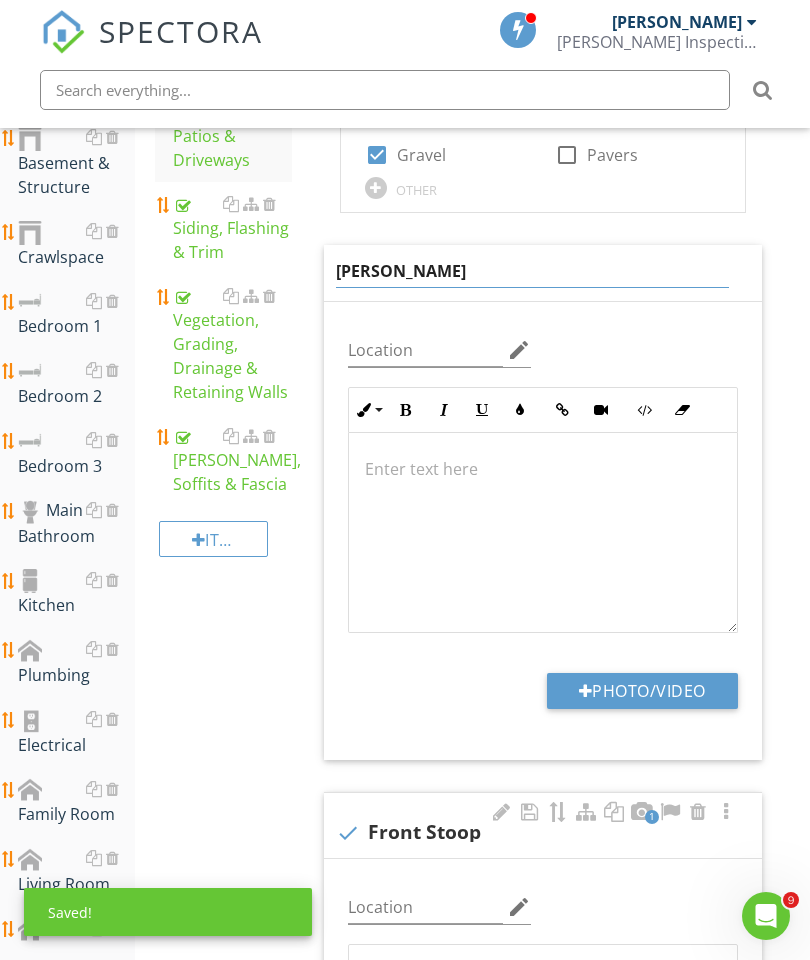 type on "Side Stoop" 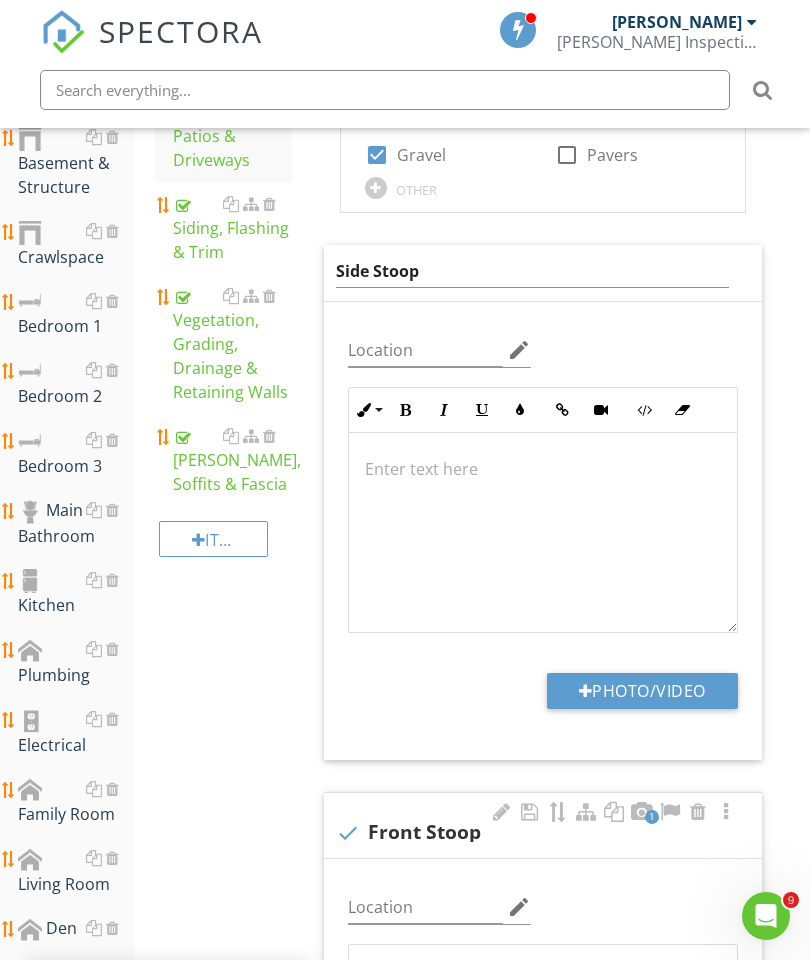 click on "2
Driveway Material
check_box_outline_blank Dirt   check_box_outline_blank Asphalt   check_box_outline_blank Brick   check_box_outline_blank Concrete   check_box Gravel   check_box_outline_blank Pavers         OTHER                   Side Stoop         Location edit       Inline Style XLarge Large Normal Small Light Small/Light Bold Italic Underline Colors Insert Link Insert Video Code View Clear Formatting Ordered List Unordered List Insert Image Insert Table Enter text here
Photo/Video
1         check
Front Stoop
Location edit       Ordered List Unordered List Insert Image Insert Table Inline Style XLarge Large Normal Small Light Small/Light Bold Italic Underline Colors Insert Link Insert Video Code View Clear Formatting Enter text here               + Add a caption
Photo/Video" at bounding box center [547, 815] 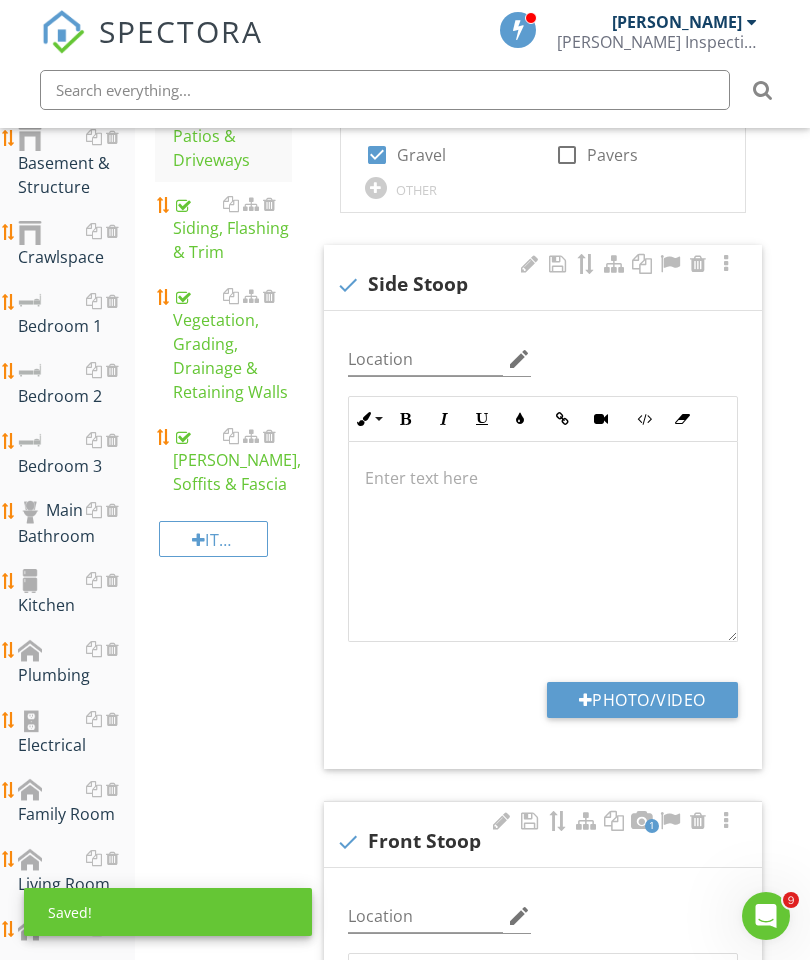 click on "Photo/Video" at bounding box center [642, 700] 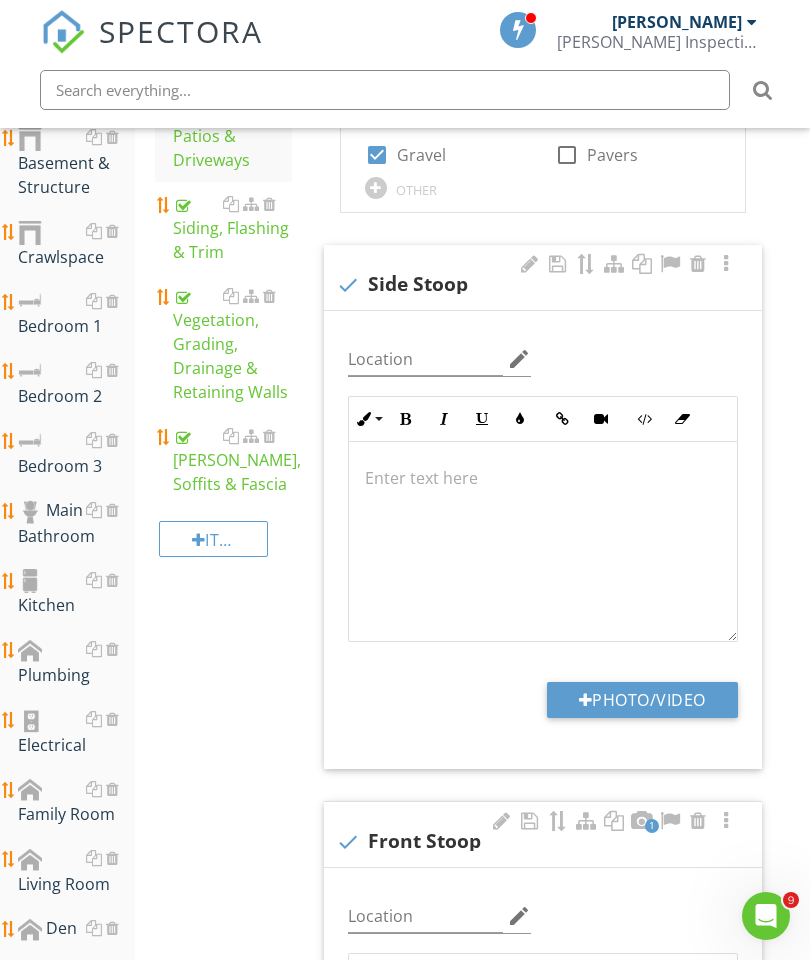 type on "C:\fakepath\image.jpg" 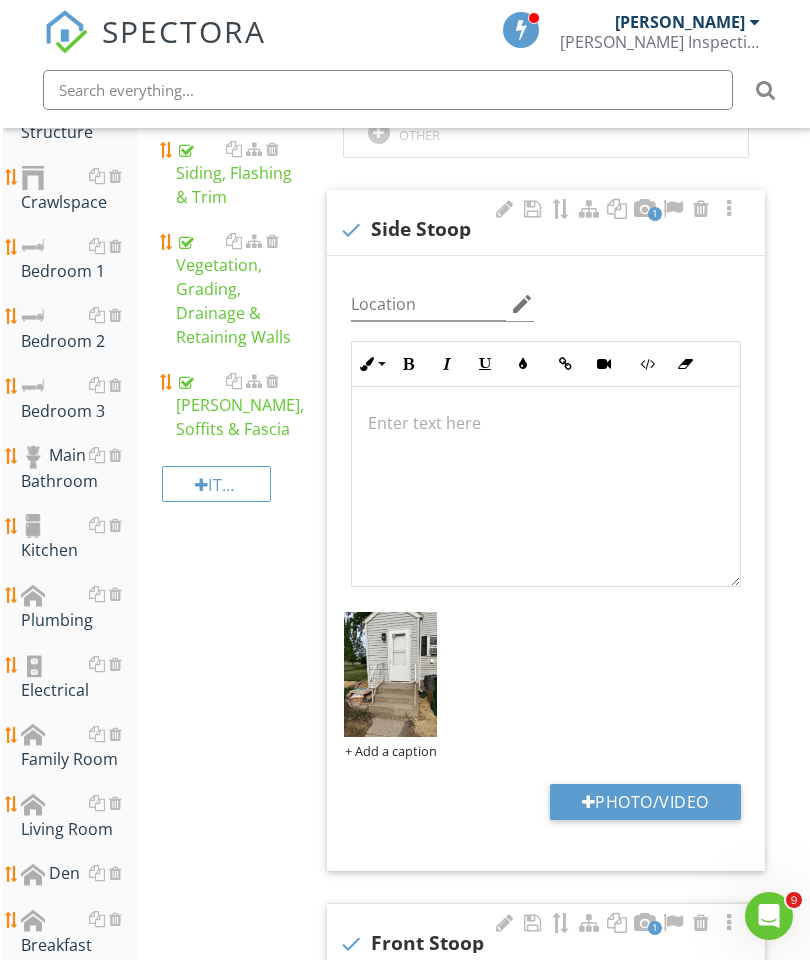 scroll, scrollTop: 563, scrollLeft: 0, axis: vertical 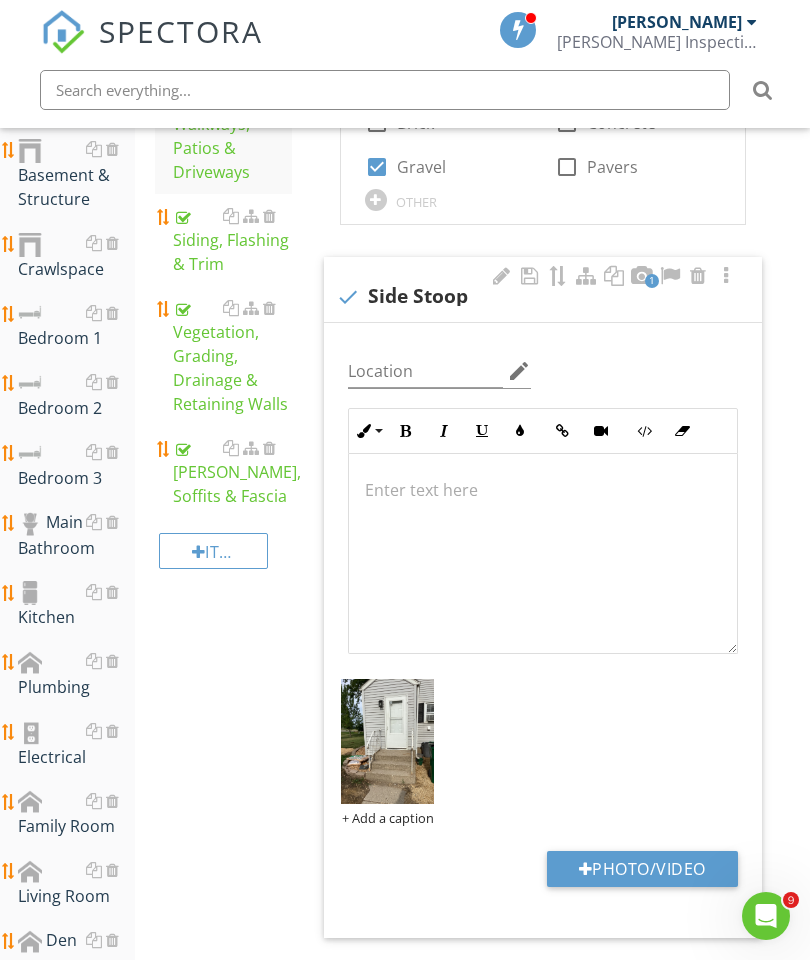 click on "Bedroom 1" at bounding box center (76, 326) 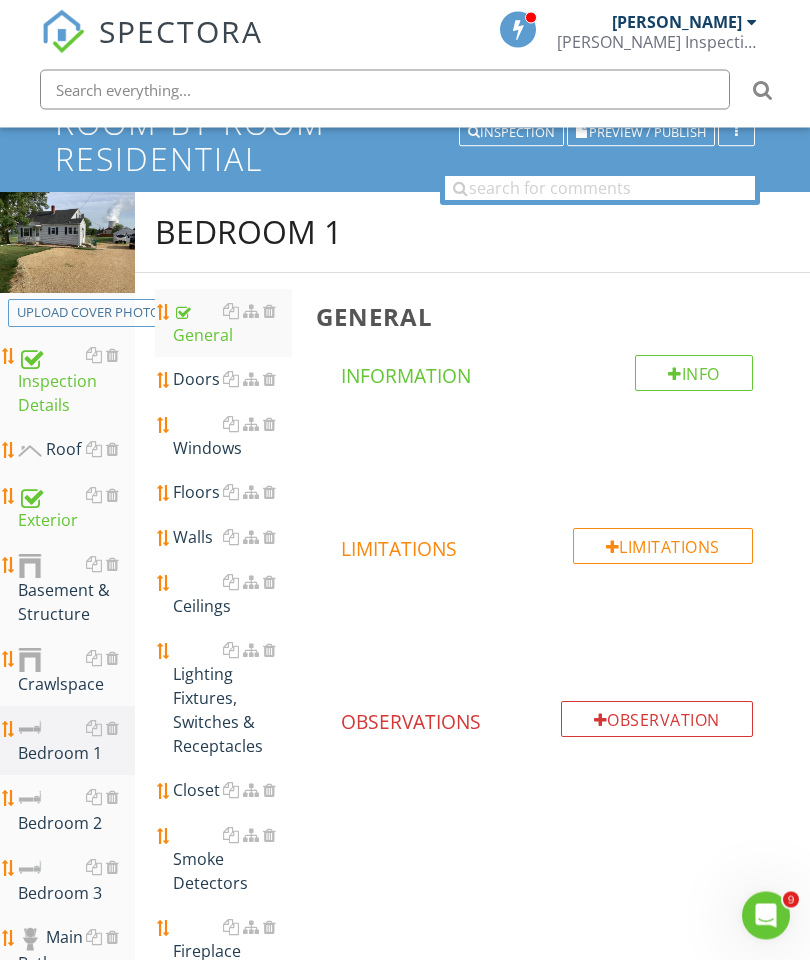 scroll, scrollTop: 148, scrollLeft: 0, axis: vertical 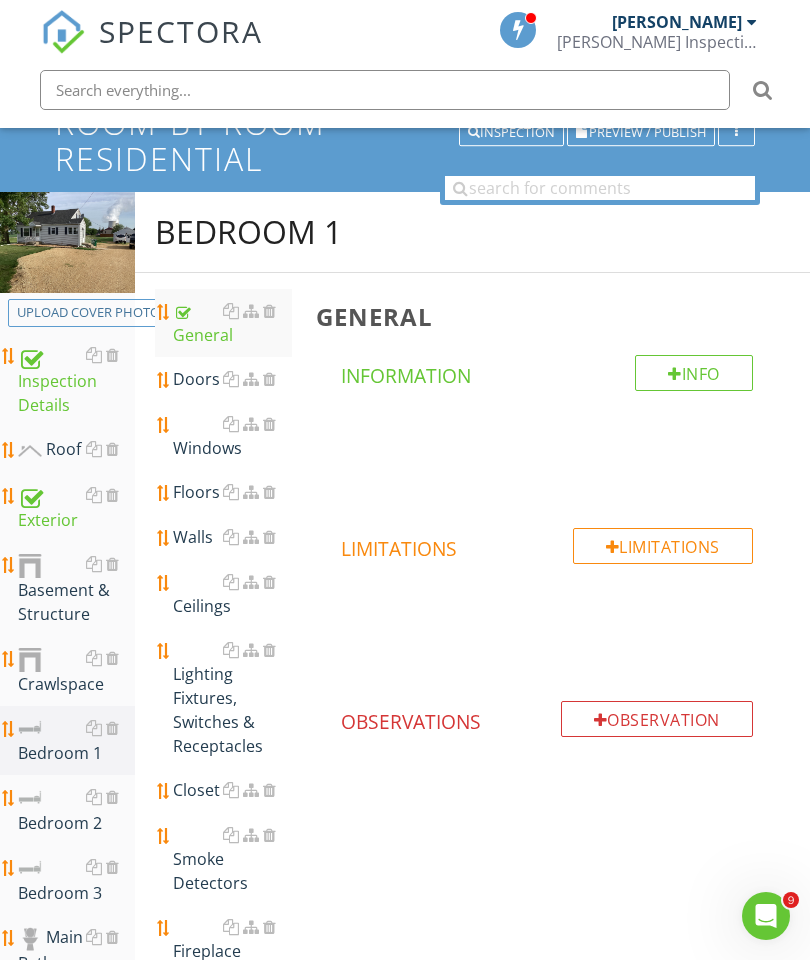 click on "Bedroom 1" at bounding box center [472, 232] 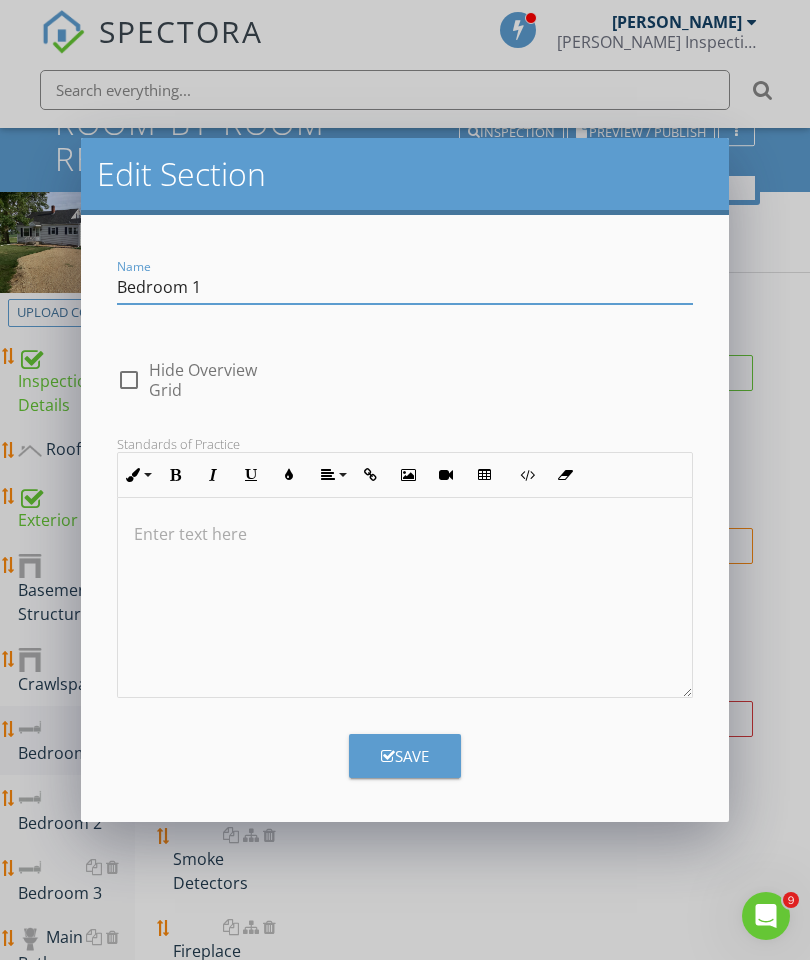 click on "Bedroom 1" at bounding box center [405, 287] 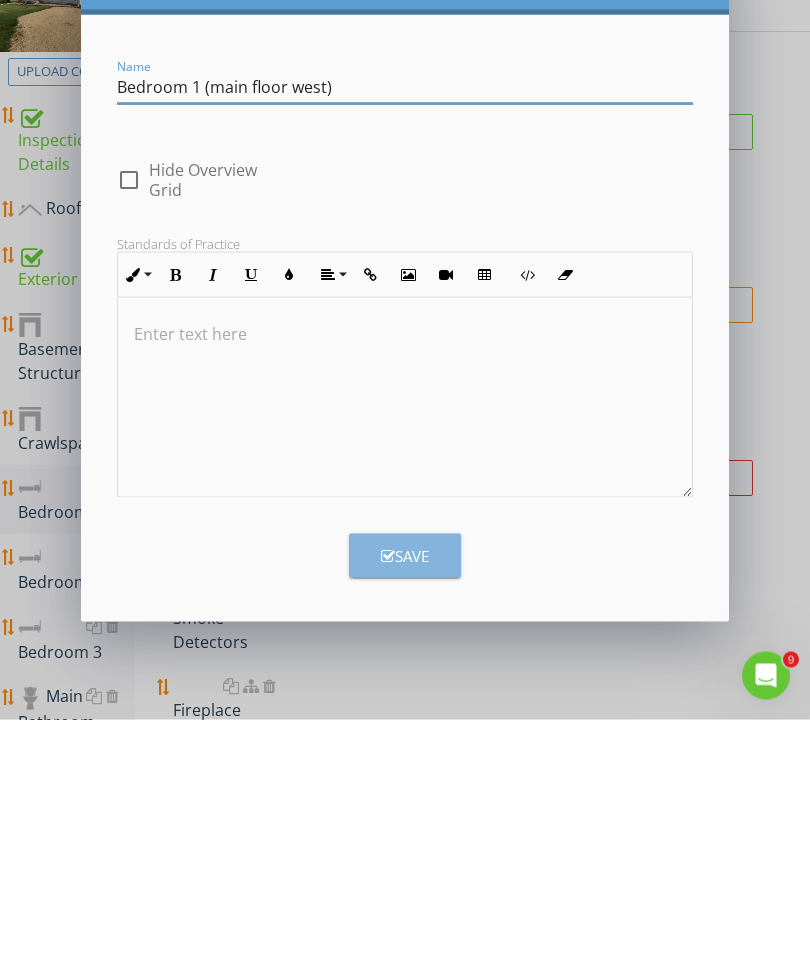 type on "Bedroom 1 (main floor west)" 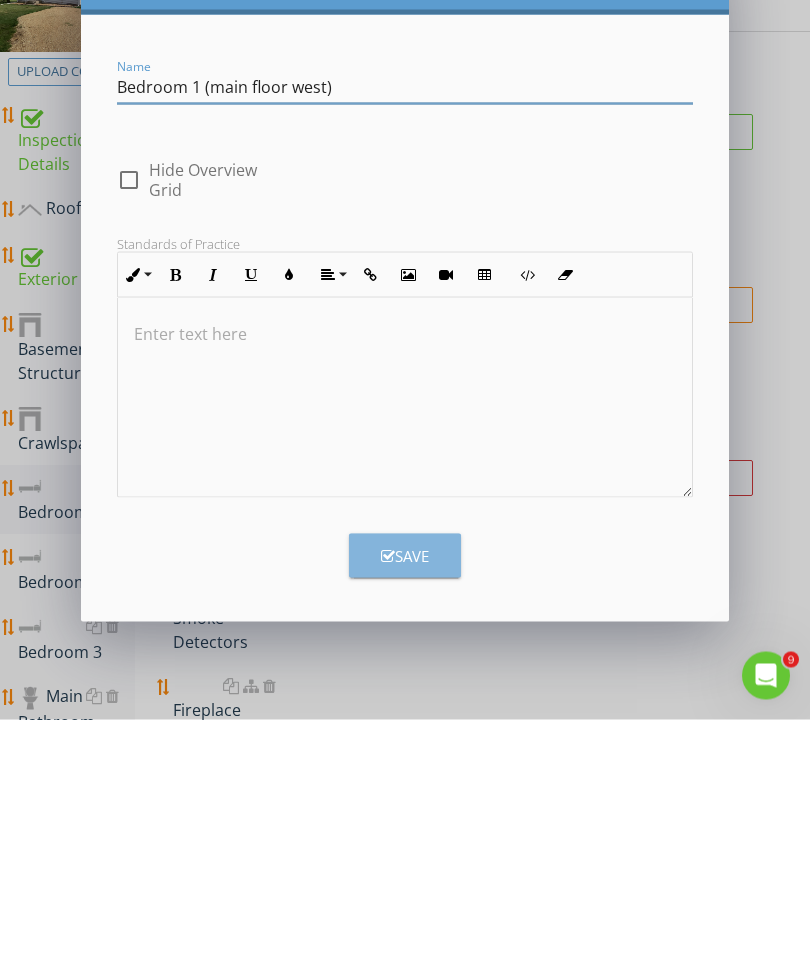 click at bounding box center [388, 796] 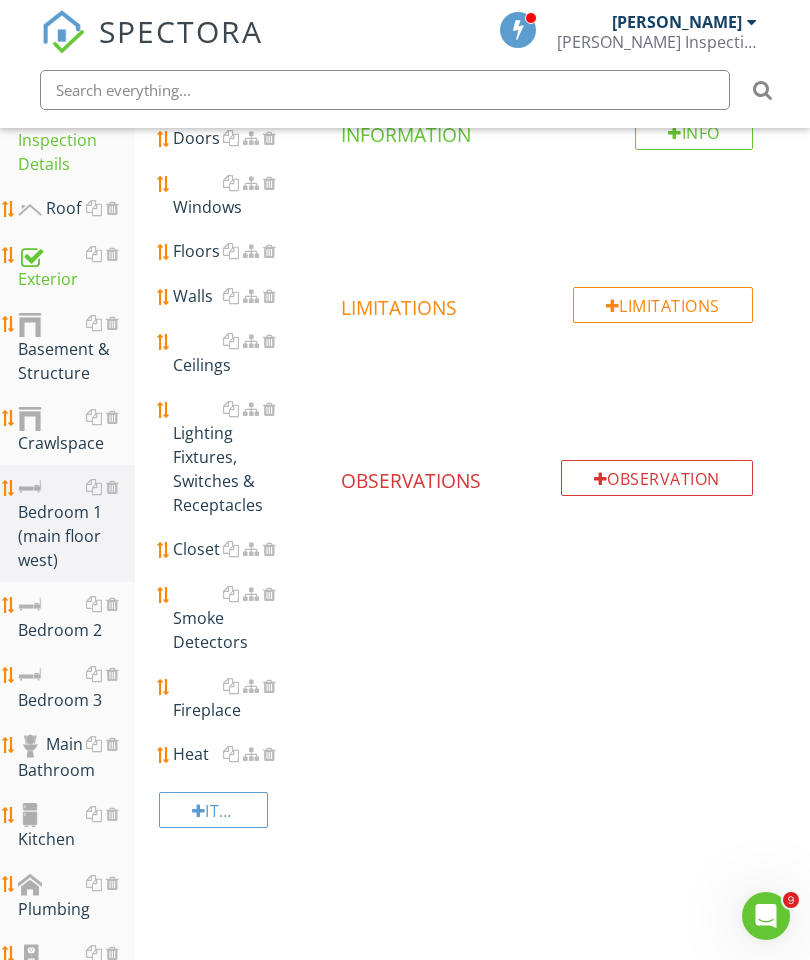 click on "Bedroom 2" at bounding box center [76, 617] 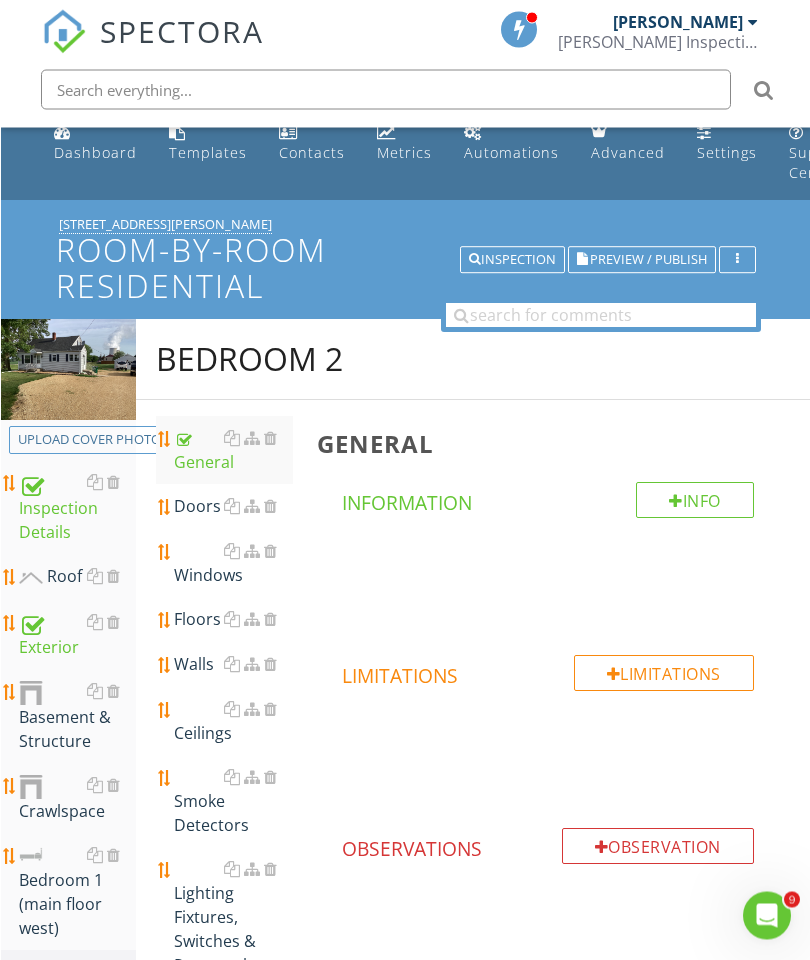 scroll, scrollTop: 0, scrollLeft: 0, axis: both 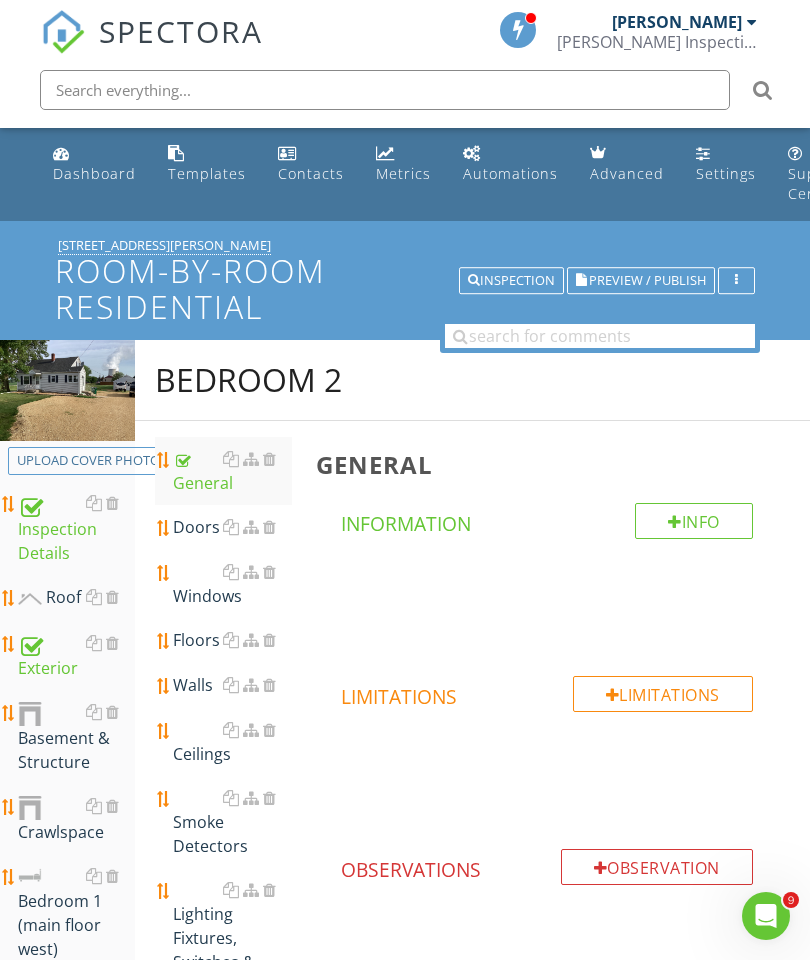 click on "Bedroom 2" at bounding box center [248, 380] 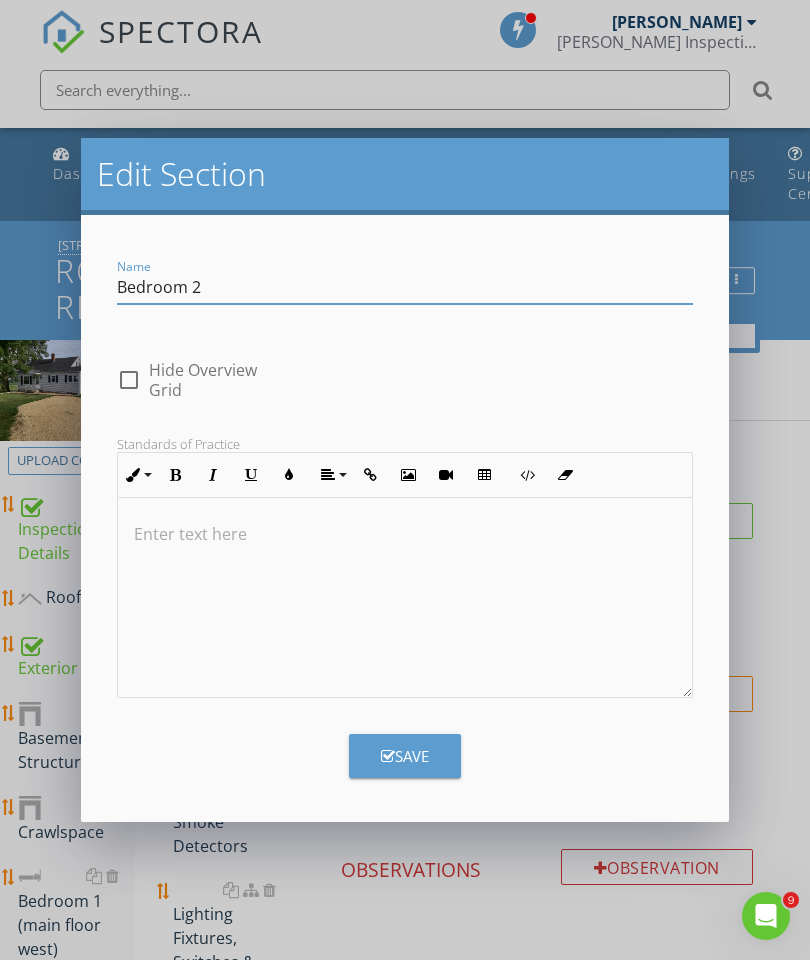 click on "Bedroom 2" at bounding box center [405, 287] 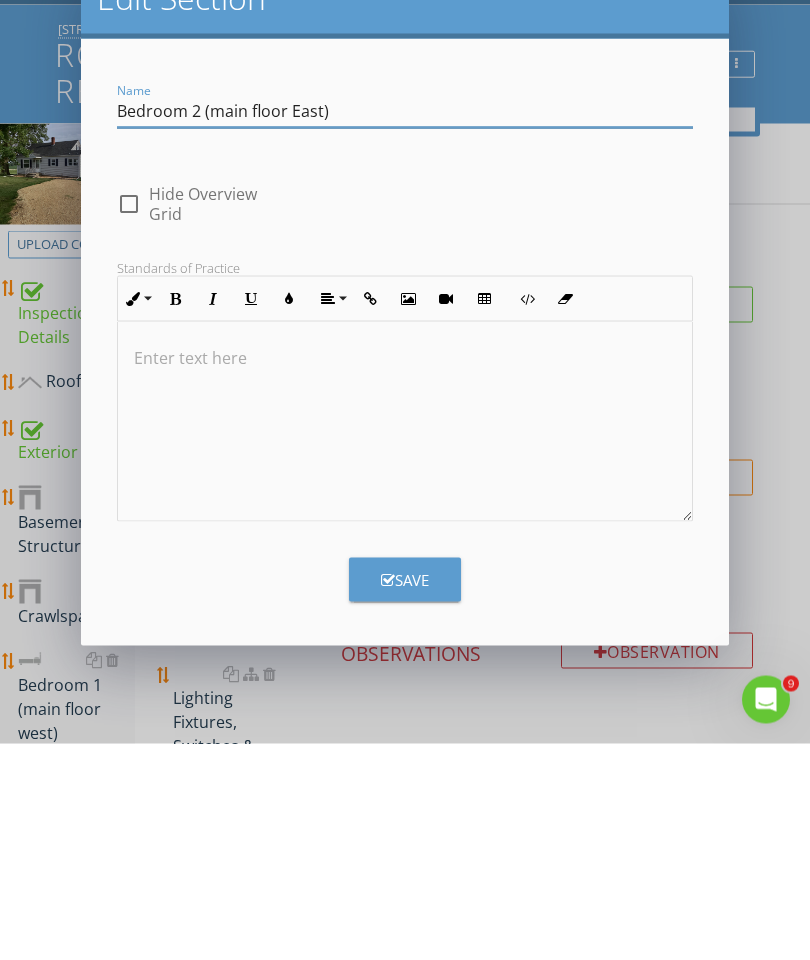 type on "Bedroom 2 (main floor East)" 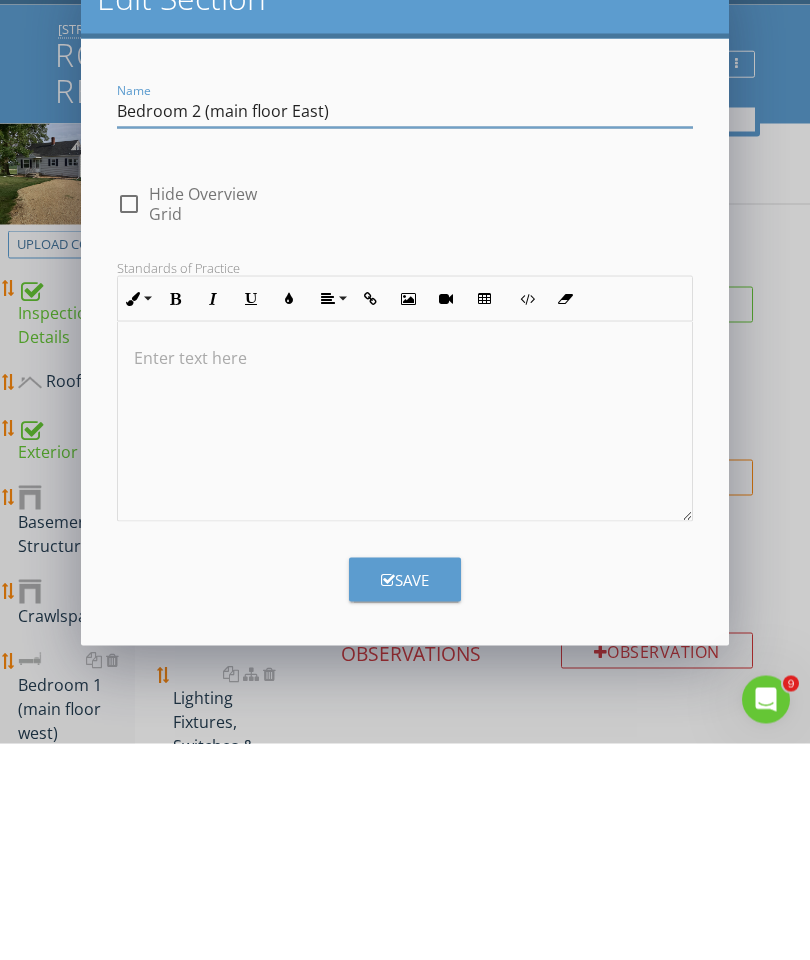 click on "Save" at bounding box center [405, 796] 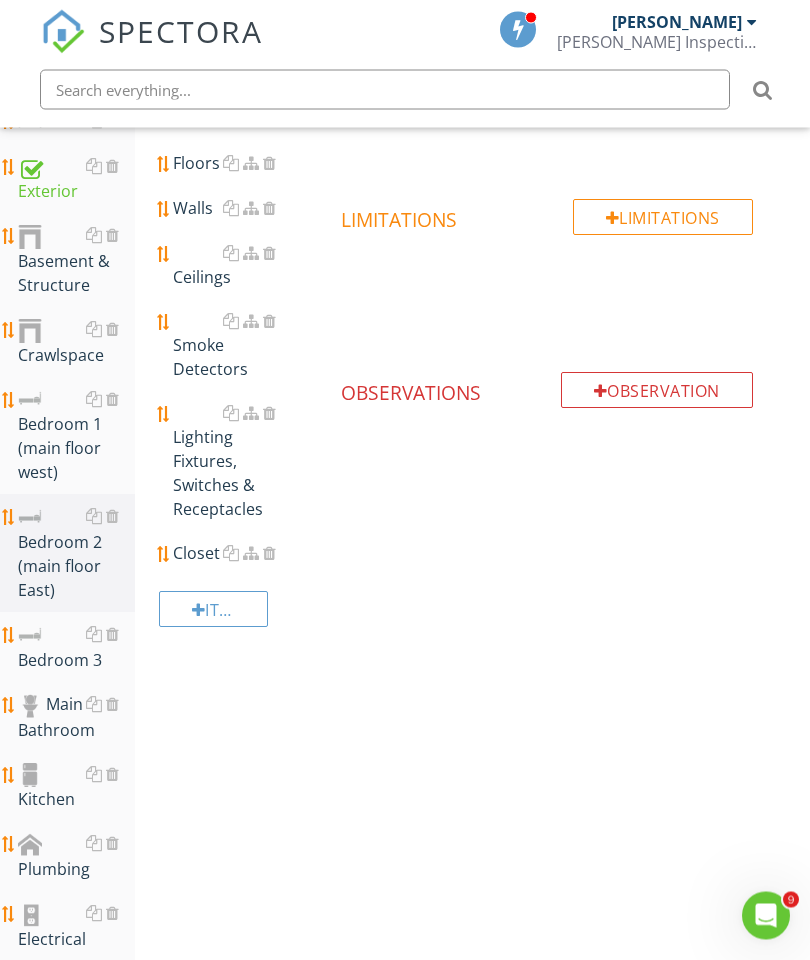 scroll, scrollTop: 477, scrollLeft: 0, axis: vertical 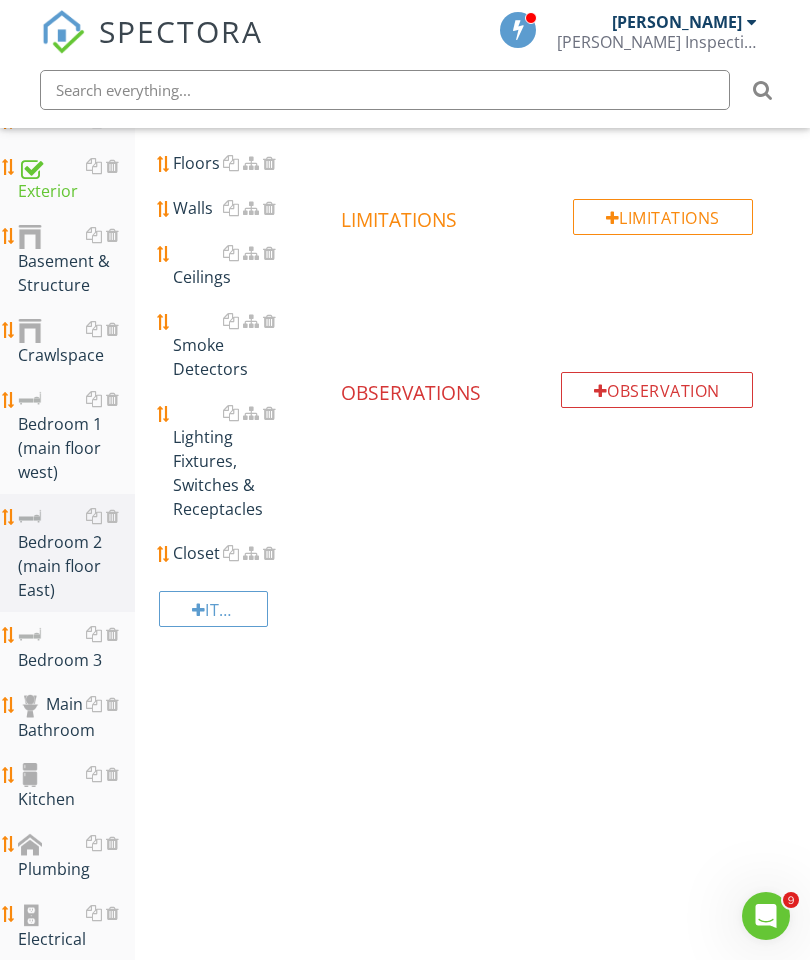 click on "Bedroom 3" at bounding box center [76, 647] 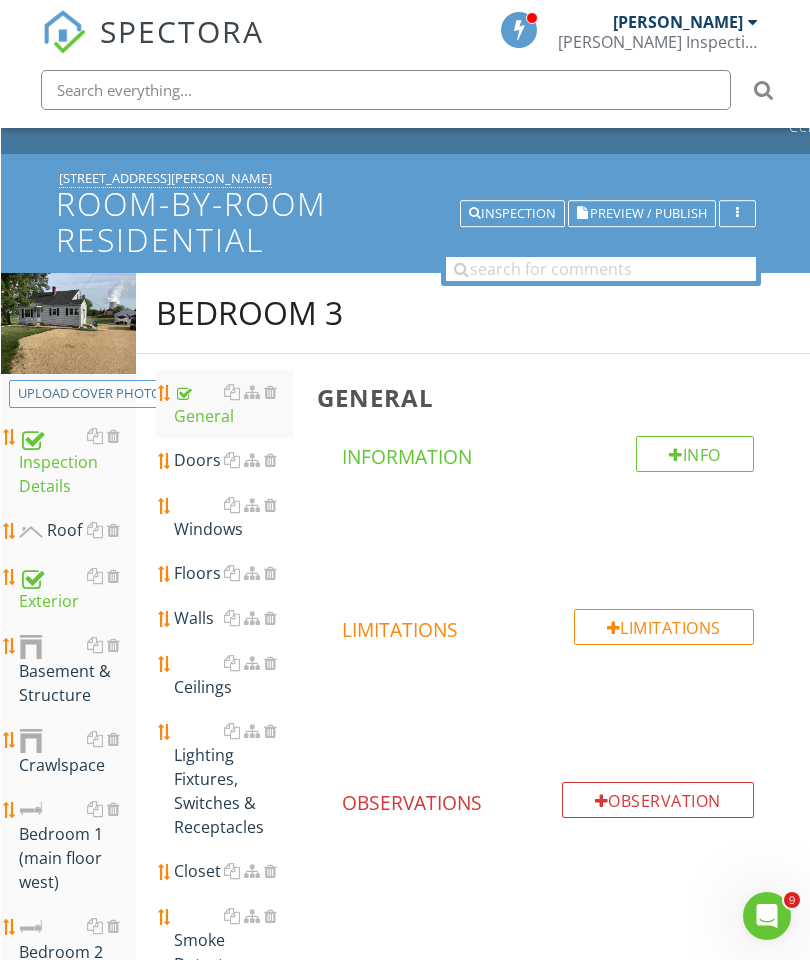 scroll, scrollTop: 65, scrollLeft: 0, axis: vertical 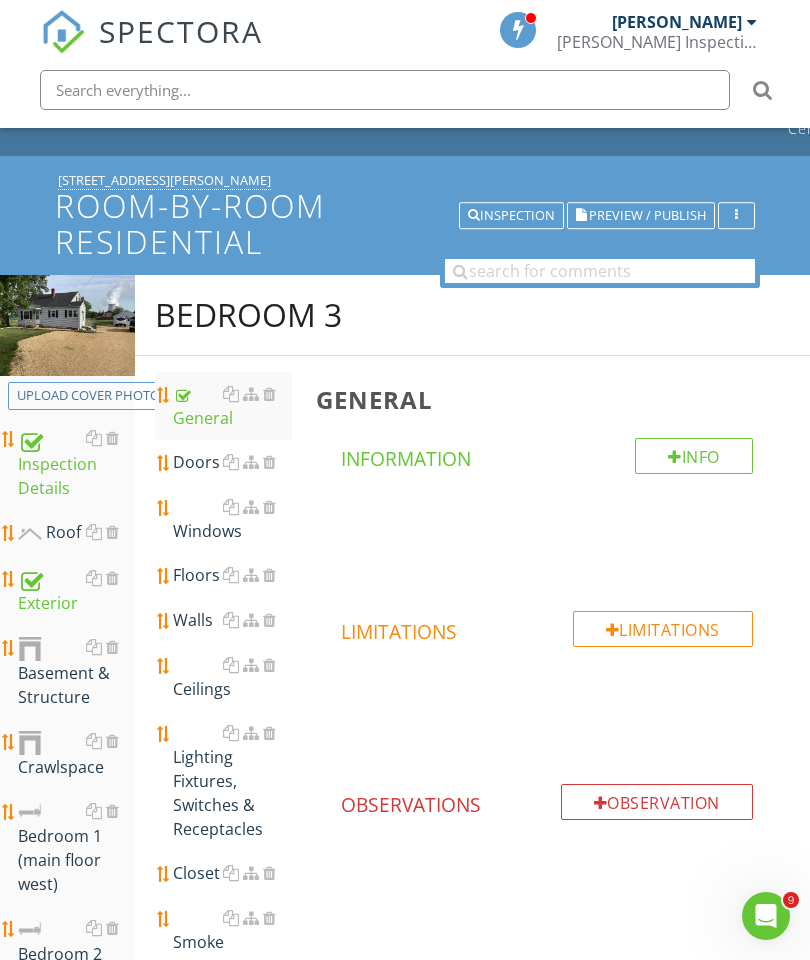 click at bounding box center (0, 0) 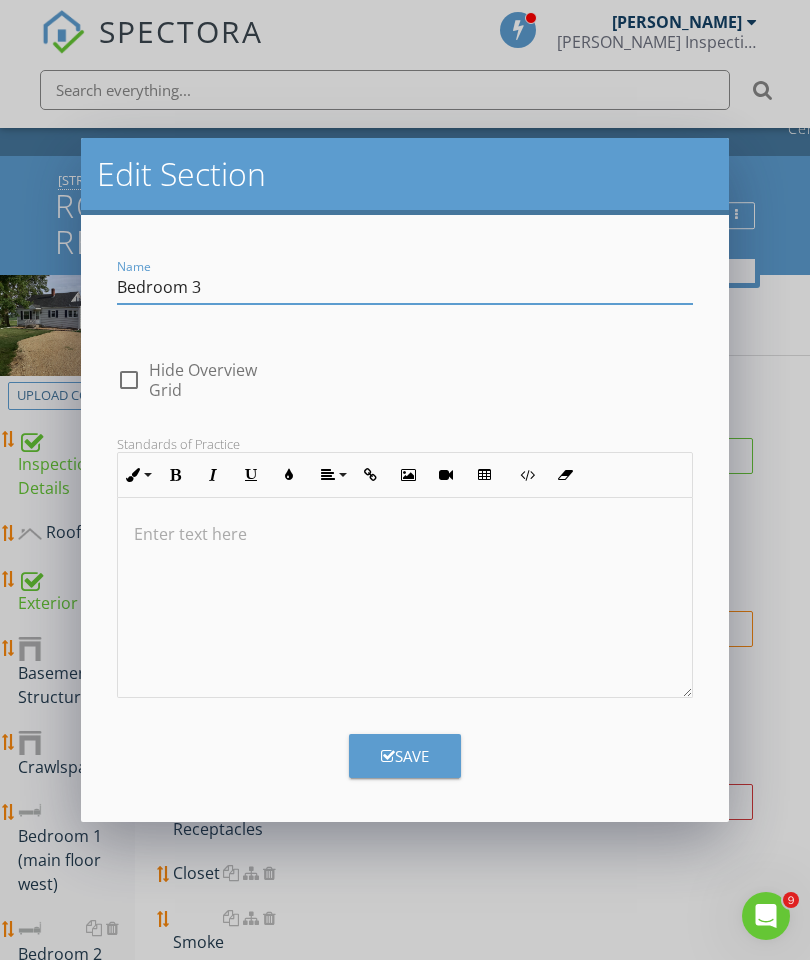 click on "Bedroom 3" at bounding box center [405, 287] 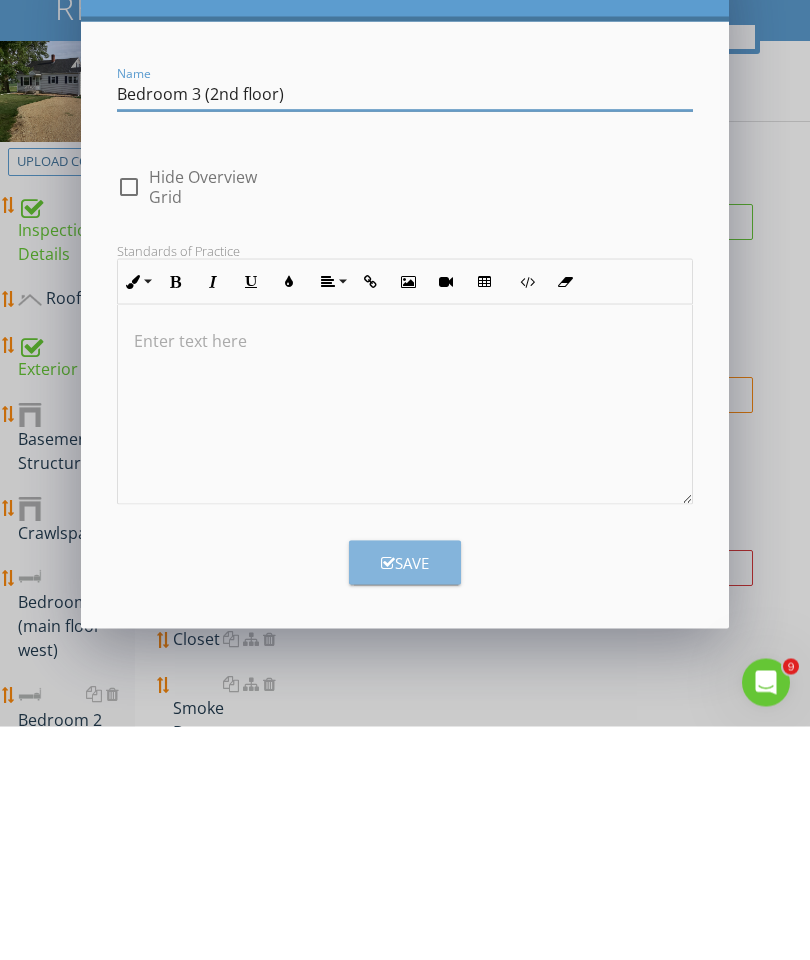 type on "Bedroom 3 (2nd floor)" 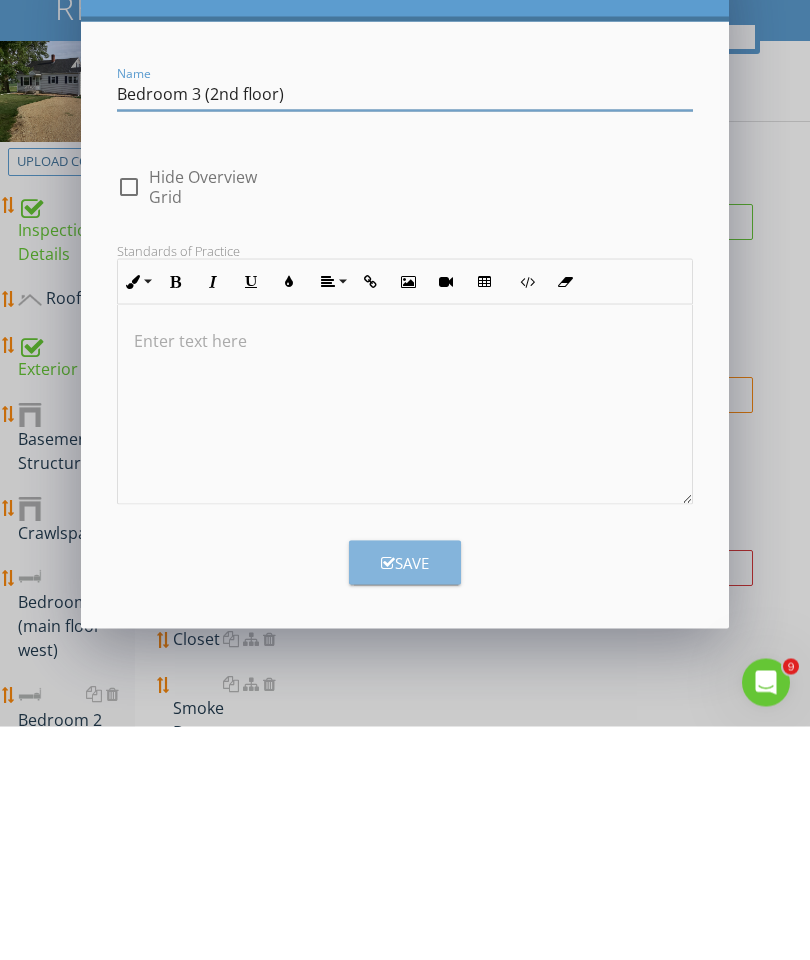 click at bounding box center (388, 796) 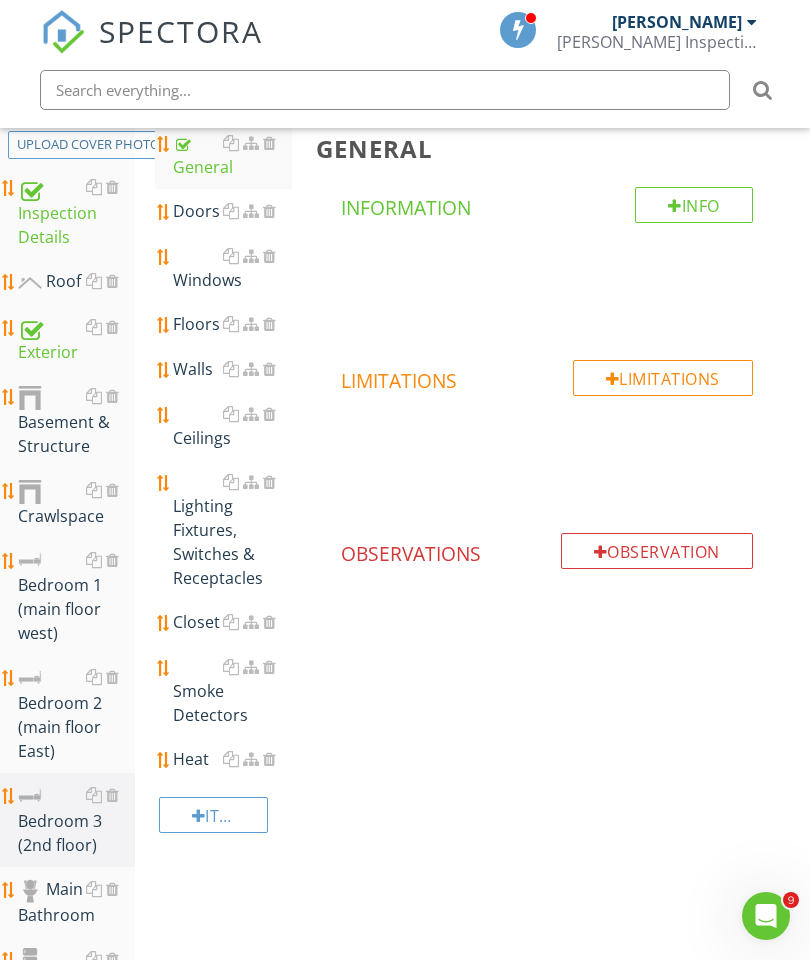 scroll, scrollTop: 311, scrollLeft: 0, axis: vertical 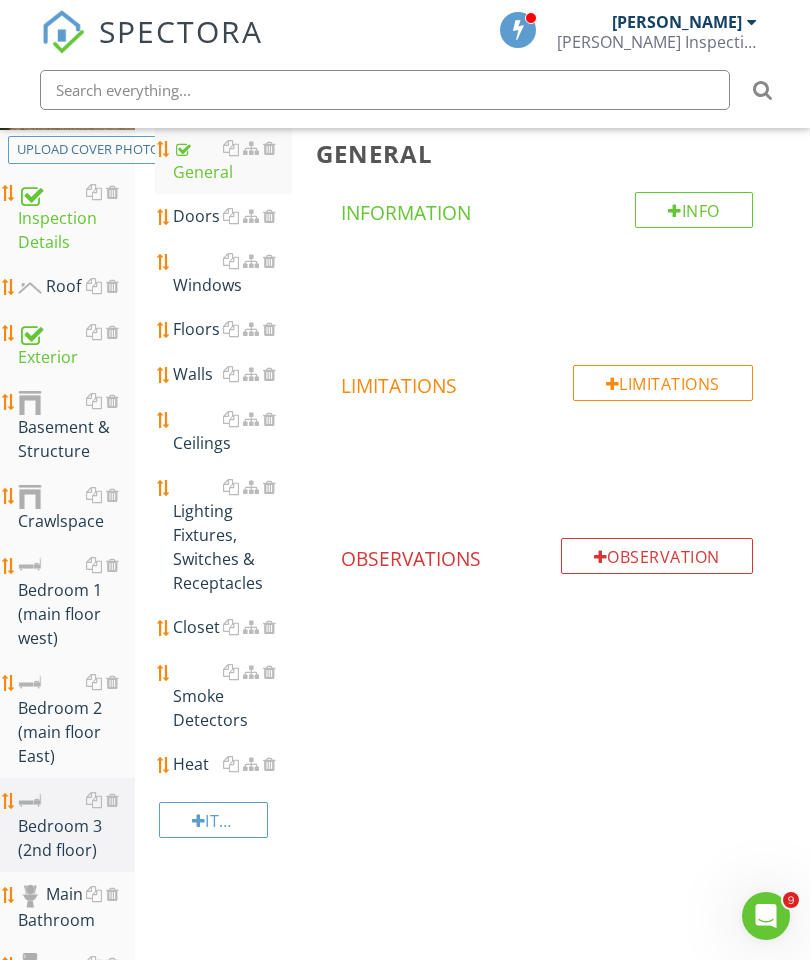 click on "Bedroom 1 (main floor west)" at bounding box center (76, 602) 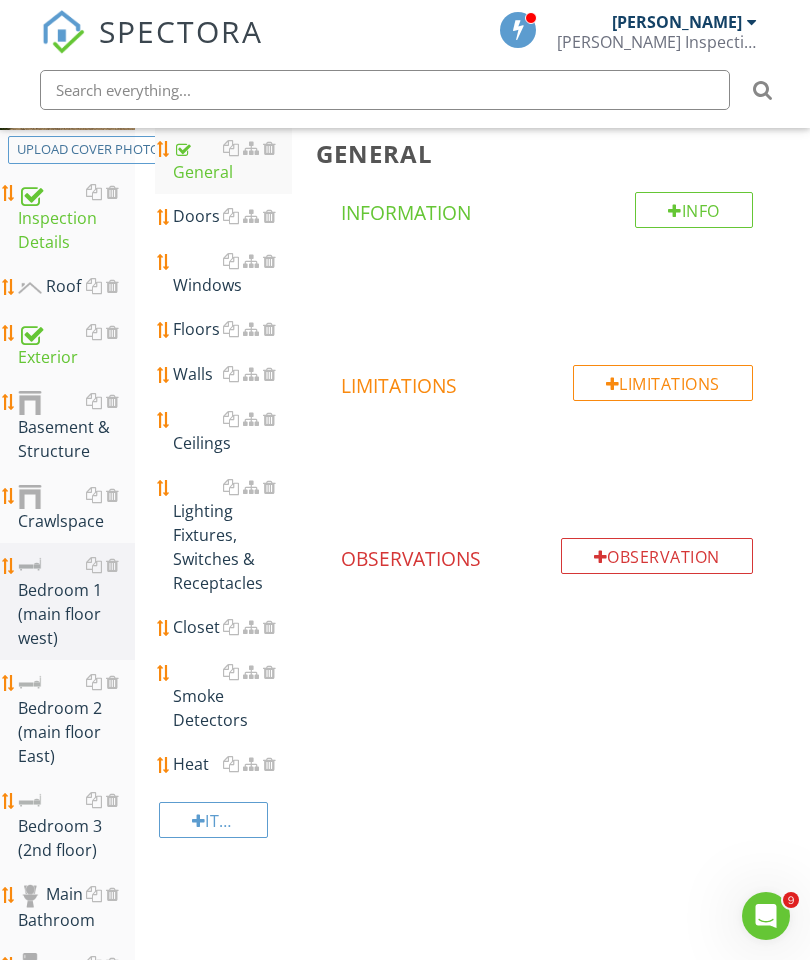 click on "Bedroom 1 (main floor west)" at bounding box center [76, 602] 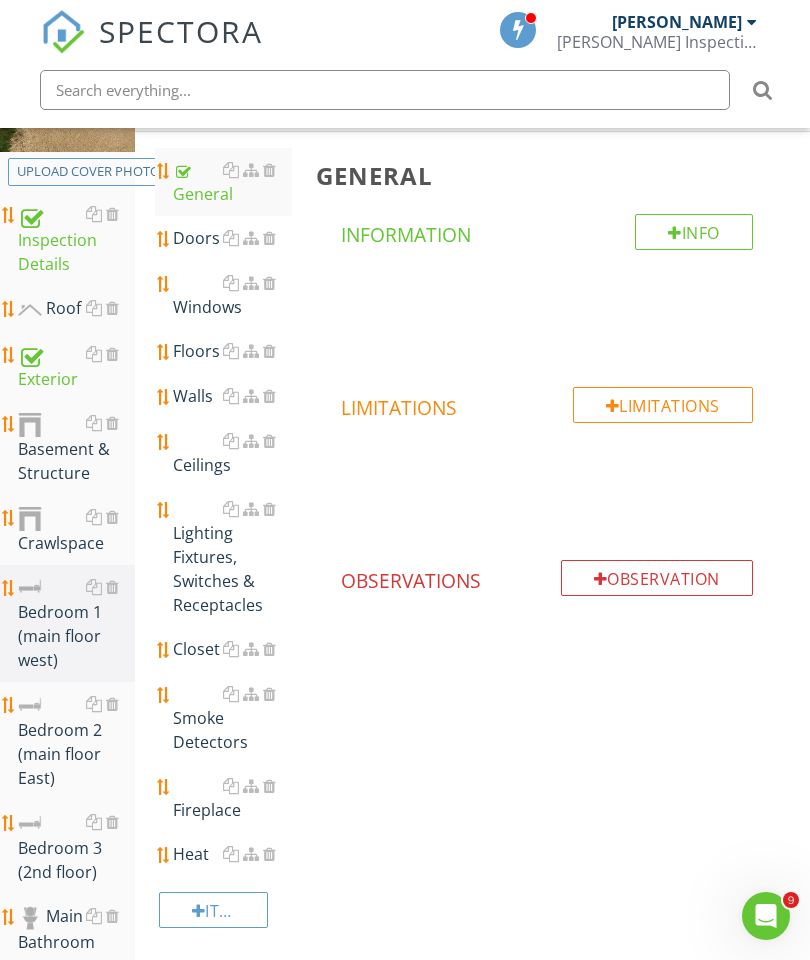scroll, scrollTop: 293, scrollLeft: 0, axis: vertical 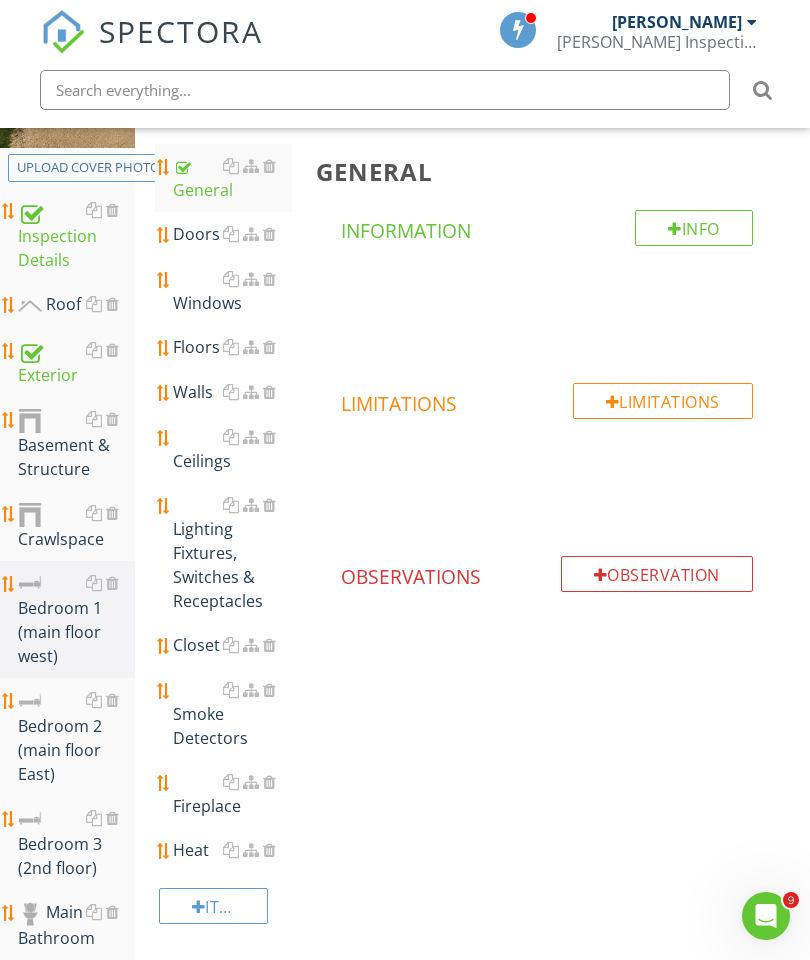 click on "Doors" at bounding box center (232, 234) 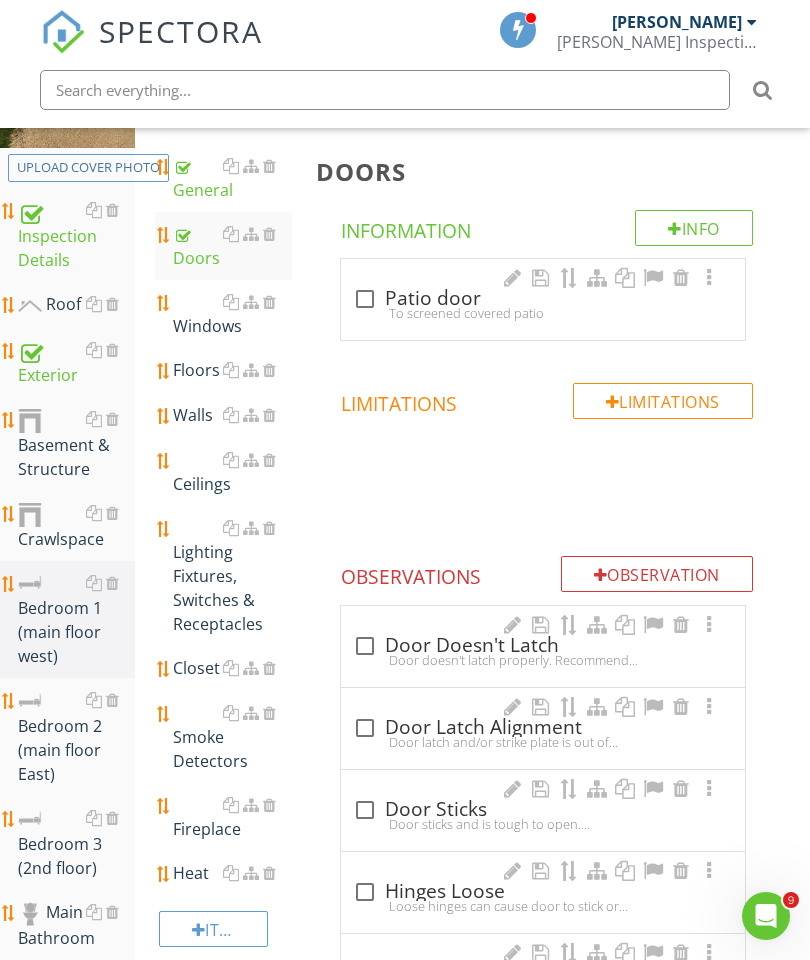 click on "Windows" at bounding box center [232, 314] 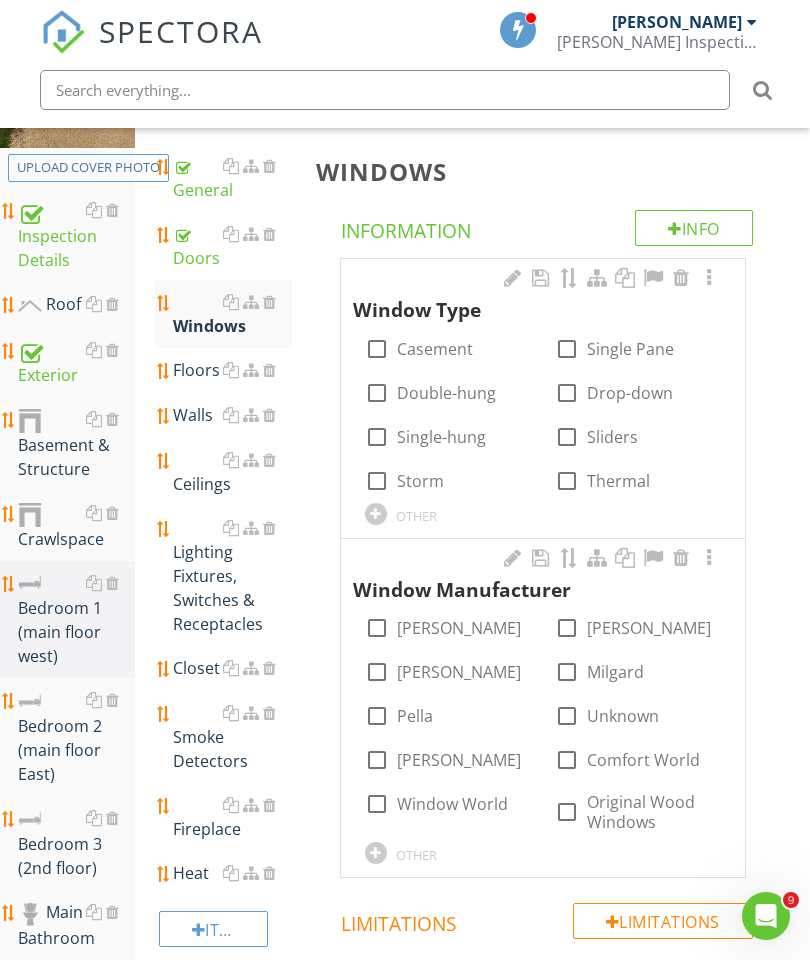 click at bounding box center (377, 393) 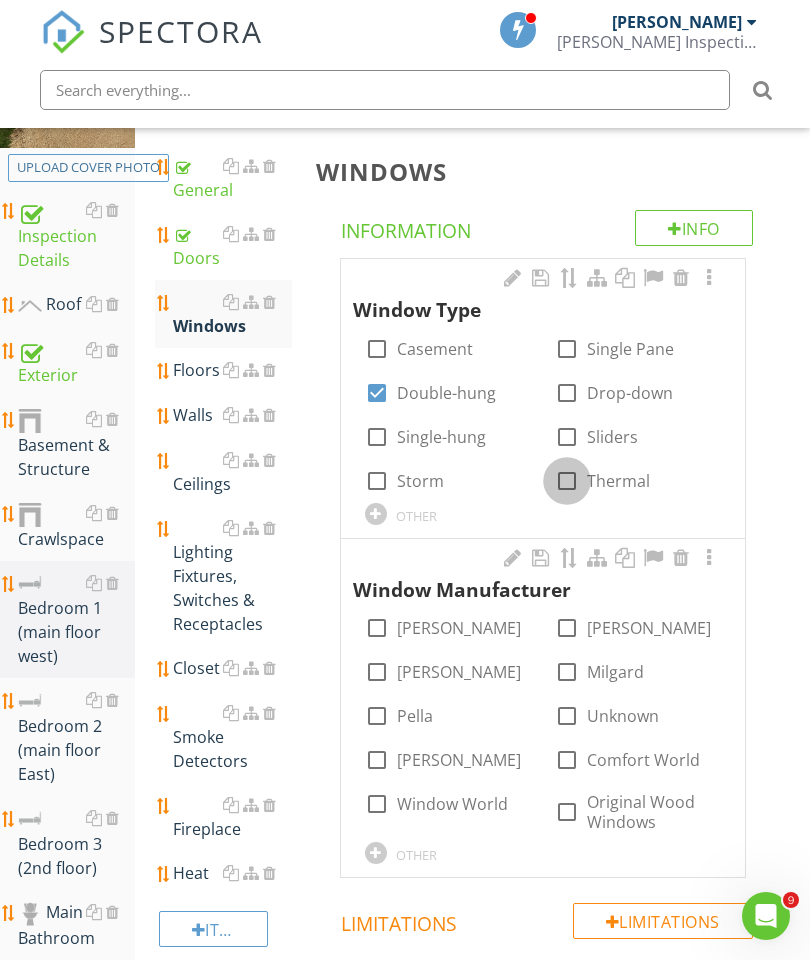 click at bounding box center (567, 481) 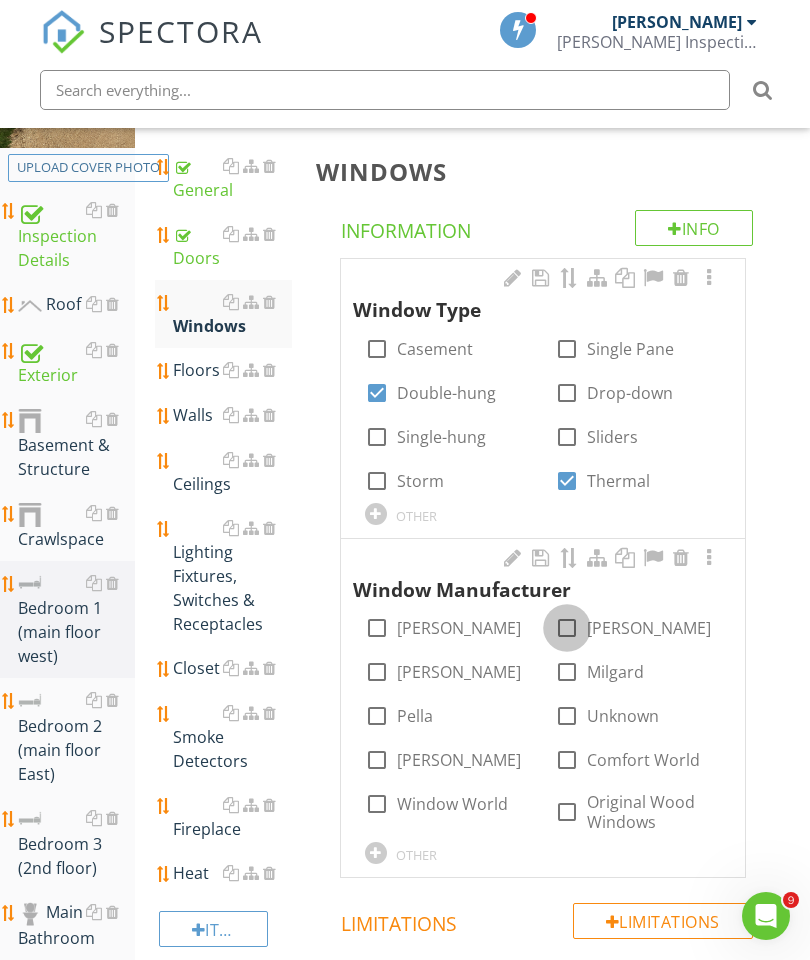 click at bounding box center [567, 628] 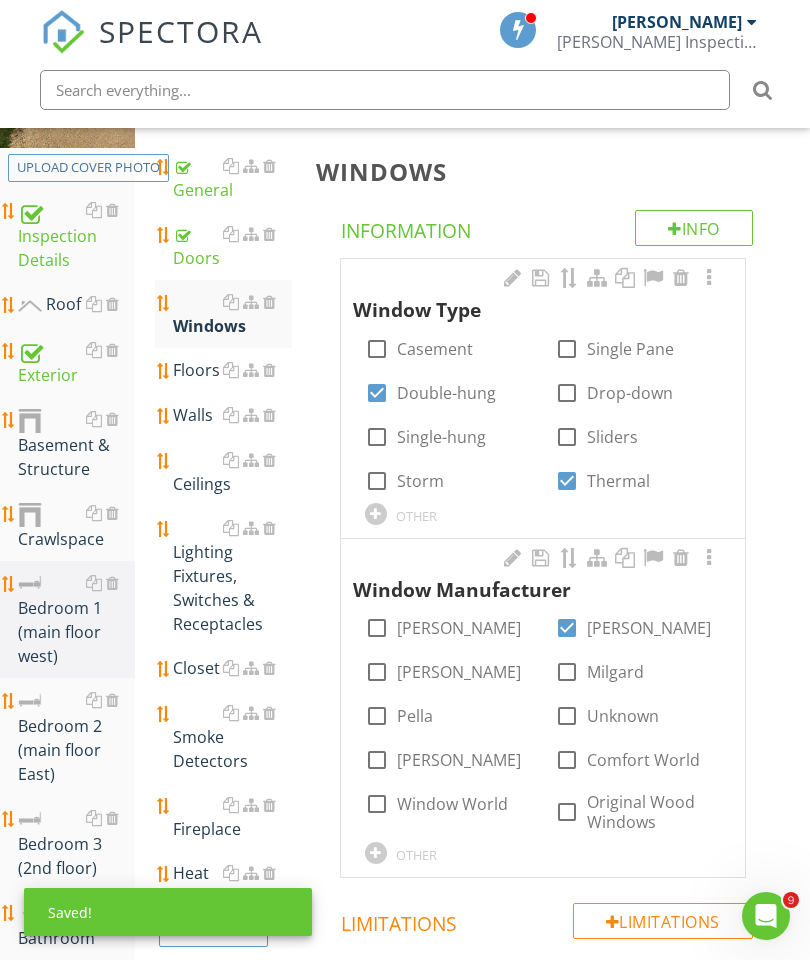 click at bounding box center (709, 278) 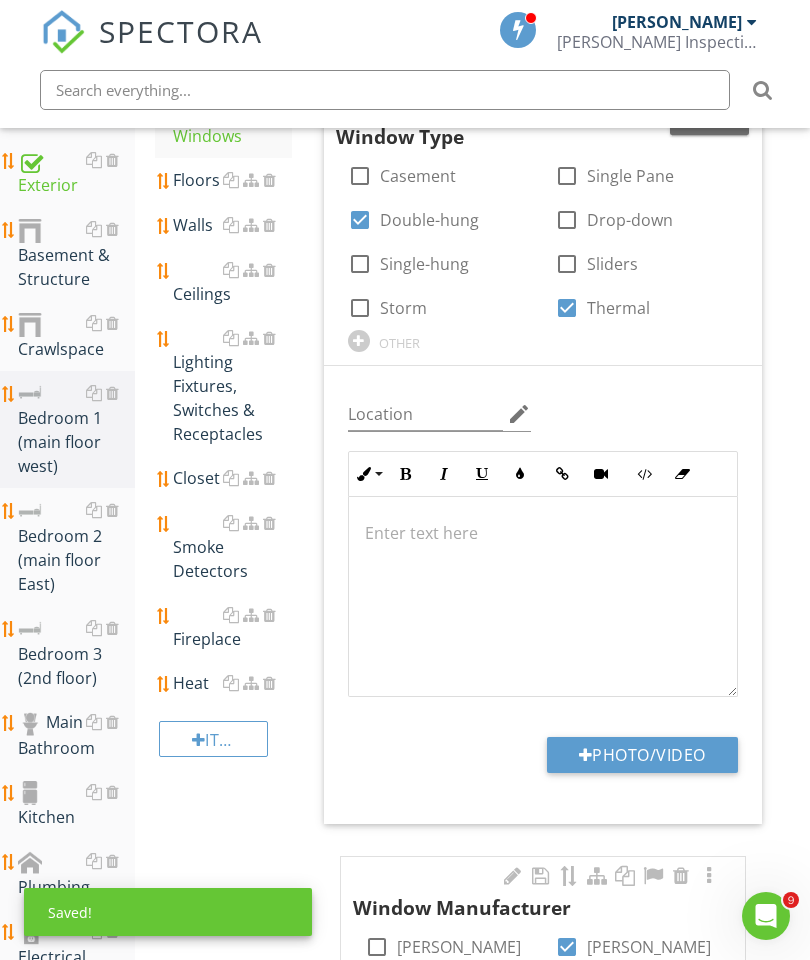 scroll, scrollTop: 490, scrollLeft: 0, axis: vertical 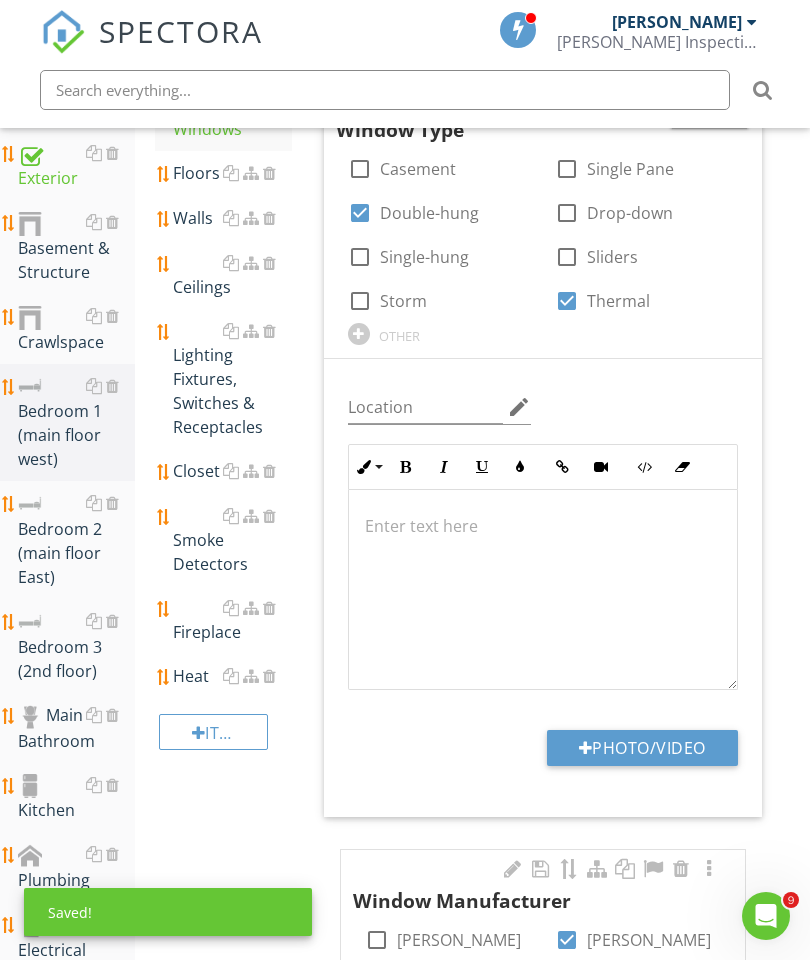 click on "Photo/Video" at bounding box center (642, 748) 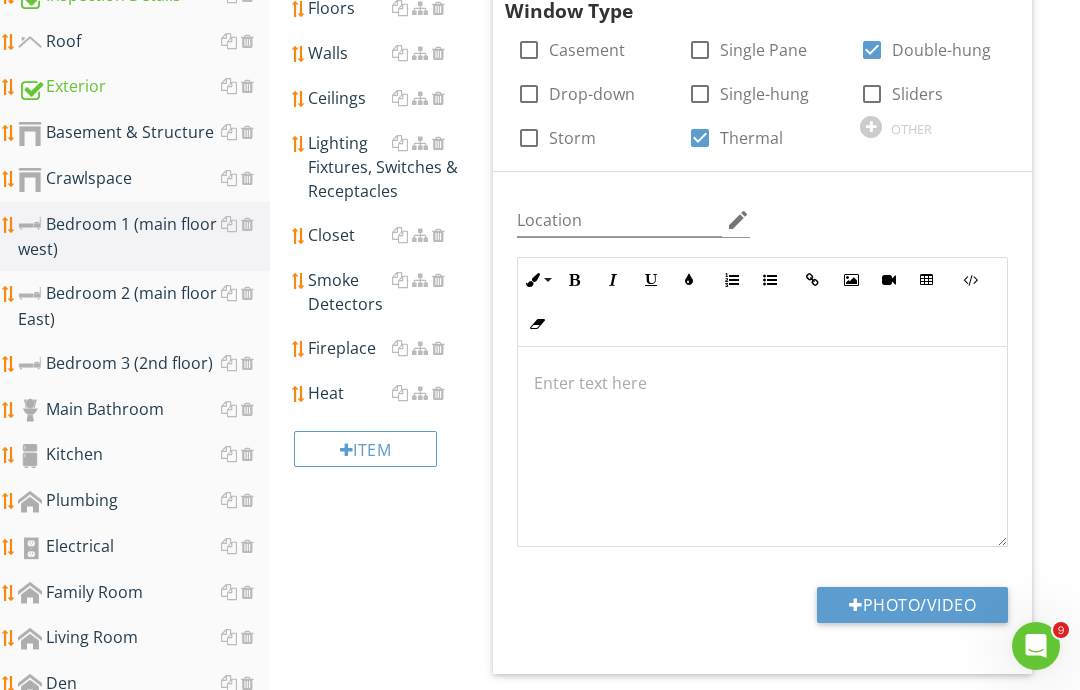 type on "C:\fakepath\image.jpg" 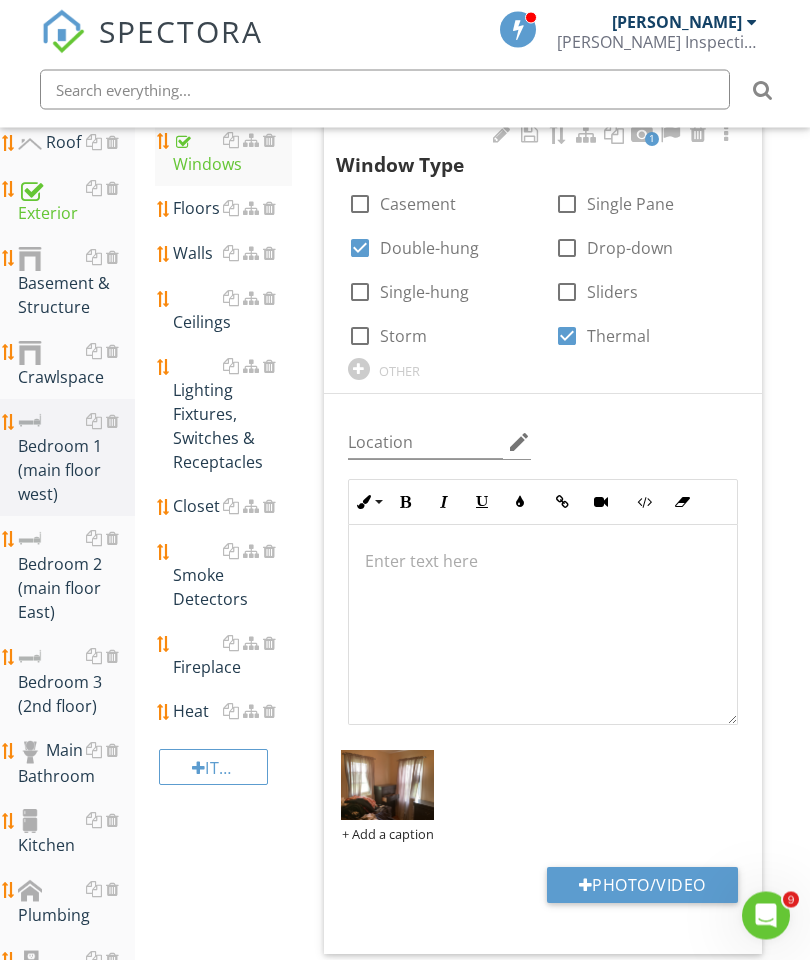 scroll, scrollTop: 372, scrollLeft: 0, axis: vertical 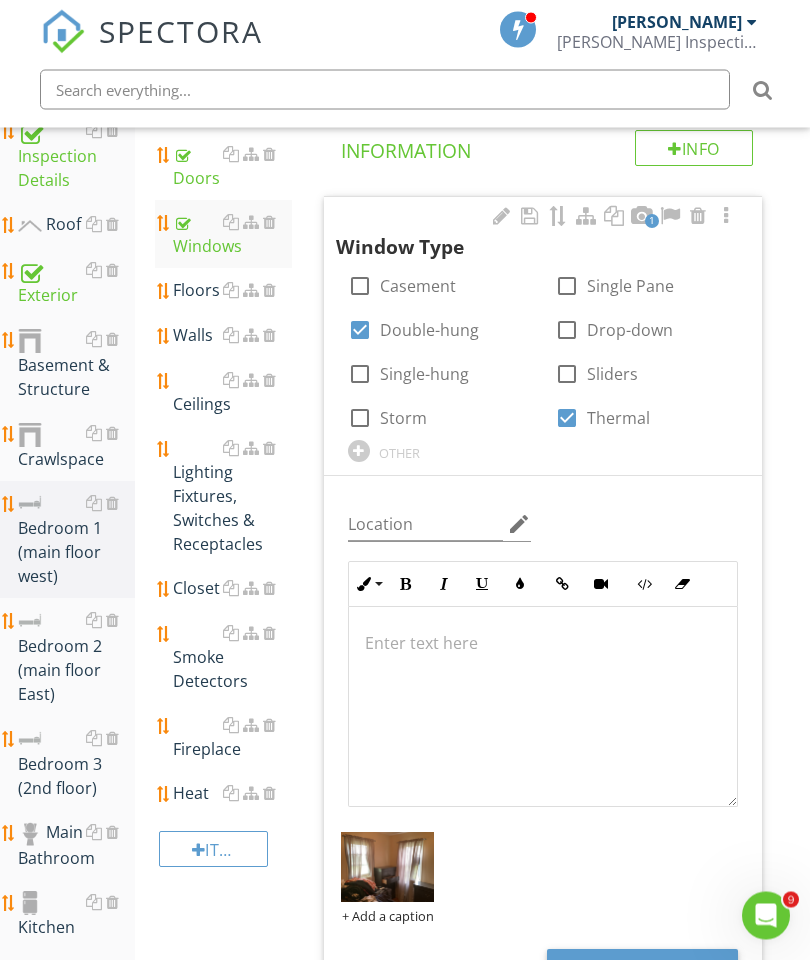 click on "Floors" at bounding box center (232, 291) 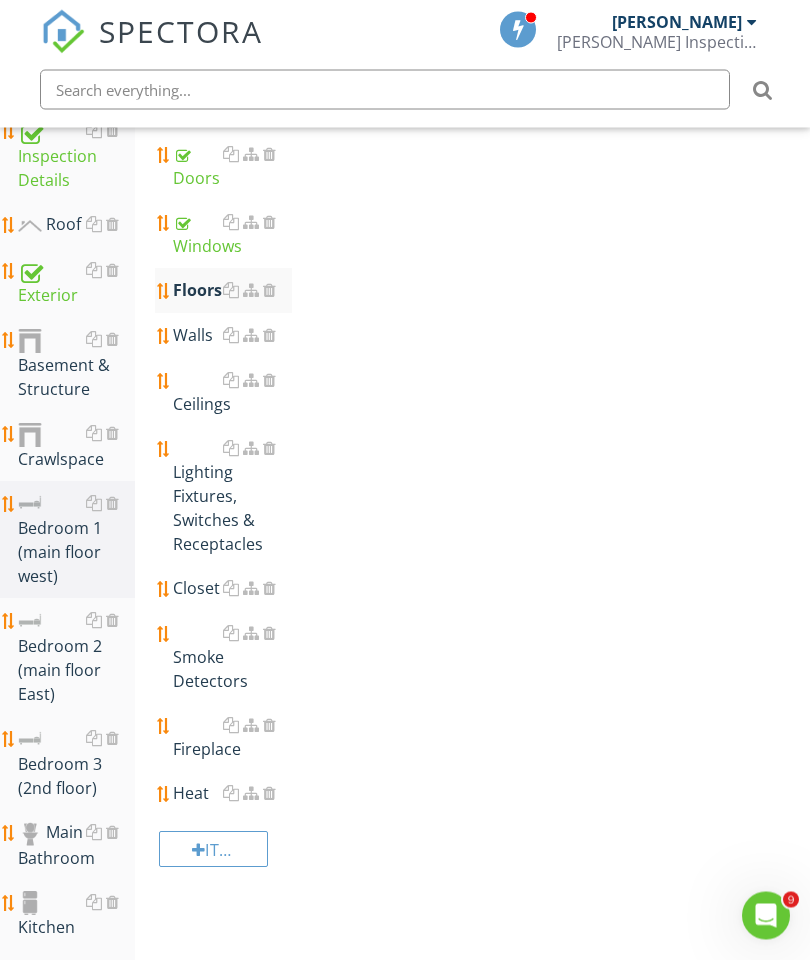 scroll, scrollTop: 373, scrollLeft: 0, axis: vertical 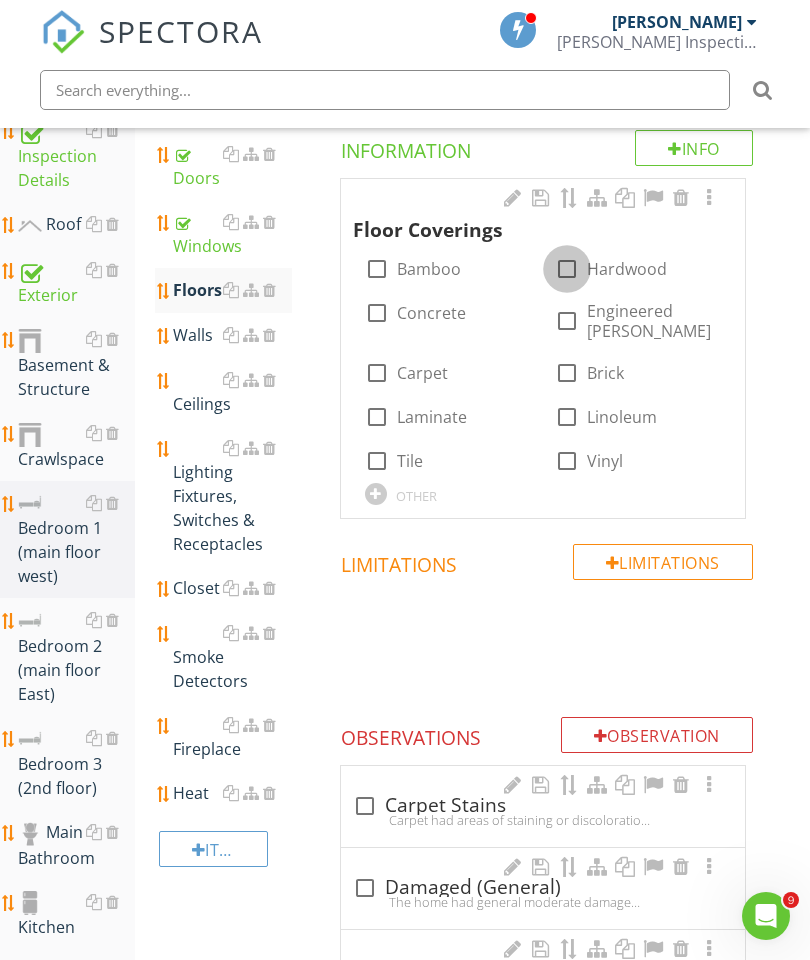 click at bounding box center [567, 269] 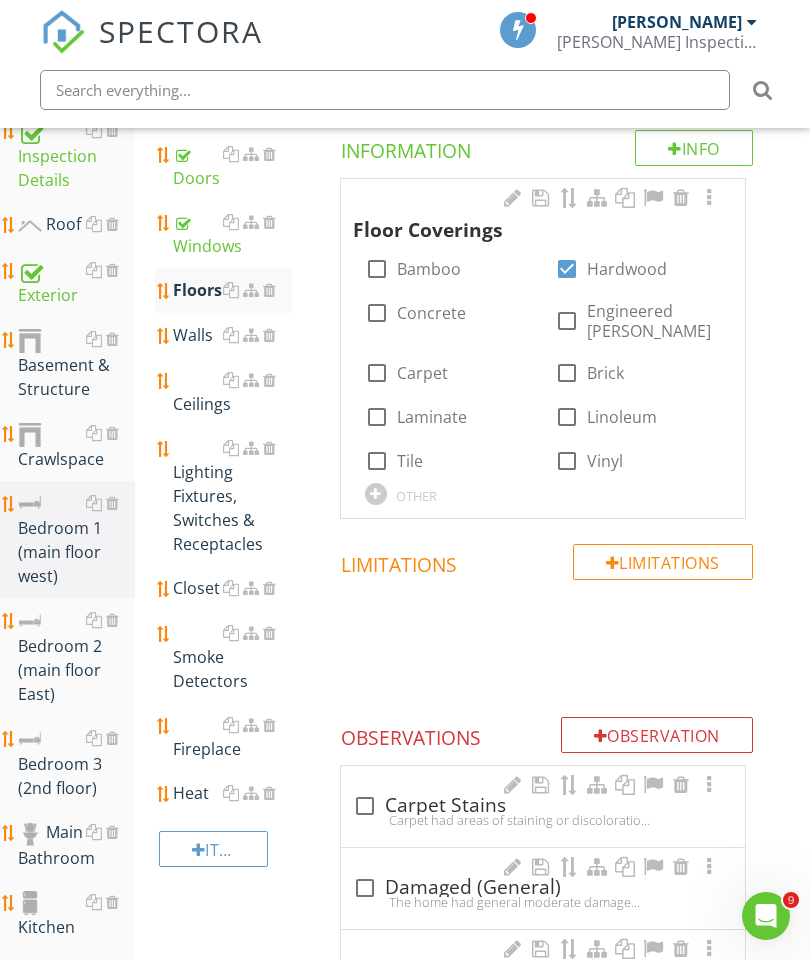 click at bounding box center (709, 198) 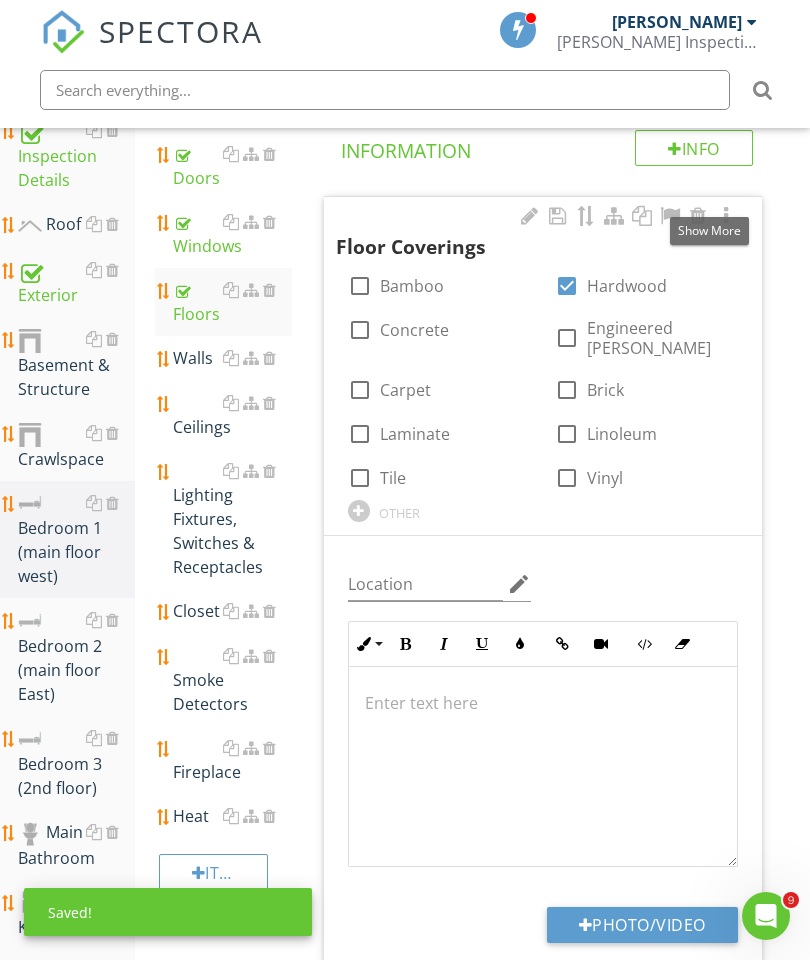 click on "Photo/Video" at bounding box center (642, 925) 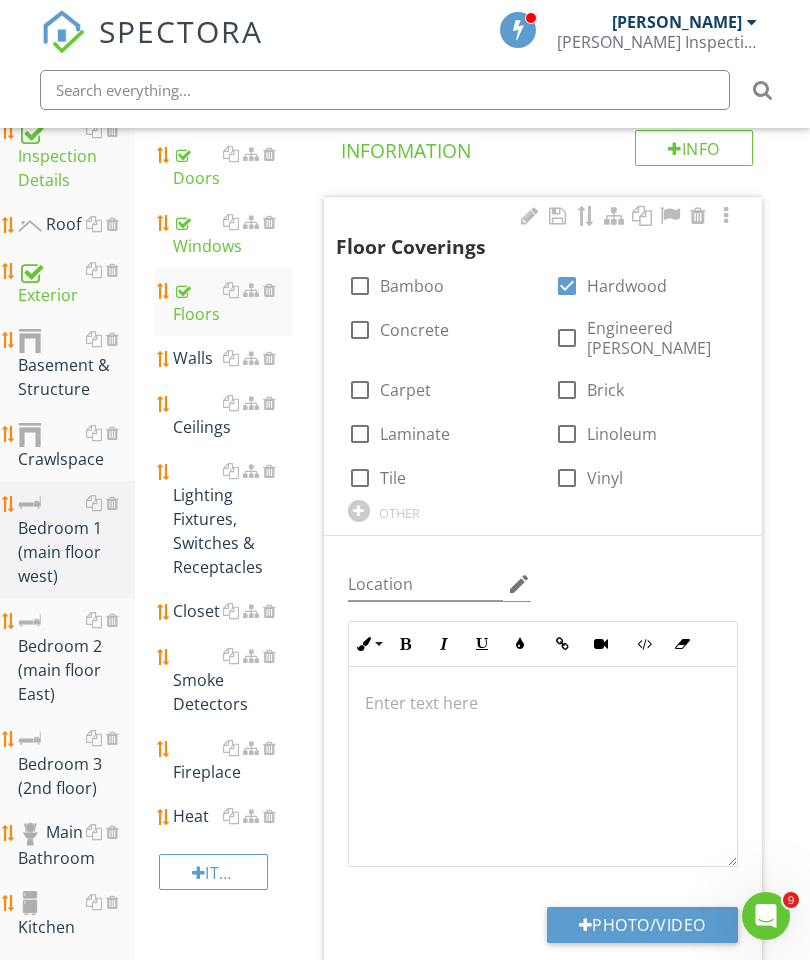 type on "C:\fakepath\image.jpg" 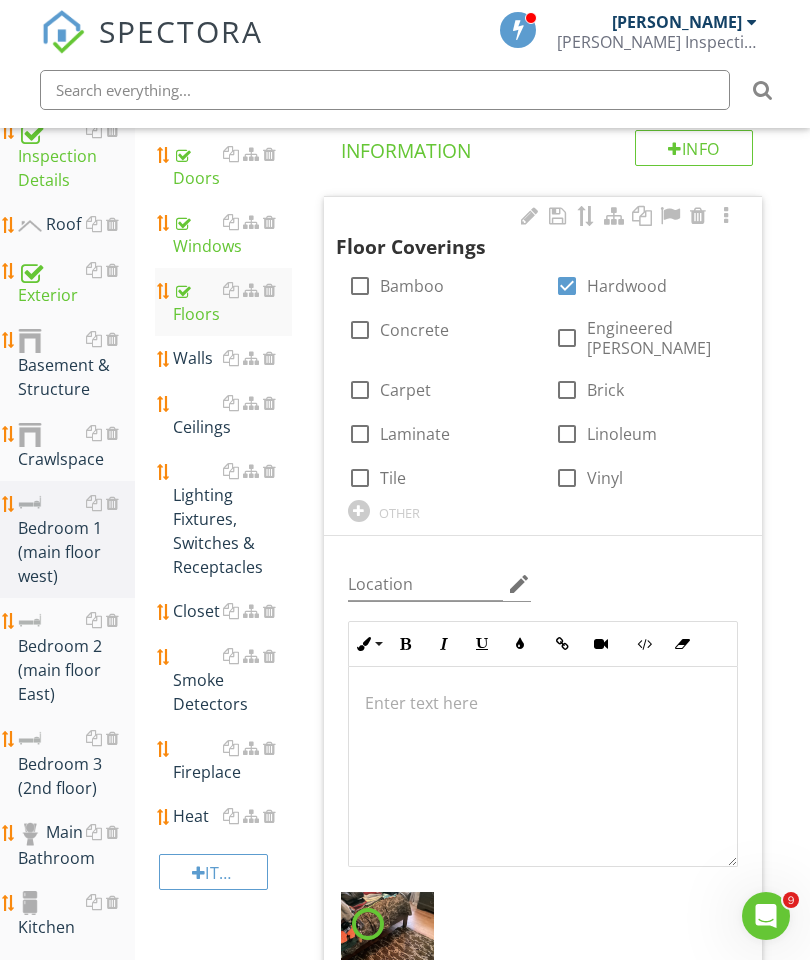 click on "Walls" at bounding box center [232, 358] 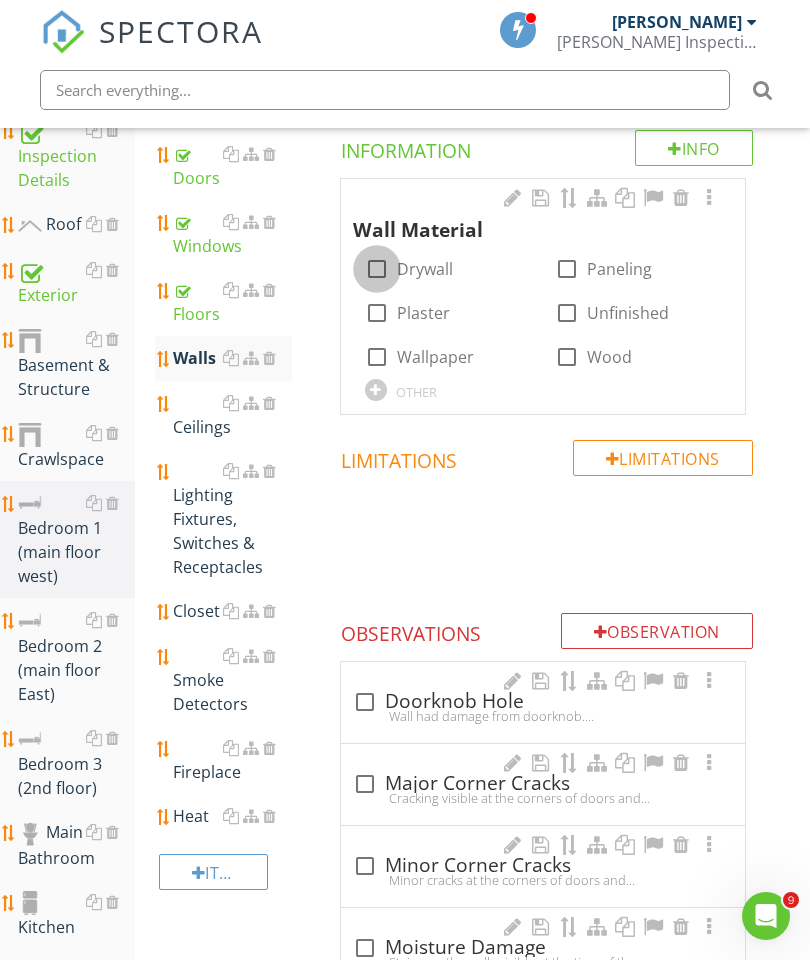 click at bounding box center [377, 269] 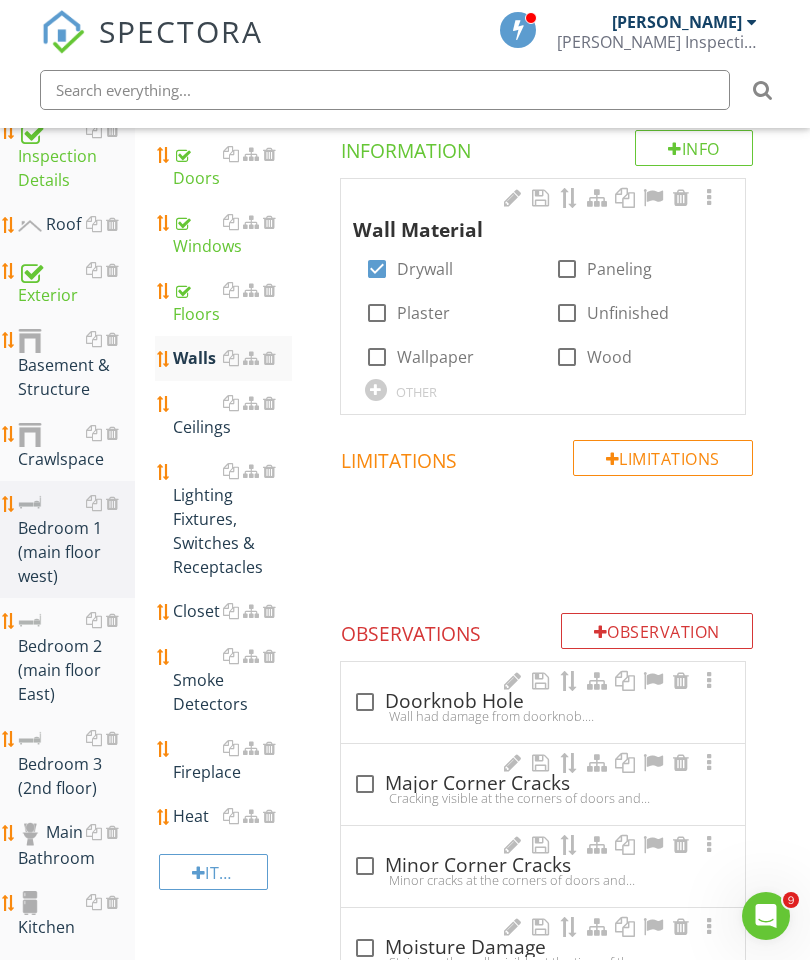 click at bounding box center (709, 198) 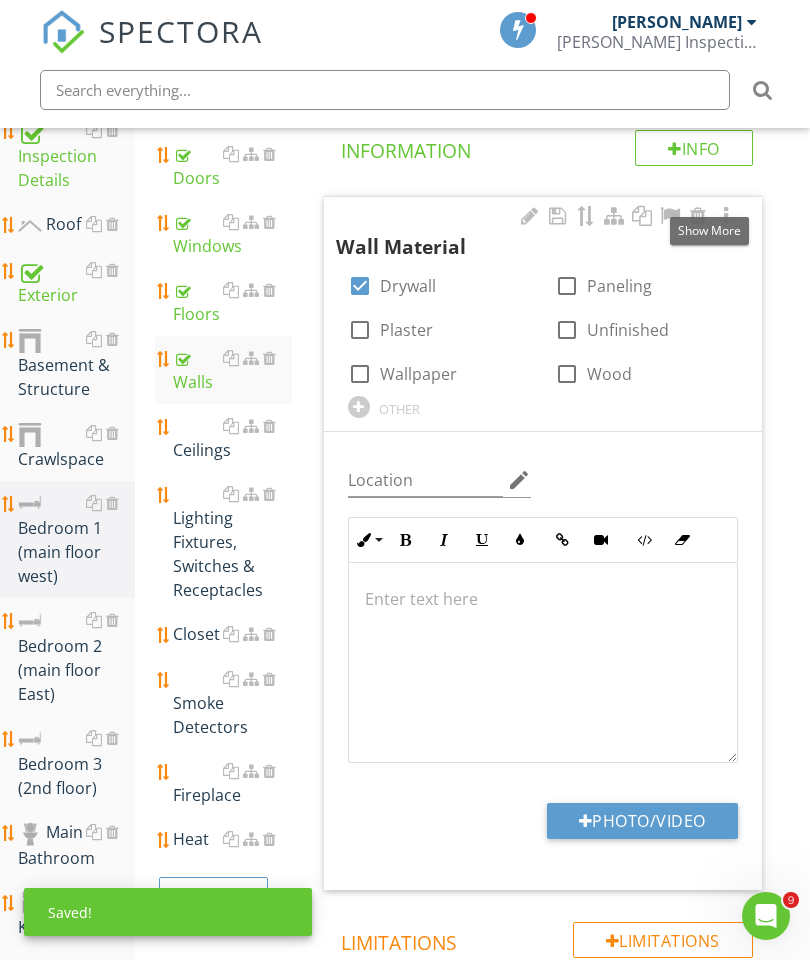 click on "Photo/Video" at bounding box center [642, 821] 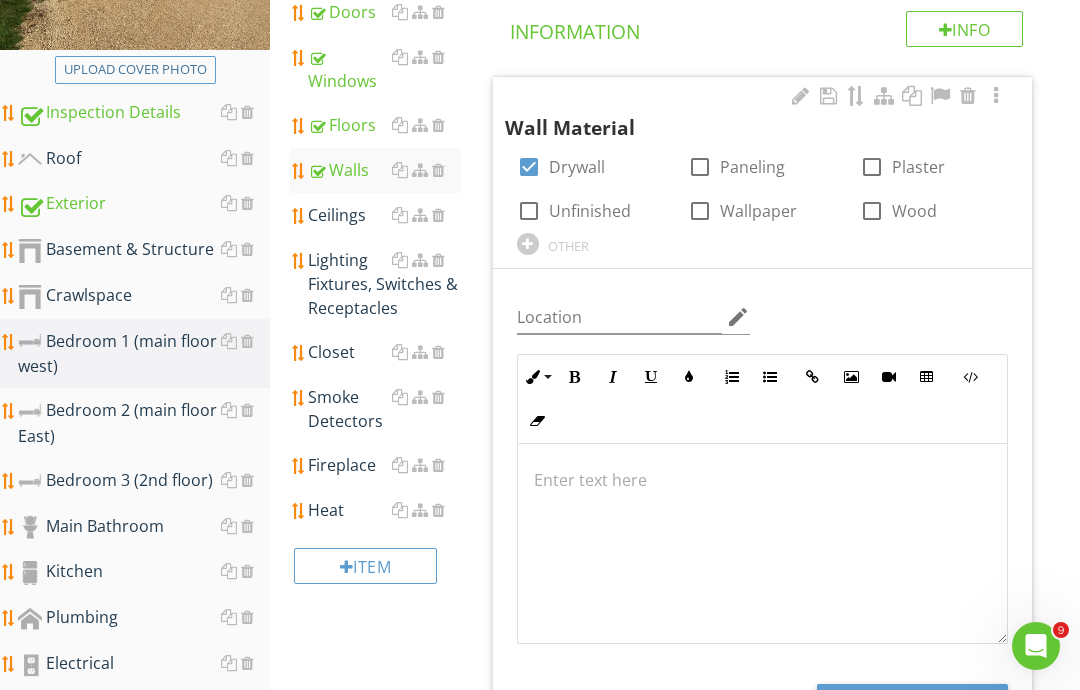 type on "C:\fakepath\image.jpg" 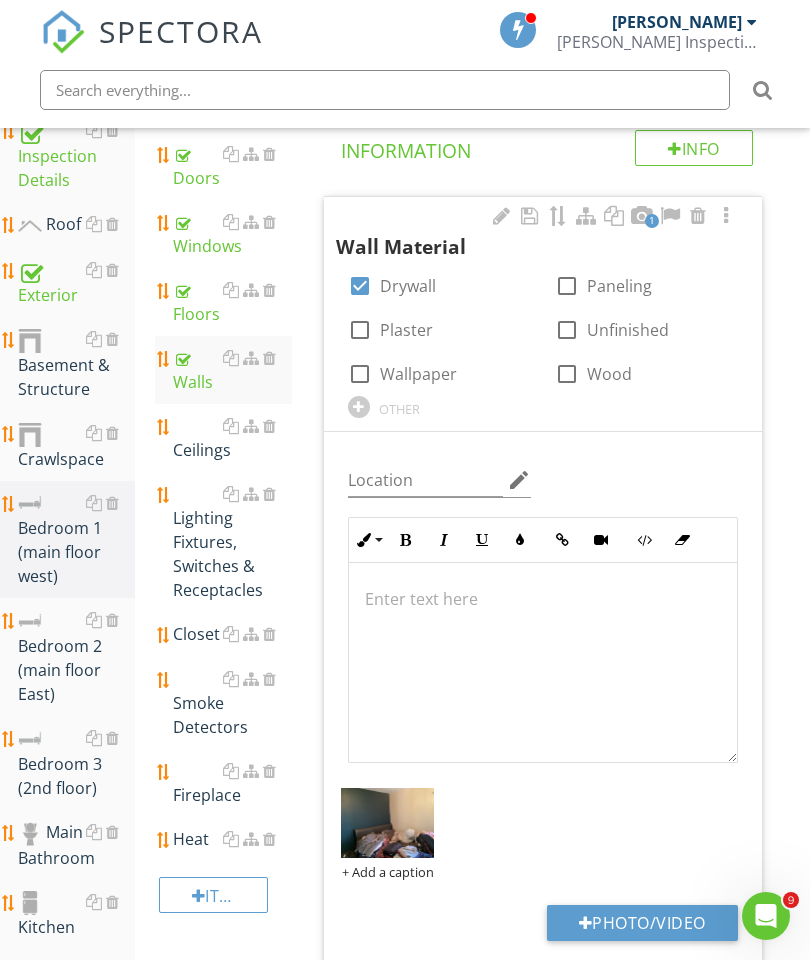 click on "Ceilings" at bounding box center (232, 438) 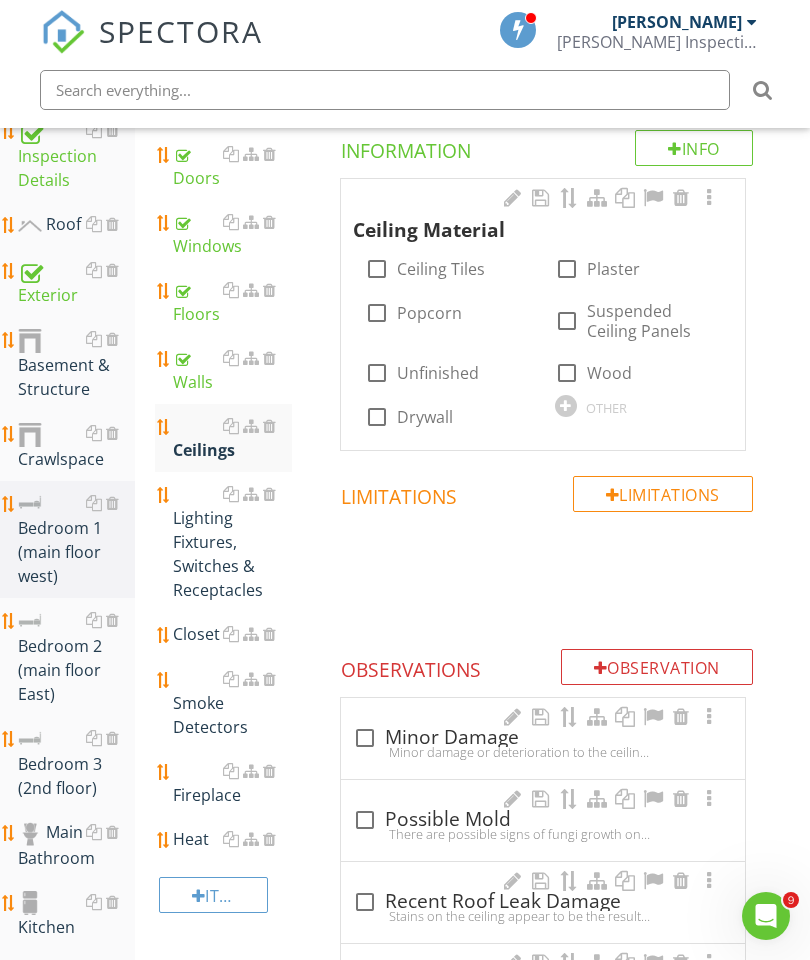 click at bounding box center [377, 417] 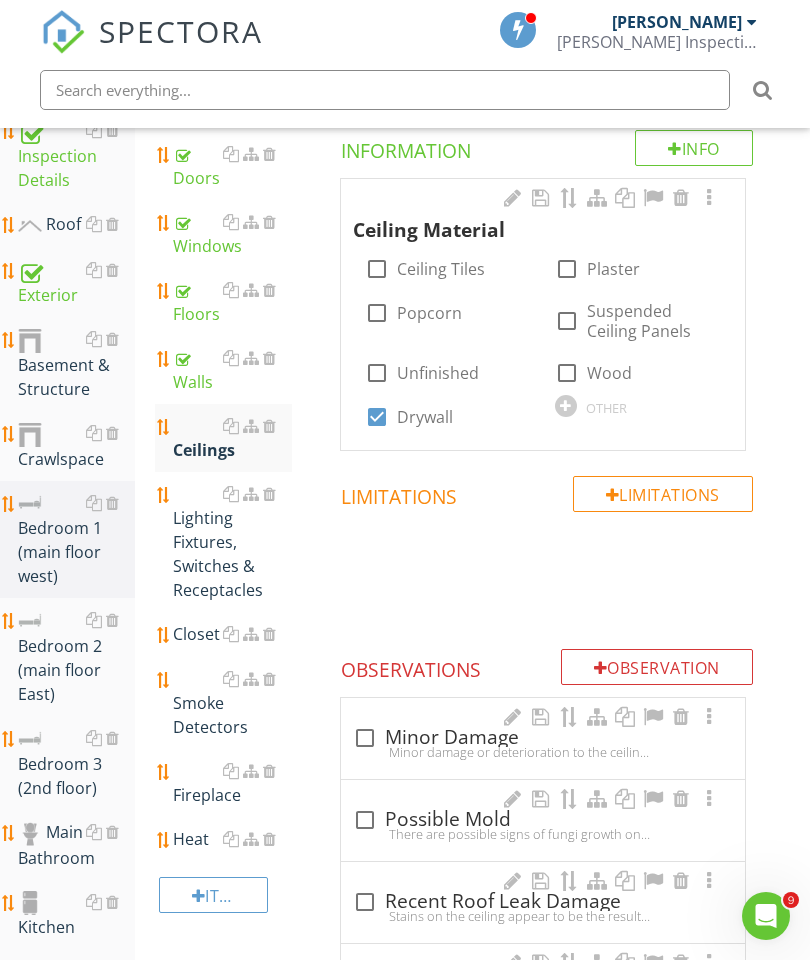 click at bounding box center (709, 198) 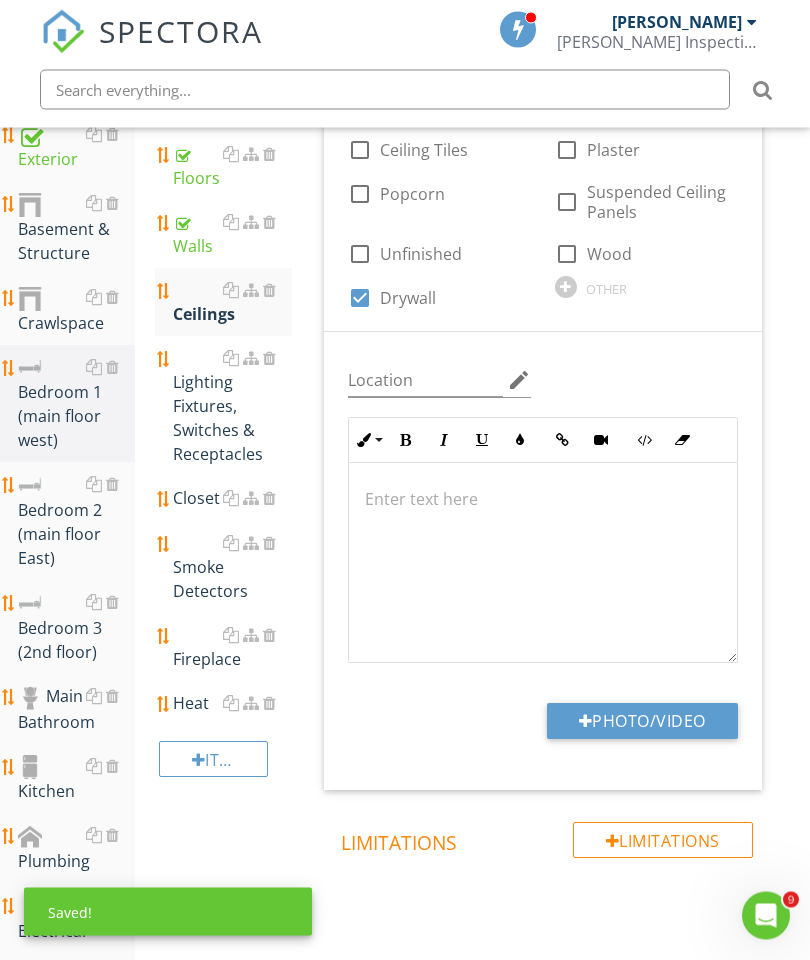 scroll, scrollTop: 592, scrollLeft: 0, axis: vertical 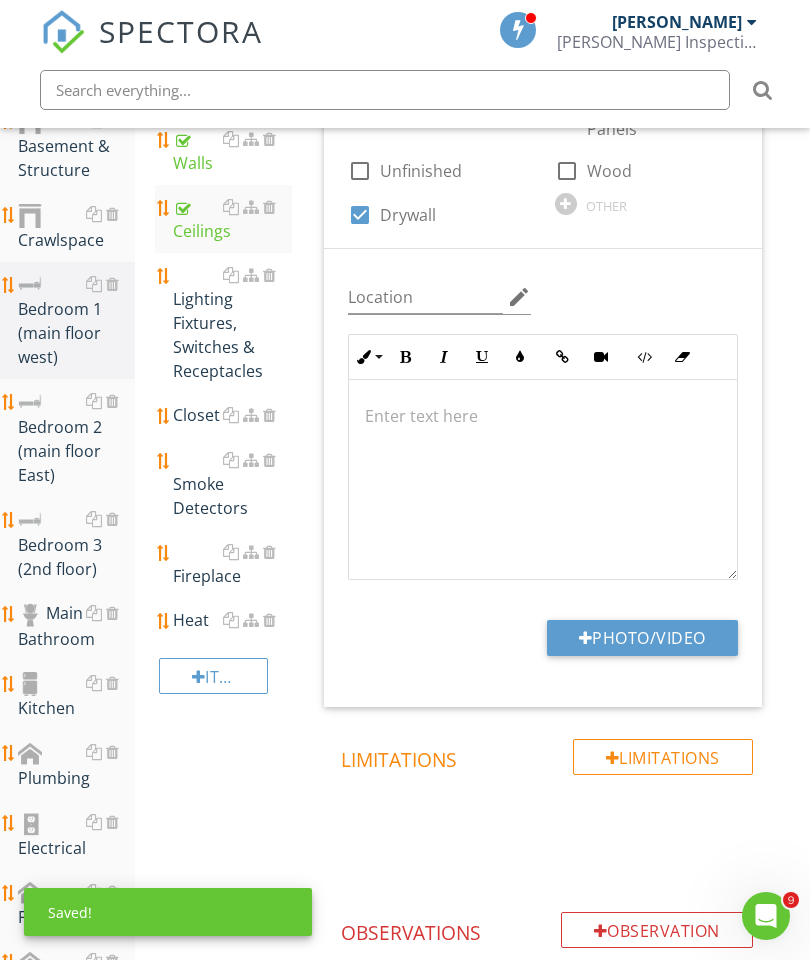 click on "Photo/Video" at bounding box center (642, 638) 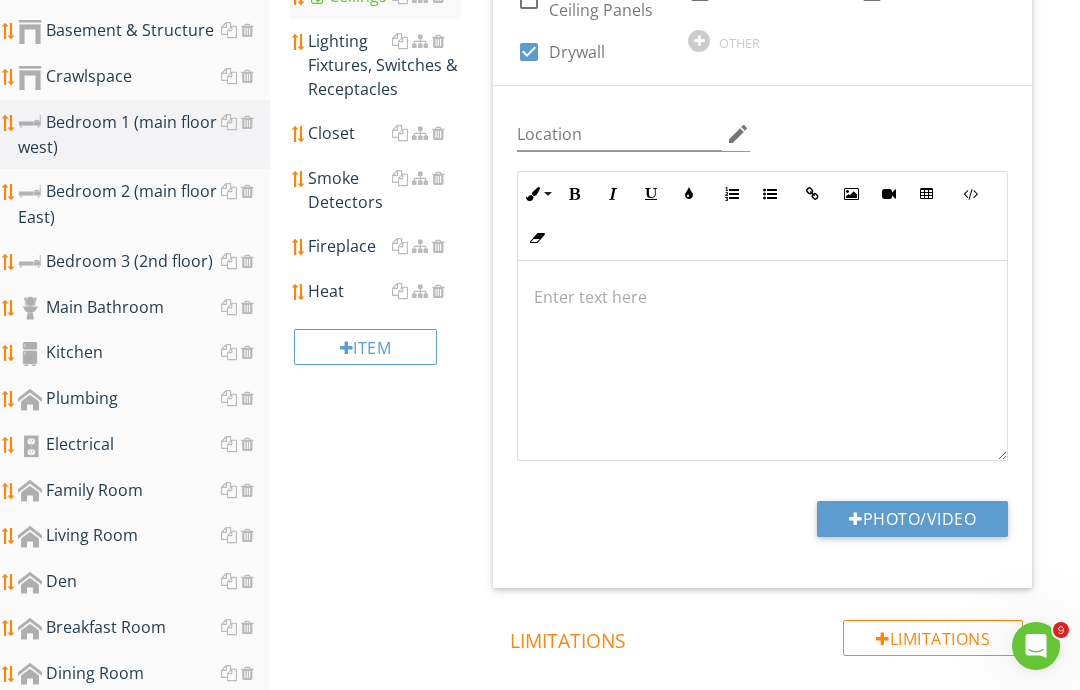 type on "C:\fakepath\image.jpg" 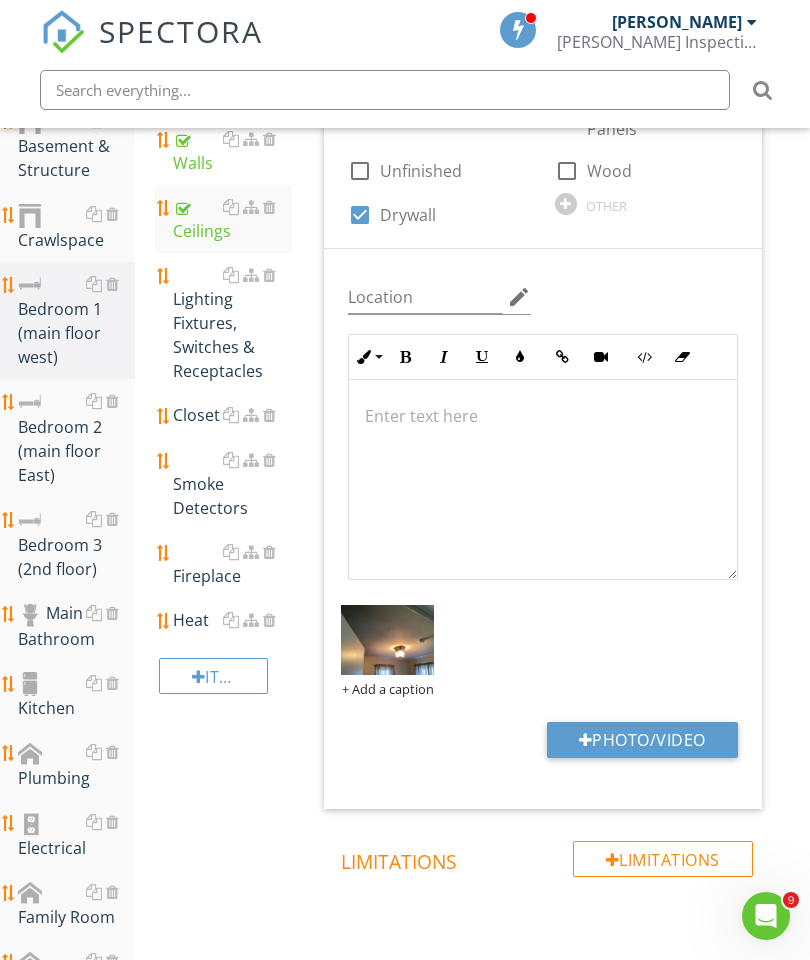 click on "Lighting Fixtures, Switches & Receptacles" at bounding box center [232, 323] 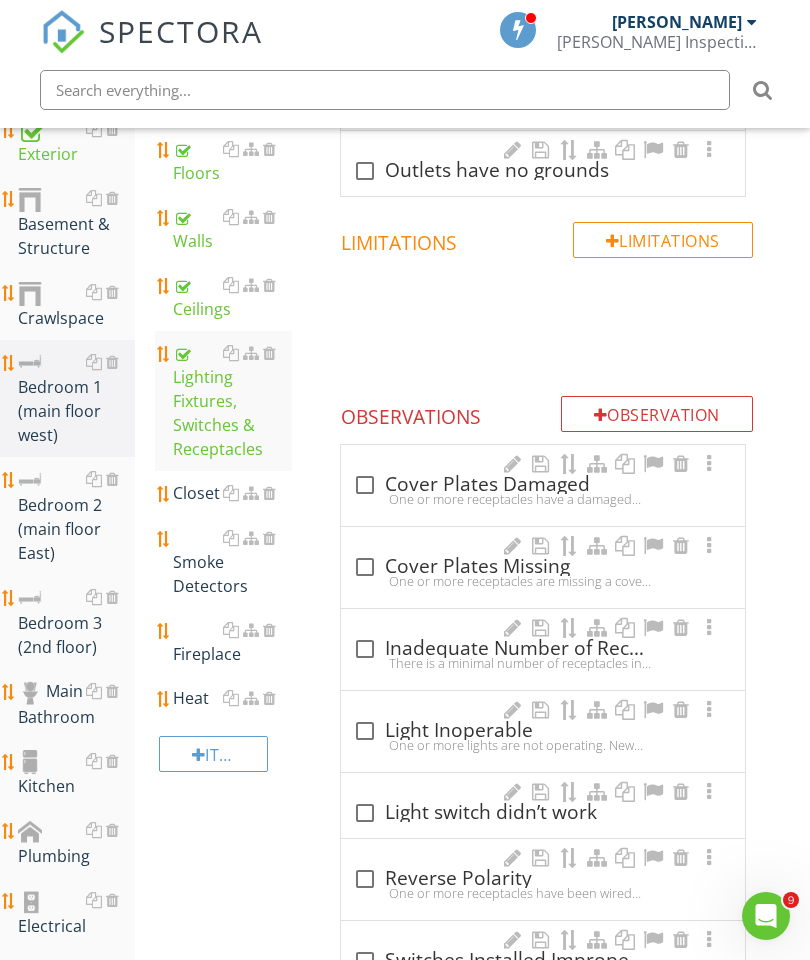 scroll, scrollTop: 503, scrollLeft: 0, axis: vertical 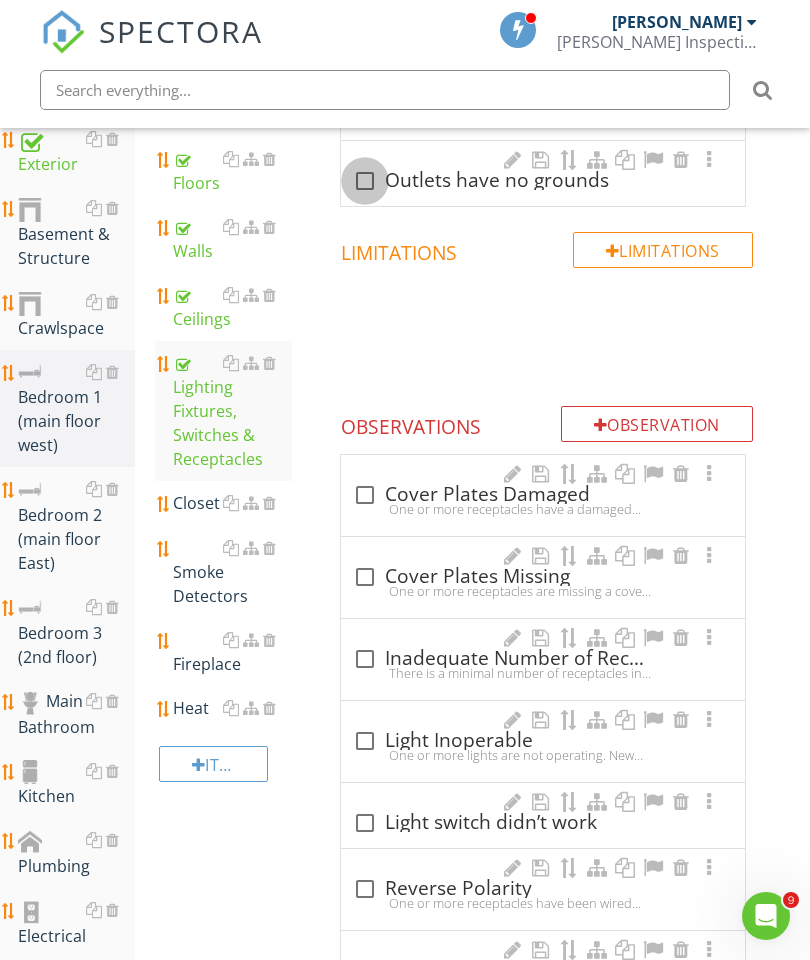 click at bounding box center [365, 181] 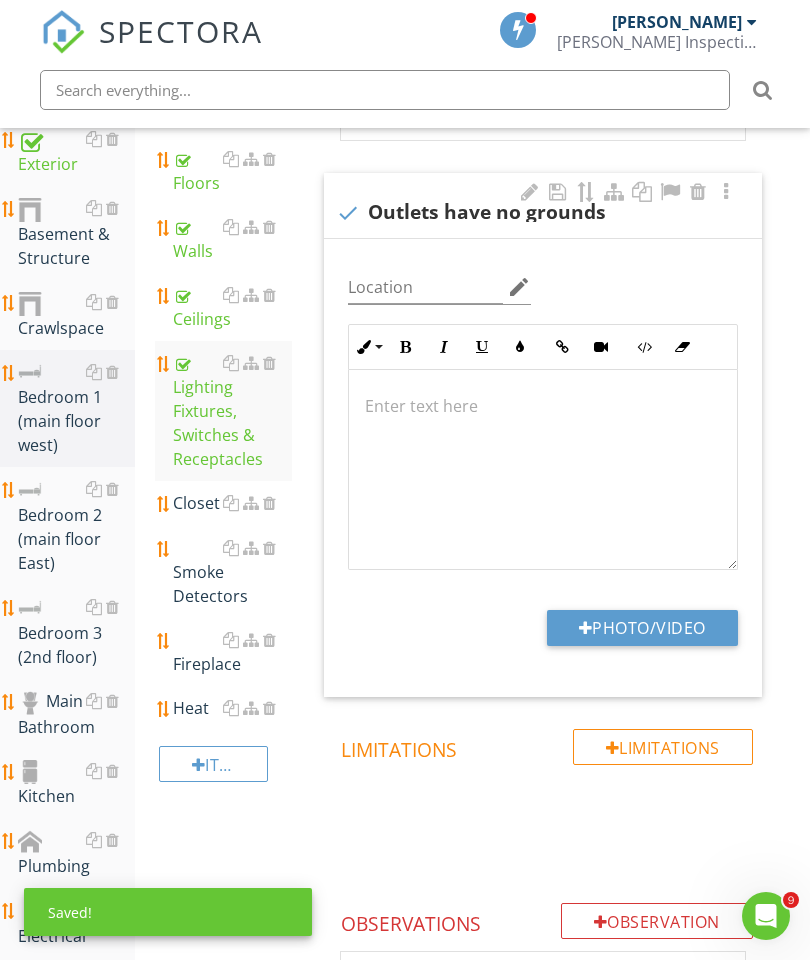 click on "Closet" at bounding box center (232, 503) 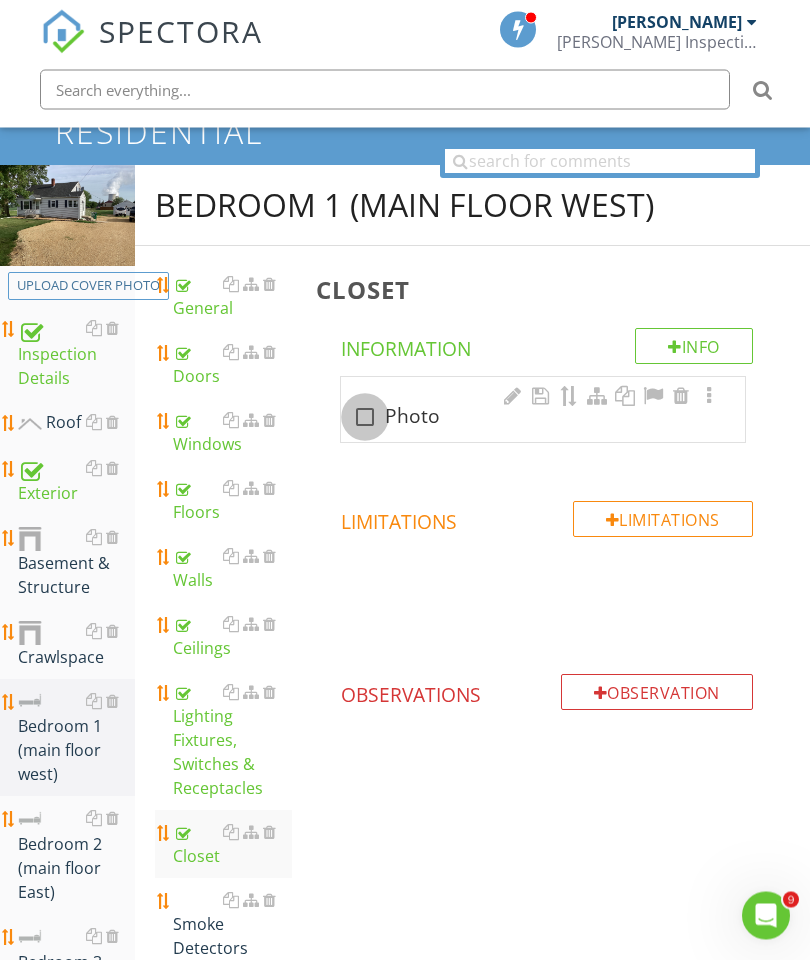 scroll, scrollTop: 175, scrollLeft: 0, axis: vertical 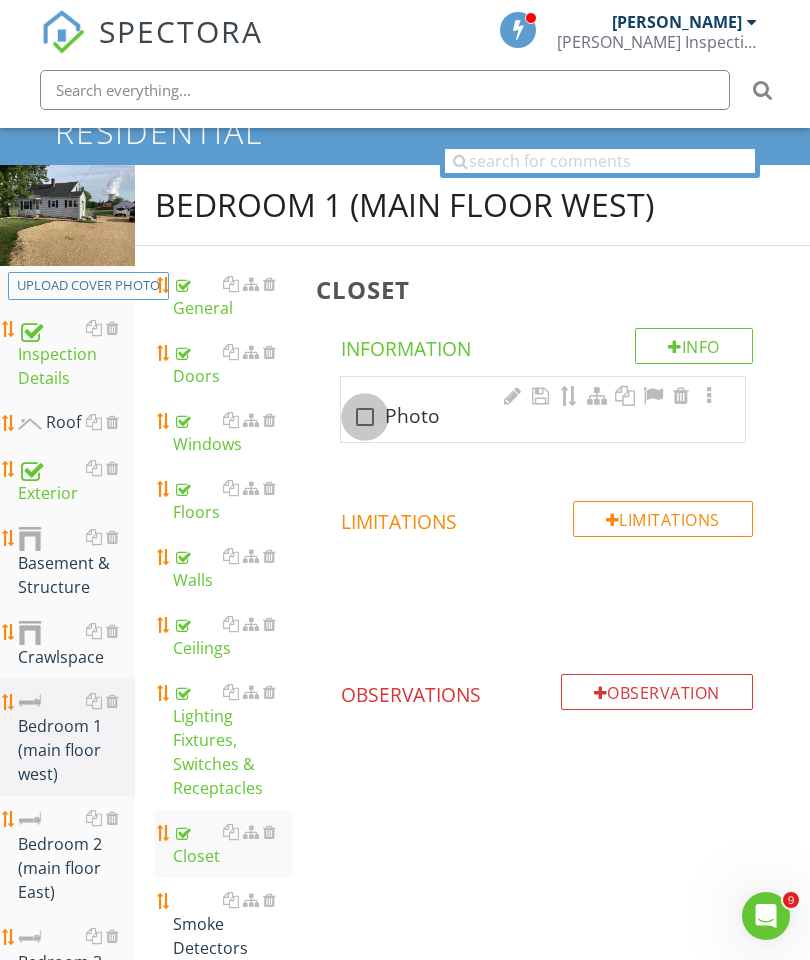 click at bounding box center [365, 417] 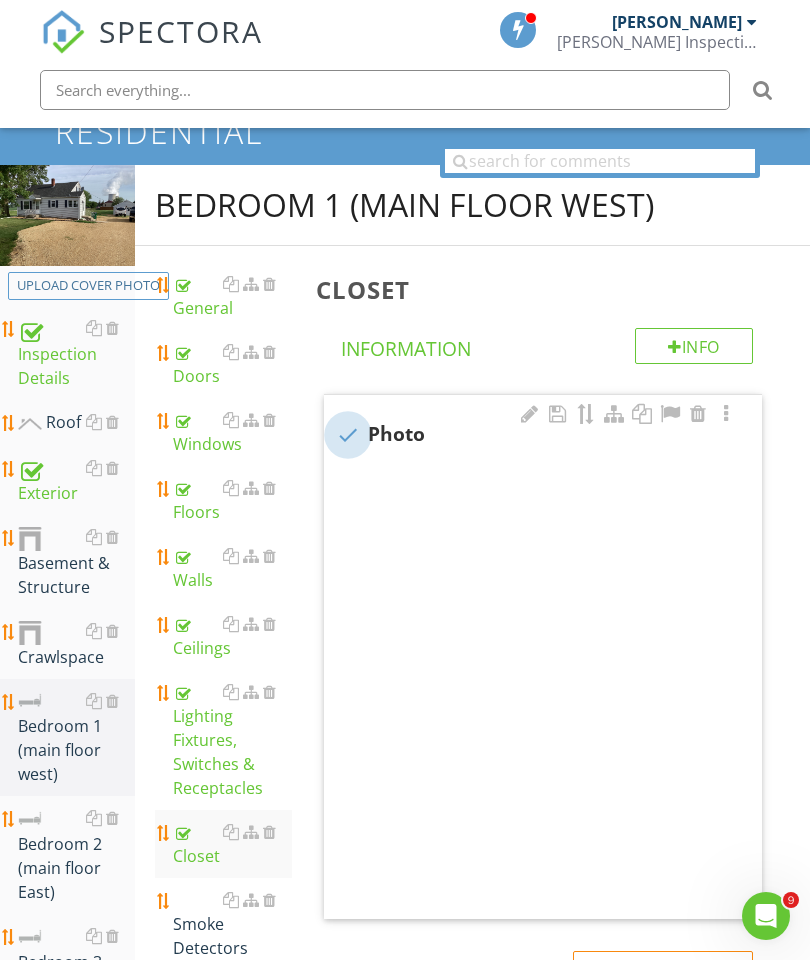 checkbox on "true" 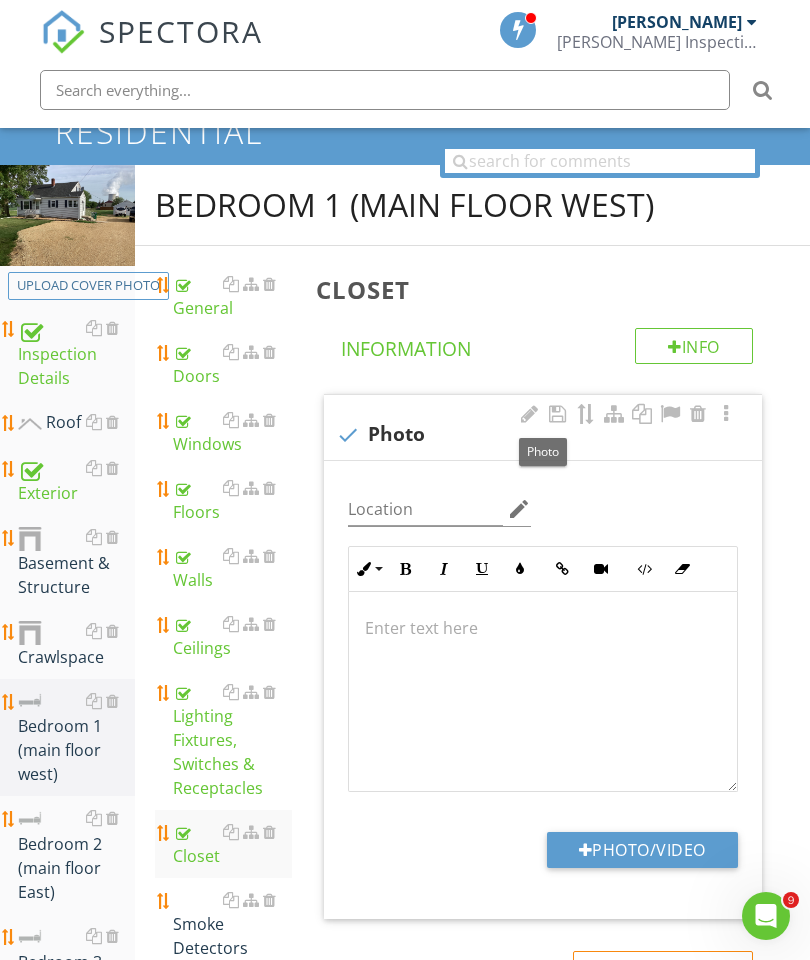 click on "Photo/Video" at bounding box center [642, 850] 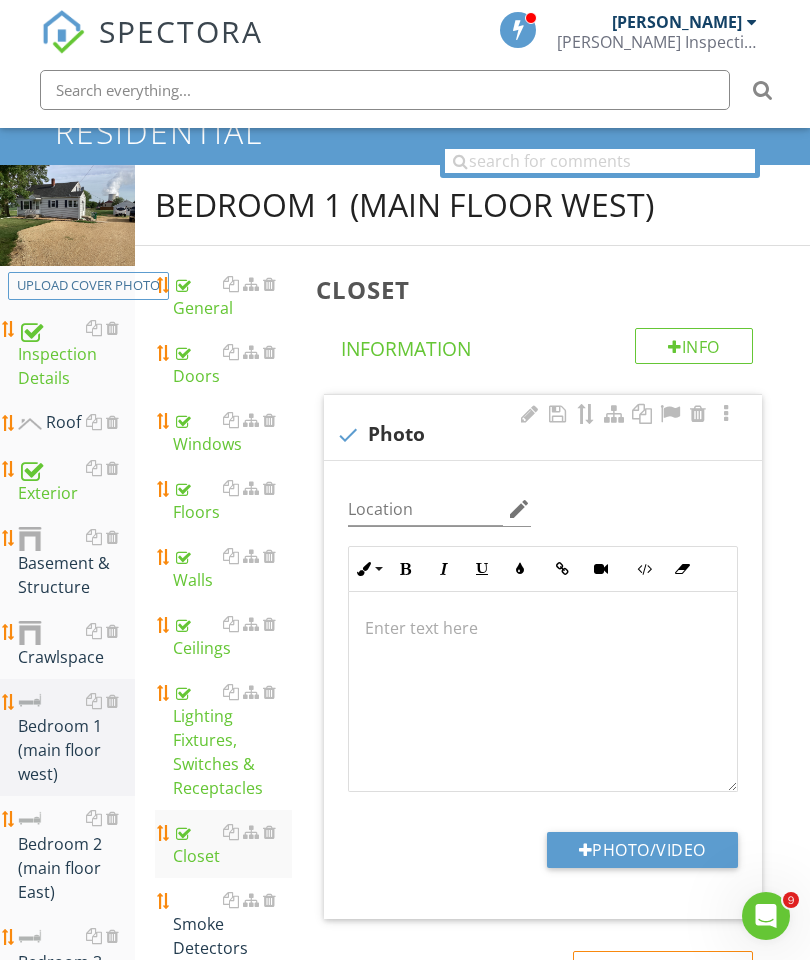 type on "C:\fakepath\image.jpg" 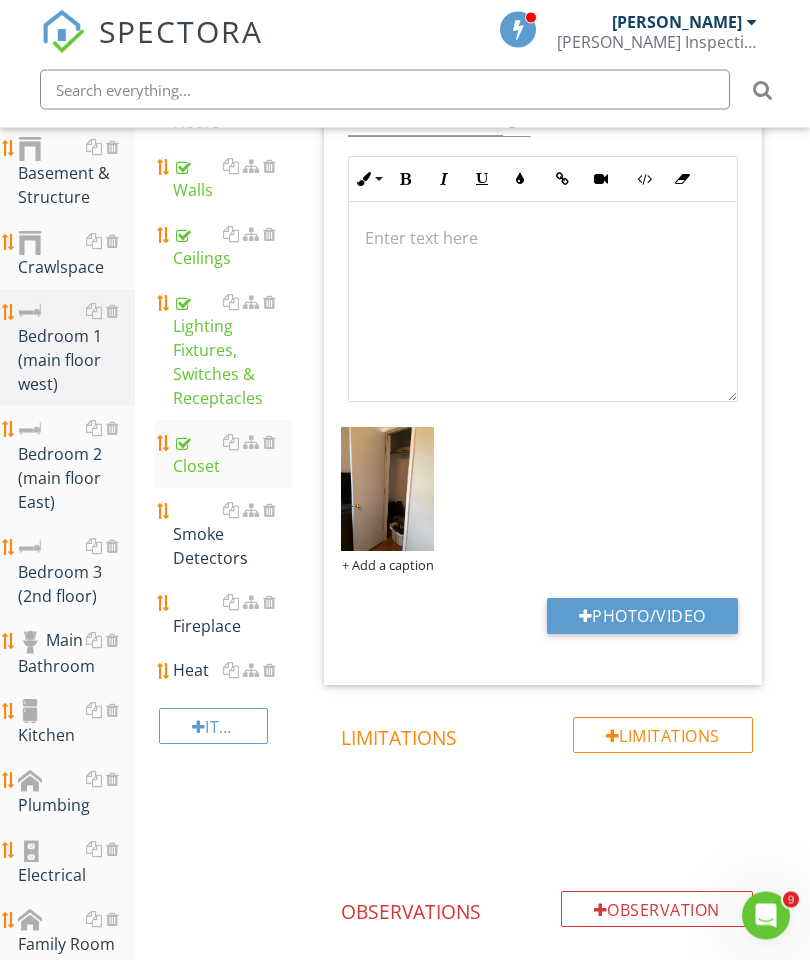 scroll, scrollTop: 574, scrollLeft: 0, axis: vertical 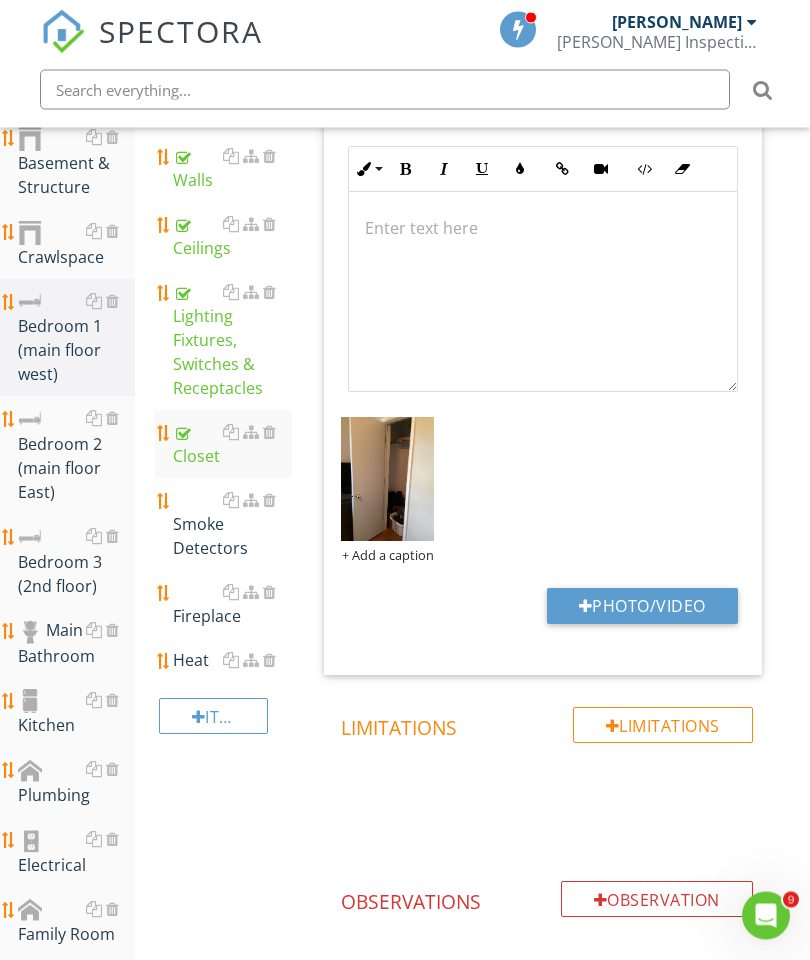 click on "Smoke Detectors" at bounding box center [232, 525] 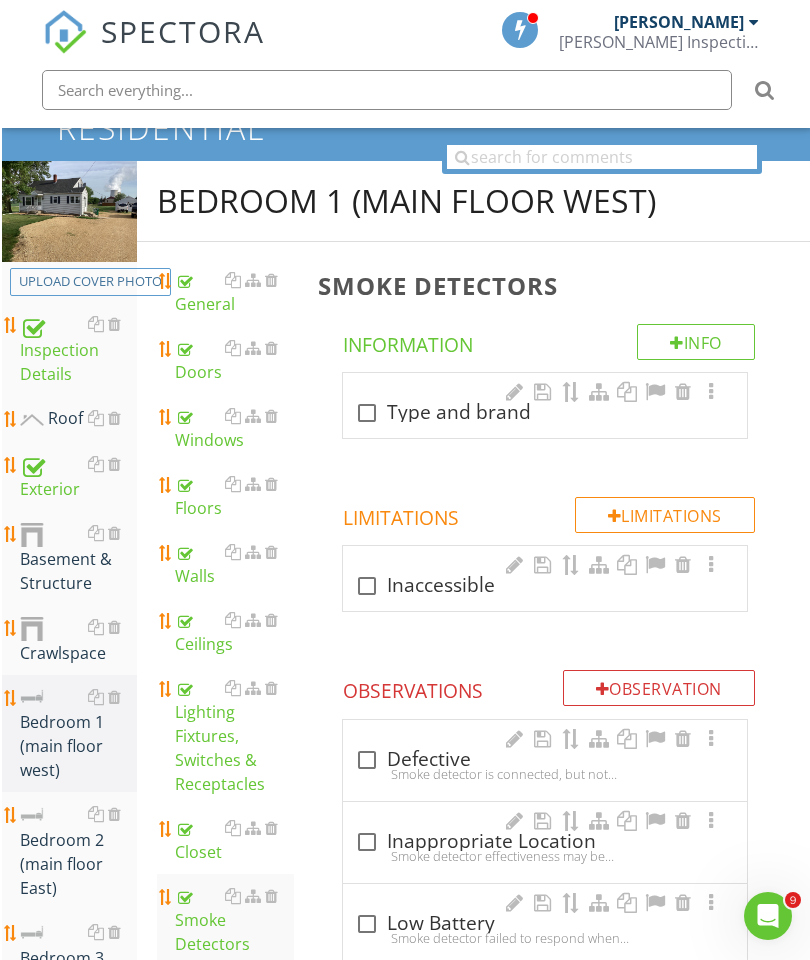 scroll, scrollTop: 177, scrollLeft: 0, axis: vertical 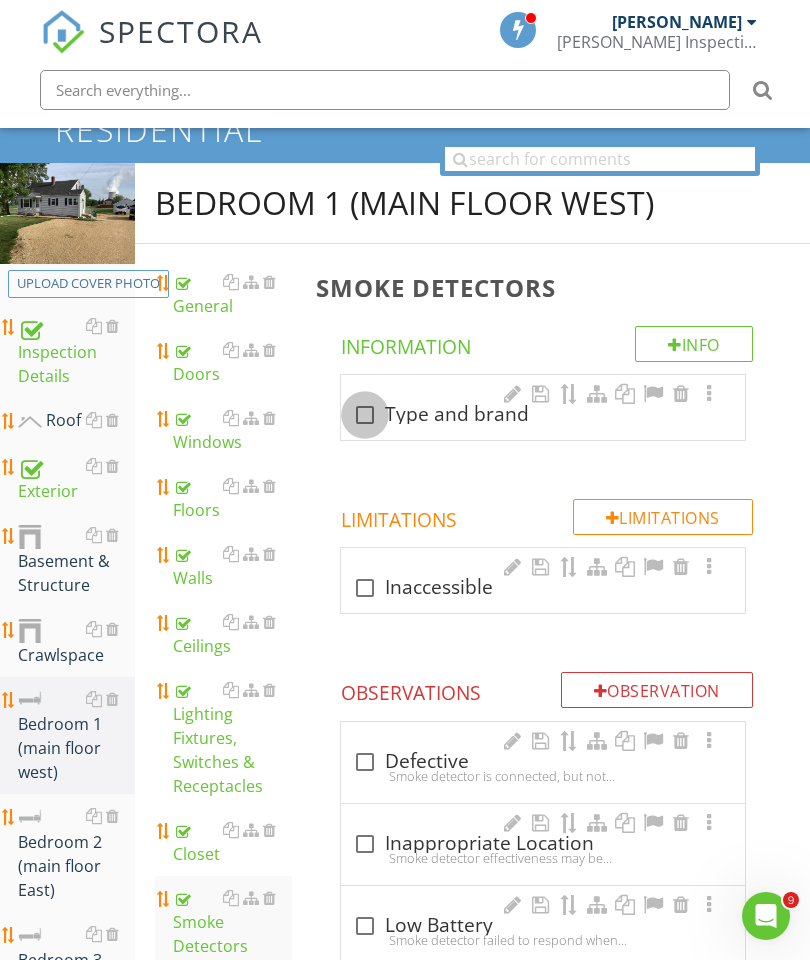 click at bounding box center [365, 415] 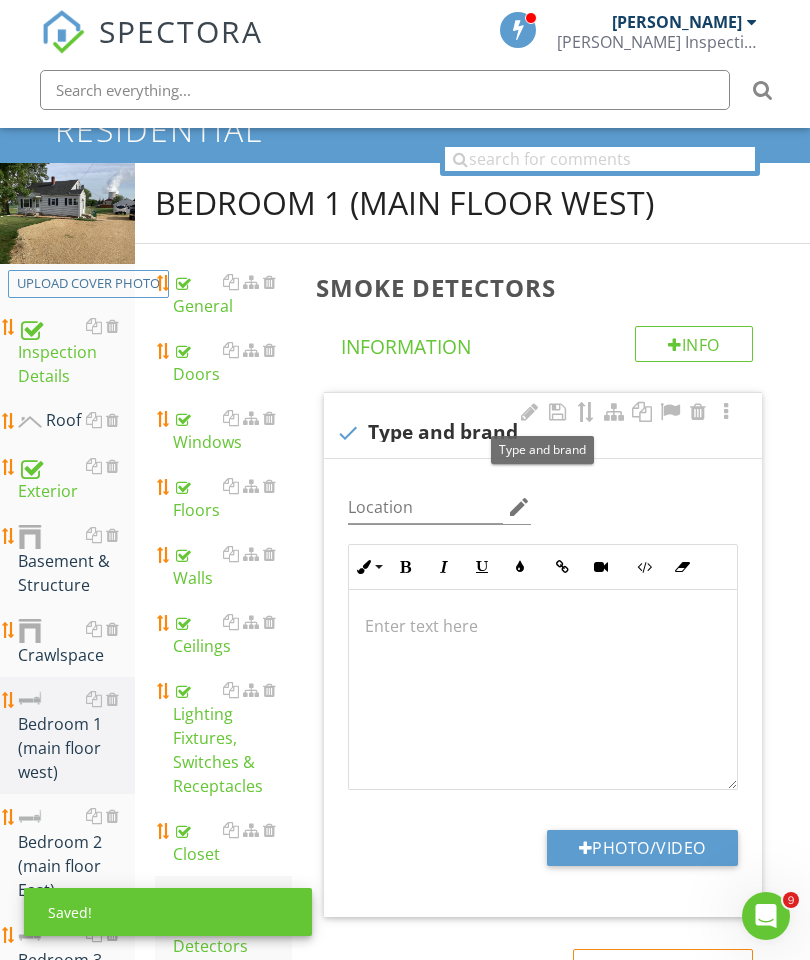 click at bounding box center (543, 626) 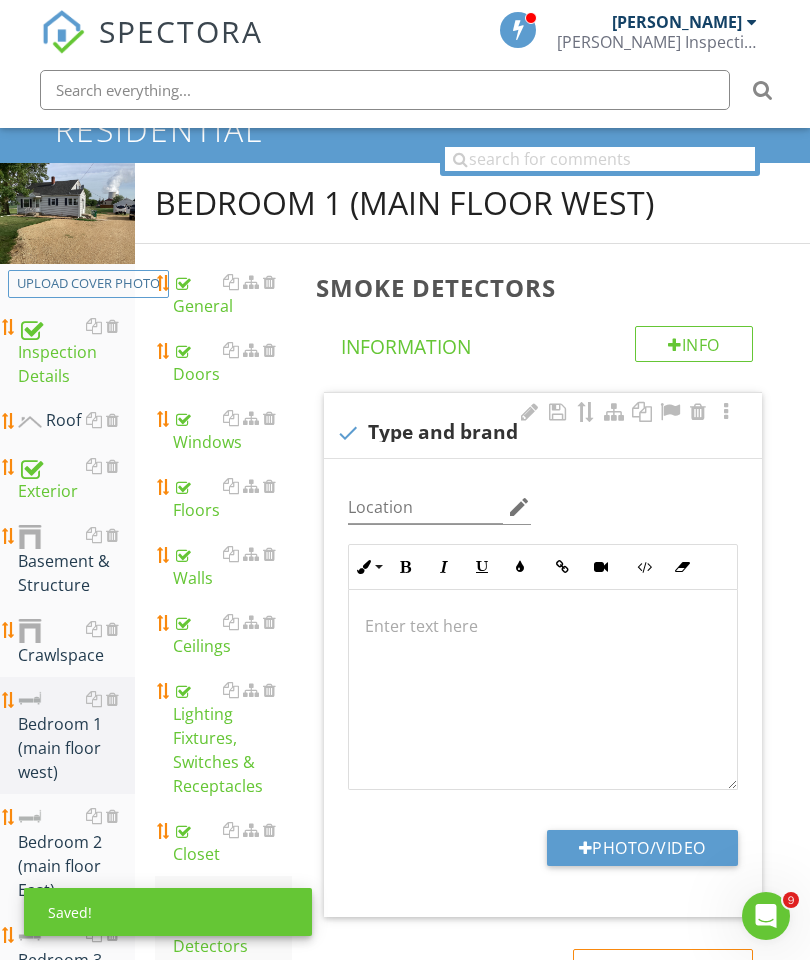 scroll, scrollTop: 203, scrollLeft: 38, axis: both 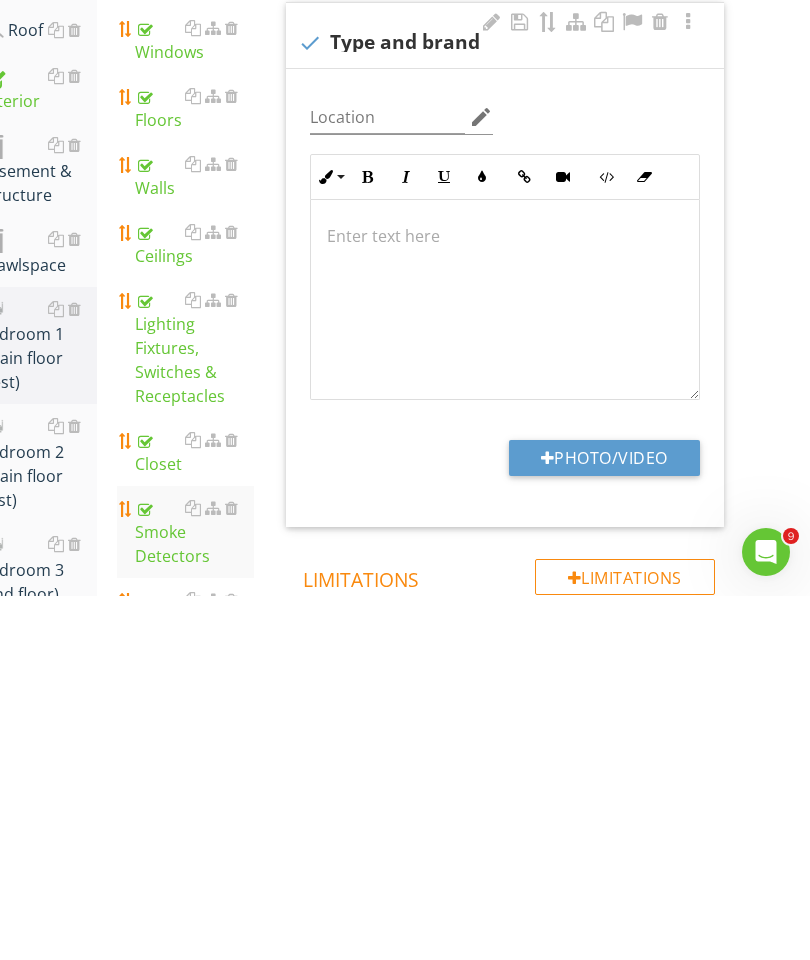 type 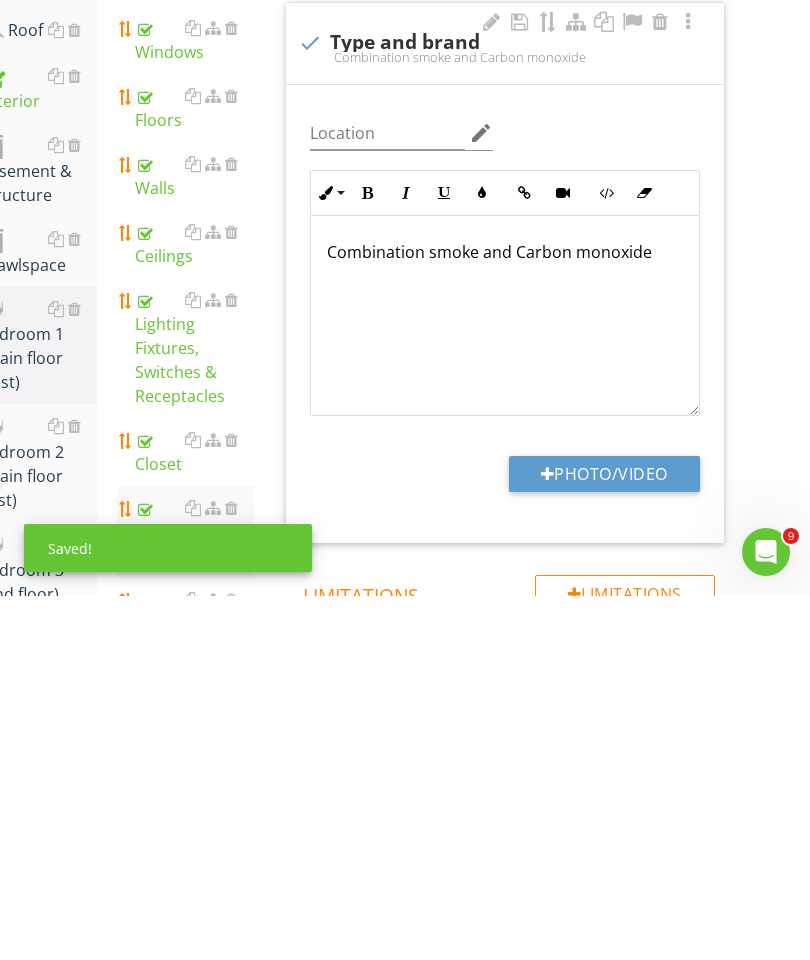 click on "Photo/Video" at bounding box center [604, 838] 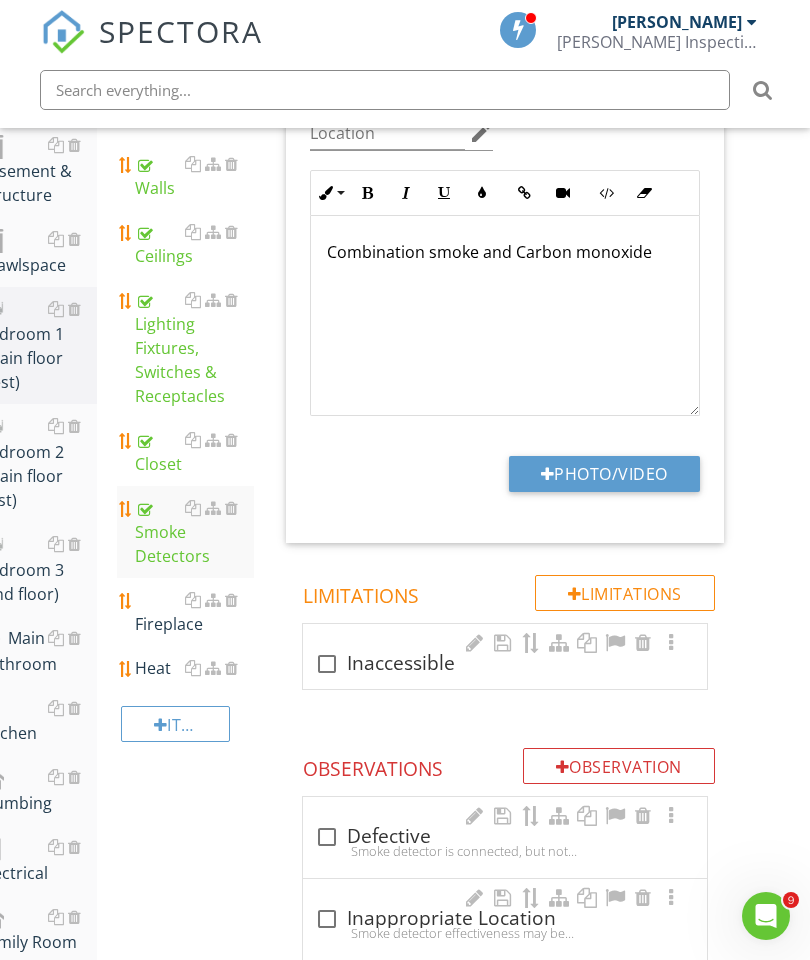 type on "C:\fakepath\image.jpg" 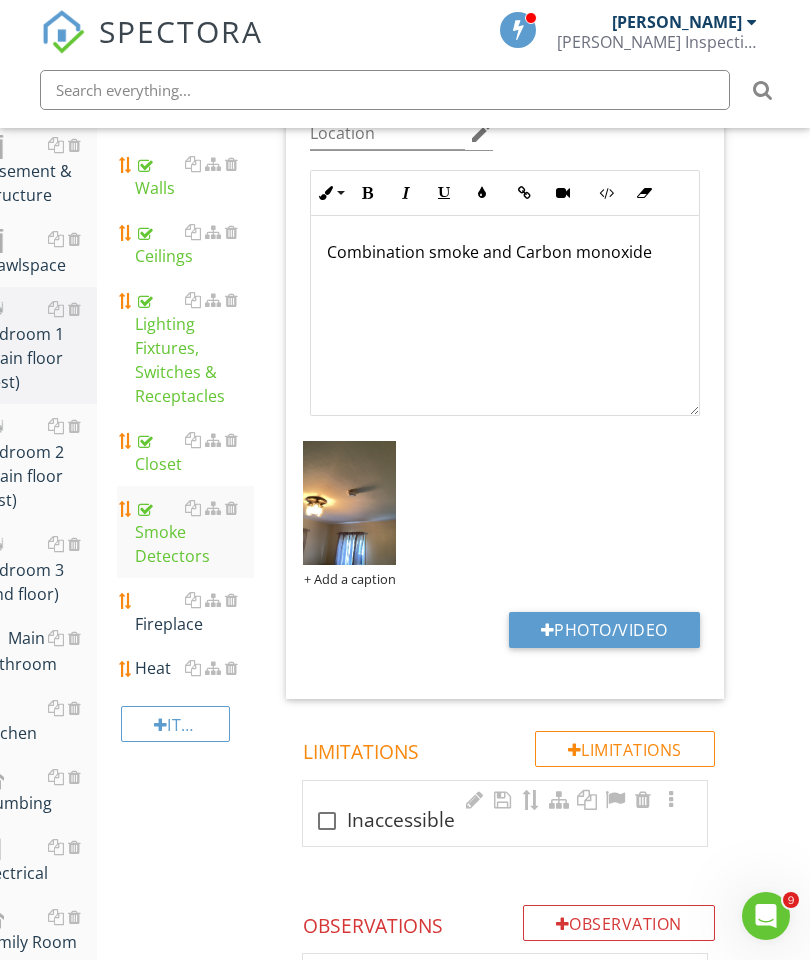 click at bounding box center [231, 600] 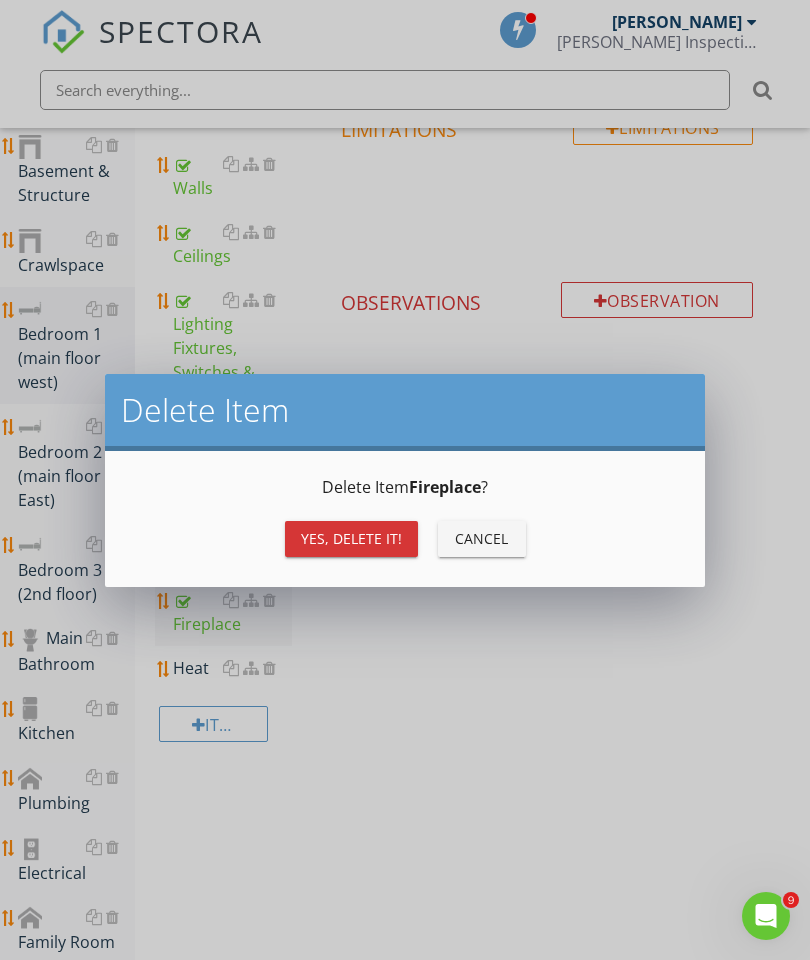 click on "Yes, Delete it!" at bounding box center (351, 538) 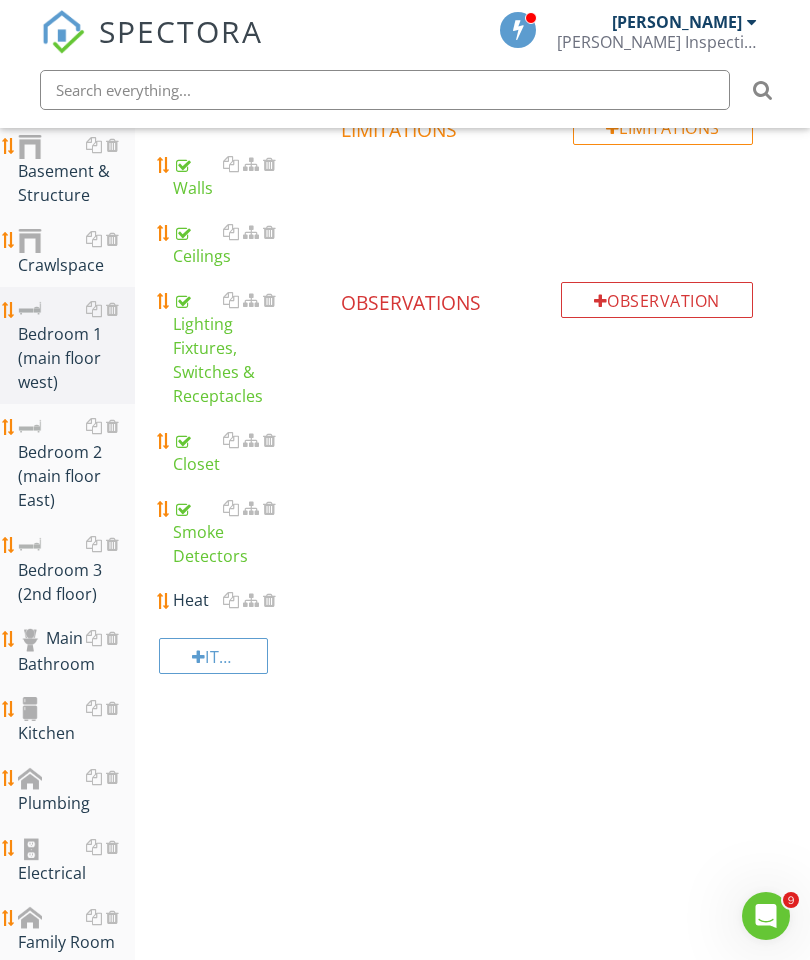 click on "Heat" at bounding box center (232, 600) 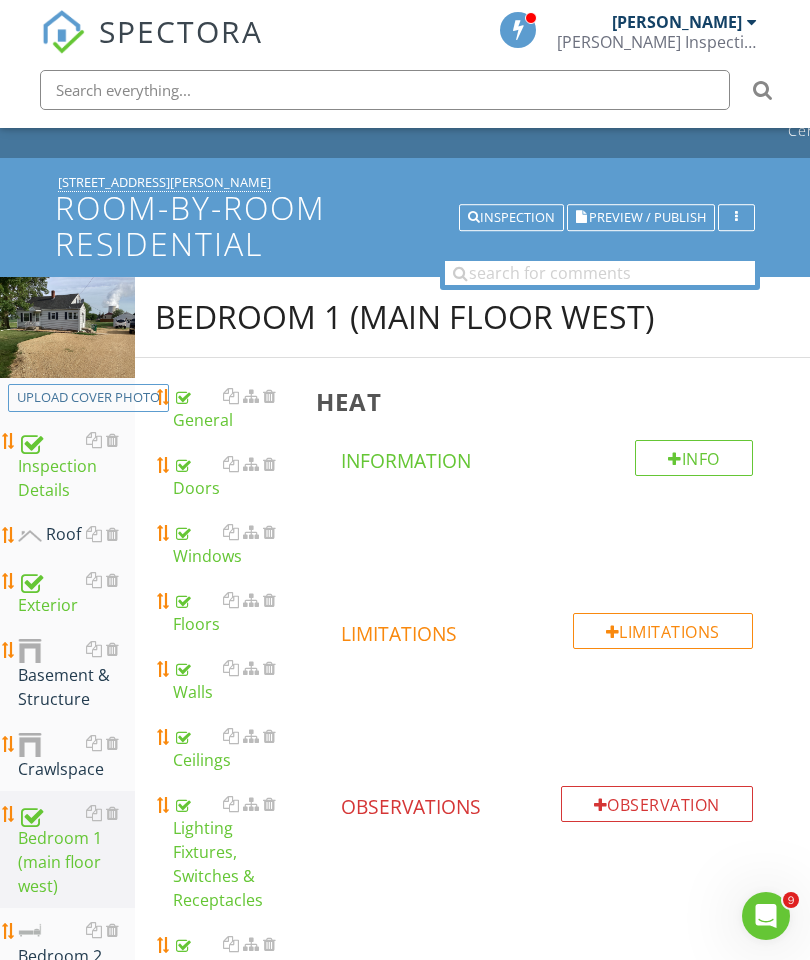 scroll, scrollTop: 0, scrollLeft: 0, axis: both 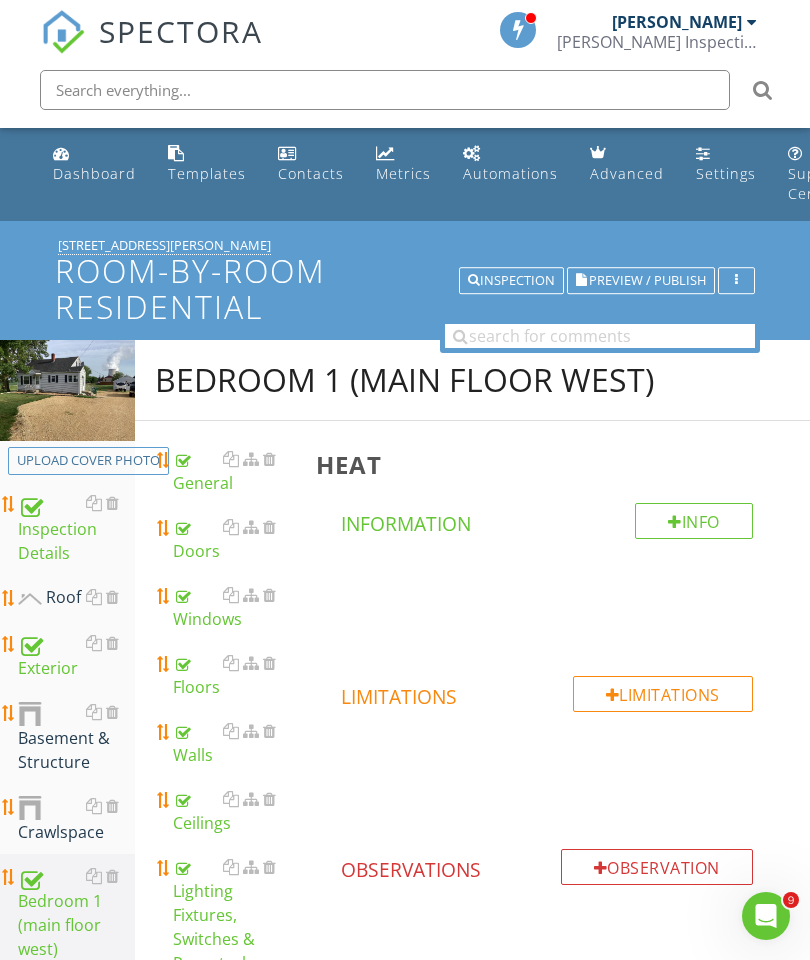 click on "Heat" at bounding box center [547, 464] 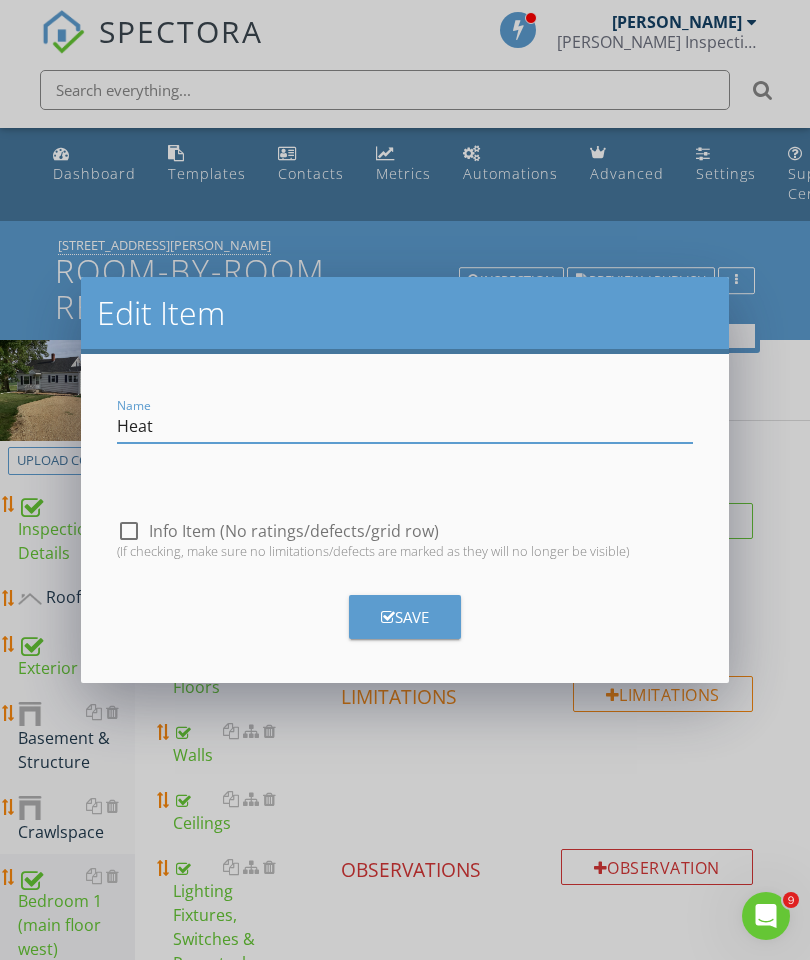 click on "Heat" at bounding box center (405, 426) 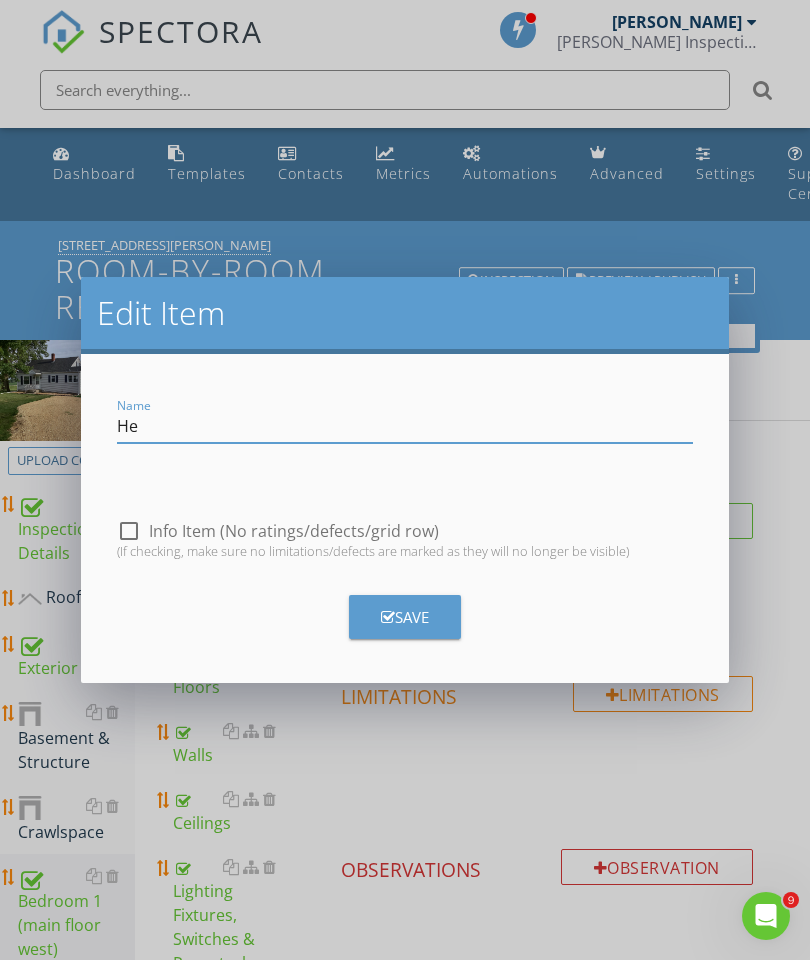 type on "H" 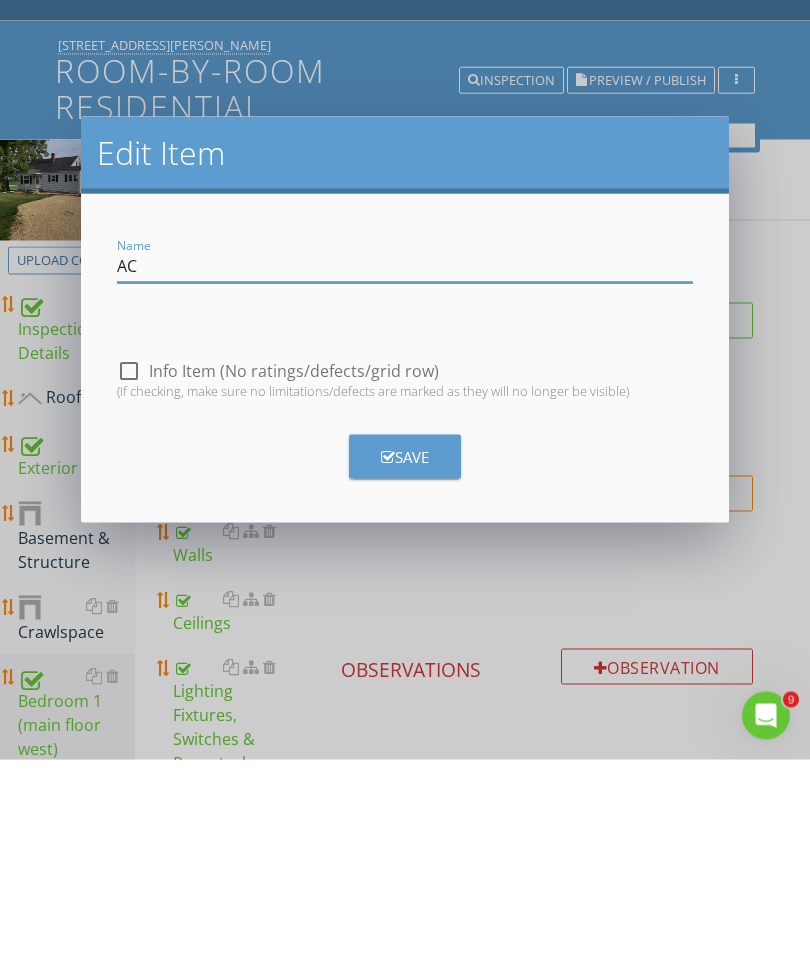 type on "AC" 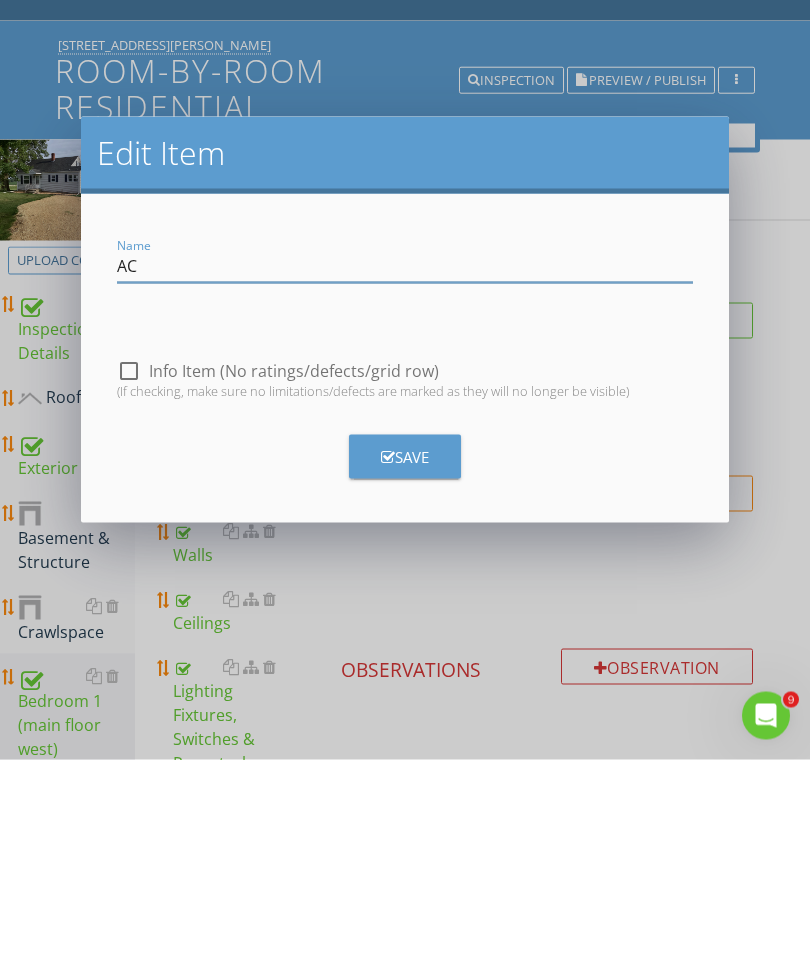 click at bounding box center [388, 657] 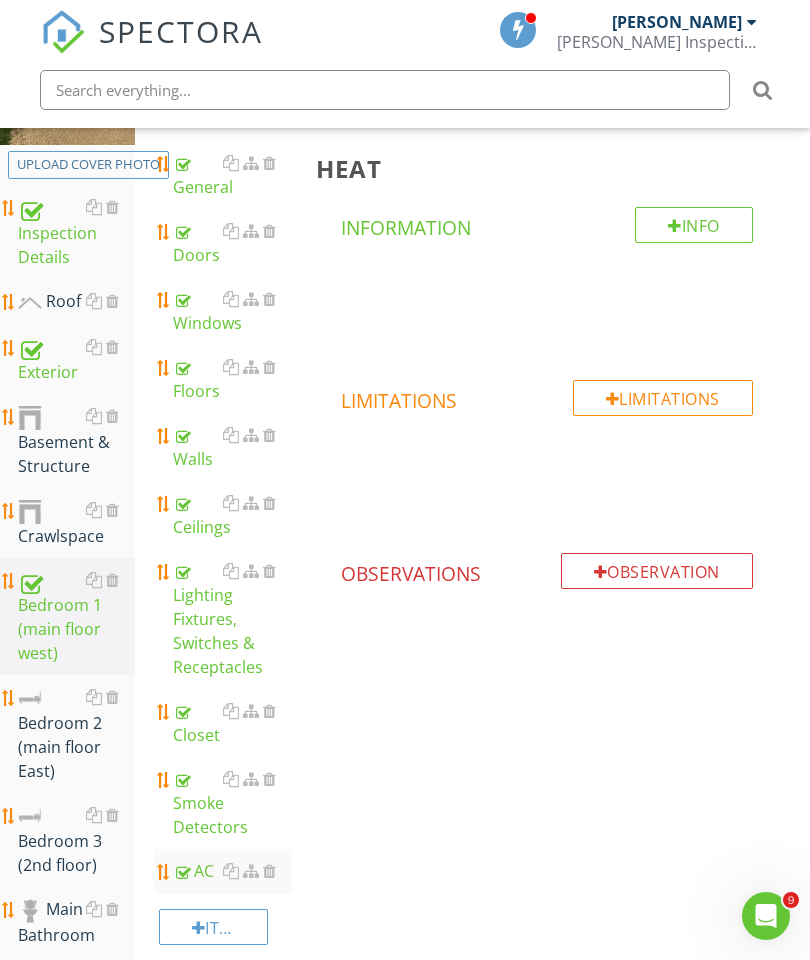 scroll, scrollTop: 273, scrollLeft: 0, axis: vertical 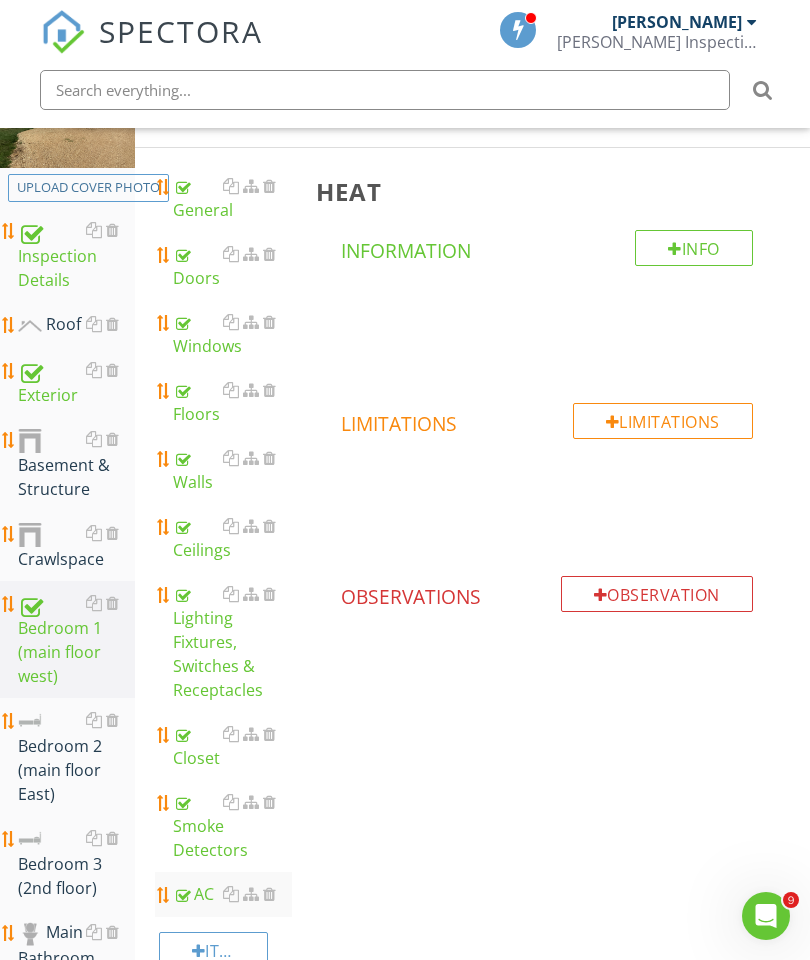 click at bounding box center [675, 249] 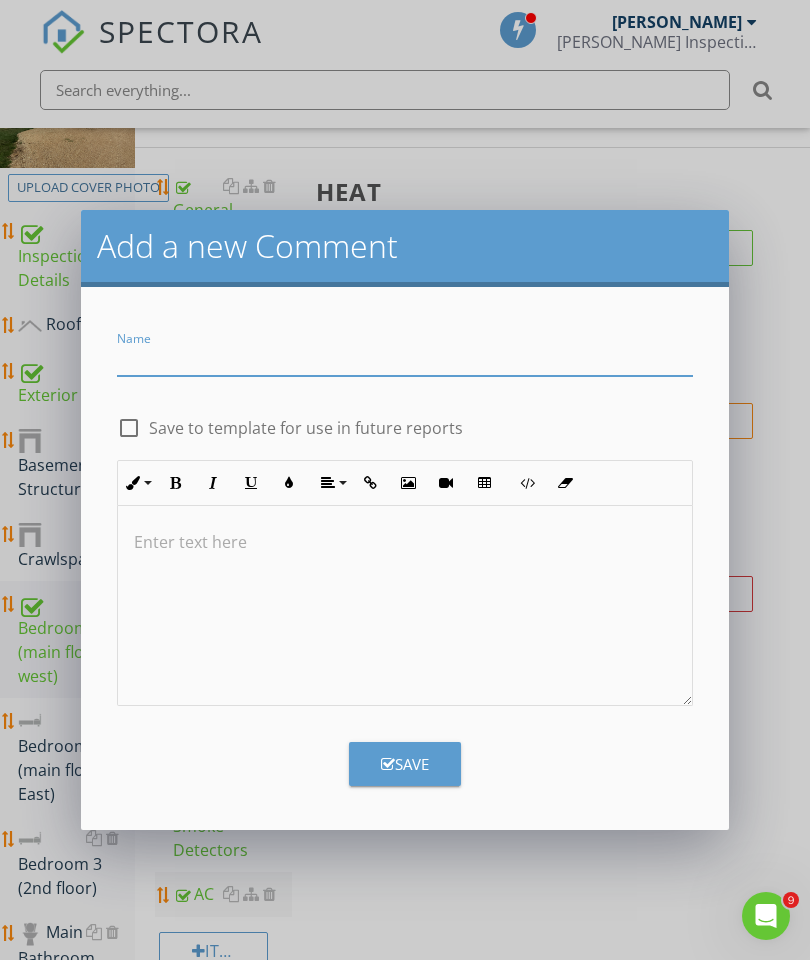 click at bounding box center (405, 359) 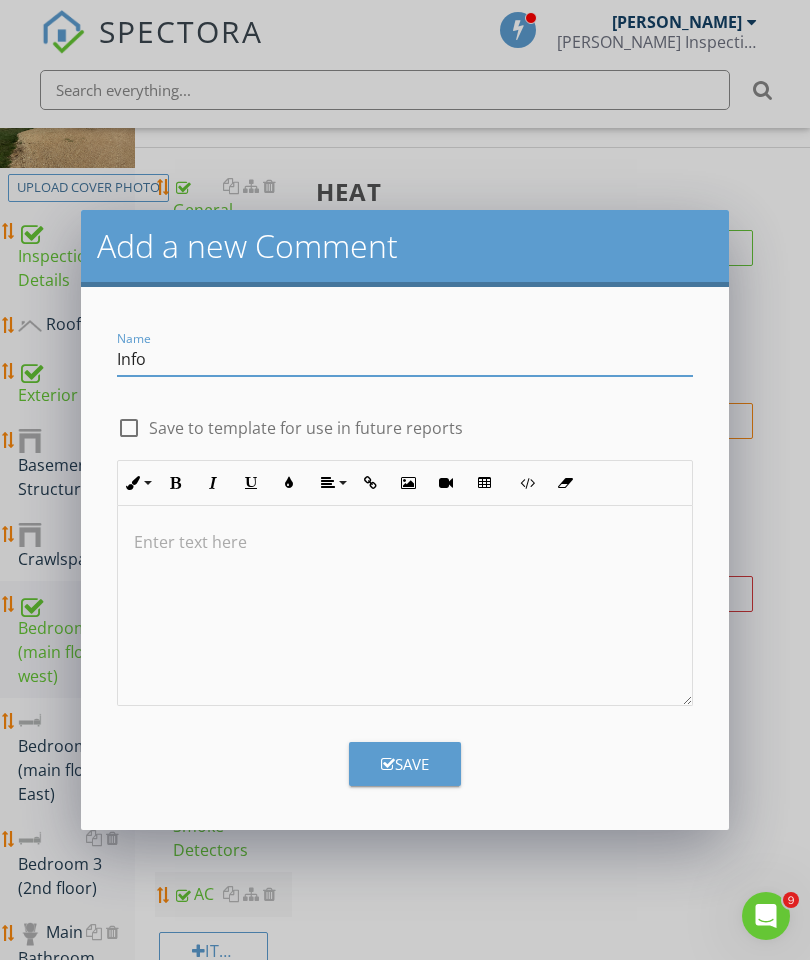 type on "Info" 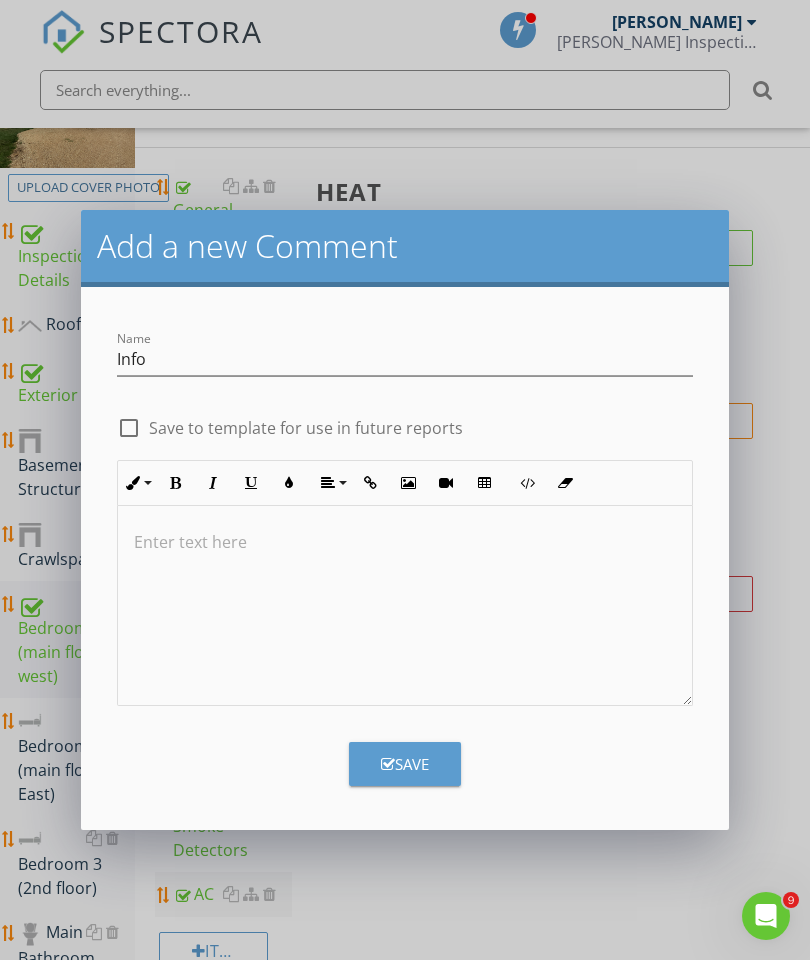 type 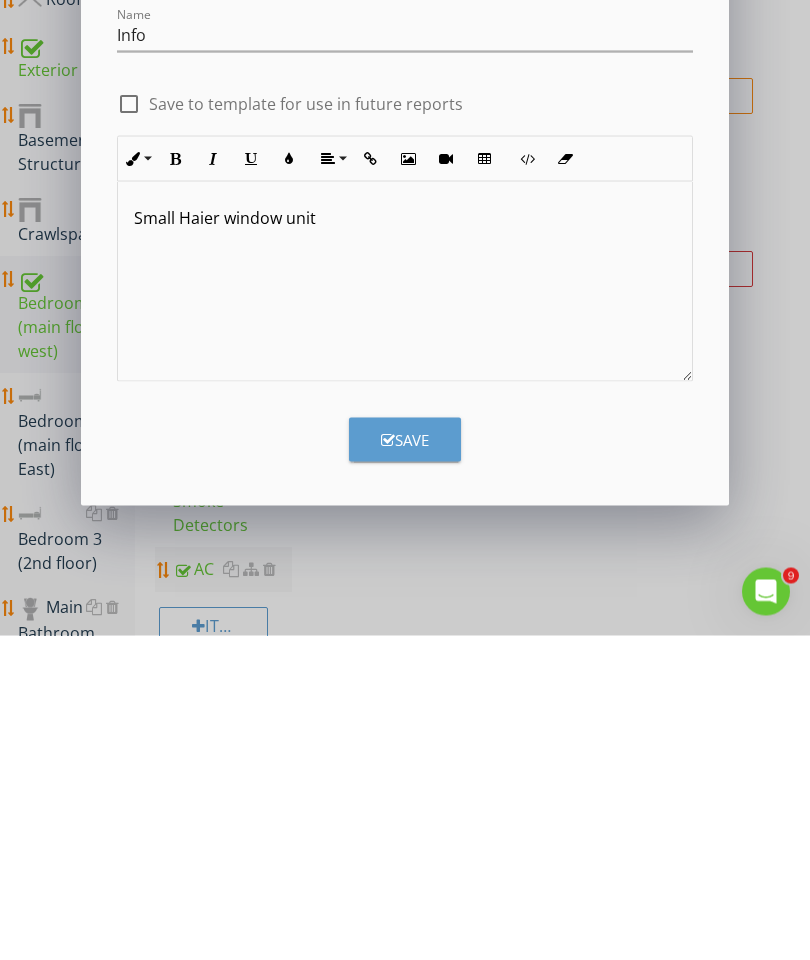 click on "Save" at bounding box center [405, 764] 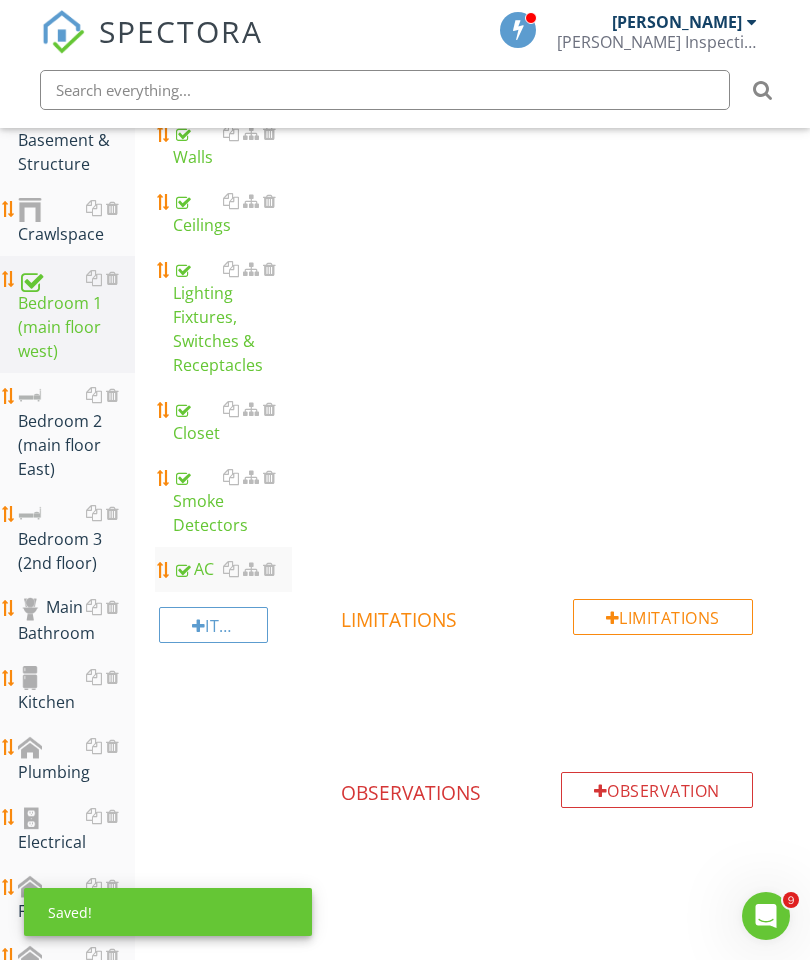 scroll, scrollTop: 567, scrollLeft: 0, axis: vertical 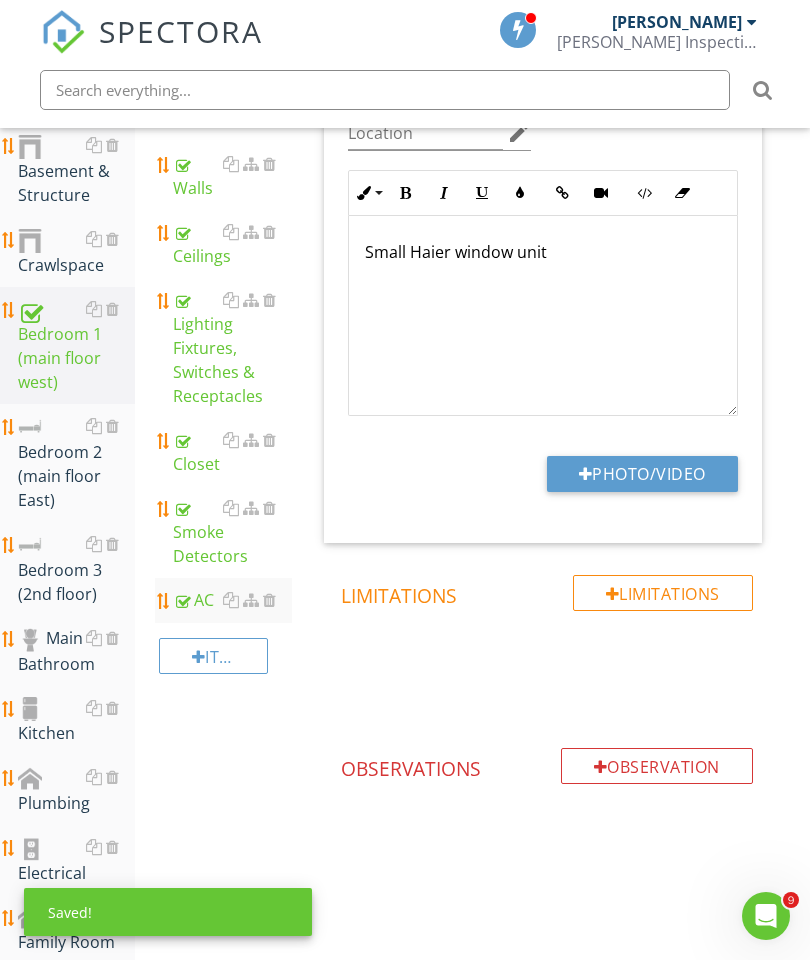 click on "Photo/Video" at bounding box center [642, 474] 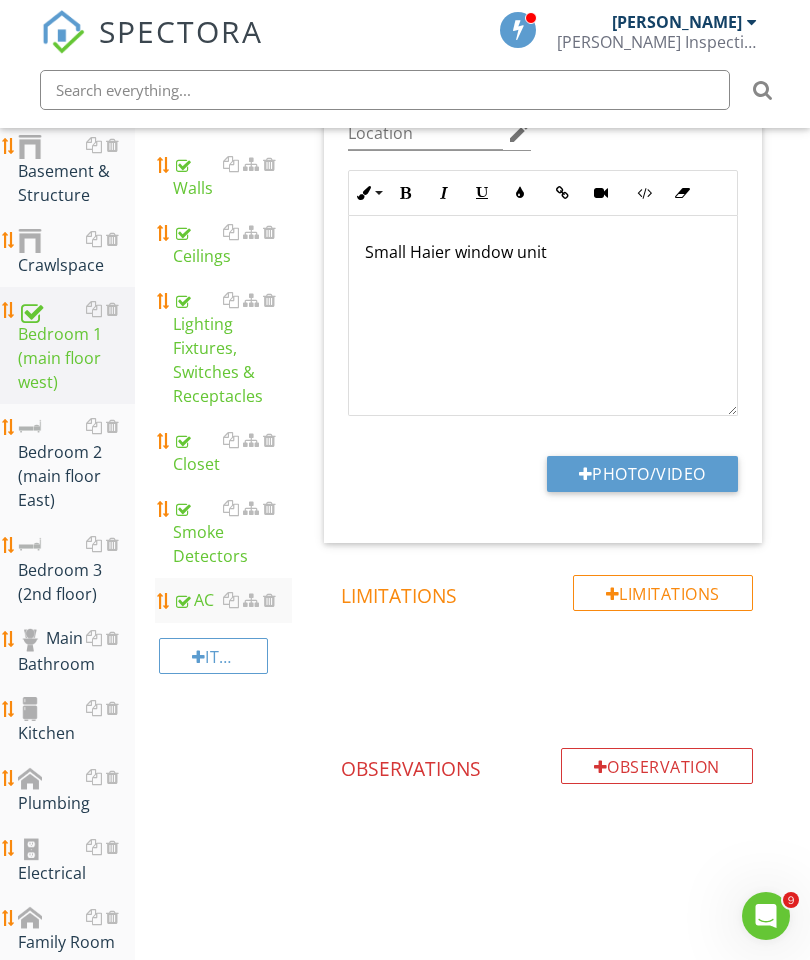 type on "C:\fakepath\image.jpg" 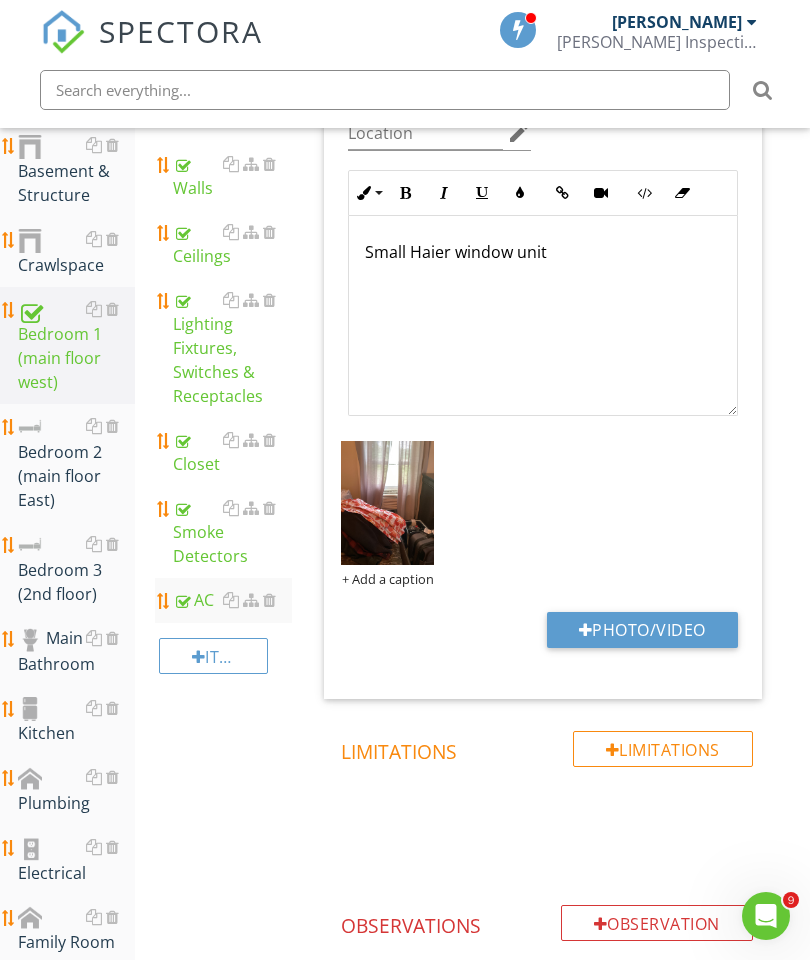 click on "Main Bathroom" at bounding box center (76, 651) 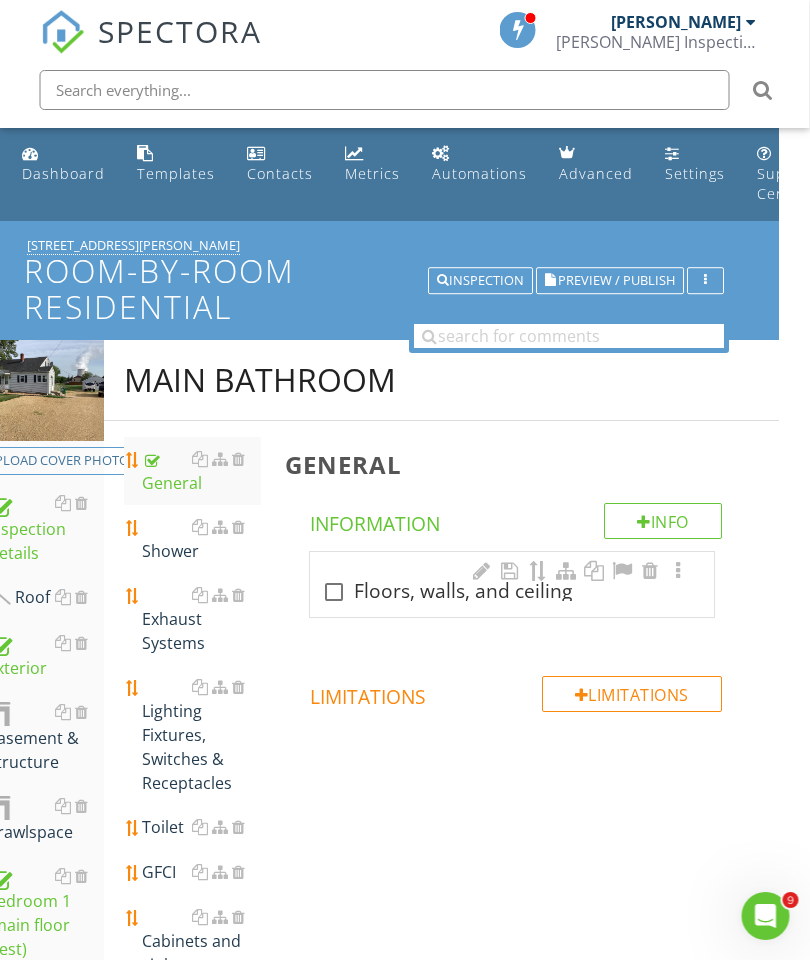 scroll, scrollTop: 0, scrollLeft: 30, axis: horizontal 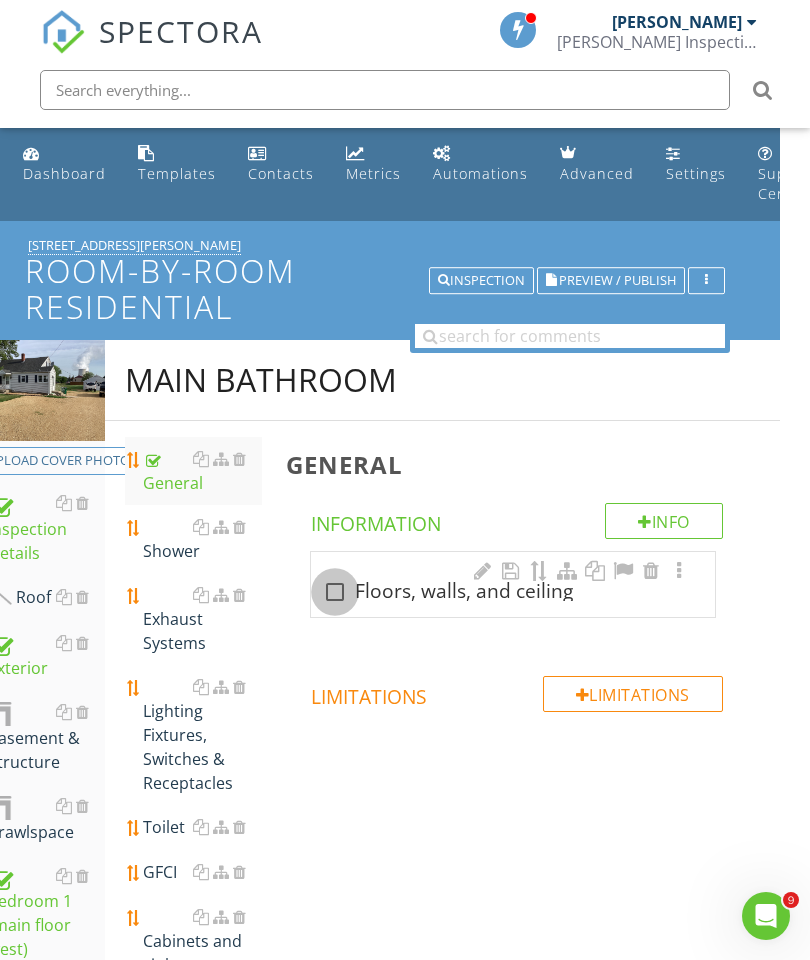 click at bounding box center (335, 592) 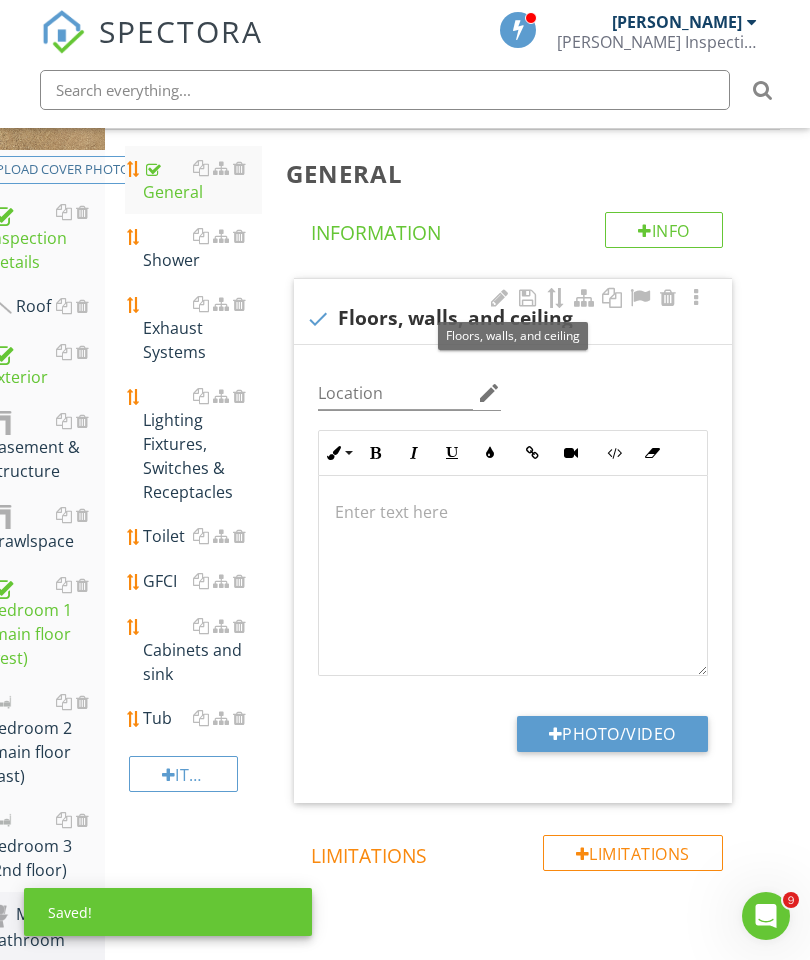 scroll, scrollTop: 304, scrollLeft: 30, axis: both 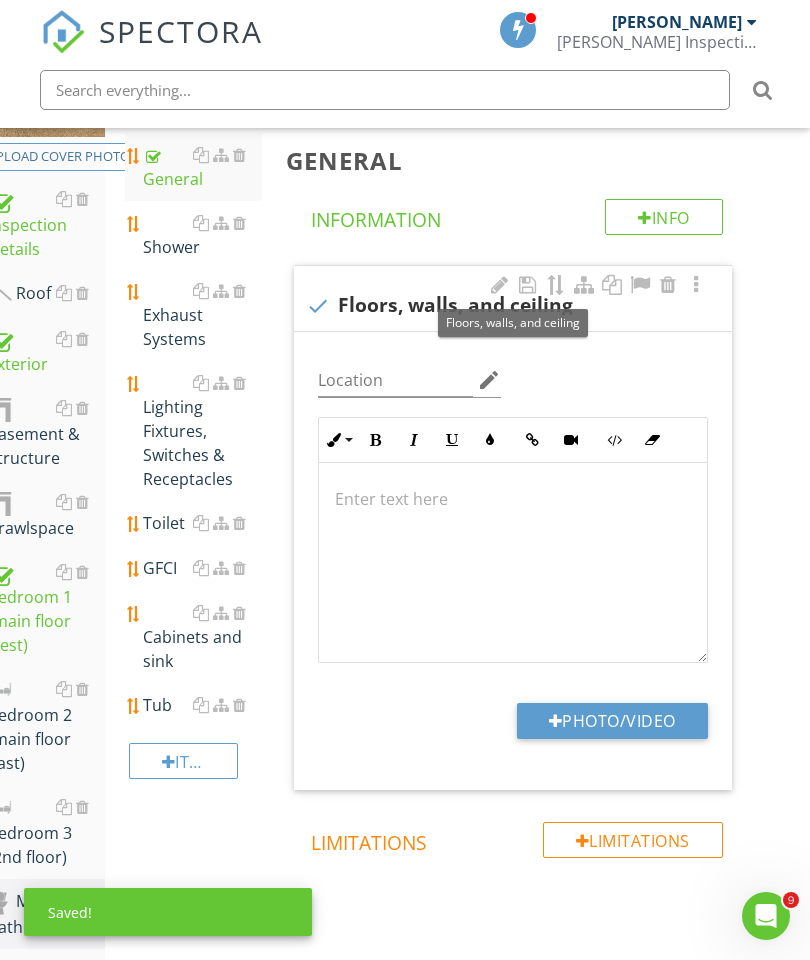 click at bounding box center [513, 499] 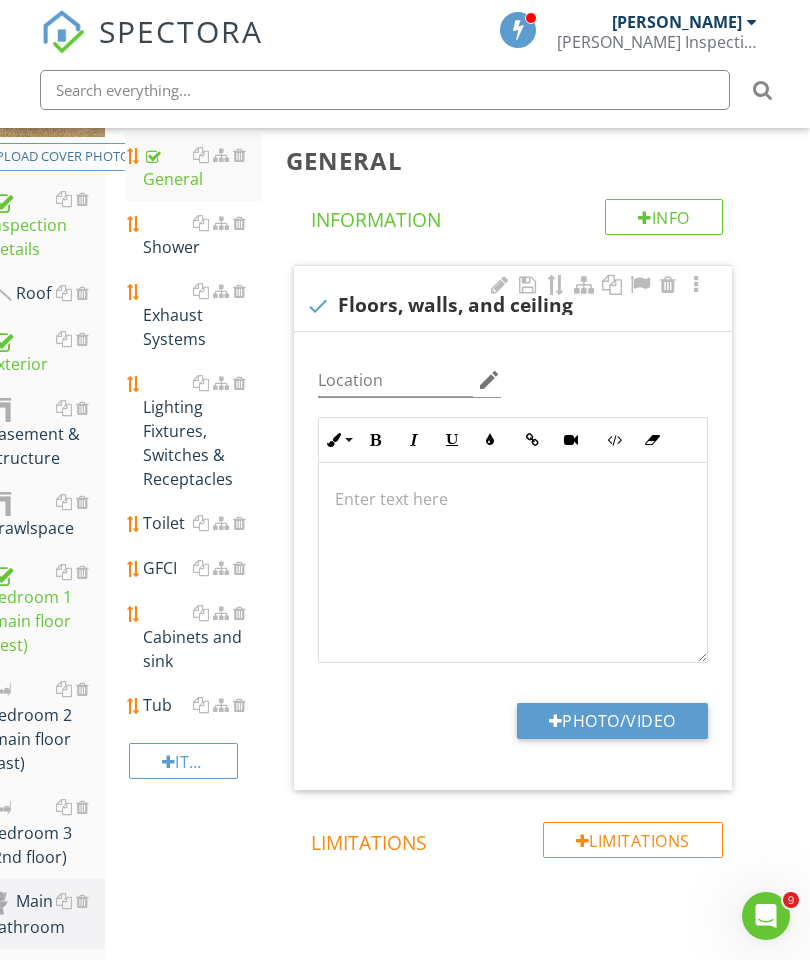type 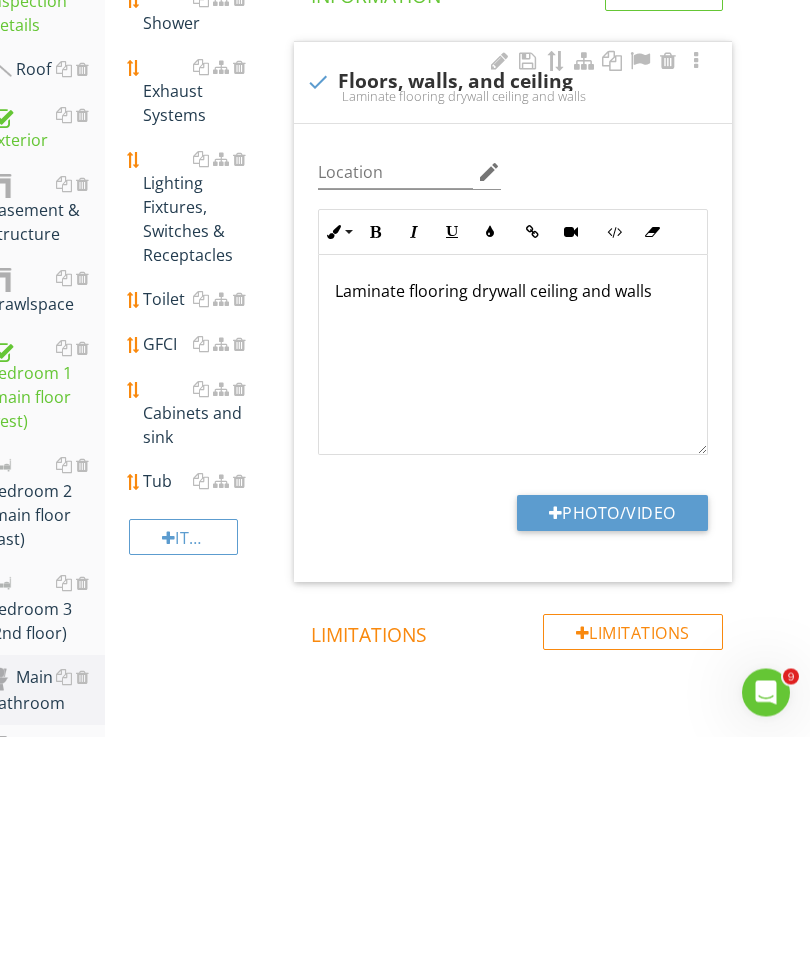 click on "Photo/Video" at bounding box center [612, 737] 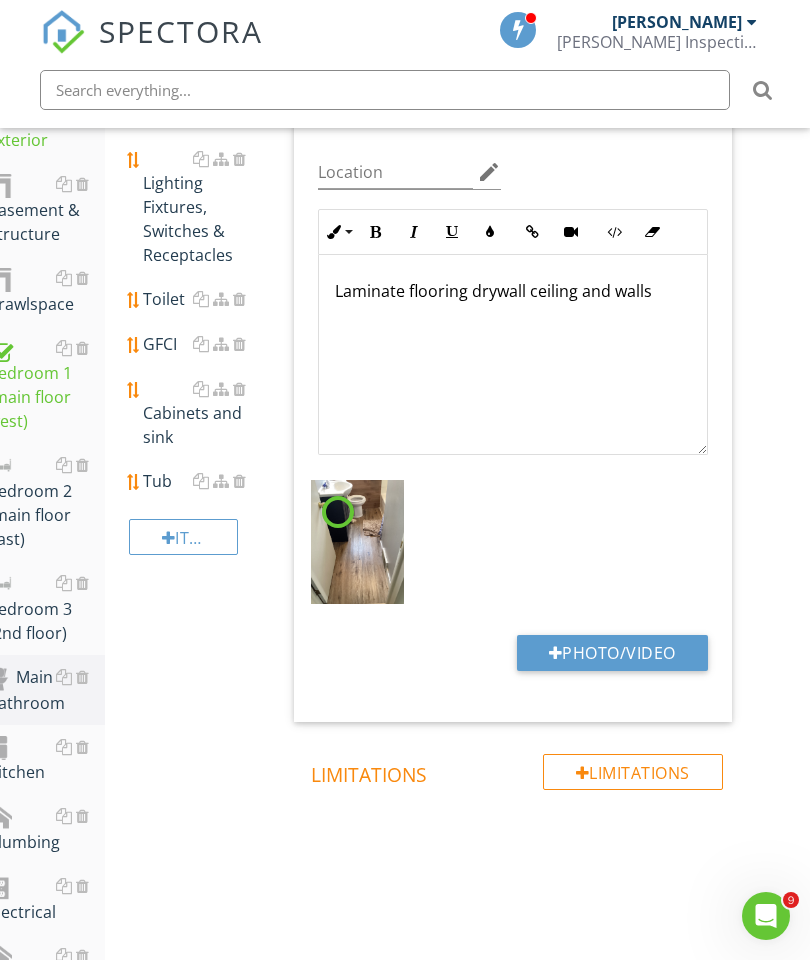 click on "Photo/Video" at bounding box center (612, 653) 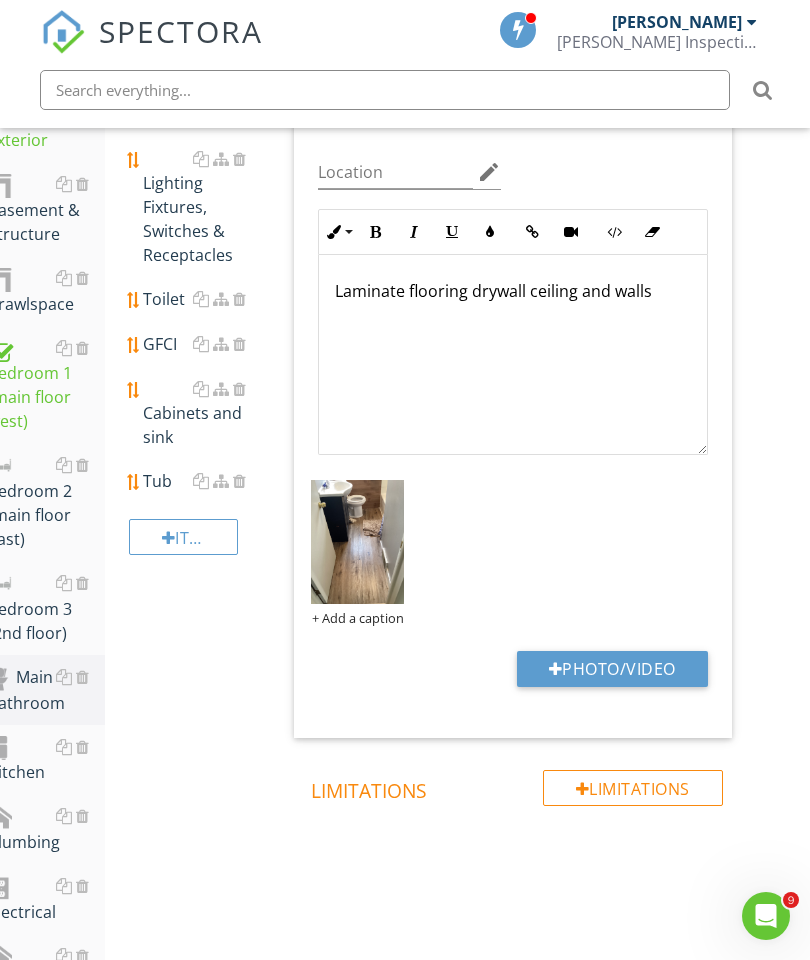 type on "C:\fakepath\image.jpg" 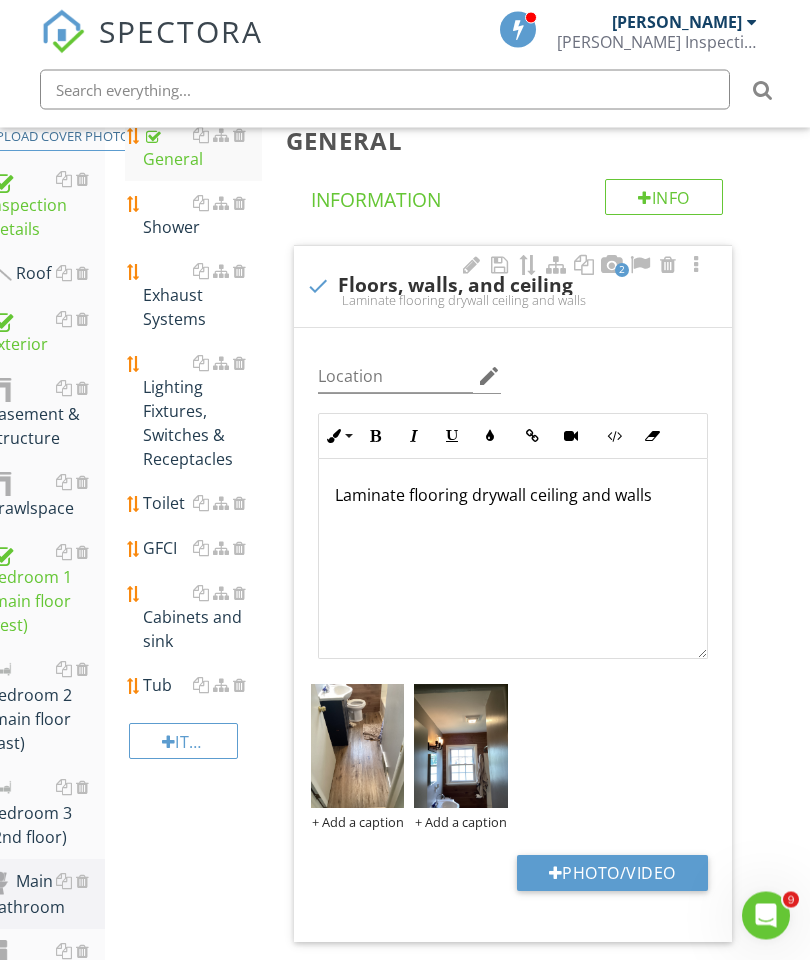 scroll, scrollTop: 229, scrollLeft: 30, axis: both 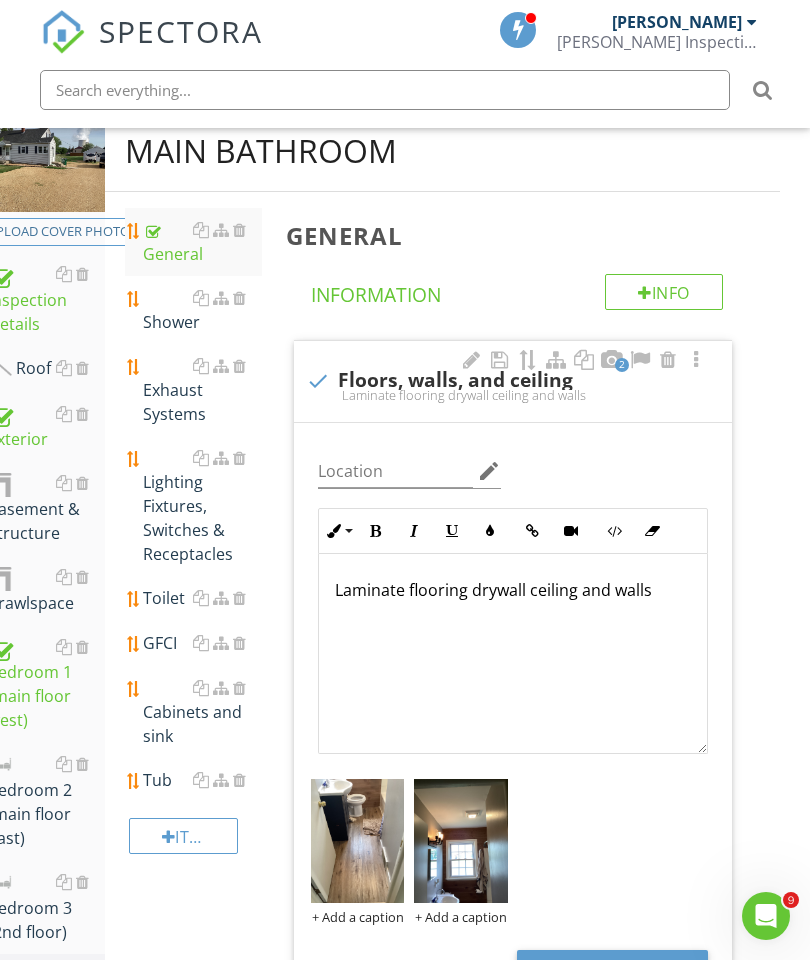 click on "Shower" at bounding box center (202, 310) 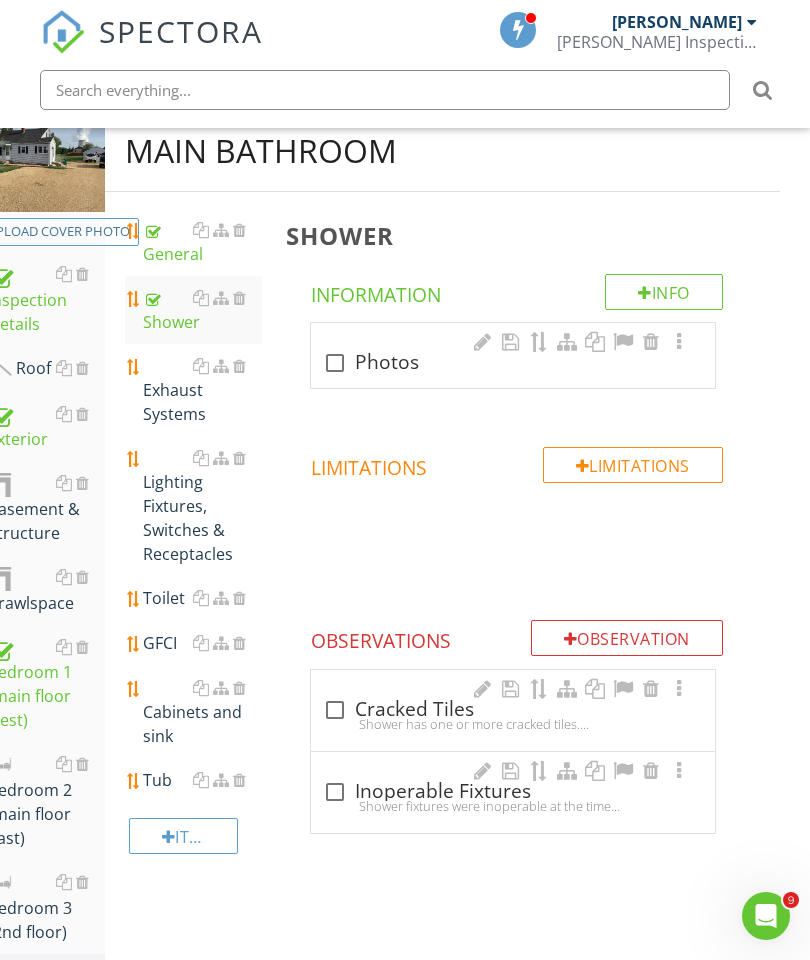 click at bounding box center (335, 363) 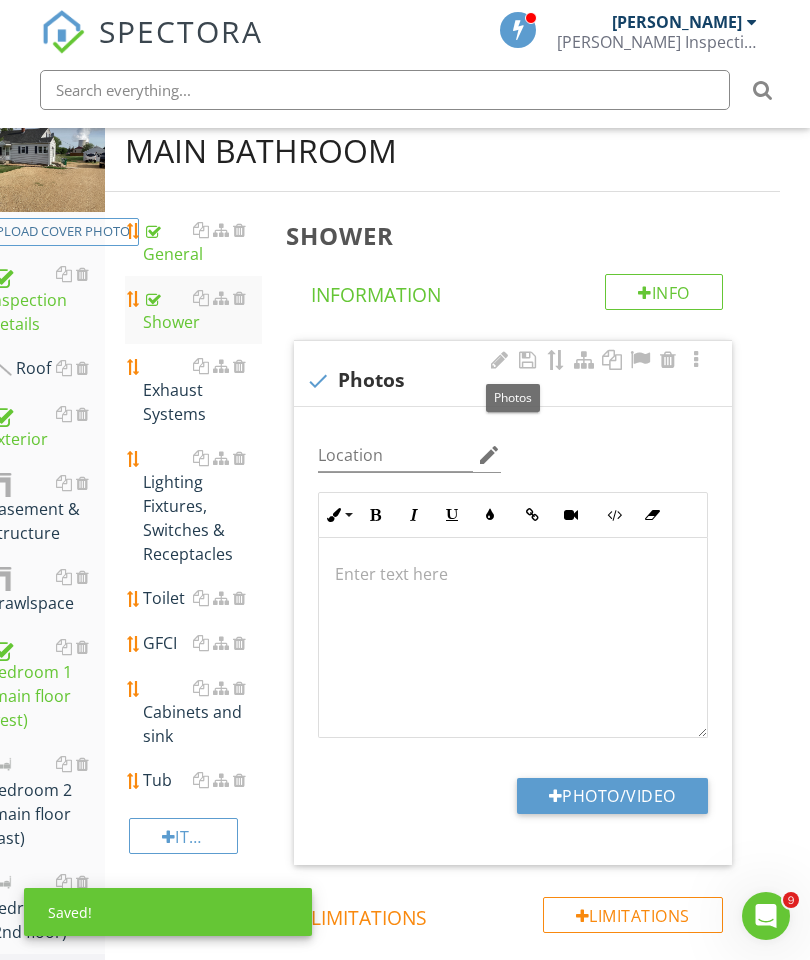 click on "Photo/Video" at bounding box center [612, 796] 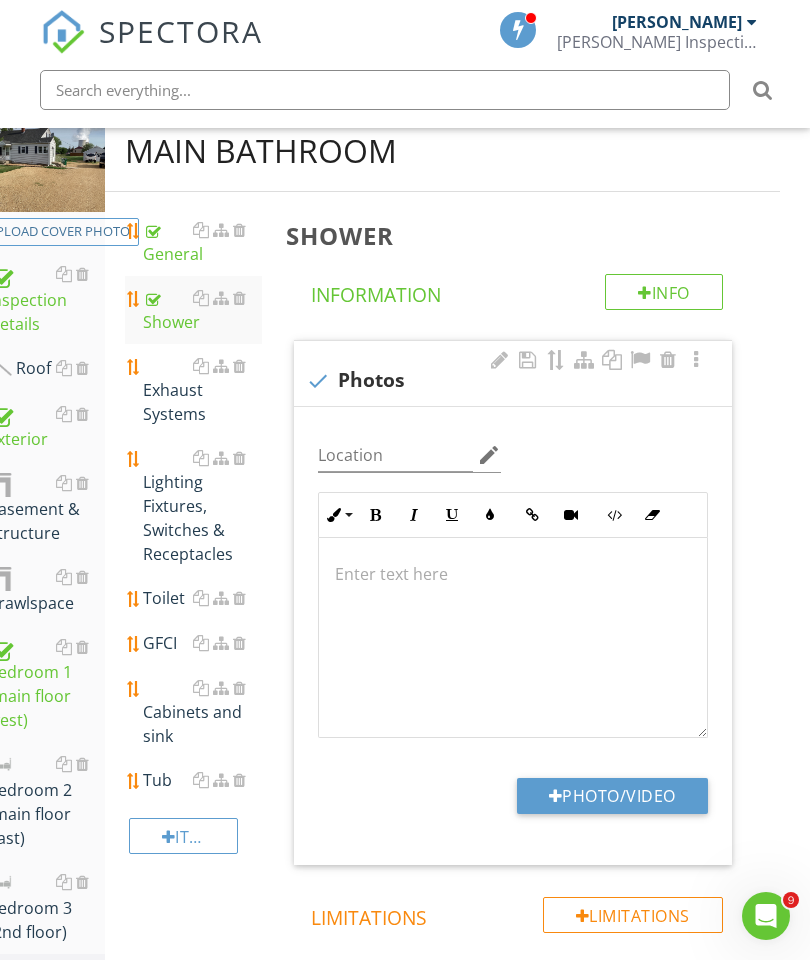 type on "C:\fakepath\image.jpg" 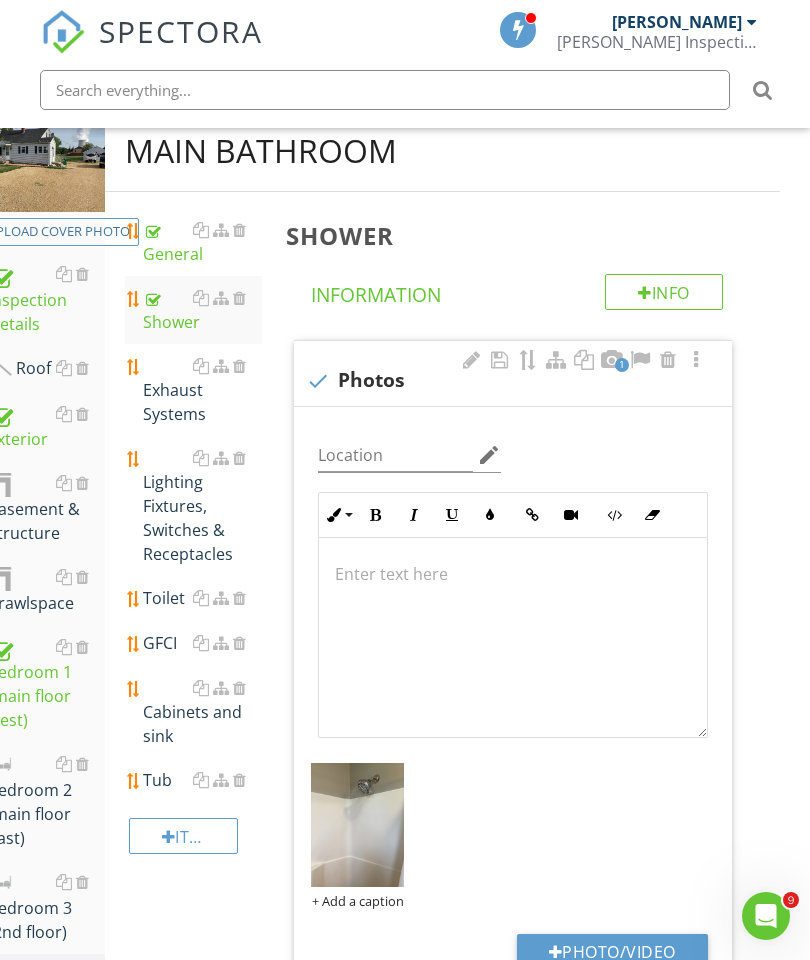 scroll, scrollTop: 229, scrollLeft: 0, axis: vertical 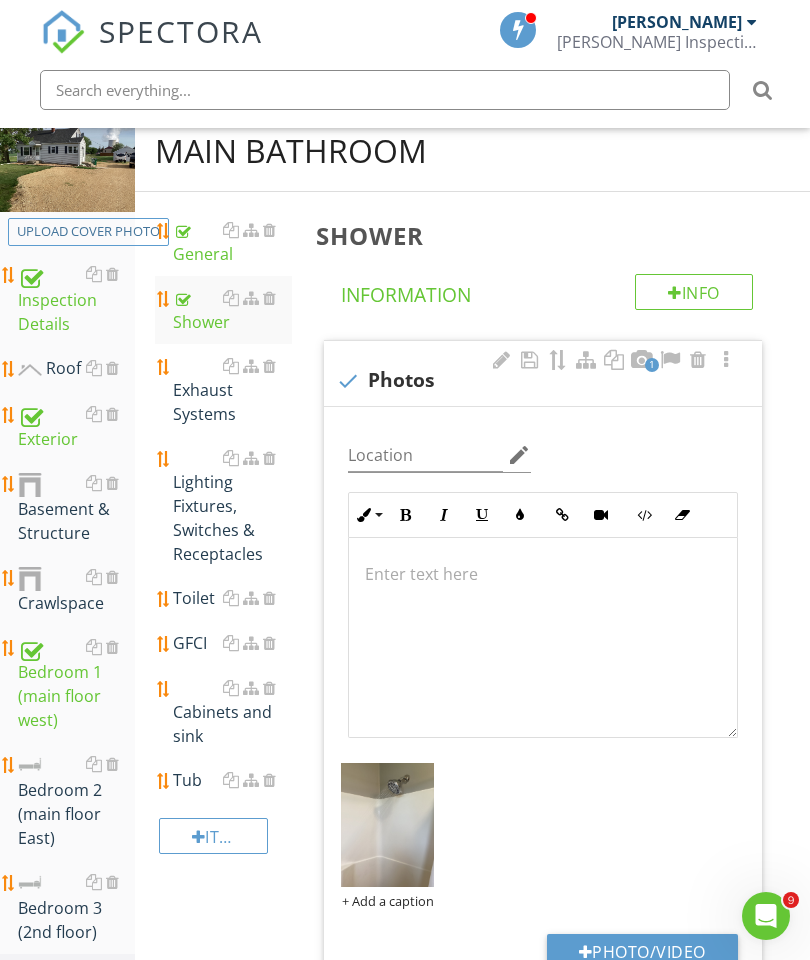 click on "Tub" at bounding box center [232, 780] 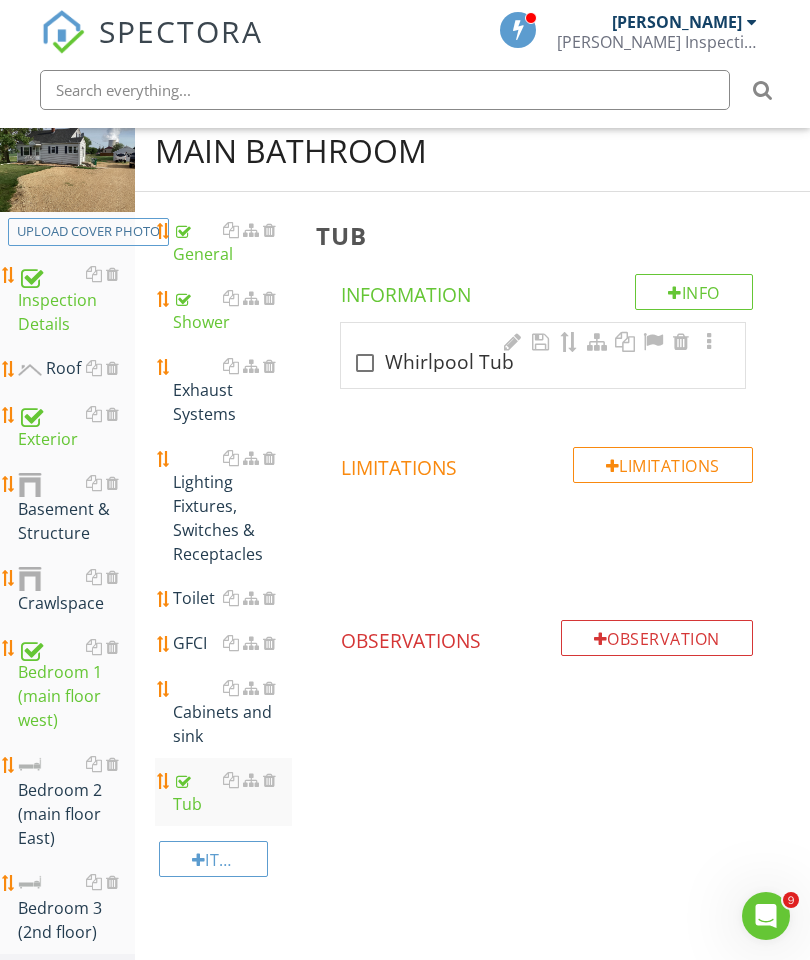 click at bounding box center (513, 342) 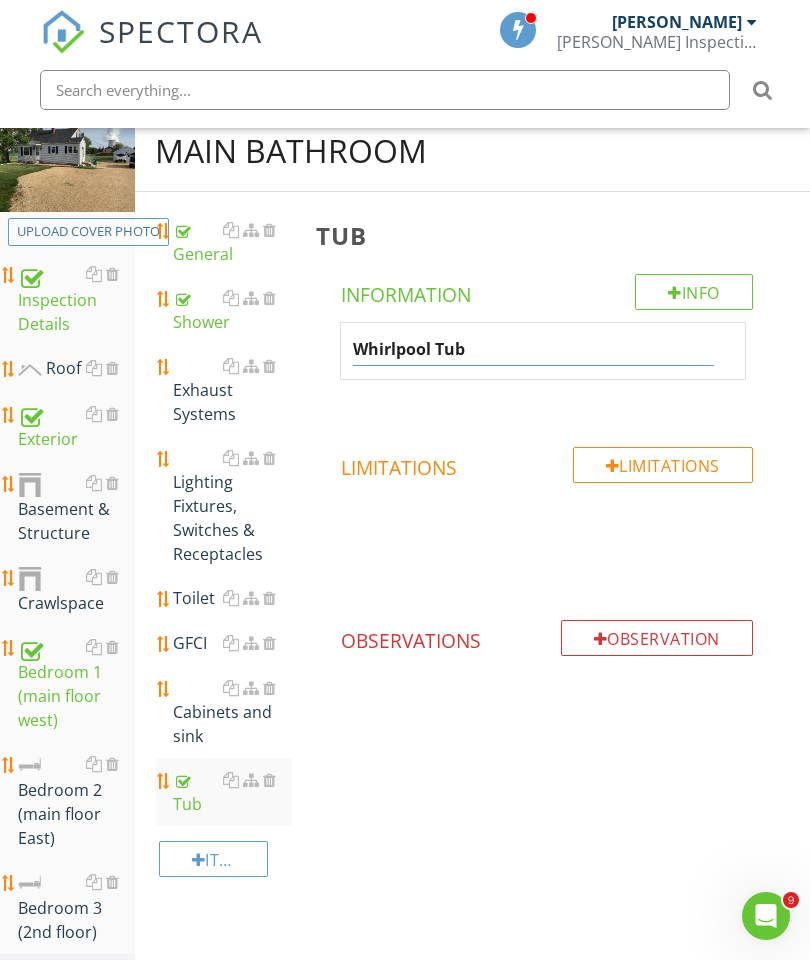 click on "Whirlpool Tub" at bounding box center (533, 349) 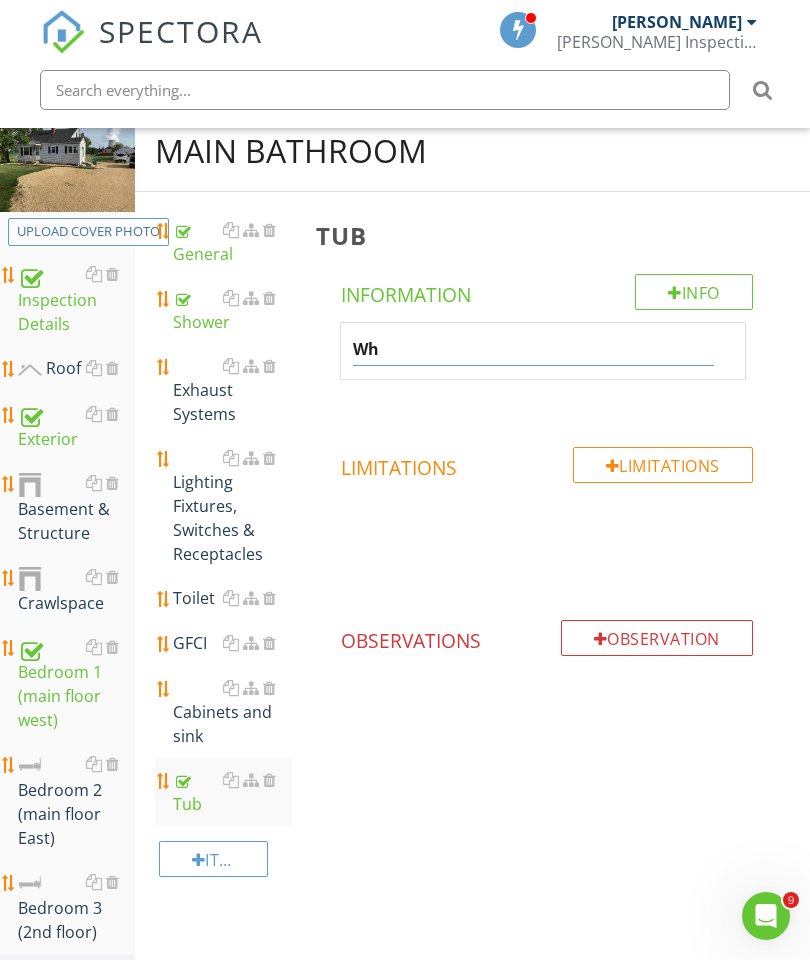 type on "W" 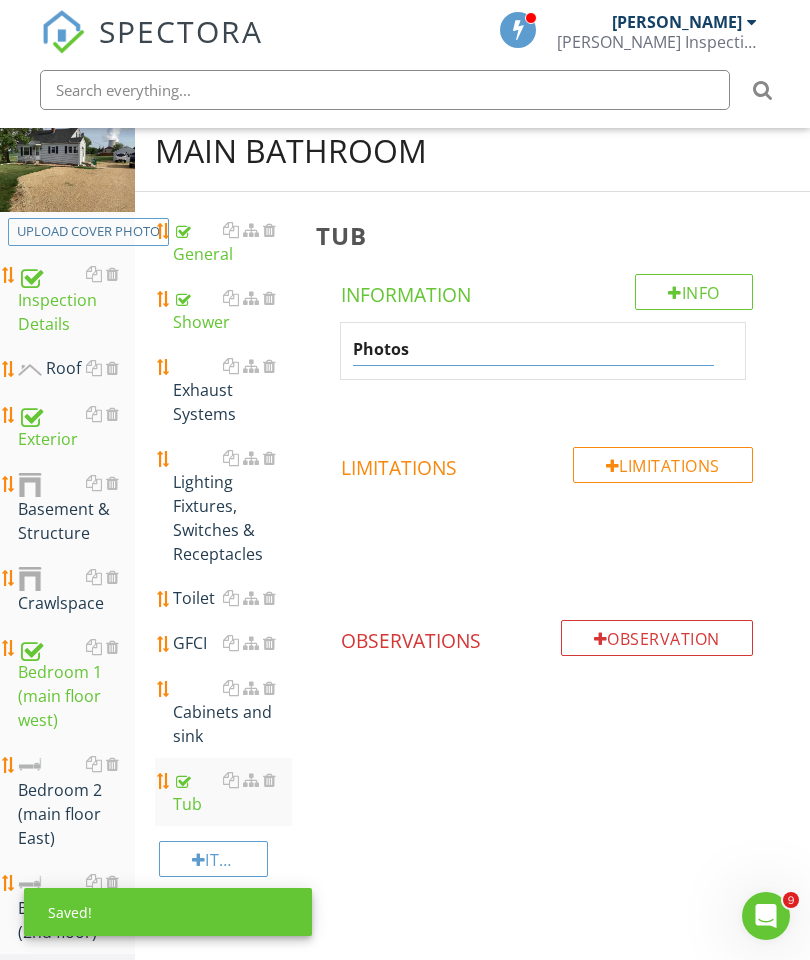 type on "Photos" 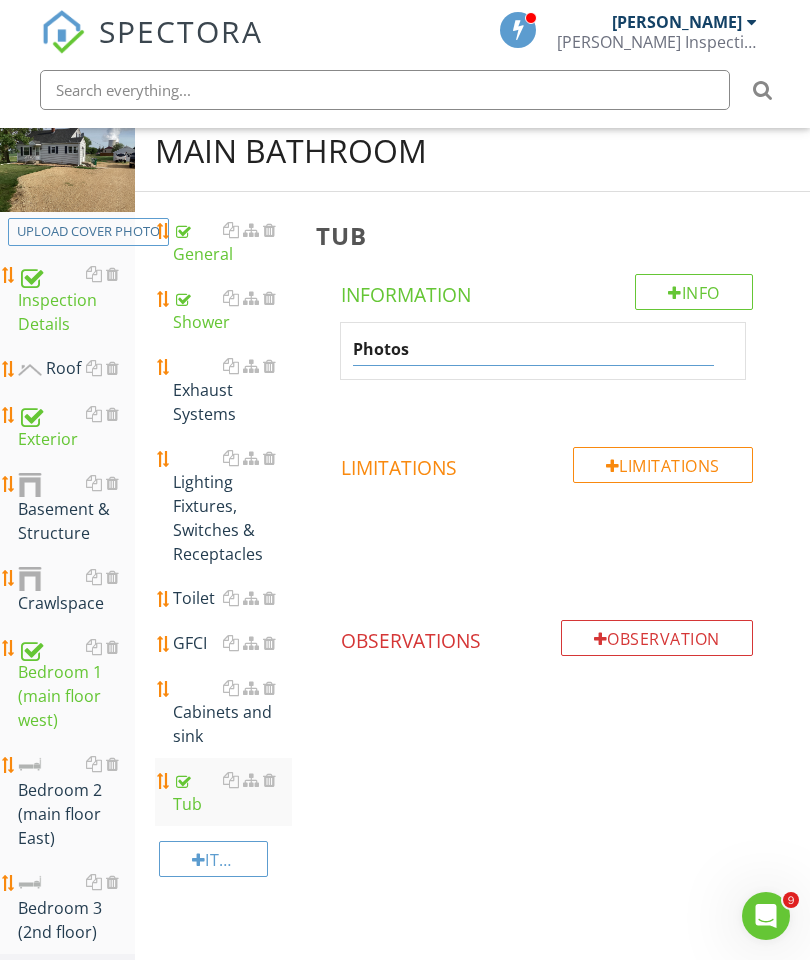 click on "Photos" at bounding box center [547, 372] 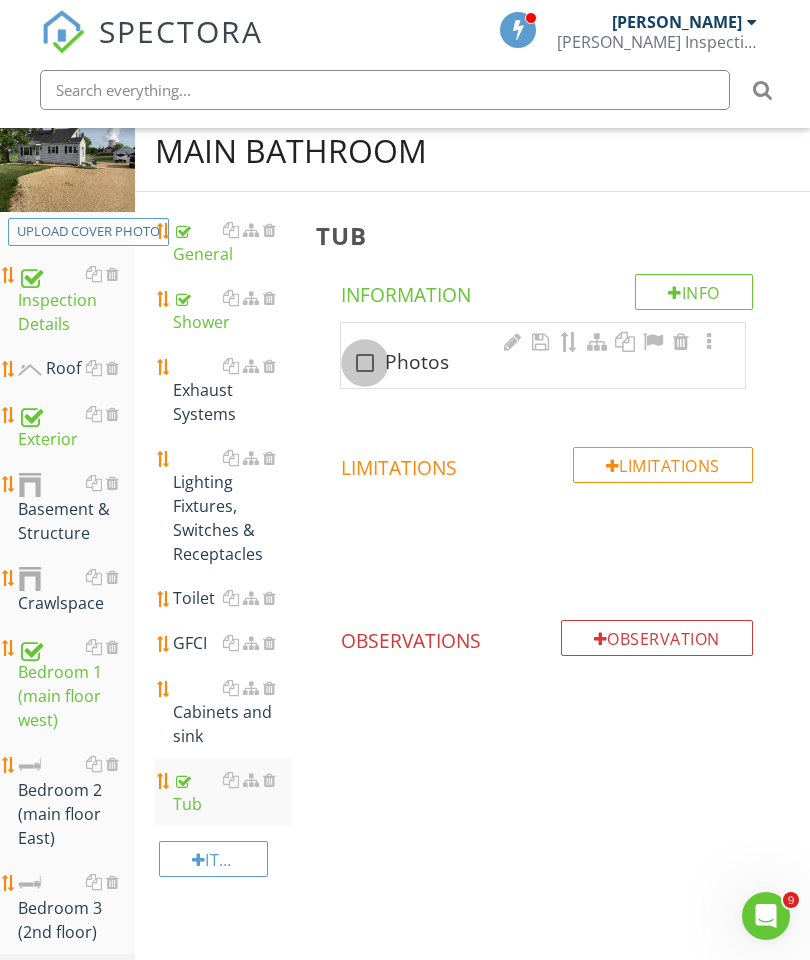 click at bounding box center (365, 363) 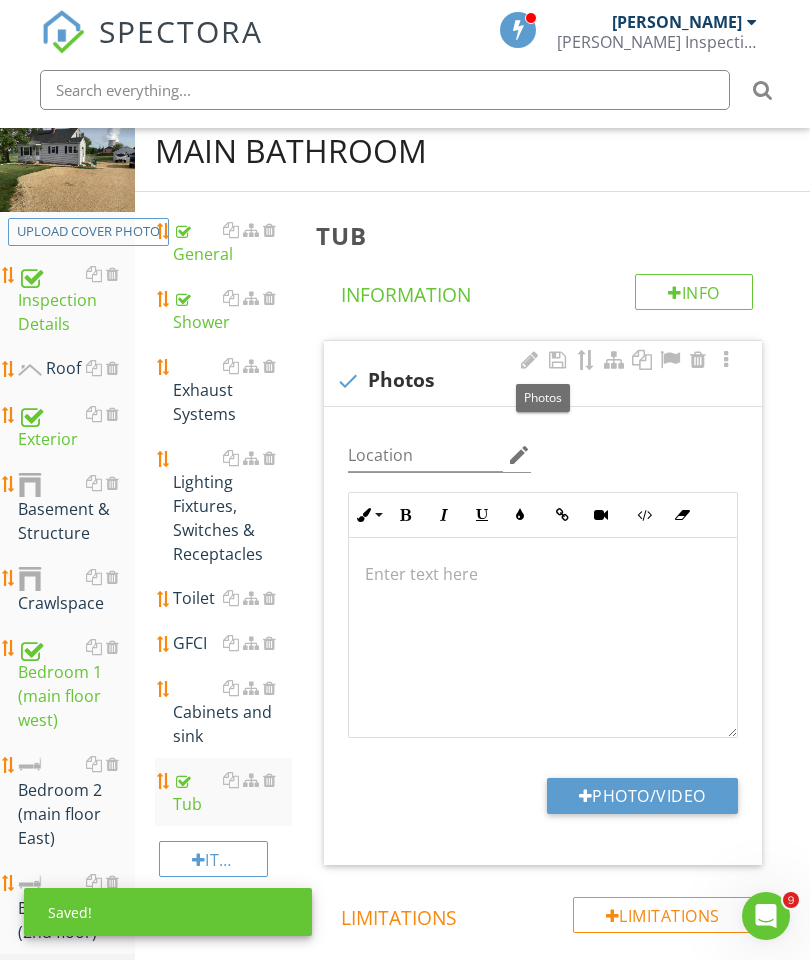 click on "Photo/Video" at bounding box center [642, 796] 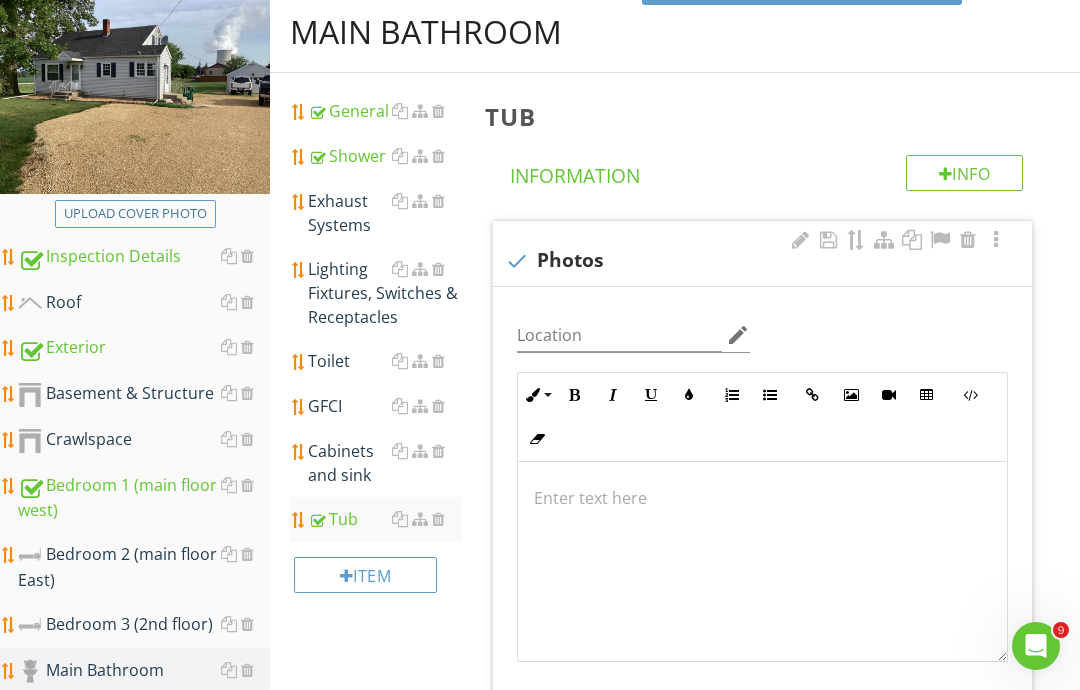 type on "C:\fakepath\image.jpg" 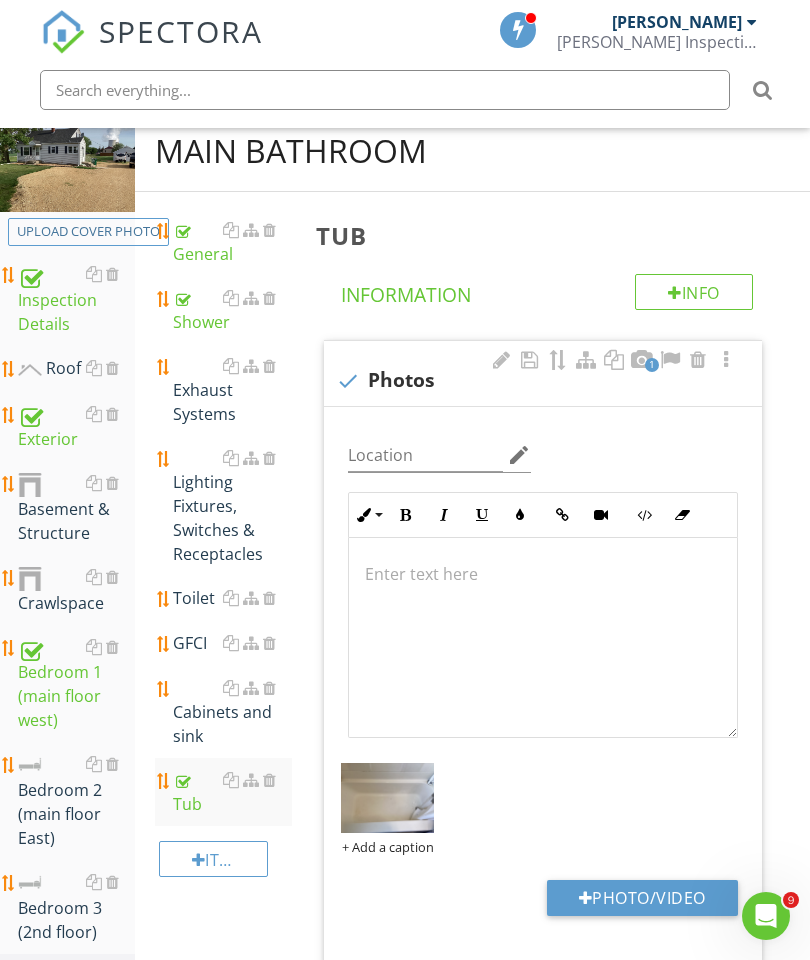 click on "Toilet" at bounding box center [232, 598] 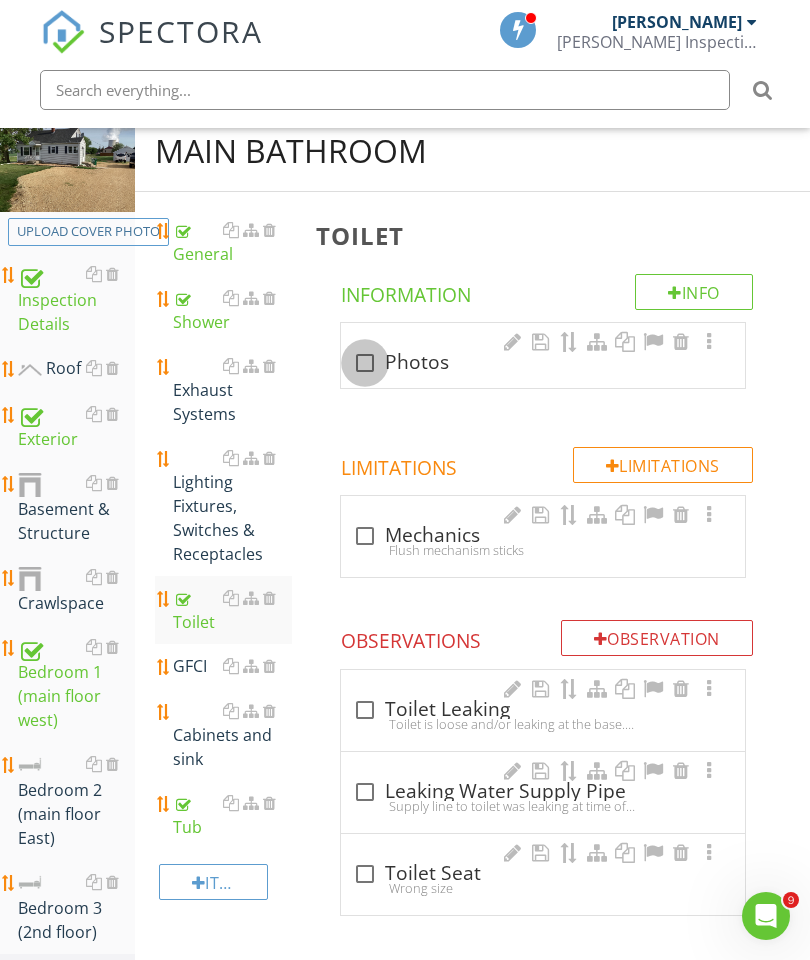 click at bounding box center (365, 363) 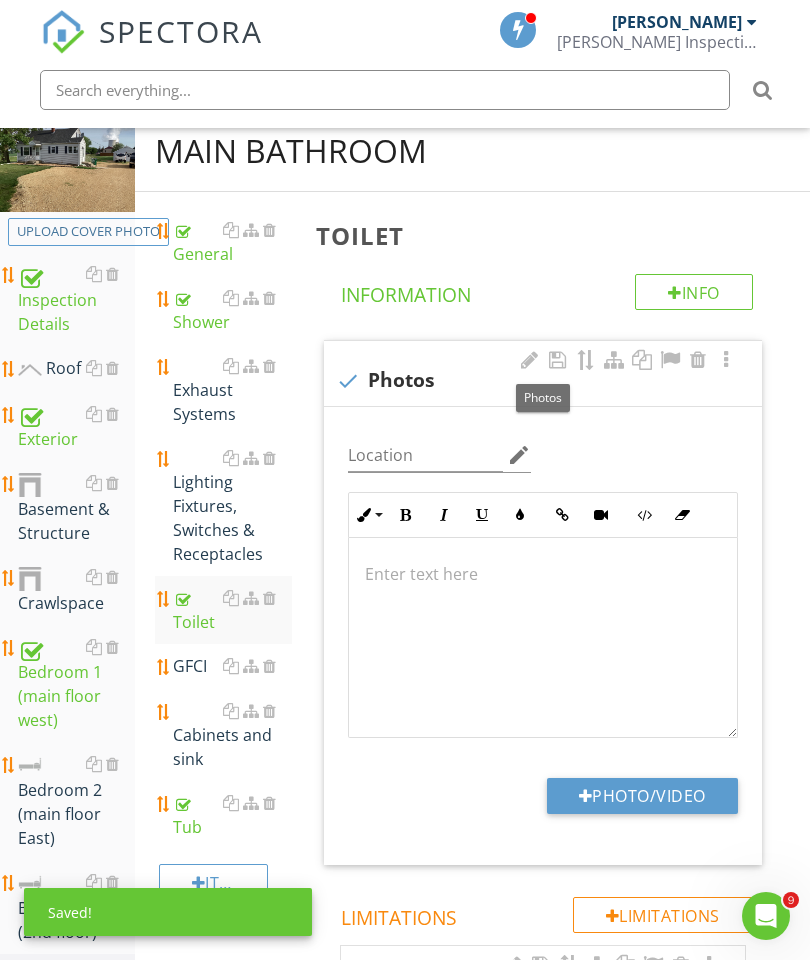 click on "Photo/Video" at bounding box center [642, 796] 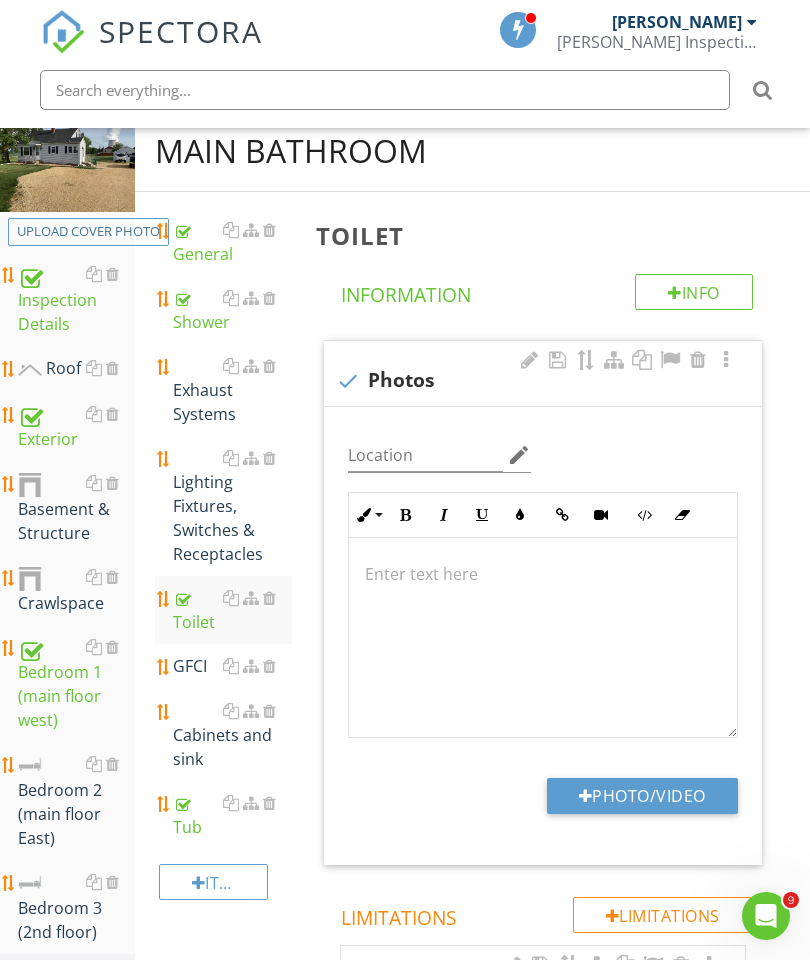 type on "C:\fakepath\image.jpg" 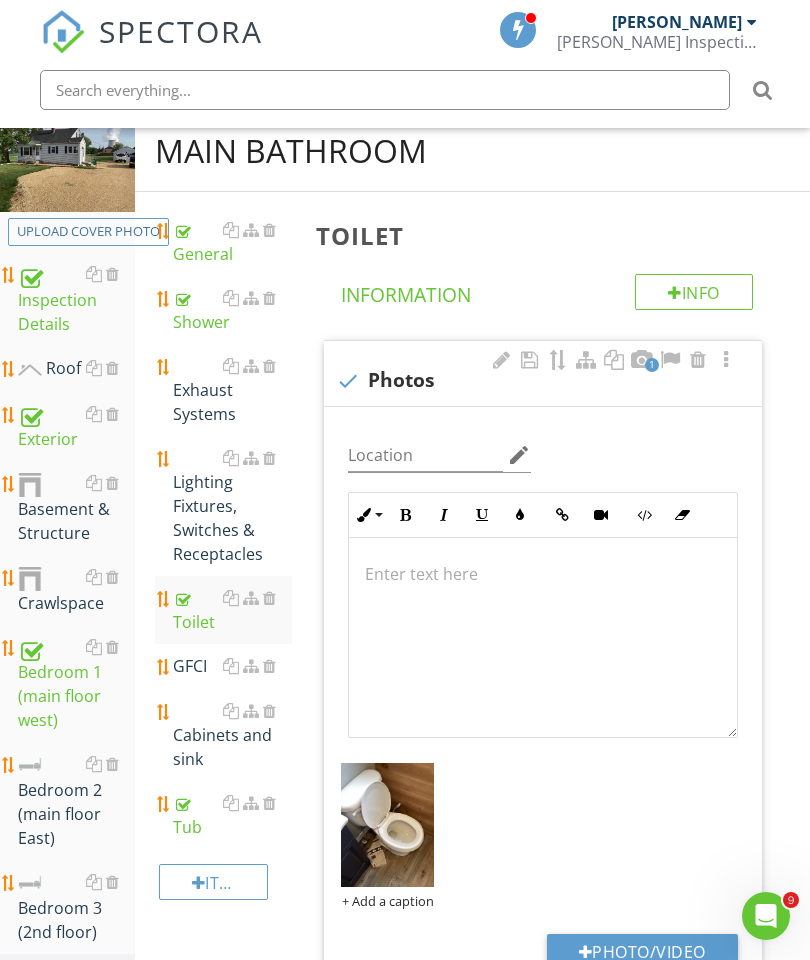 click on "Exhaust Systems" at bounding box center (232, 390) 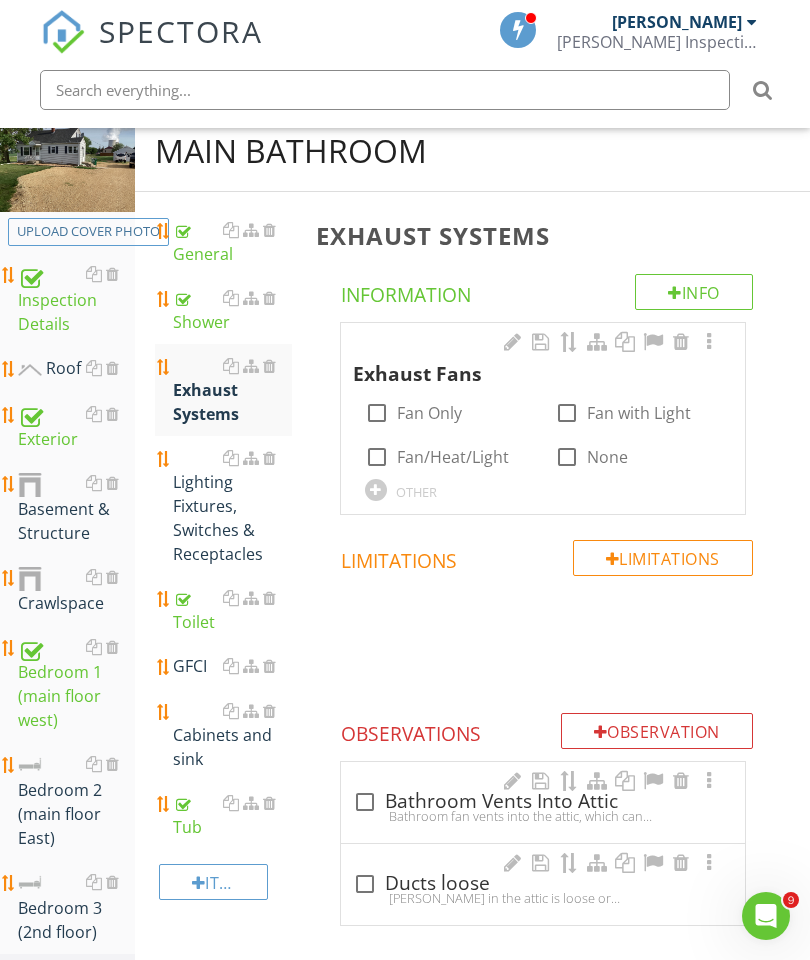 click at bounding box center (567, 413) 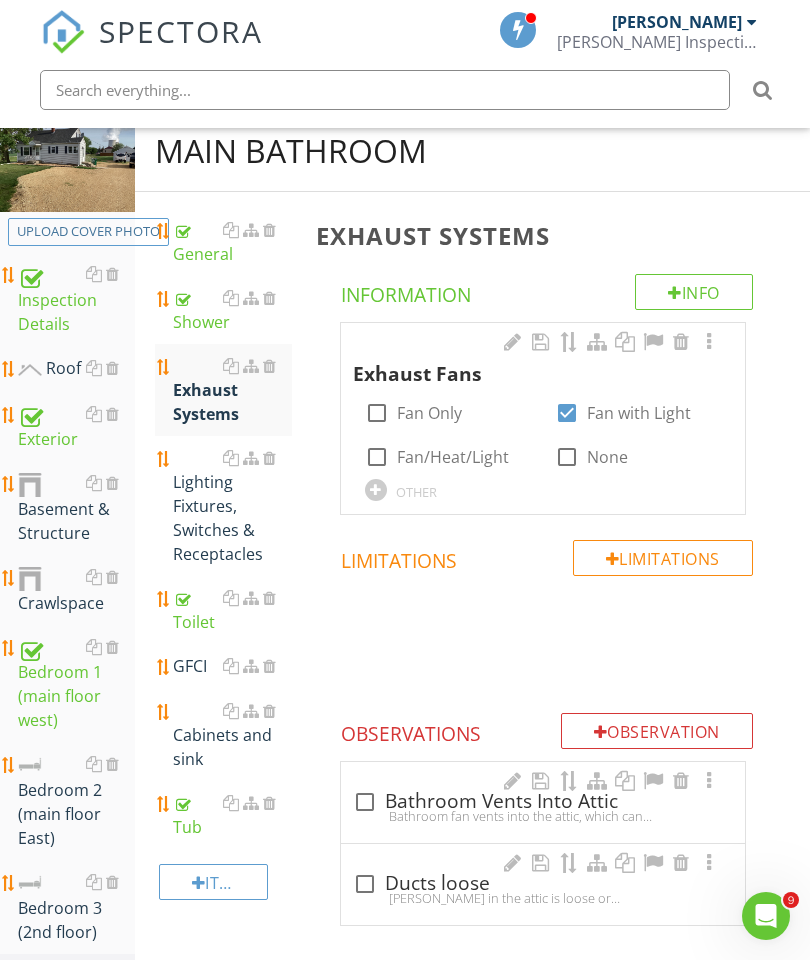 click at bounding box center [709, 342] 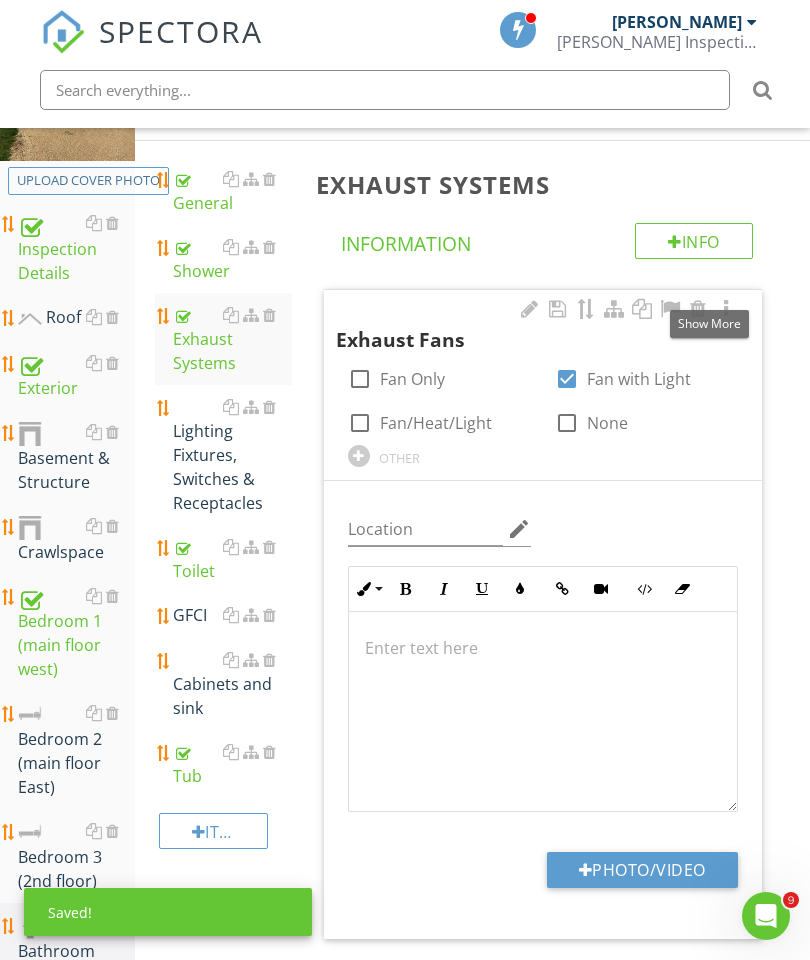 scroll, scrollTop: 288, scrollLeft: 0, axis: vertical 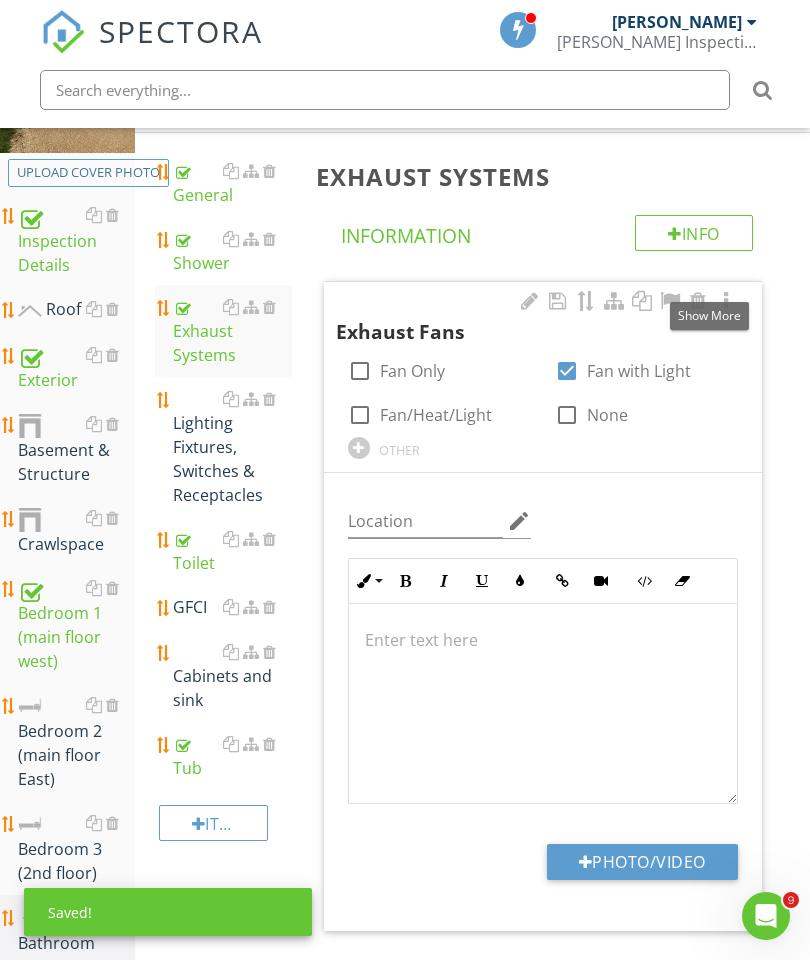click on "Photo/Video" at bounding box center (642, 862) 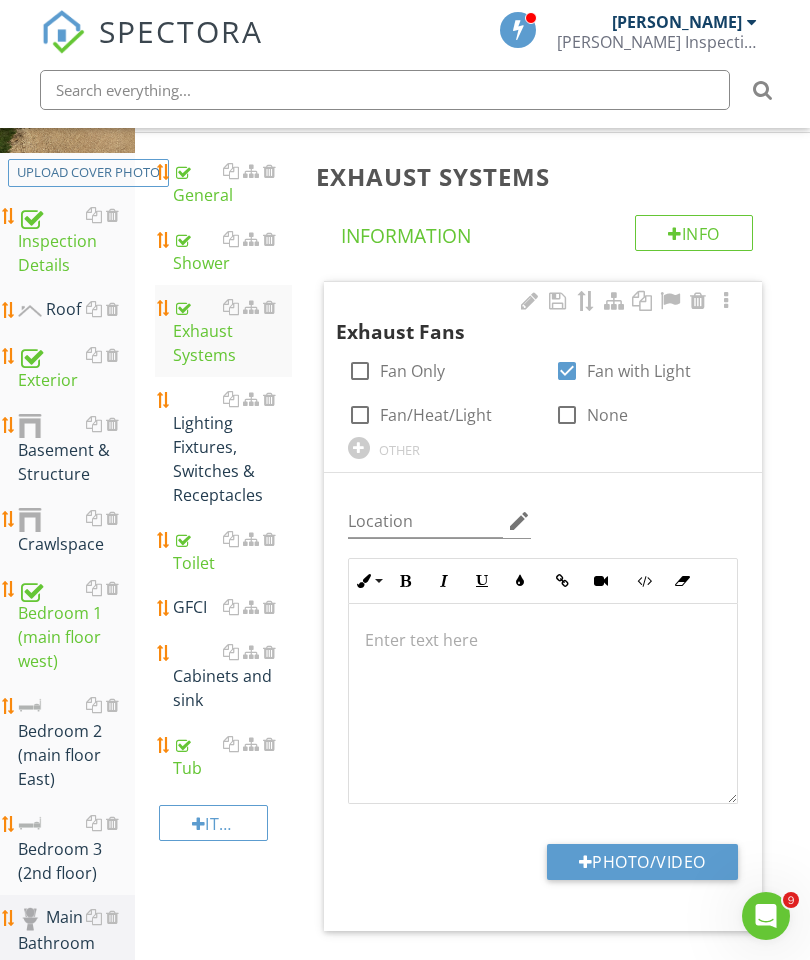 type on "C:\fakepath\image.jpg" 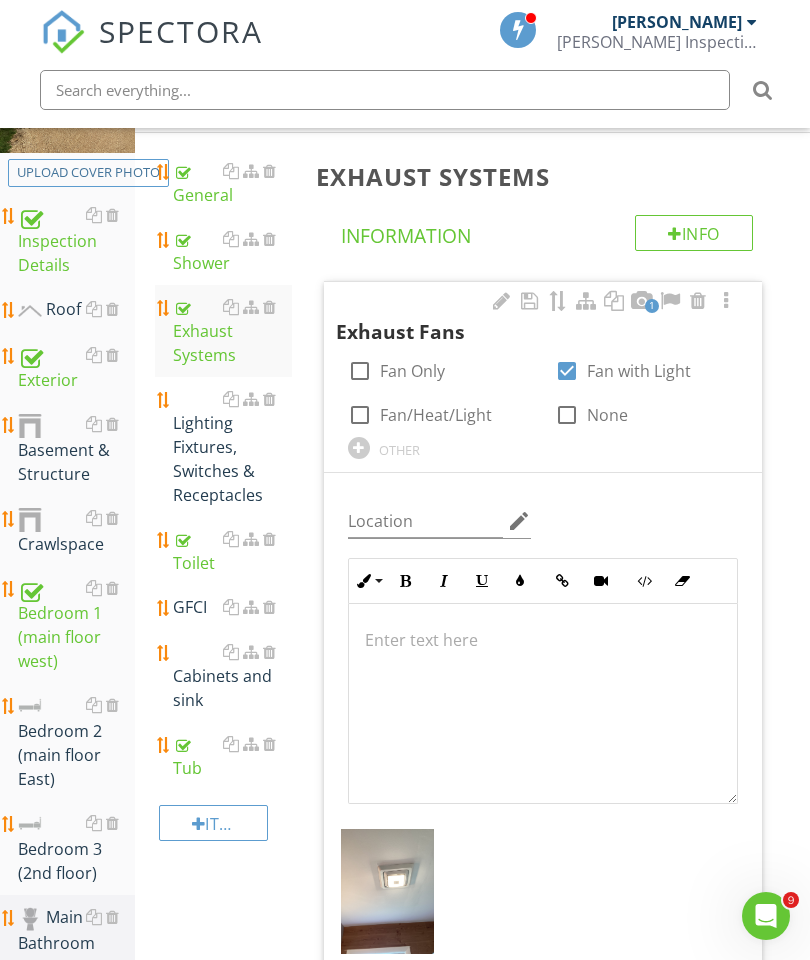 click on "Lighting Fixtures, Switches & Receptacles" at bounding box center [232, 447] 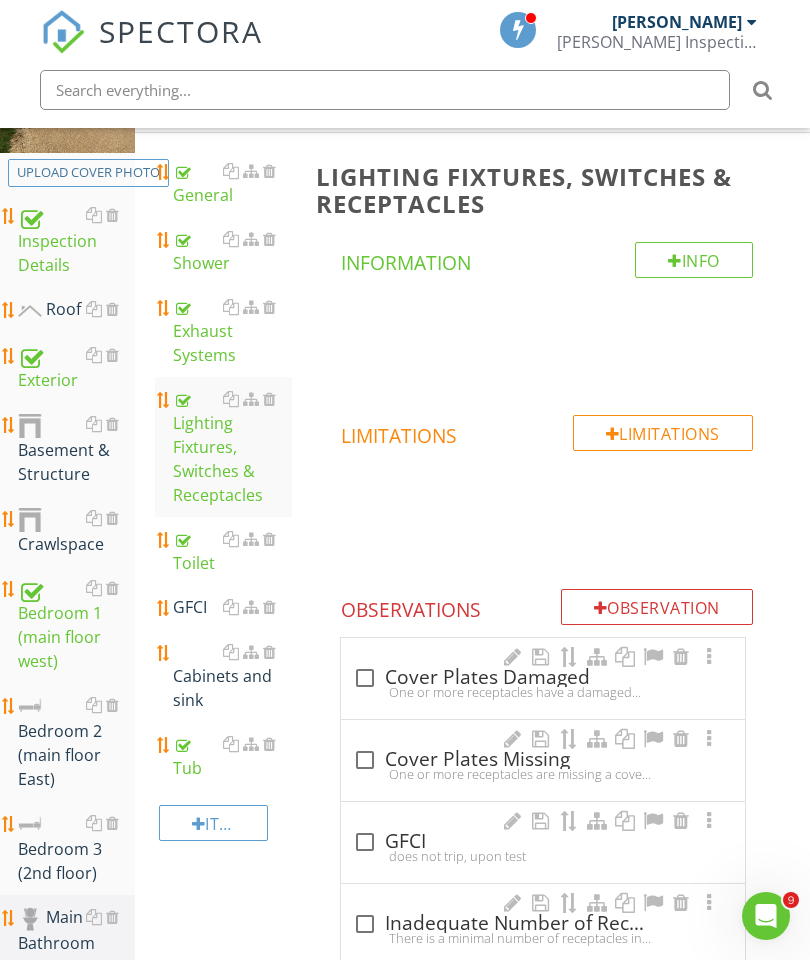 click on "GFCI" at bounding box center (232, 607) 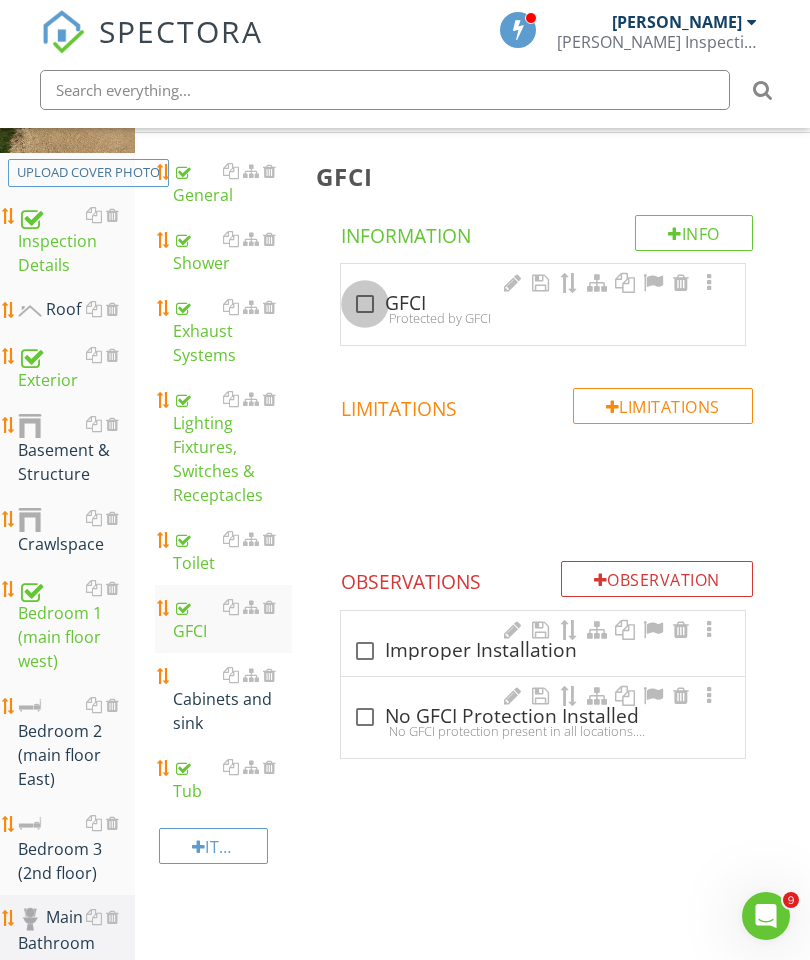 click at bounding box center [365, 304] 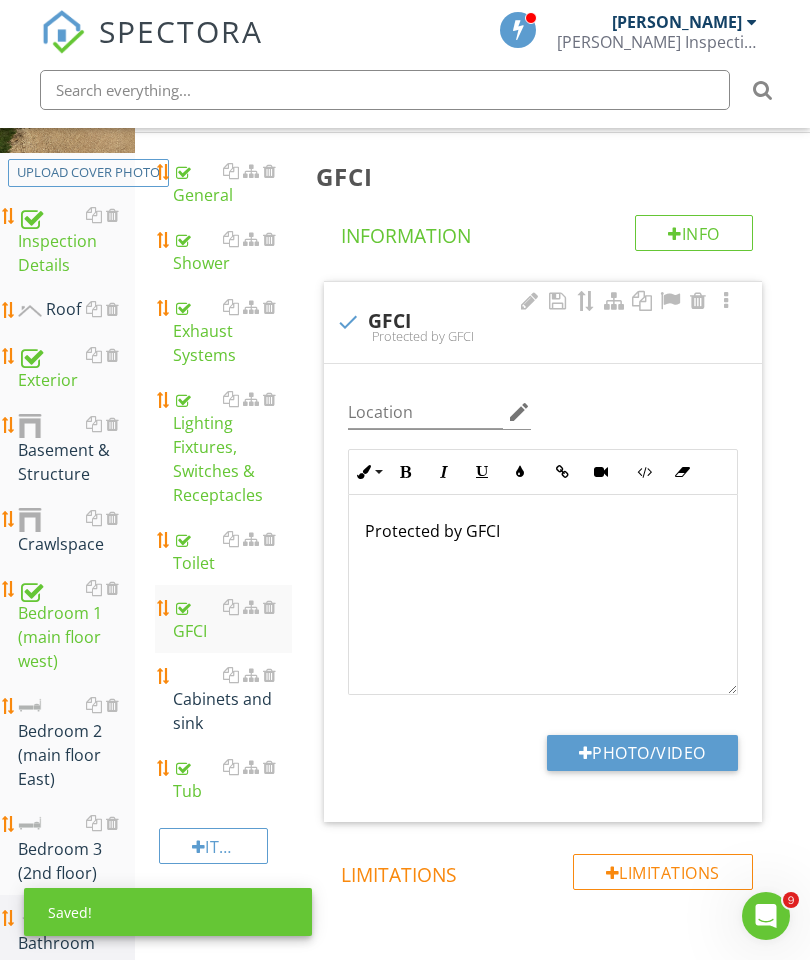 click on "Cabinets and sink" at bounding box center (232, 699) 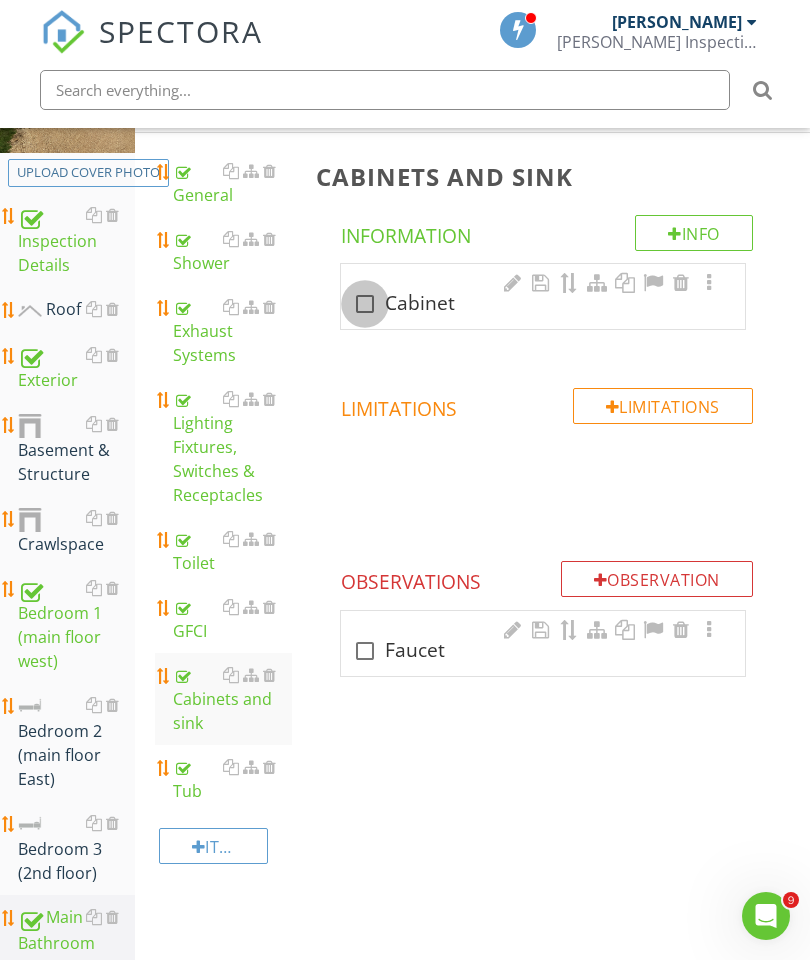 click at bounding box center [365, 304] 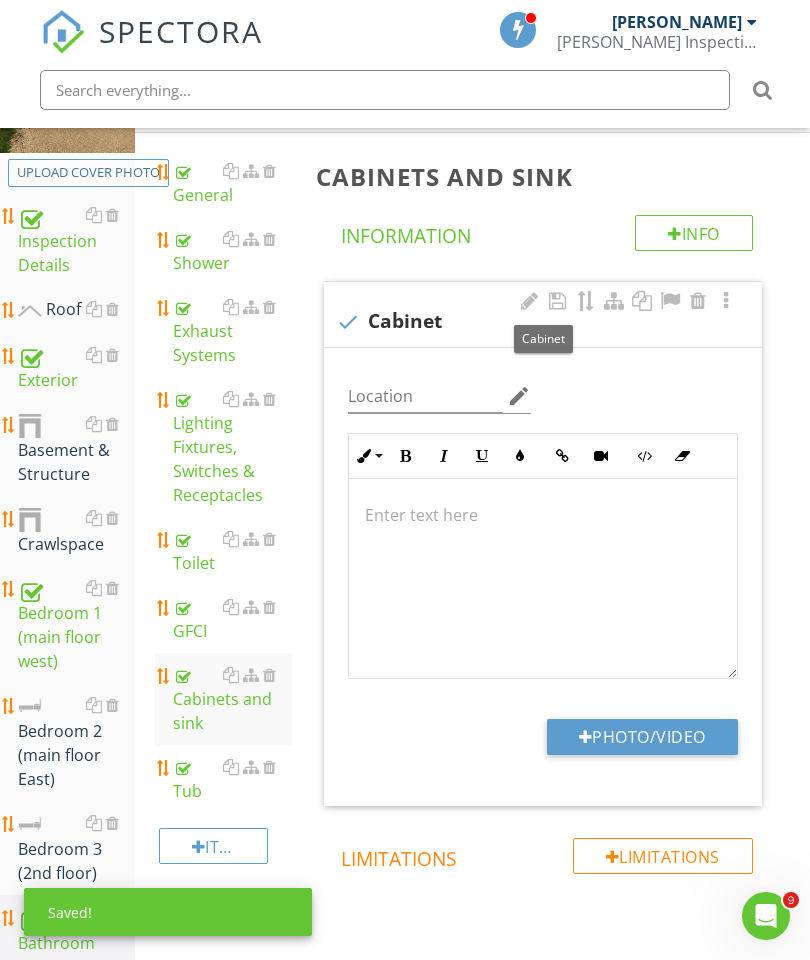 click on "Photo/Video" at bounding box center [642, 737] 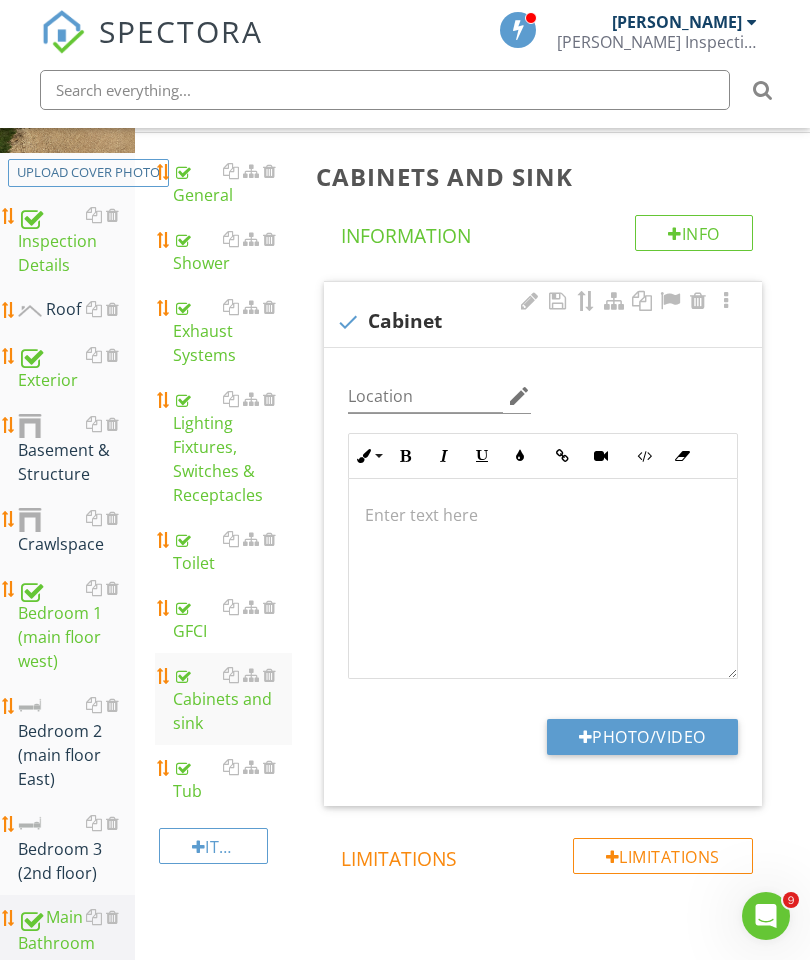 type on "C:\fakepath\image.jpg" 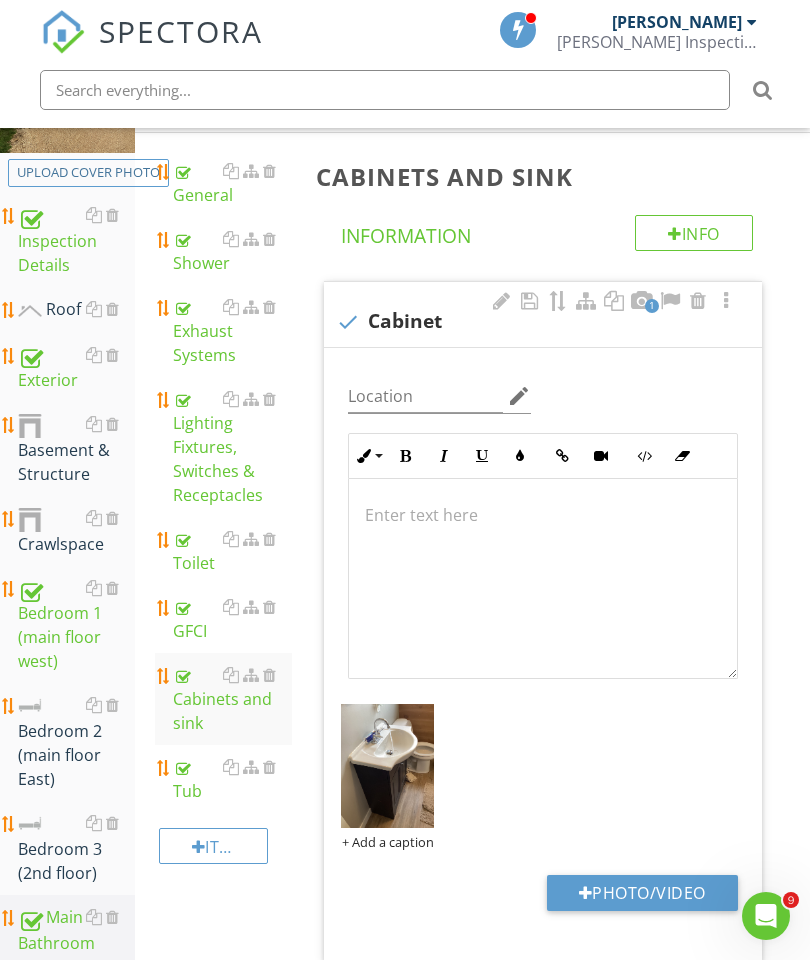 click on "Bedroom 2 (main floor East)" at bounding box center [76, 742] 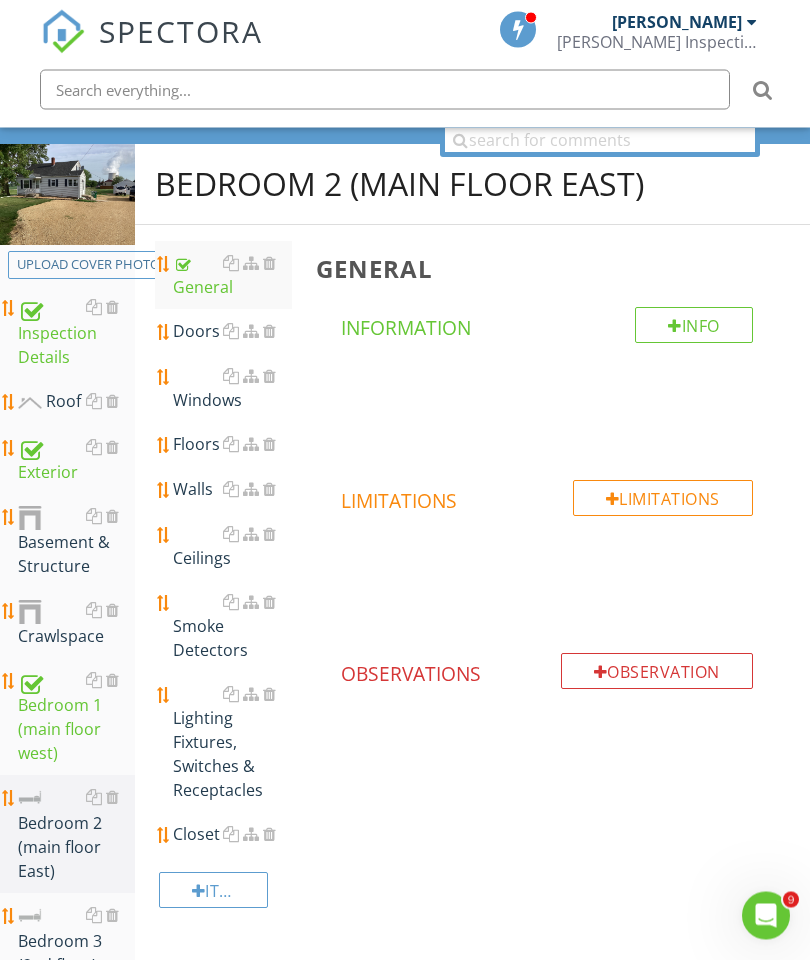 scroll, scrollTop: 153, scrollLeft: 0, axis: vertical 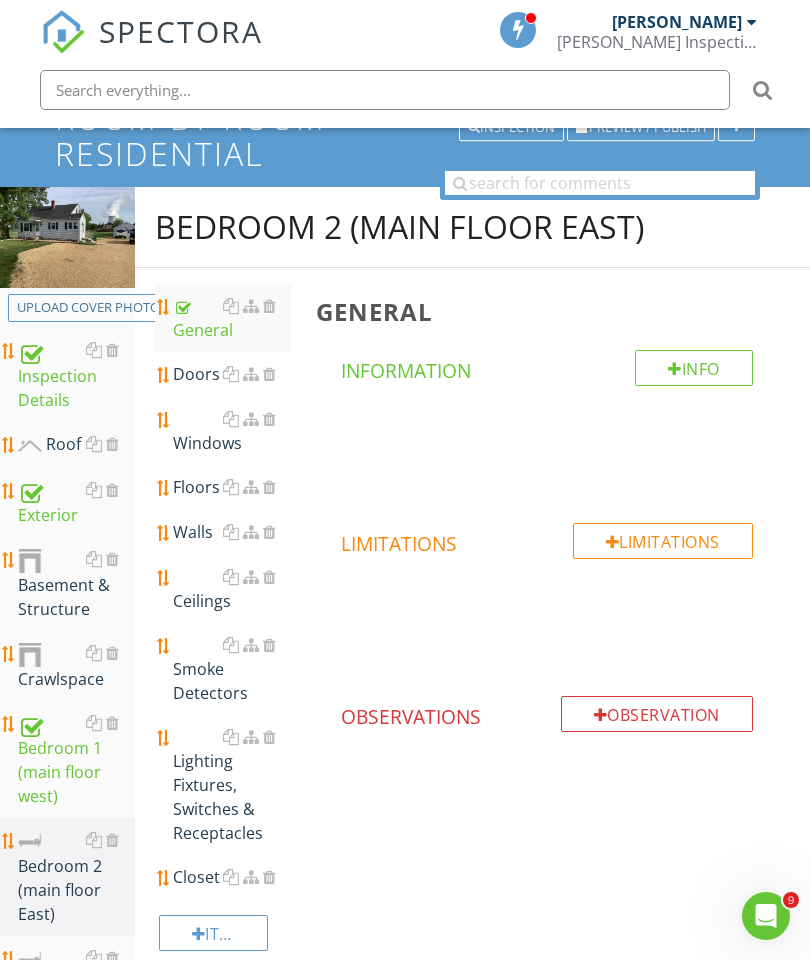 click on "Doors" at bounding box center (232, 374) 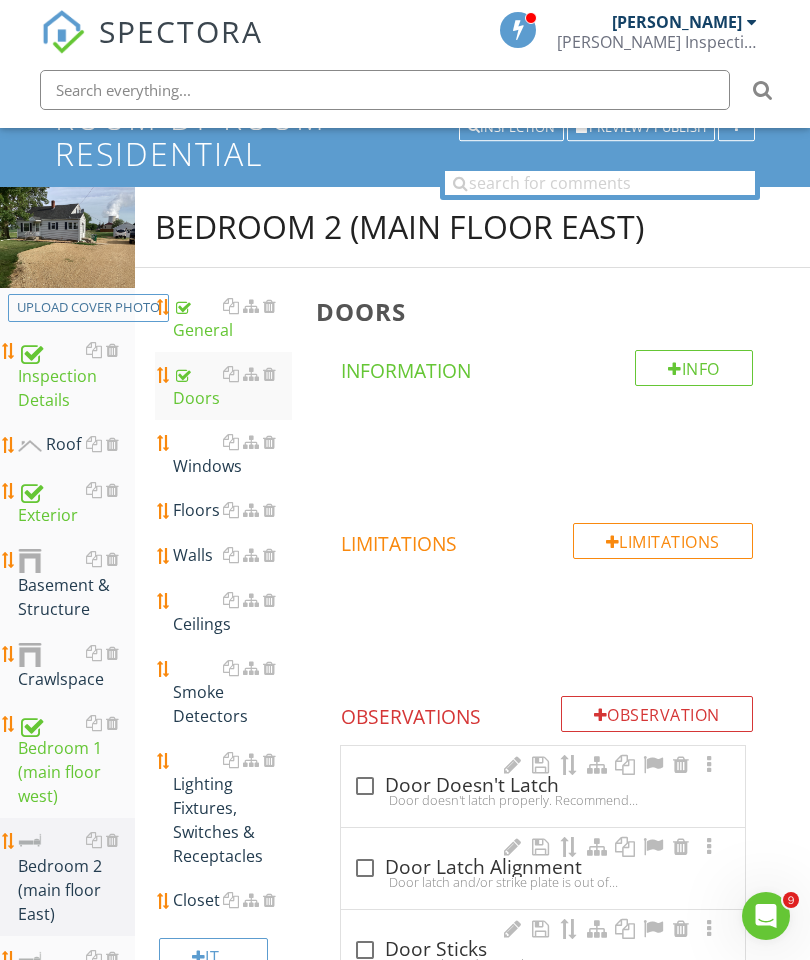 click on "Windows" at bounding box center (232, 454) 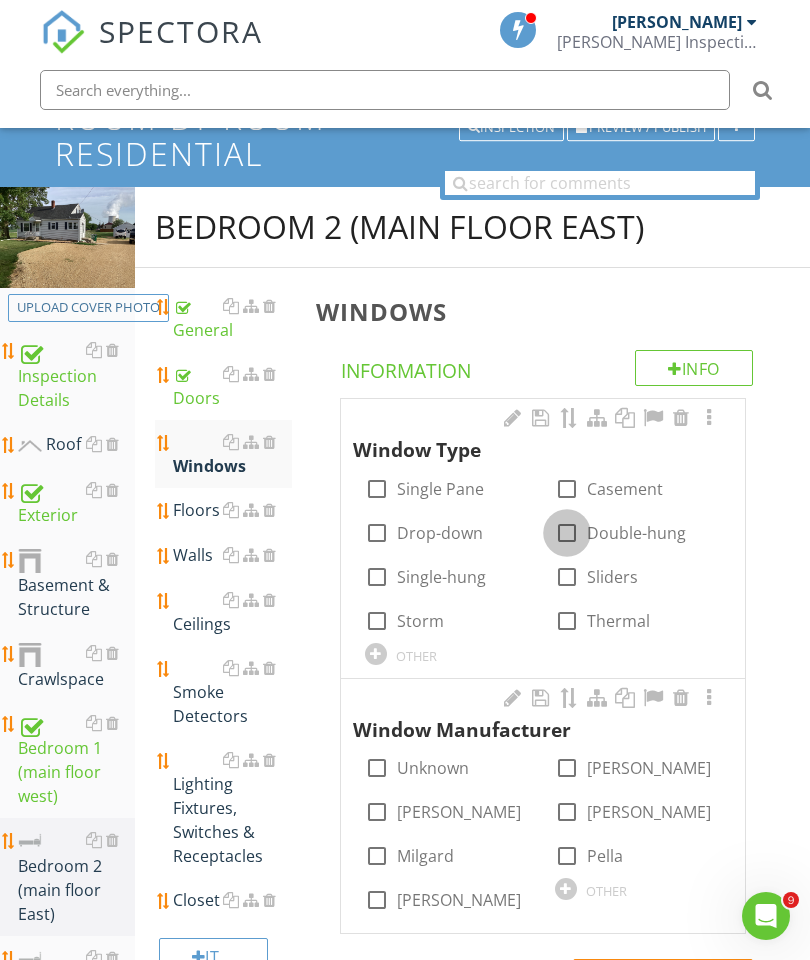 click at bounding box center [567, 533] 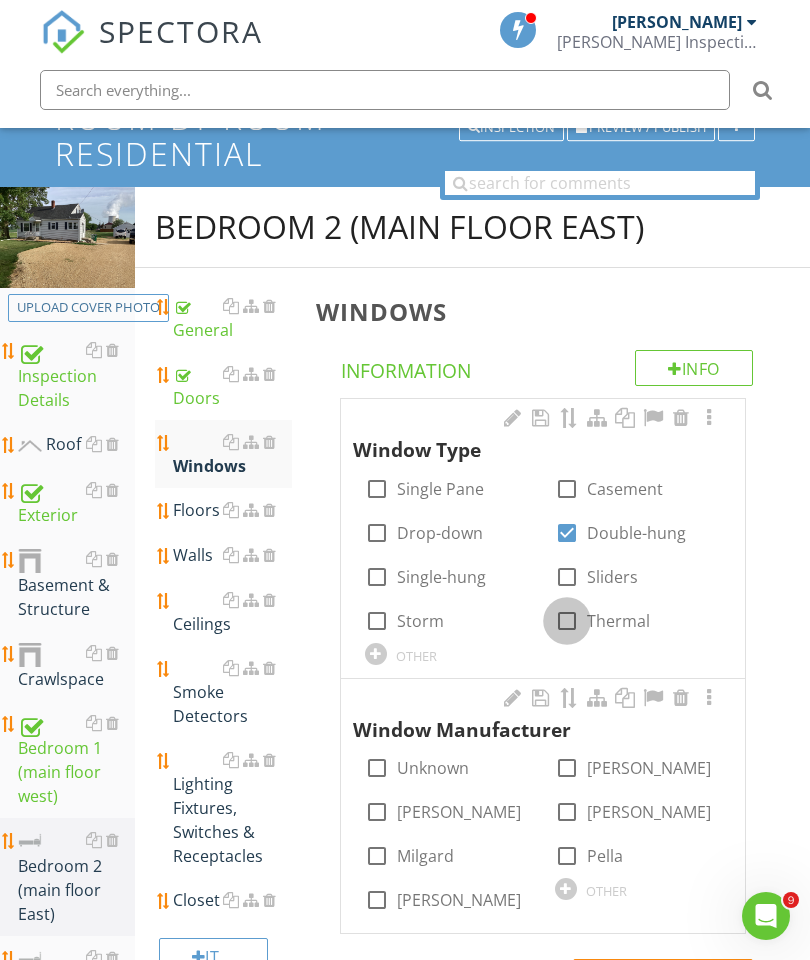 click at bounding box center (567, 621) 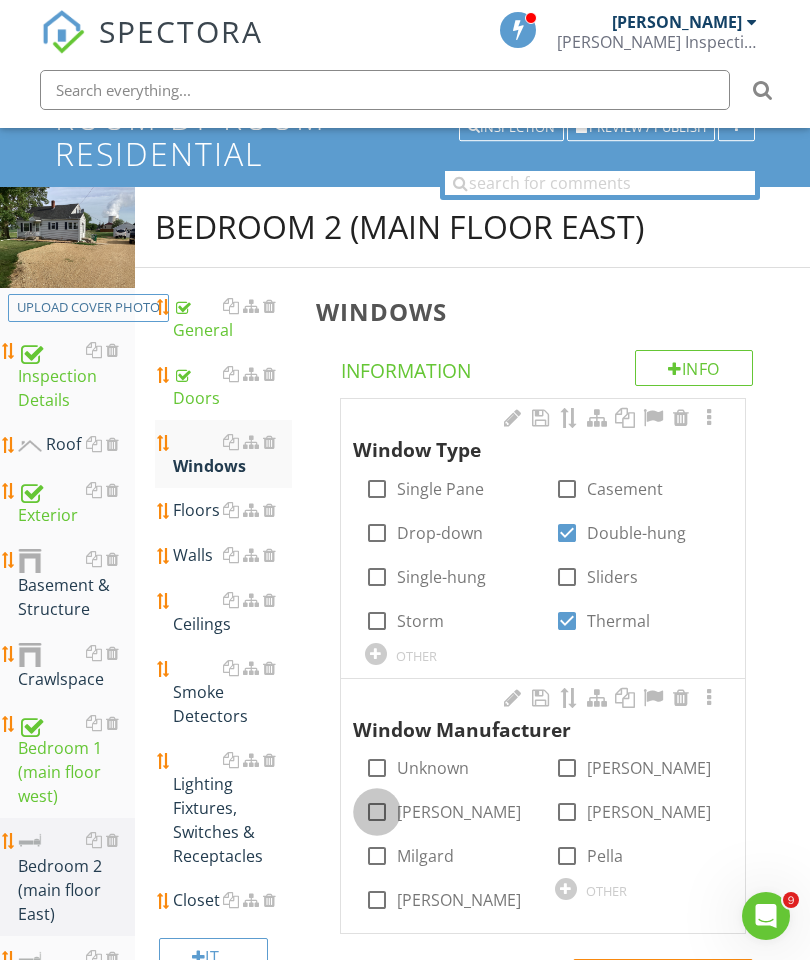 click at bounding box center (377, 812) 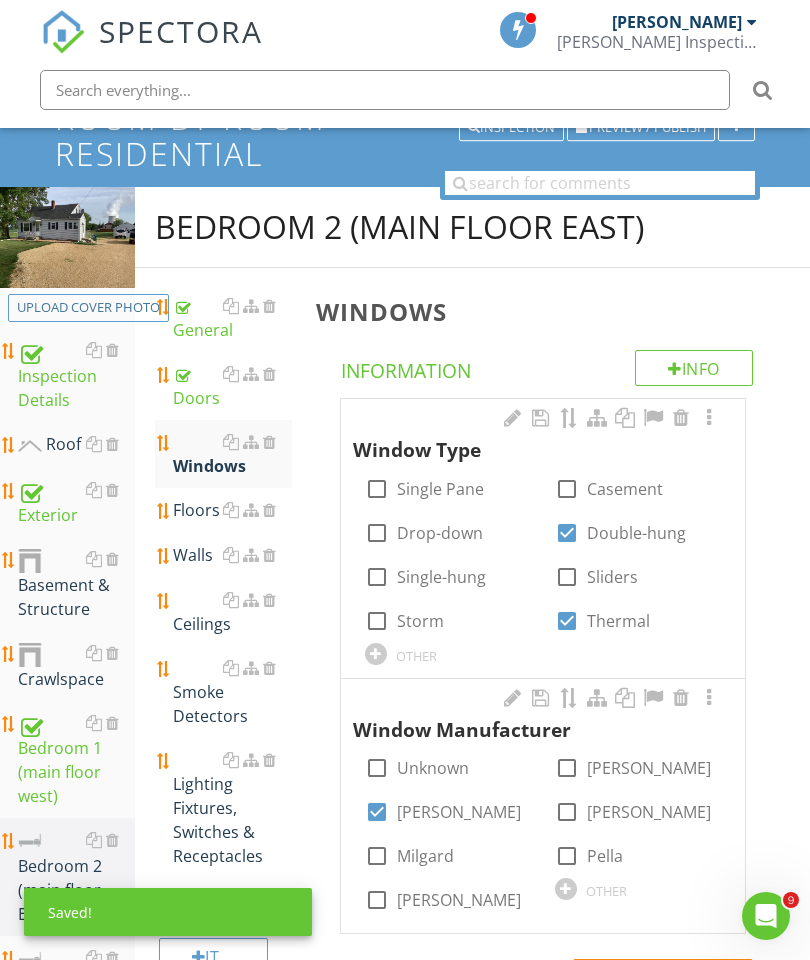 click at bounding box center [709, 418] 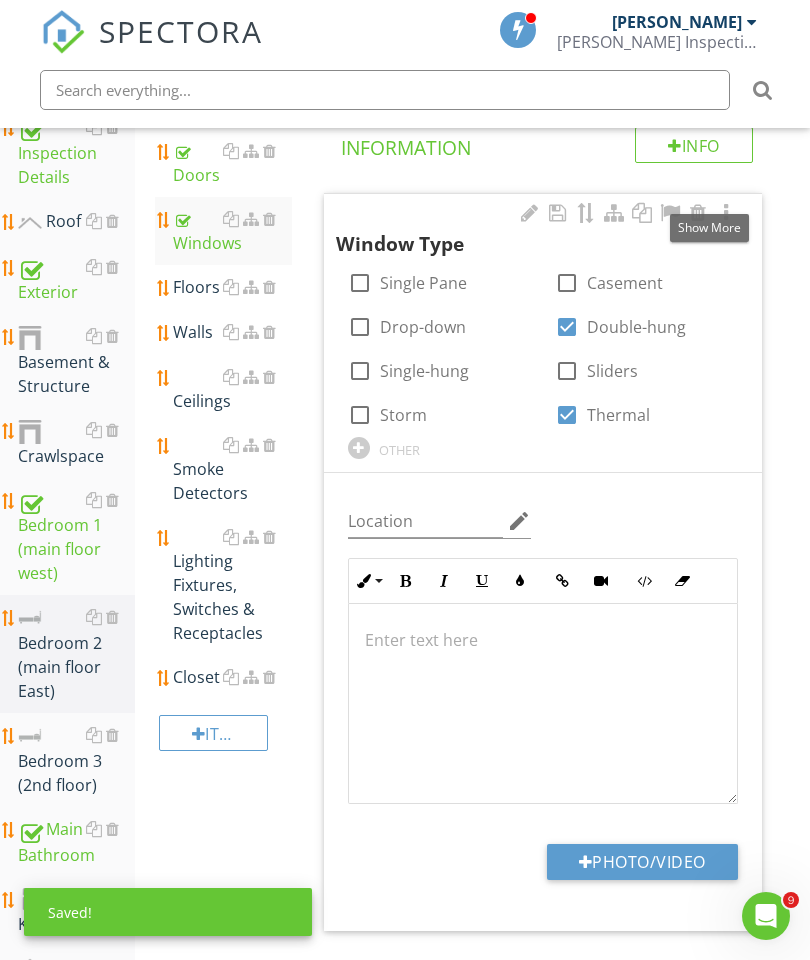 scroll, scrollTop: 443, scrollLeft: 0, axis: vertical 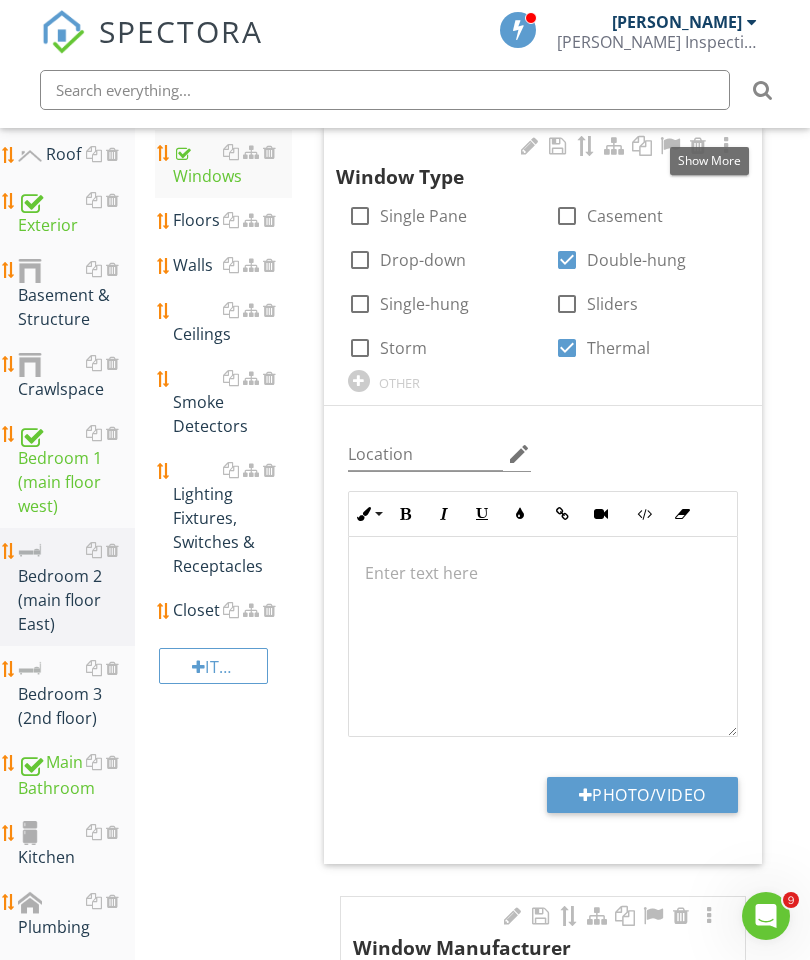 click on "Photo/Video" at bounding box center (642, 795) 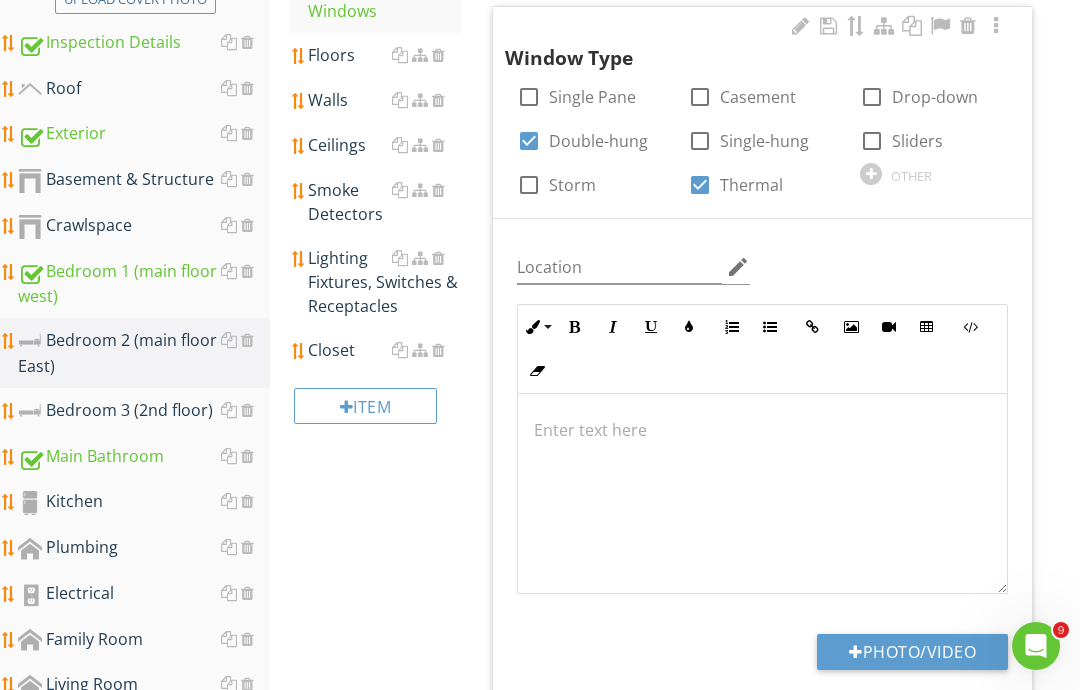 type on "C:\fakepath\image.jpg" 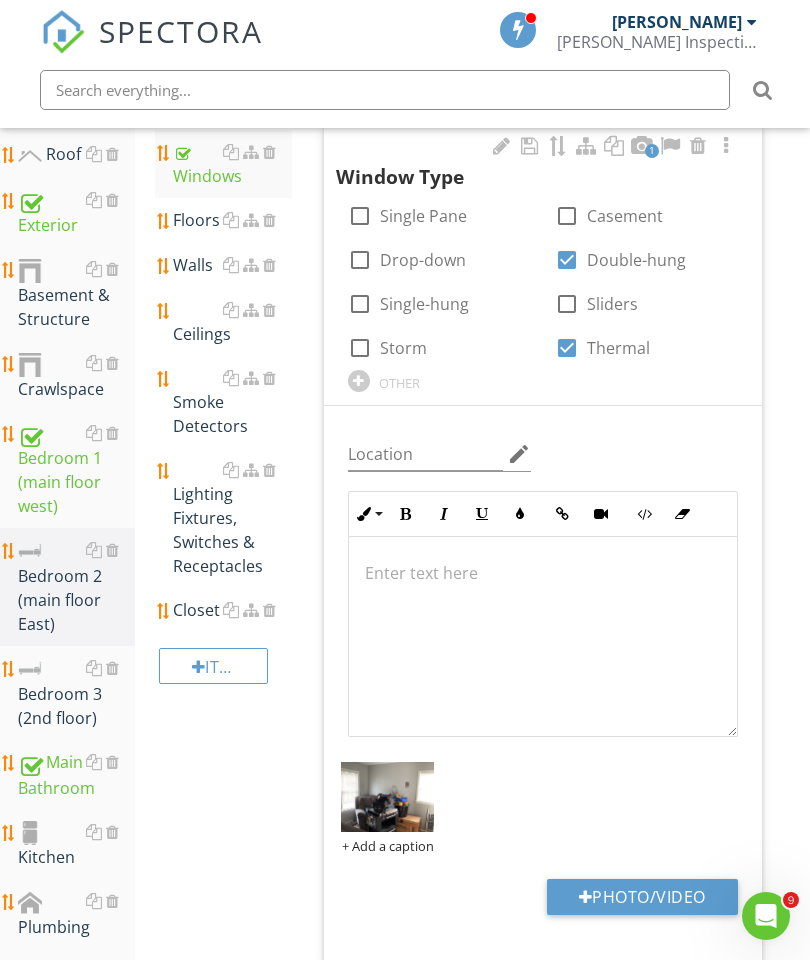 click on "Floors" at bounding box center (232, 220) 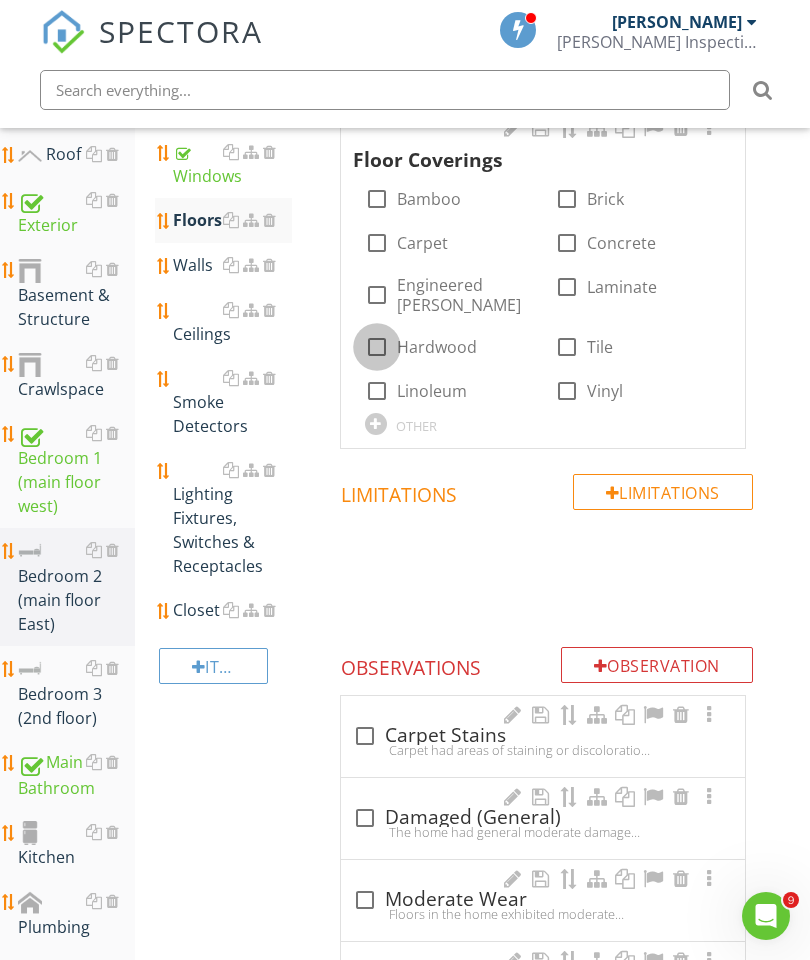 click at bounding box center [377, 347] 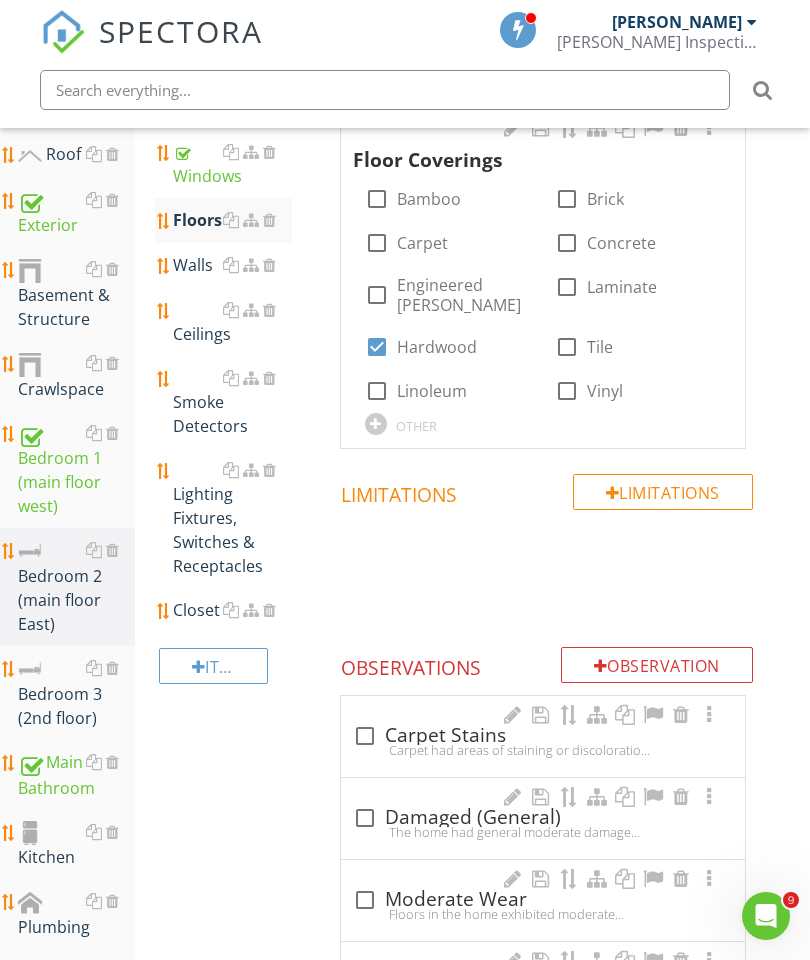 click at bounding box center (709, 128) 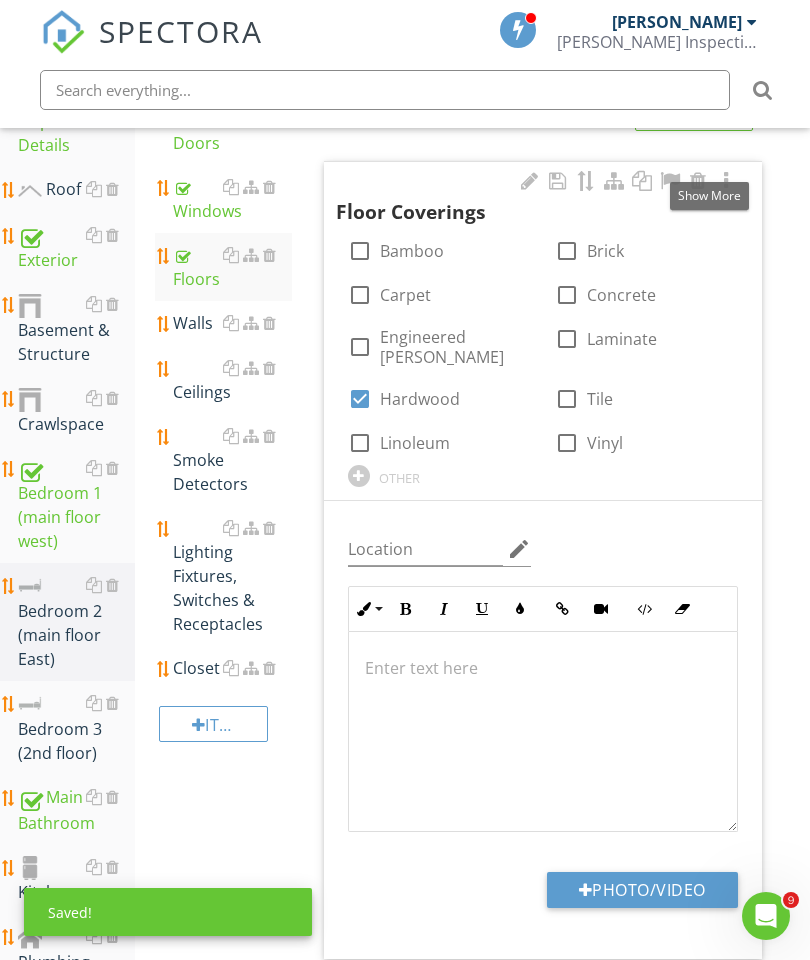 scroll, scrollTop: 406, scrollLeft: 0, axis: vertical 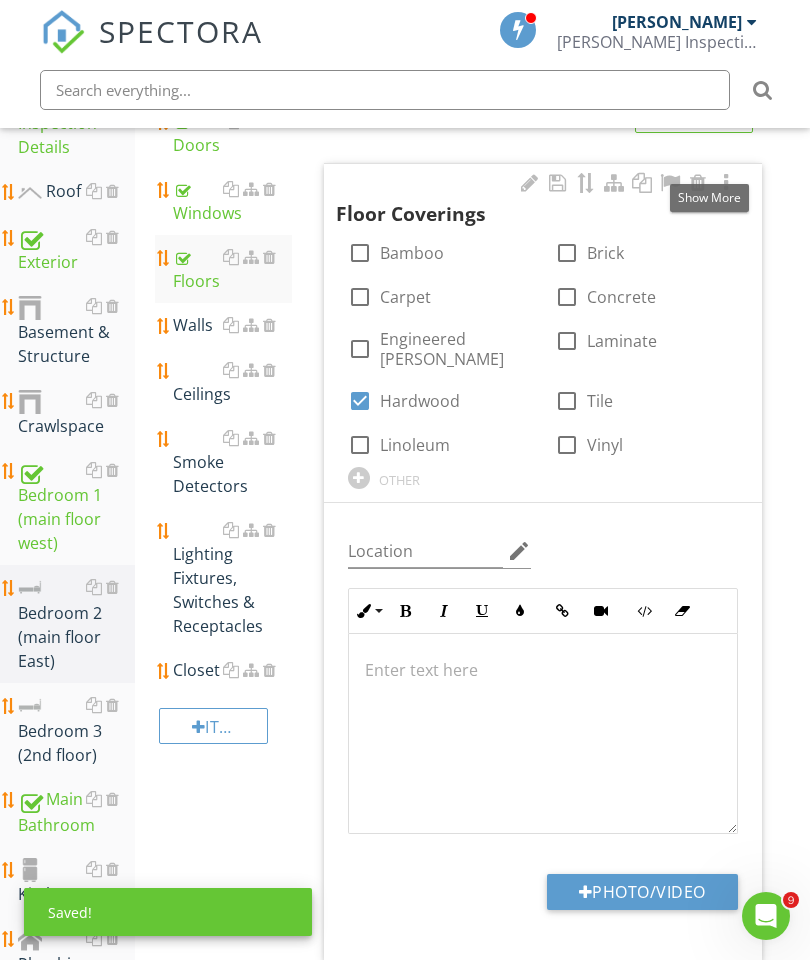 click on "Photo/Video" at bounding box center [642, 892] 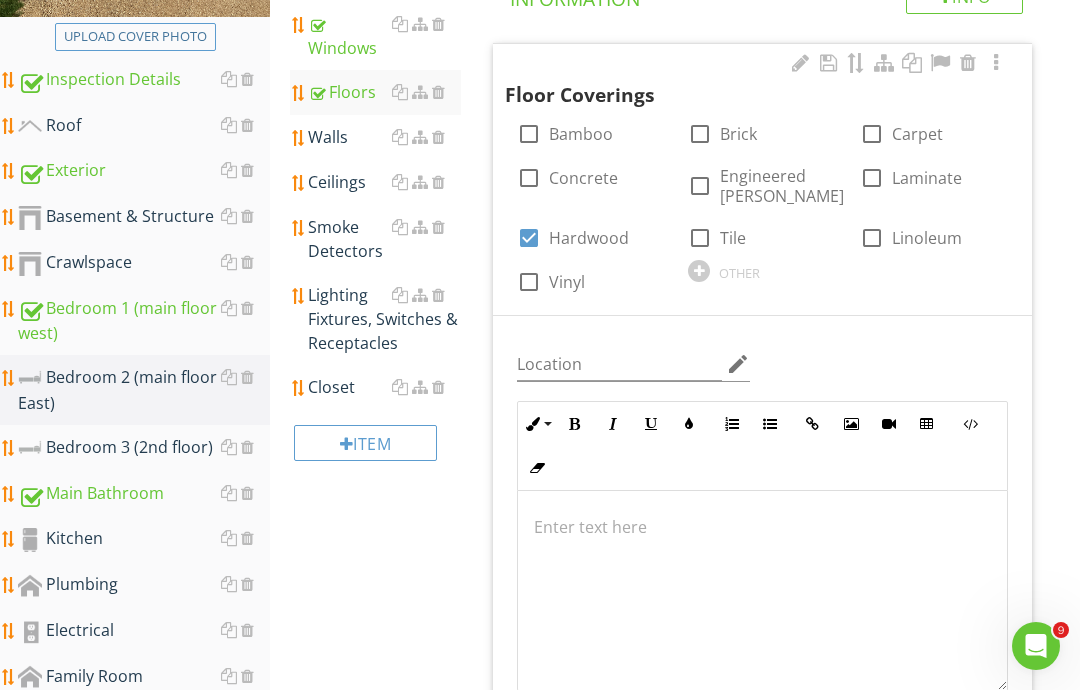 type on "C:\fakepath\image.jpg" 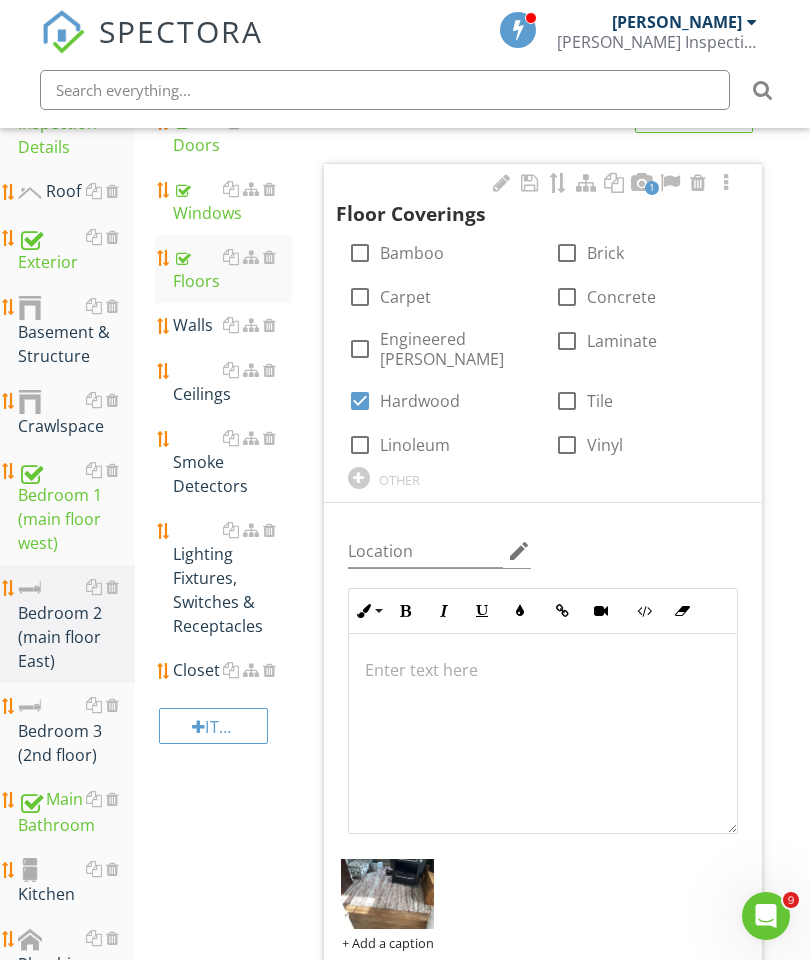 click on "Walls" at bounding box center [232, 325] 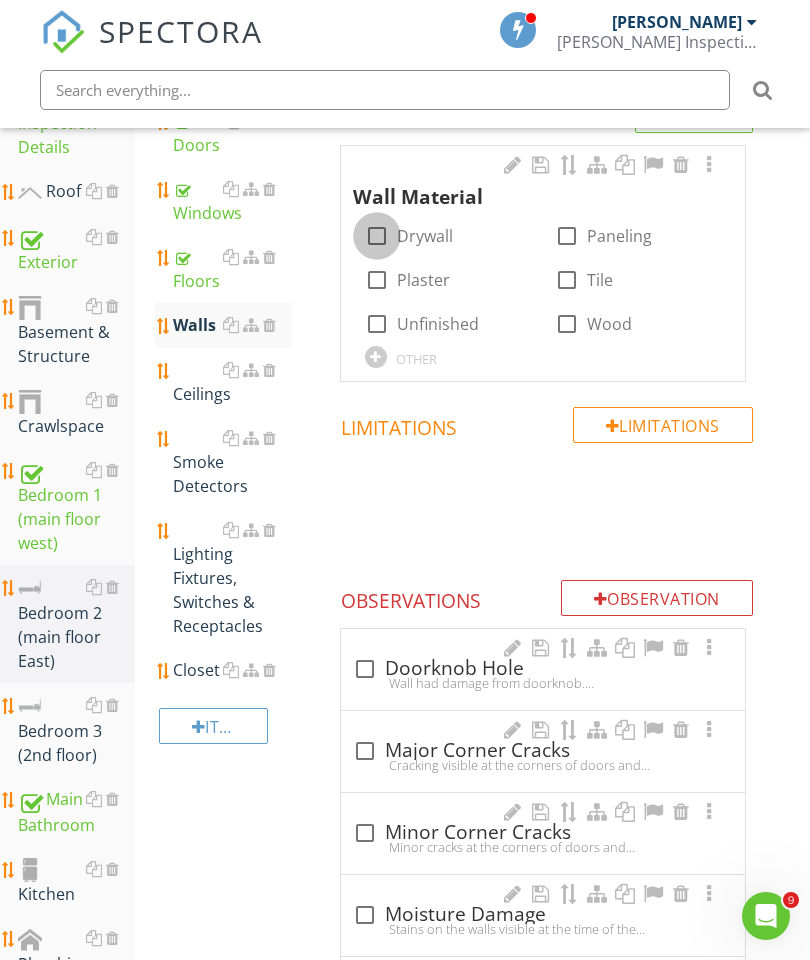 click at bounding box center [377, 236] 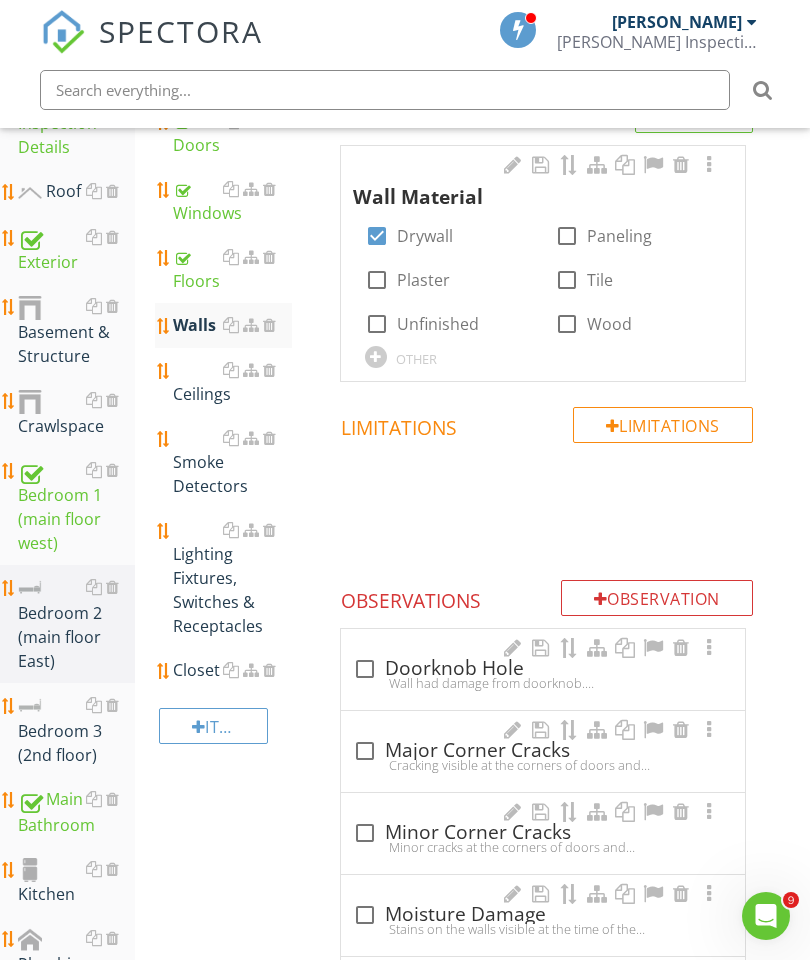 click at bounding box center [709, 165] 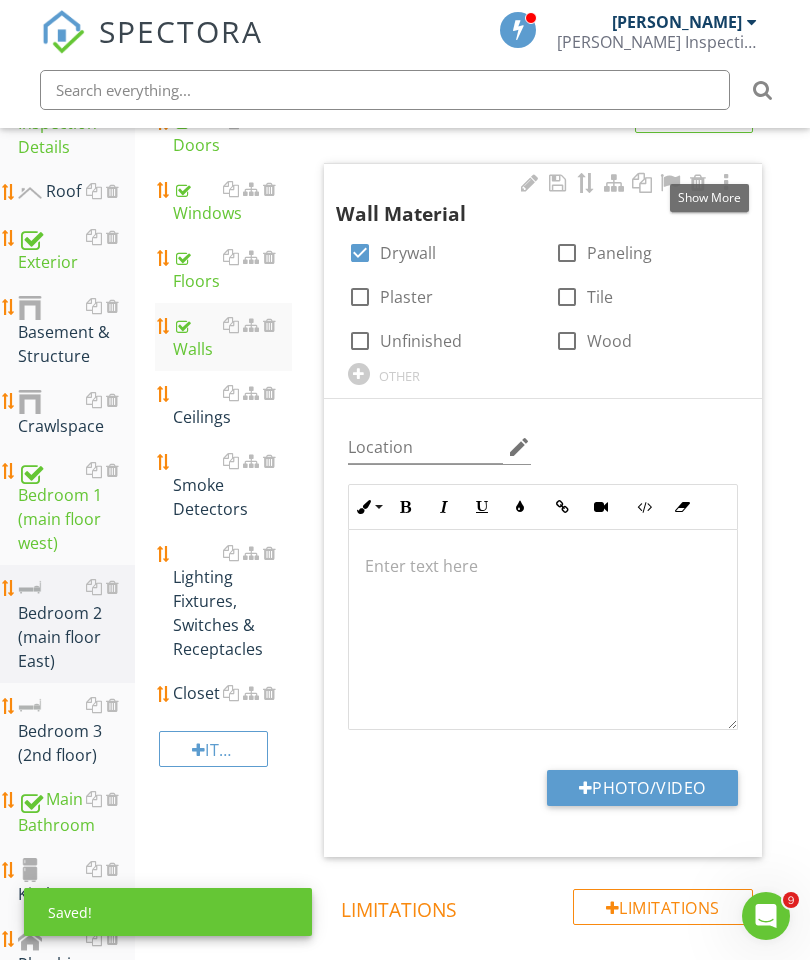 click on "Photo/Video" at bounding box center (642, 788) 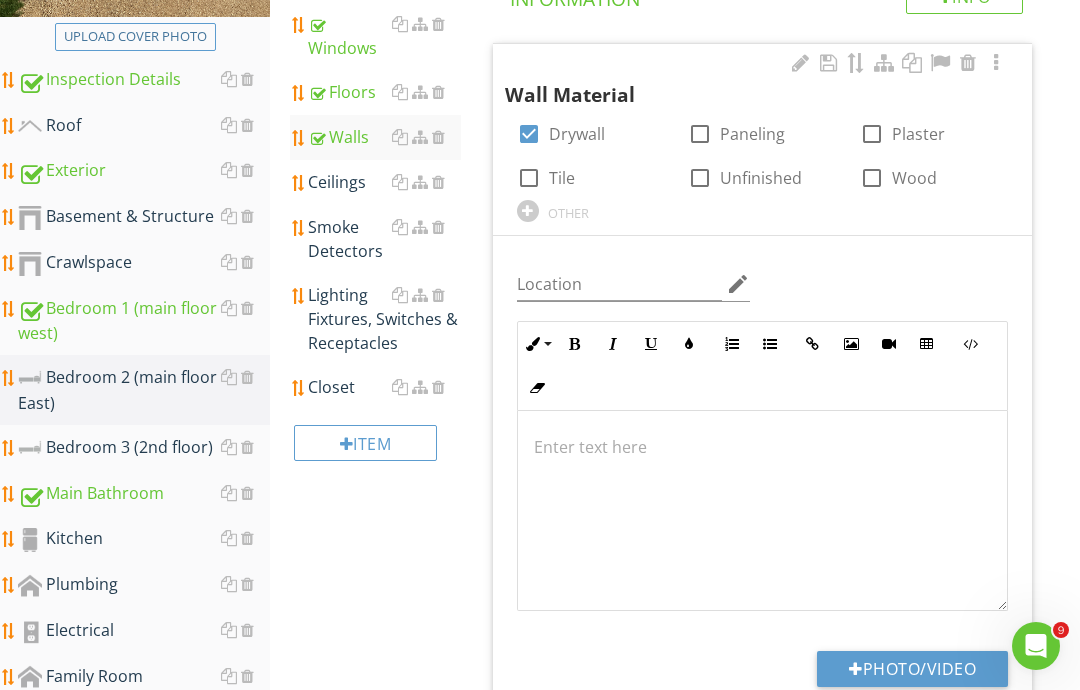 type on "C:\fakepath\image.jpg" 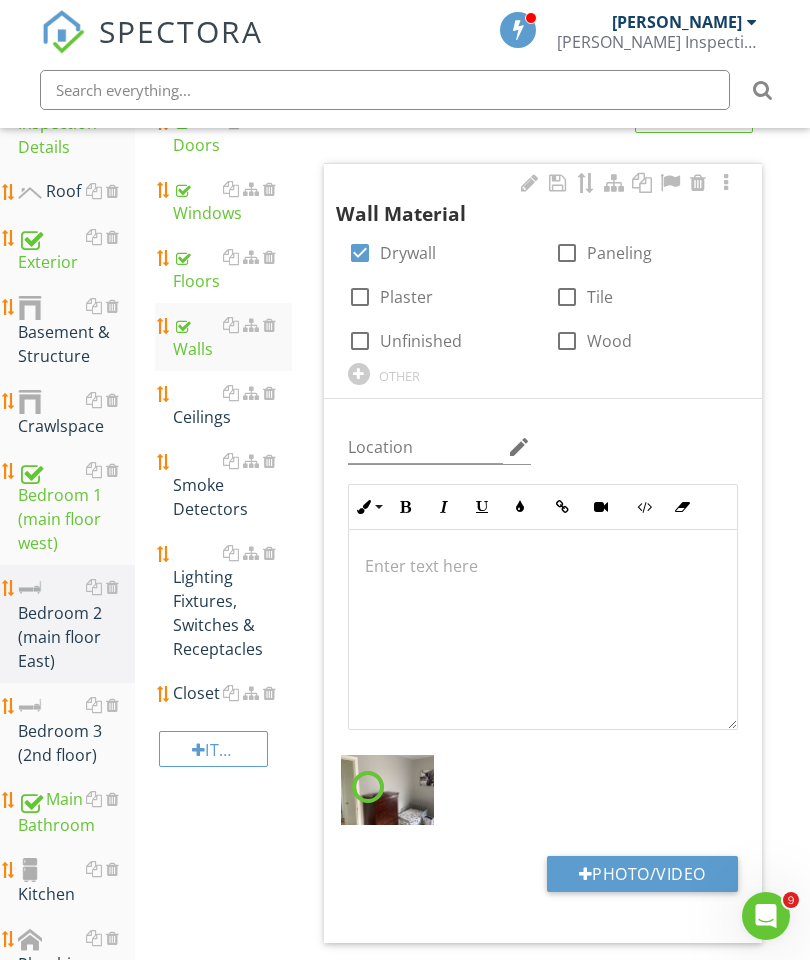 click on "Ceilings" at bounding box center [232, 405] 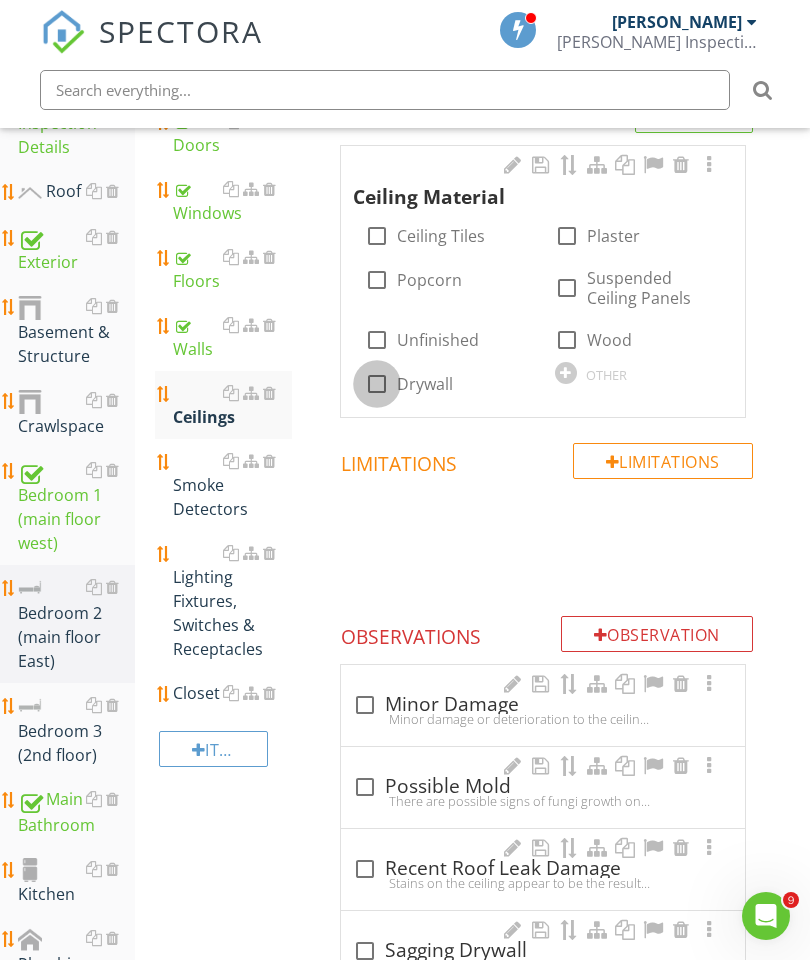 click at bounding box center (377, 384) 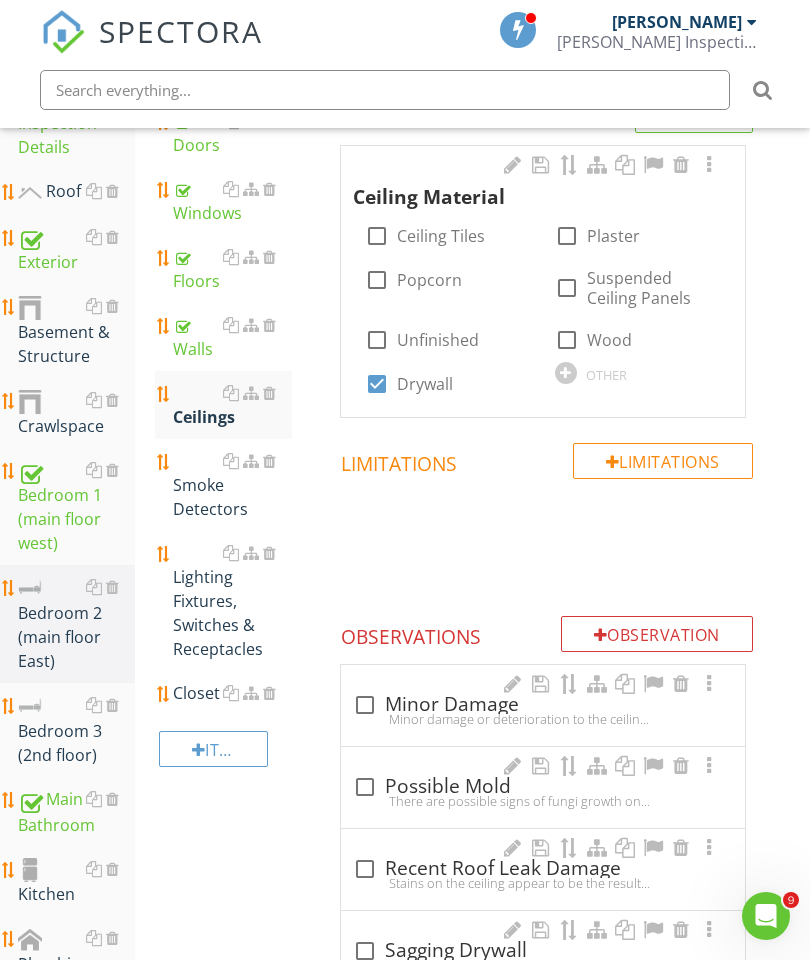 click at bounding box center (709, 165) 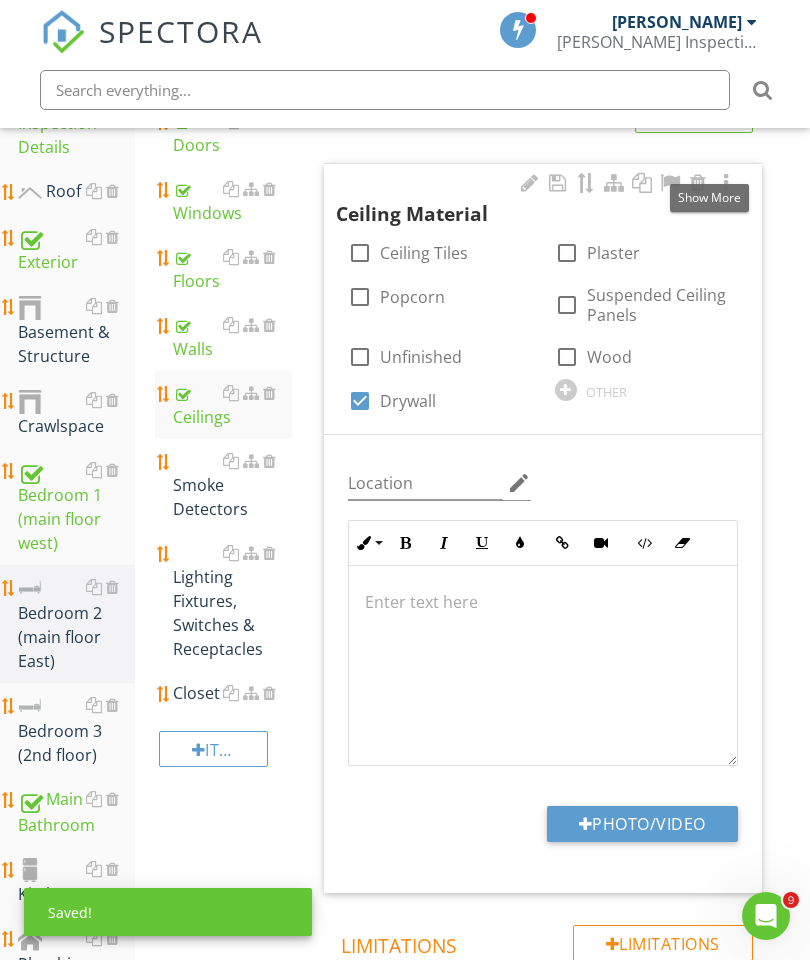 click on "Photo/Video" at bounding box center [642, 824] 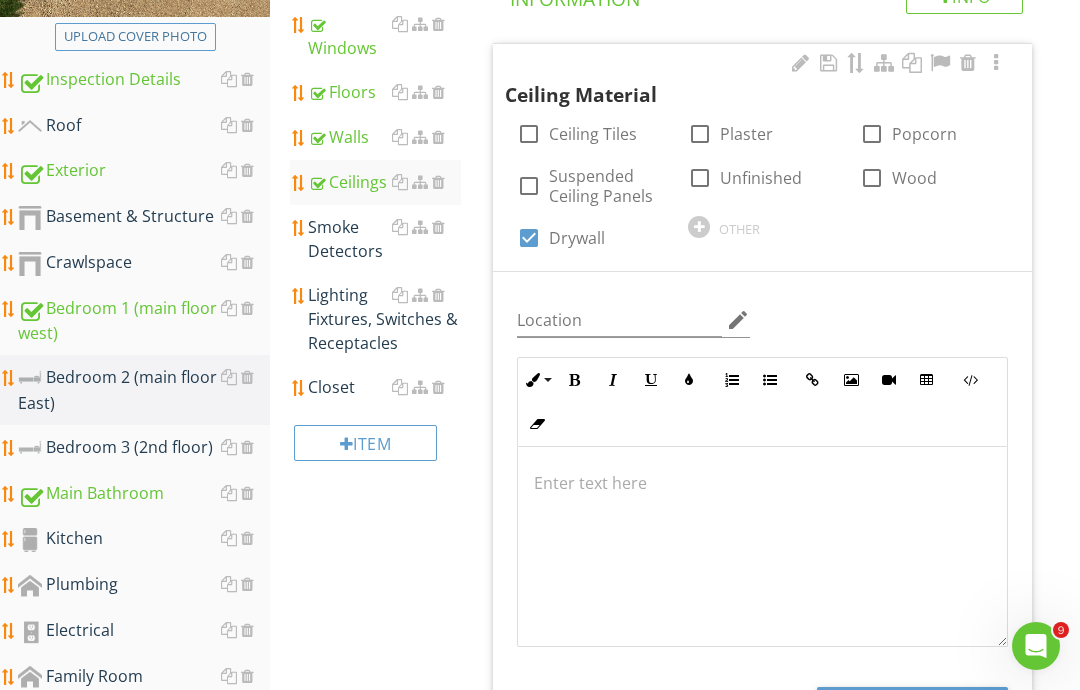 type on "C:\fakepath\image.jpg" 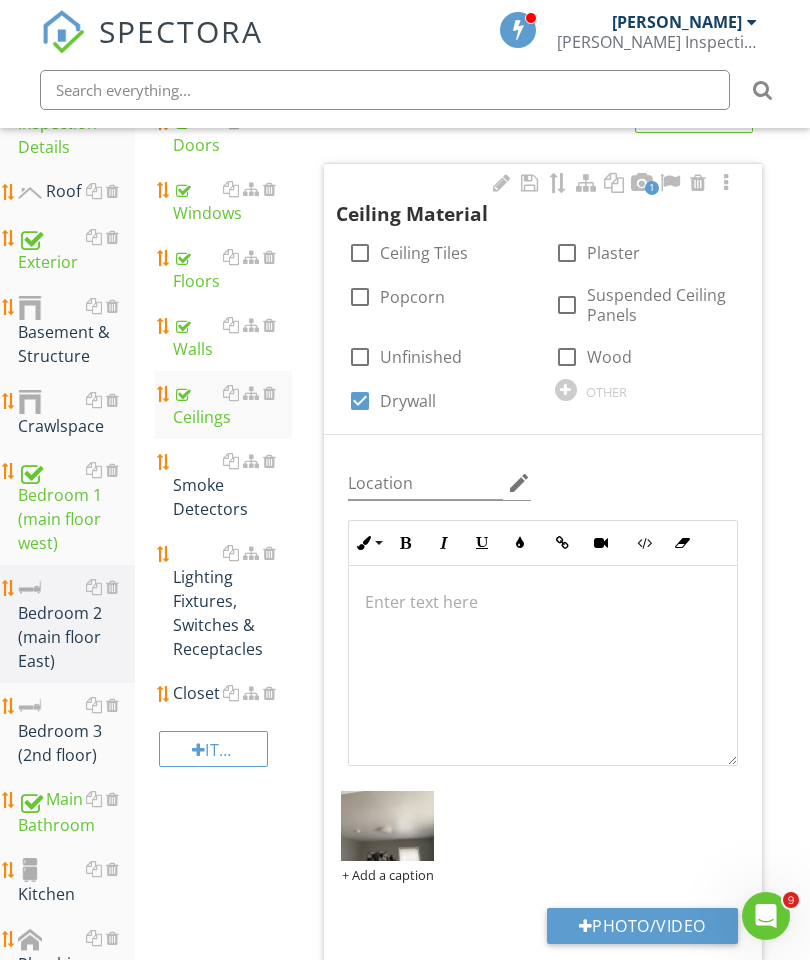 click on "Smoke Detectors" at bounding box center [232, 485] 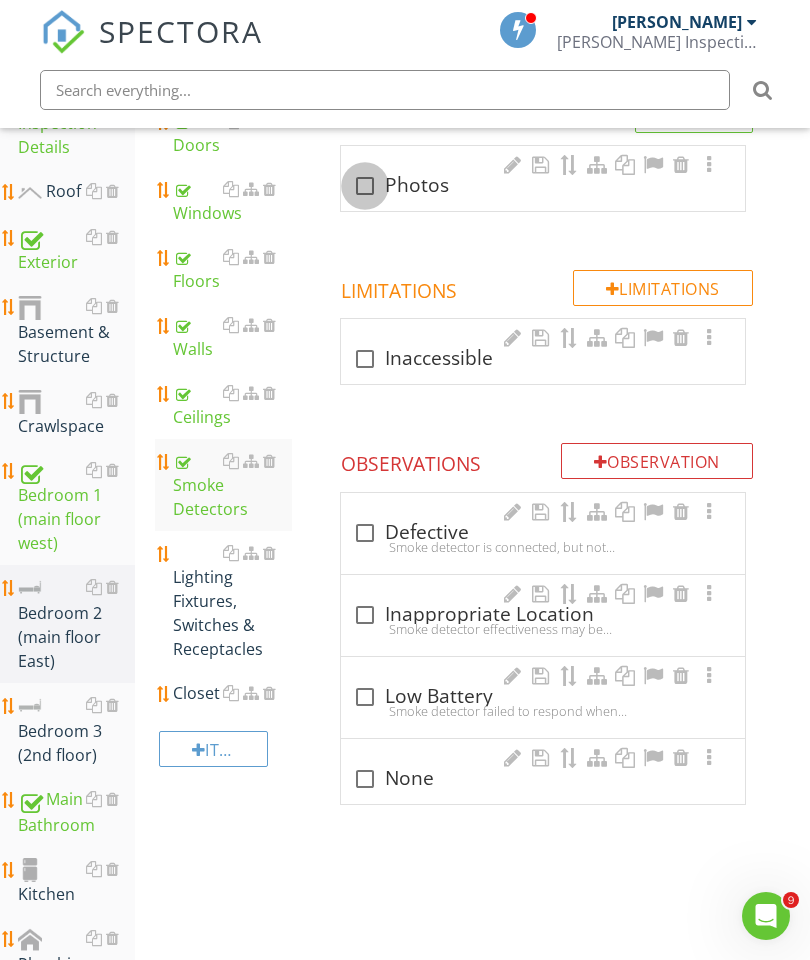 click at bounding box center [365, 186] 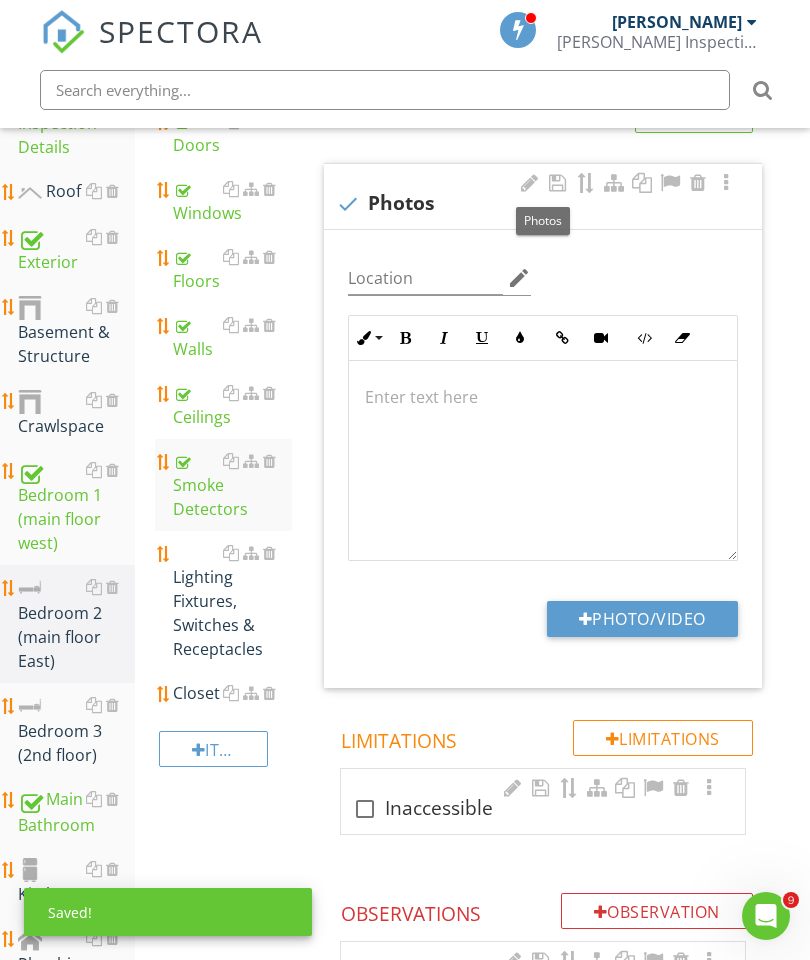 click on "Photo/Video" at bounding box center (642, 619) 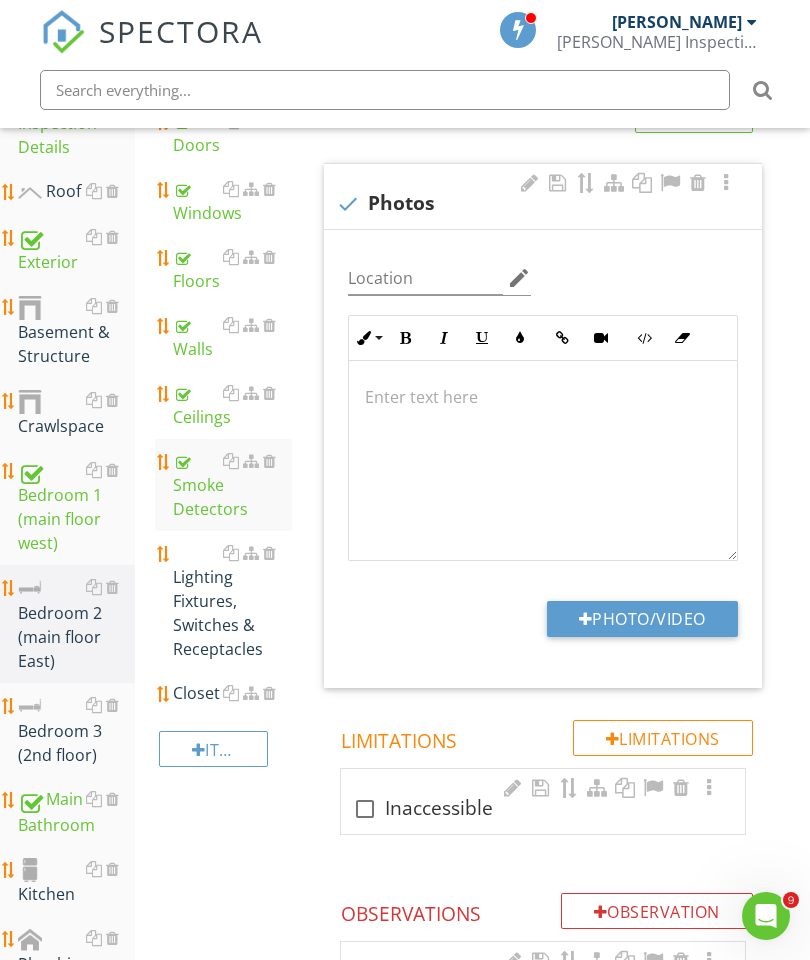 type on "C:\fakepath\image.jpg" 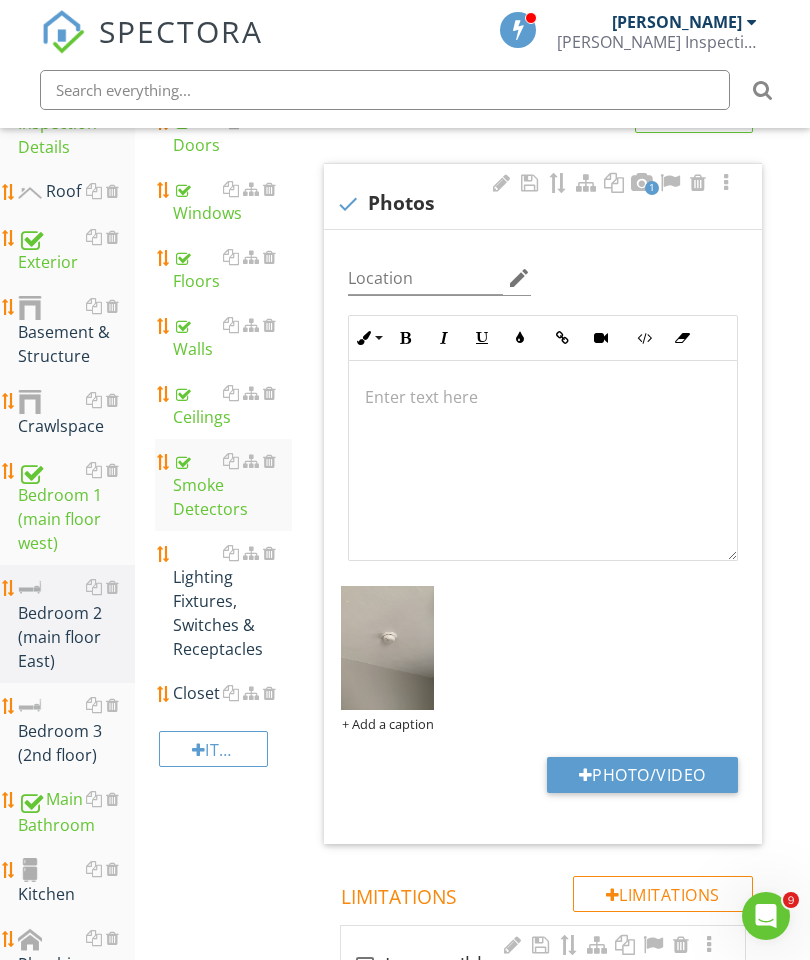 click on "Lighting Fixtures, Switches & Receptacles" at bounding box center (232, 601) 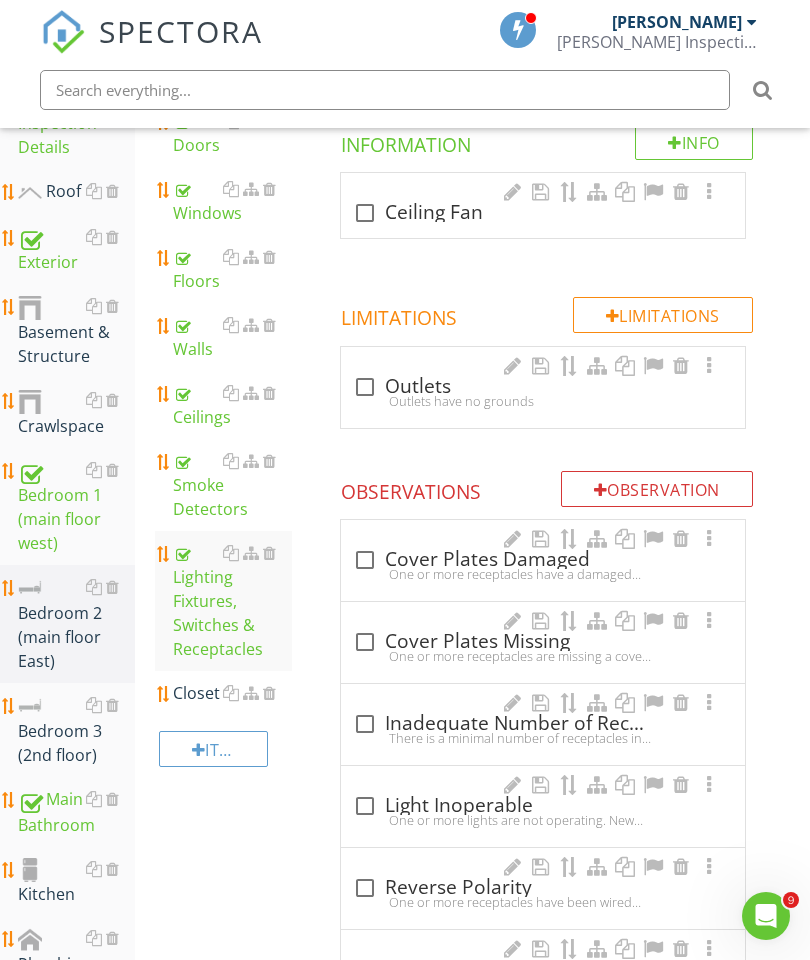 click at bounding box center (365, 387) 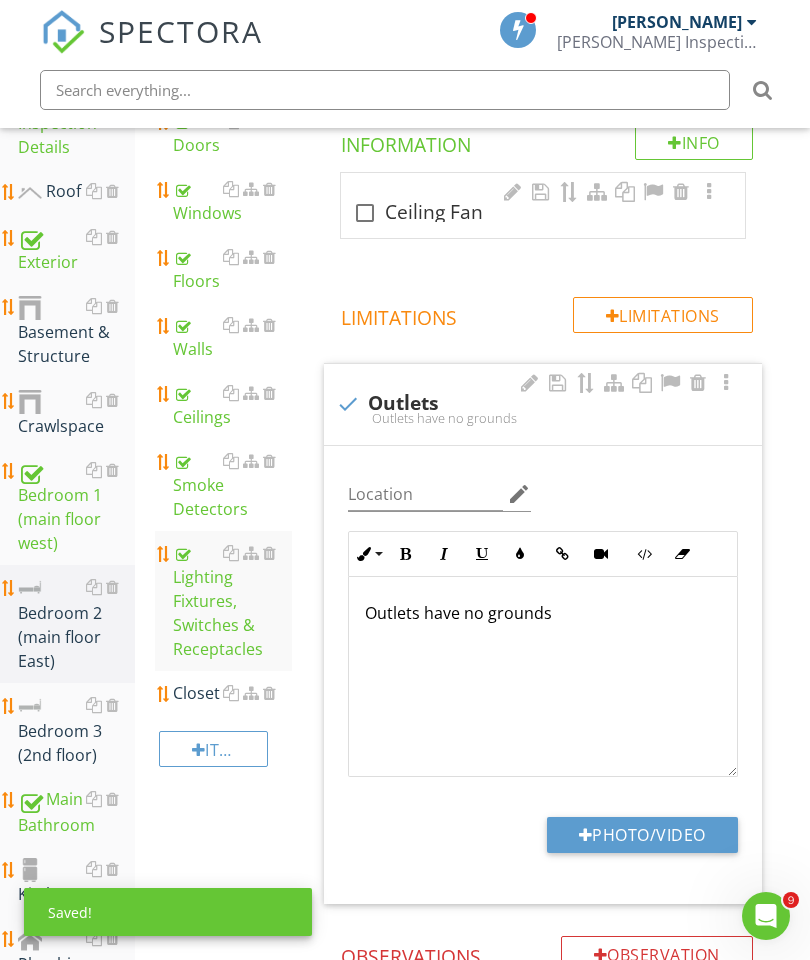 click on "Closet" at bounding box center (232, 693) 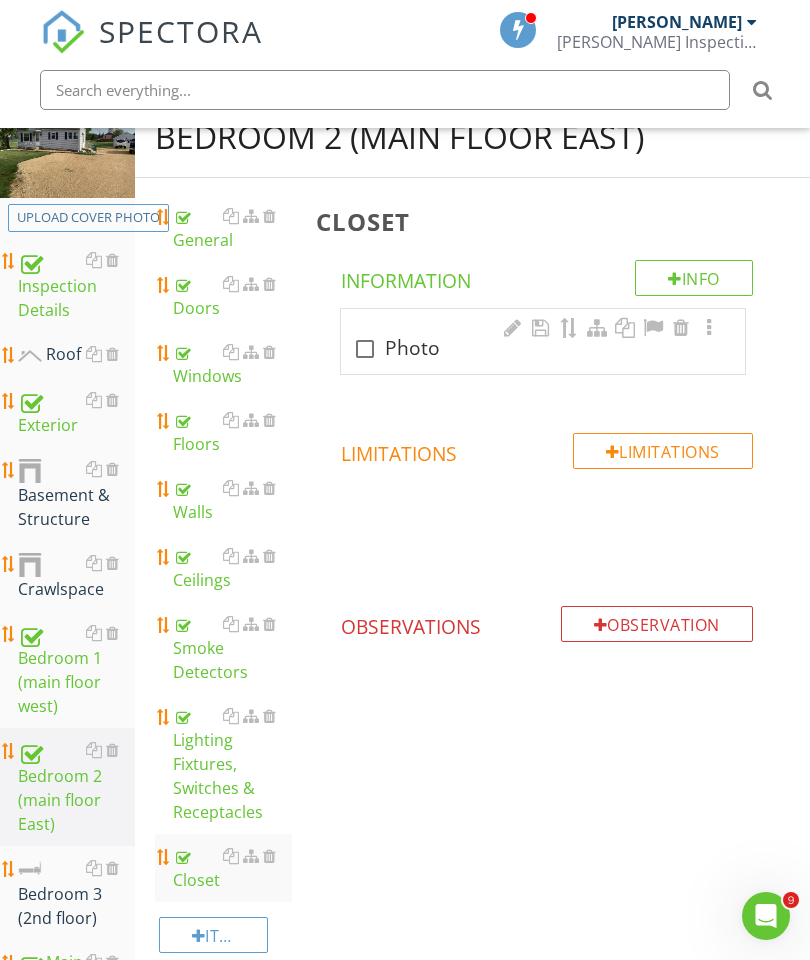 scroll, scrollTop: 238, scrollLeft: 0, axis: vertical 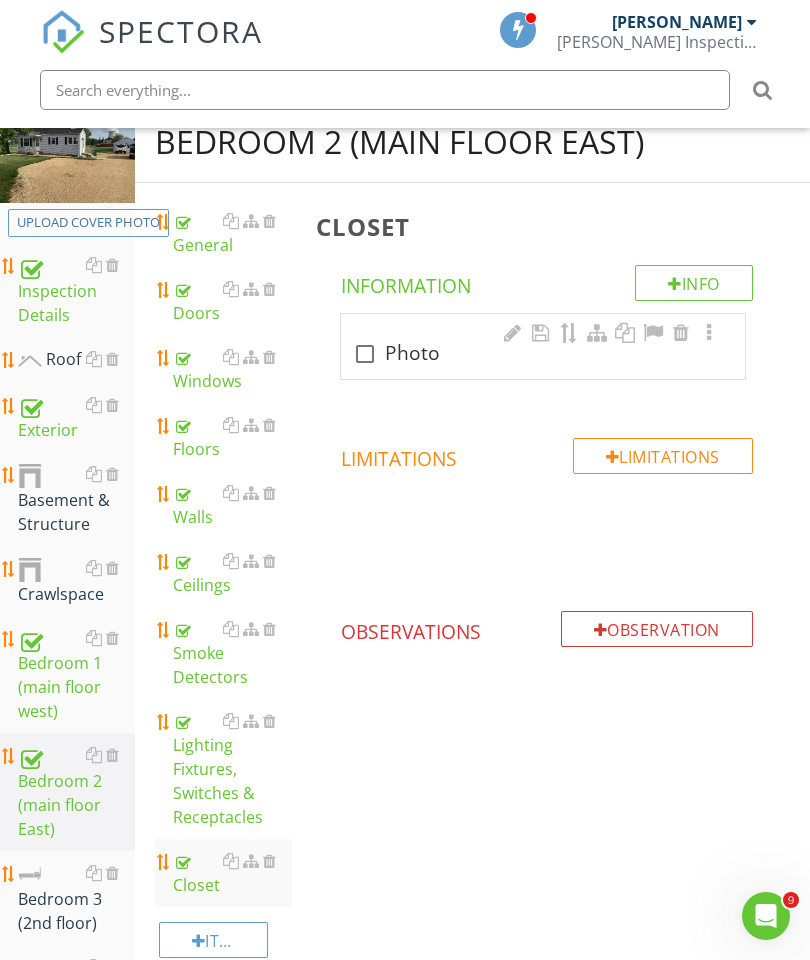 click at bounding box center (513, 333) 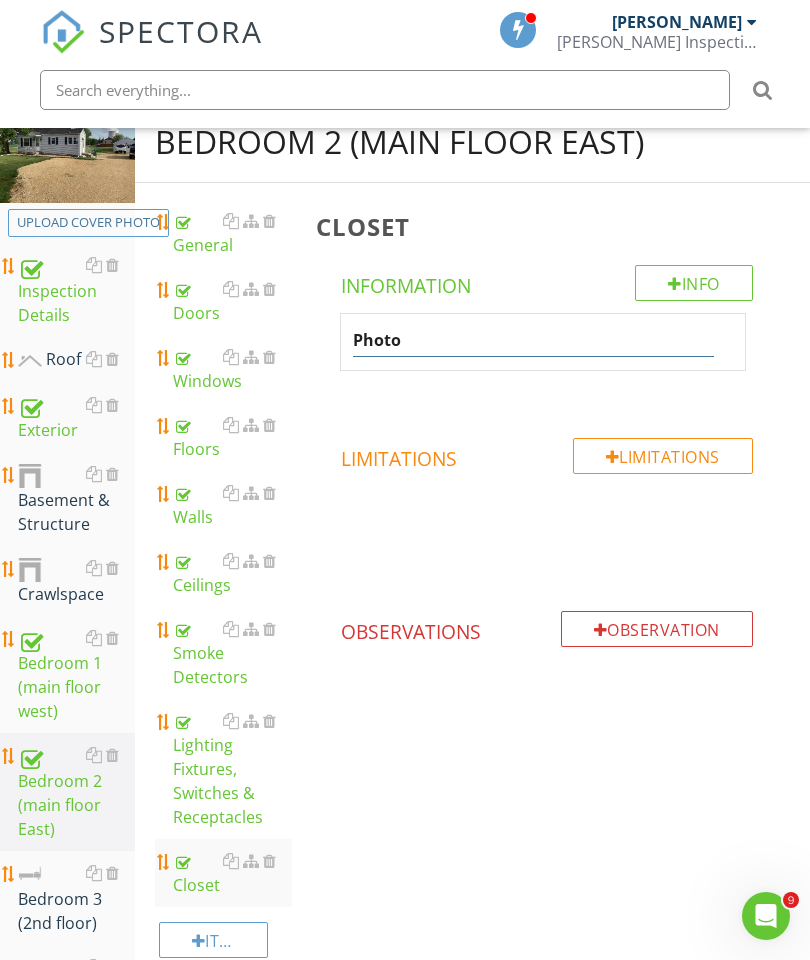 click on "Photo" at bounding box center [533, 340] 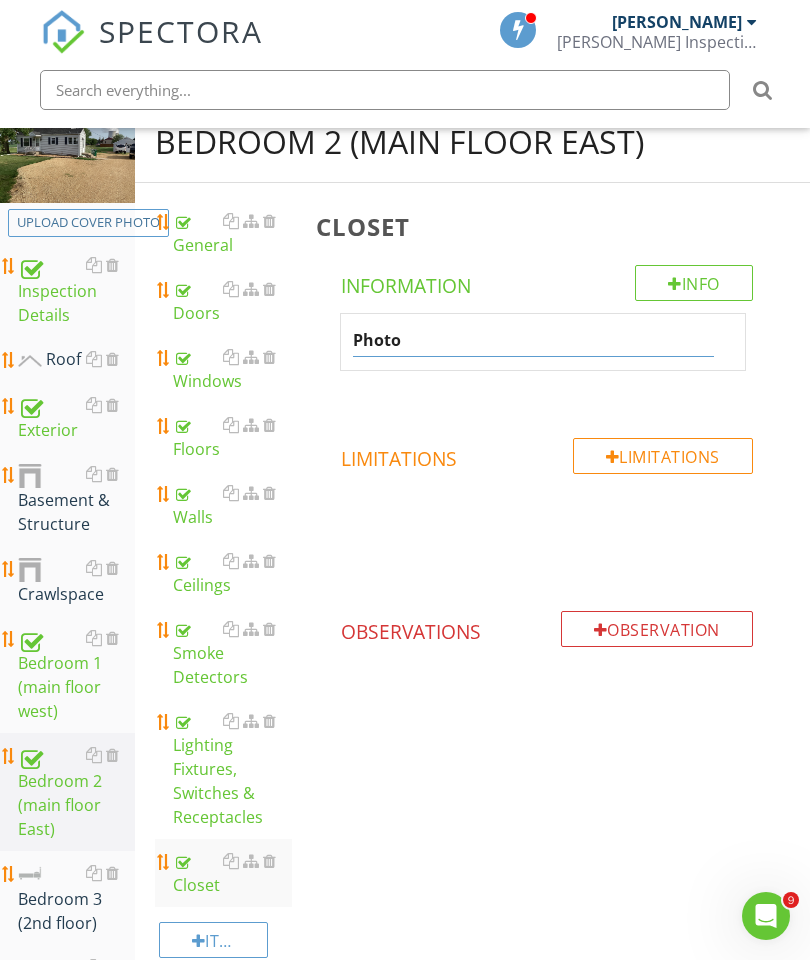 scroll, scrollTop: 237, scrollLeft: 0, axis: vertical 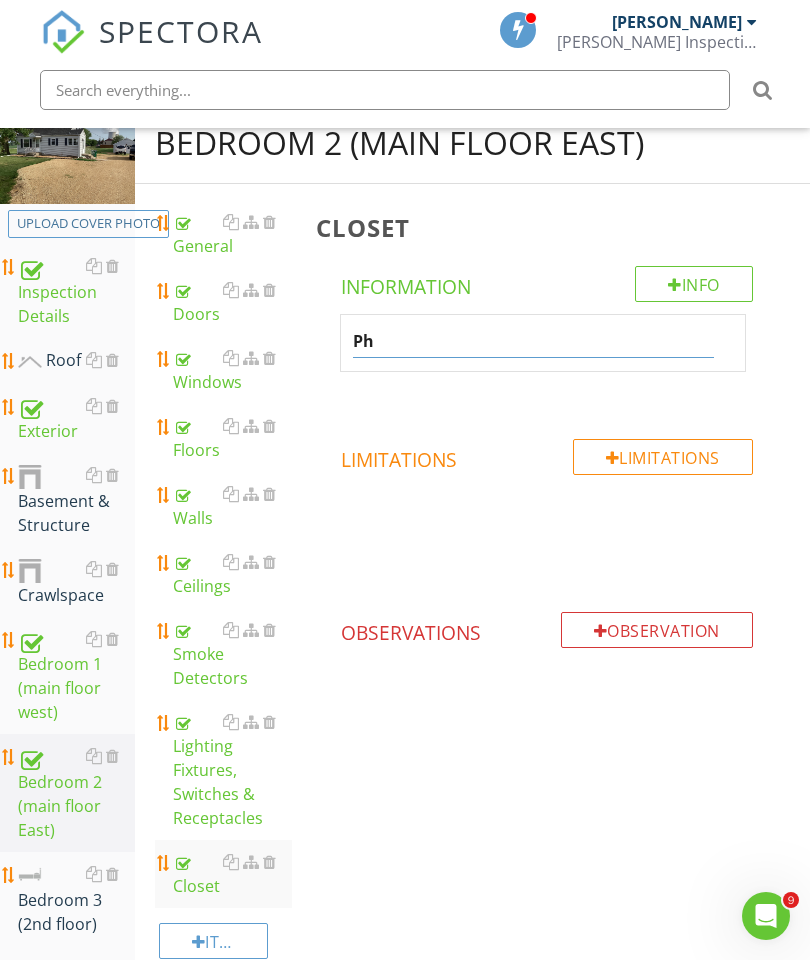type on "P" 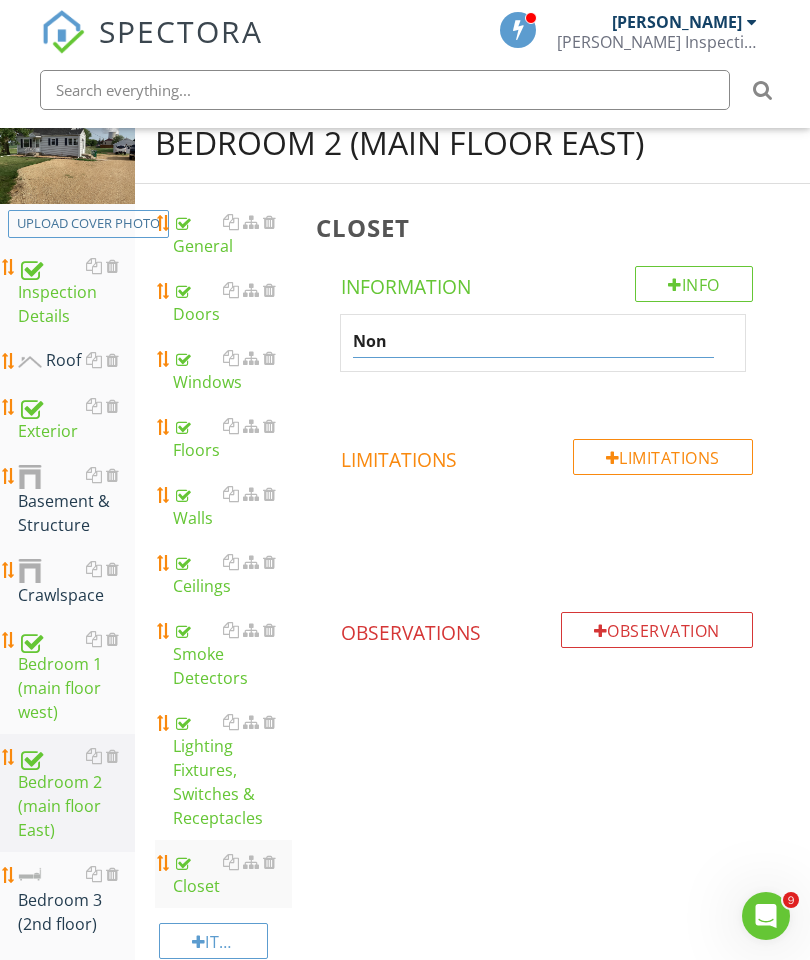 type on "None" 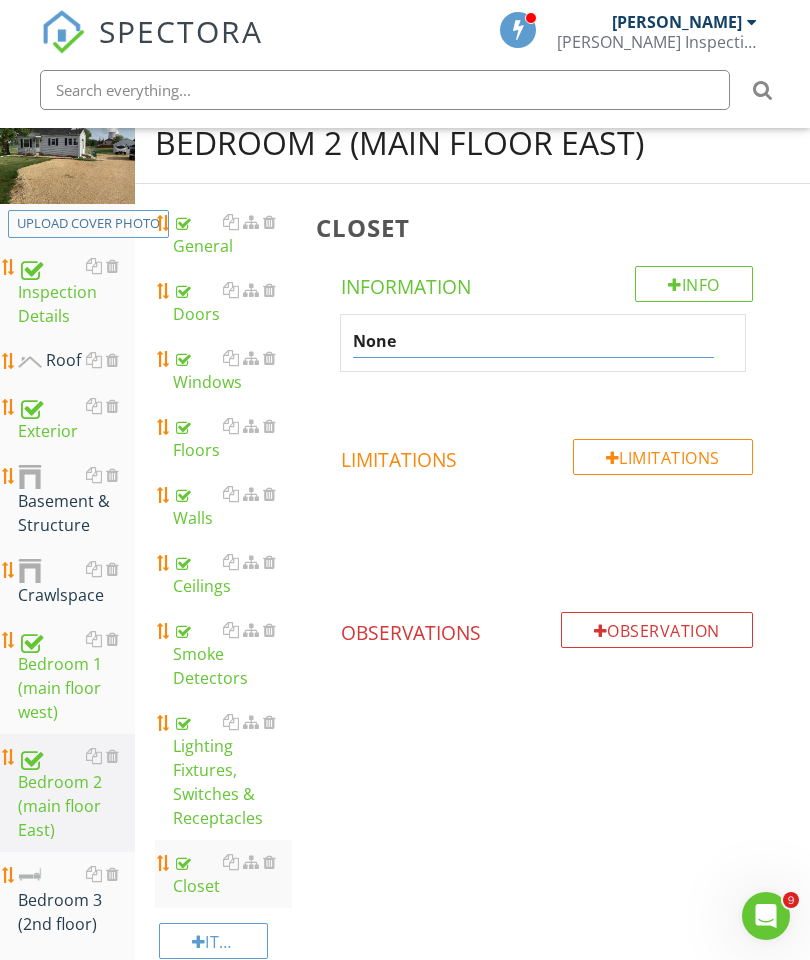 click on "Limitations" at bounding box center [547, 456] 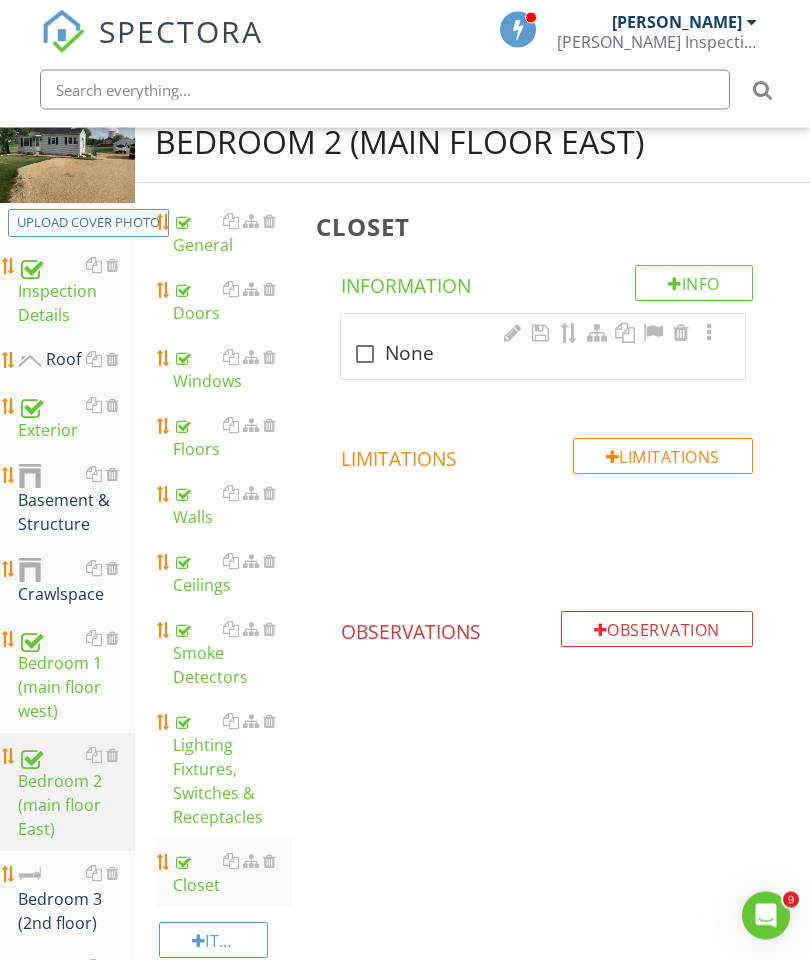 scroll, scrollTop: 238, scrollLeft: 0, axis: vertical 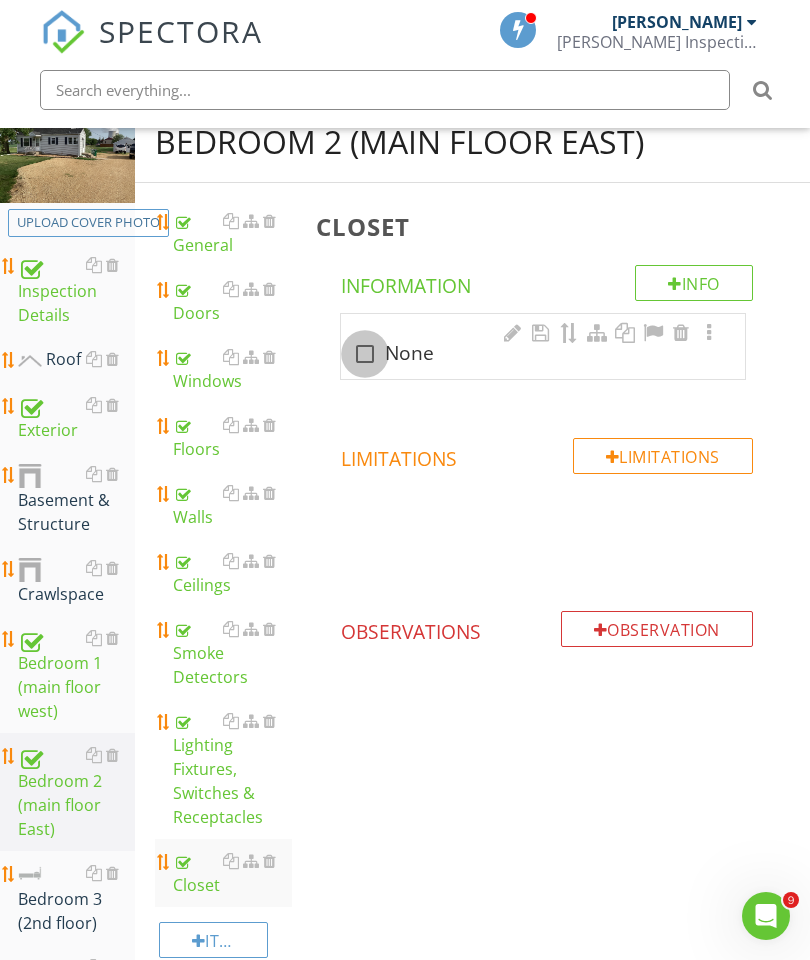 click at bounding box center [365, 354] 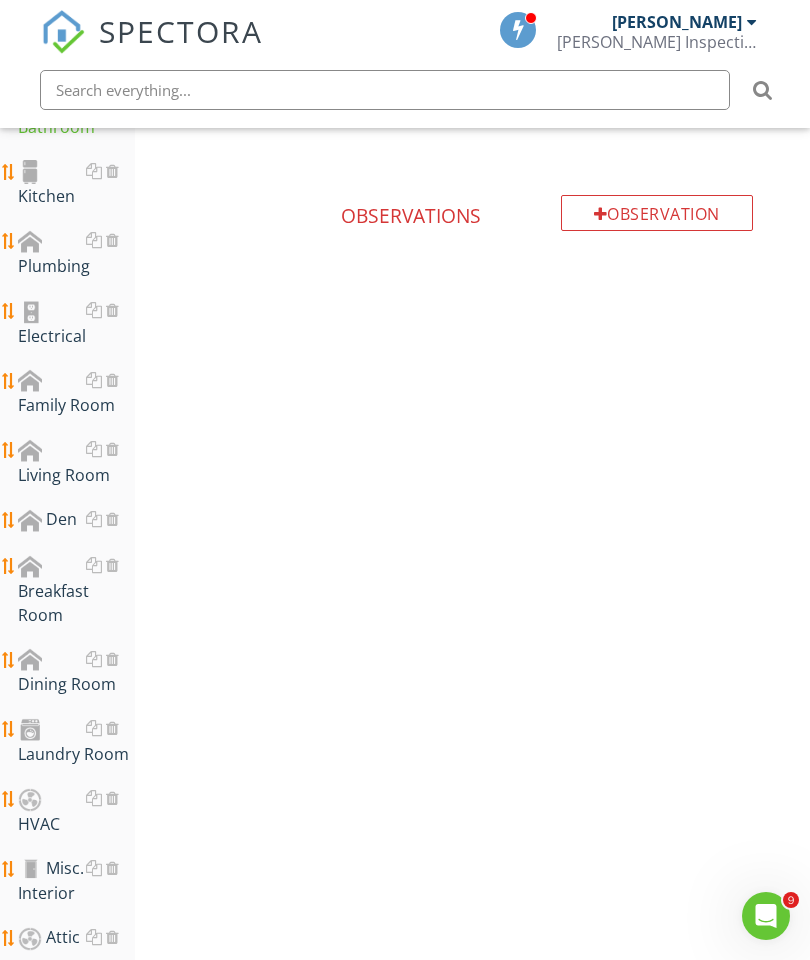 scroll, scrollTop: 1195, scrollLeft: 0, axis: vertical 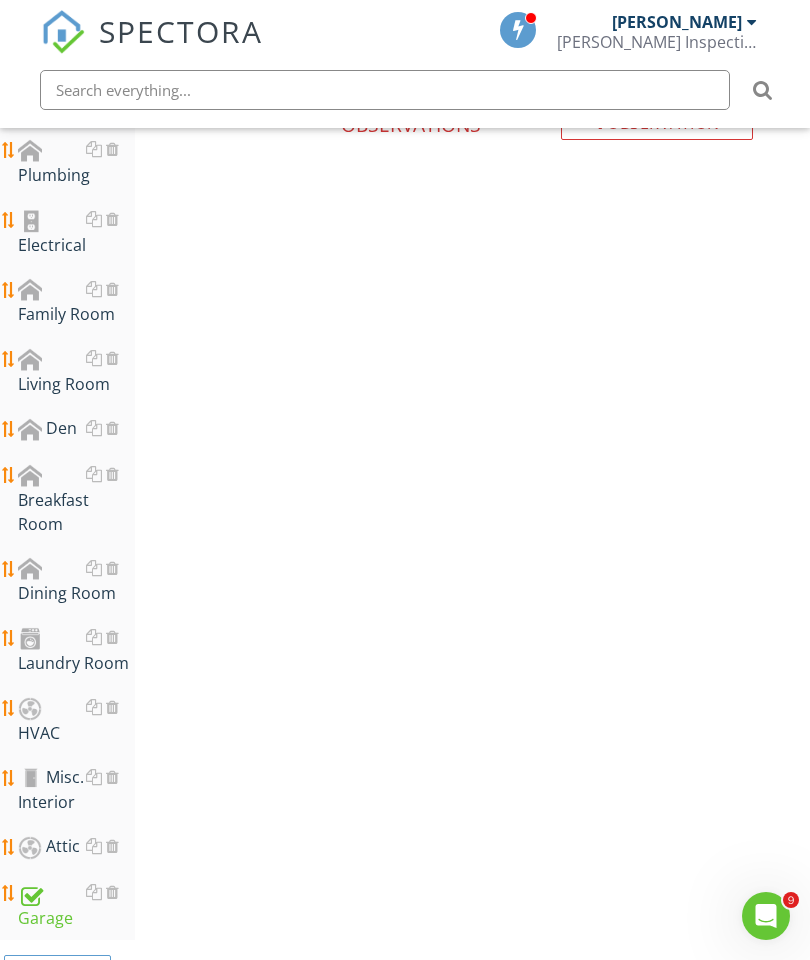 click on "Misc. Interior" at bounding box center [76, 790] 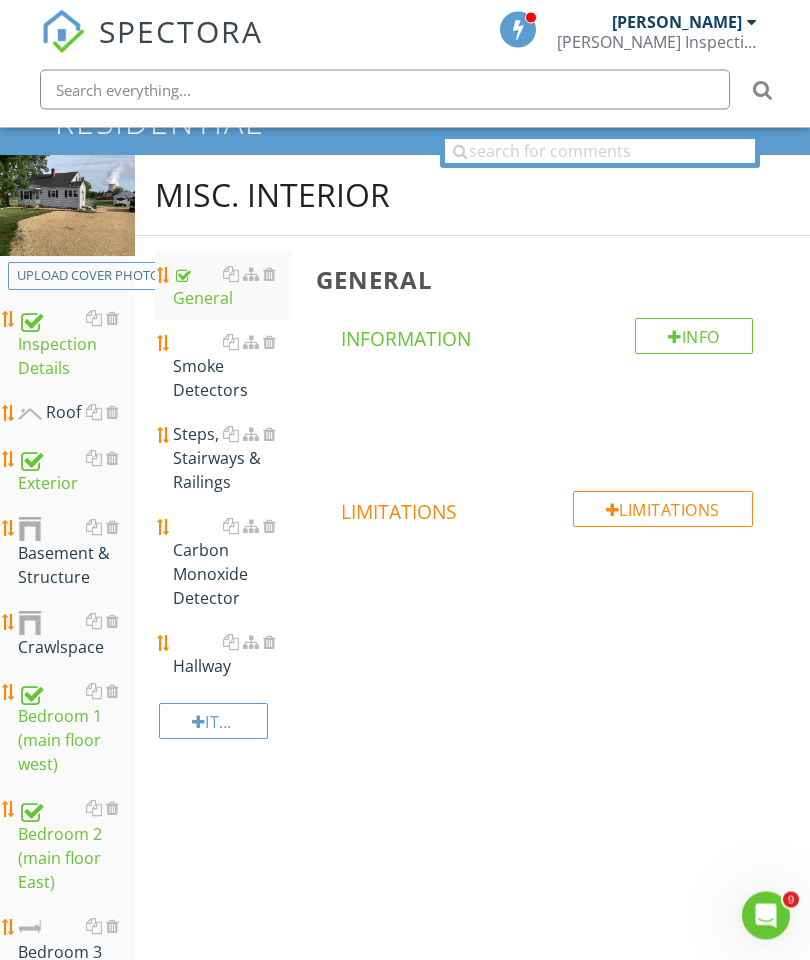 scroll, scrollTop: 182, scrollLeft: 0, axis: vertical 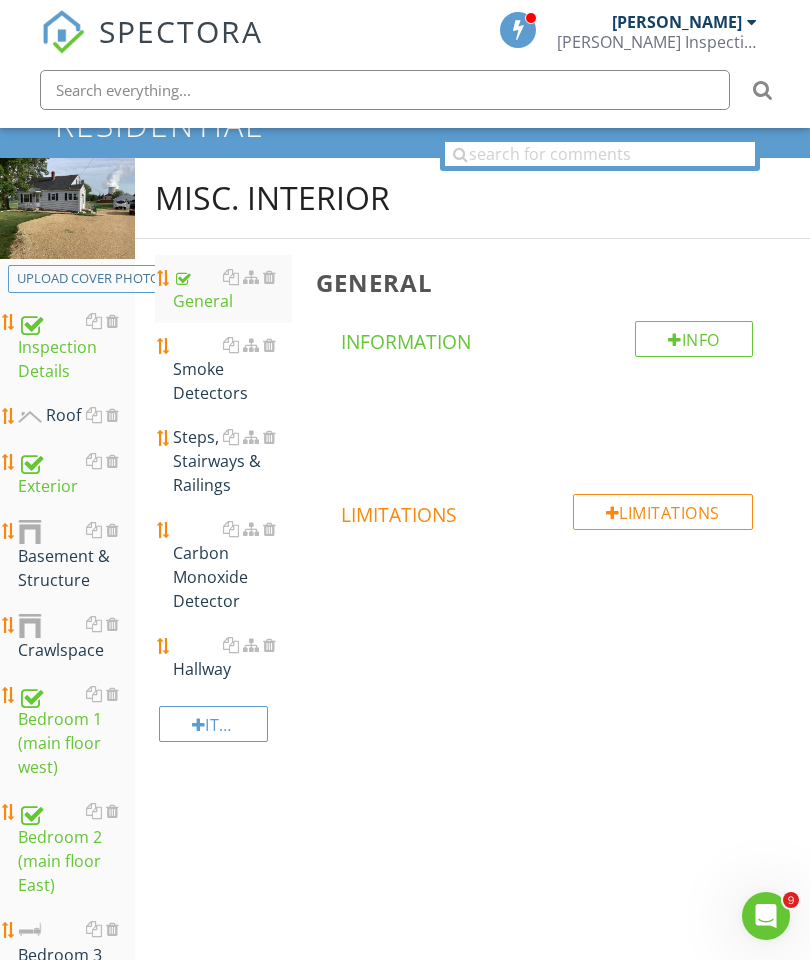 click on "Smoke Detectors" at bounding box center [232, 369] 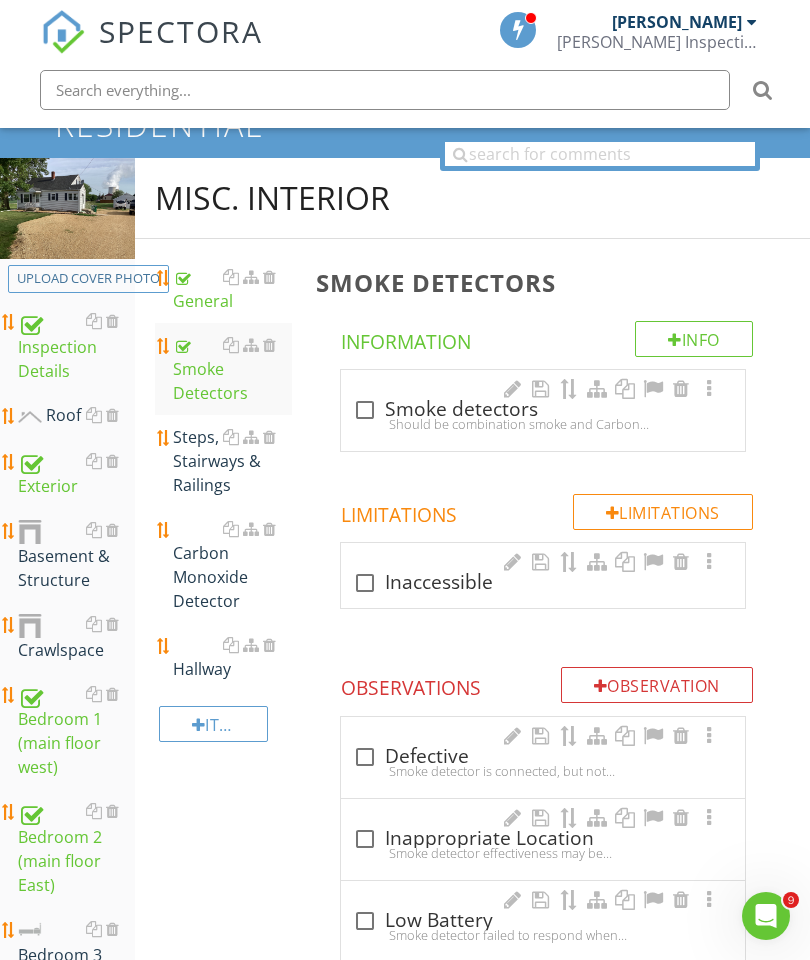 click at bounding box center (365, 410) 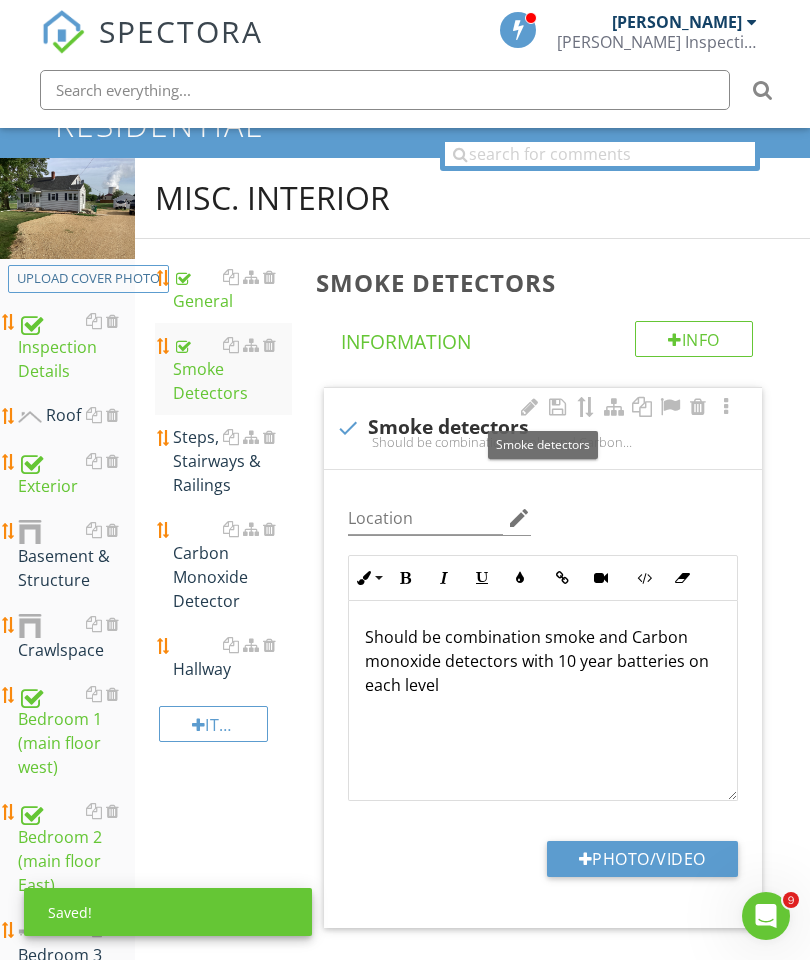 click on "Photo/Video" at bounding box center [642, 859] 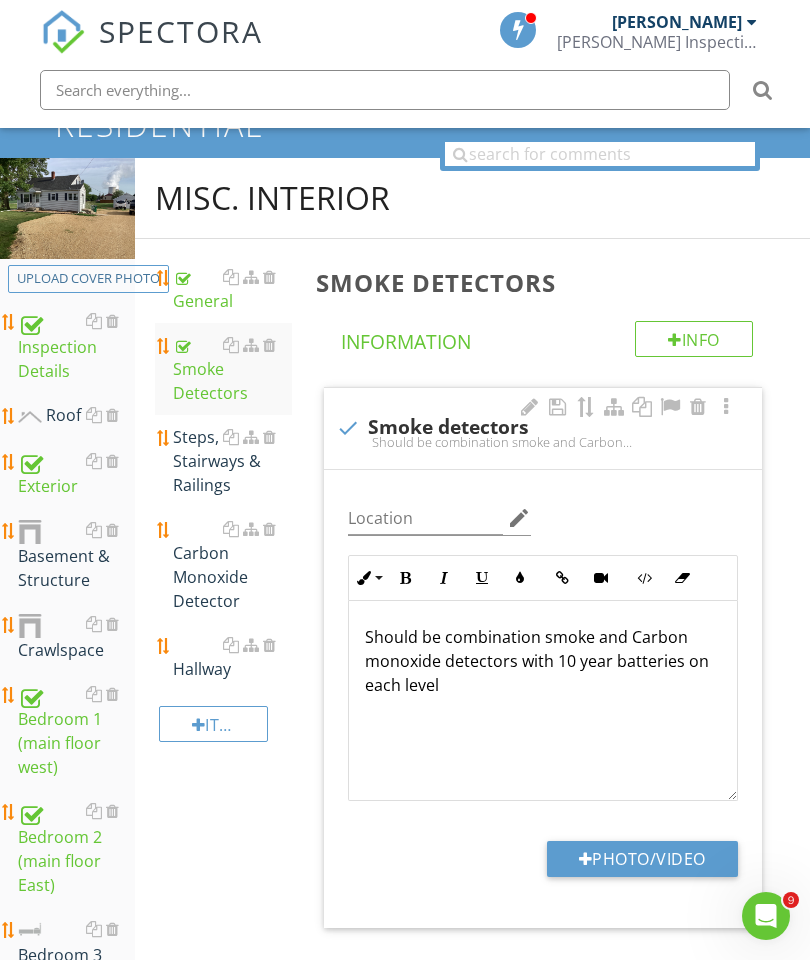 type on "C:\fakepath\image.jpg" 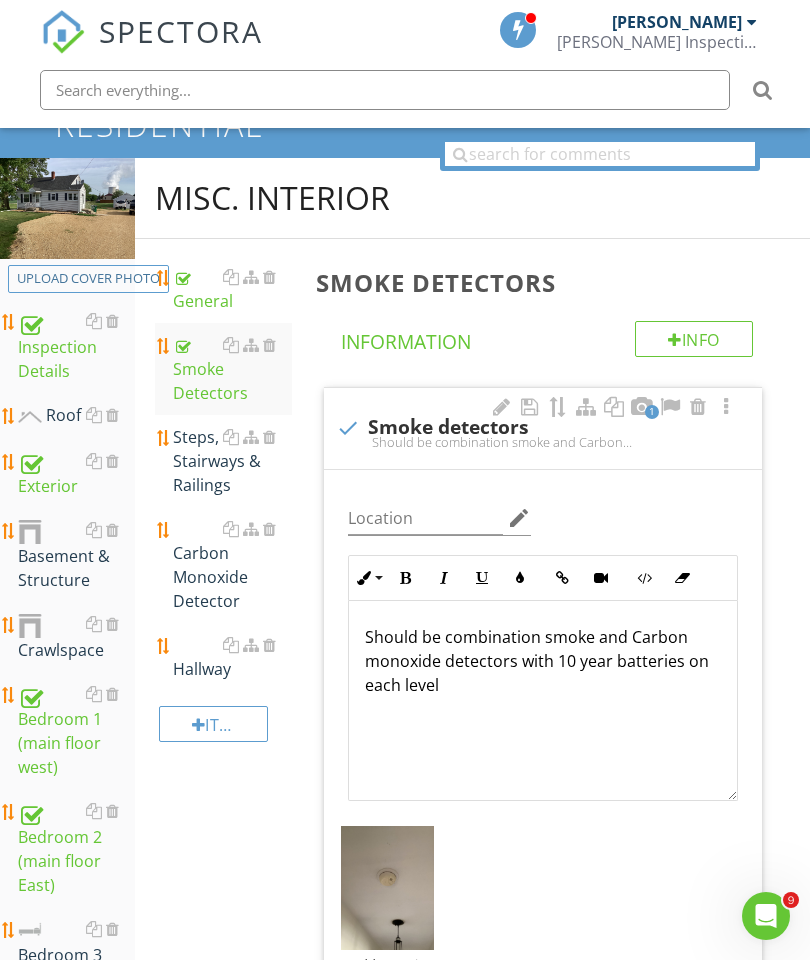 click on "Carbon Monoxide Detector" at bounding box center [232, 565] 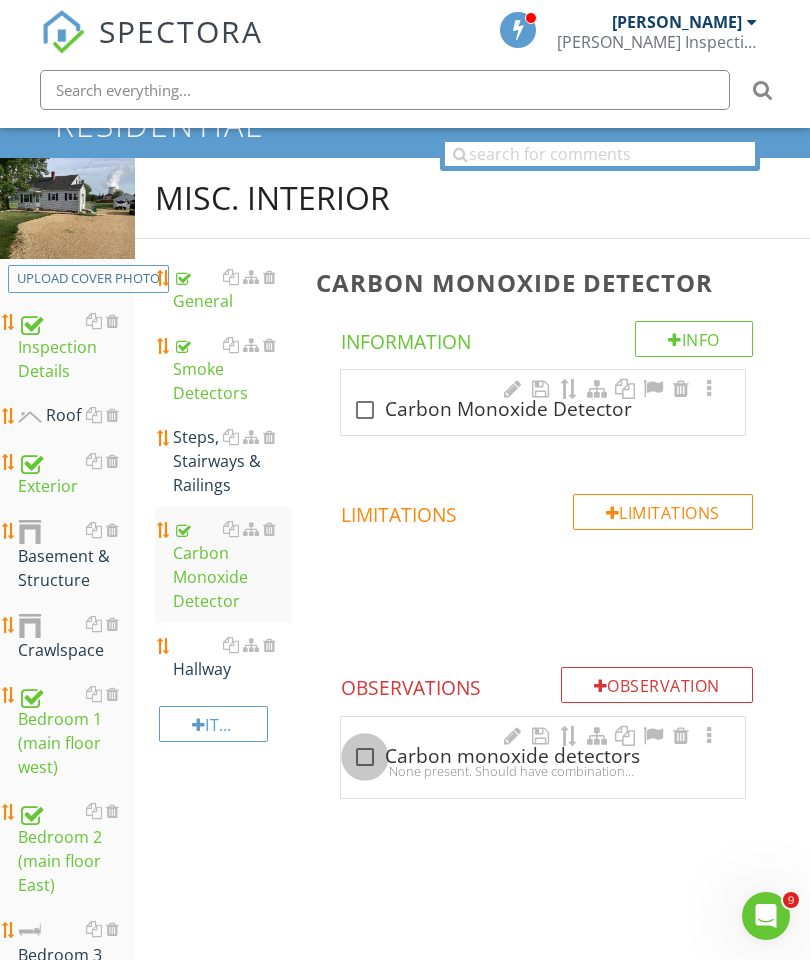 click at bounding box center [365, 757] 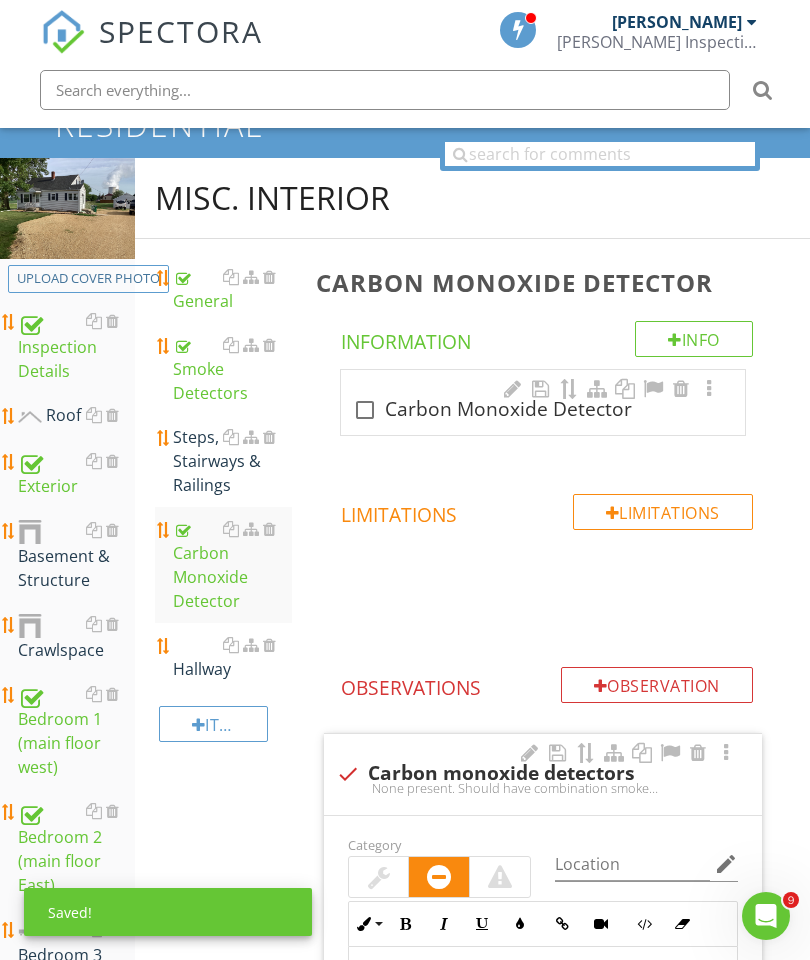 click on "Hallway" at bounding box center [232, 657] 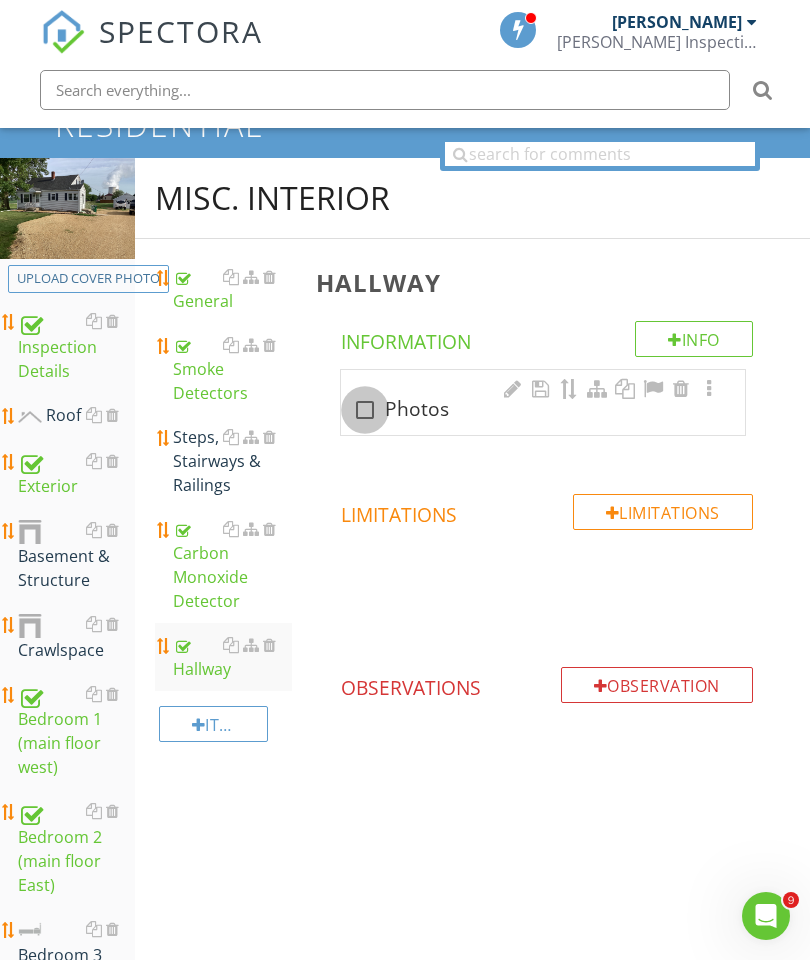 click at bounding box center [365, 410] 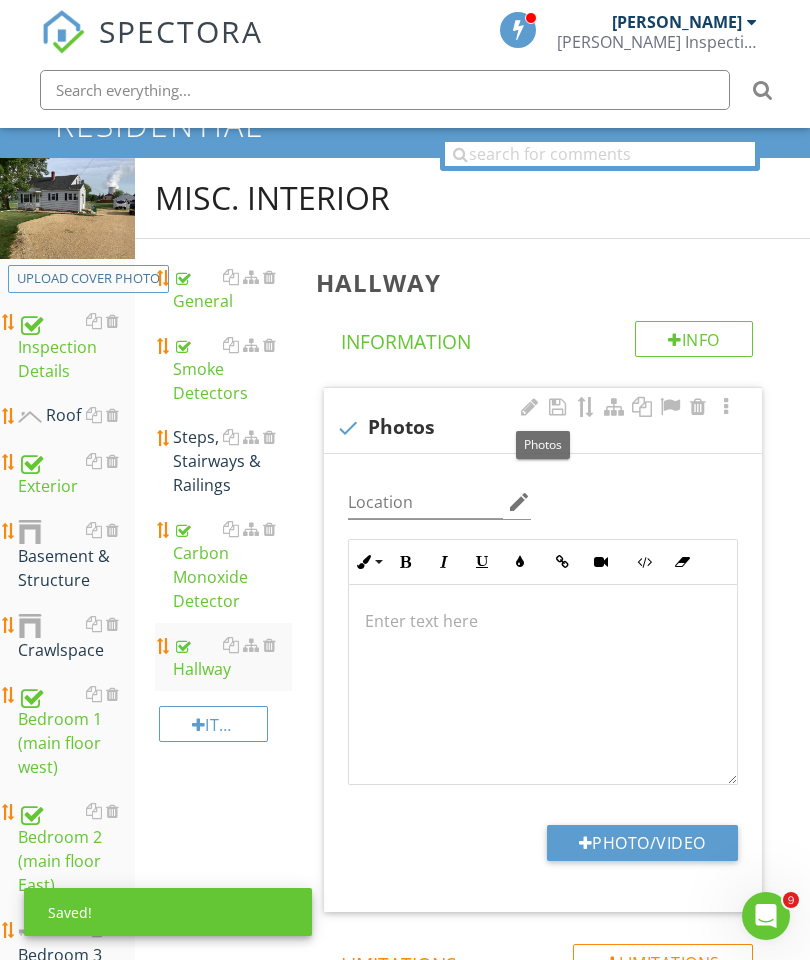 click on "Photo/Video" at bounding box center (642, 843) 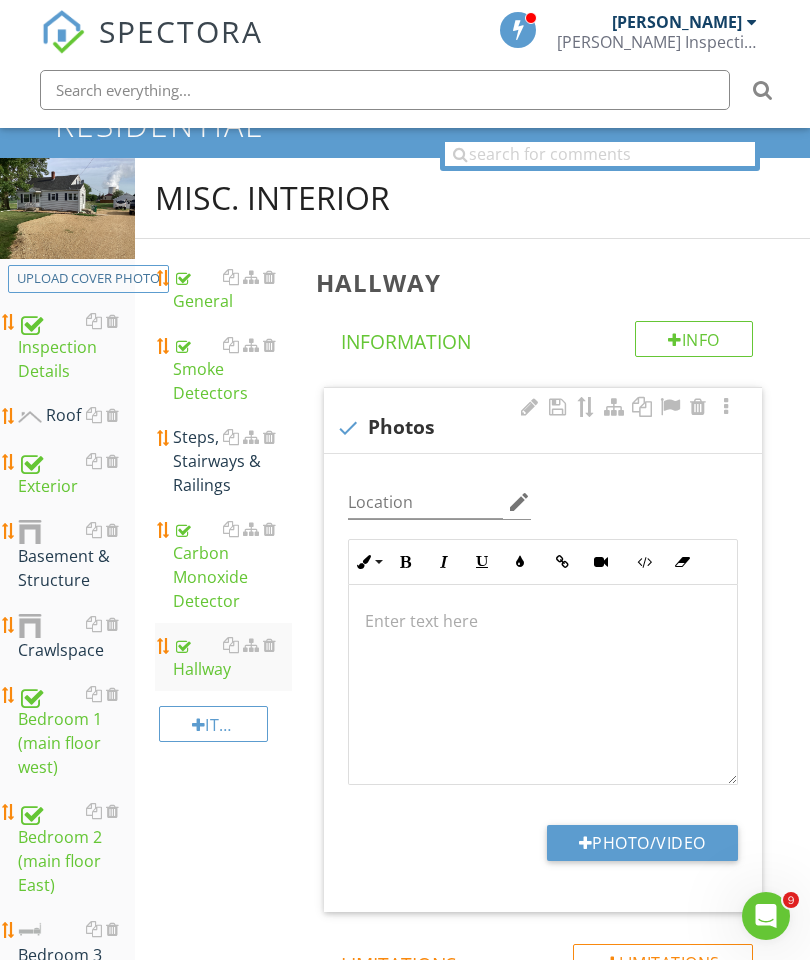 type on "C:\fakepath\image.jpg" 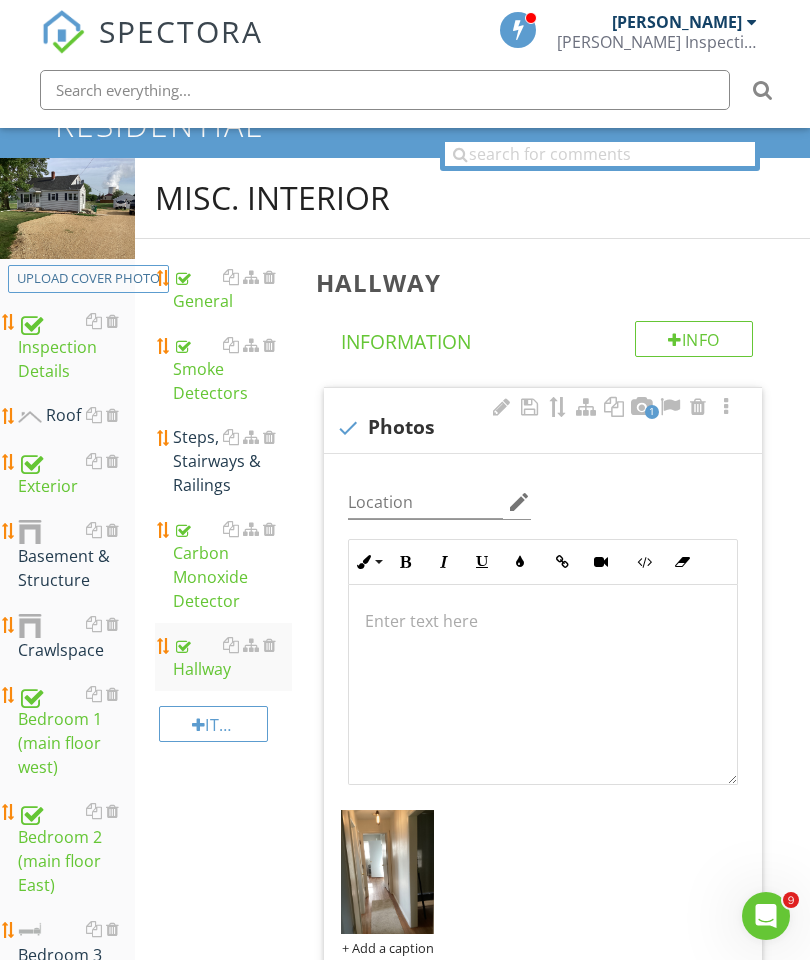 click on "Steps, Stairways & Railings" at bounding box center [232, 461] 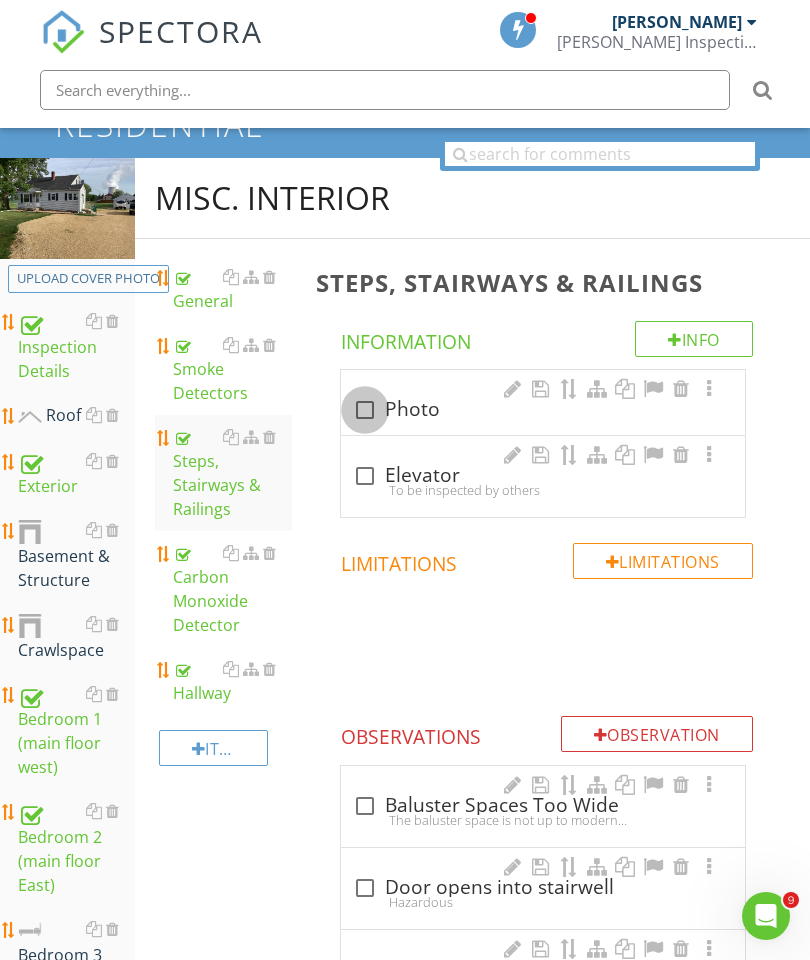 click at bounding box center [365, 410] 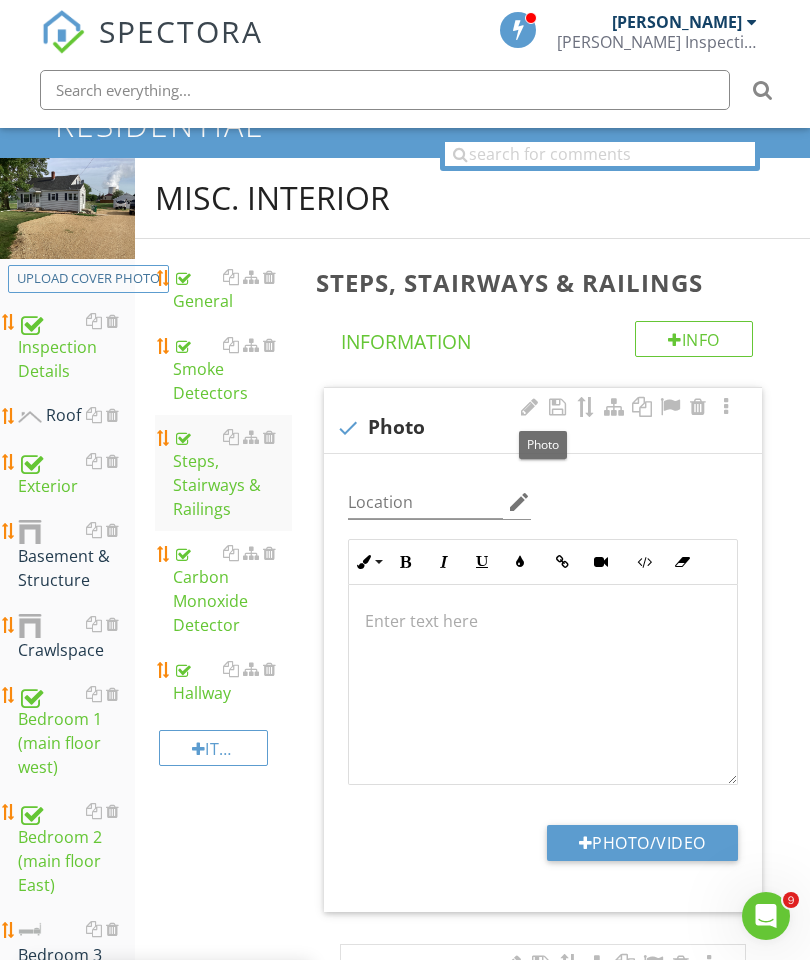 click on "Photo/Video" at bounding box center [642, 843] 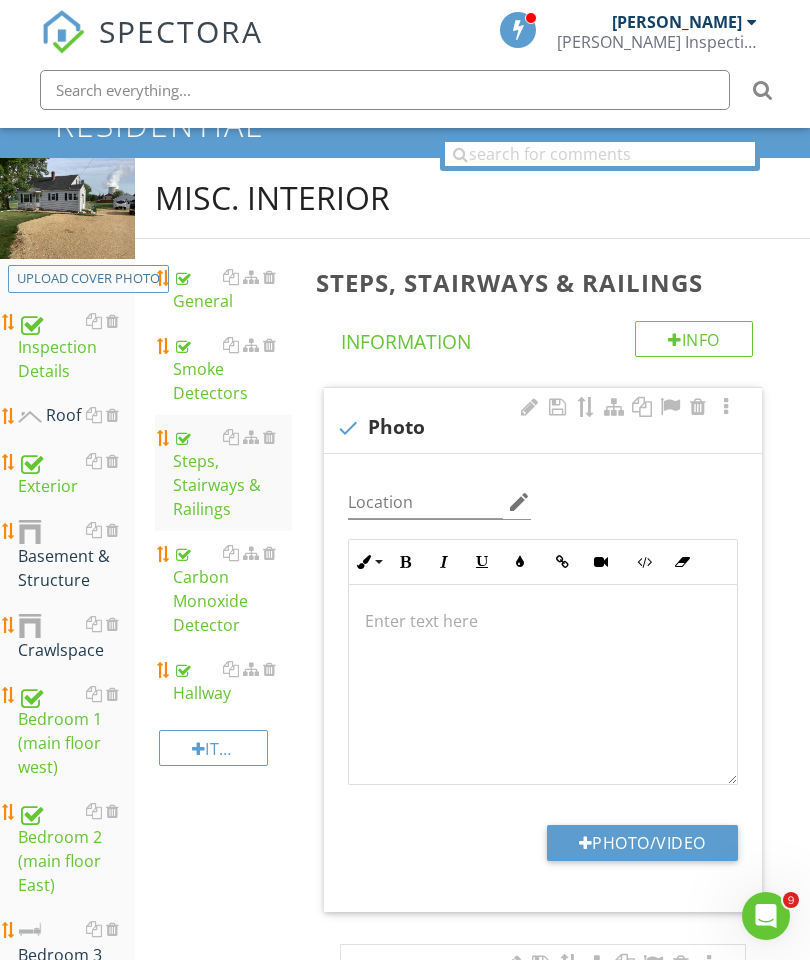 type on "C:\fakepath\image.jpg" 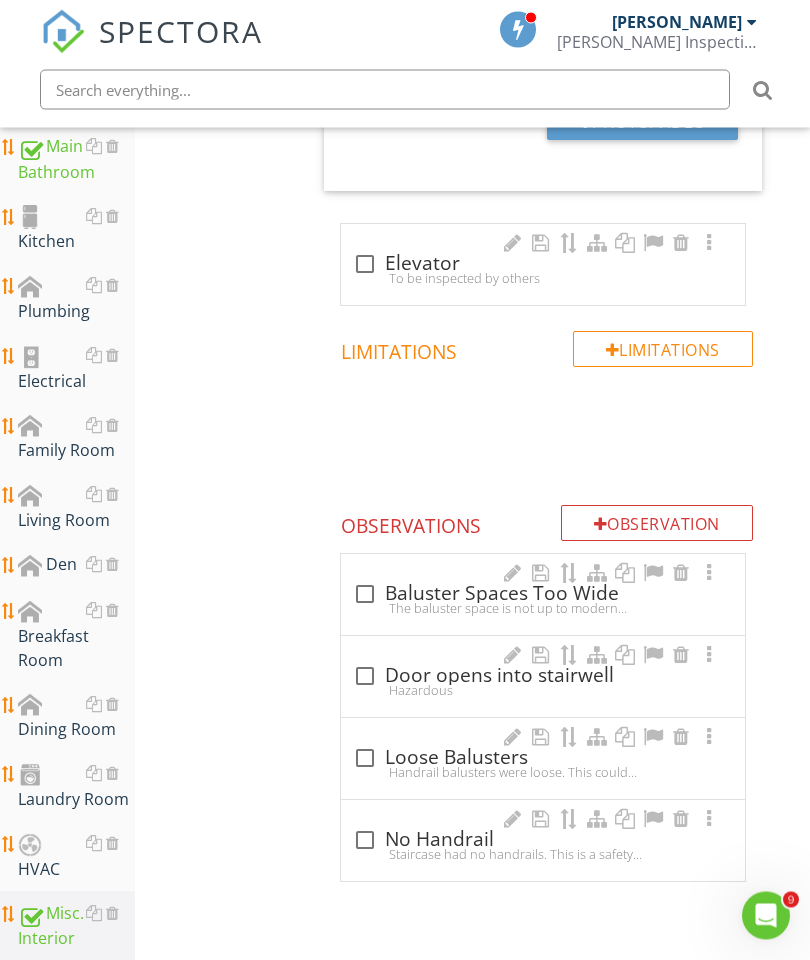 scroll, scrollTop: 1059, scrollLeft: 0, axis: vertical 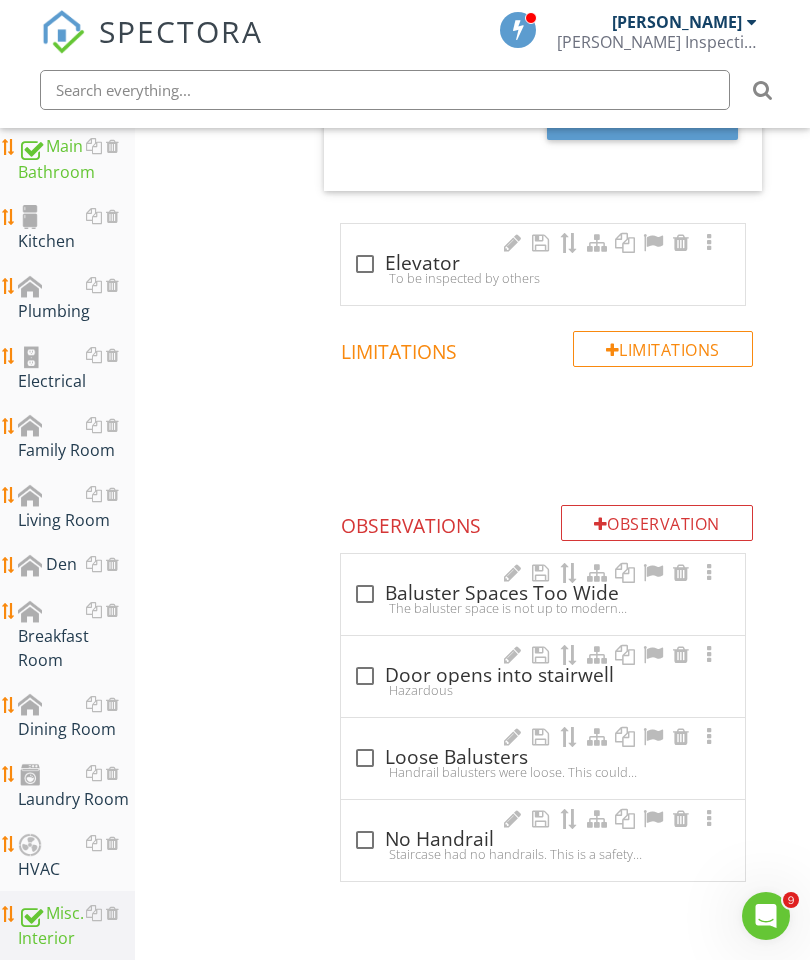 click on "Living Room" at bounding box center [76, 507] 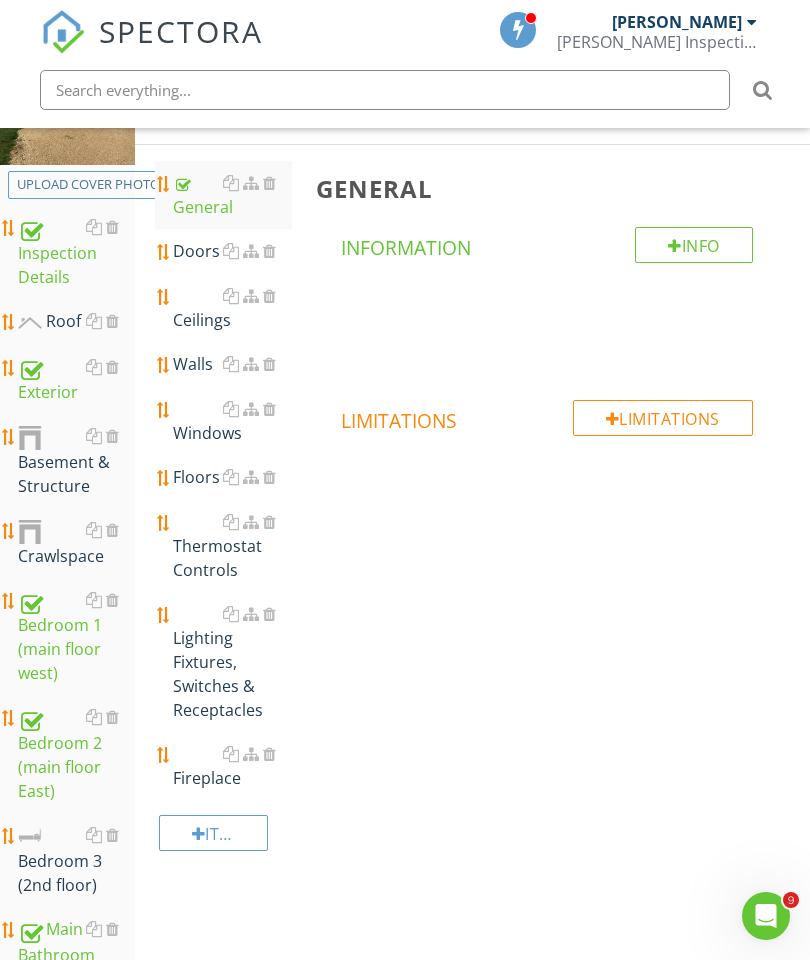 scroll, scrollTop: 275, scrollLeft: 0, axis: vertical 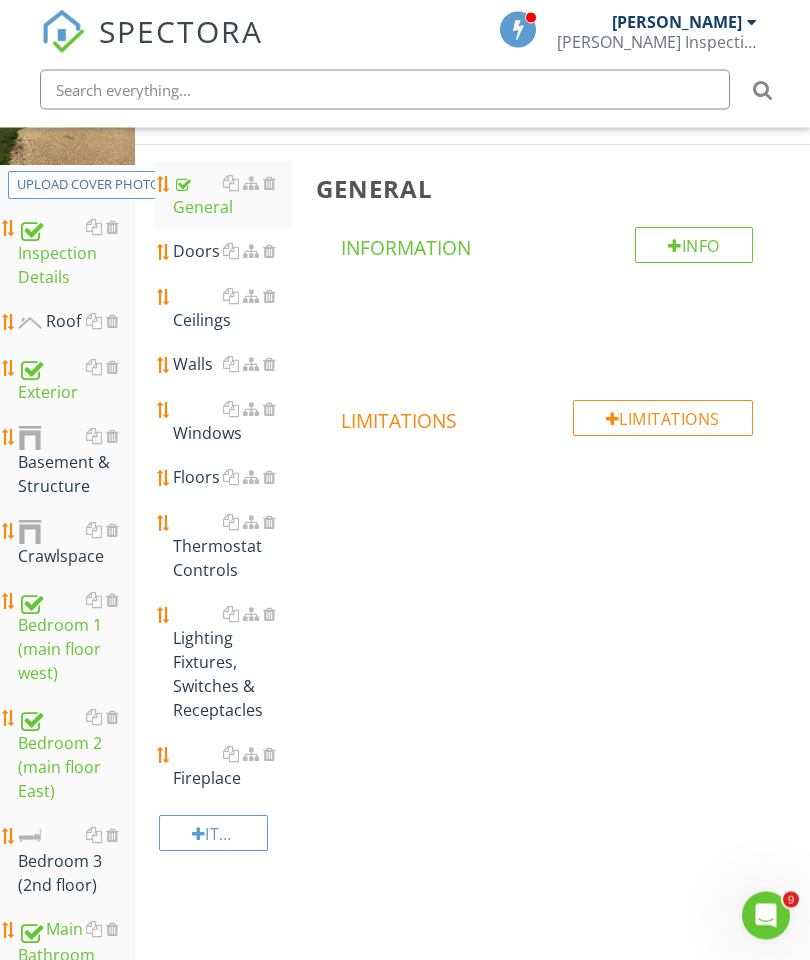 click on "Doors" at bounding box center [232, 252] 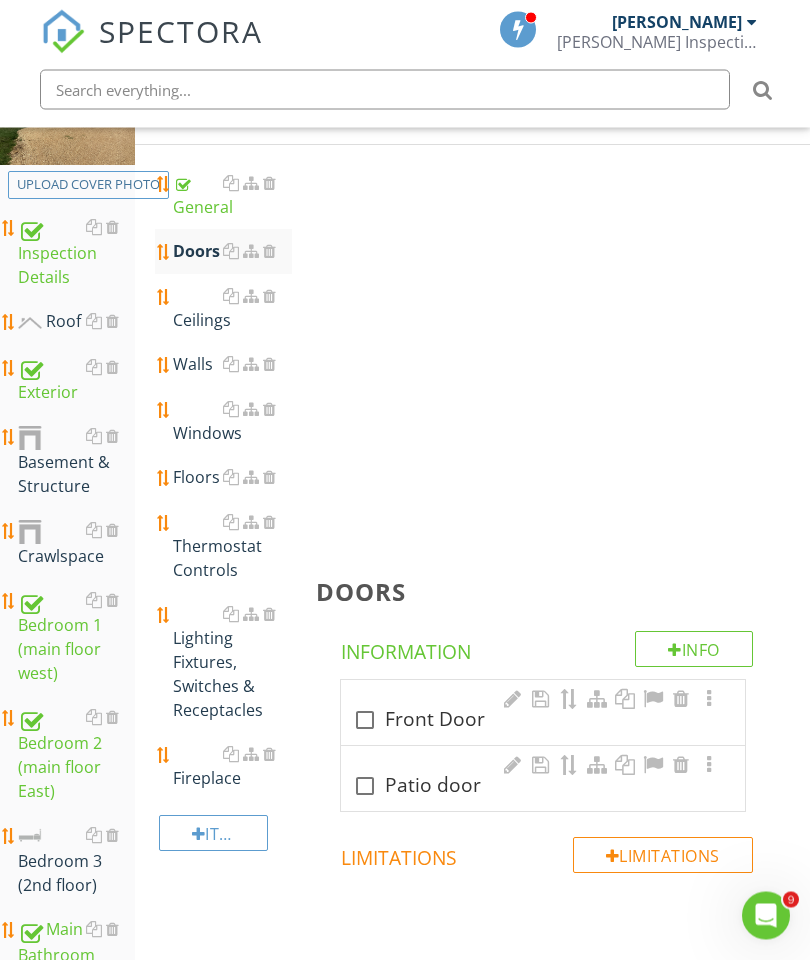 scroll, scrollTop: 276, scrollLeft: 0, axis: vertical 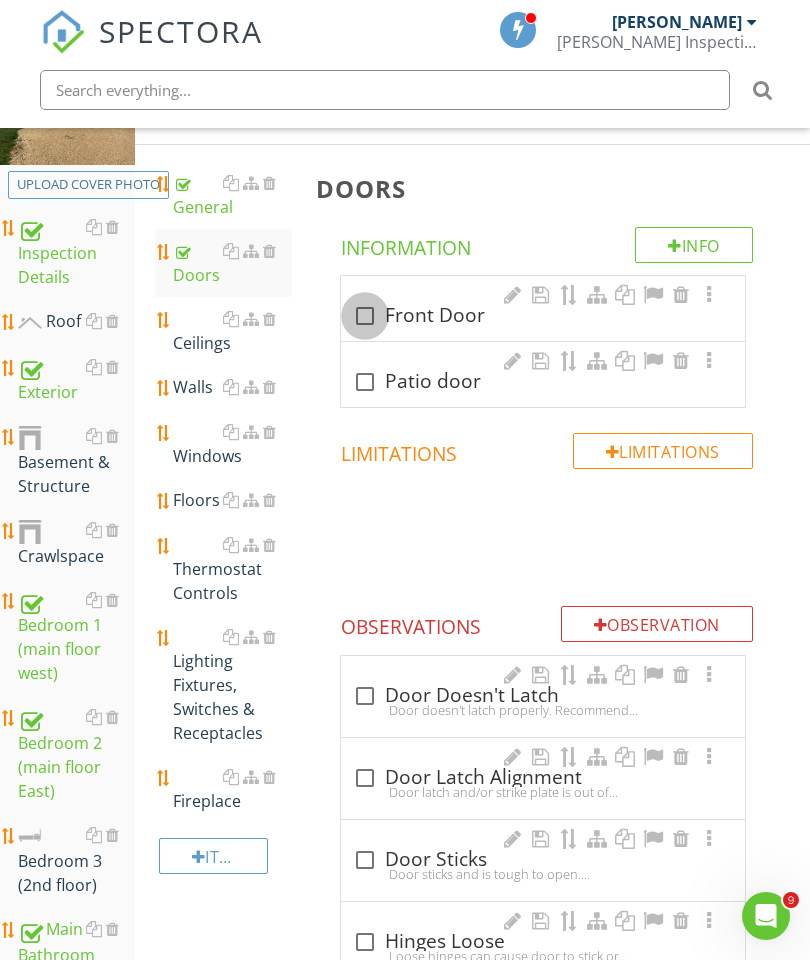 click at bounding box center [365, 316] 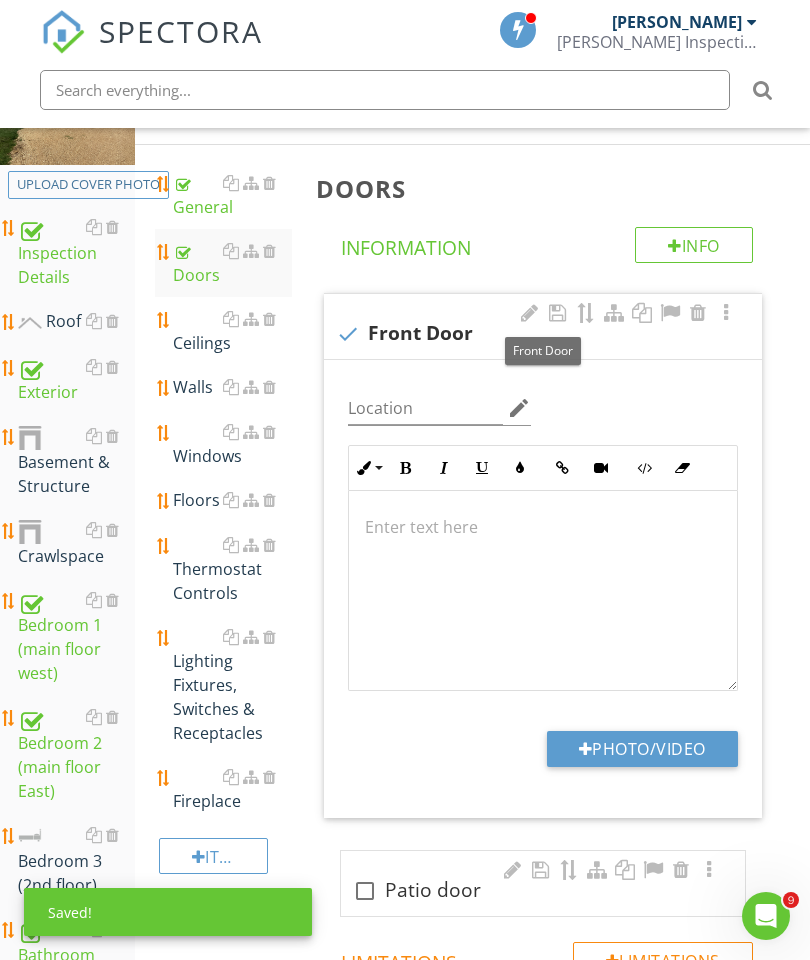 click on "Photo/Video" at bounding box center (642, 749) 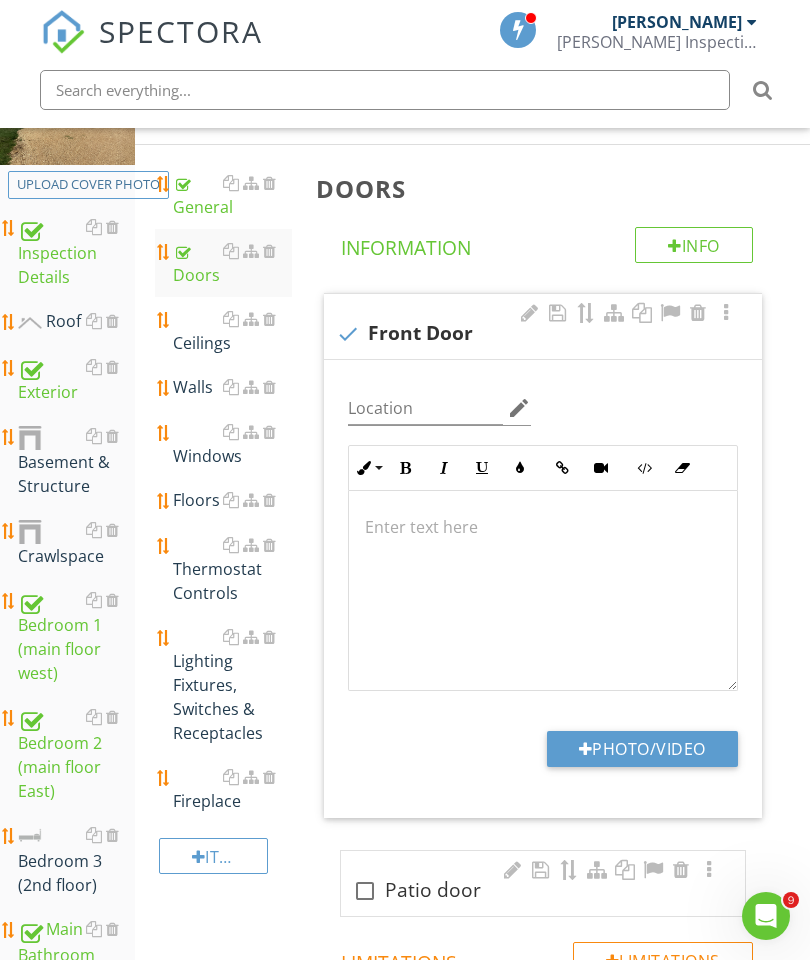 type on "C:\fakepath\image.jpg" 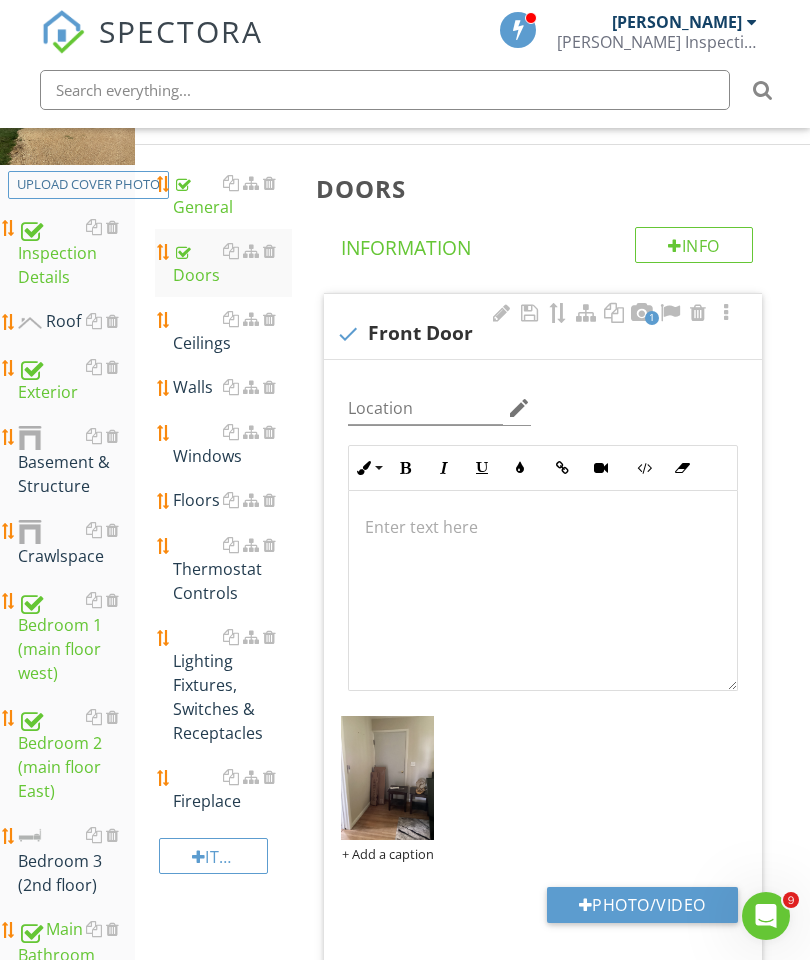 click on "Ceilings" at bounding box center (232, 331) 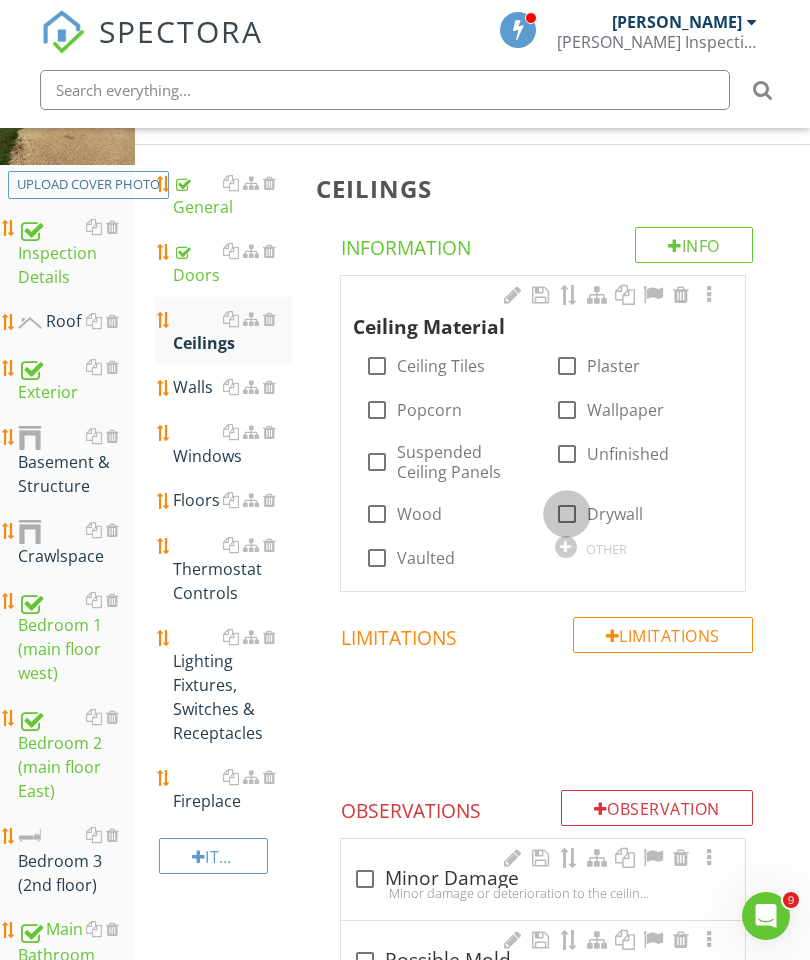 click at bounding box center [567, 514] 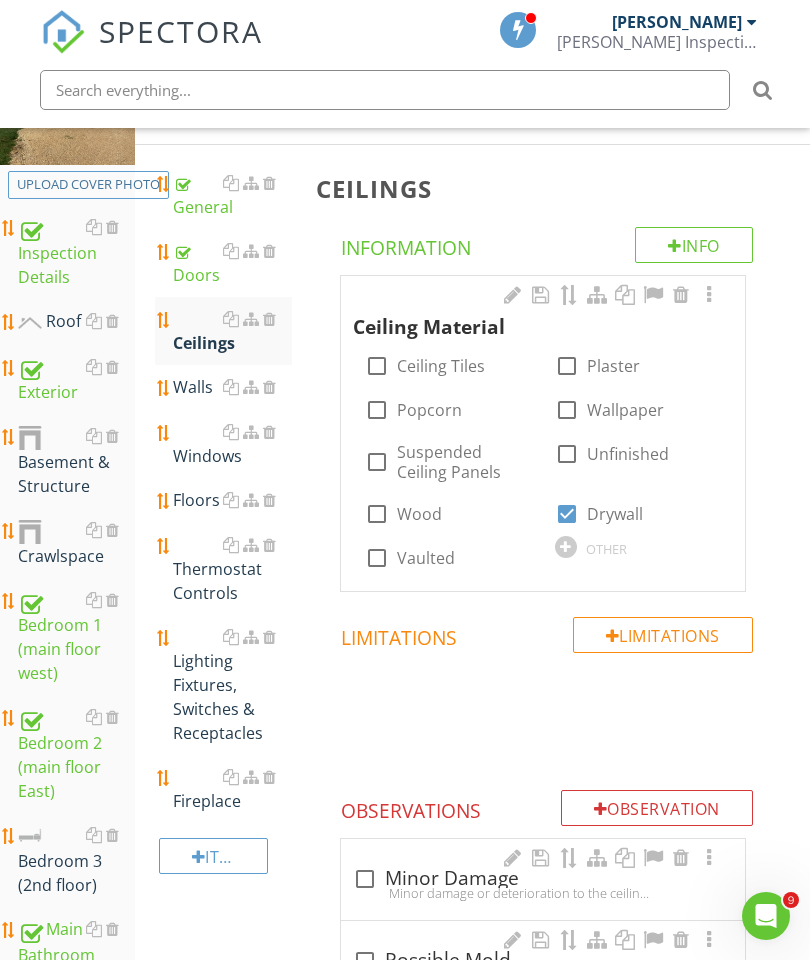 click at bounding box center (709, 295) 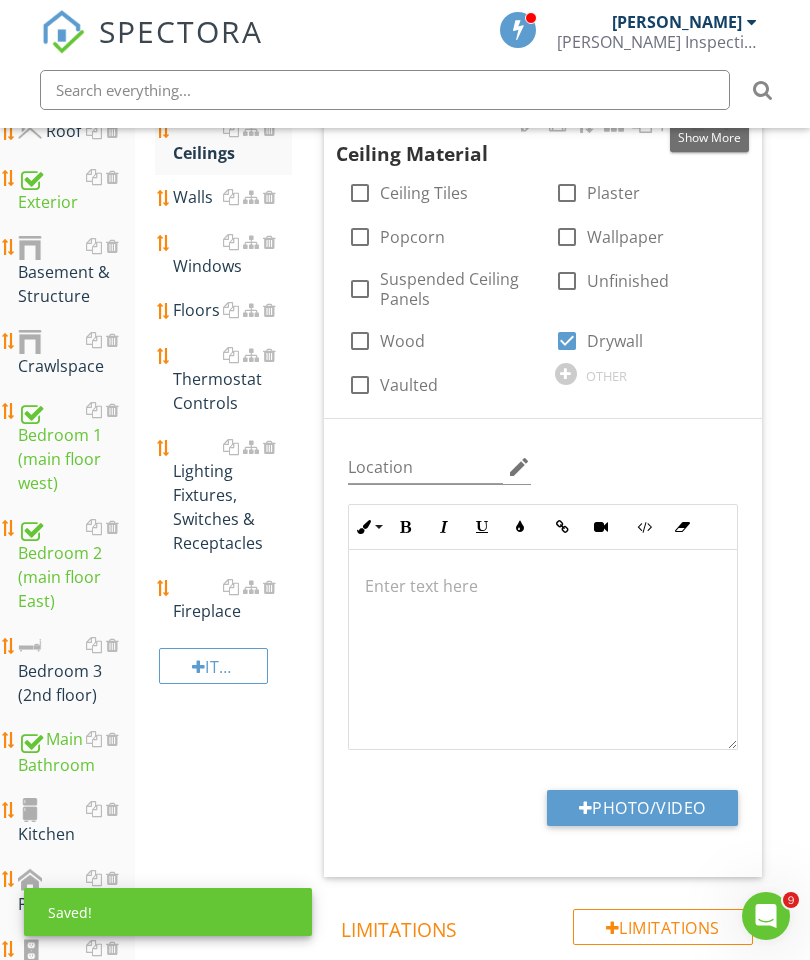 scroll, scrollTop: 509, scrollLeft: 0, axis: vertical 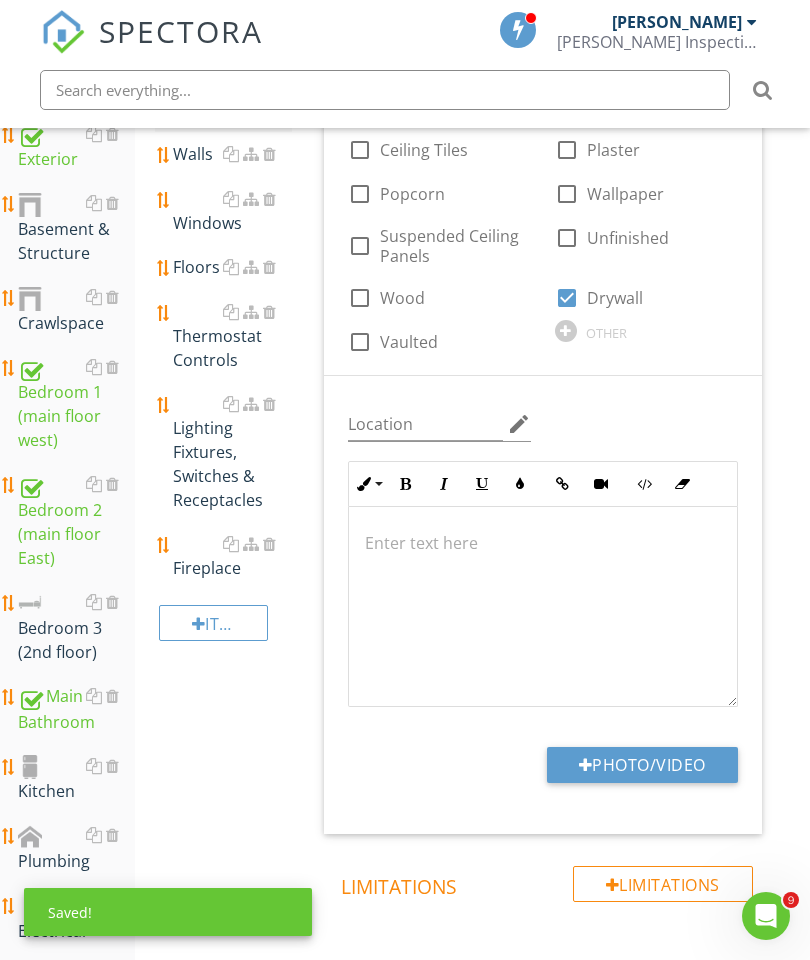 click on "Photo/Video" at bounding box center [642, 765] 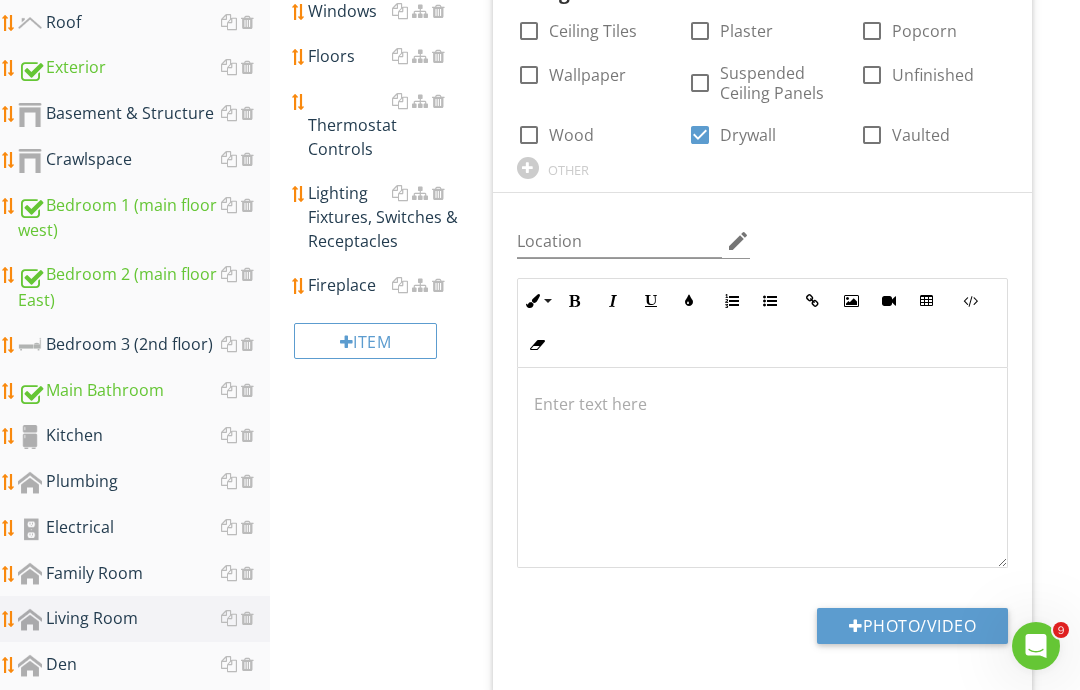 type on "C:\fakepath\image.jpg" 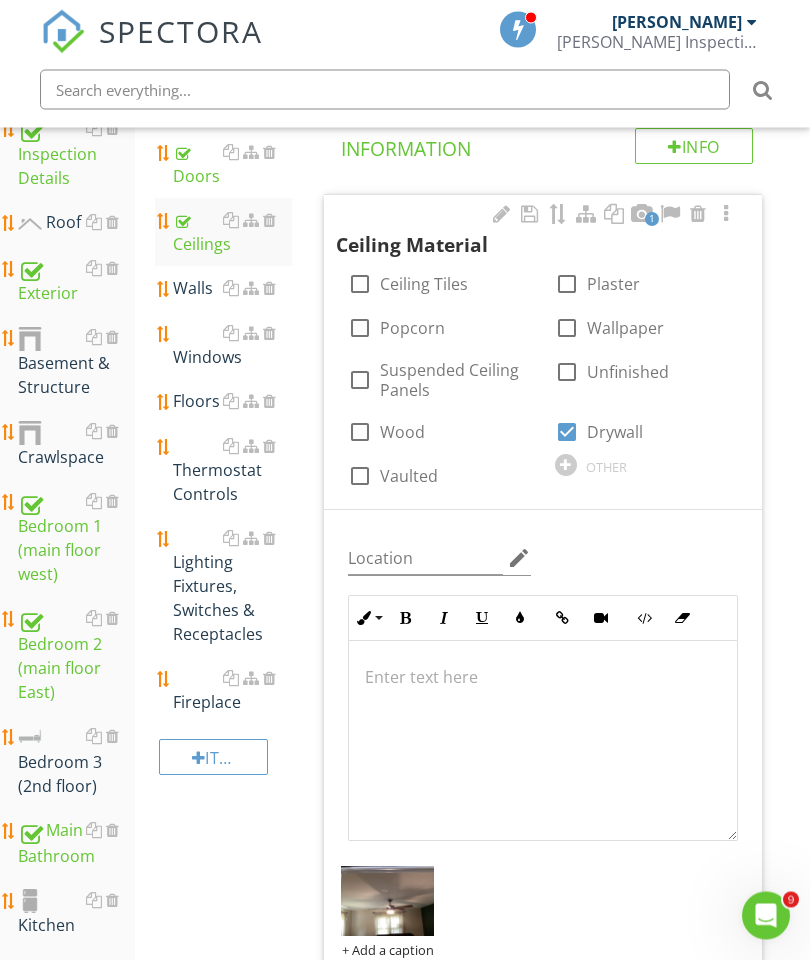 scroll, scrollTop: 375, scrollLeft: 0, axis: vertical 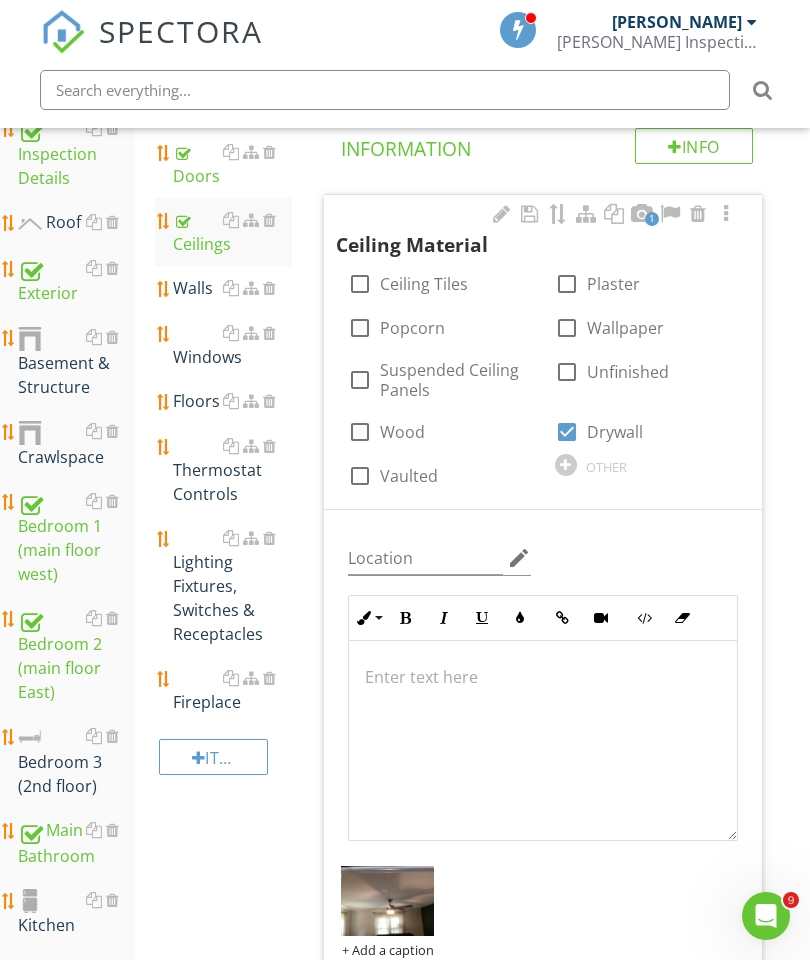 click on "Walls" at bounding box center [232, 288] 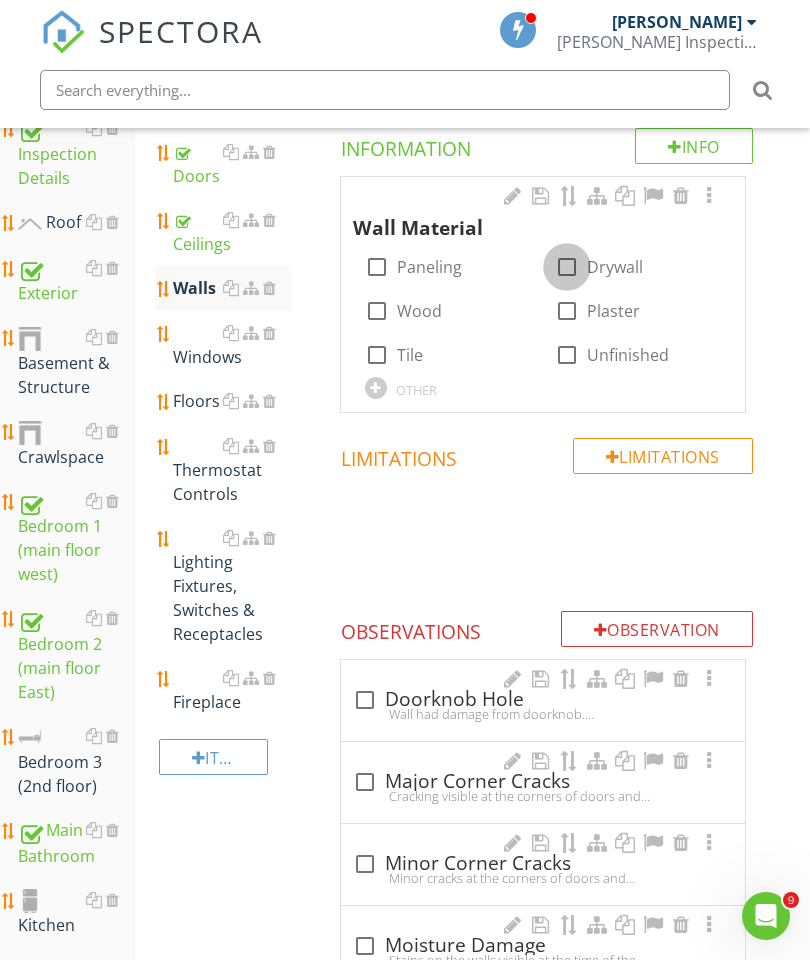 click at bounding box center [567, 267] 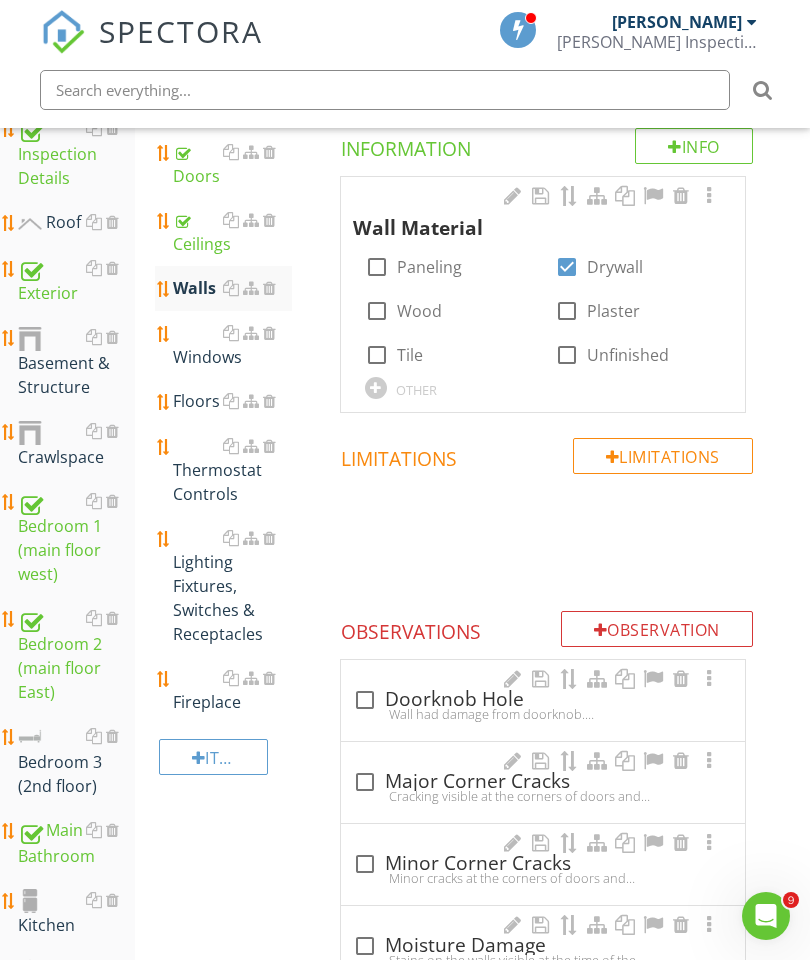 click at bounding box center (709, 196) 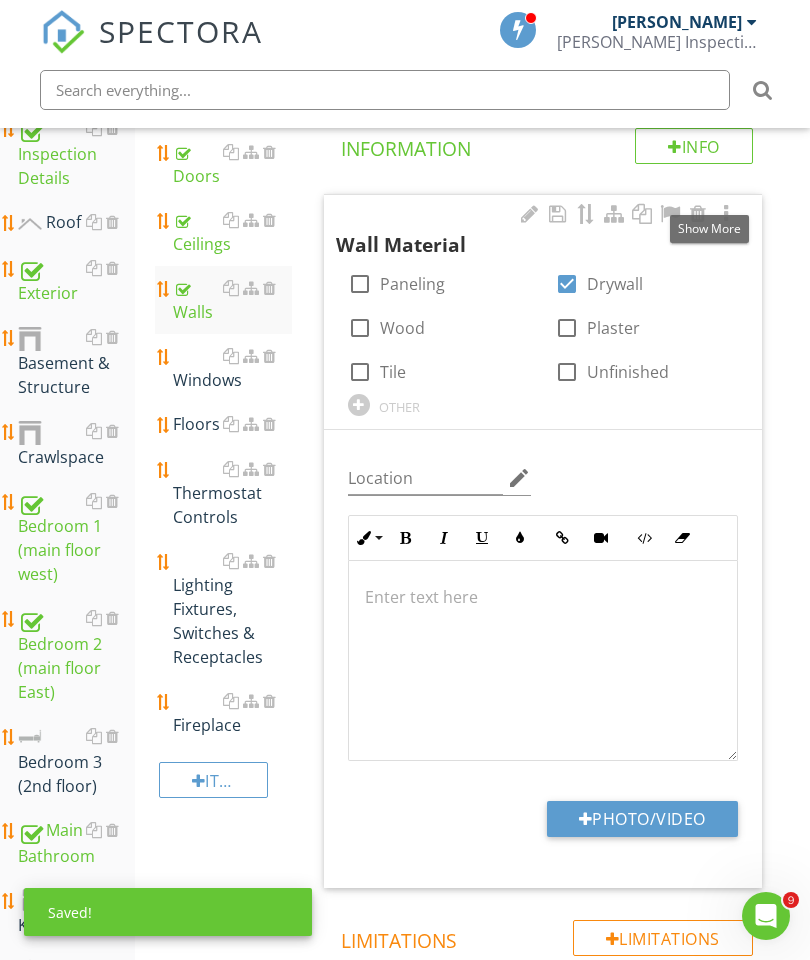 click on "Photo/Video" at bounding box center (642, 819) 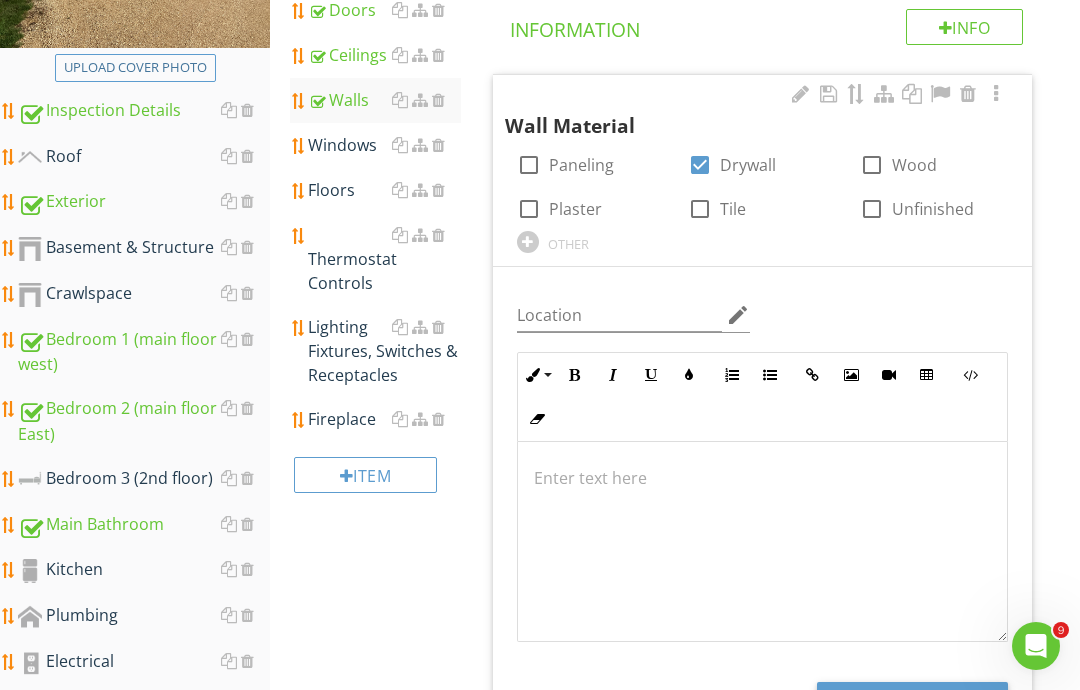 type on "C:\fakepath\image.jpg" 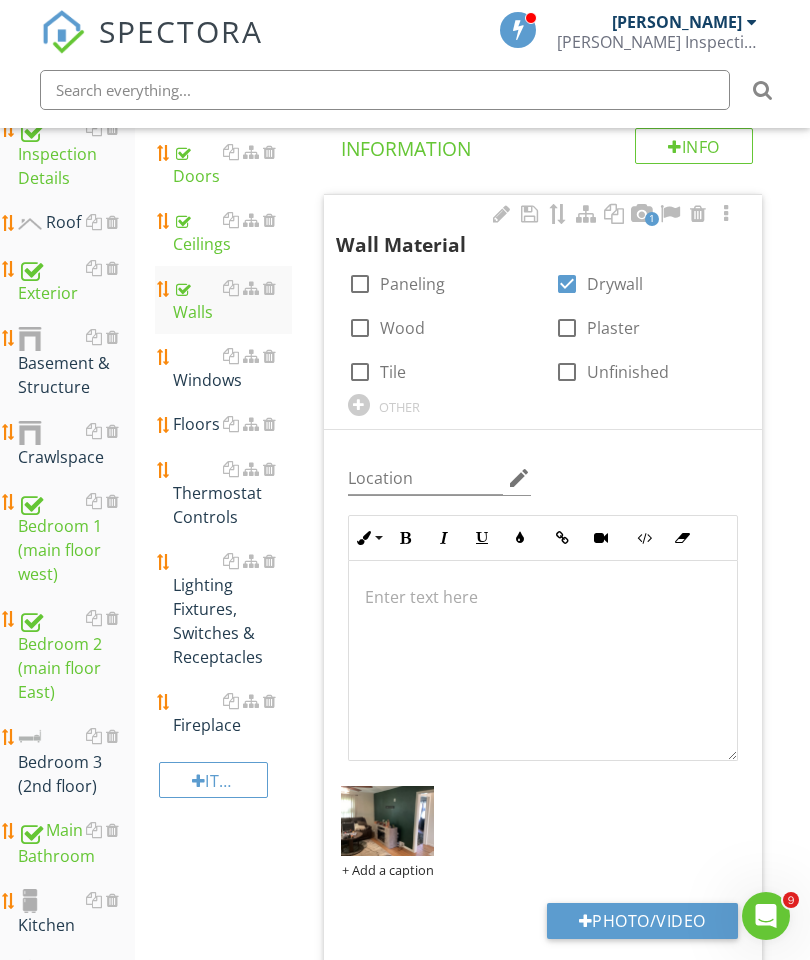 click on "Windows" at bounding box center [232, 368] 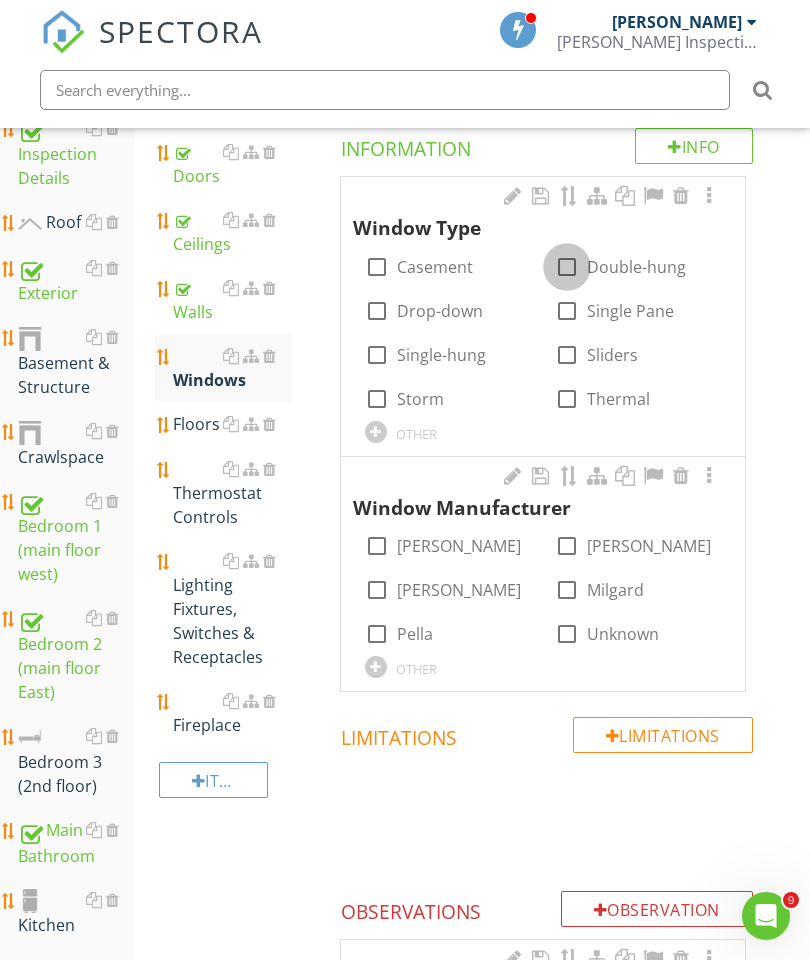 click at bounding box center [567, 267] 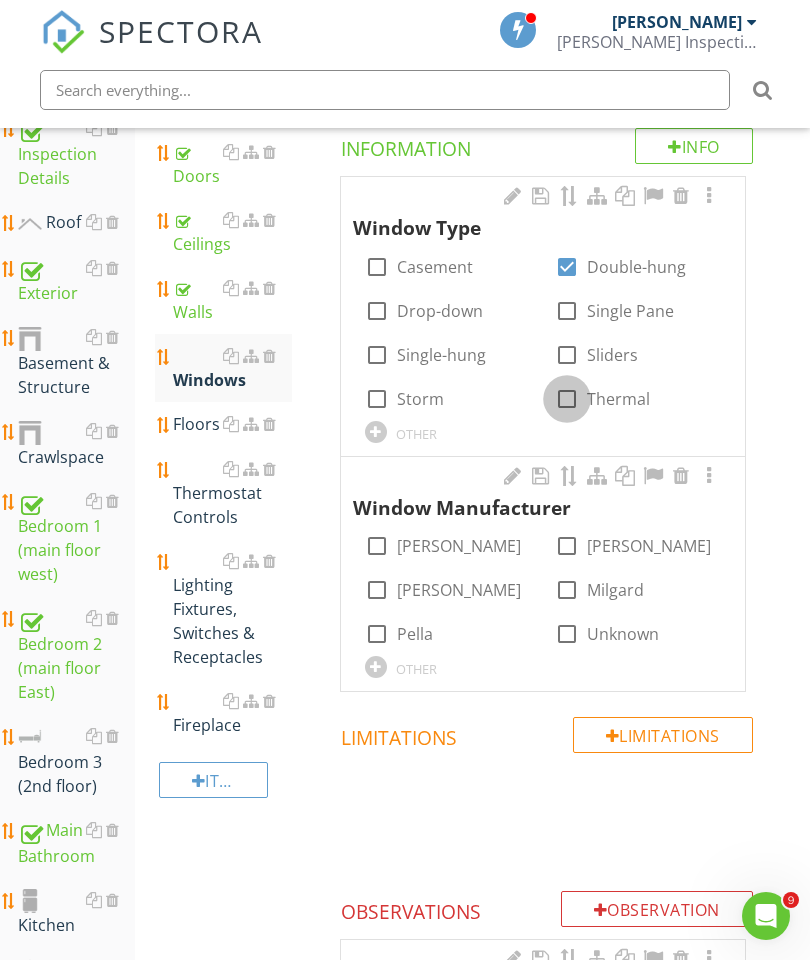 click at bounding box center [567, 399] 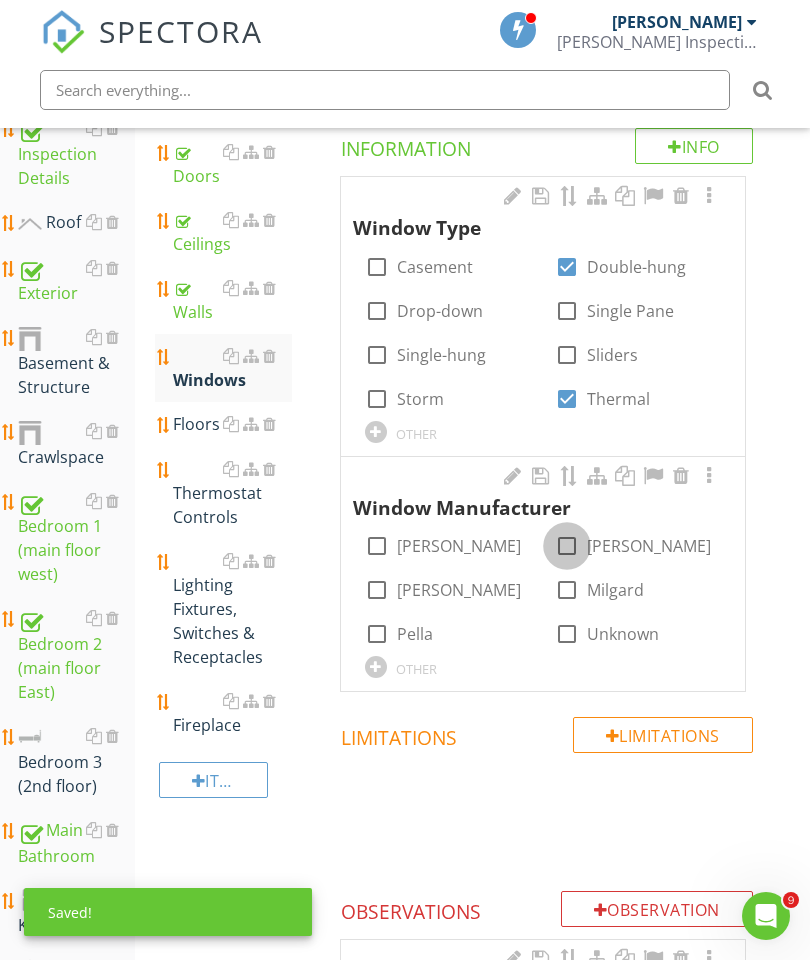 click at bounding box center (567, 546) 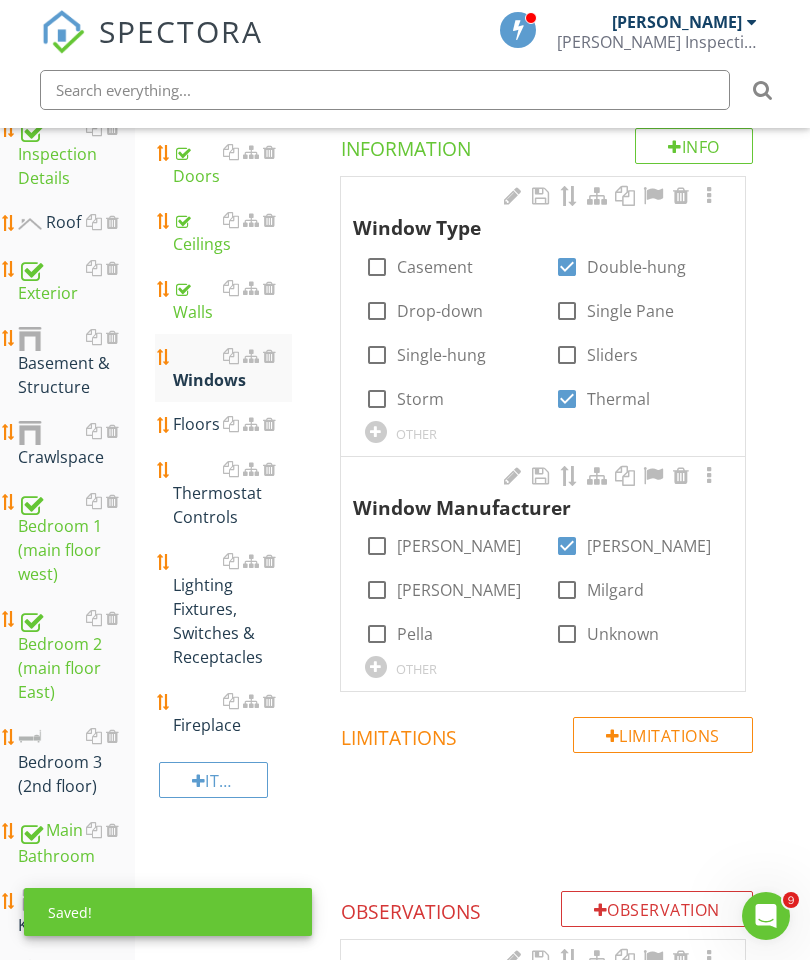 click at bounding box center (709, 196) 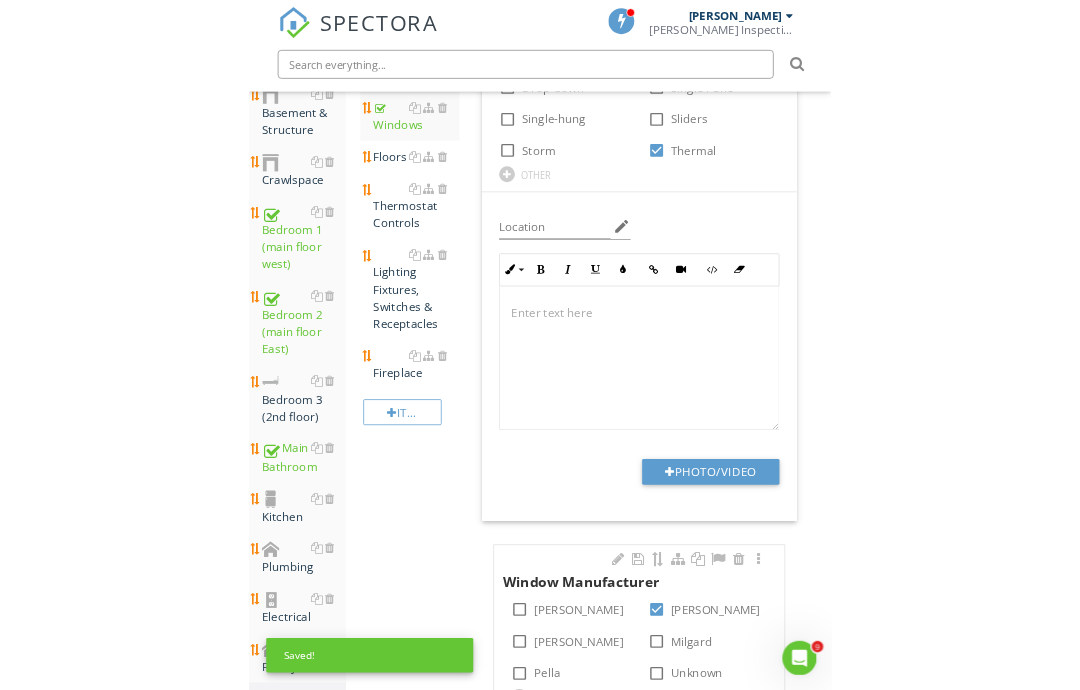 scroll, scrollTop: 667, scrollLeft: 0, axis: vertical 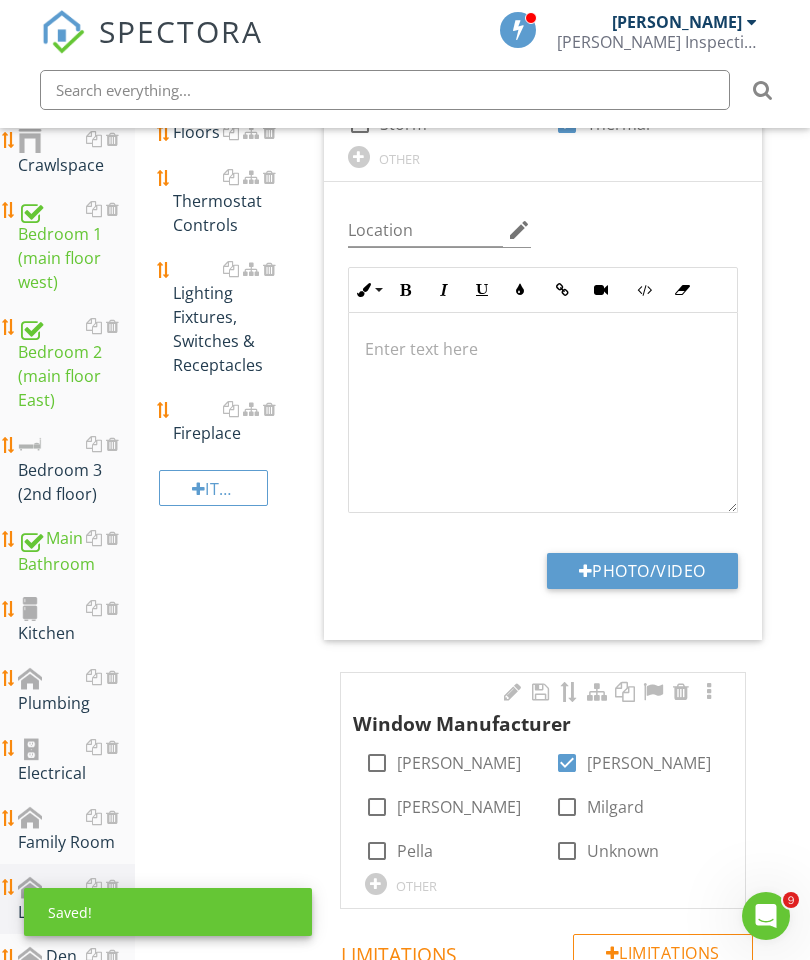 click on "Photo/Video" at bounding box center [642, 571] 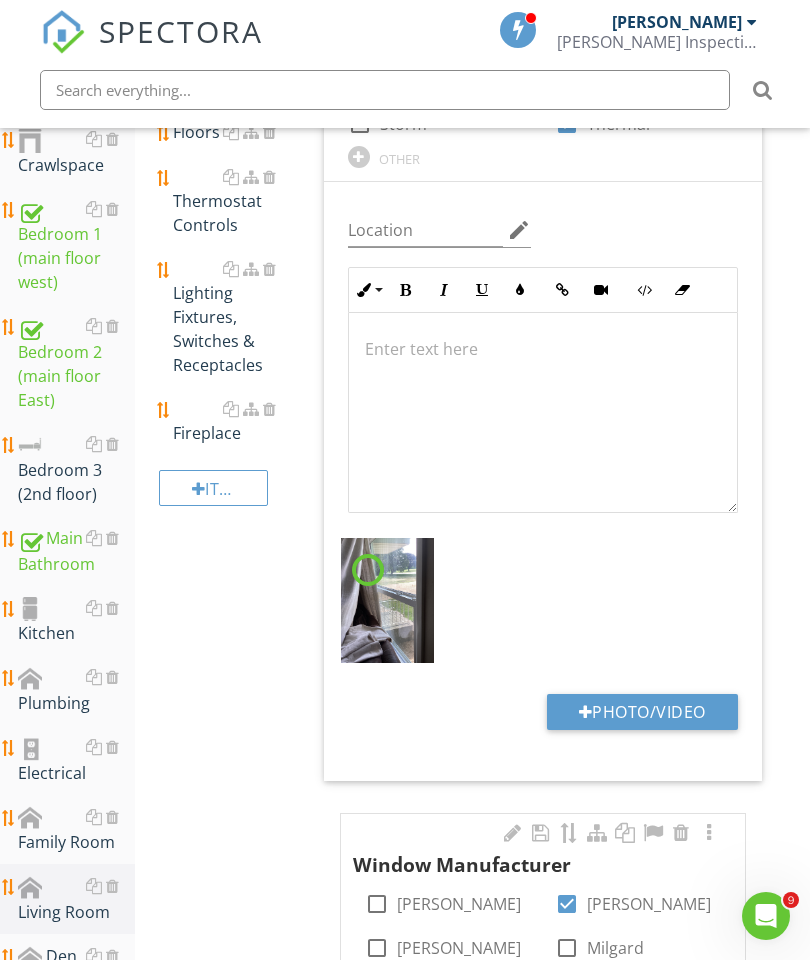 click on "Photo/Video" at bounding box center (642, 712) 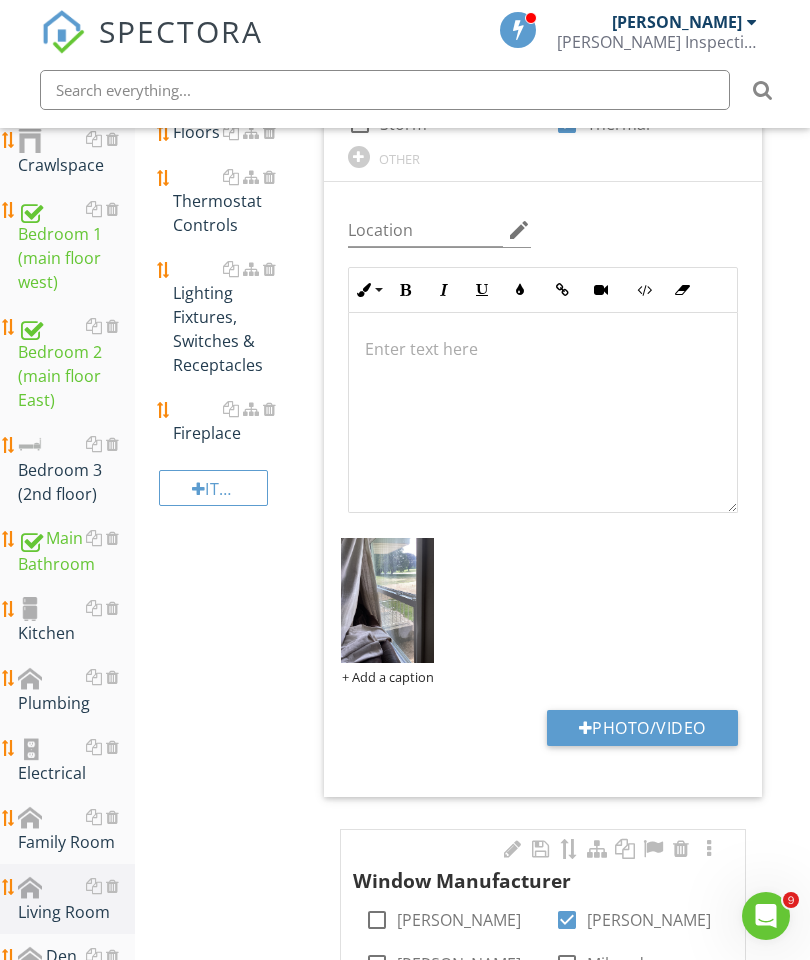 type on "C:\fakepath\image.jpg" 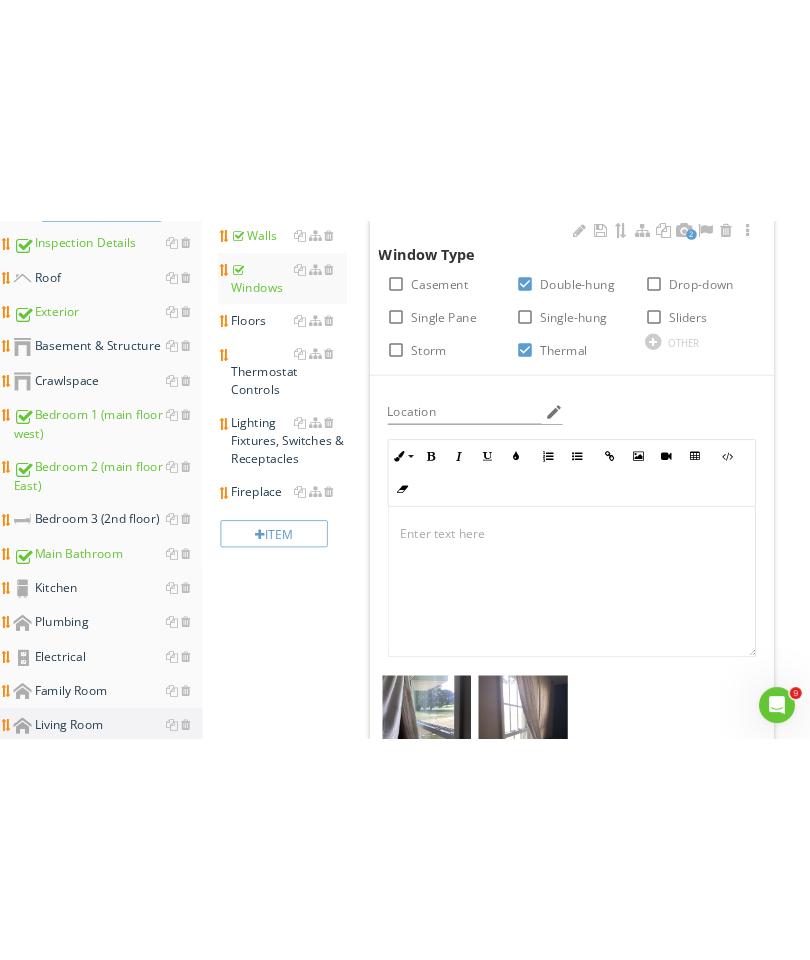 scroll, scrollTop: 437, scrollLeft: 0, axis: vertical 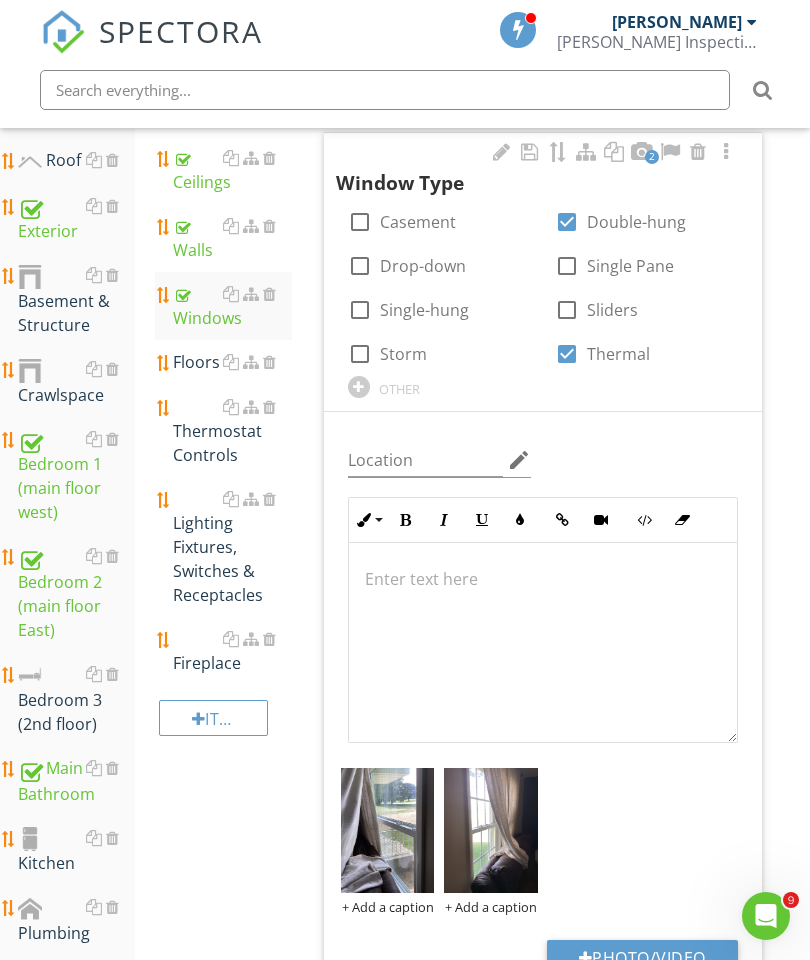 click on "Floors" at bounding box center [232, 362] 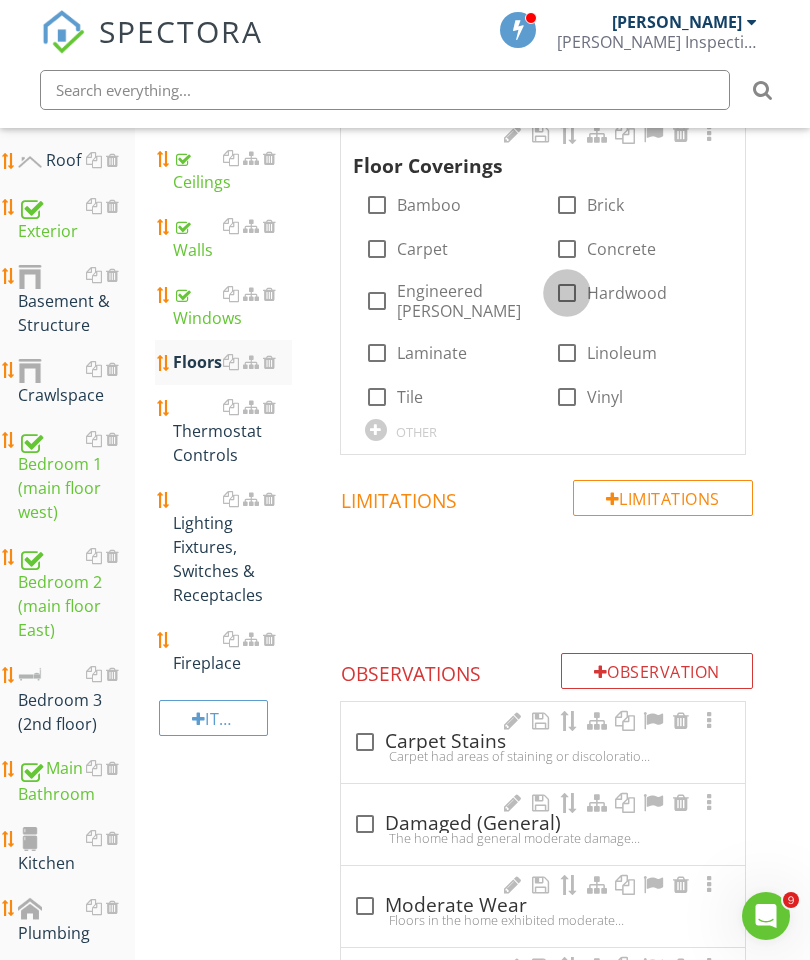 click at bounding box center [567, 293] 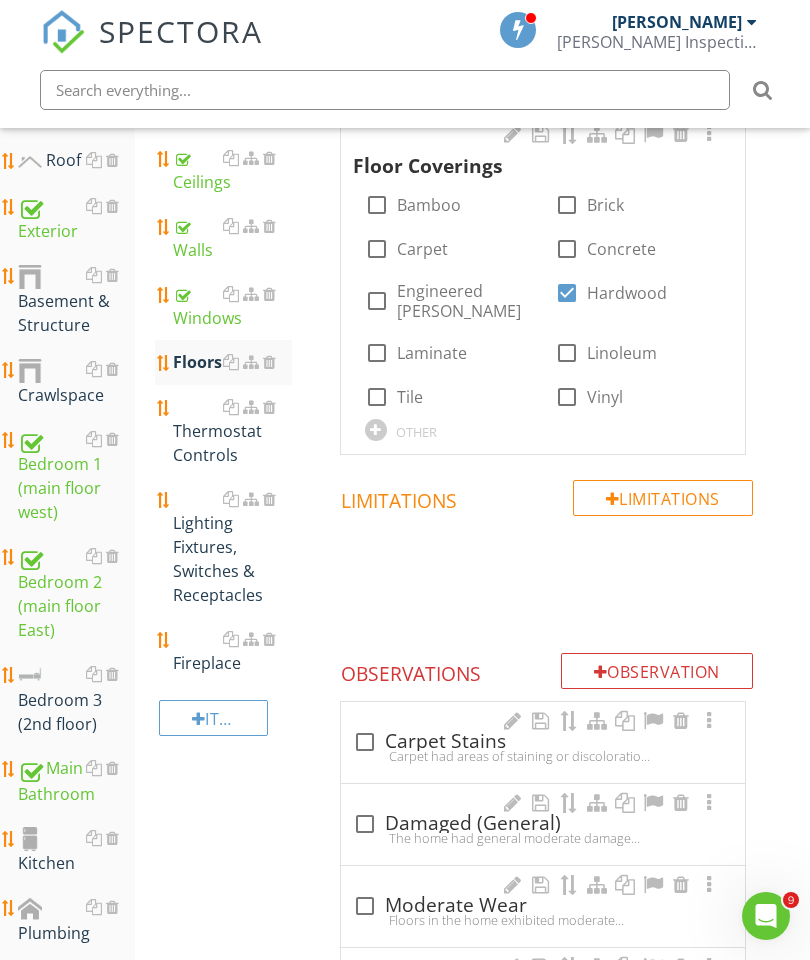 click at bounding box center [709, 134] 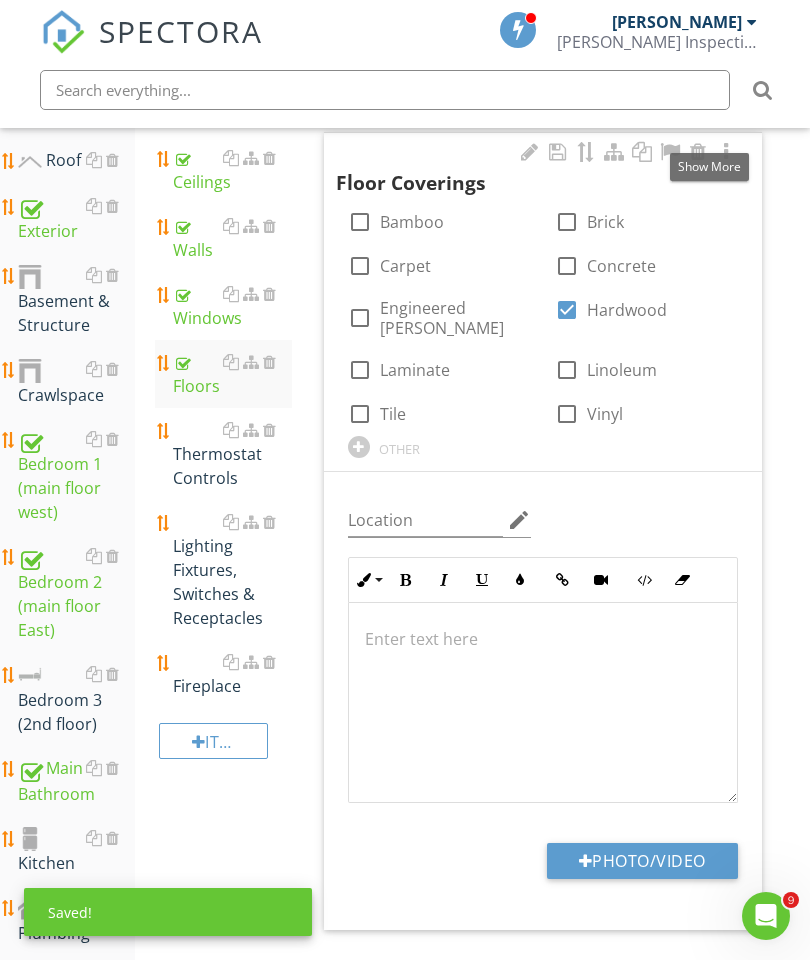 click on "Photo/Video" at bounding box center [642, 861] 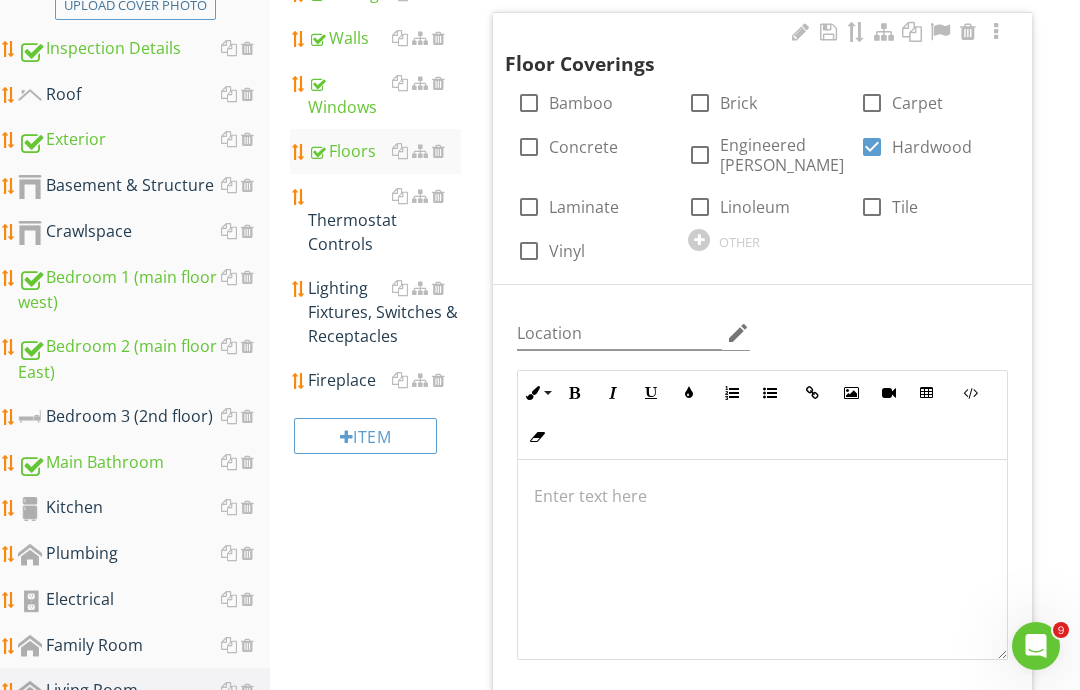 type on "C:\fakepath\image.jpg" 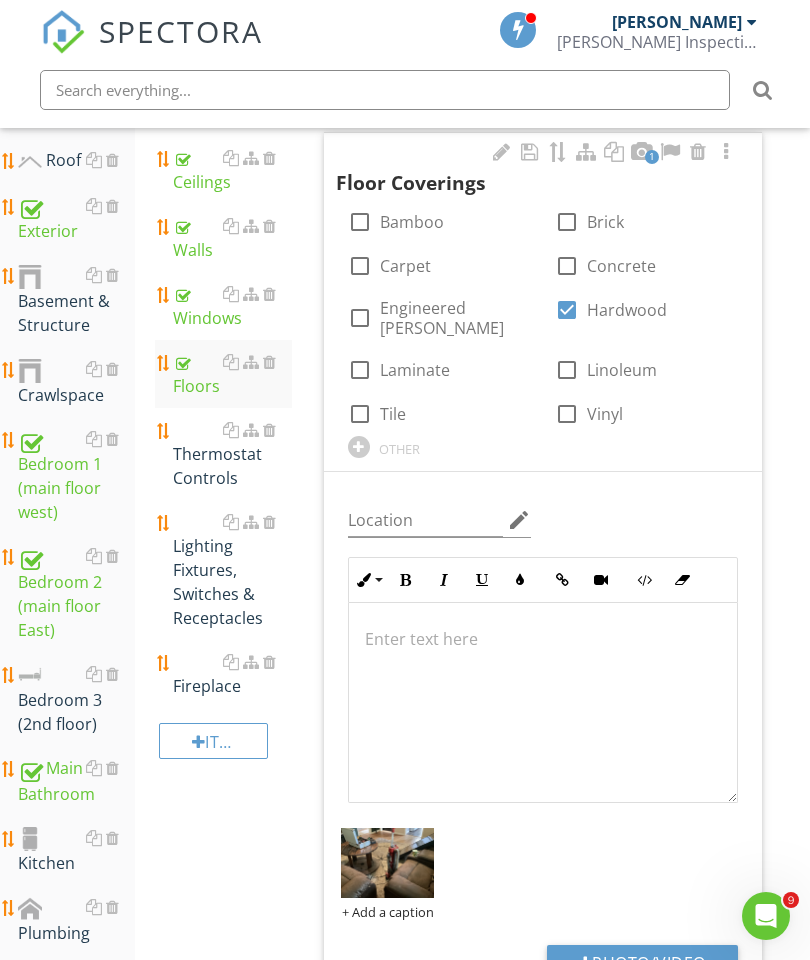 click on "Thermostat Controls" at bounding box center [232, 454] 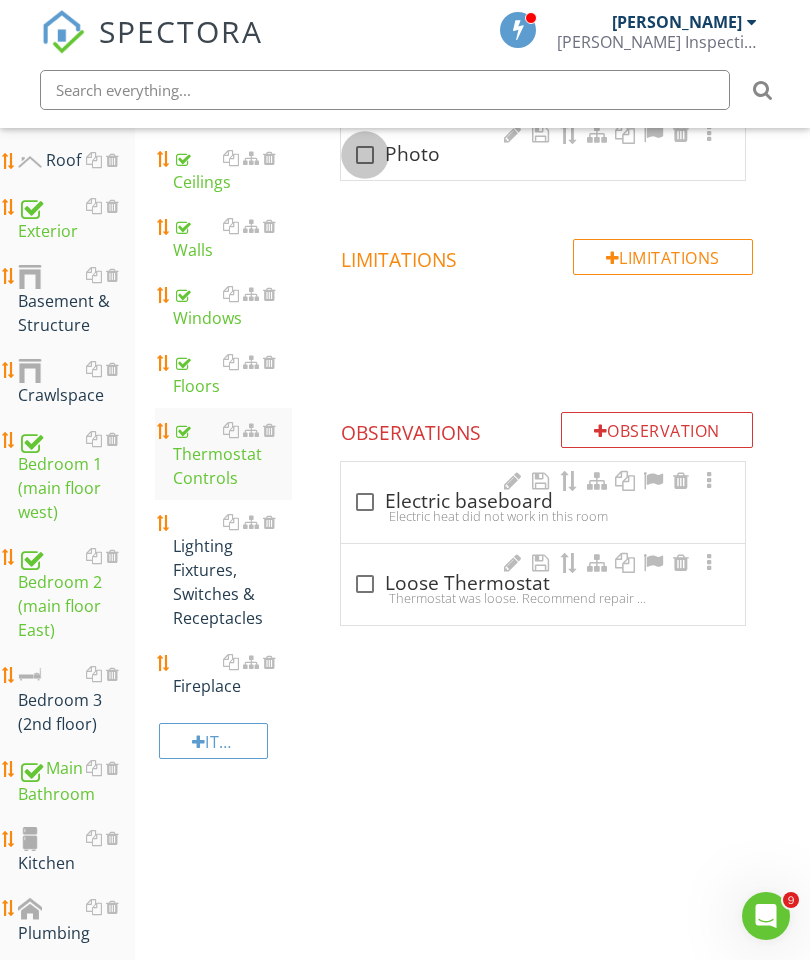 click at bounding box center [365, 155] 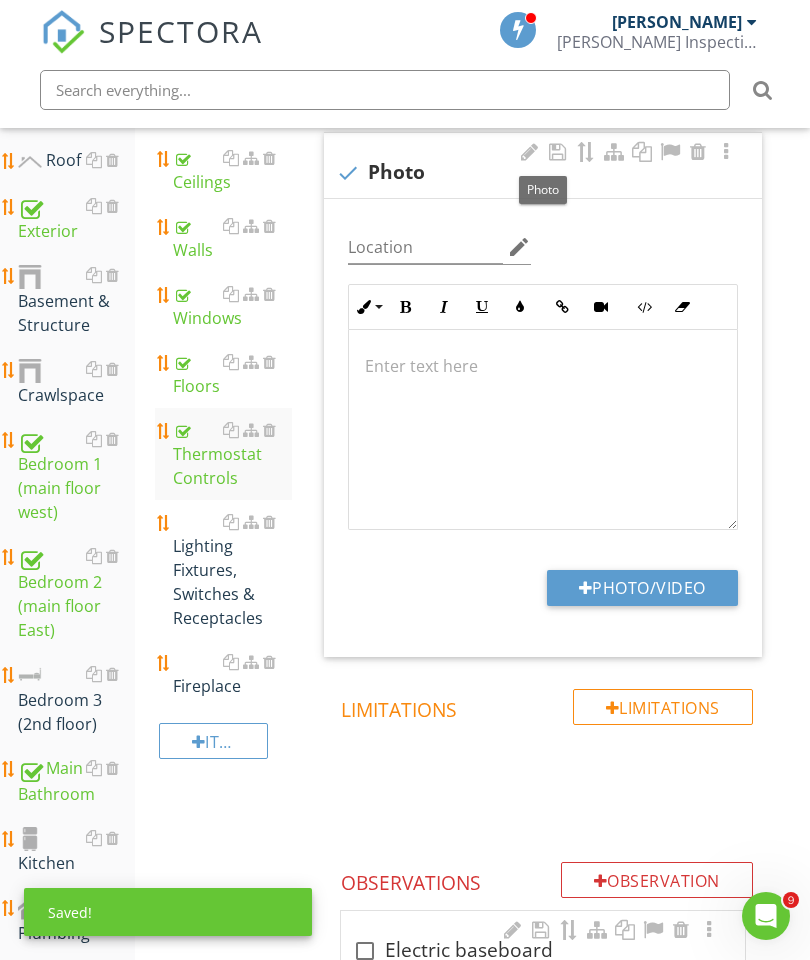 click on "Photo/Video" at bounding box center (642, 588) 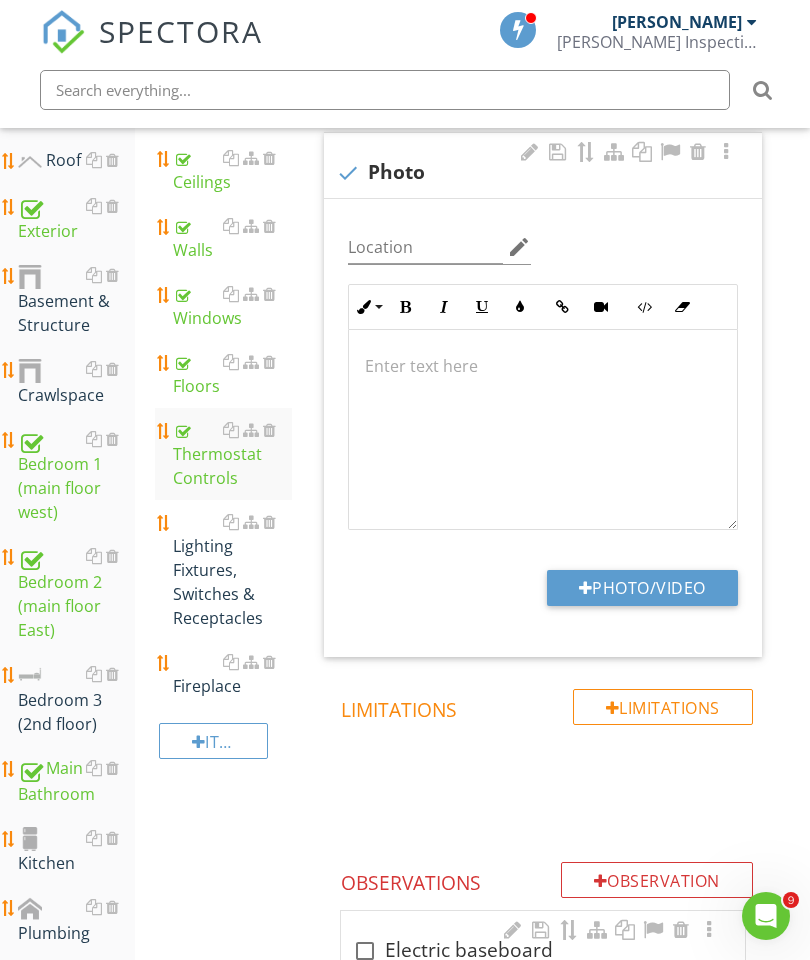 type on "C:\fakepath\image.jpg" 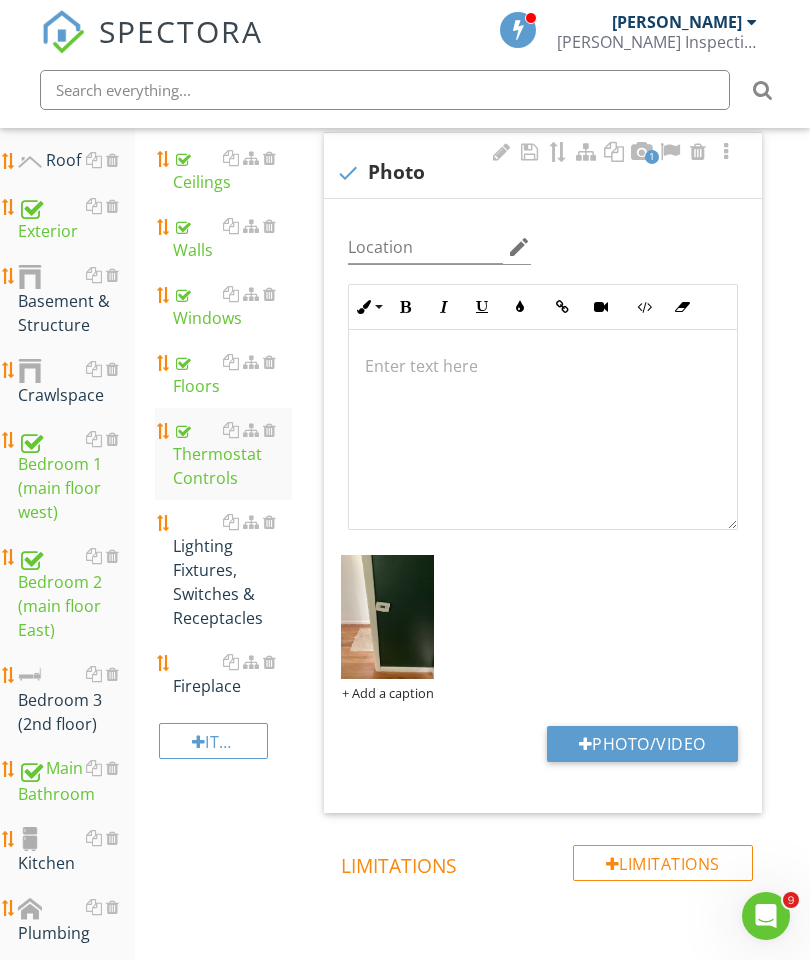 click on "Lighting Fixtures, Switches & Receptacles" at bounding box center [232, 570] 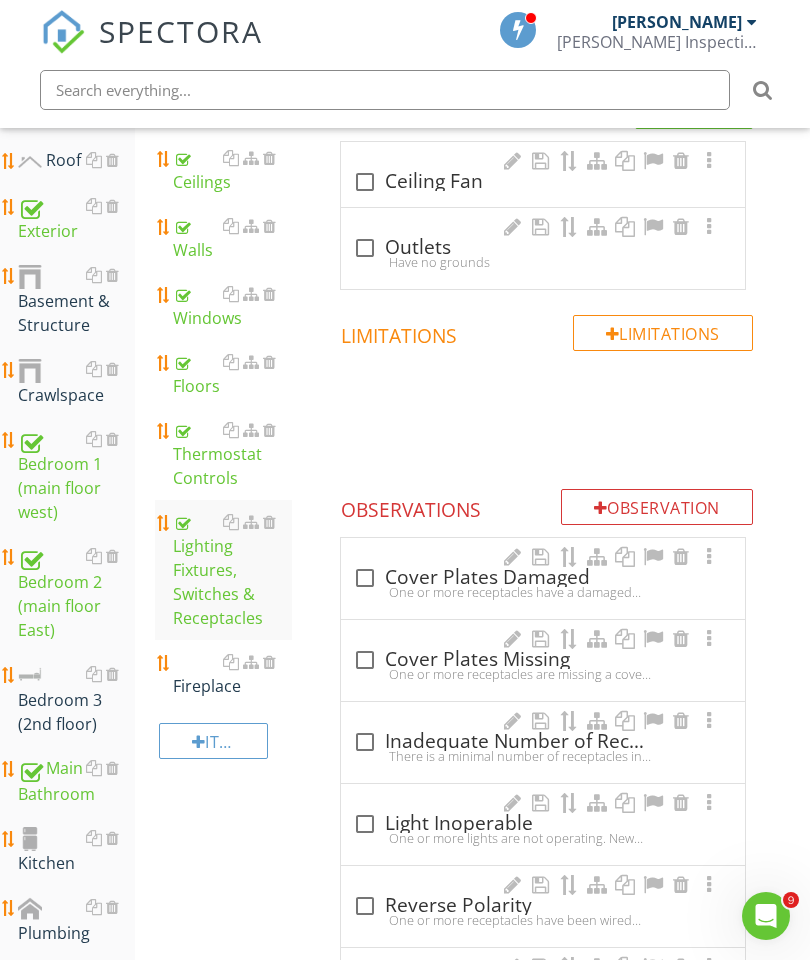 click at bounding box center (365, 248) 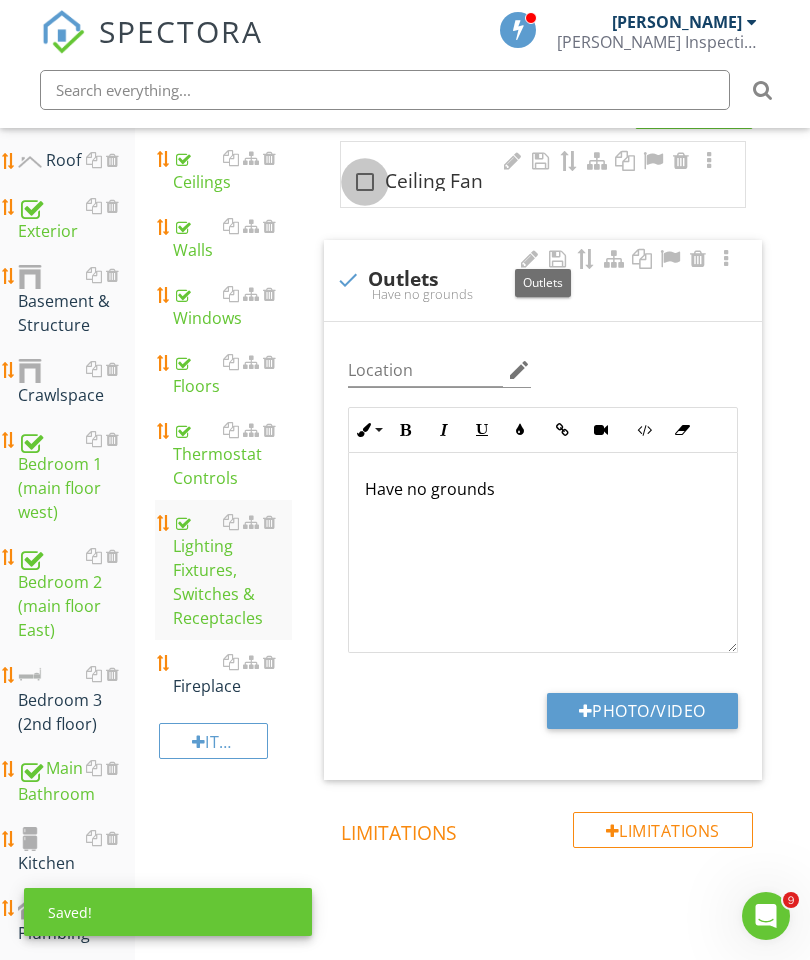 click at bounding box center (365, 182) 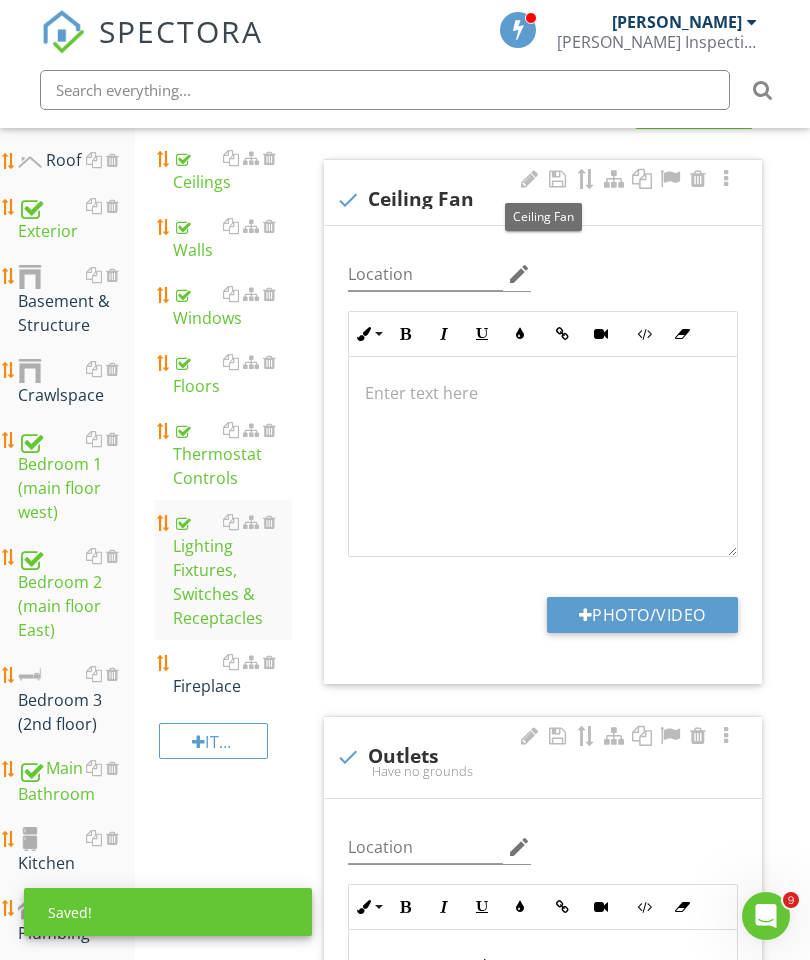 click on "Photo/Video" at bounding box center (642, 615) 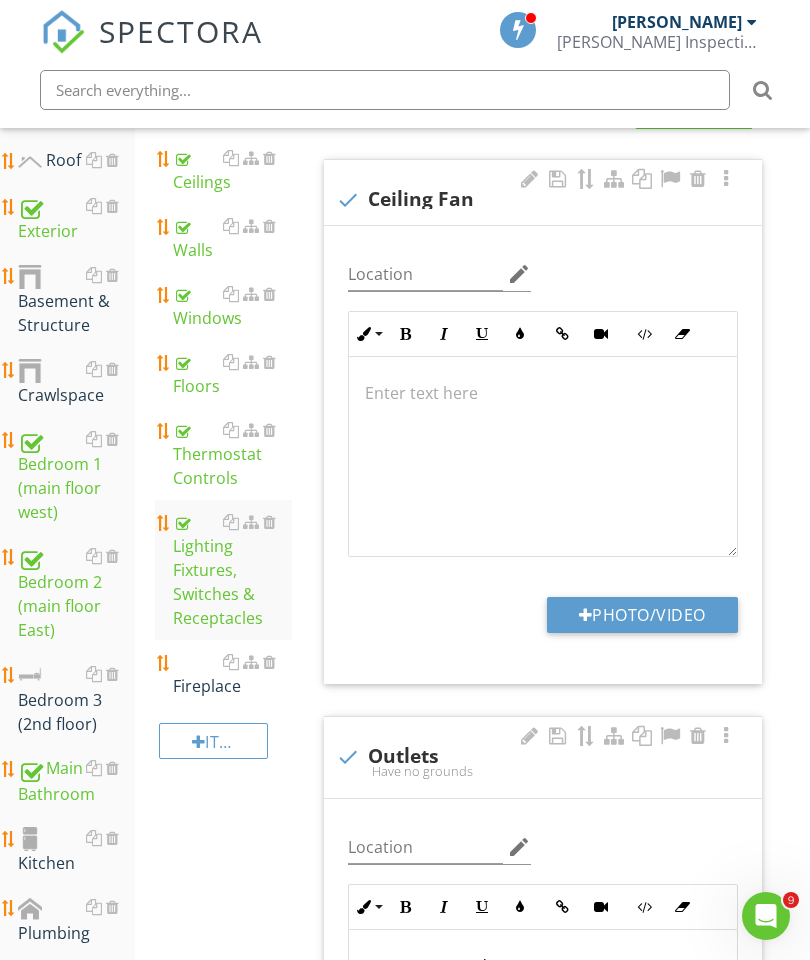 type on "C:\fakepath\image.jpg" 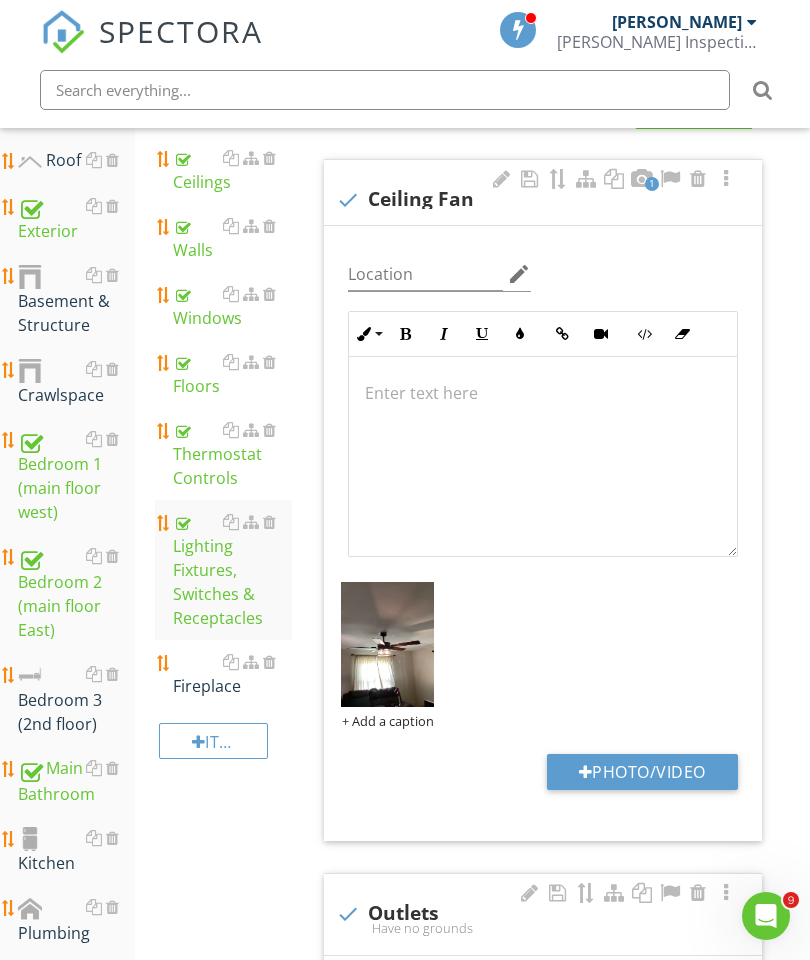 click at bounding box center (269, 662) 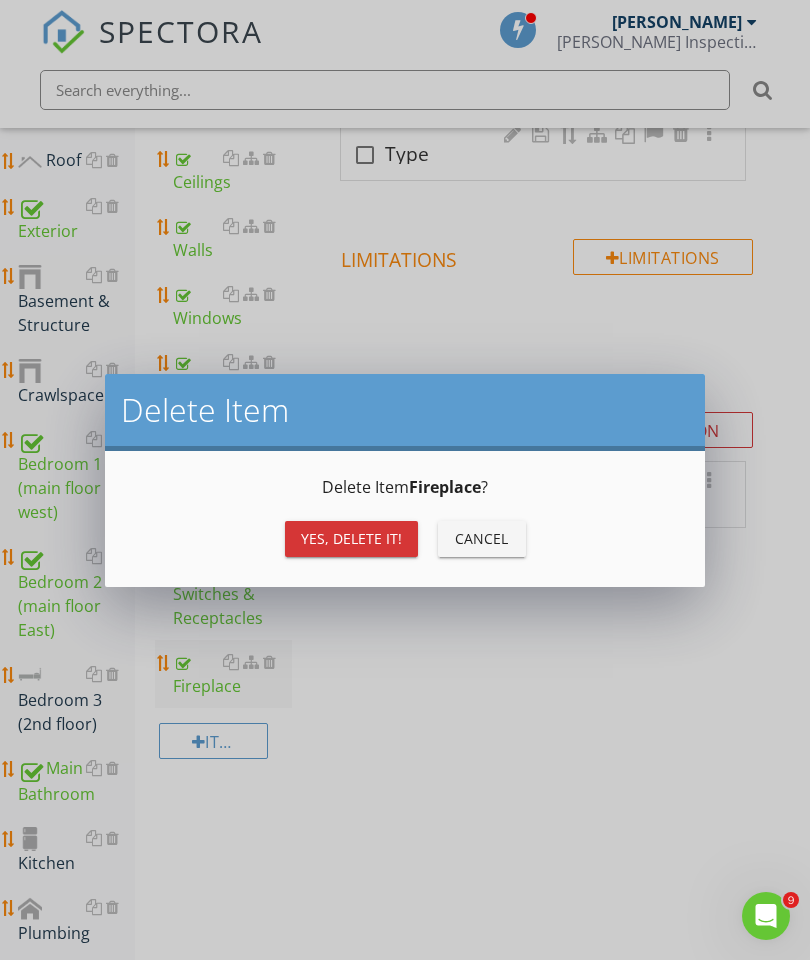 click on "Yes, Delete it!" at bounding box center (351, 538) 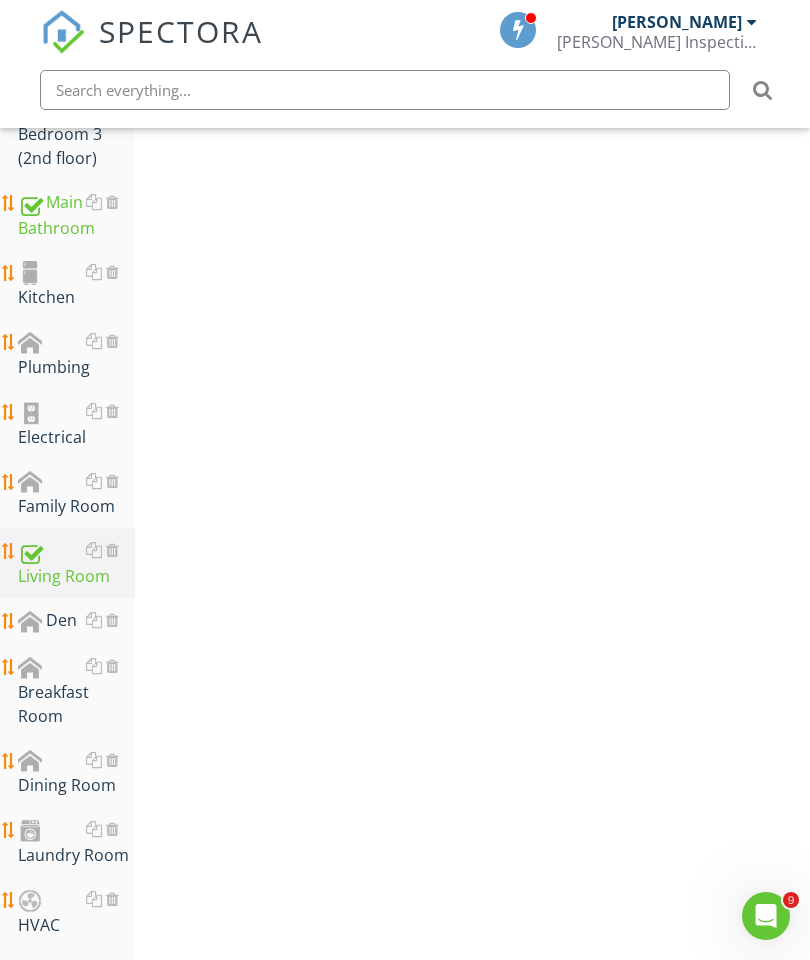 scroll, scrollTop: 1002, scrollLeft: 0, axis: vertical 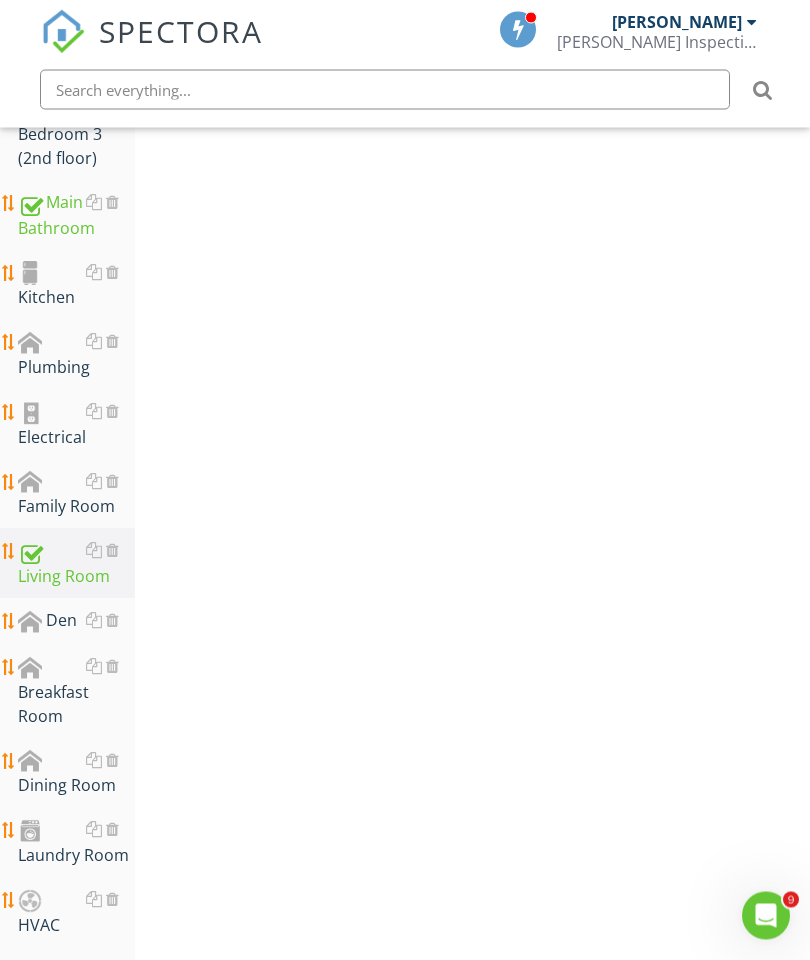 click at bounding box center (112, 482) 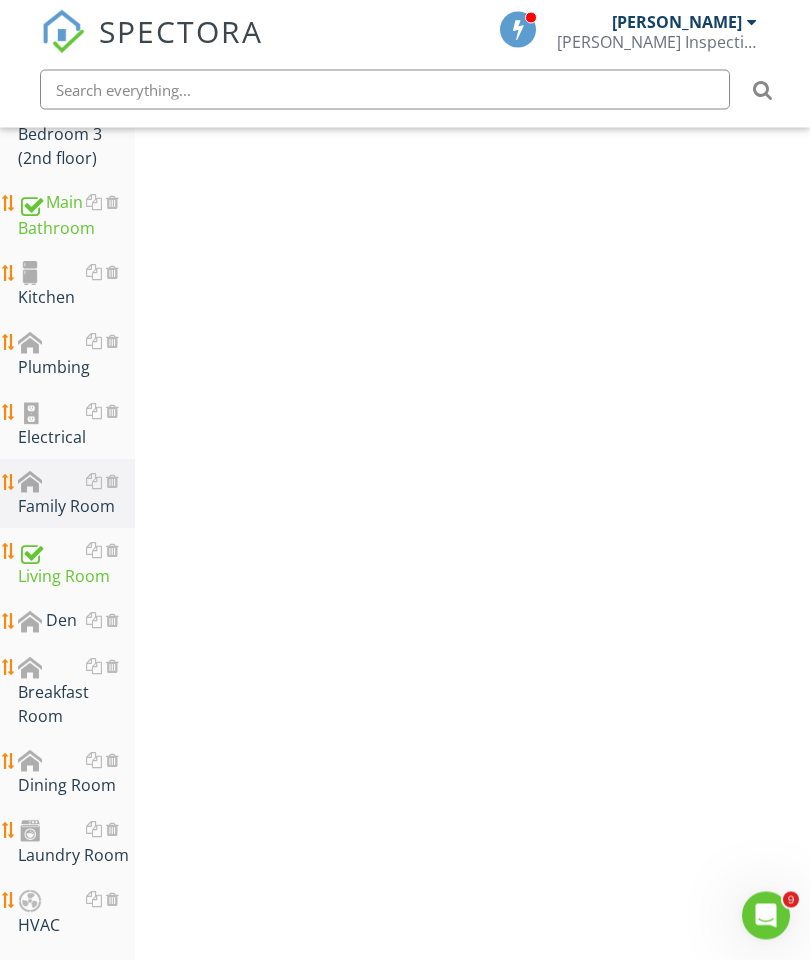scroll, scrollTop: 1003, scrollLeft: 0, axis: vertical 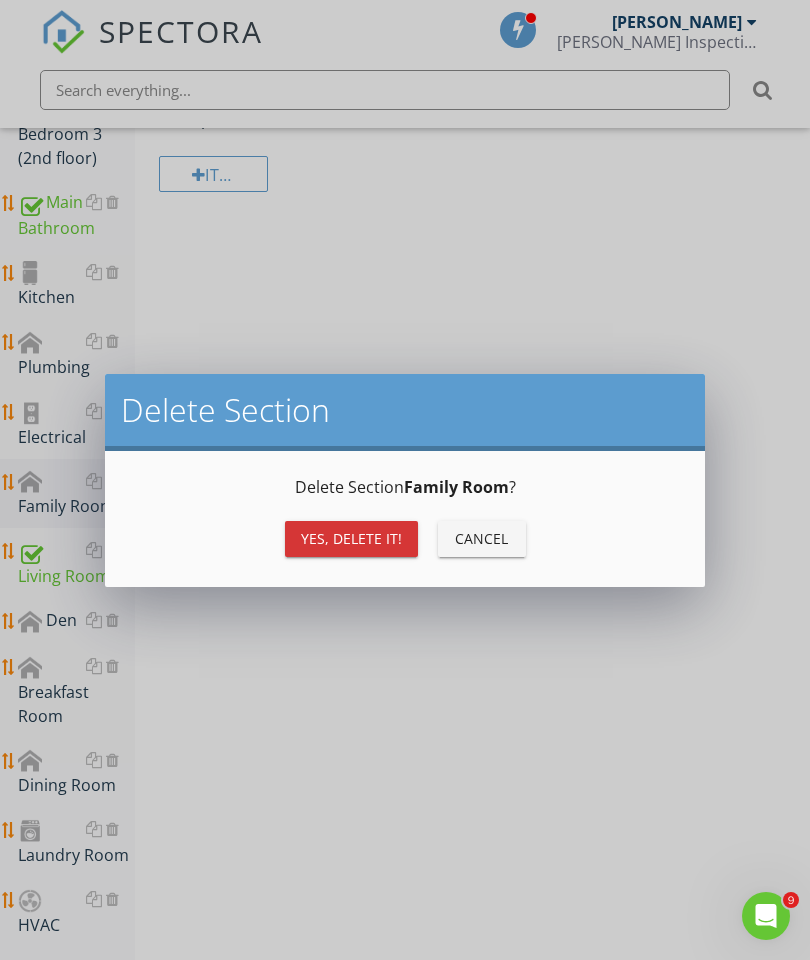 click on "Yes, Delete it!" at bounding box center (351, 538) 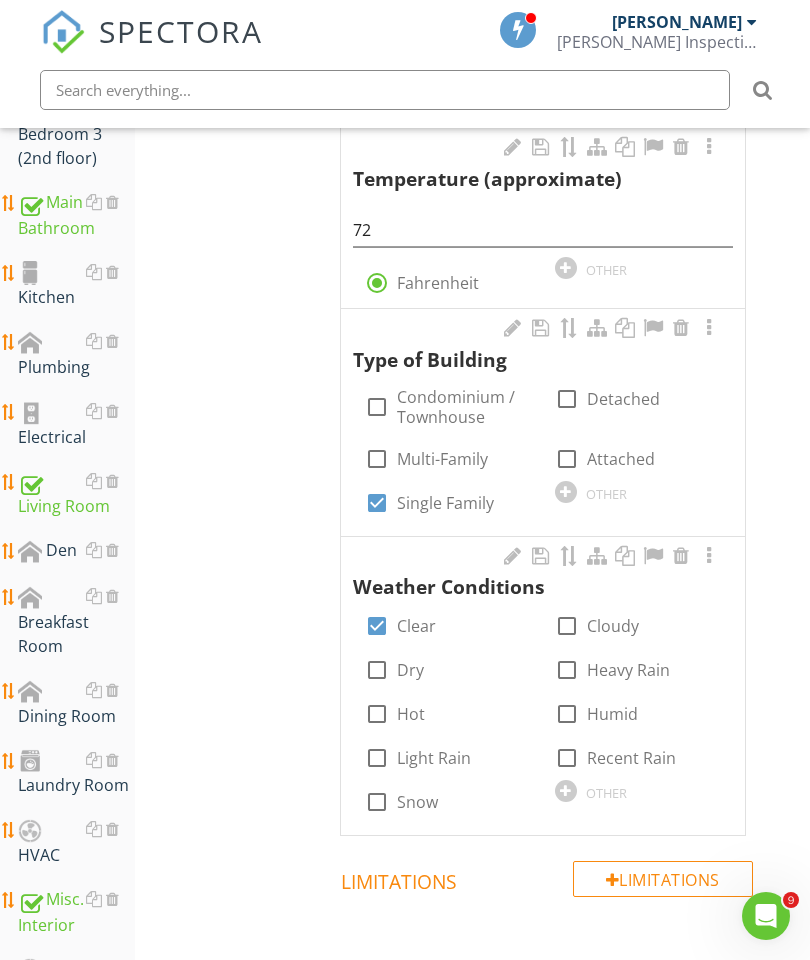 click at bounding box center (112, 550) 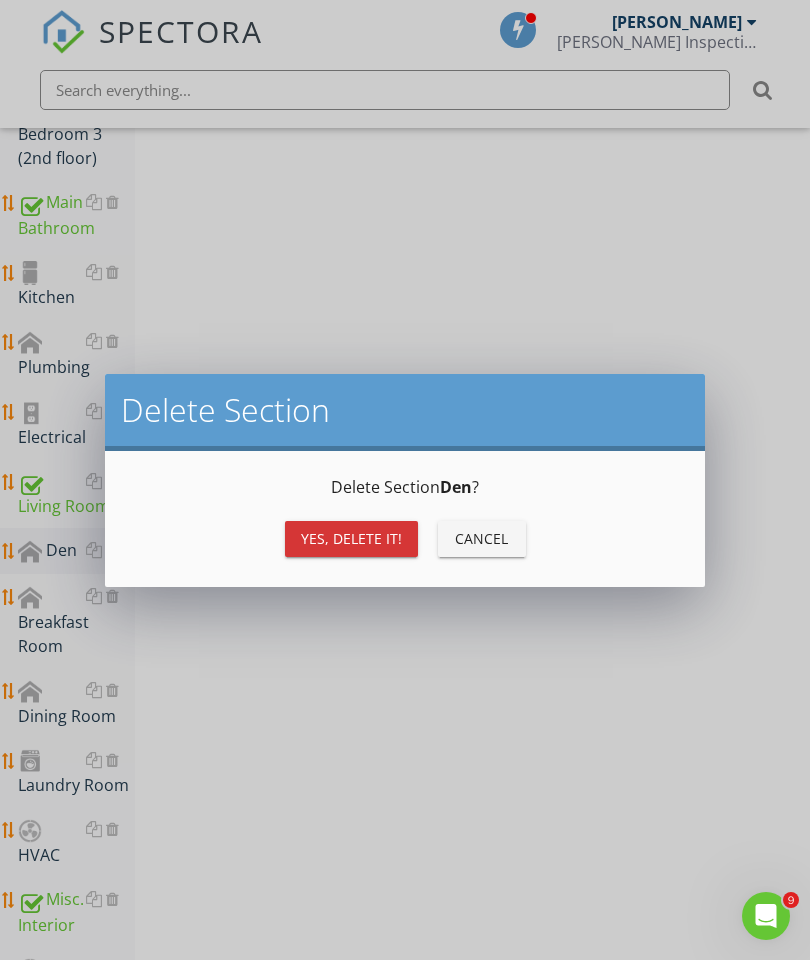 click on "Yes, Delete it!" at bounding box center [351, 538] 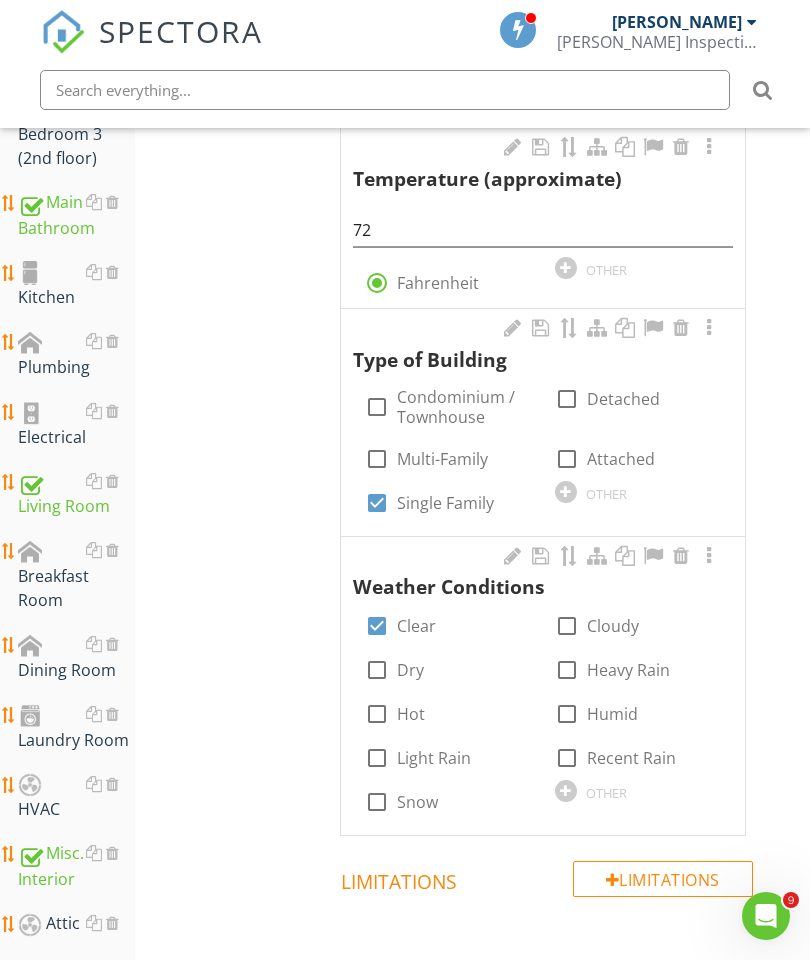 click at bounding box center (112, 644) 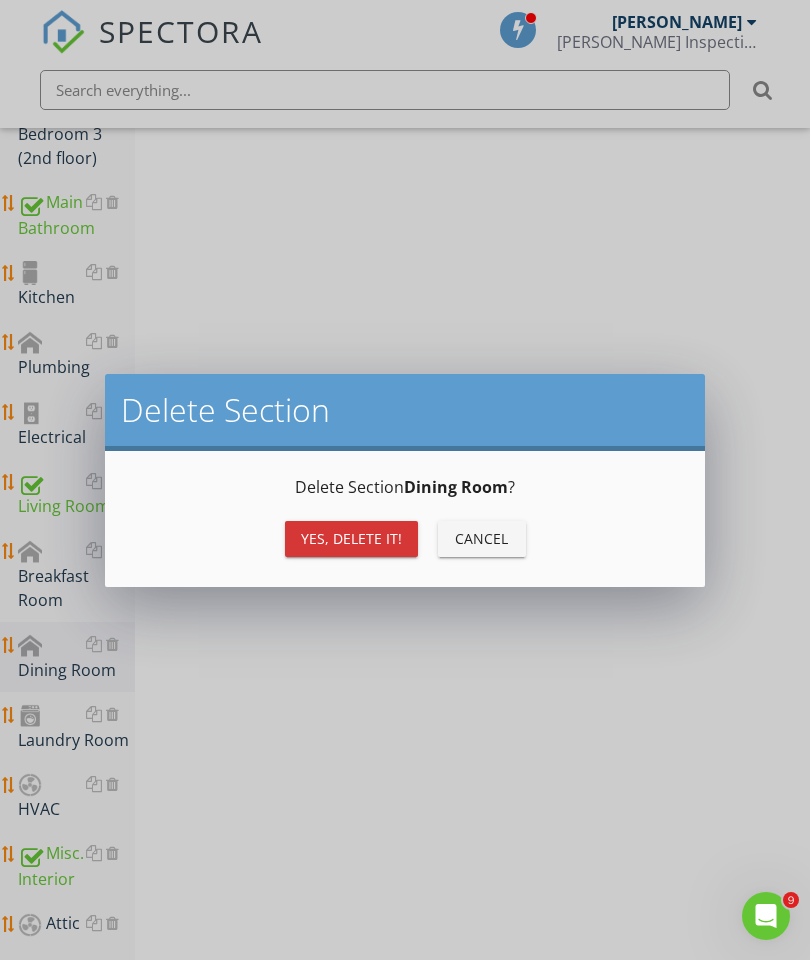 click on "Yes, Delete it!" at bounding box center [351, 538] 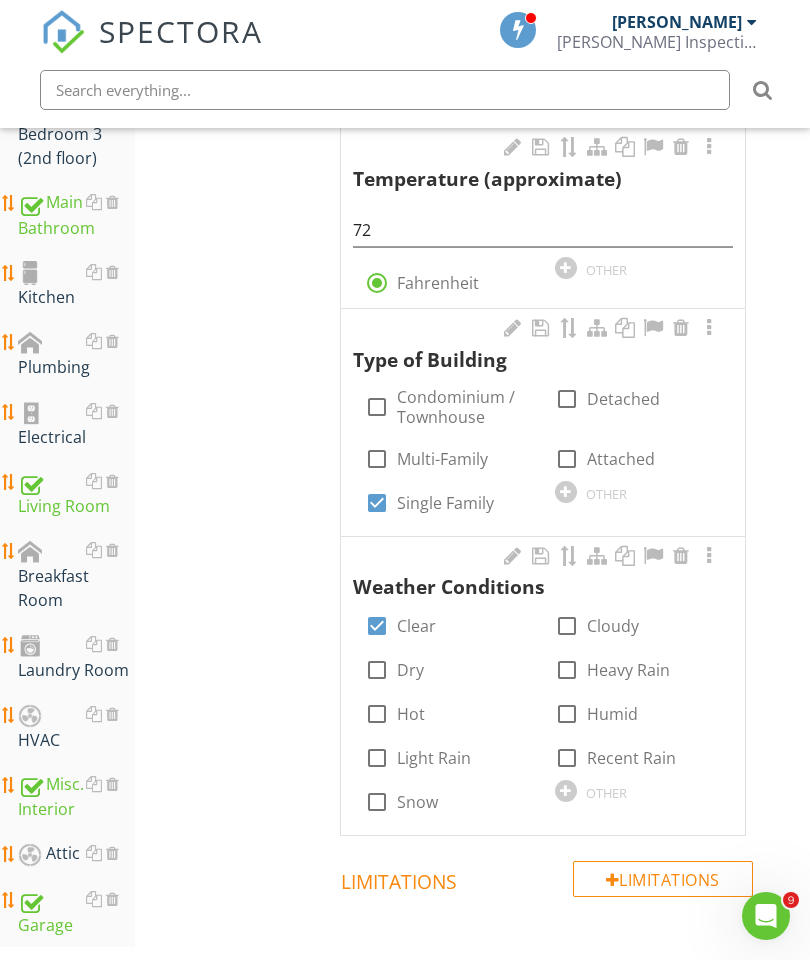 click on "Breakfast Room" at bounding box center [76, 575] 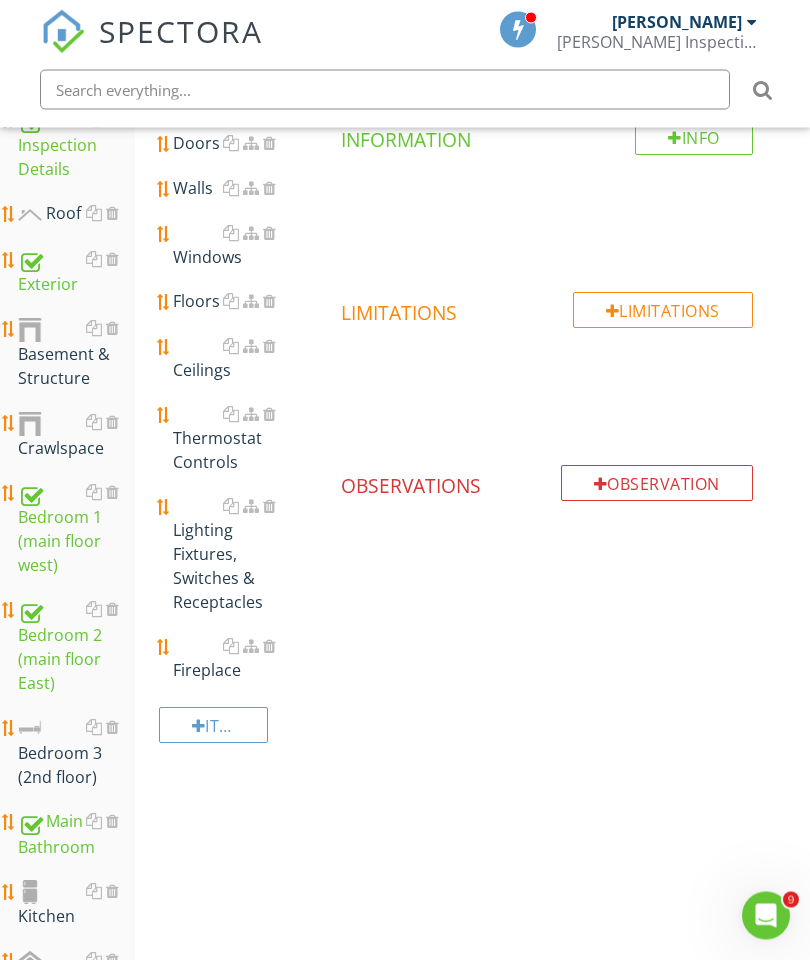 scroll, scrollTop: 168, scrollLeft: 0, axis: vertical 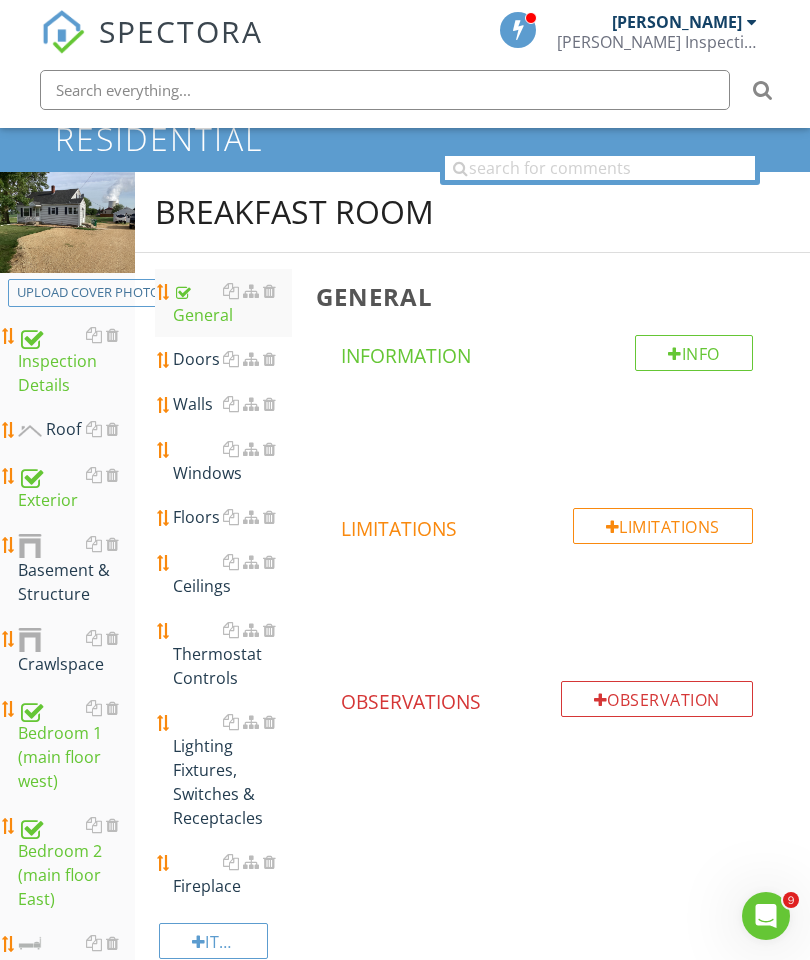 click on "Doors" at bounding box center [232, 359] 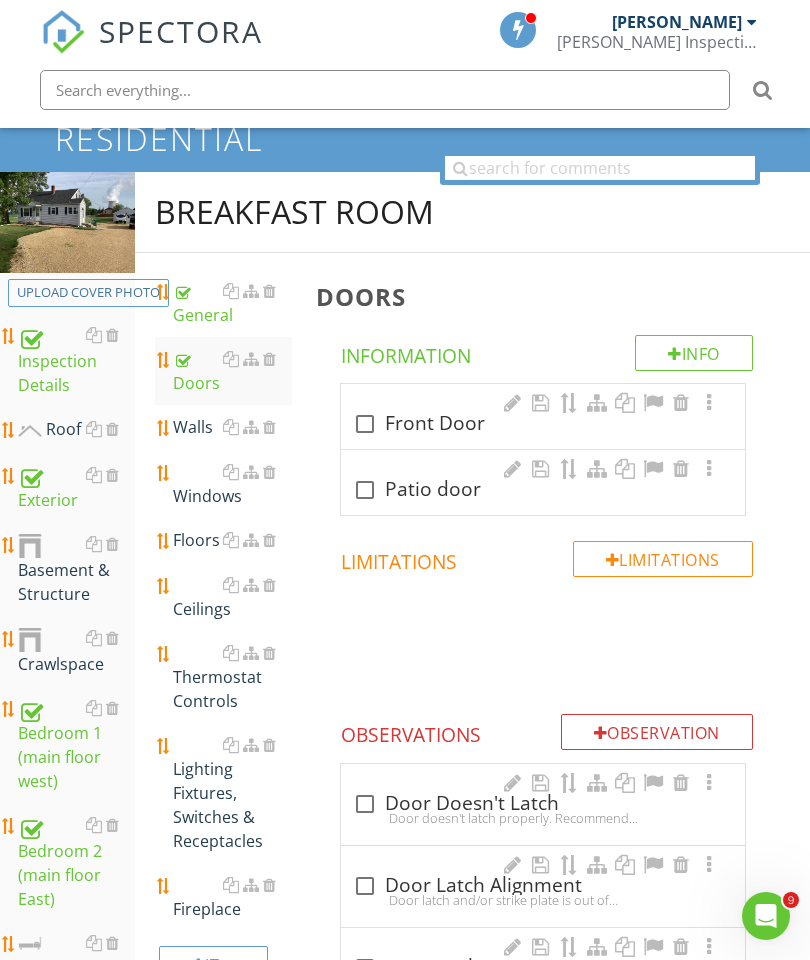 click at bounding box center [513, 403] 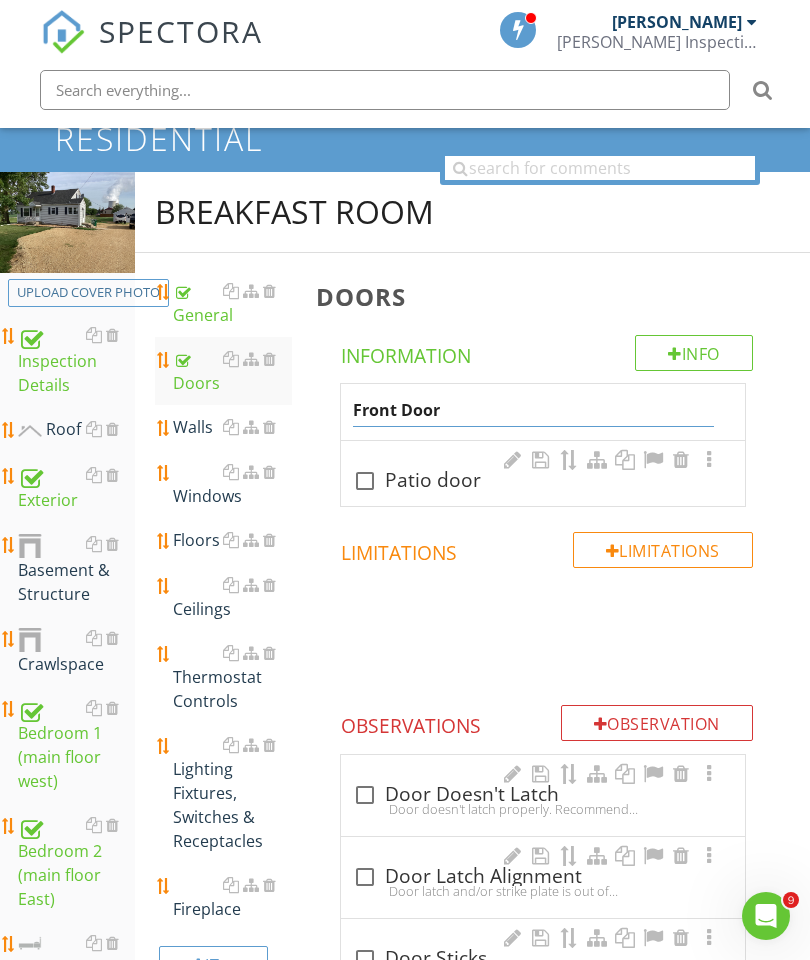 click on "Front Door" at bounding box center [533, 410] 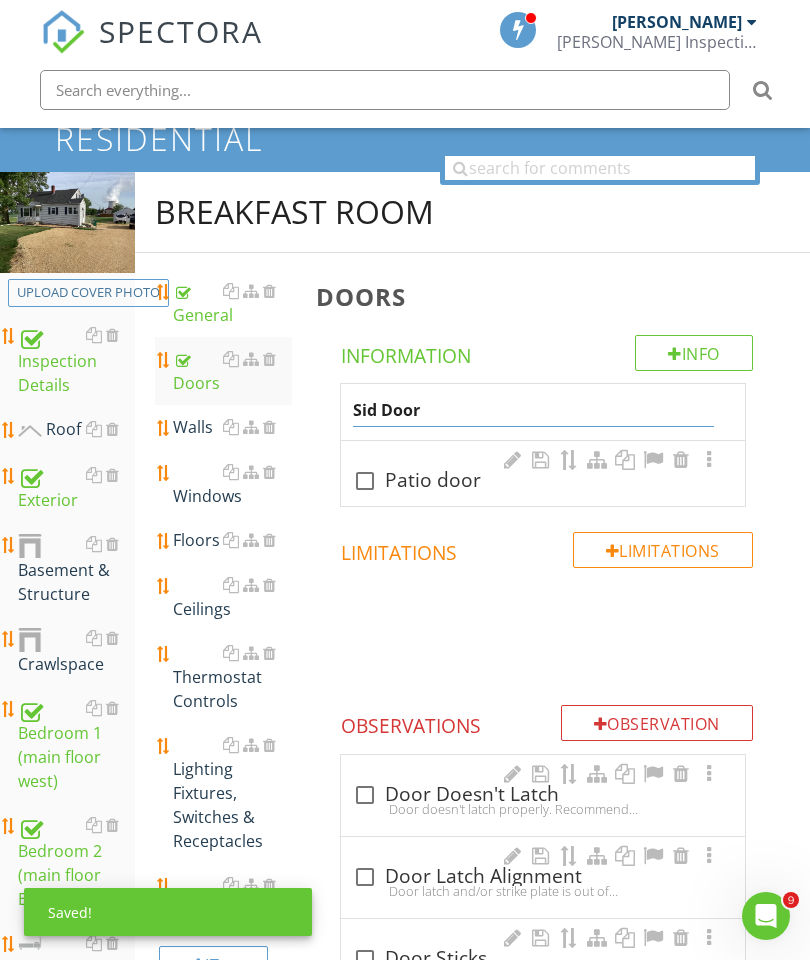 type on "Side Door" 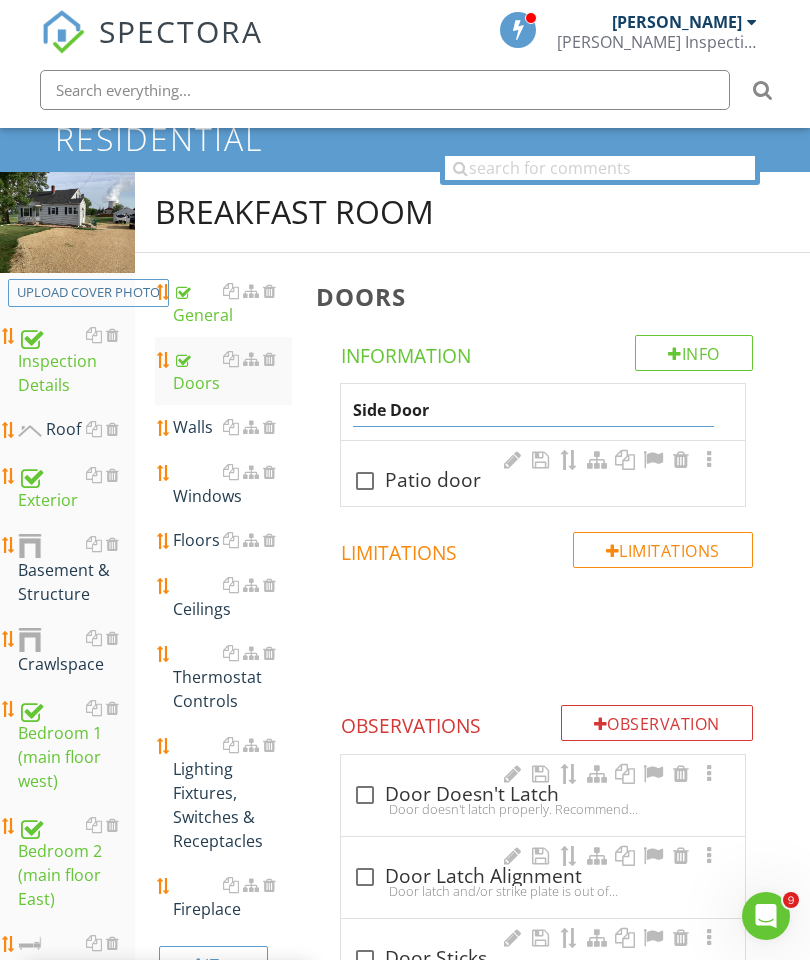 click on "Side Door                         check_box_outline_blank
Patio door" at bounding box center (547, 445) 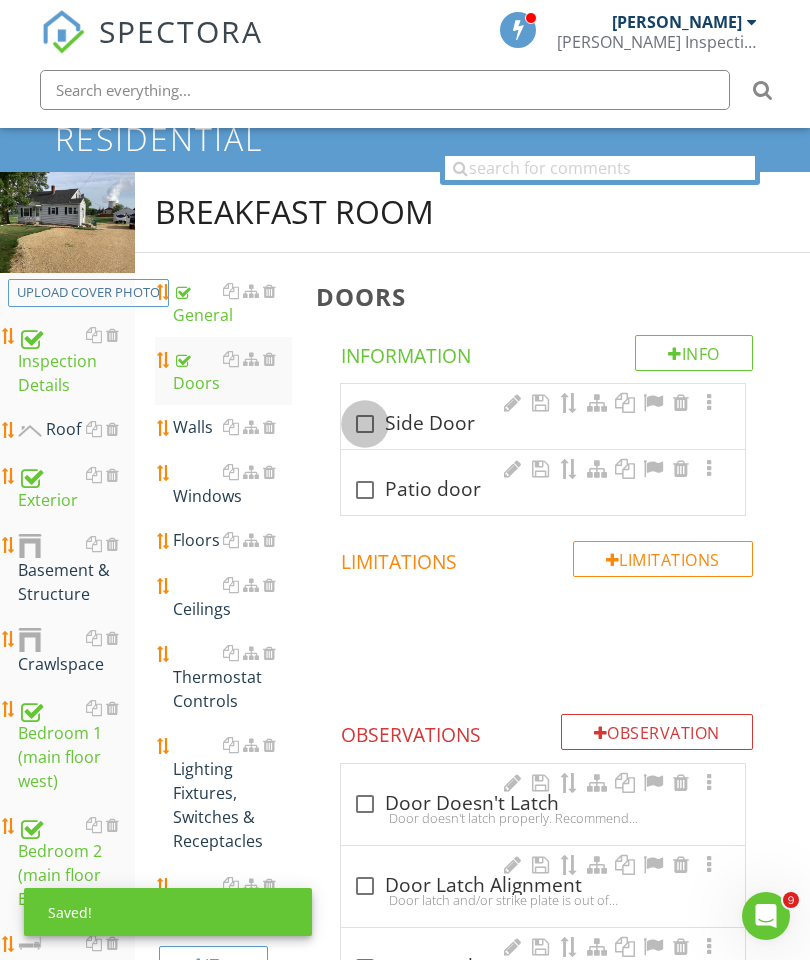click at bounding box center [365, 424] 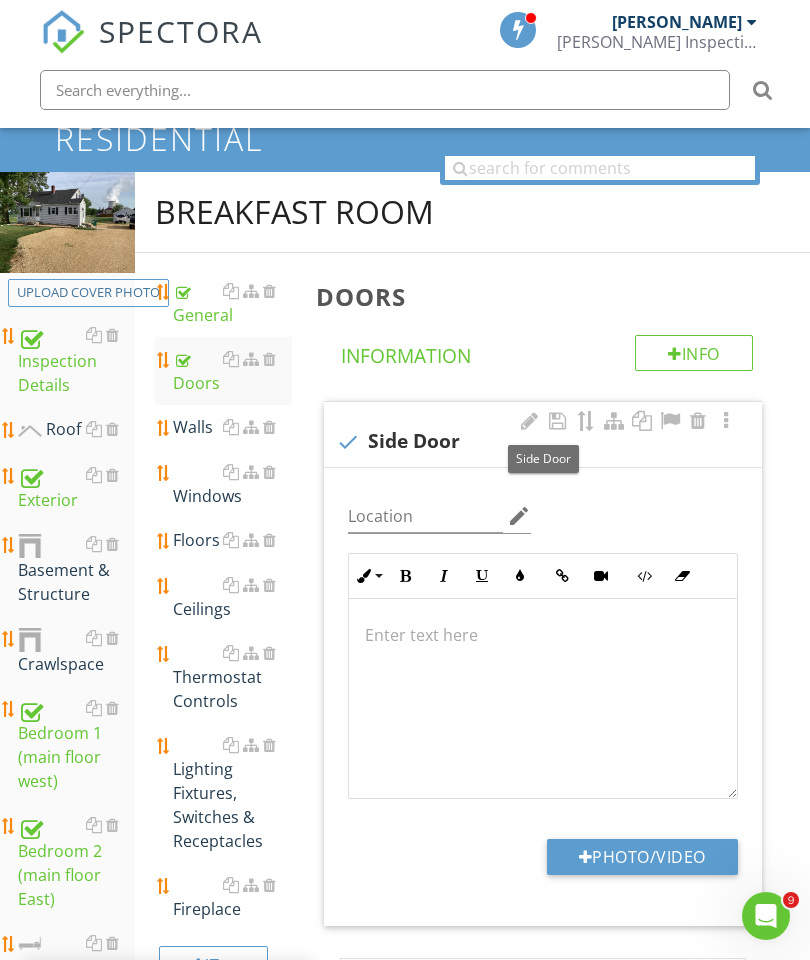click on "Photo/Video" at bounding box center [642, 857] 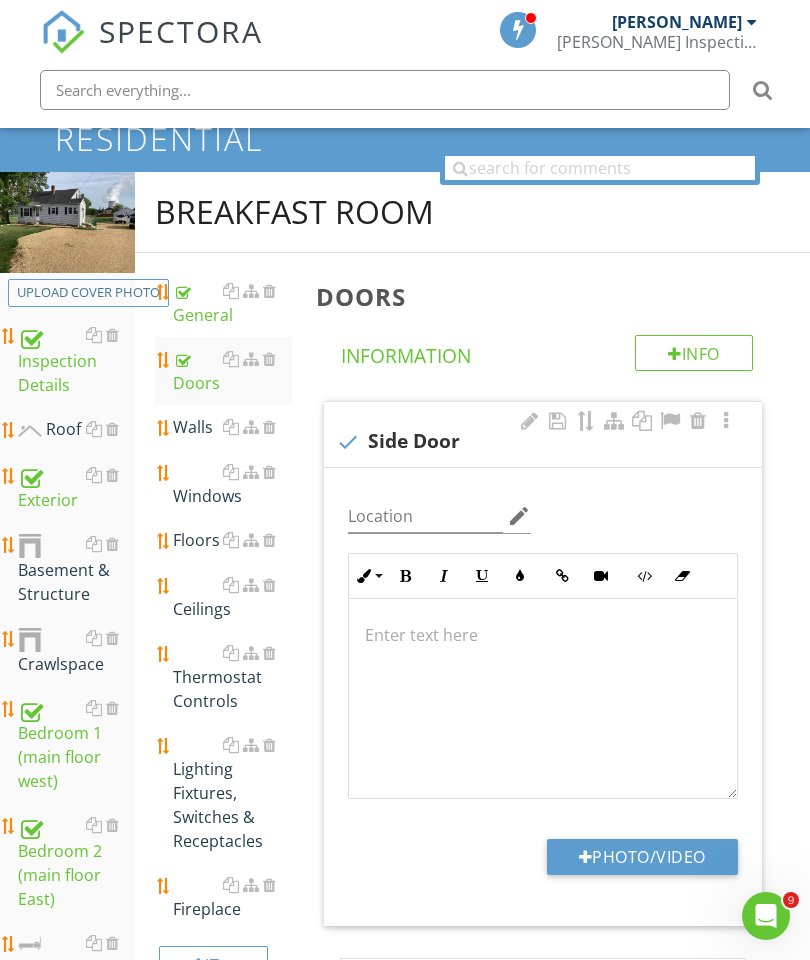 type on "C:\fakepath\image.jpg" 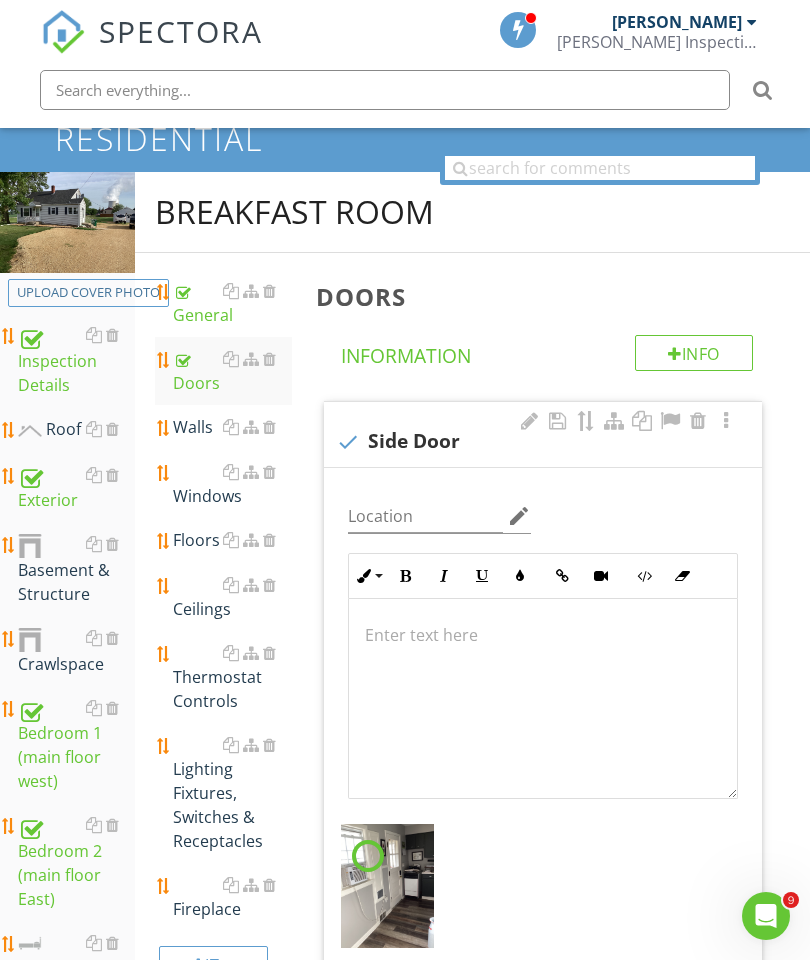 click on "Walls" at bounding box center (232, 427) 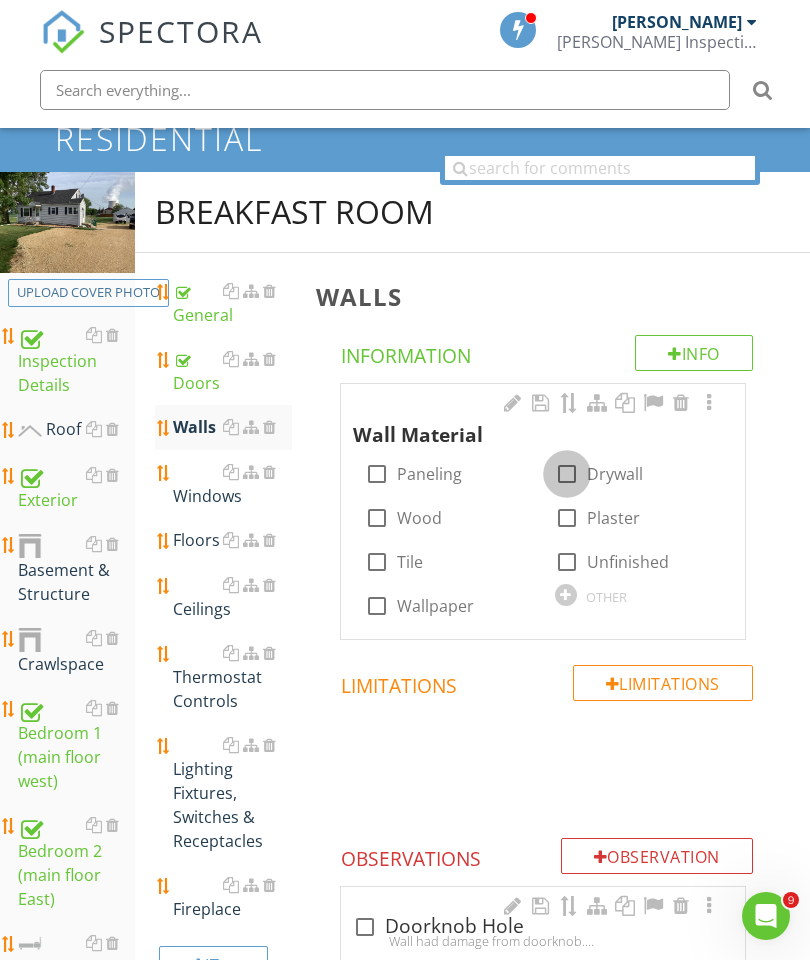 click at bounding box center (567, 474) 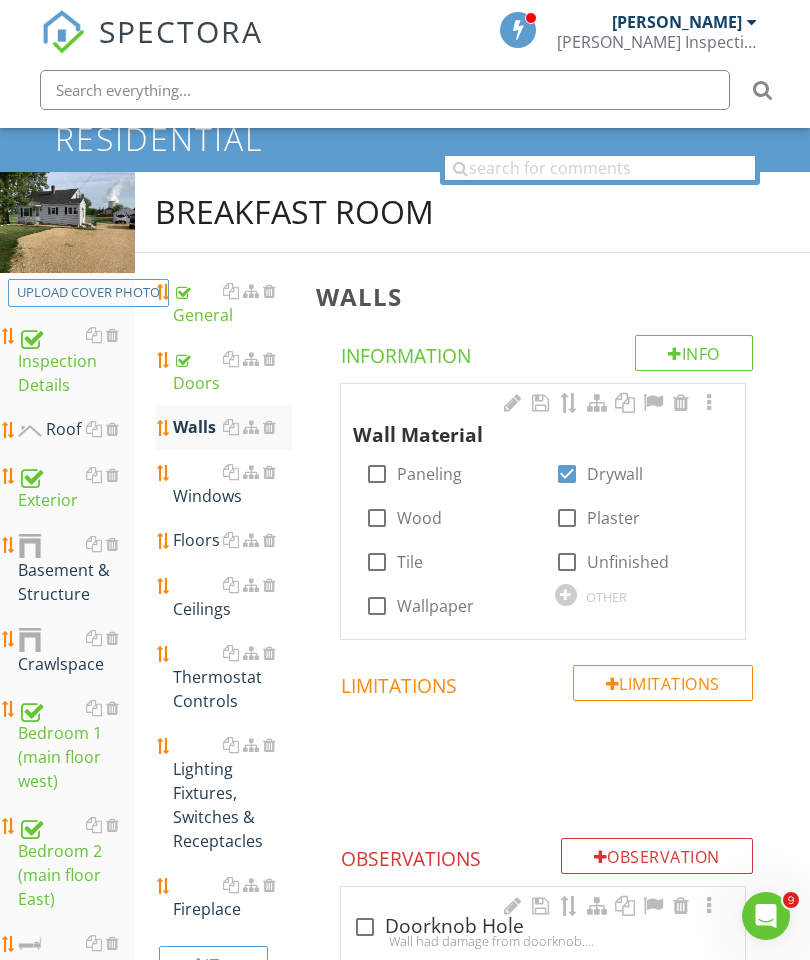 click at bounding box center [709, 403] 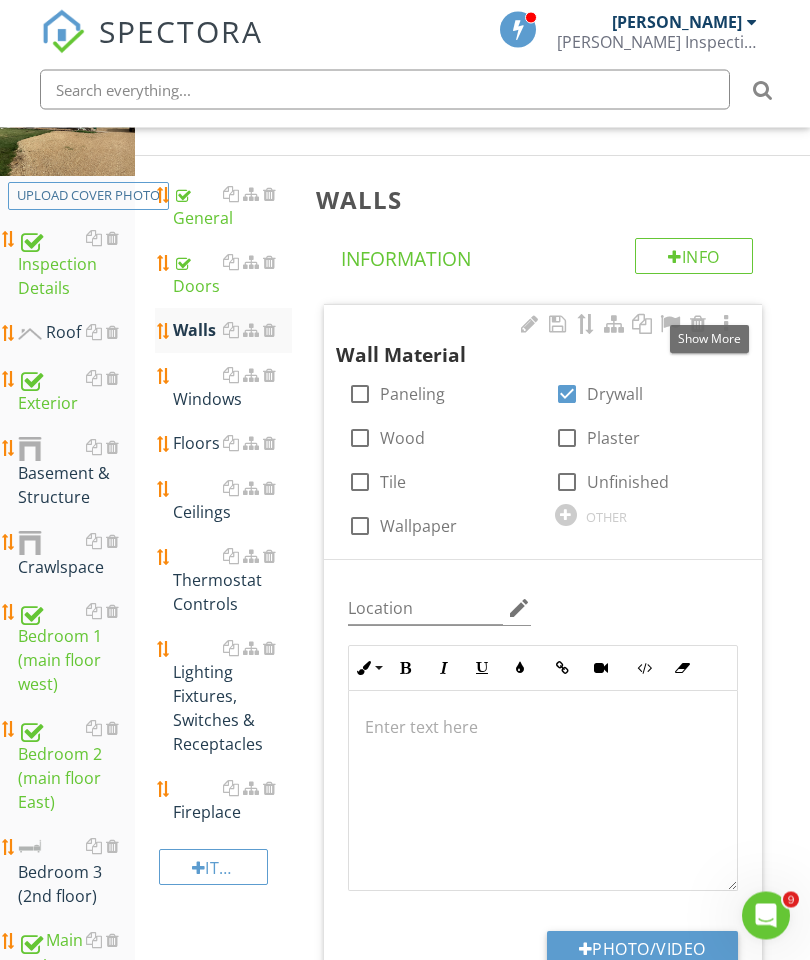 scroll, scrollTop: 303, scrollLeft: 0, axis: vertical 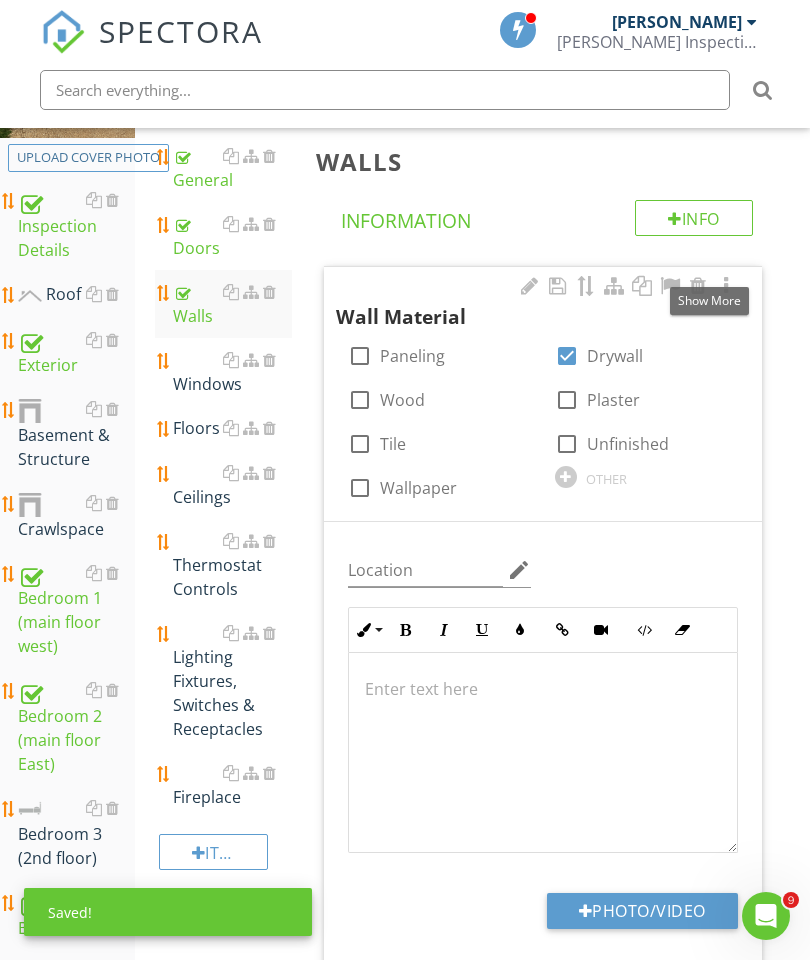 click on "Photo/Video" at bounding box center (642, 911) 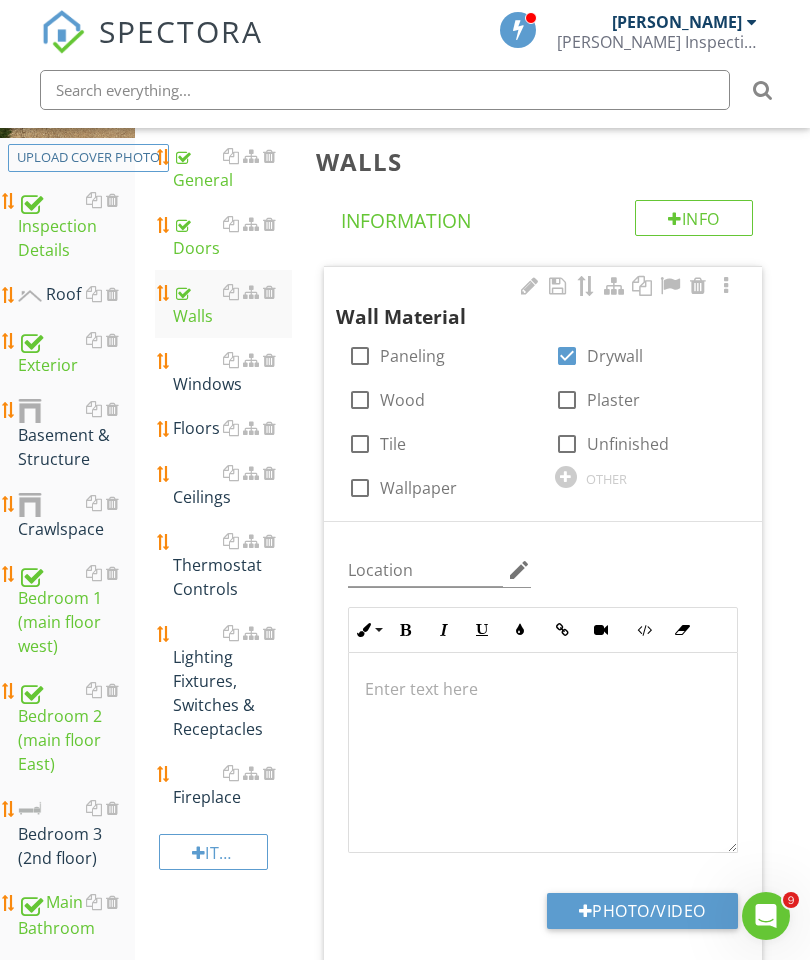 type on "C:\fakepath\image.jpg" 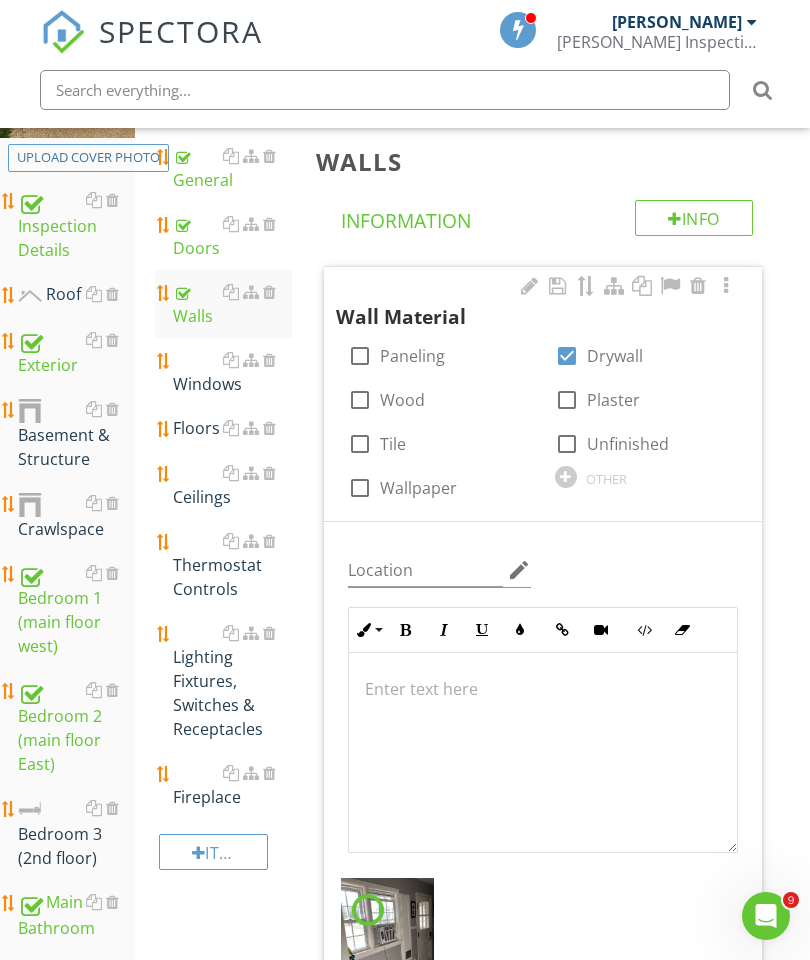click on "Windows" at bounding box center [232, 372] 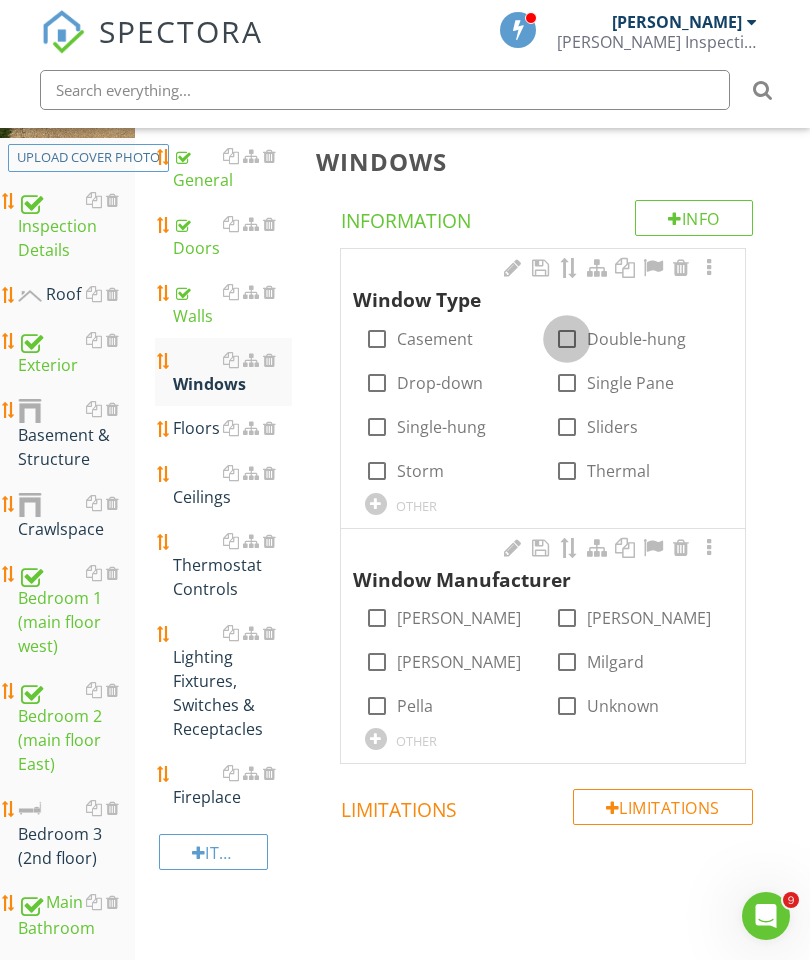 click at bounding box center (567, 339) 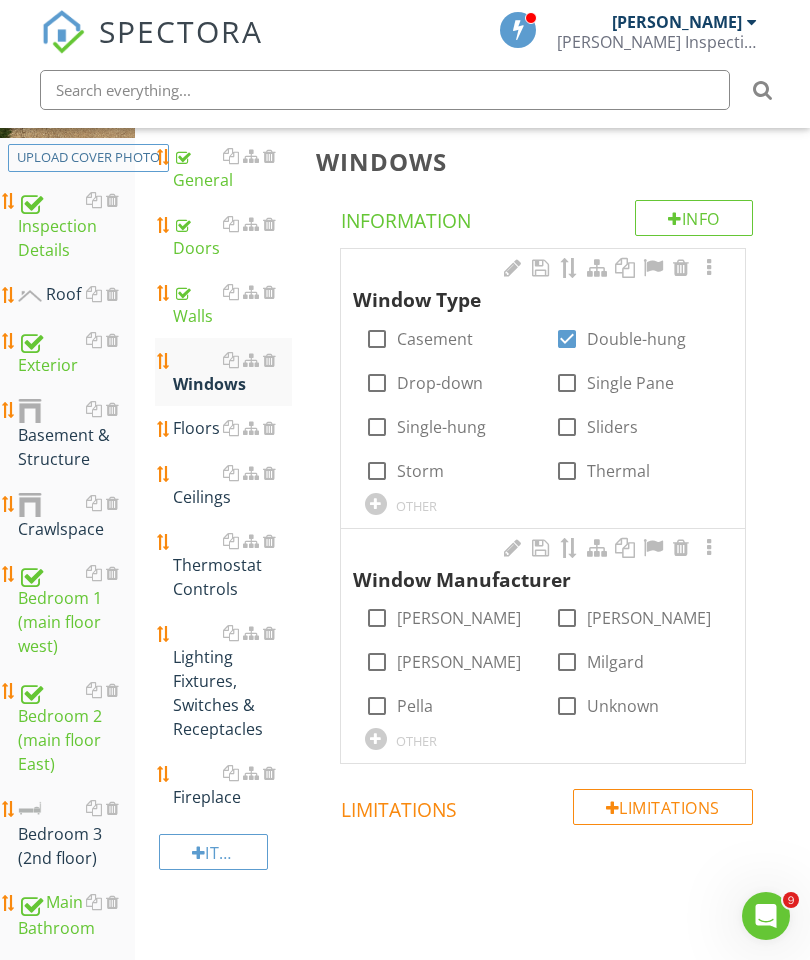 click at bounding box center (567, 471) 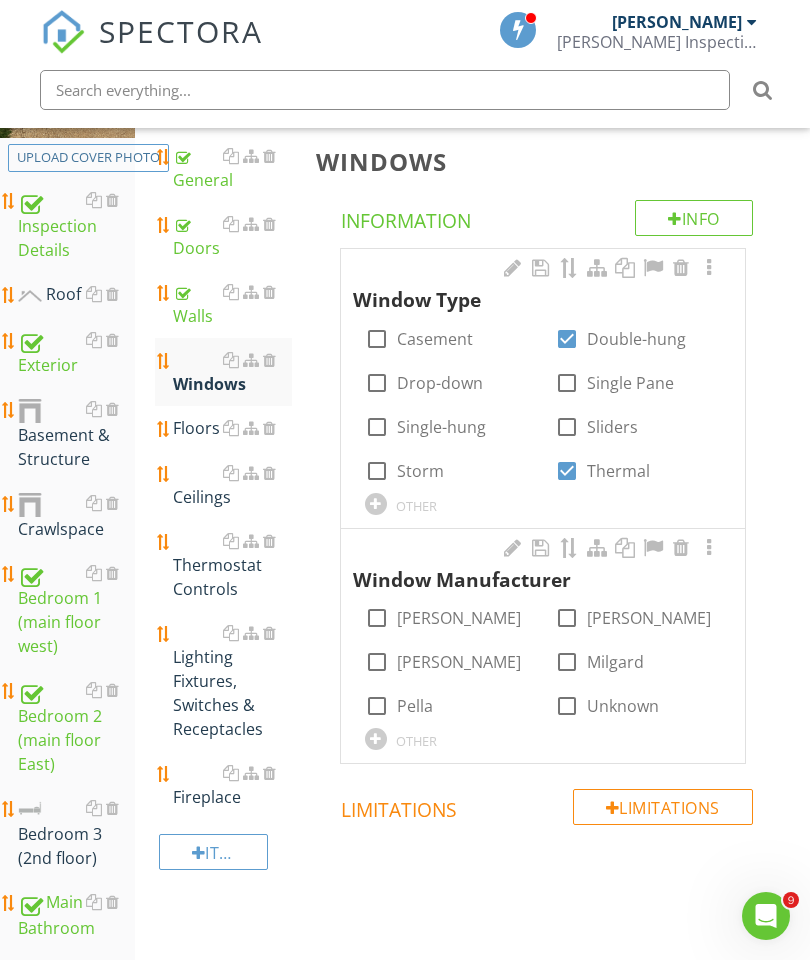 click at bounding box center (567, 618) 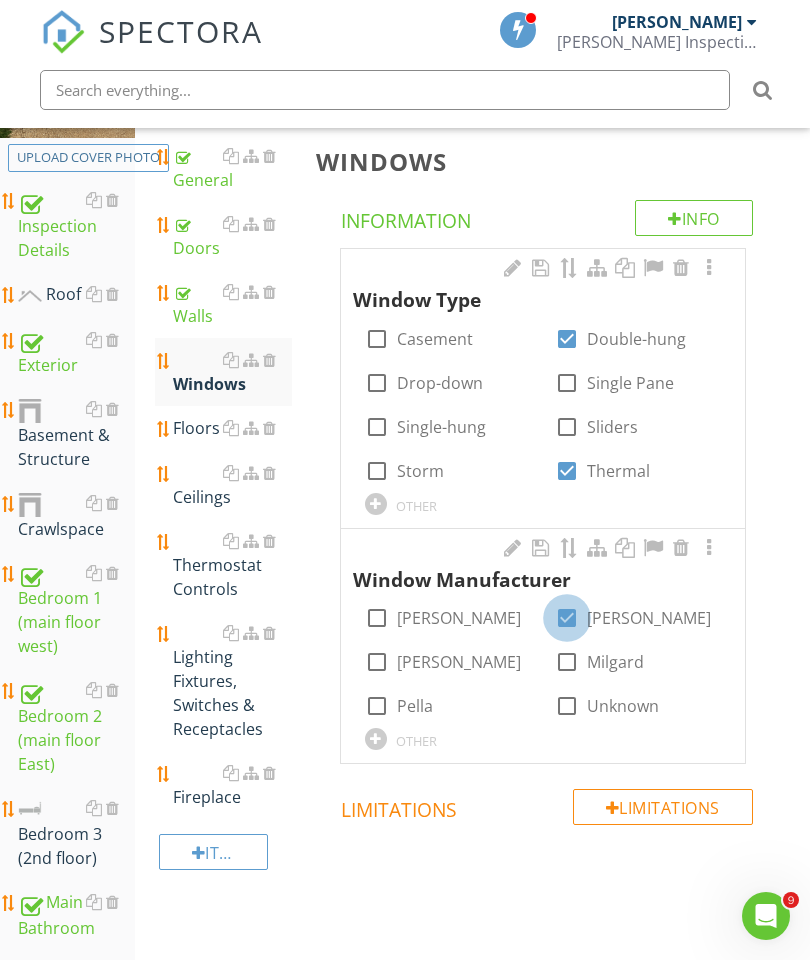 checkbox on "true" 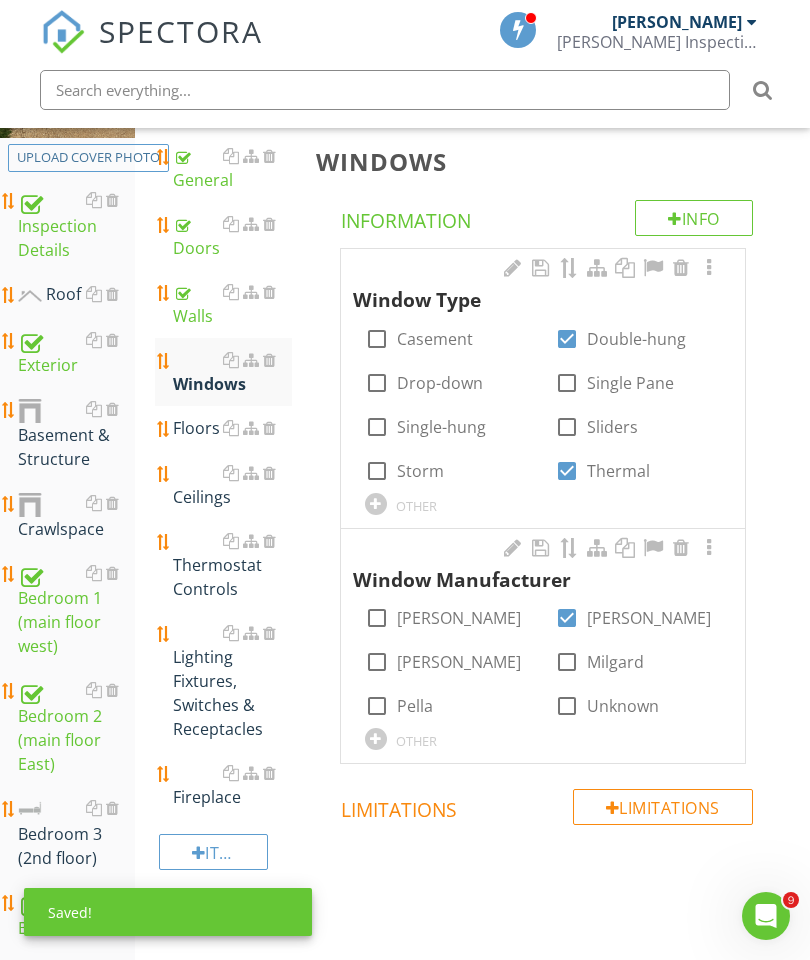 click at bounding box center [709, 268] 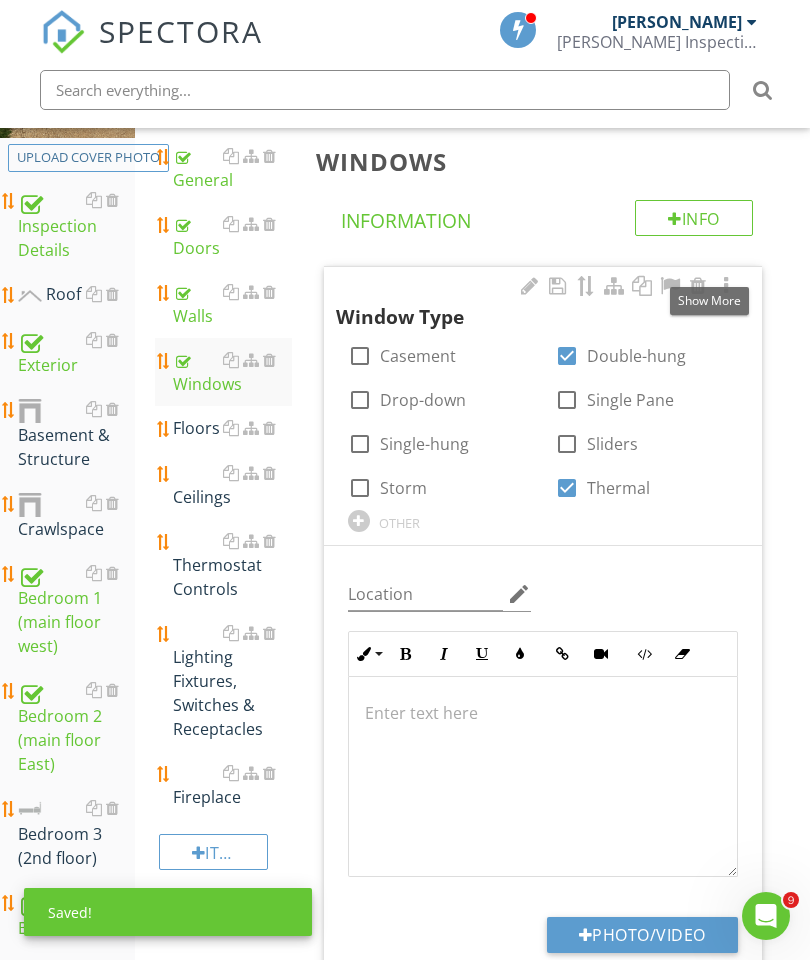 click on "Photo/Video" at bounding box center [642, 935] 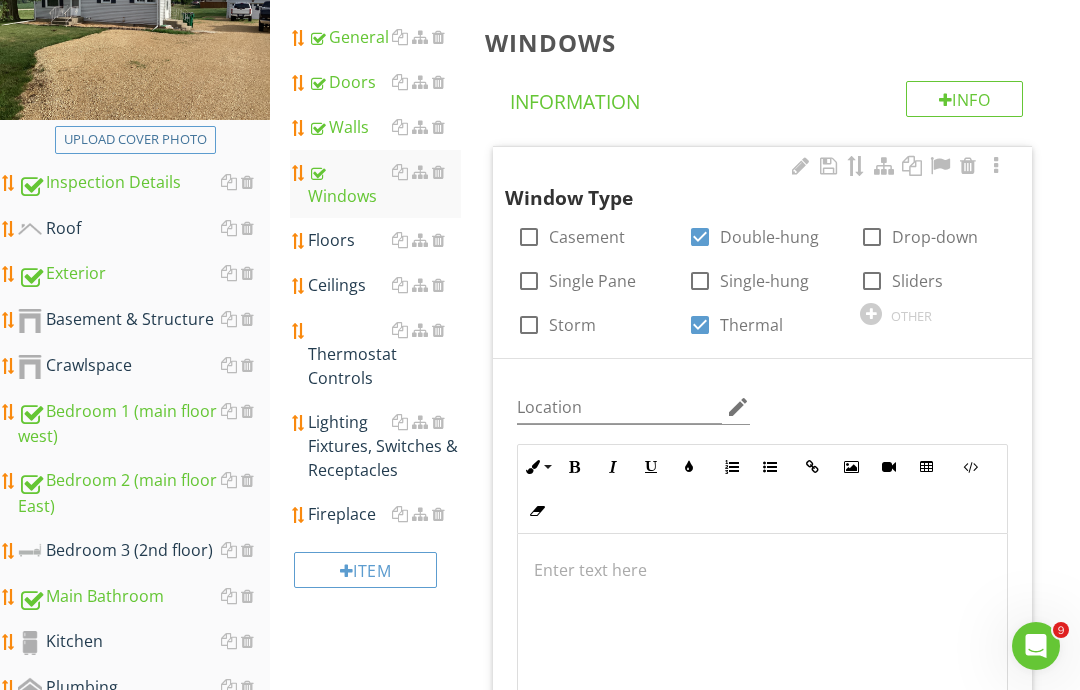 type on "C:\fakepath\image.jpg" 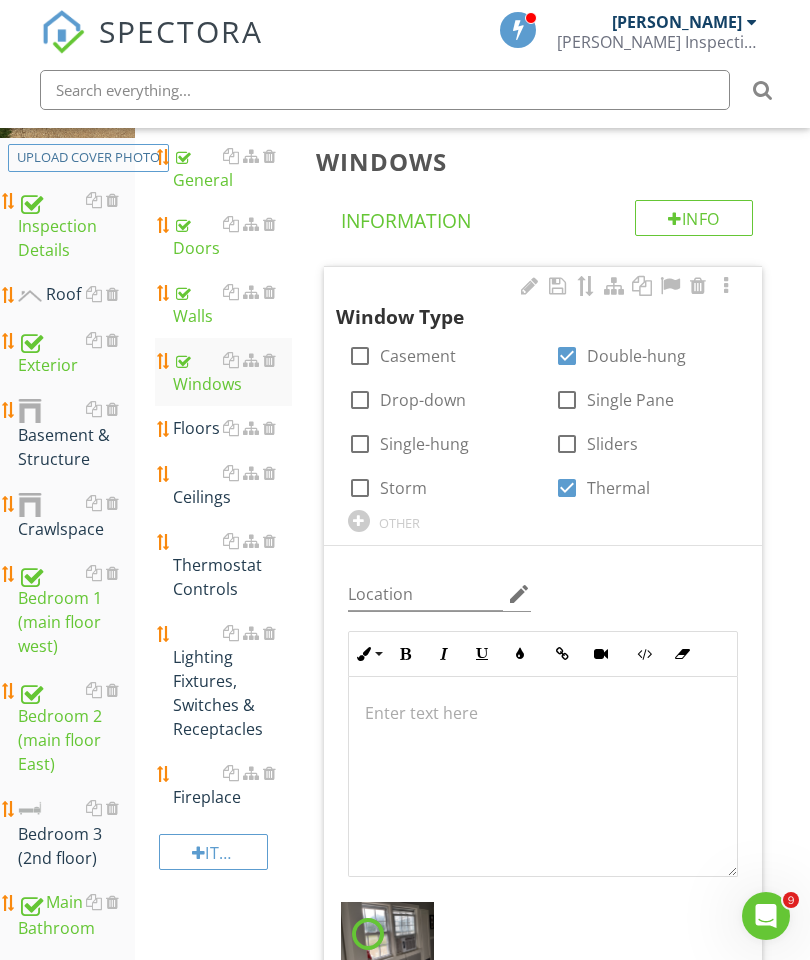 click on "Floors" at bounding box center (232, 428) 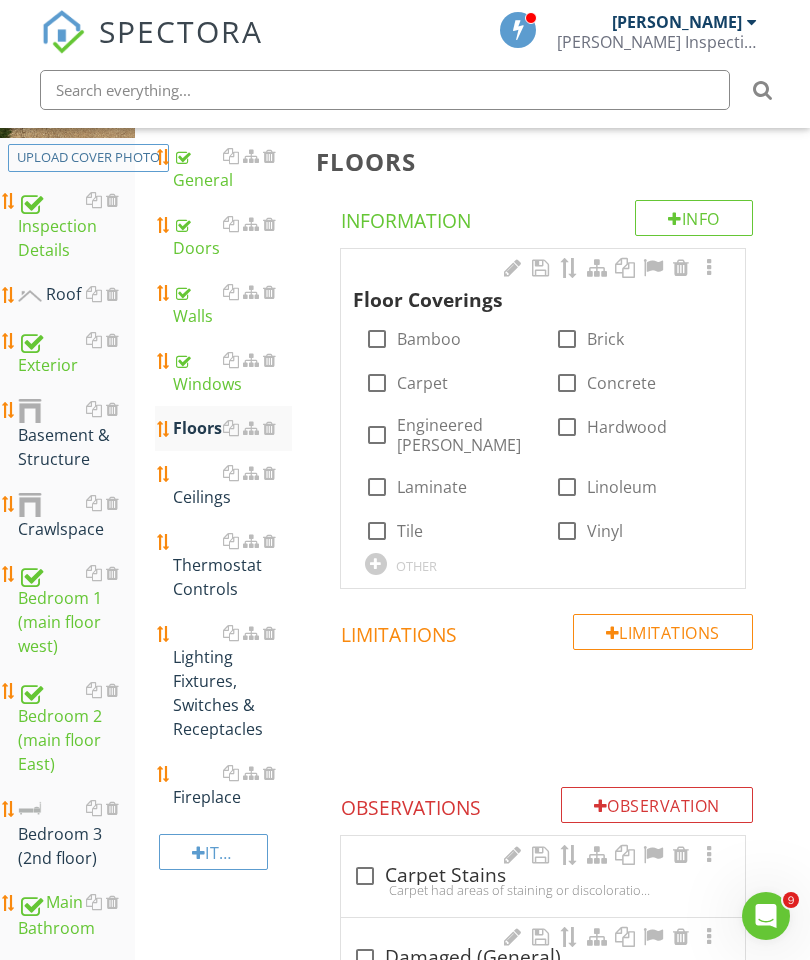 click at bounding box center [377, 487] 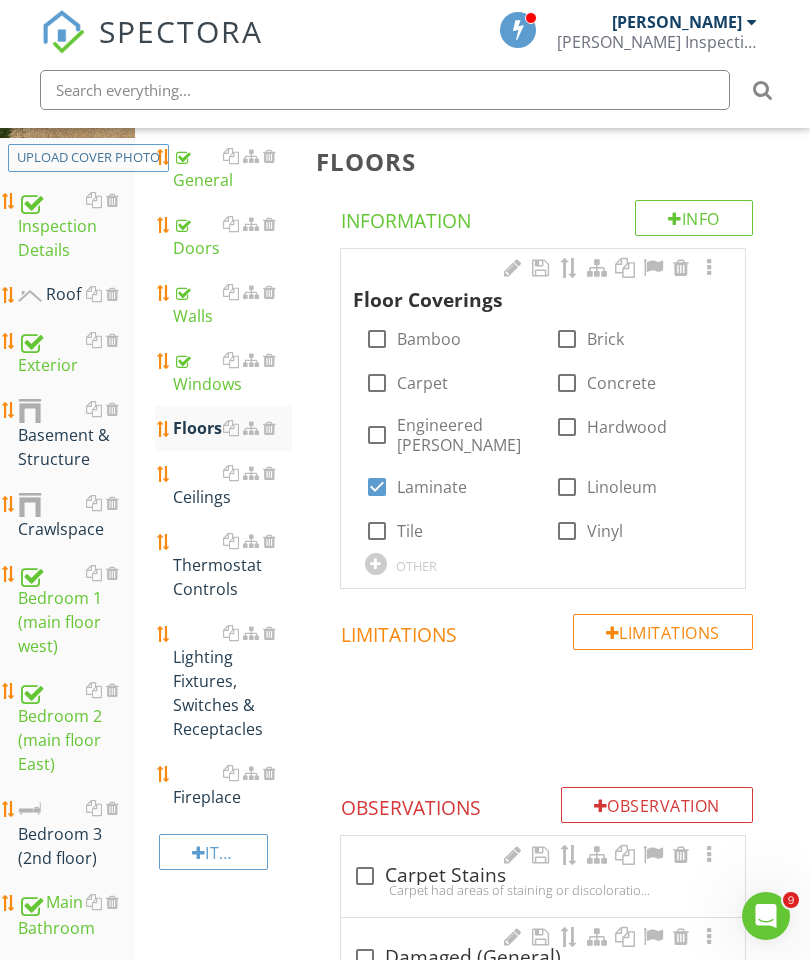 click at bounding box center (709, 268) 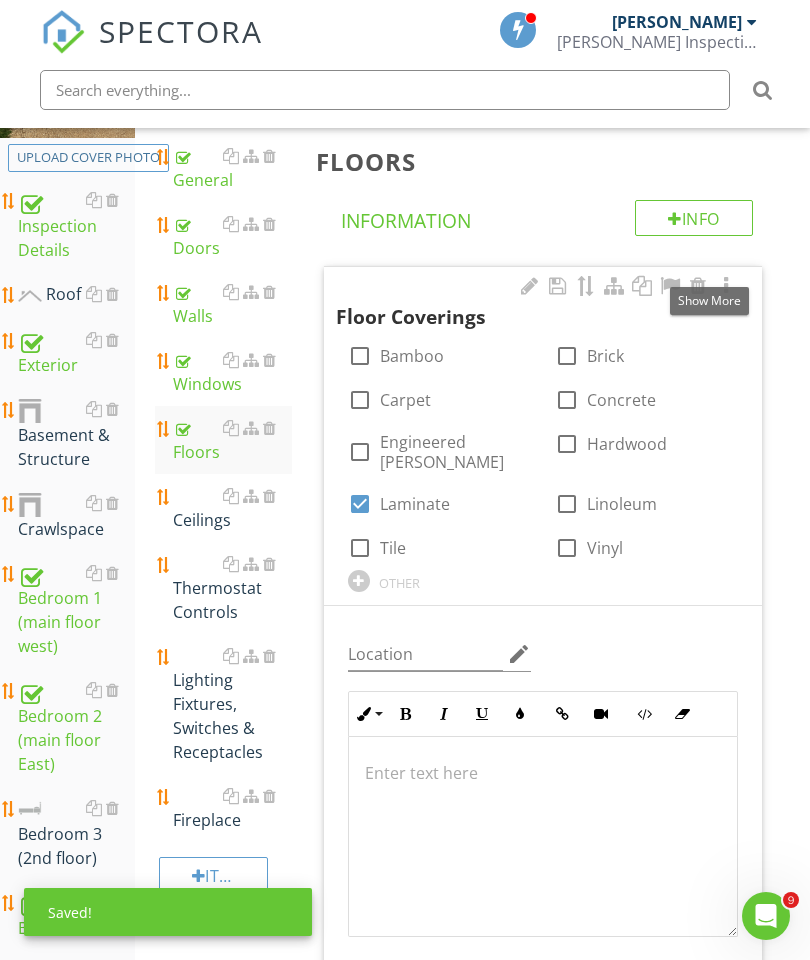click on "Photo/Video" at bounding box center (642, 995) 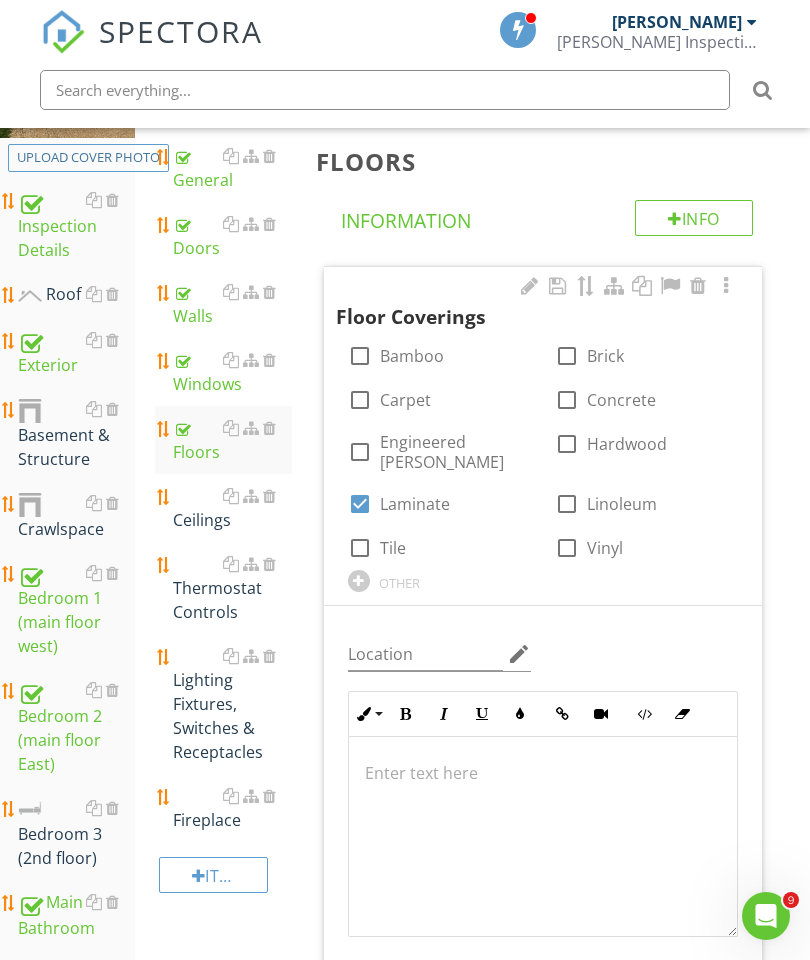 type on "C:\fakepath\image.jpg" 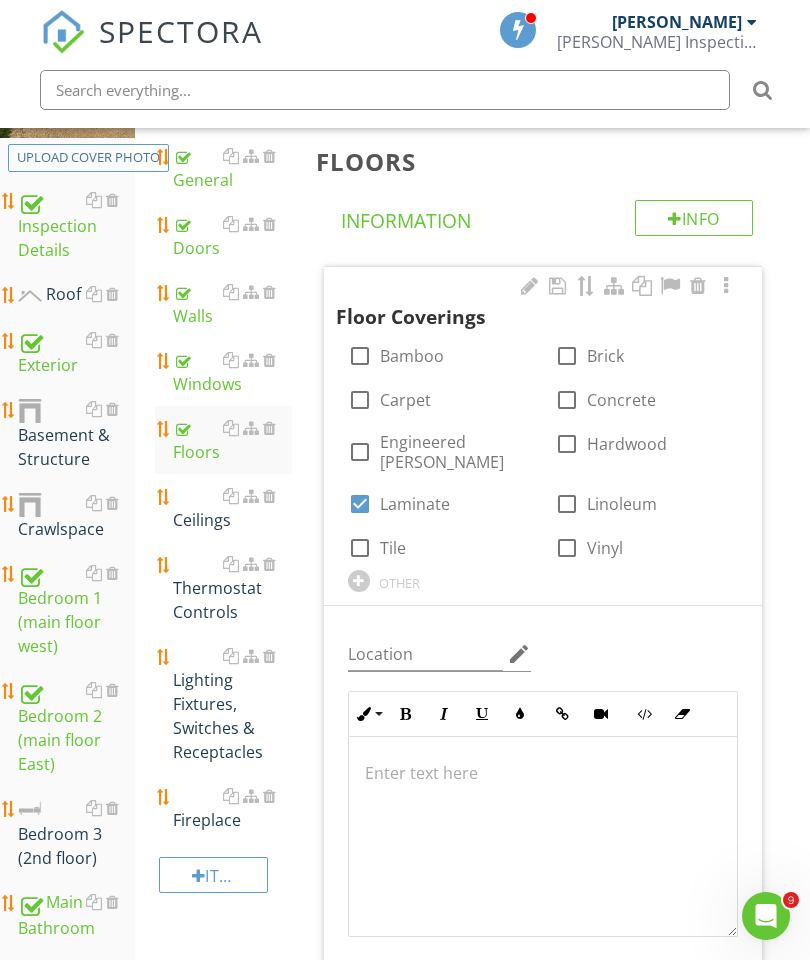 click on "Ceilings" at bounding box center [232, 508] 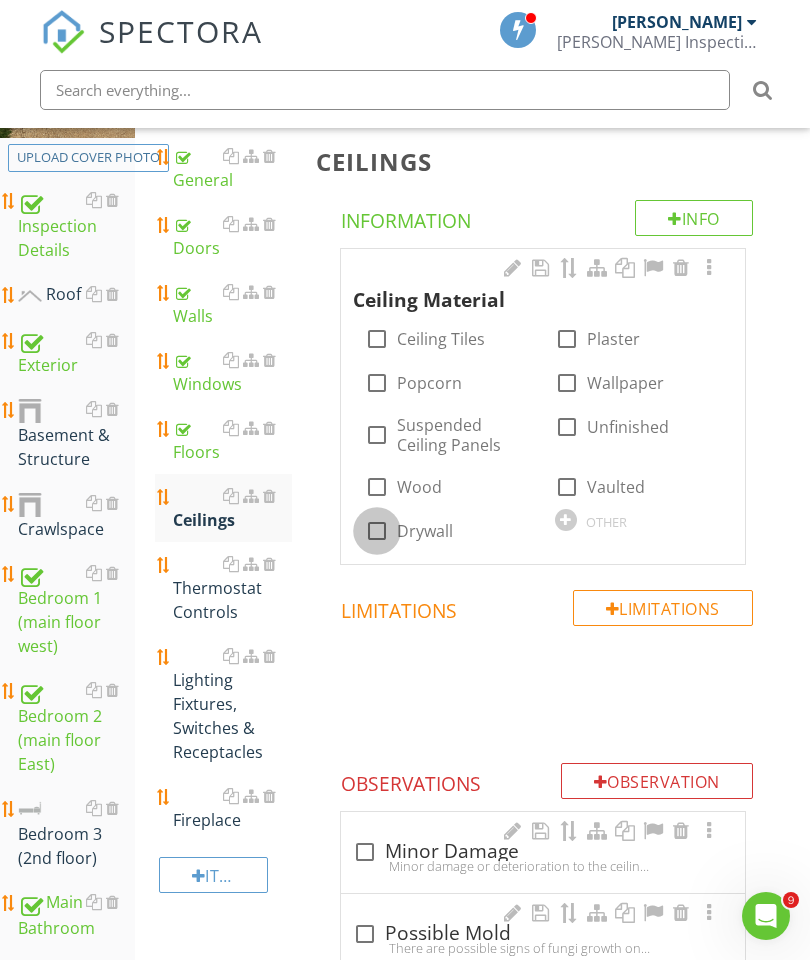 click at bounding box center (377, 531) 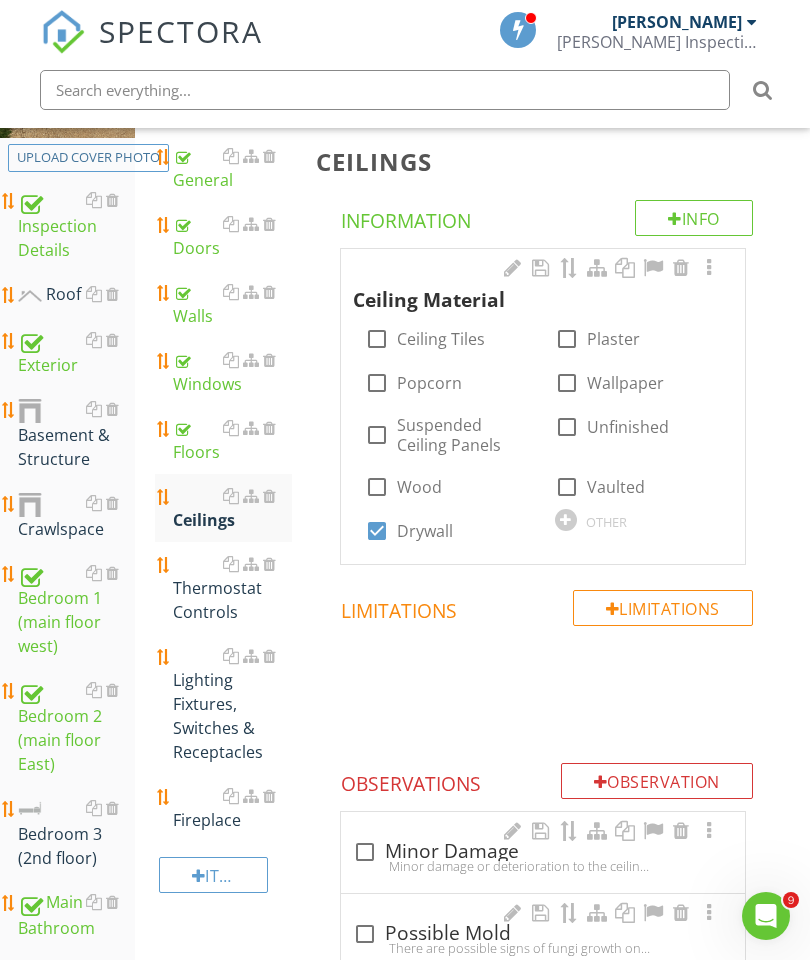 click at bounding box center (709, 268) 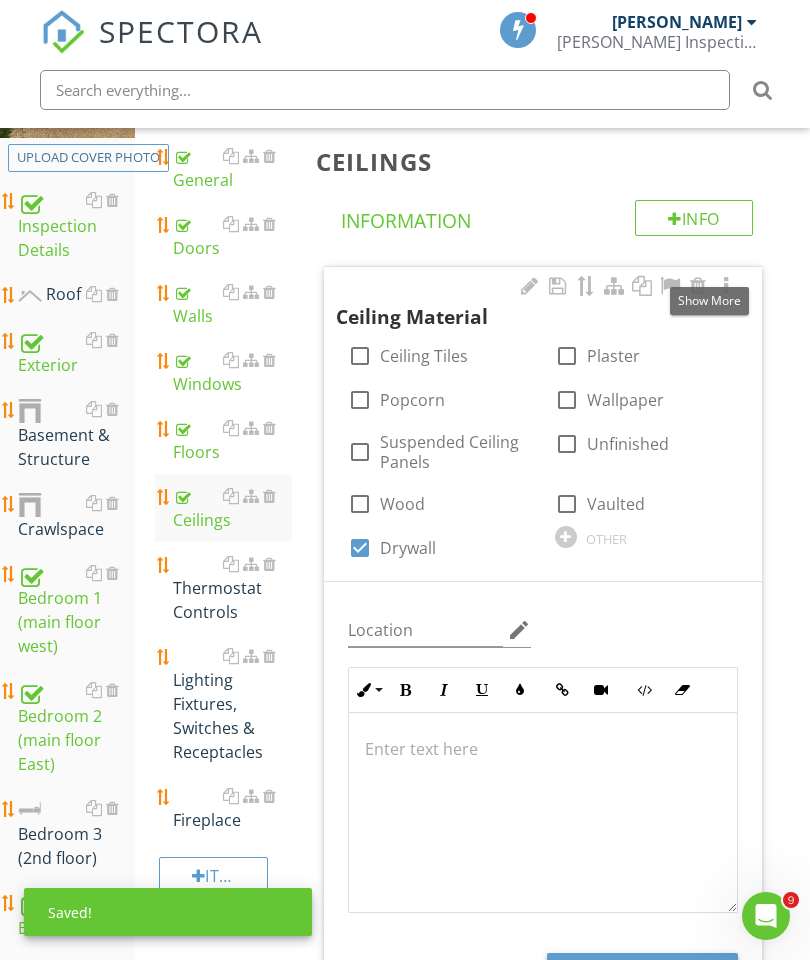 click on "Photo/Video" at bounding box center [642, 971] 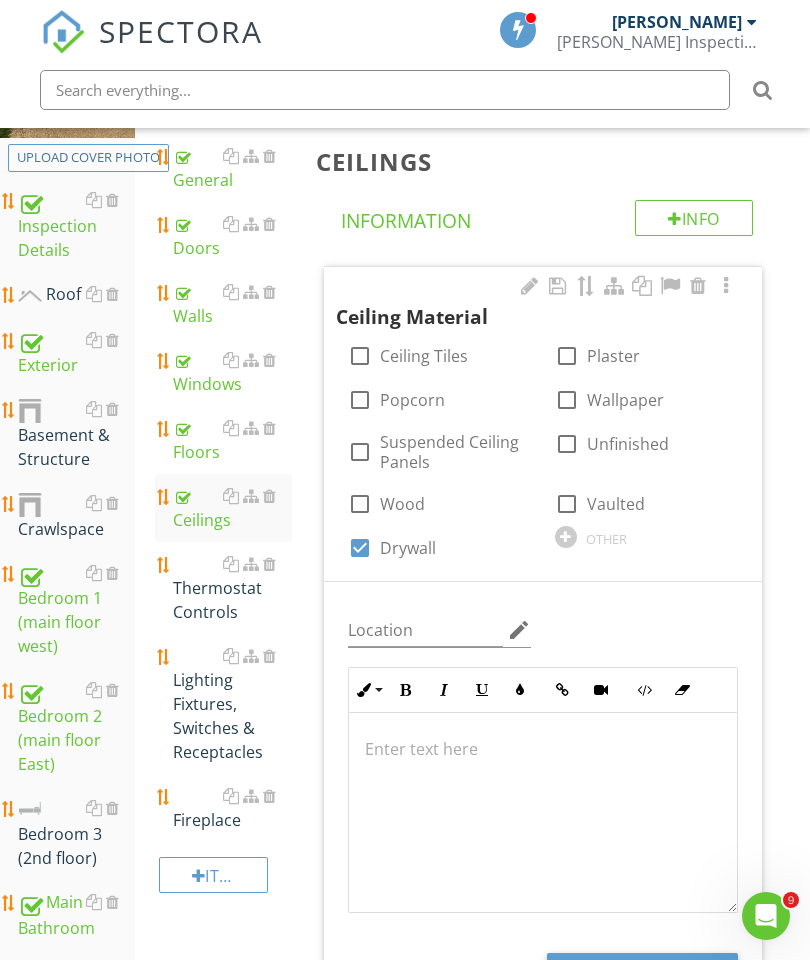 type on "C:\fakepath\image.jpg" 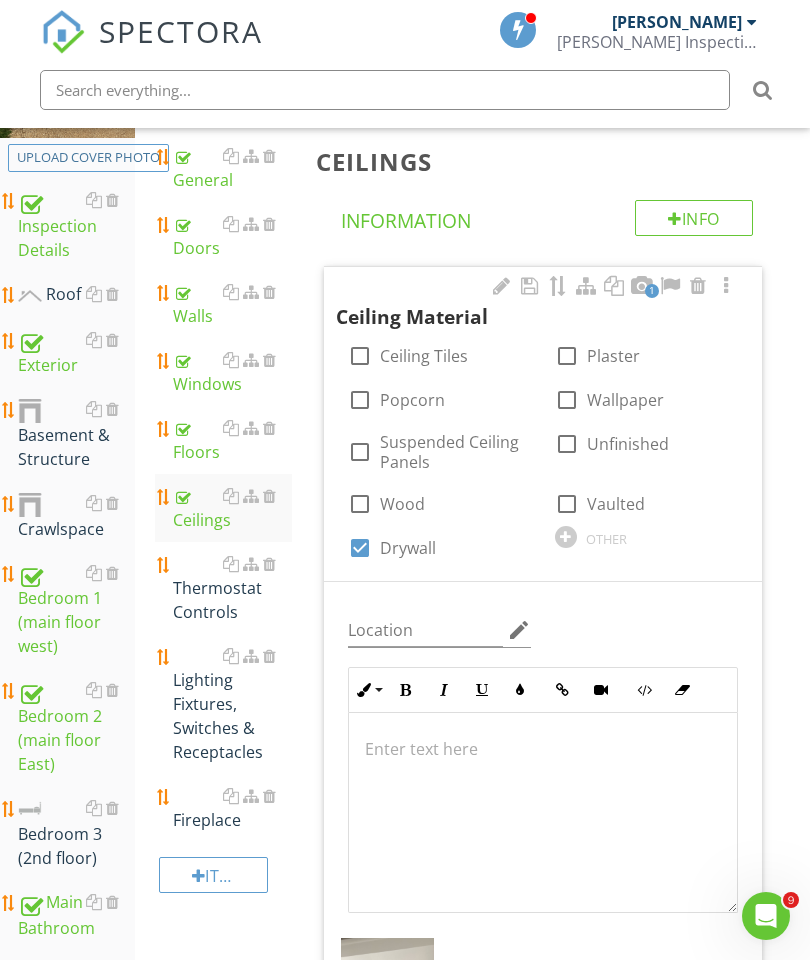 click at bounding box center (269, 564) 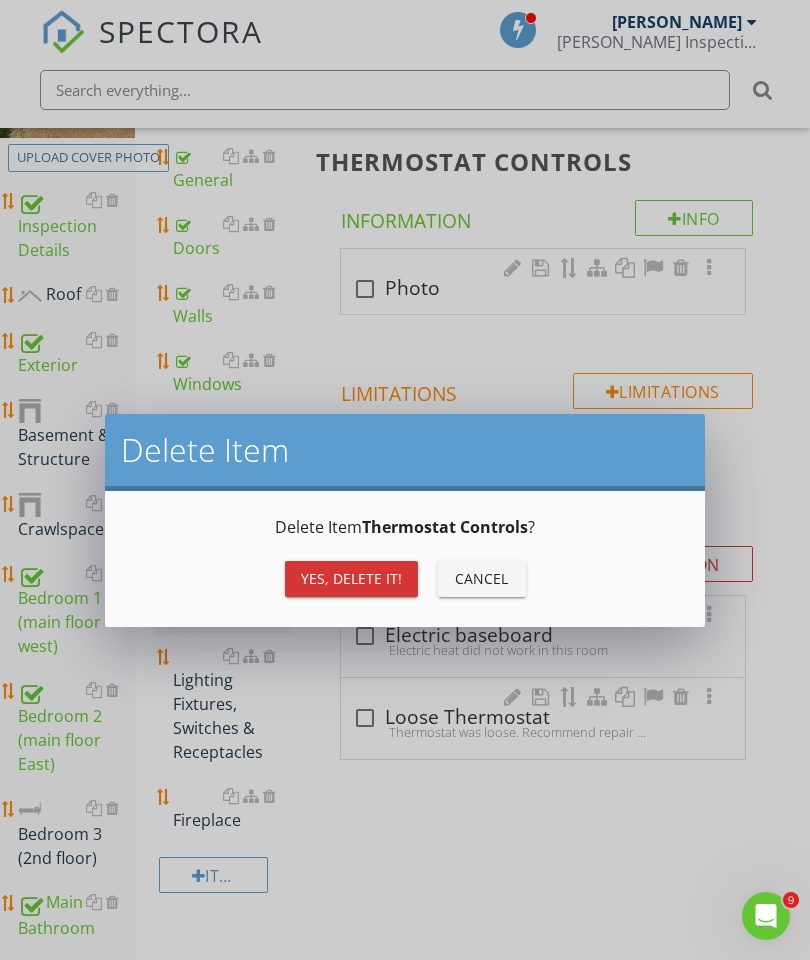 click on "Yes, Delete it!" at bounding box center (351, 578) 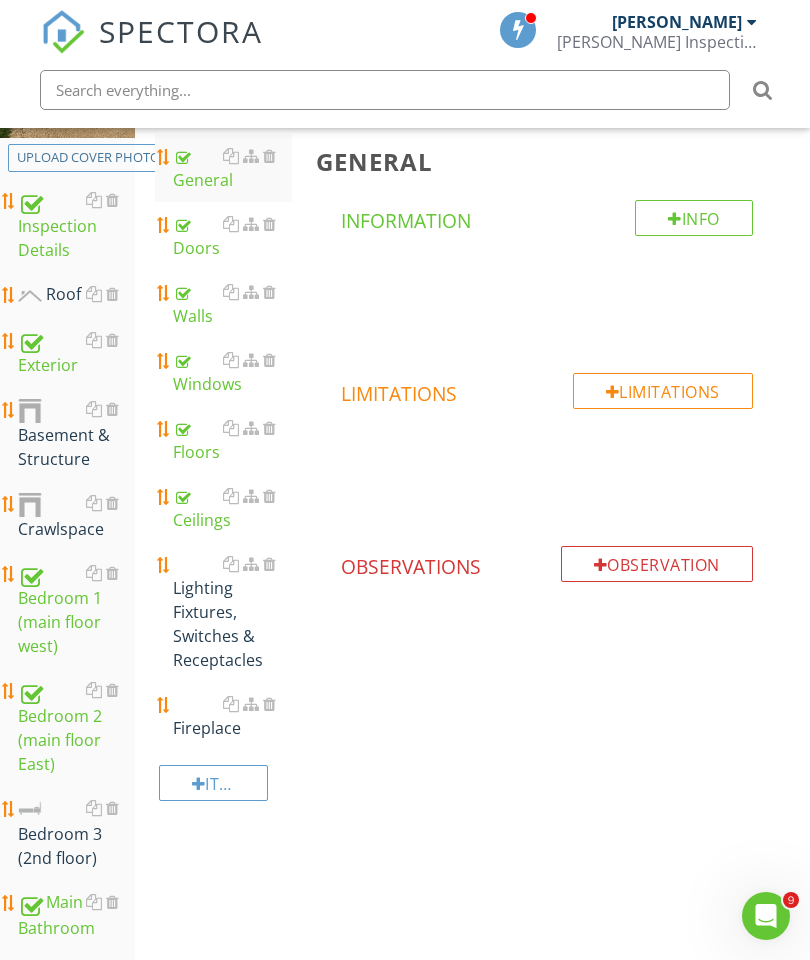 click on "Lighting Fixtures, Switches & Receptacles" at bounding box center (232, 612) 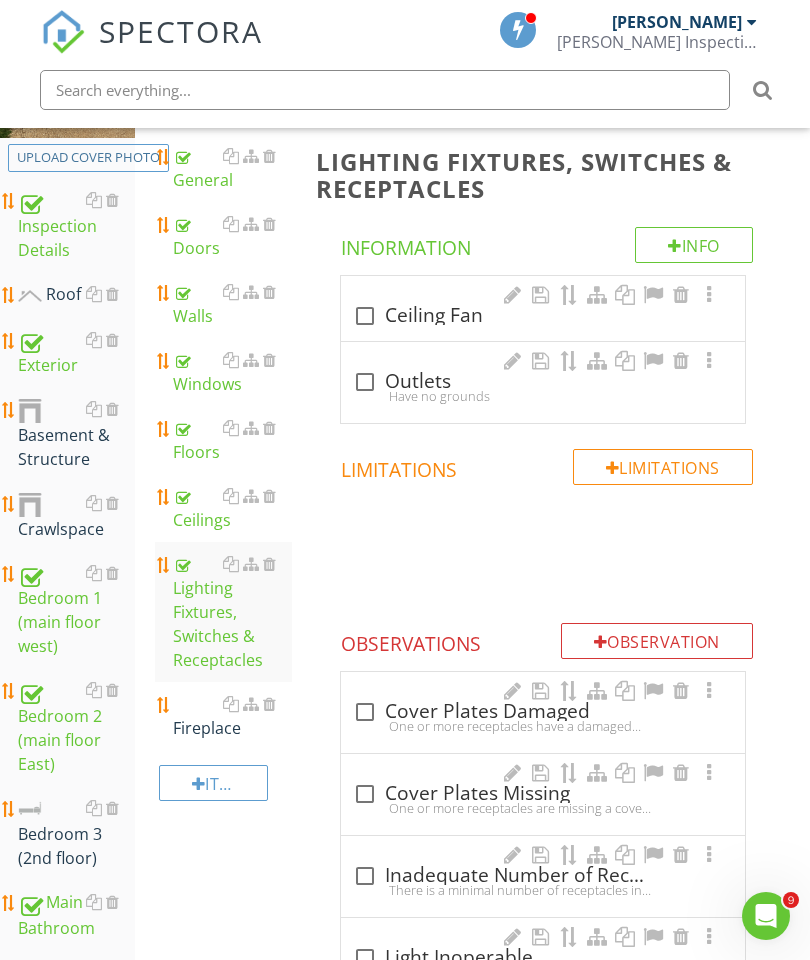click at bounding box center (365, 382) 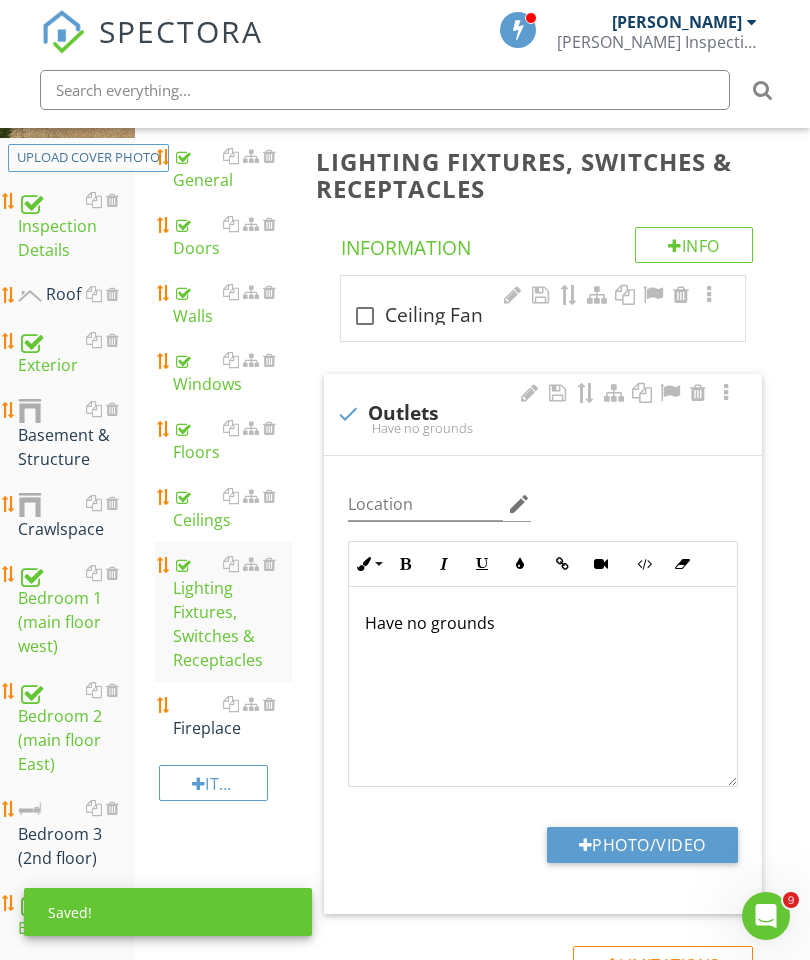 click on "Fireplace" at bounding box center (232, 716) 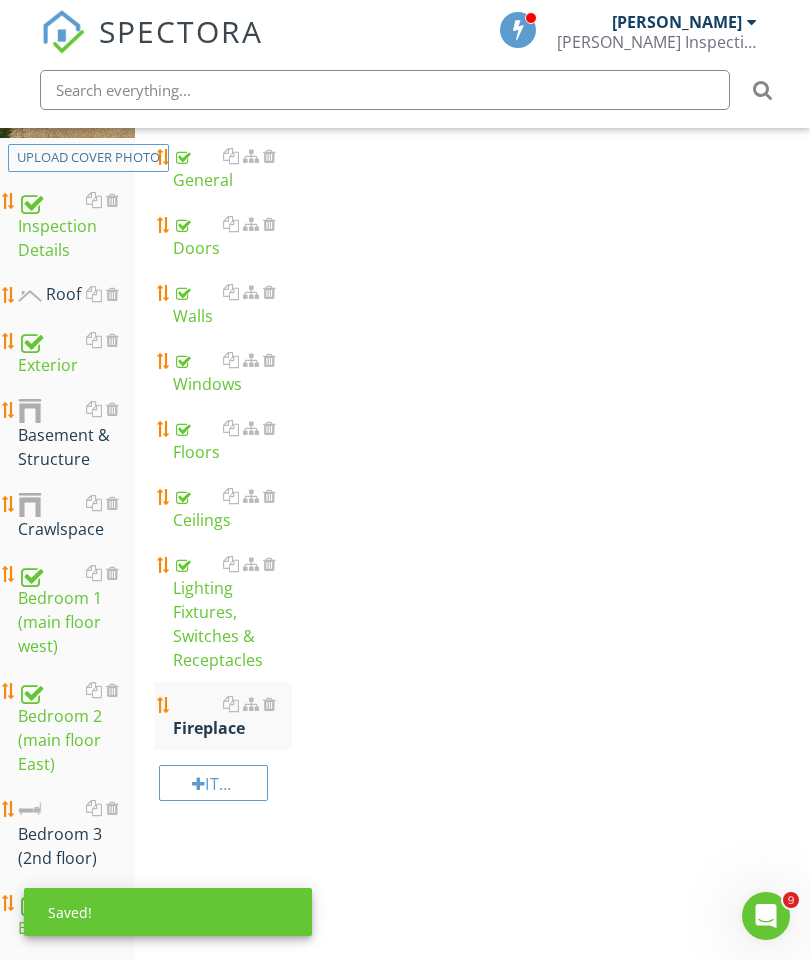 click on "Fireplace" at bounding box center [232, 716] 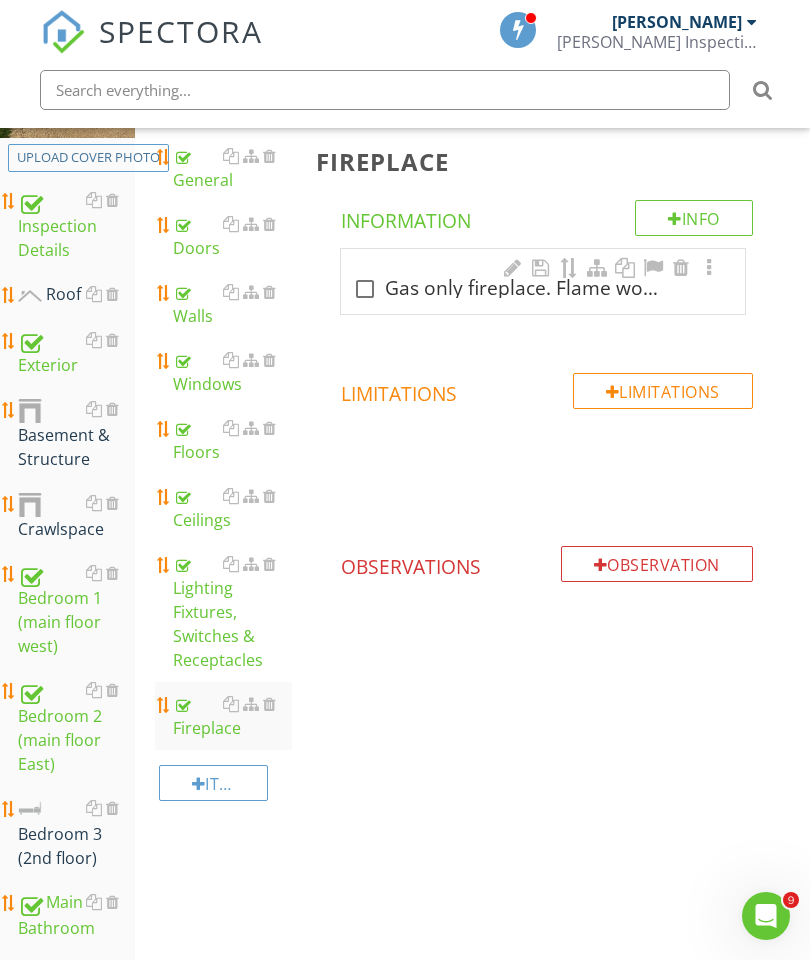 click on "Fireplace" at bounding box center (547, 161) 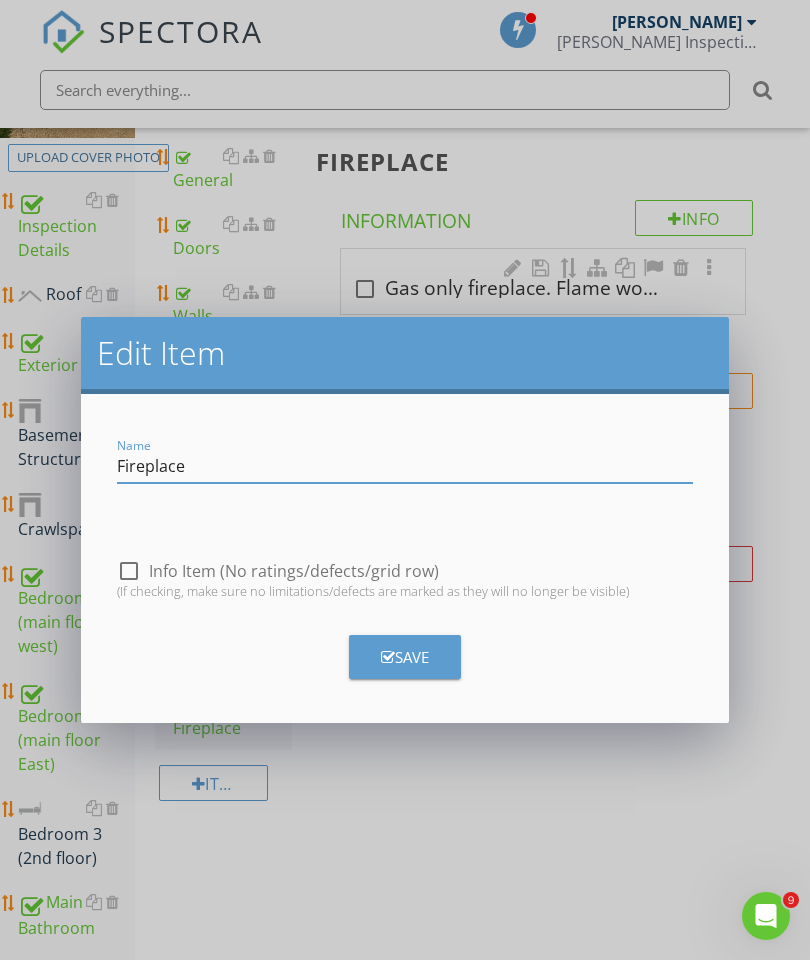 click on "Fireplace" at bounding box center (405, 466) 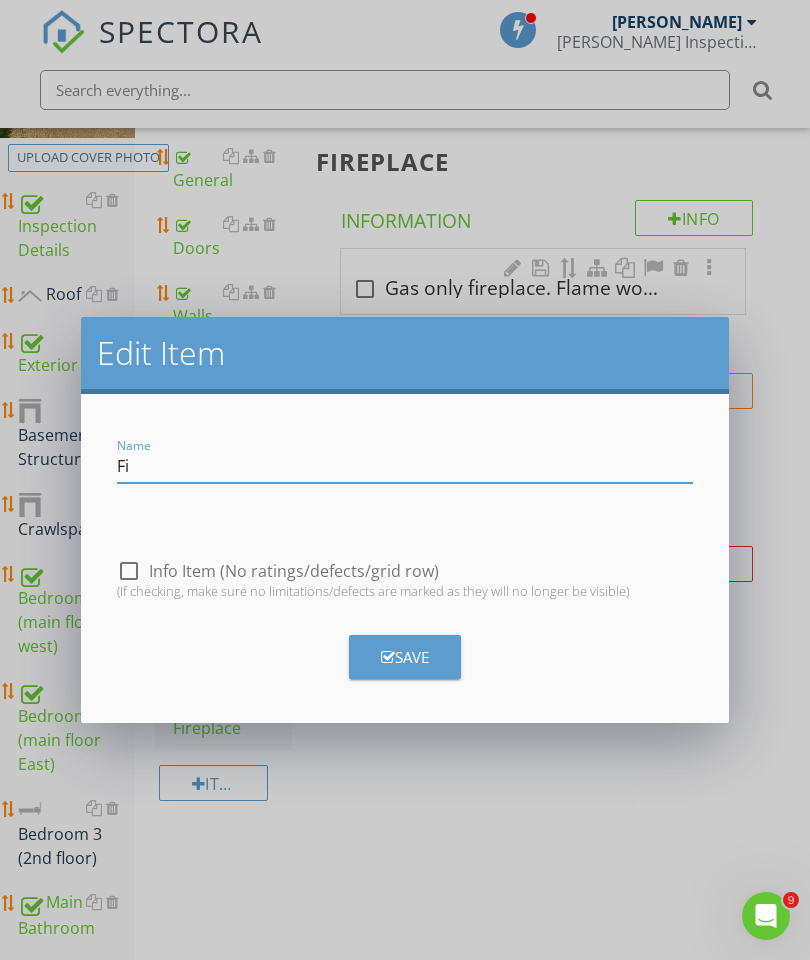 type on "F" 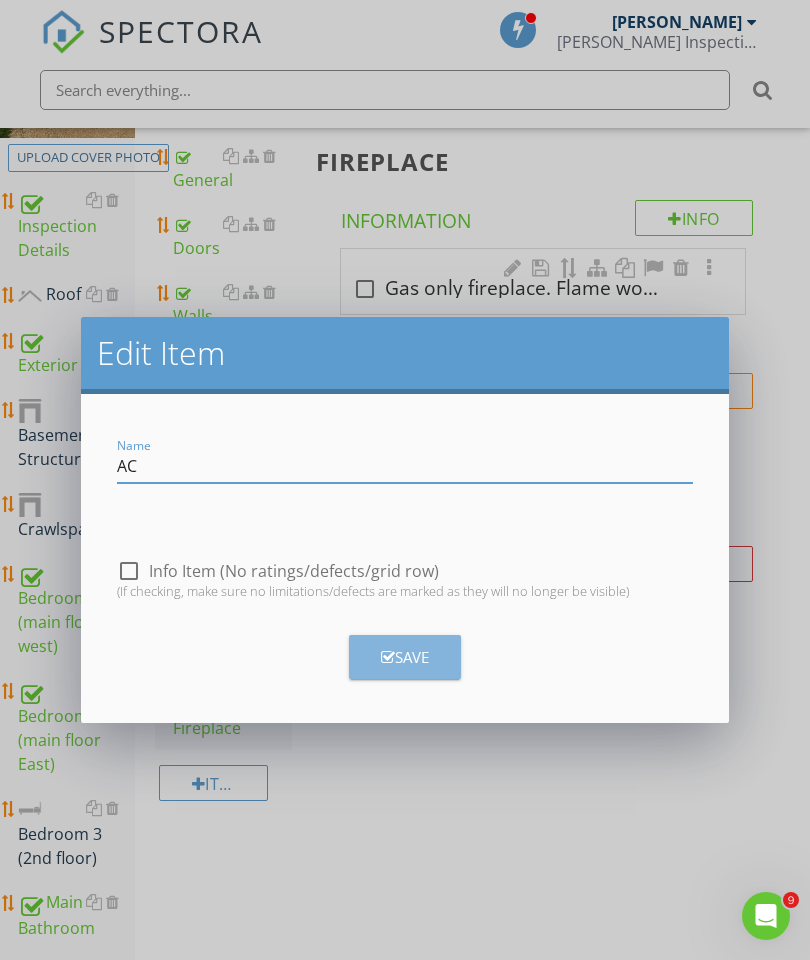 type on "AC" 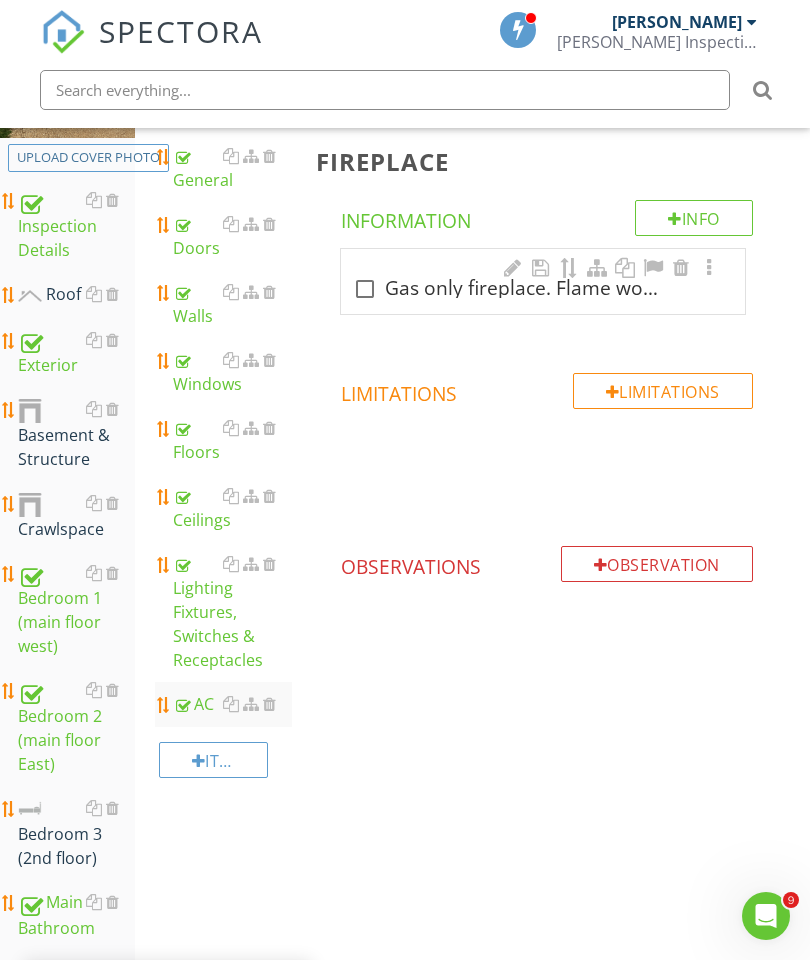 click at bounding box center [513, 268] 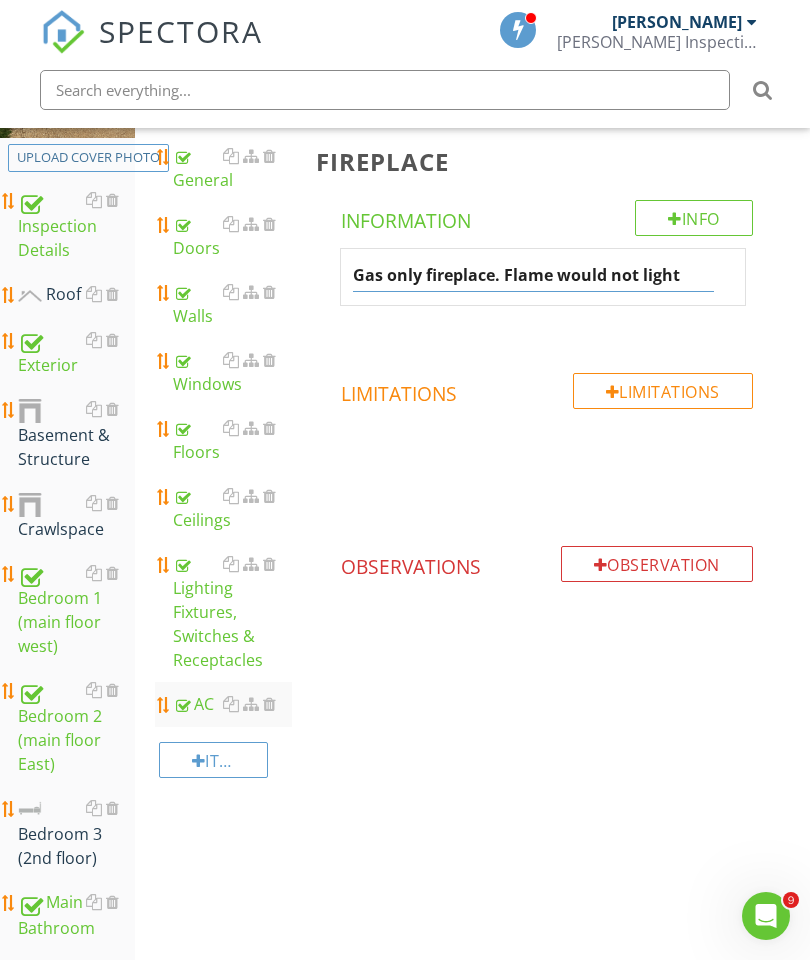 click on "Gas only fireplace. Flame would not light" at bounding box center (533, 275) 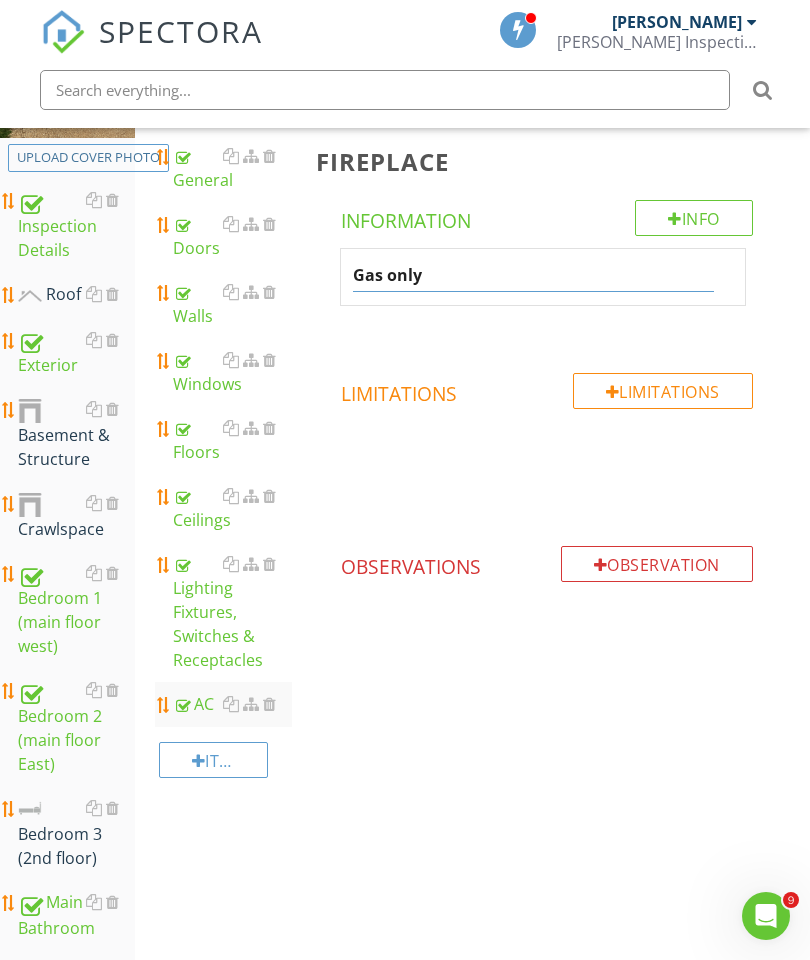 type on "Gas" 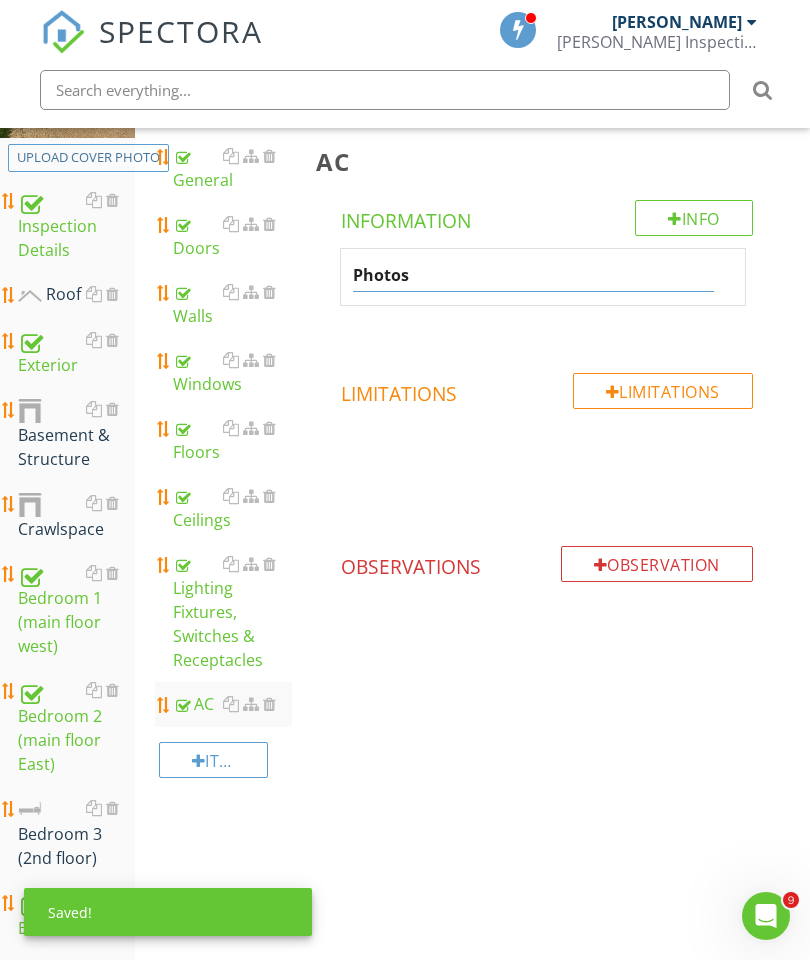 type on "Photos" 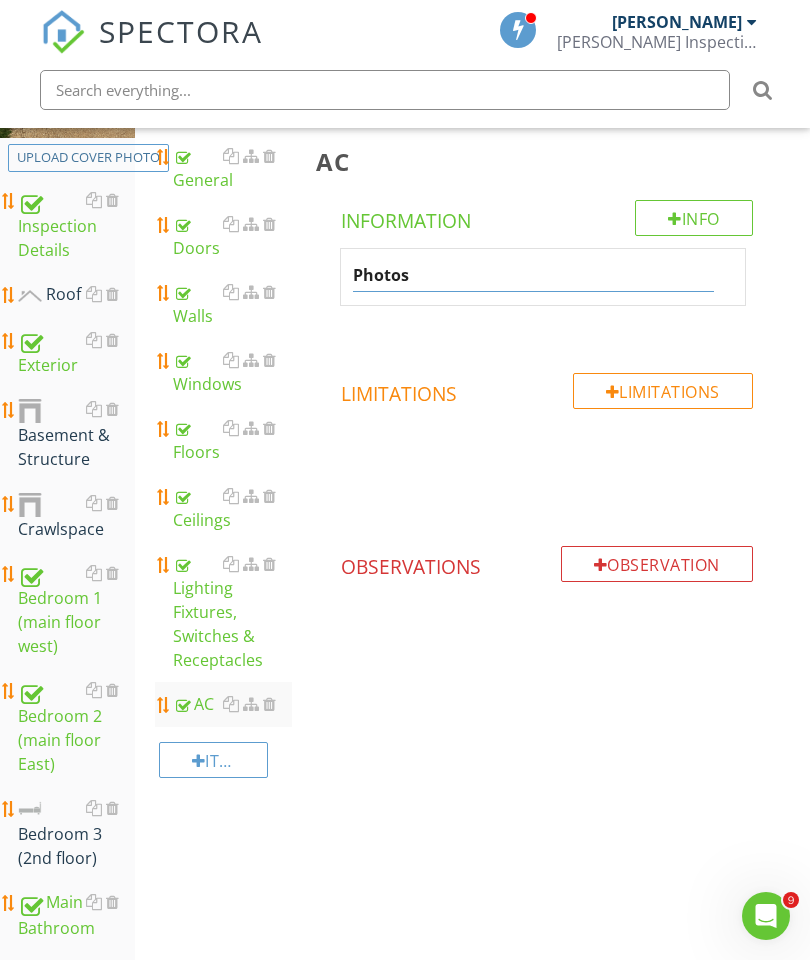 click on "Photos" at bounding box center (547, 298) 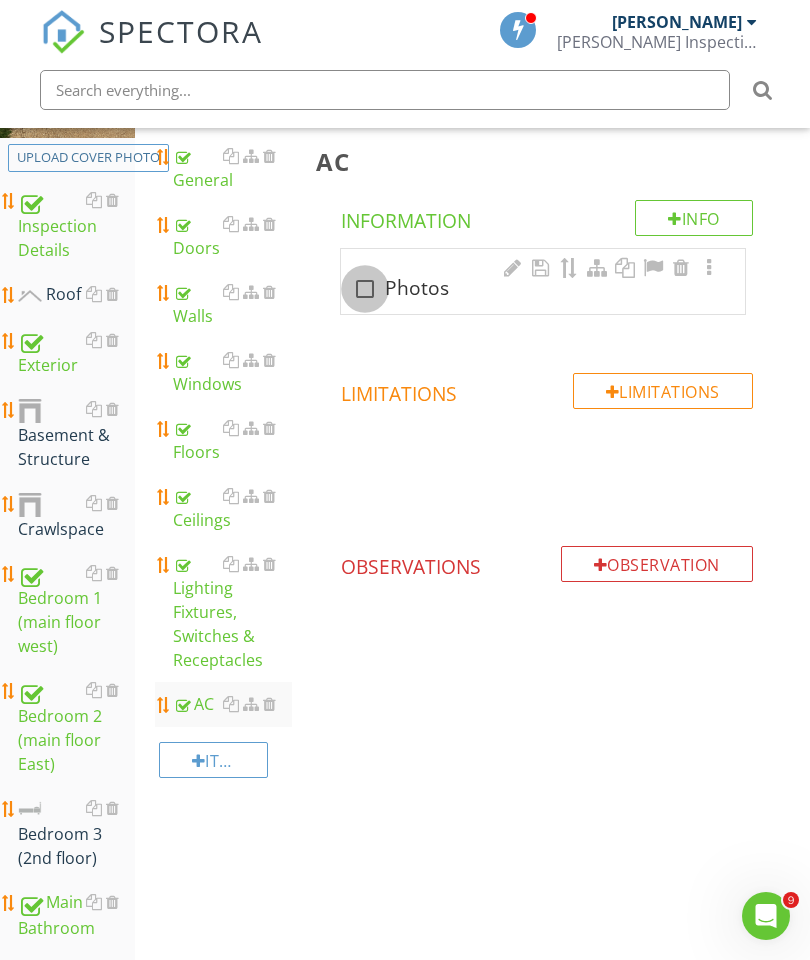click at bounding box center [365, 289] 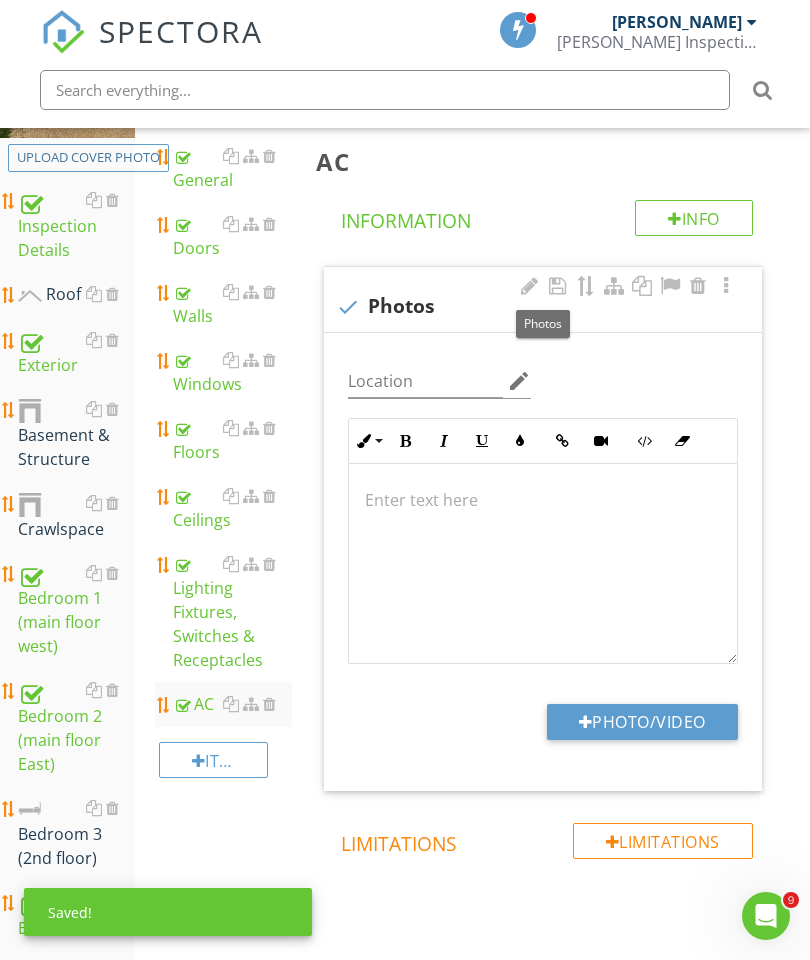 click at bounding box center [543, 564] 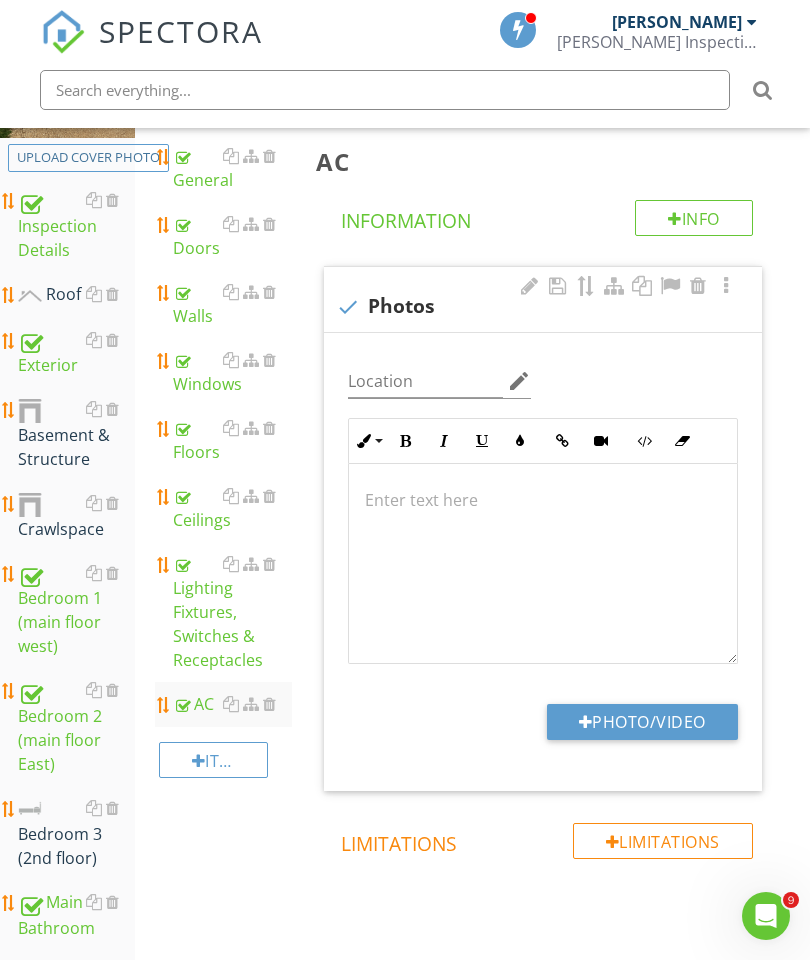 type 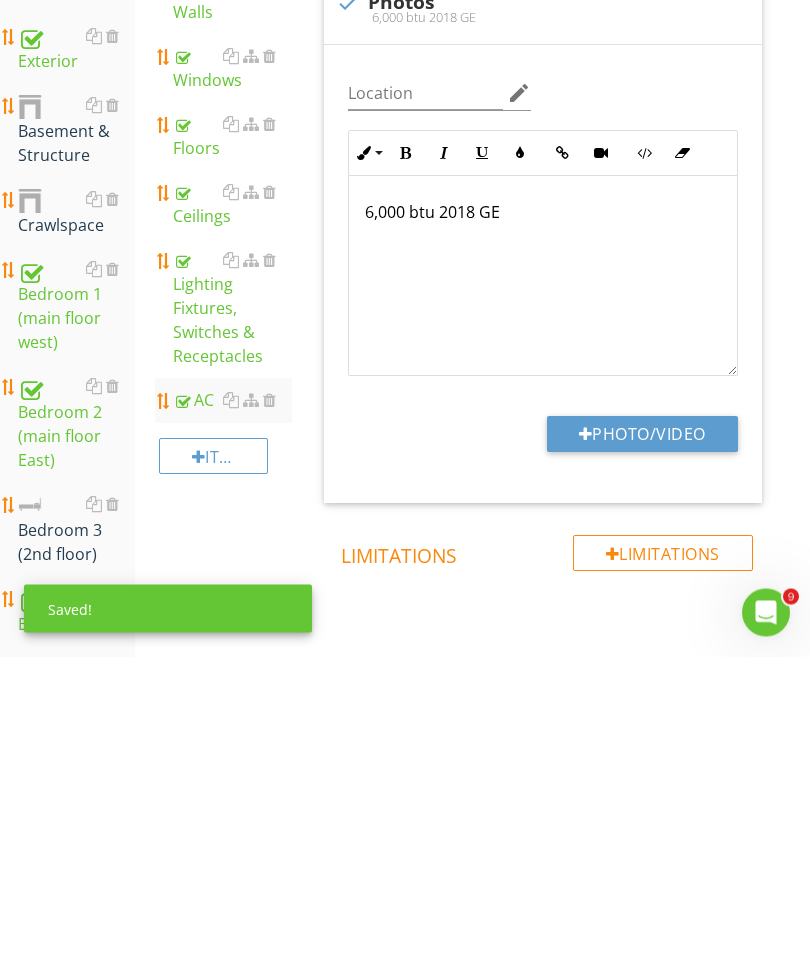 click on "Photo/Video" at bounding box center (642, 738) 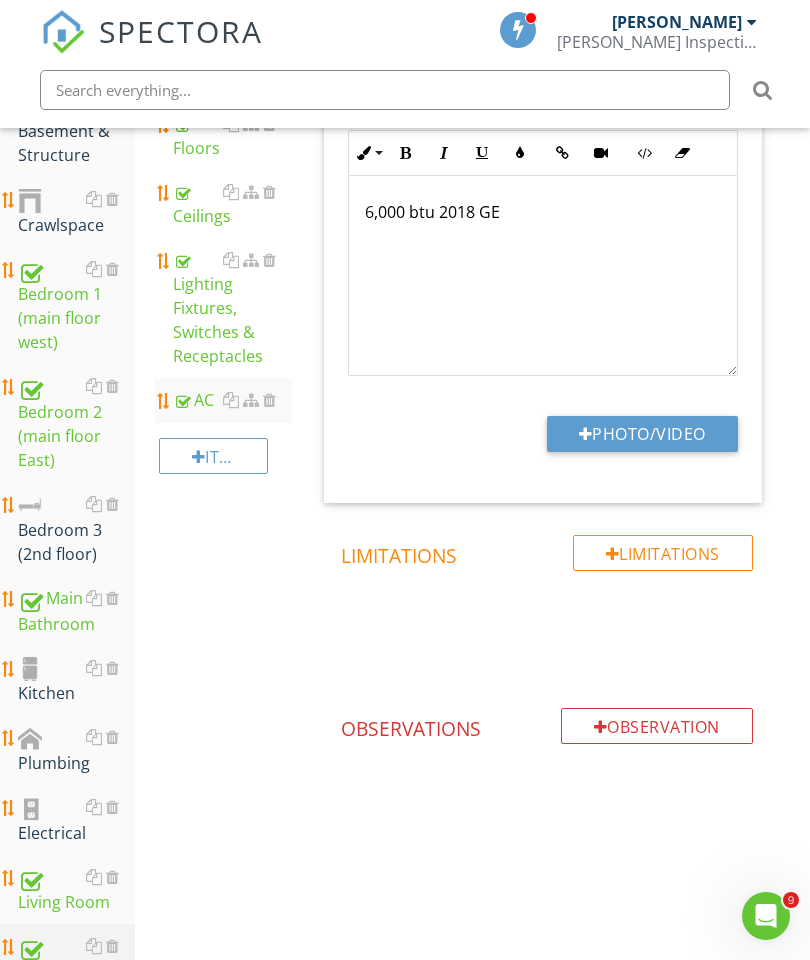 type on "C:\fakepath\image.jpg" 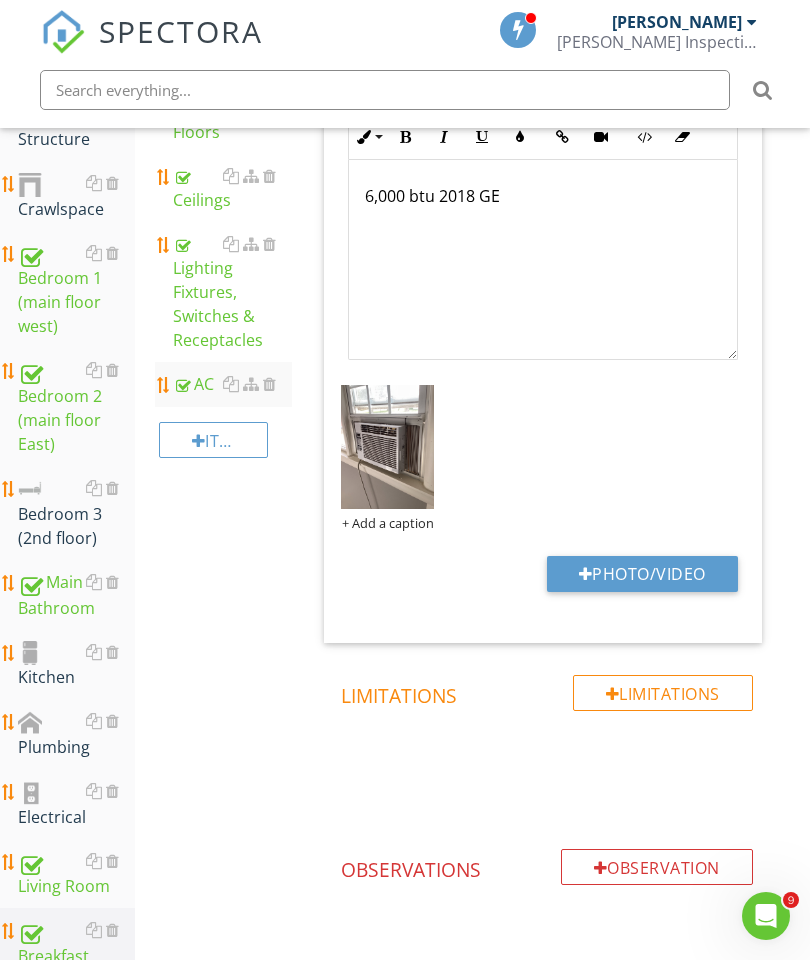 scroll, scrollTop: 622, scrollLeft: 0, axis: vertical 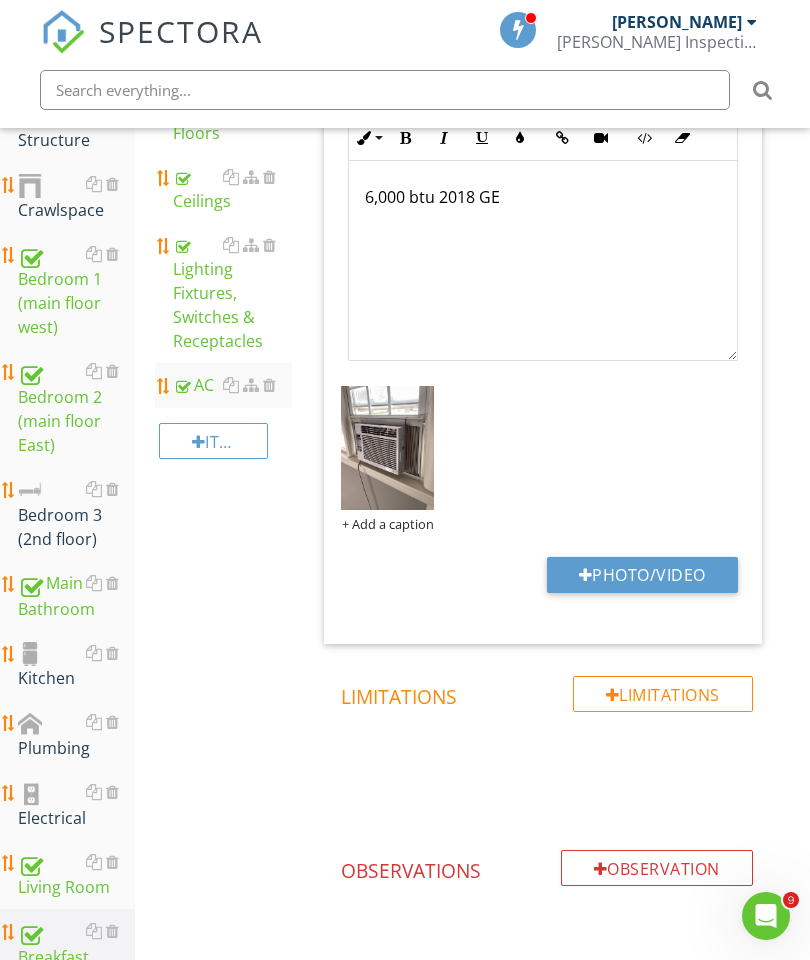 click on "Breakfast Room
General
Doors
Walls
Windows
Floors
Ceilings
Lighting Fixtures, Switches & Receptacles
AC
Item
AC
Info
Information                 1         check
Photos
6,000 btu 2018 GE
Location edit       Ordered List Unordered List Insert Image Insert Table Inline Style XLarge Large Normal Small Light Small/Light Bold Italic Underline Colors Insert Link Insert Video Code View Clear Formatting 6,000 btu 2018 GE Enter text here <p>6,000 btu 2018 GE</p>               + Add a caption
Photo/Video
Limitations" at bounding box center (472, 383) 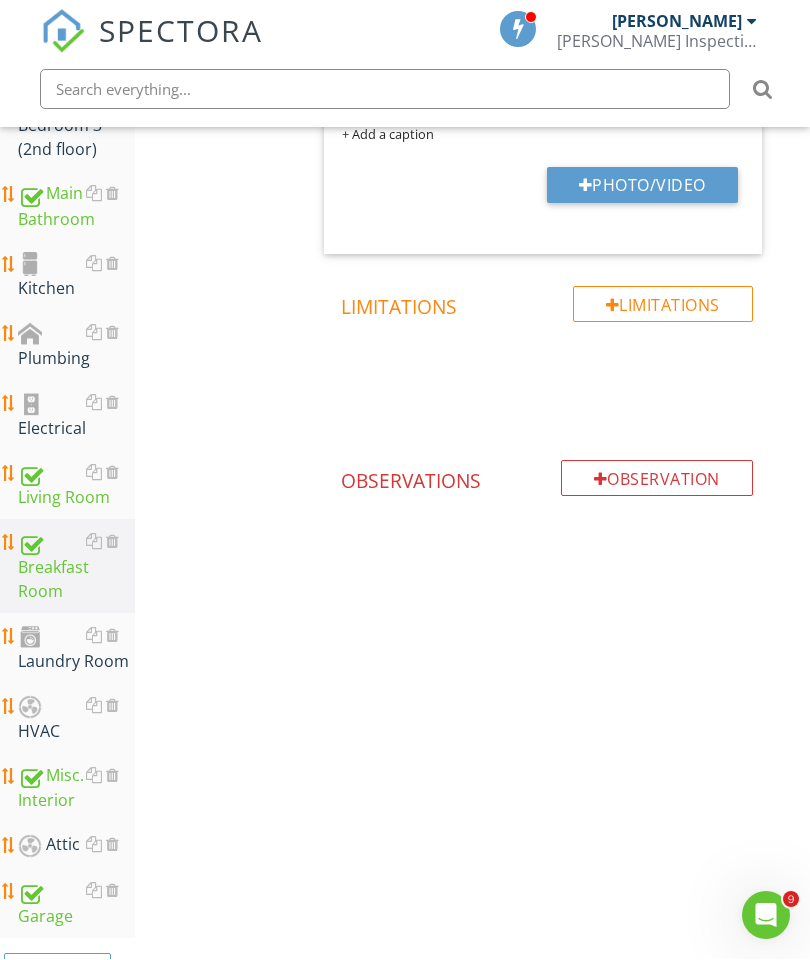scroll, scrollTop: 1010, scrollLeft: 0, axis: vertical 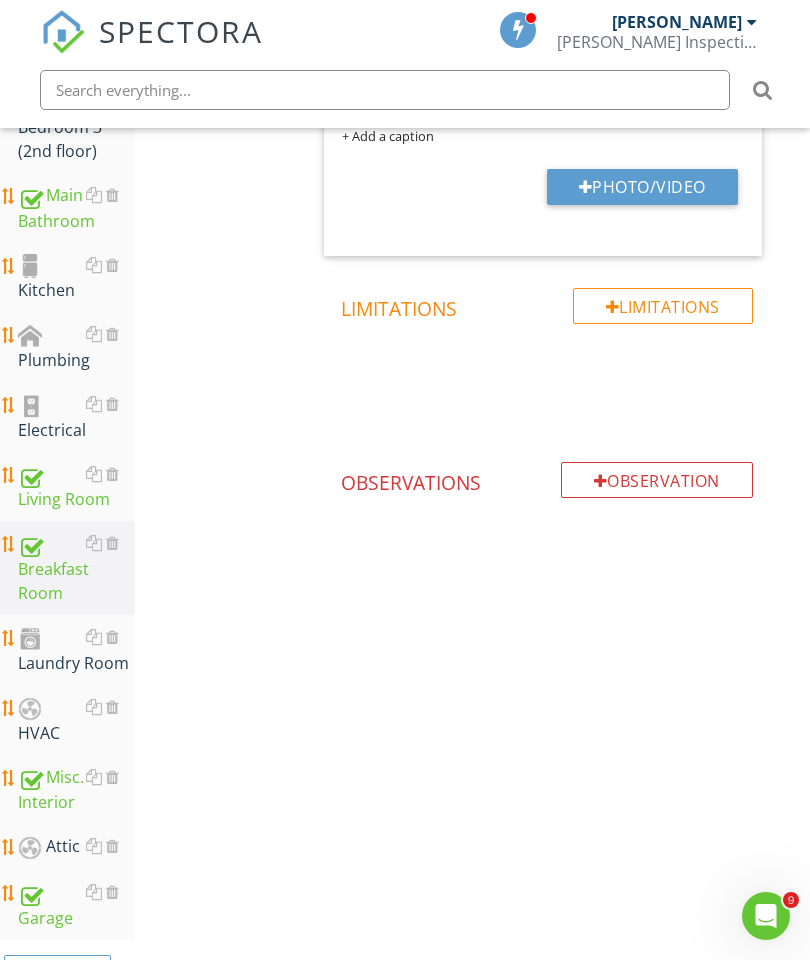 click on "Section" at bounding box center (57, 973) 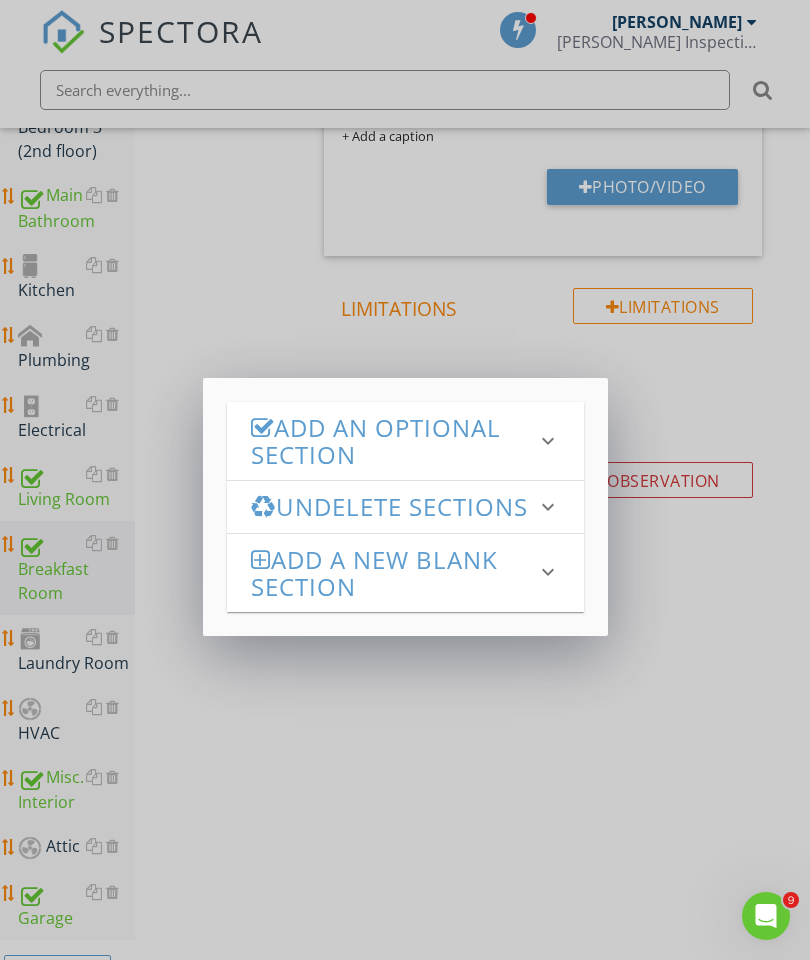 click on "Undelete Sections" at bounding box center (393, 506) 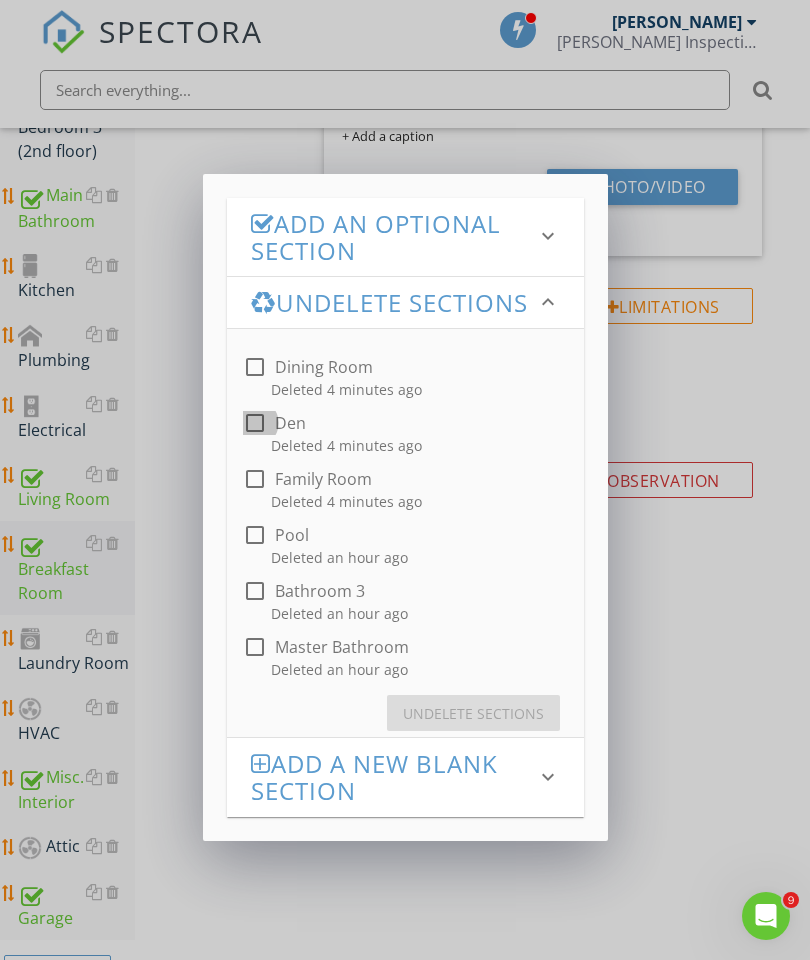 click at bounding box center [255, 423] 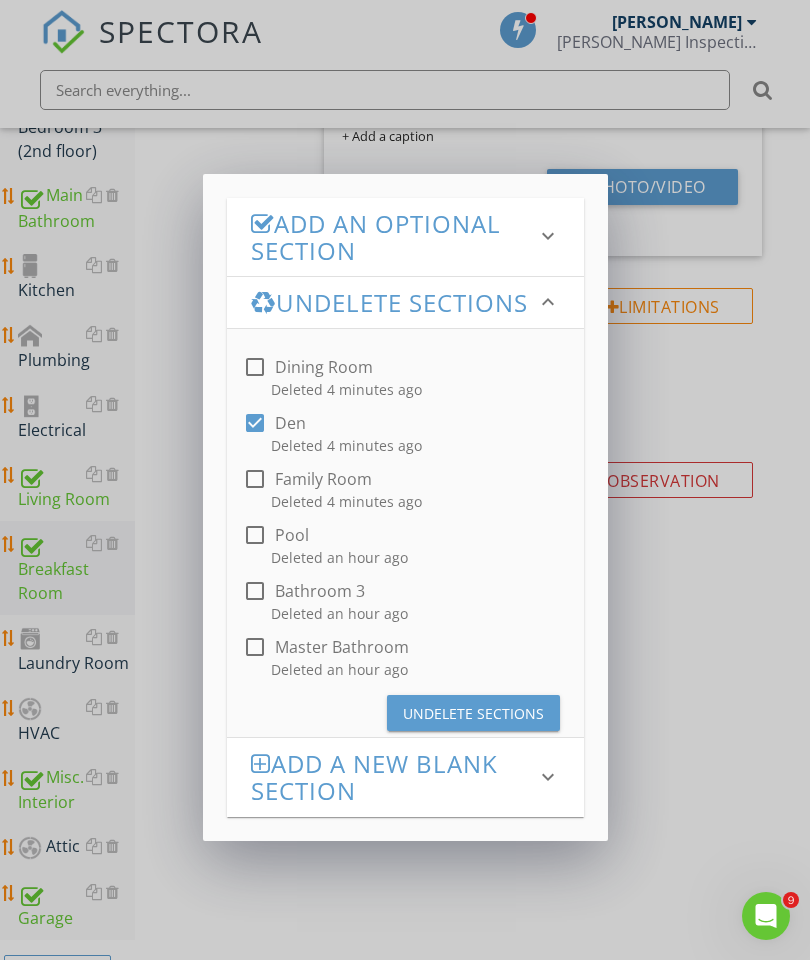click on "Undelete Sections" at bounding box center (473, 713) 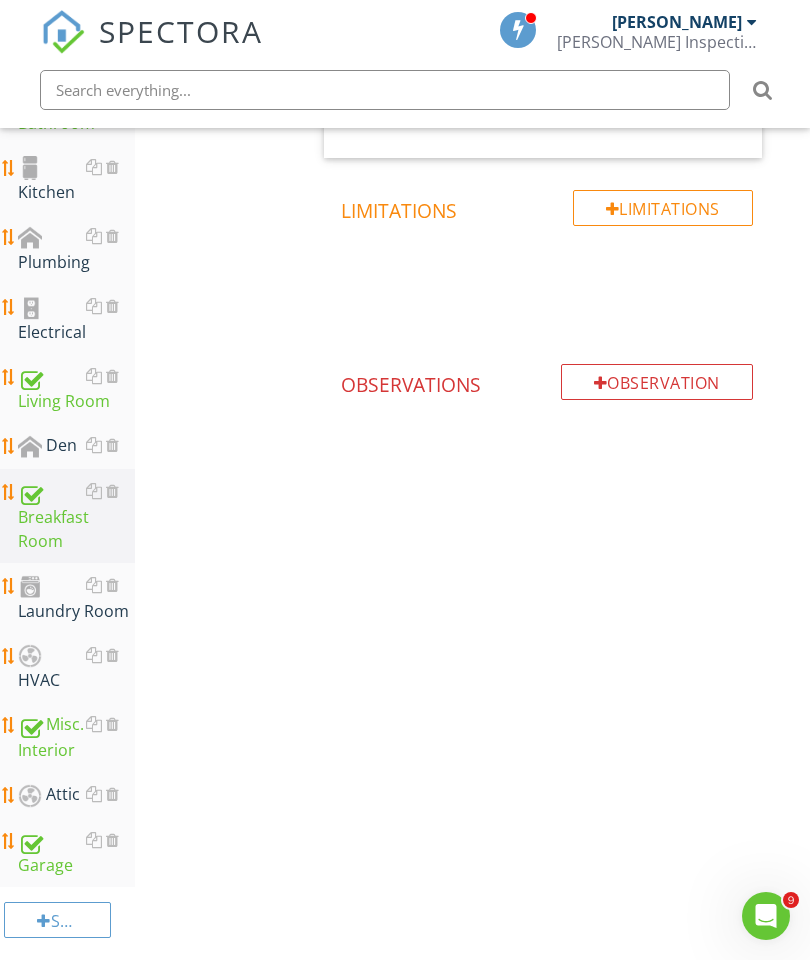 scroll, scrollTop: 984, scrollLeft: 0, axis: vertical 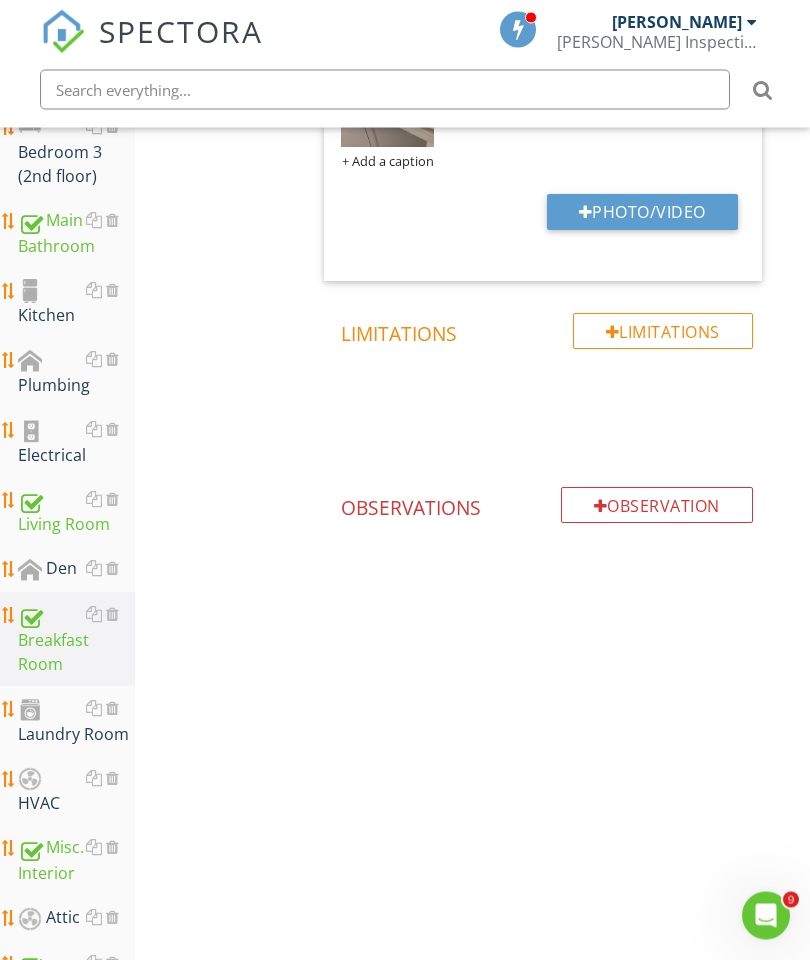 click on "Den" at bounding box center [76, 570] 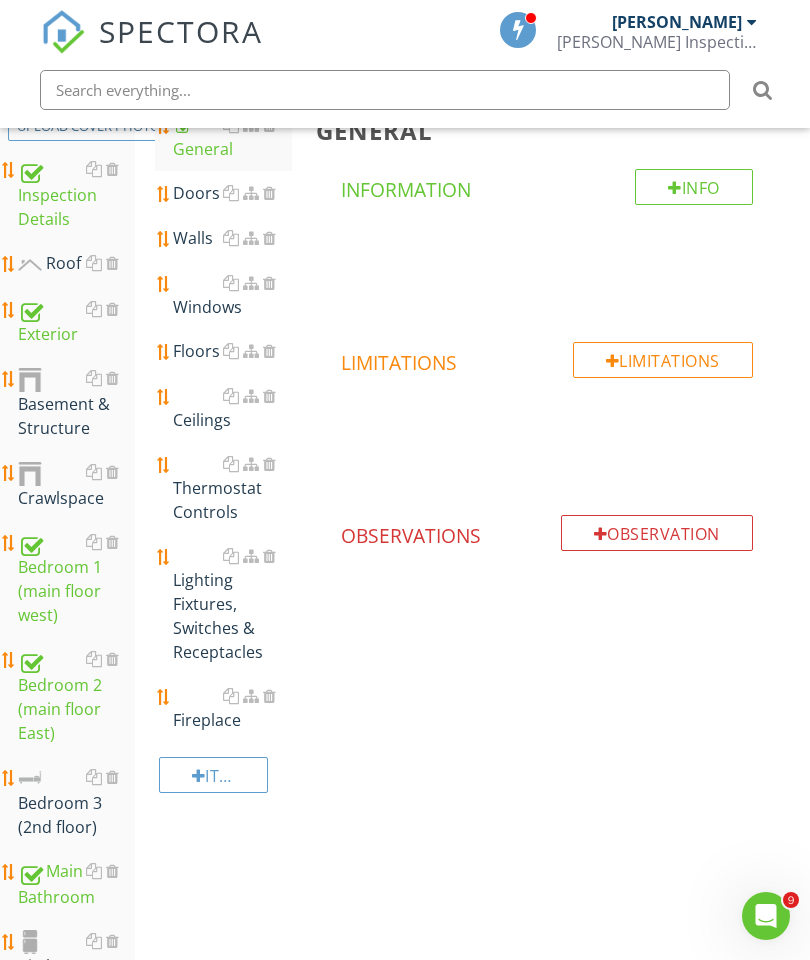 scroll, scrollTop: 0, scrollLeft: 0, axis: both 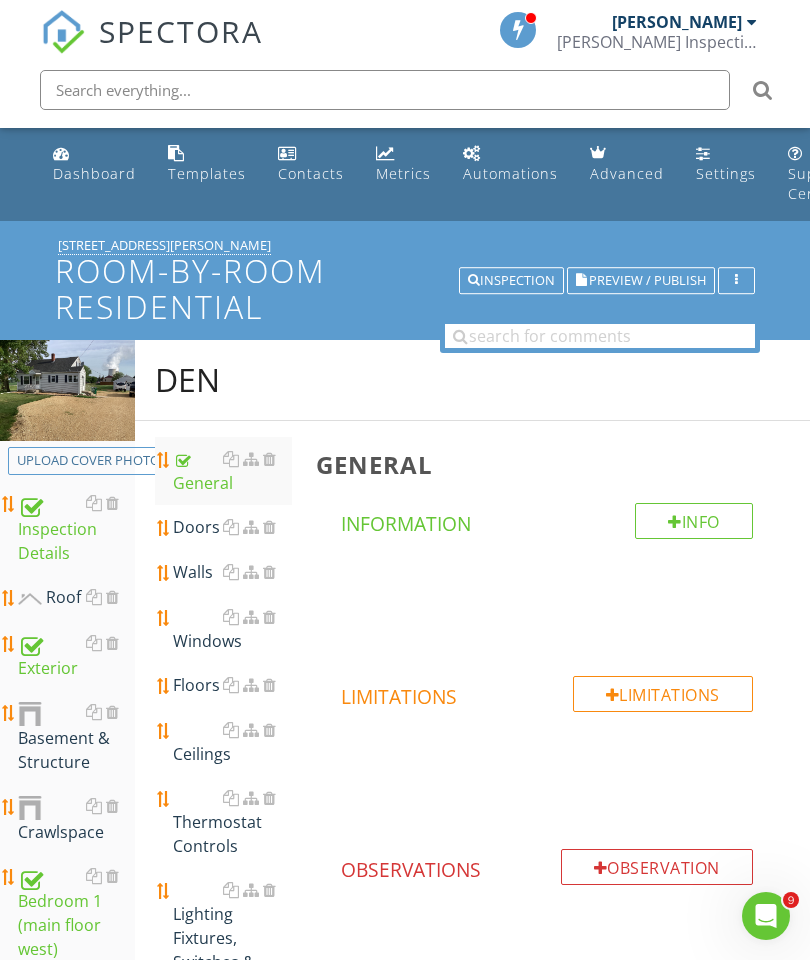 click at bounding box center [0, 0] 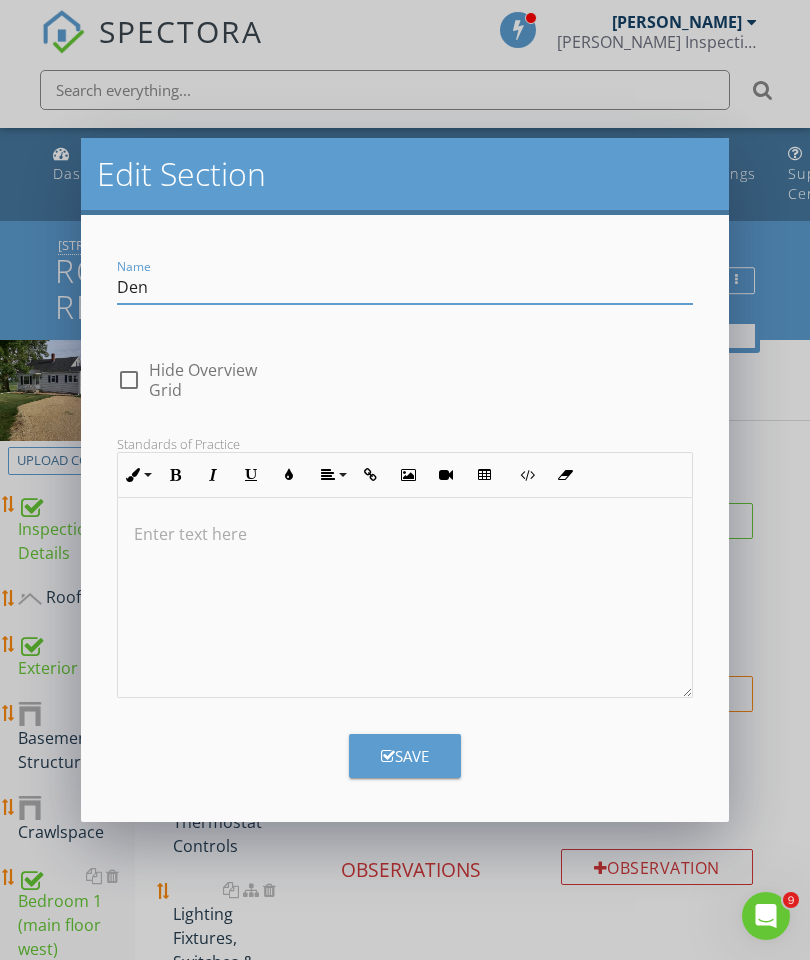 click on "Den" at bounding box center [405, 287] 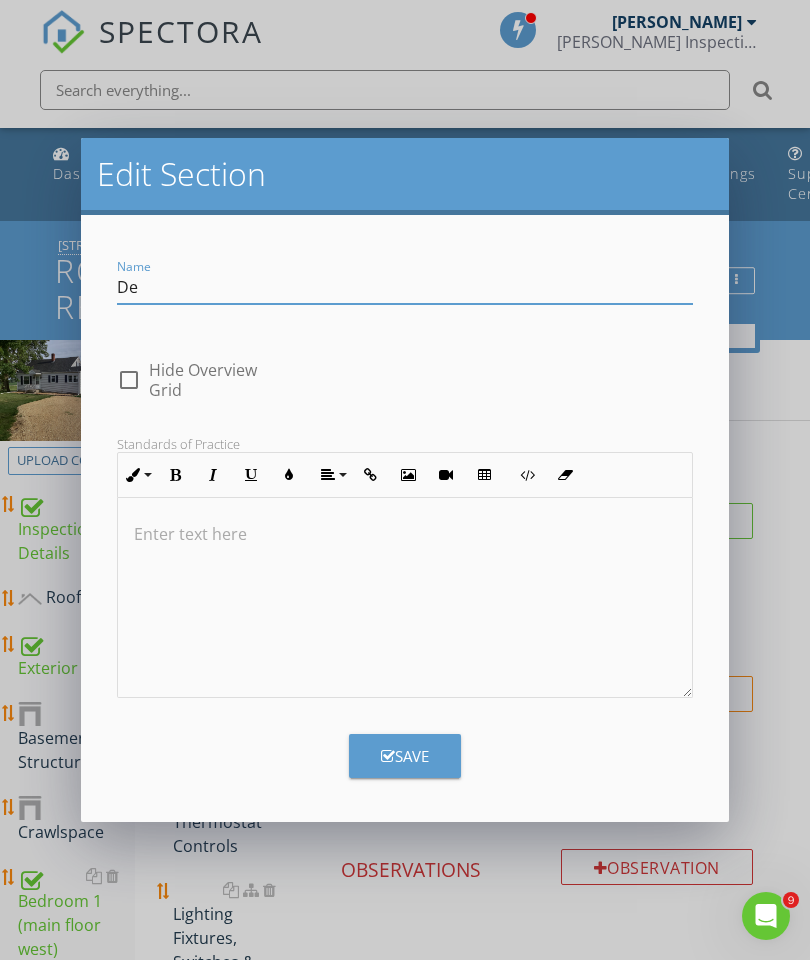 type on "D" 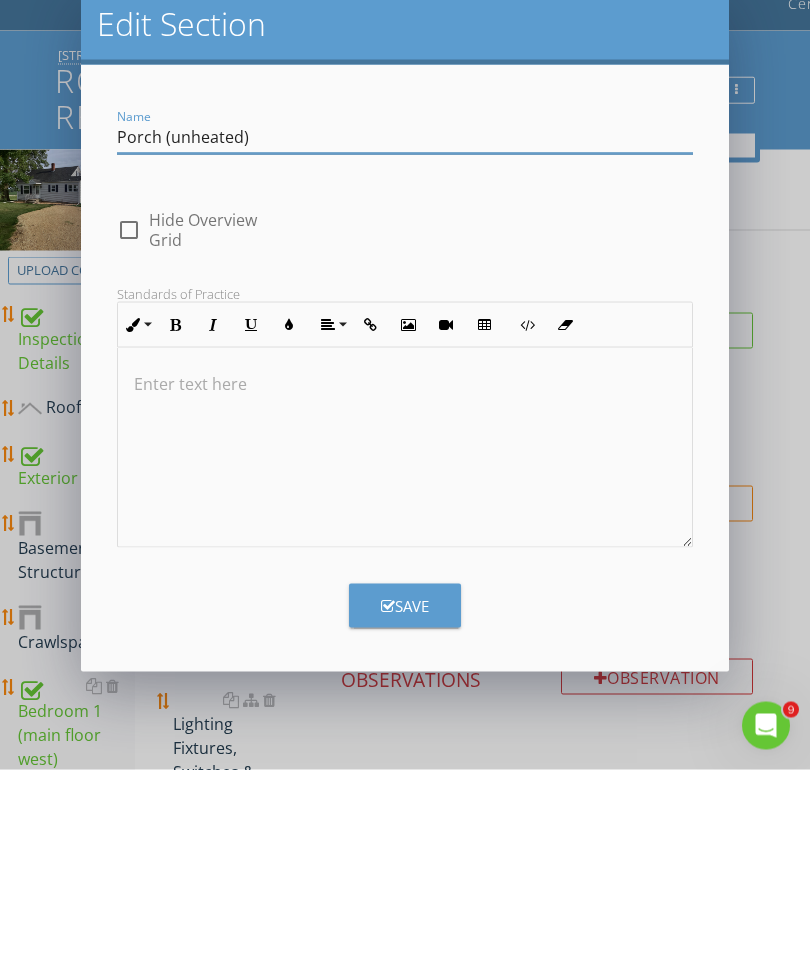 type on "Porch (unheated)" 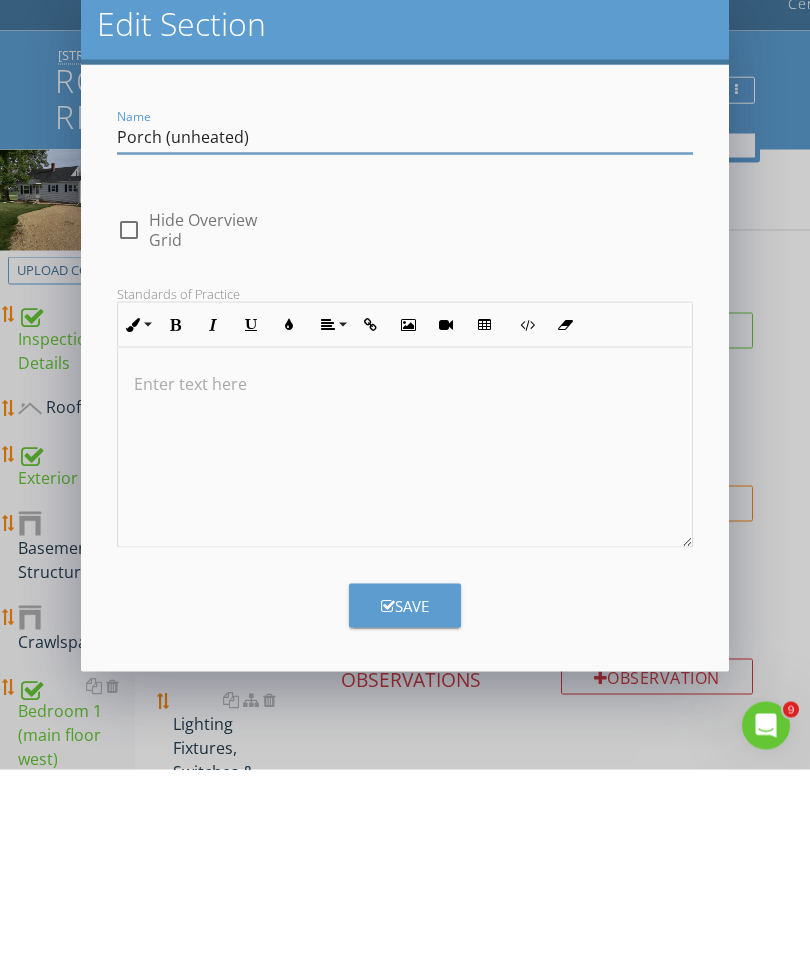 click on "Save" at bounding box center [405, 796] 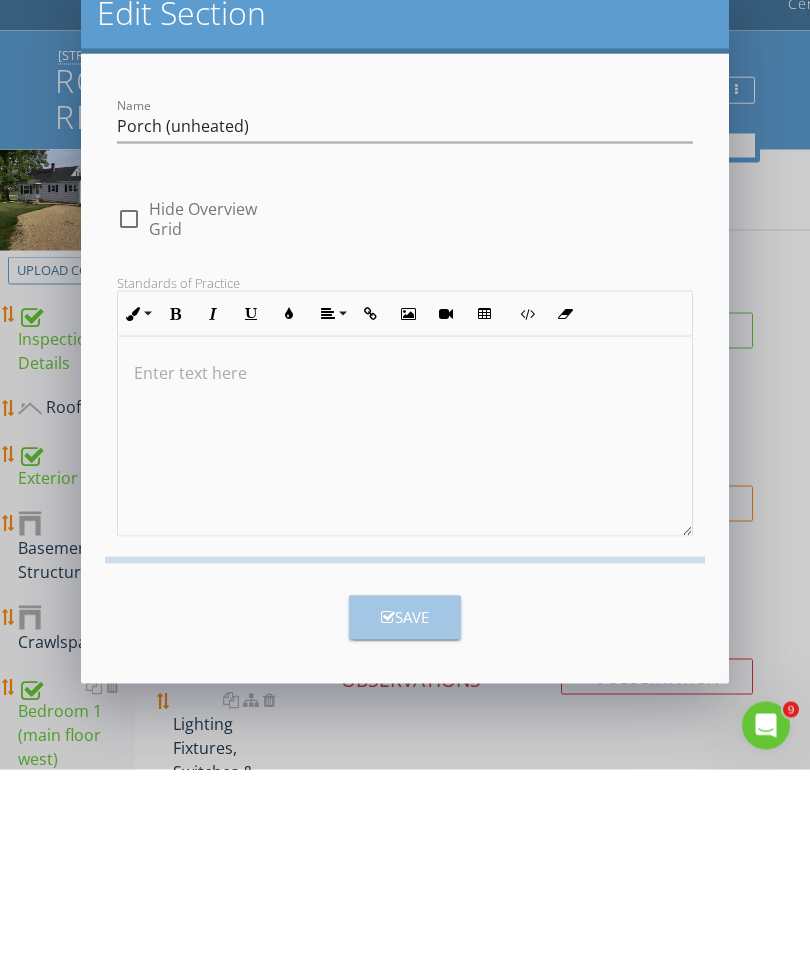scroll, scrollTop: 191, scrollLeft: 0, axis: vertical 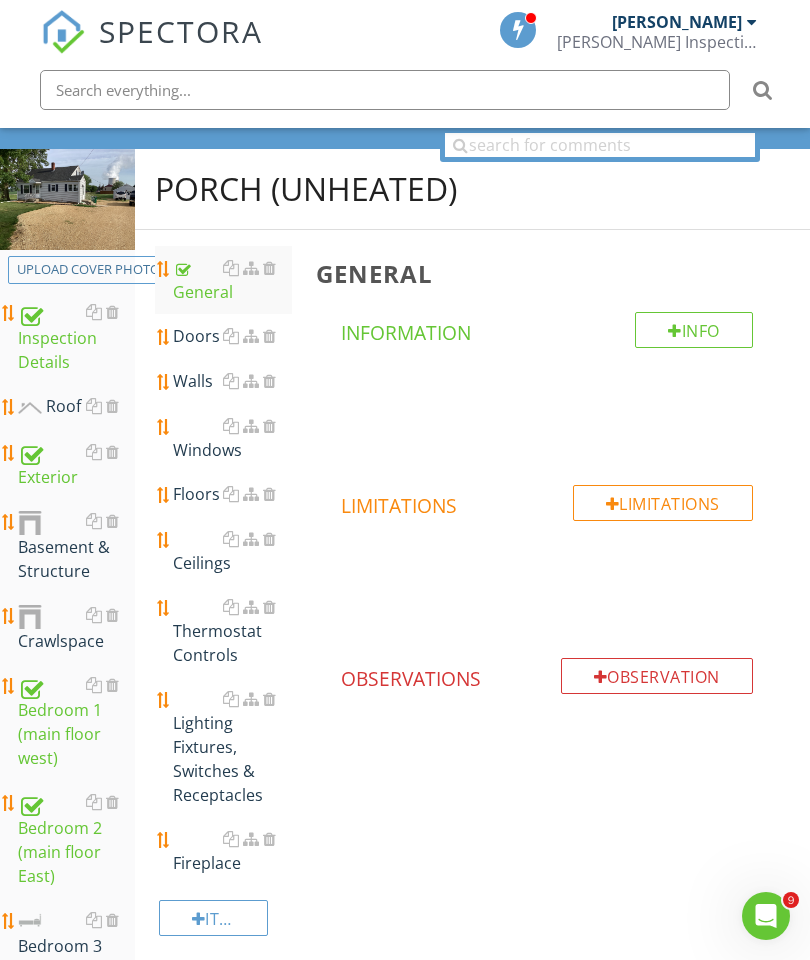 click at bounding box center [164, 337] 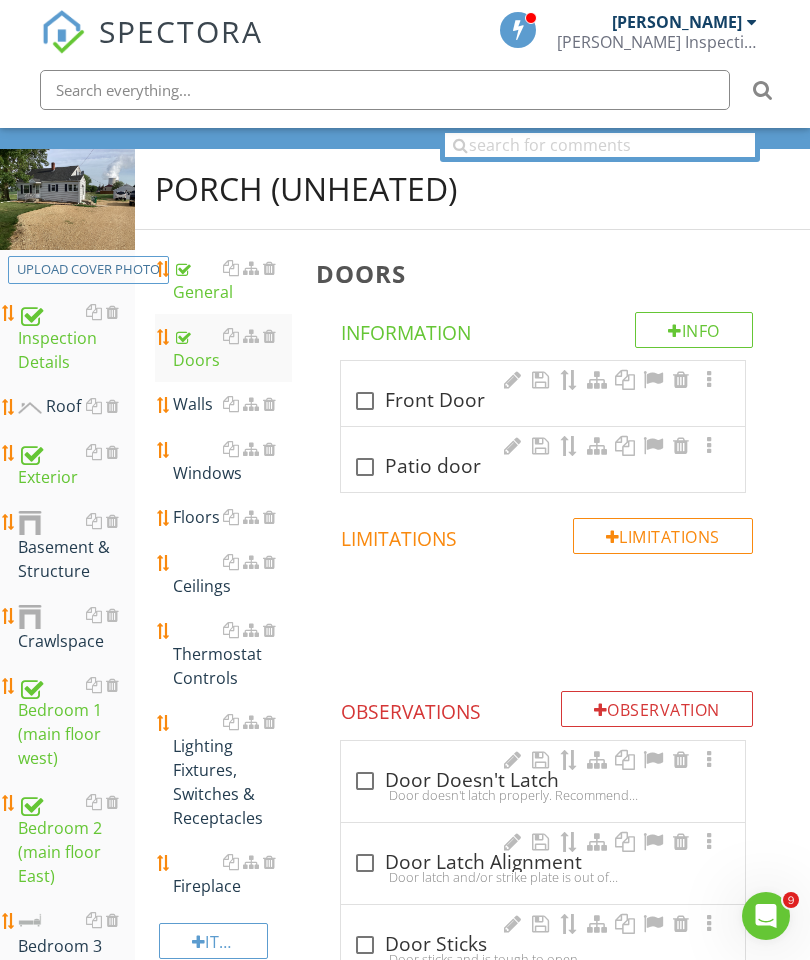 click at bounding box center (513, 380) 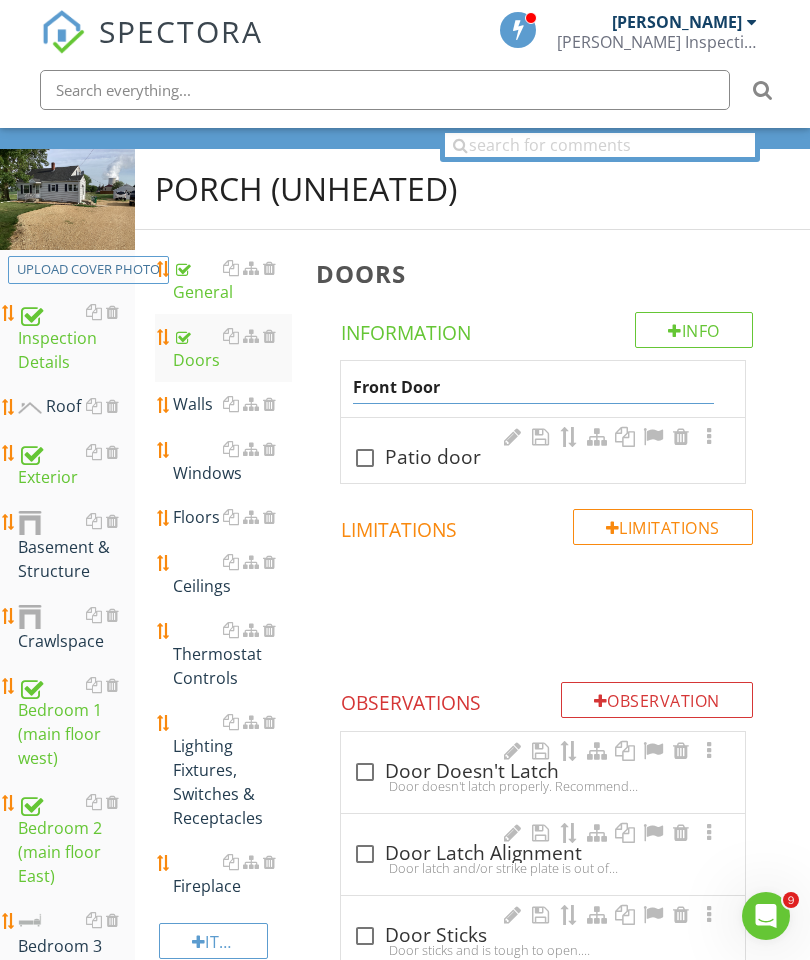 click on "Front Door" at bounding box center (533, 387) 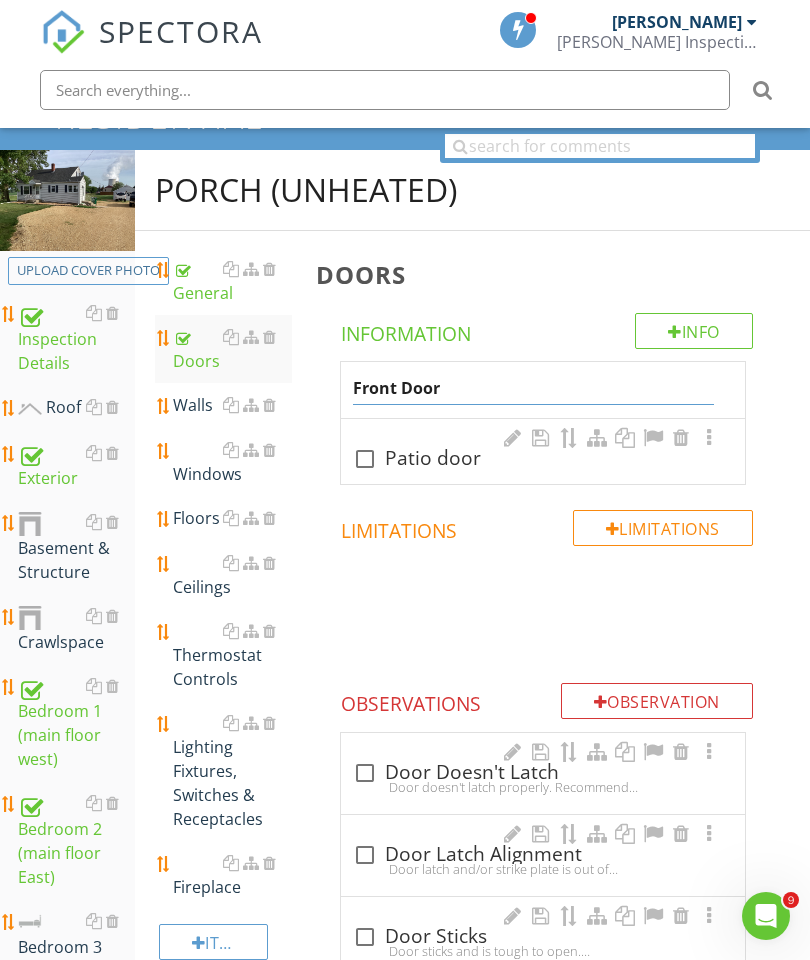 click on "Front Door" at bounding box center [533, 388] 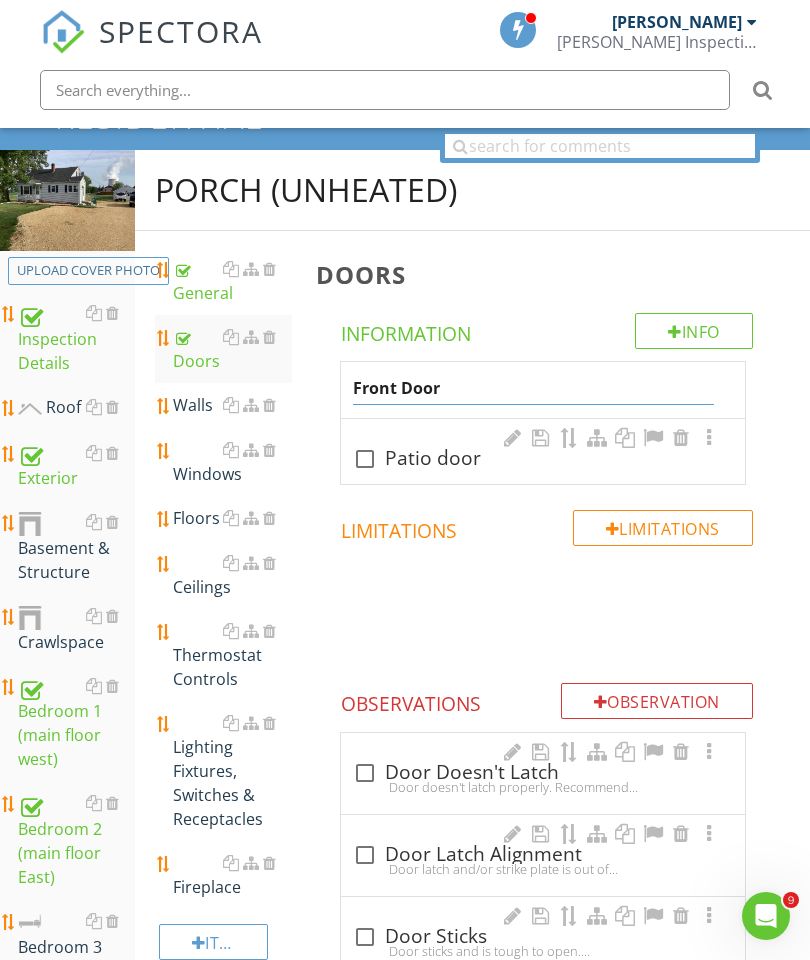 click on "Front Door" at bounding box center [533, 388] 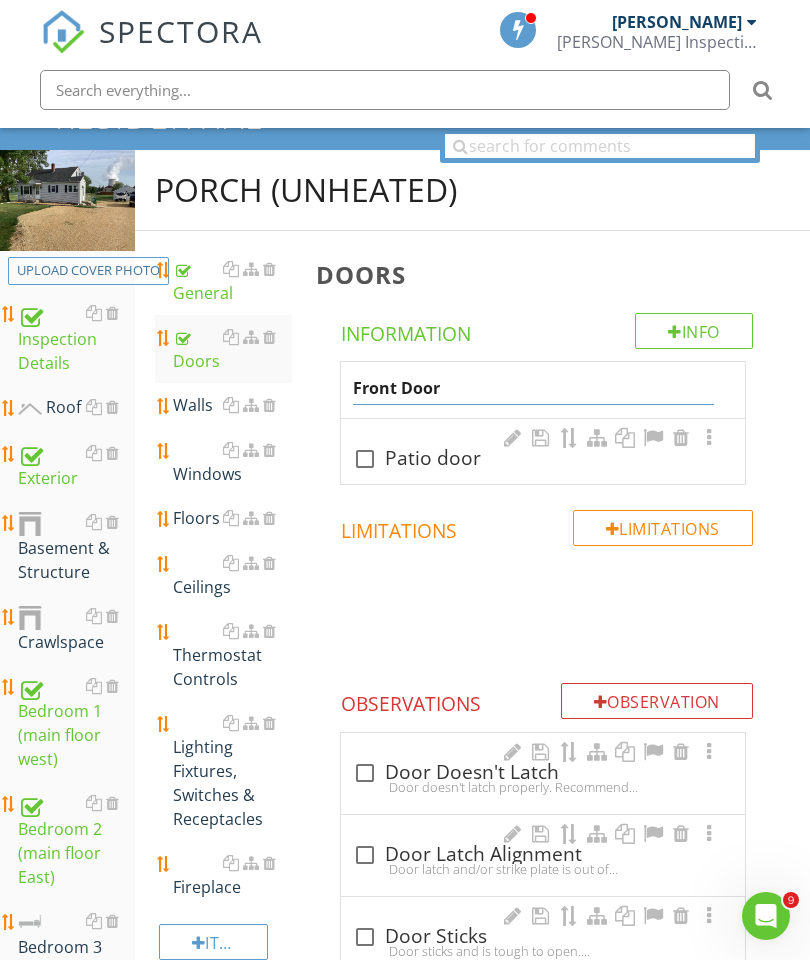 click on "Front Door" at bounding box center [533, 388] 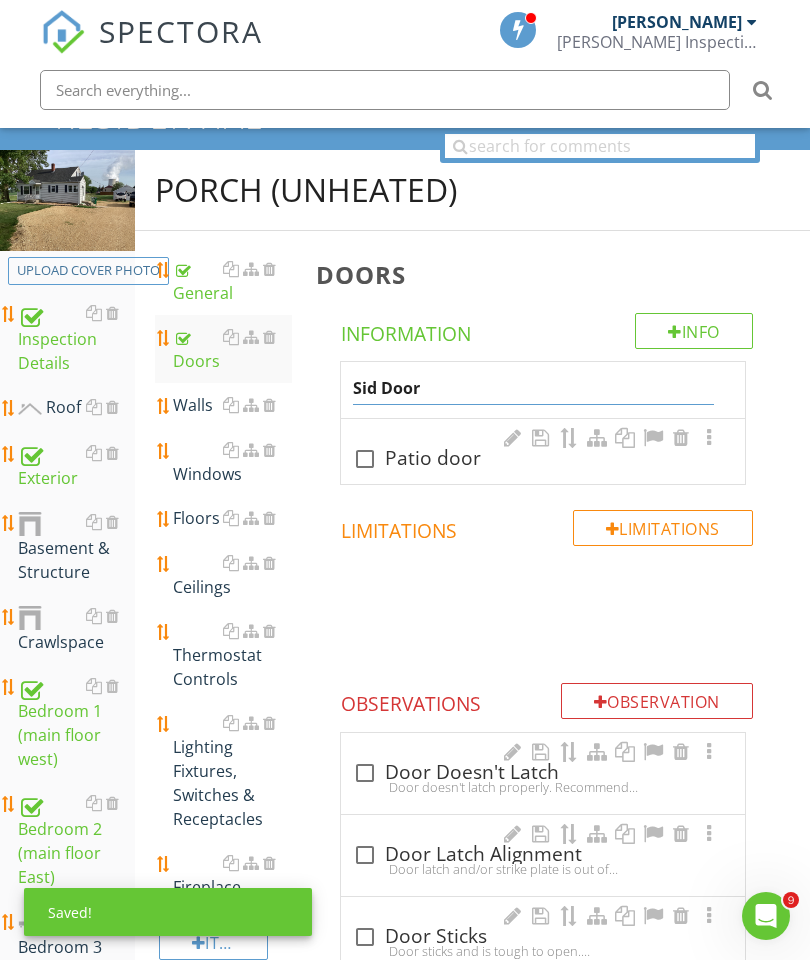 type on "Side Door" 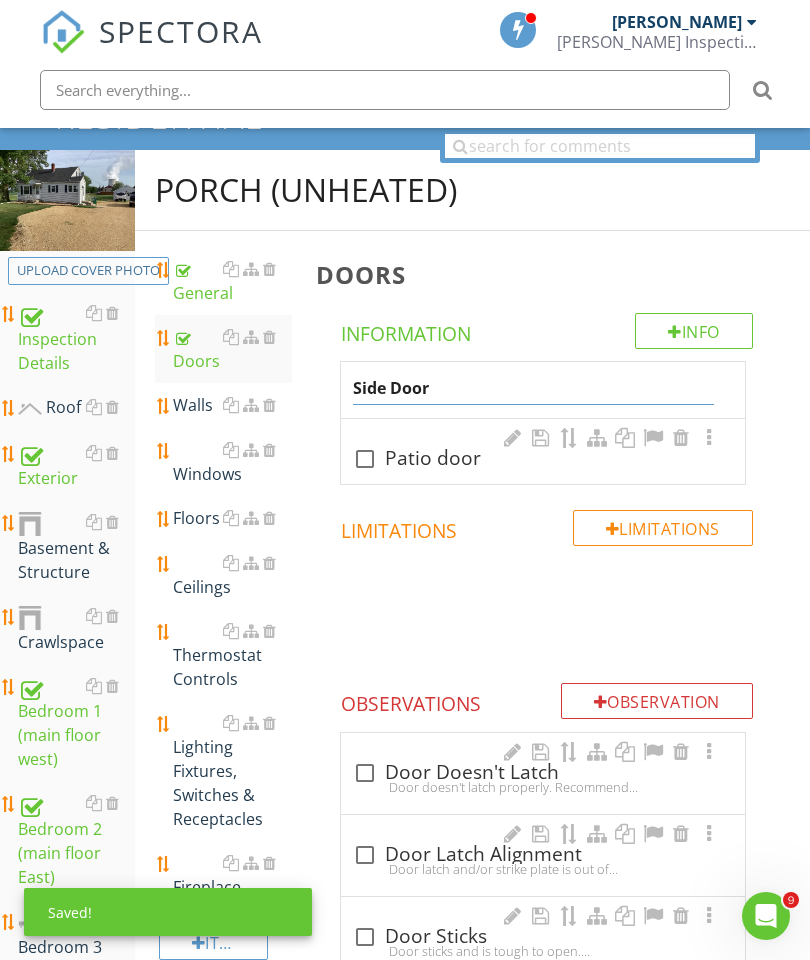 click on "Information" at bounding box center [547, 330] 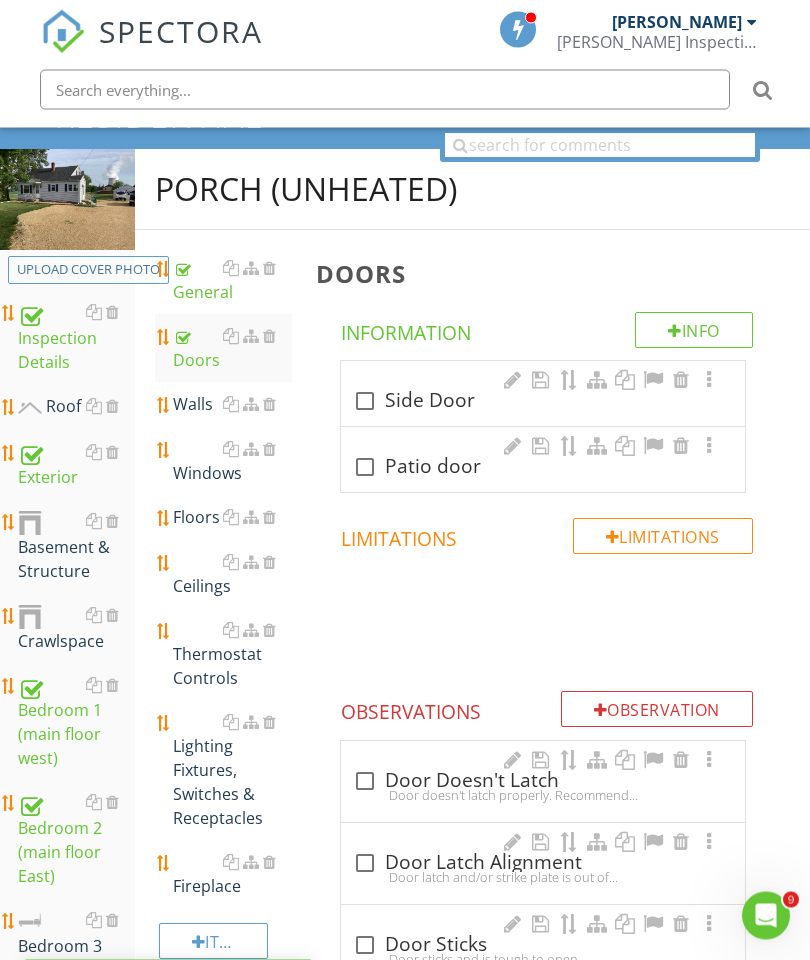 scroll, scrollTop: 191, scrollLeft: 0, axis: vertical 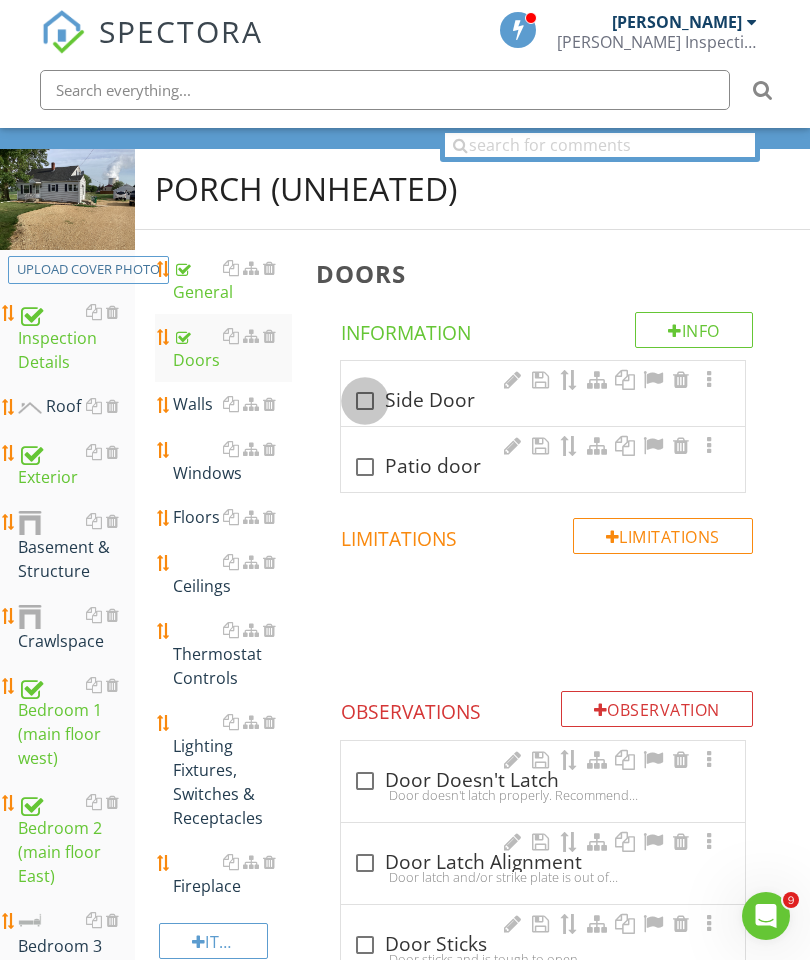 click at bounding box center (365, 401) 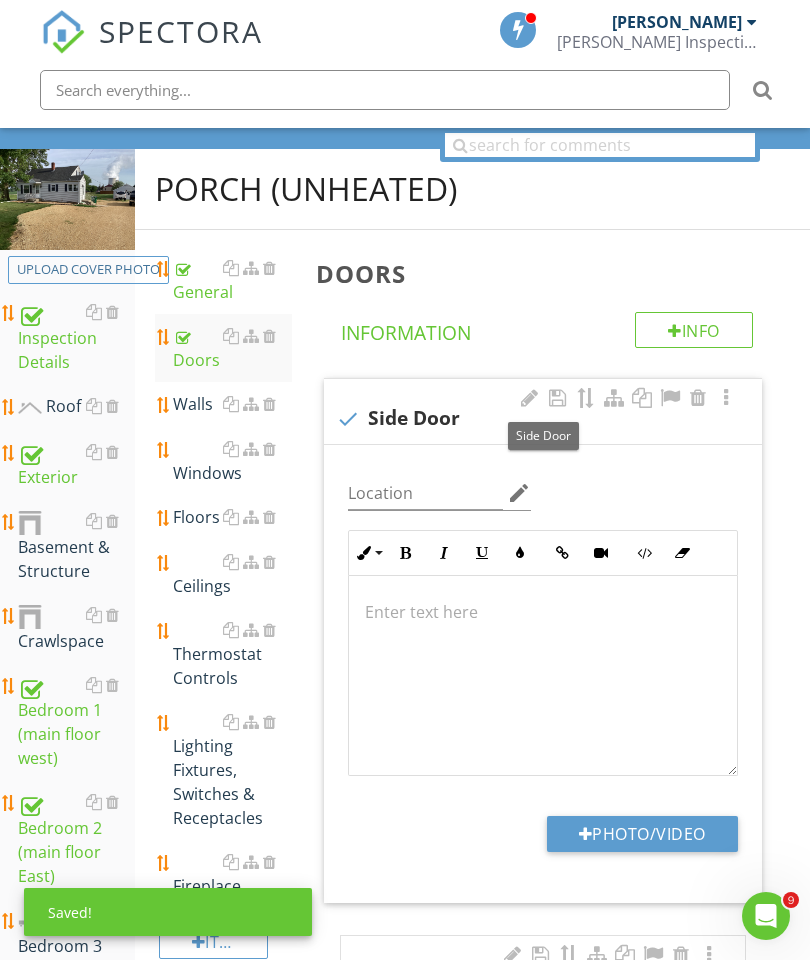 click on "Photo/Video" at bounding box center [642, 834] 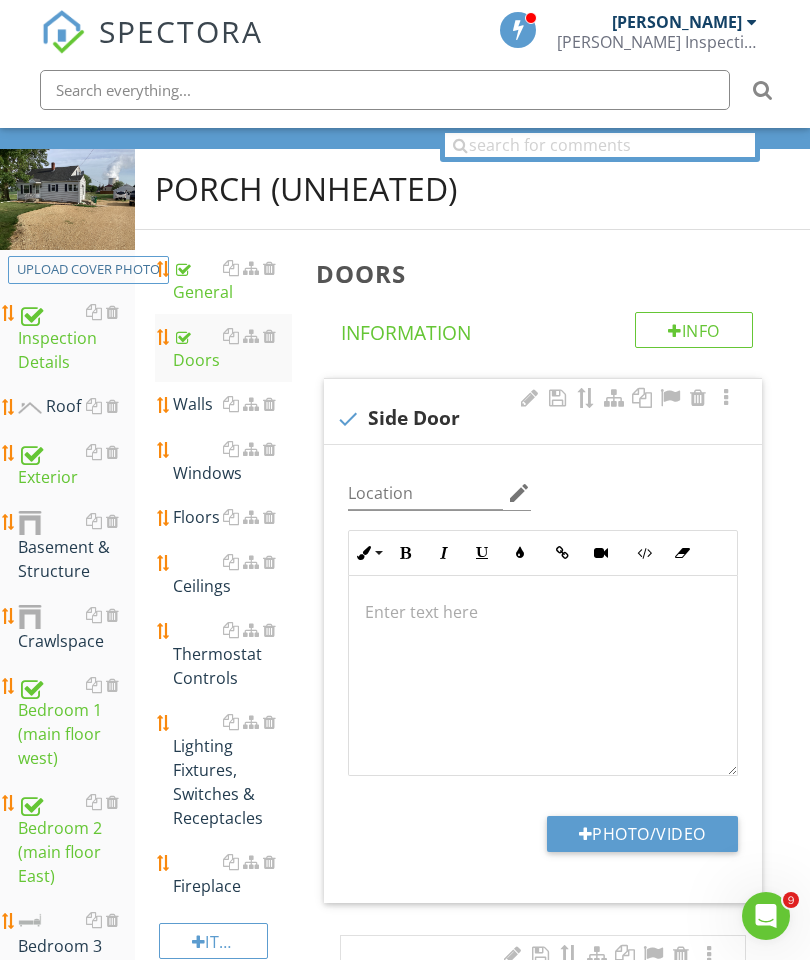 type on "C:\fakepath\image.jpg" 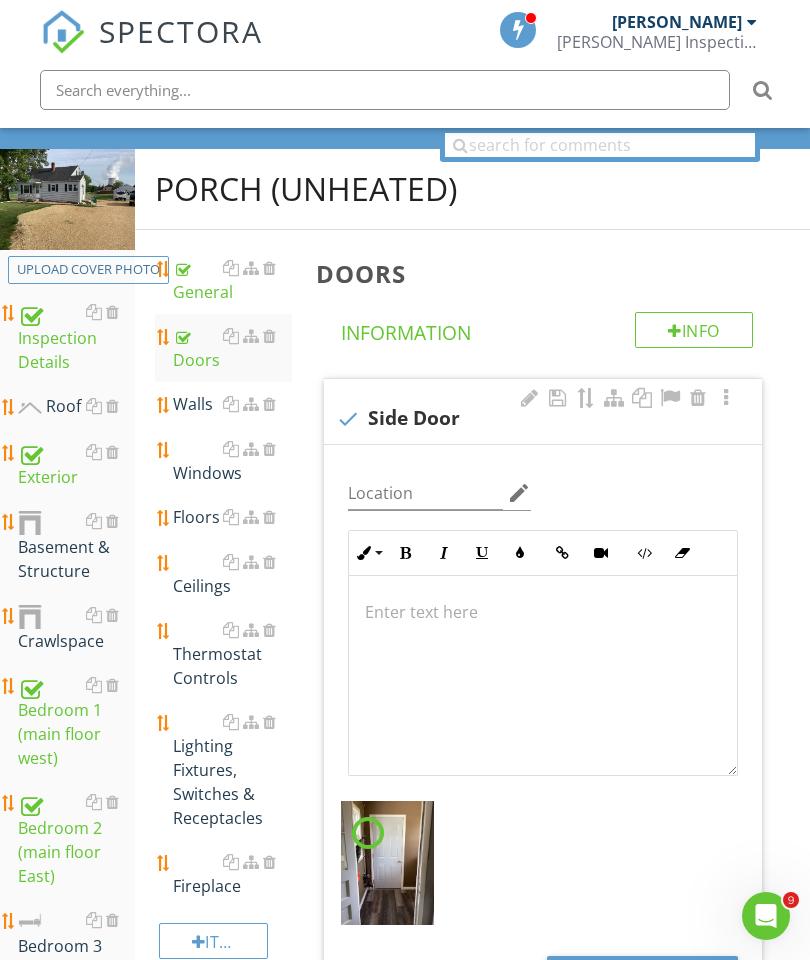 click on "Walls" at bounding box center (232, 404) 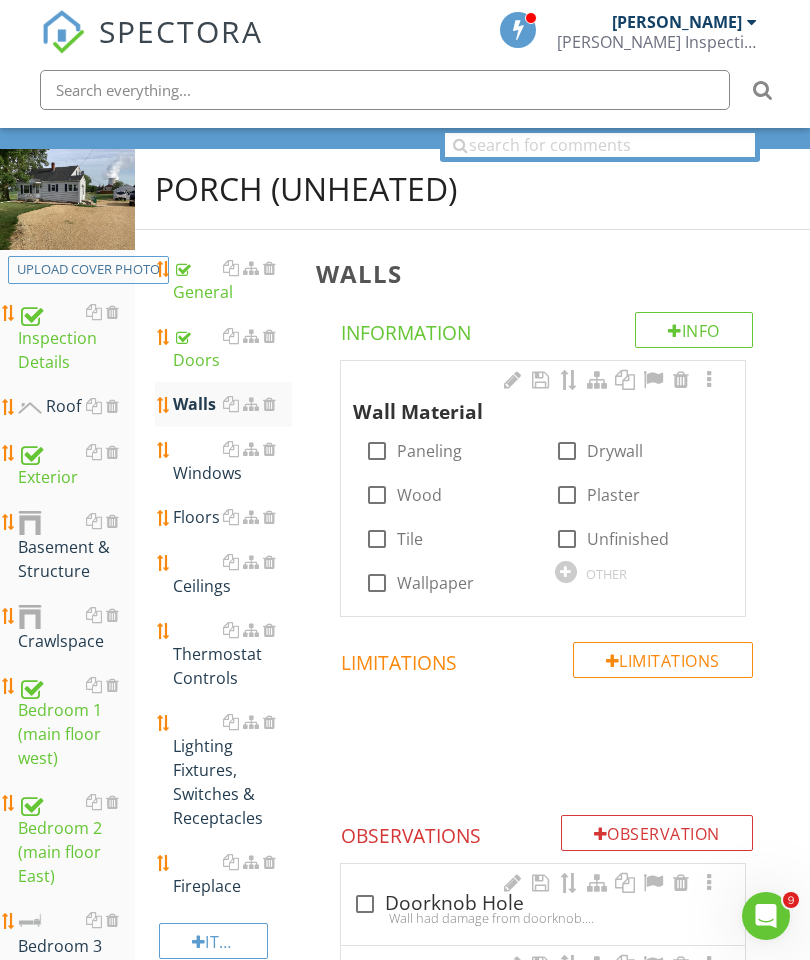 click at bounding box center (567, 451) 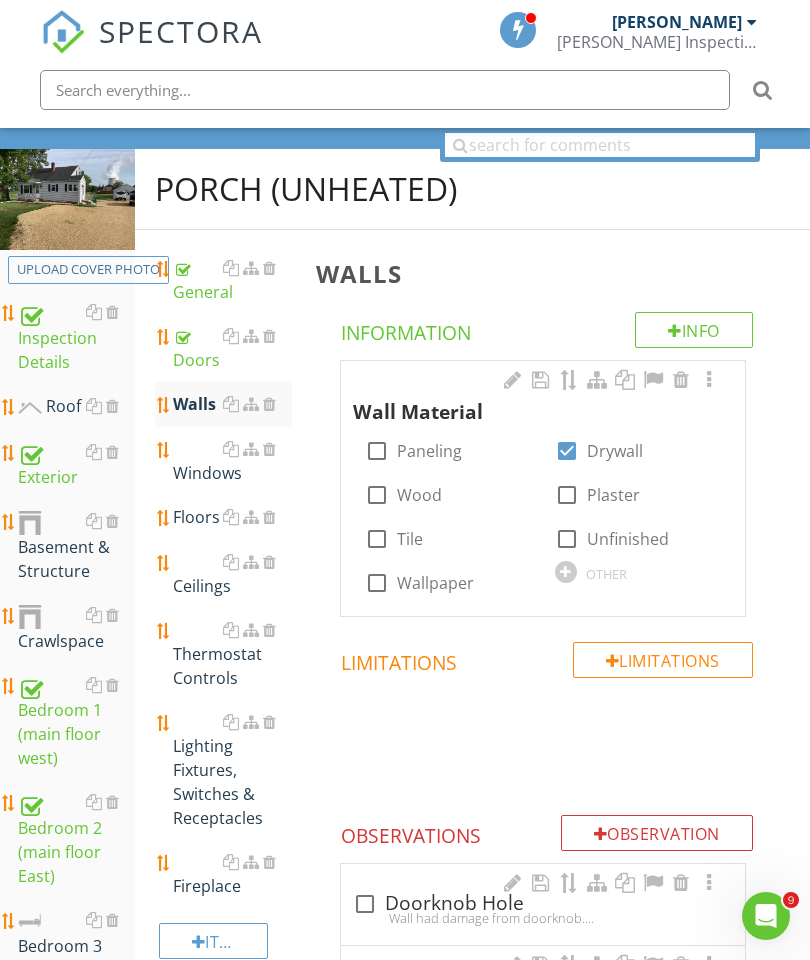 click at bounding box center (709, 380) 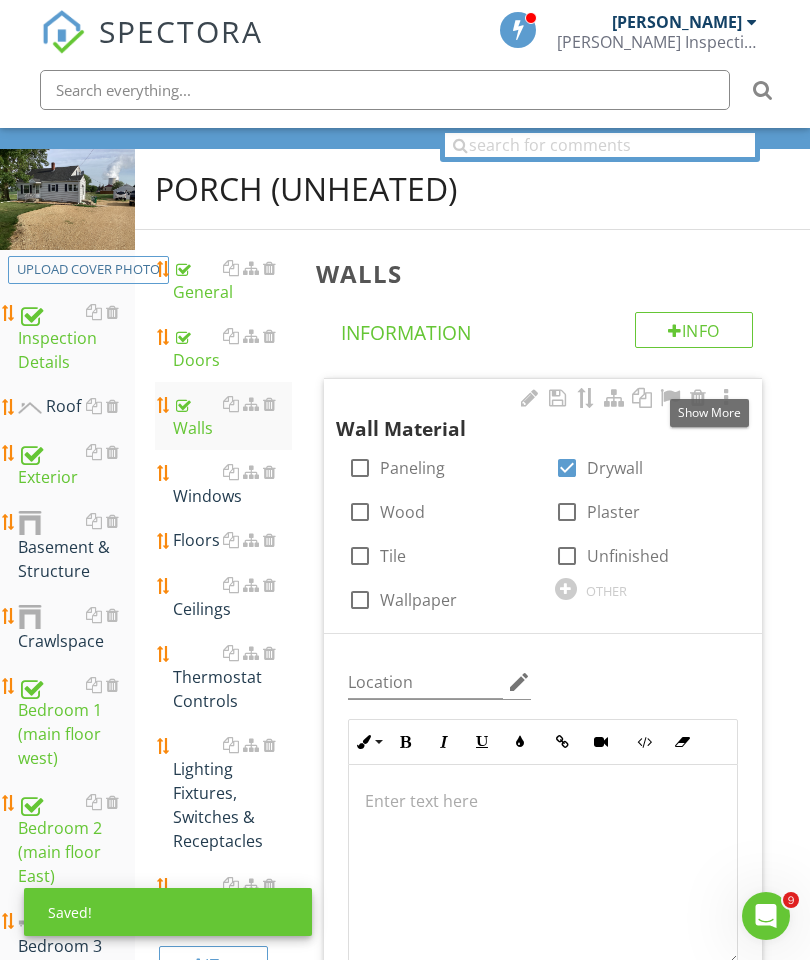 click on "Photo/Video" at bounding box center [642, 1023] 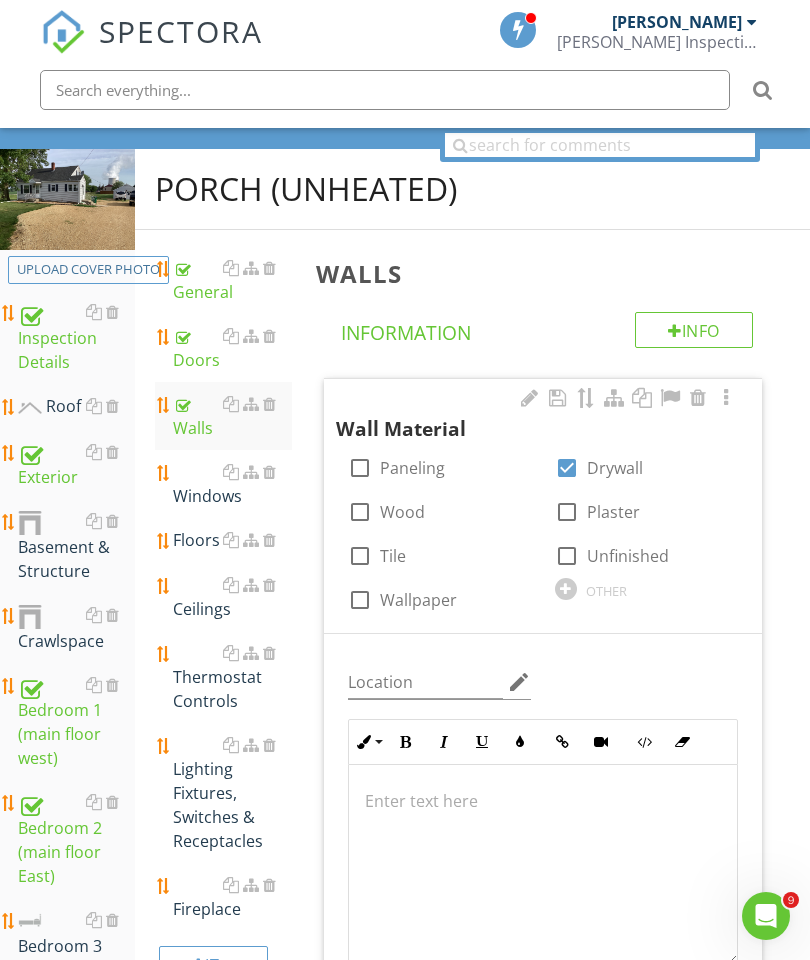type on "C:\fakepath\image.jpg" 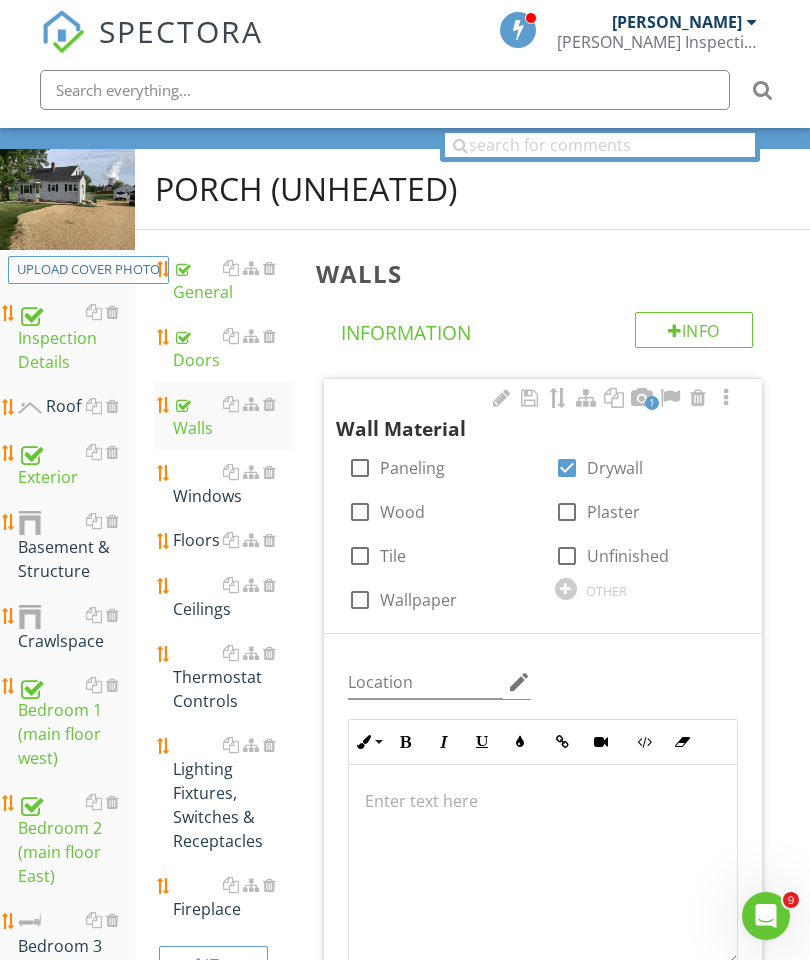 click on "Windows" at bounding box center (232, 484) 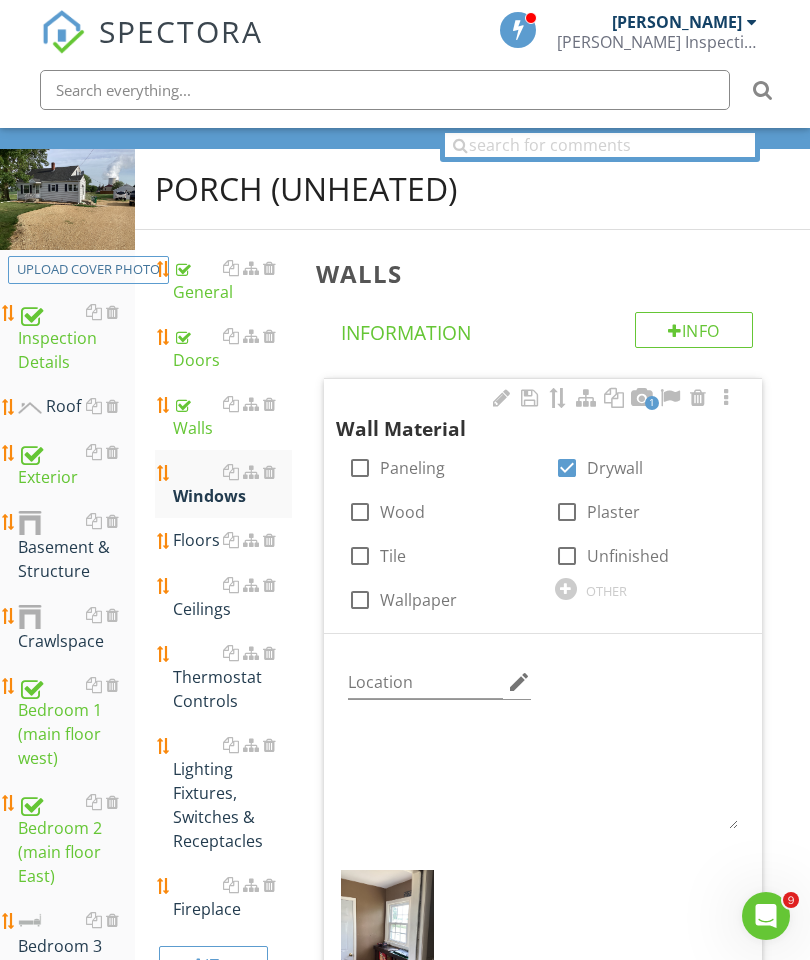 click on "Windows" at bounding box center (232, 484) 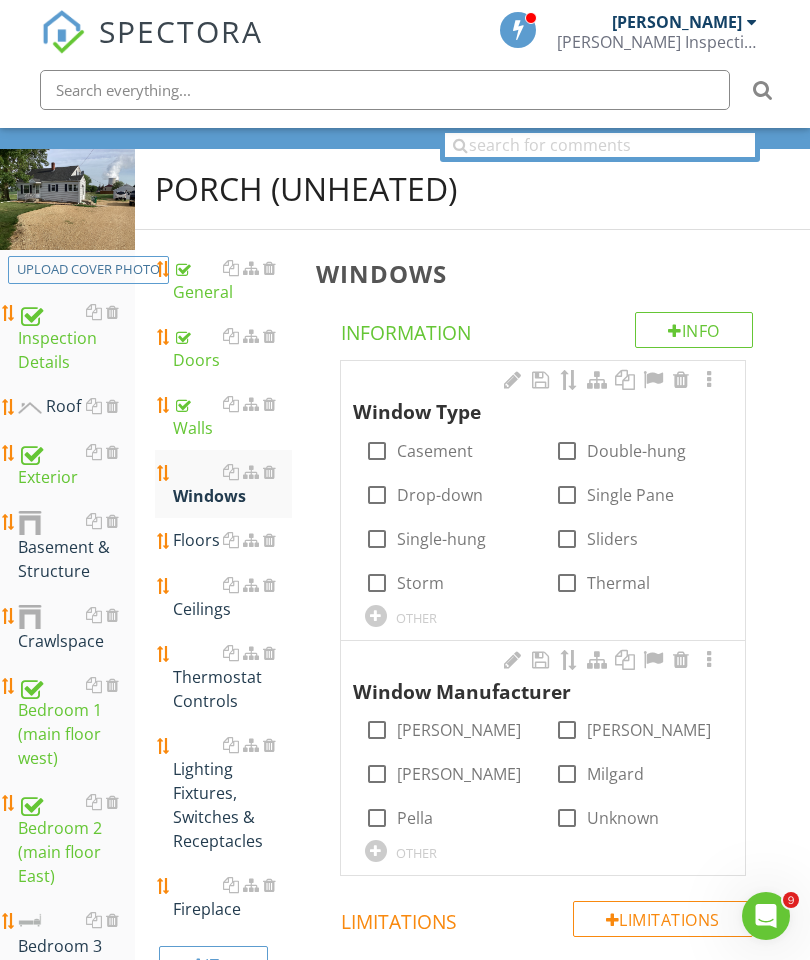 click at bounding box center [567, 451] 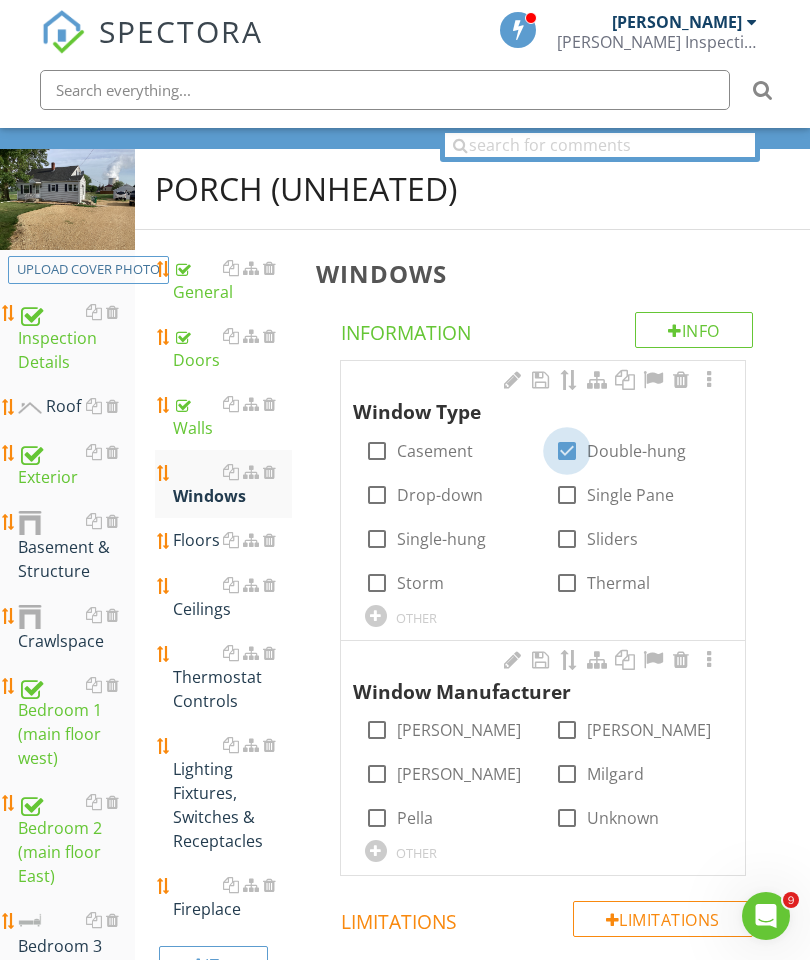 checkbox on "true" 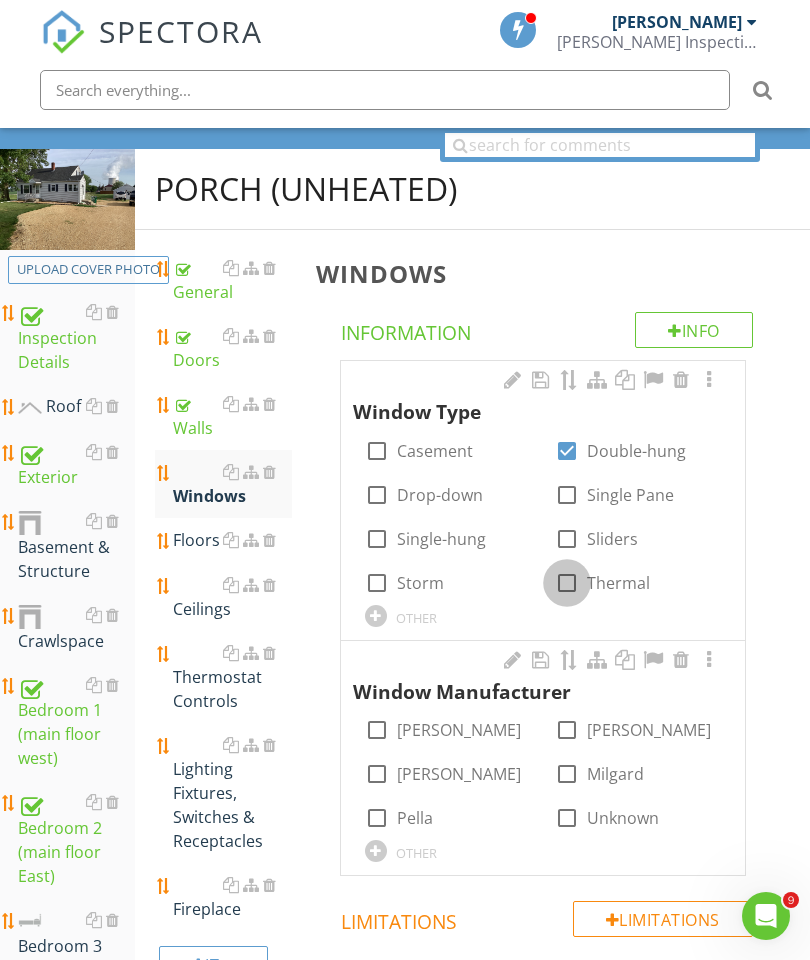 click at bounding box center (567, 583) 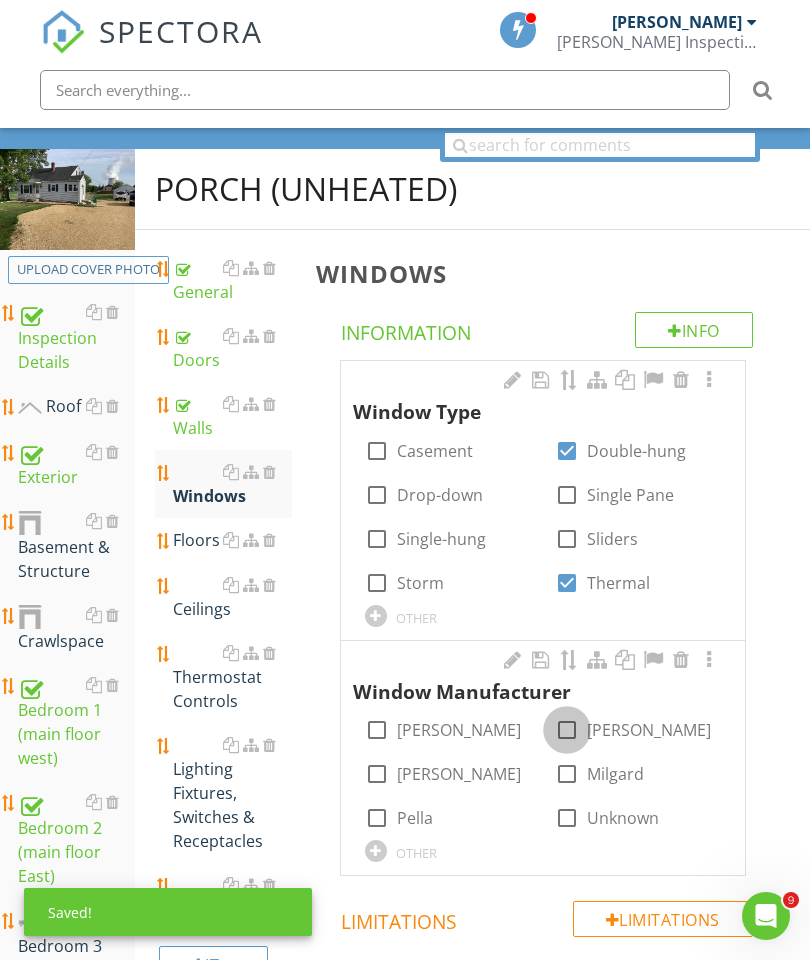 click at bounding box center [567, 730] 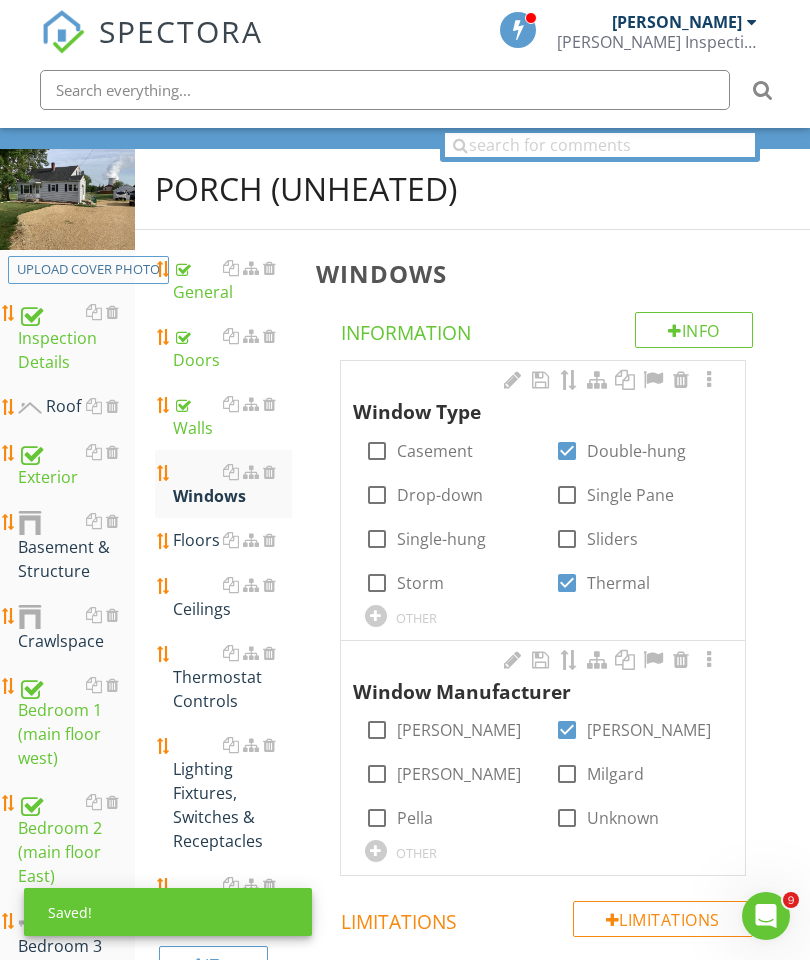 click at bounding box center (709, 380) 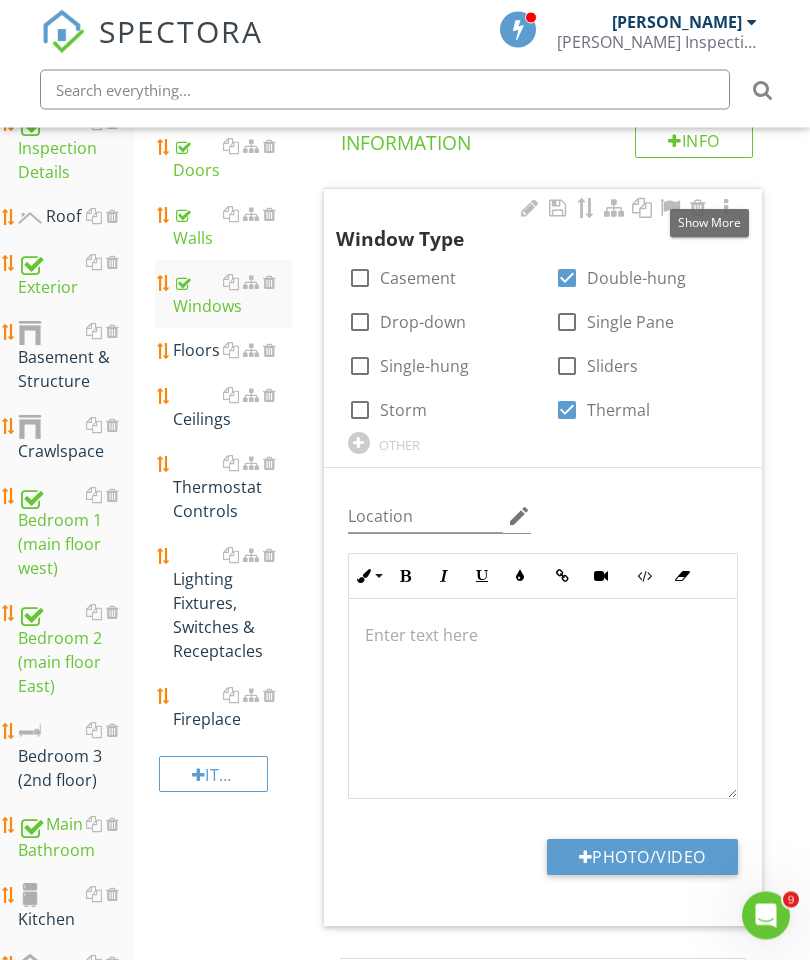 scroll, scrollTop: 381, scrollLeft: 0, axis: vertical 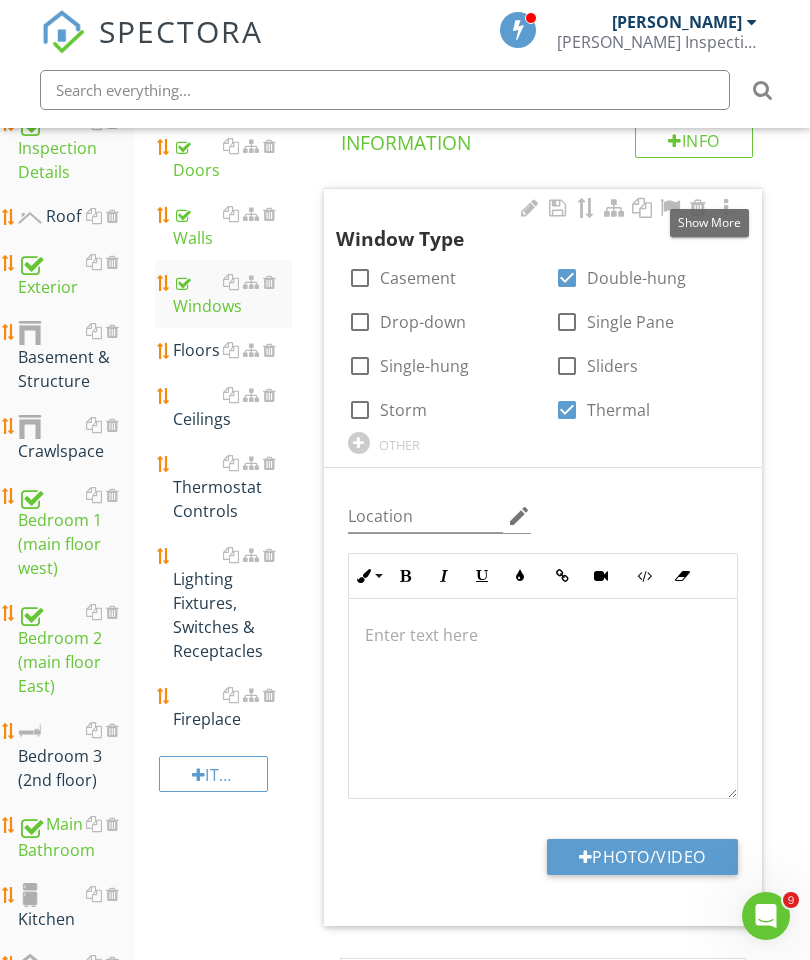 click on "Photo/Video" at bounding box center [642, 857] 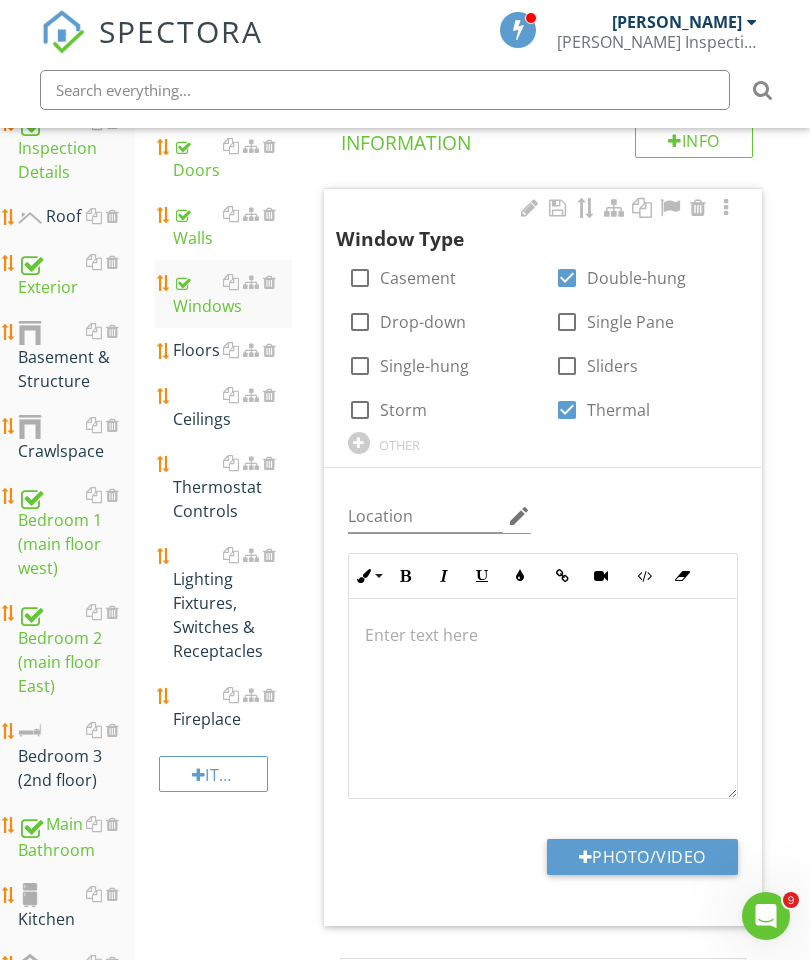 type on "C:\fakepath\image.jpg" 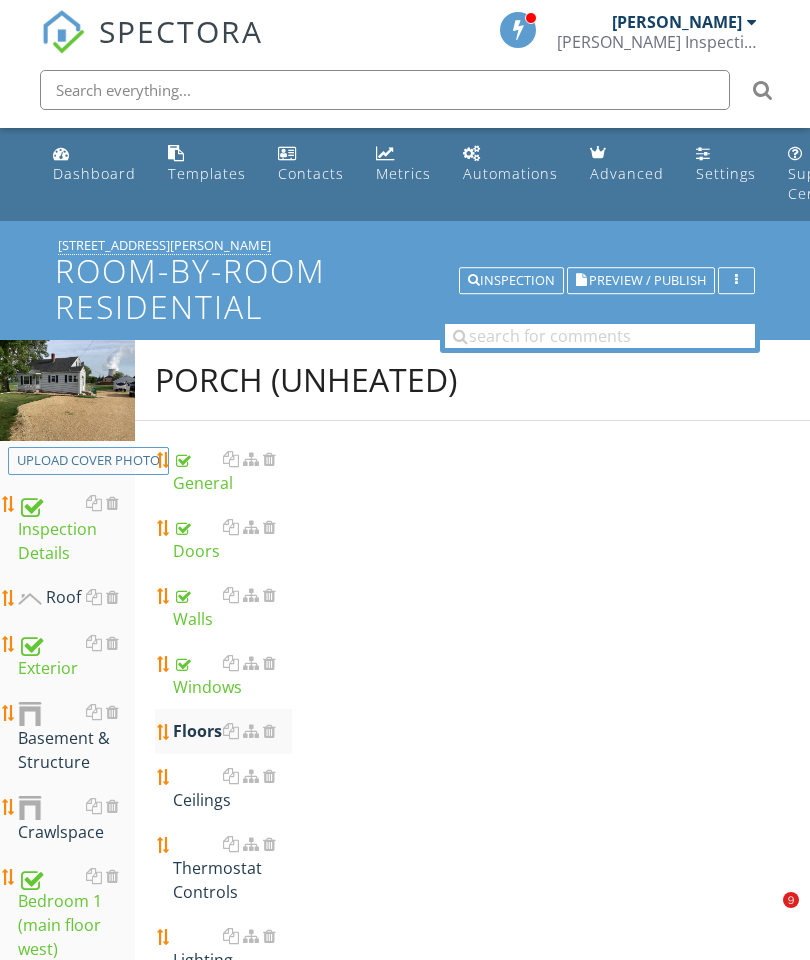 scroll, scrollTop: 381, scrollLeft: 0, axis: vertical 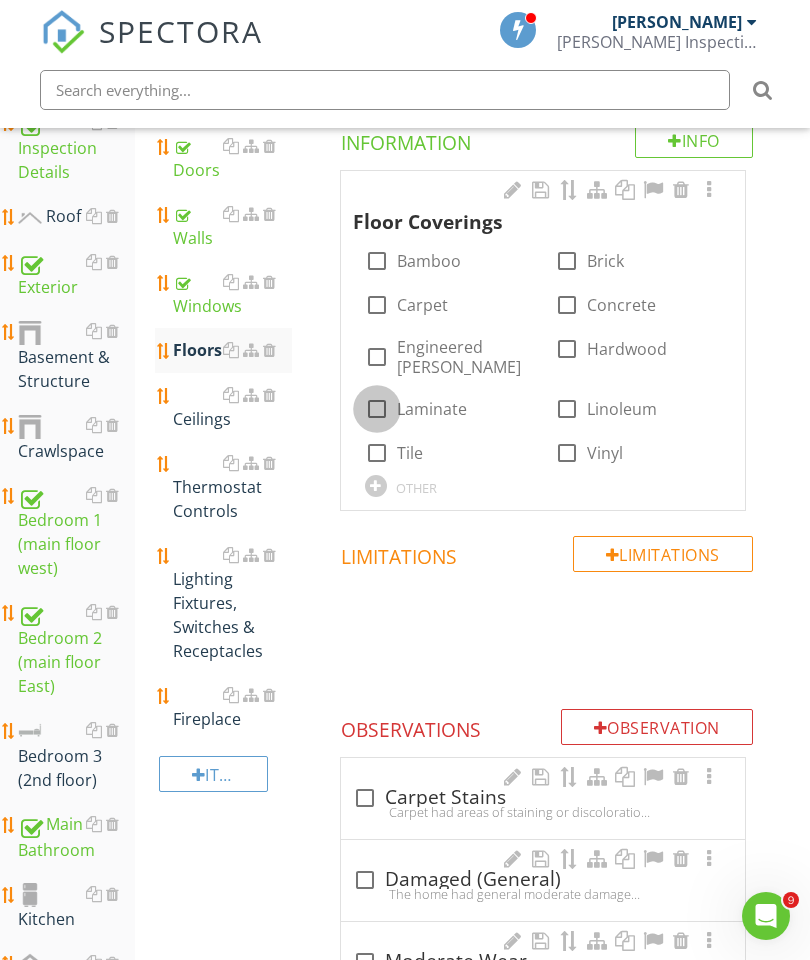 click at bounding box center (377, 409) 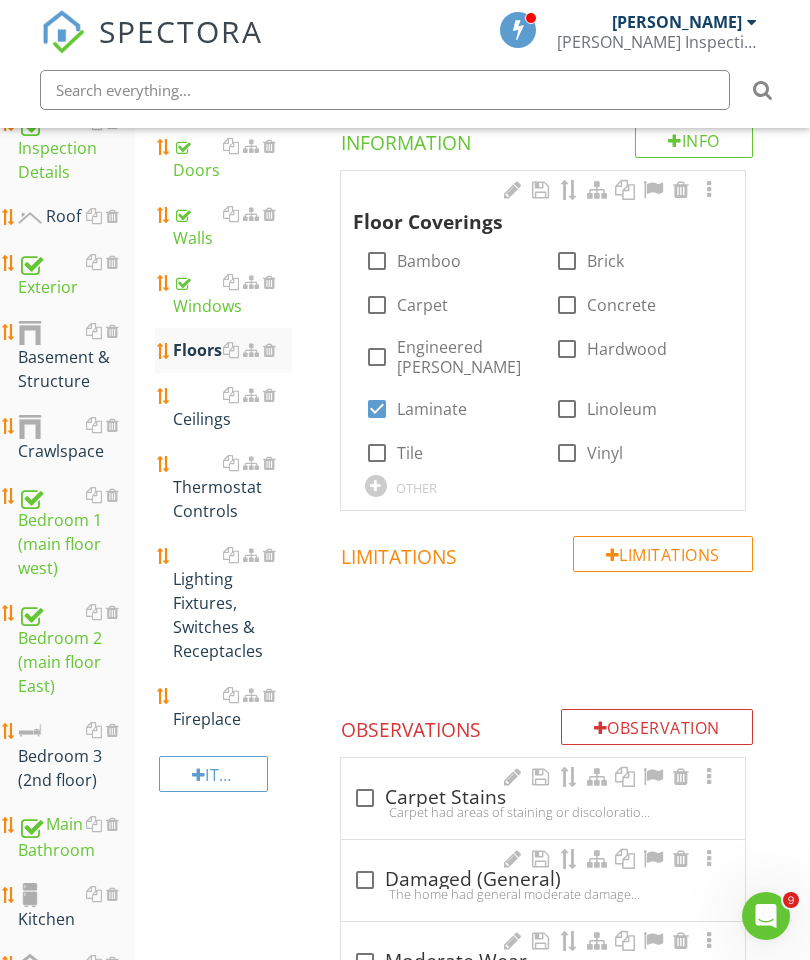 click at bounding box center [709, 190] 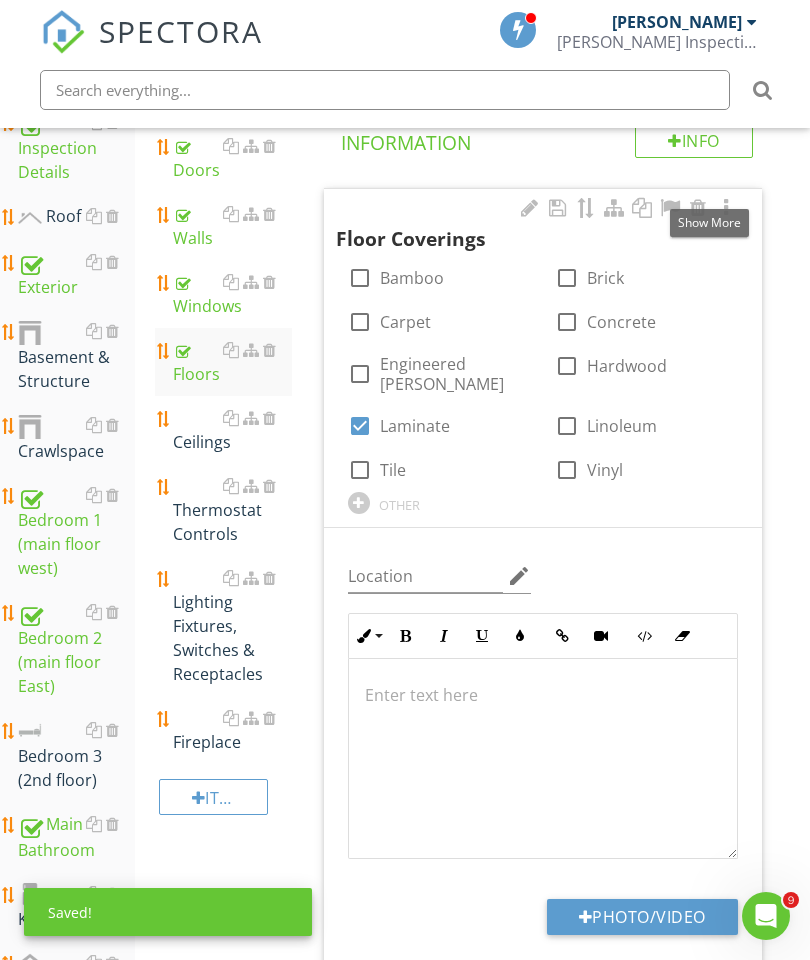 click on "Photo/Video" at bounding box center [642, 917] 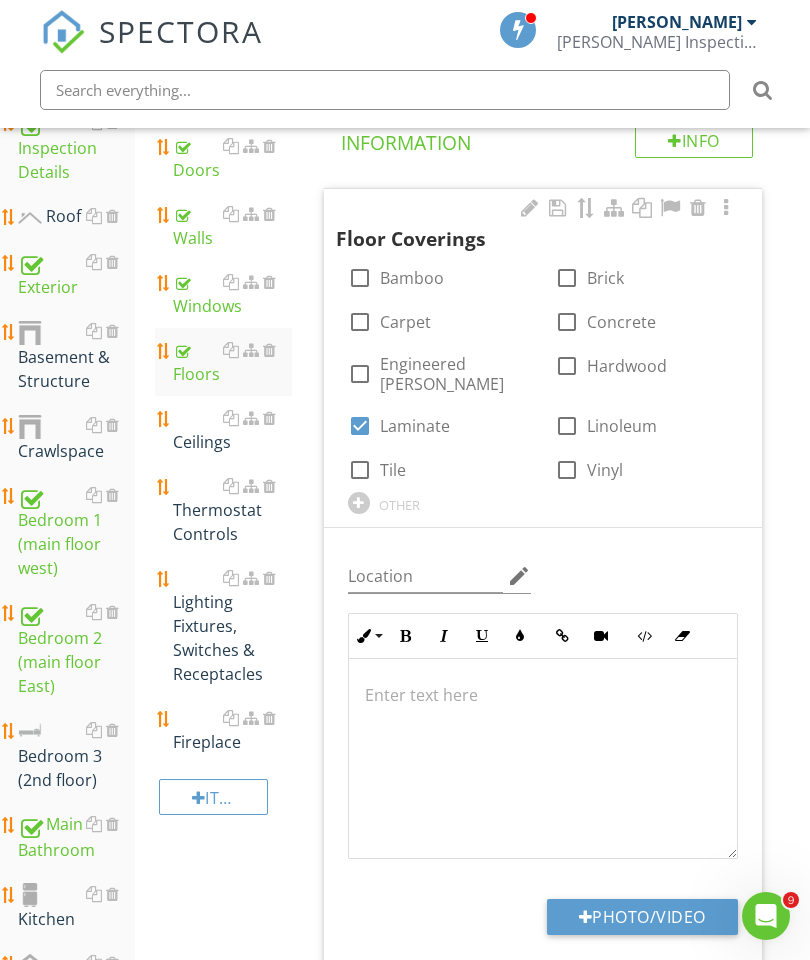 type on "C:\fakepath\image.jpg" 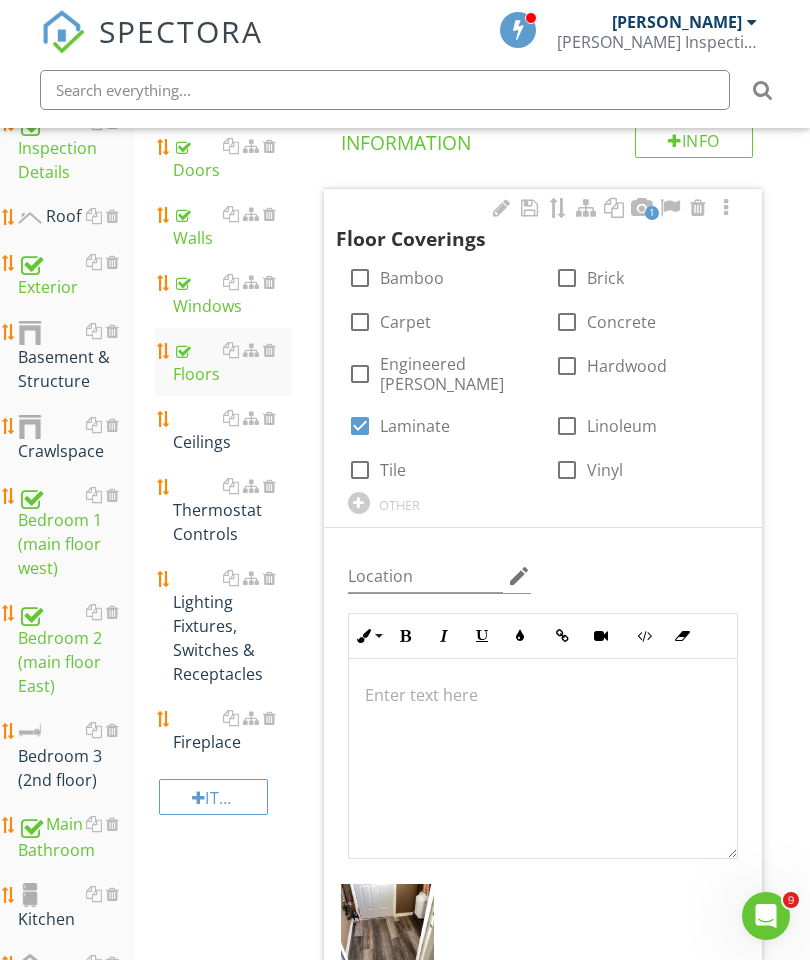 click on "Ceilings" at bounding box center [232, 430] 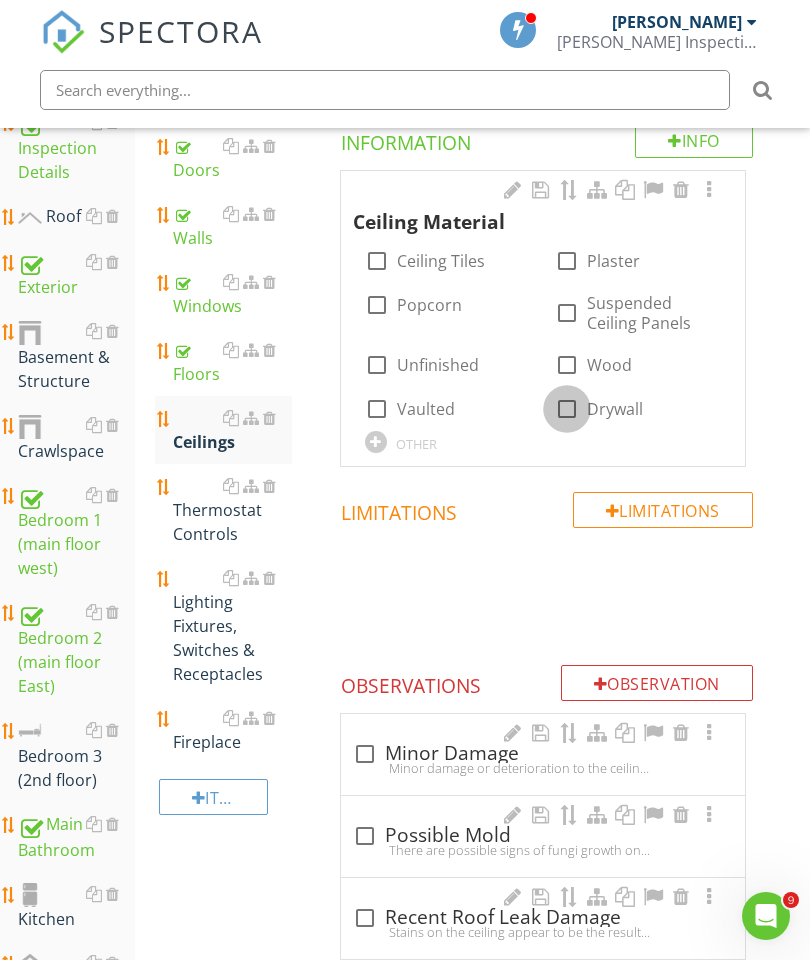 click at bounding box center (567, 409) 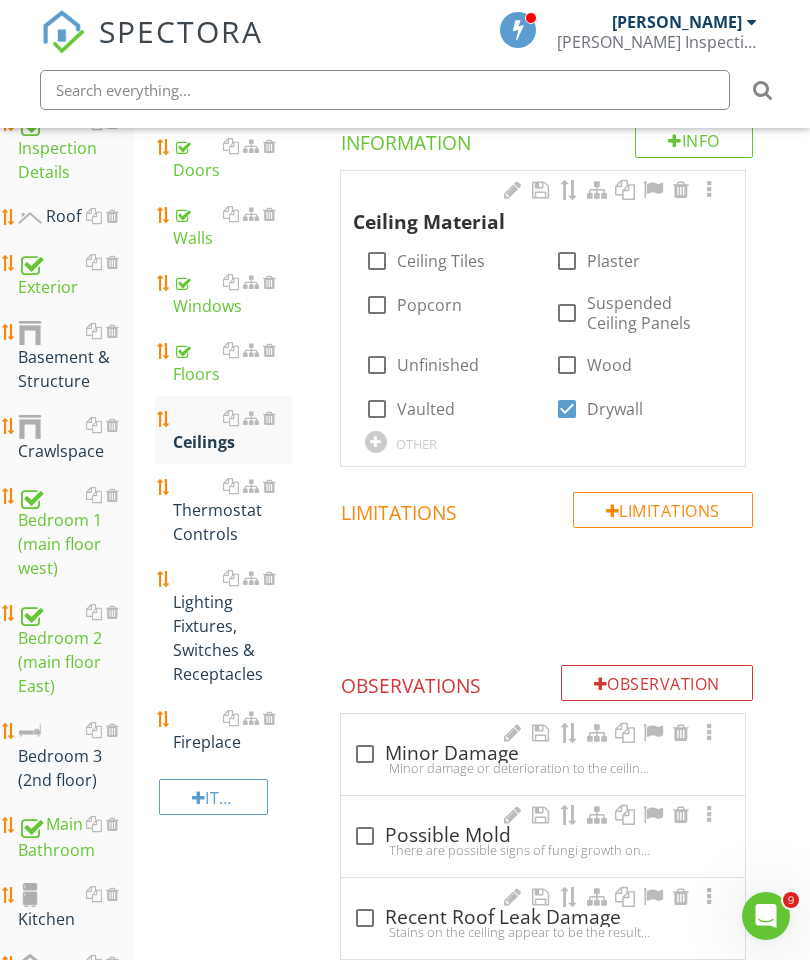 click at bounding box center (681, 190) 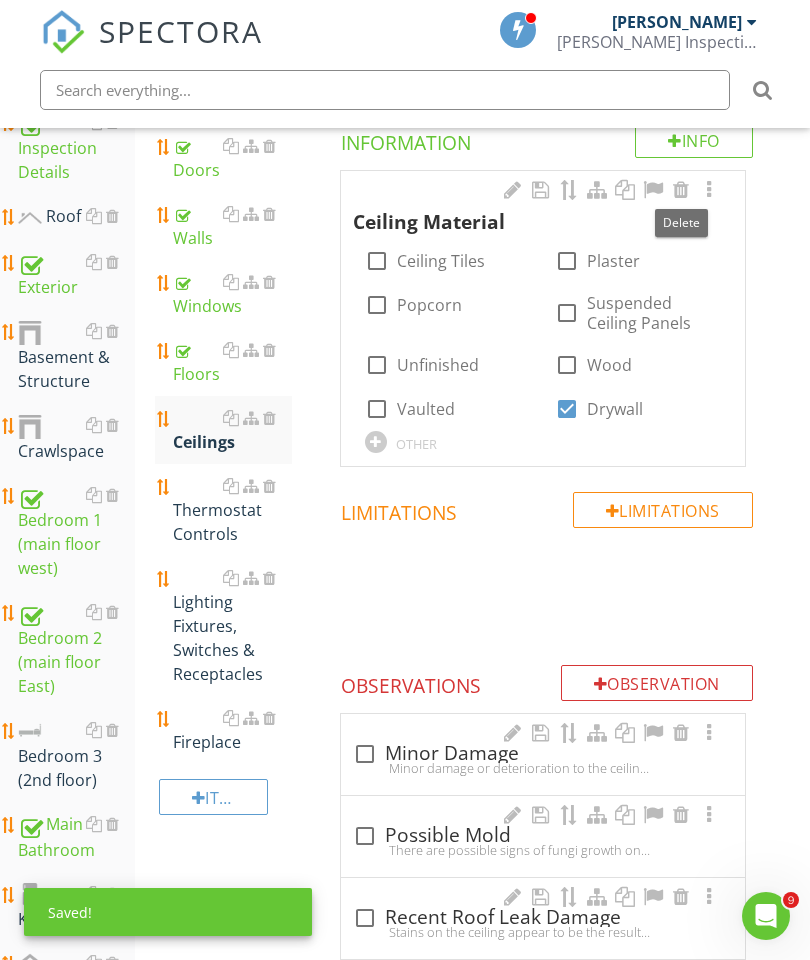 click on "Info
Information
Ceiling Material
check_box_outline_blank Ceiling Tiles   check_box_outline_blank Plaster   check_box_outline_blank Popcorn   check_box_outline_blank Suspended Ceiling Panels   check_box_outline_blank Unfinished   check_box_outline_blank Wood   check_box_outline_blank Vaulted   check_box Drywall         OTHER
Limitations
Limitations
Observation
Observations
check_box_outline_blank
Minor Damage
Minor damage or deterioration to the ceiling was visible at thetime of the inspection.
check_box_outline_blank
Possible Mold
check_box_outline_blank" at bounding box center [547, 664] 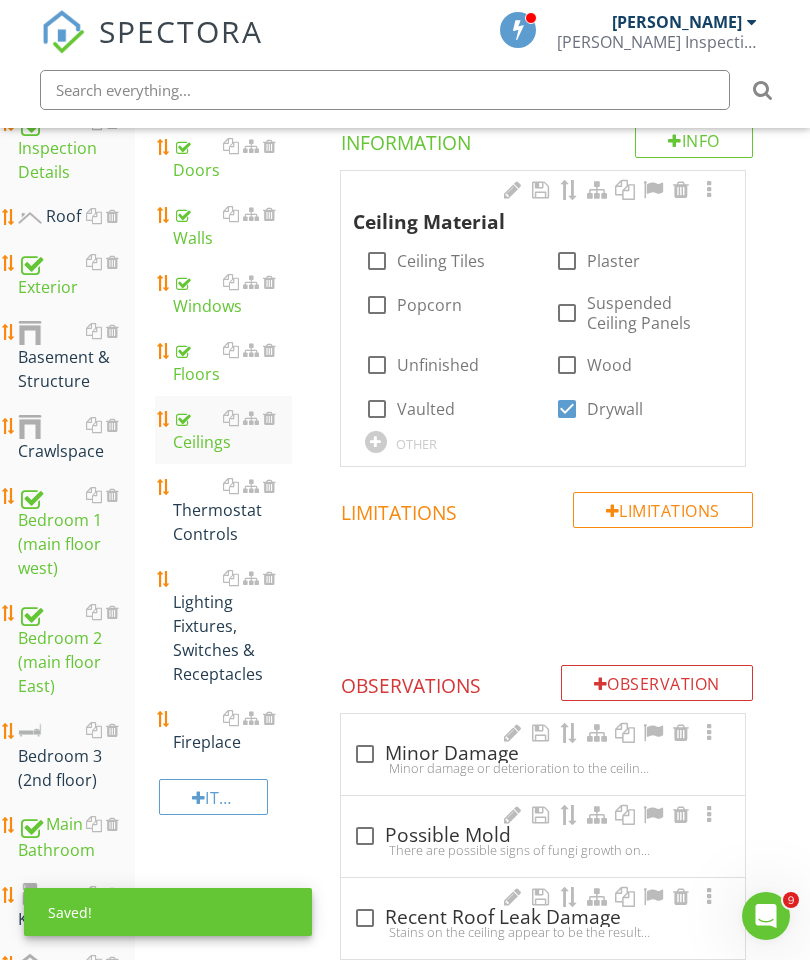 click at bounding box center [709, 190] 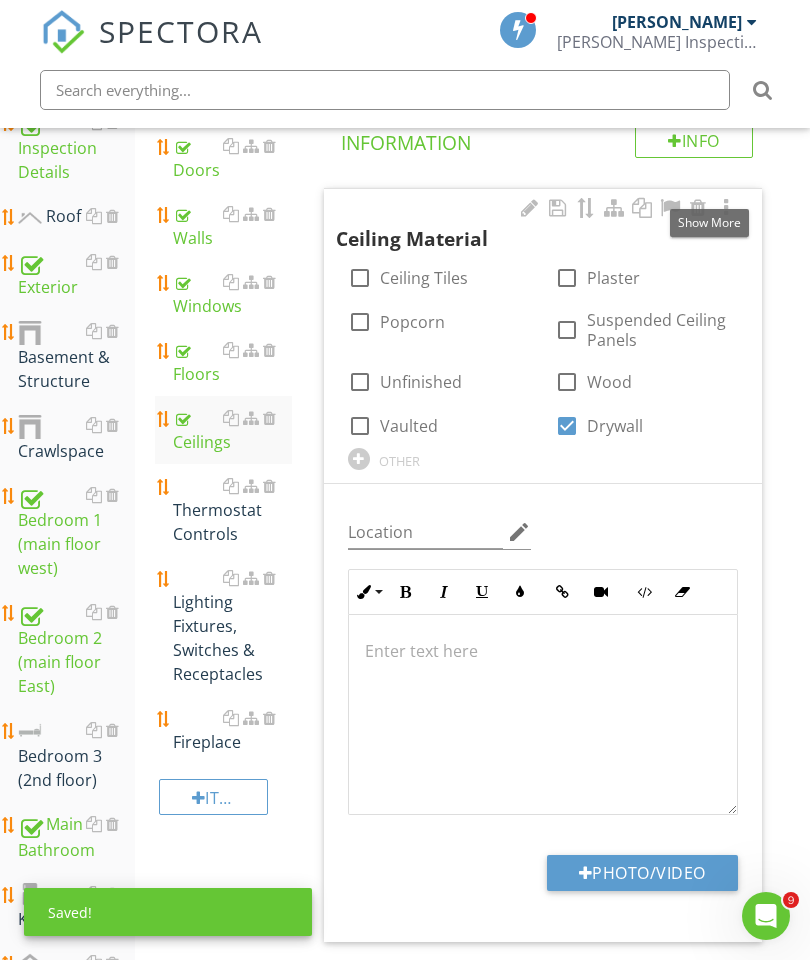 click on "Photo/Video" at bounding box center (642, 873) 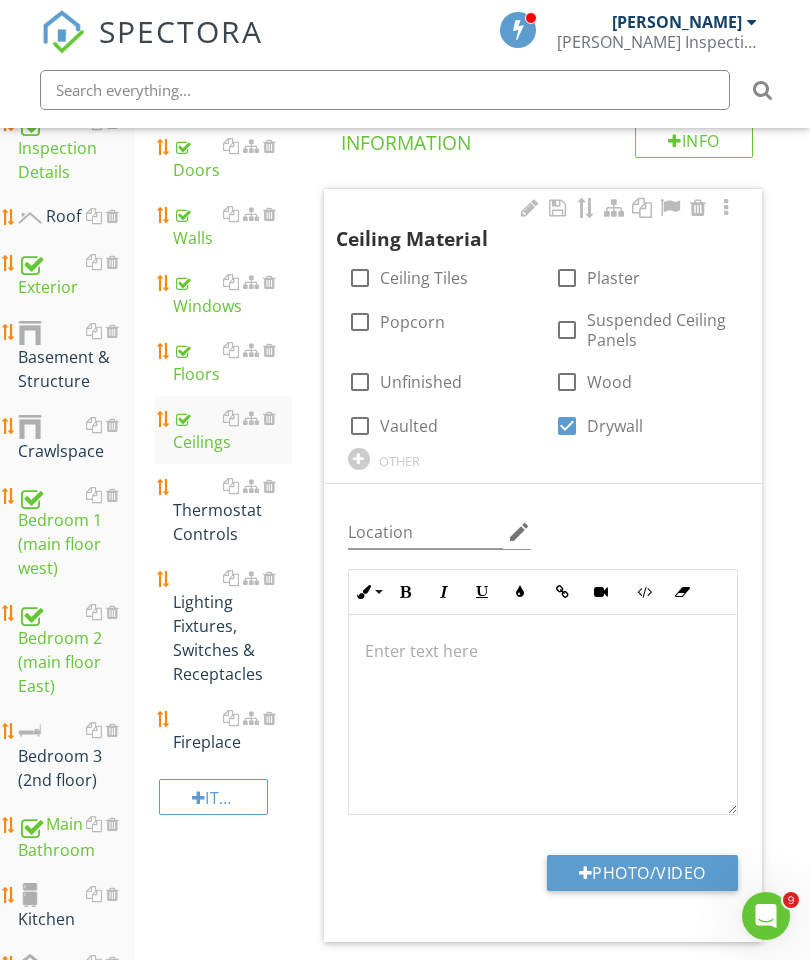 type on "C:\fakepath\image.jpg" 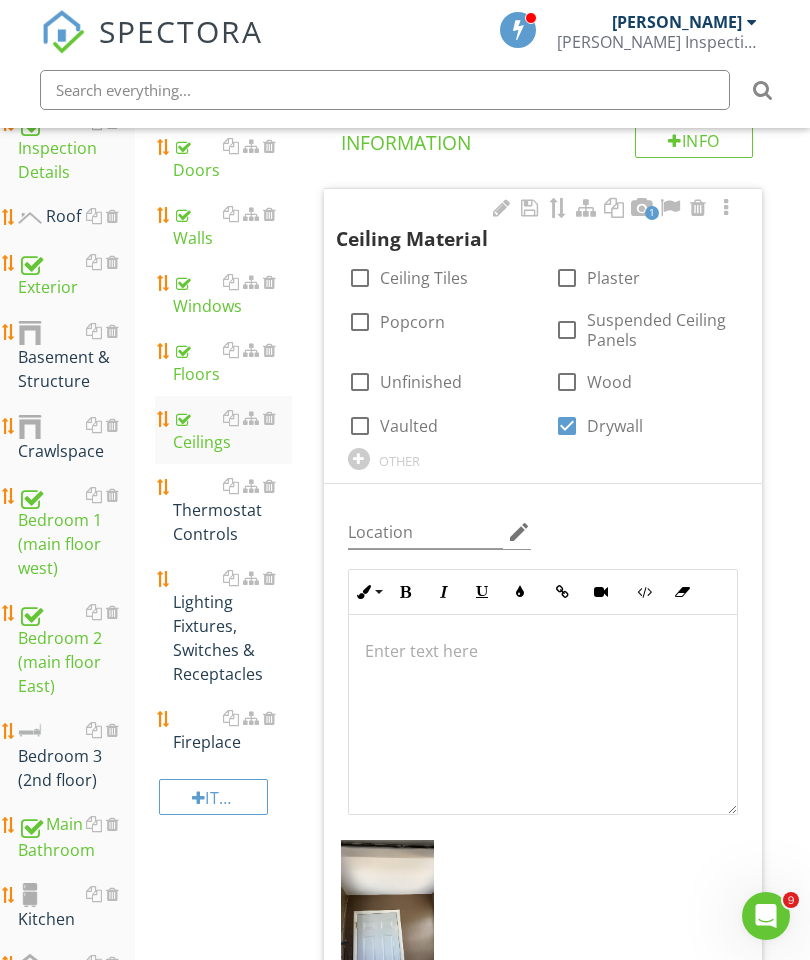click at bounding box center (269, 486) 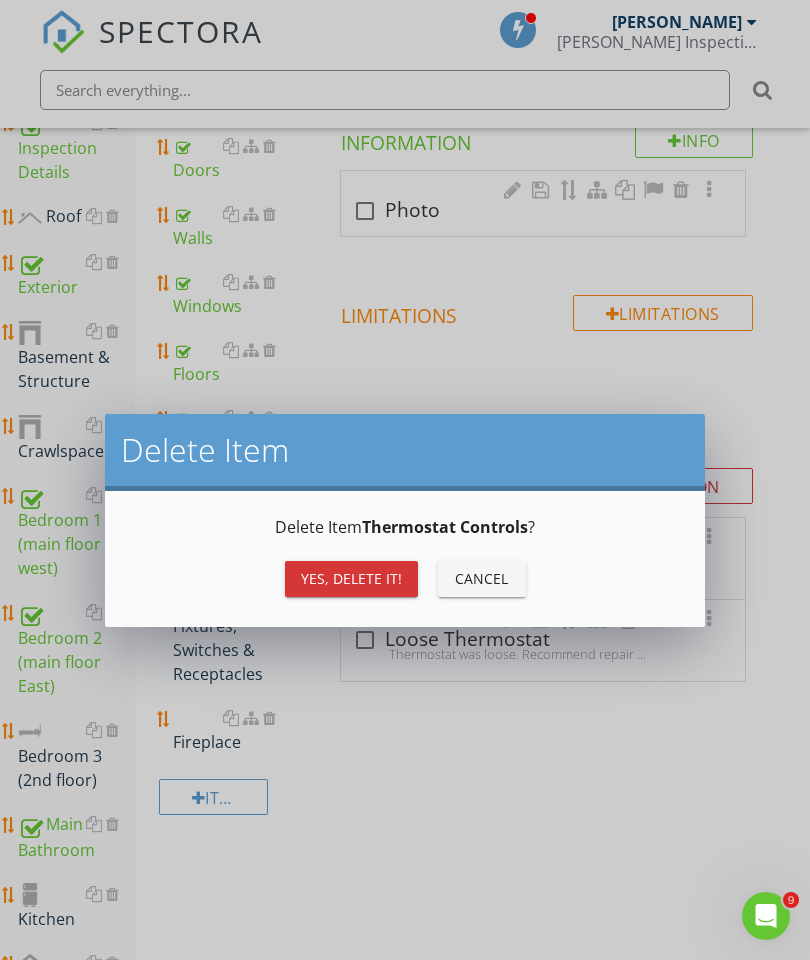 click on "Yes, Delete it!" at bounding box center [351, 578] 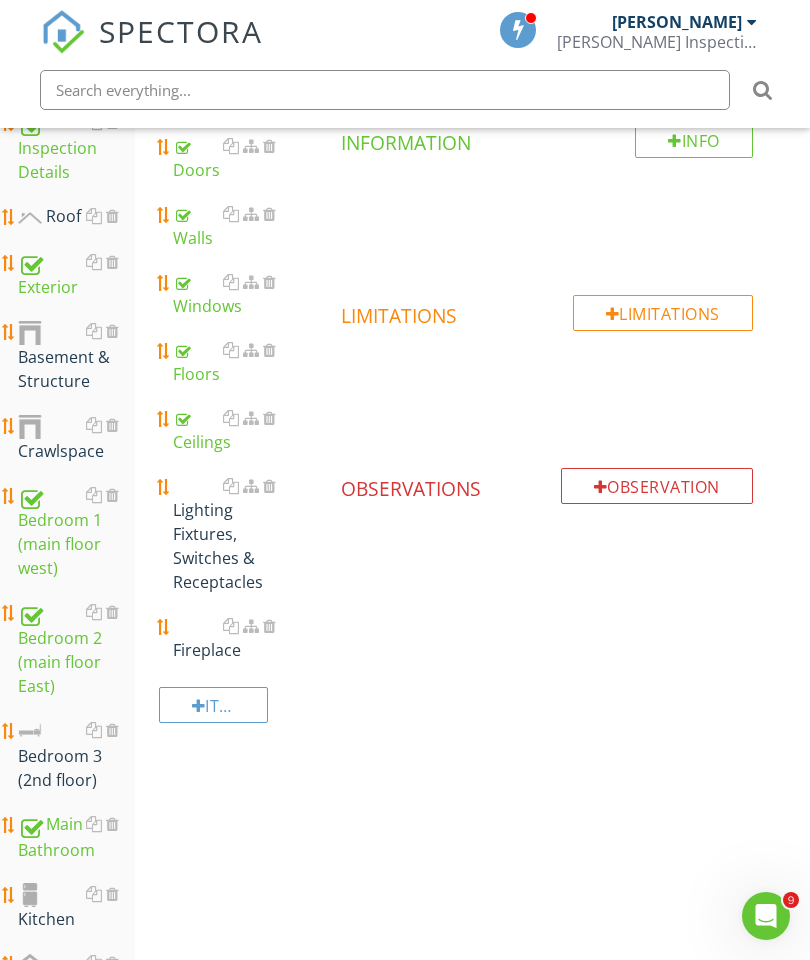 click on "Lighting Fixtures, Switches & Receptacles" at bounding box center (232, 534) 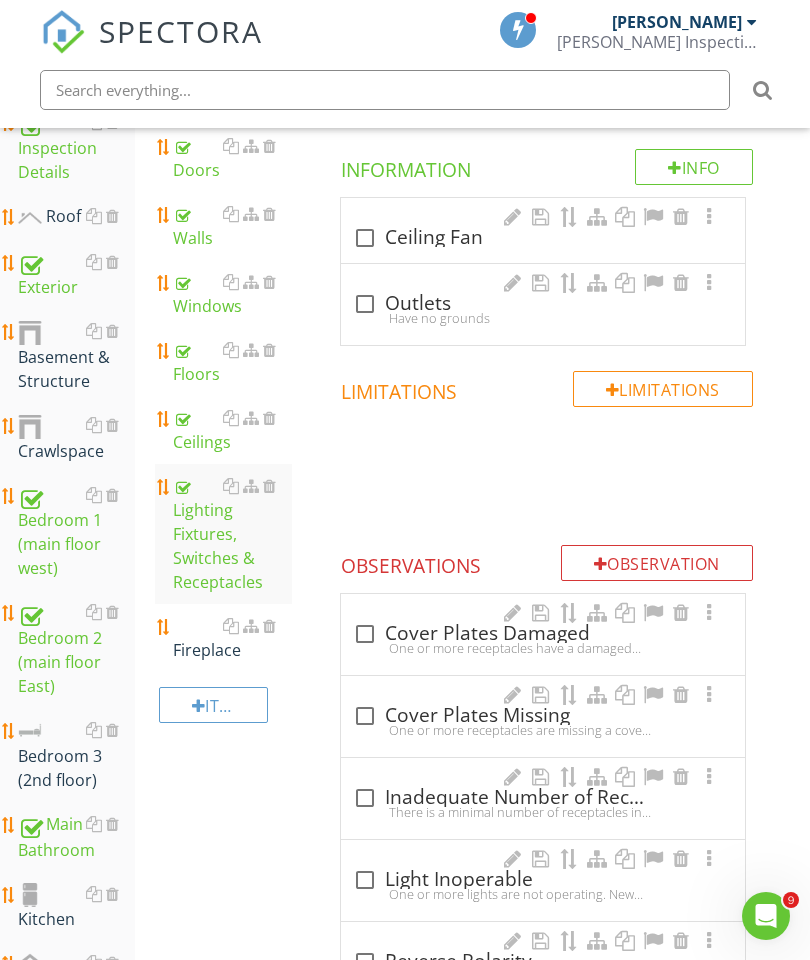 click at bounding box center (269, 626) 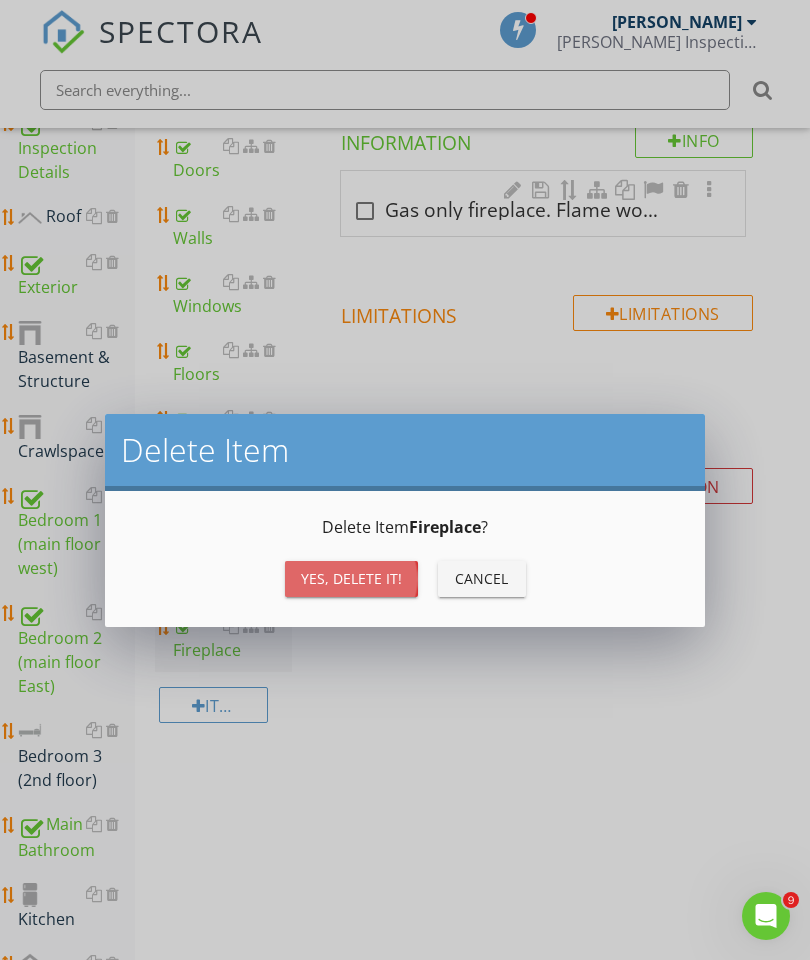 click on "Yes, Delete it!" at bounding box center (351, 578) 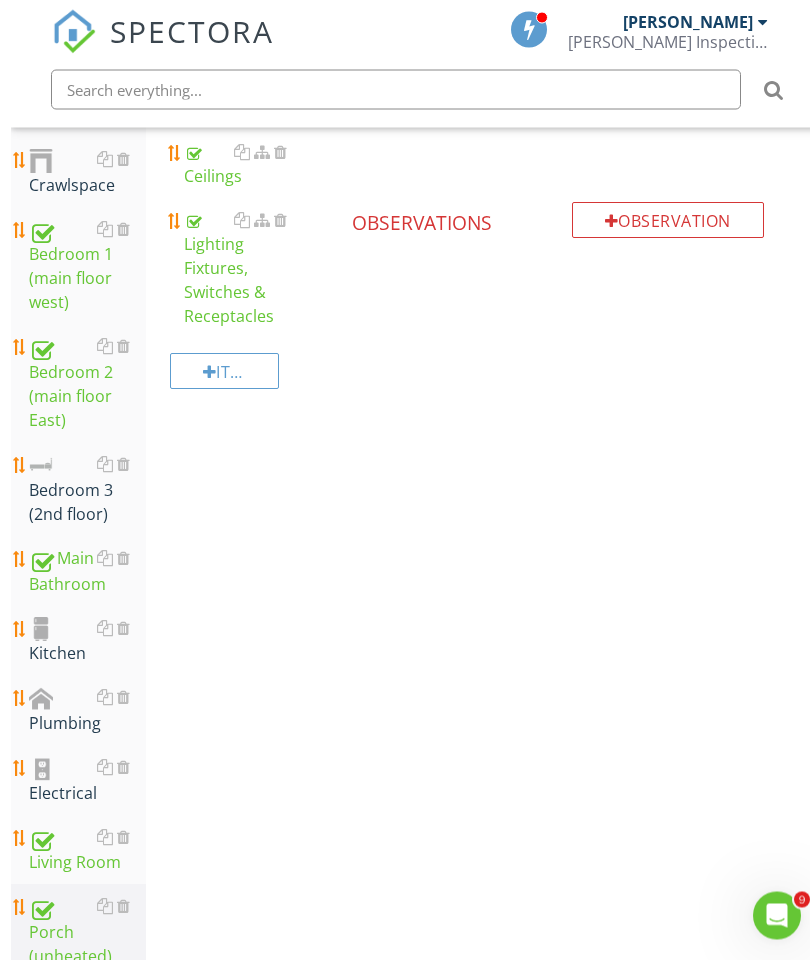 scroll, scrollTop: 653, scrollLeft: 0, axis: vertical 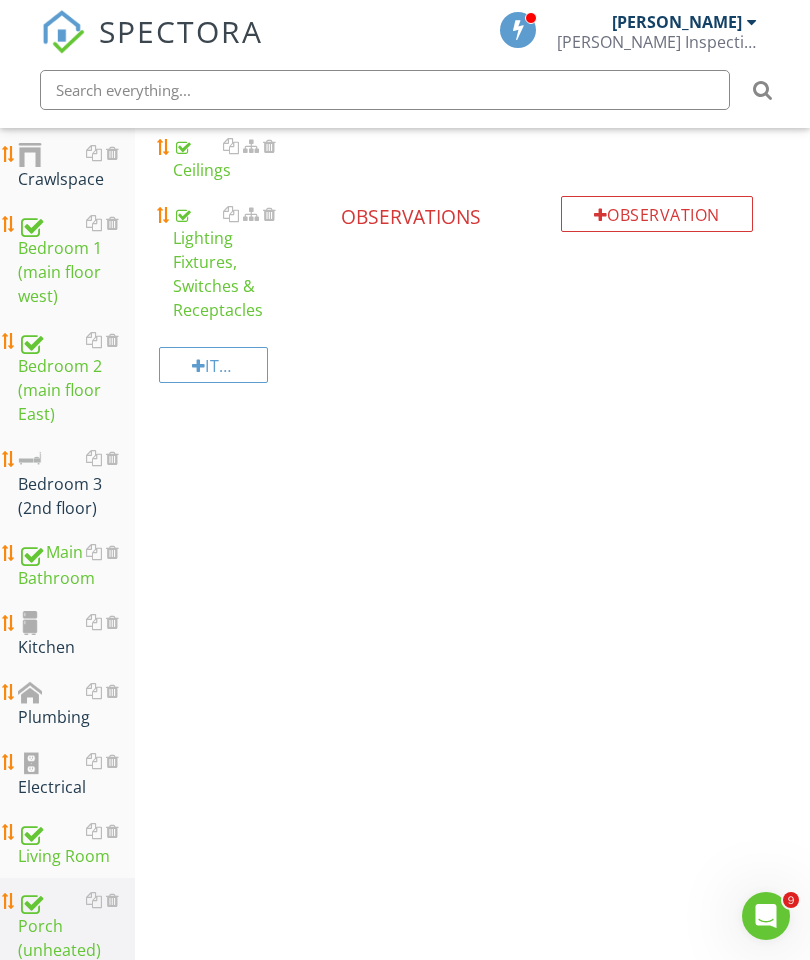 click on "Kitchen" at bounding box center [76, 635] 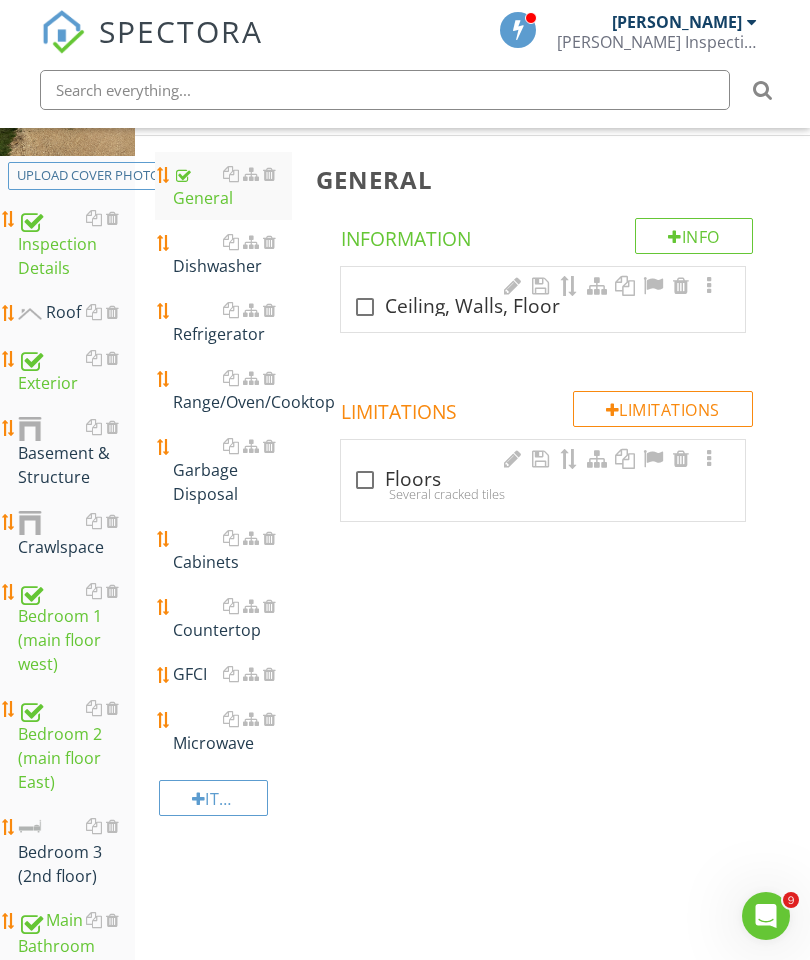 scroll, scrollTop: 280, scrollLeft: 0, axis: vertical 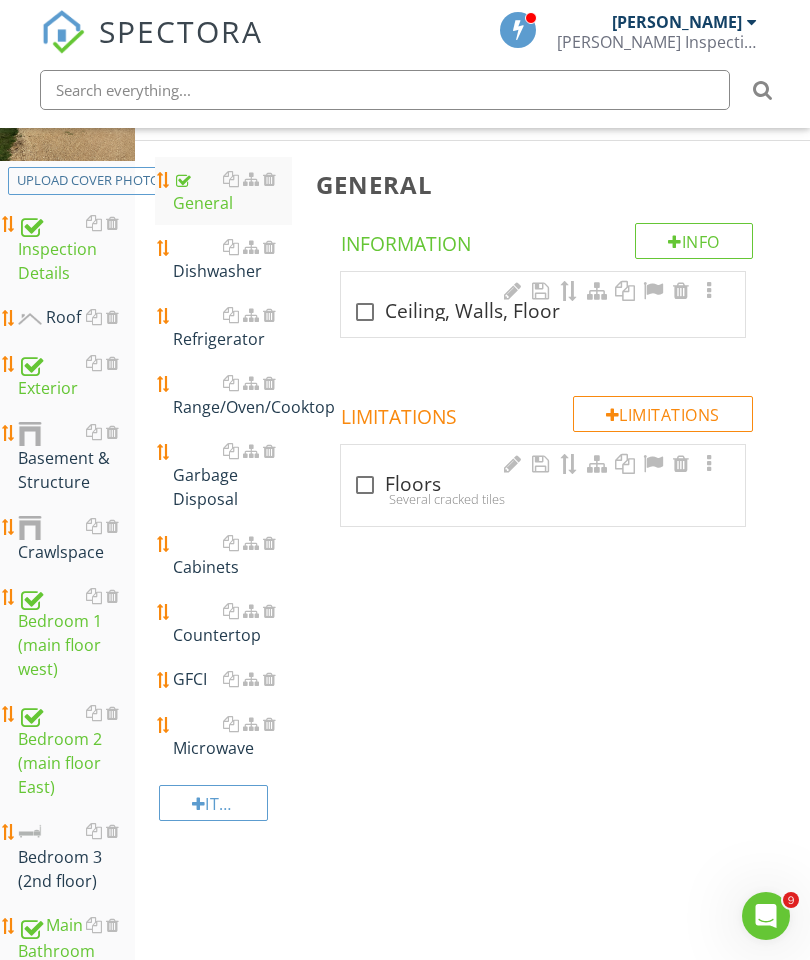 click at bounding box center (365, 312) 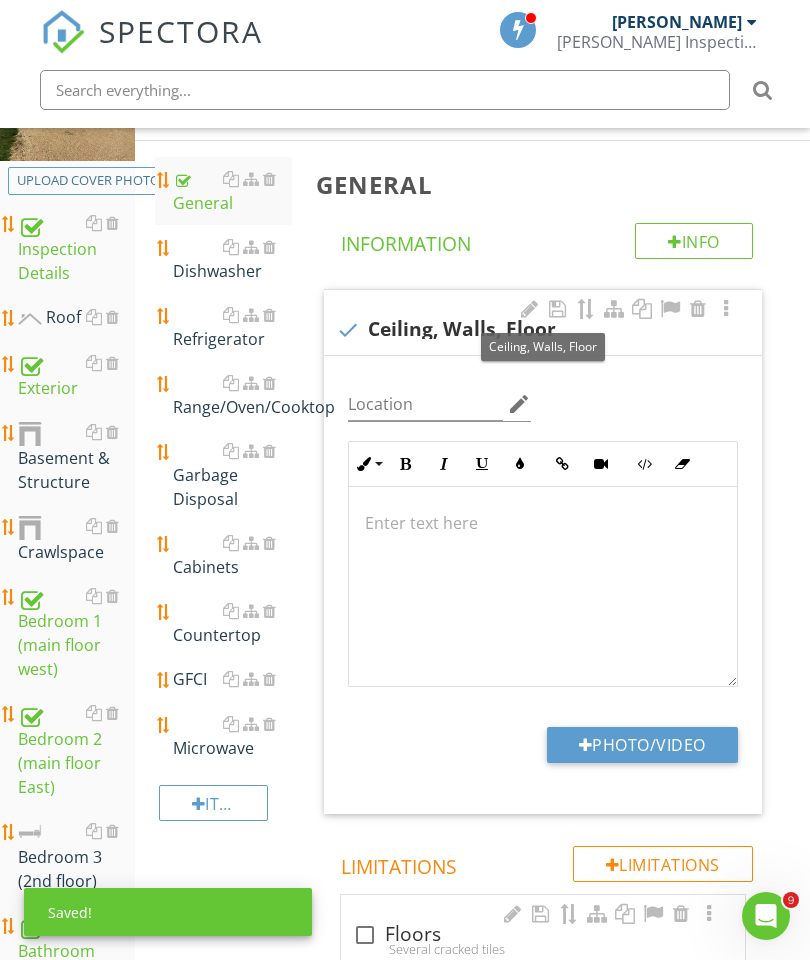 click at bounding box center [543, 523] 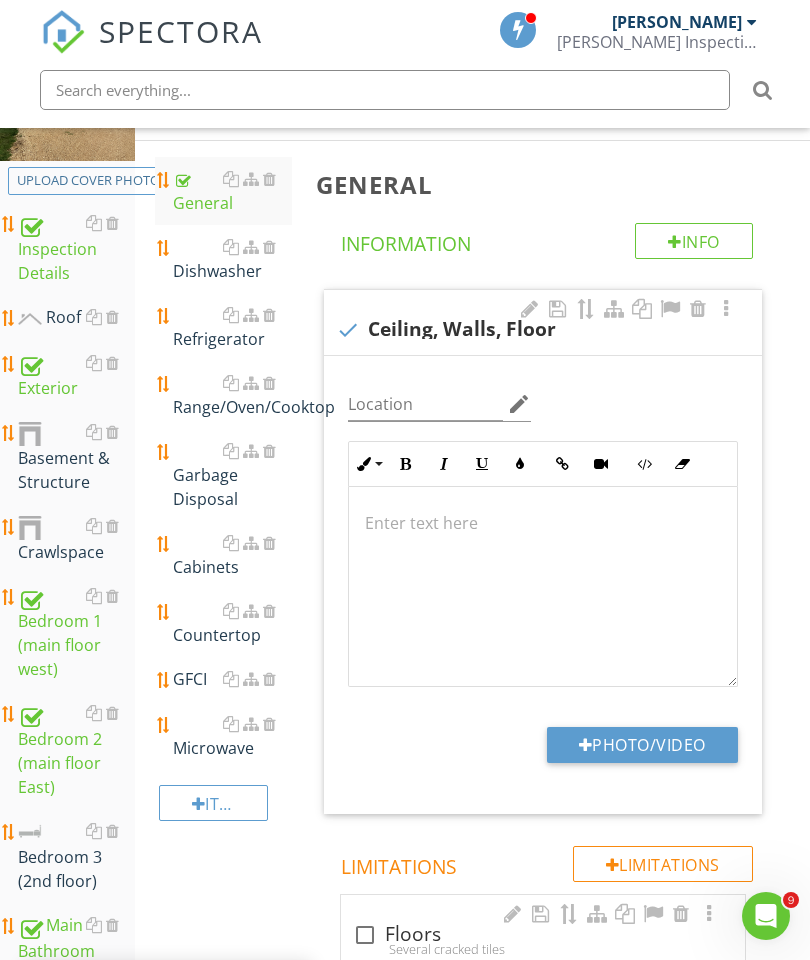 type 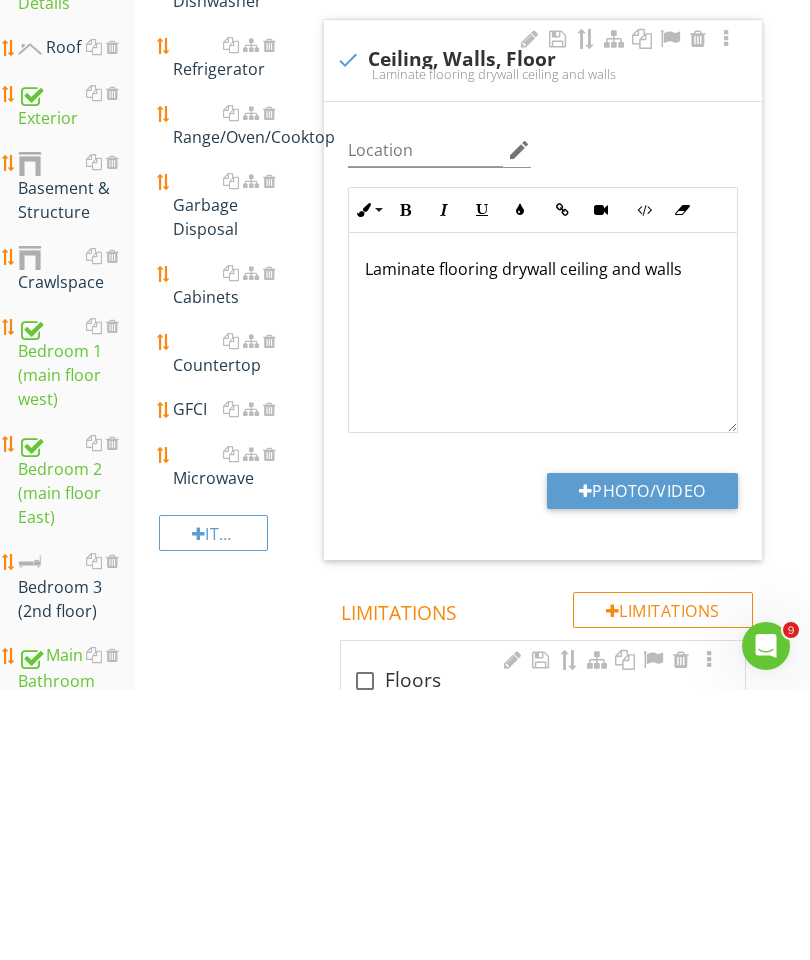 click on "Photo/Video" at bounding box center (642, 761) 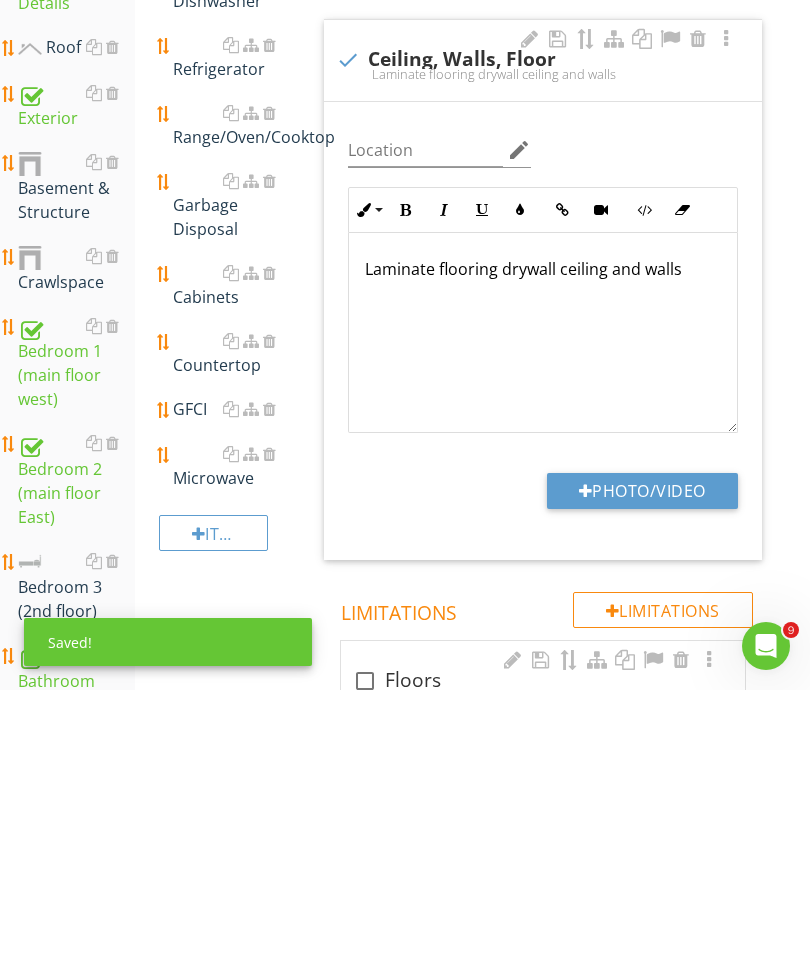 scroll, scrollTop: 550, scrollLeft: 0, axis: vertical 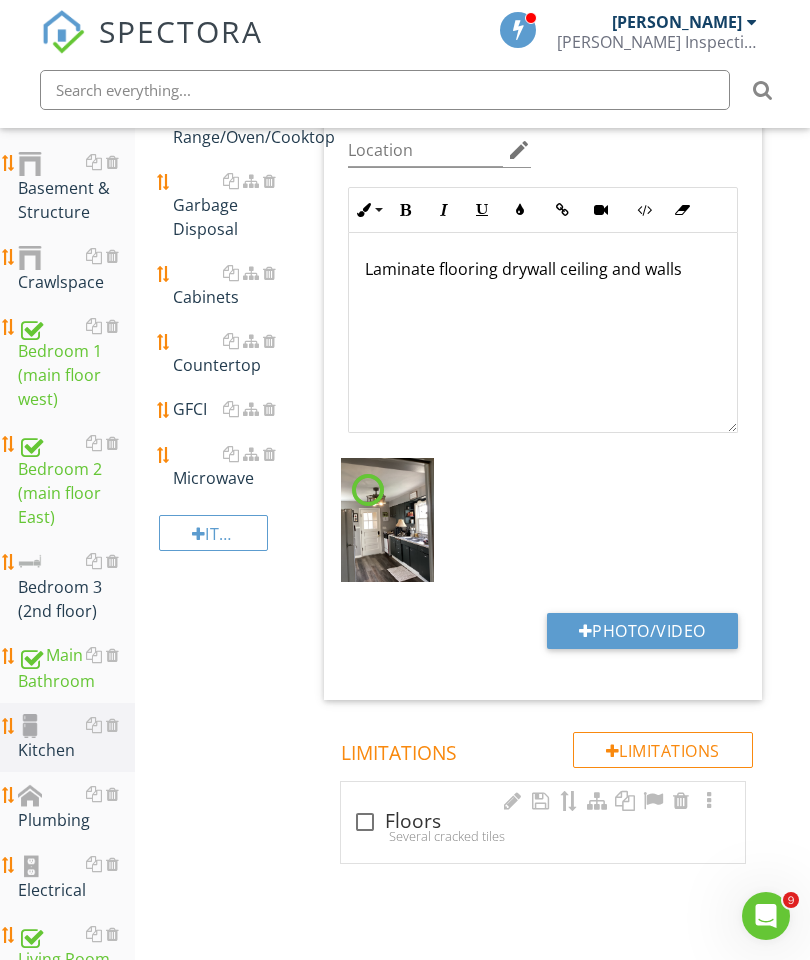 click on "Photo/Video" at bounding box center (642, 631) 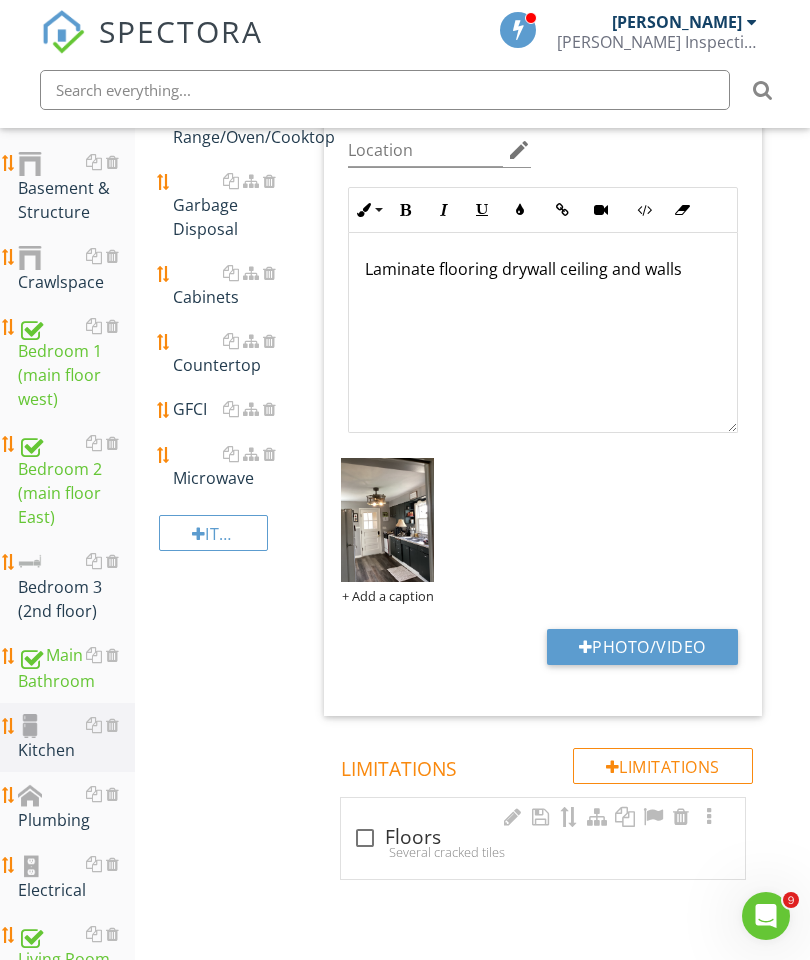 type on "C:\fakepath\image.jpg" 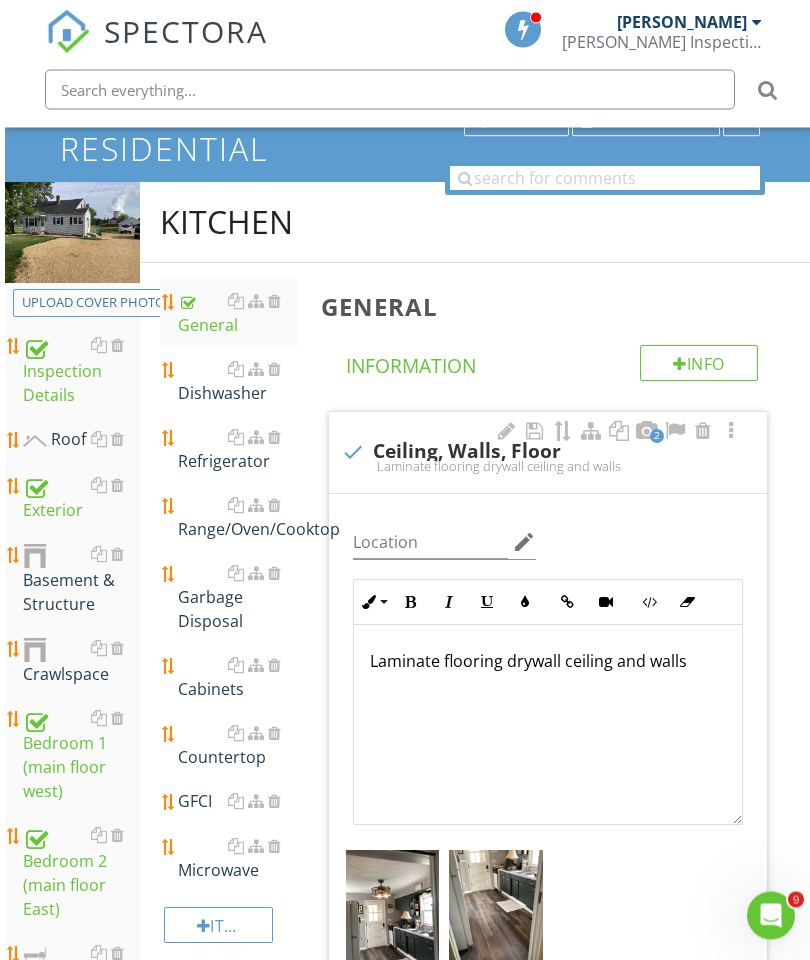 scroll, scrollTop: 160, scrollLeft: 0, axis: vertical 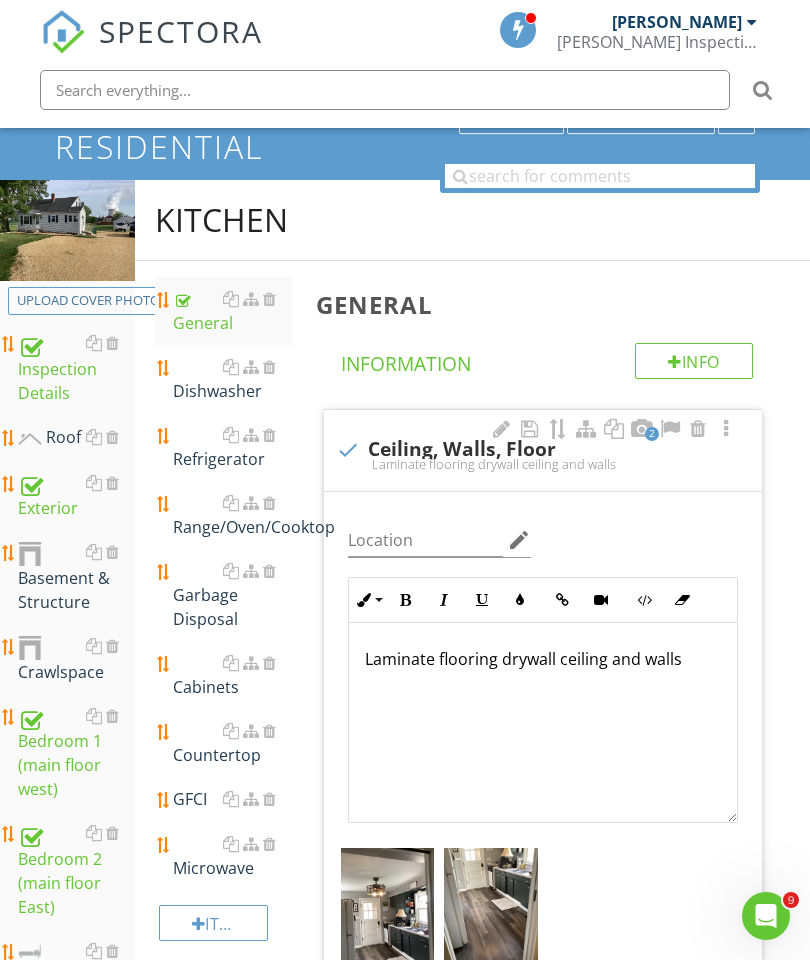 click on "Dishwasher" at bounding box center (232, 379) 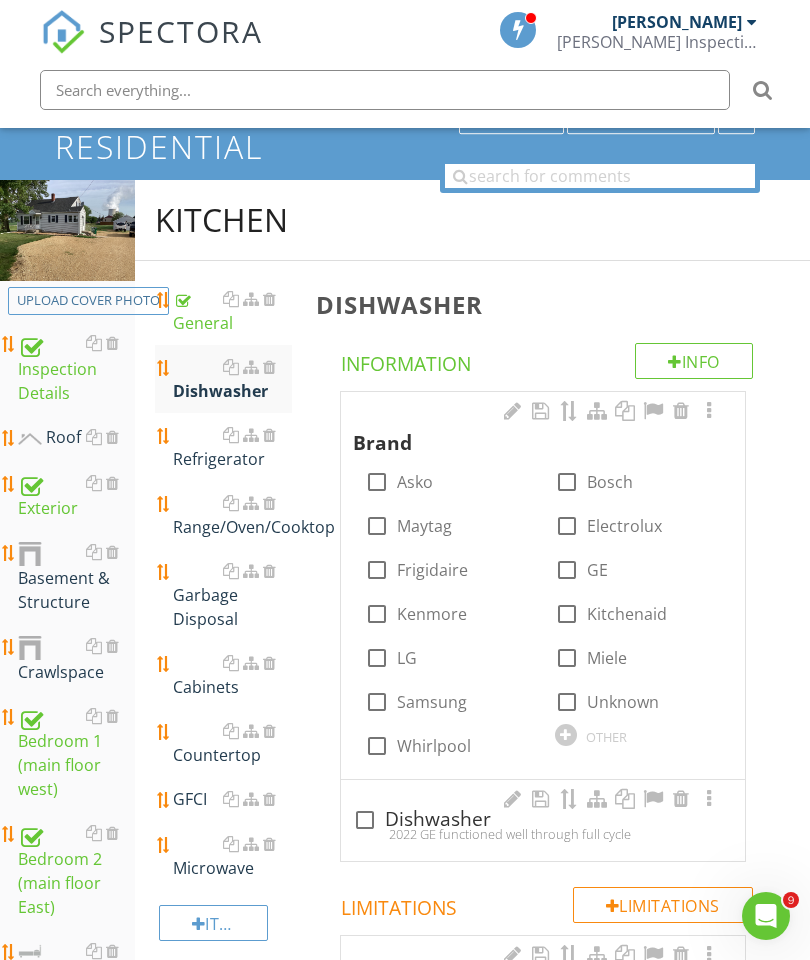 click at bounding box center (377, 614) 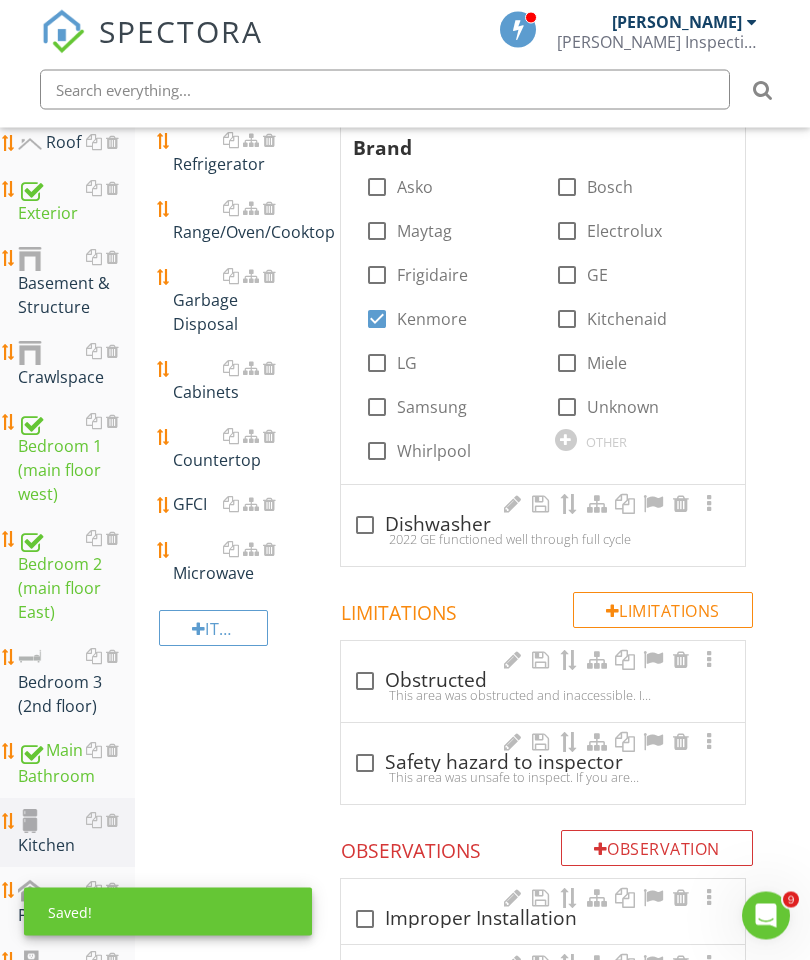 scroll, scrollTop: 455, scrollLeft: 0, axis: vertical 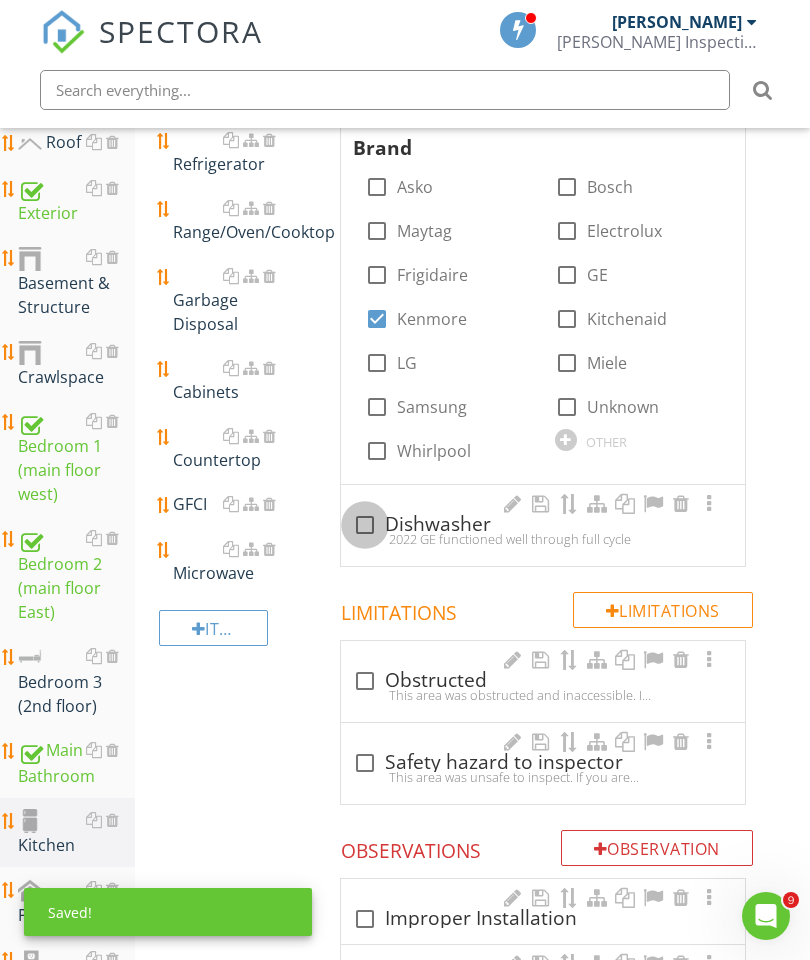 click at bounding box center [365, 525] 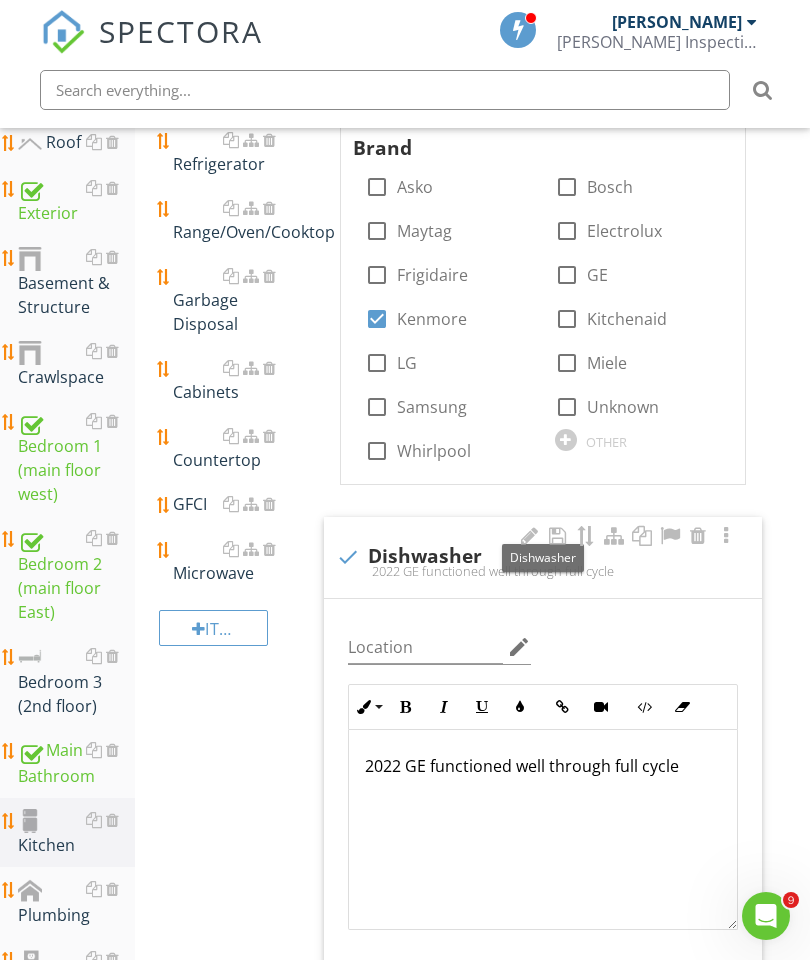 click on "2022 GE functioned well through full cycle" at bounding box center [543, 766] 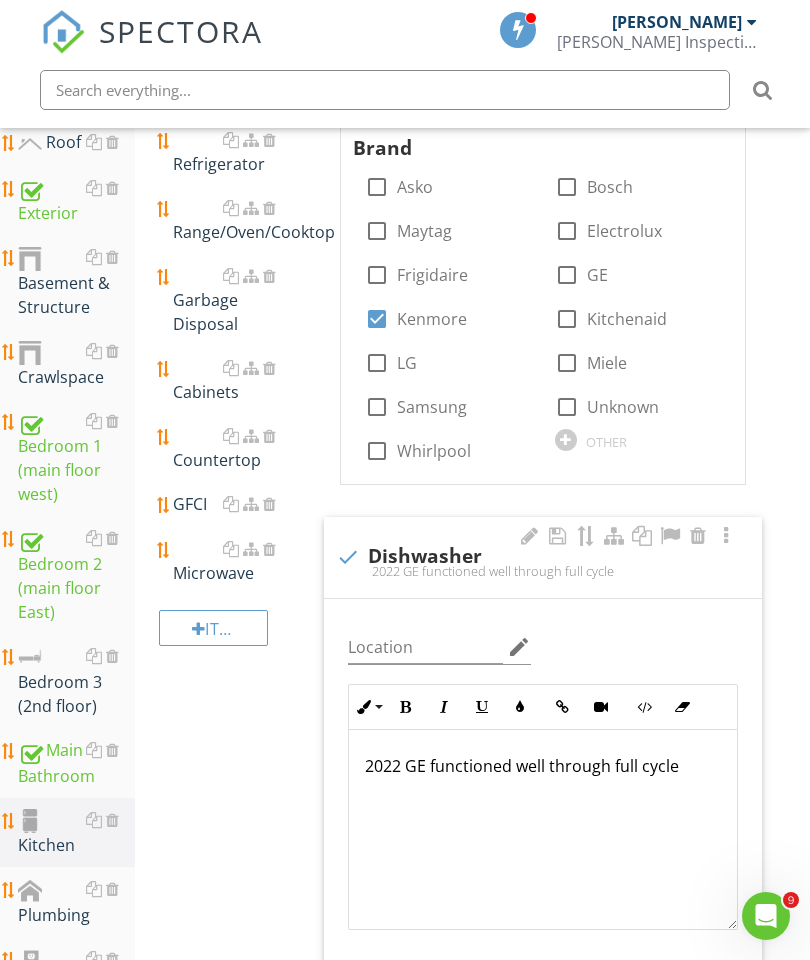scroll, scrollTop: 579, scrollLeft: 38, axis: both 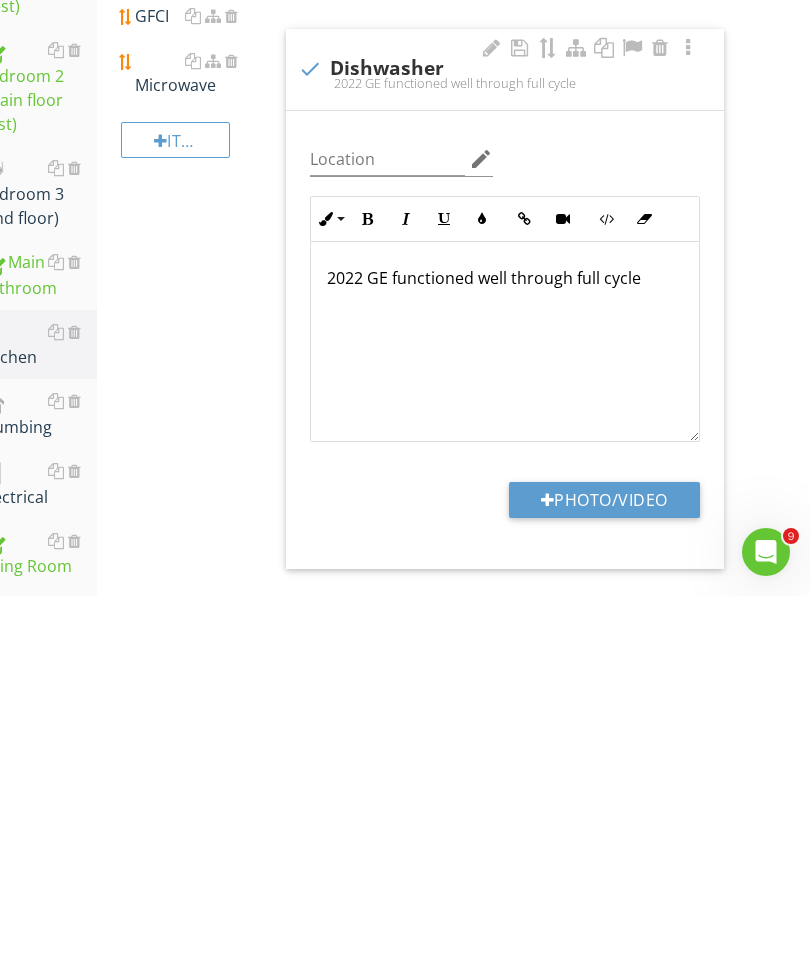 type 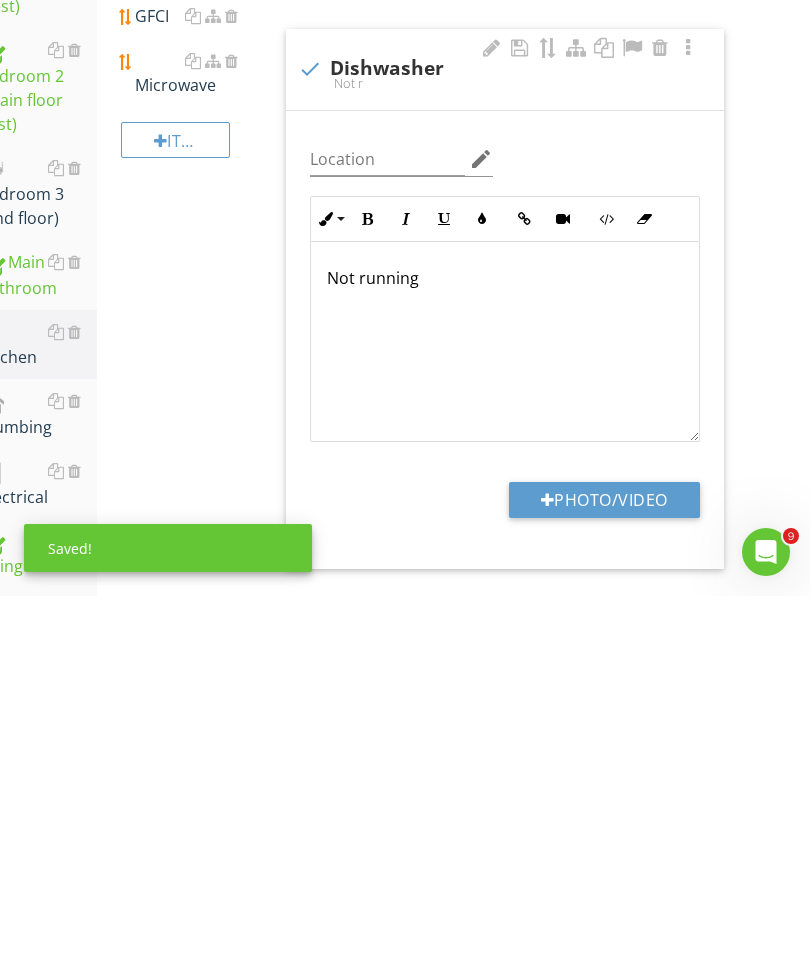 click on "Photo/Video" at bounding box center (604, 864) 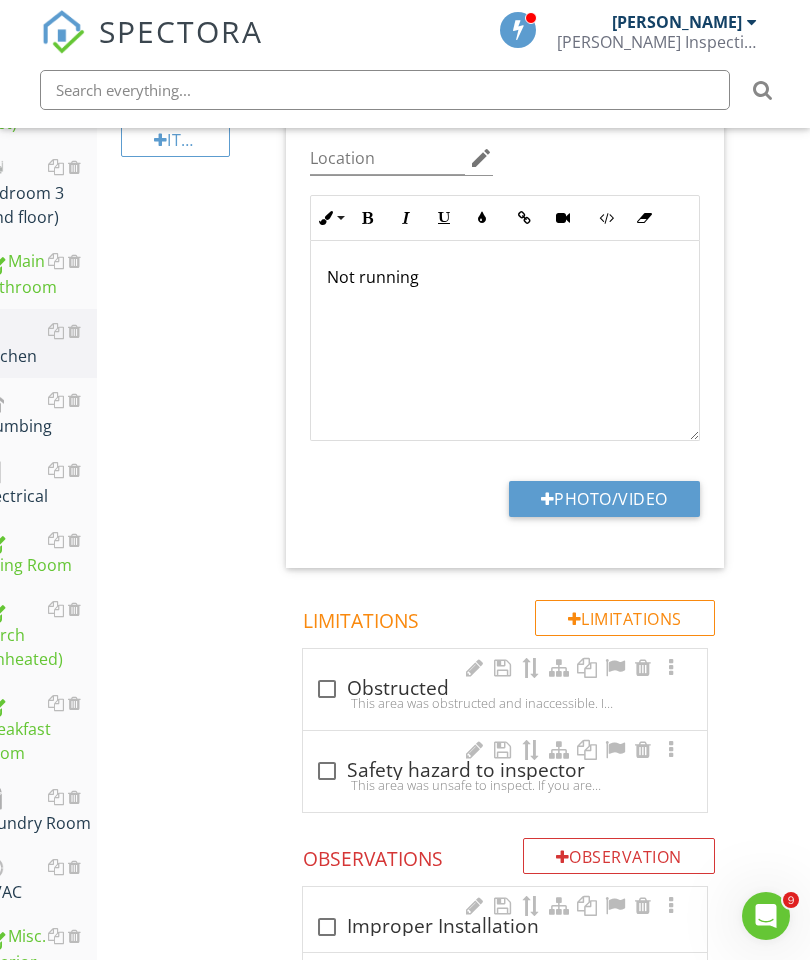 type on "C:\fakepath\image.jpg" 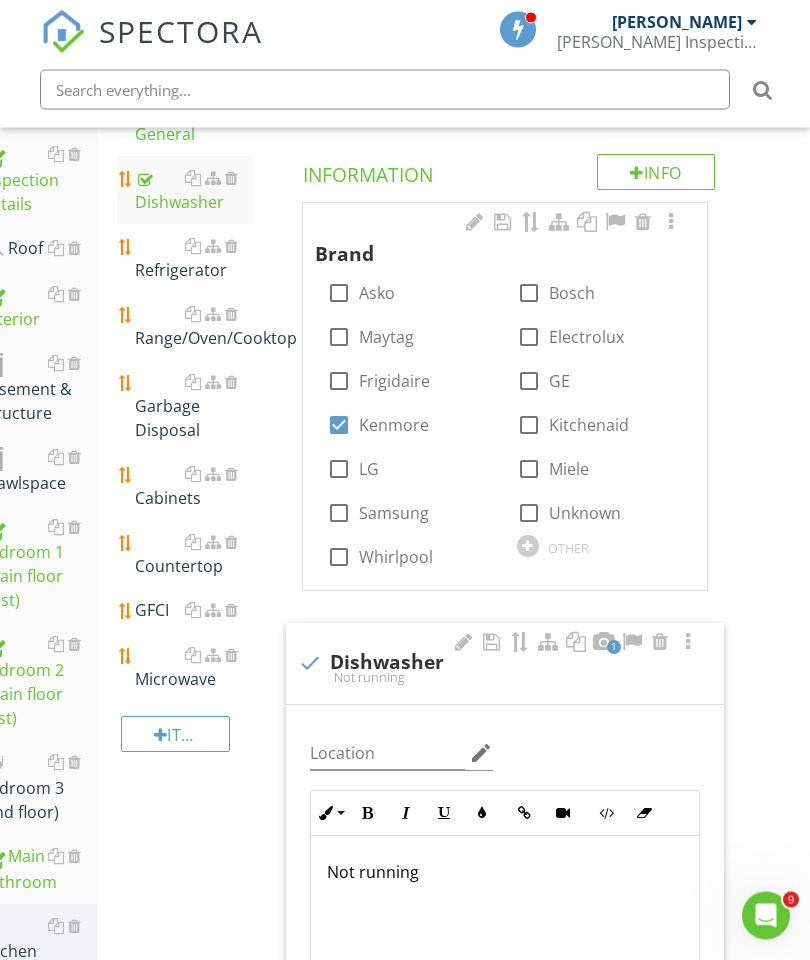 scroll, scrollTop: 349, scrollLeft: 38, axis: both 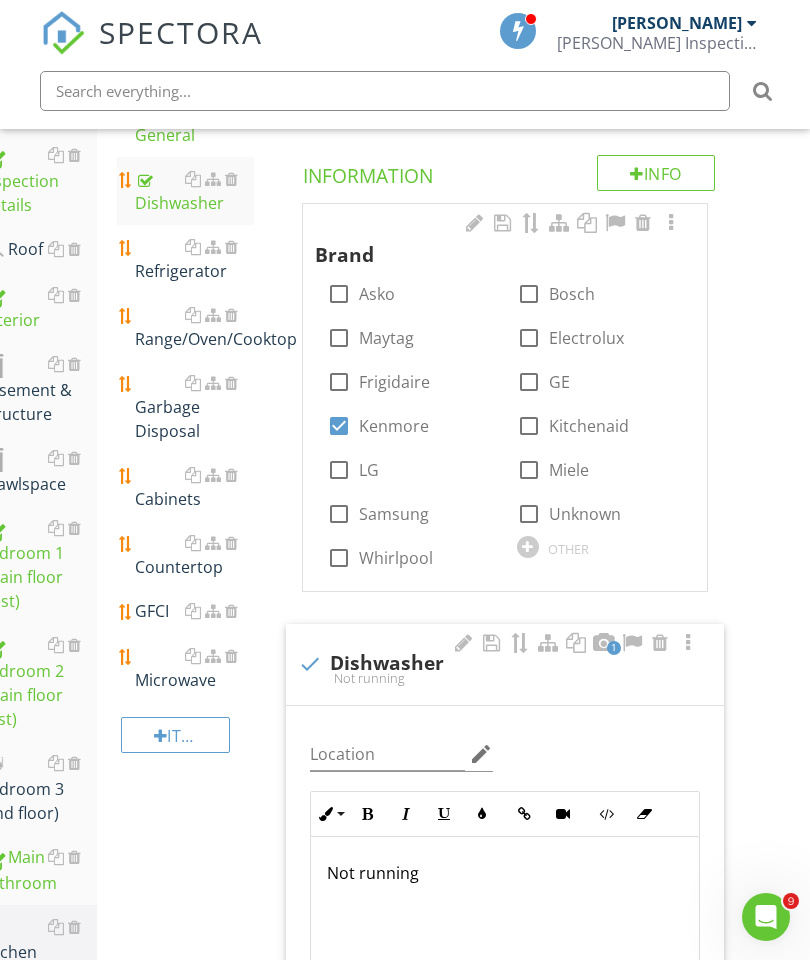 click on "Refrigerator" at bounding box center [194, 258] 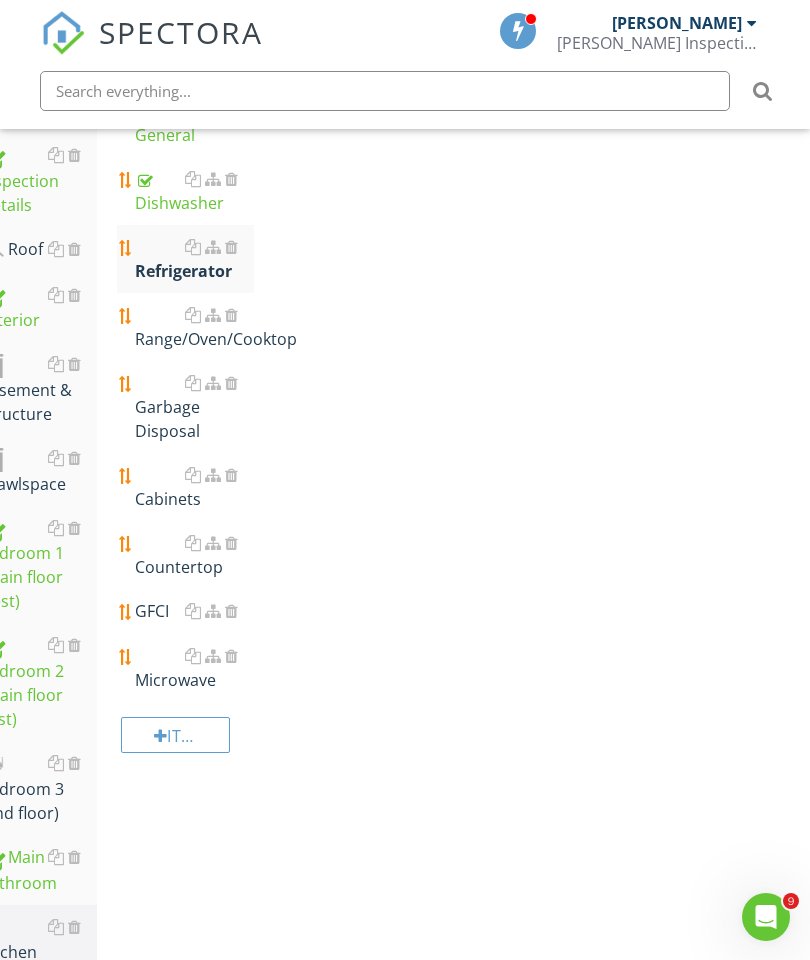 scroll, scrollTop: 348, scrollLeft: 38, axis: both 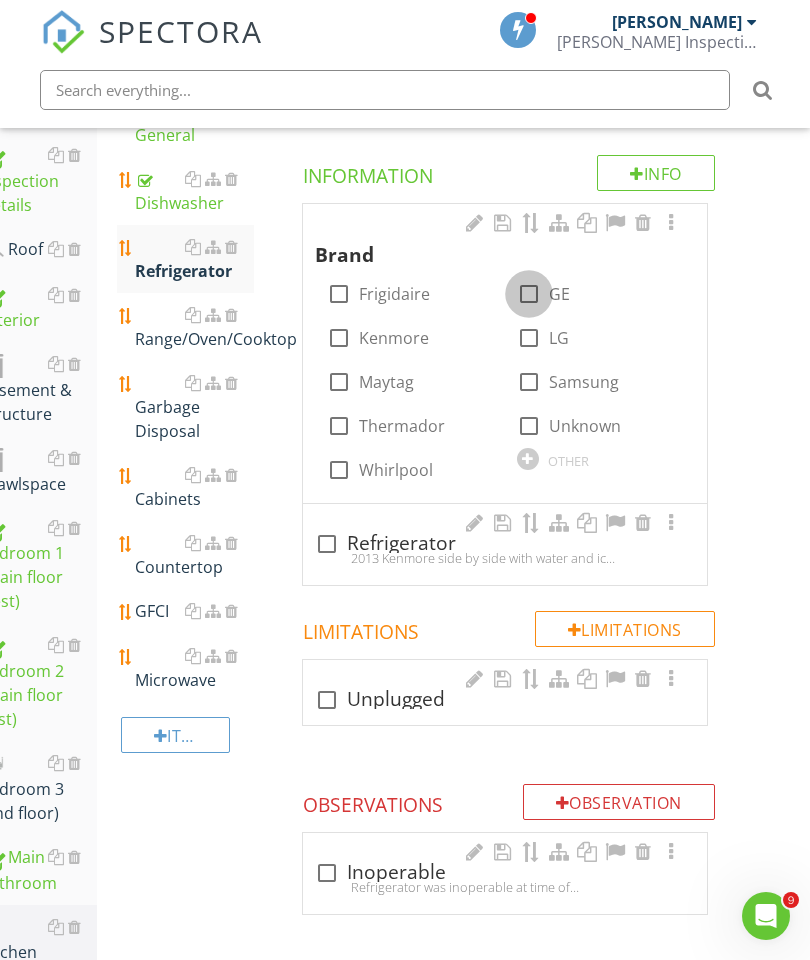 click at bounding box center (529, 294) 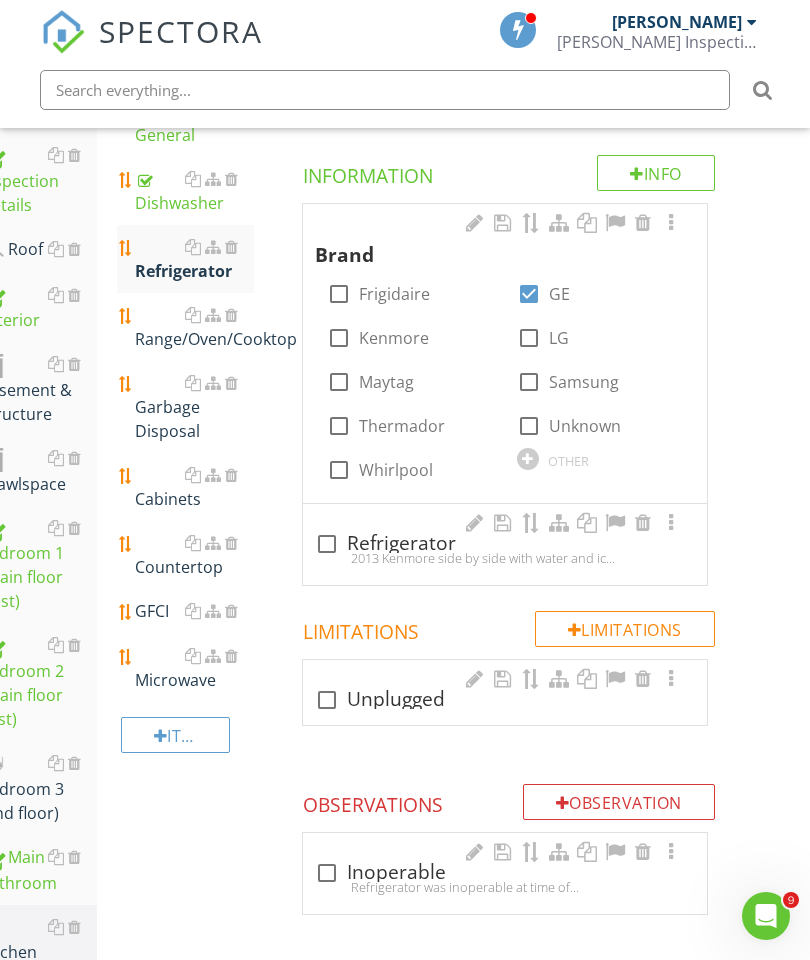 click at bounding box center [327, 544] 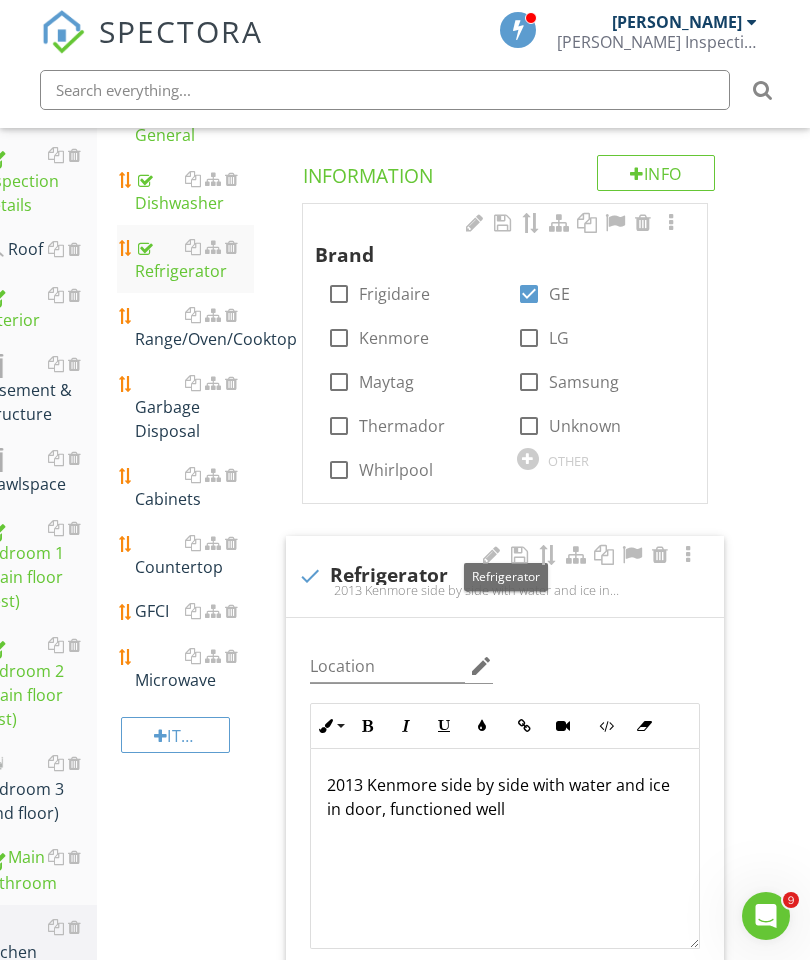 click on "2013 Kenmore side by side with water and ice in door, functioned well" at bounding box center [505, 797] 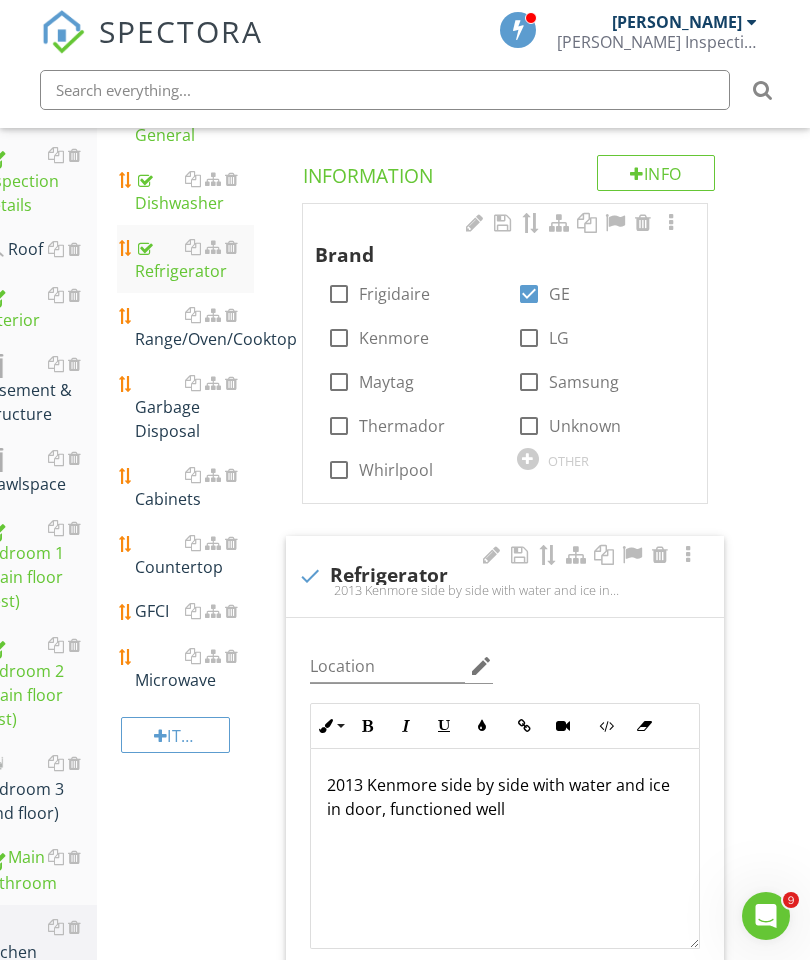 scroll, scrollTop: 491, scrollLeft: 38, axis: both 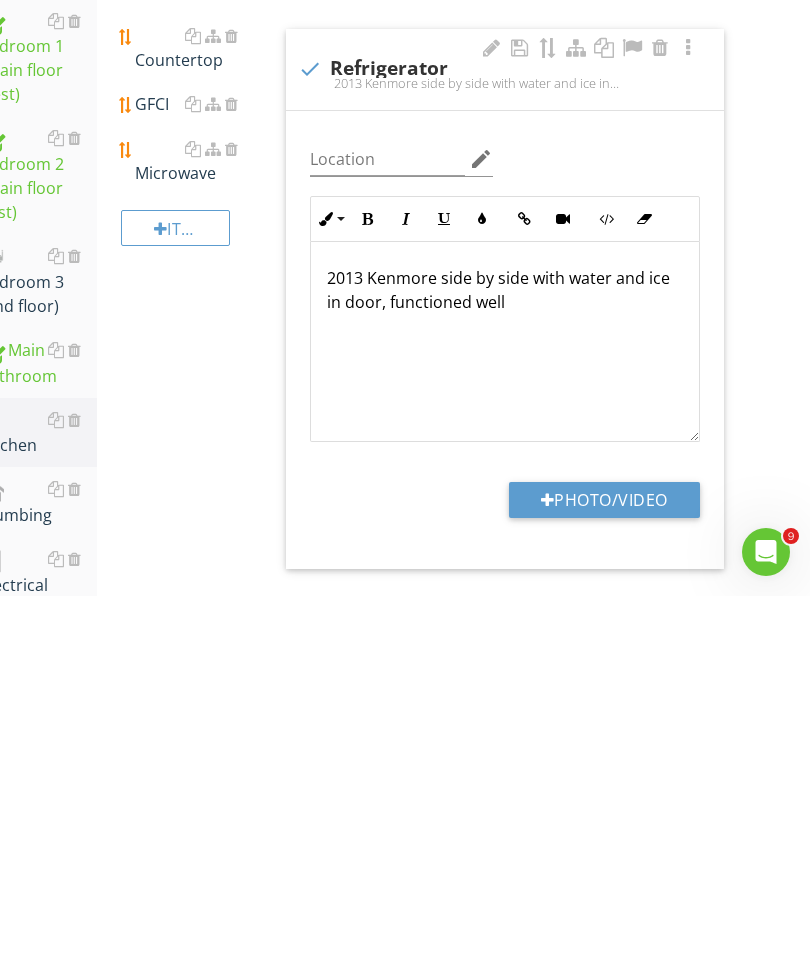 type 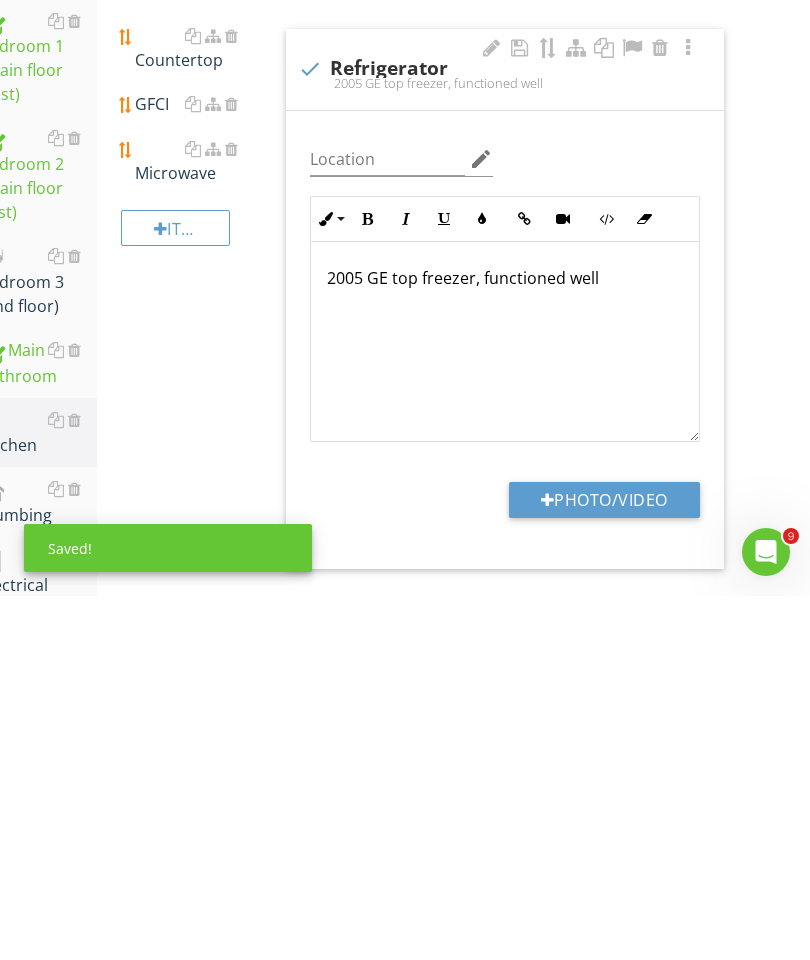click on "Photo/Video" at bounding box center [604, 864] 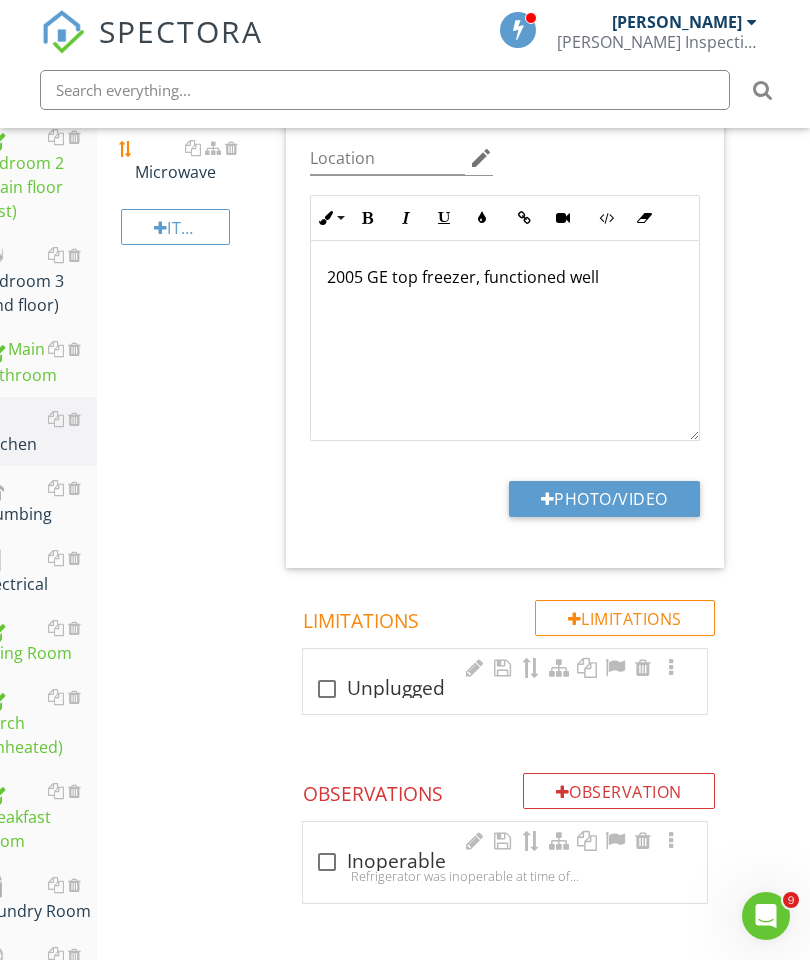 type on "C:\fakepath\image.jpg" 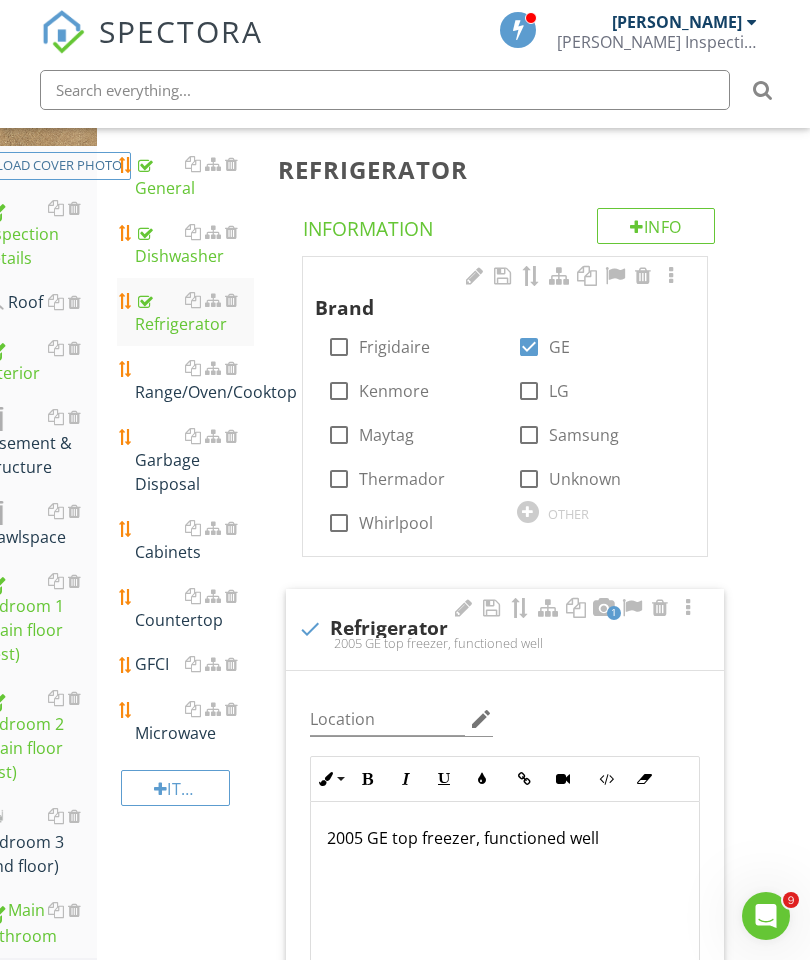 scroll, scrollTop: 294, scrollLeft: 38, axis: both 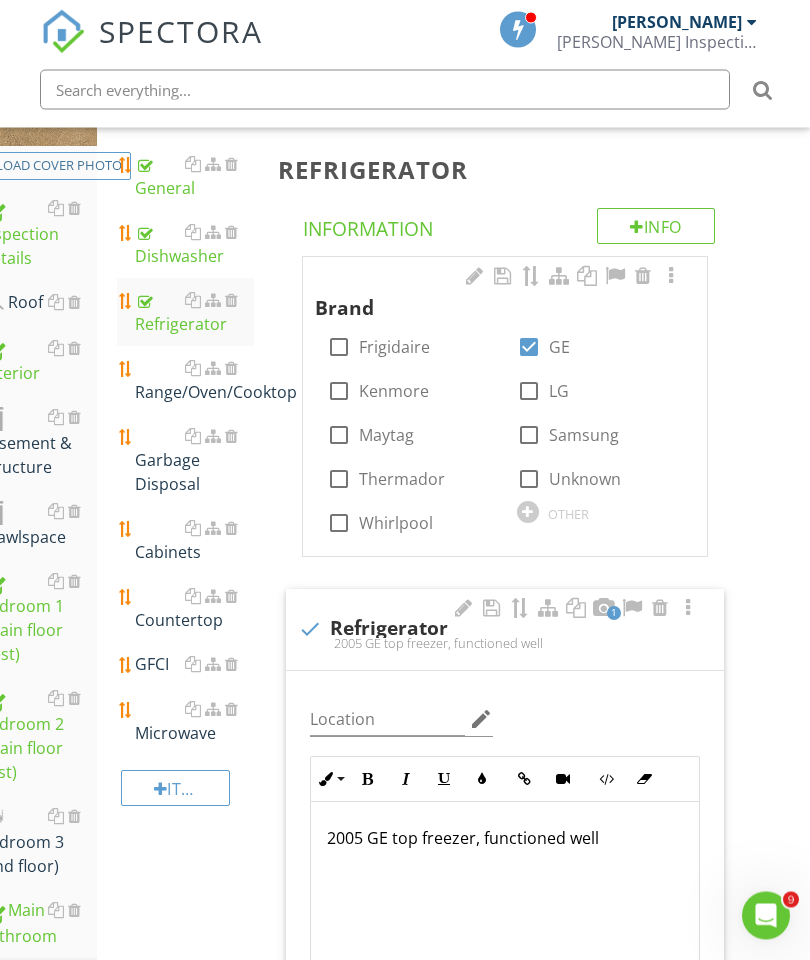 click on "Range/Oven/Cooktop" at bounding box center [194, 381] 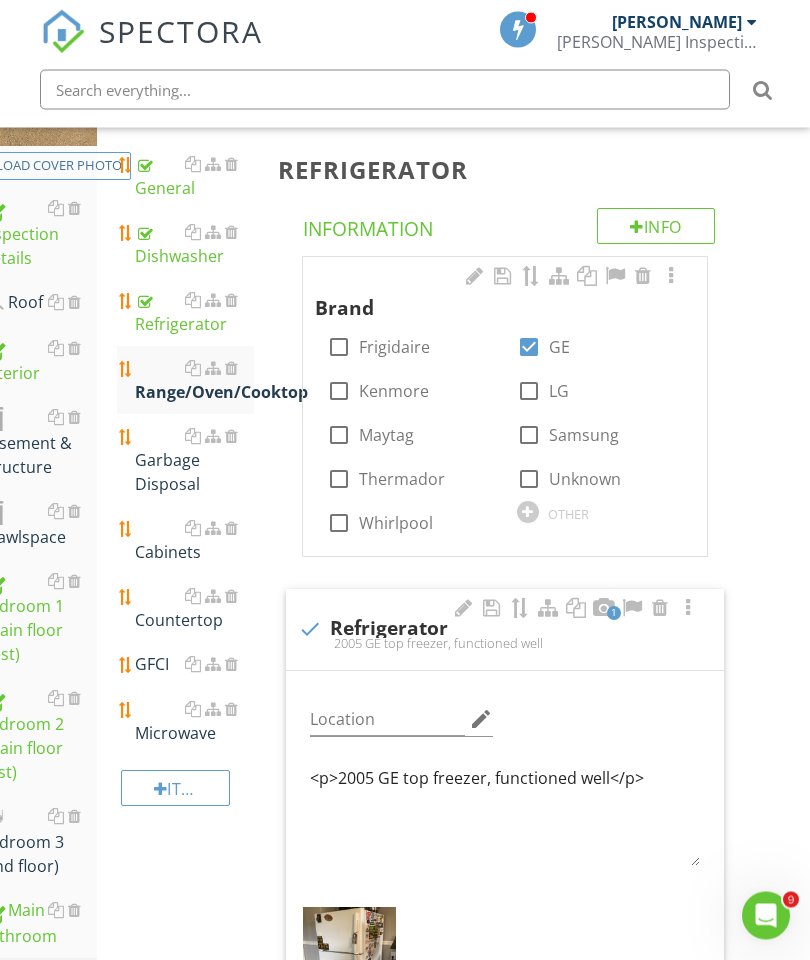 scroll, scrollTop: 295, scrollLeft: 38, axis: both 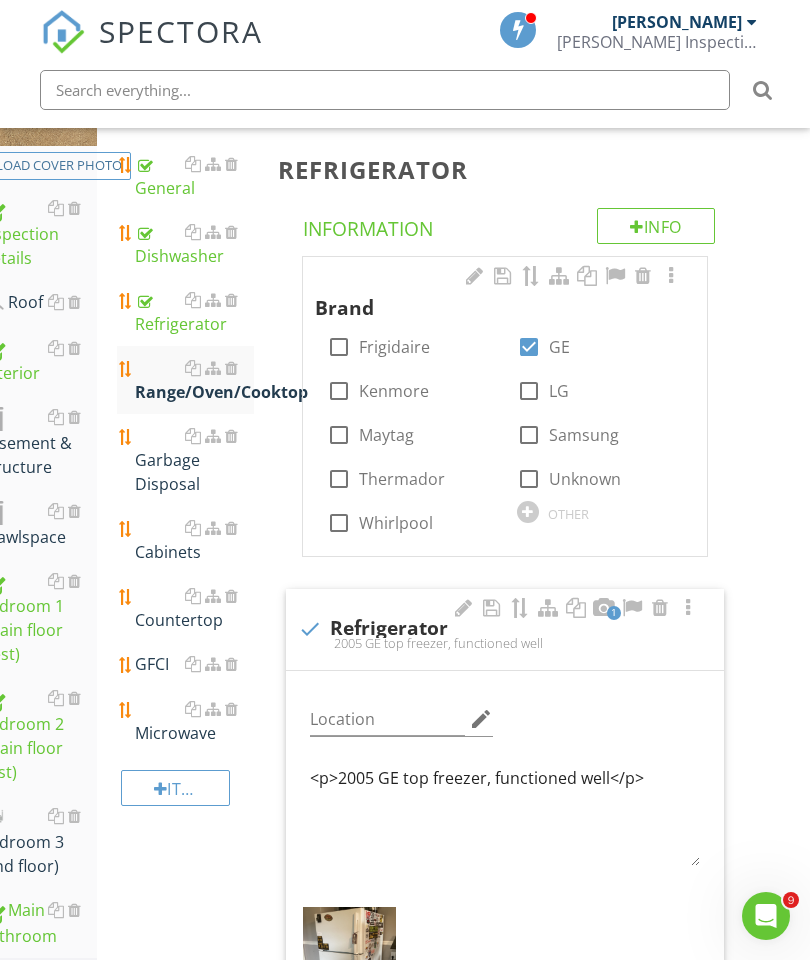 click on "Range/Oven/Cooktop" at bounding box center (194, 380) 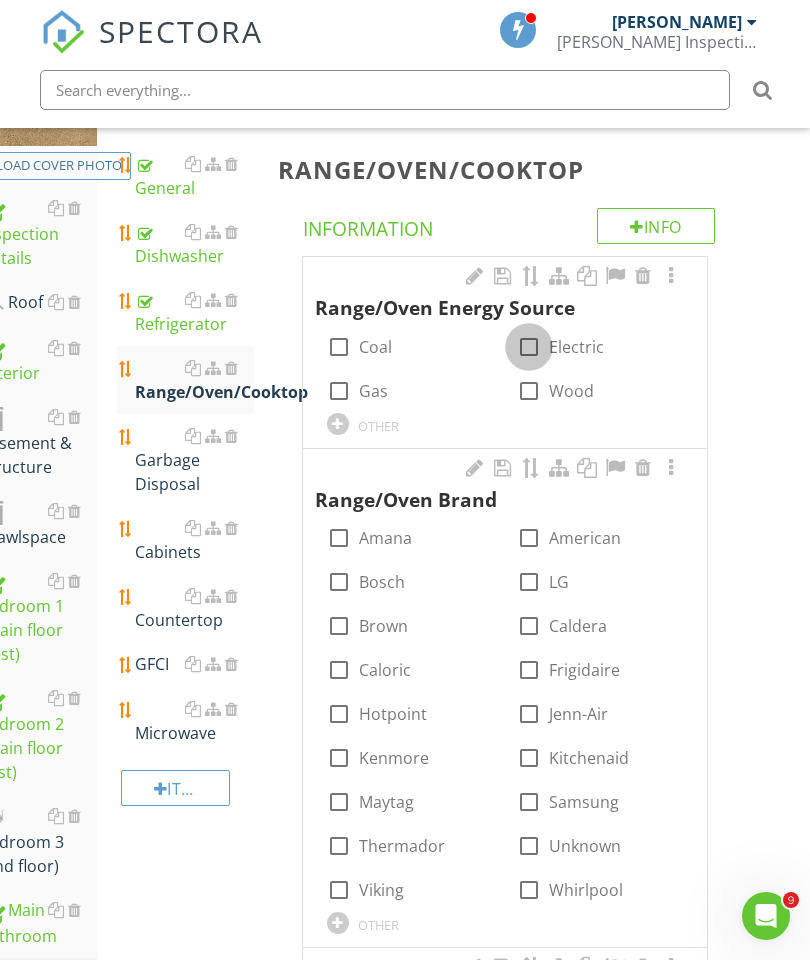 click at bounding box center (529, 347) 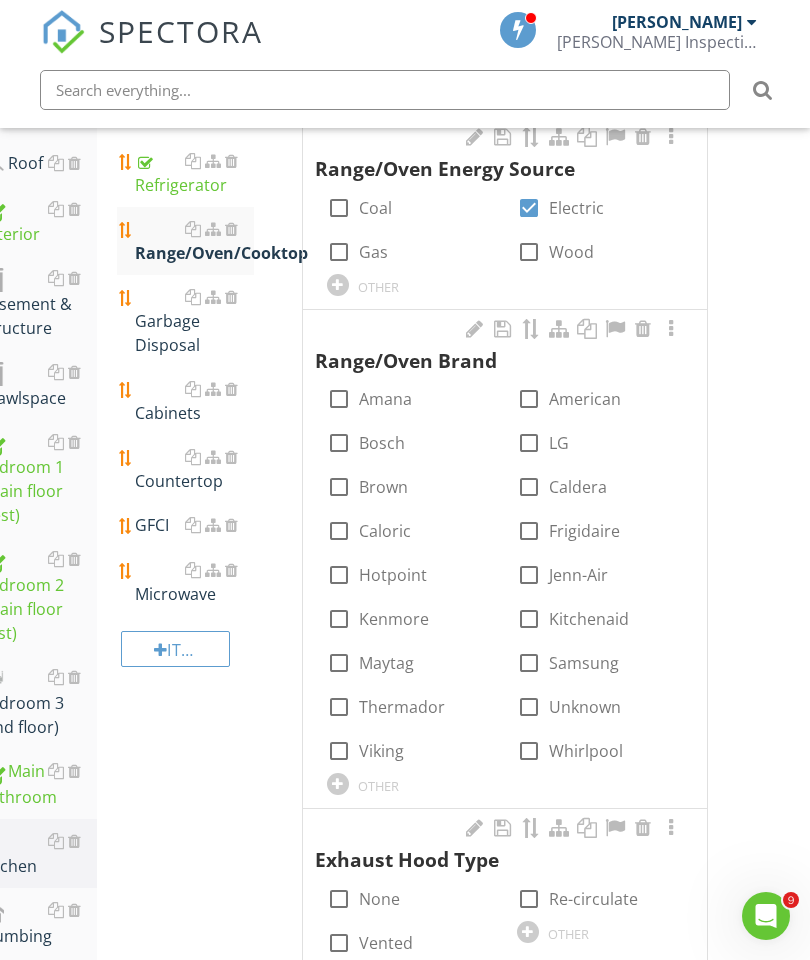 scroll, scrollTop: 524, scrollLeft: 38, axis: both 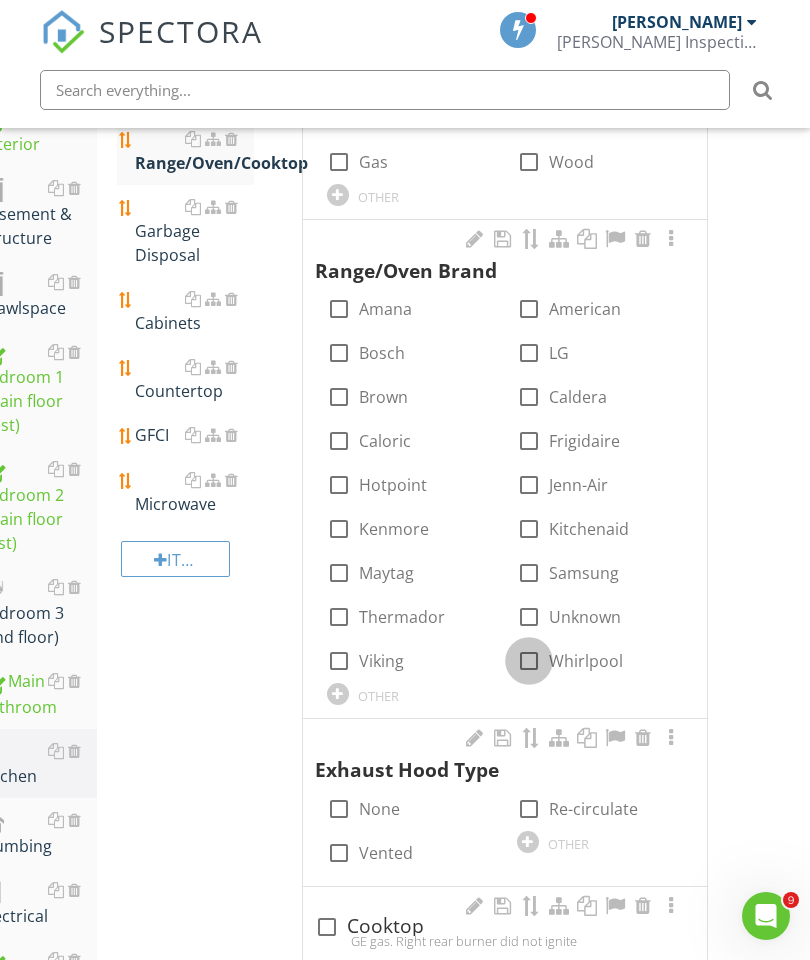 click at bounding box center [529, 661] 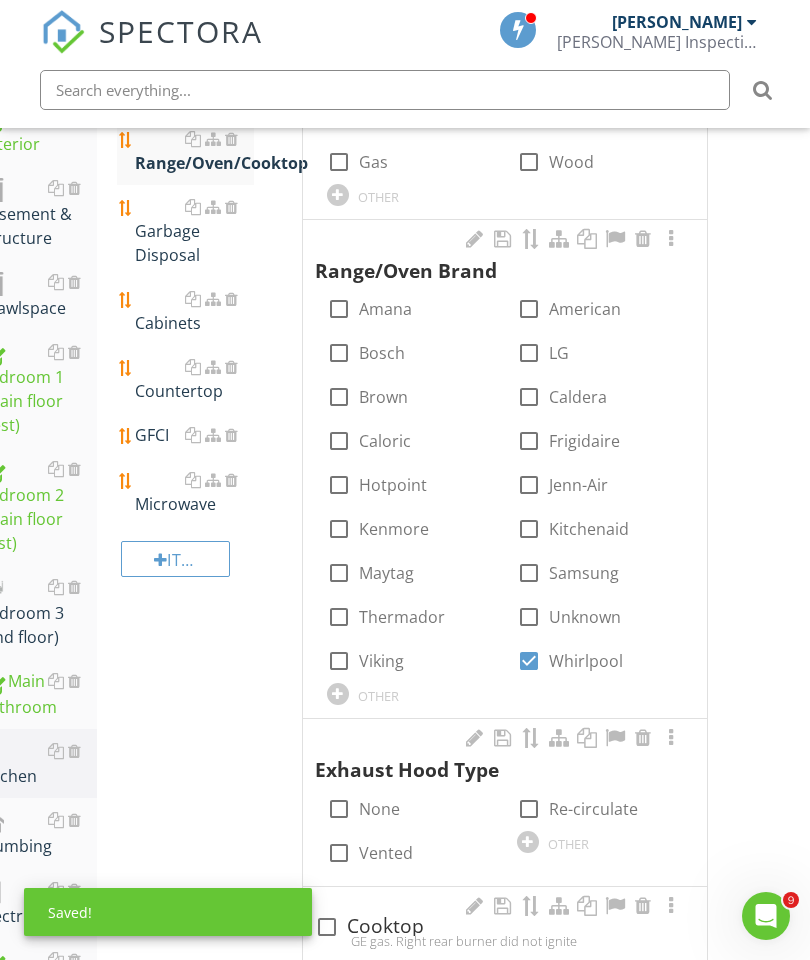 click at bounding box center [671, 239] 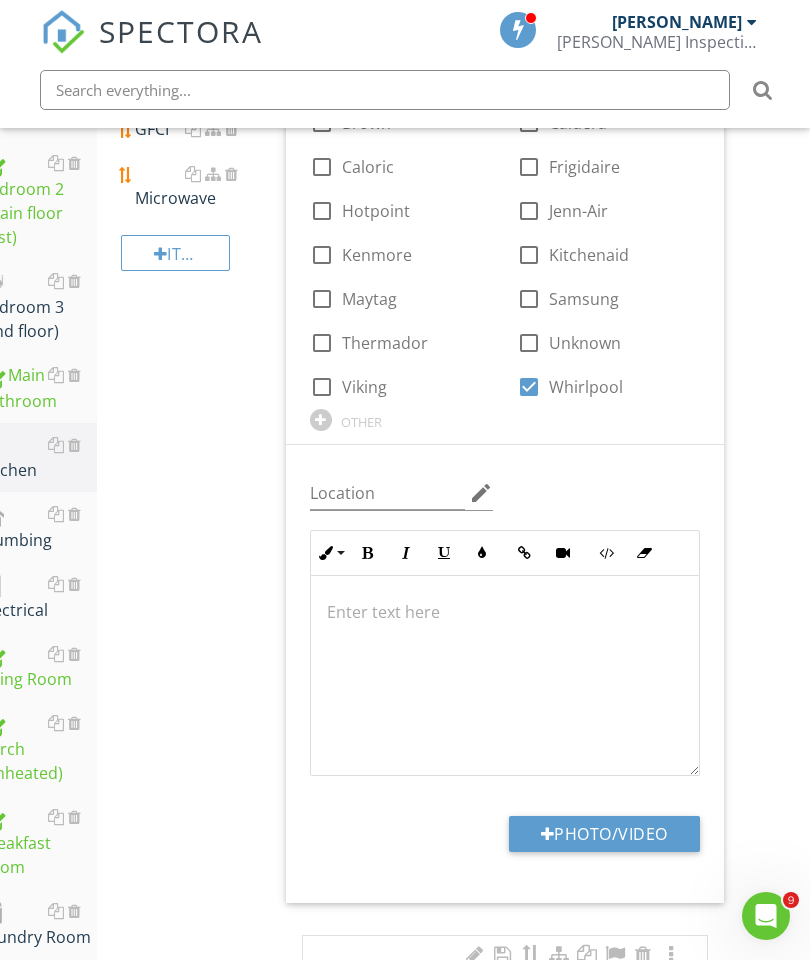 click at bounding box center [505, 612] 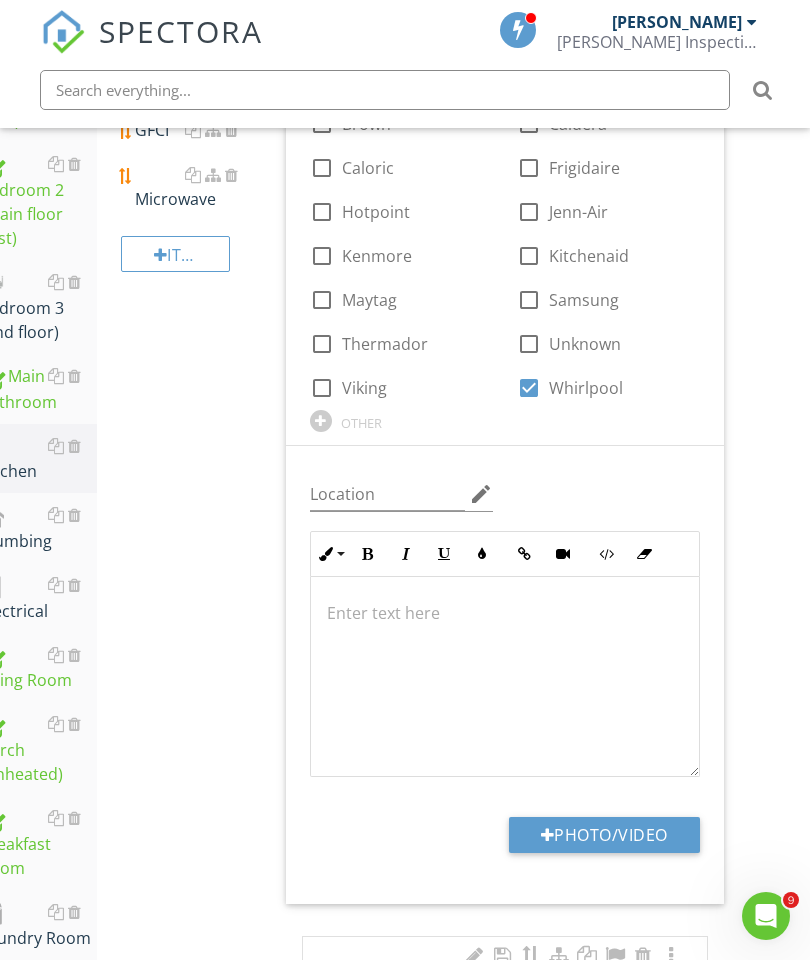 type 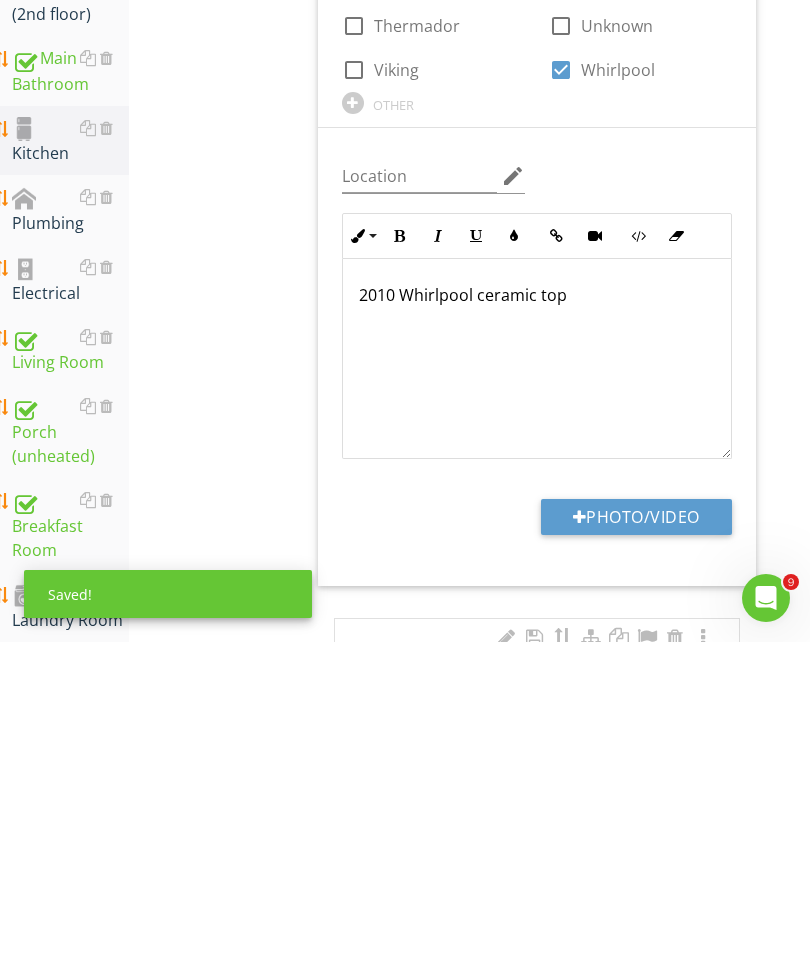 click on "Photo/Video" at bounding box center [636, 835] 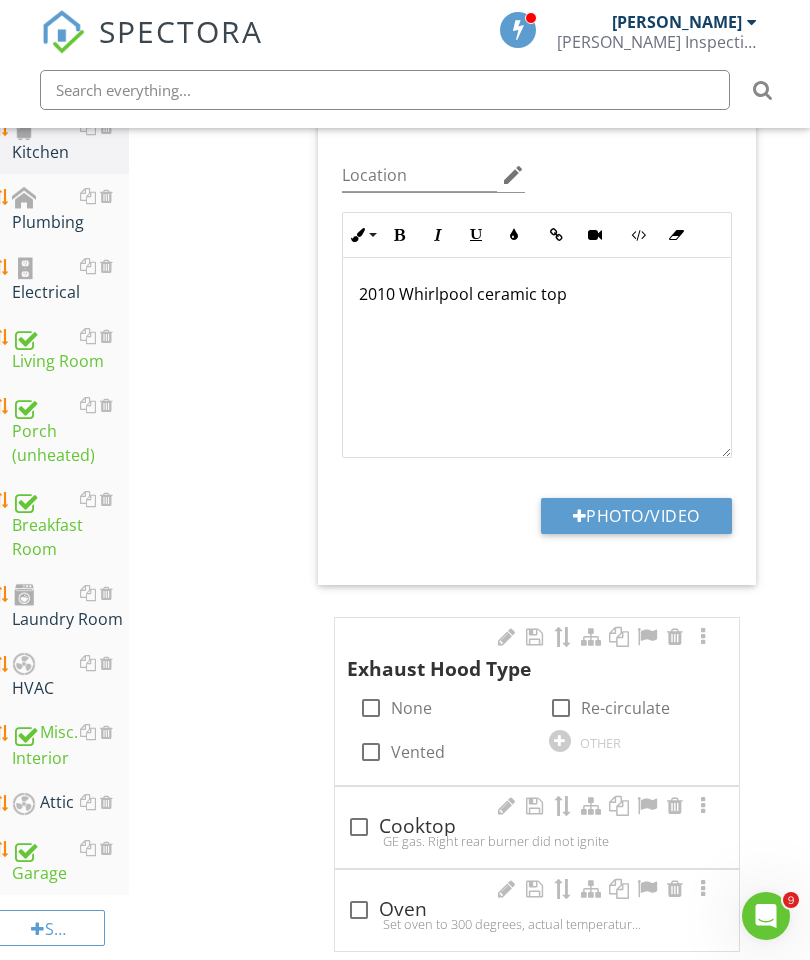type on "C:\fakepath\image.jpg" 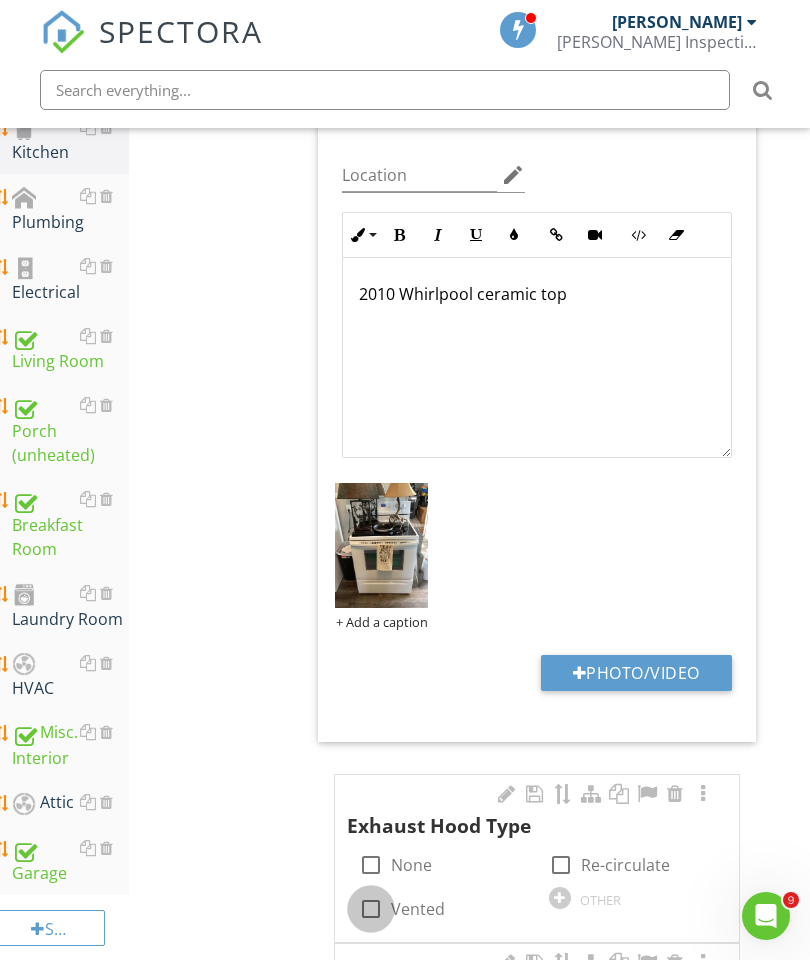click at bounding box center (371, 909) 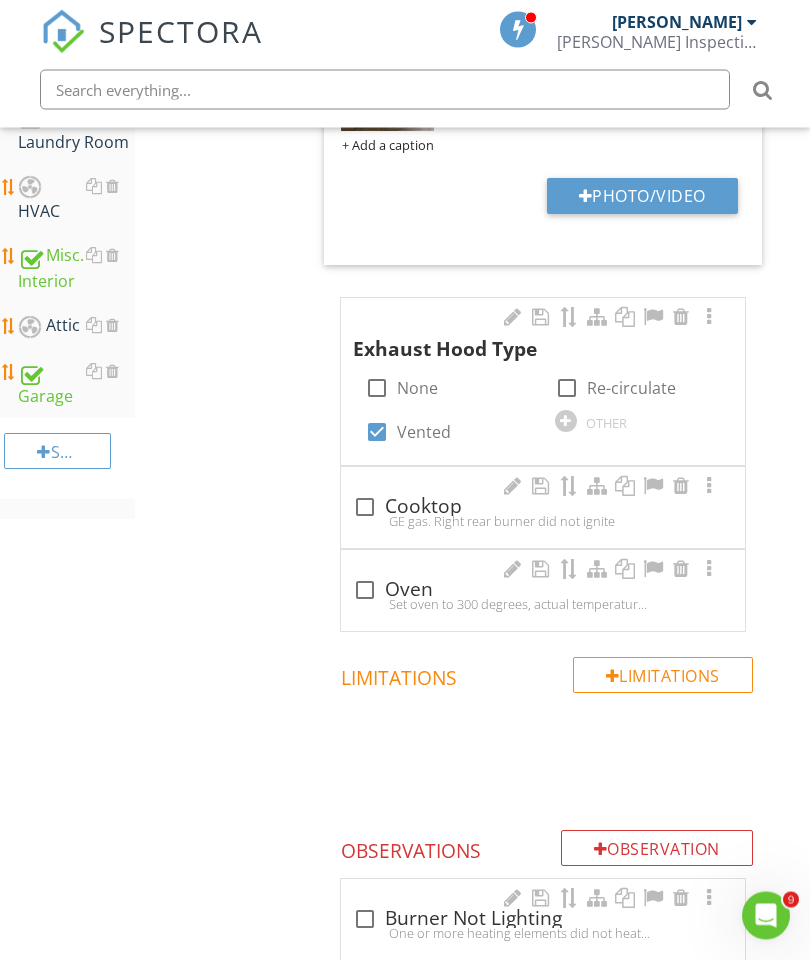 scroll, scrollTop: 1625, scrollLeft: 0, axis: vertical 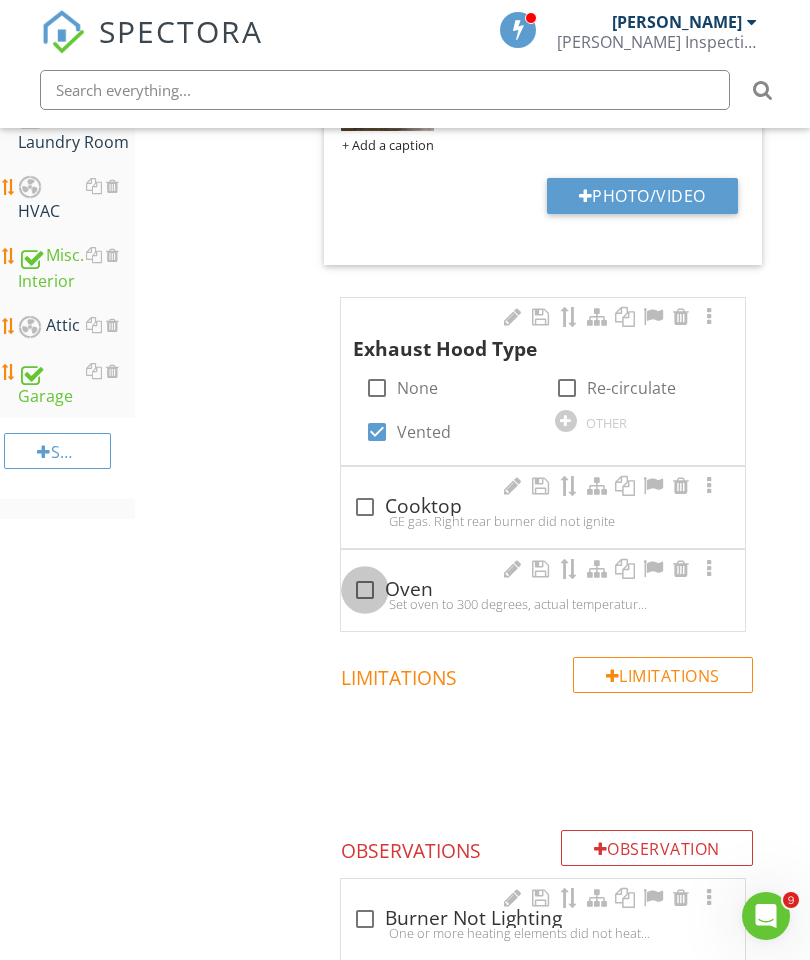 click at bounding box center [365, 590] 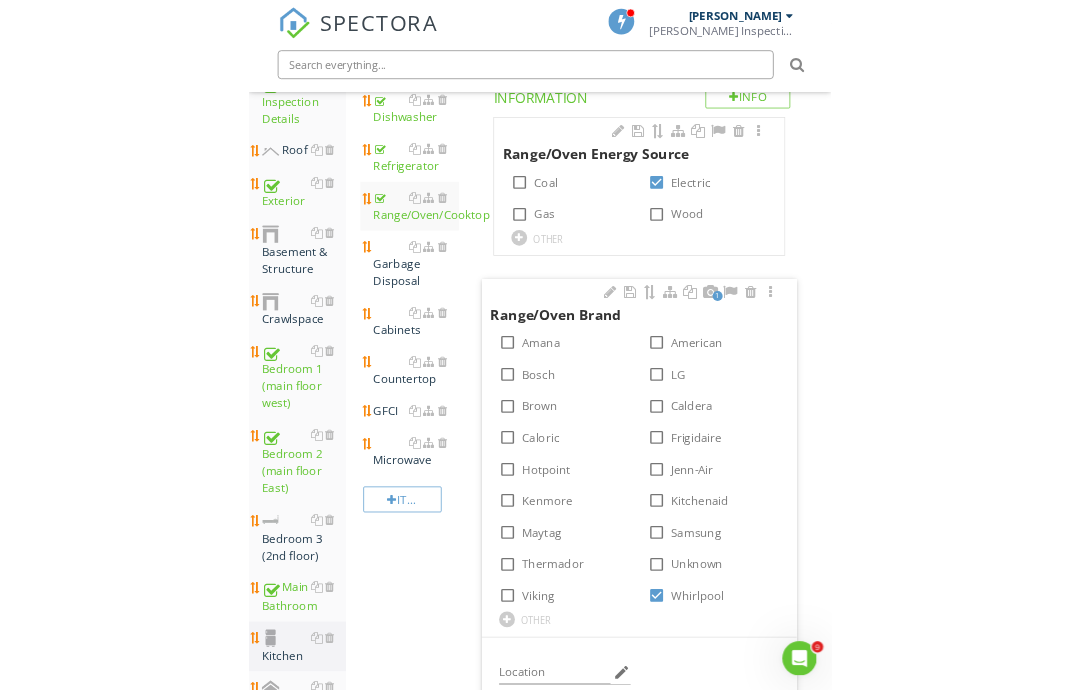 scroll, scrollTop: 229, scrollLeft: 0, axis: vertical 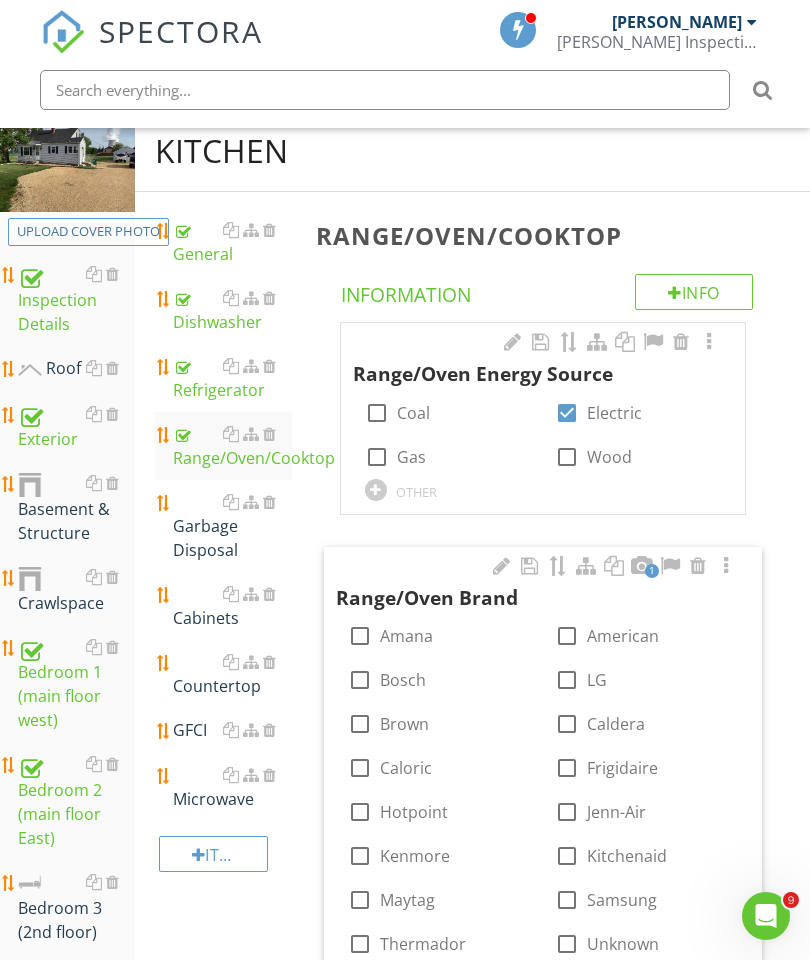 click at bounding box center (269, 502) 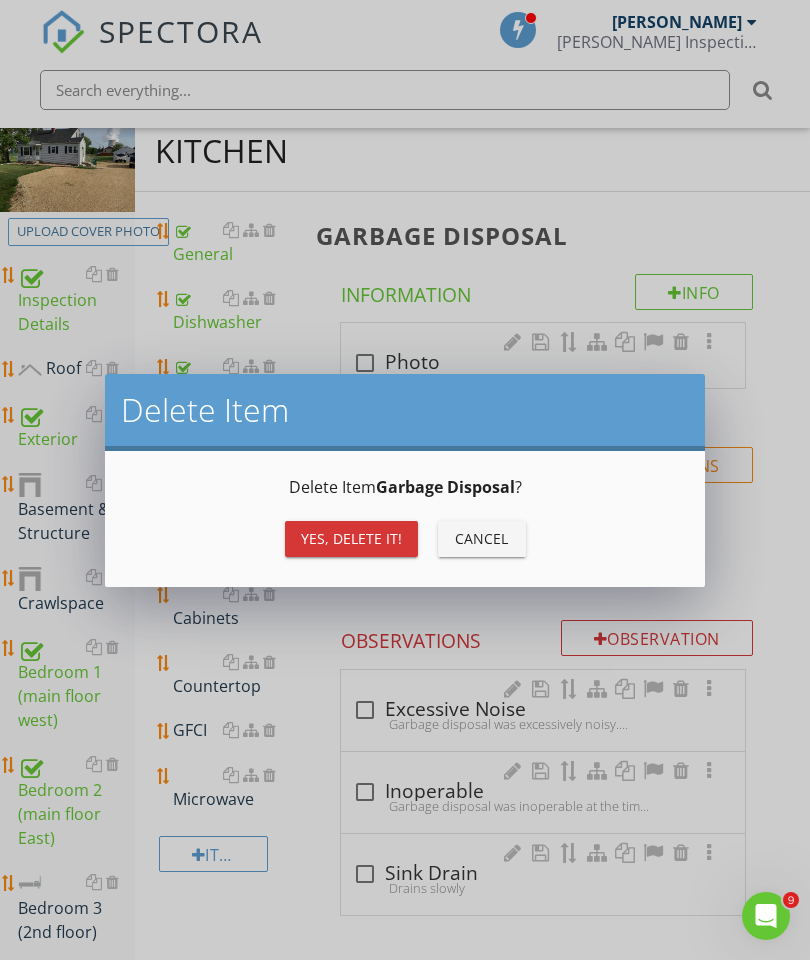 click on "Yes, Delete it!" at bounding box center (351, 538) 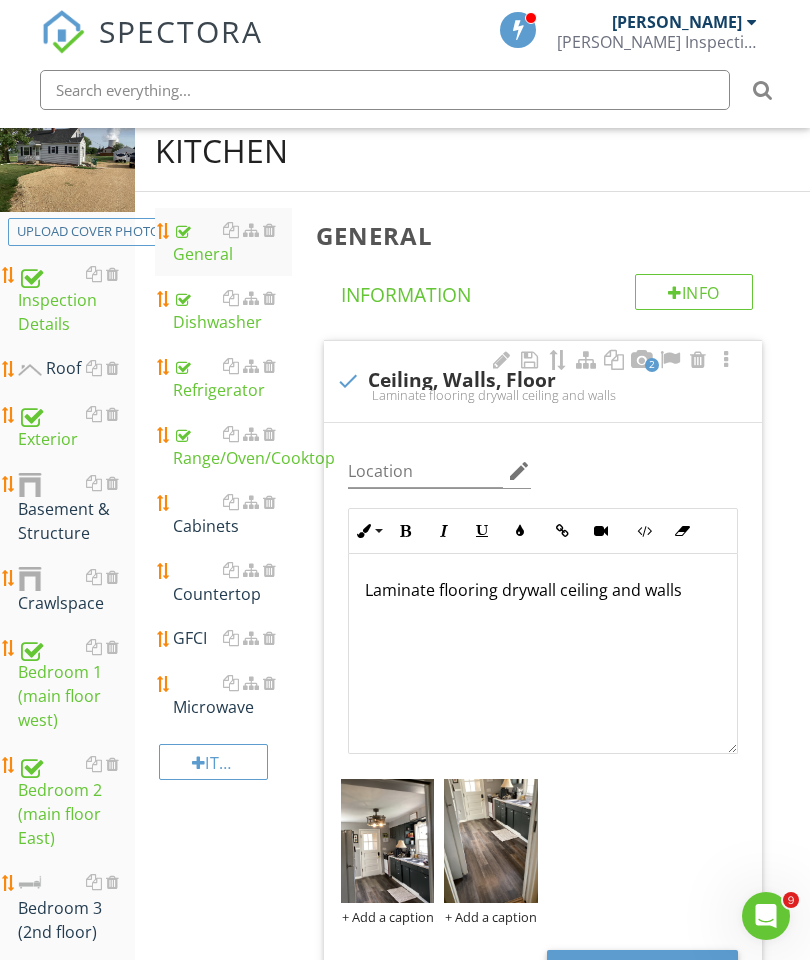 click on "Cabinets" at bounding box center (232, 514) 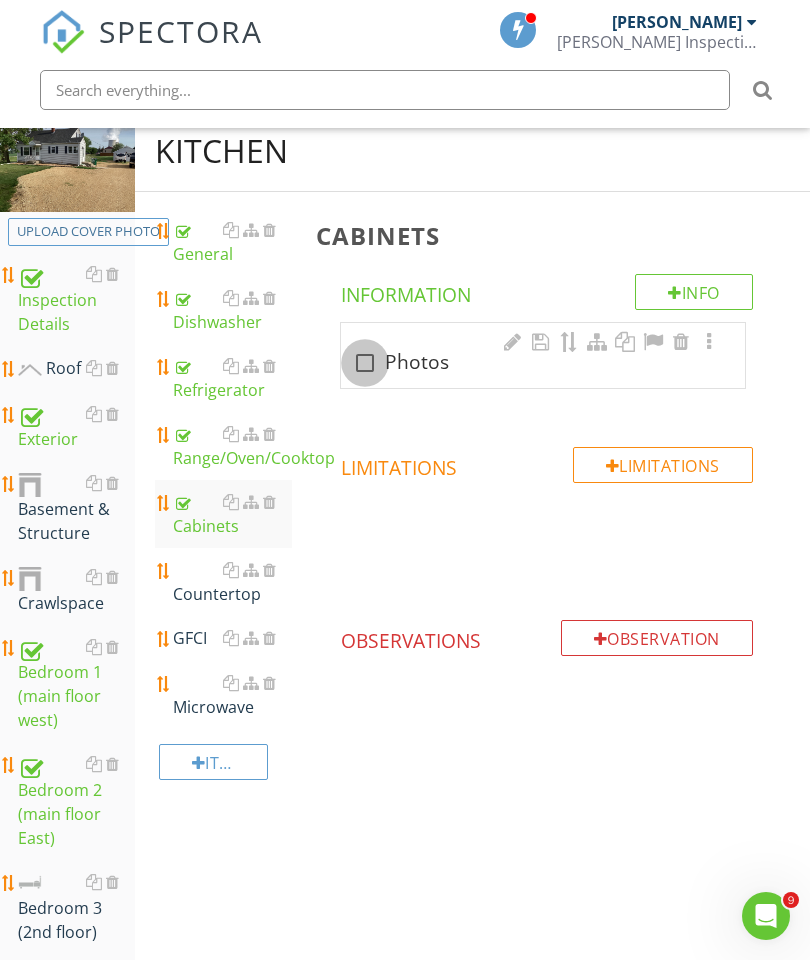 click at bounding box center [365, 363] 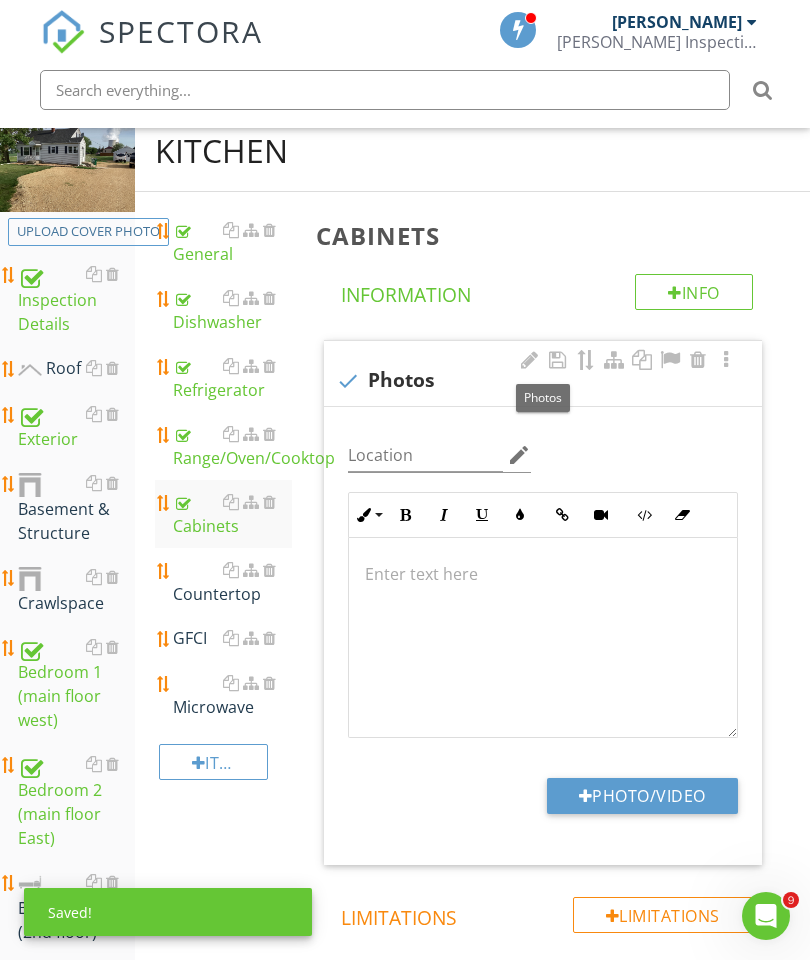 click on "Photo/Video" at bounding box center [642, 796] 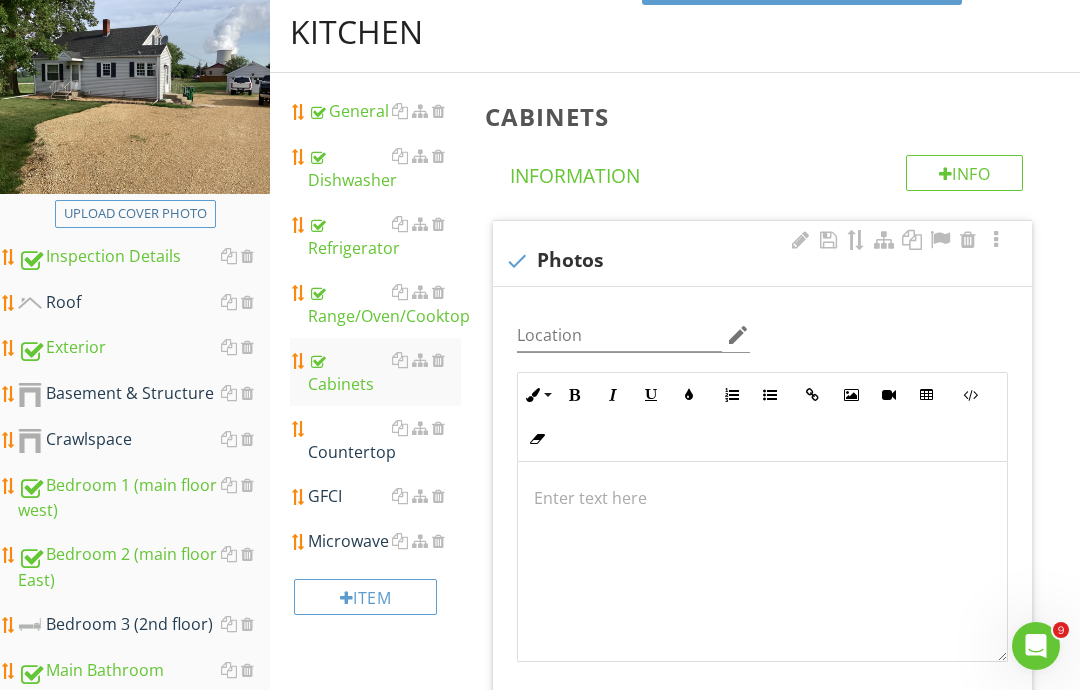 type on "C:\fakepath\image.jpg" 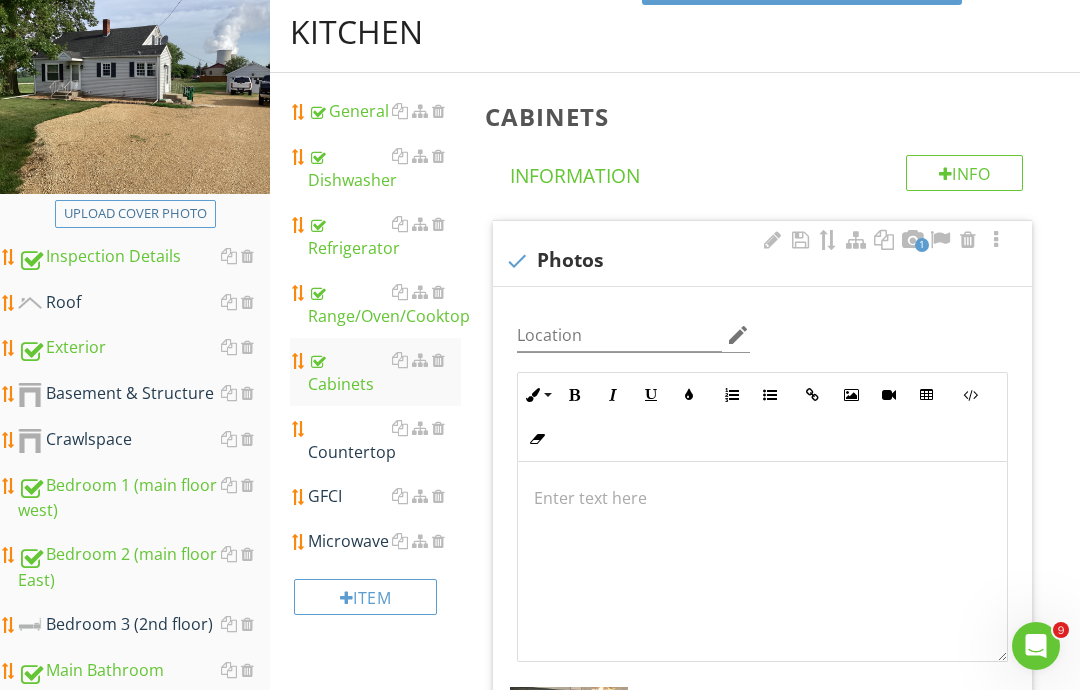 click on "Countertop" at bounding box center [384, 440] 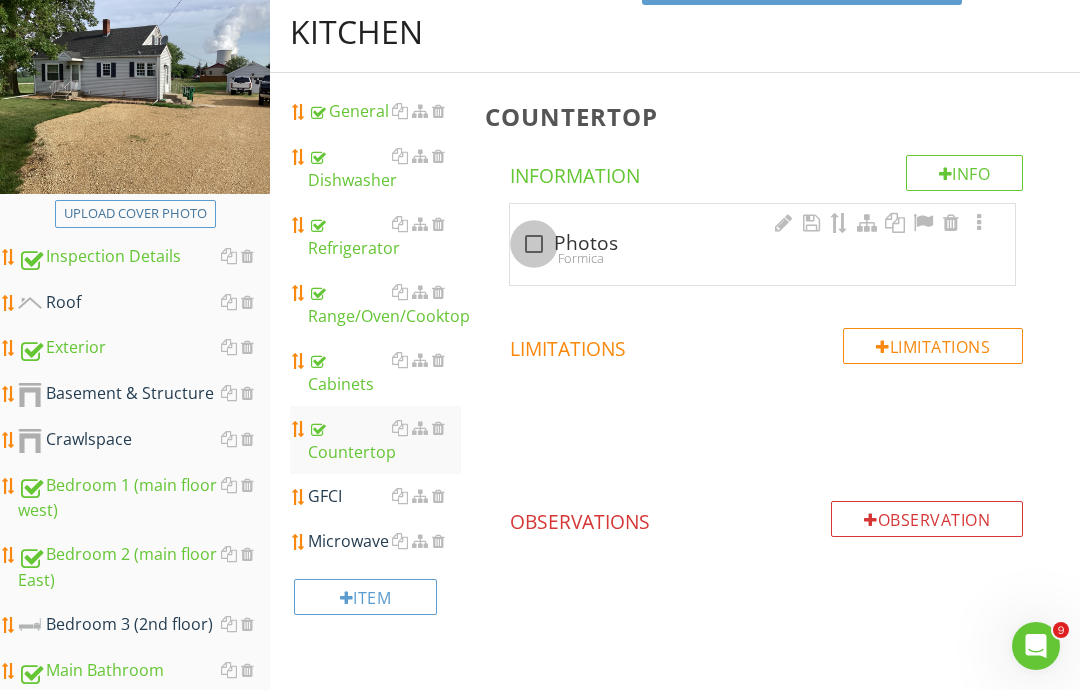 click at bounding box center [534, 244] 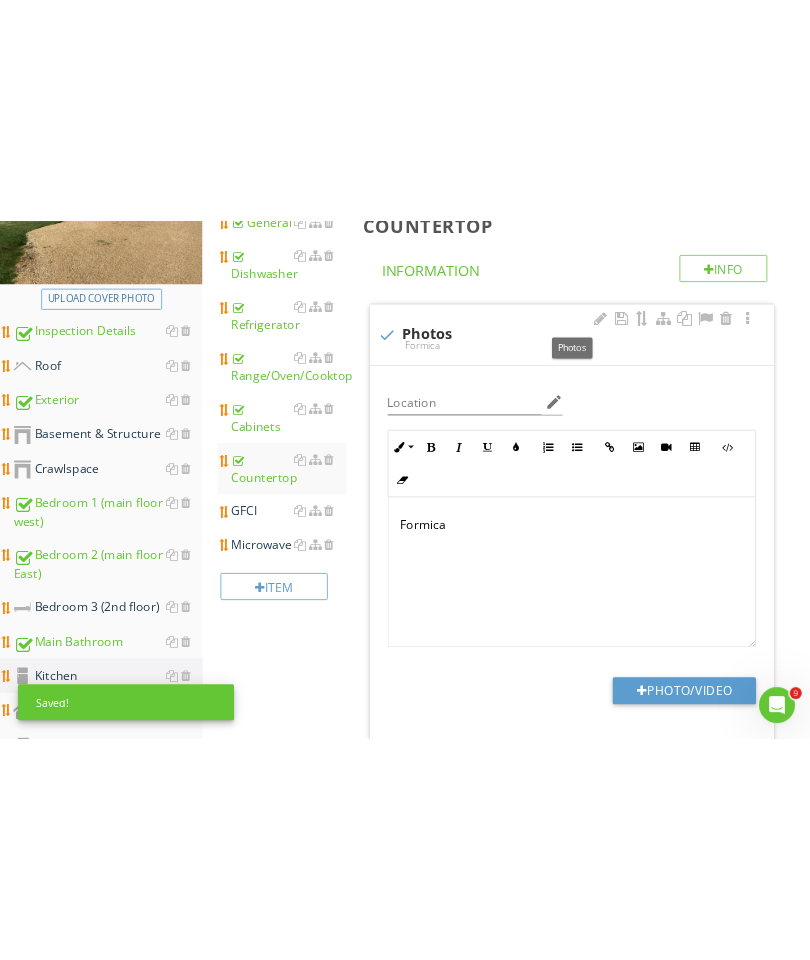 scroll, scrollTop: 391, scrollLeft: 0, axis: vertical 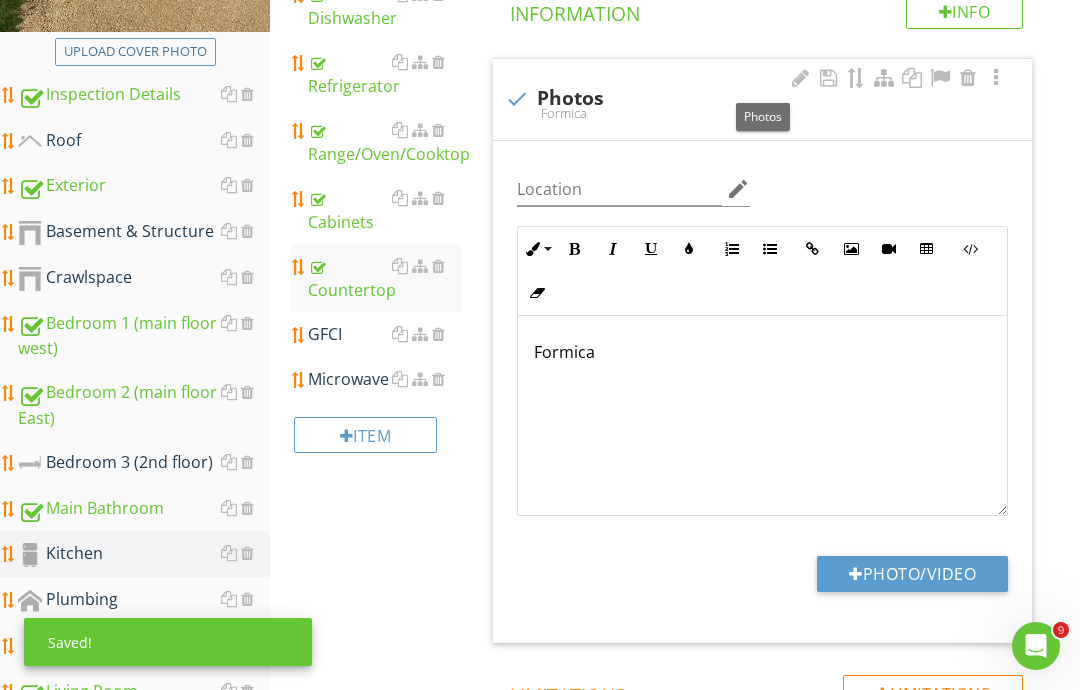 click on "Photo/Video" at bounding box center [912, 574] 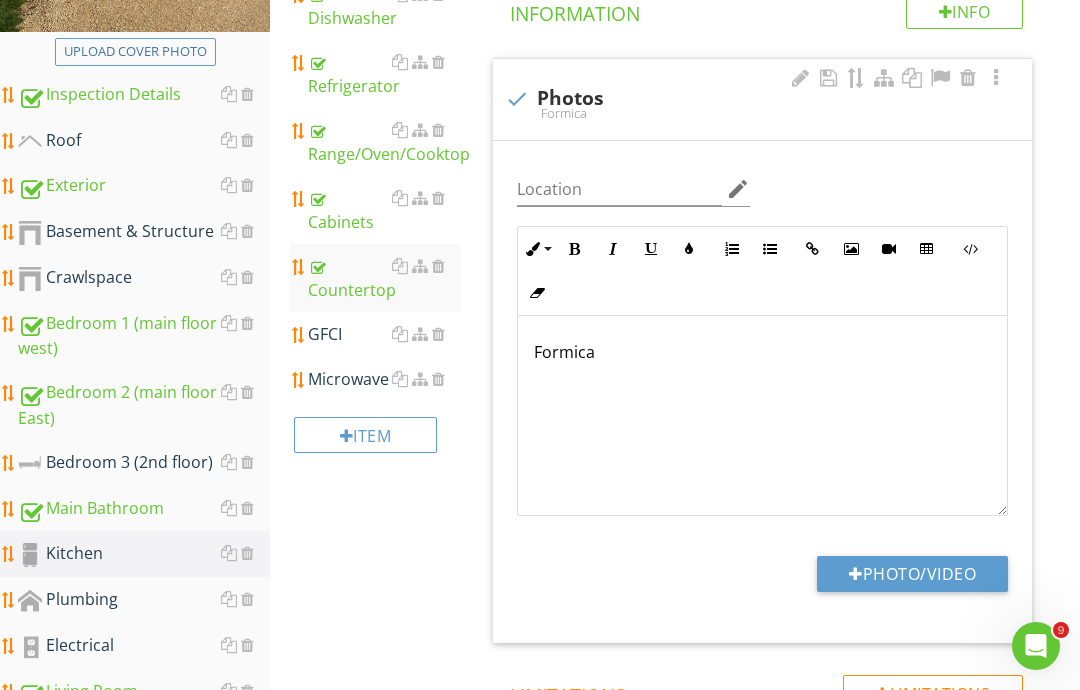 type on "C:\fakepath\image.jpg" 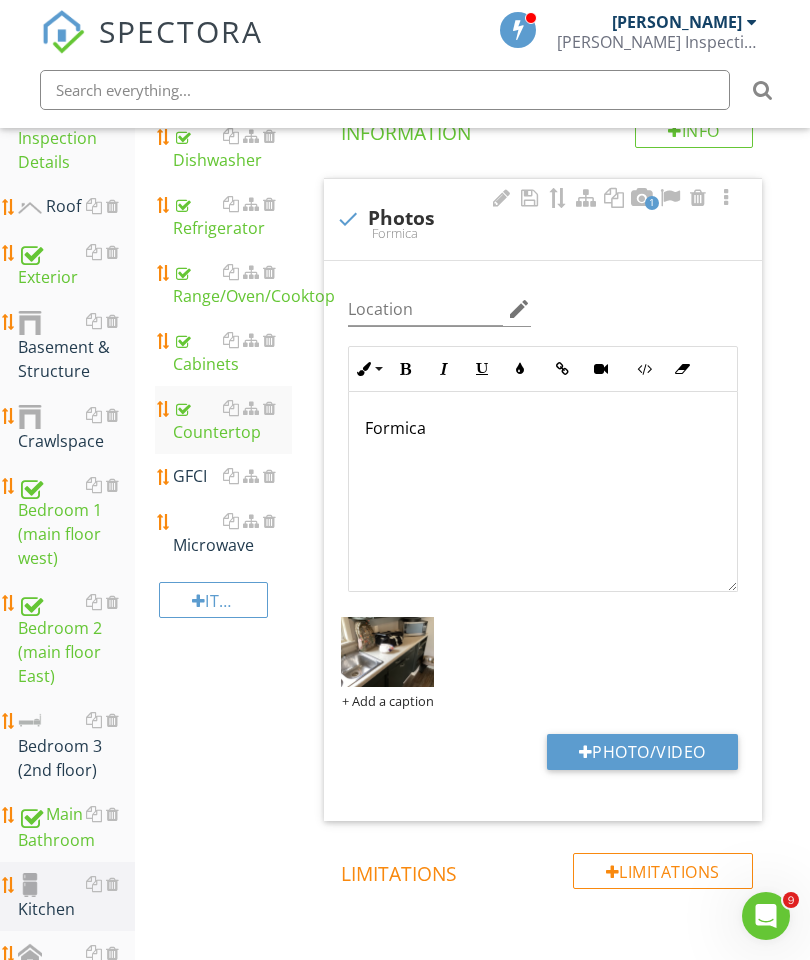 click on "GFCI" at bounding box center (232, 476) 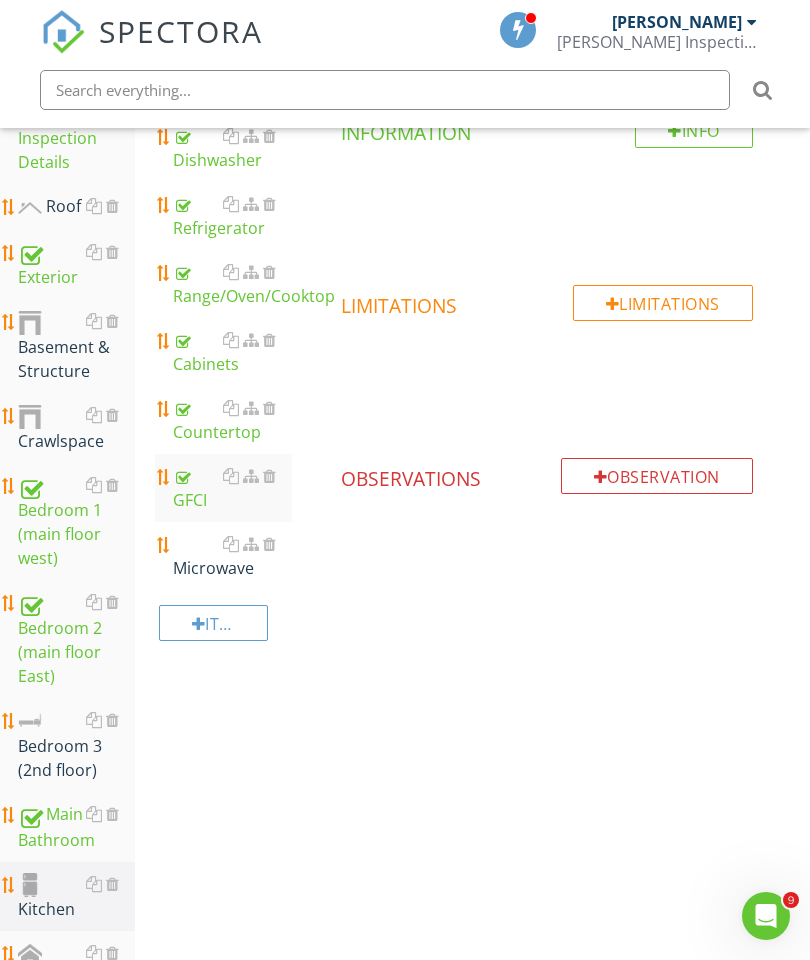 click at bounding box center (269, 544) 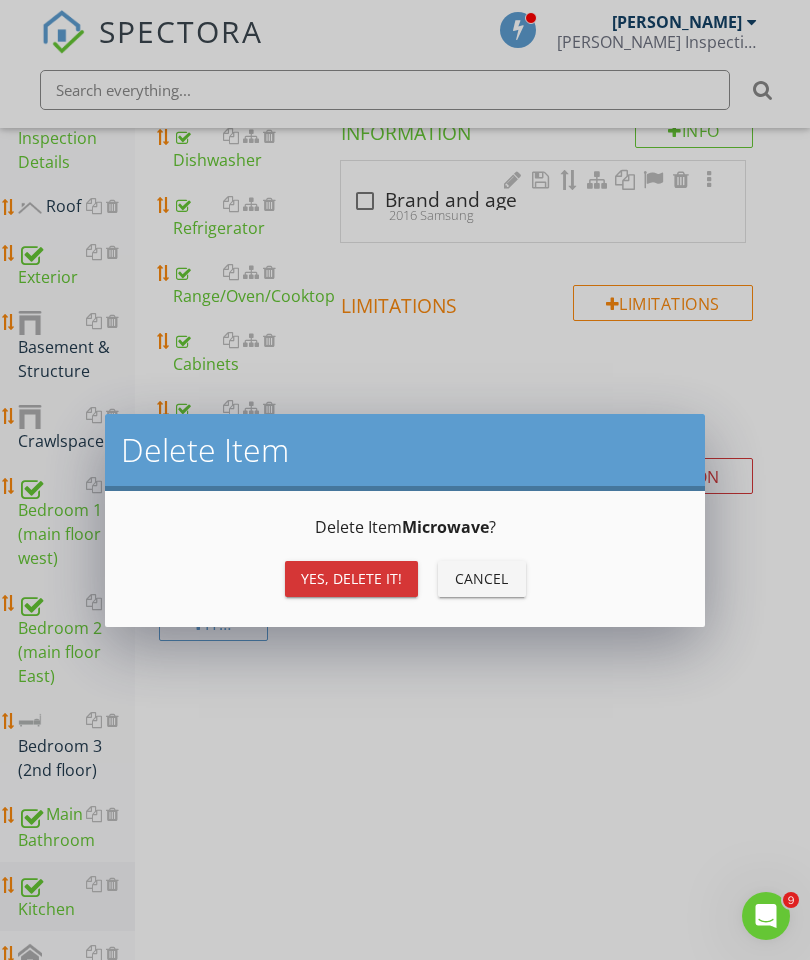 click on "Yes, Delete it!" at bounding box center [351, 578] 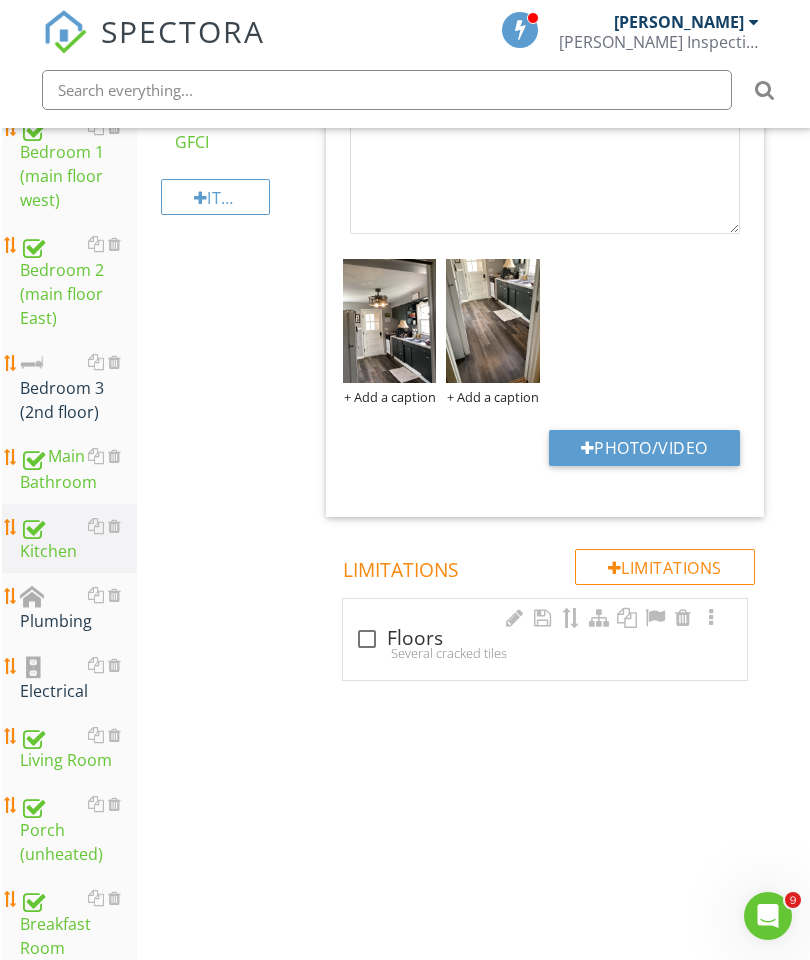 scroll, scrollTop: 756, scrollLeft: 0, axis: vertical 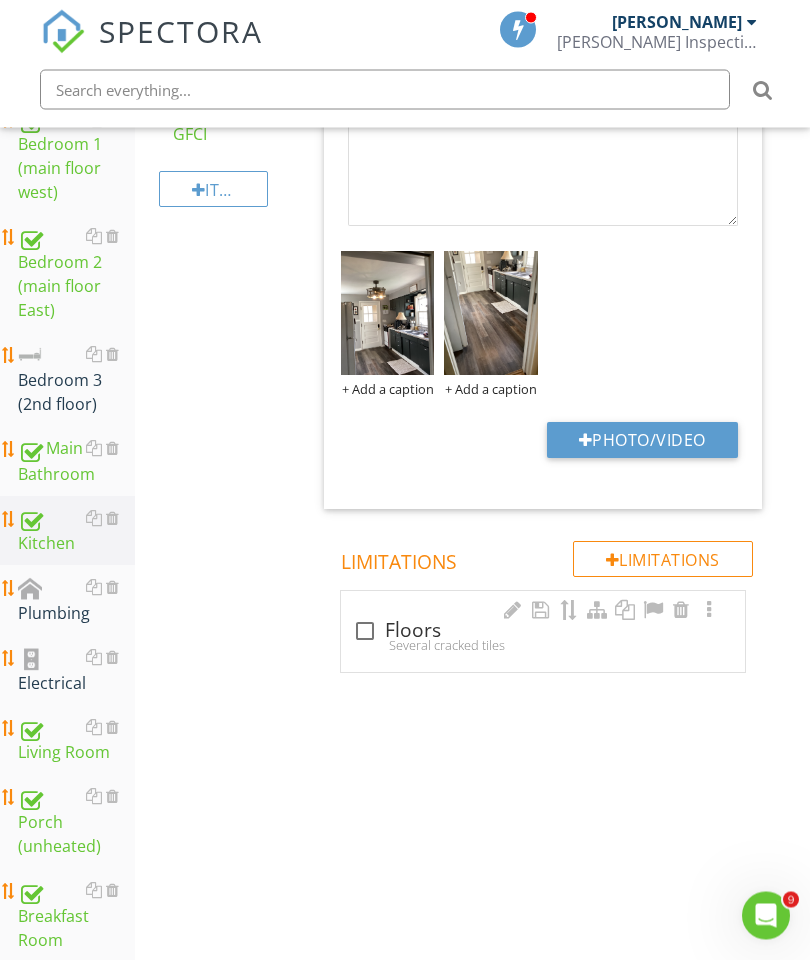 click on "Kitchen" at bounding box center (76, 532) 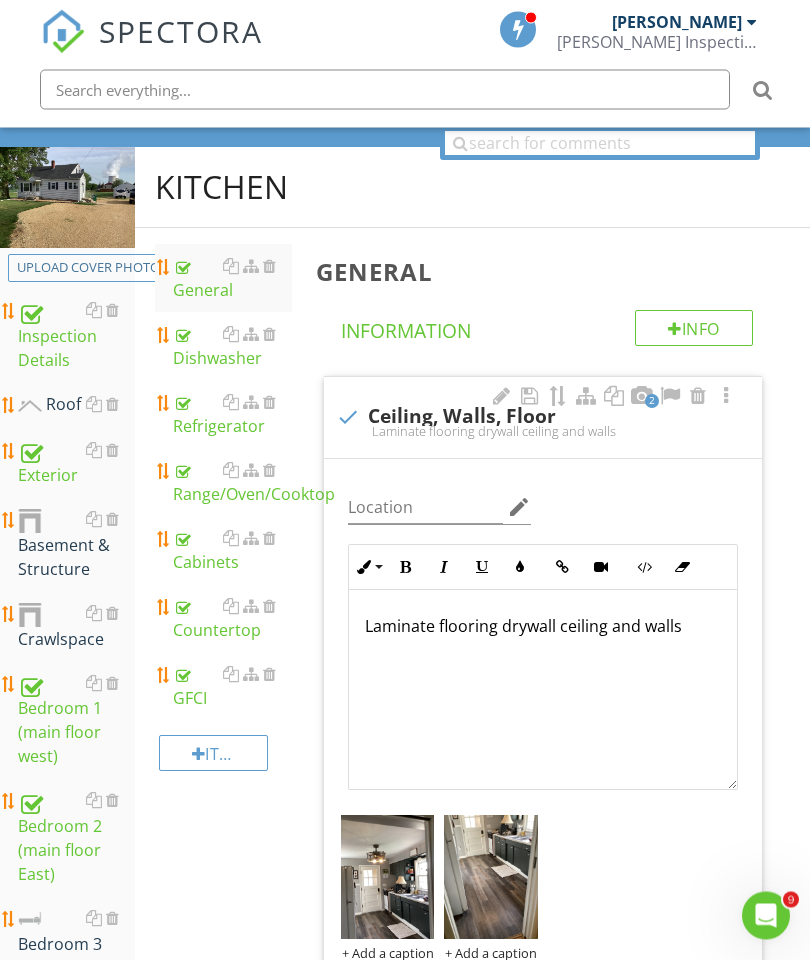 scroll, scrollTop: 278, scrollLeft: 0, axis: vertical 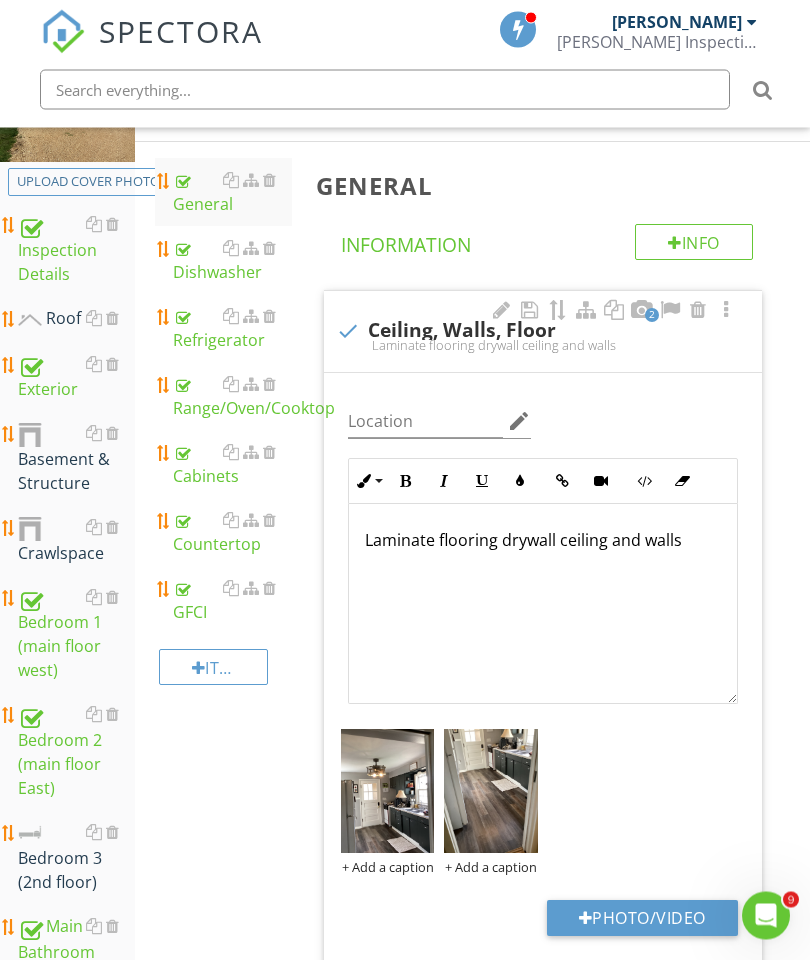 click on "Range/Oven/Cooktop" at bounding box center (232, 397) 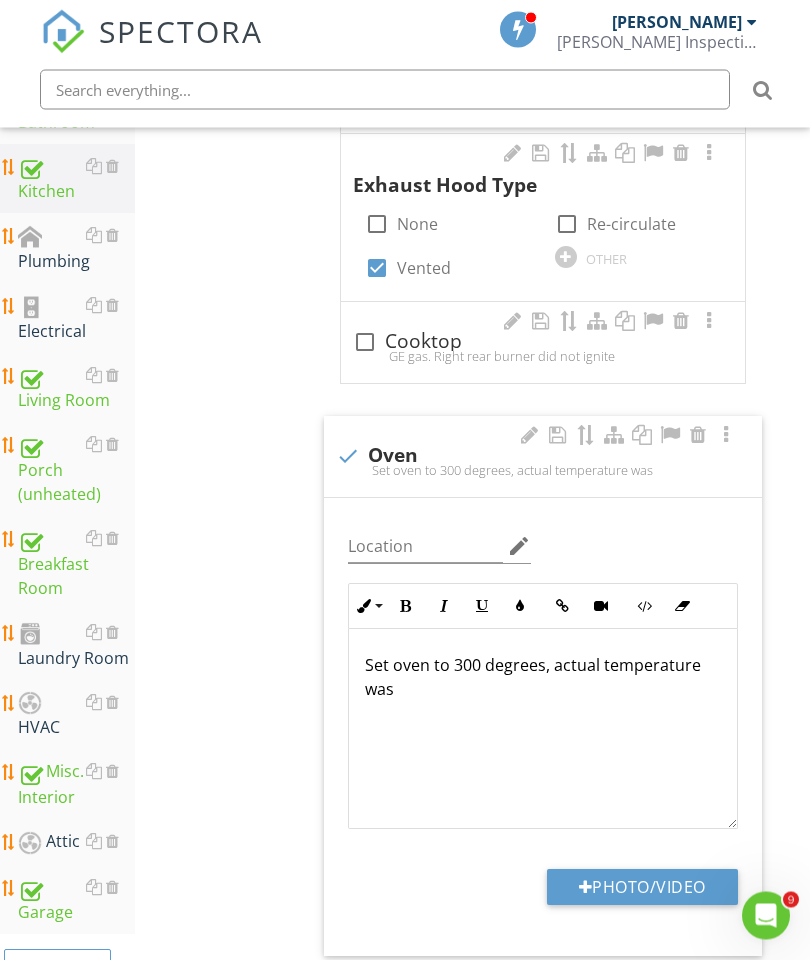 scroll, scrollTop: 1111, scrollLeft: 0, axis: vertical 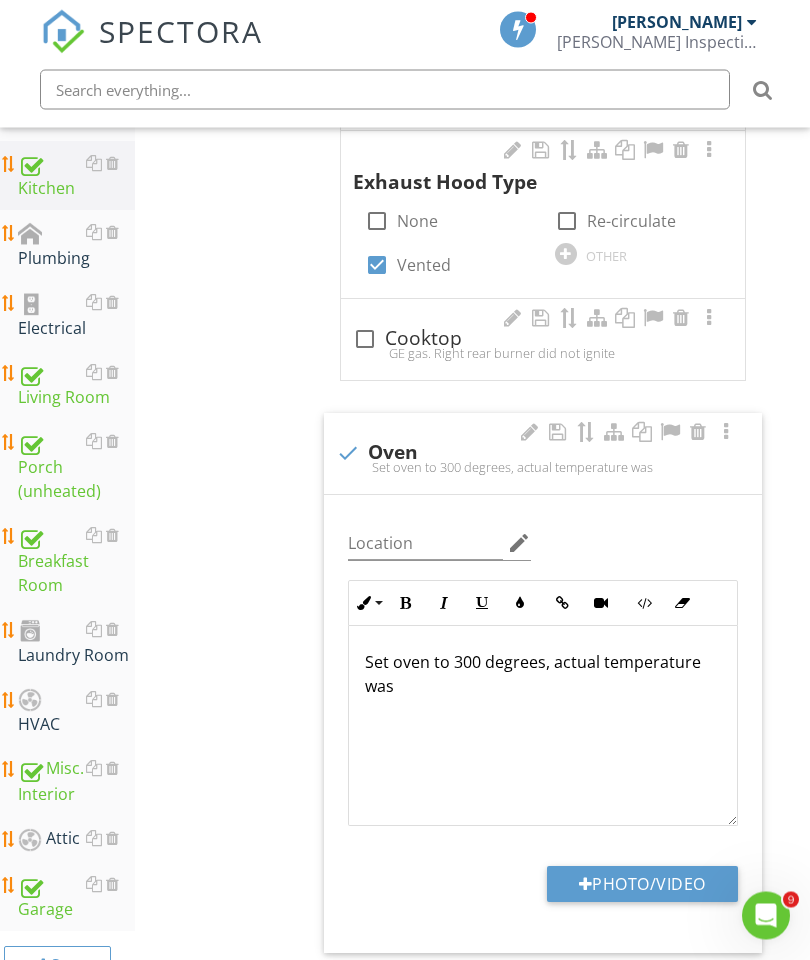 click on "Set oven to 300 degrees, actual temperature was" at bounding box center (543, 675) 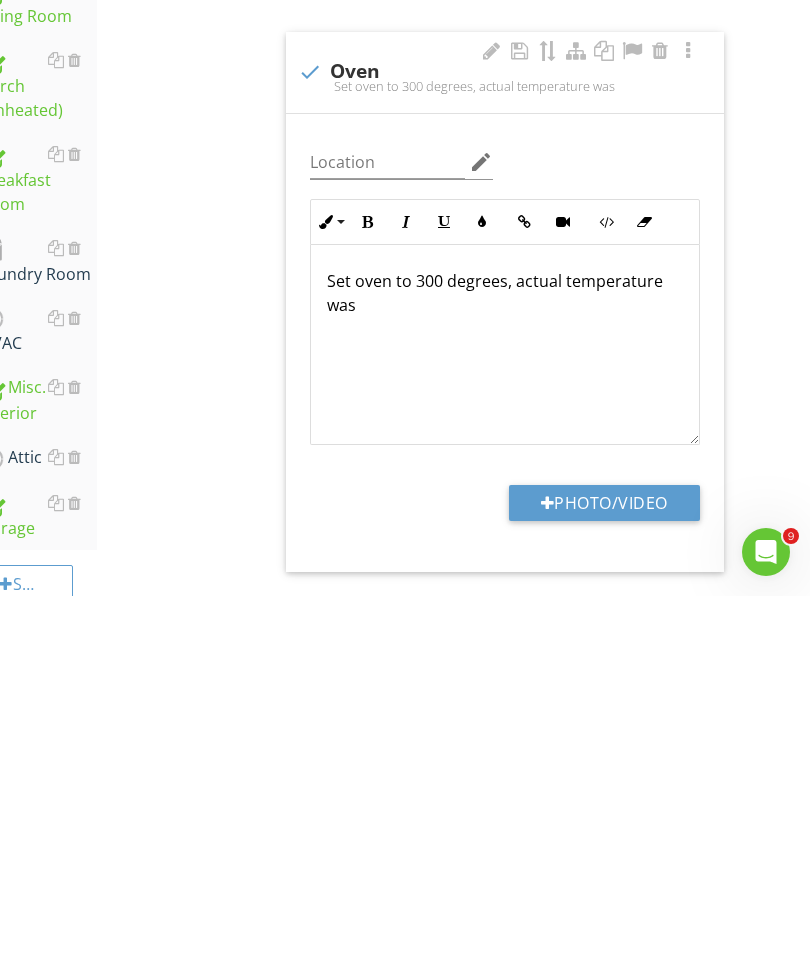 type 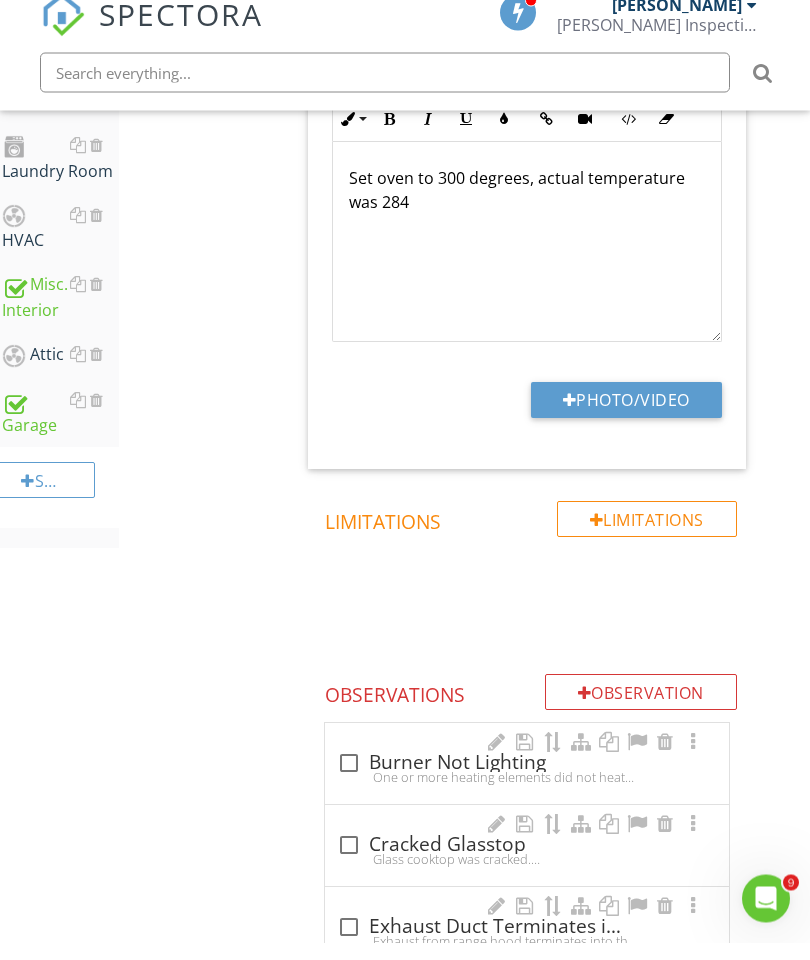 scroll, scrollTop: 1578, scrollLeft: 17, axis: both 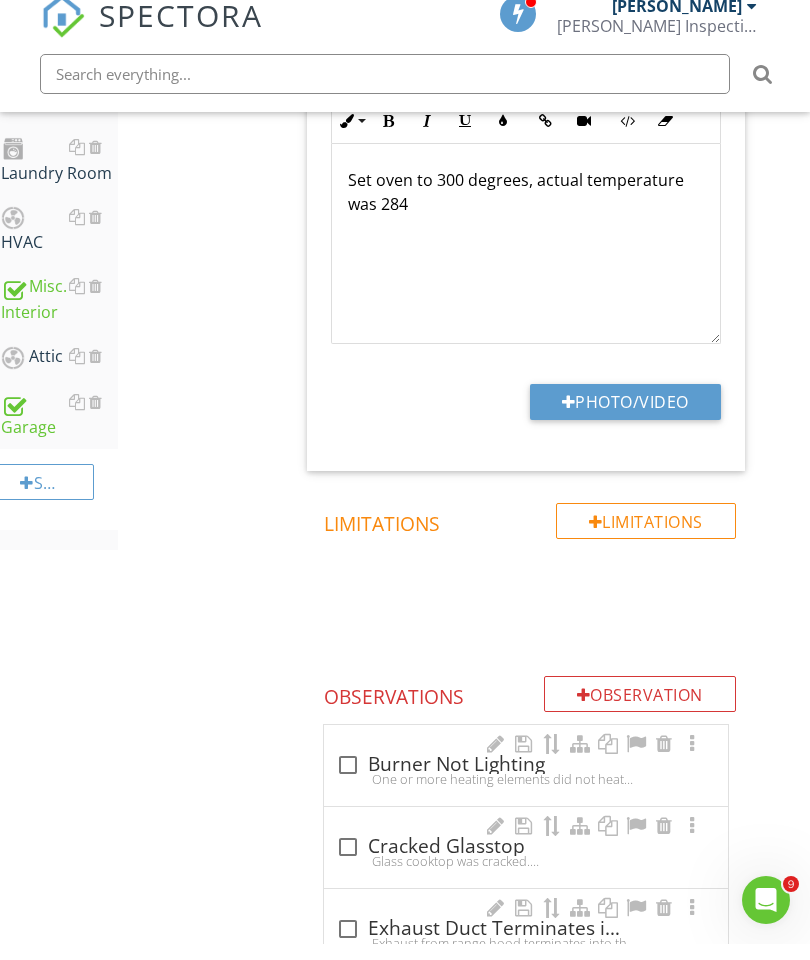 click on "Attic" at bounding box center [59, 373] 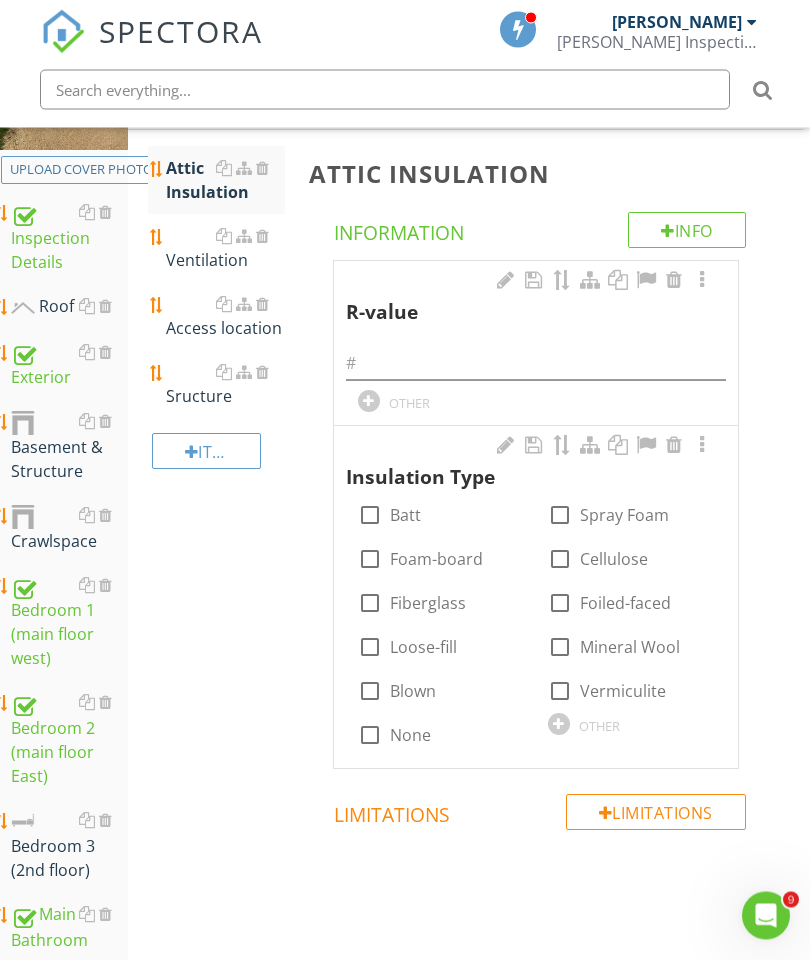 scroll, scrollTop: 215, scrollLeft: 7, axis: both 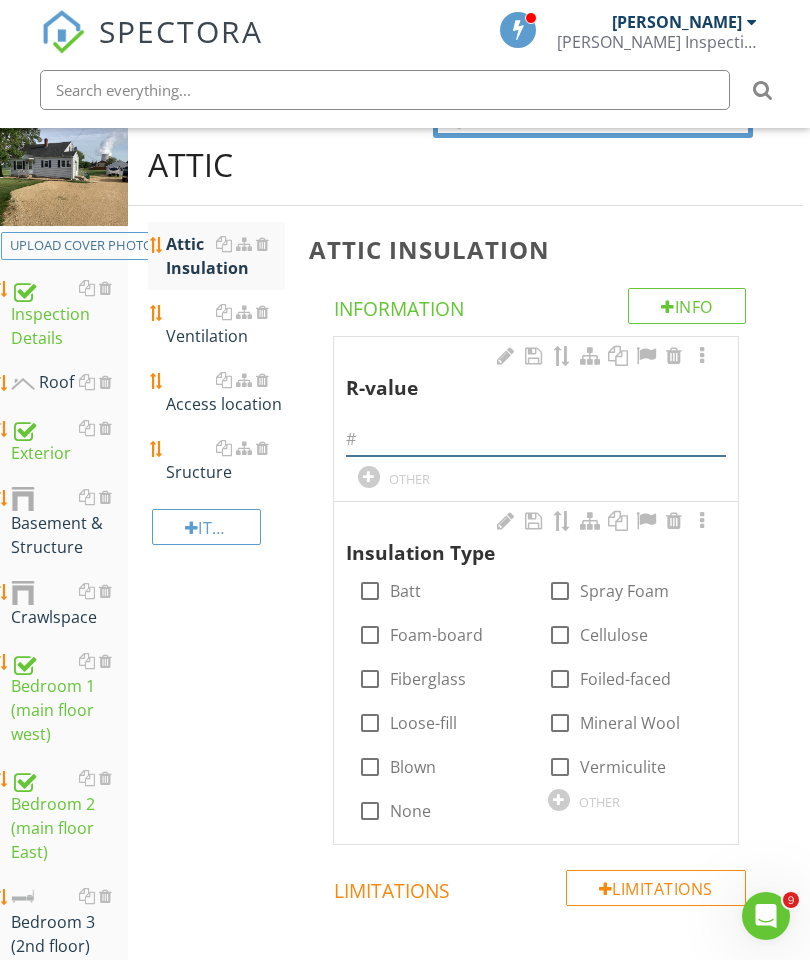 click at bounding box center (536, 439) 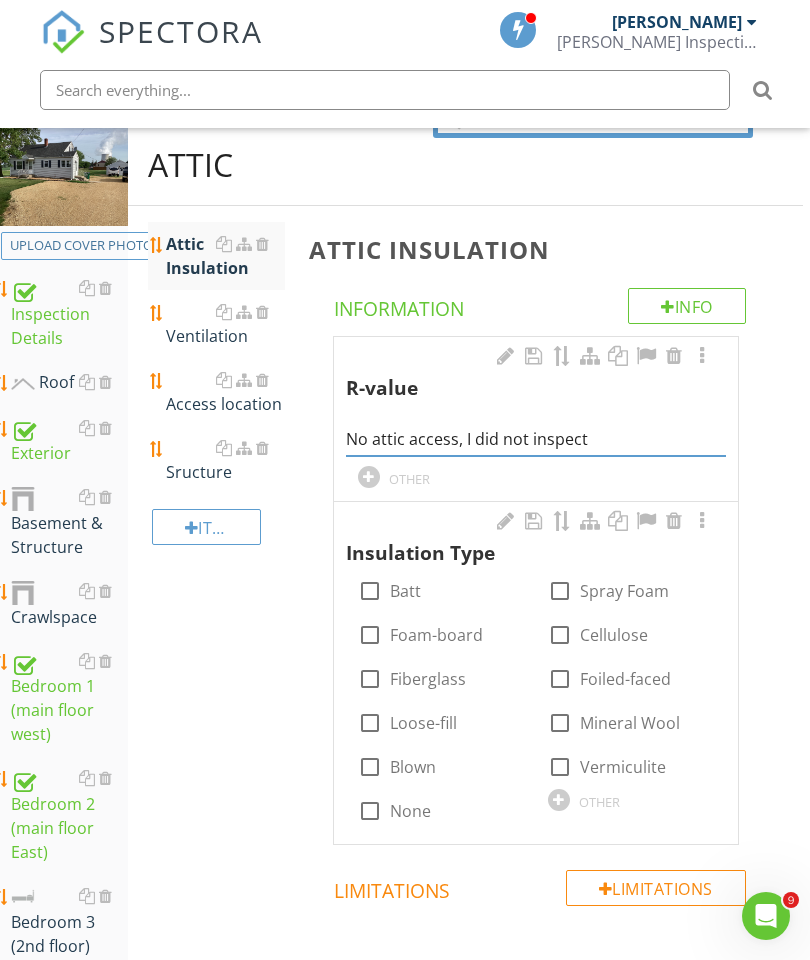 type on "No attic access, I did not inspect" 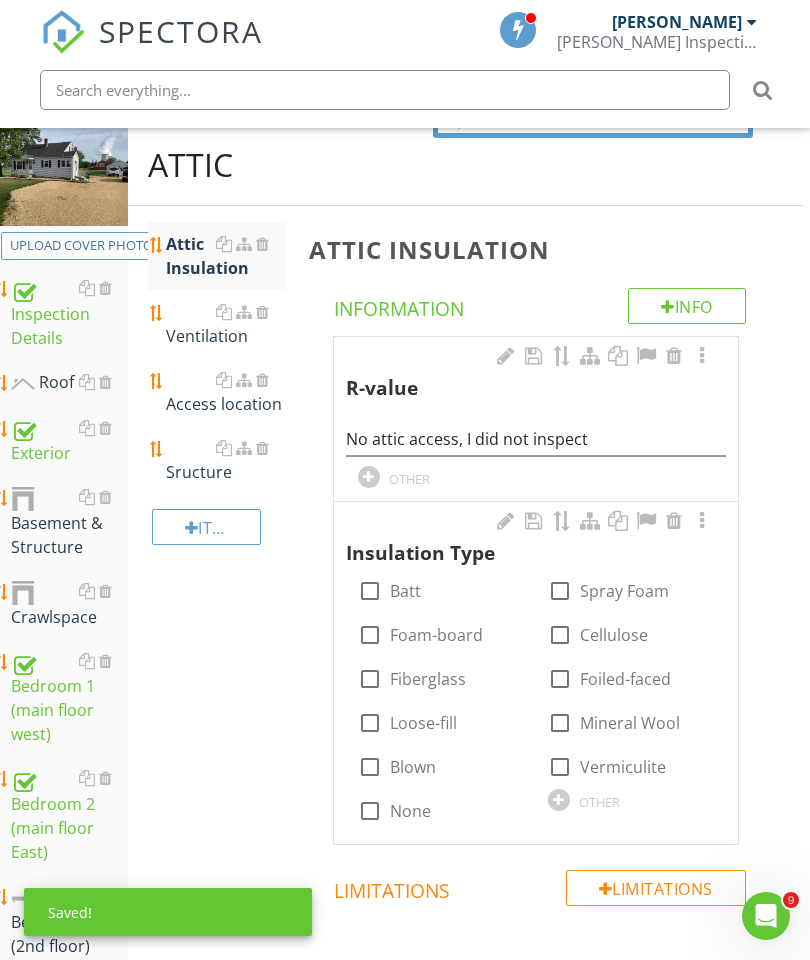 click at bounding box center (674, 521) 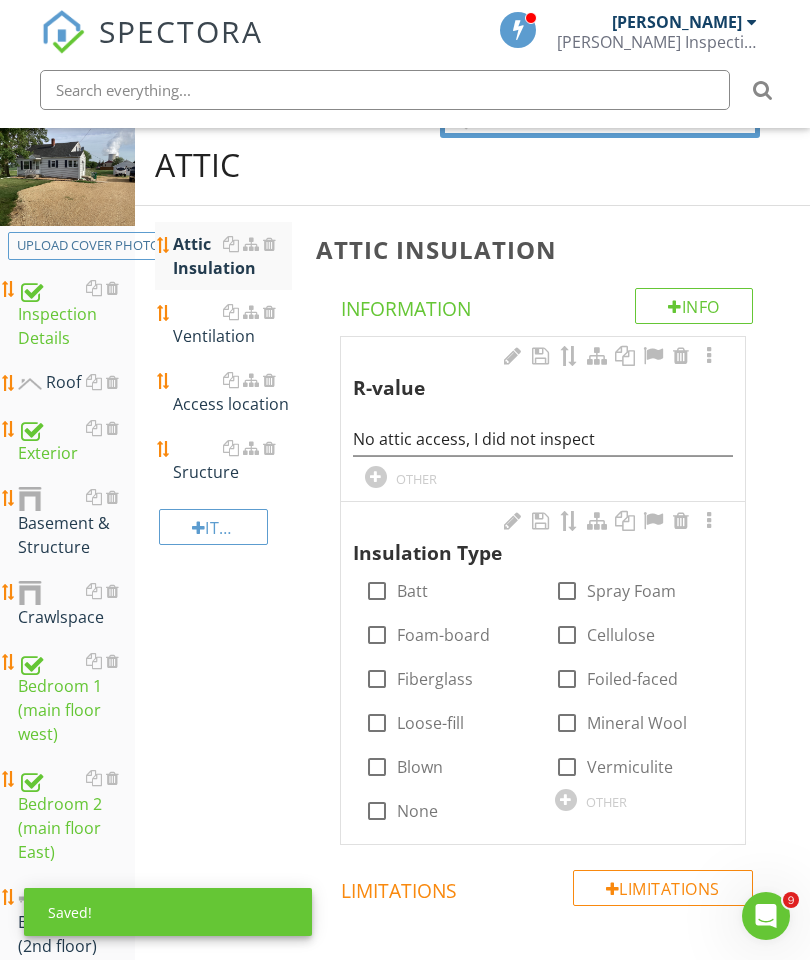 scroll, scrollTop: 215, scrollLeft: 0, axis: vertical 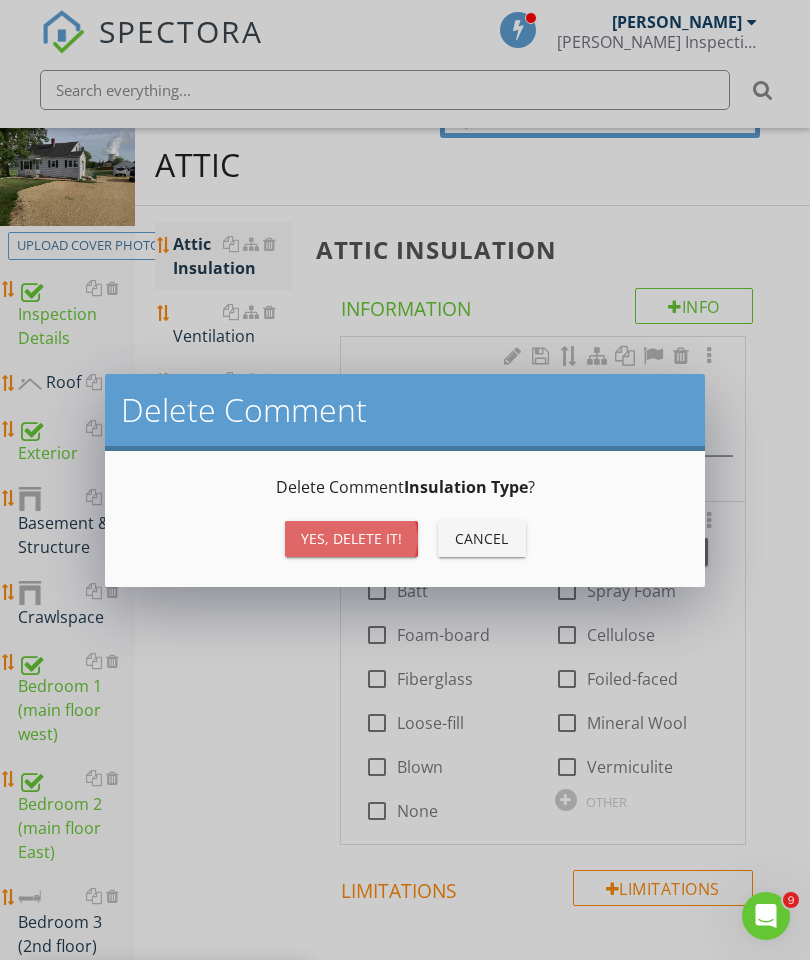 click on "Yes, Delete it!" at bounding box center [351, 538] 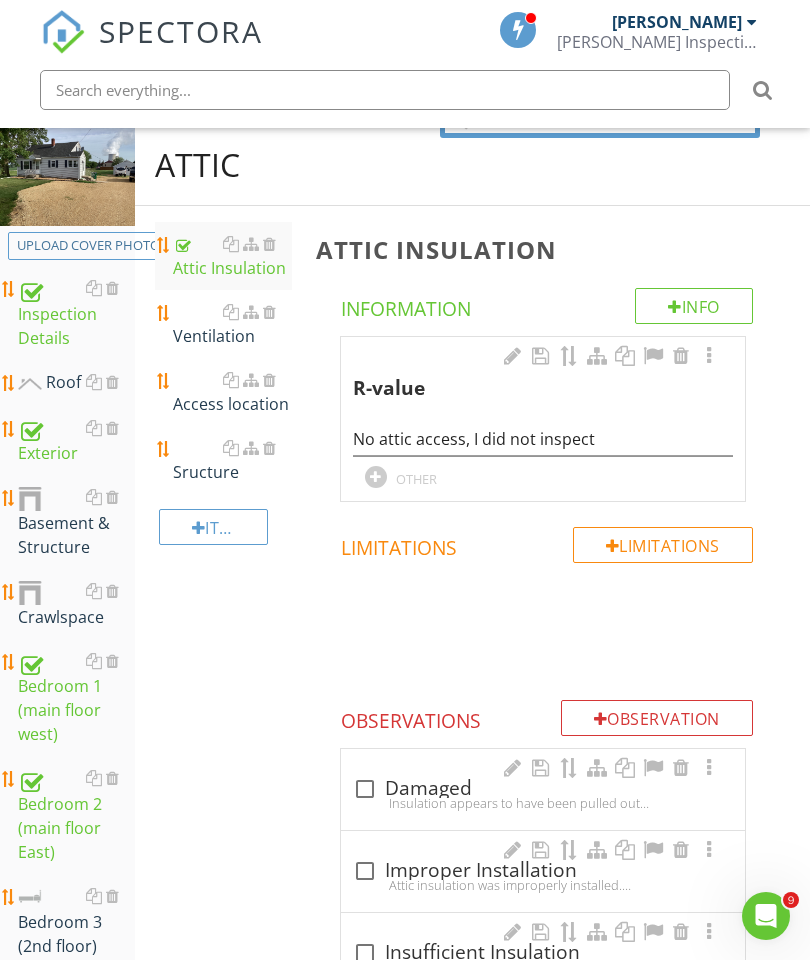 click at bounding box center [269, 312] 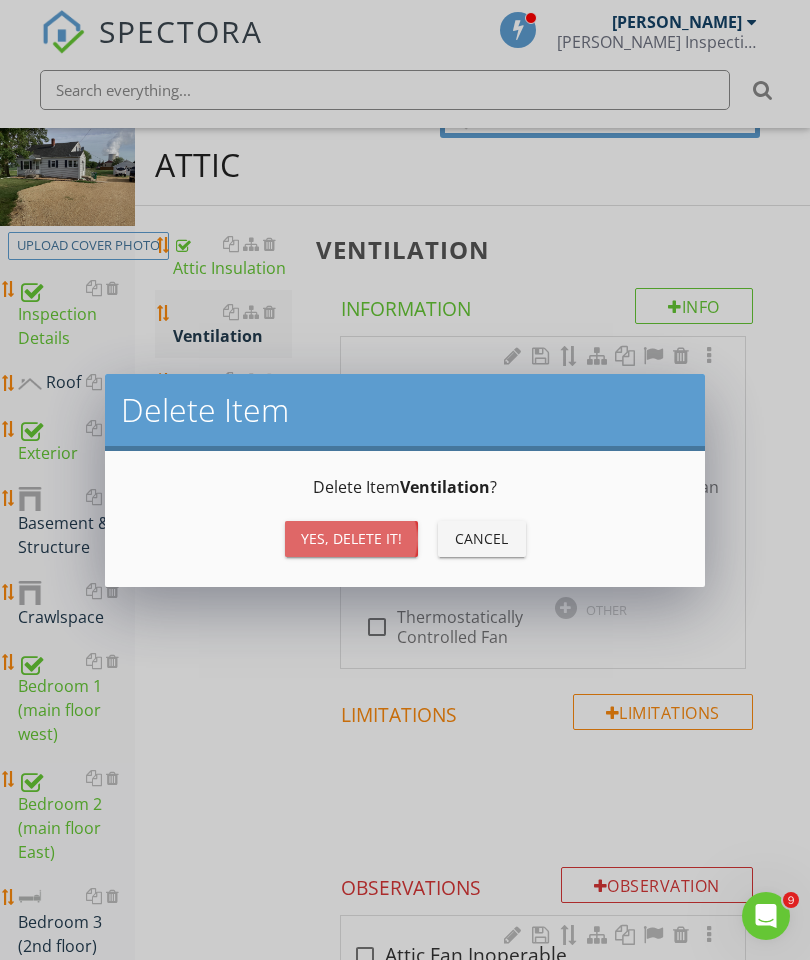 click on "Yes, Delete it!" at bounding box center [351, 538] 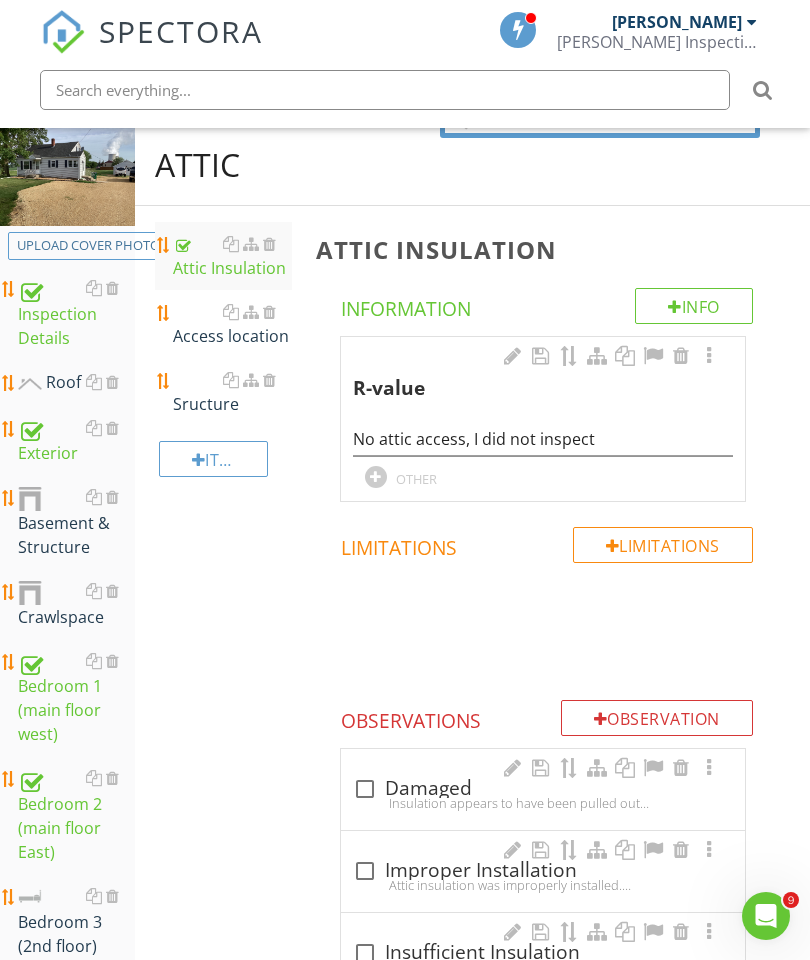 click at bounding box center (269, 312) 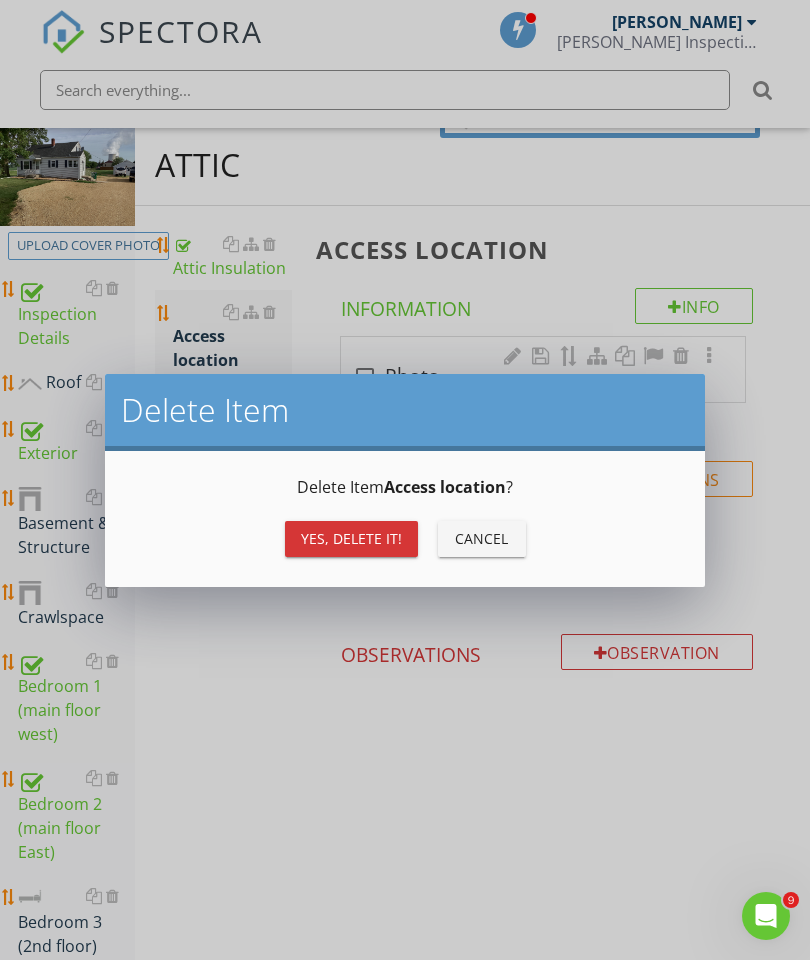 click on "Yes, Delete it!" at bounding box center (351, 538) 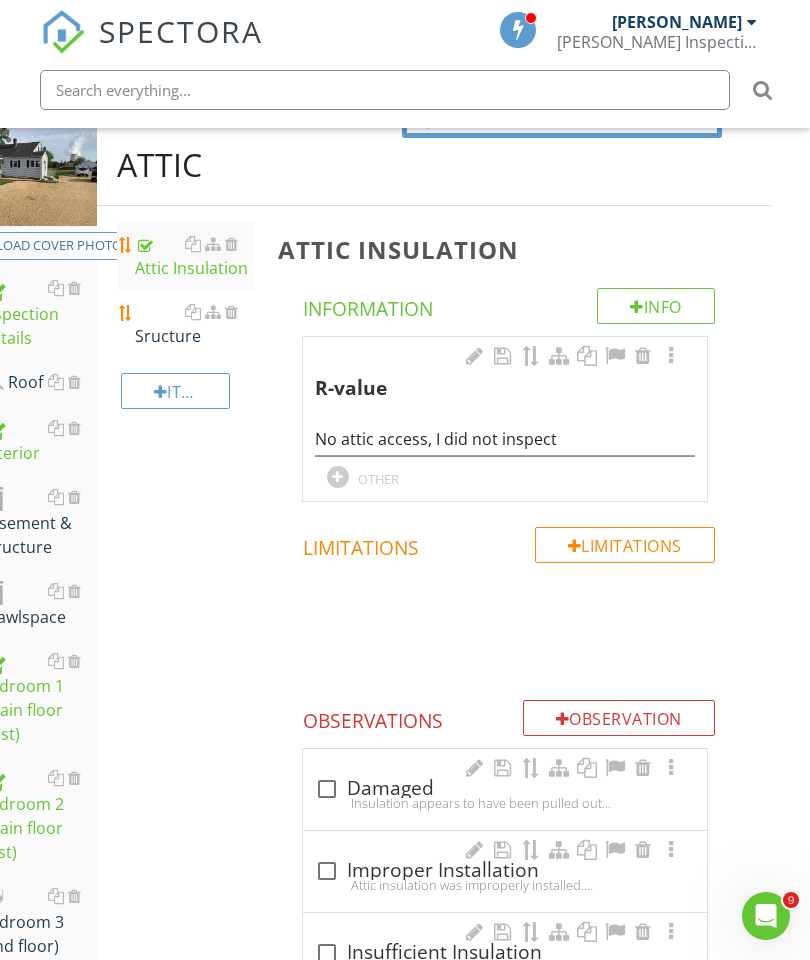 scroll, scrollTop: 230, scrollLeft: 38, axis: both 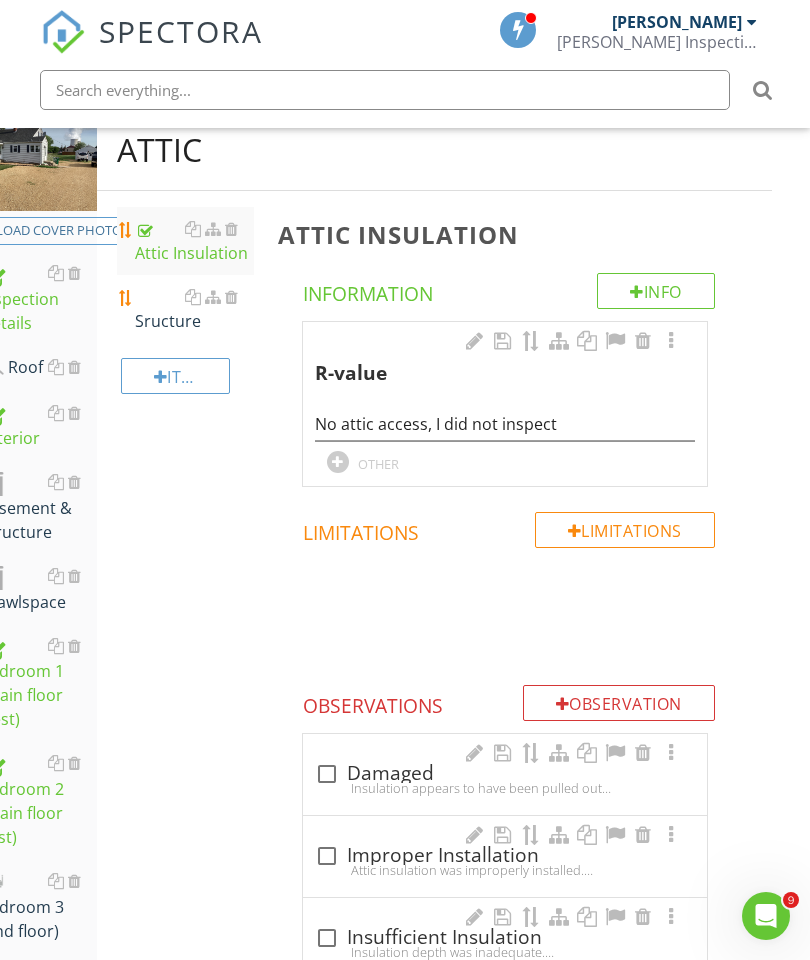 click on "Sructure" at bounding box center (194, 309) 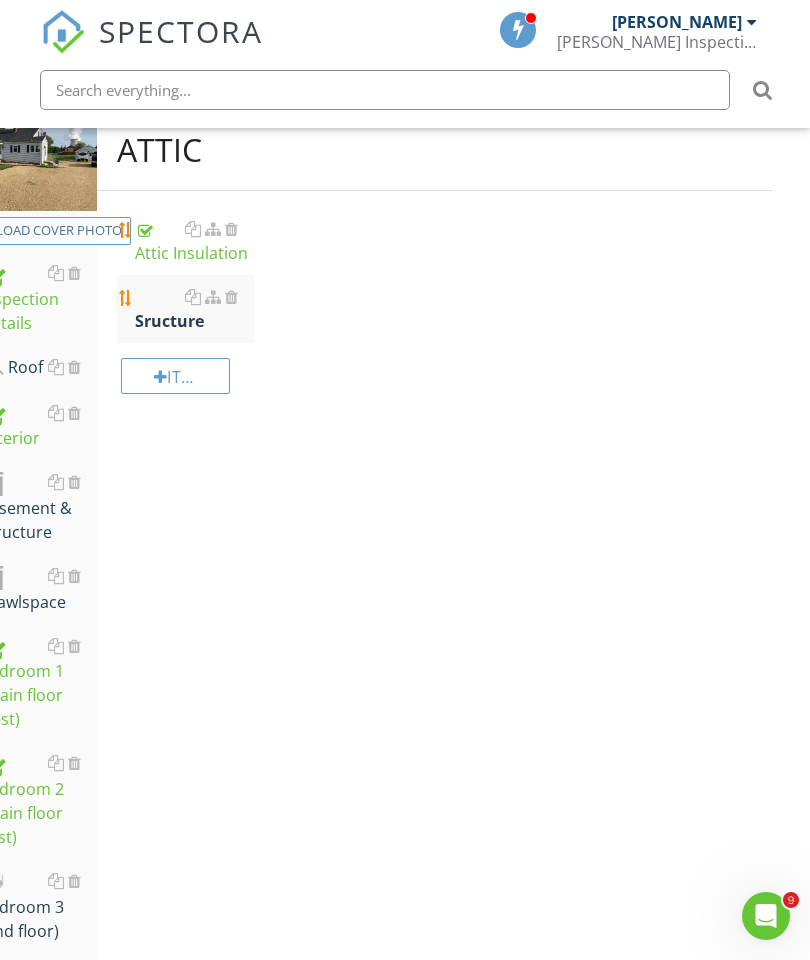 click on "Sructure" at bounding box center [194, 309] 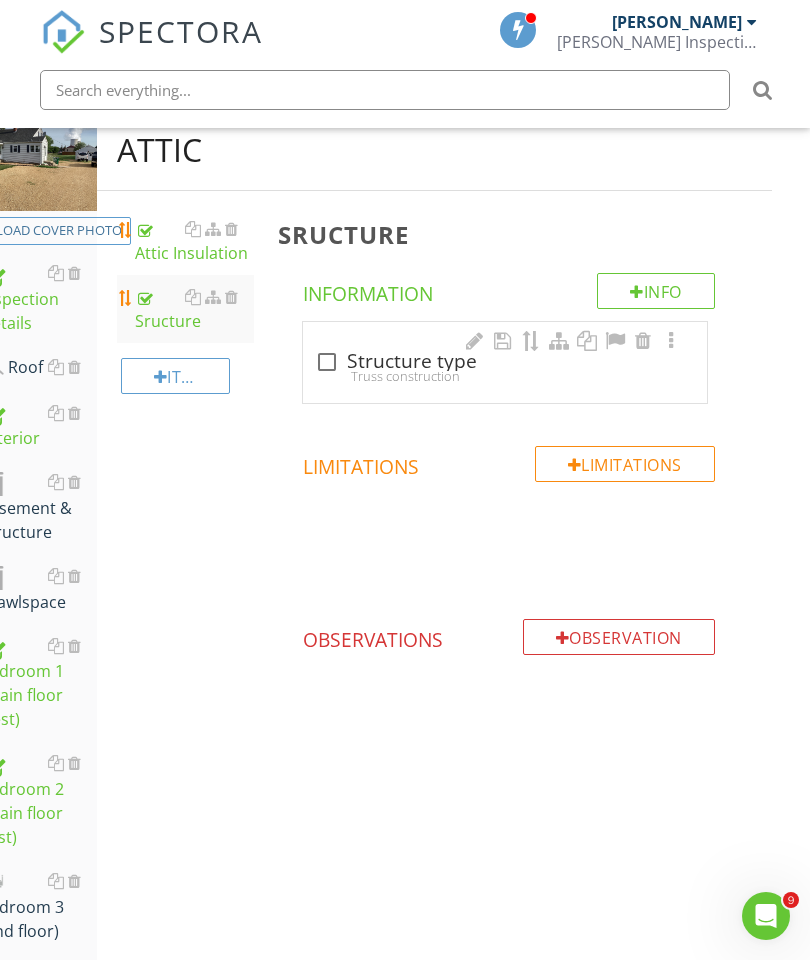 click at bounding box center (327, 362) 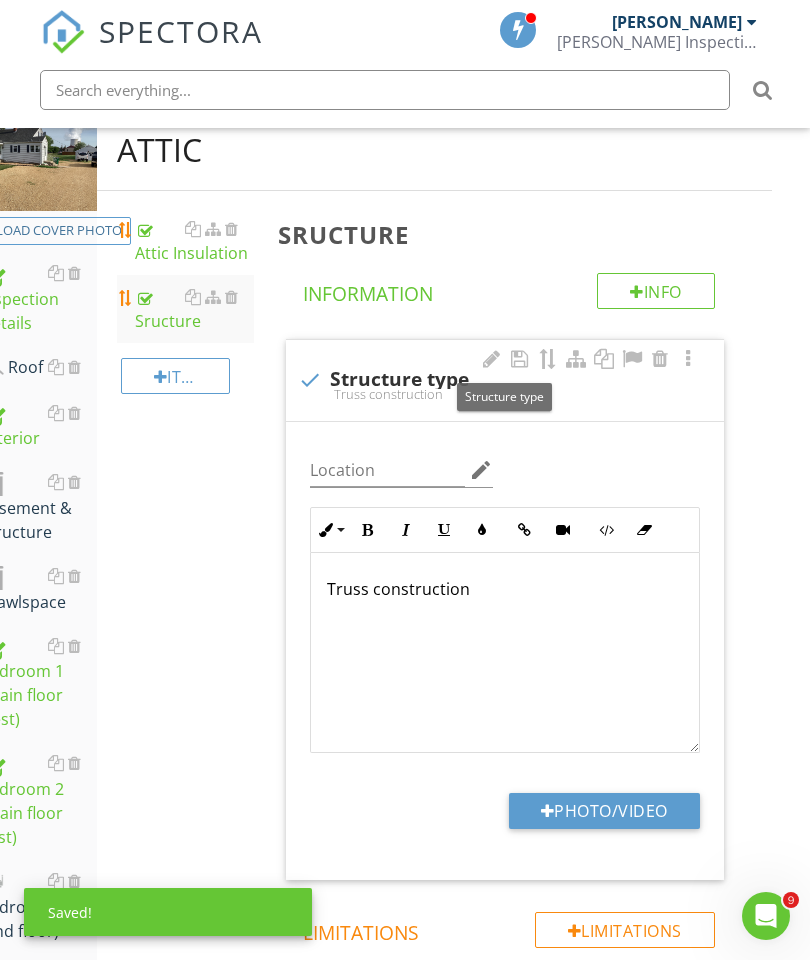 click on "Truss construction" at bounding box center (505, 589) 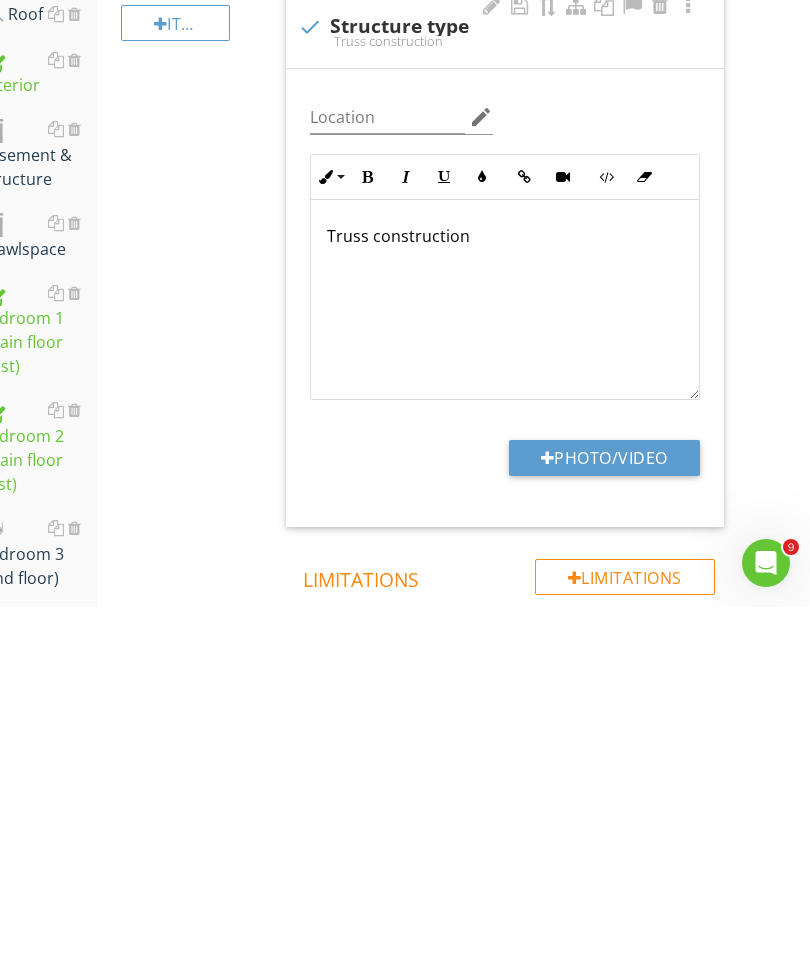click on "Truss construction" at bounding box center [505, 589] 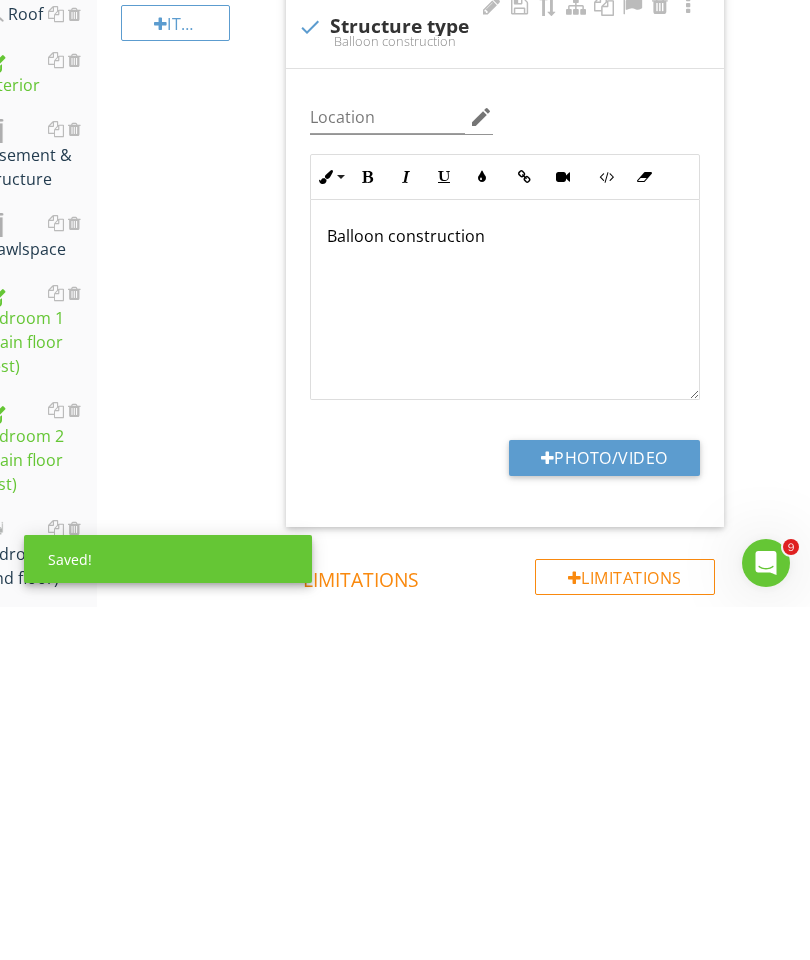 click on "Sructure
Info
Information                       check
Structure type
Balloon construction
Location edit       Inline Style XLarge Large Normal Small Light Small/Light Bold Italic Underline Colors Insert Link Insert Video Code View Clear Formatting Ordered List Unordered List Insert Image Insert Table Balloon construction Enter text here <p>Balloon construction</p>
Photo/Video
Limitations
Limitations
Observation
Observations" at bounding box center (519, 712) 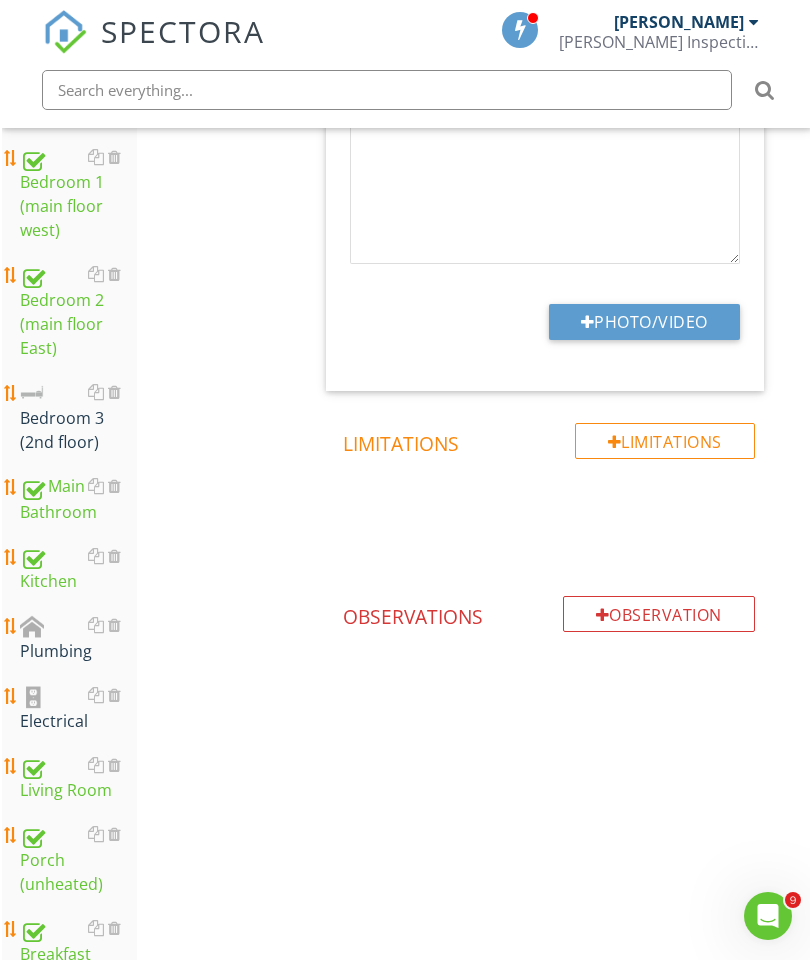 scroll, scrollTop: 766, scrollLeft: 0, axis: vertical 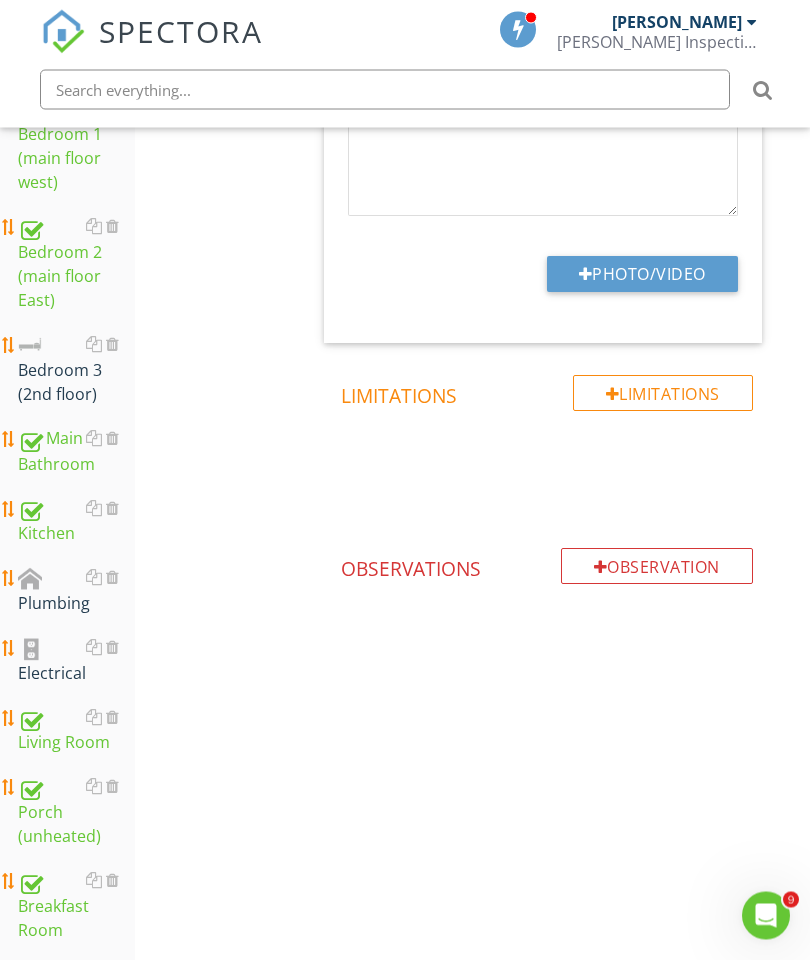 click on "Bedroom 3 (2nd floor)" at bounding box center (76, 370) 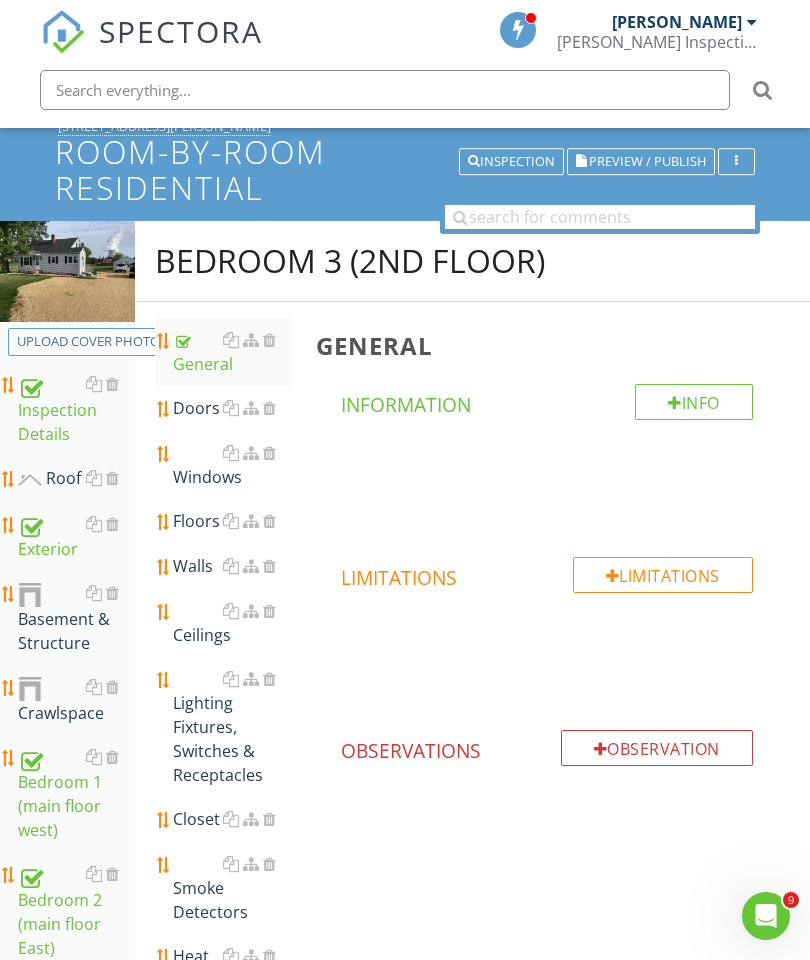 scroll, scrollTop: 60, scrollLeft: 0, axis: vertical 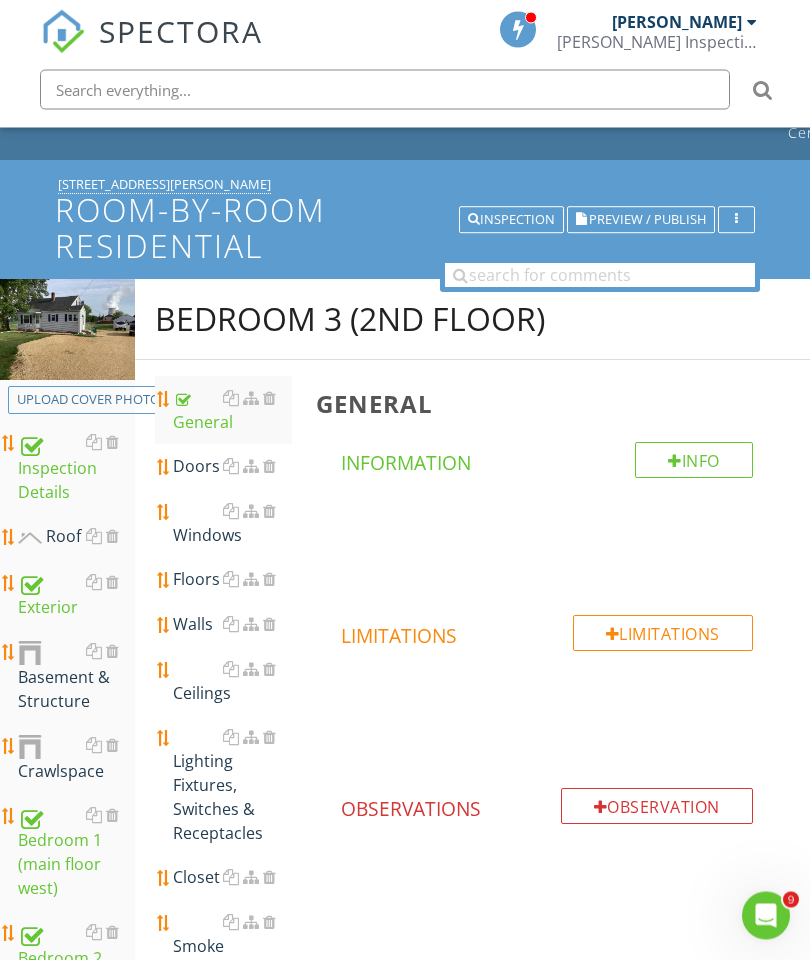 click at bounding box center [269, 467] 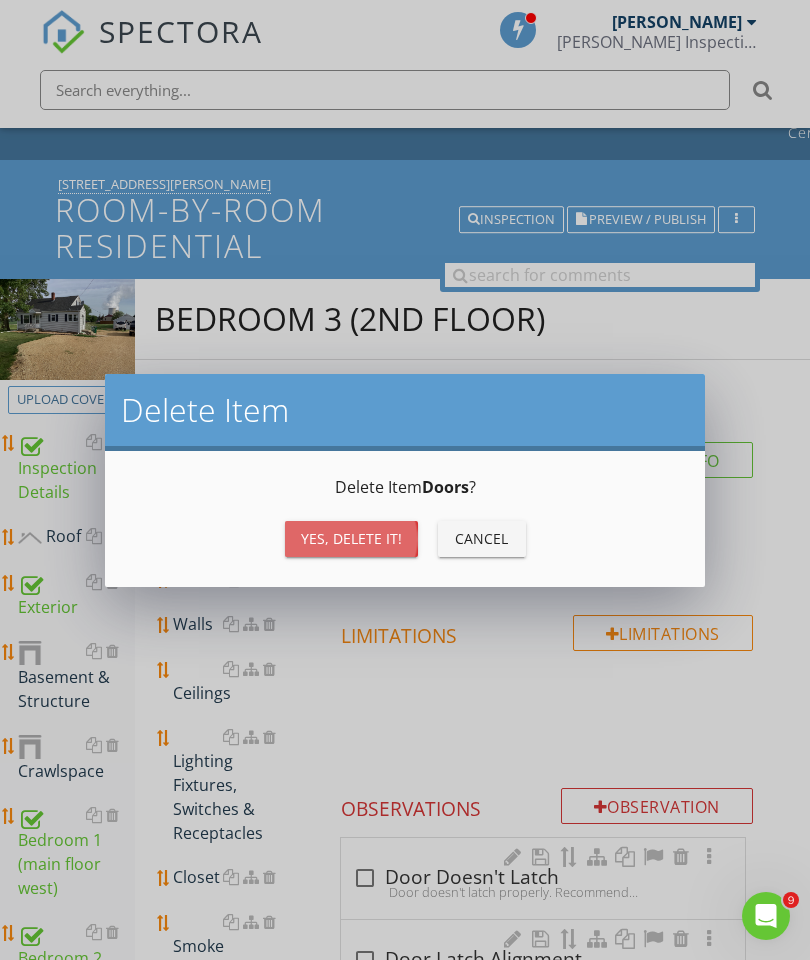 click on "Yes, Delete it!" at bounding box center (351, 538) 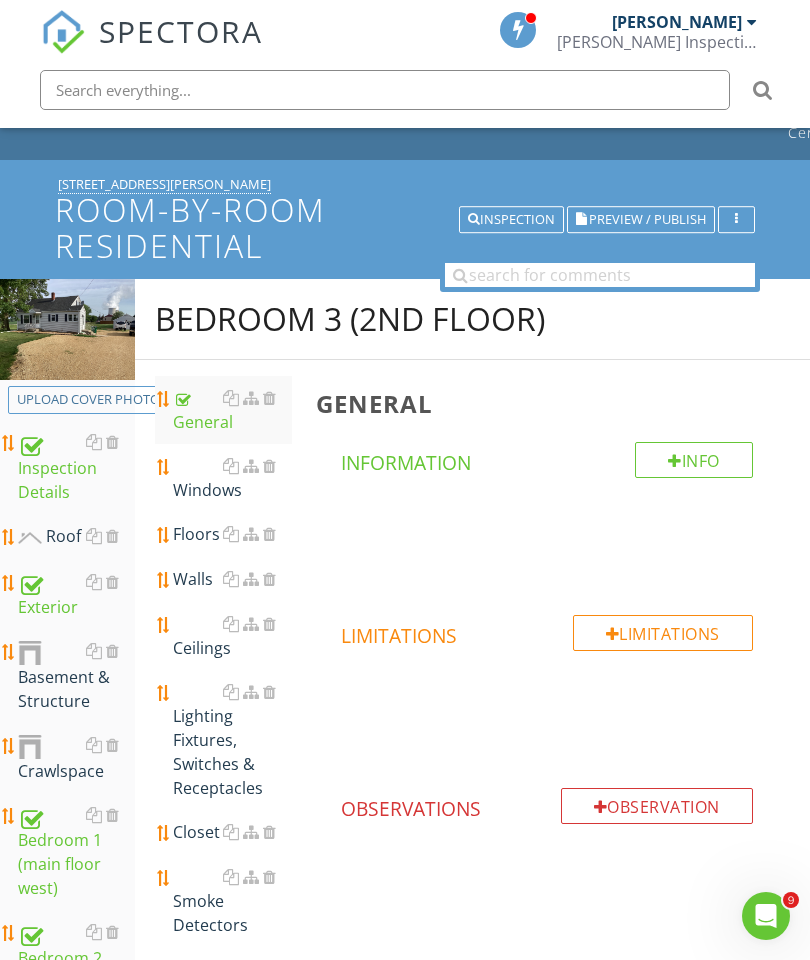 click on "Windows" at bounding box center (232, 478) 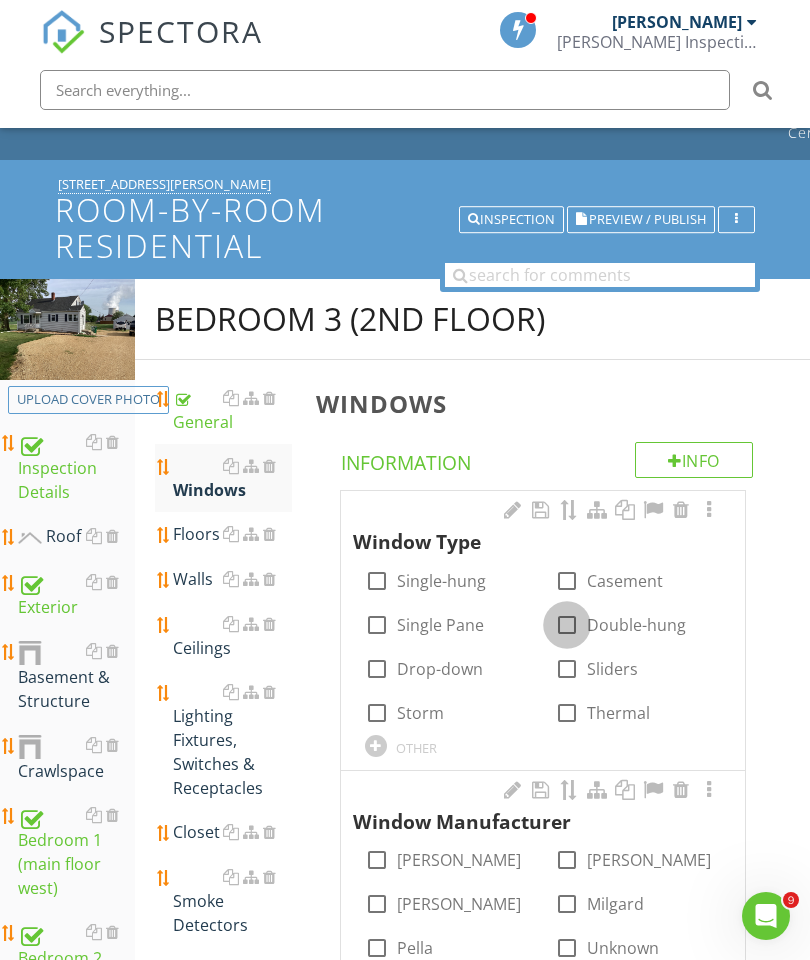click at bounding box center [567, 625] 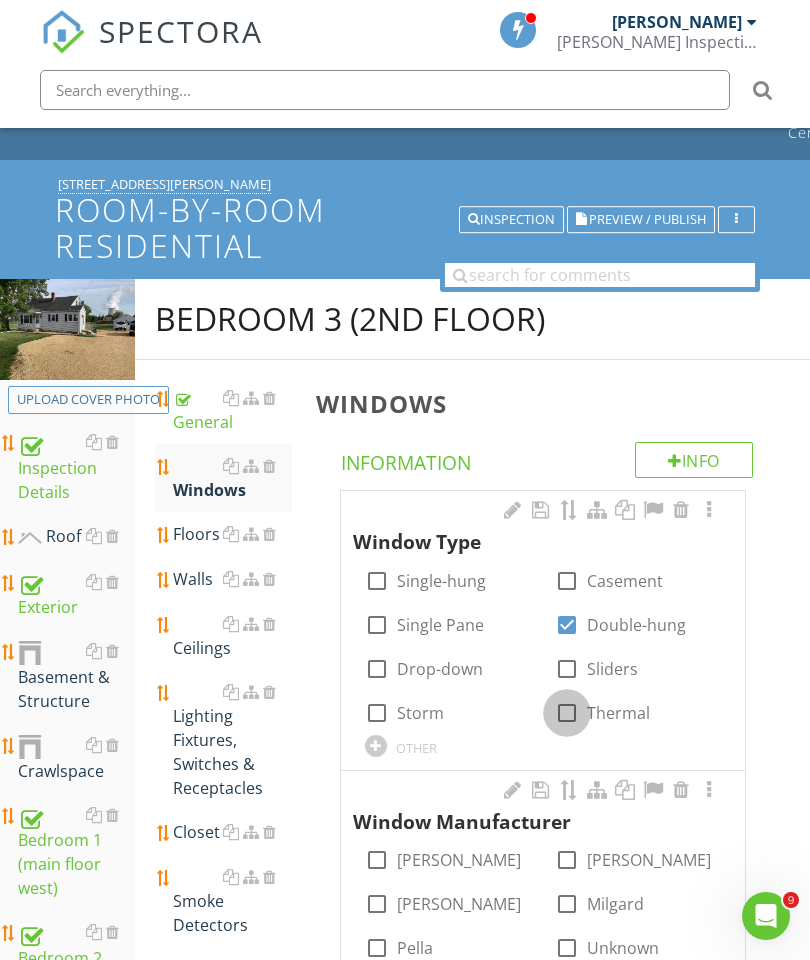 click at bounding box center [567, 713] 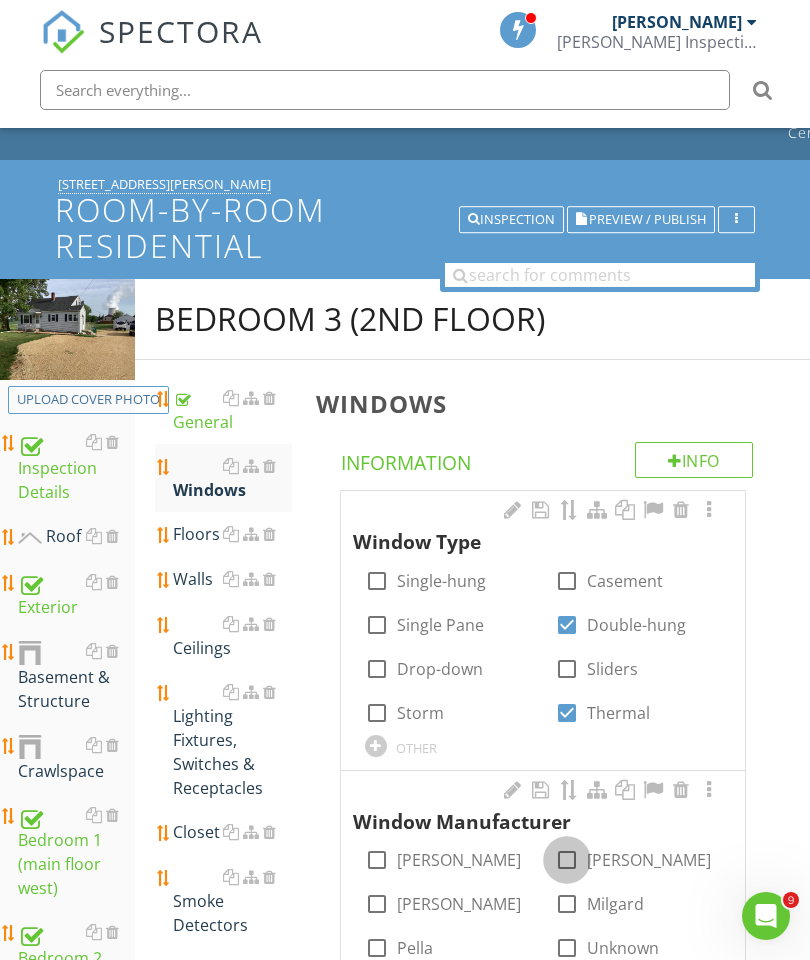 click at bounding box center (567, 860) 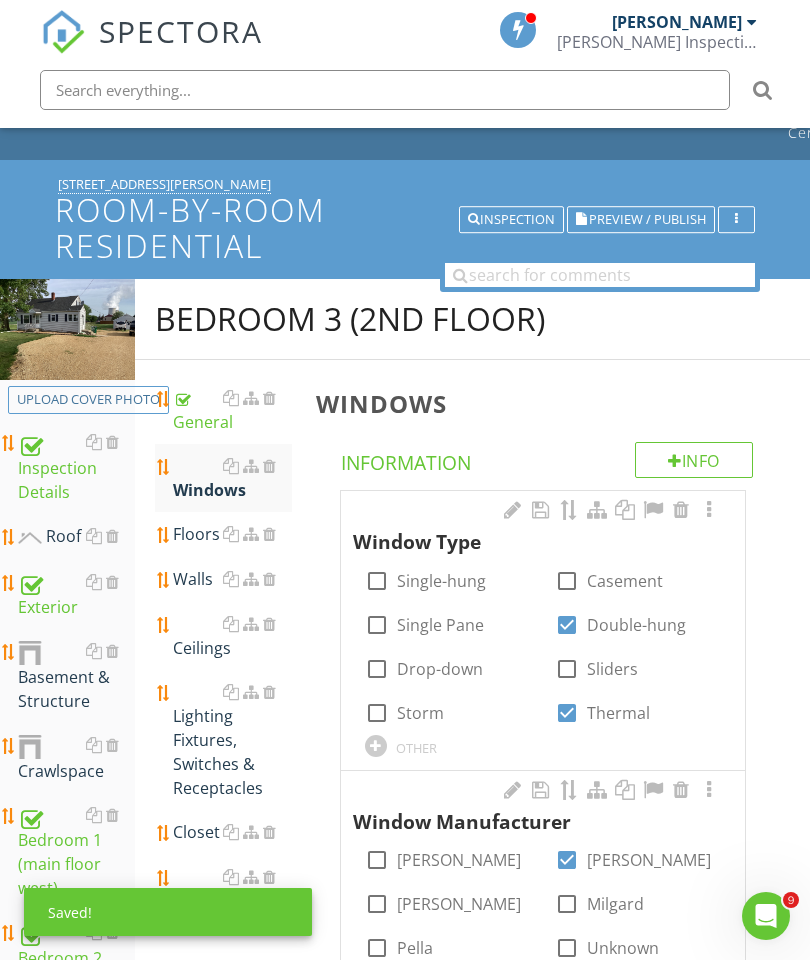 click at bounding box center [709, 510] 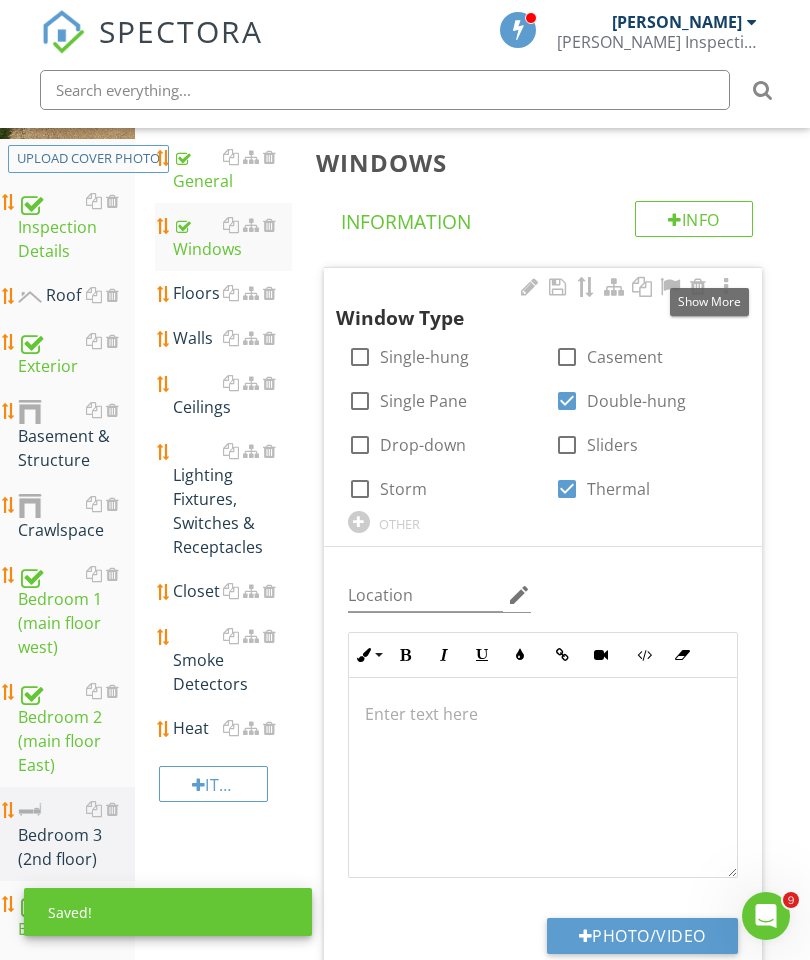 scroll, scrollTop: 318, scrollLeft: 0, axis: vertical 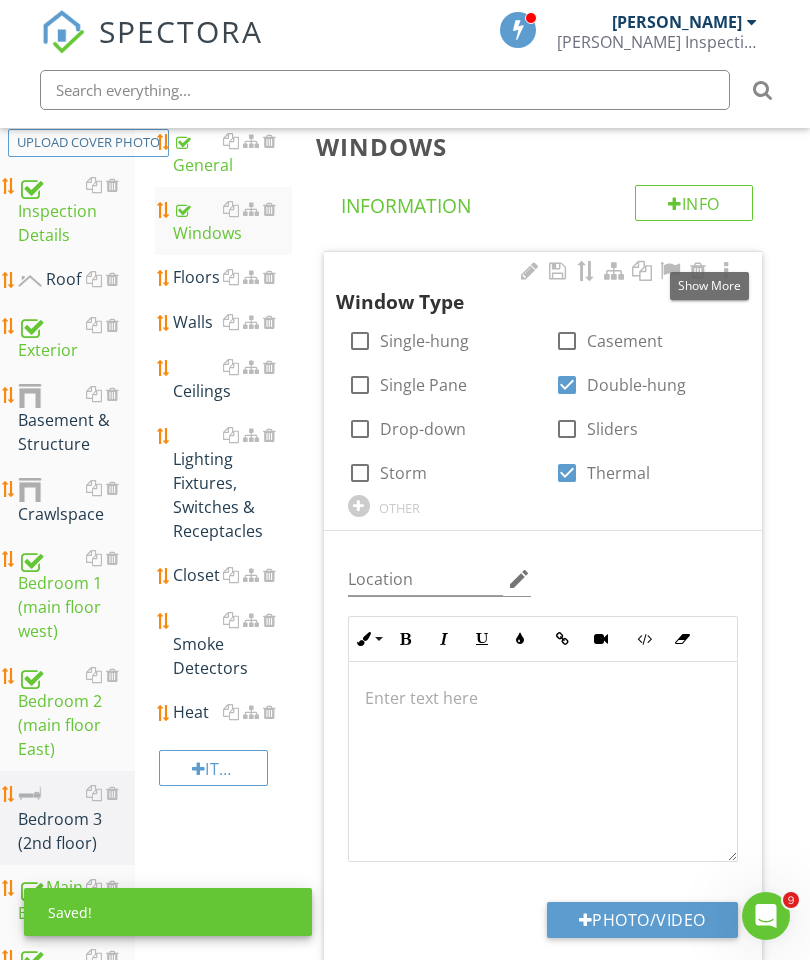 click on "Photo/Video" at bounding box center (642, 920) 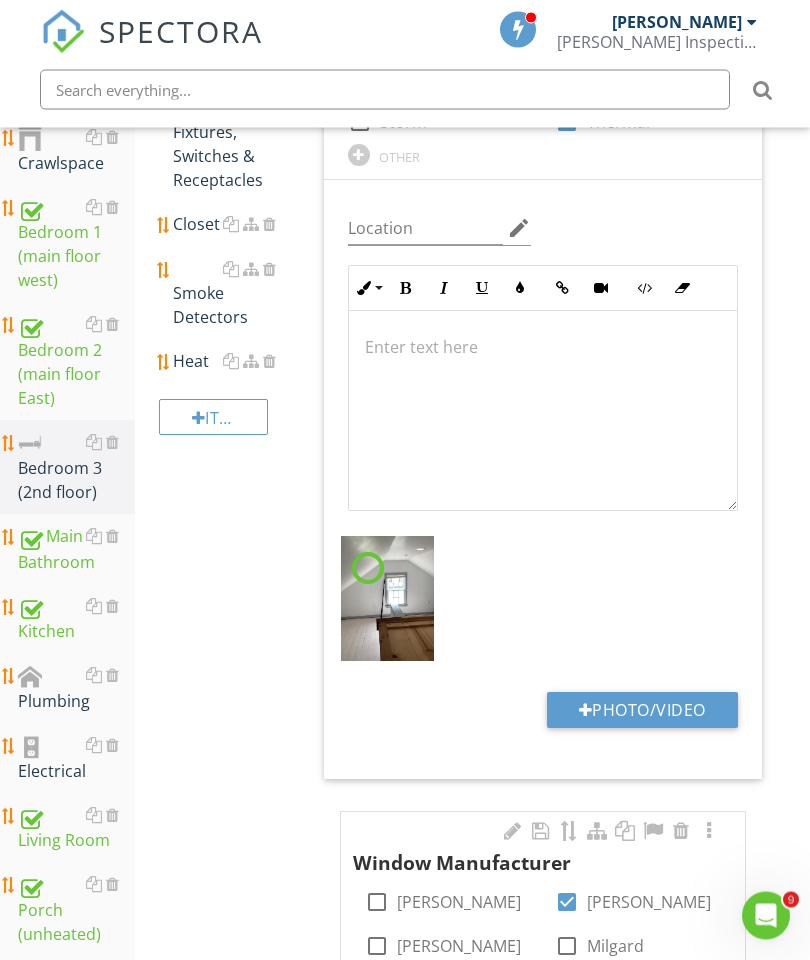 scroll, scrollTop: 686, scrollLeft: 0, axis: vertical 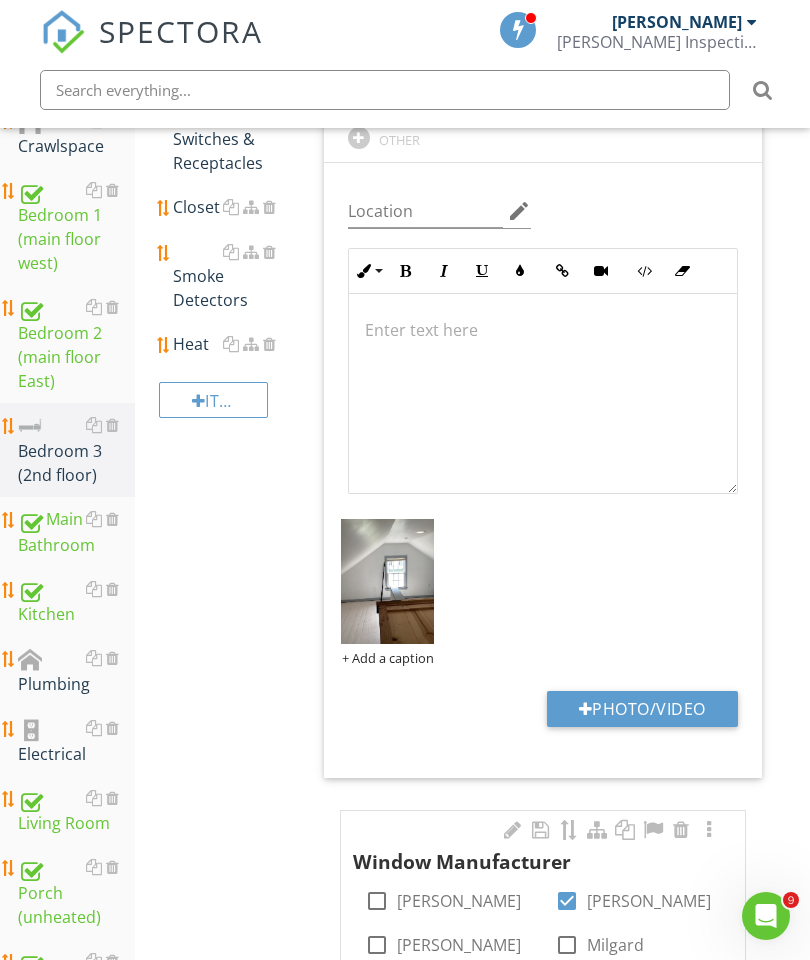 click on "Photo/Video" at bounding box center [642, 709] 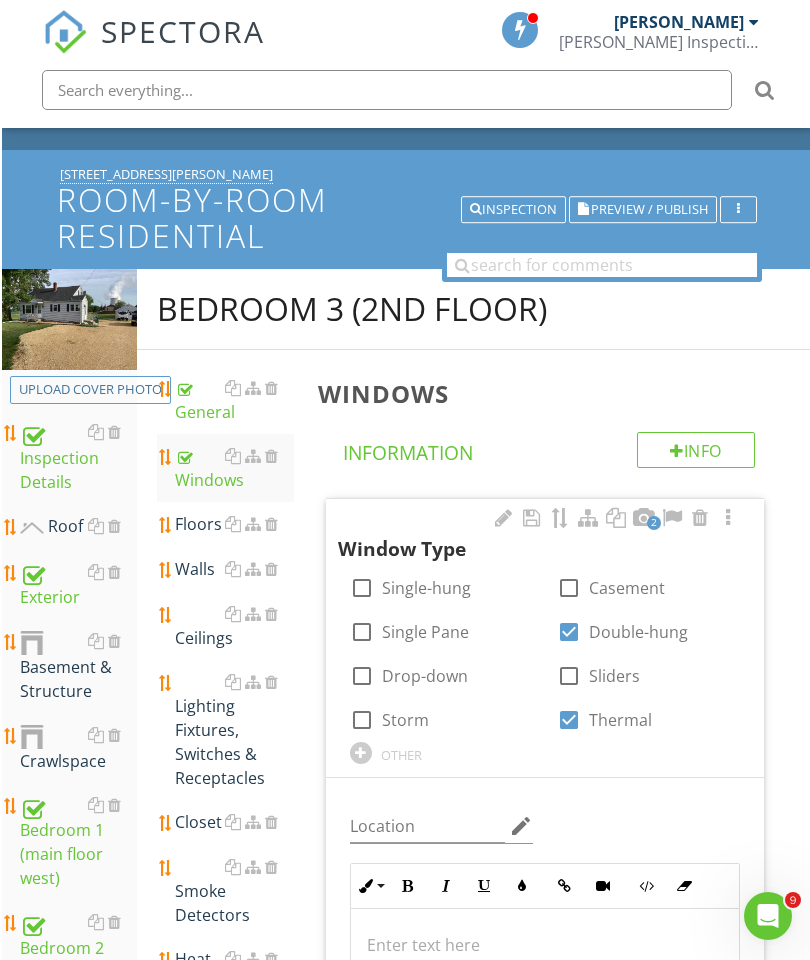 scroll, scrollTop: 69, scrollLeft: 0, axis: vertical 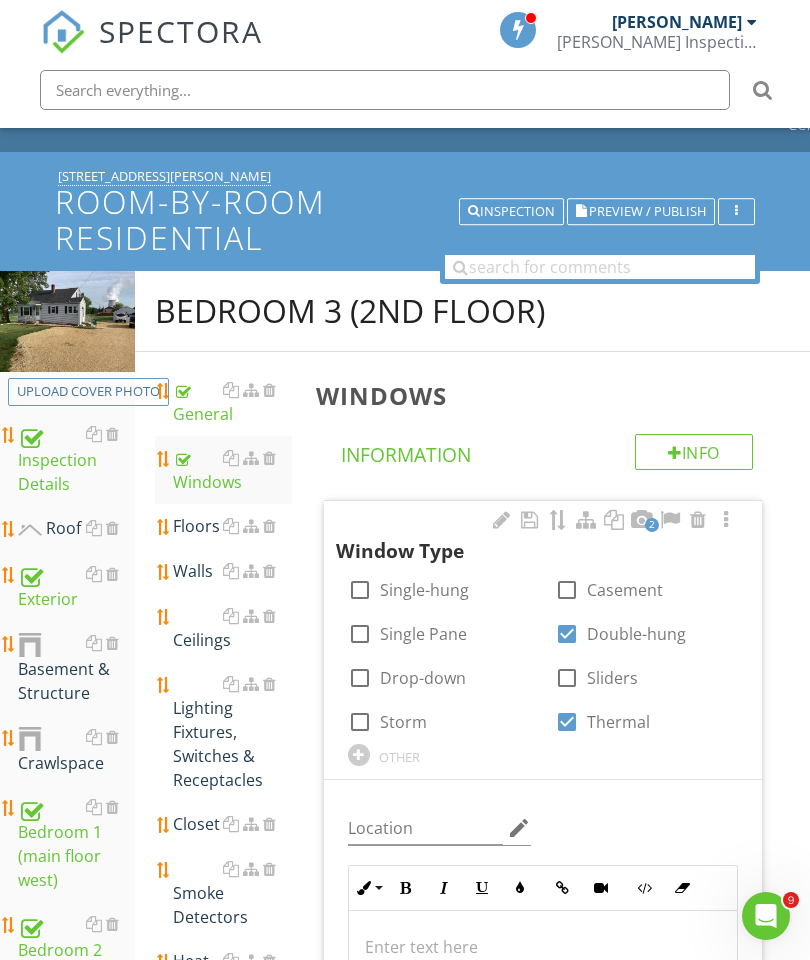 click on "Floors" at bounding box center (232, 526) 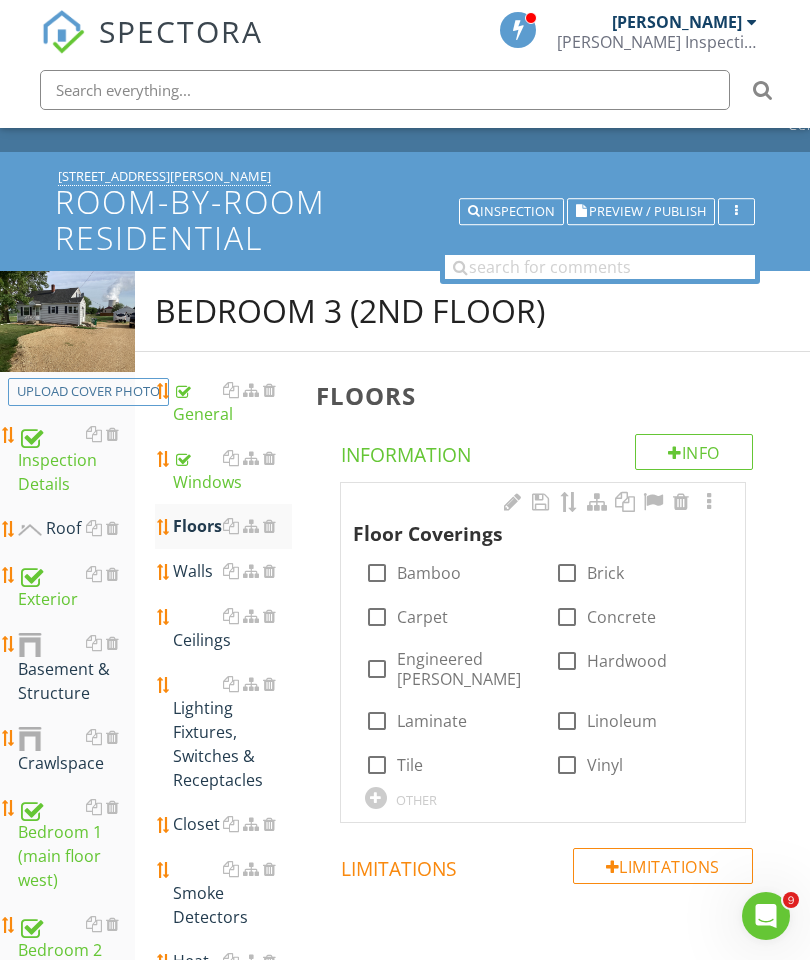 click at bounding box center [376, 798] 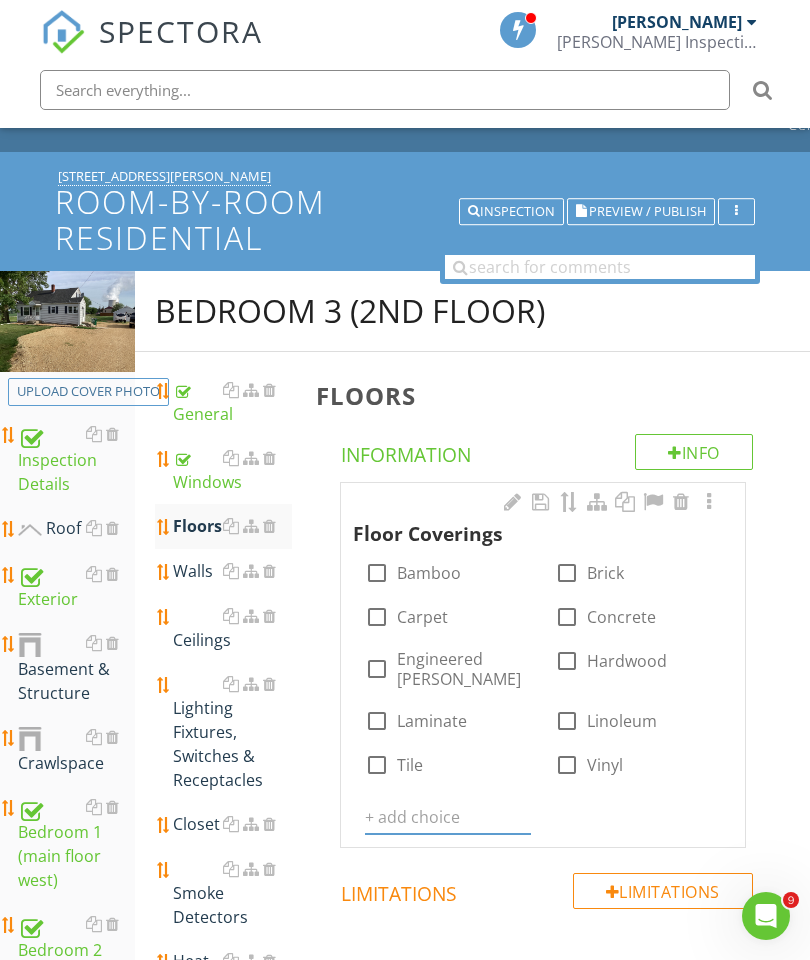 click at bounding box center (448, 817) 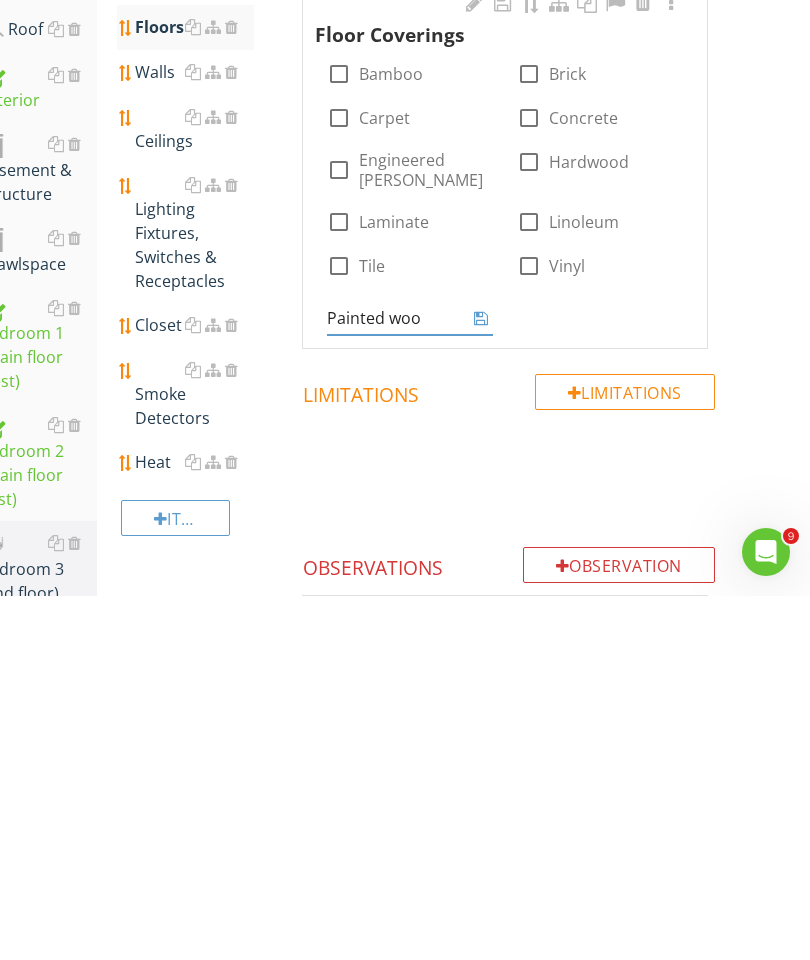 type on "Painted wood" 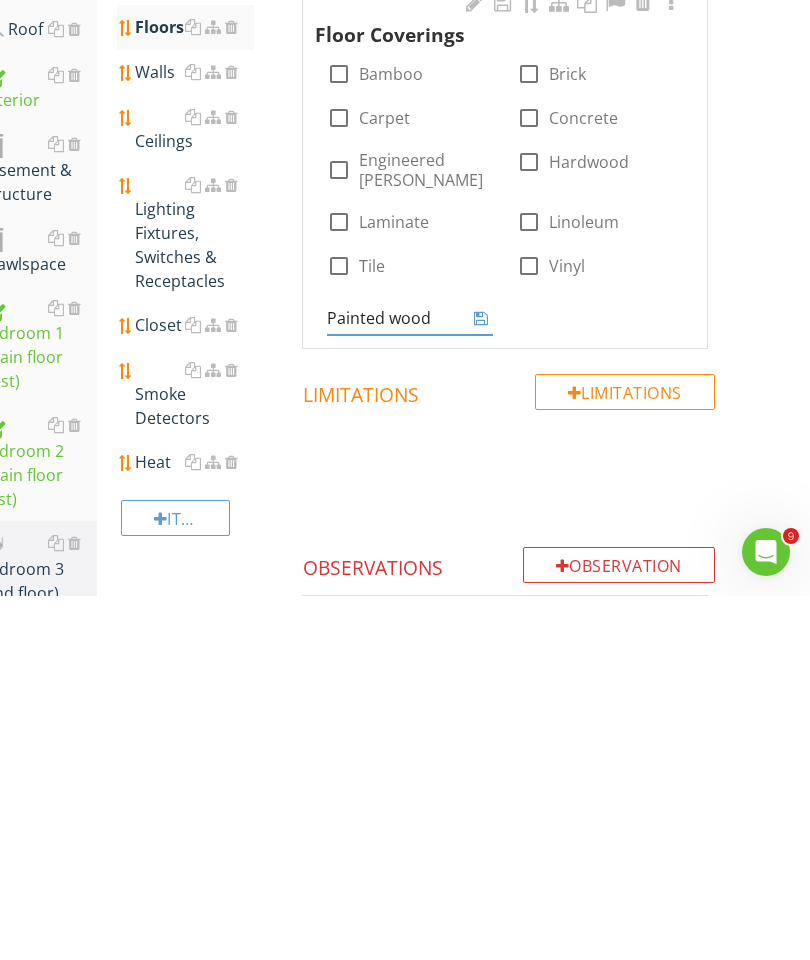 click at bounding box center [481, 682] 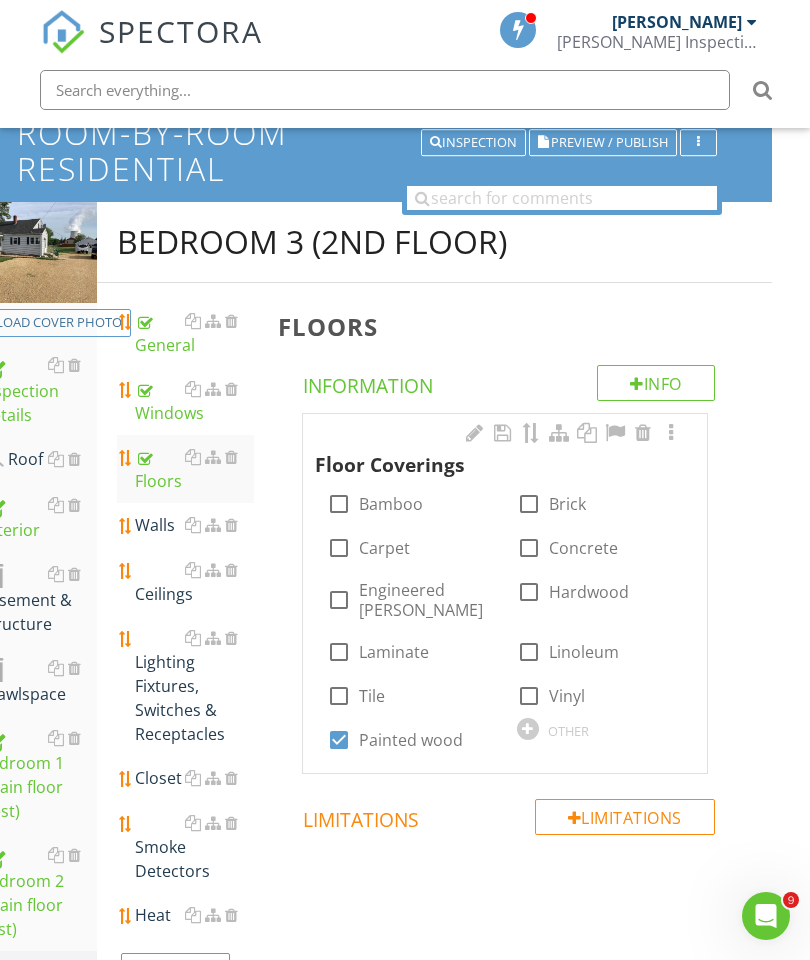 scroll, scrollTop: 121, scrollLeft: 38, axis: both 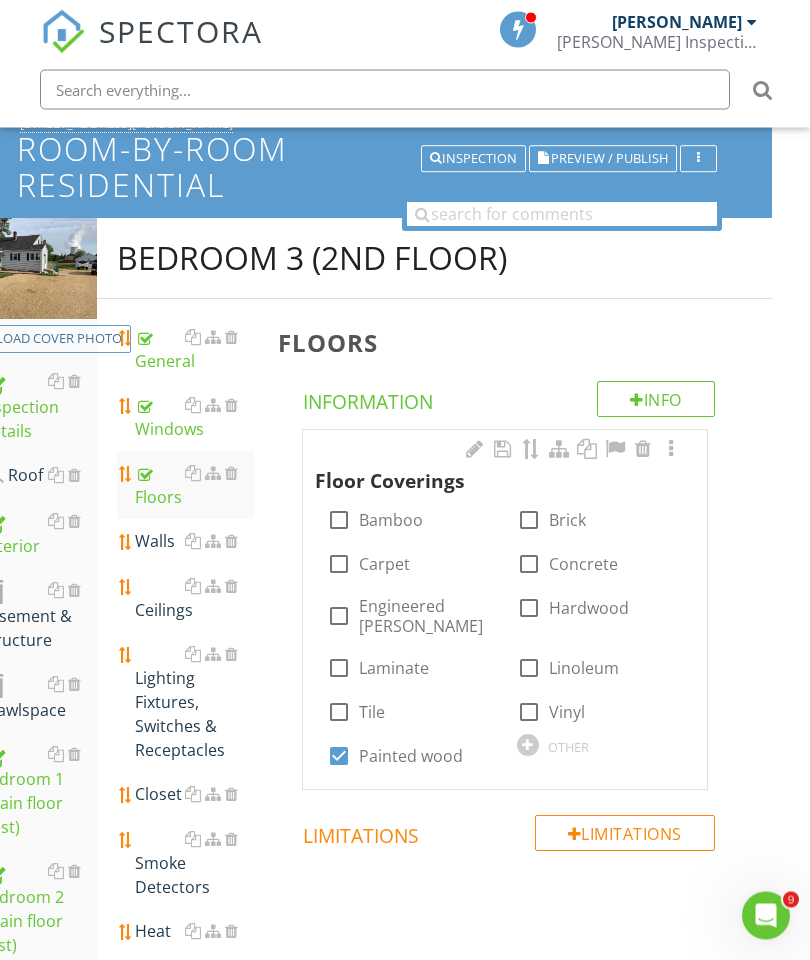click at bounding box center [671, 450] 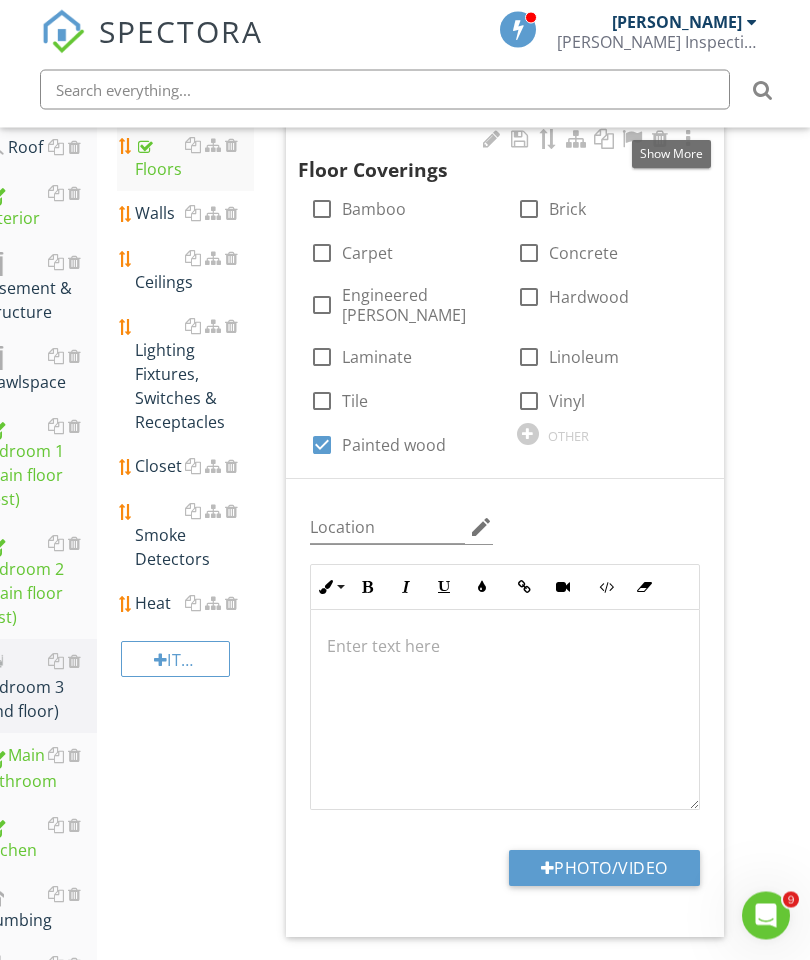 scroll, scrollTop: 487, scrollLeft: 38, axis: both 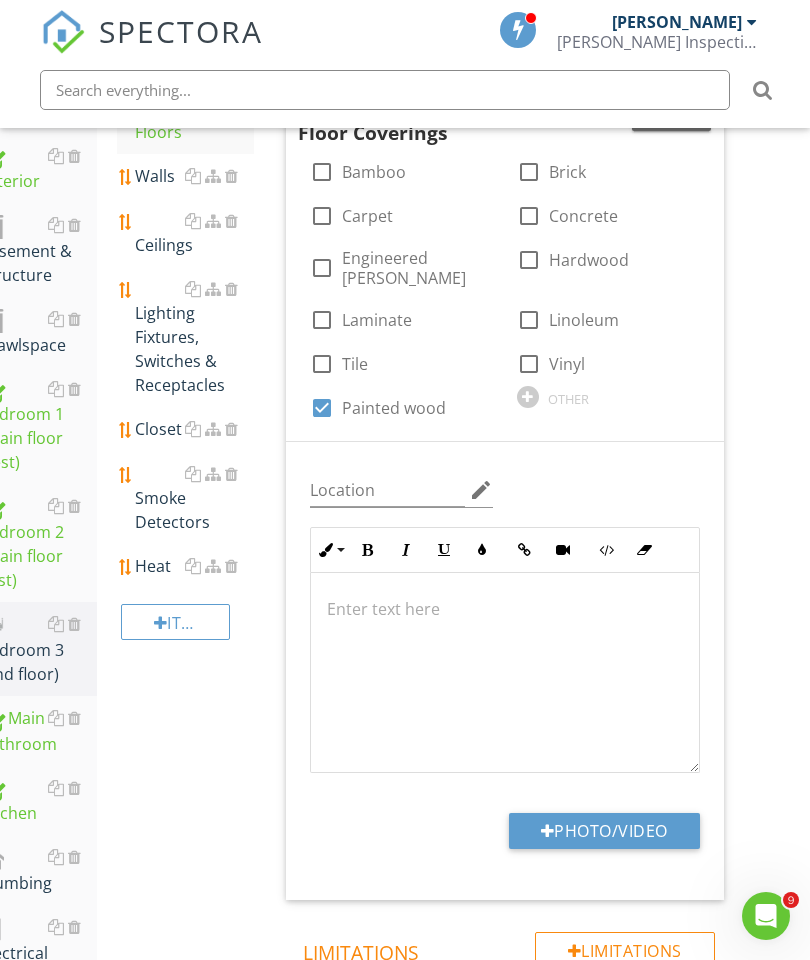 click on "Photo/Video" at bounding box center [604, 831] 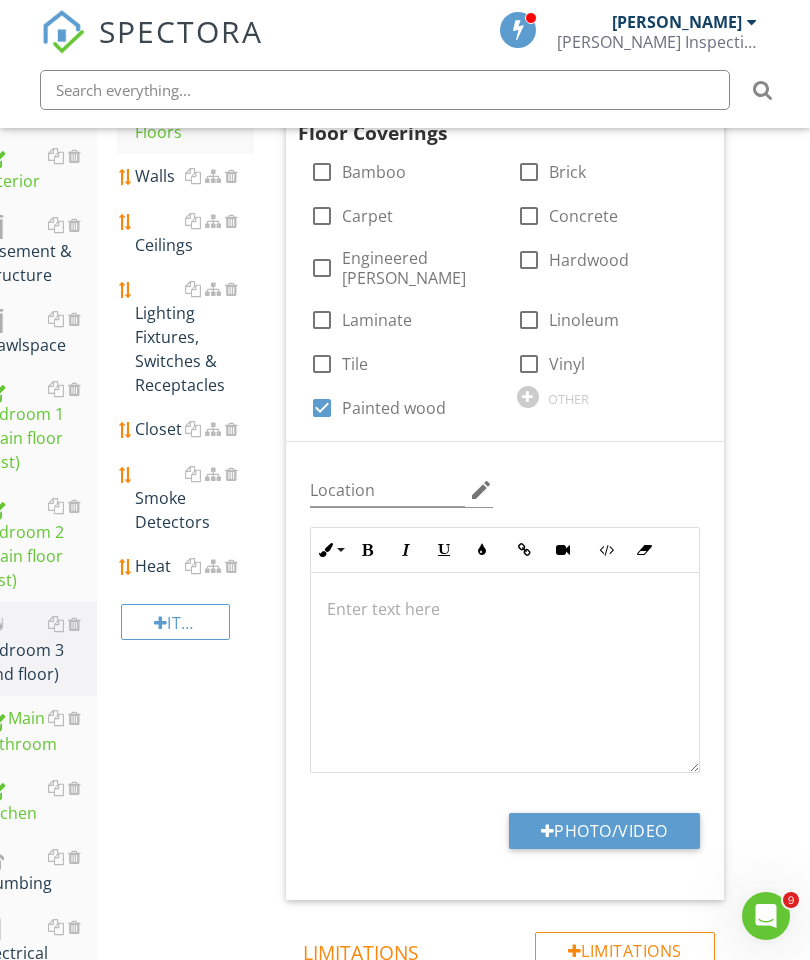 type on "C:\fakepath\image.jpg" 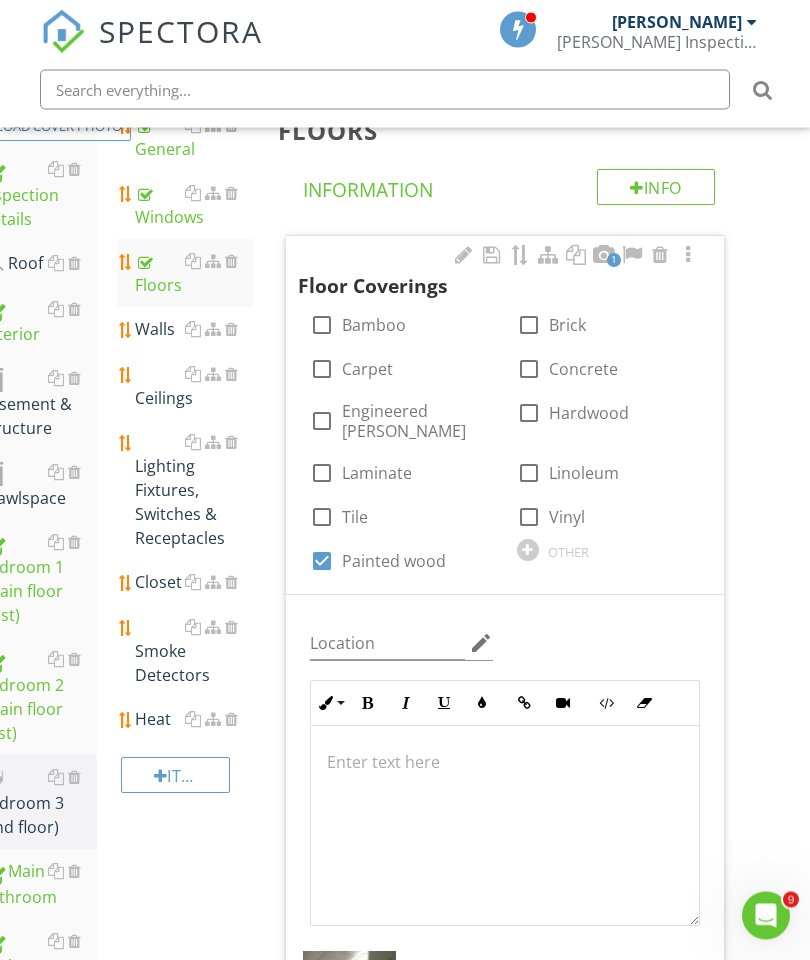 scroll, scrollTop: 337, scrollLeft: 38, axis: both 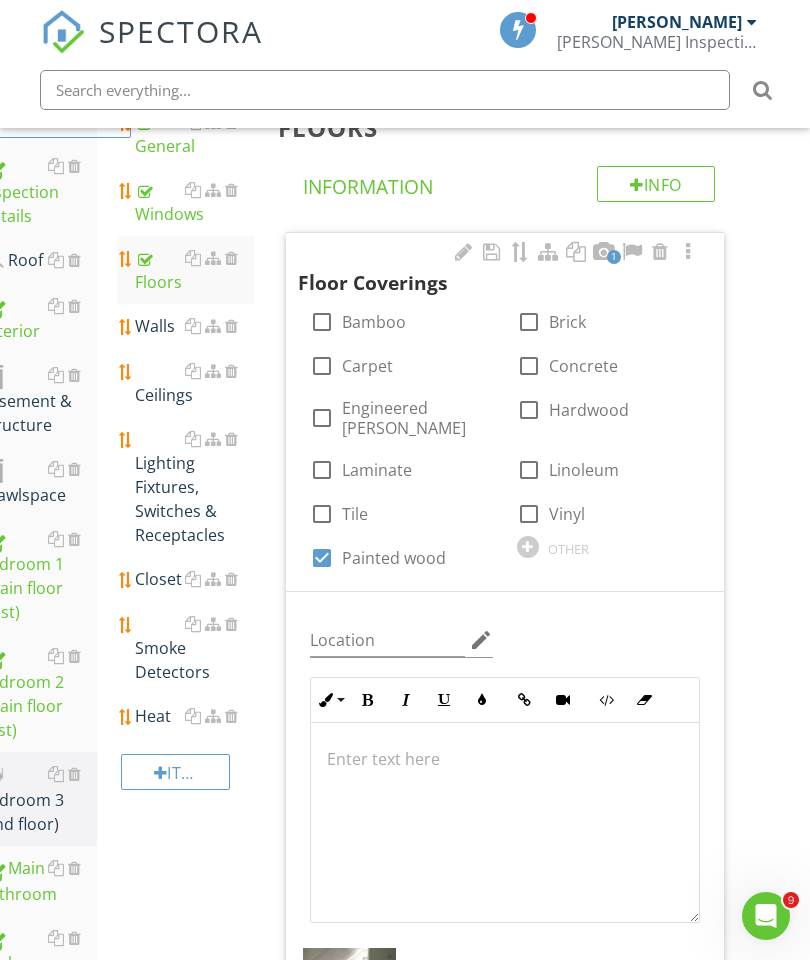 click on "Walls" at bounding box center (194, 326) 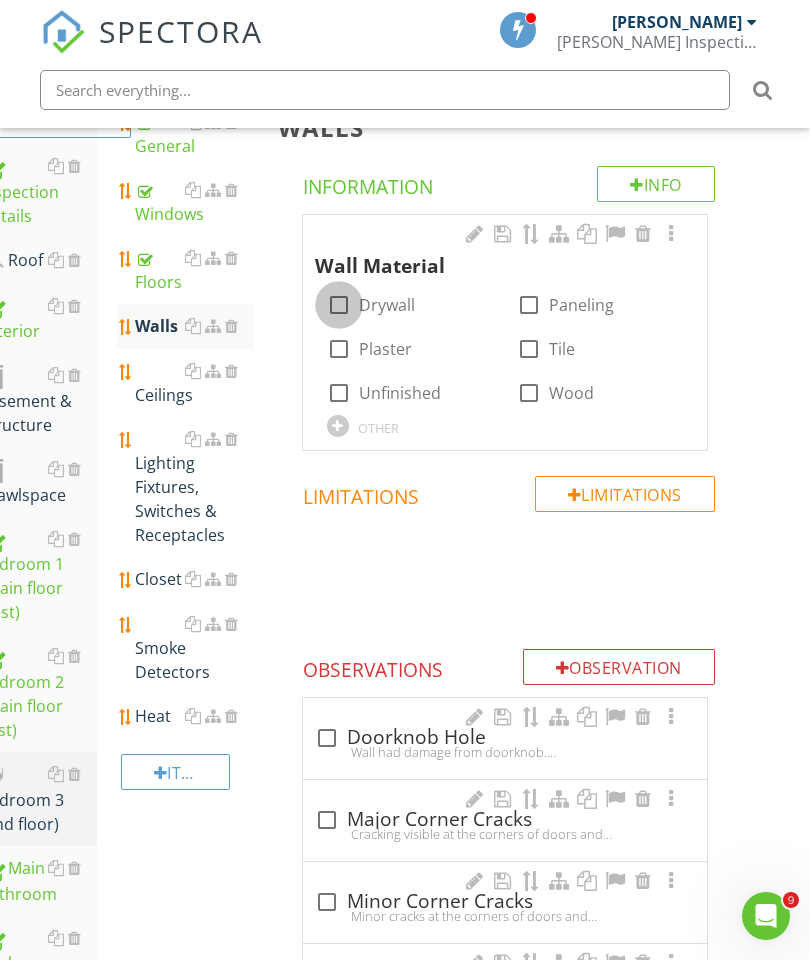 click at bounding box center [339, 305] 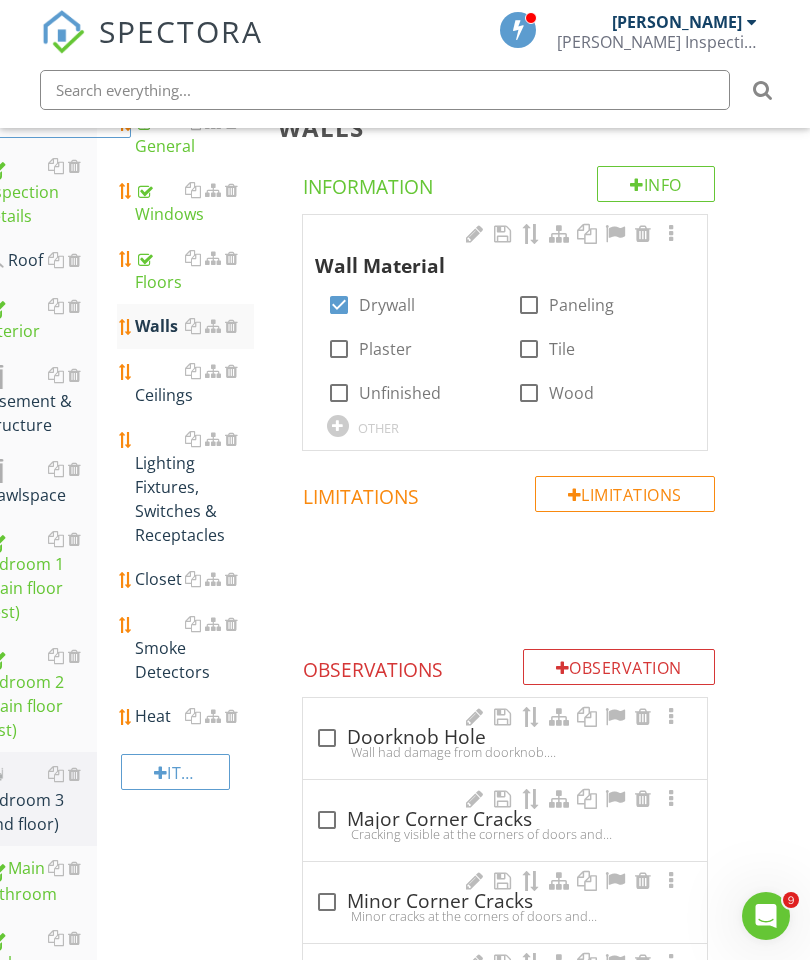 click at bounding box center (671, 234) 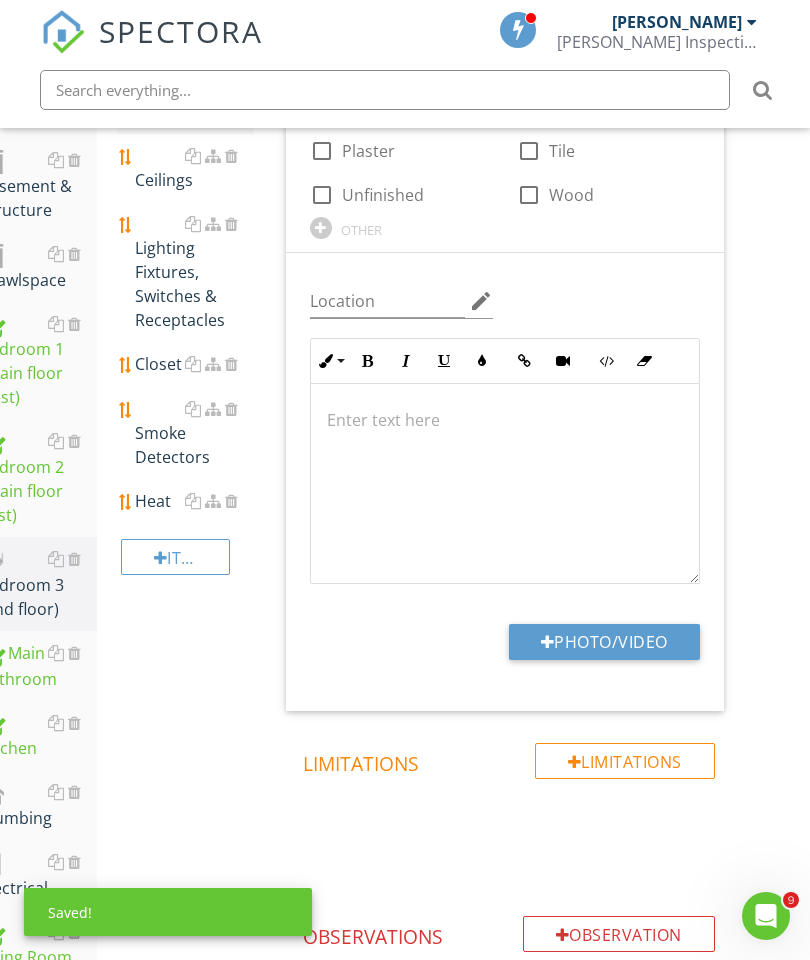 scroll, scrollTop: 604, scrollLeft: 38, axis: both 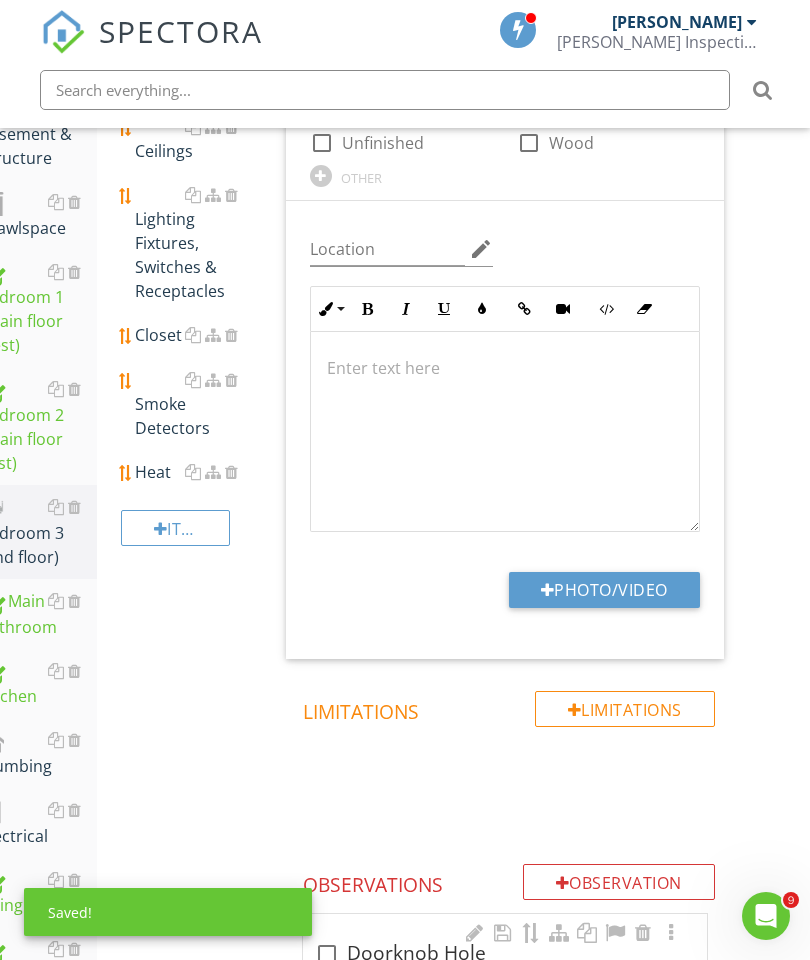click on "Photo/Video" at bounding box center (604, 590) 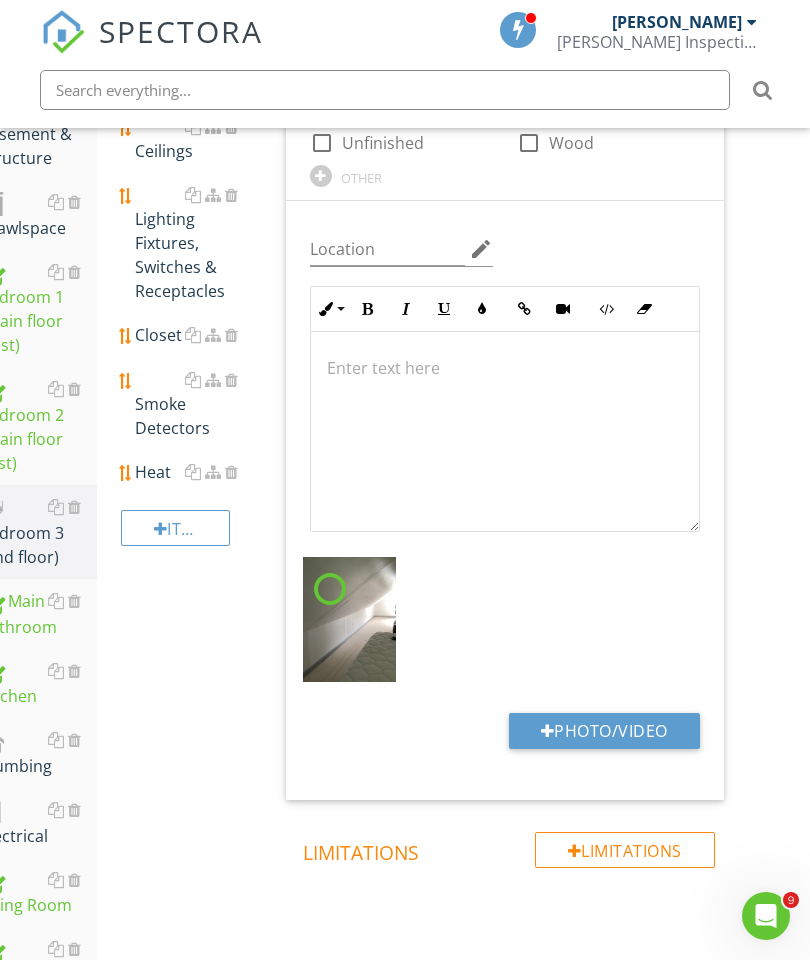 click on "Photo/Video" at bounding box center [604, 731] 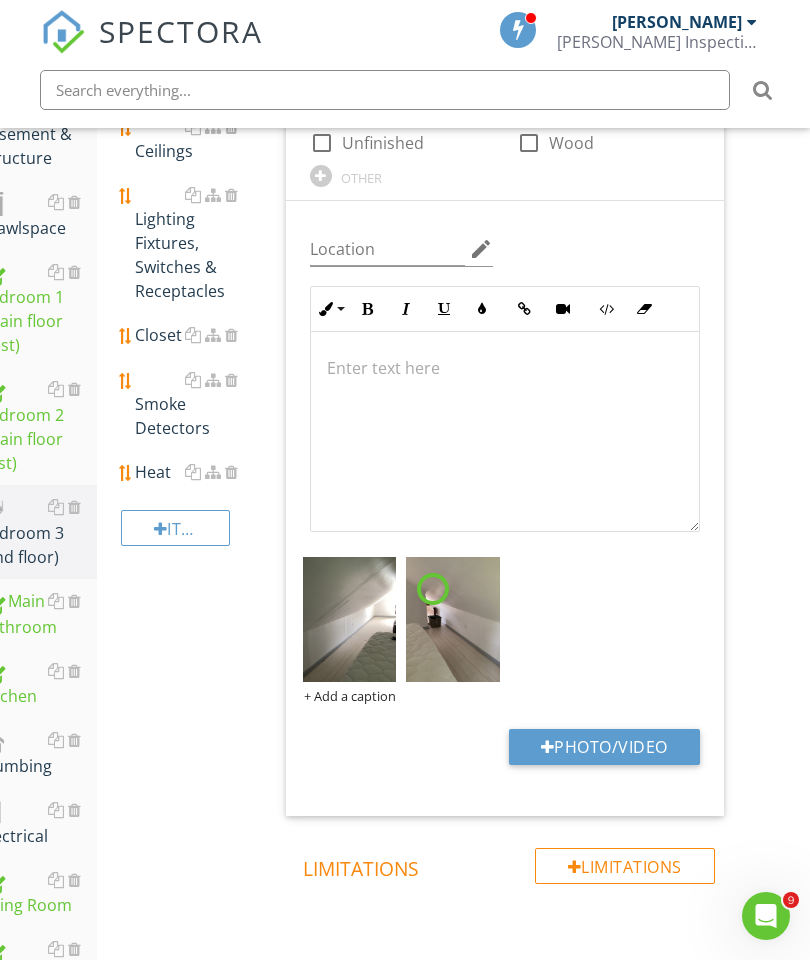 click on "Photo/Video" at bounding box center (604, 747) 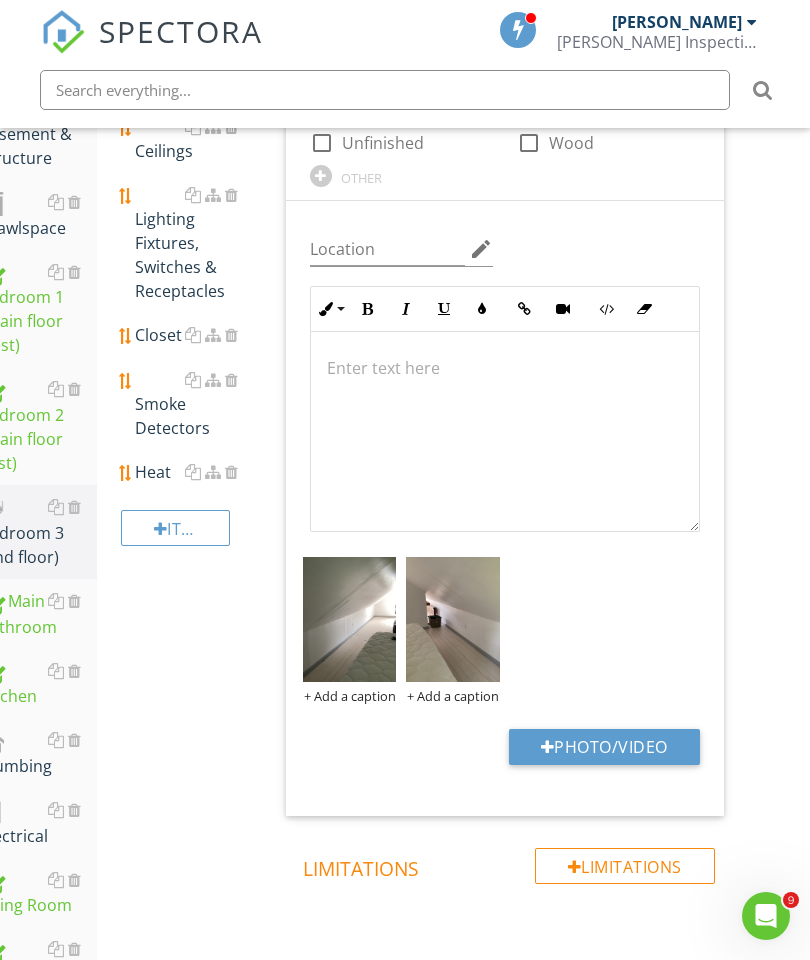 type on "C:\fakepath\image.jpg" 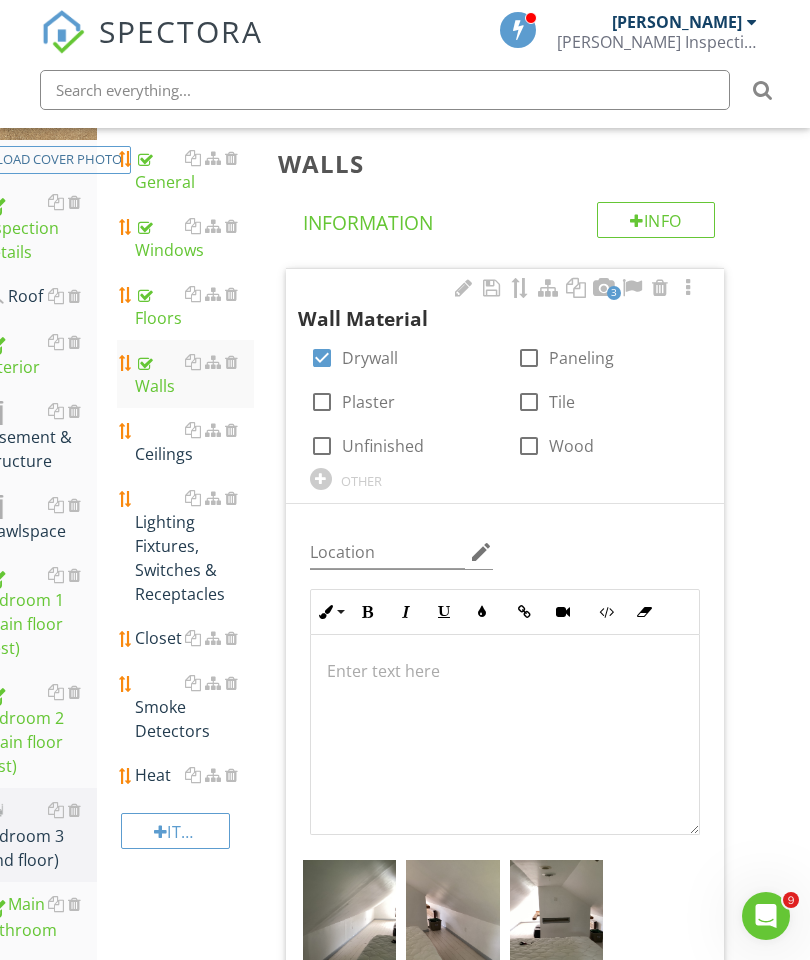 scroll, scrollTop: 304, scrollLeft: 38, axis: both 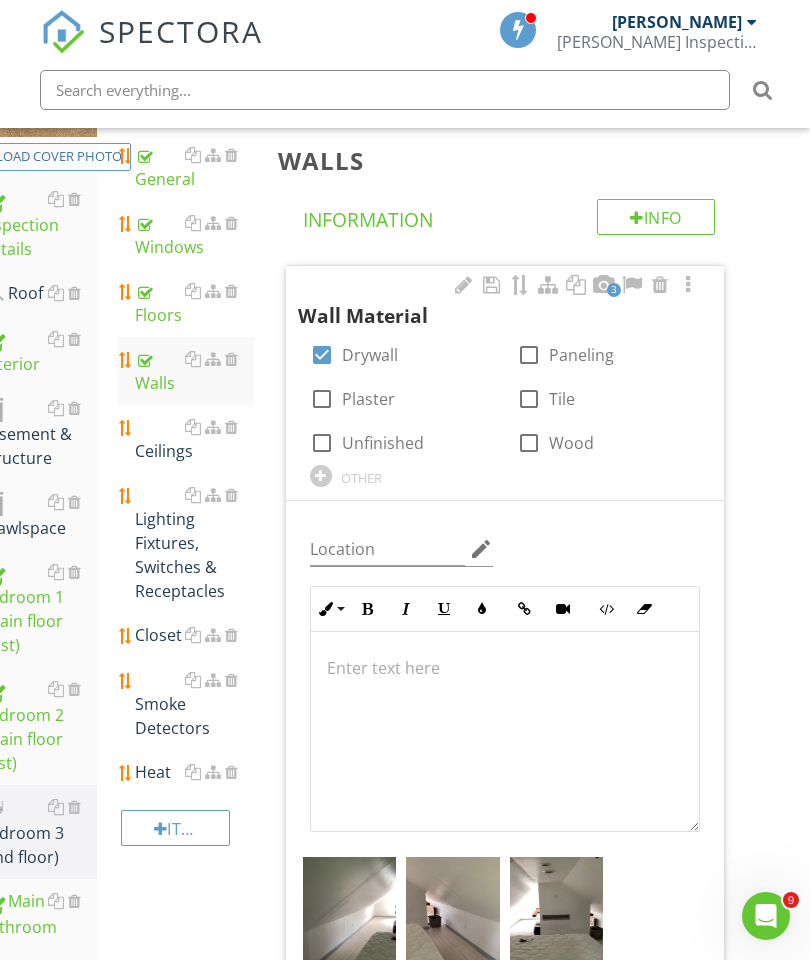 click on "Ceilings" at bounding box center (194, 439) 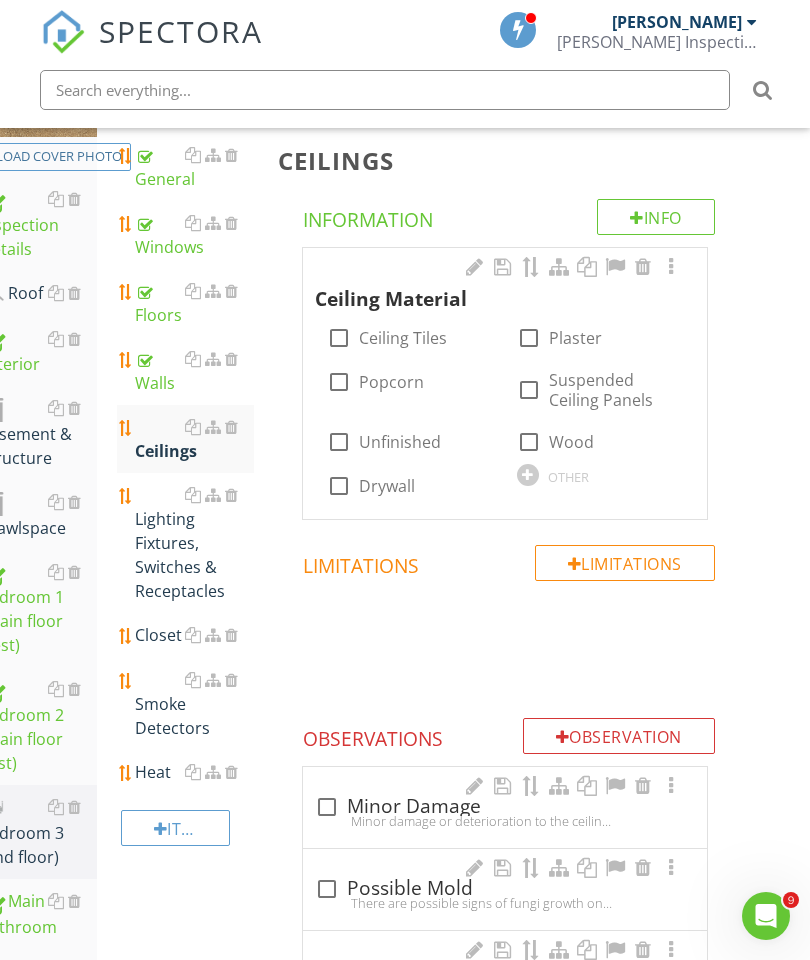 click on "Ceilings" at bounding box center (194, 439) 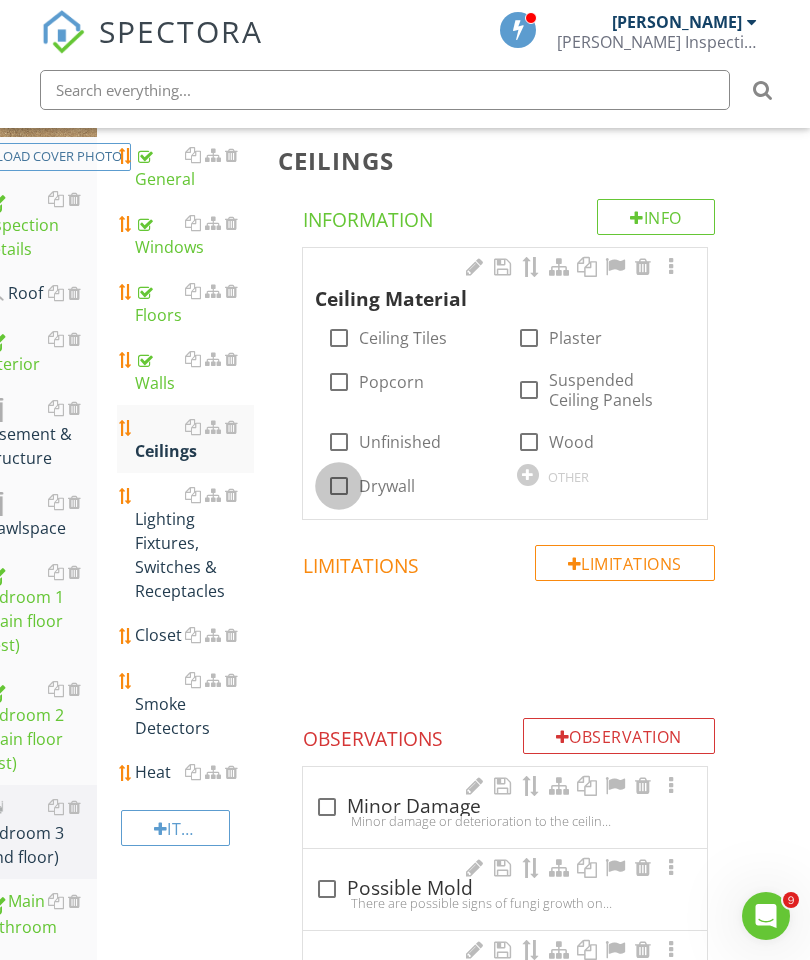 click at bounding box center [339, 486] 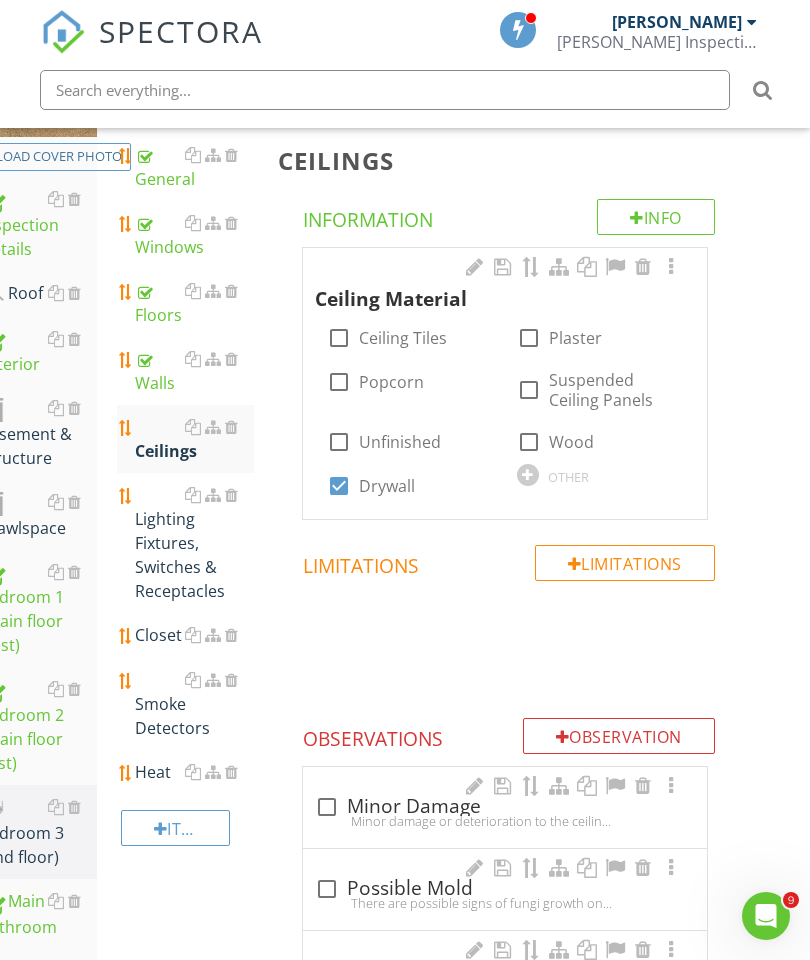 click at bounding box center (671, 267) 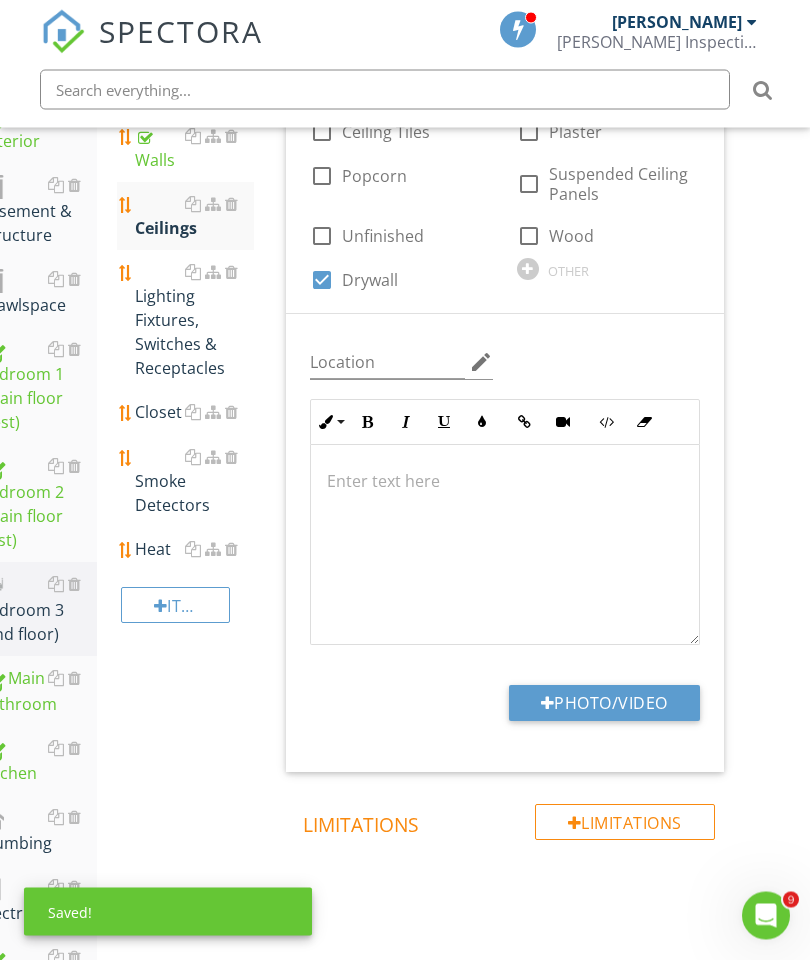 scroll, scrollTop: 527, scrollLeft: 38, axis: both 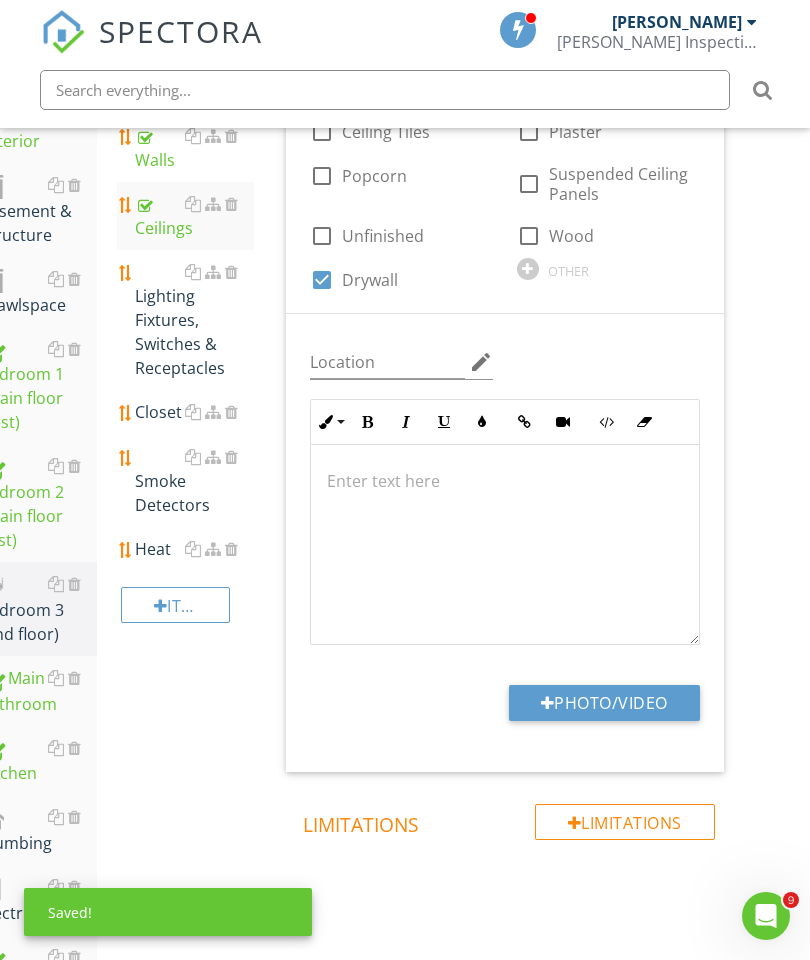 click on "Photo/Video" at bounding box center (604, 703) 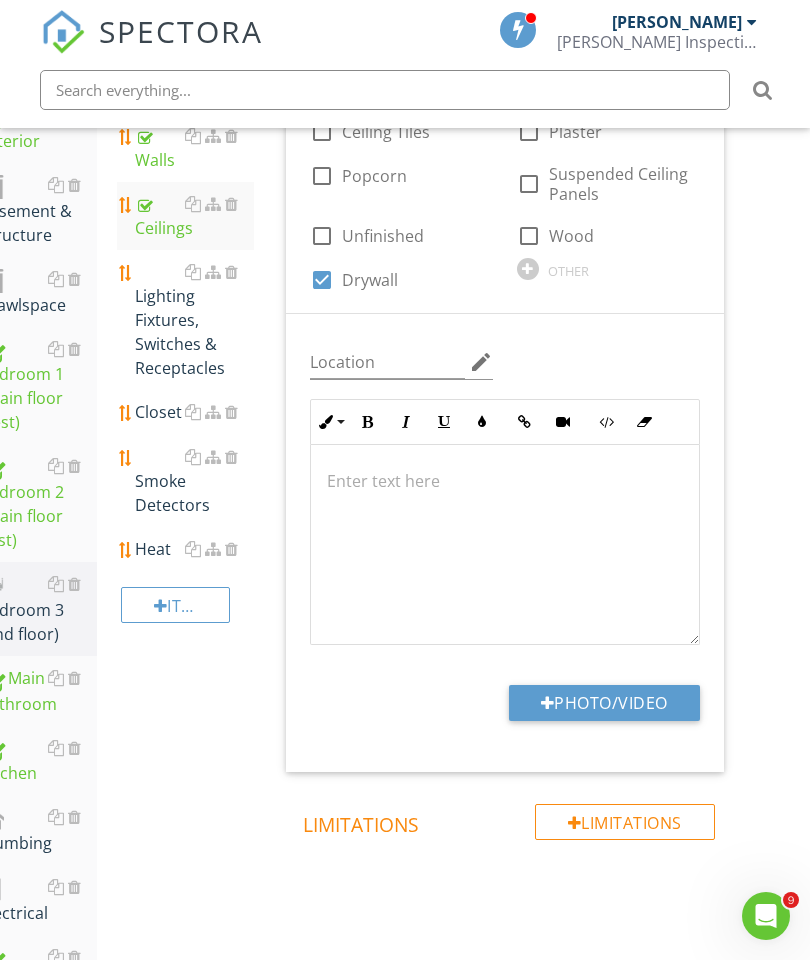 type on "C:\fakepath\image.jpg" 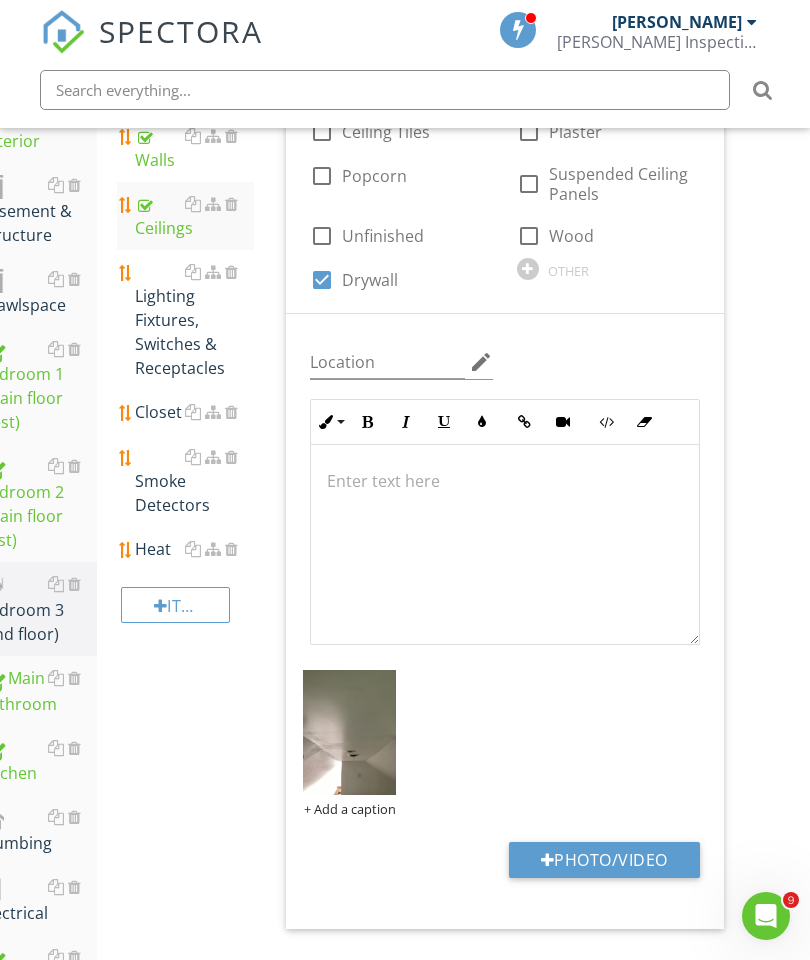 click on "Heat" at bounding box center (194, 549) 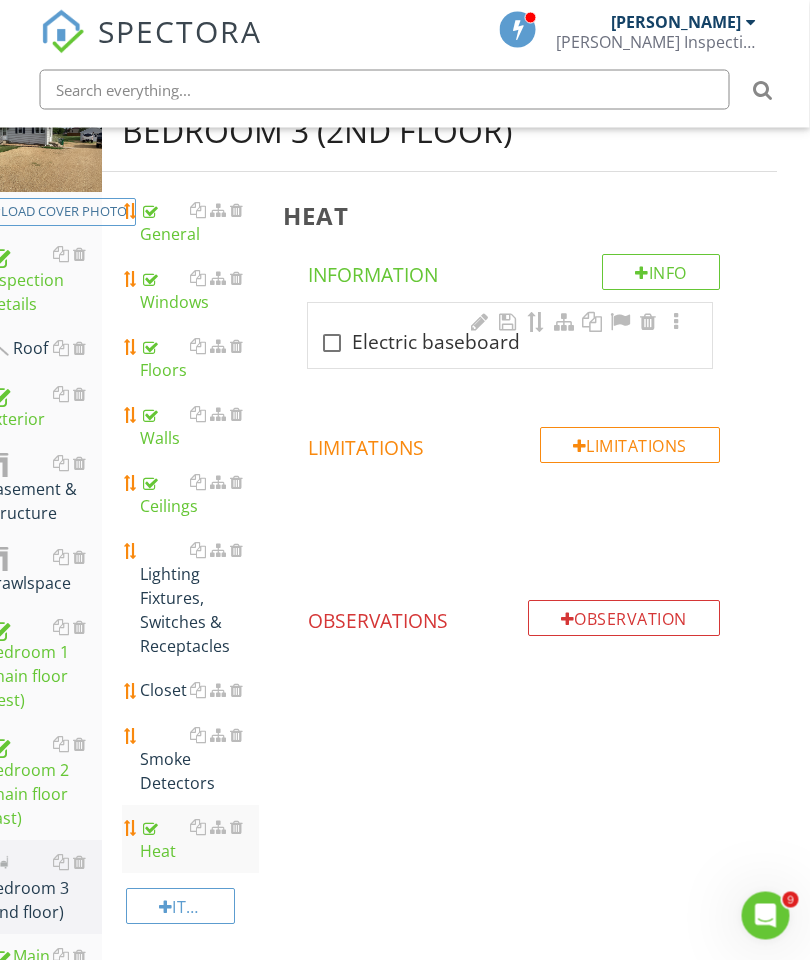 scroll, scrollTop: 249, scrollLeft: 33, axis: both 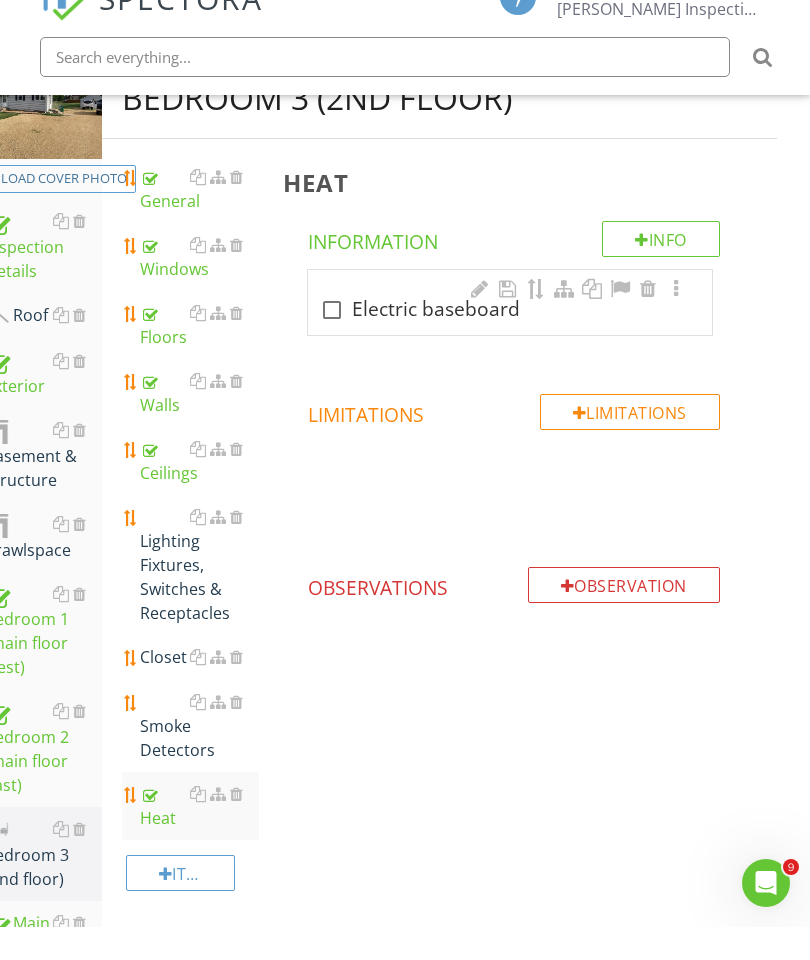 click at bounding box center (480, 322) 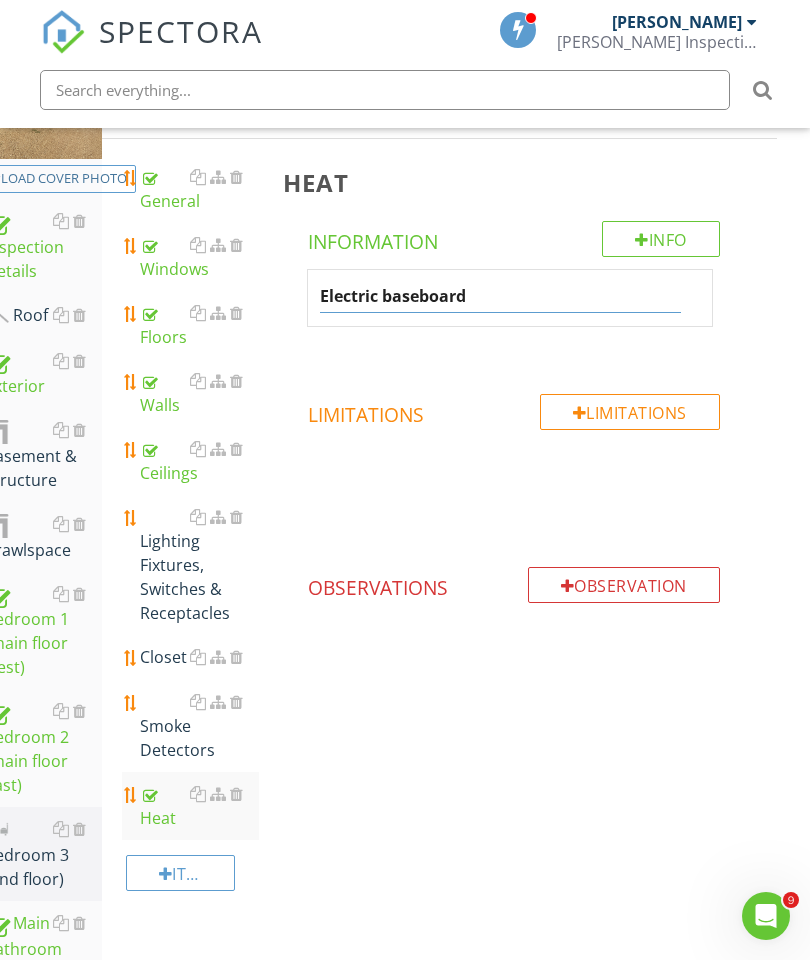 click on "Electric baseboard" at bounding box center [500, 296] 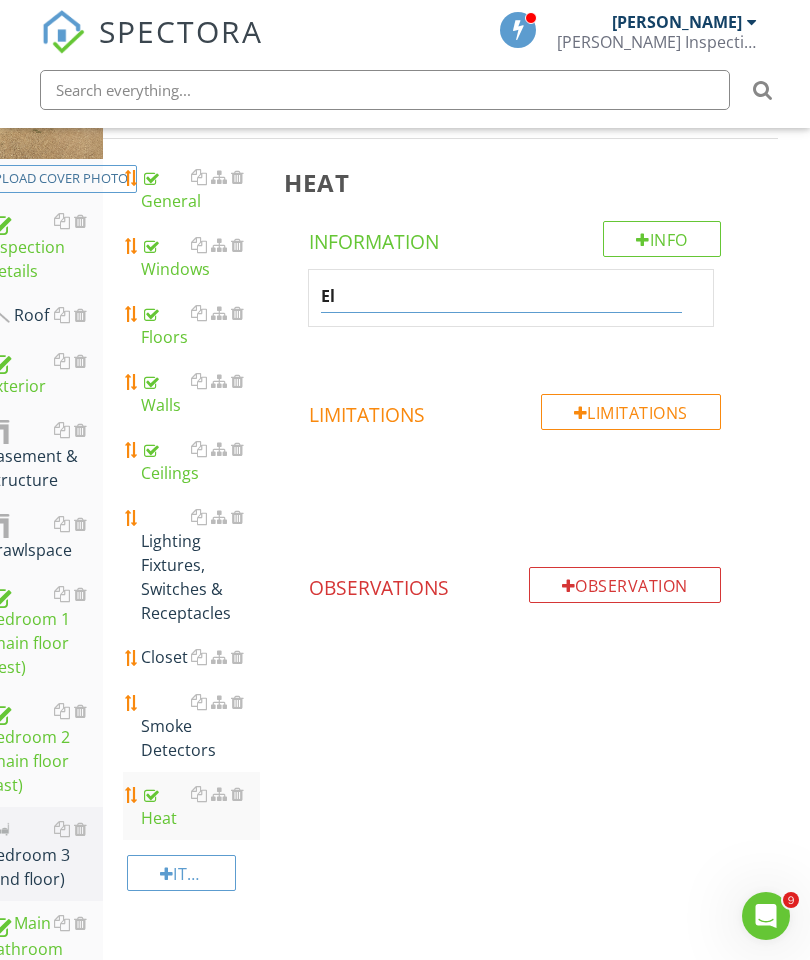 type on "E" 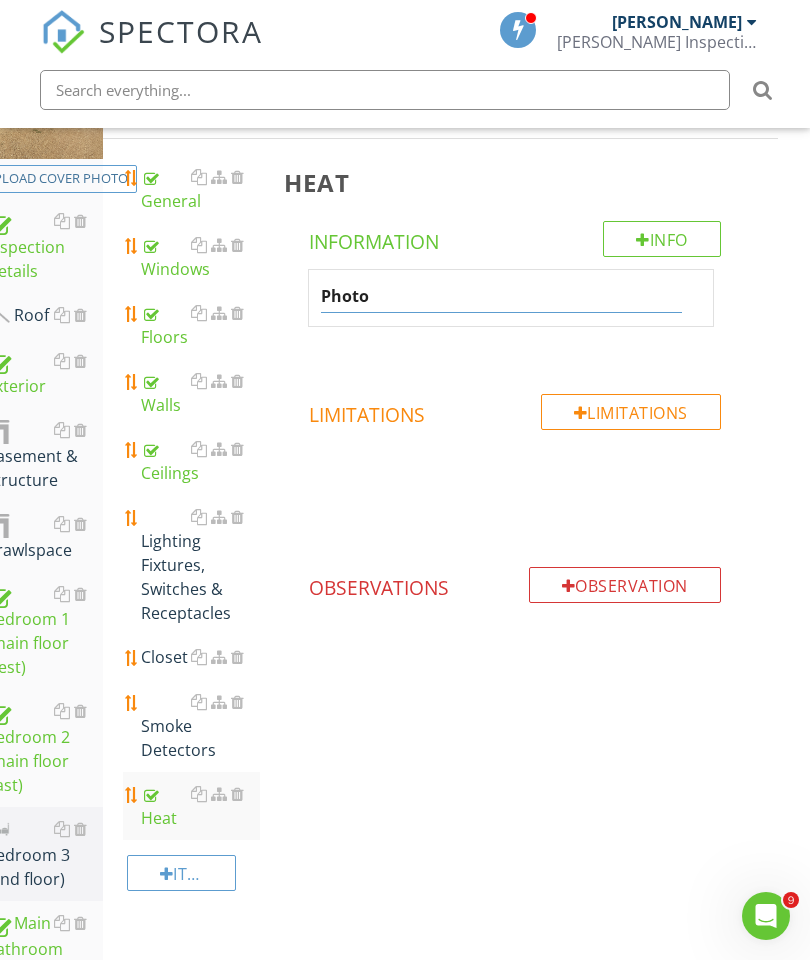 type on "Photo" 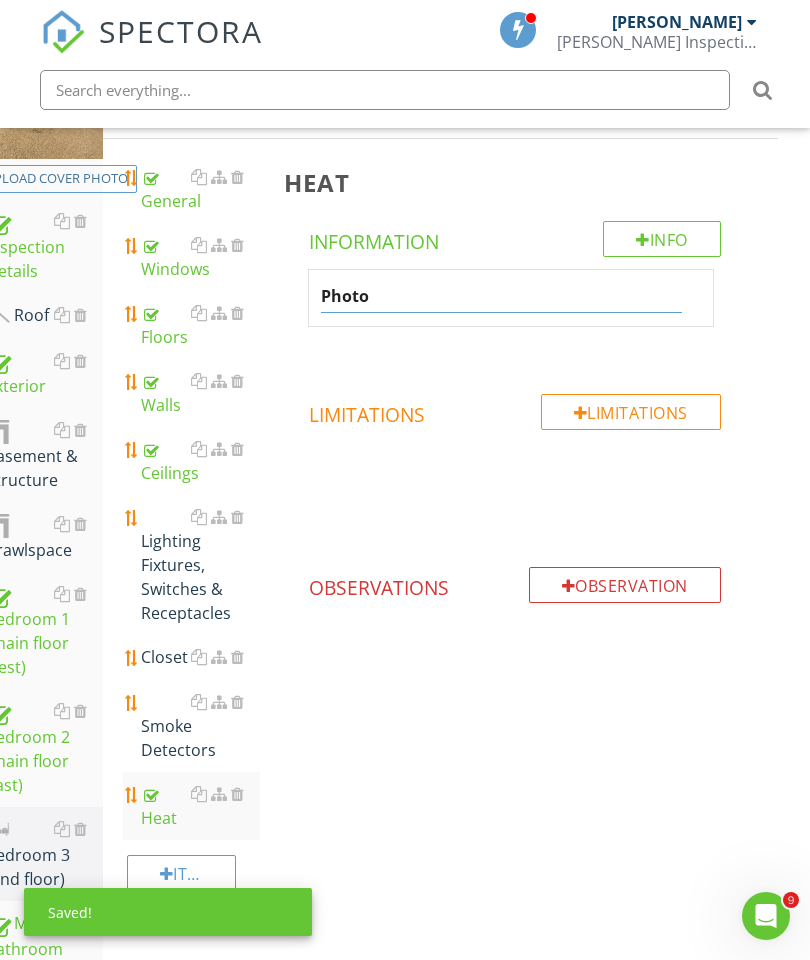 click on "Heat
Info
Information       Photo
Limitations
Limitations
Observation
Observations" at bounding box center (525, 427) 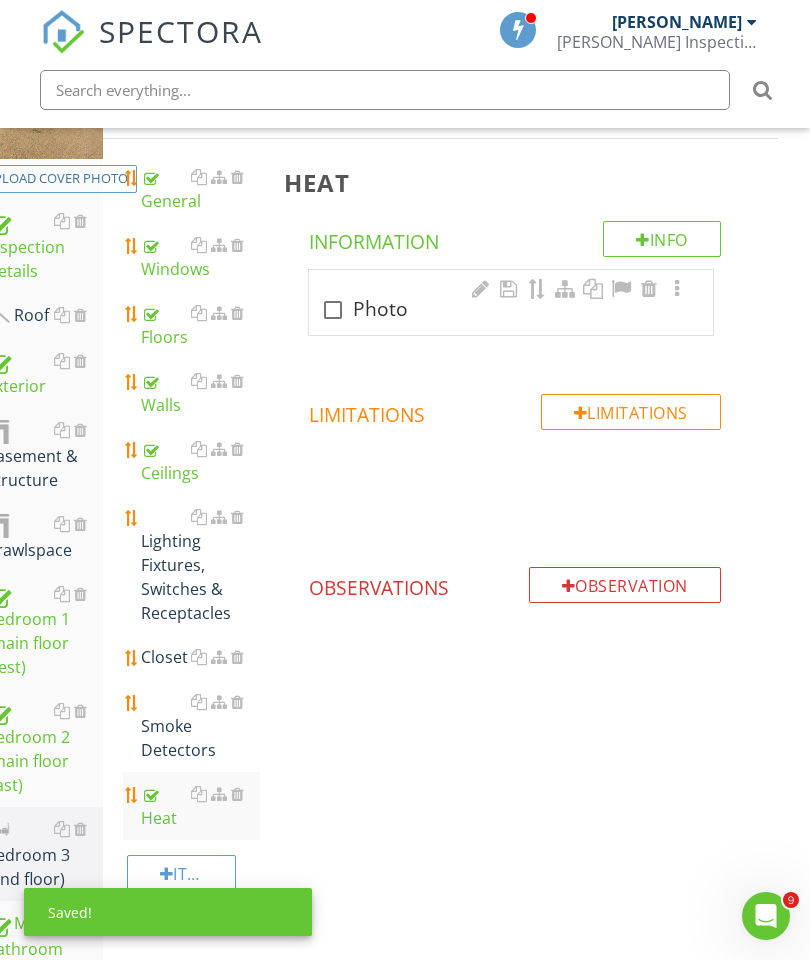 scroll, scrollTop: 282, scrollLeft: 33, axis: both 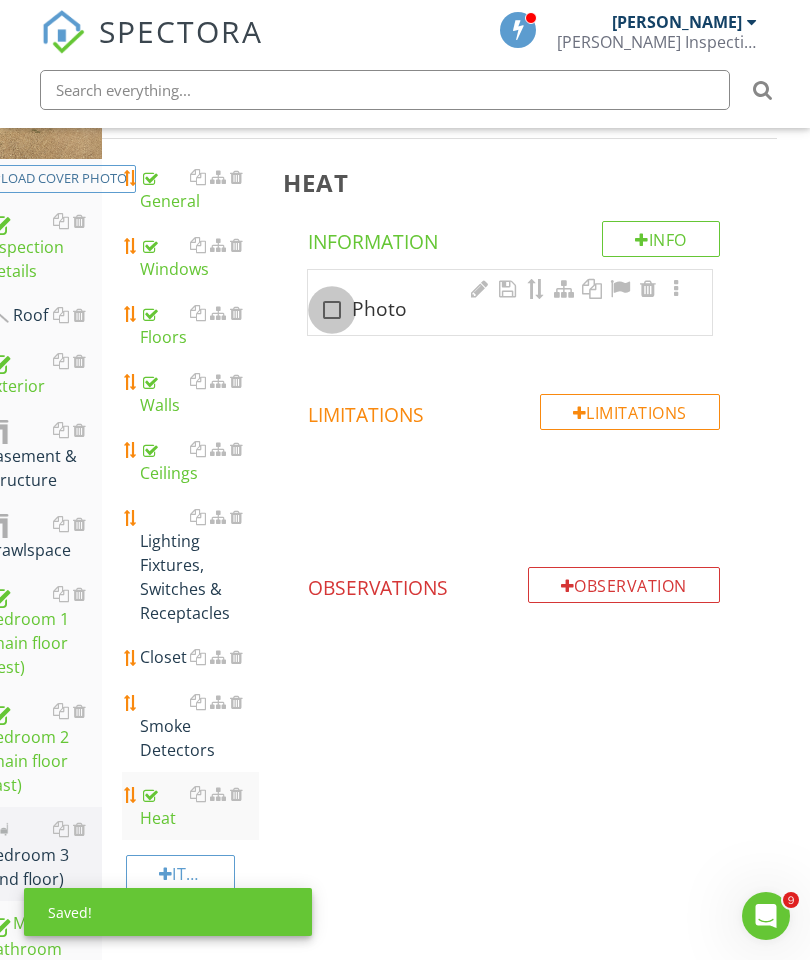 click at bounding box center (332, 310) 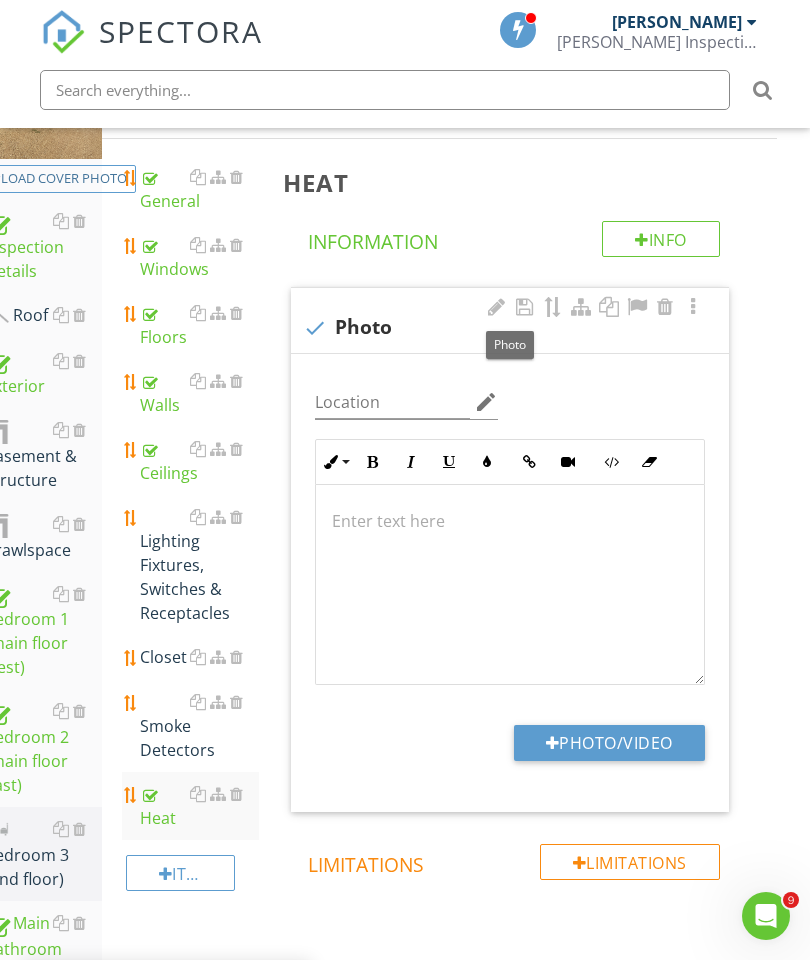 click on "Photo/Video" at bounding box center [609, 743] 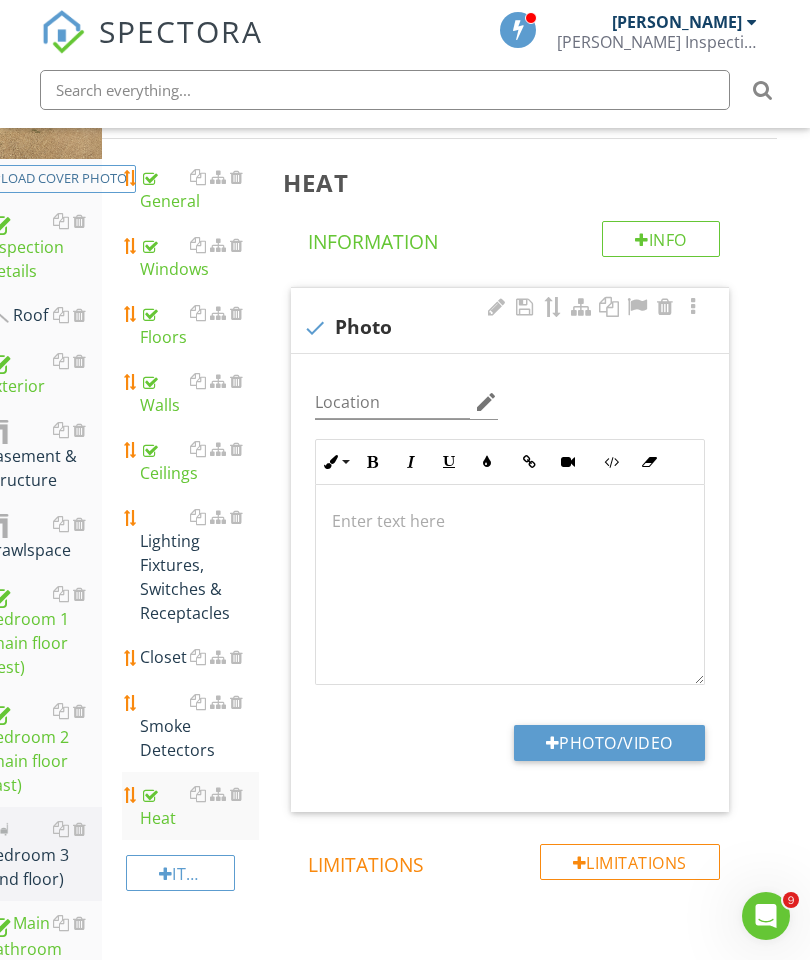 type on "C:\fakepath\image.jpg" 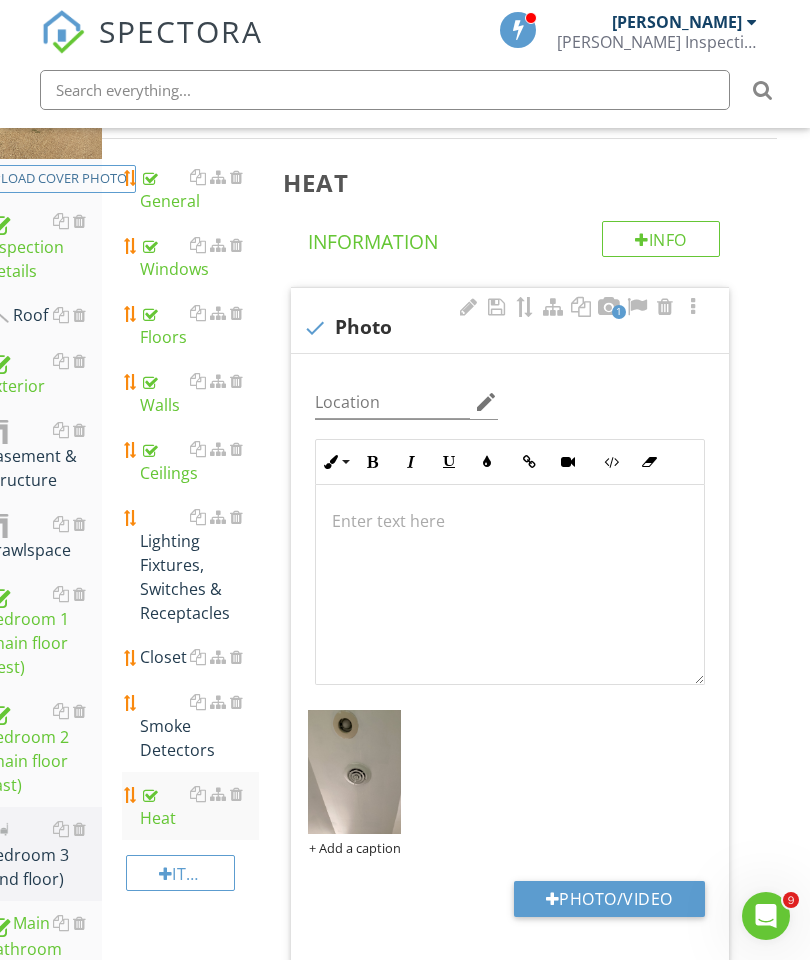 click on "Lighting Fixtures, Switches & Receptacles" at bounding box center (199, 565) 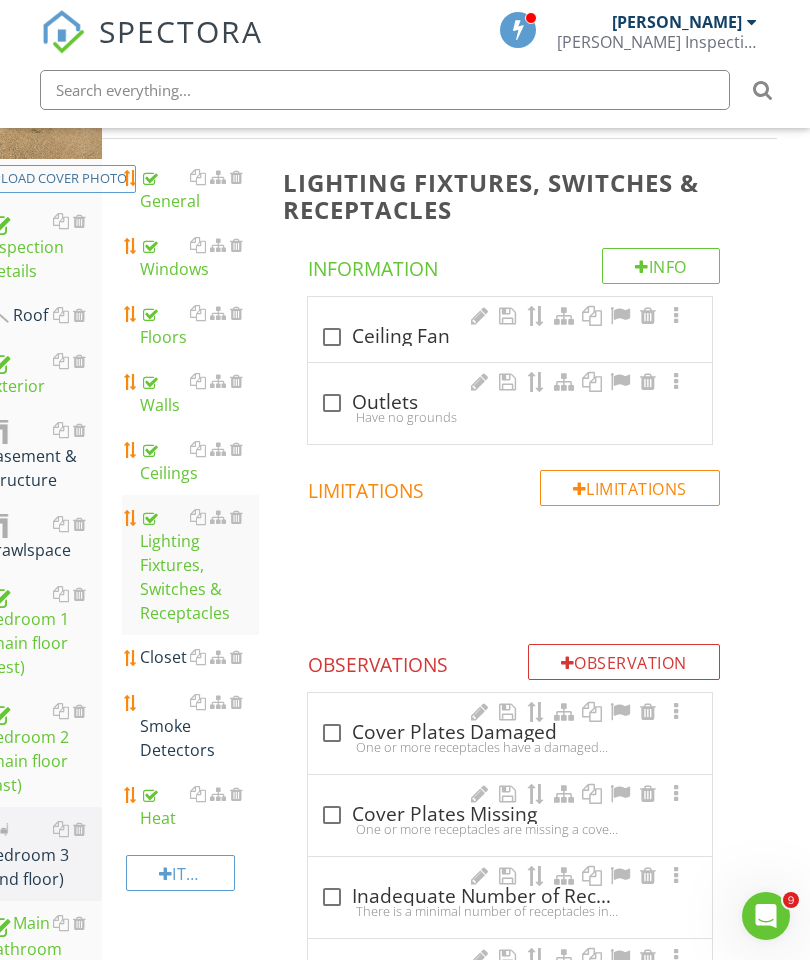 click at bounding box center (332, 403) 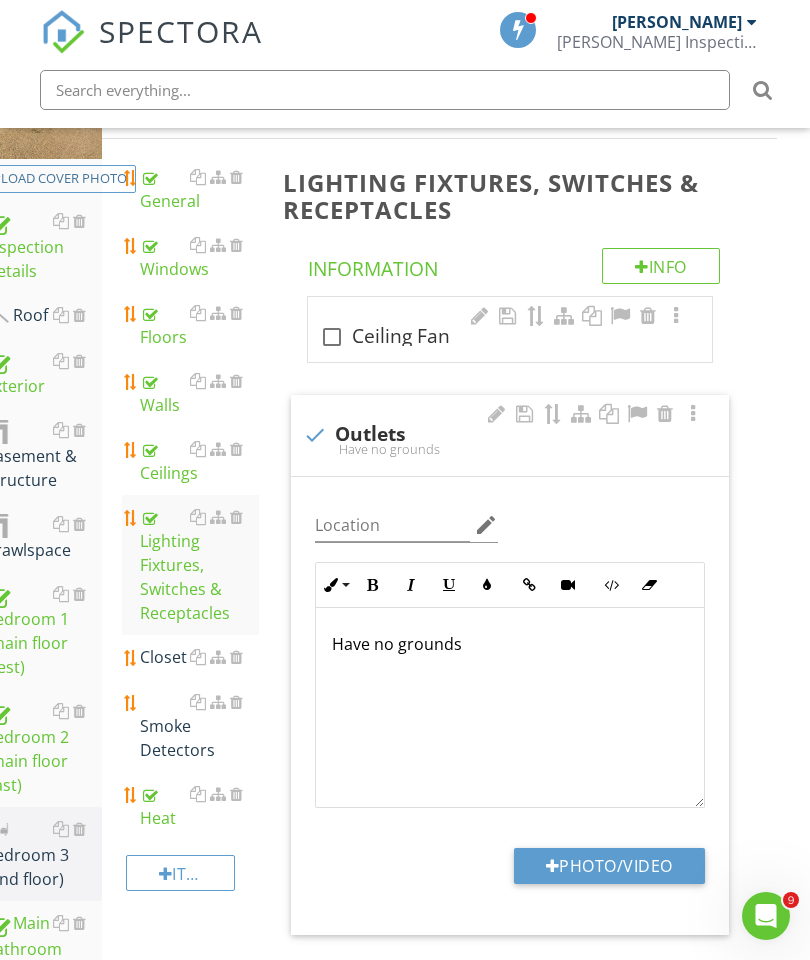 click on "Closet" at bounding box center (199, 657) 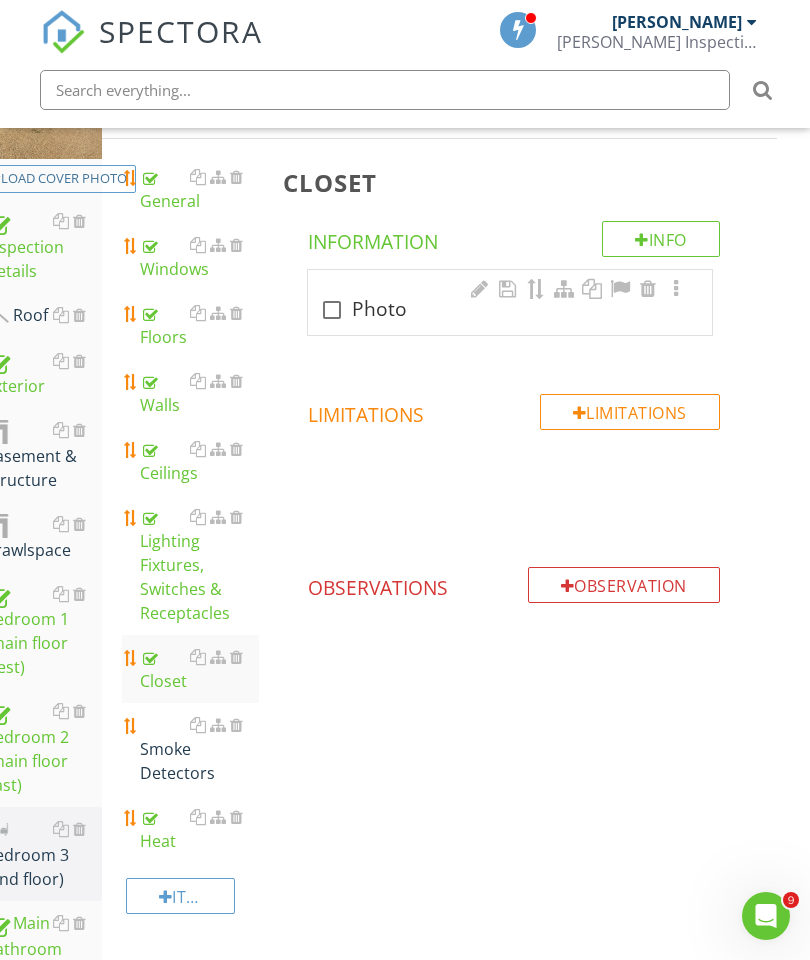 click at bounding box center (480, 289) 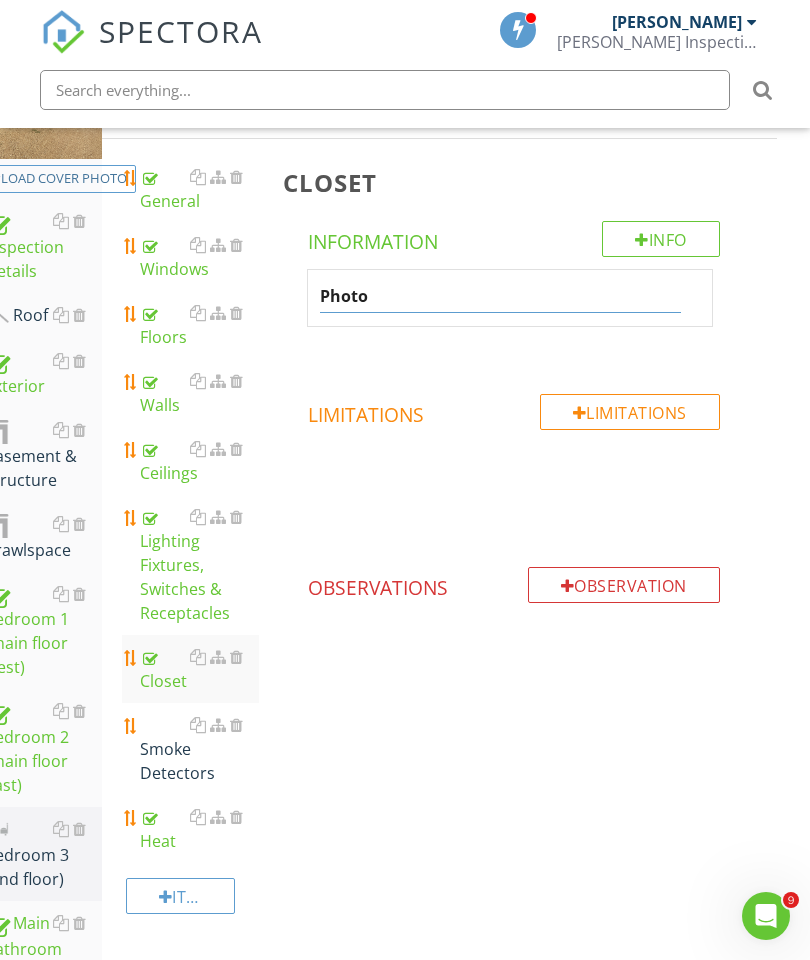 click on "Photo" at bounding box center [500, 296] 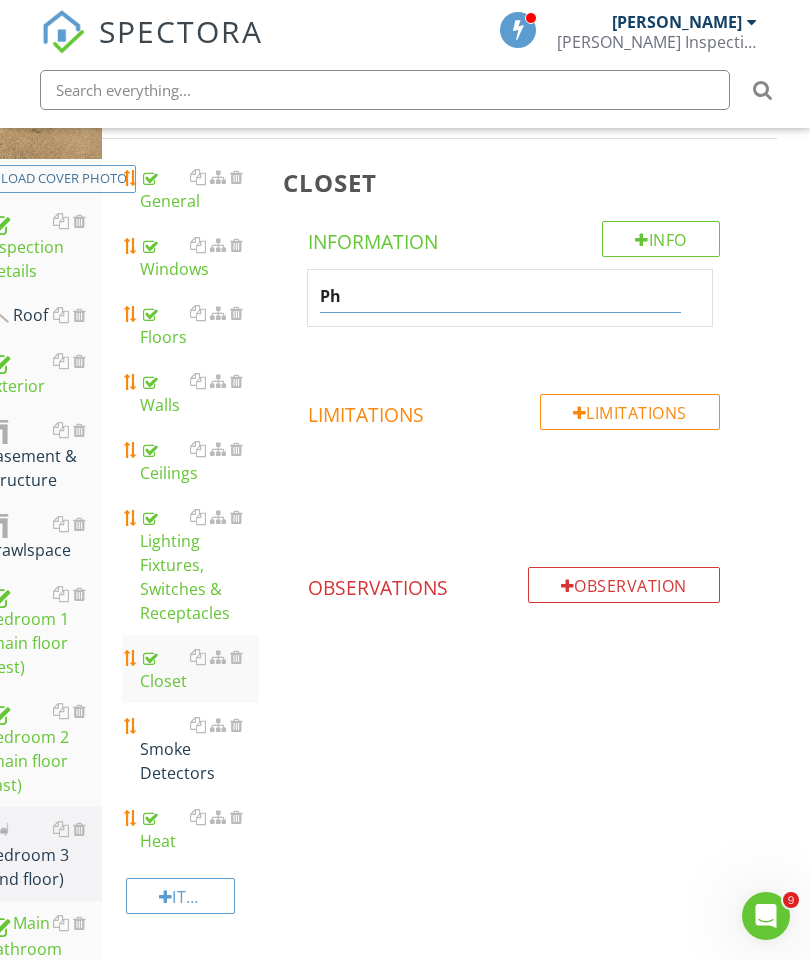 type on "P" 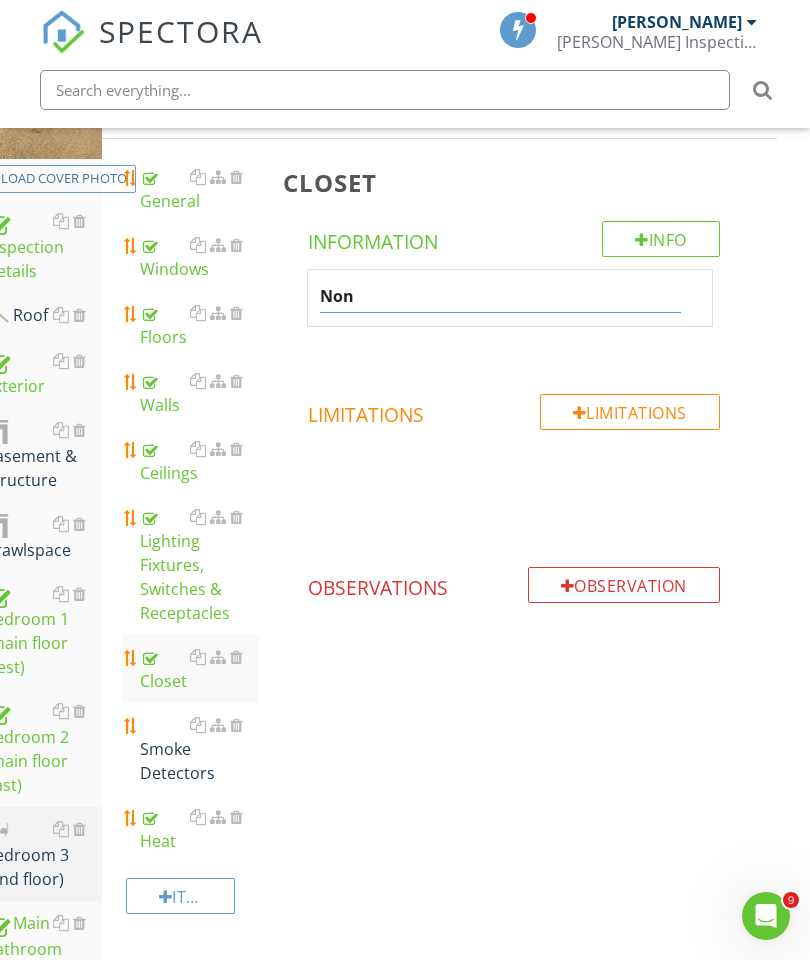 type on "None" 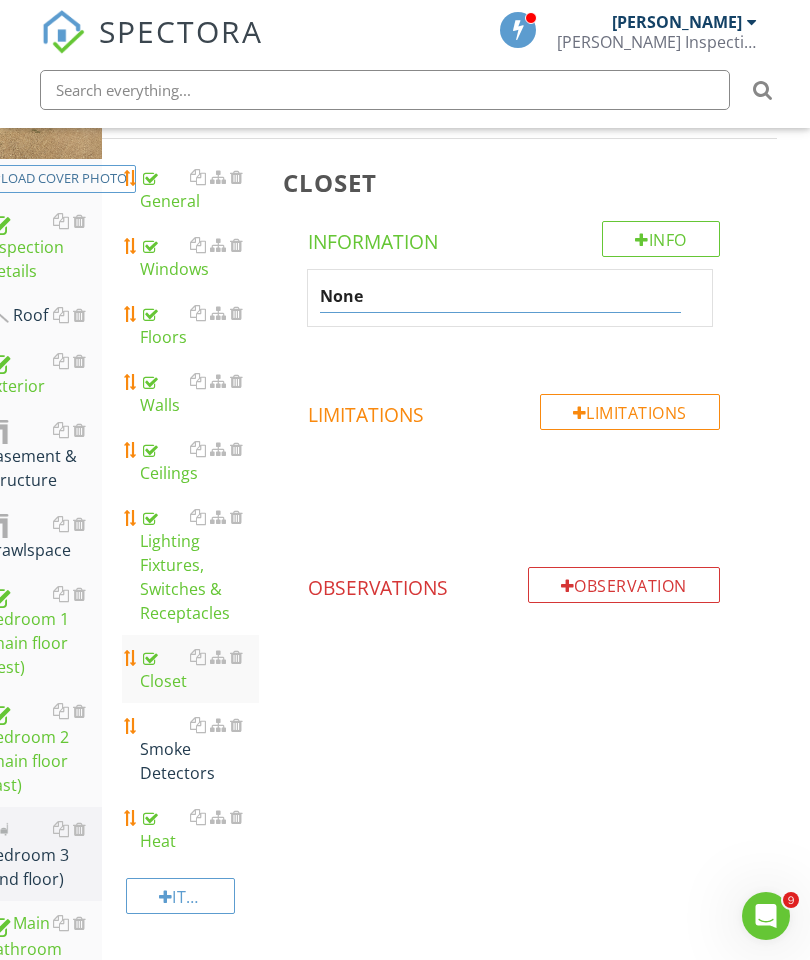 click on "Closet
Info
Information       None
Limitations
Limitations
Observation
Observations" at bounding box center [524, 427] 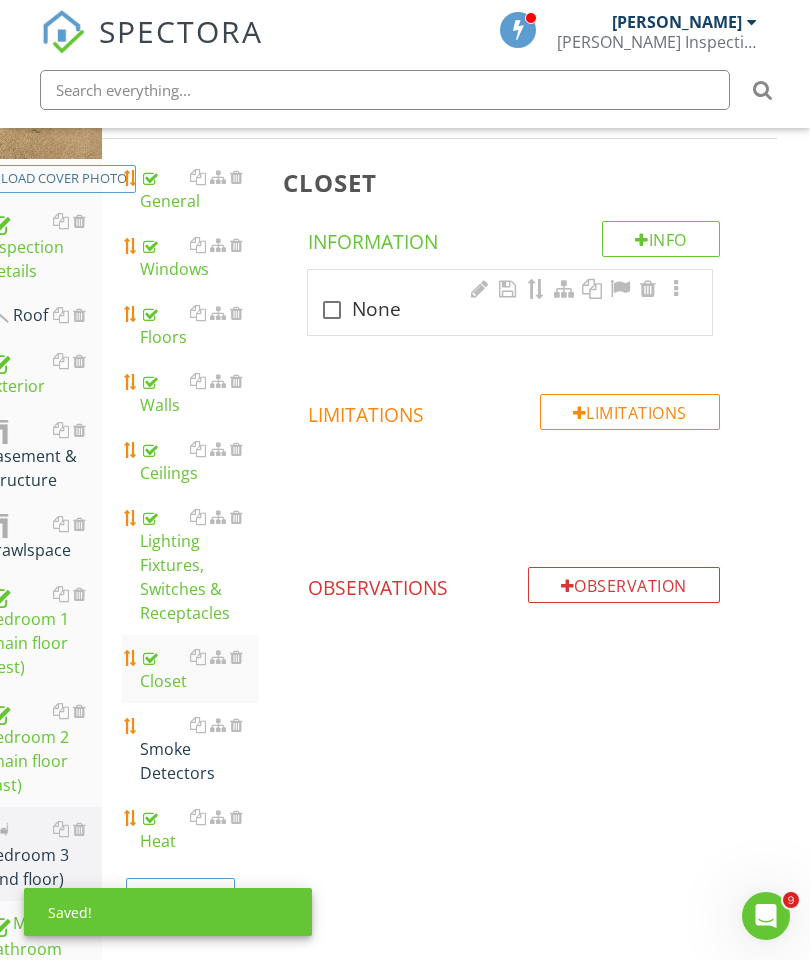 click at bounding box center (332, 310) 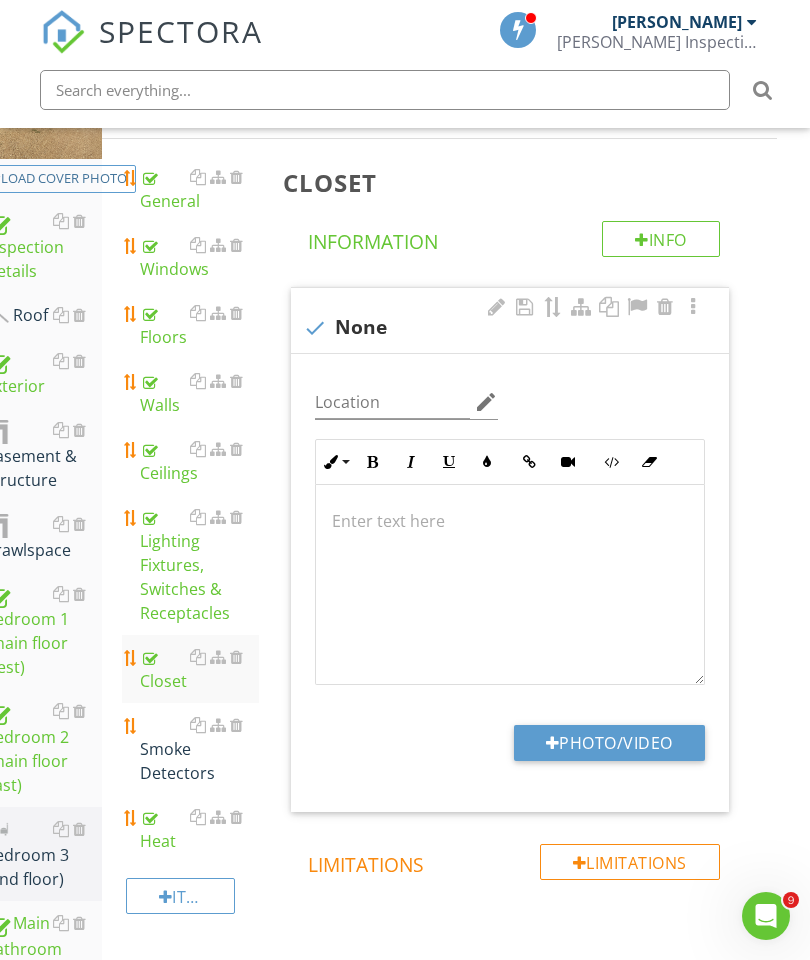 click on "Smoke Detectors" at bounding box center (199, 749) 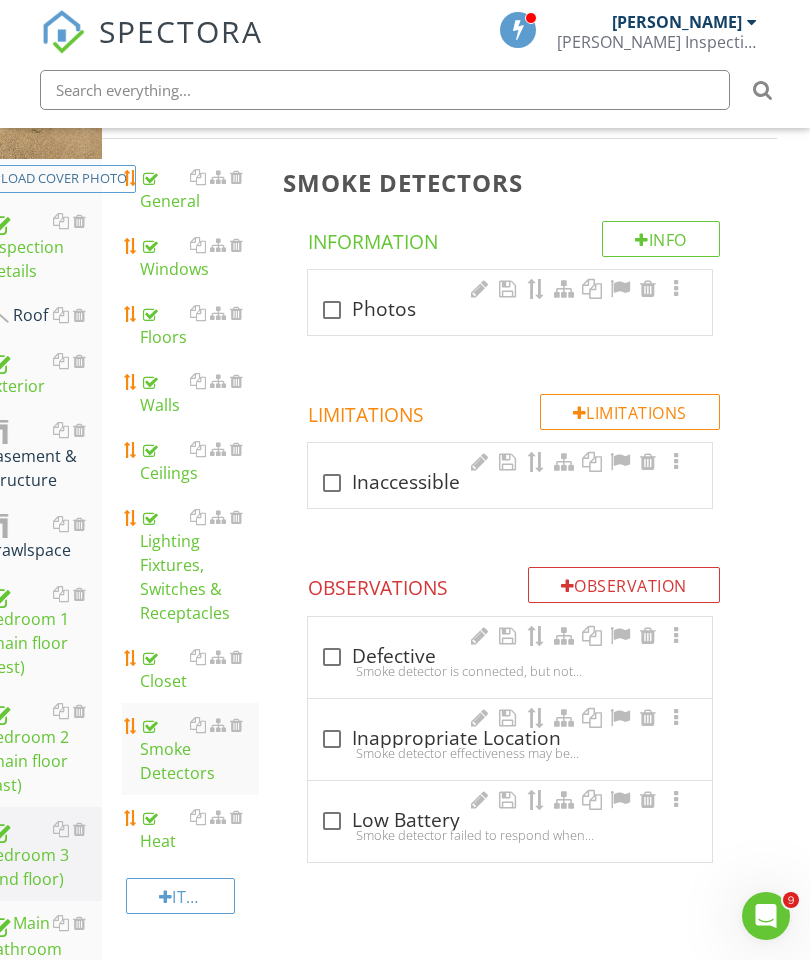 click at bounding box center [332, 821] 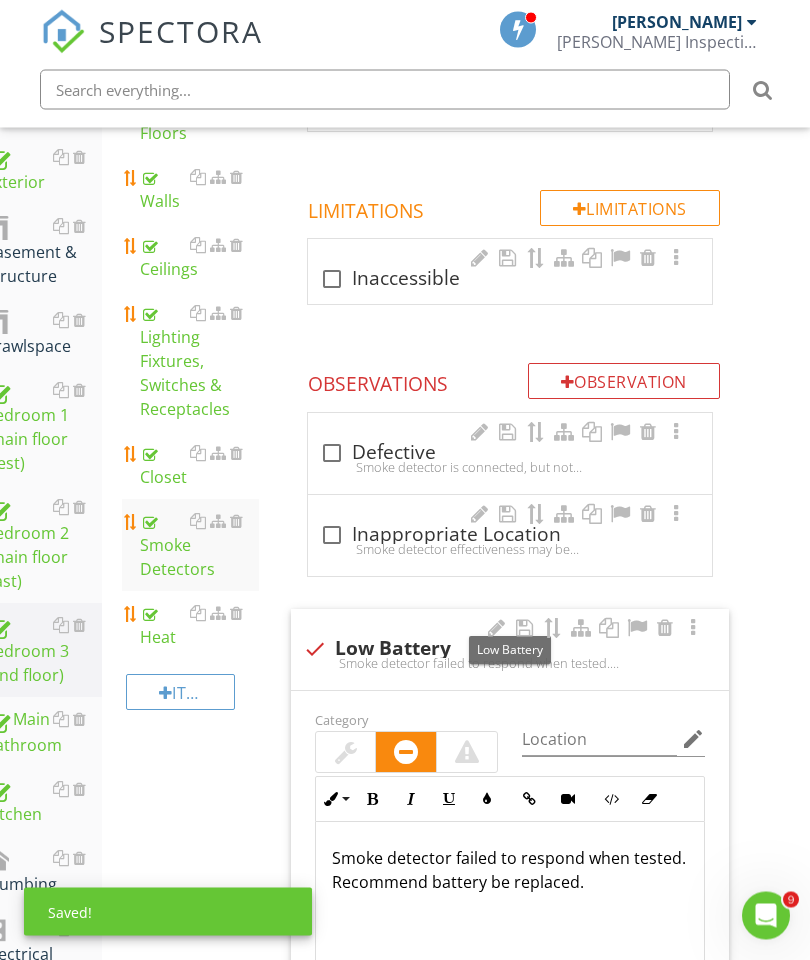 scroll, scrollTop: 513, scrollLeft: 33, axis: both 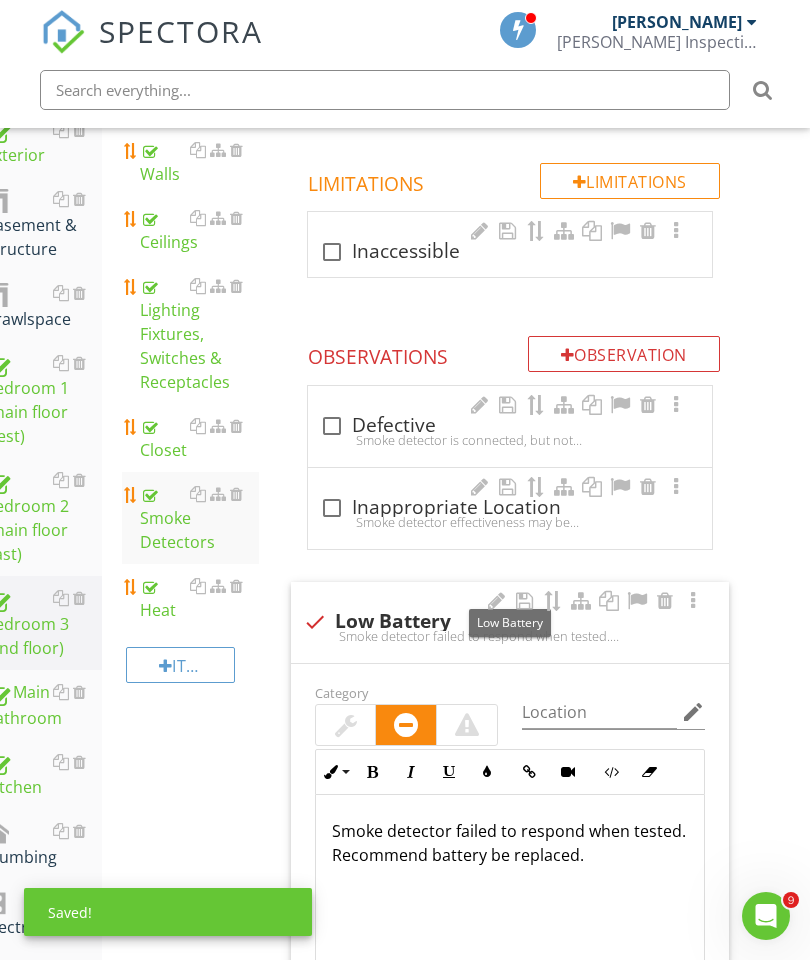 click on "check
Low Battery" at bounding box center [510, 622] 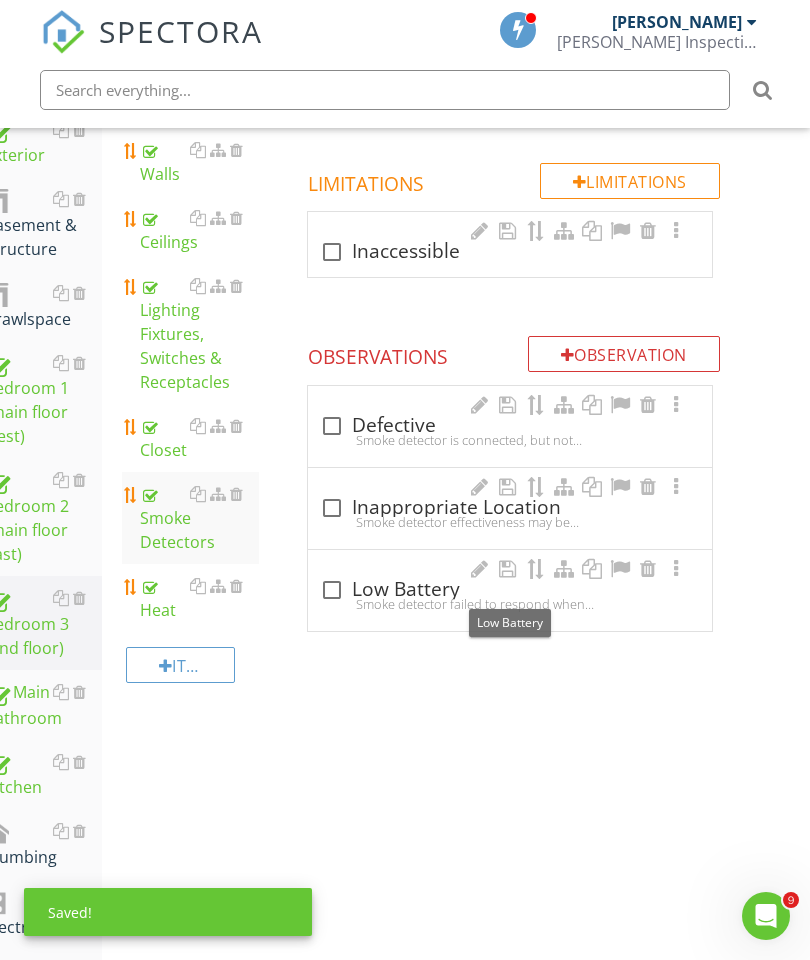 click on "check_box_outline_blank
Low Battery" at bounding box center [510, 590] 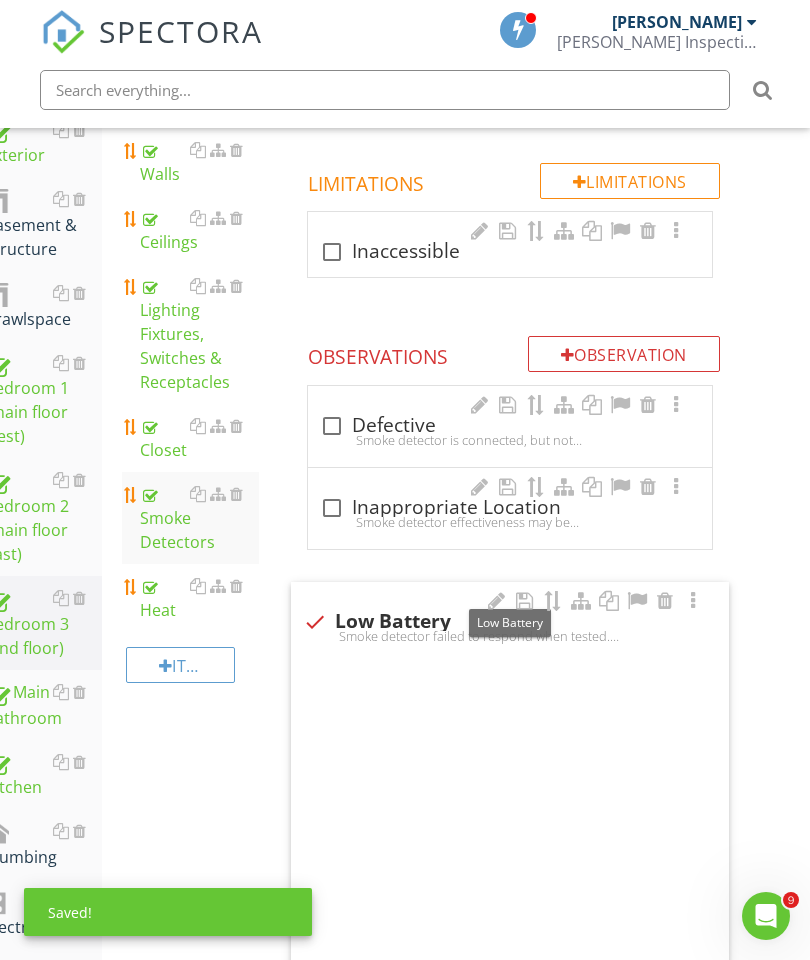 checkbox on "true" 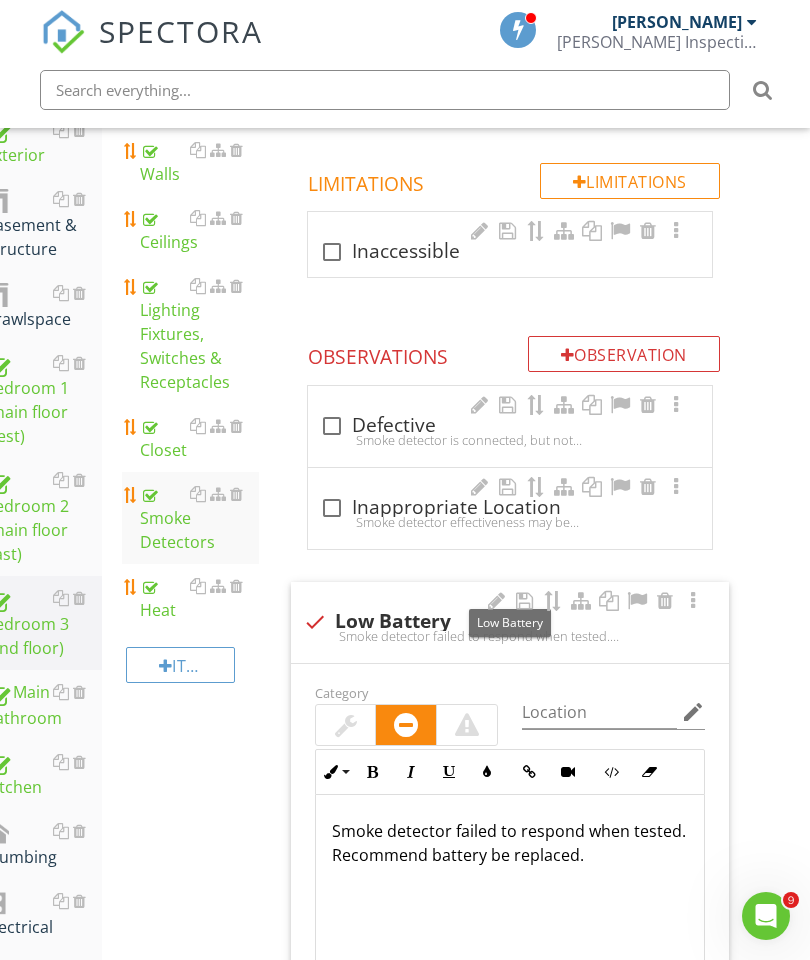 click at bounding box center [497, 601] 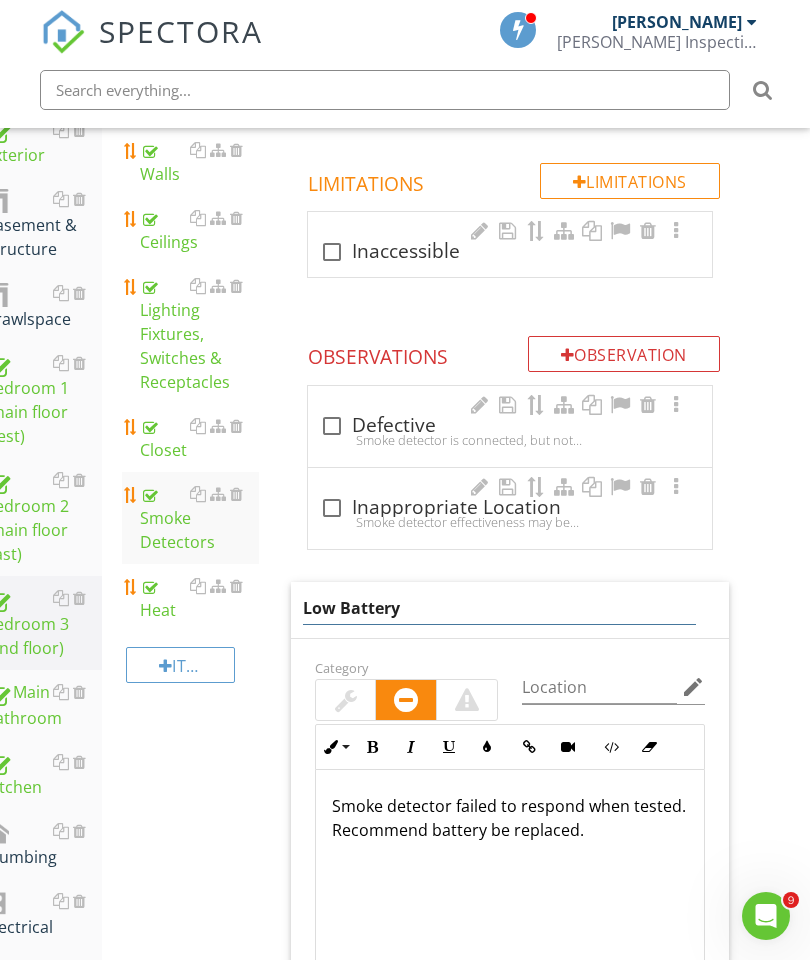 click on "Low Battery" at bounding box center (500, 608) 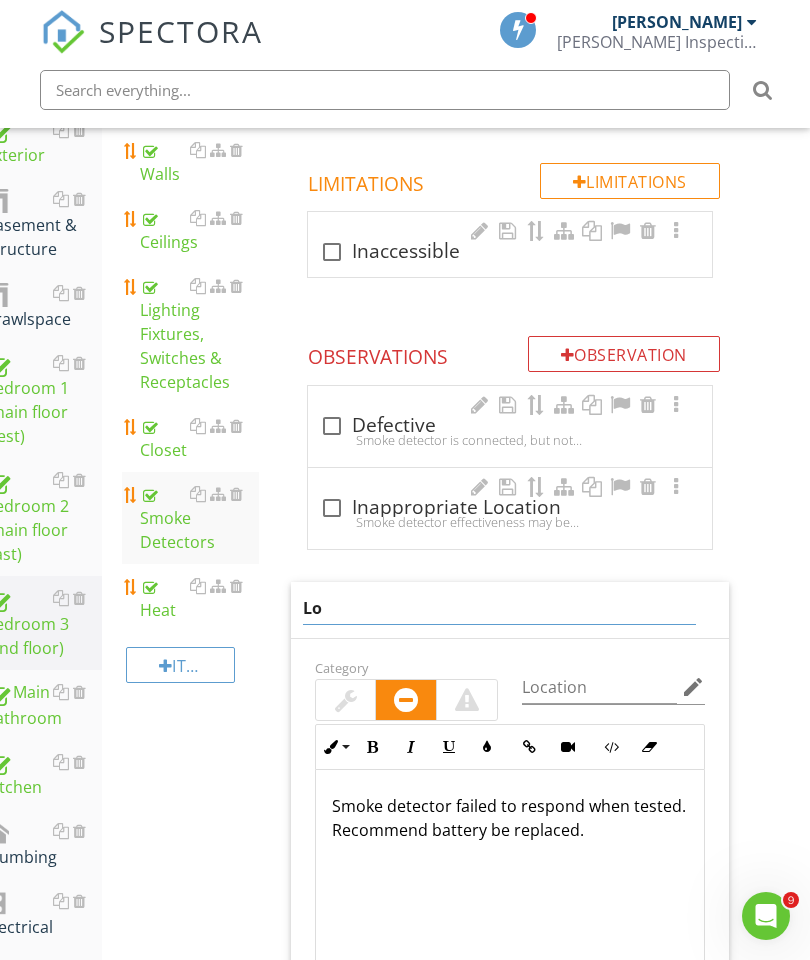 type on "L" 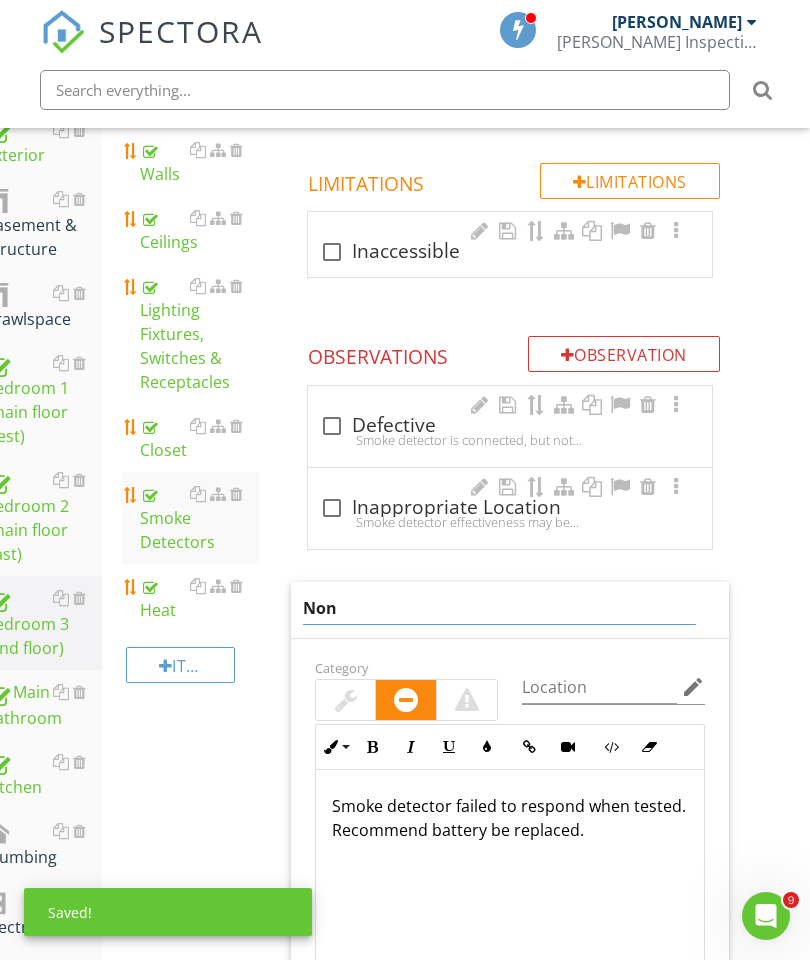 type on "None" 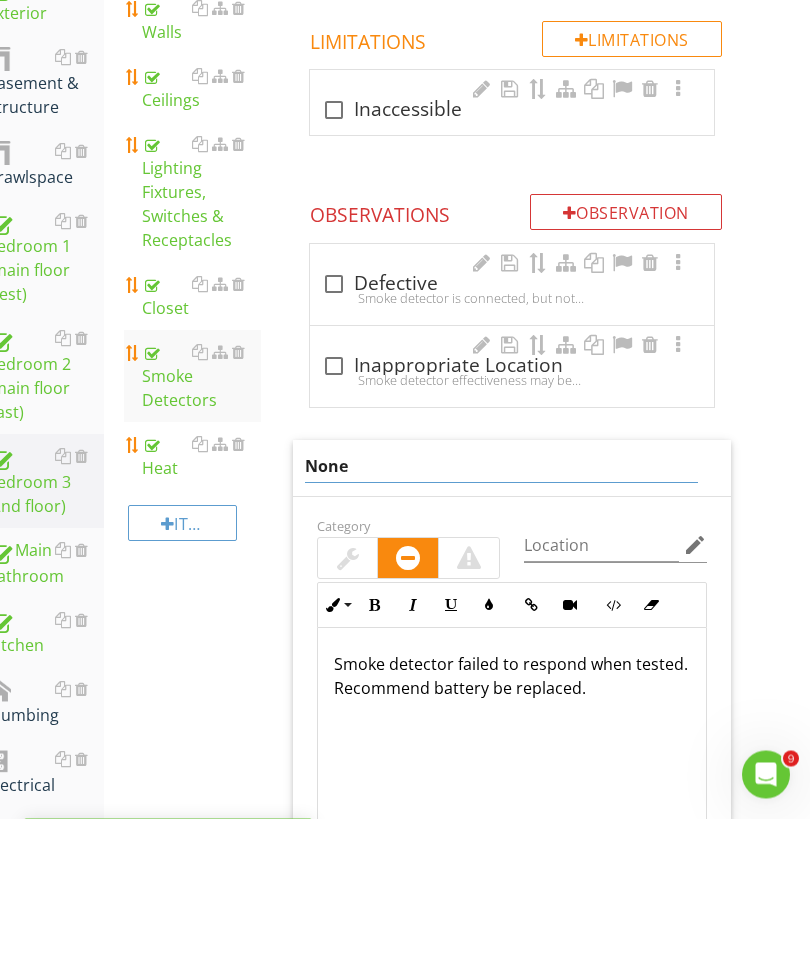 scroll, scrollTop: 513, scrollLeft: 33, axis: both 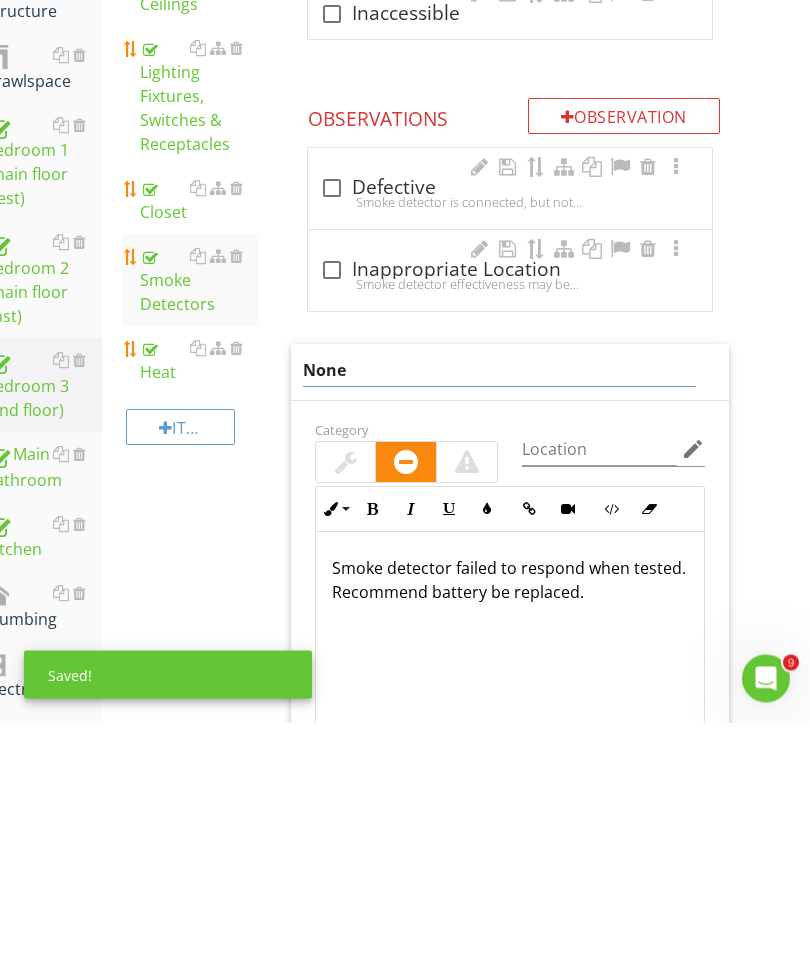 click on "Smoke detector failed to respond when tested. Recommend battery be replaced." at bounding box center [510, 870] 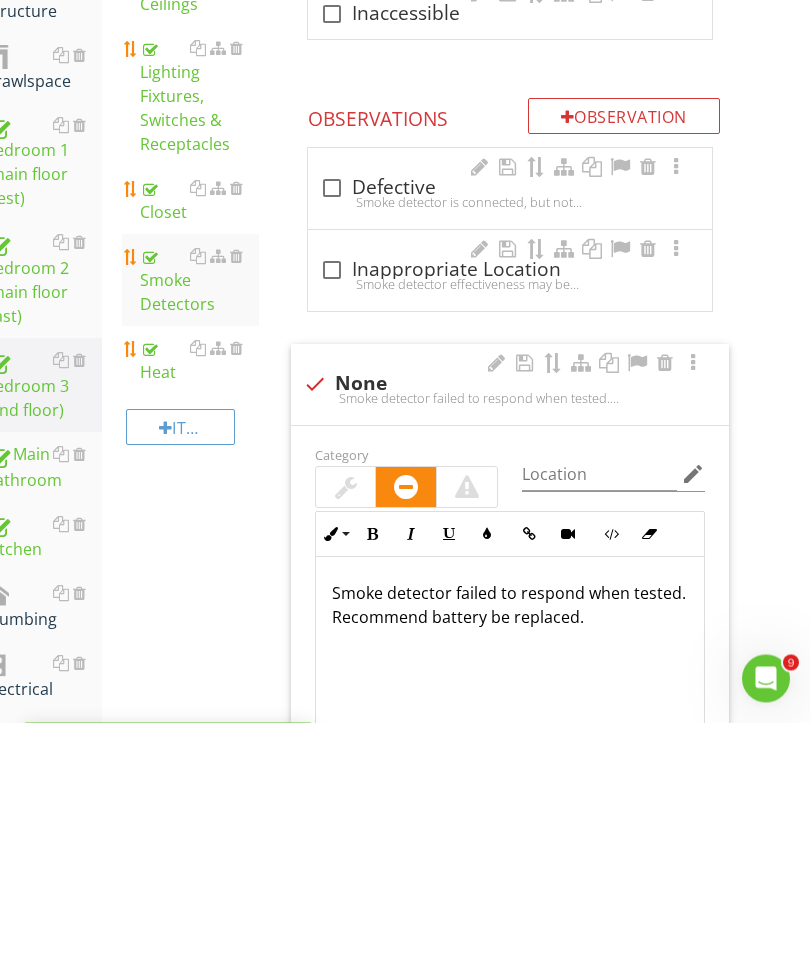 type 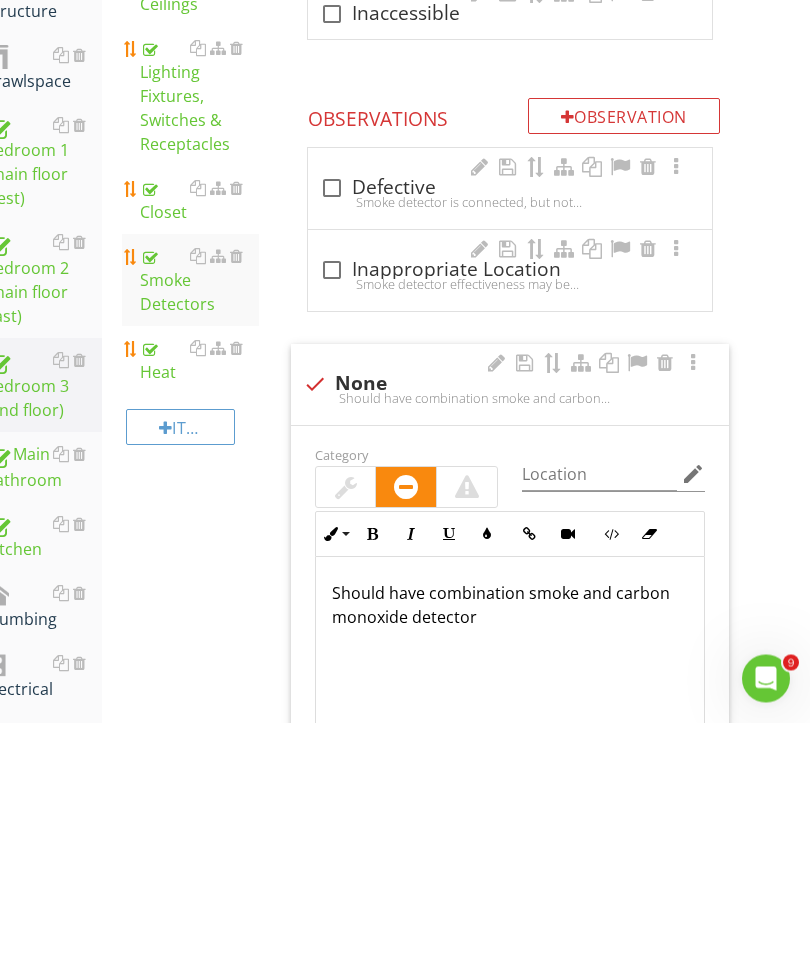 click on "Smoke Detectors
Info
Information                       check_box_outline_blank
Photos
Limitations
Limitations                       check_box_outline_blank
Inaccessible
Observation
Observations
check_box_outline_blank
Defective
Smoke detector is connected, but not functioning properly. Recommend replacement.
check_box_outline_blank
Inappropriate Location
Smoke detector effectiveness may be compromised due to location. Recommend relocating according to manufacturers instructions." at bounding box center [524, 569] 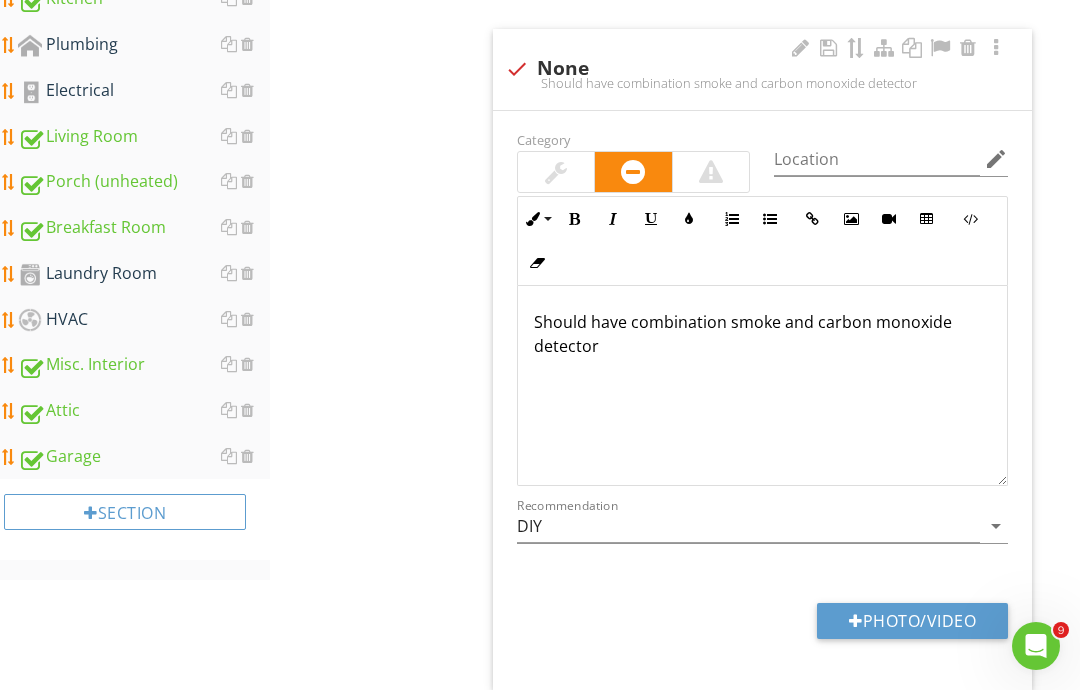 scroll, scrollTop: 676, scrollLeft: 0, axis: vertical 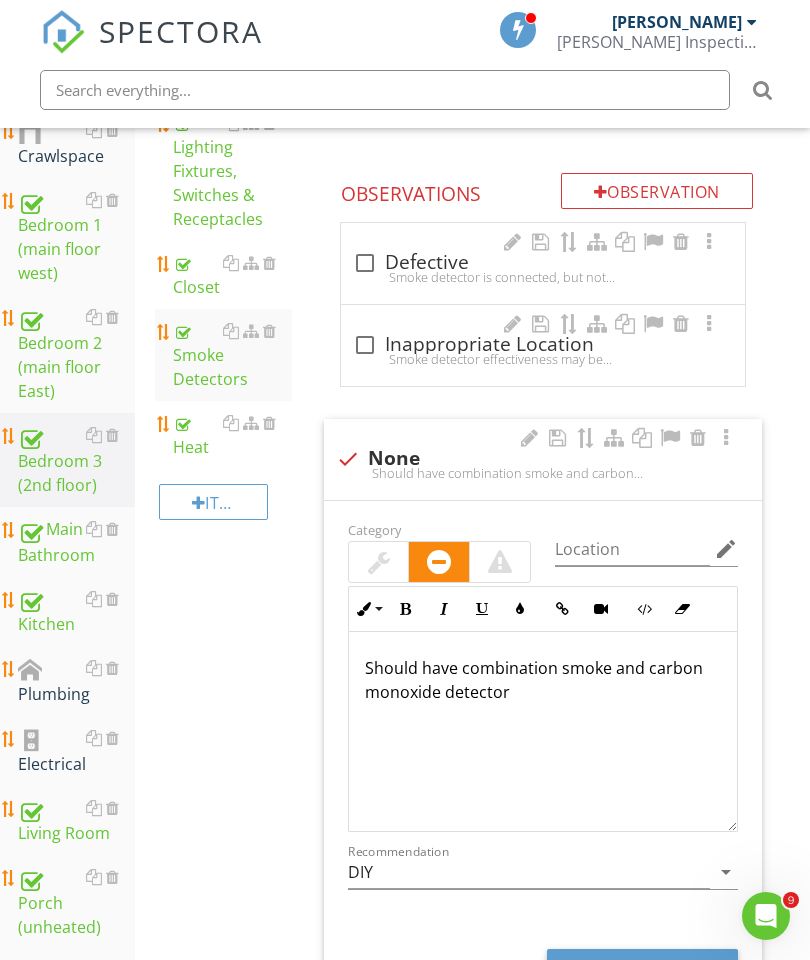 click on "Photo/Video" at bounding box center (642, 967) 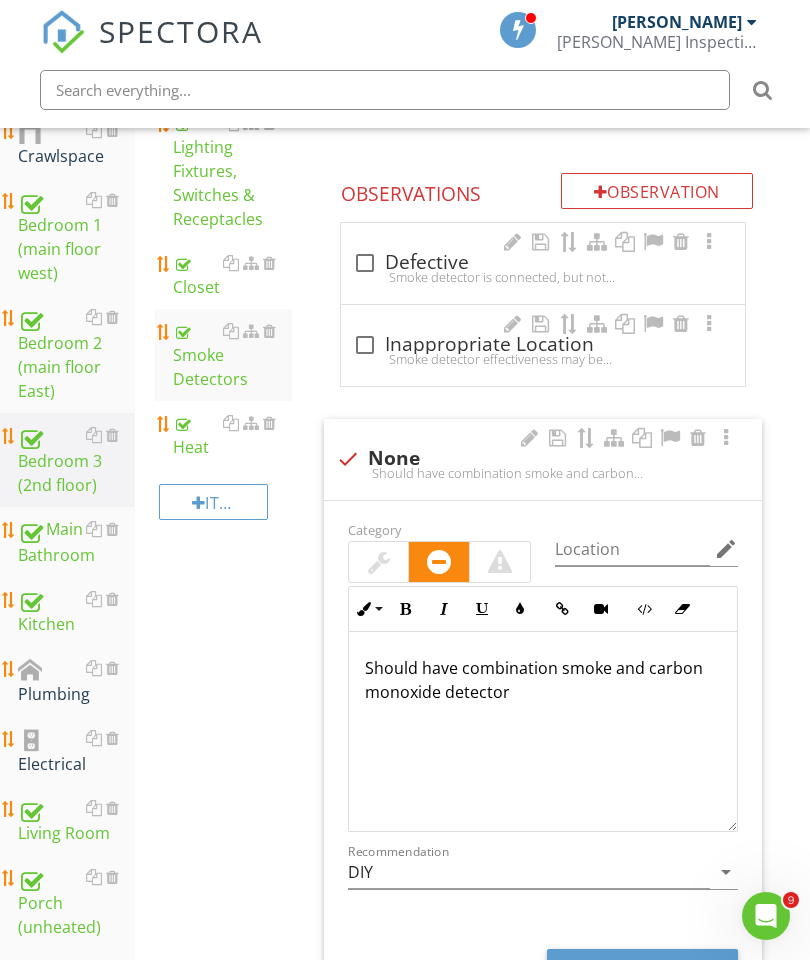type on "C:\fakepath\image.jpg" 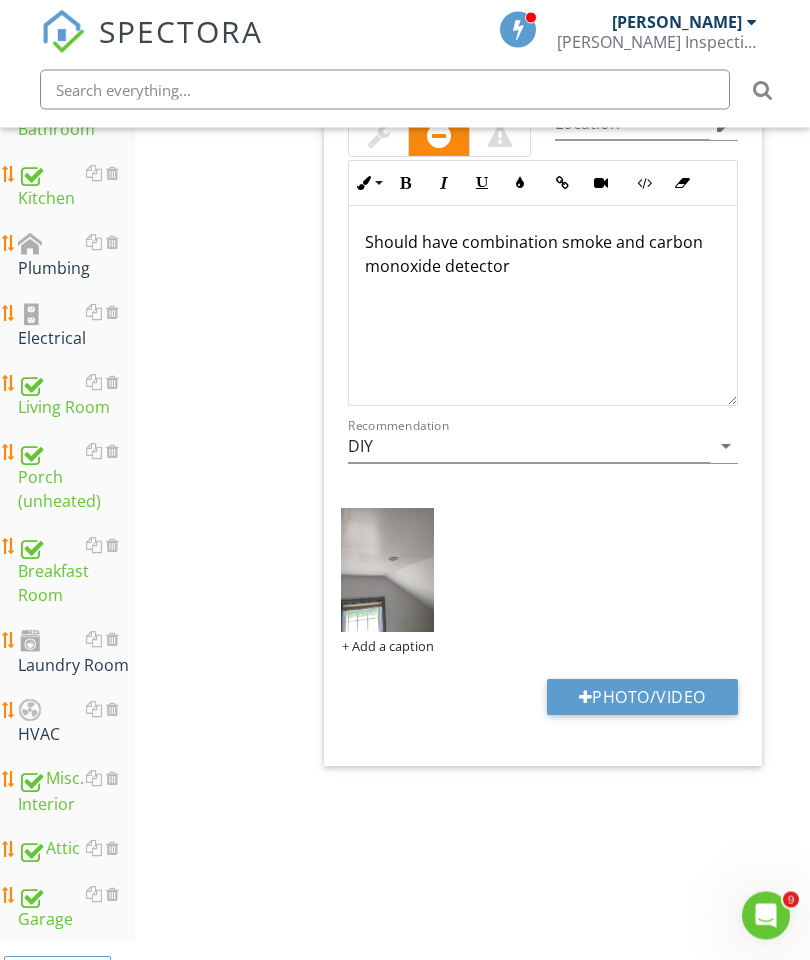 scroll, scrollTop: 1103, scrollLeft: 0, axis: vertical 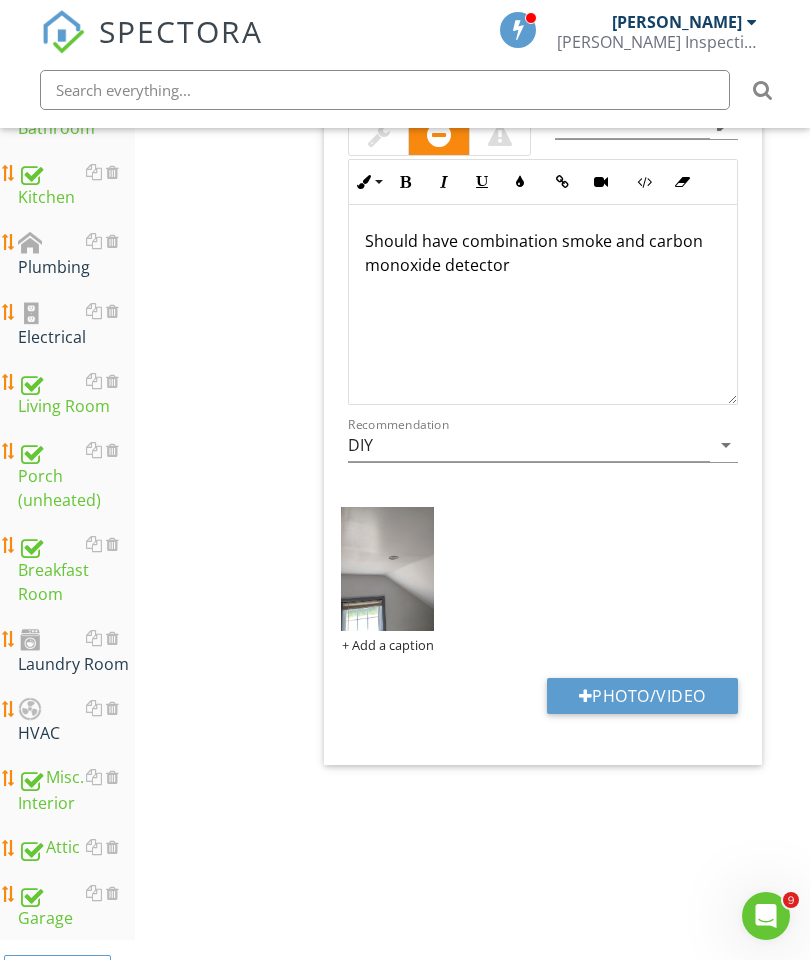 click on "Attic" at bounding box center [76, 848] 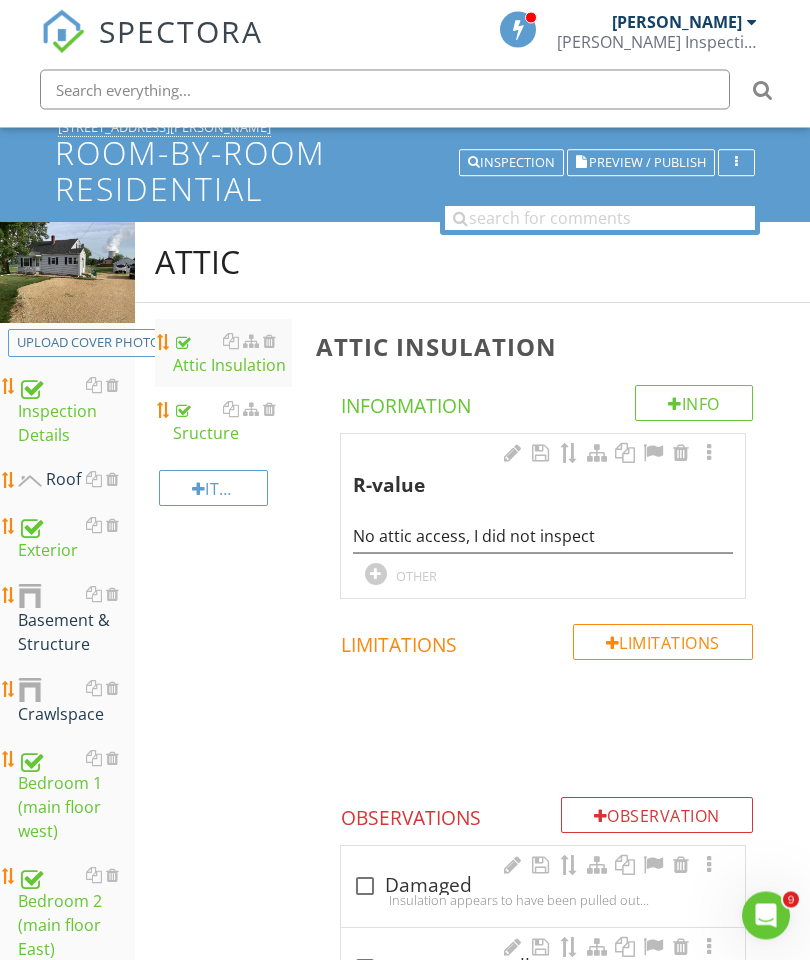 click on "Item" at bounding box center (213, 489) 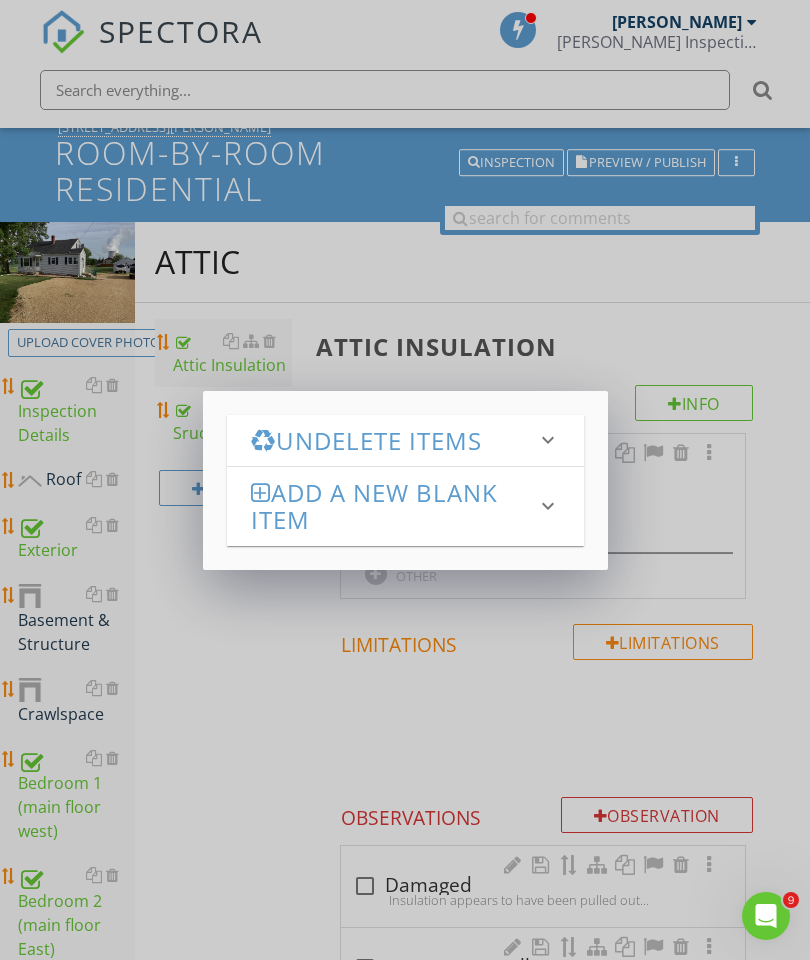 click on "Undelete Items" at bounding box center (393, 440) 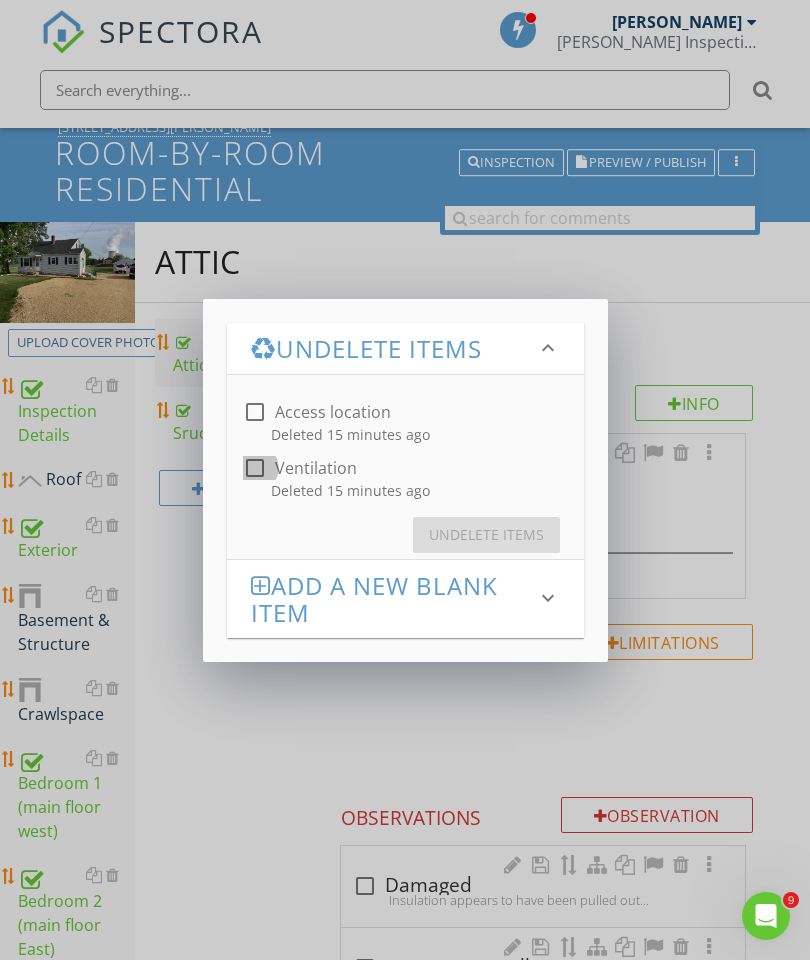 click at bounding box center (255, 468) 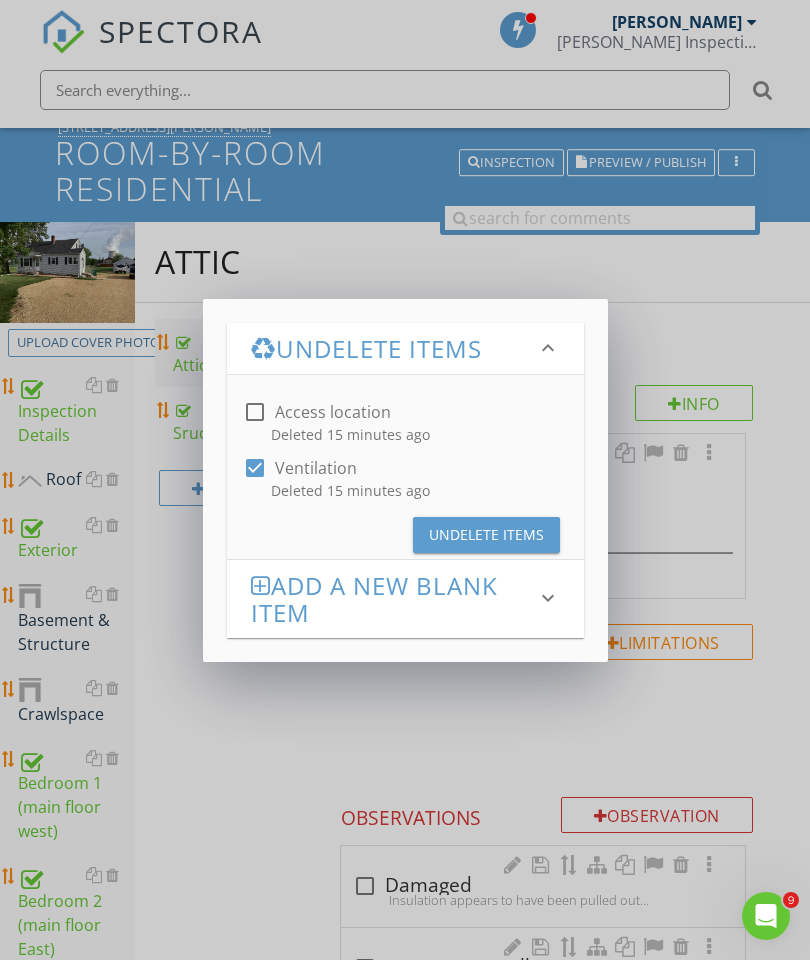 click on "Undelete Items" at bounding box center [486, 534] 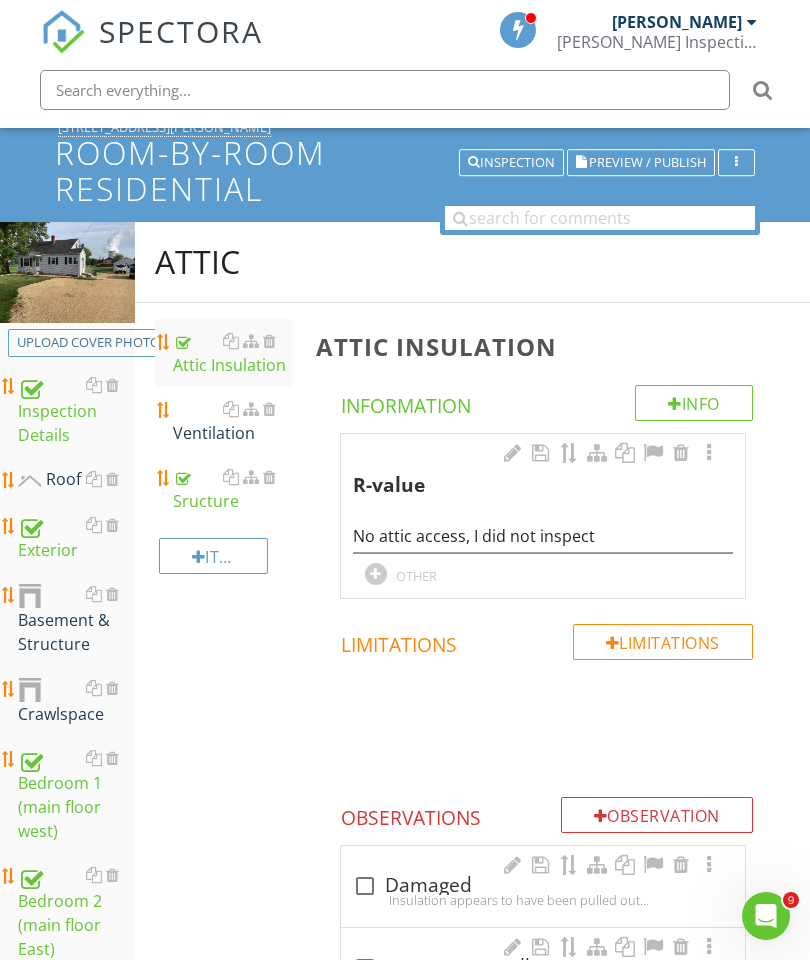 click on "Ventilation" at bounding box center (232, 421) 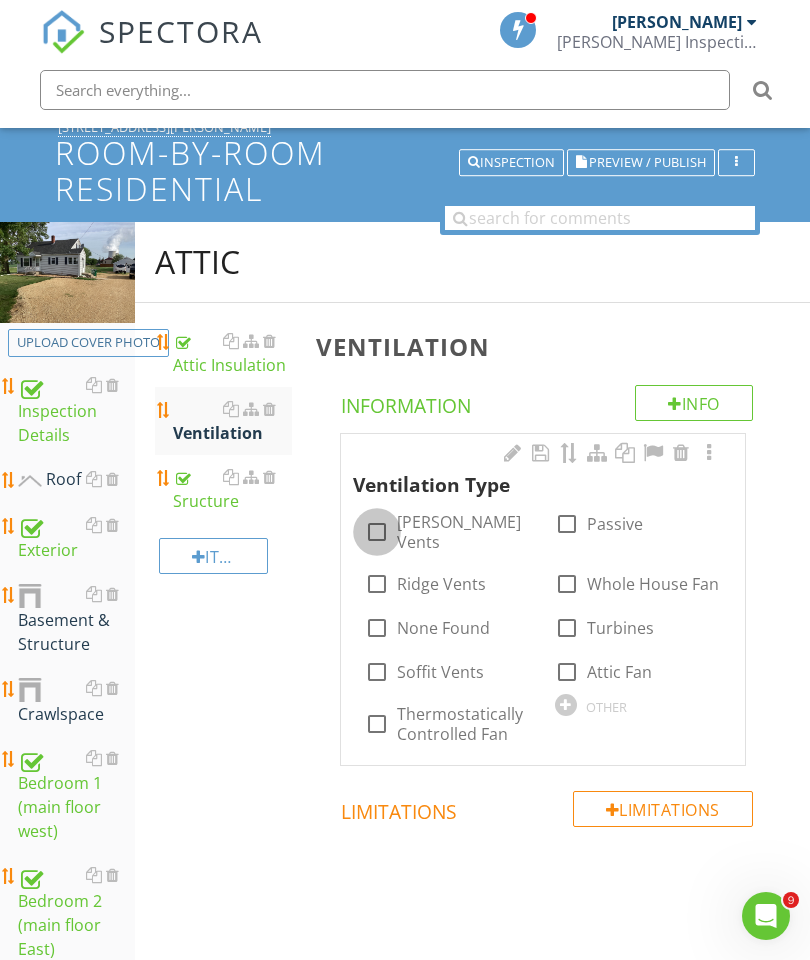 click at bounding box center [377, 532] 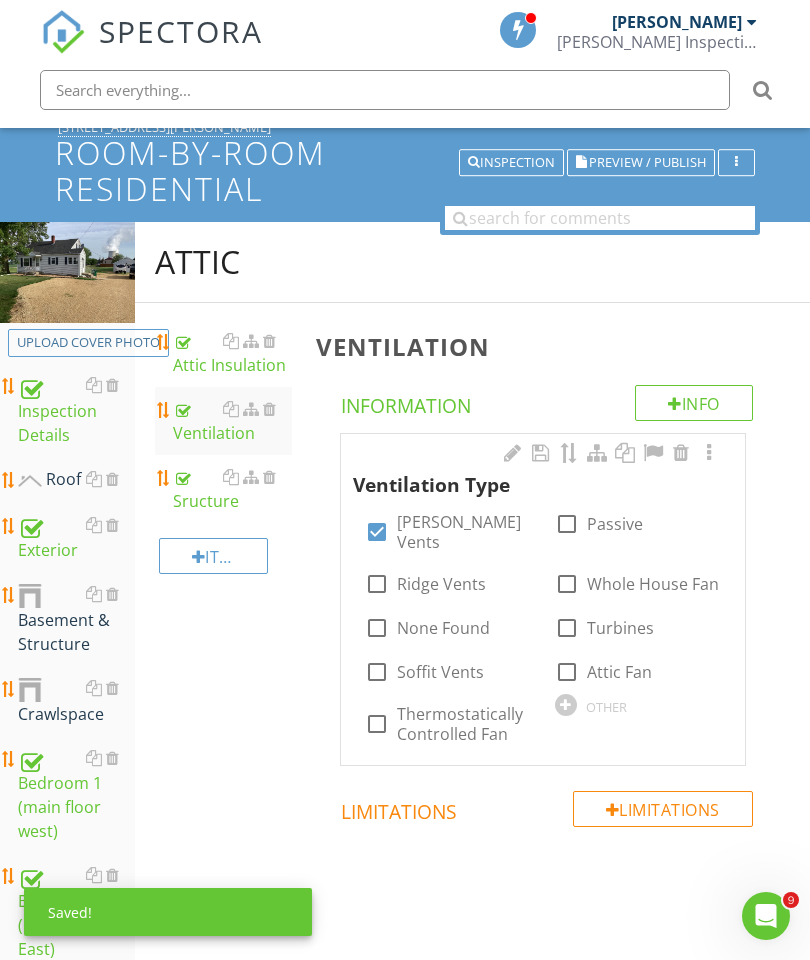 click on "Attic
Attic Insulation
Ventilation
Sructure
Item
Ventilation
Info
Information
Ventilation Type
check_box Gable Vents   check_box_outline_blank Passive   check_box_outline_blank Ridge Vents   check_box_outline_blank Whole House Fan   check_box_outline_blank None Found   check_box_outline_blank Turbines   check_box_outline_blank Soffit Vents   check_box_outline_blank Attic Fan   check_box_outline_blank Thermostatically Controlled Fan         OTHER
Limitations
Limitations
Observation
Observations" at bounding box center (472, 847) 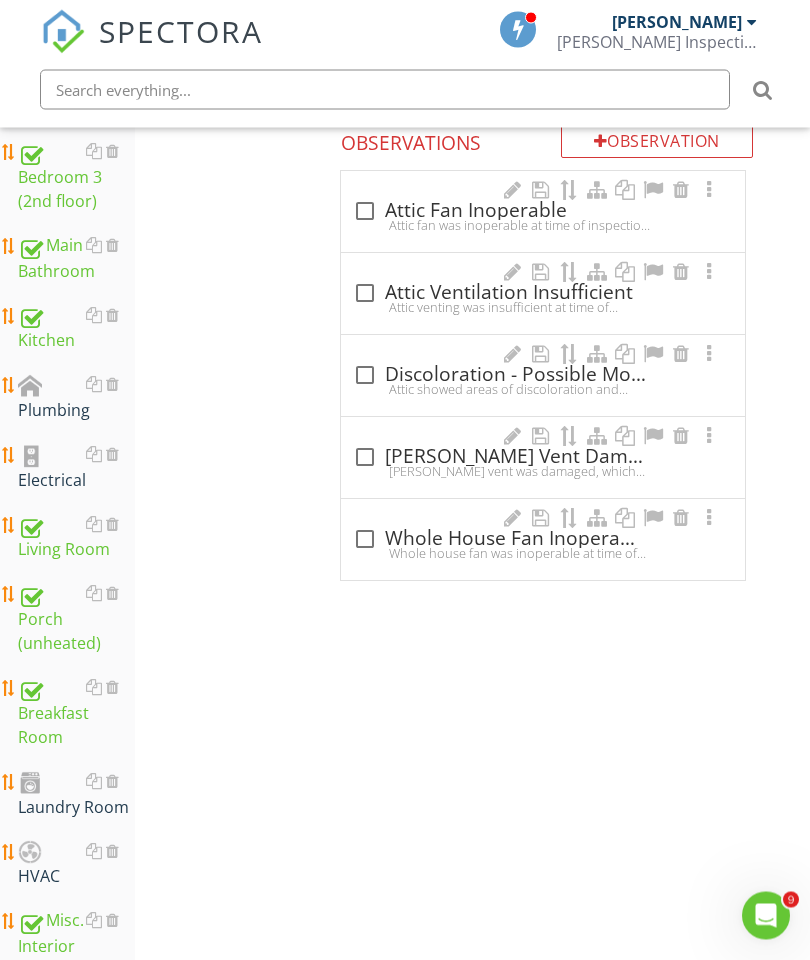 scroll, scrollTop: 921, scrollLeft: 0, axis: vertical 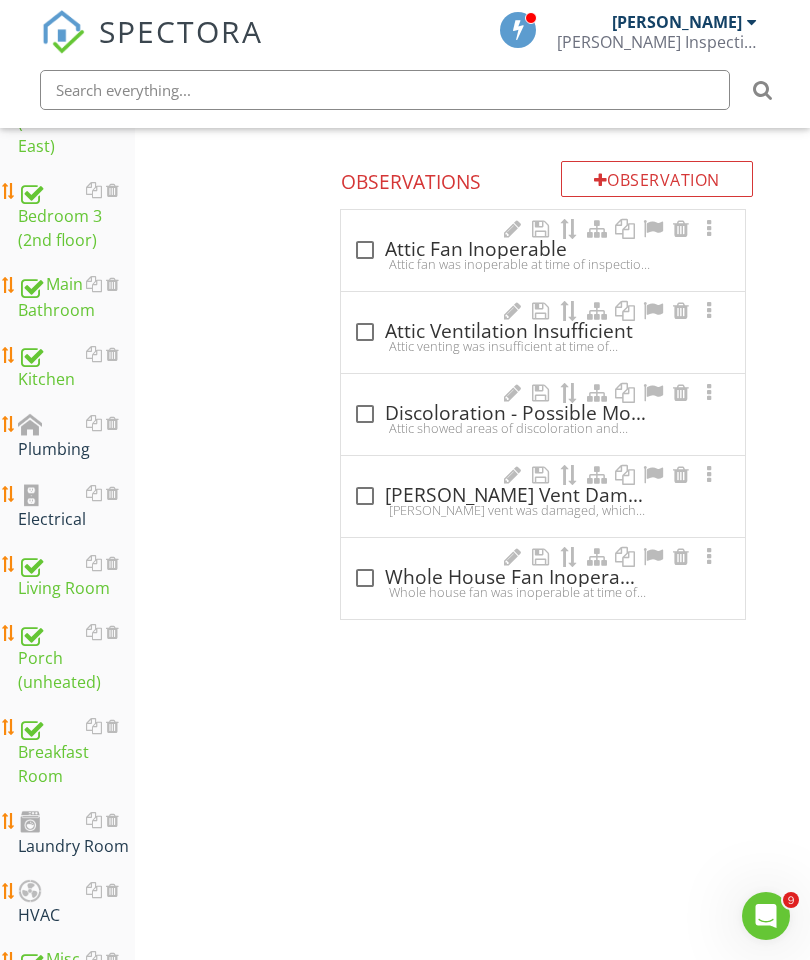 click on "Electrical" at bounding box center (76, 506) 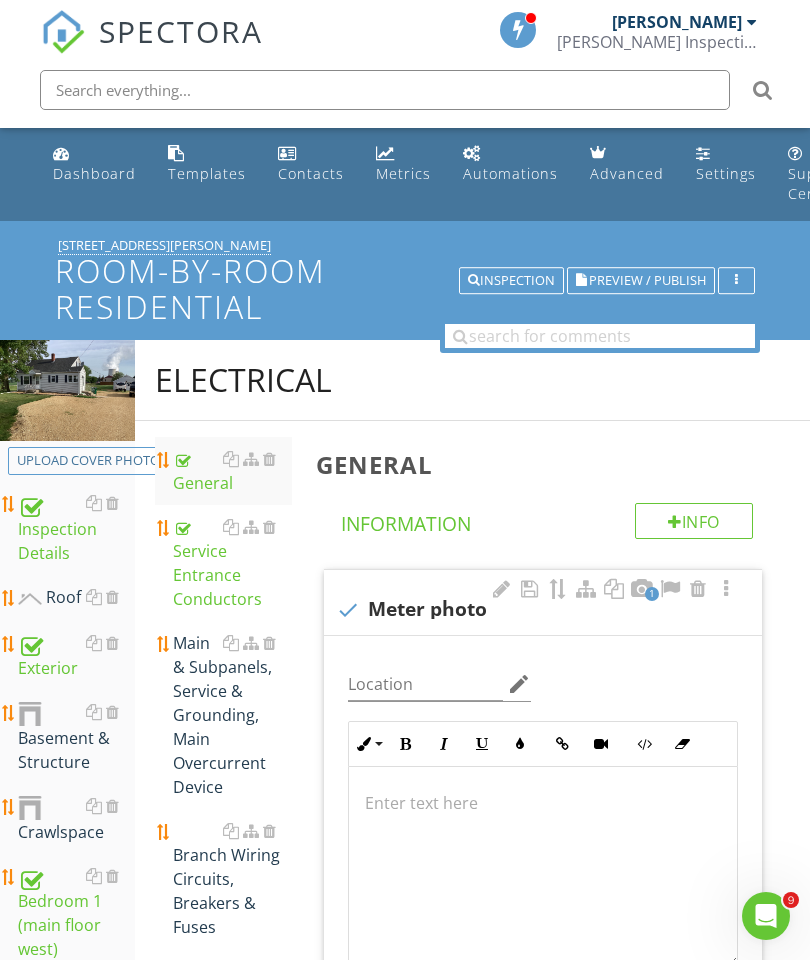 scroll, scrollTop: 100, scrollLeft: 0, axis: vertical 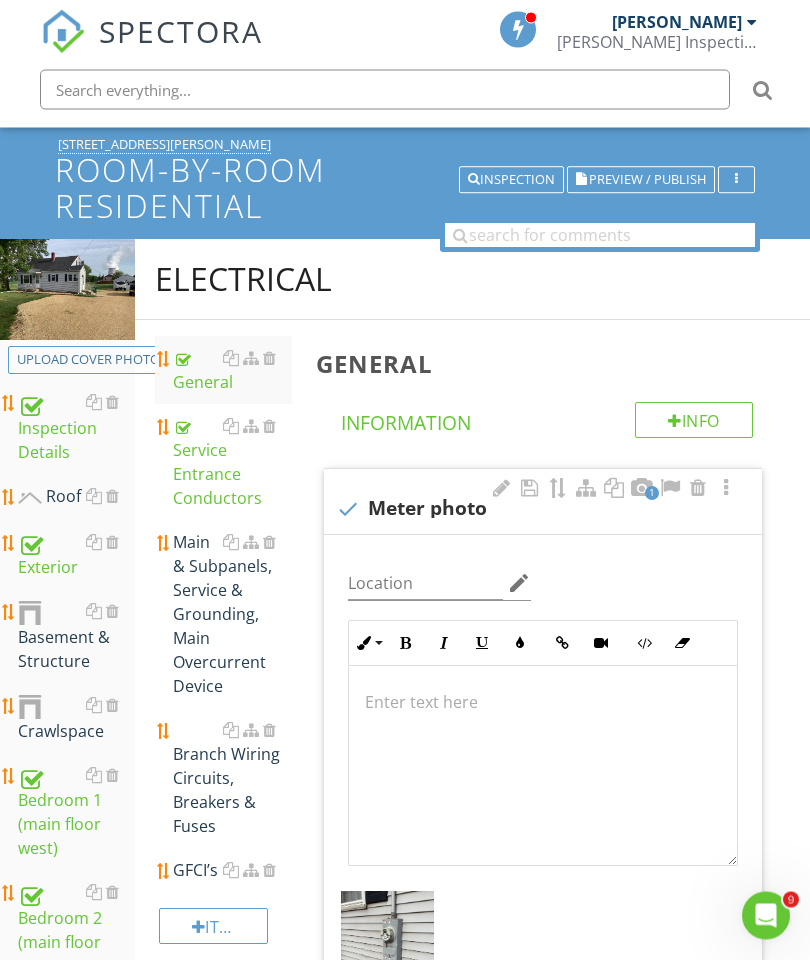 click on "Main & Subpanels, Service & Grounding, Main Overcurrent Device" at bounding box center [232, 615] 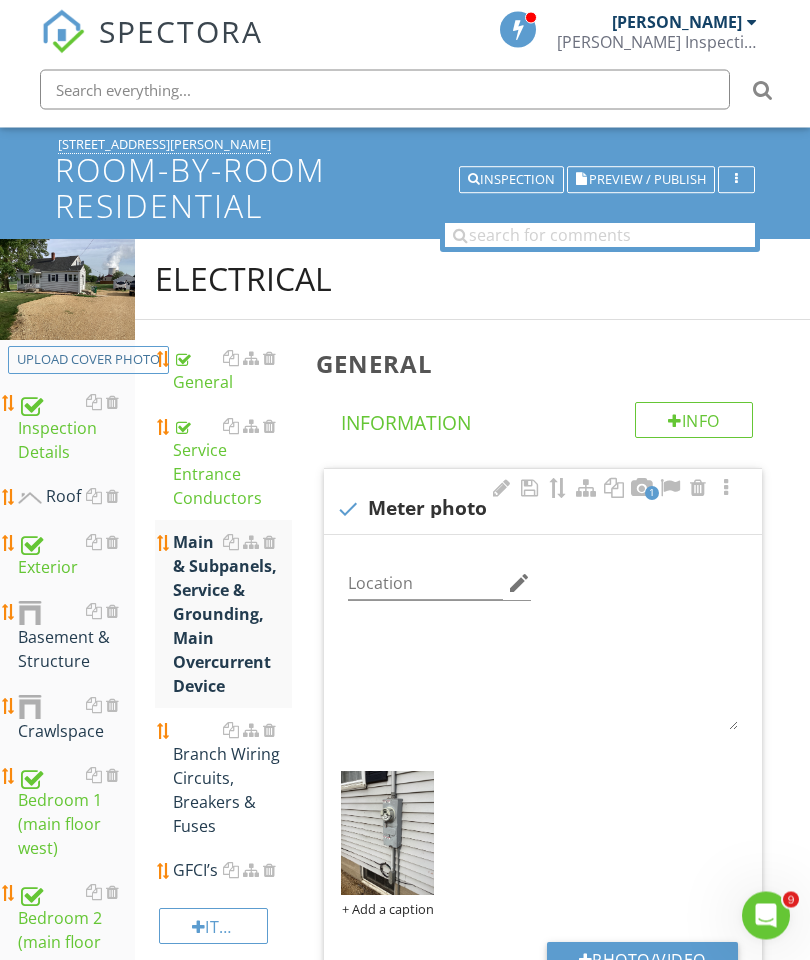 scroll, scrollTop: 101, scrollLeft: 0, axis: vertical 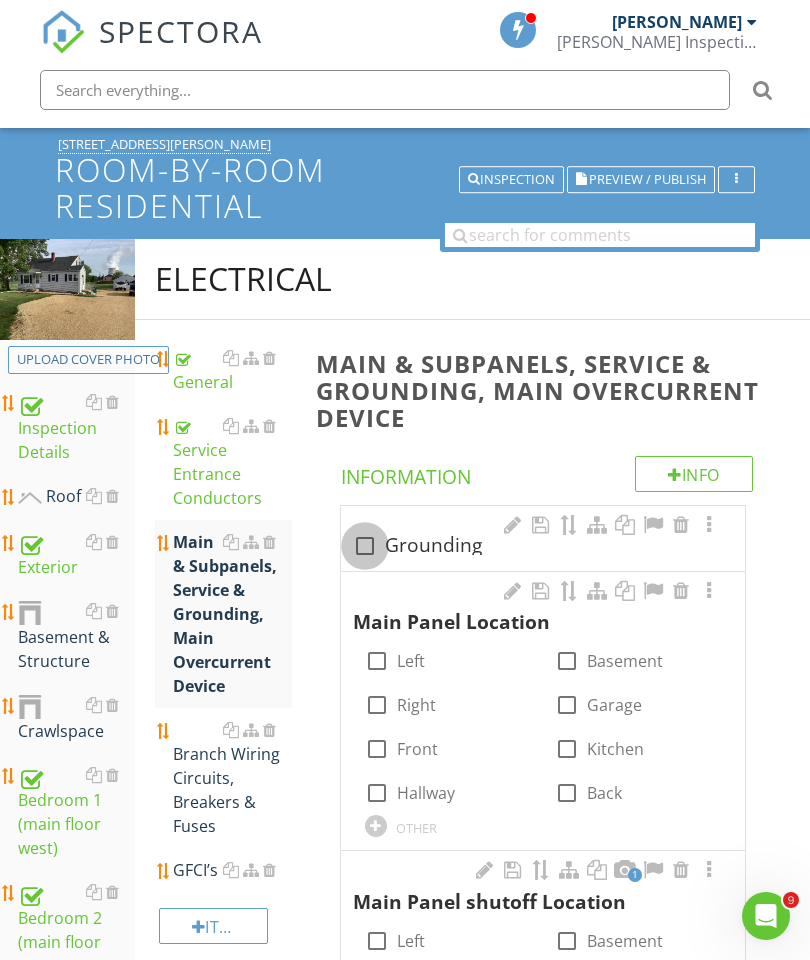click at bounding box center [365, 546] 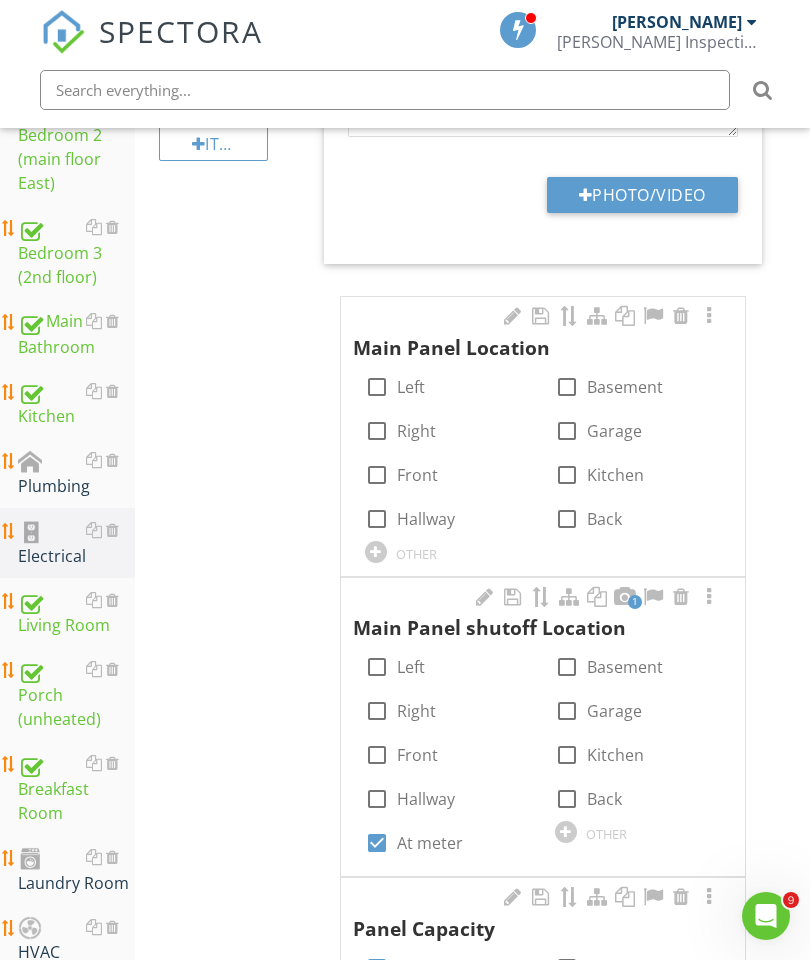 scroll, scrollTop: 870, scrollLeft: 0, axis: vertical 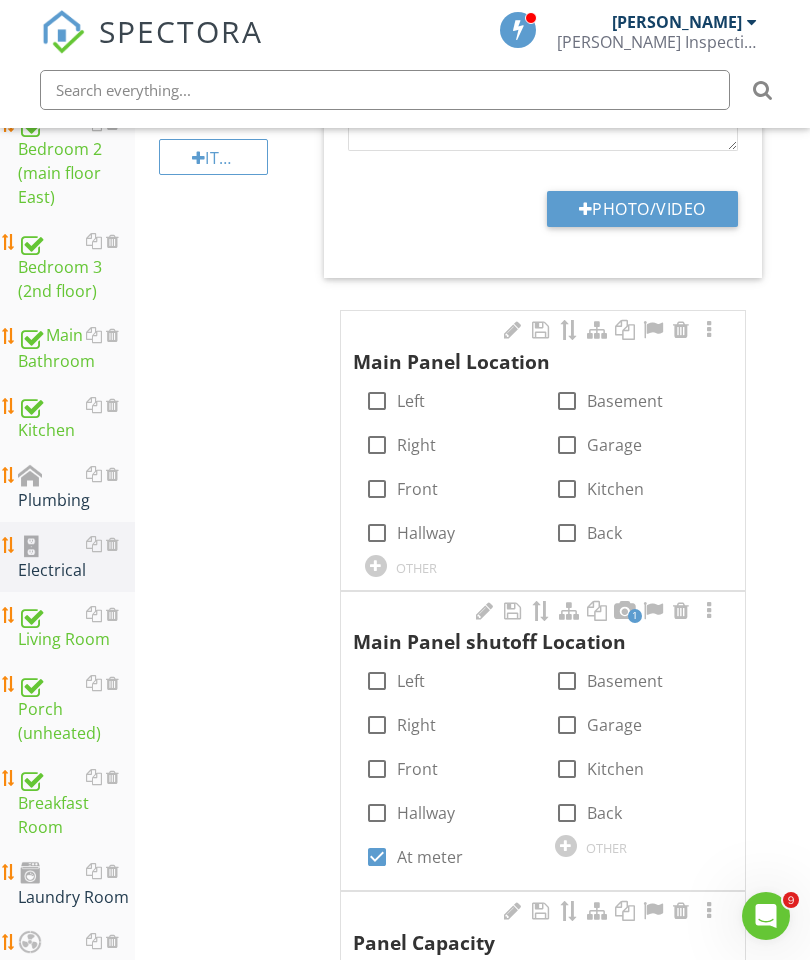 click on "Main & Subpanels, Service & Grounding, Main Overcurrent Device
Info
Information                       check
Grounding
Location edit       Ordered List Unordered List Insert Image Insert Table Inline Style XLarge Large Normal Small Light Small/Light Bold Italic Underline Colors Insert Link Insert Video Code View Clear Formatting Enter text here
Photo/Video
Main Panel Location
check_box_outline_blank Left   check_box_outline_blank Basement   check_box_outline_blank Right   check_box_outline_blank Garage   check_box_outline_blank Front   check_box_outline_blank Kitchen   check_box_outline_blank Hallway   check_box_outline_blank Back         OTHER                             1
Main Panel shutoff Location
check_box_outline_blank" at bounding box center (557, 1310) 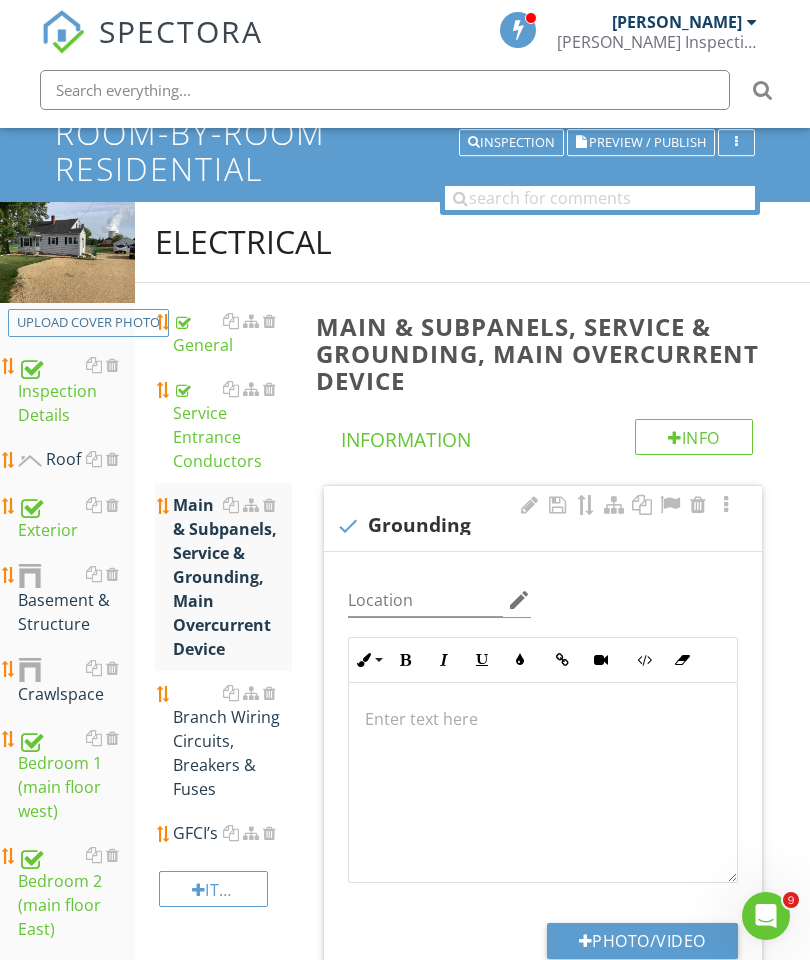 scroll, scrollTop: 112, scrollLeft: 0, axis: vertical 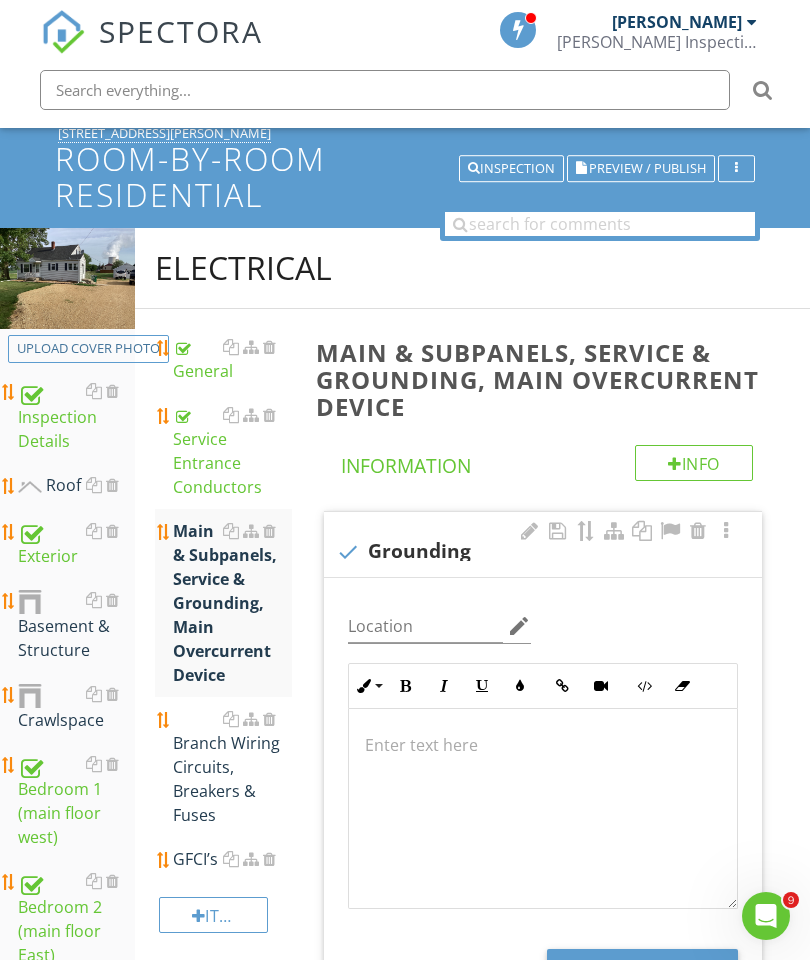 click at bounding box center [112, 694] 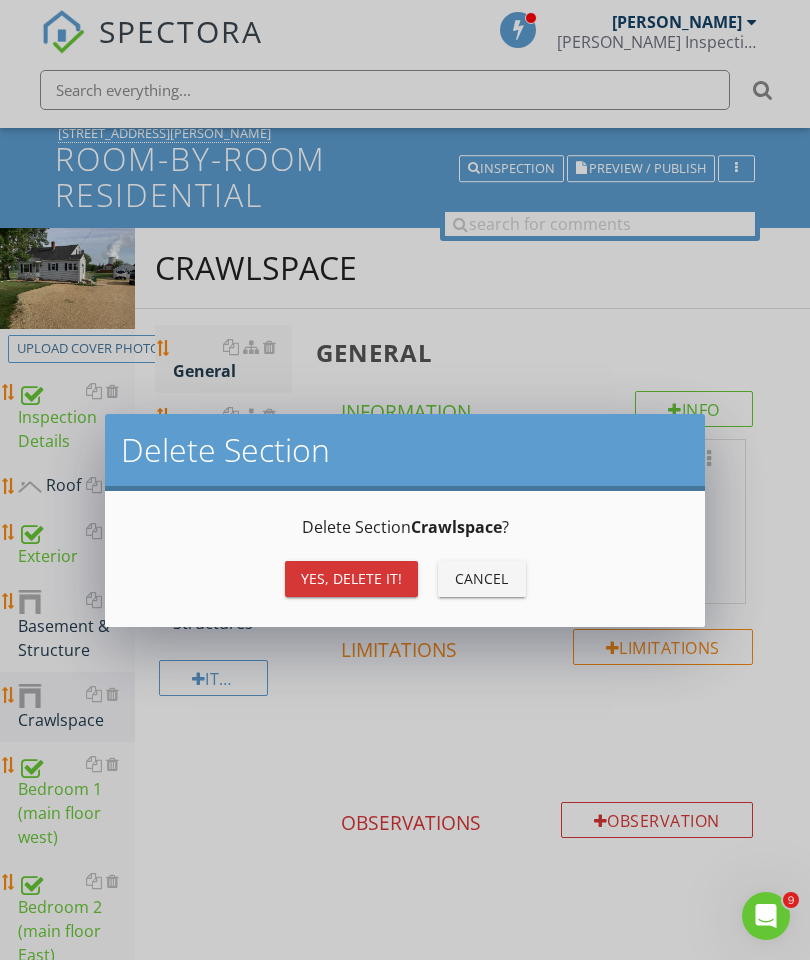 click on "Yes, Delete it!" at bounding box center (351, 578) 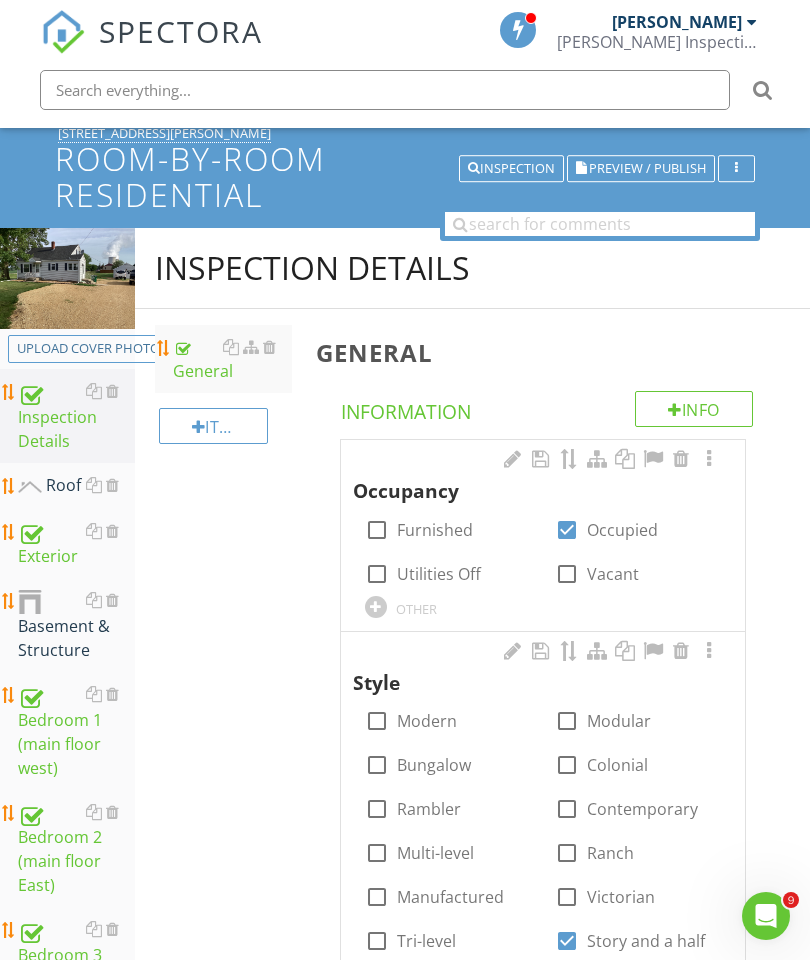 click on "Basement & Structure" at bounding box center [76, 625] 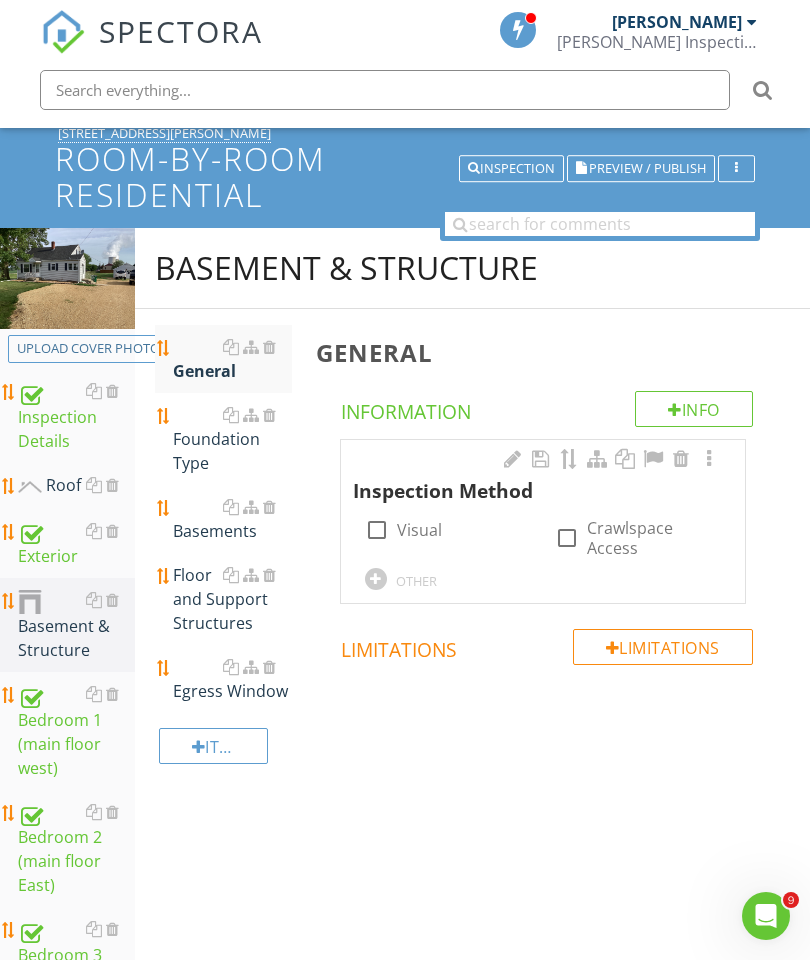 click at bounding box center (377, 530) 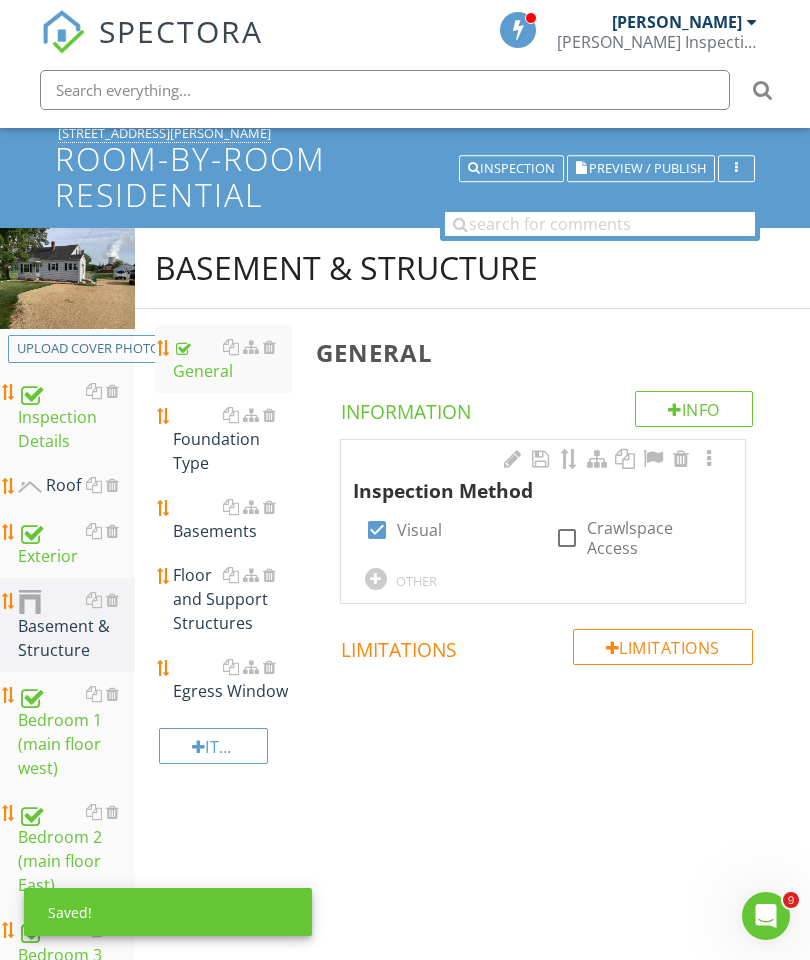 click on "Foundation Type" at bounding box center (232, 439) 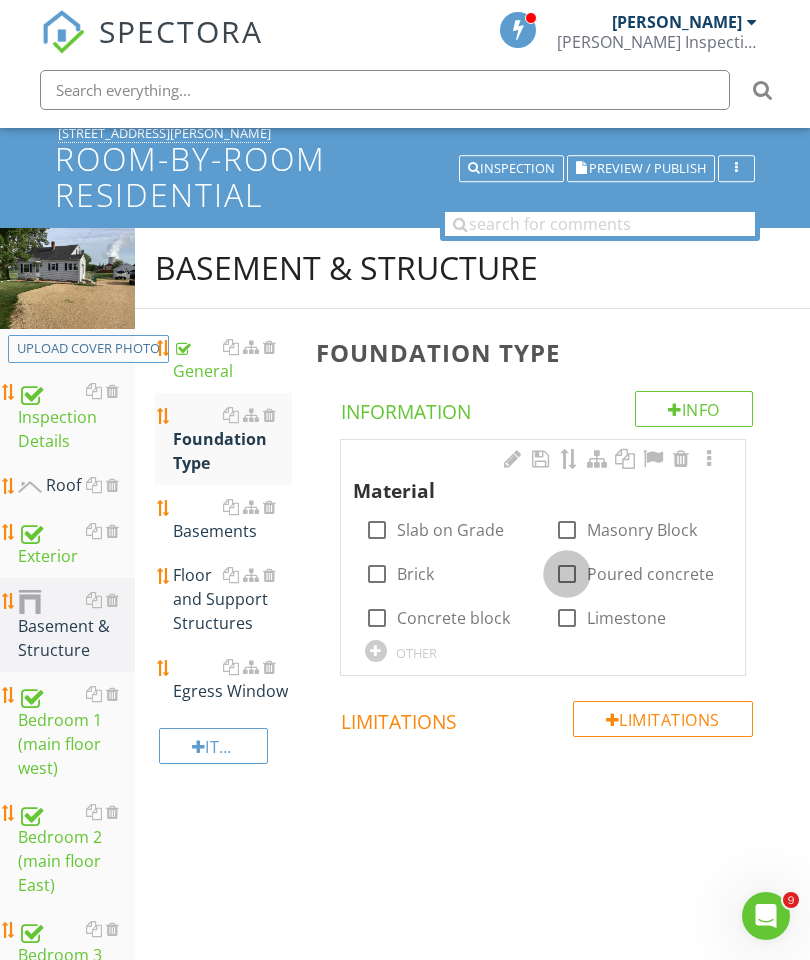 click on "check_box_outline_blank Poured concrete" at bounding box center (634, 574) 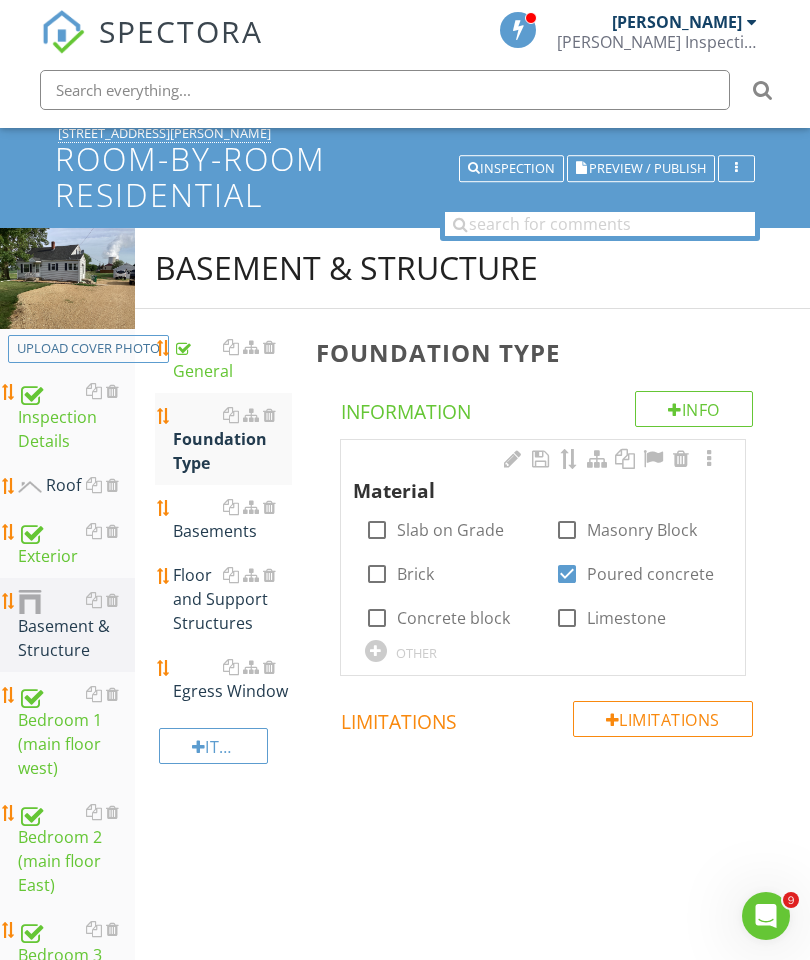 click at bounding box center [709, 459] 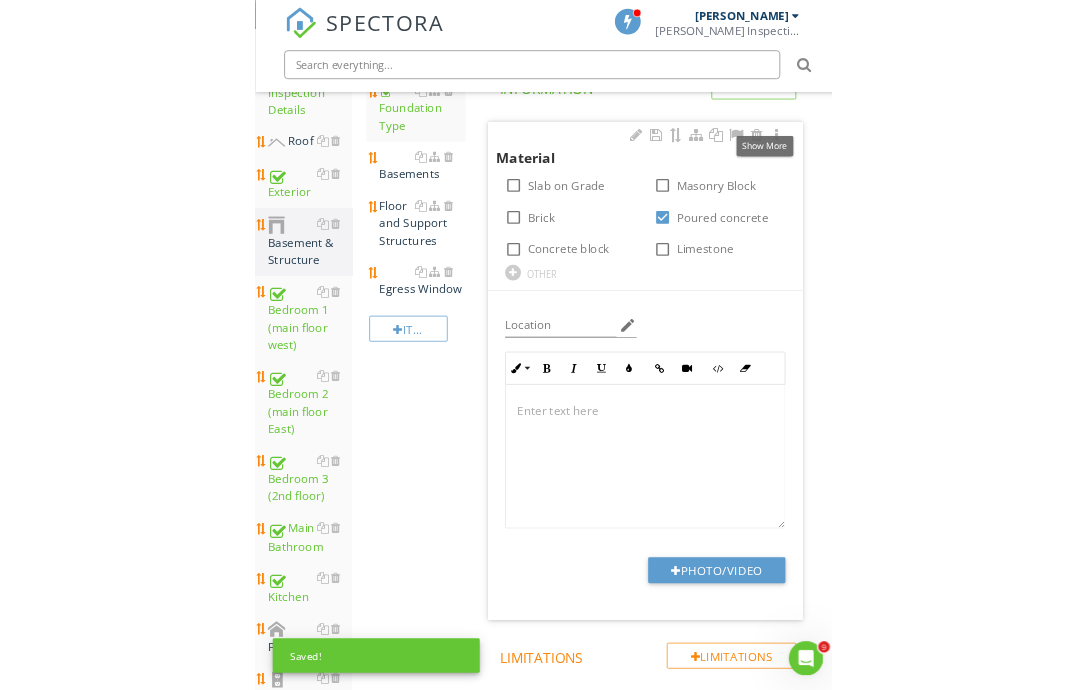 scroll, scrollTop: 444, scrollLeft: 0, axis: vertical 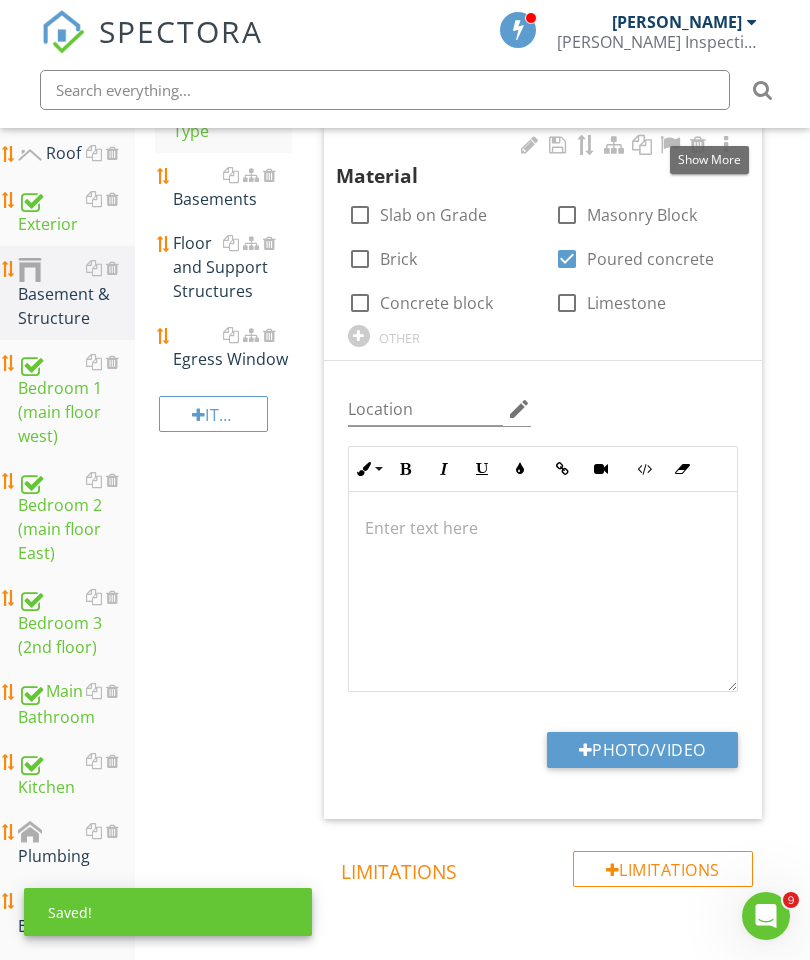 click on "Photo/Video" at bounding box center [642, 750] 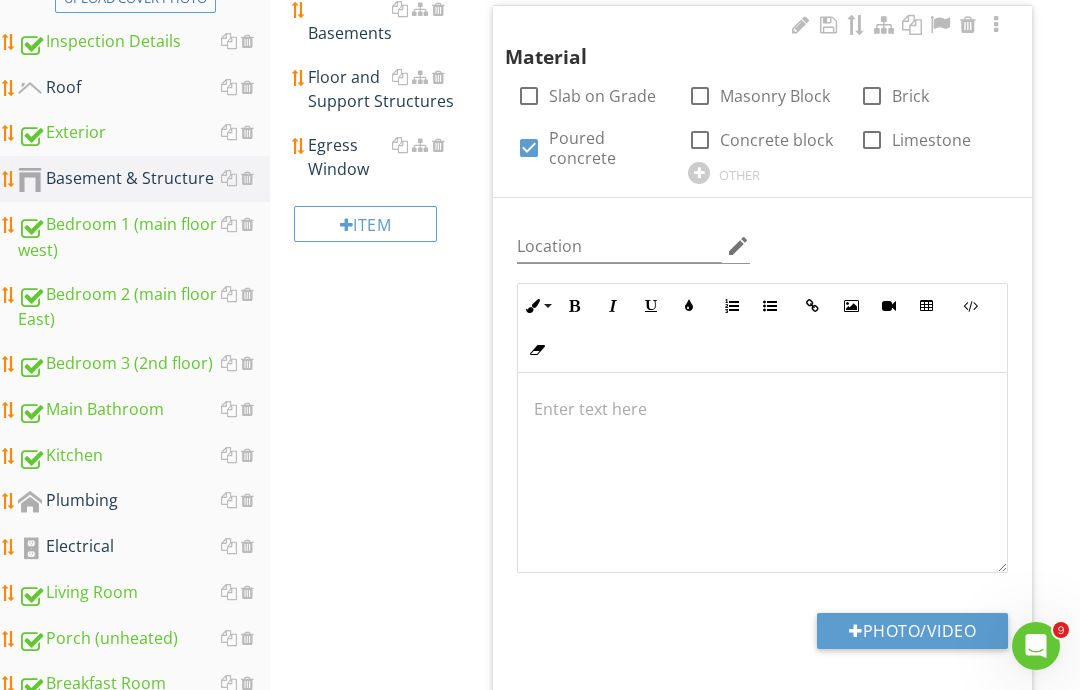 type on "C:\fakepath\image.jpg" 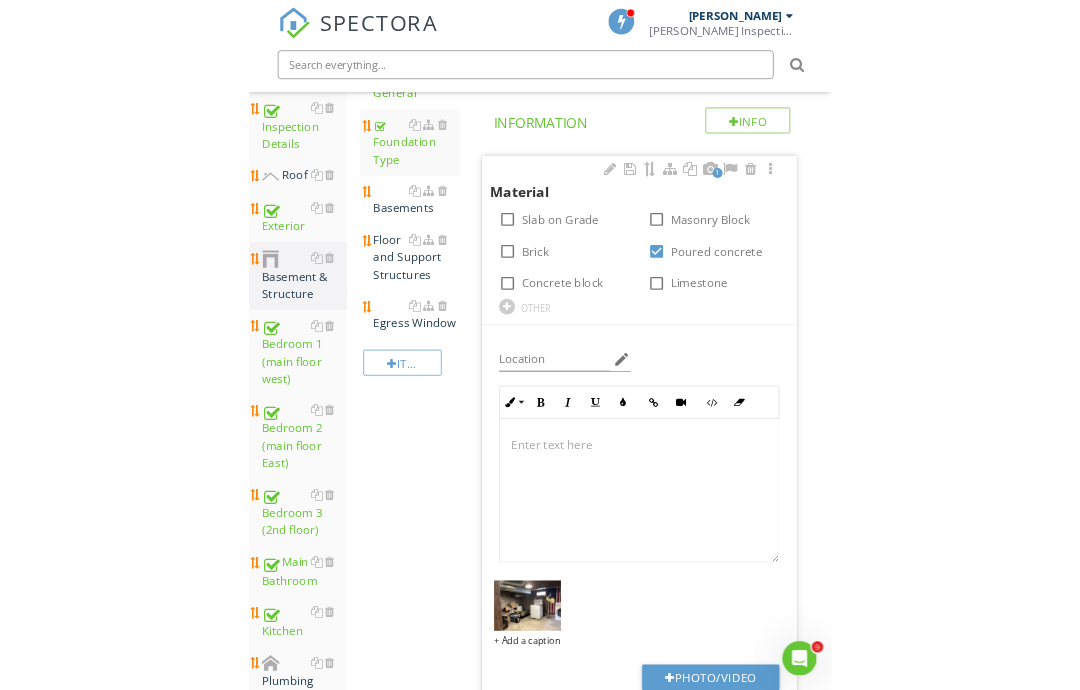 scroll, scrollTop: 314, scrollLeft: 0, axis: vertical 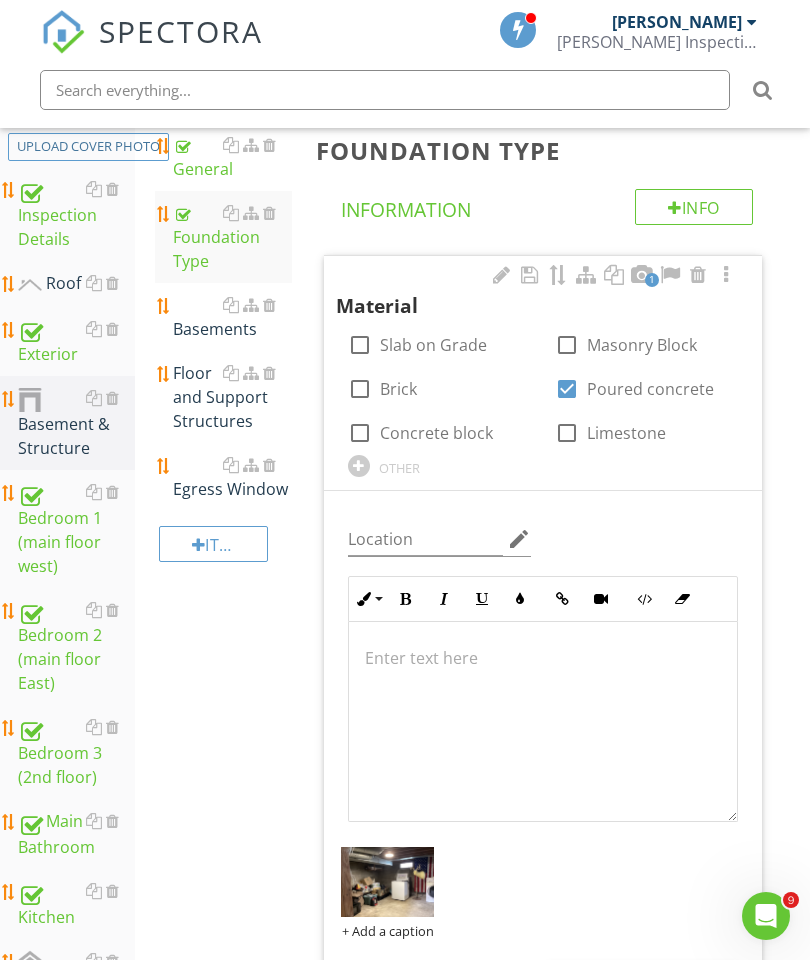click on "Basements" at bounding box center (232, 317) 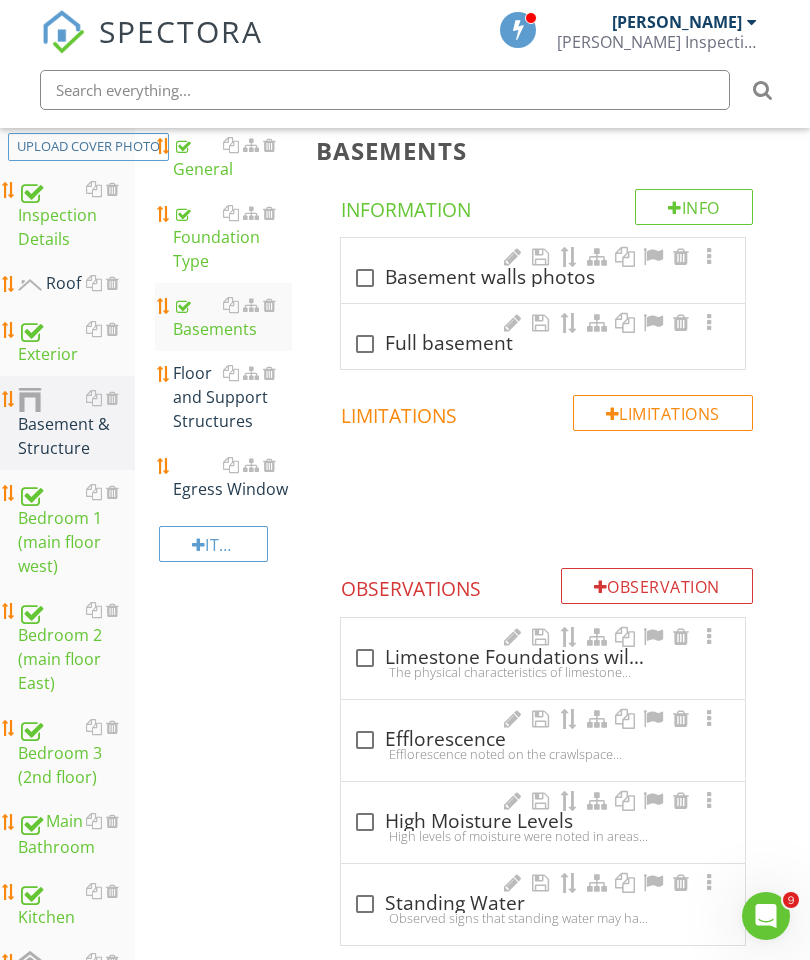 click at bounding box center [365, 344] 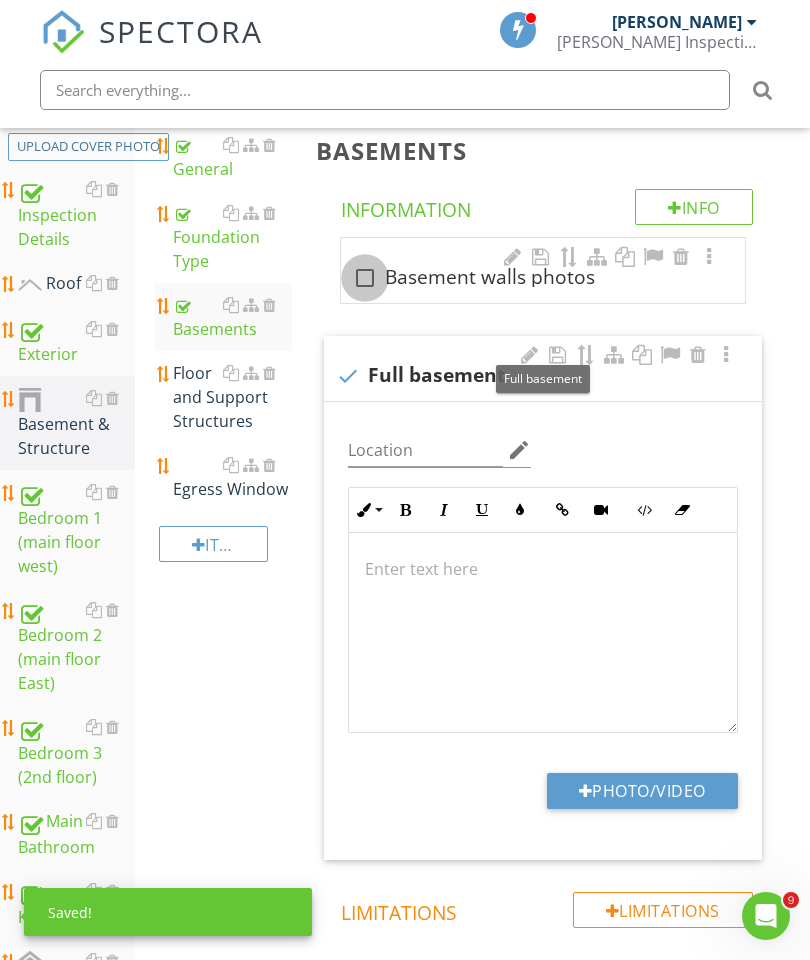 click at bounding box center [365, 278] 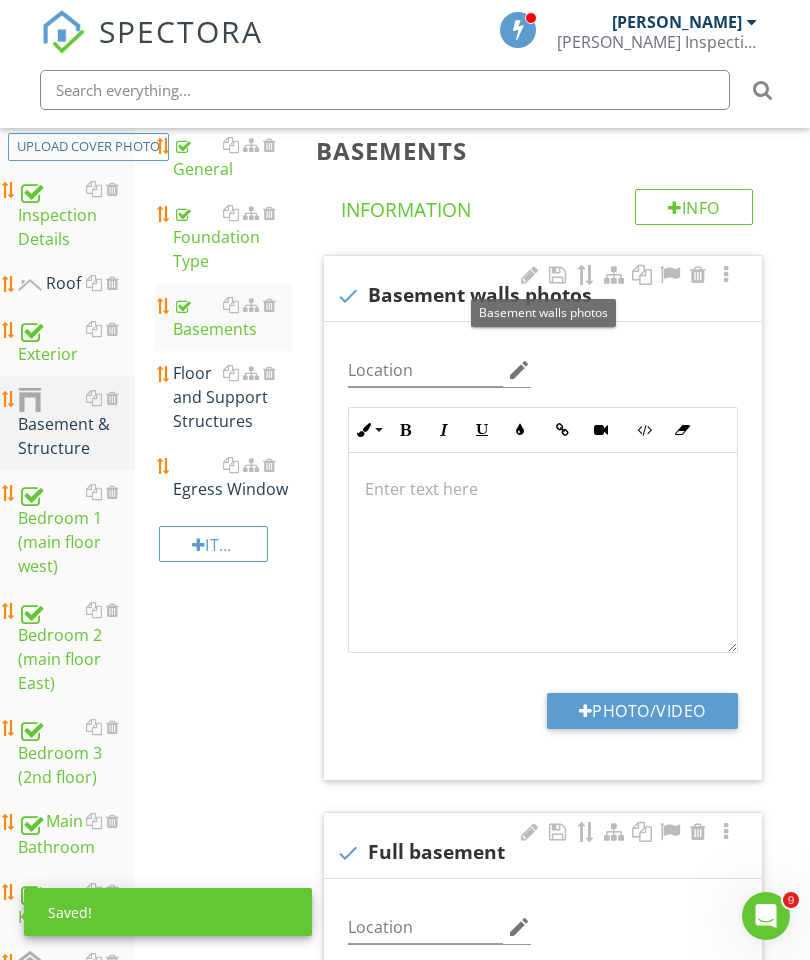 click on "Photo/Video" at bounding box center [642, 711] 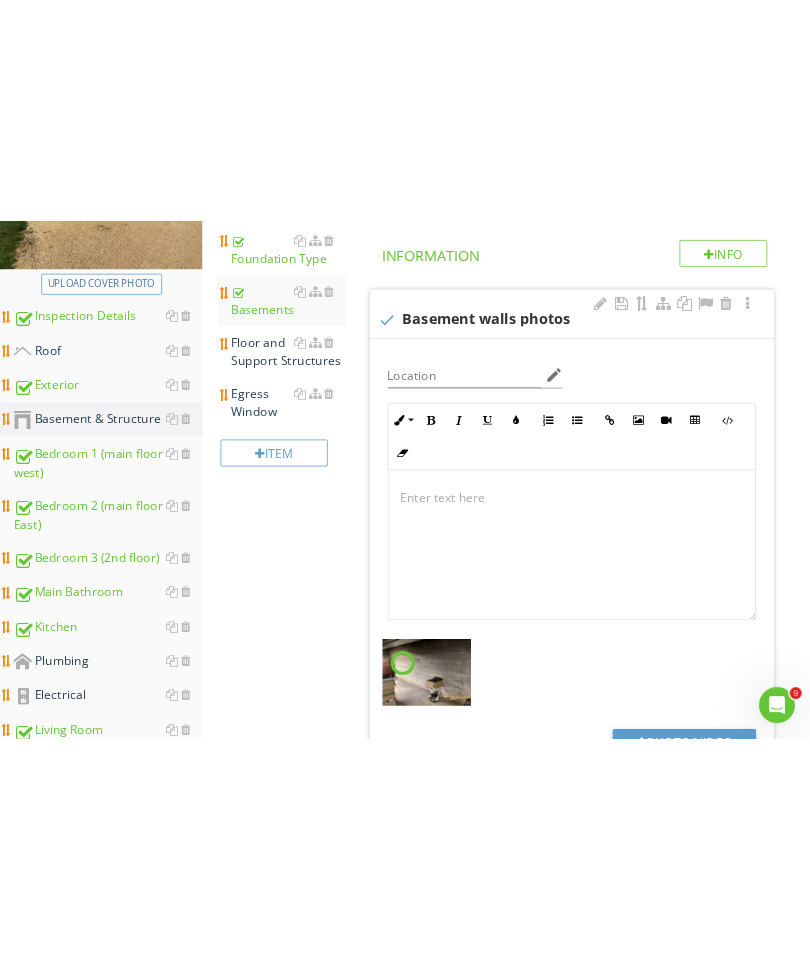 scroll, scrollTop: 578, scrollLeft: 0, axis: vertical 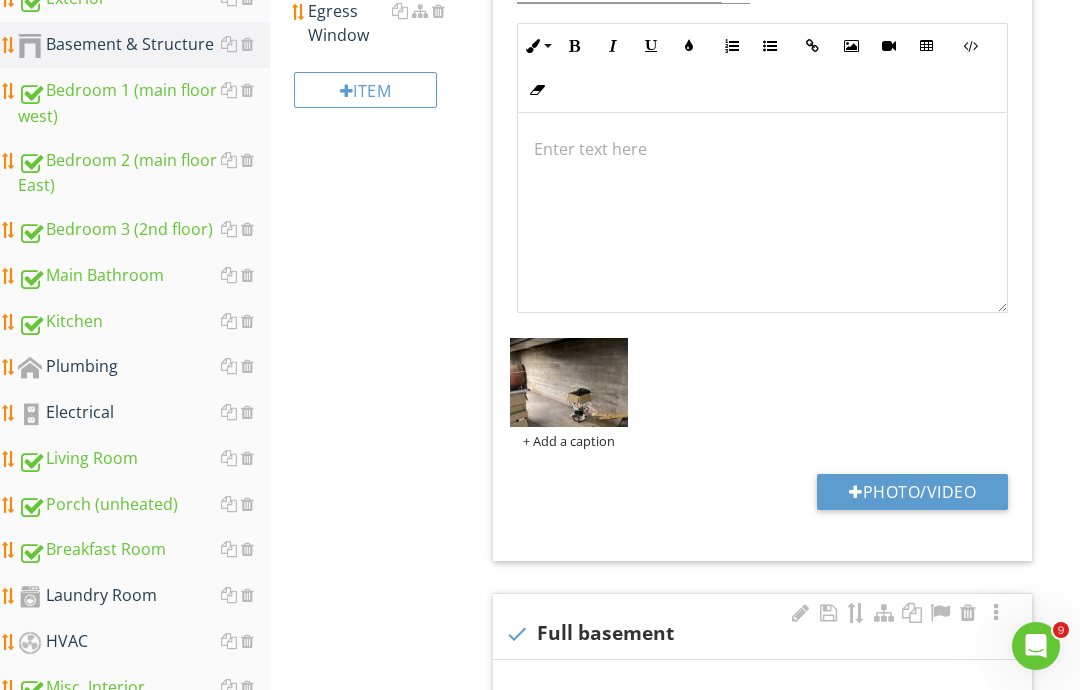 click on "Photo/Video" at bounding box center (912, 492) 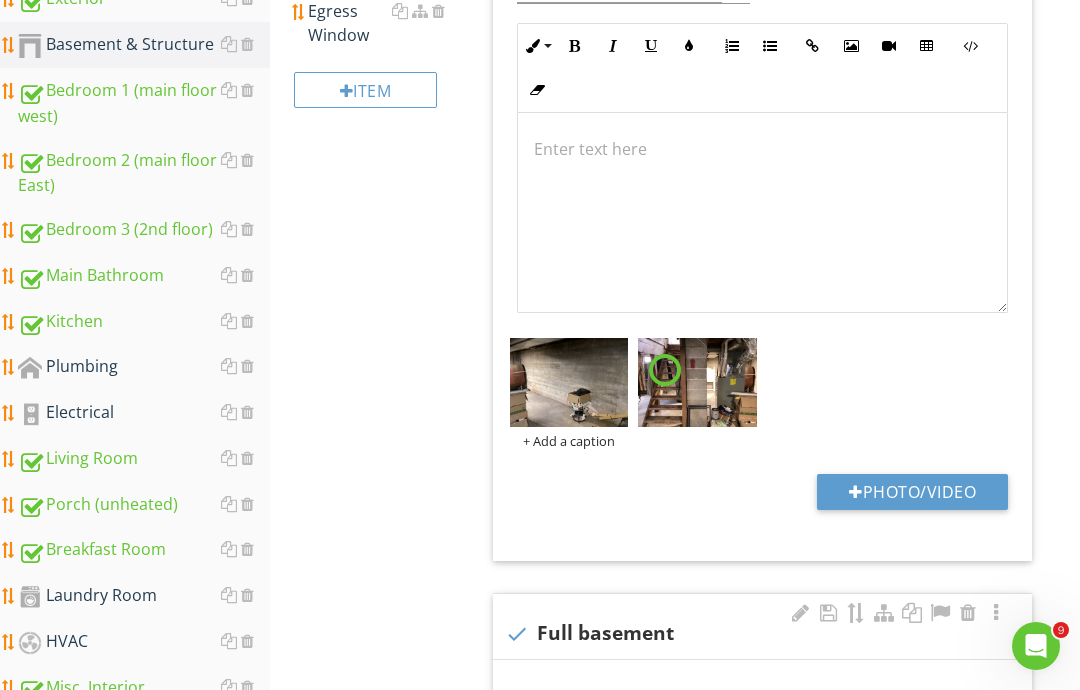 click on "Photo/Video" at bounding box center (912, 492) 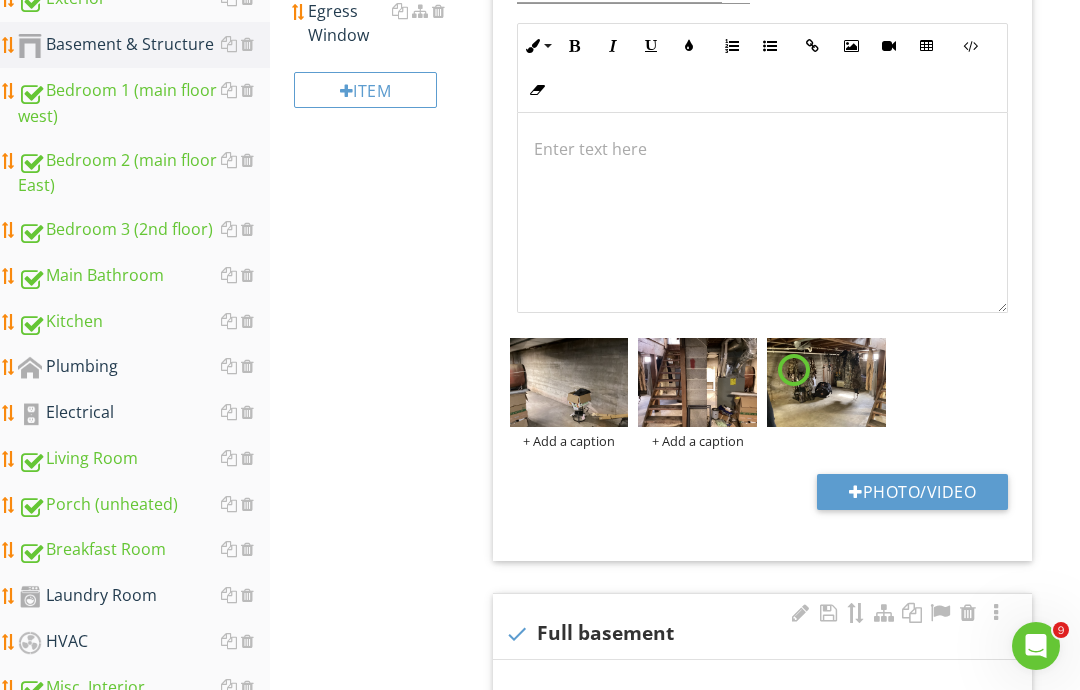 click on "Photo/Video" at bounding box center (912, 492) 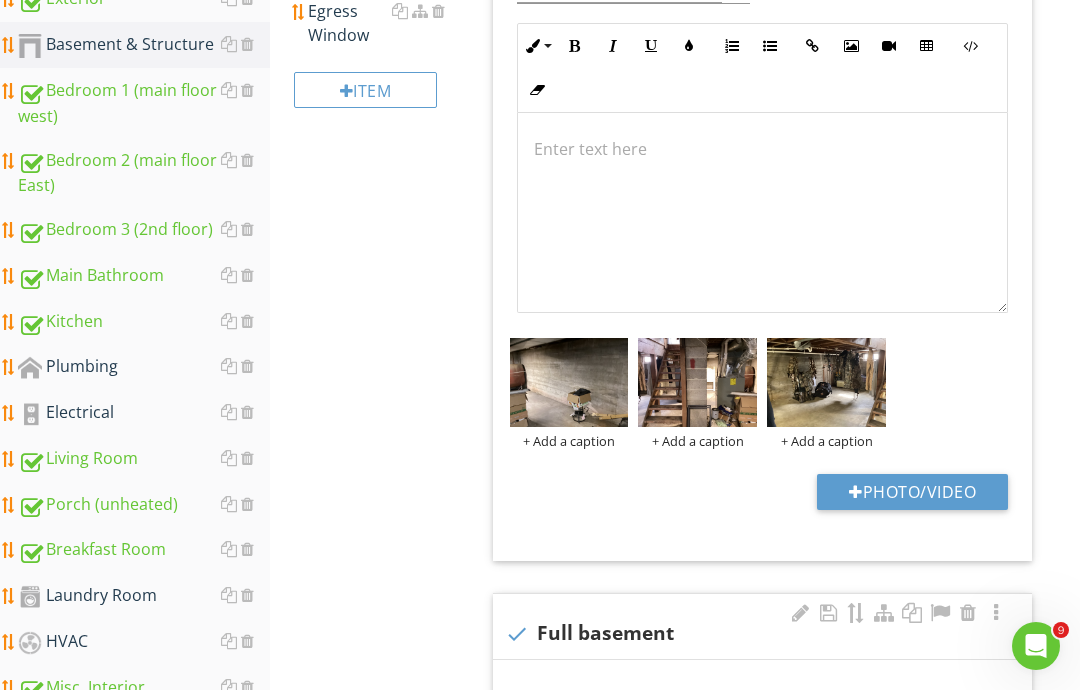 click on "Photo/Video" at bounding box center [912, 492] 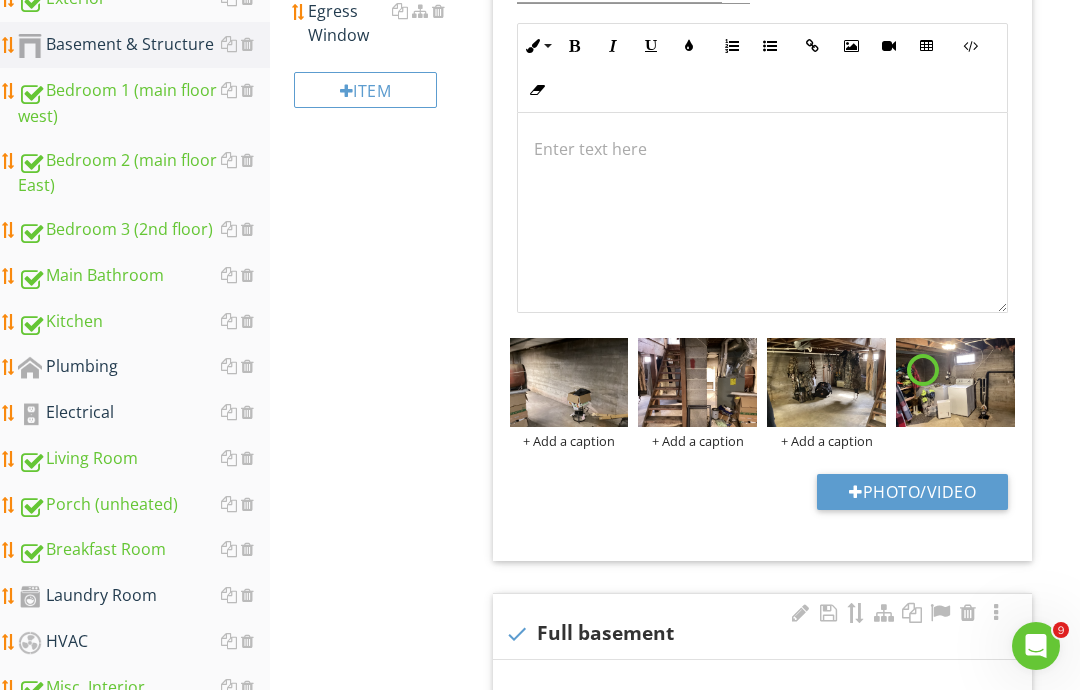 click on "Photo/Video" at bounding box center (912, 492) 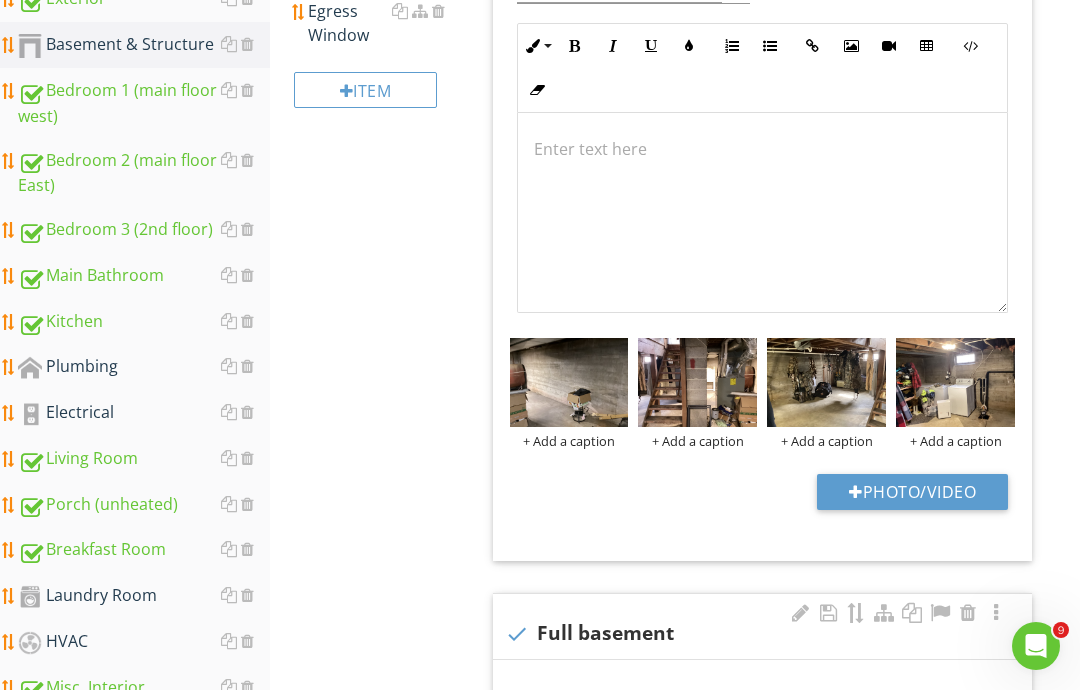type on "C:\fakepath\image.jpg" 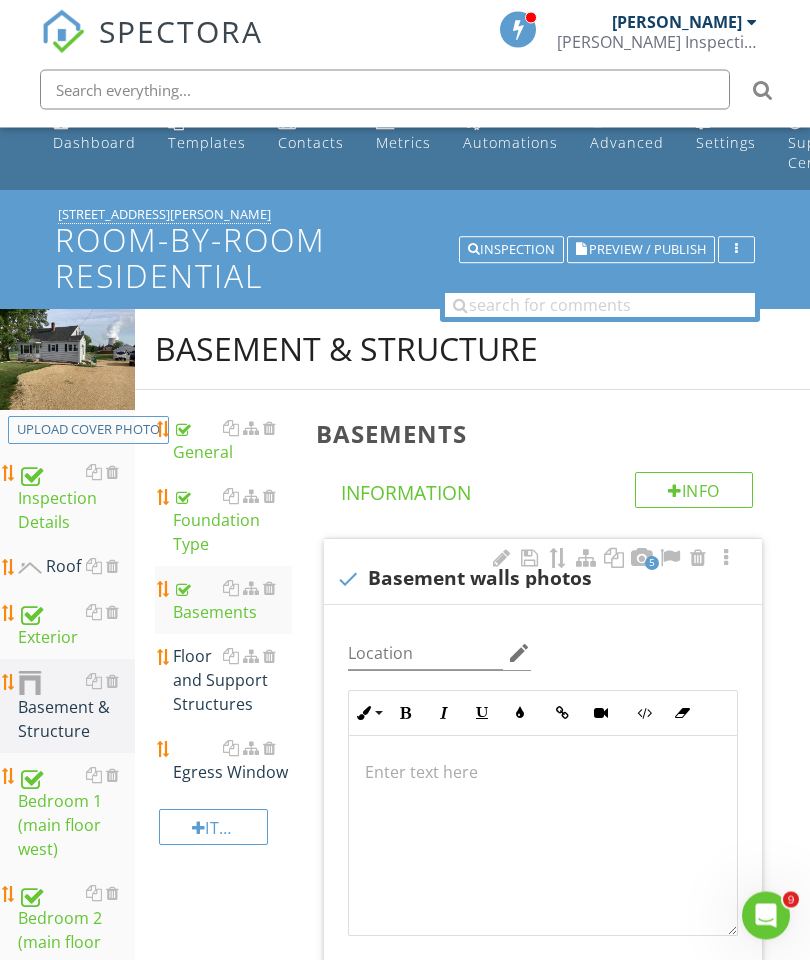 click on "Floor and Support Structures" at bounding box center (232, 681) 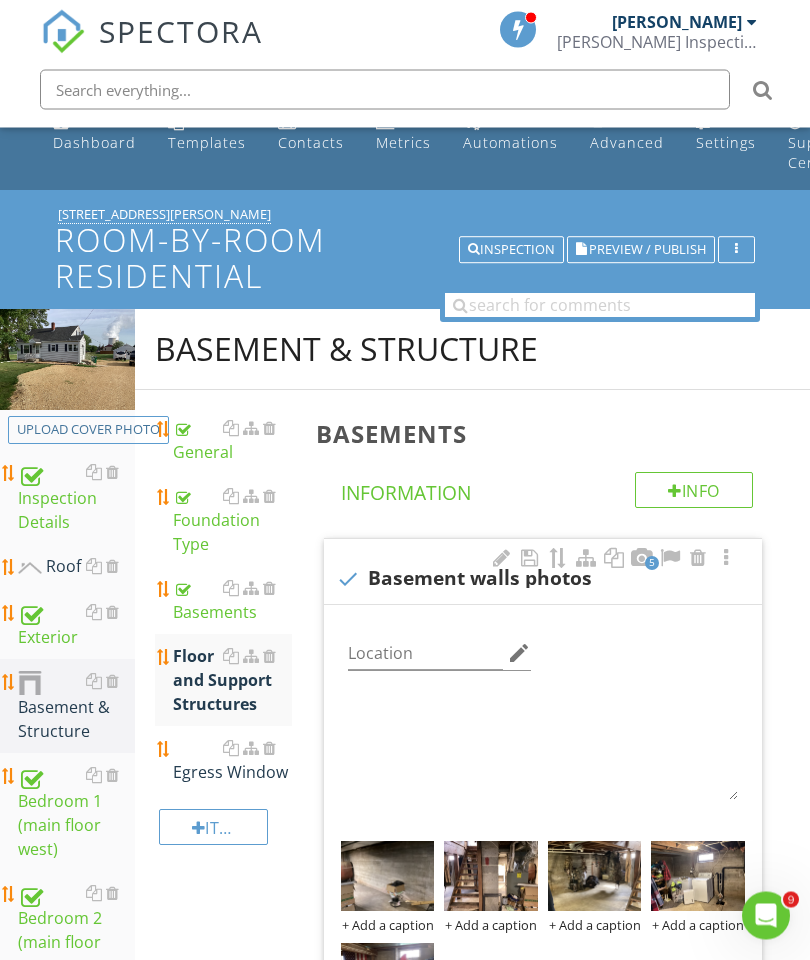 scroll, scrollTop: 31, scrollLeft: 0, axis: vertical 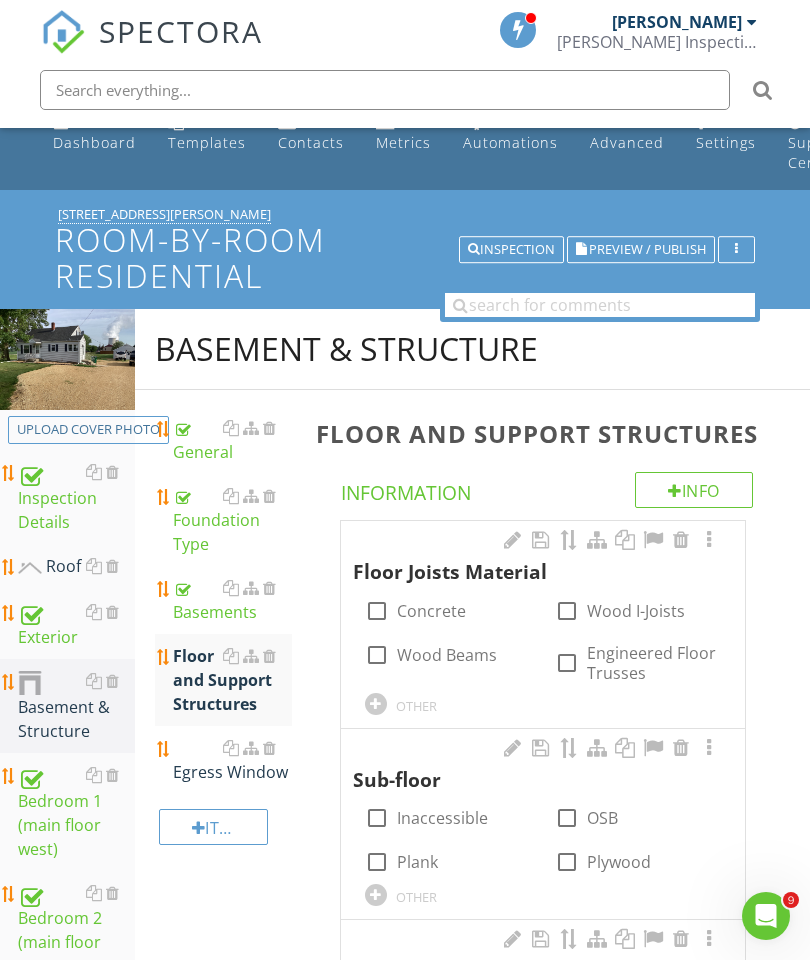 click at bounding box center [377, 655] 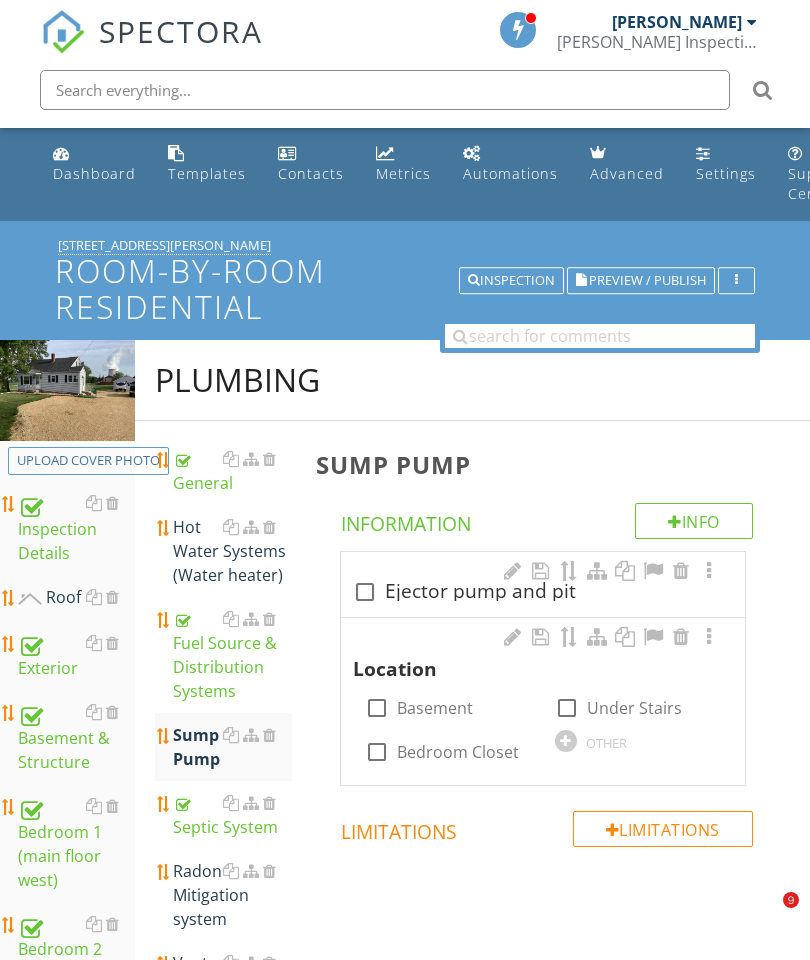 scroll, scrollTop: 315, scrollLeft: 38, axis: both 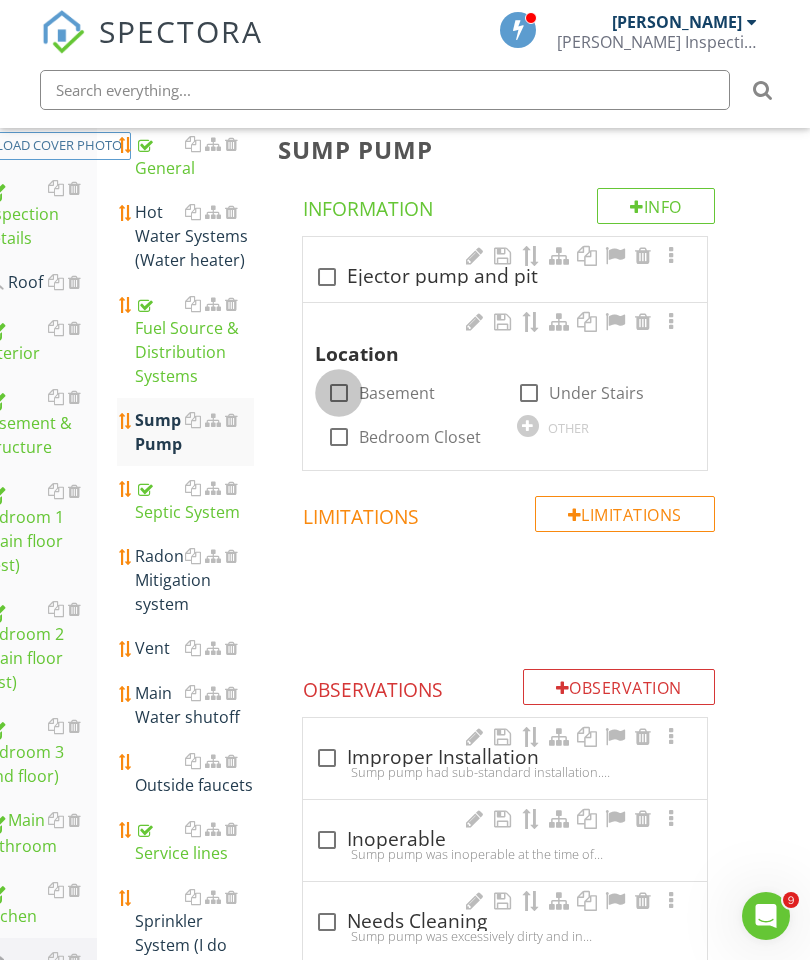 click at bounding box center (339, 393) 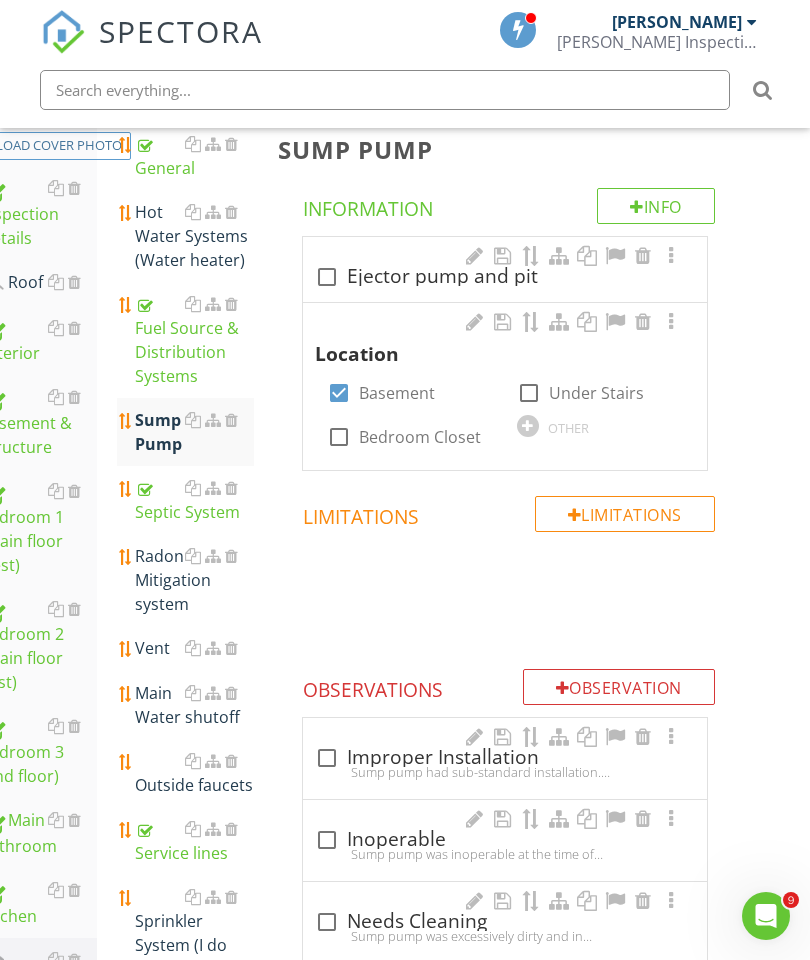 click at bounding box center (671, 322) 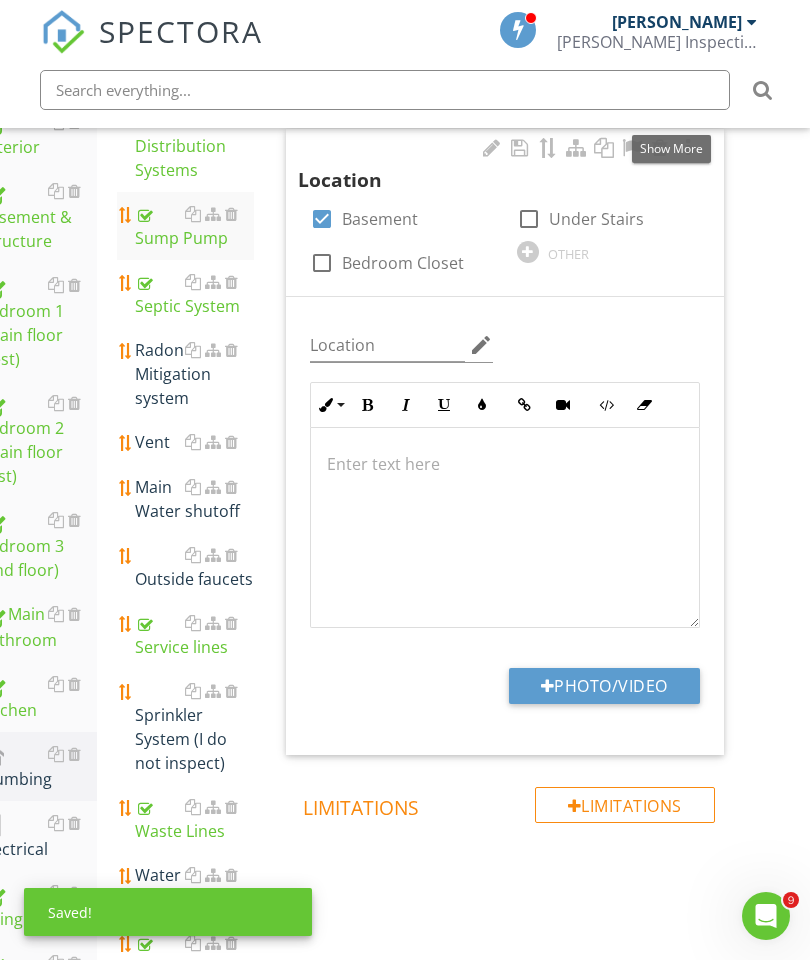 scroll, scrollTop: 561, scrollLeft: 38, axis: both 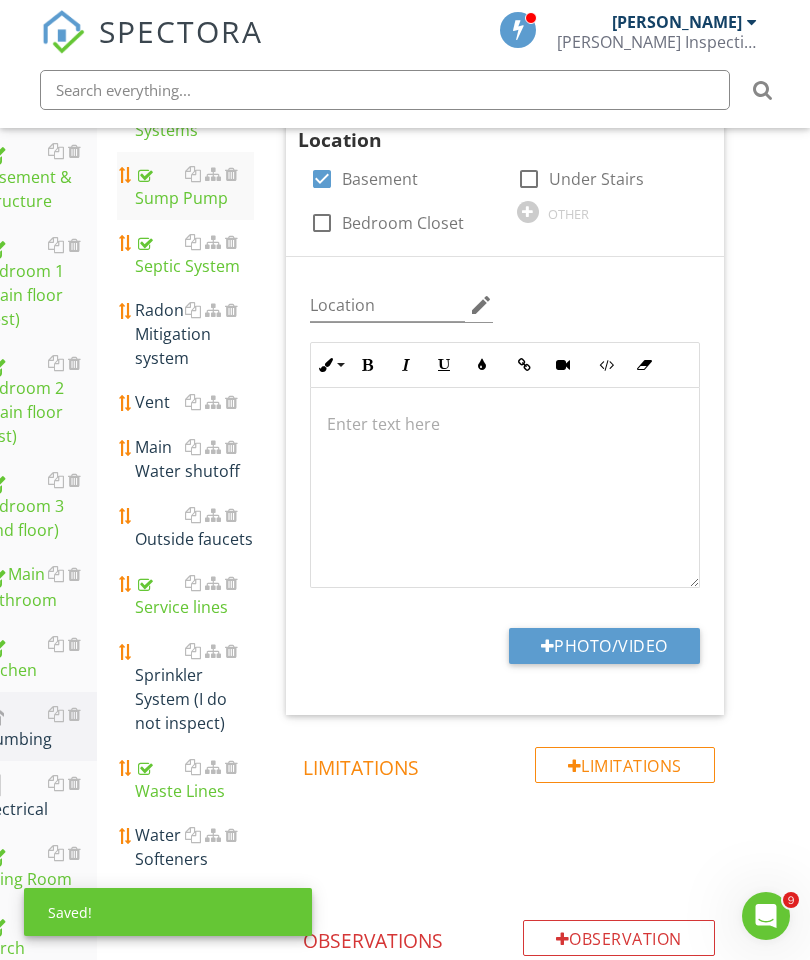 click on "Photo/Video" at bounding box center [604, 646] 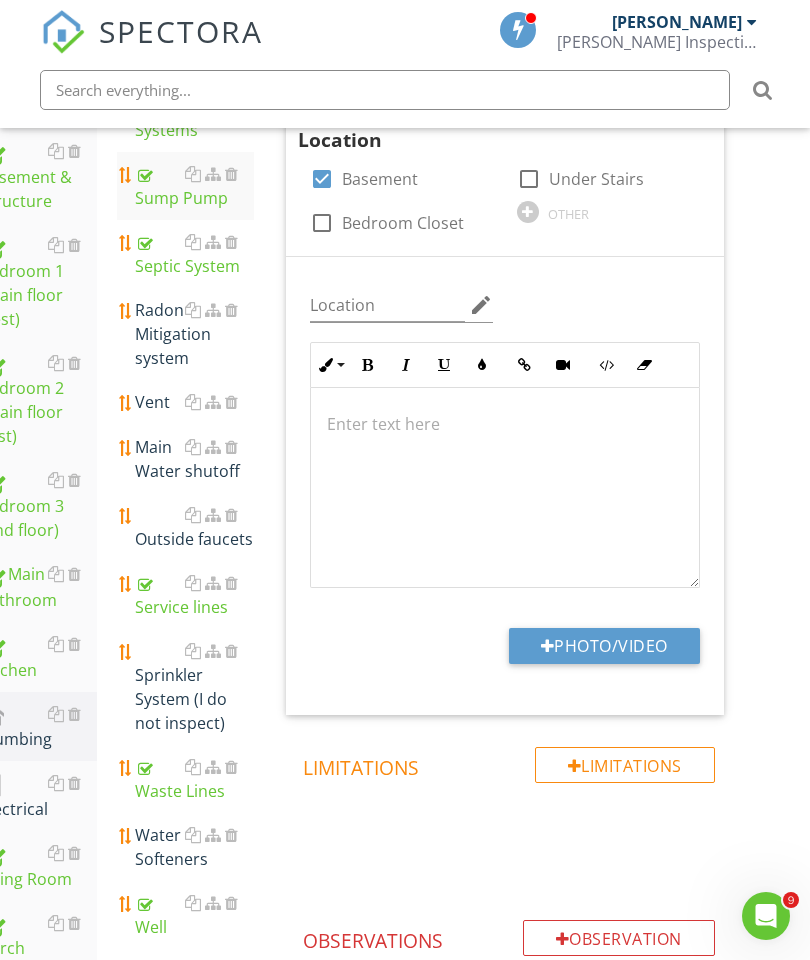 type on "C:\fakepath\image.jpg" 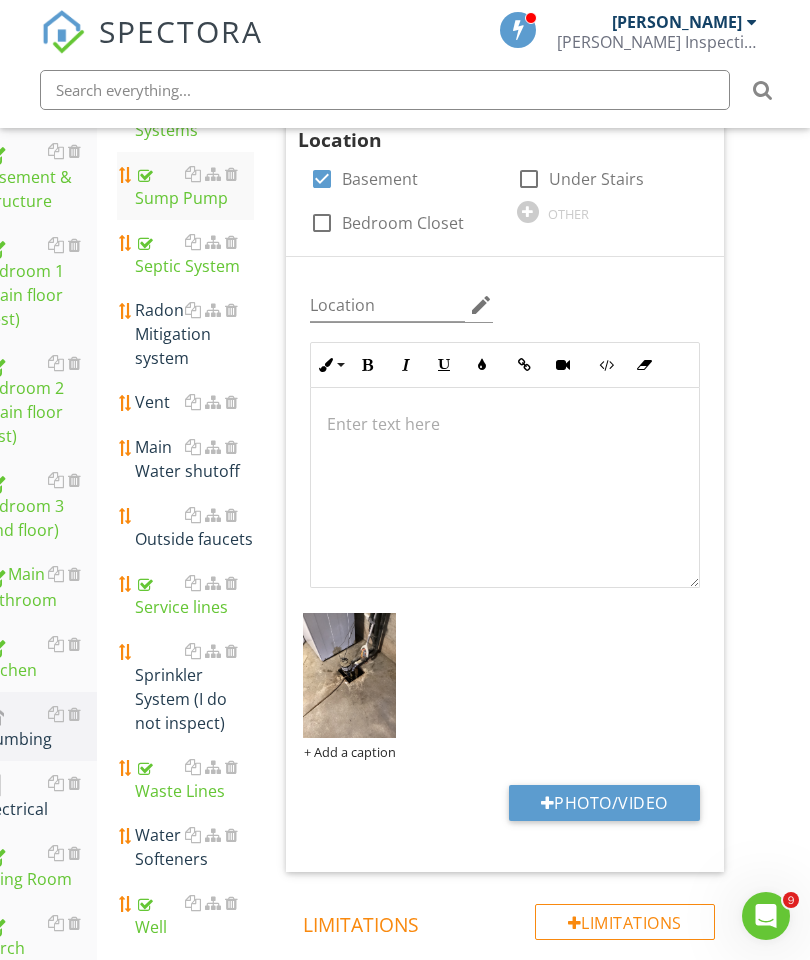 click at bounding box center [231, 651] 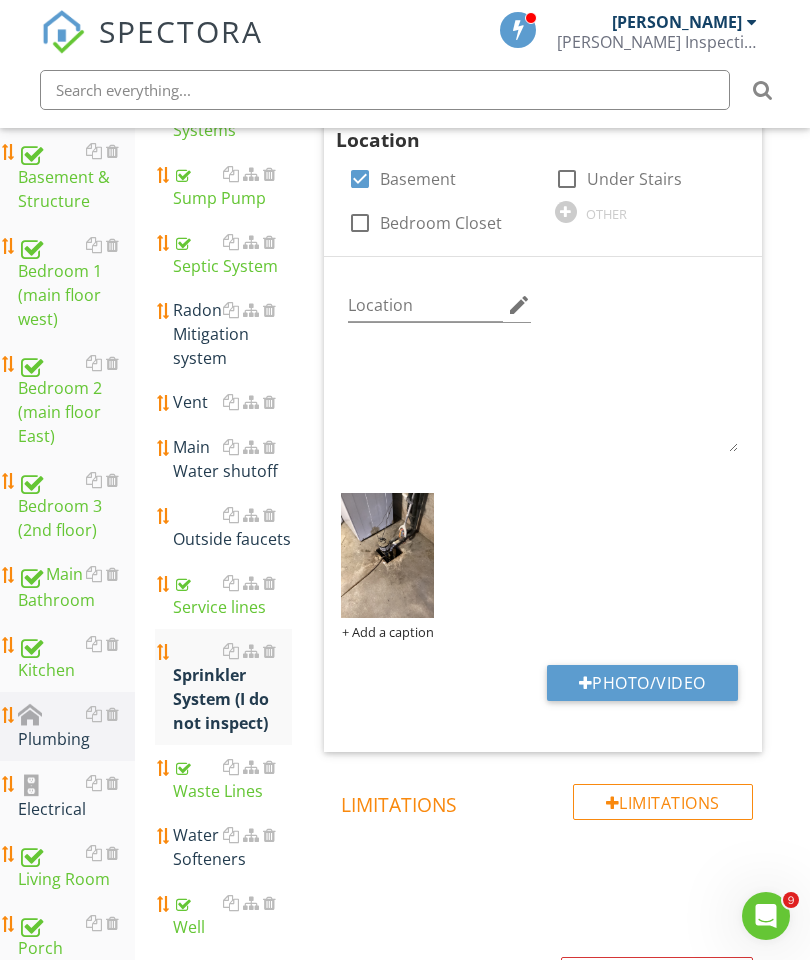 scroll, scrollTop: 561, scrollLeft: 0, axis: vertical 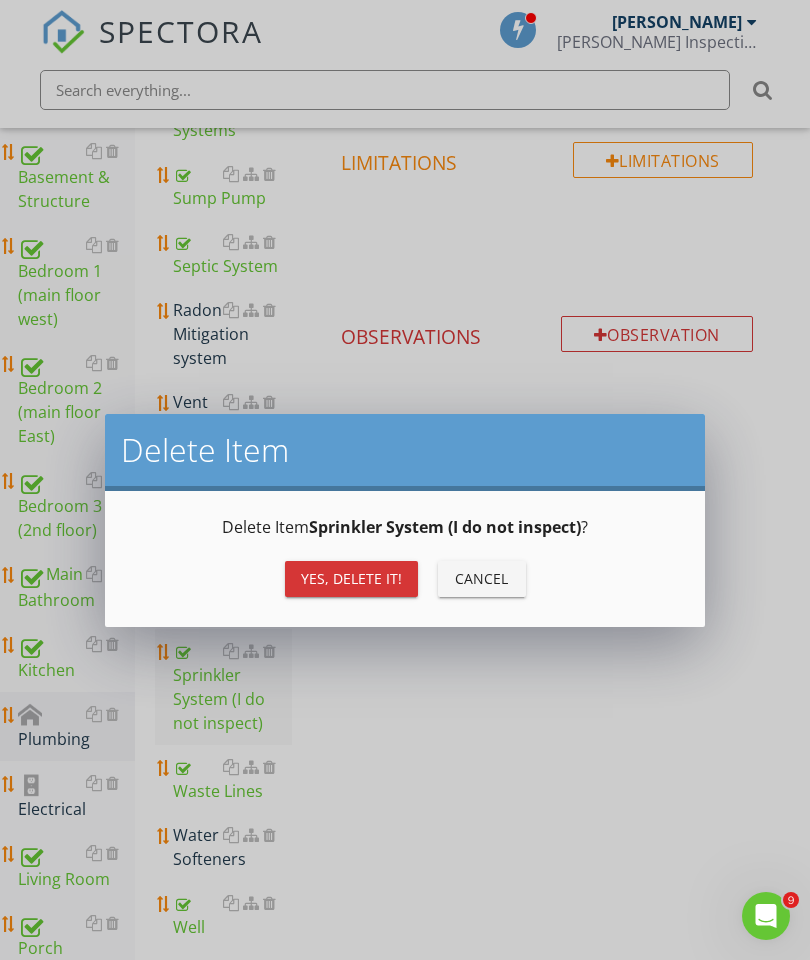 click on "Yes, Delete it!" at bounding box center (351, 578) 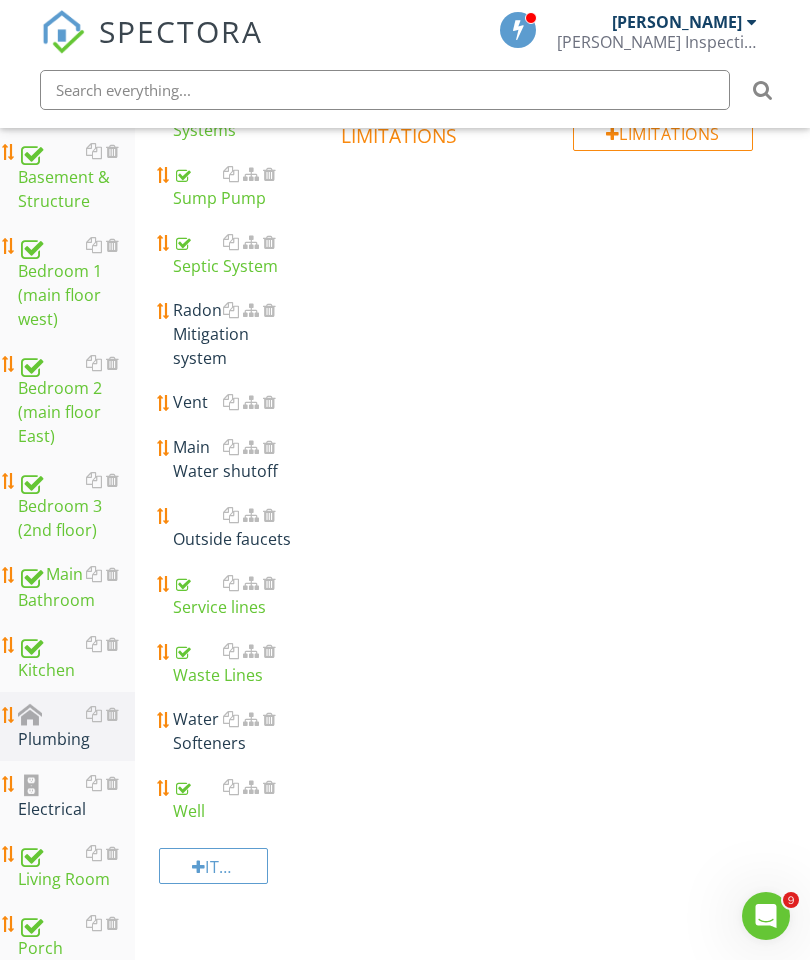 click at bounding box center [269, 719] 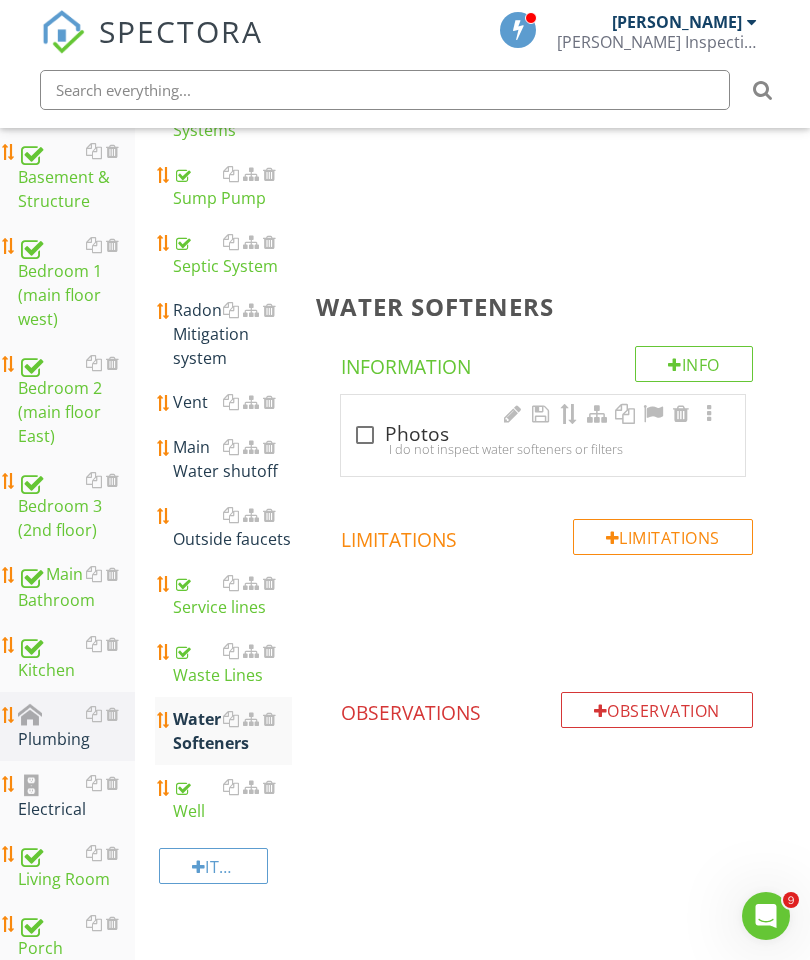 scroll, scrollTop: 727, scrollLeft: 0, axis: vertical 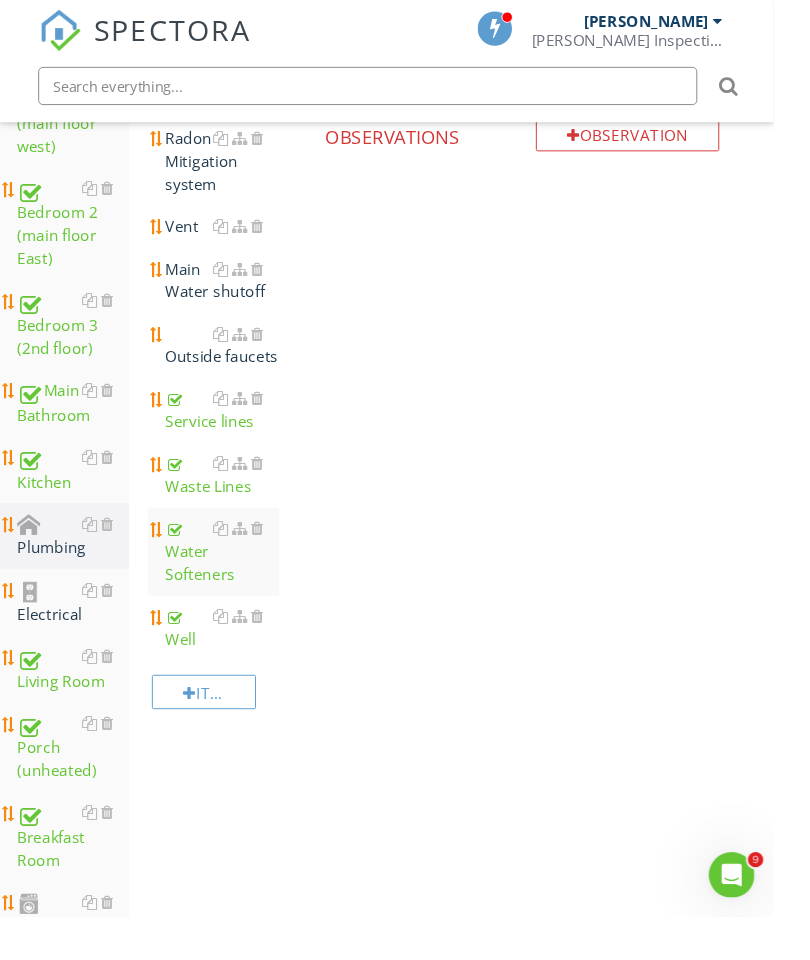 click at bounding box center [269, 553] 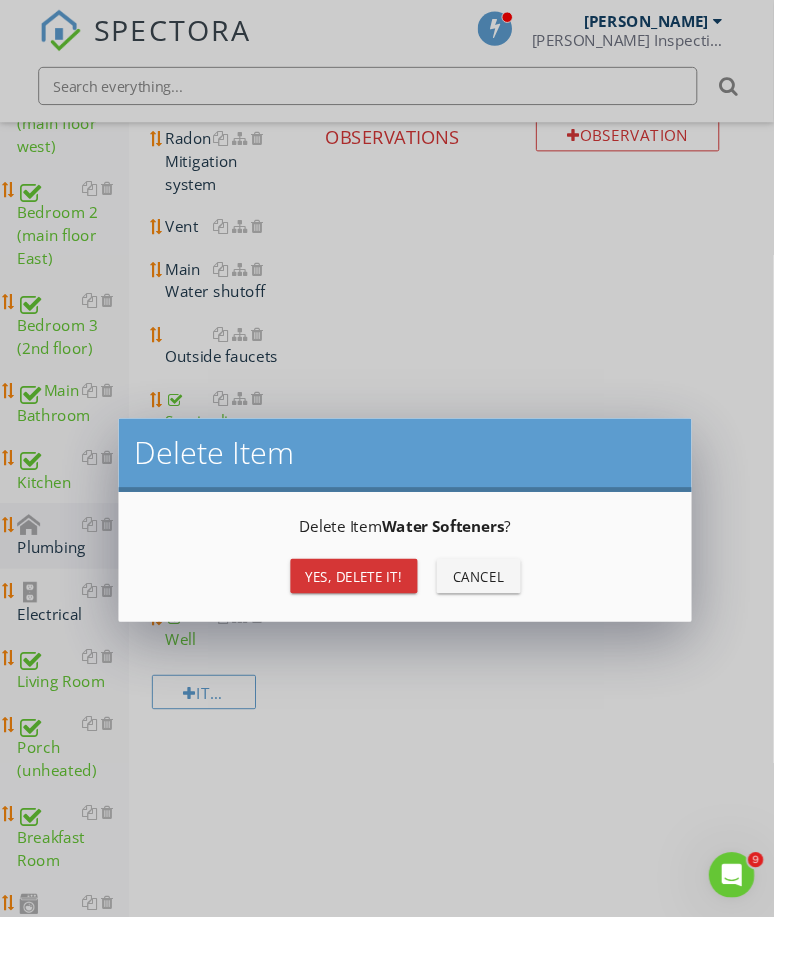 scroll, scrollTop: 725, scrollLeft: 0, axis: vertical 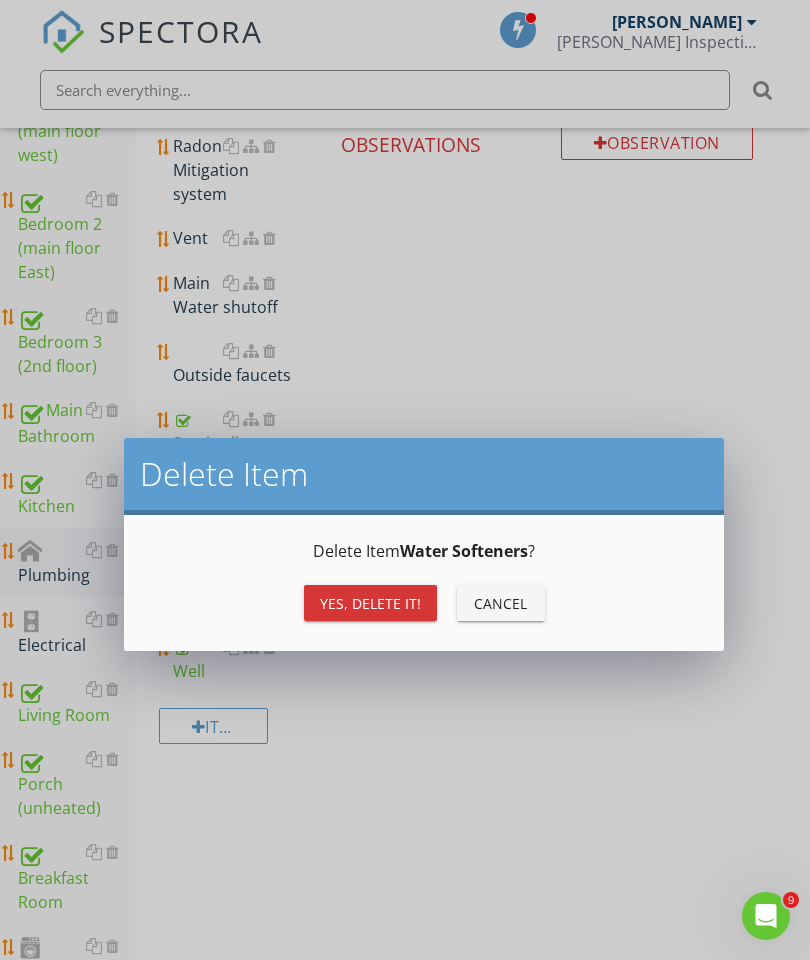 click on "Delete Item
Water Softeners  ?   Yes, Delete it!   Cancel" at bounding box center [424, 583] 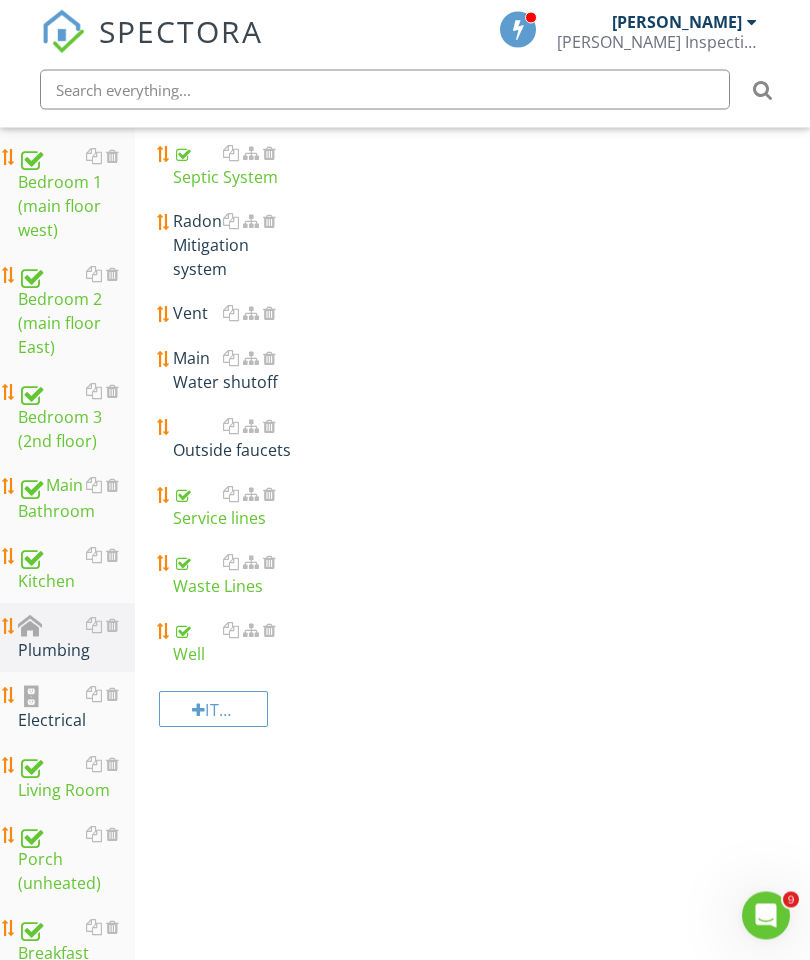 scroll, scrollTop: 457, scrollLeft: 0, axis: vertical 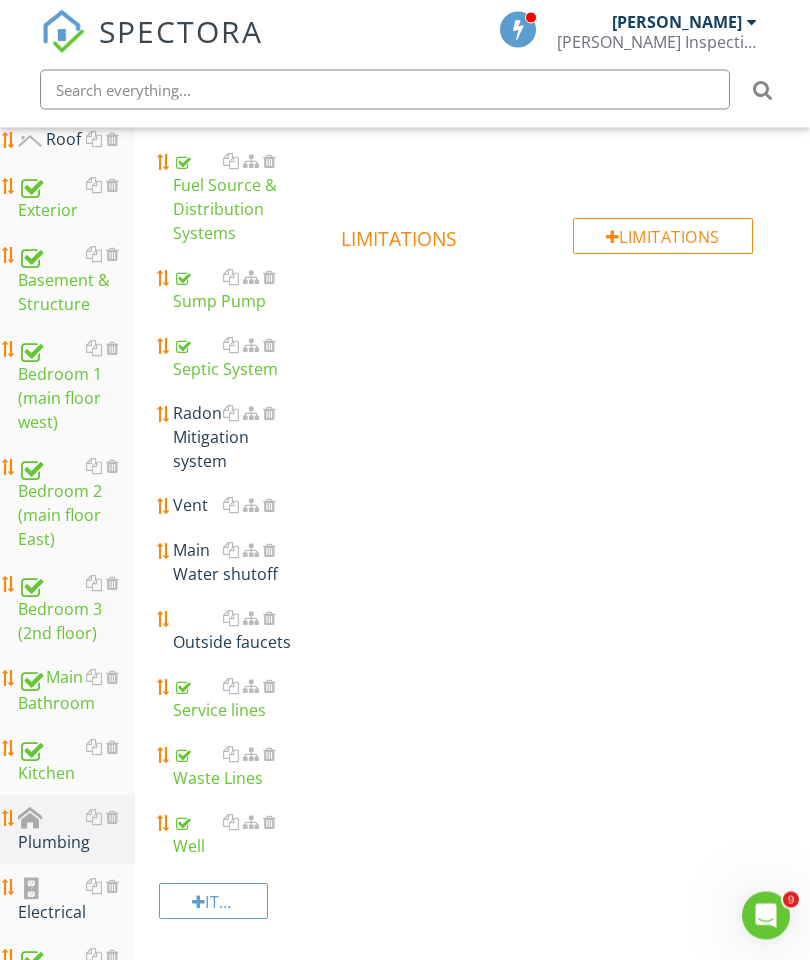 click on "Main Water shutoff" at bounding box center [232, 563] 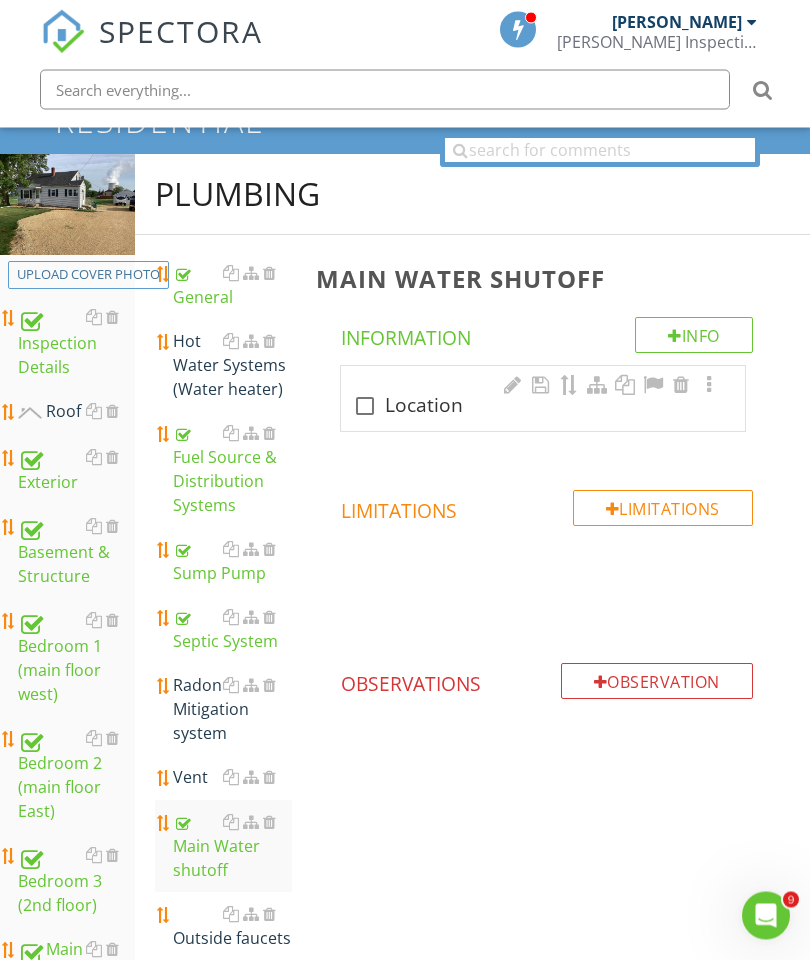 scroll, scrollTop: 186, scrollLeft: 0, axis: vertical 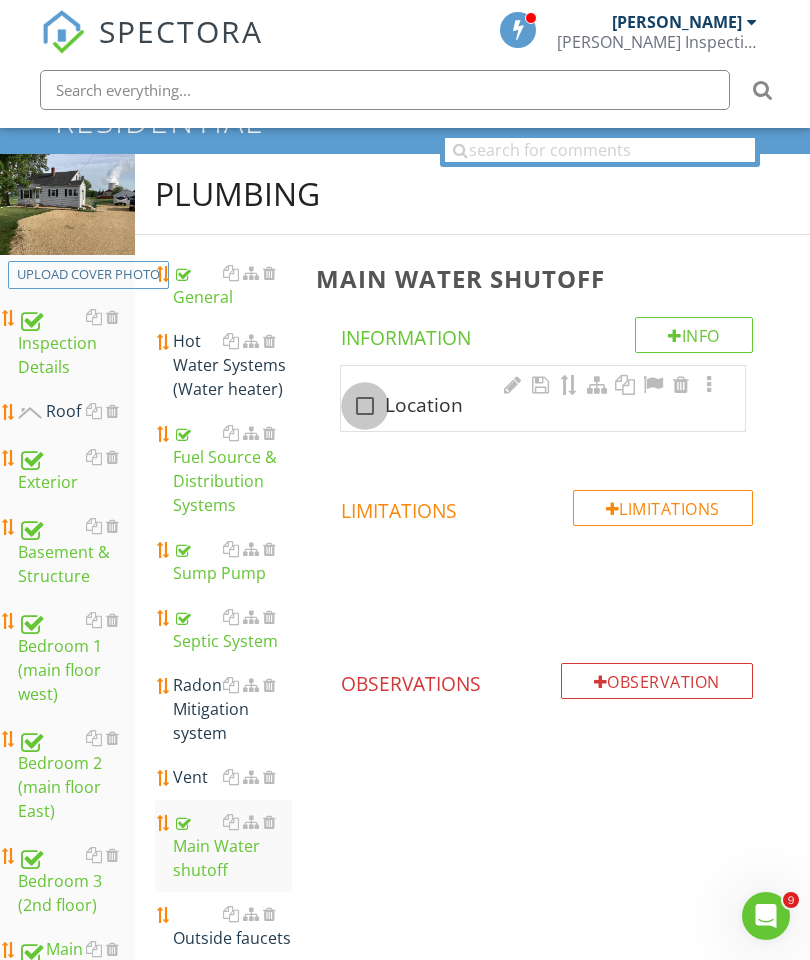 click at bounding box center [365, 406] 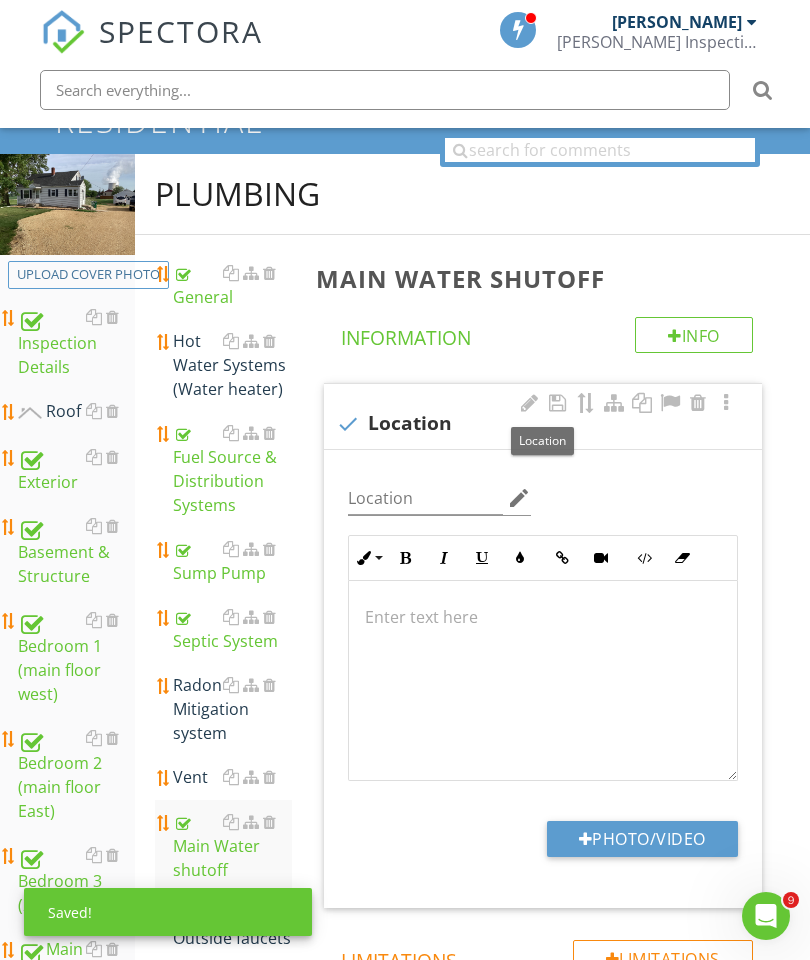 click on "Photo/Video" at bounding box center (642, 839) 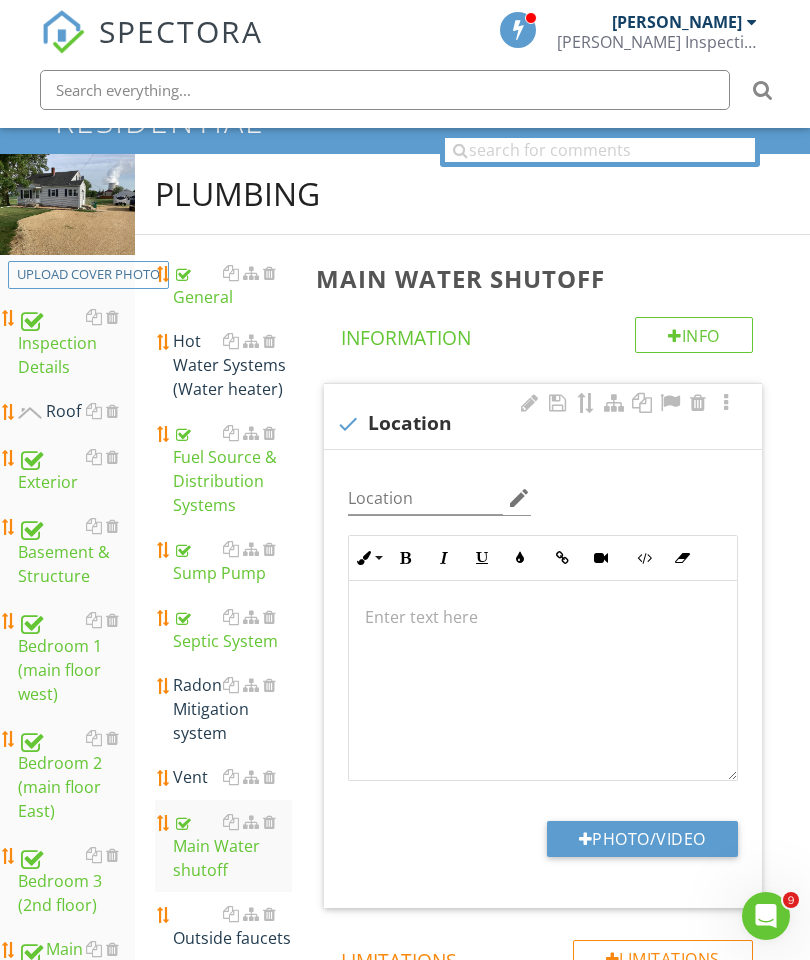 type on "C:\fakepath\image.jpg" 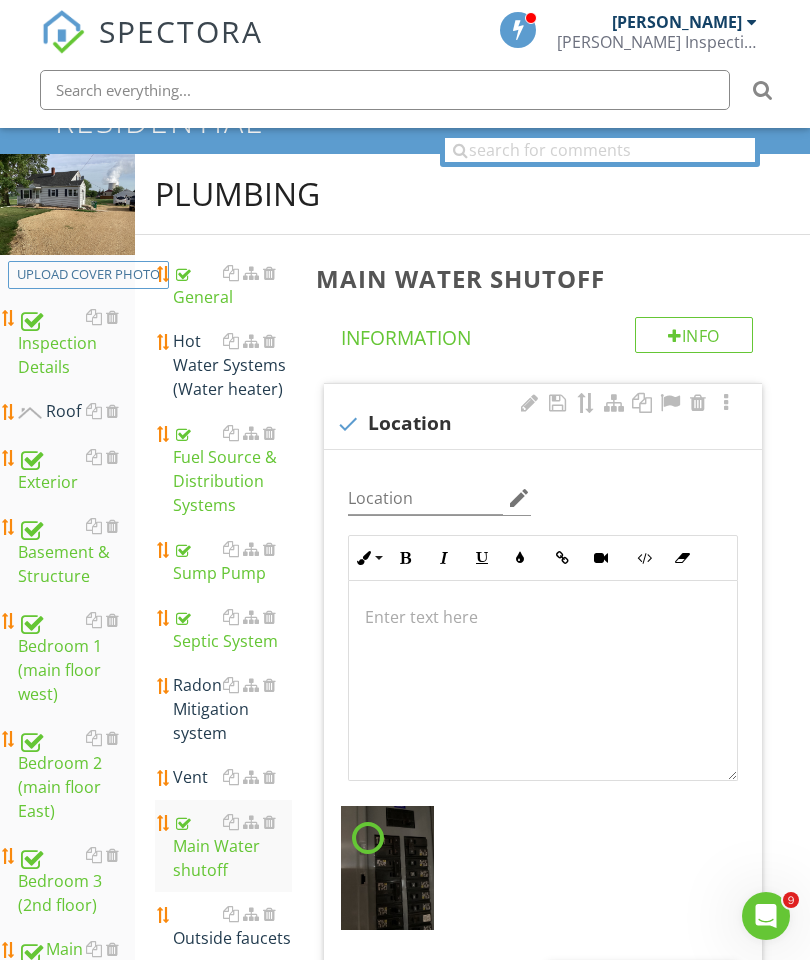 click at bounding box center (543, 617) 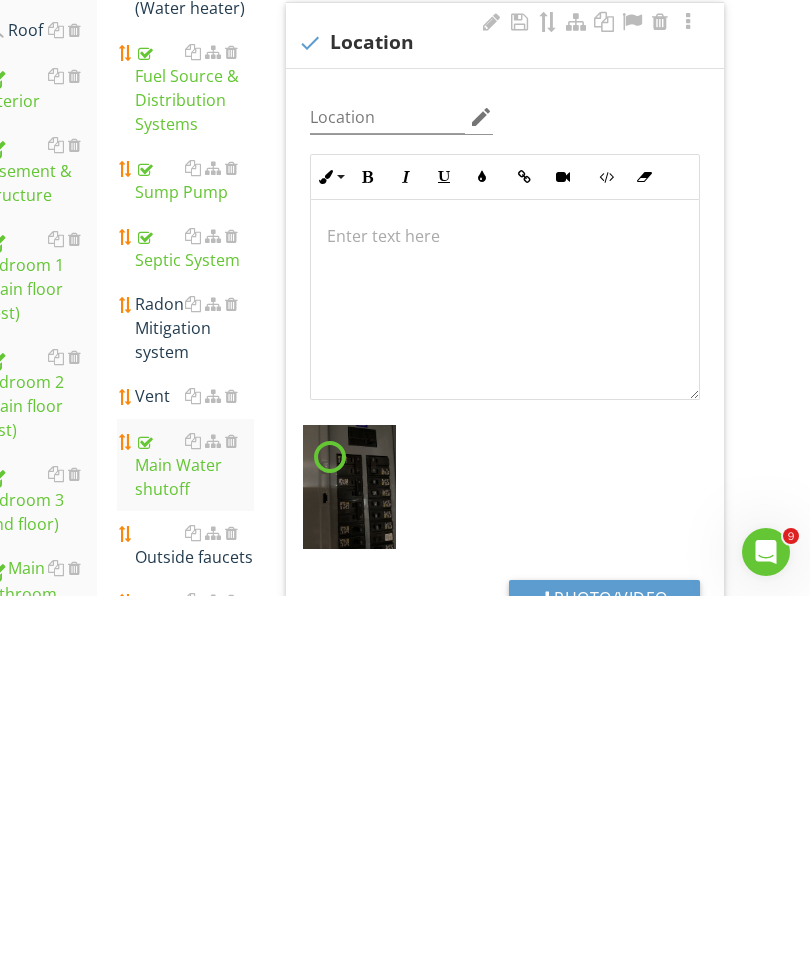 type 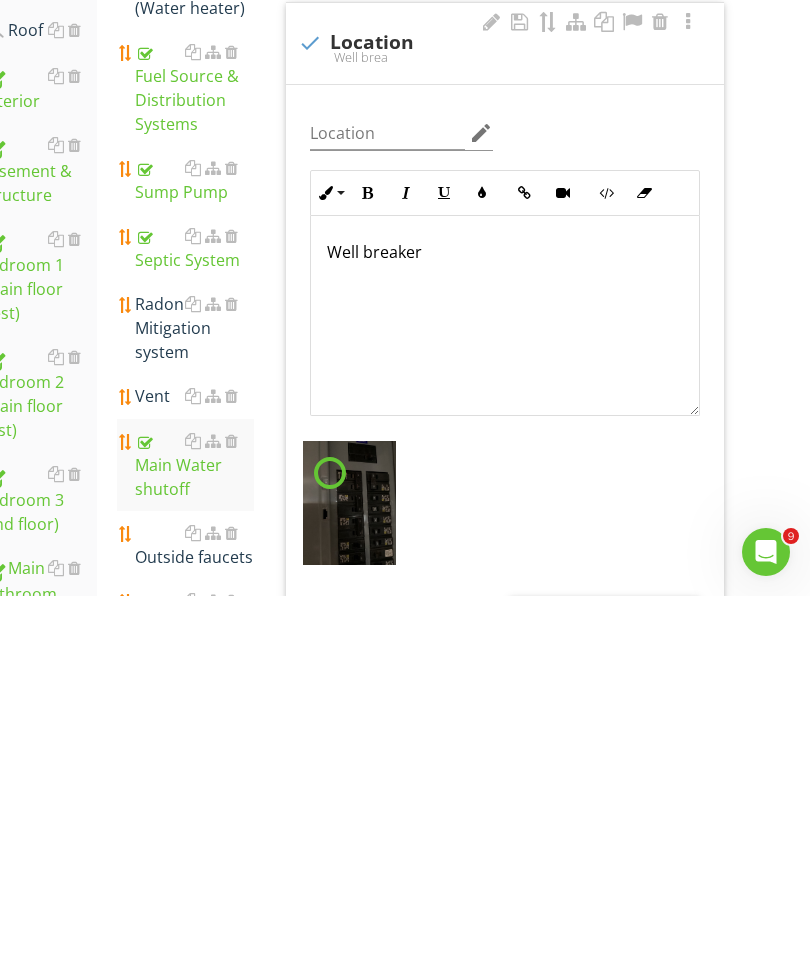 click on "Main Water shutoff
Info
Information                       check
Location
Well brea
Location edit       Inline Style XLarge Large Normal Small Light Small/Light Bold Italic Underline Colors Insert Link Insert Video Code View Clear Formatting Ordered List Unordered List Insert Image Insert Table Well breaker Enter text here <p>Well breaker</p>
Photo/Video
Limitations
Limitations
Observation
Observations" at bounding box center (519, 809) 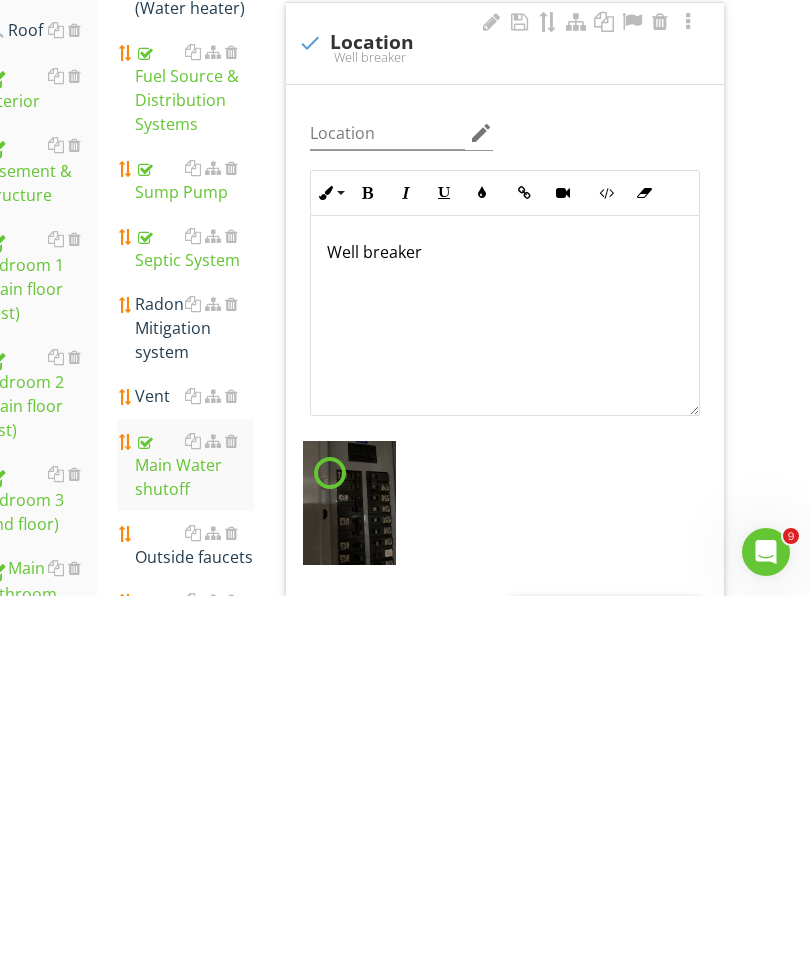 scroll, scrollTop: 567, scrollLeft: 38, axis: both 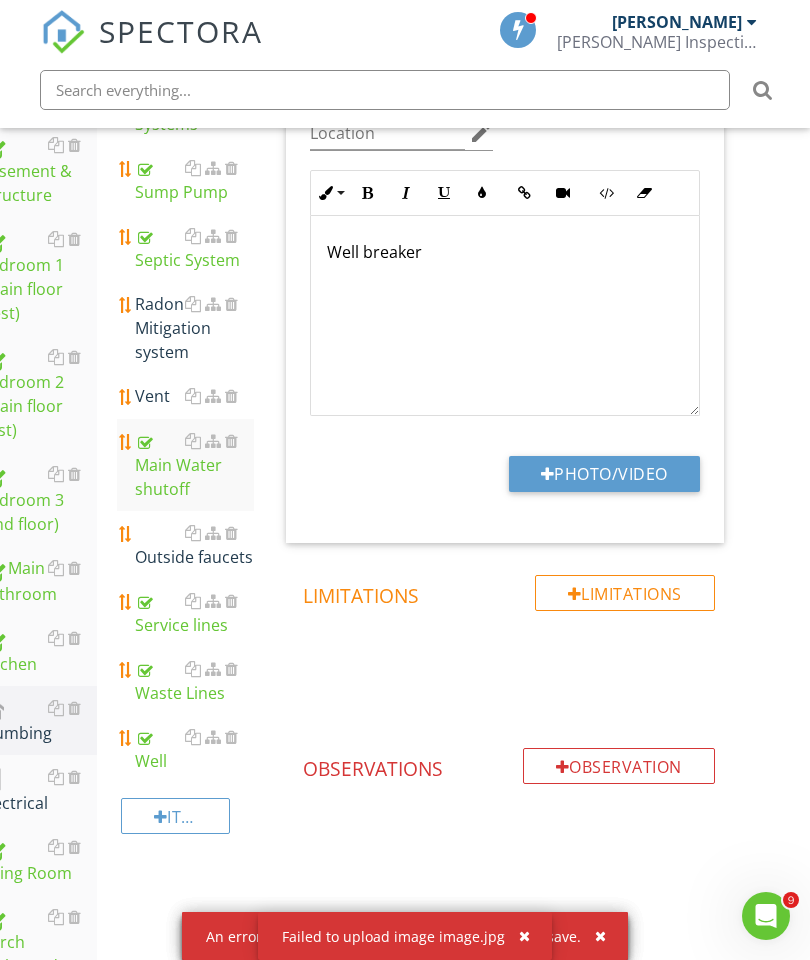 click at bounding box center [592, 936] 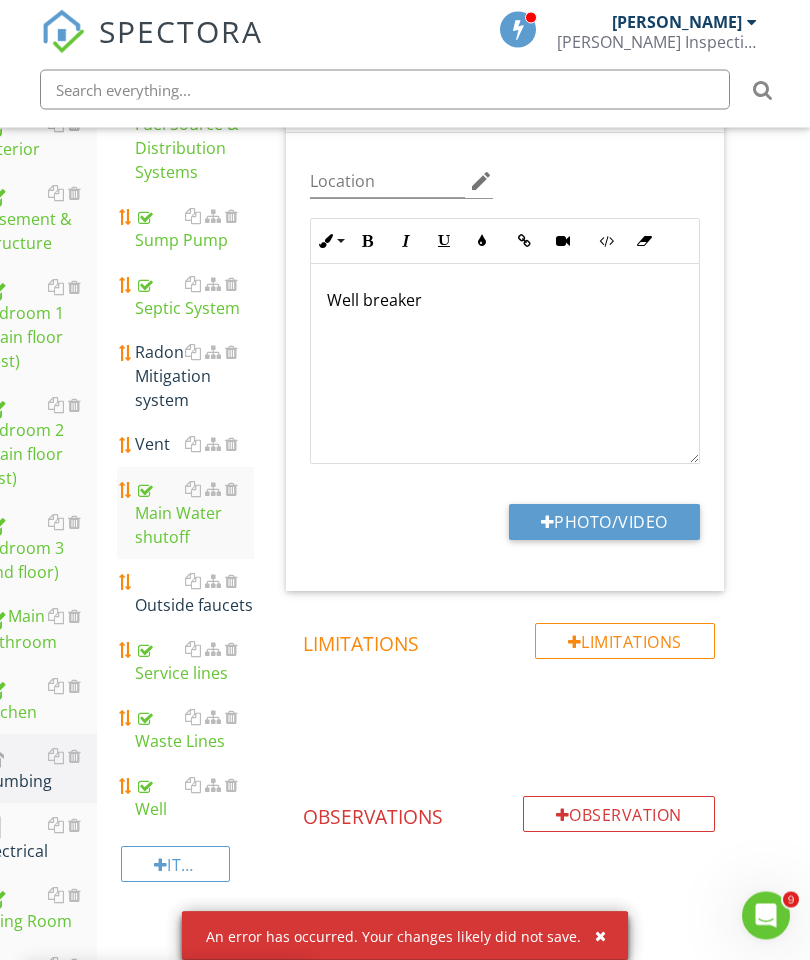 scroll, scrollTop: 510, scrollLeft: 38, axis: both 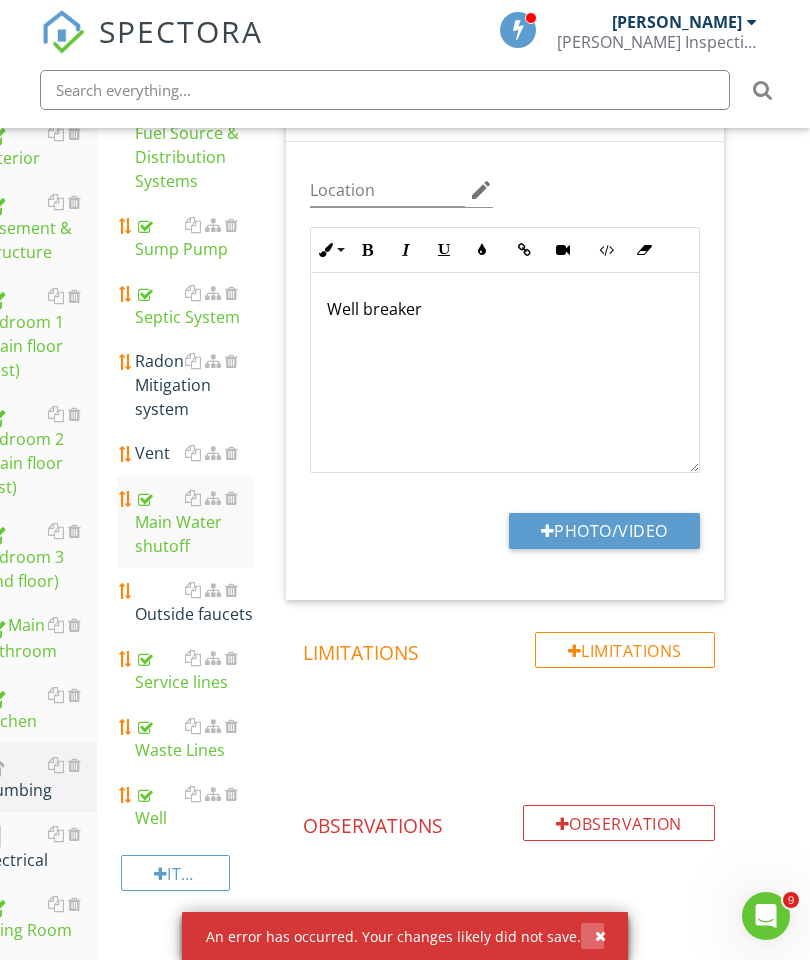 click at bounding box center (592, 936) 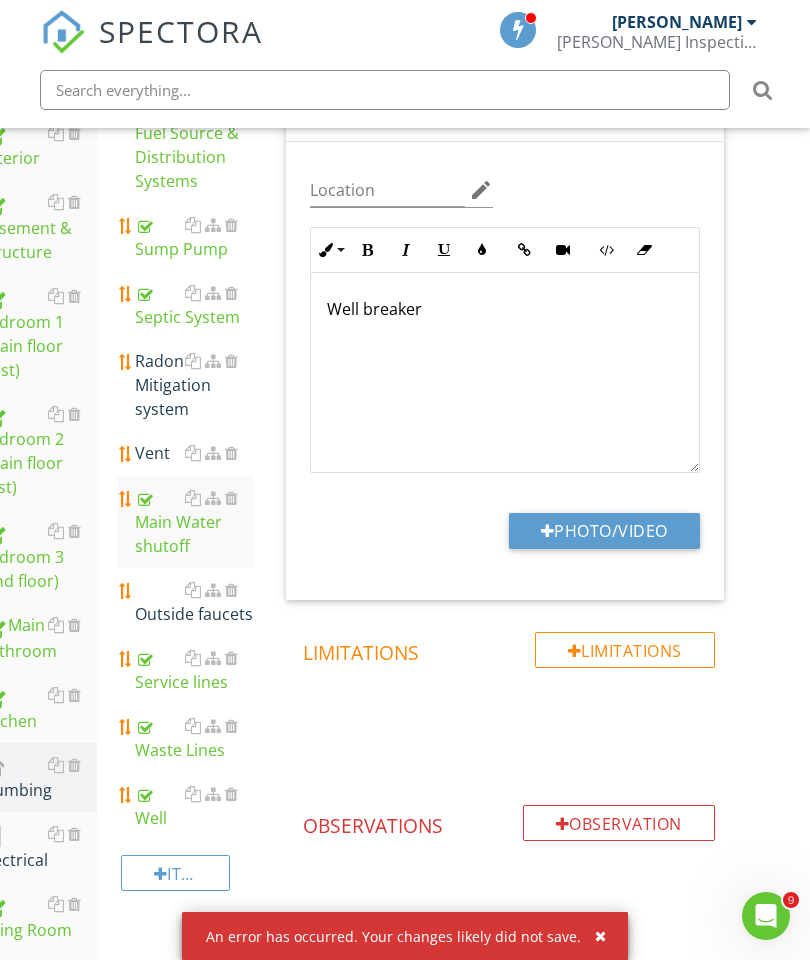 click on "An error has occurred. Your changes likely did not save." at bounding box center (405, 936) 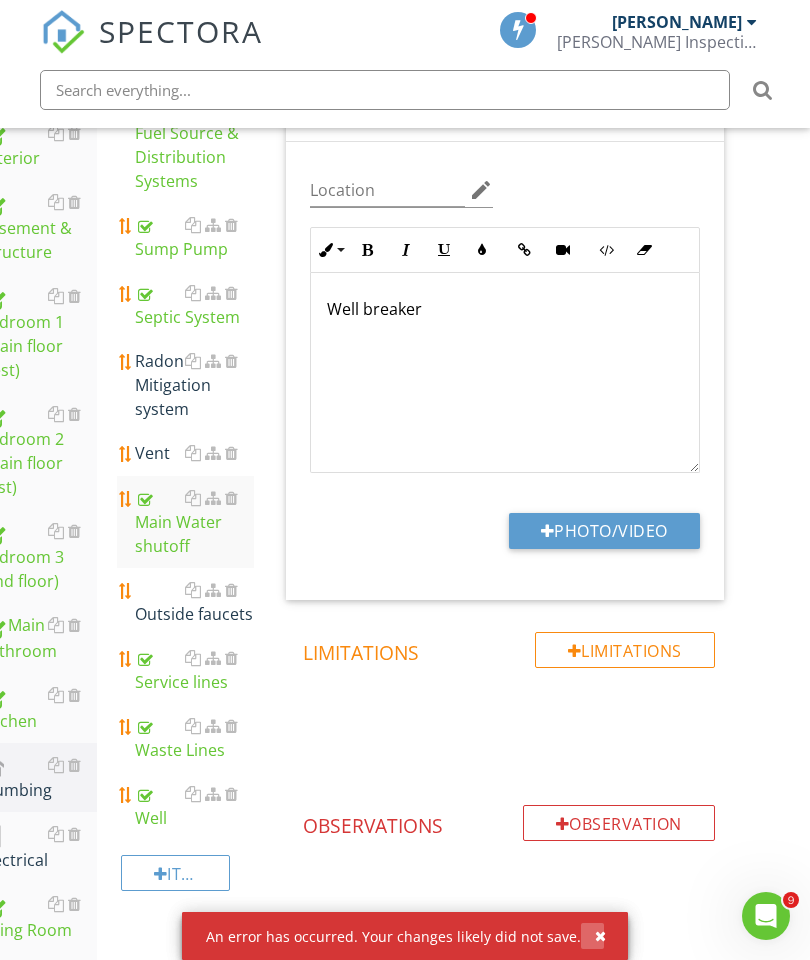 click at bounding box center (600, 936) 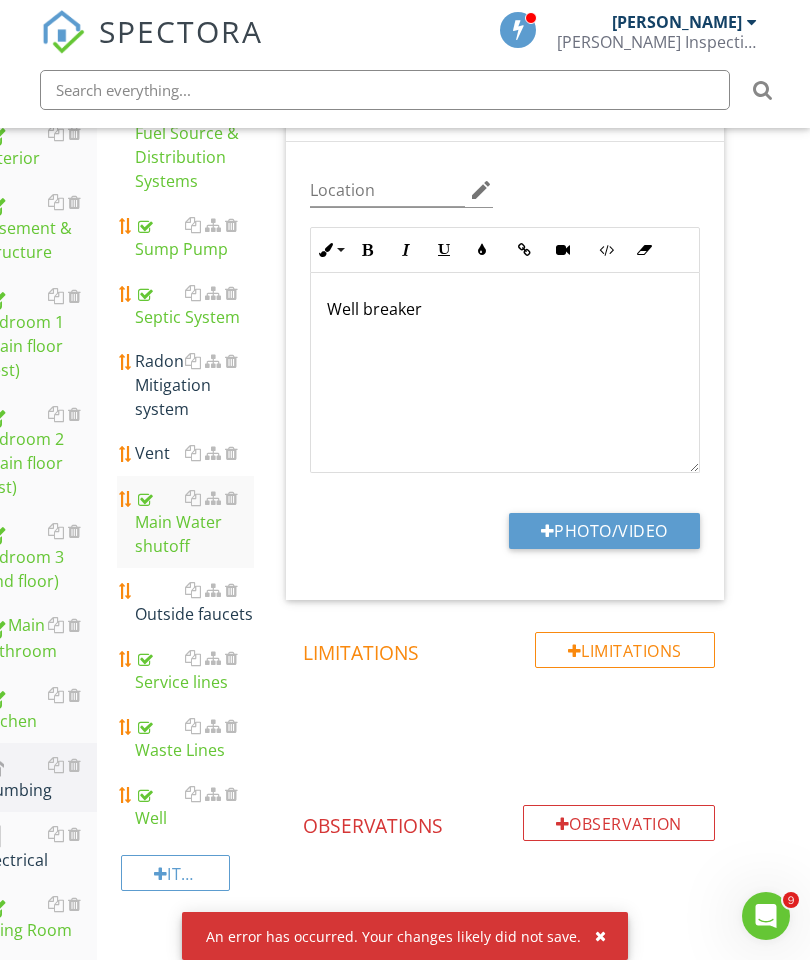 click on "An error has occurred. Your changes likely did not save." at bounding box center (405, 936) 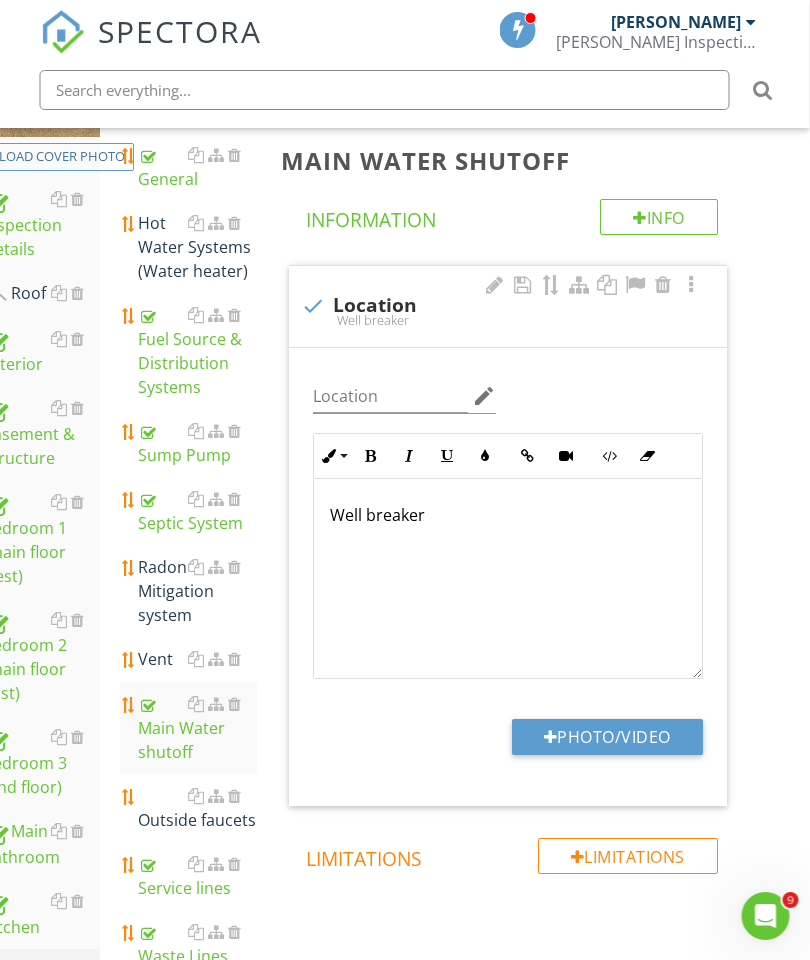 scroll, scrollTop: 308, scrollLeft: 37, axis: both 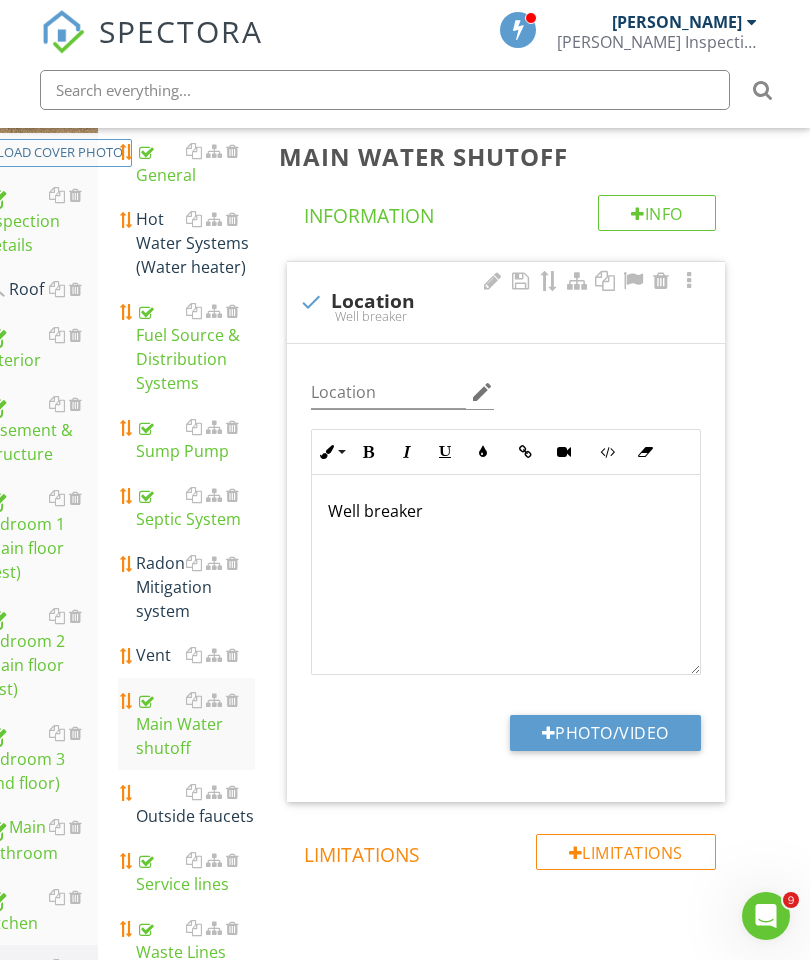 click on "Photo/Video" at bounding box center (605, 733) 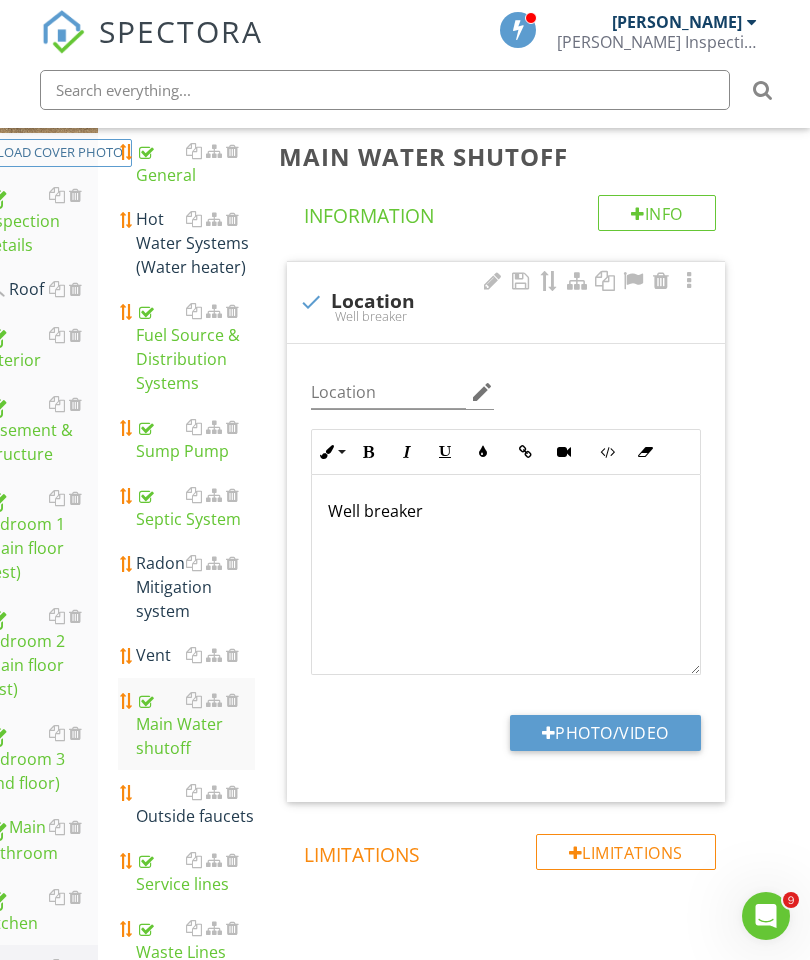 type on "C:\fakepath\image.jpg" 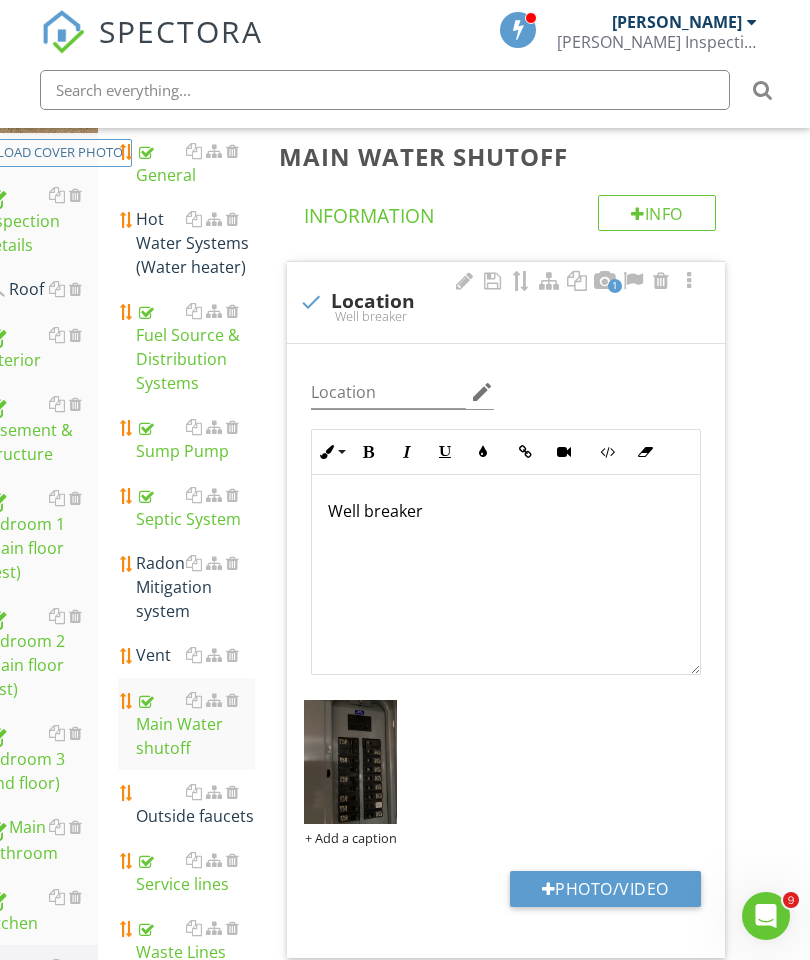 scroll, scrollTop: 341, scrollLeft: 37, axis: both 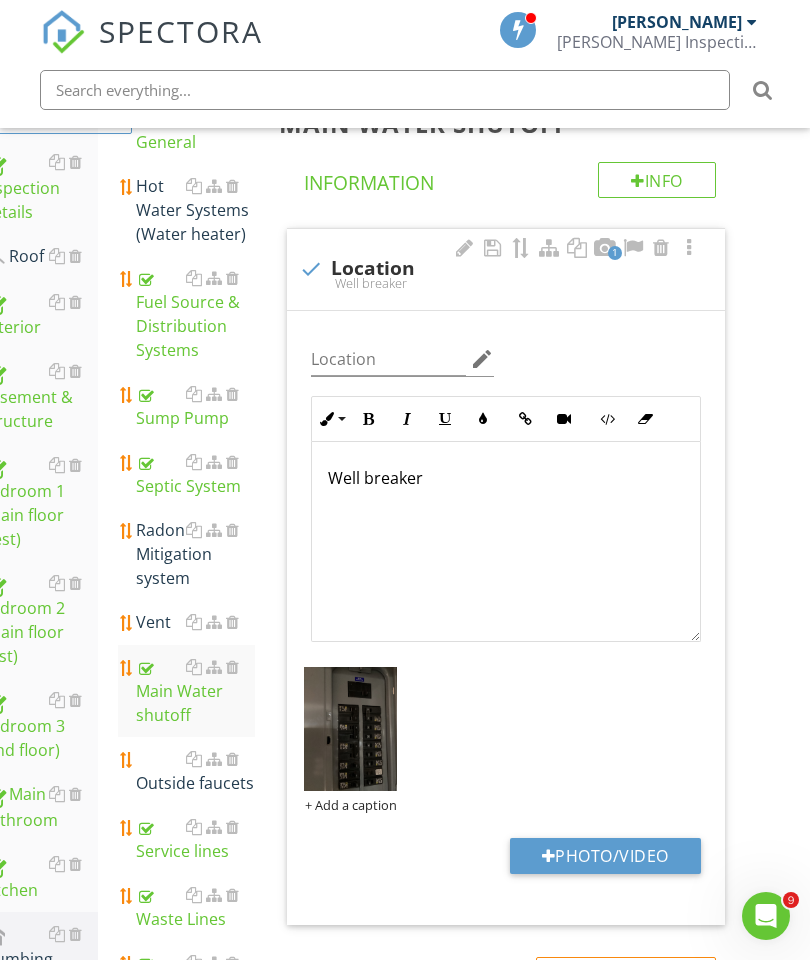 click on "Sump Pump" at bounding box center (195, 406) 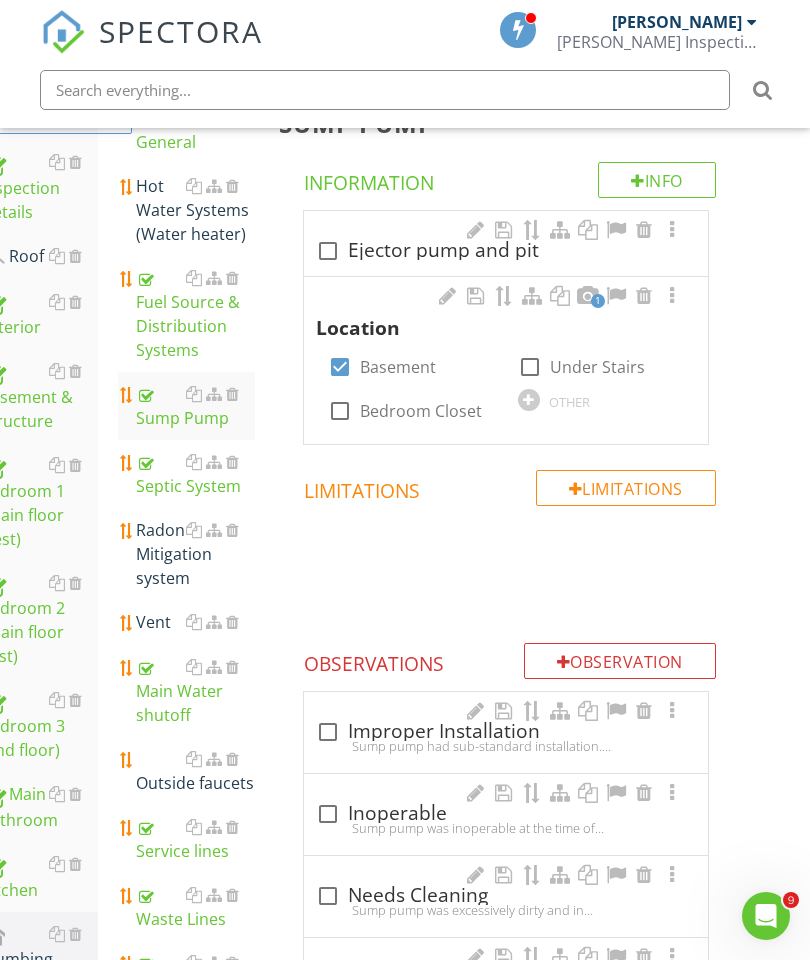 scroll, scrollTop: 345, scrollLeft: 36, axis: both 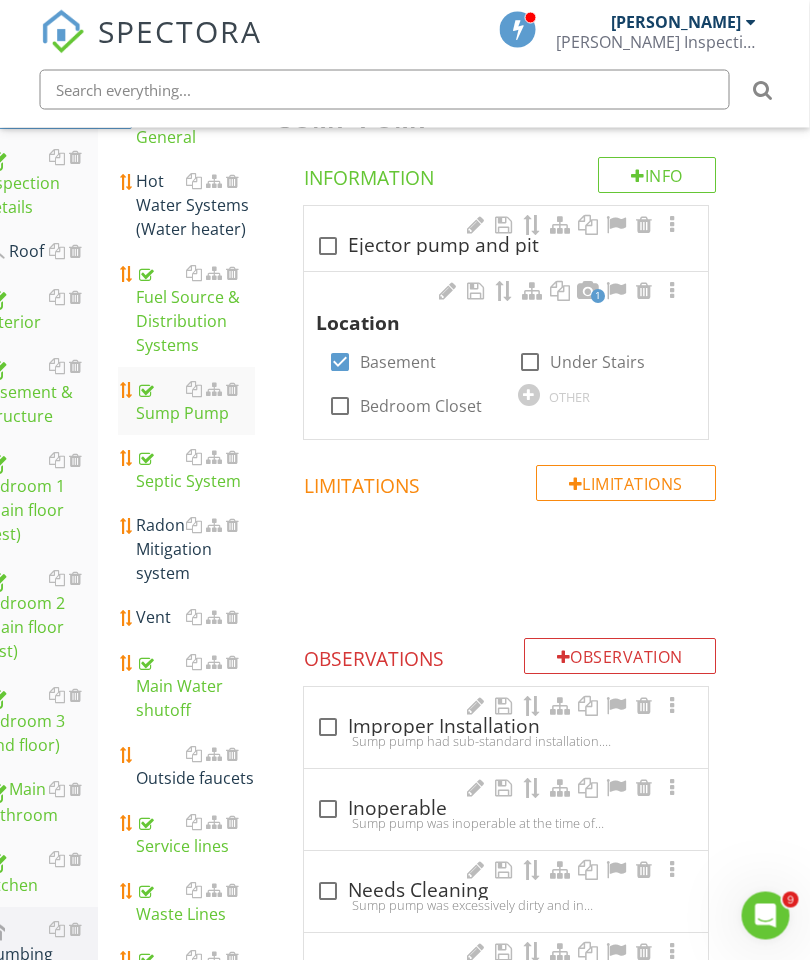 click at bounding box center (233, 526) 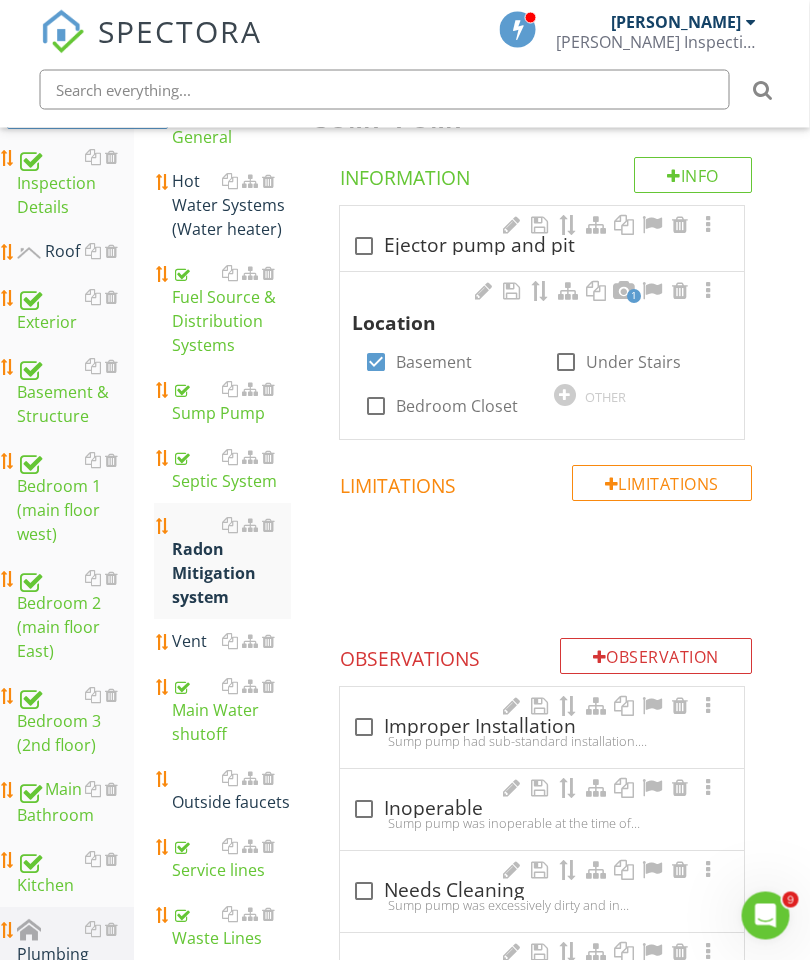 scroll, scrollTop: 346, scrollLeft: 0, axis: vertical 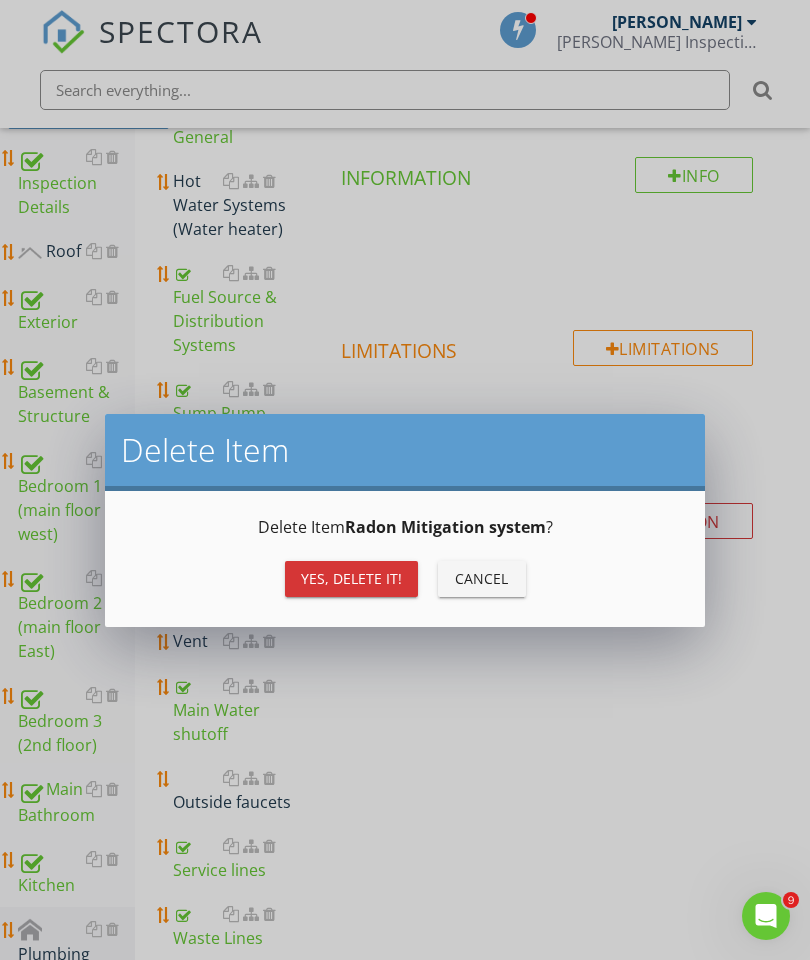 click on "Yes, Delete it!" at bounding box center (351, 578) 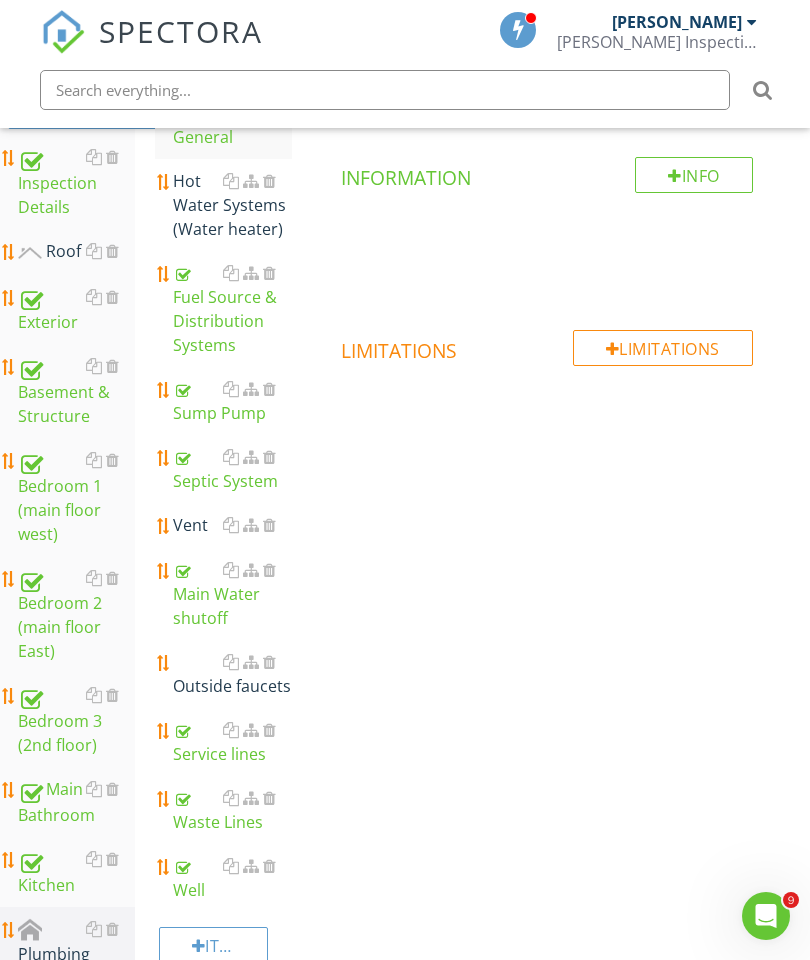click on "Vent" at bounding box center (232, 525) 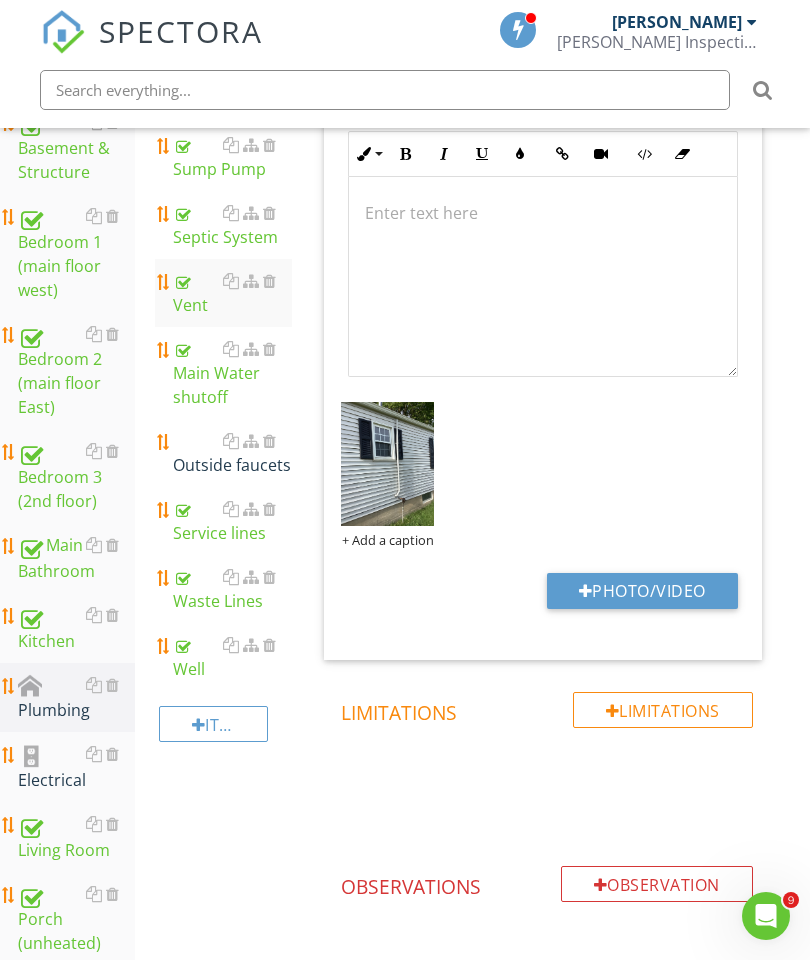 scroll, scrollTop: 602, scrollLeft: 0, axis: vertical 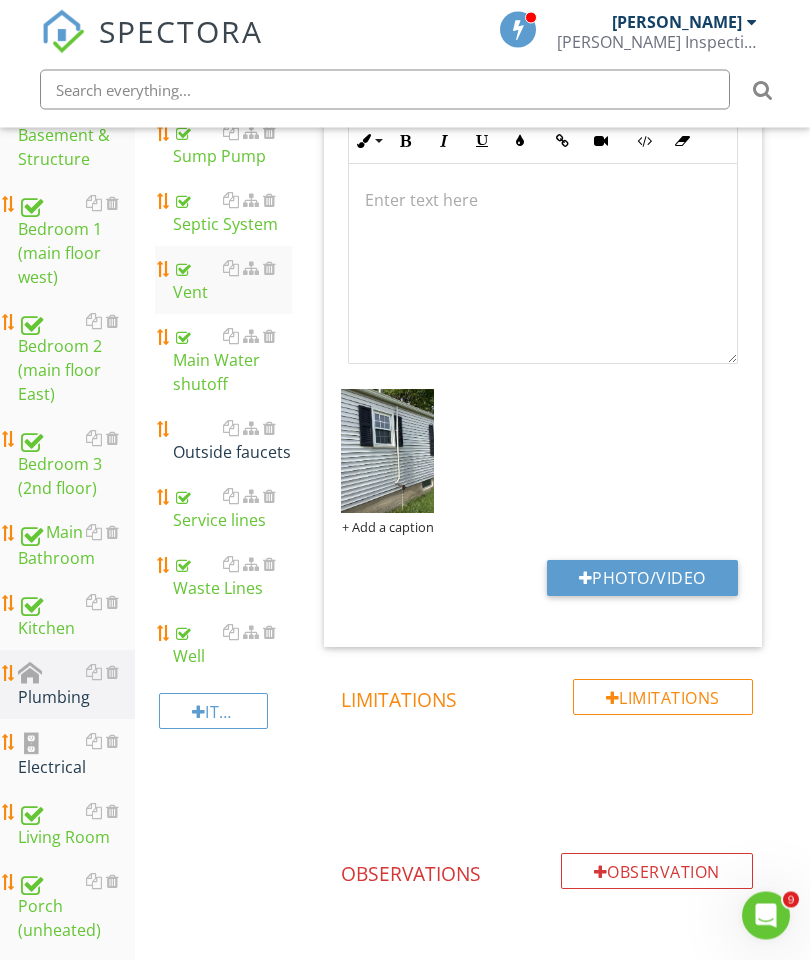 click on "Outside faucets" at bounding box center (232, 441) 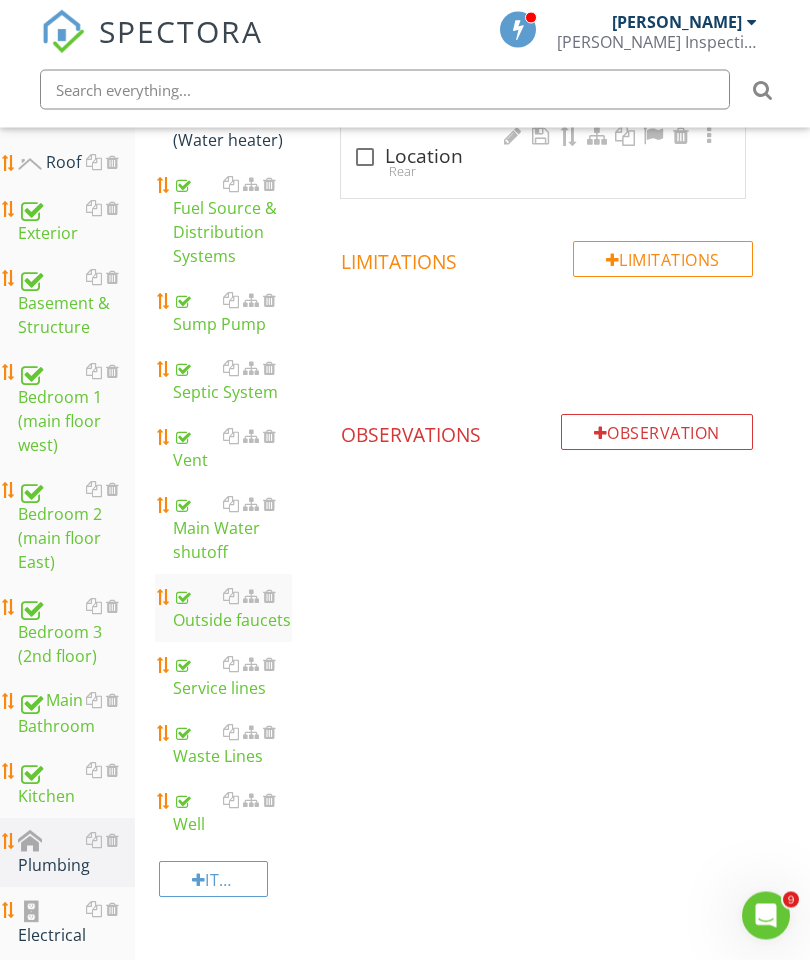 scroll, scrollTop: 460, scrollLeft: 0, axis: vertical 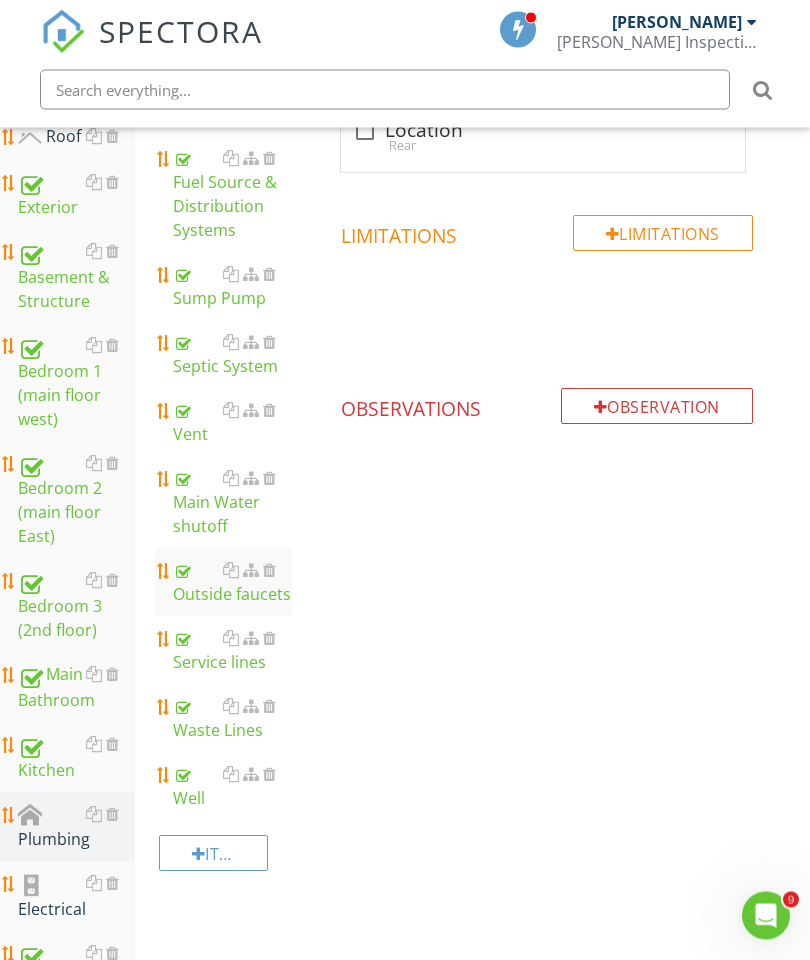 click on "Waste Lines" at bounding box center [232, 719] 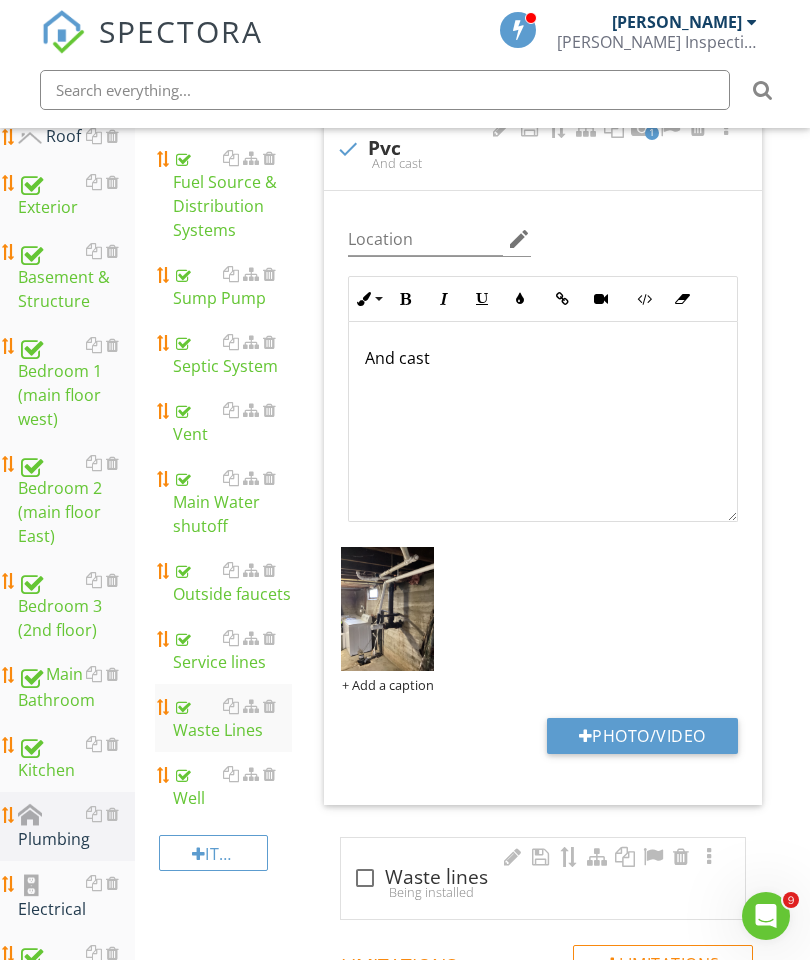 click on "Service lines" at bounding box center [232, 650] 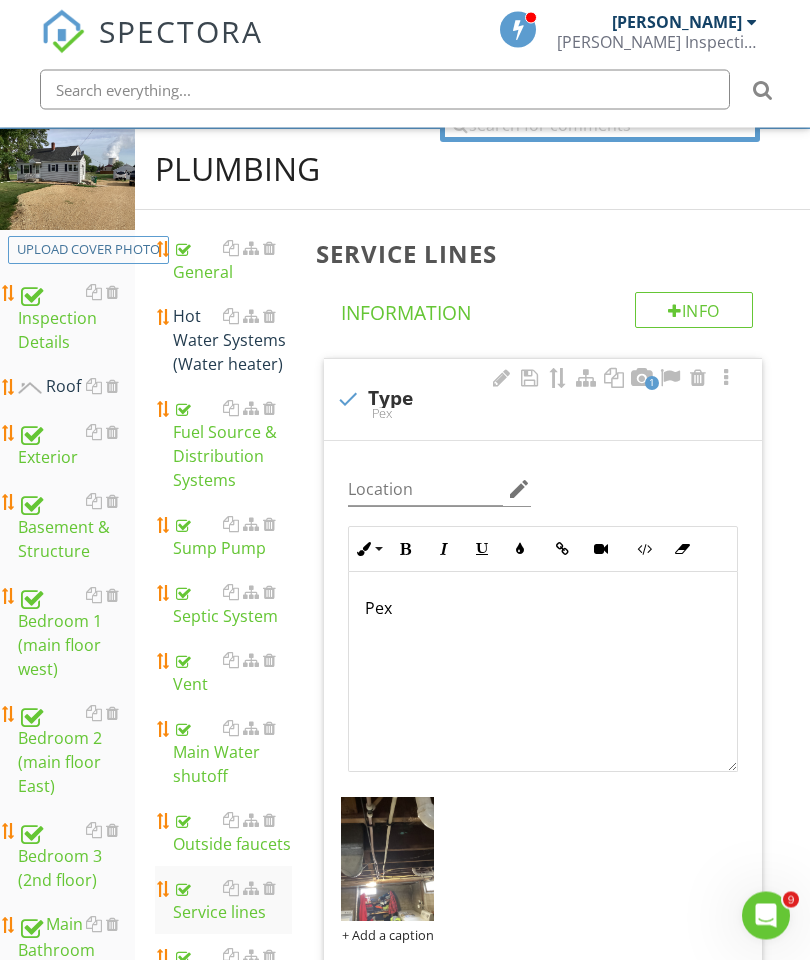 scroll, scrollTop: 203, scrollLeft: 0, axis: vertical 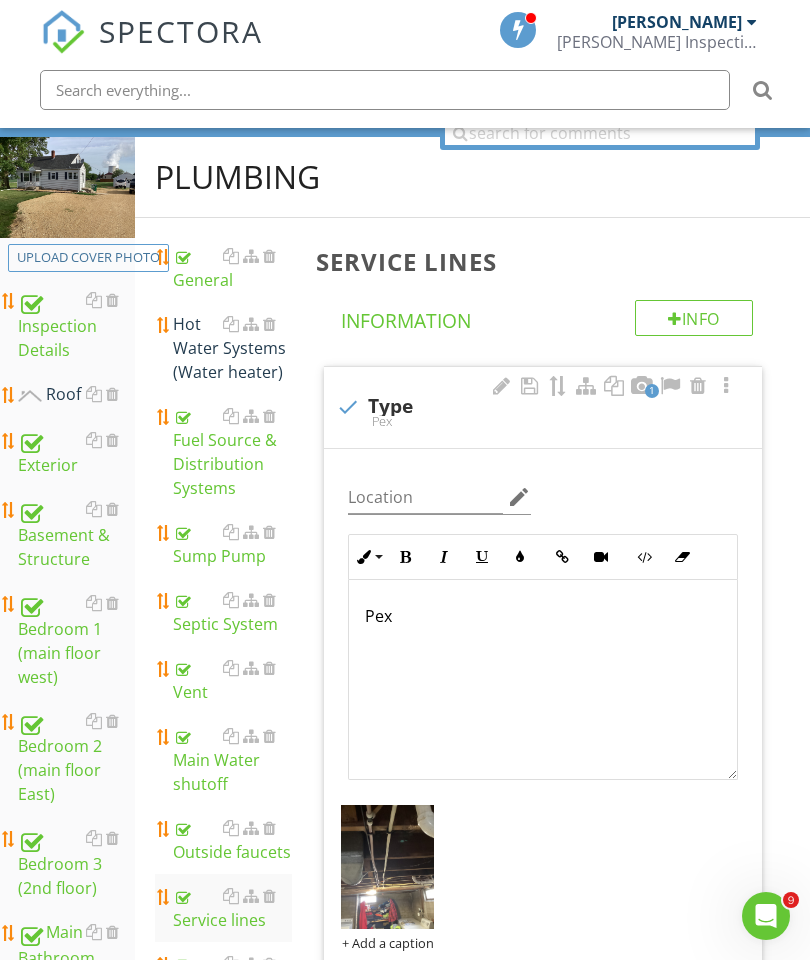click on "Hot Water Systems (Water heater)" at bounding box center (232, 348) 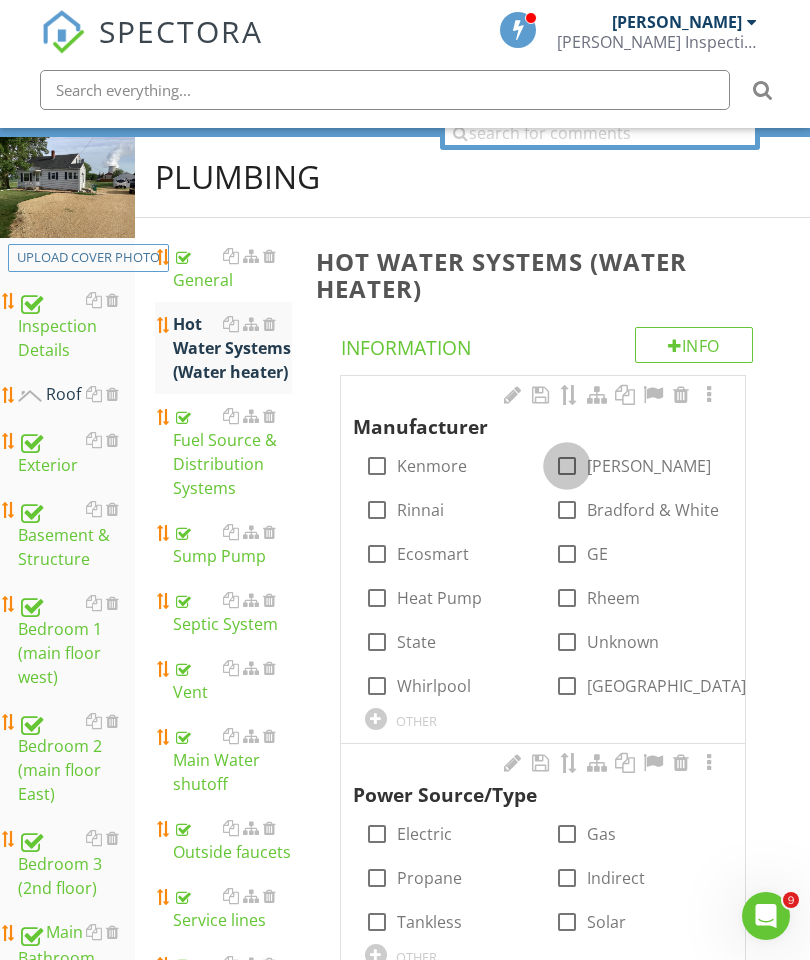 click at bounding box center [567, 466] 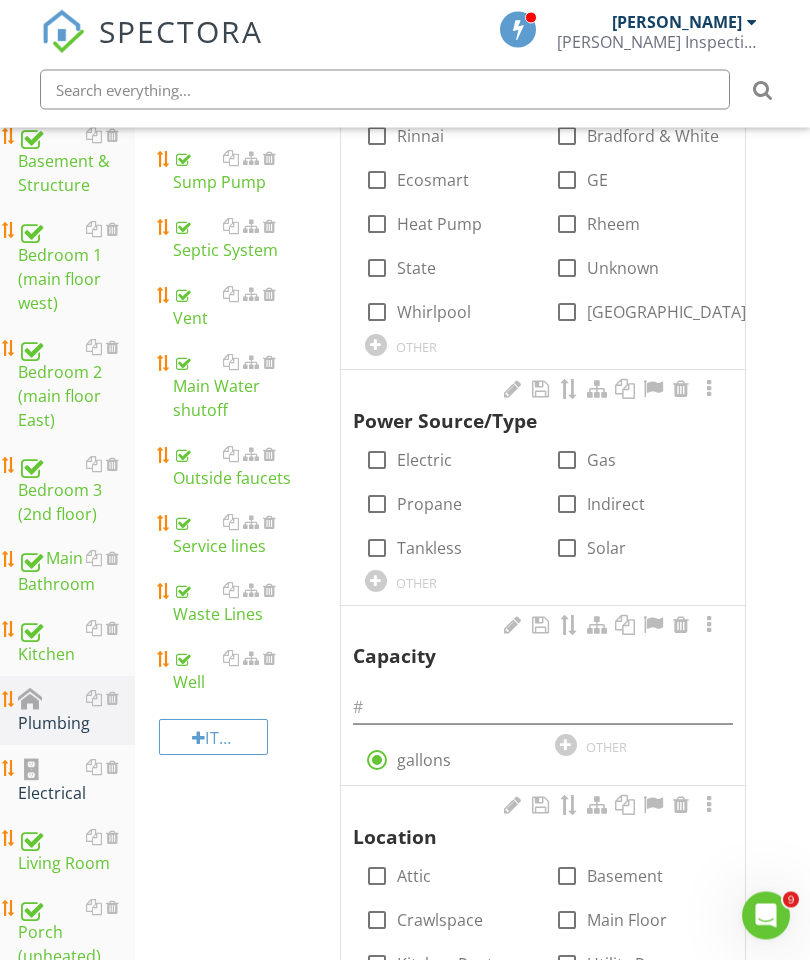 scroll, scrollTop: 577, scrollLeft: 0, axis: vertical 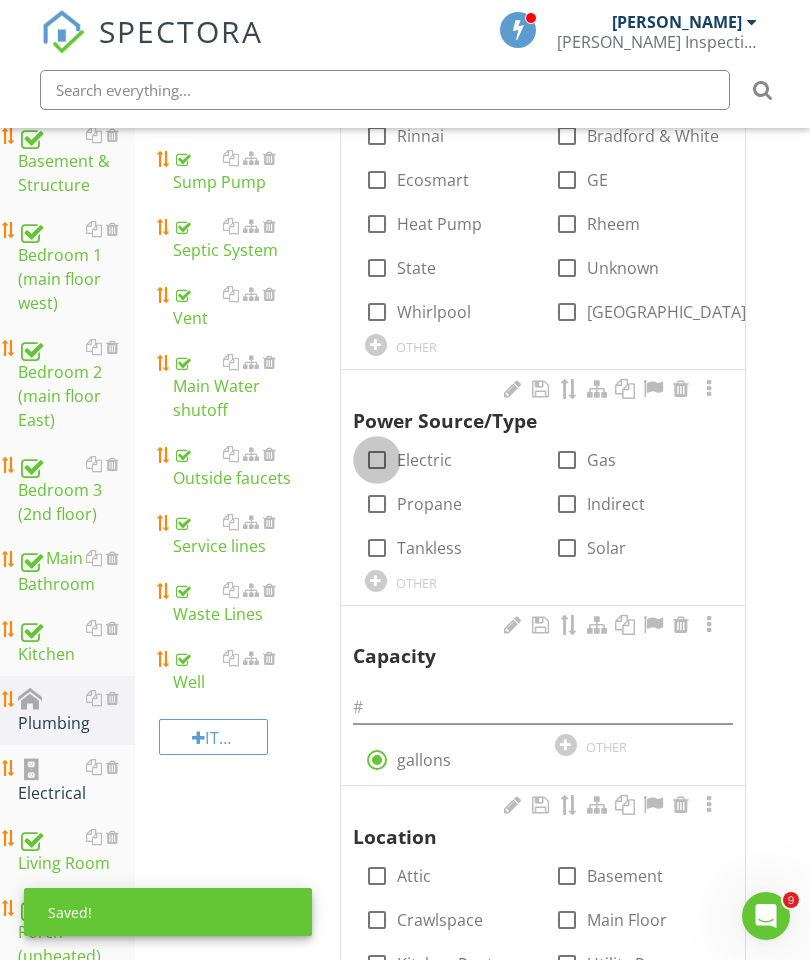 click at bounding box center (377, 460) 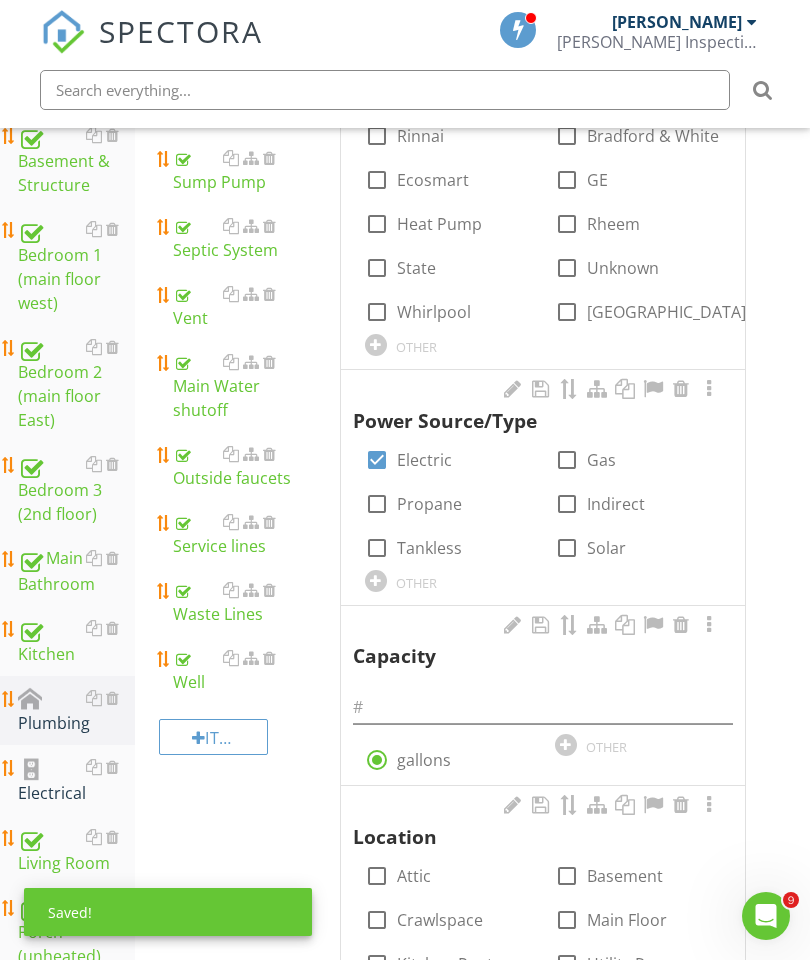 click at bounding box center (543, 701) 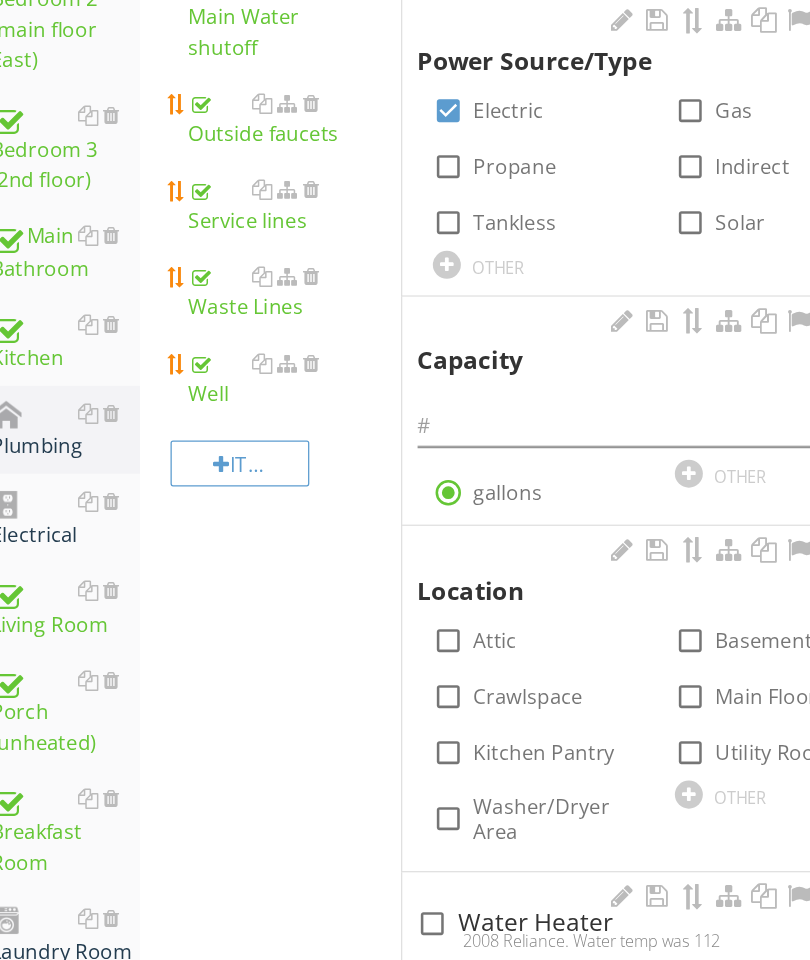 scroll, scrollTop: 810, scrollLeft: 0, axis: vertical 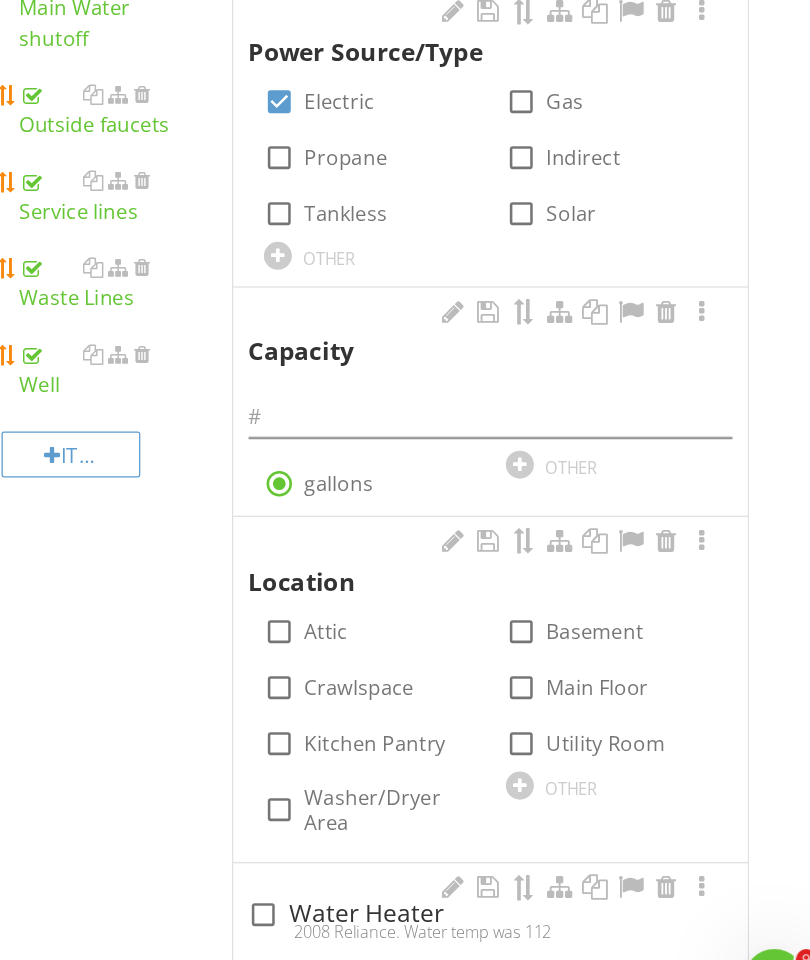 click at bounding box center [567, 643] 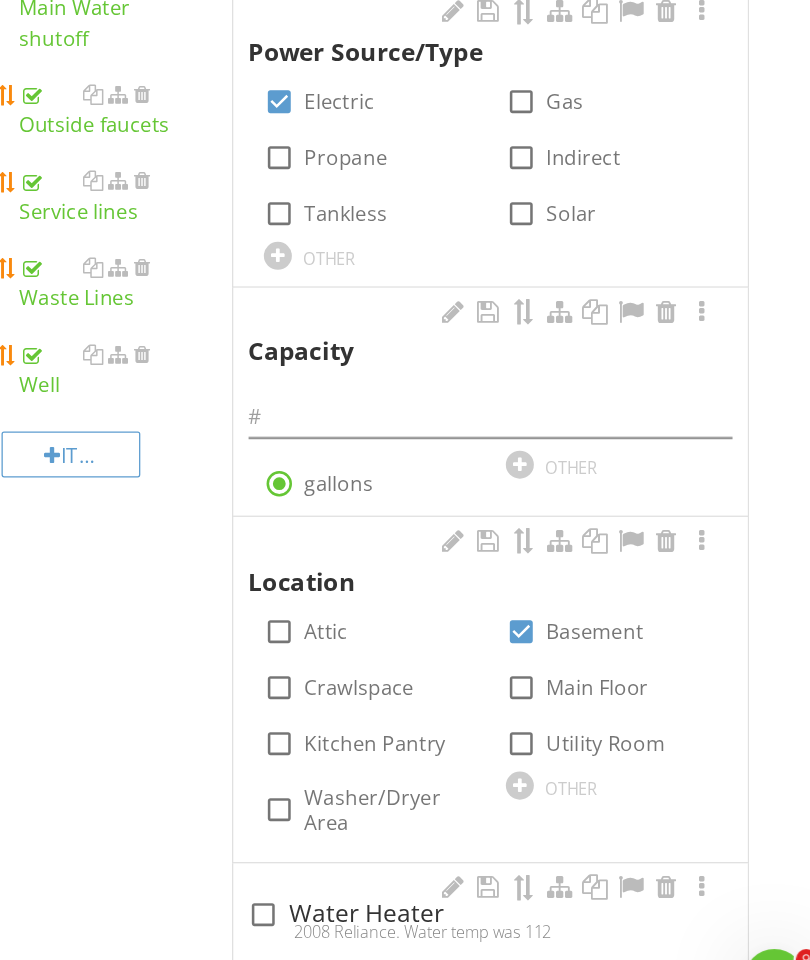 click at bounding box center (709, 572) 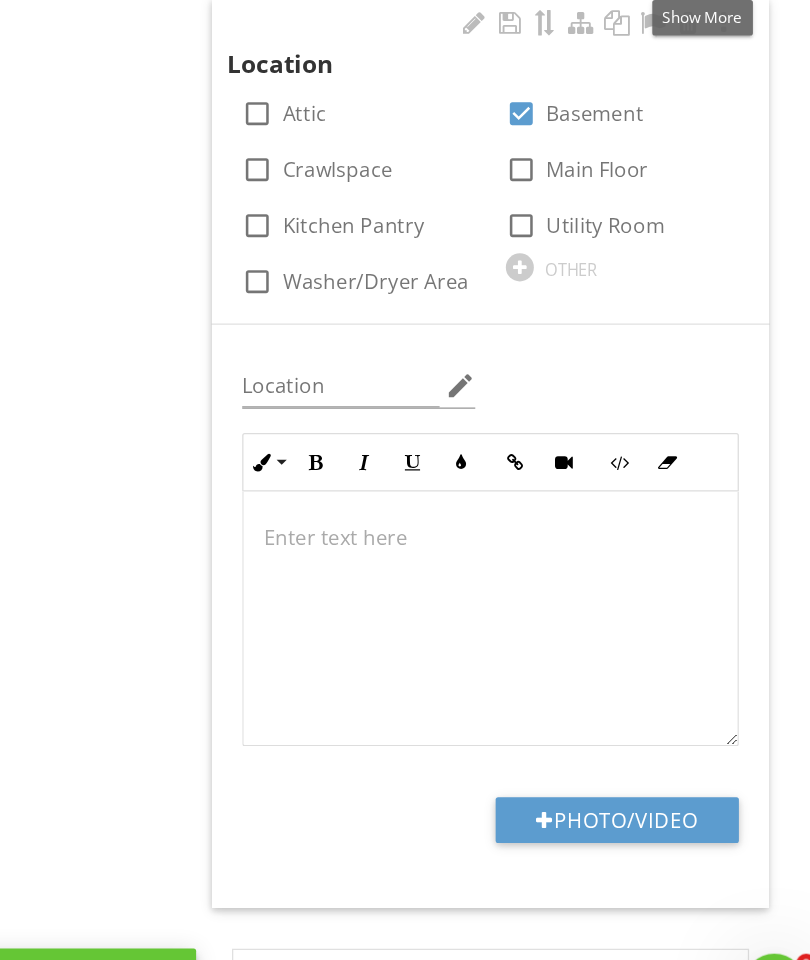 scroll, scrollTop: 1254, scrollLeft: 0, axis: vertical 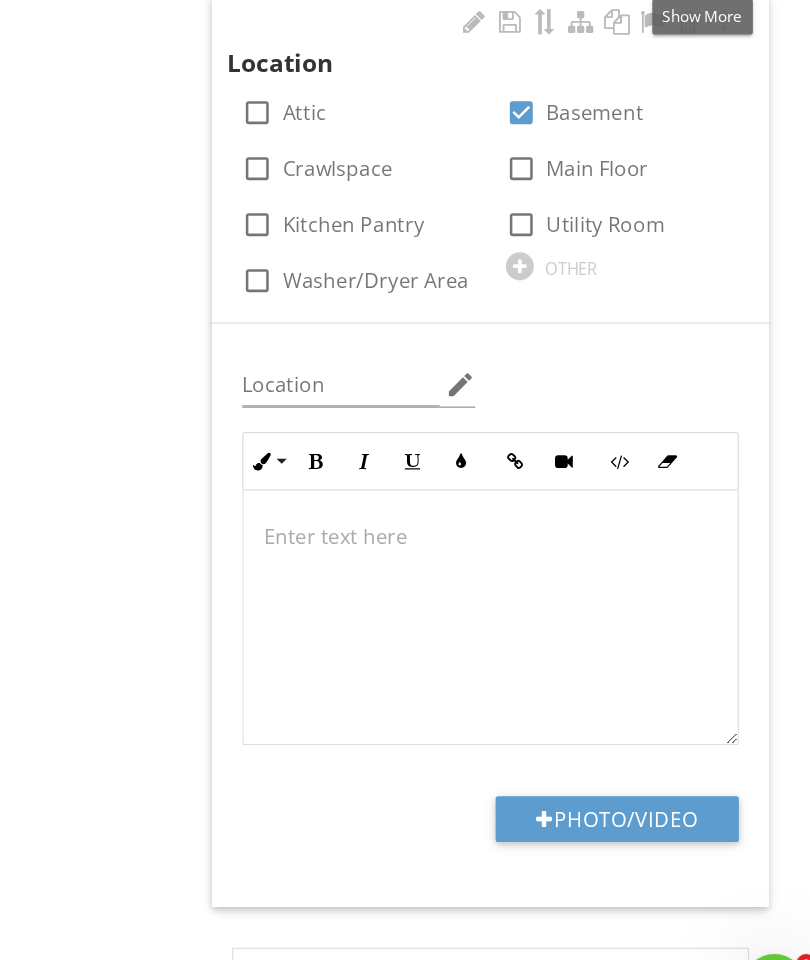 click on "Photo/Video" at bounding box center (642, 786) 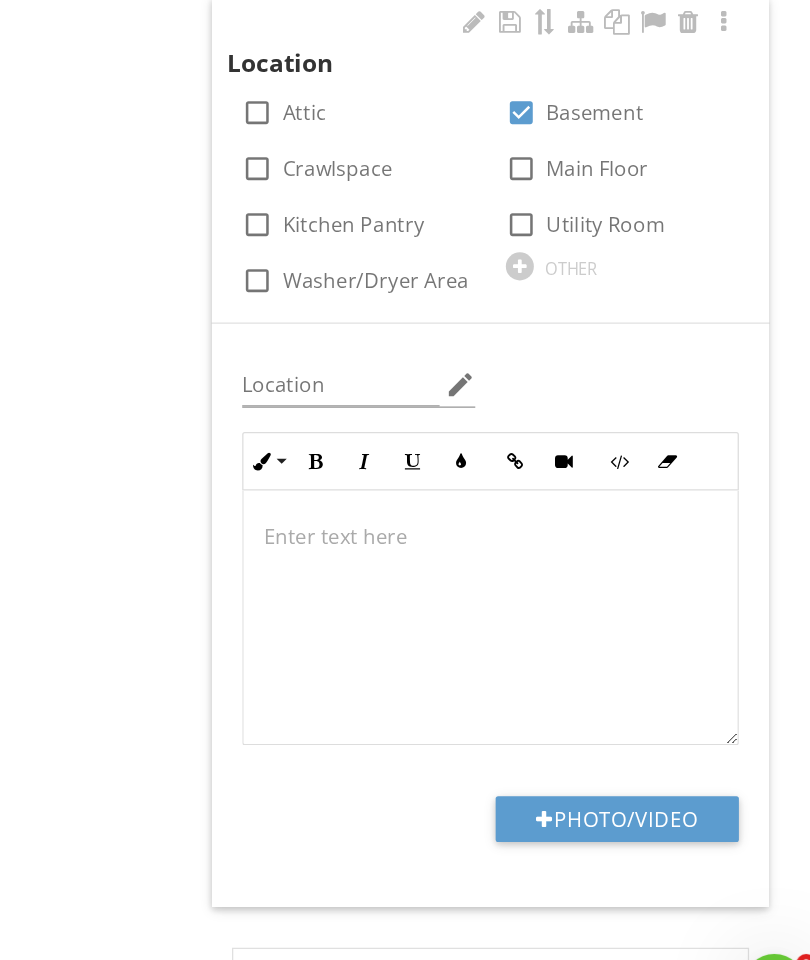 type on "C:\fakepath\image.jpg" 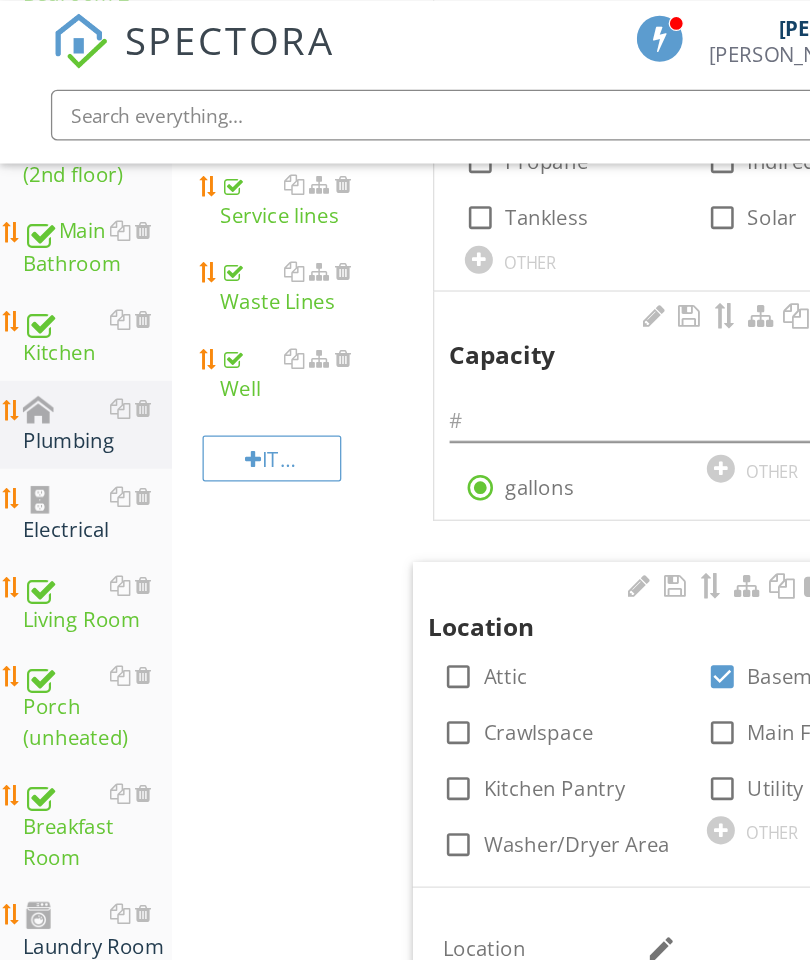 scroll, scrollTop: 953, scrollLeft: 0, axis: vertical 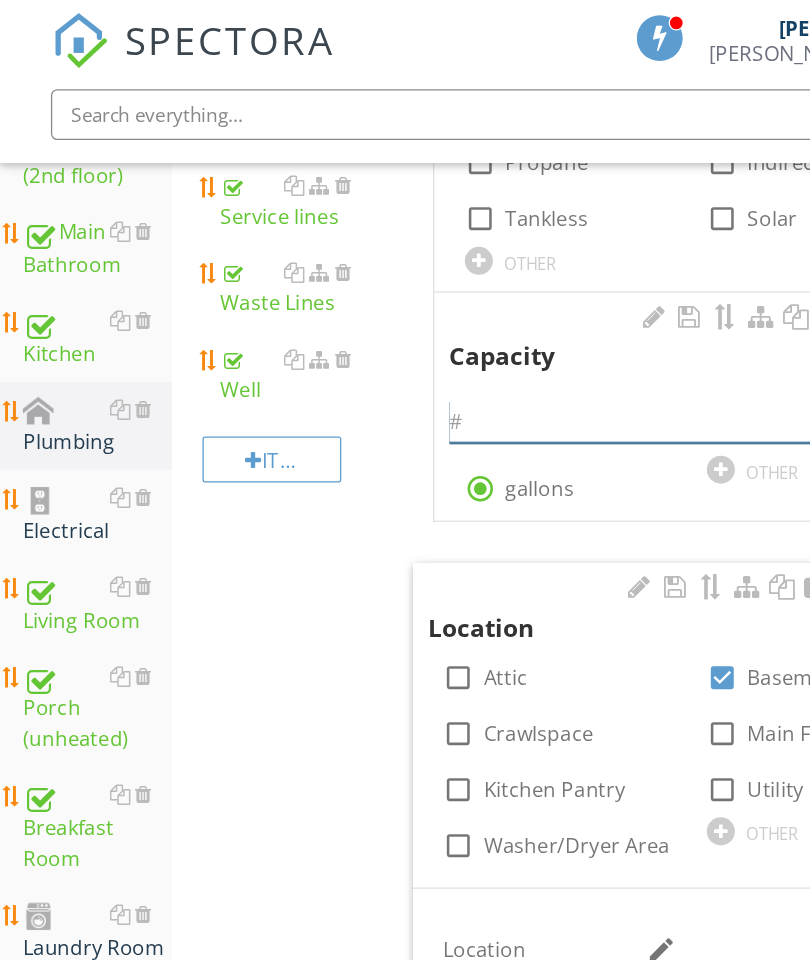 click at bounding box center [543, 331] 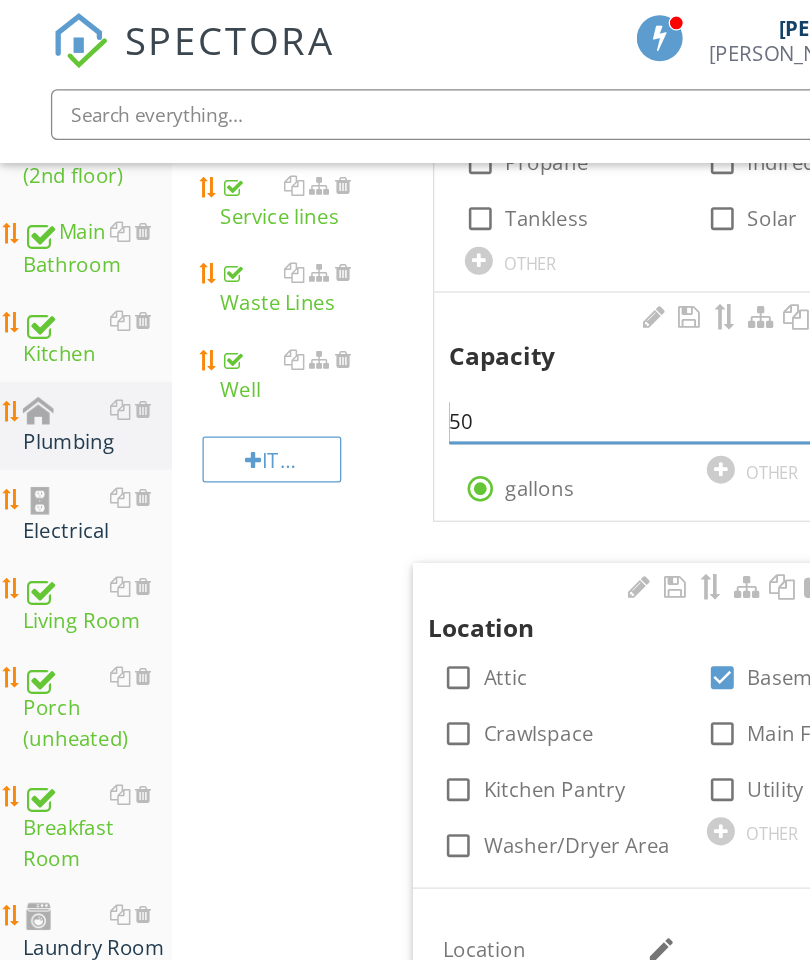 type on "50" 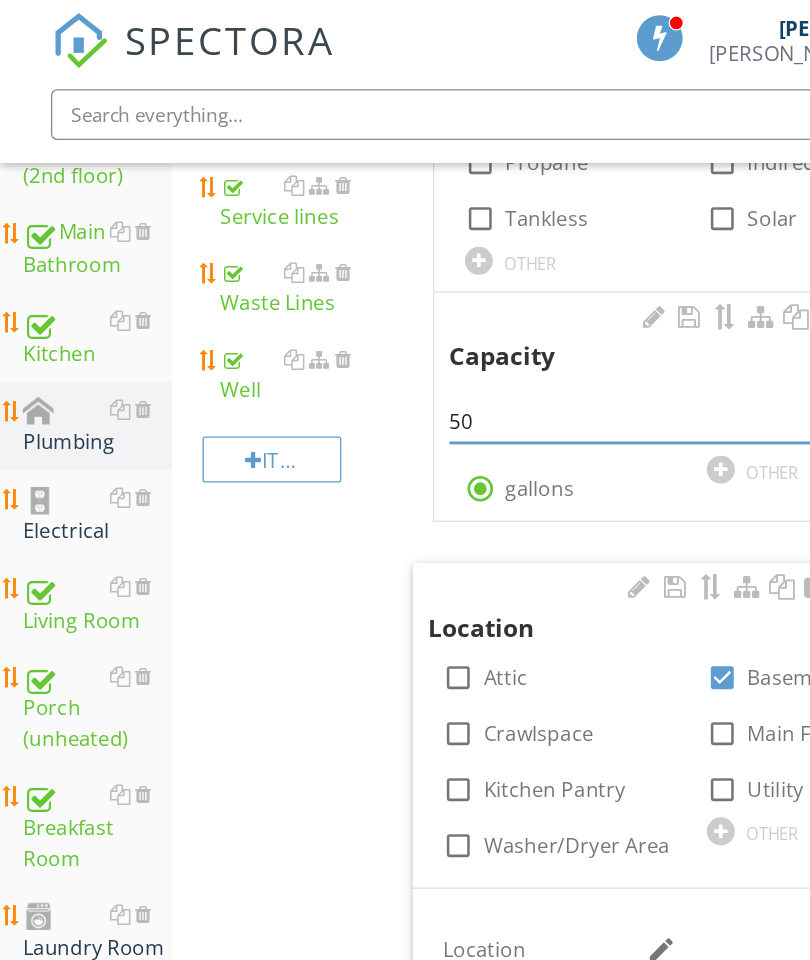 click on "Item" at bounding box center (223, 368) 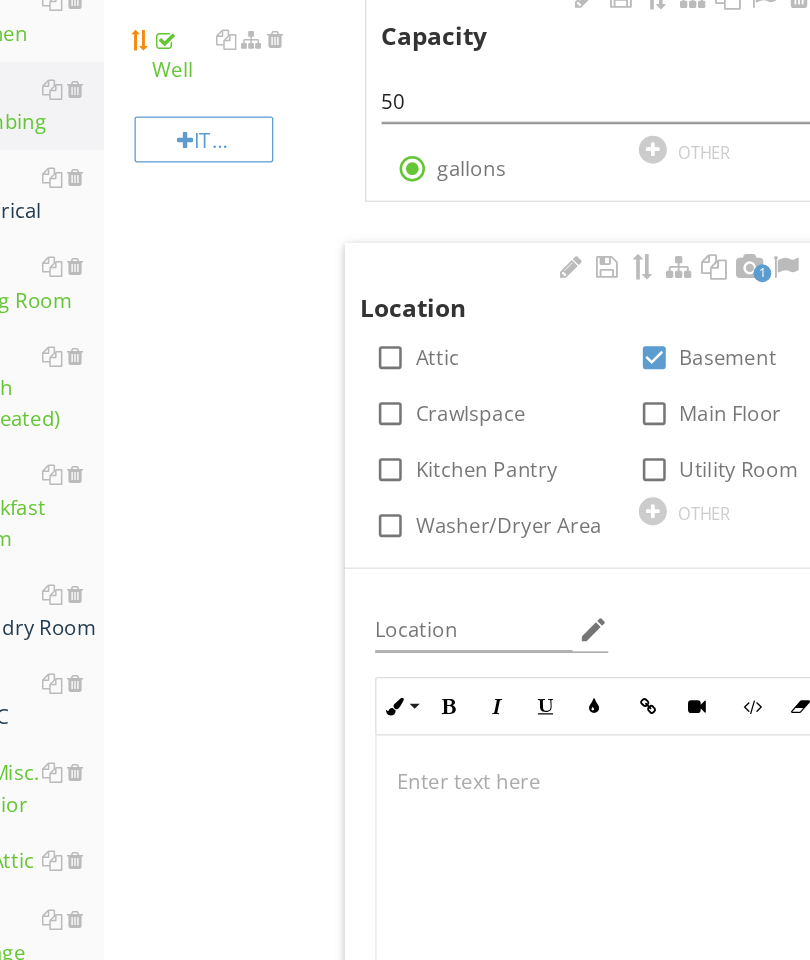 scroll, scrollTop: 1233, scrollLeft: 0, axis: vertical 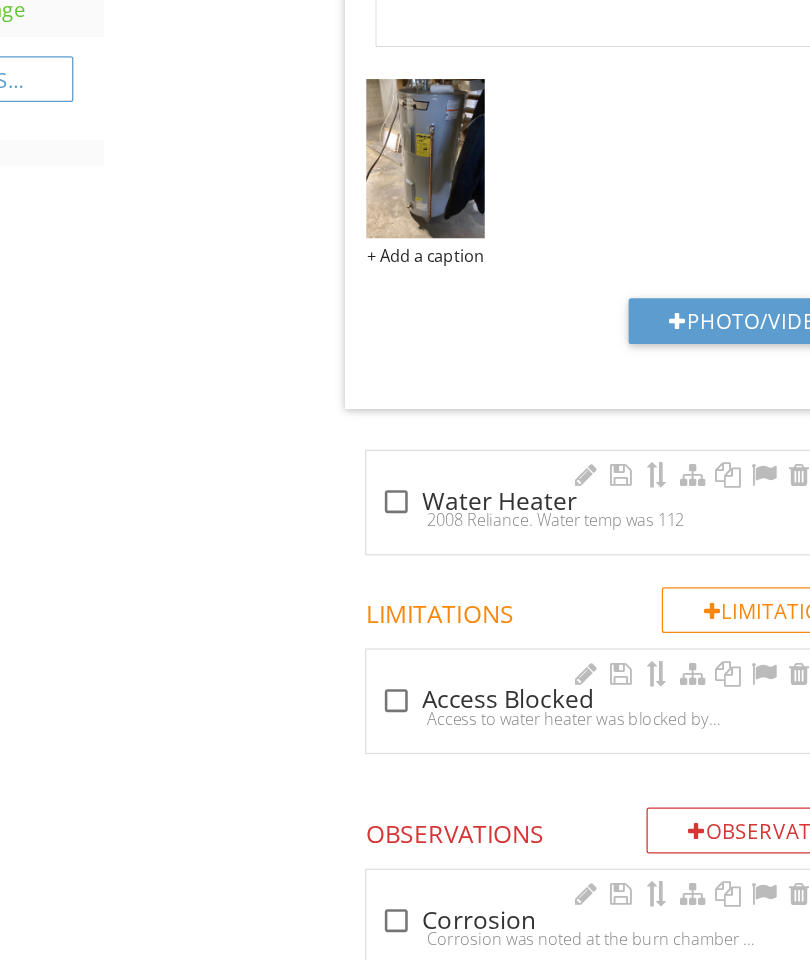 click at bounding box center [365, 538] 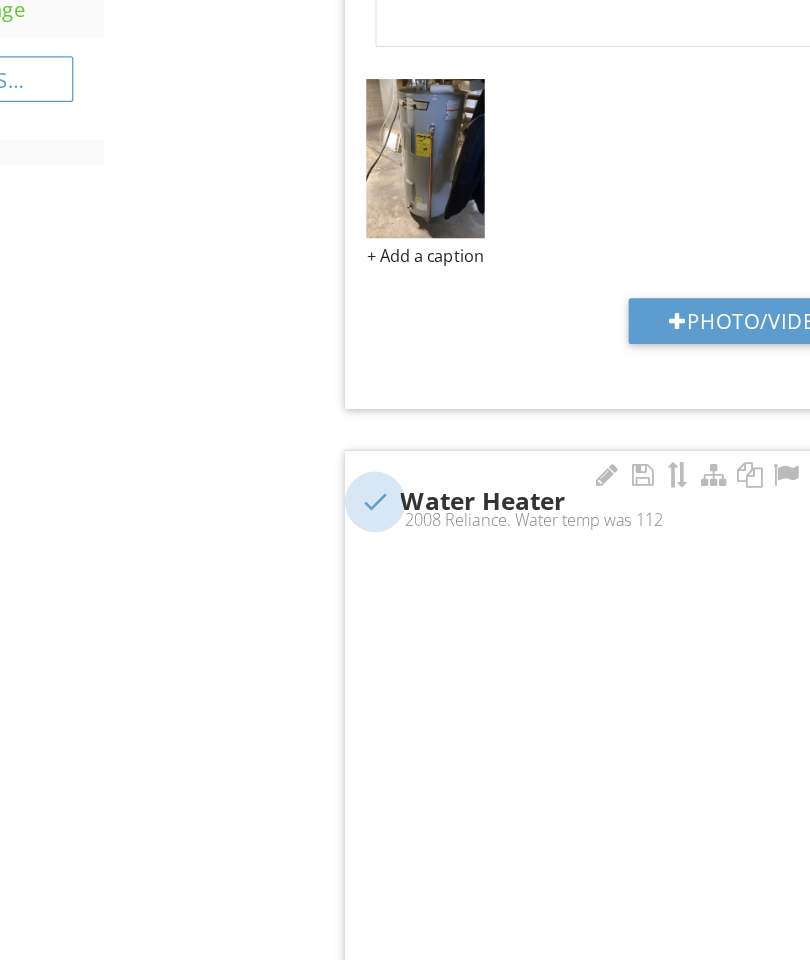 scroll, scrollTop: 1802, scrollLeft: 0, axis: vertical 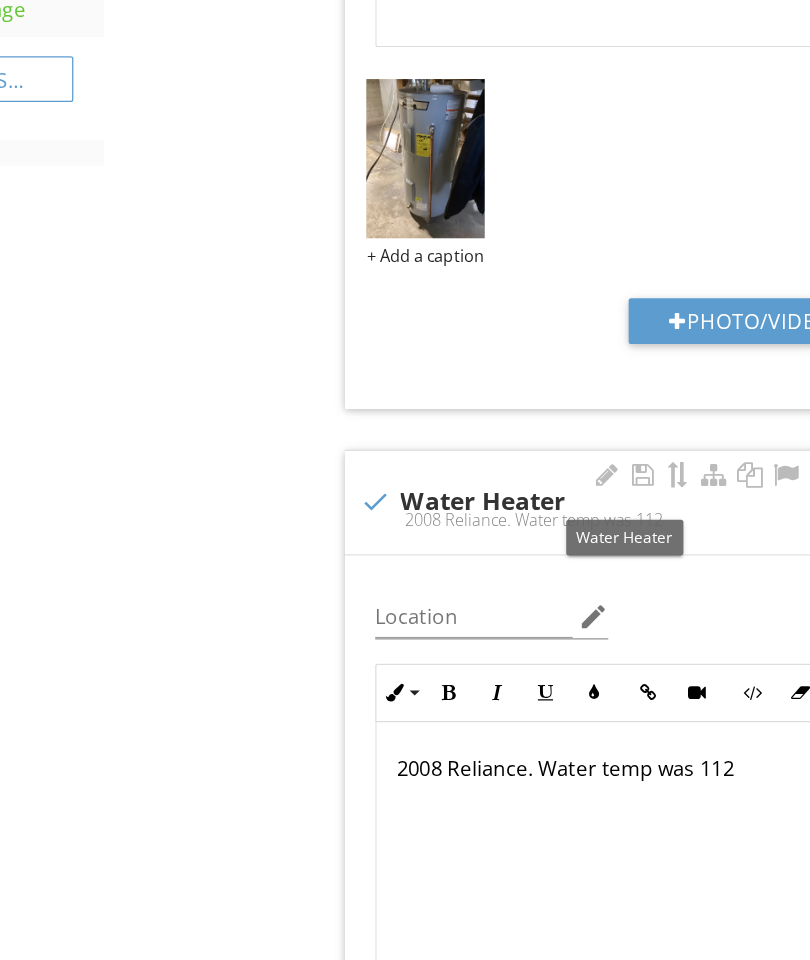 click on "2008 Reliance. Water temp was 112" at bounding box center (543, 746) 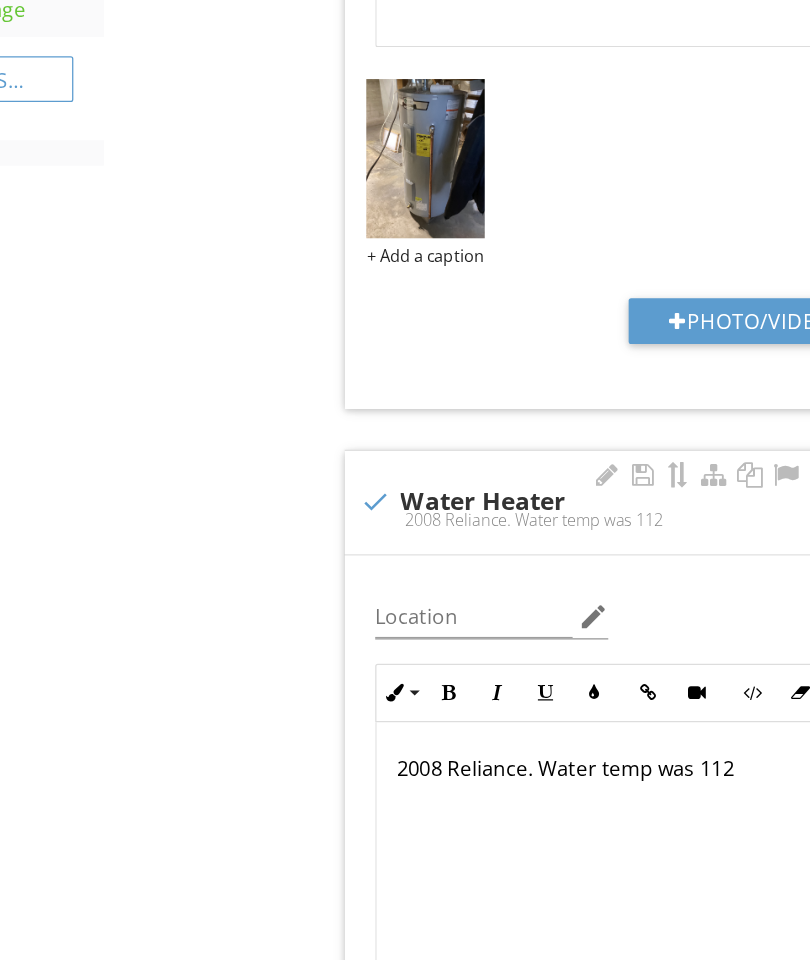 scroll, scrollTop: 1909, scrollLeft: 38, axis: both 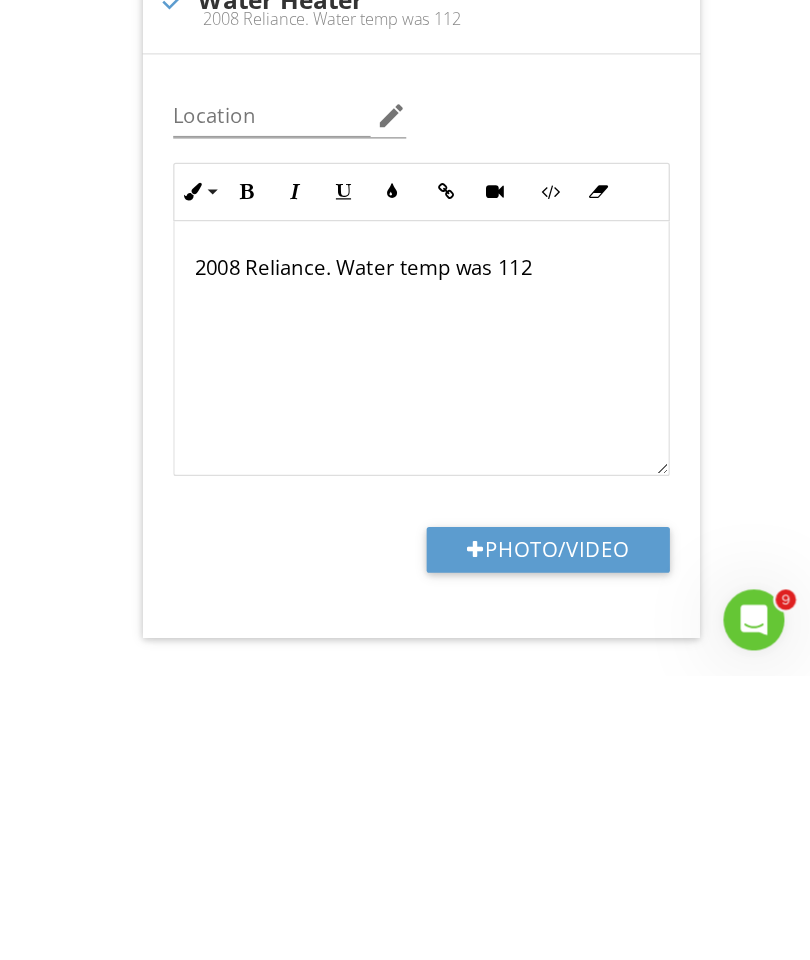 type 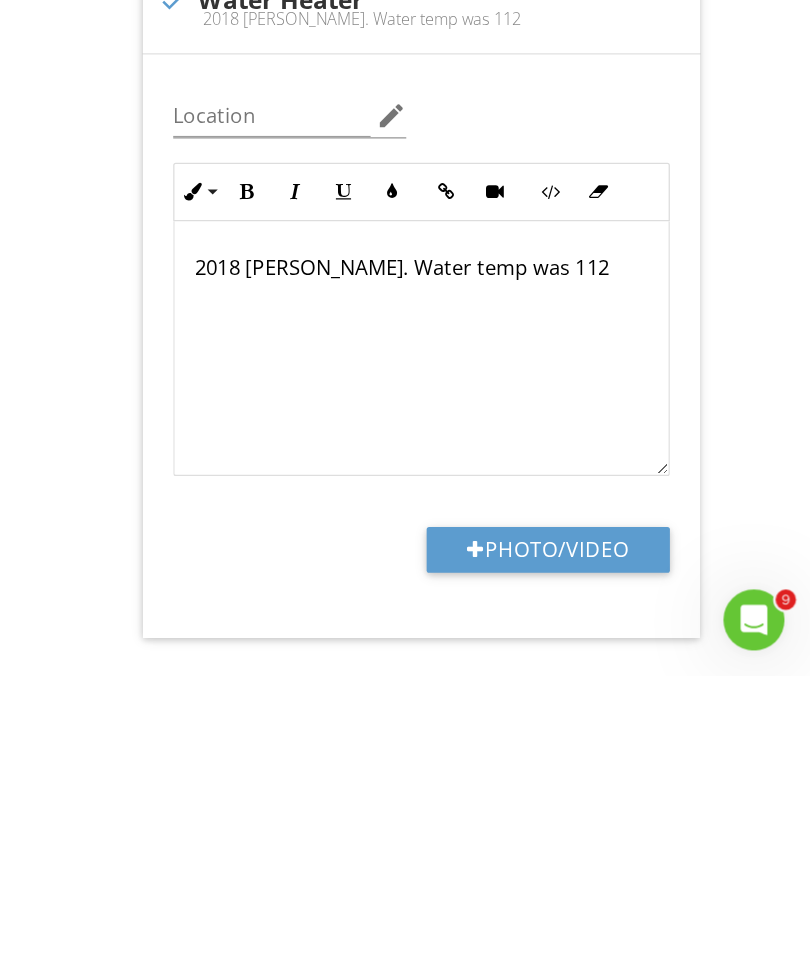 click on "2018 [PERSON_NAME] . Water temp was 112" at bounding box center (505, 639) 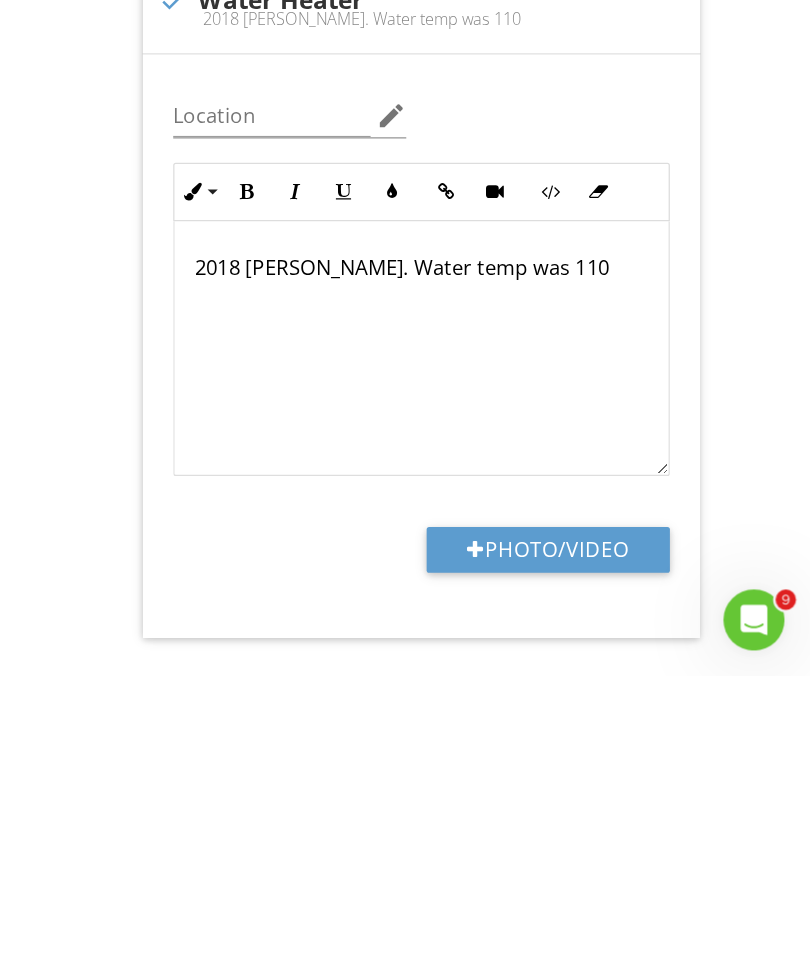 click on "Plumbing
General
Hot Water Systems (Water heater)
Fuel Source & Distribution Systems
Sump Pump
Septic System
Vent
Main Water shutoff
Outside faucets
Service lines
Waste Lines
Well
Item
Hot Water Systems (Water heater)
Info
Information
Manufacturer
check_box_outline_blank Kenmore   check_box [PERSON_NAME]   check_box_outline_blank Rinnai   check_box_outline_blank Bradford & White   check_box_outline_blank Ecosmart   check_box_outline_blank GE   check_box_outline_blank Heat Pump   check_box_outline_blank Rheem   check_box_outline_blank" at bounding box center (434, 308) 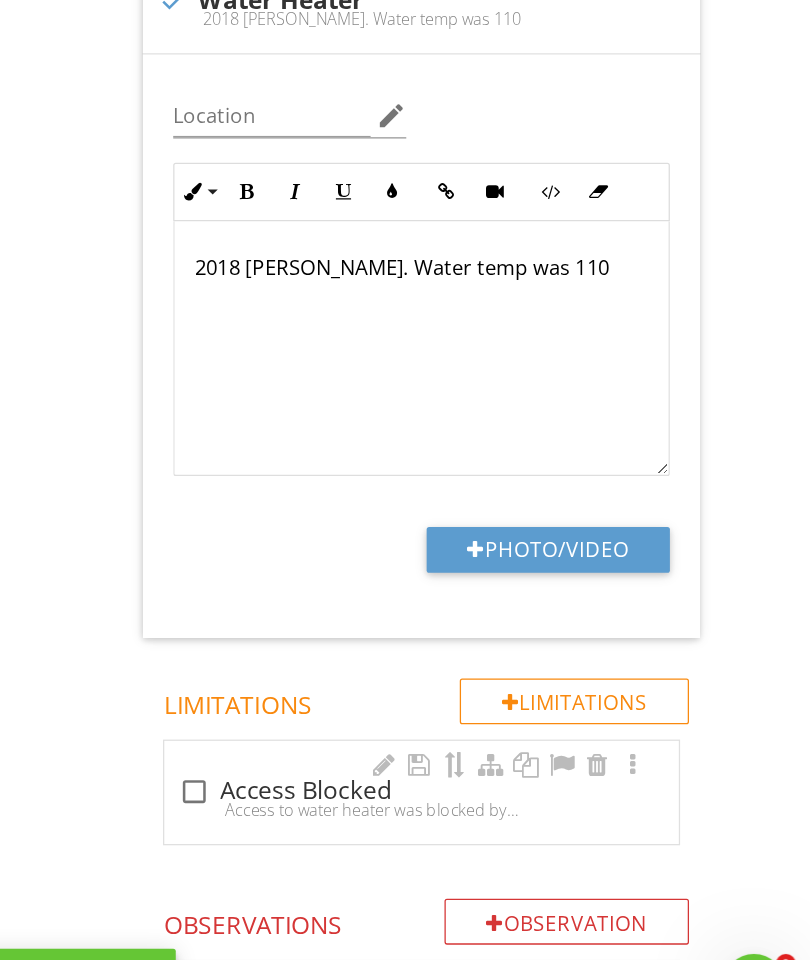 click on "Hot Water Systems (Water heater)
Info
Information
Manufacturer
check_box_outline_blank Kenmore   check_box [PERSON_NAME]   check_box_outline_blank Rinnai   check_box_outline_blank Bradford & White   check_box_outline_blank Ecosmart   check_box_outline_blank GE   check_box_outline_blank Heat Pump   check_box_outline_blank Rheem   check_box_outline_blank State   check_box_outline_blank Unknown   check_box_outline_blank Whirlpool   check_box_outline_blank Richmond         OTHER
Power Source/Type
check_box Electric   check_box_outline_blank Gas   check_box_outline_blank Propane   check_box_outline_blank Indirect   check_box_outline_blank Tankless   check_box_outline_blank Solar         OTHER
Capacity
50   radio_button_checked gallons" at bounding box center [519, 38] 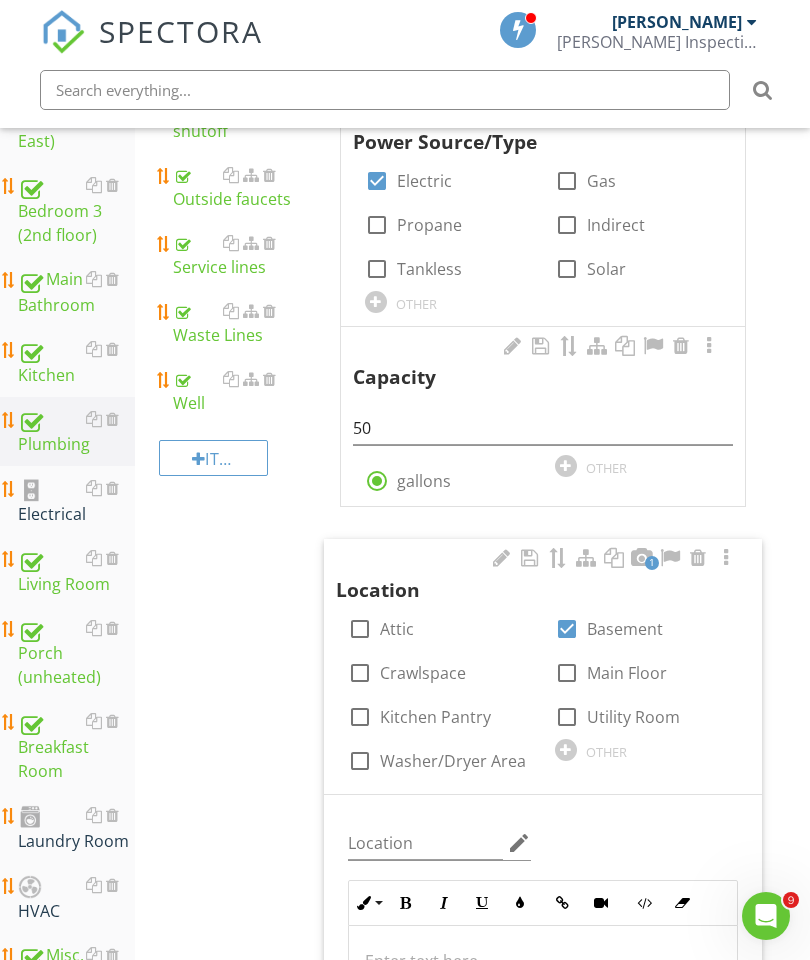 scroll, scrollTop: 855, scrollLeft: 0, axis: vertical 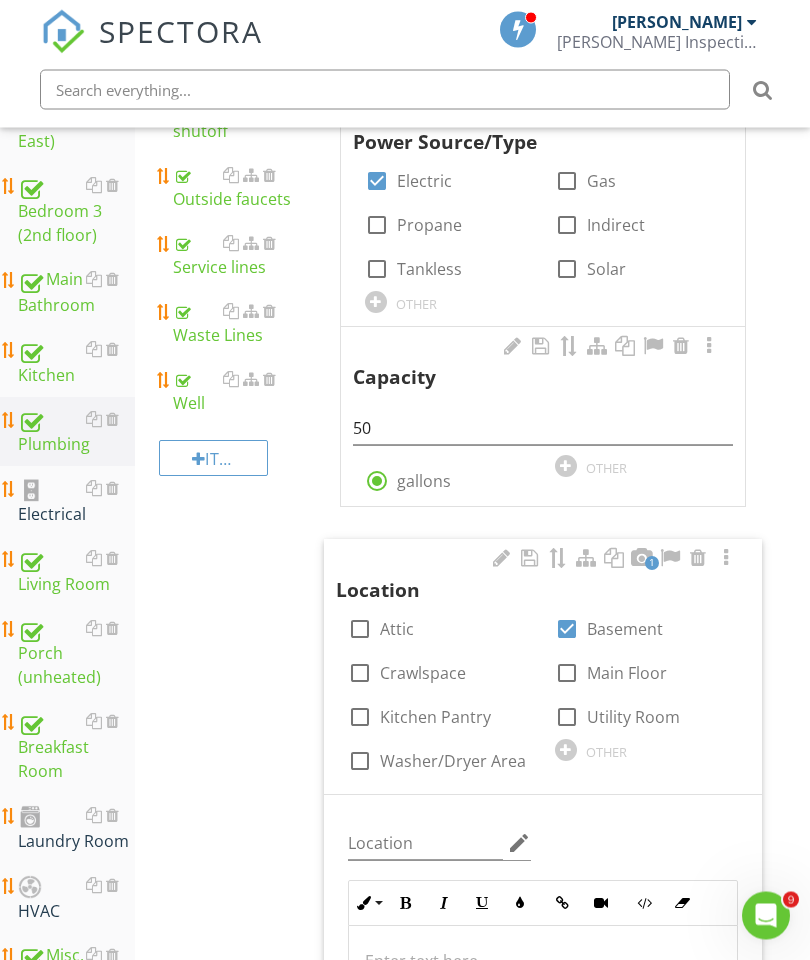 click on "Electrical" at bounding box center (76, 502) 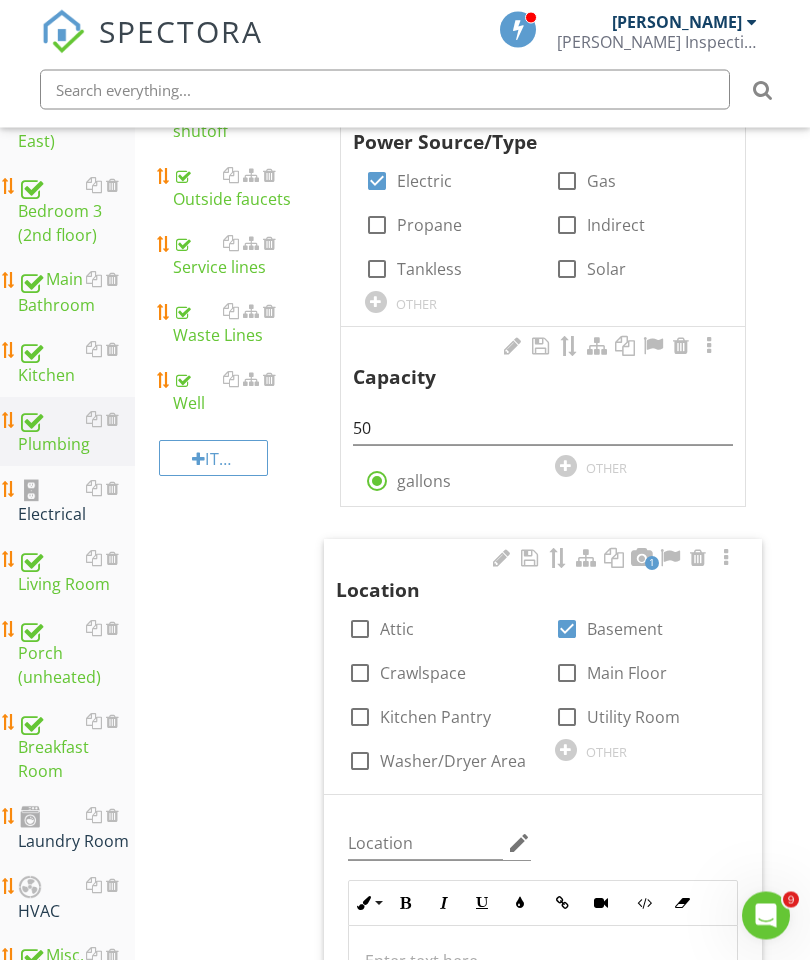click on "Electrical" at bounding box center (76, 502) 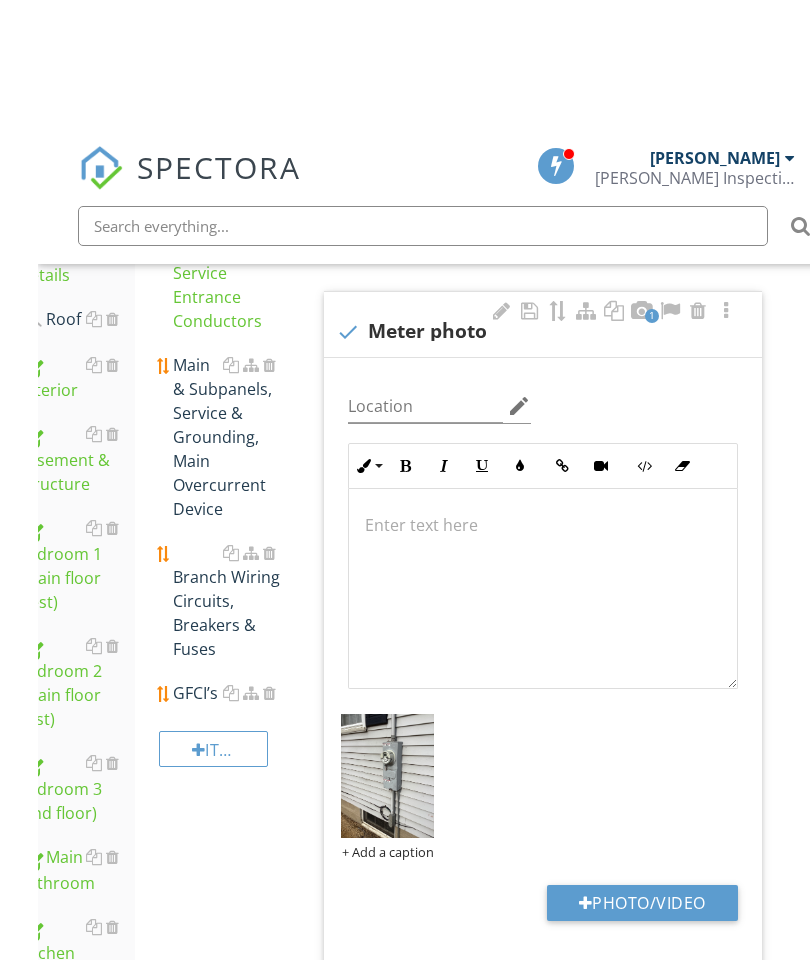 scroll, scrollTop: 278, scrollLeft: 0, axis: vertical 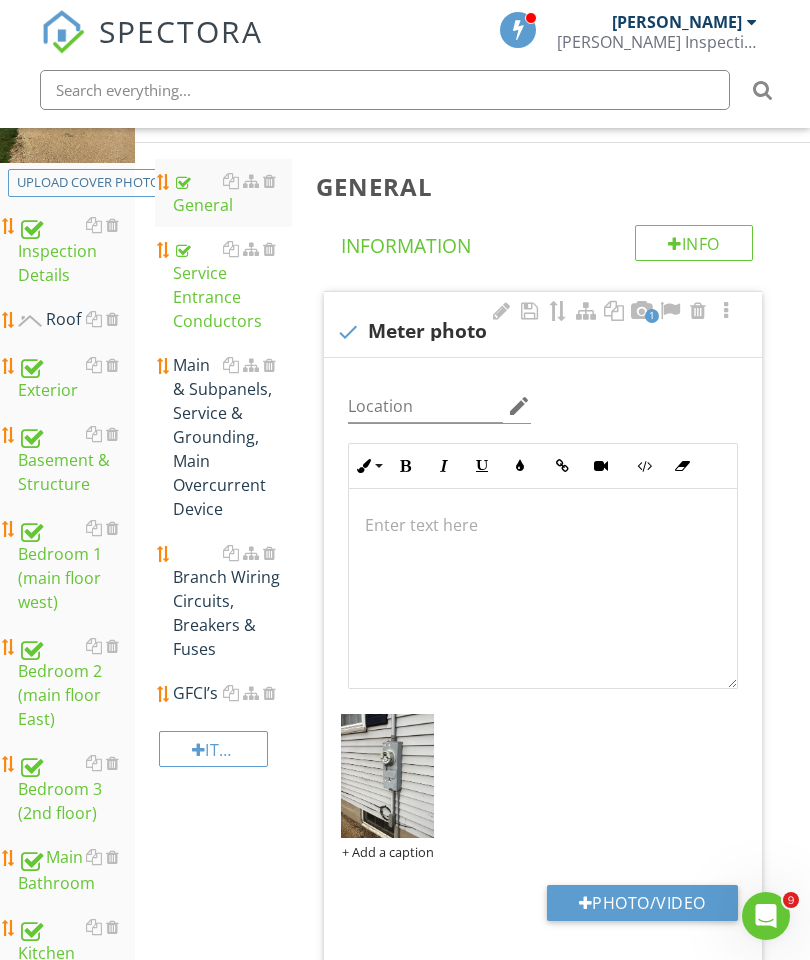 click on "Main & Subpanels, Service & Grounding, Main Overcurrent Device" at bounding box center [232, 437] 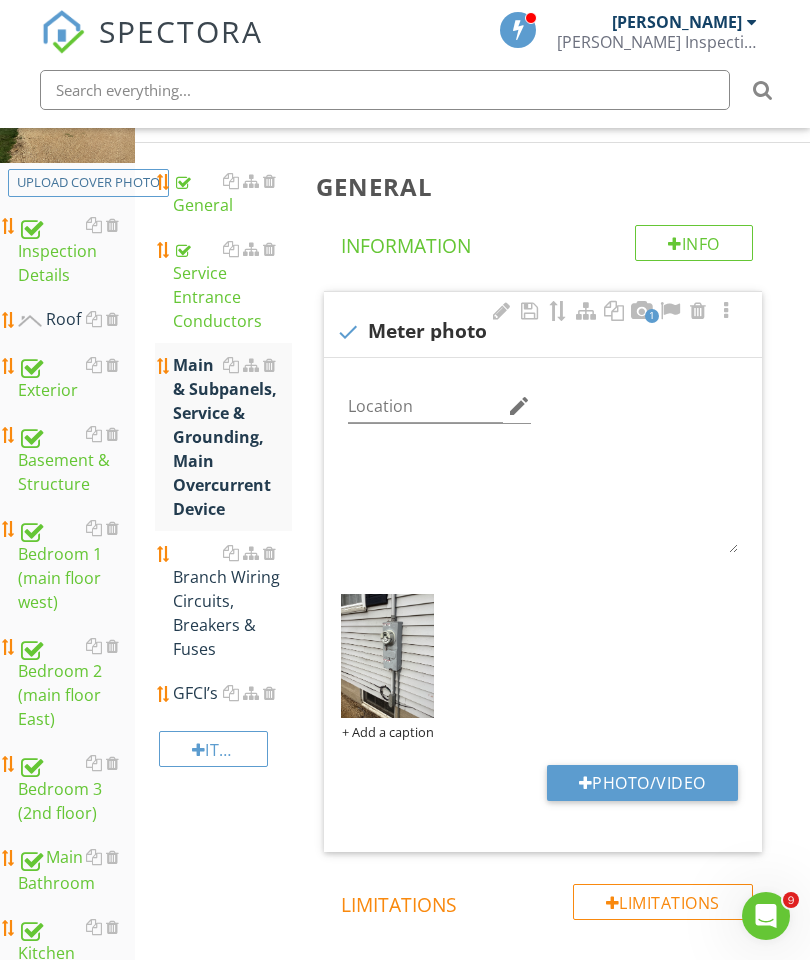 click on "Main & Subpanels, Service & Grounding, Main Overcurrent Device" at bounding box center [232, 437] 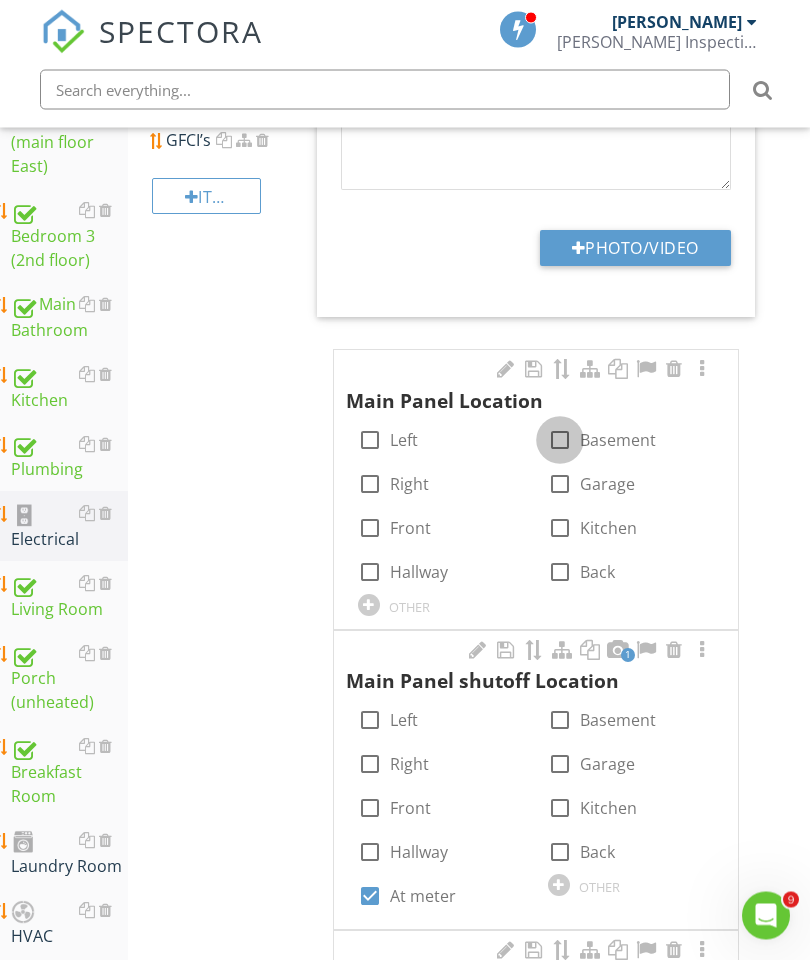 scroll, scrollTop: 831, scrollLeft: 7, axis: both 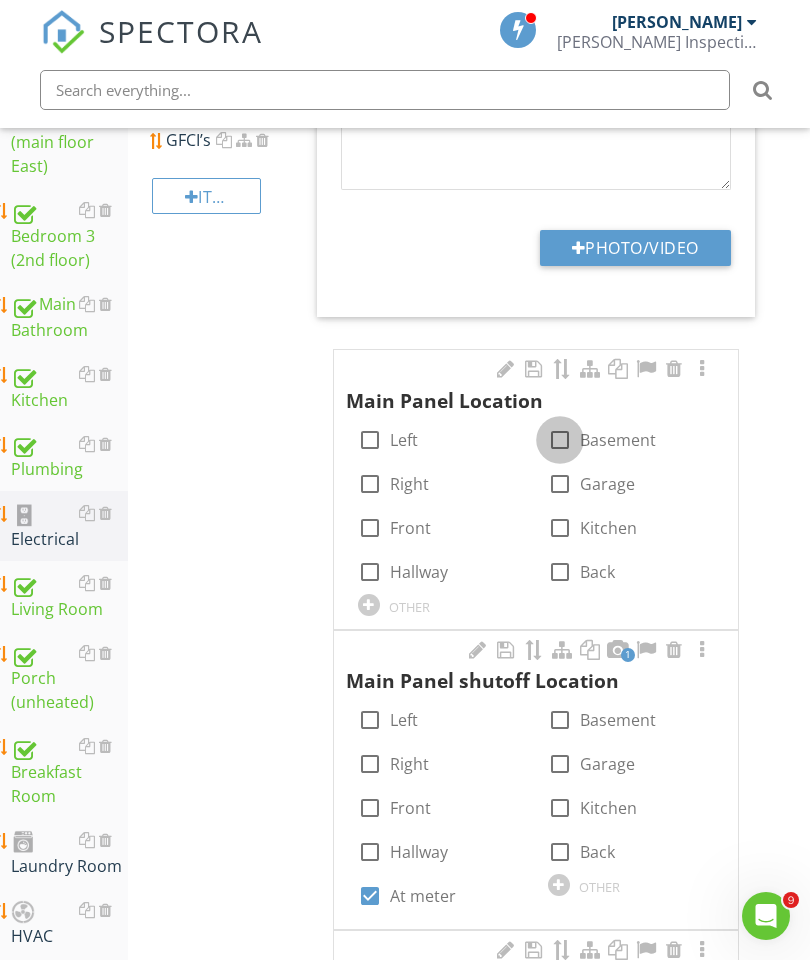 click at bounding box center (560, 440) 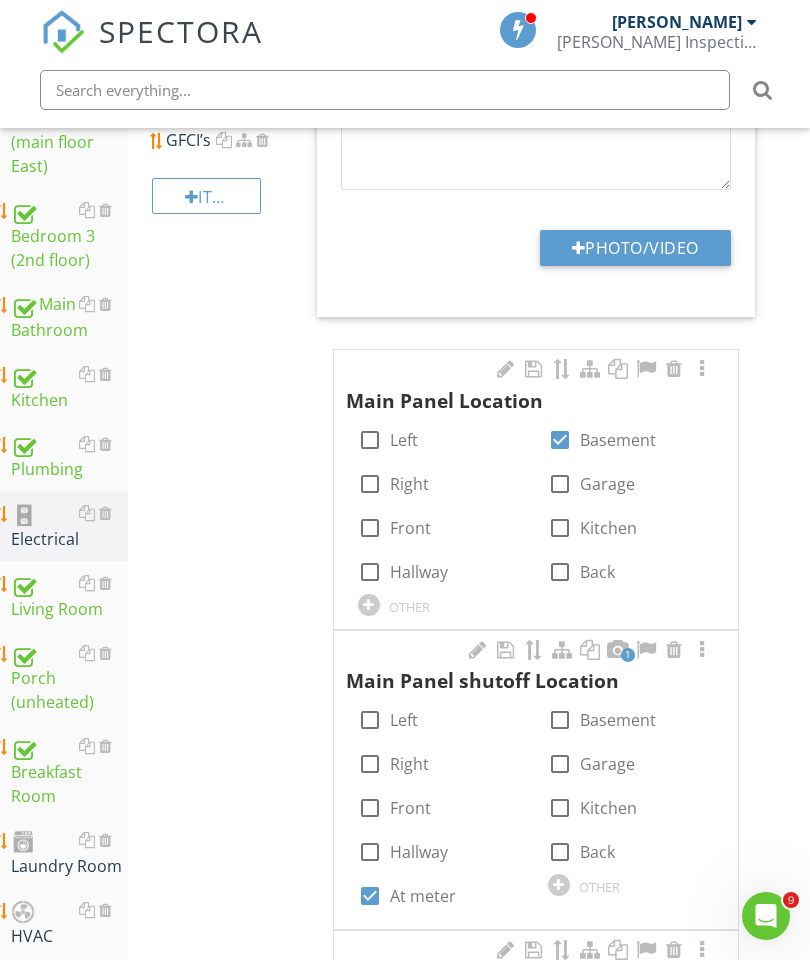 click at bounding box center [702, 369] 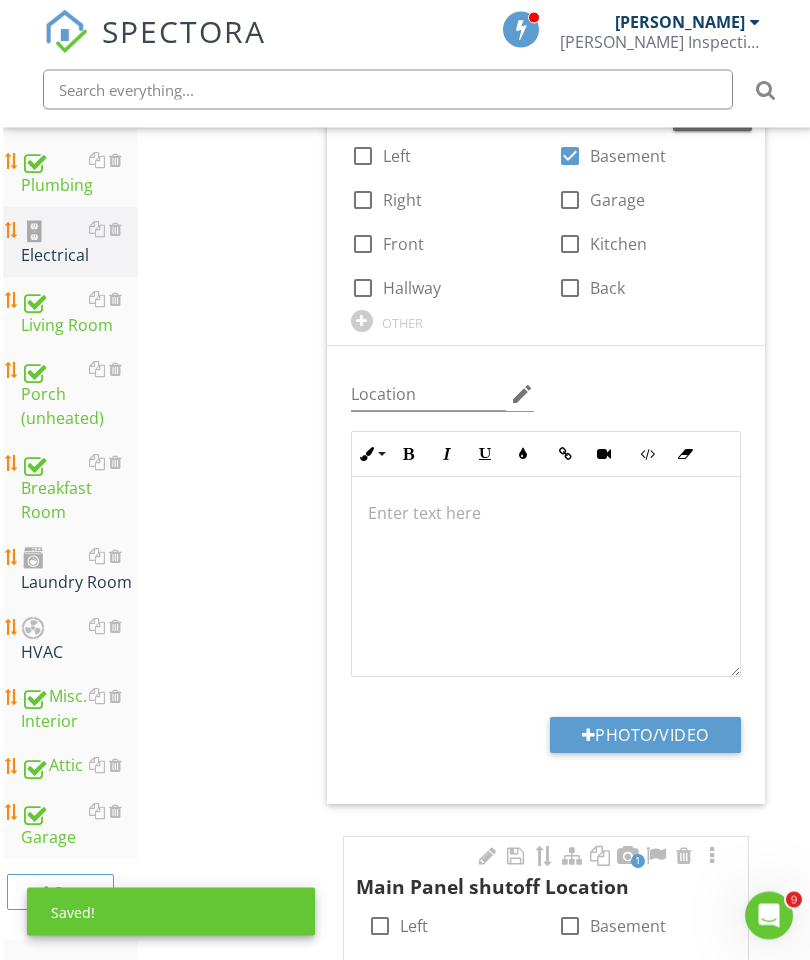 scroll, scrollTop: 1153, scrollLeft: 0, axis: vertical 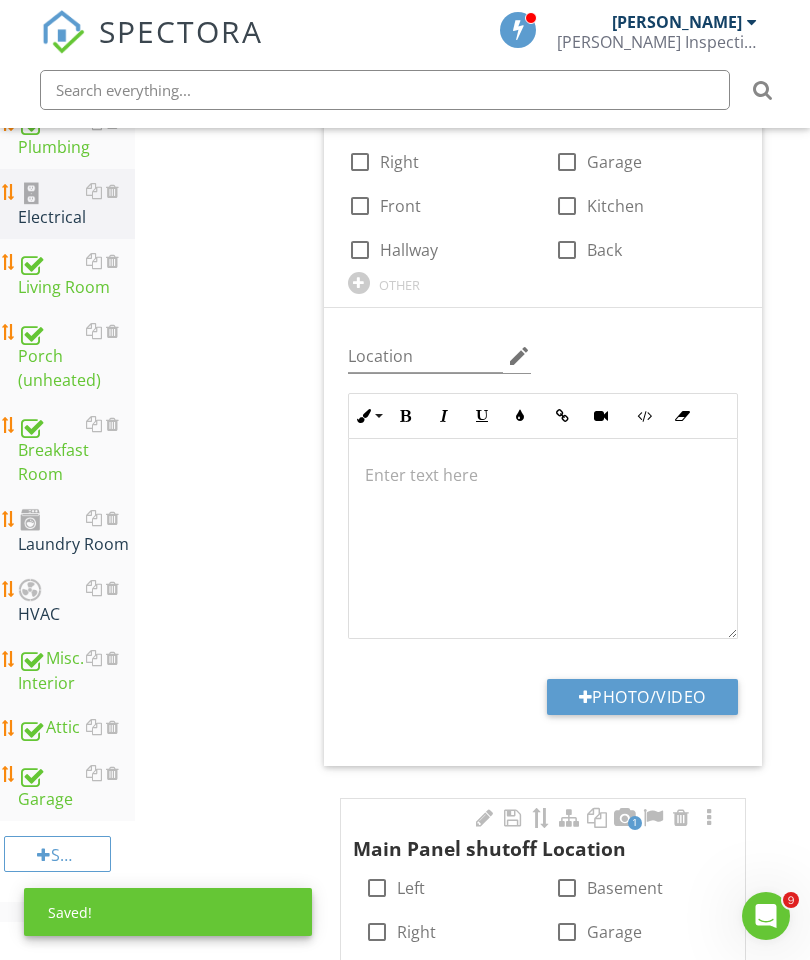 click on "Photo/Video" at bounding box center (642, 697) 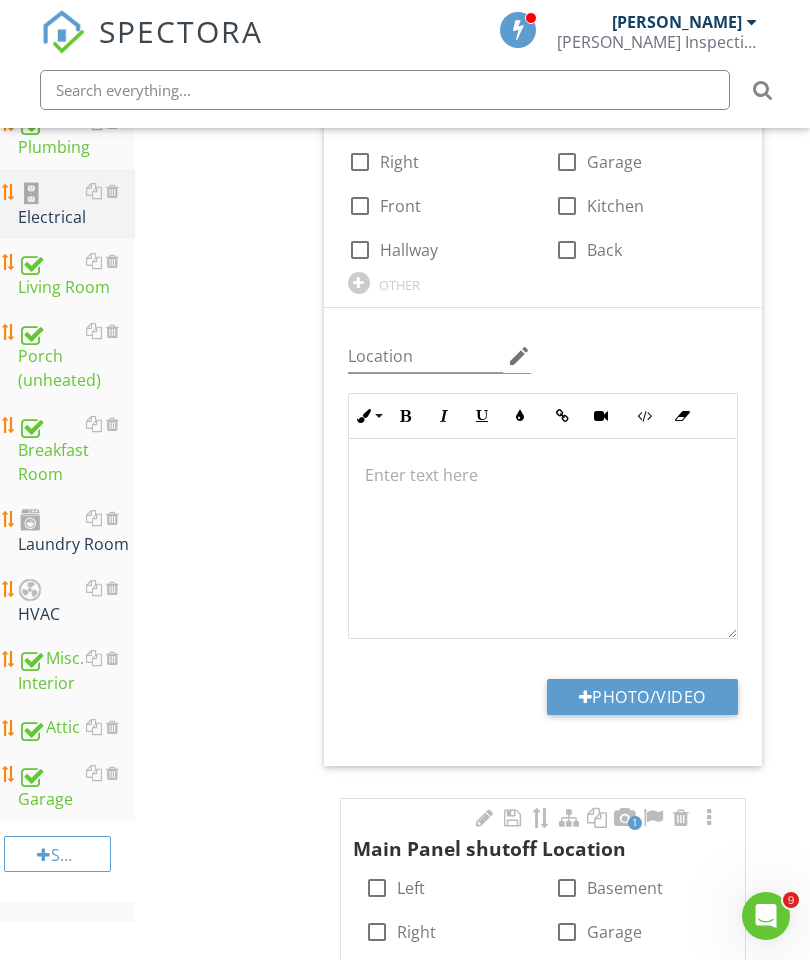 type on "C:\fakepath\image.jpg" 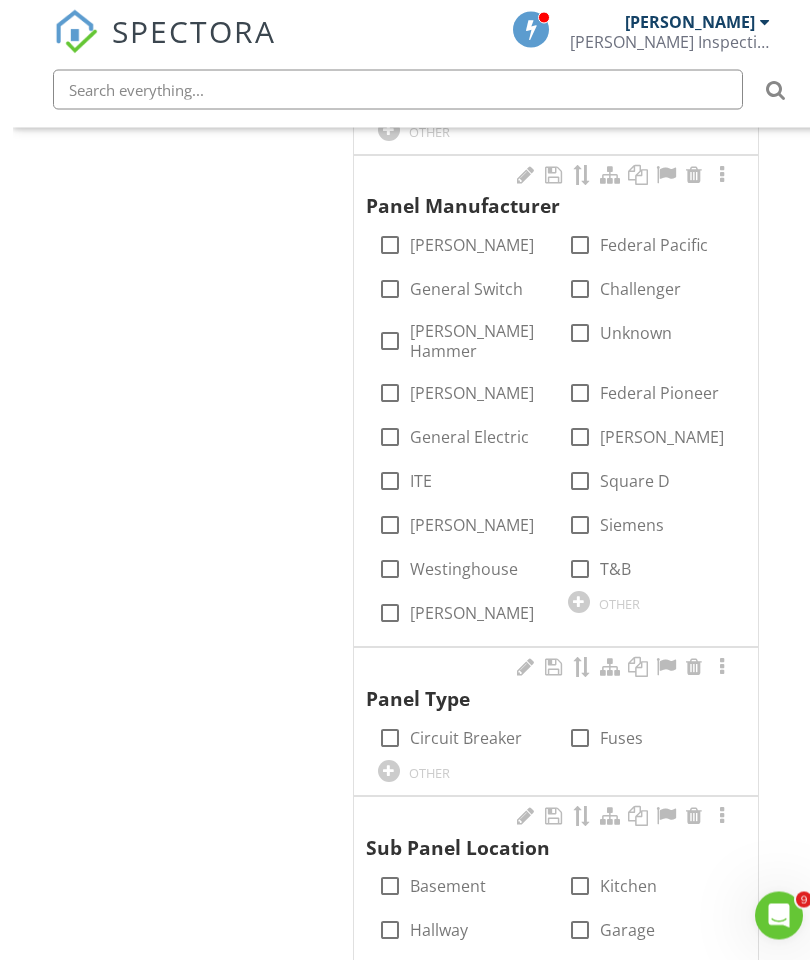 scroll, scrollTop: 2594, scrollLeft: 0, axis: vertical 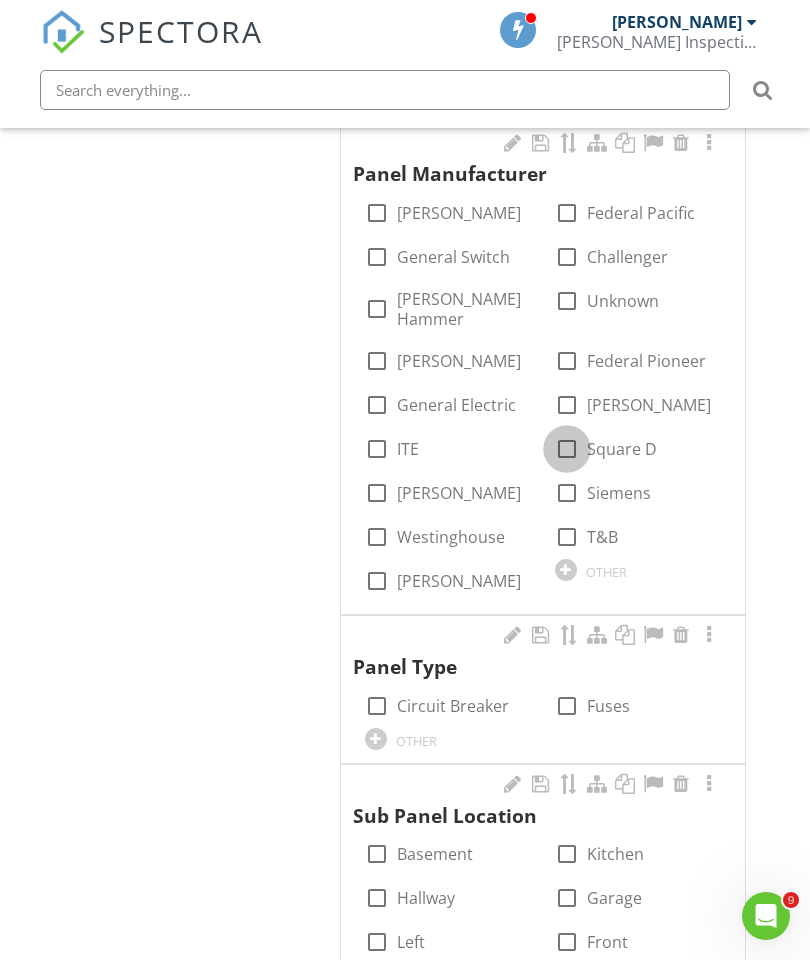 click at bounding box center (567, 449) 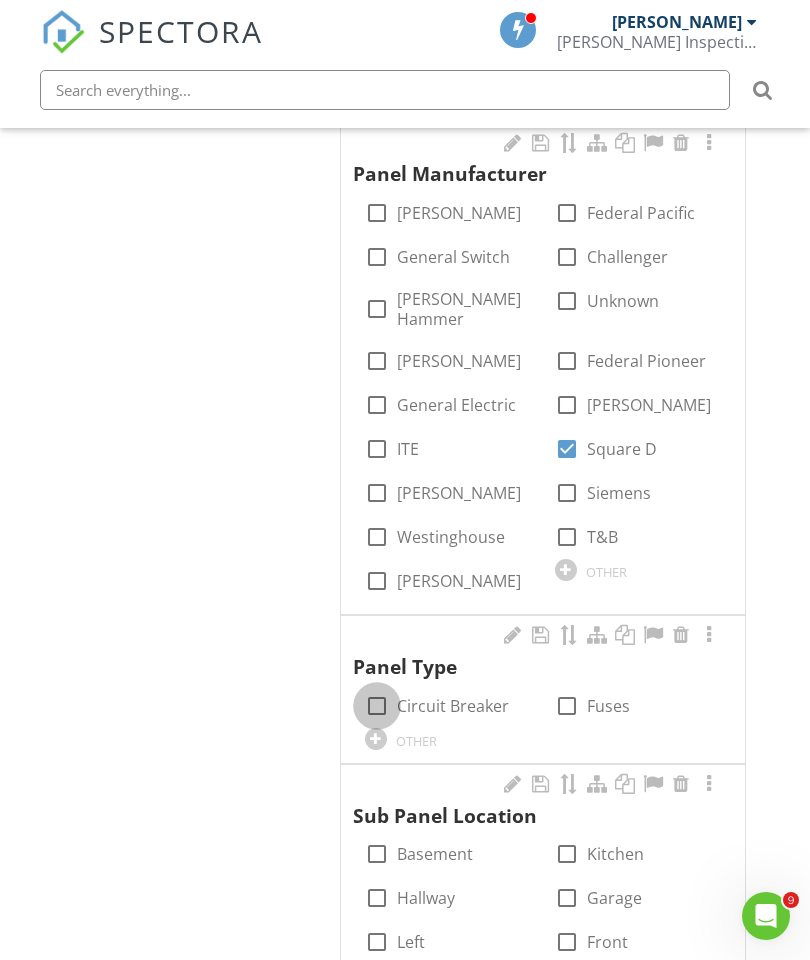 click at bounding box center [377, 706] 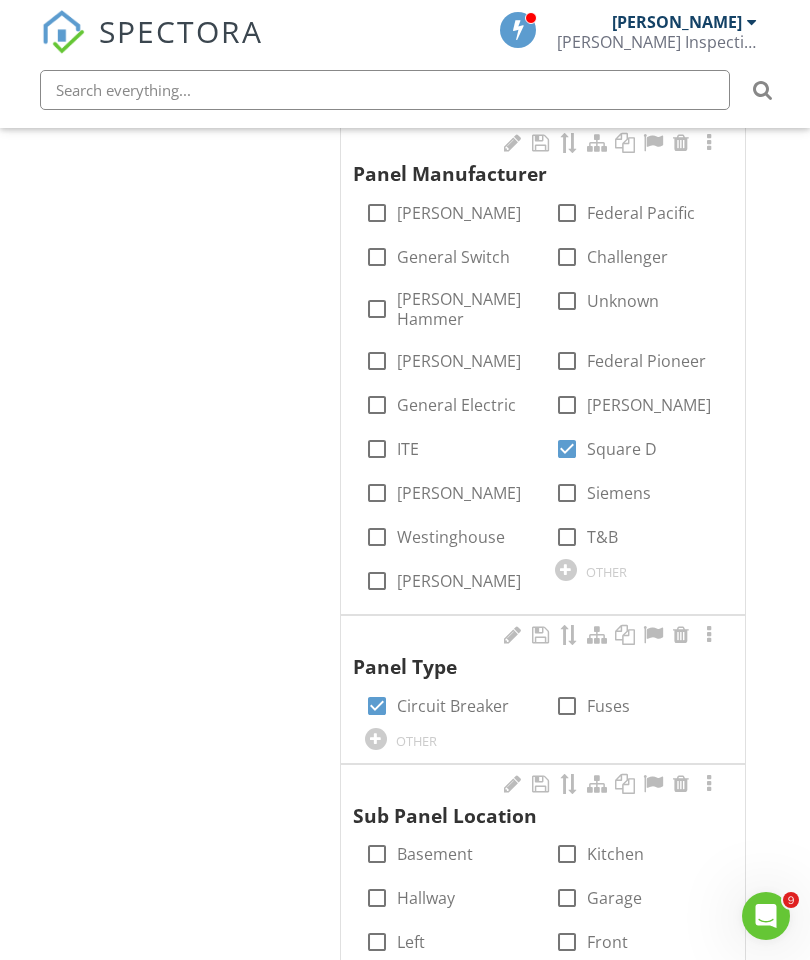 click at bounding box center [681, 784] 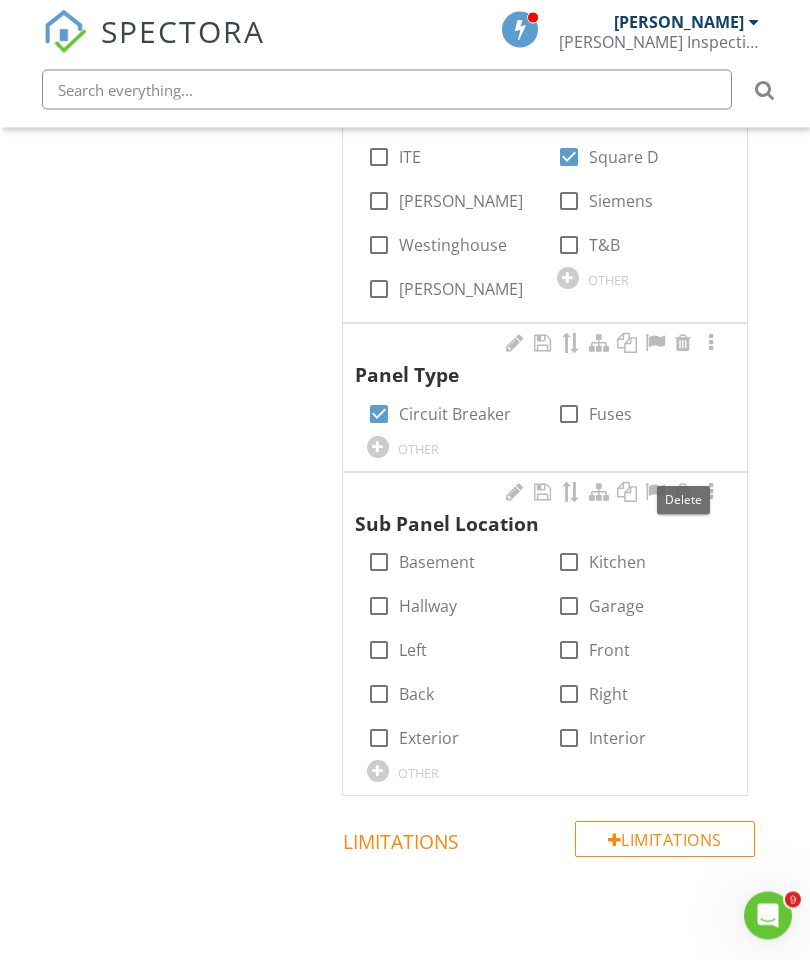 scroll, scrollTop: 2941, scrollLeft: 0, axis: vertical 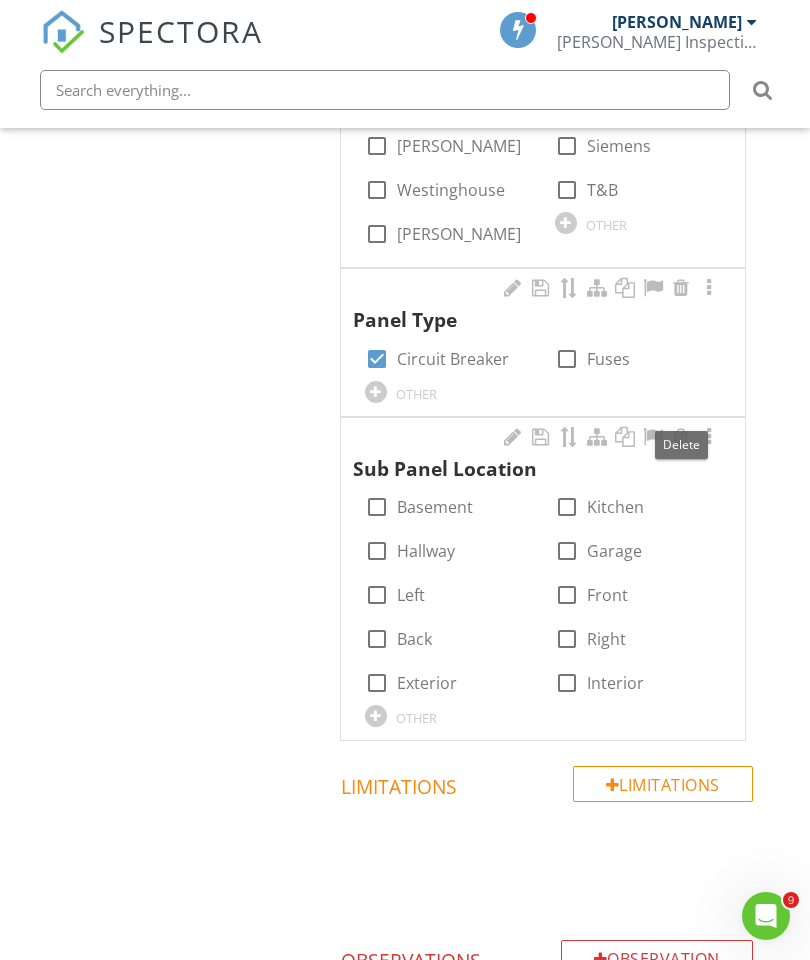 click on "Sub Panel Location" at bounding box center [533, 455] 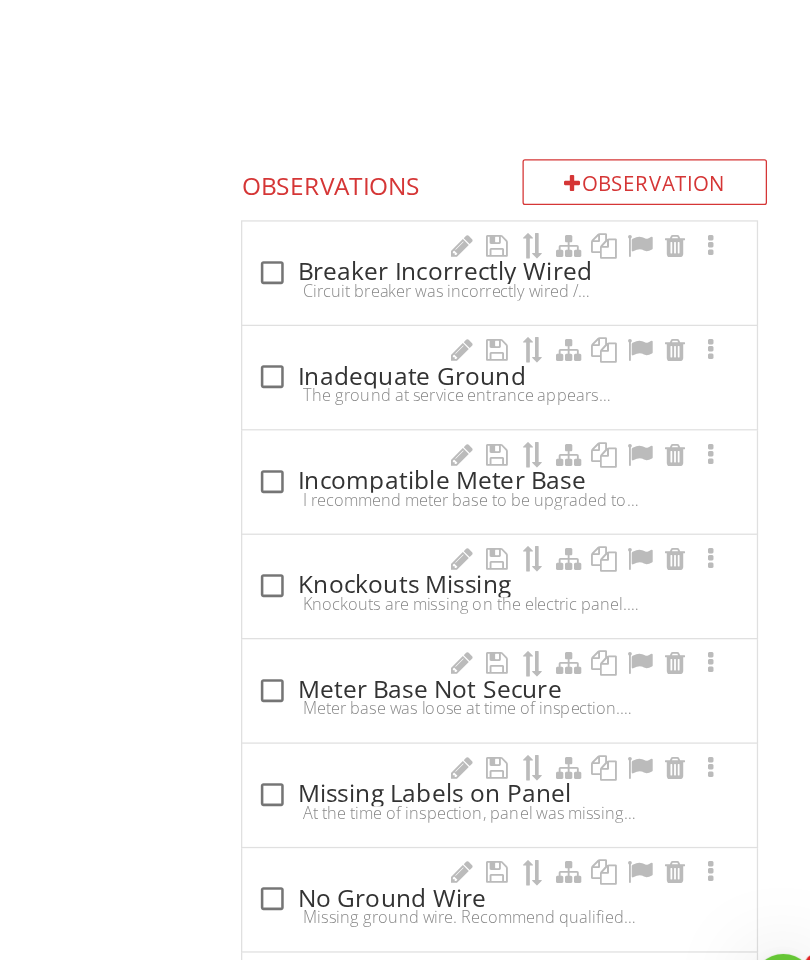 scroll, scrollTop: 3647, scrollLeft: 0, axis: vertical 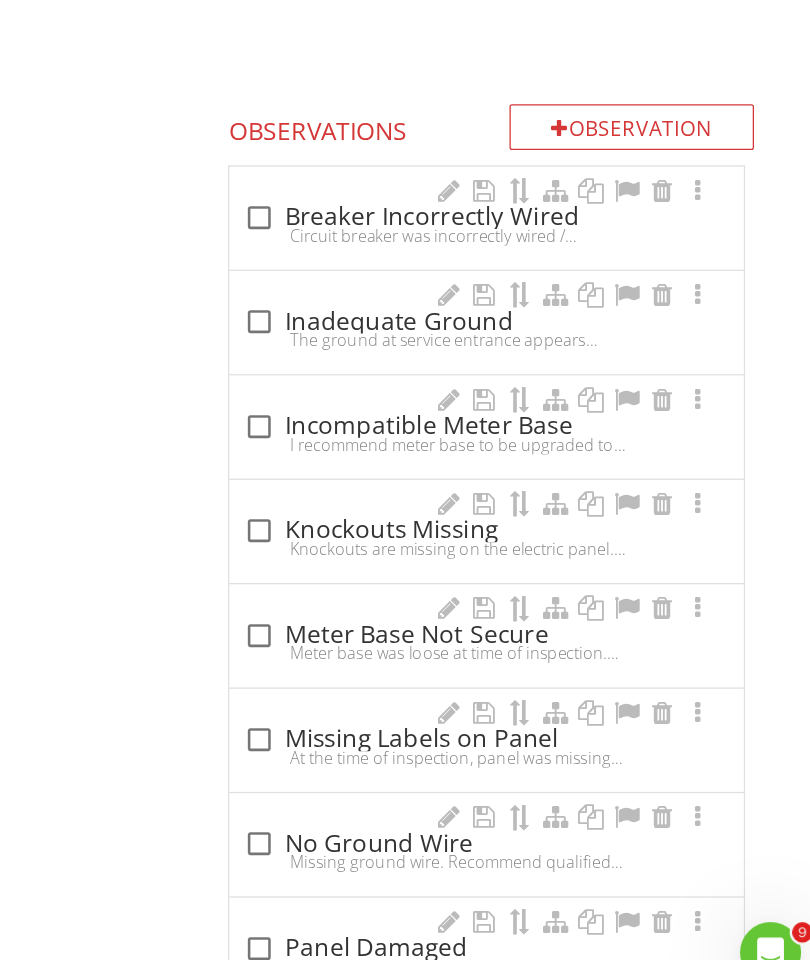 click on "Observation" at bounding box center [657, 268] 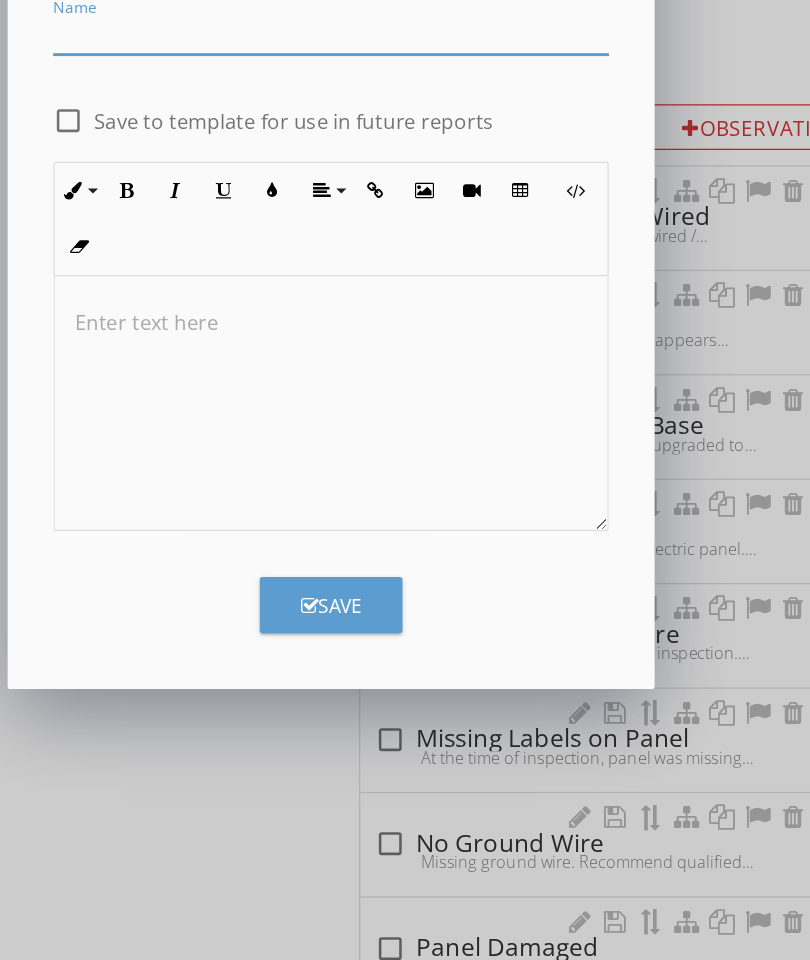 click at bounding box center [318, 194] 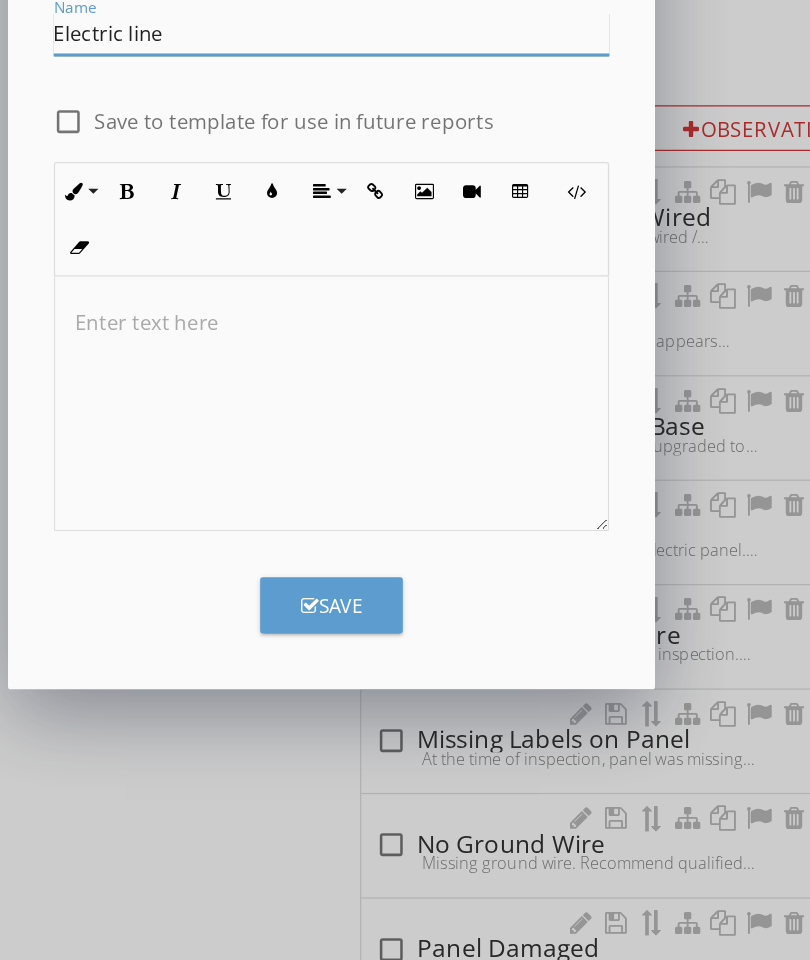 type on "Electric line" 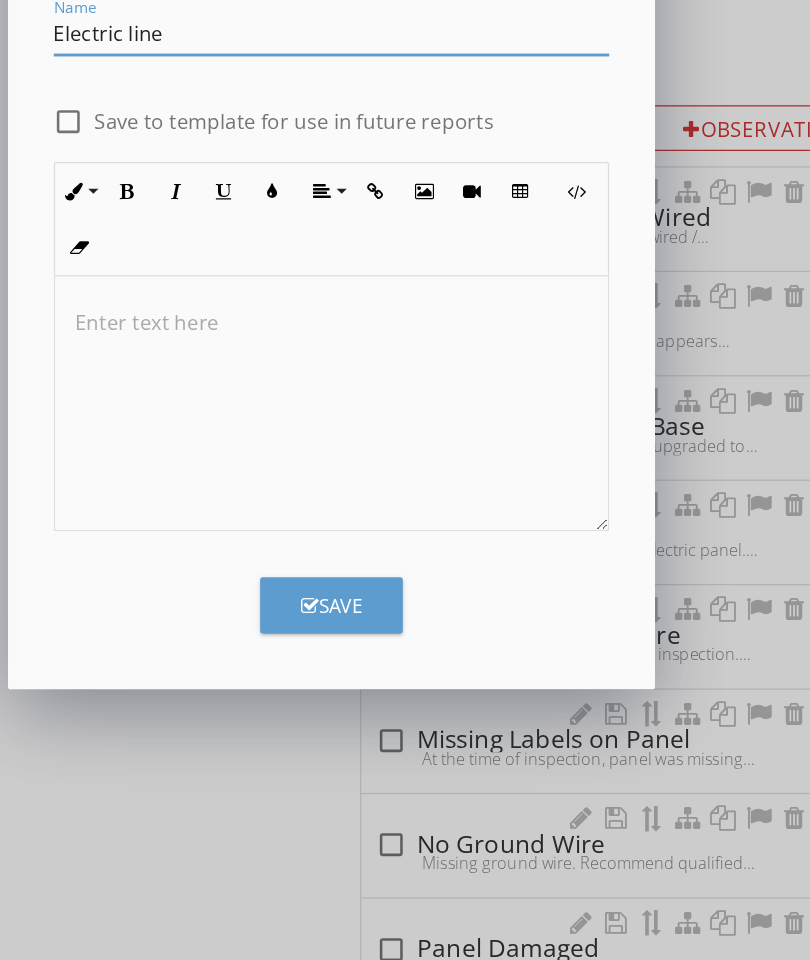 click at bounding box center (318, 421) 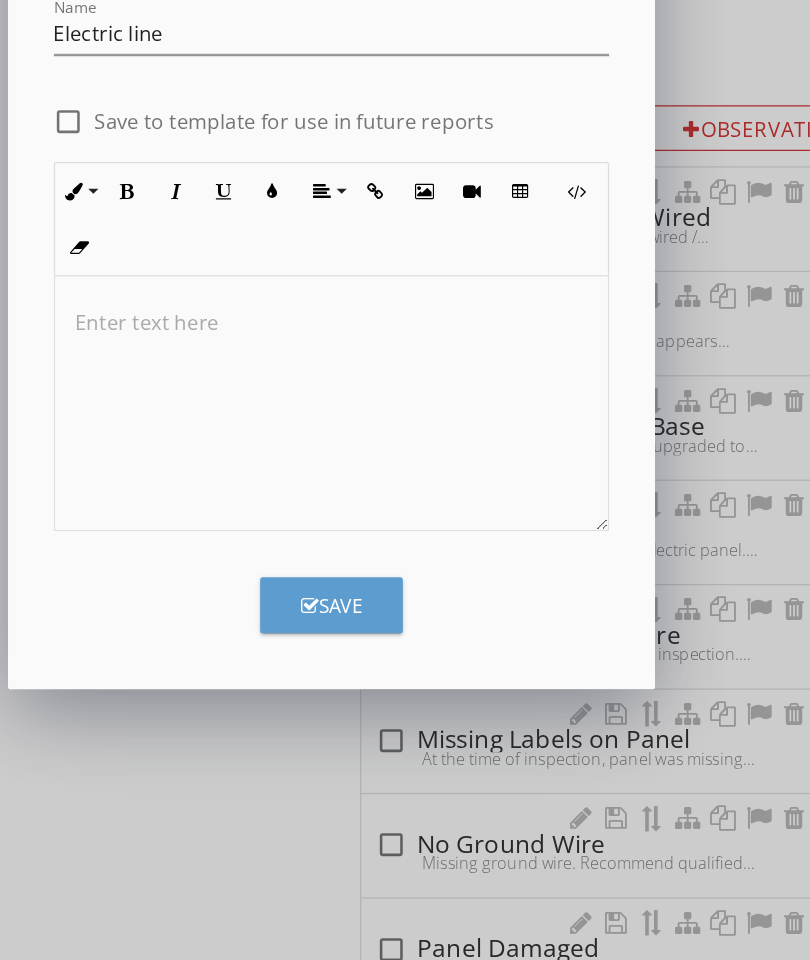 type 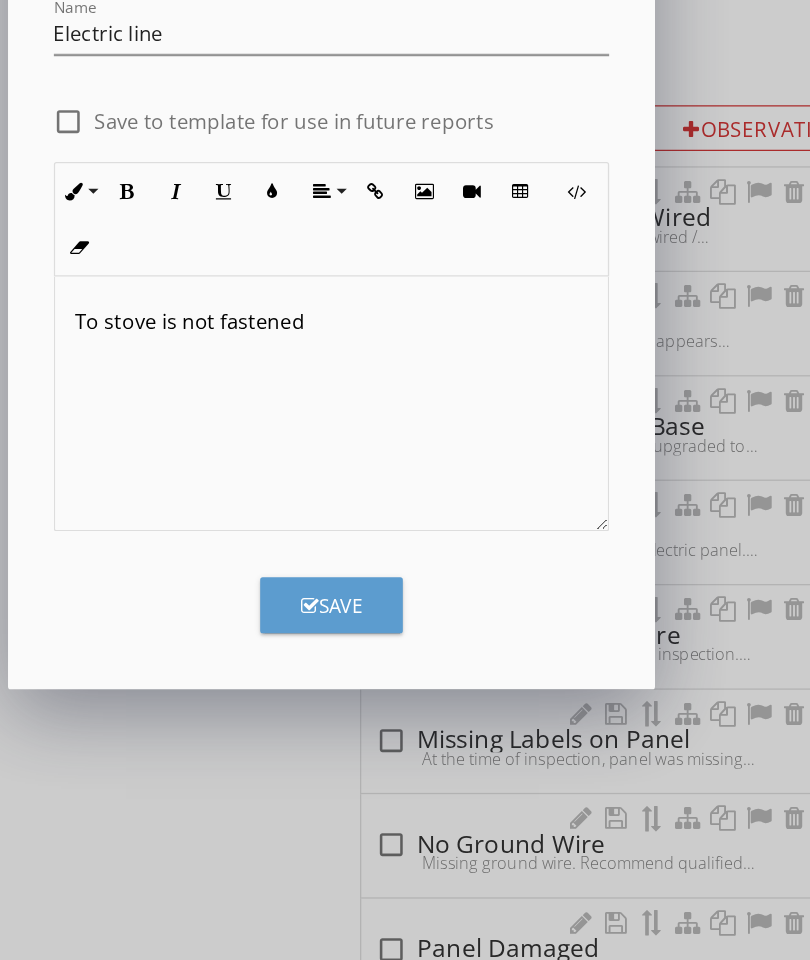 scroll, scrollTop: 1, scrollLeft: 0, axis: vertical 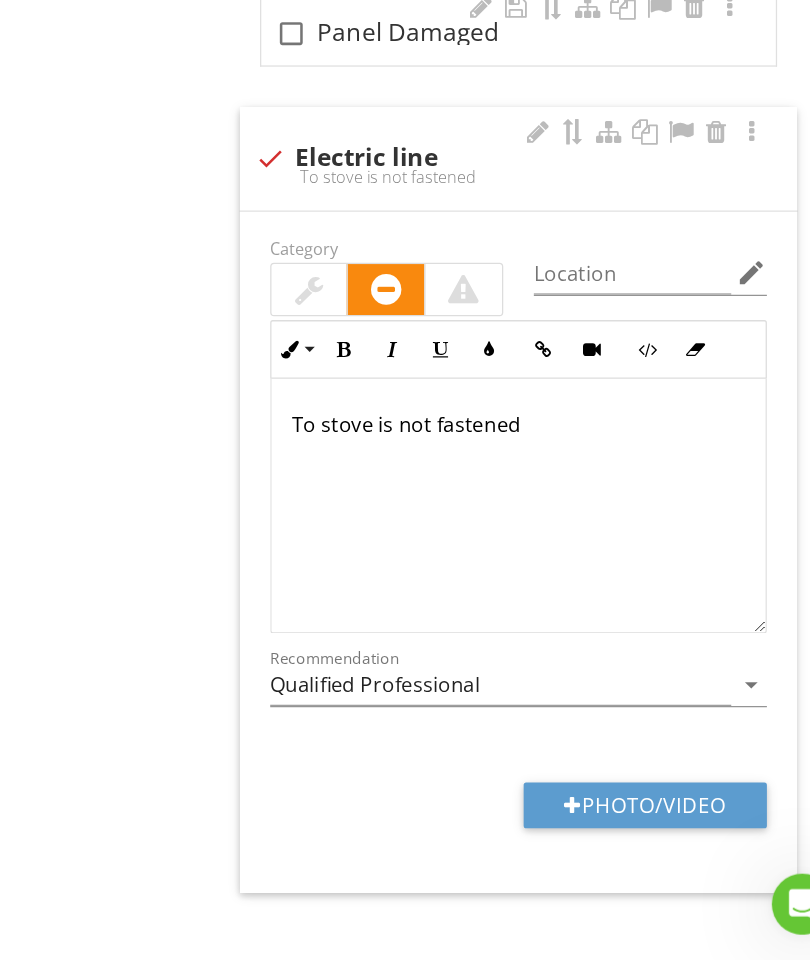 click on "Photo/Video" at bounding box center [642, 838] 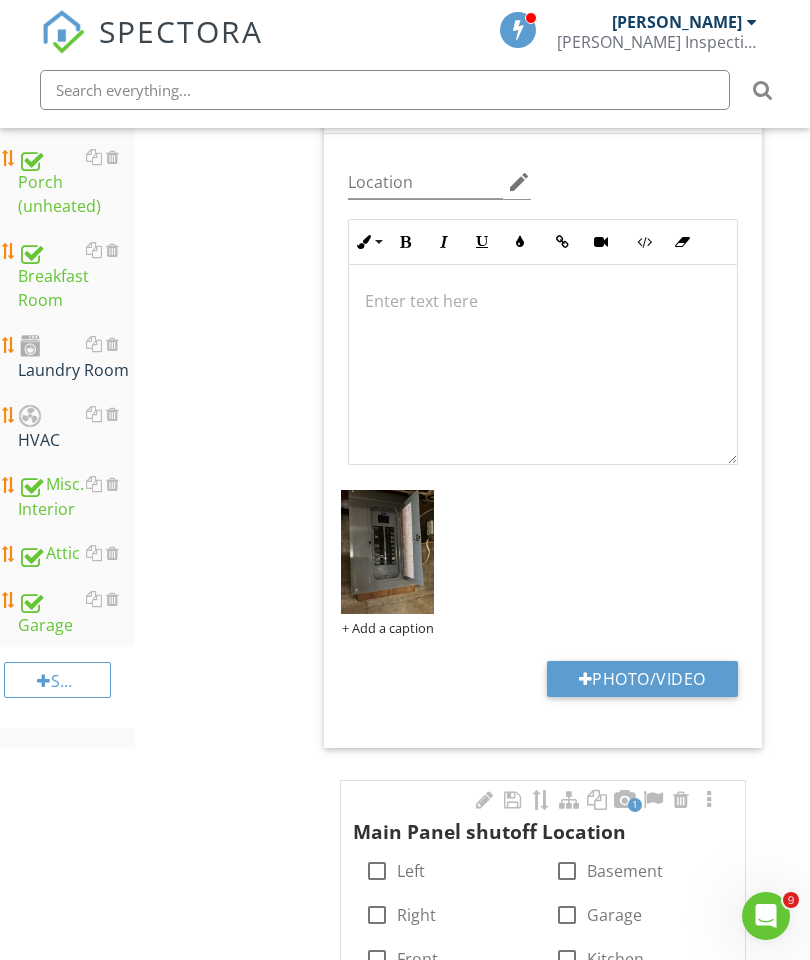 scroll, scrollTop: 1326, scrollLeft: 0, axis: vertical 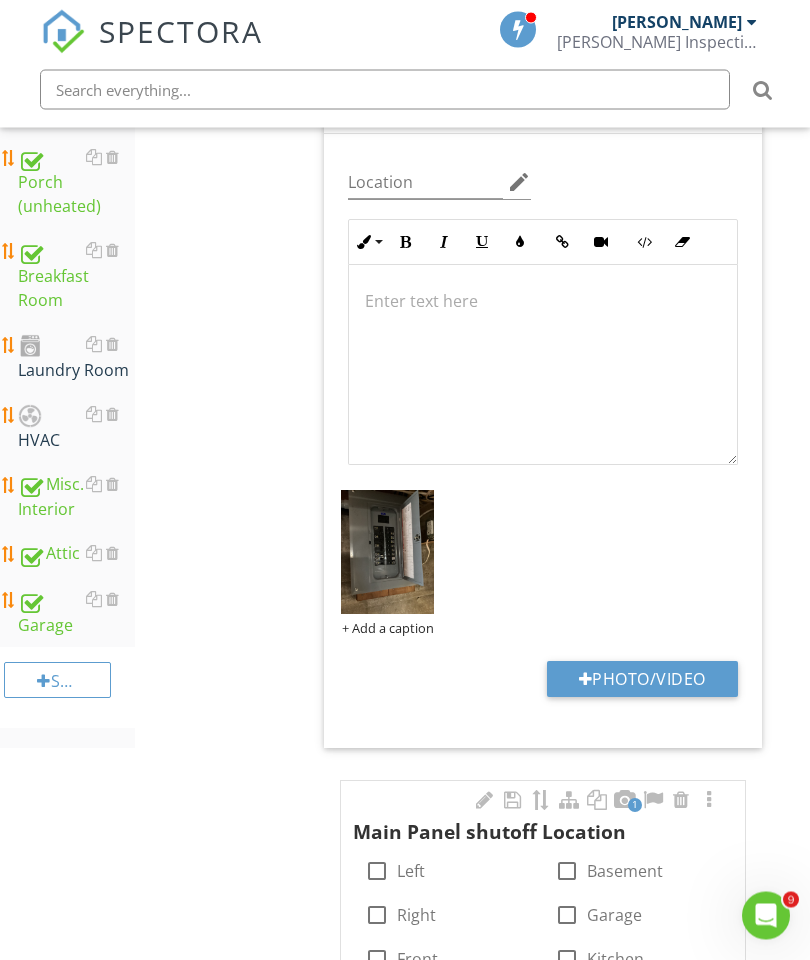 click on "HVAC" at bounding box center (76, 428) 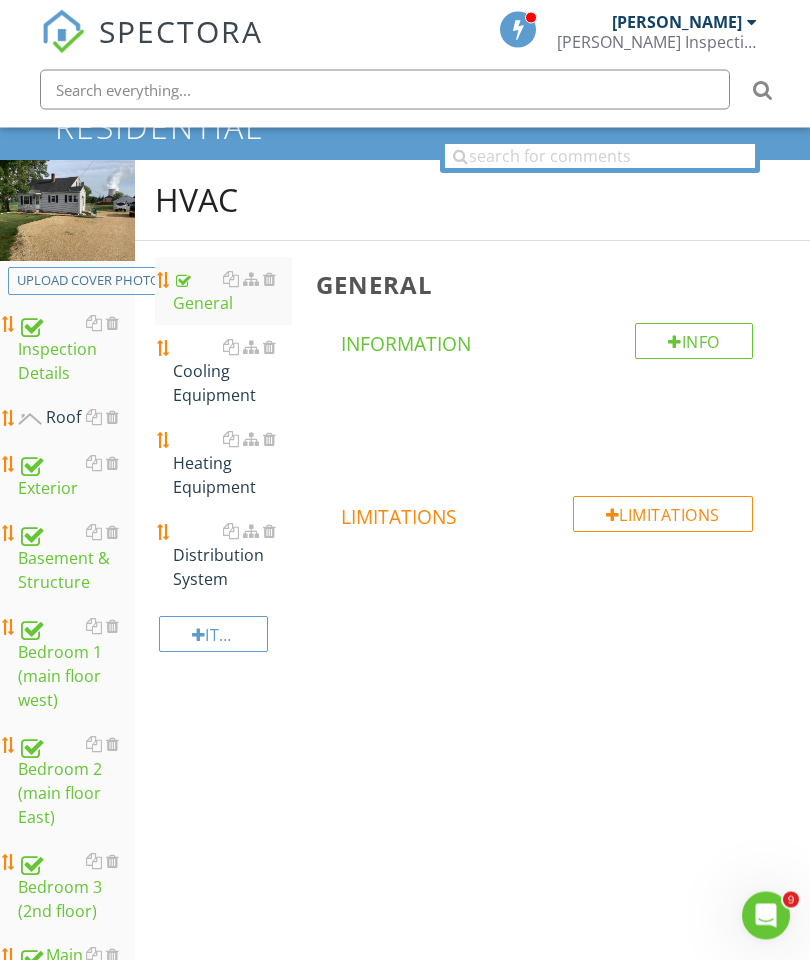 scroll, scrollTop: 80, scrollLeft: 0, axis: vertical 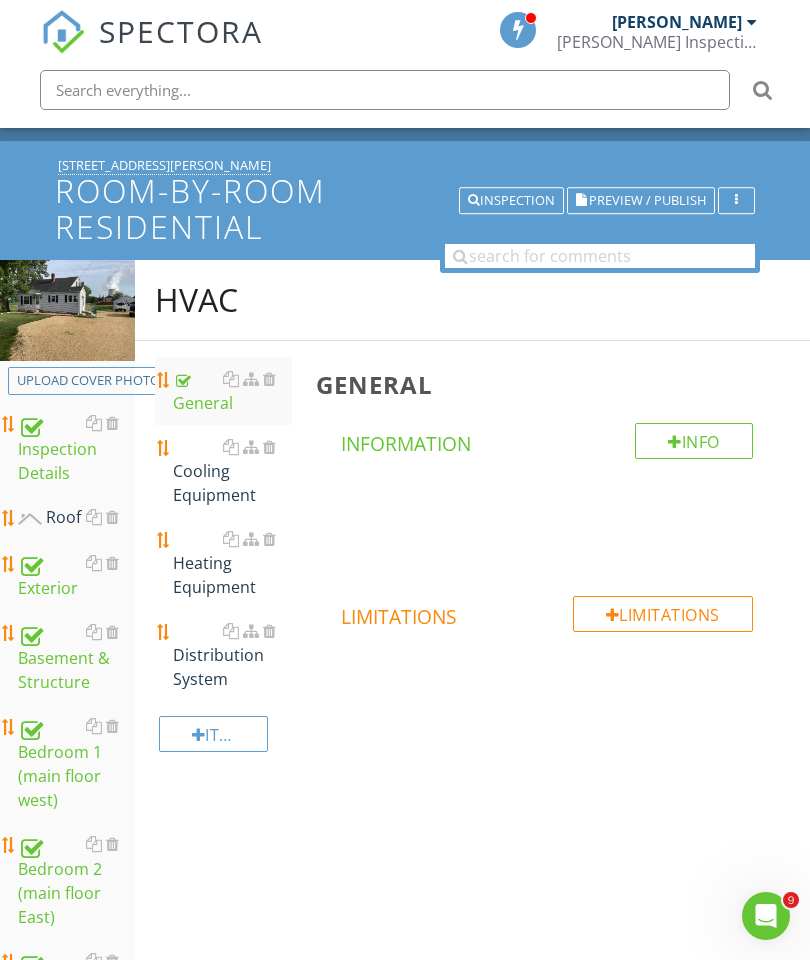 click at bounding box center [269, 447] 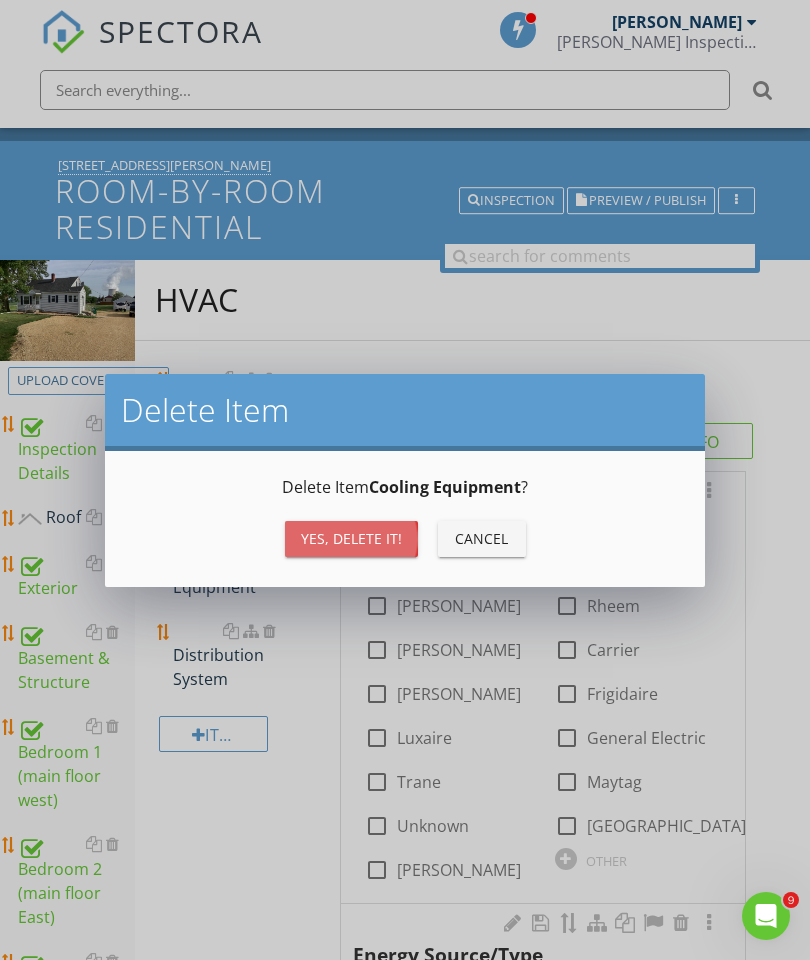 click on "Yes, Delete it!" at bounding box center [351, 538] 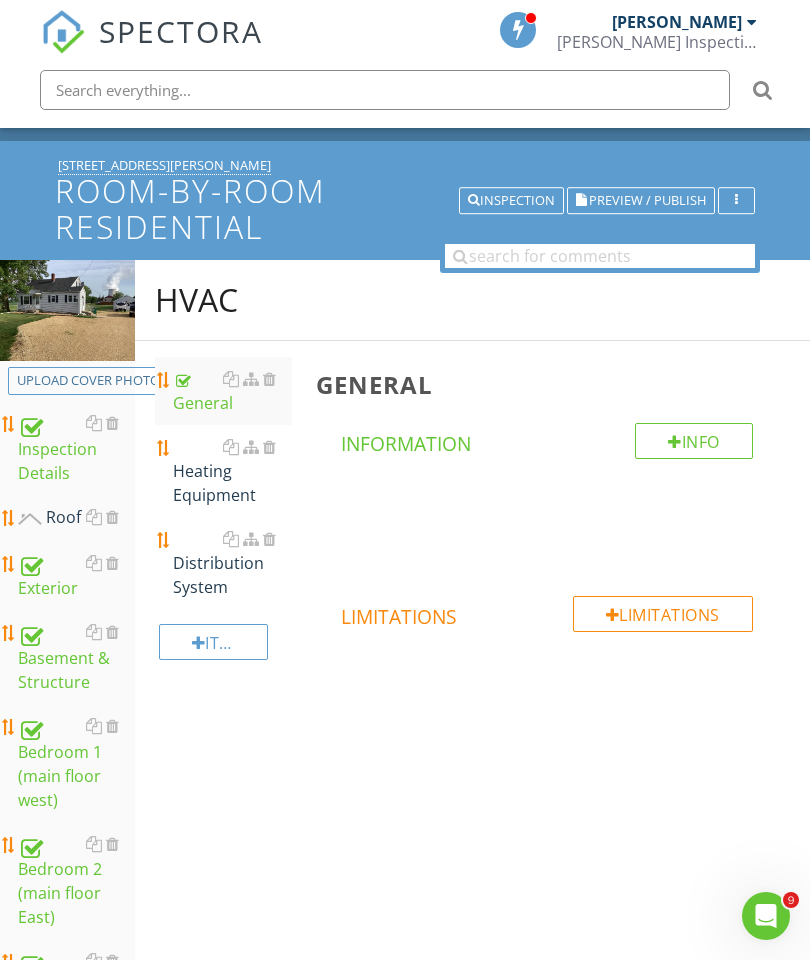 click on "Heating Equipment" at bounding box center [232, 471] 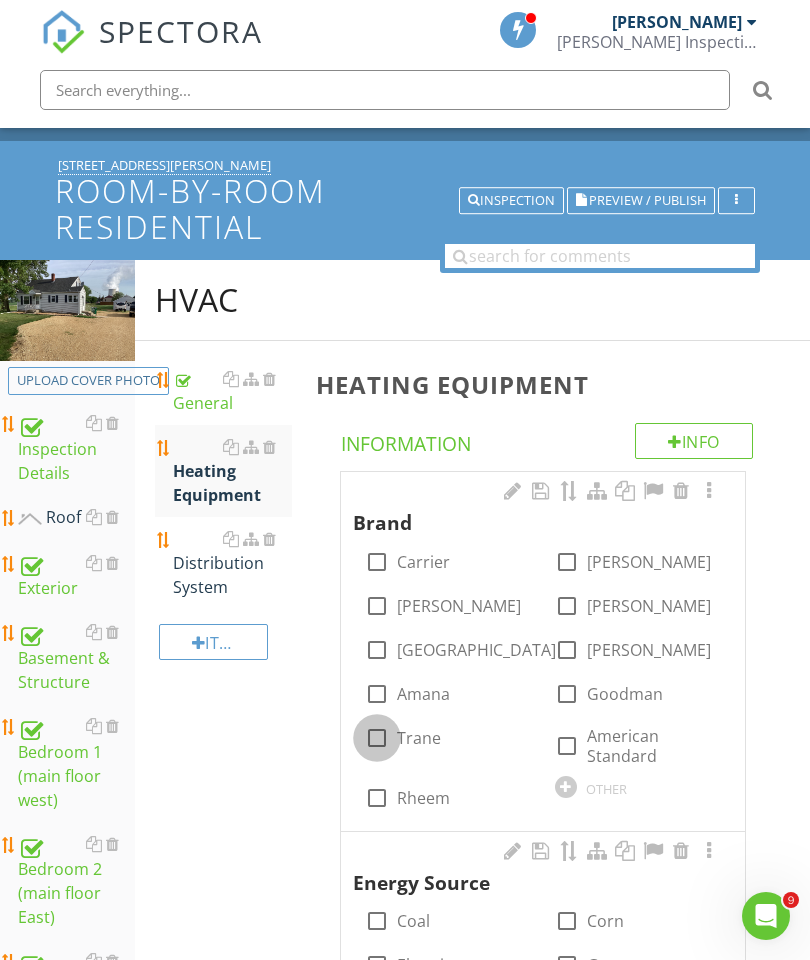 click at bounding box center (377, 738) 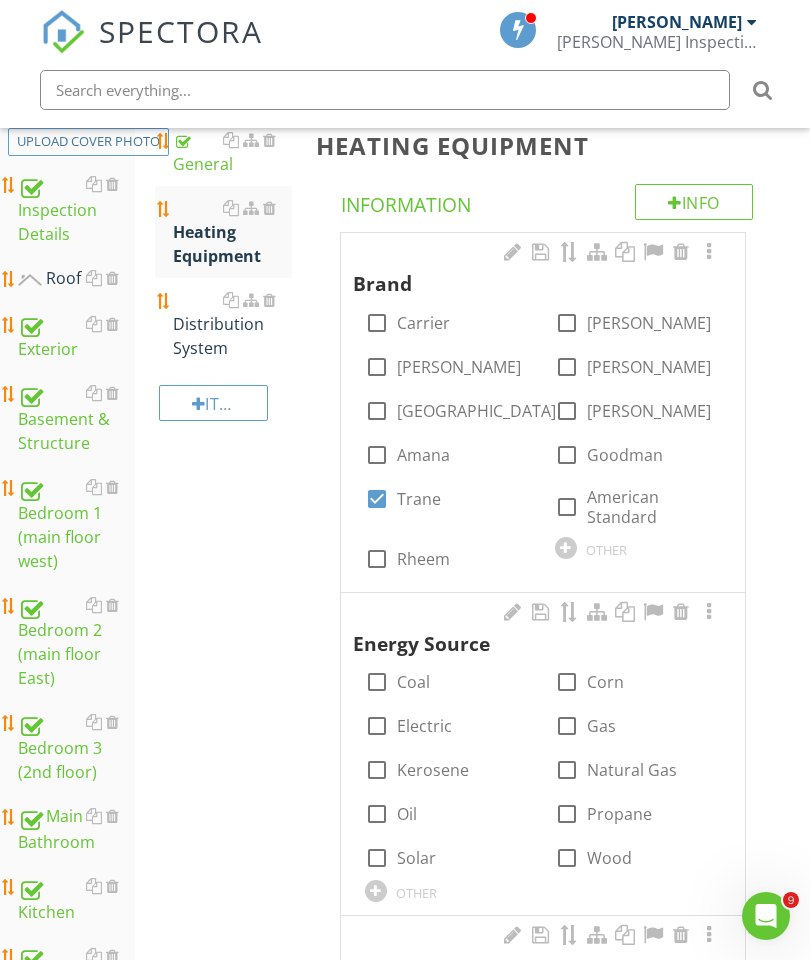 scroll, scrollTop: 468, scrollLeft: 0, axis: vertical 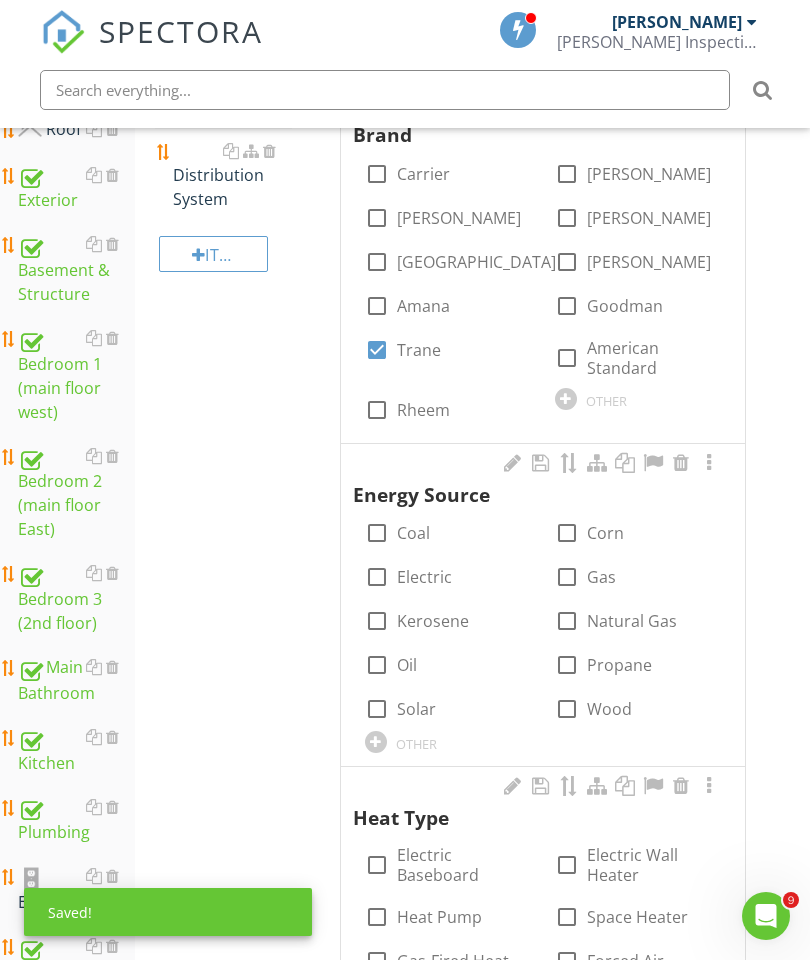 click at bounding box center (567, 621) 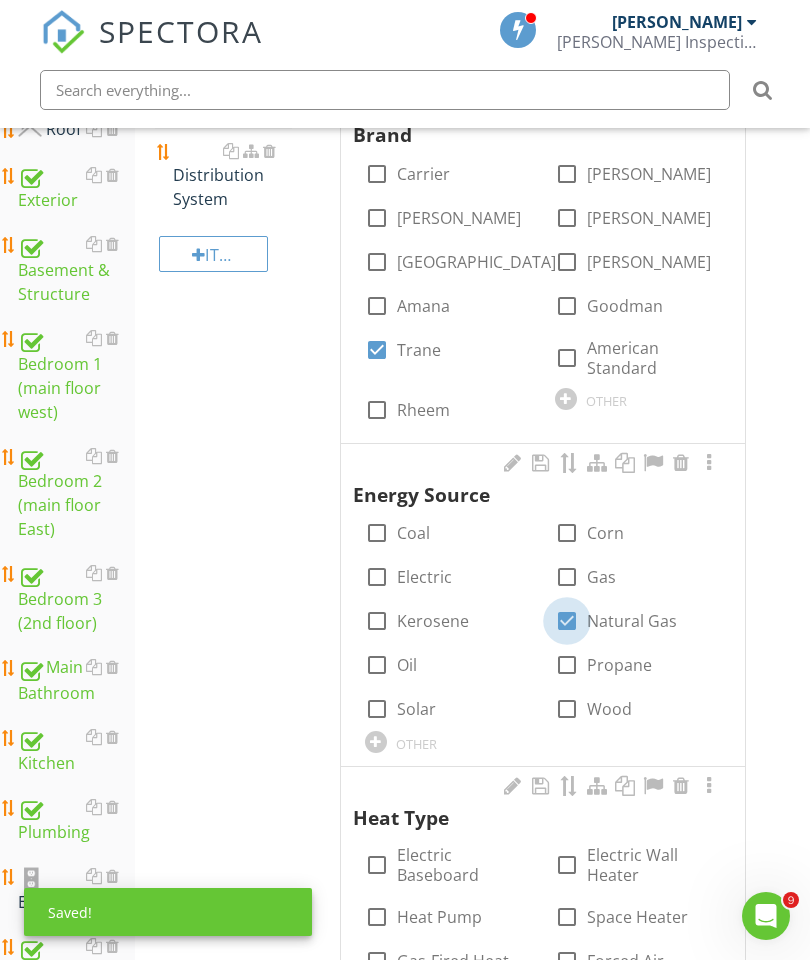 click at bounding box center [567, 621] 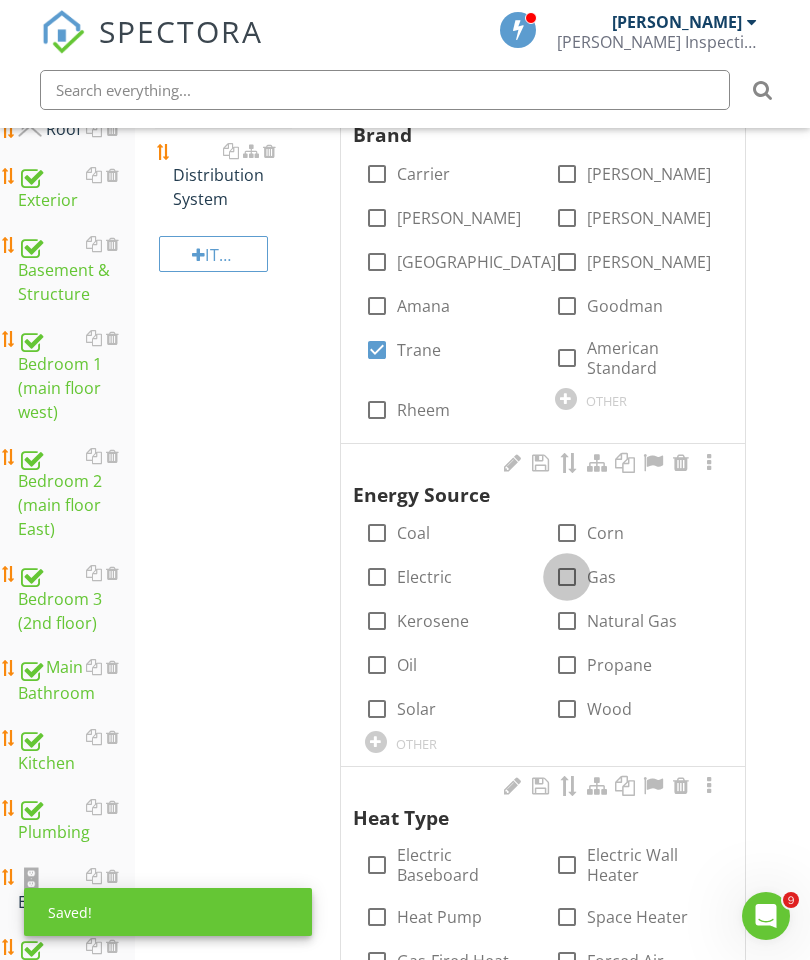 click at bounding box center [567, 577] 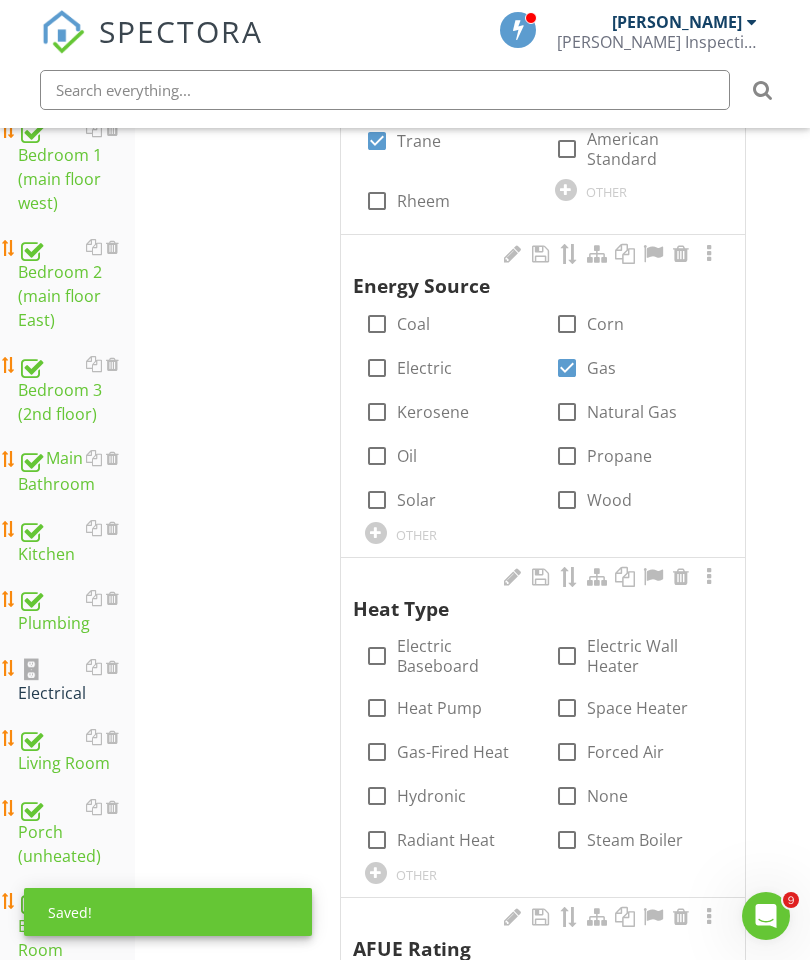 scroll, scrollTop: 679, scrollLeft: 0, axis: vertical 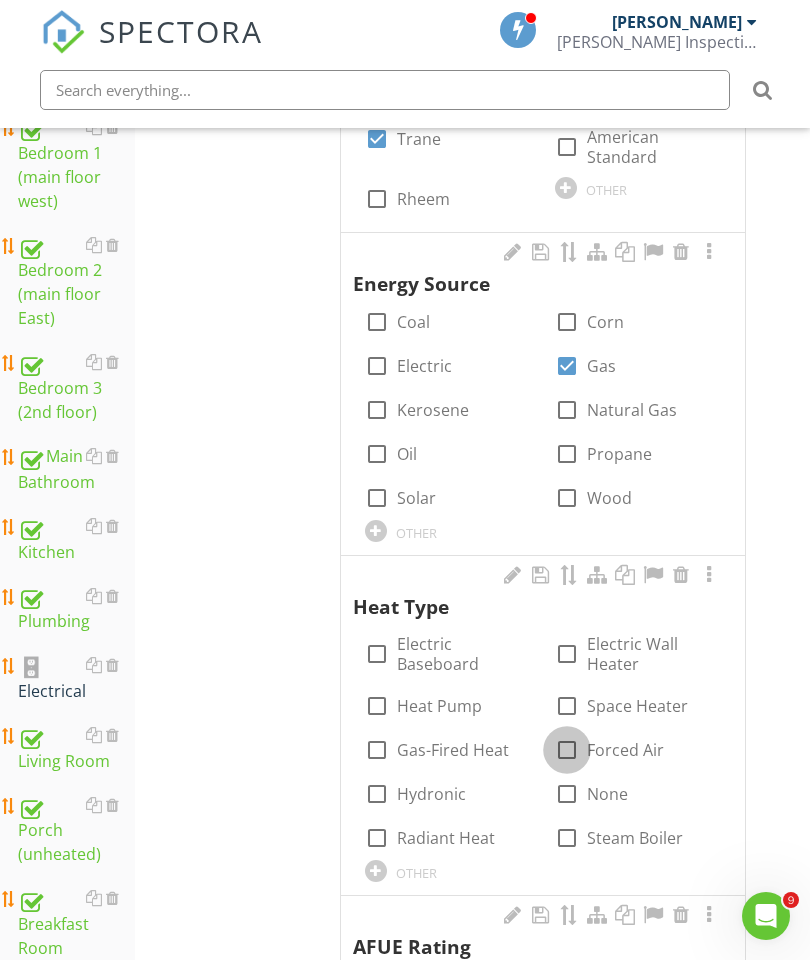 click at bounding box center (567, 750) 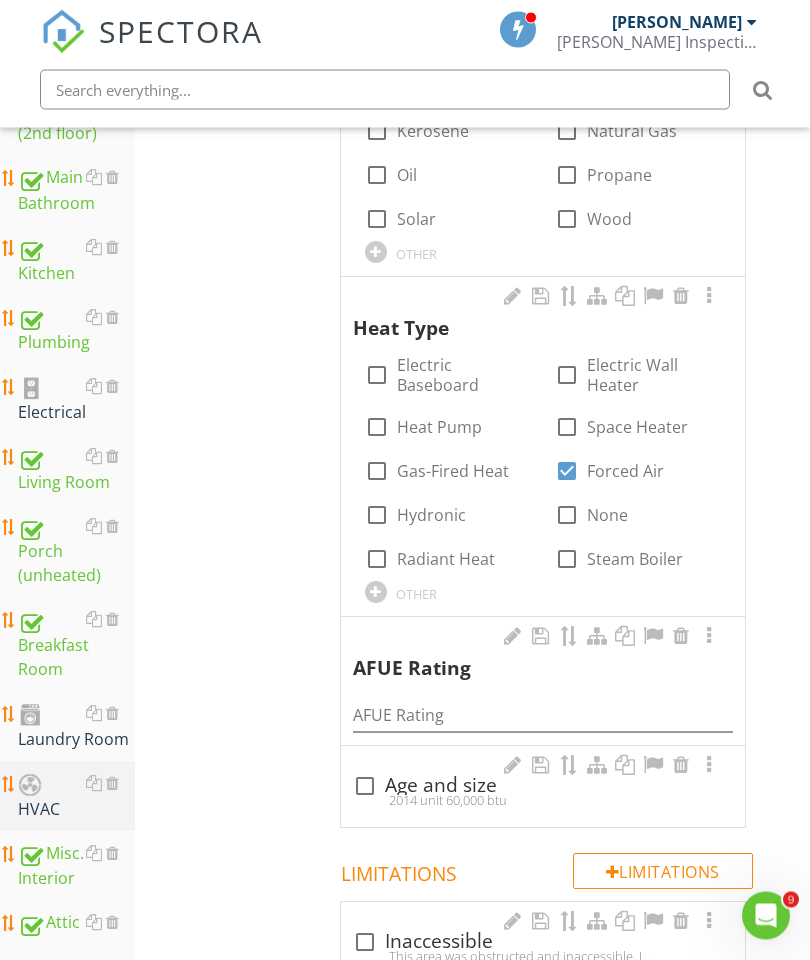 scroll, scrollTop: 958, scrollLeft: 0, axis: vertical 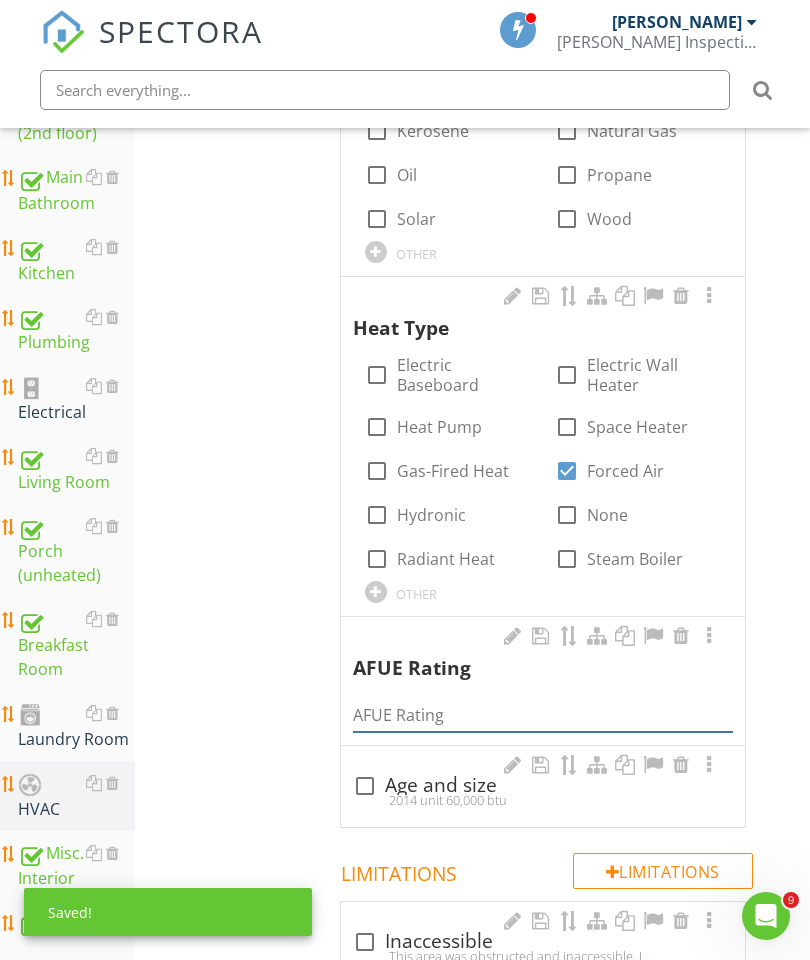 click at bounding box center [543, 715] 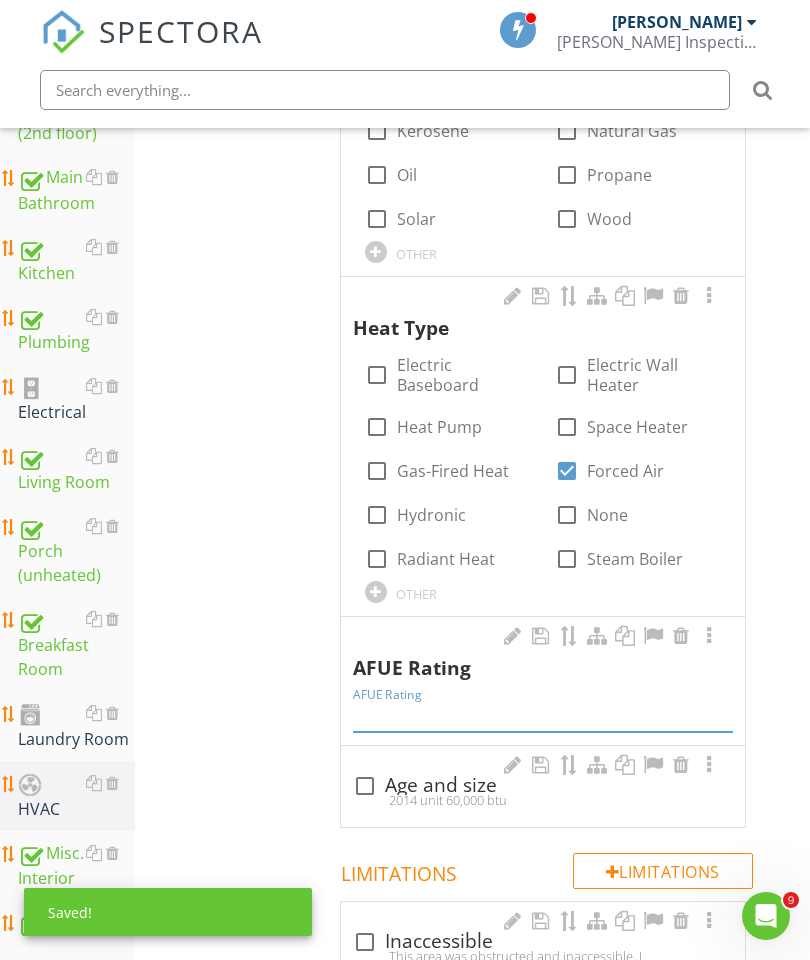 scroll, scrollTop: 962, scrollLeft: 38, axis: both 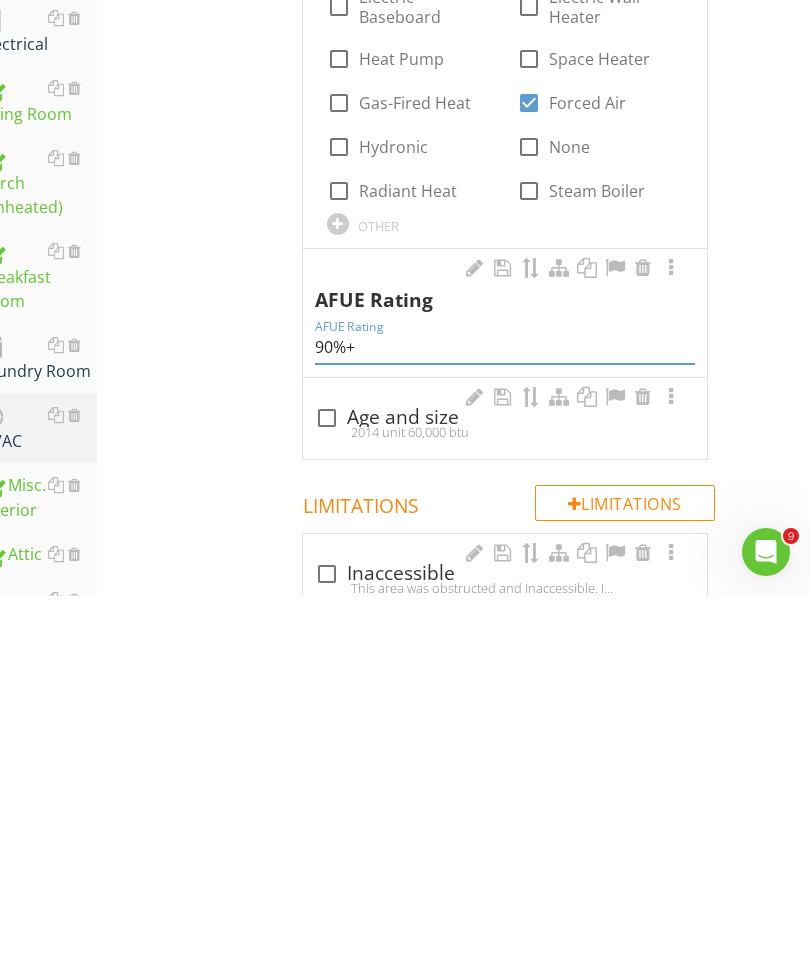 type on "90%+" 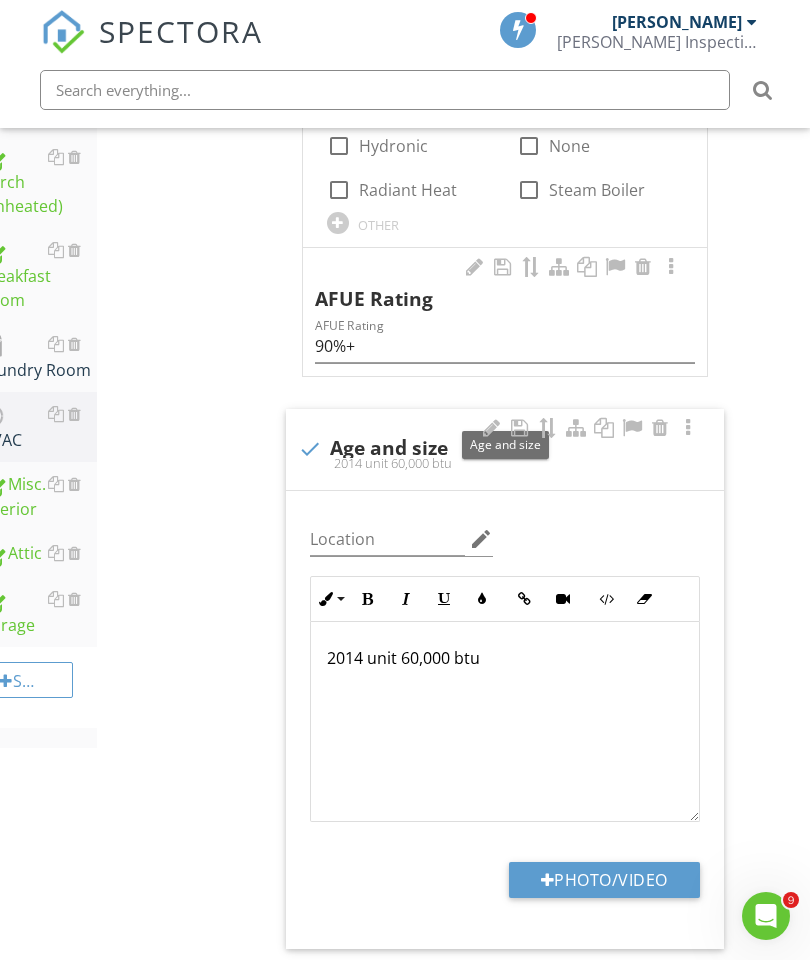 click on "2014 unit 60,000 btu" at bounding box center (505, 658) 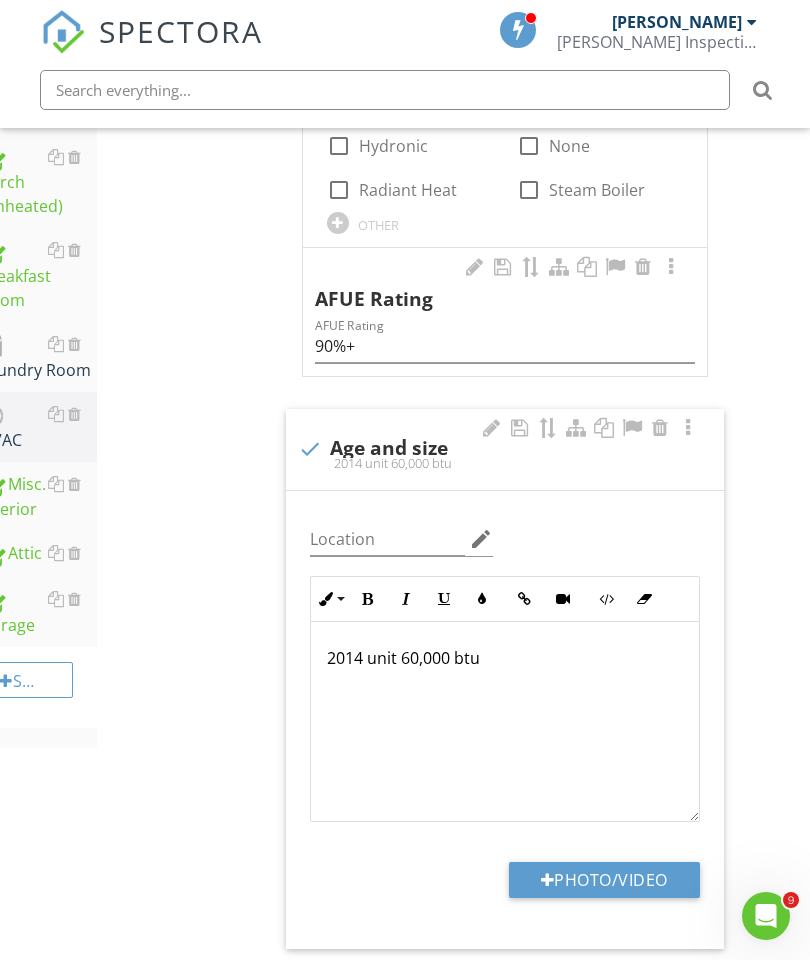 scroll, scrollTop: 1338, scrollLeft: 38, axis: both 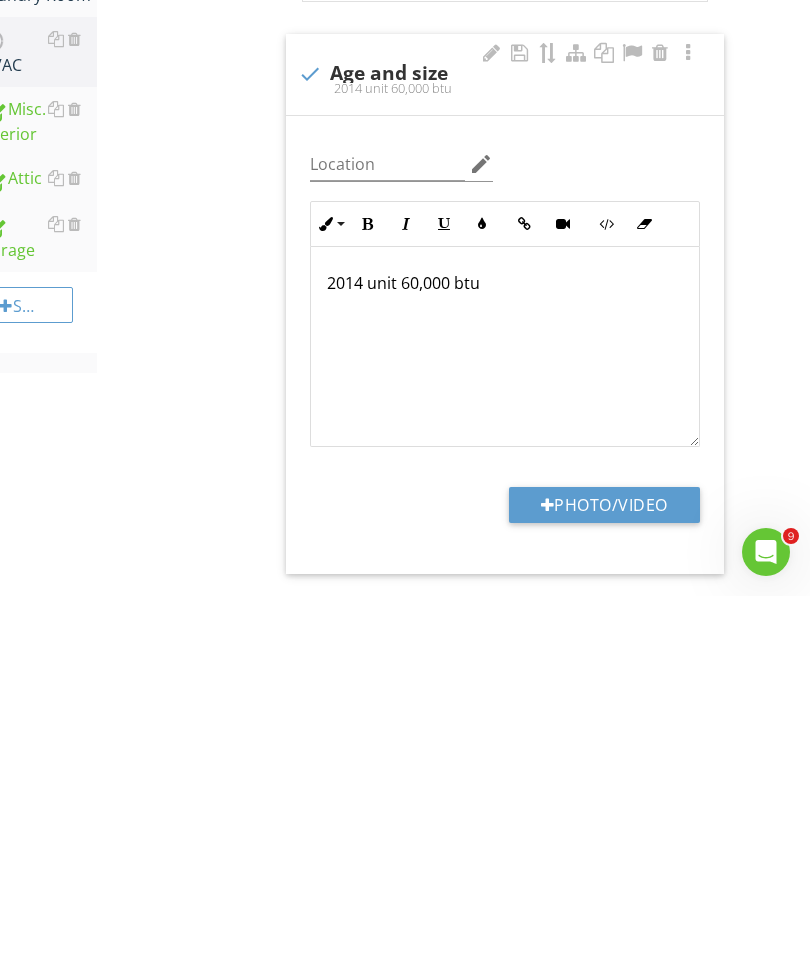 click on "2014 unit 60,000 btu" at bounding box center (505, 647) 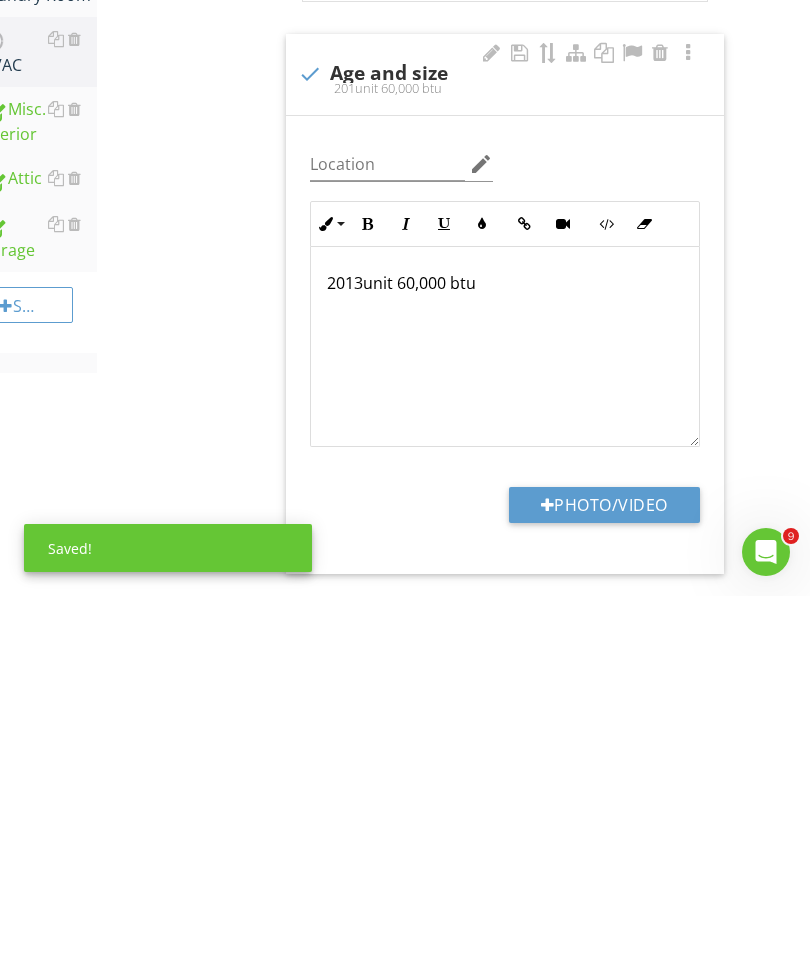 click on "HVAC
General
Heating Equipment
Distribution System
Item
Heating Equipment
Info
Information
Brand
check_box_outline_blank Carrier   check_box_outline_blank [PERSON_NAME]   check_box_outline_blank [PERSON_NAME]   check_box_outline_blank Lennox   check_box_outline_blank York   check_box_outline_blank [PERSON_NAME]   check_box_outline_blank Amana   check_box_outline_blank [PERSON_NAME]   check_box Trane   check_box_outline_blank American Standard   check_box_outline_blank Rheem         OTHER
Energy Source
check_box_outline_blank Coal   check_box_outline_blank Corn   check_box_outline_blank Electric   check_box Gas   check_box_outline_blank Kerosene   check_box_outline_blank" at bounding box center [434, 524] 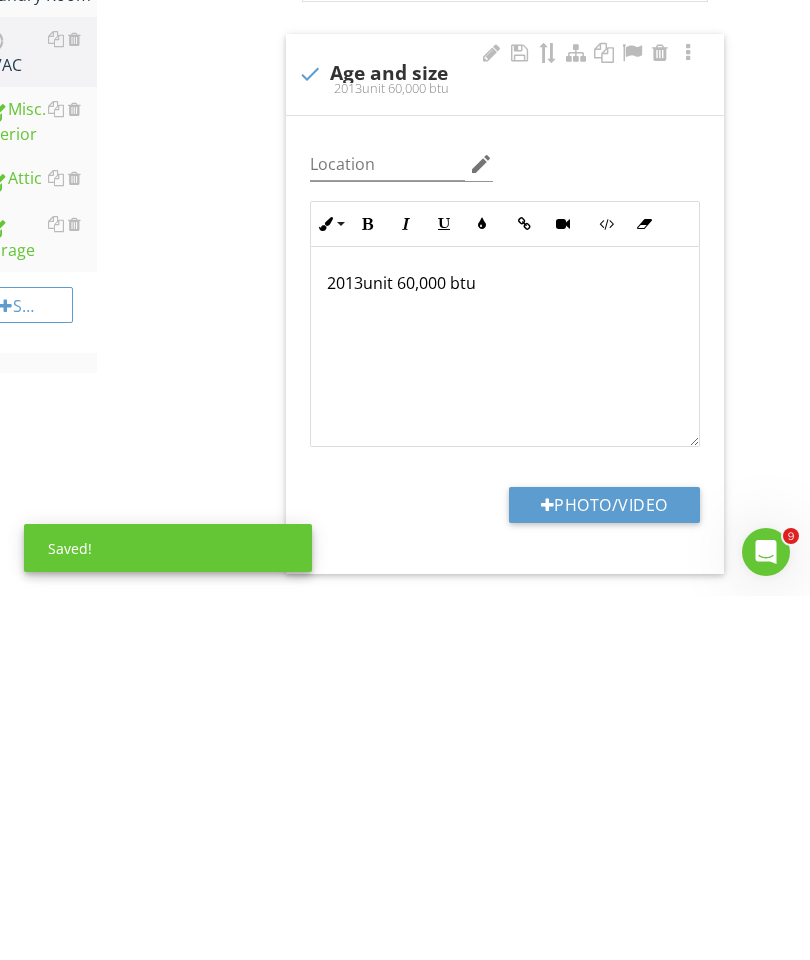 scroll, scrollTop: 1703, scrollLeft: 38, axis: both 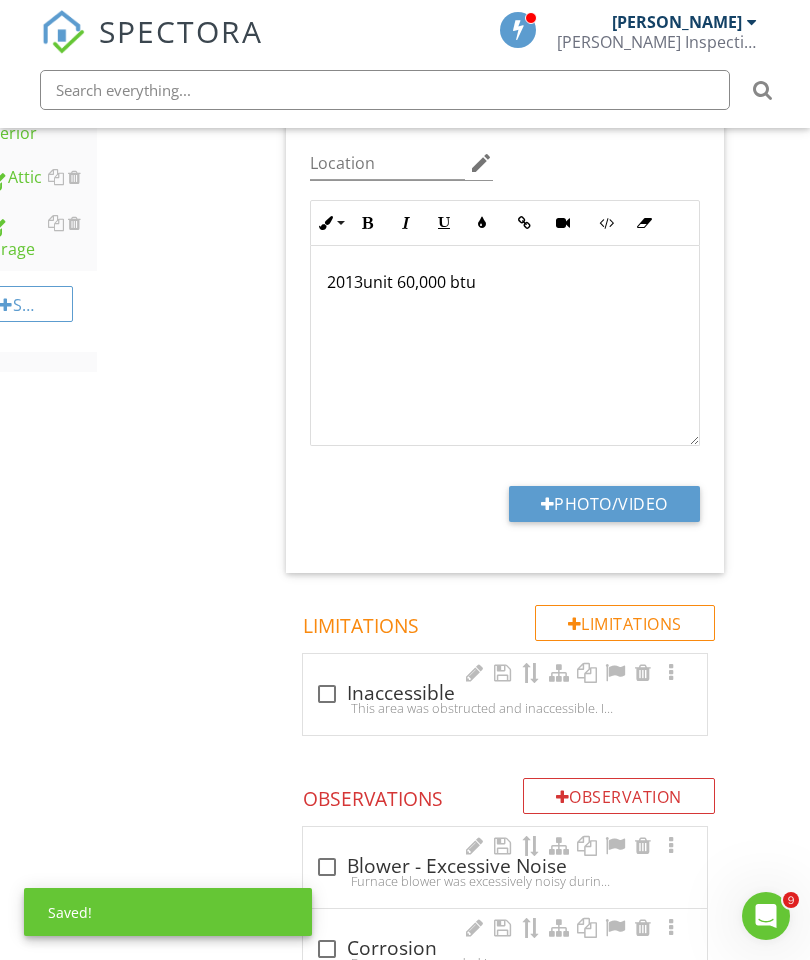 click on "Photo/Video" at bounding box center [604, 504] 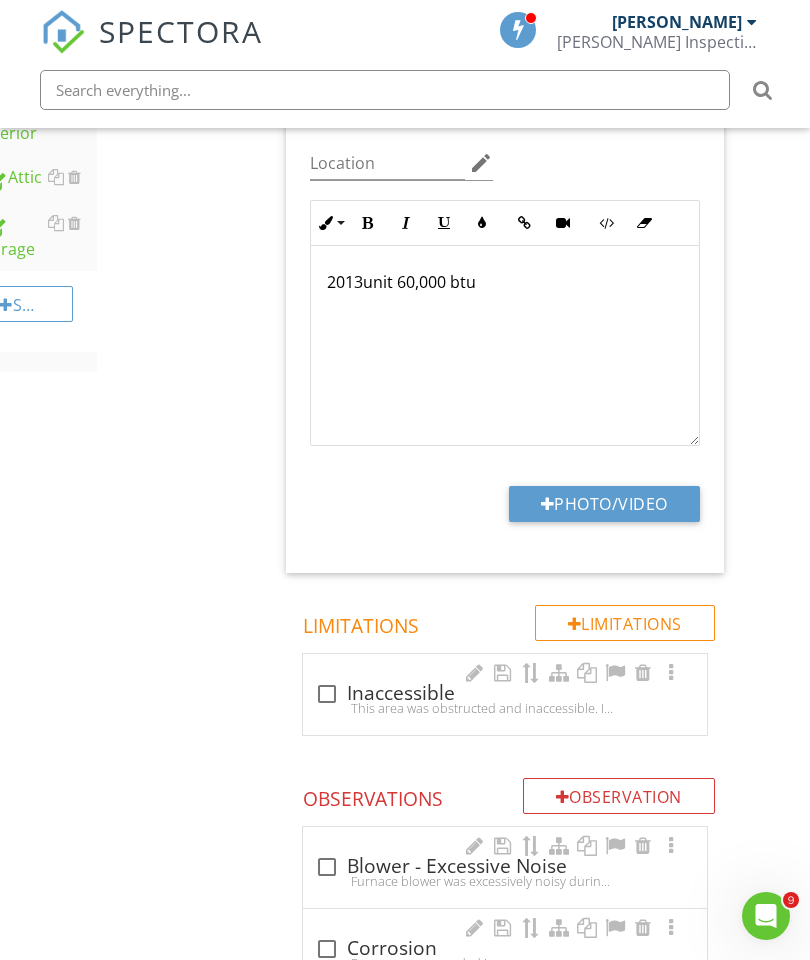 type on "C:\fakepath\image.jpg" 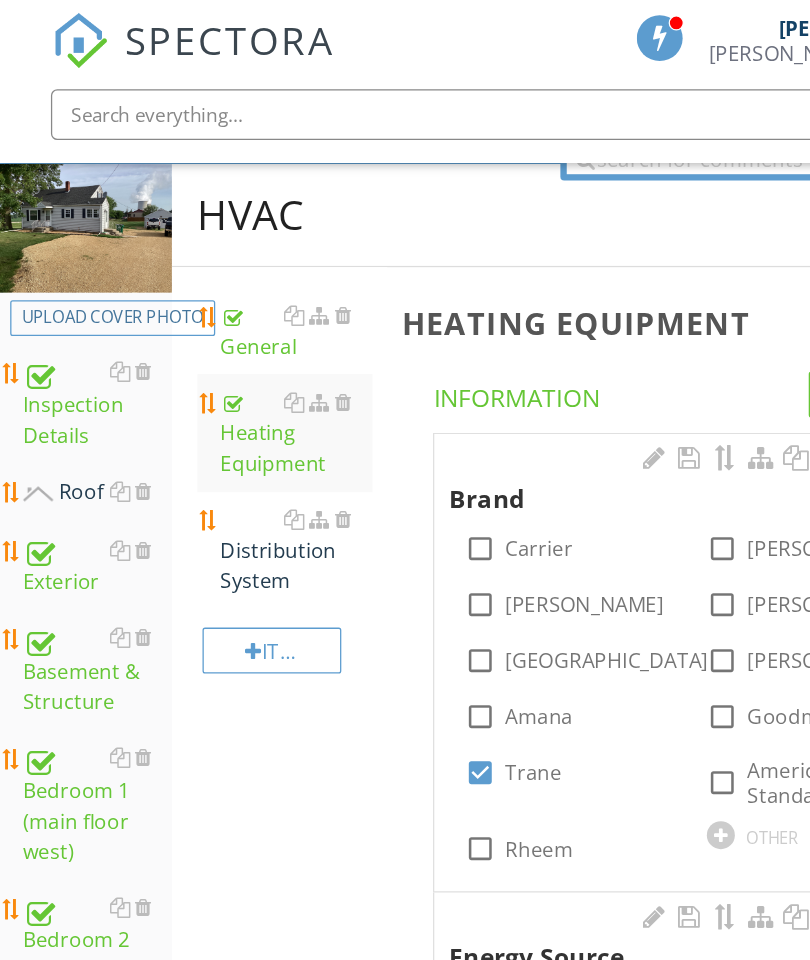 scroll, scrollTop: 211, scrollLeft: 0, axis: vertical 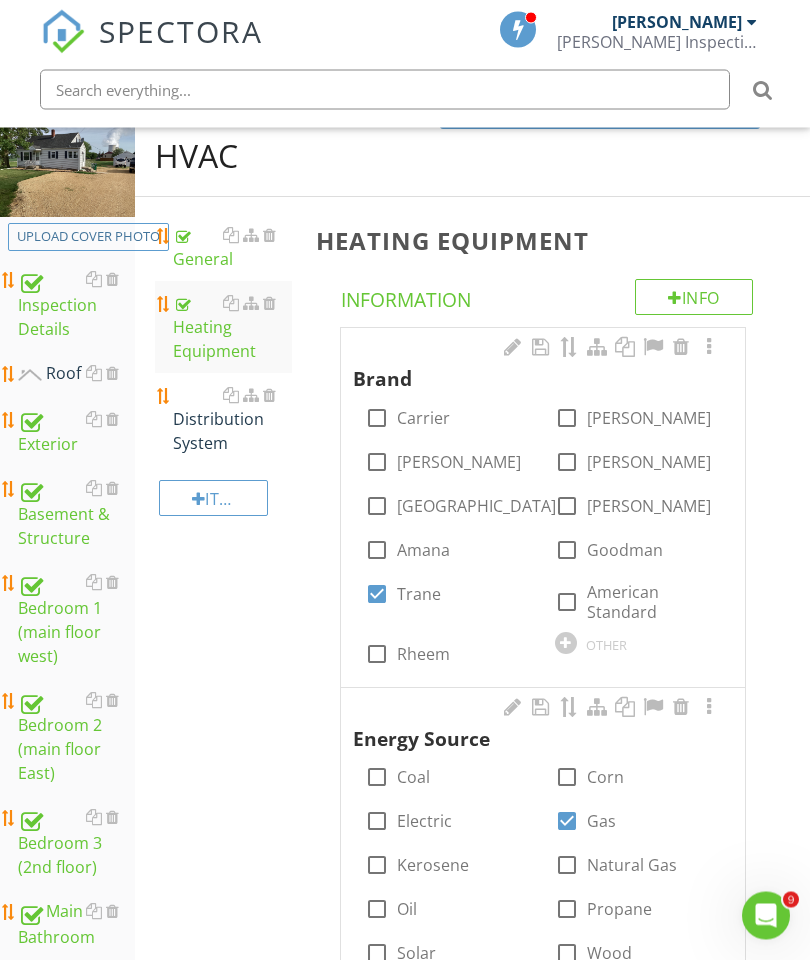 click on "Distribution System" at bounding box center (232, 420) 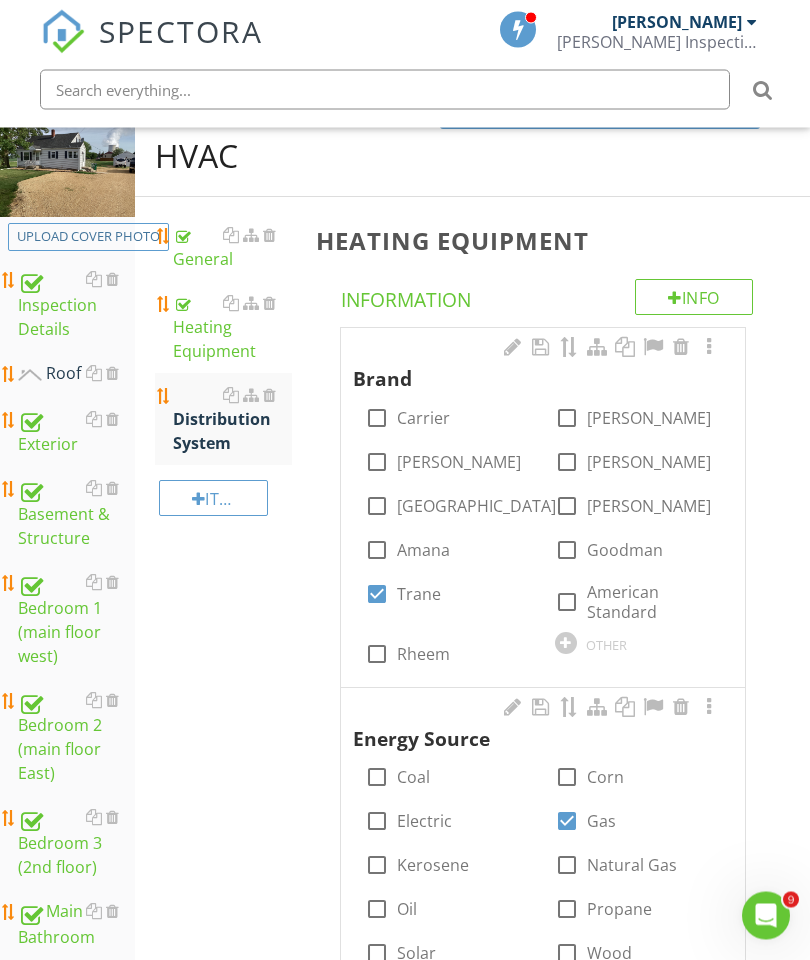 scroll, scrollTop: 224, scrollLeft: 0, axis: vertical 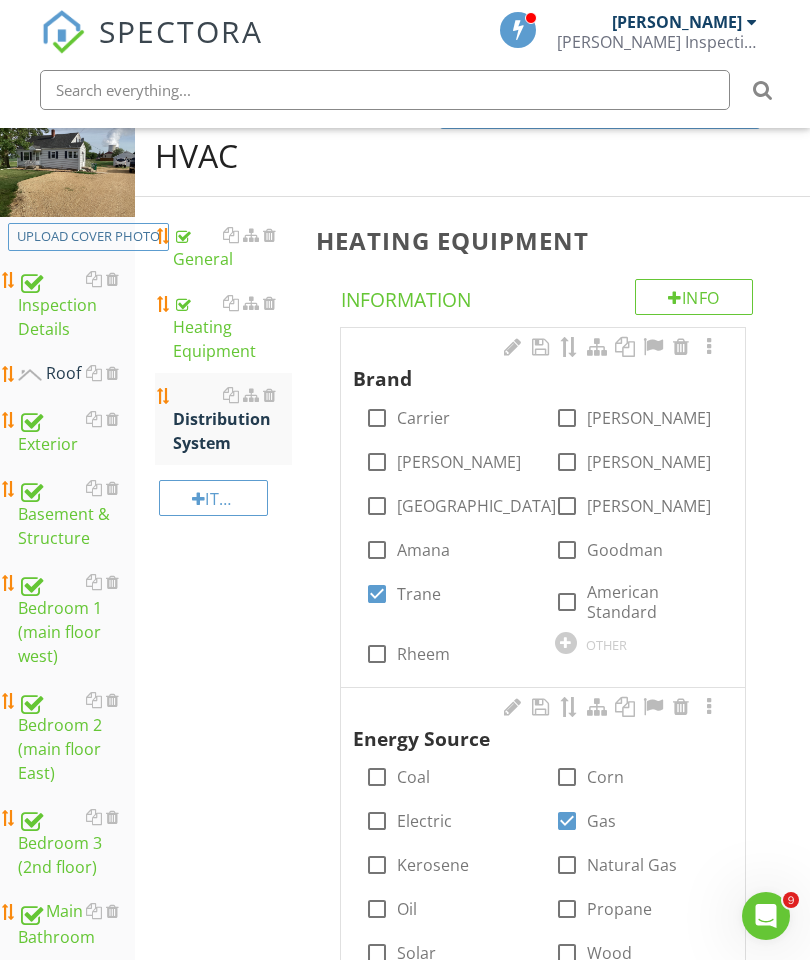 click on "Distribution System" at bounding box center (232, 419) 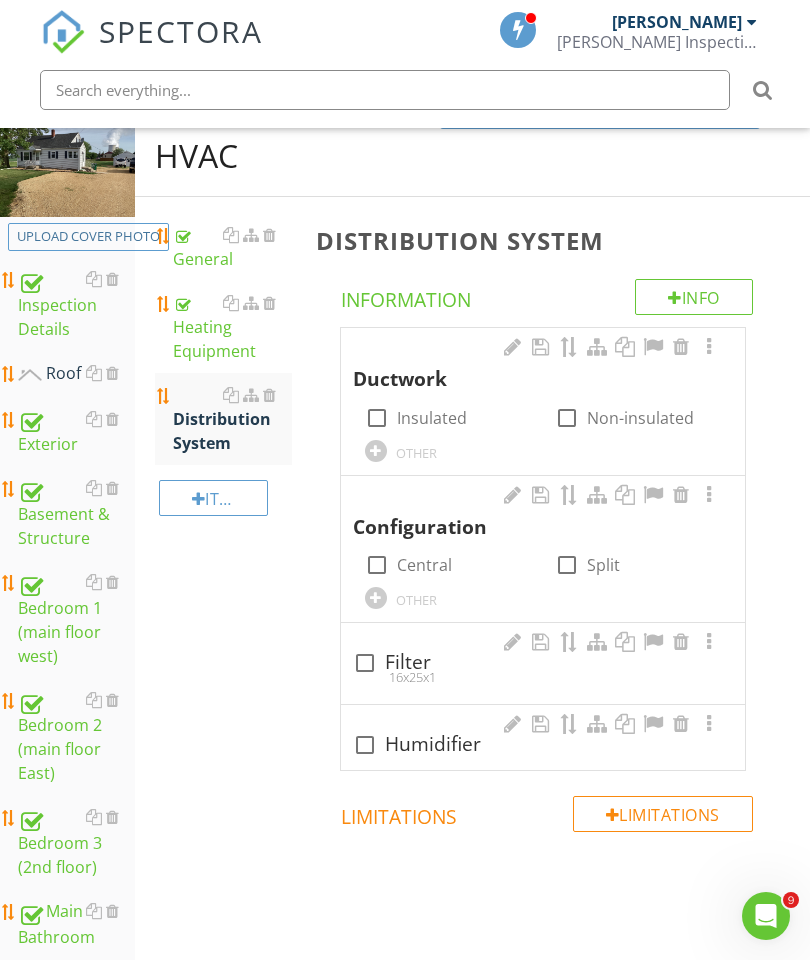 click at bounding box center [567, 418] 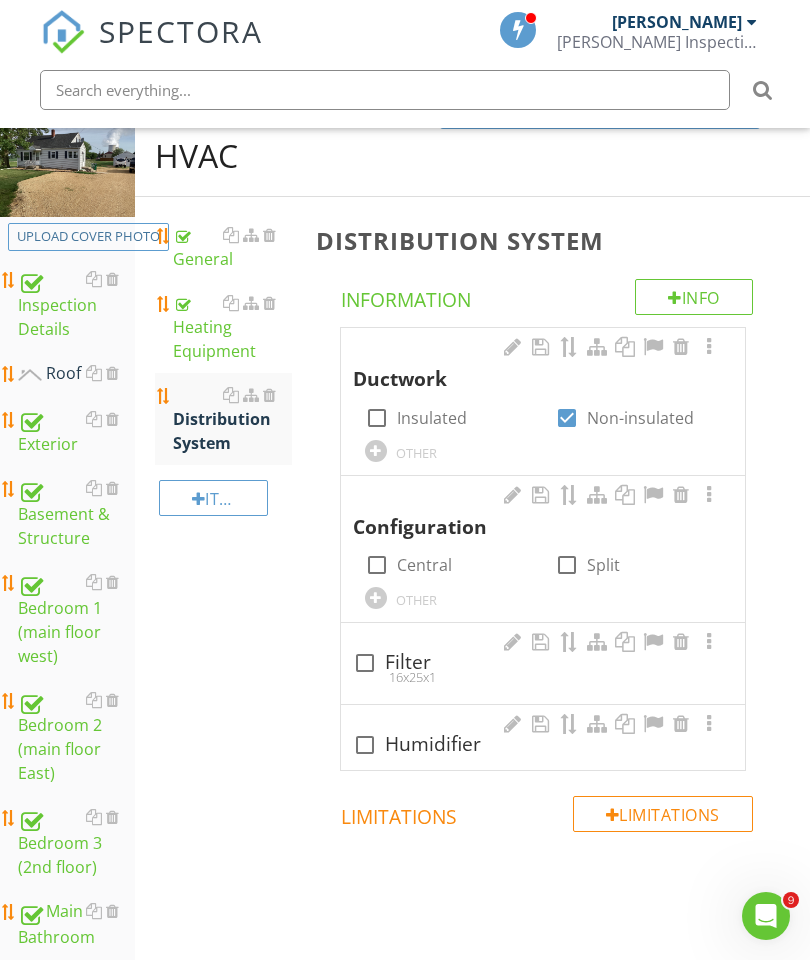 click at bounding box center (709, 347) 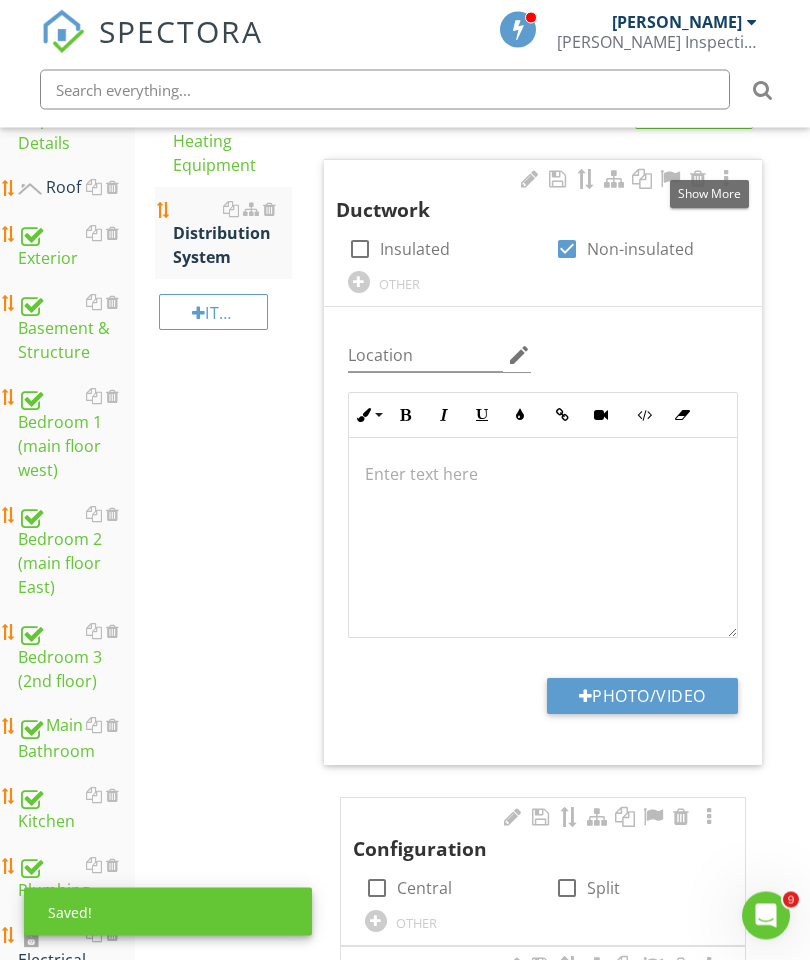 scroll, scrollTop: 432, scrollLeft: 0, axis: vertical 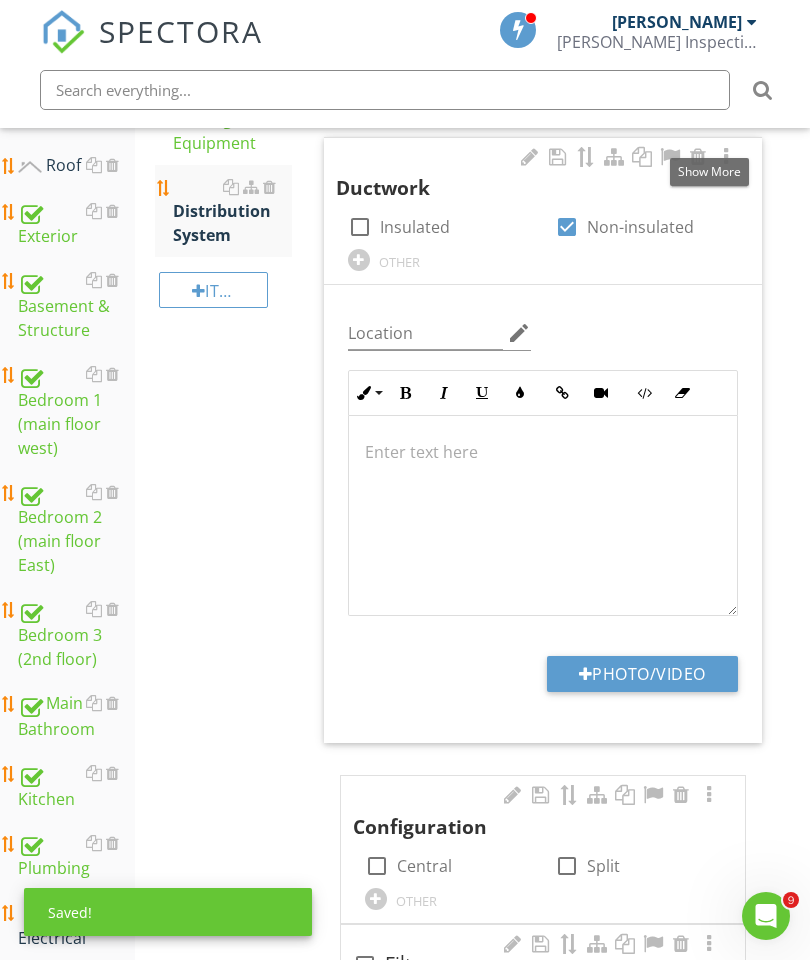 click on "Photo/Video" at bounding box center [642, 674] 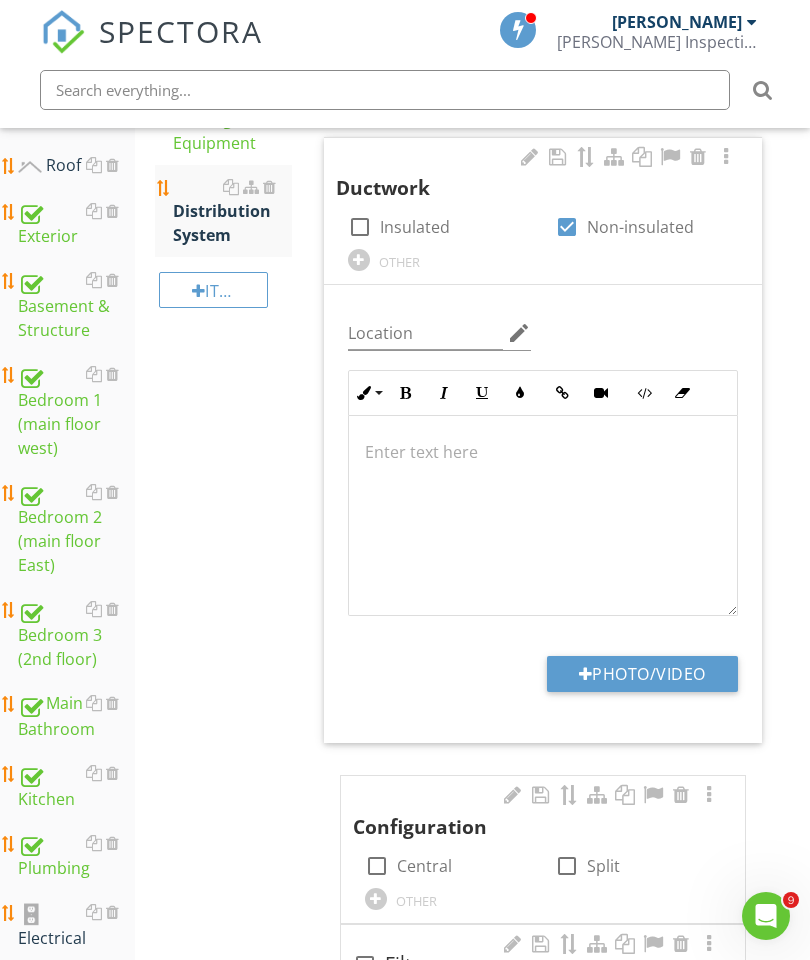type on "C:\fakepath\image.jpg" 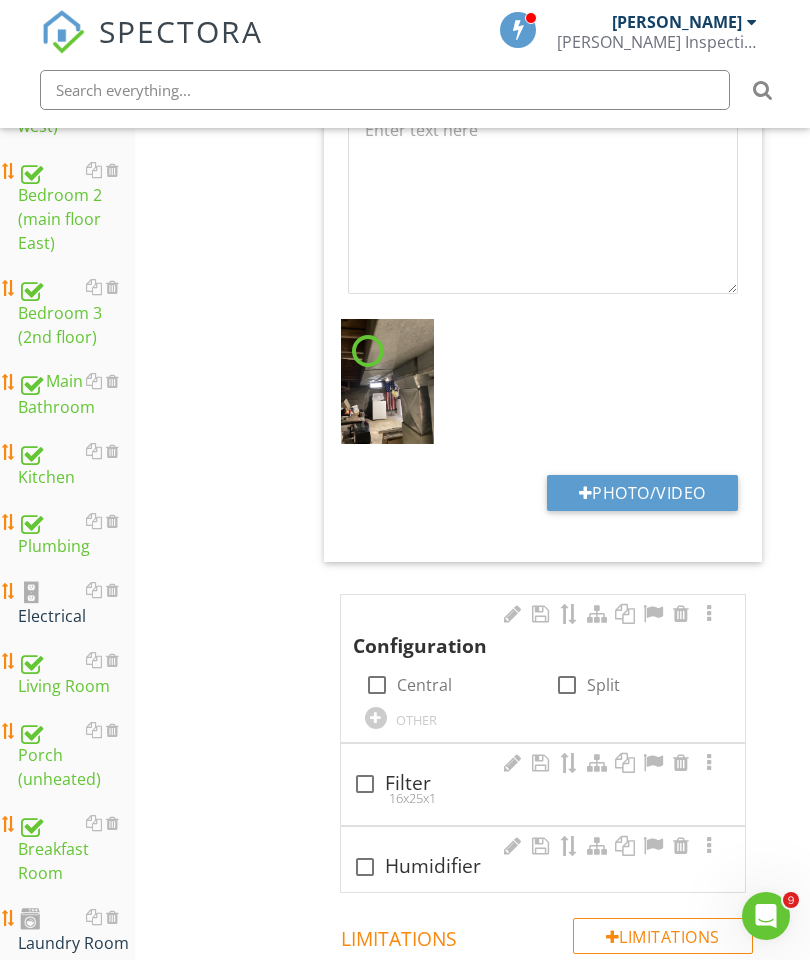 scroll, scrollTop: 860, scrollLeft: 0, axis: vertical 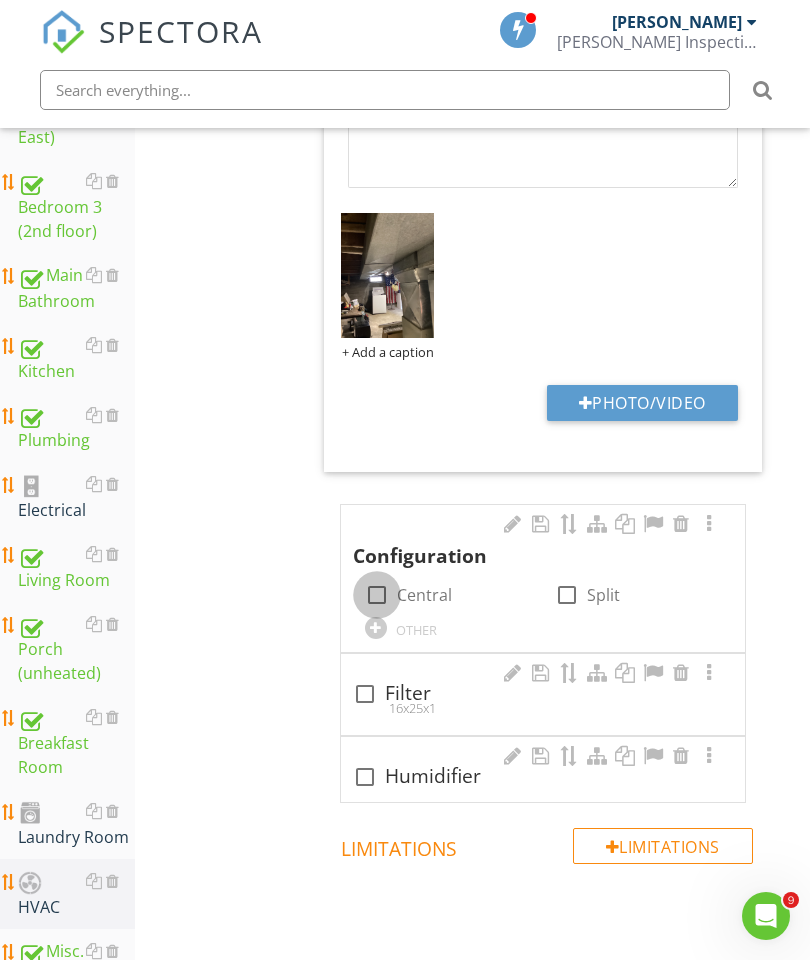 click at bounding box center (377, 595) 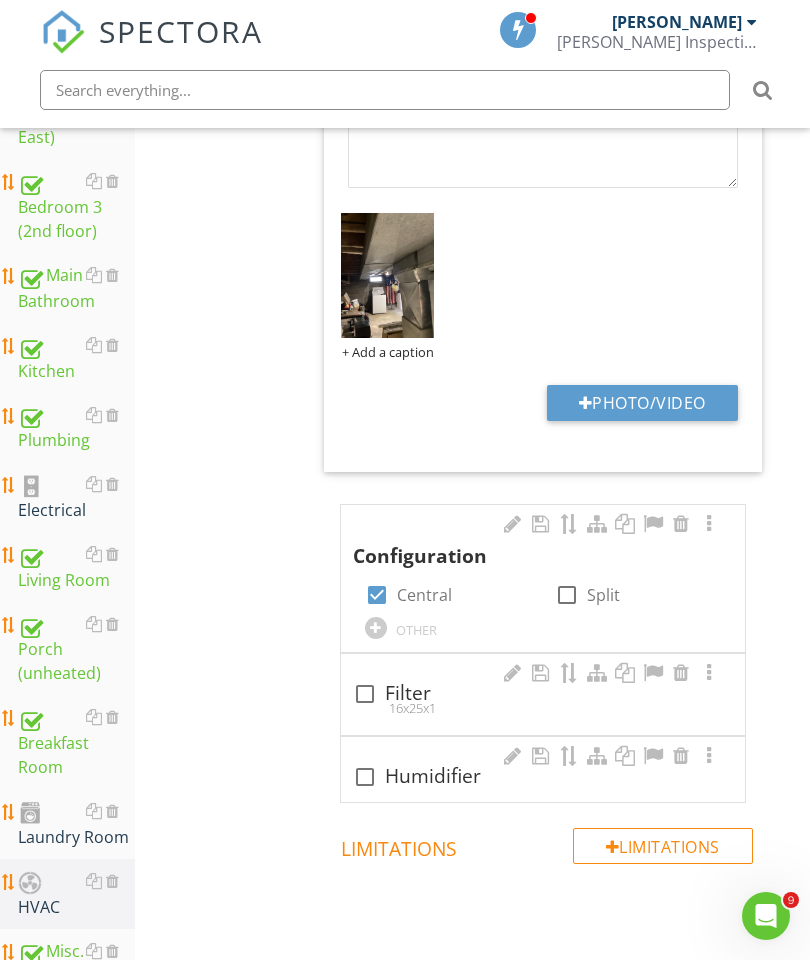 click at bounding box center (365, 694) 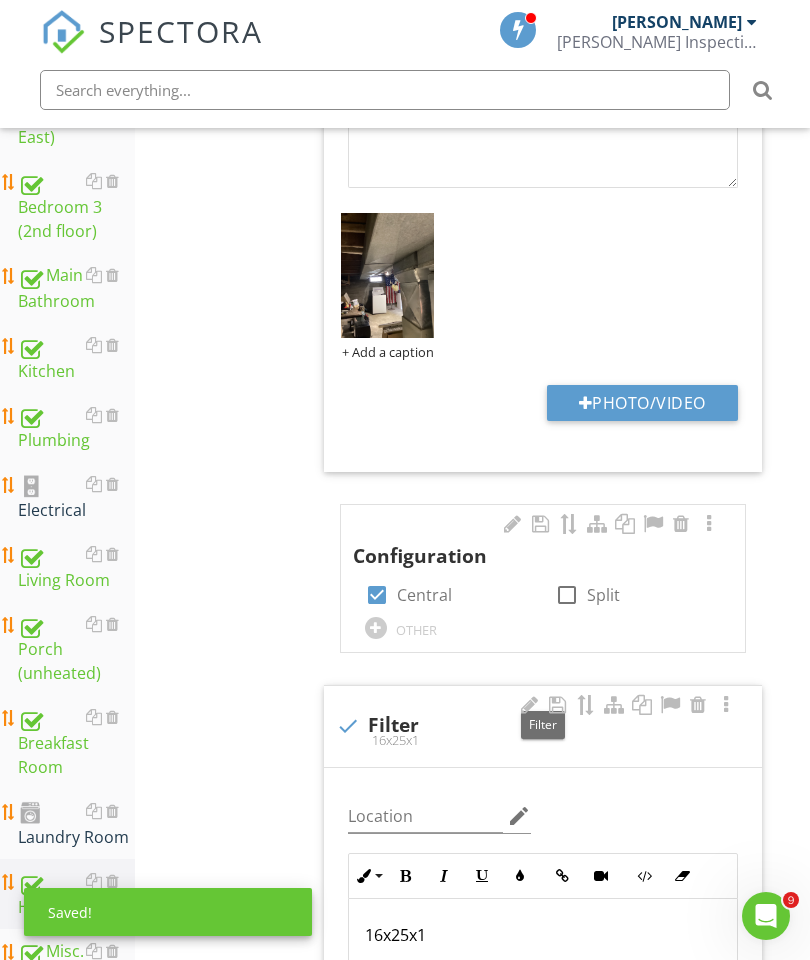 scroll, scrollTop: 941, scrollLeft: 1, axis: both 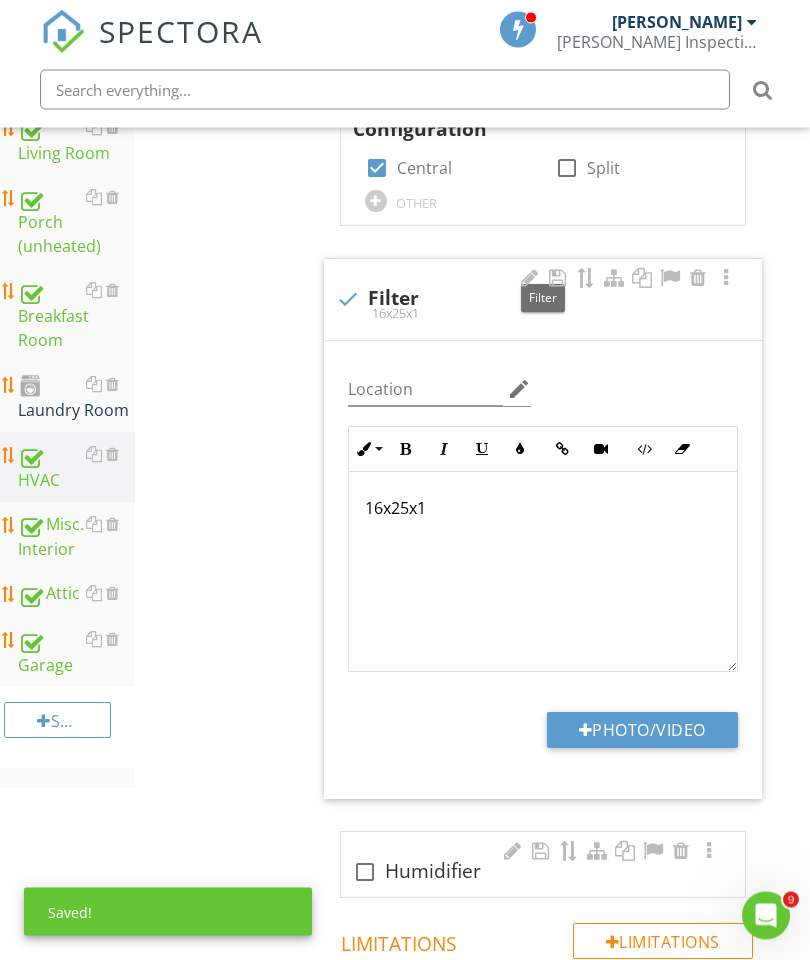 click on "Photo/Video" at bounding box center (642, 731) 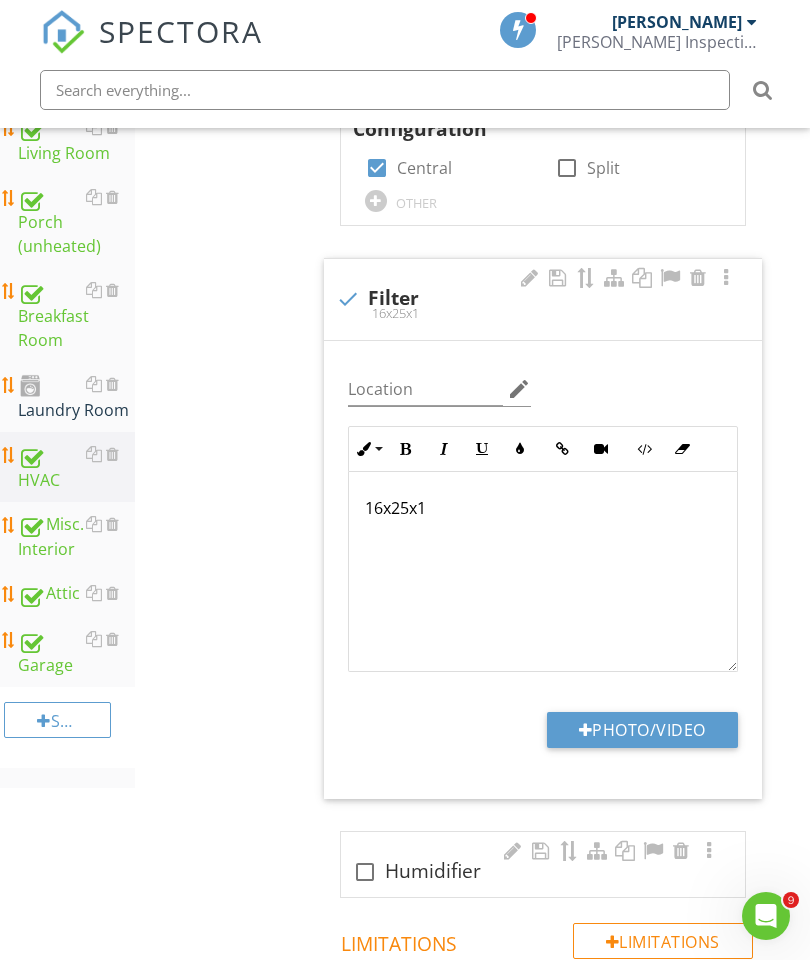 type on "C:\fakepath\image.jpg" 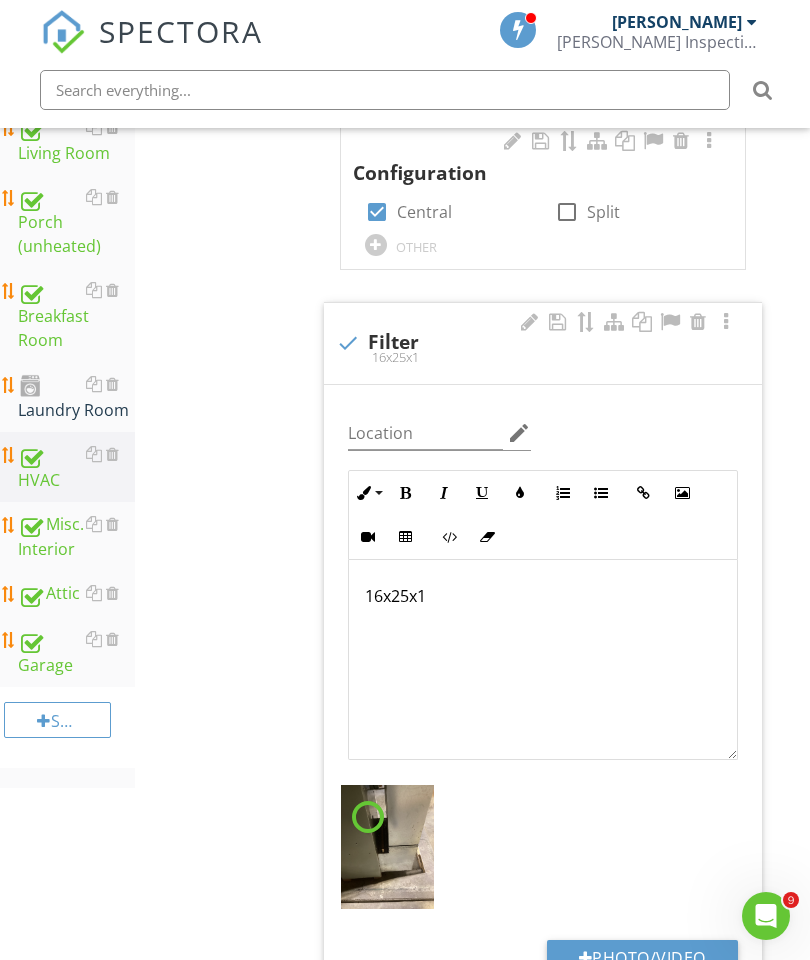 scroll, scrollTop: 1277, scrollLeft: 0, axis: vertical 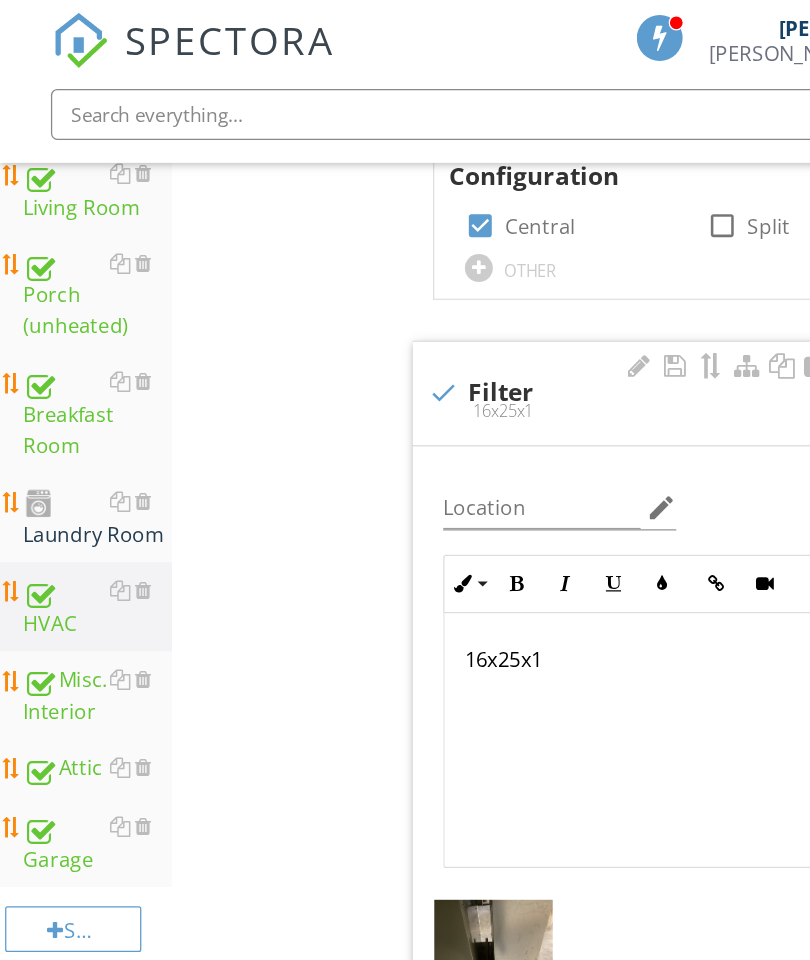 click on "16x25x1" at bounding box center (543, 518) 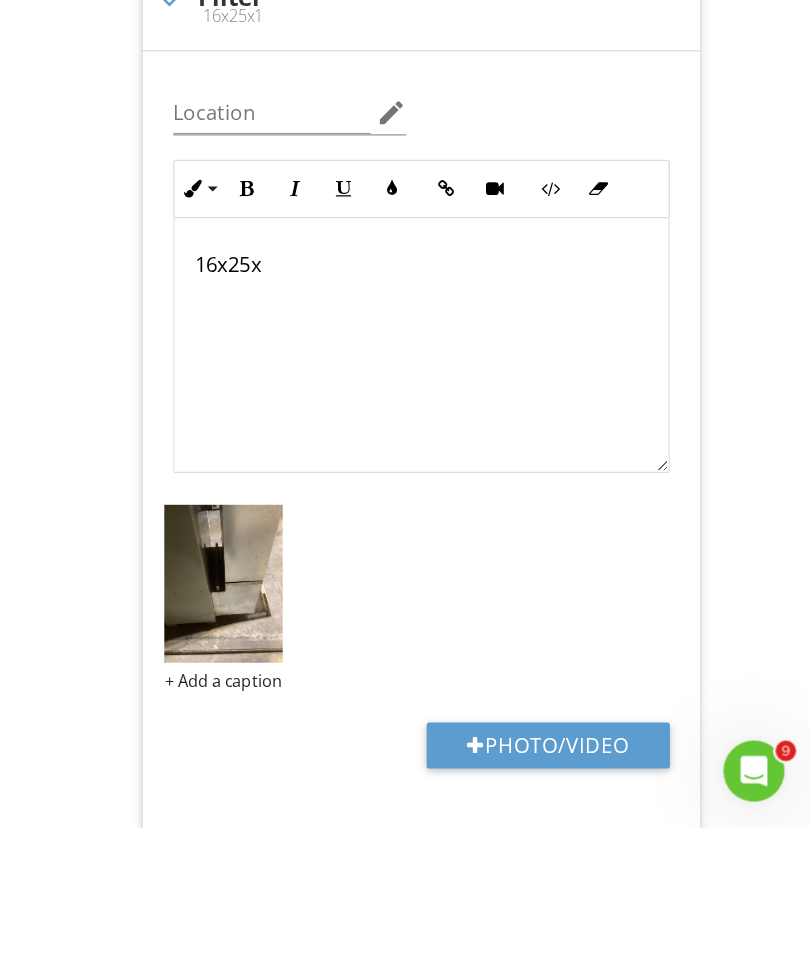type 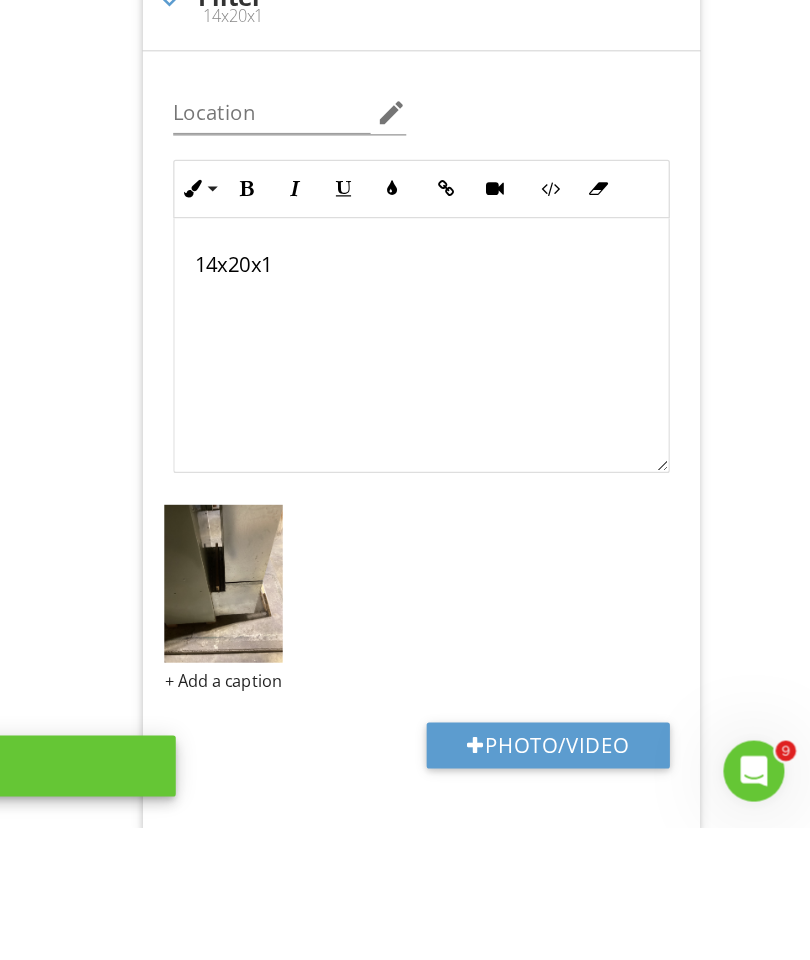 click on "Distribution System
Info
Information                 1
Ductwork
check_box_outline_blank Insulated   check_box Non-insulated         OTHER                   Location edit       Ordered List Unordered List Insert Image Insert Table Inline Style XLarge Large Normal Small Light Small/Light Bold Italic Underline Colors Insert Link Insert Video Code View Clear Formatting Enter text here               + Add a caption
Photo/Video
Configuration
check_box Central   check_box_outline_blank Split         OTHER                             1         check
Filter
14x20x1
Location edit       Ordered List Unordered List Insert Image Insert Table Inline Style XLarge Large Normal Small Light Small/Light Bold Italic Underline Colors Insert Link 14x20x1" at bounding box center (519, 597) 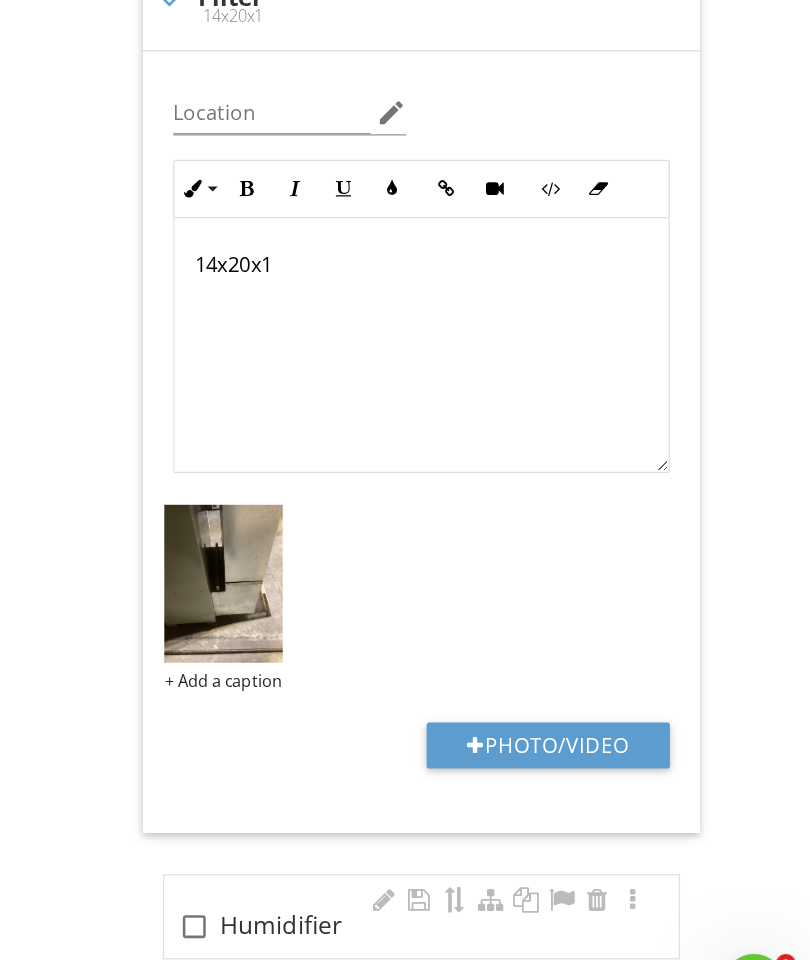 click on "Distribution System
Info
Information                 1
Ductwork
check_box_outline_blank Insulated   check_box Non-insulated         OTHER                   Location edit       Ordered List Unordered List Insert Image Insert Table Inline Style XLarge Large Normal Small Light Small/Light Bold Italic Underline Colors Insert Link Insert Video Code View Clear Formatting Enter text here               + Add a caption
Photo/Video
Configuration
check_box Central   check_box_outline_blank Split         OTHER                             1         check
Filter
14x20x1
Location edit       Ordered List Unordered List Insert Image Insert Table Inline Style XLarge Large Normal Small Light Small/Light Bold Italic Underline Colors Insert Link 14x20x1" at bounding box center [519, 429] 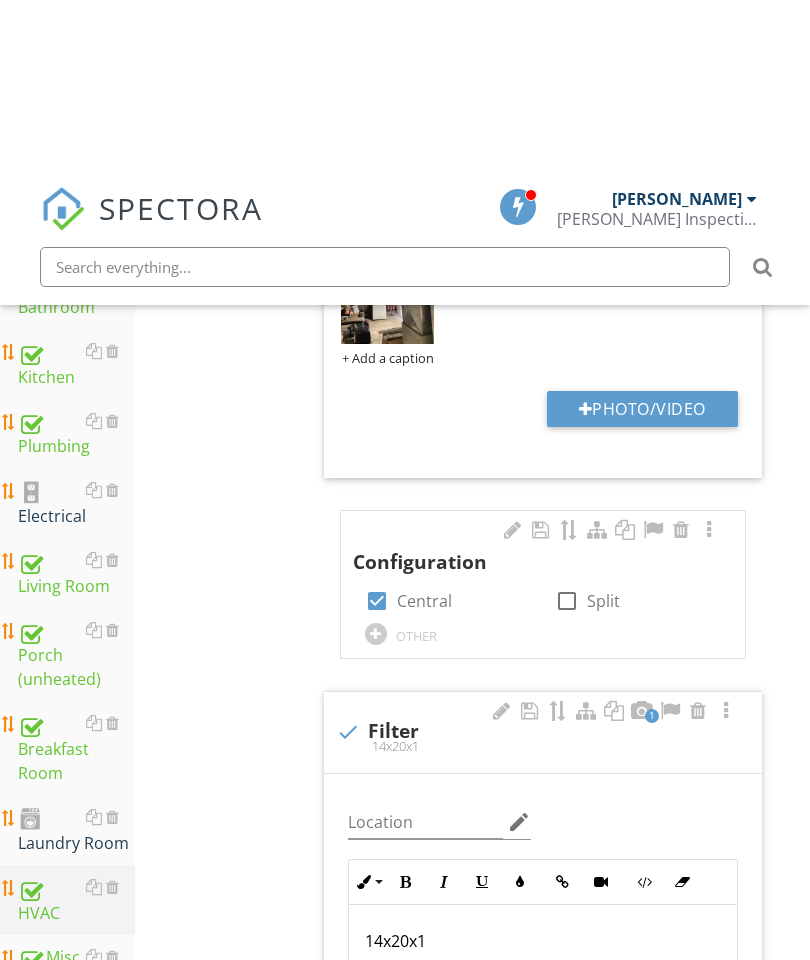 scroll, scrollTop: 853, scrollLeft: 0, axis: vertical 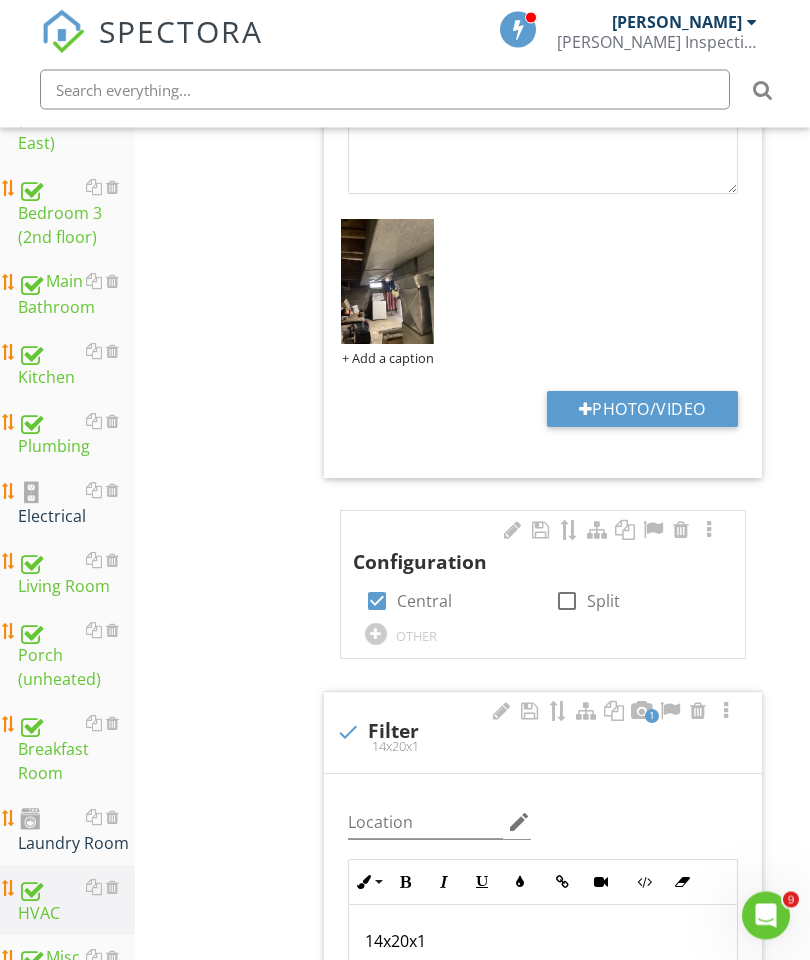 click on "Electrical" at bounding box center [76, 504] 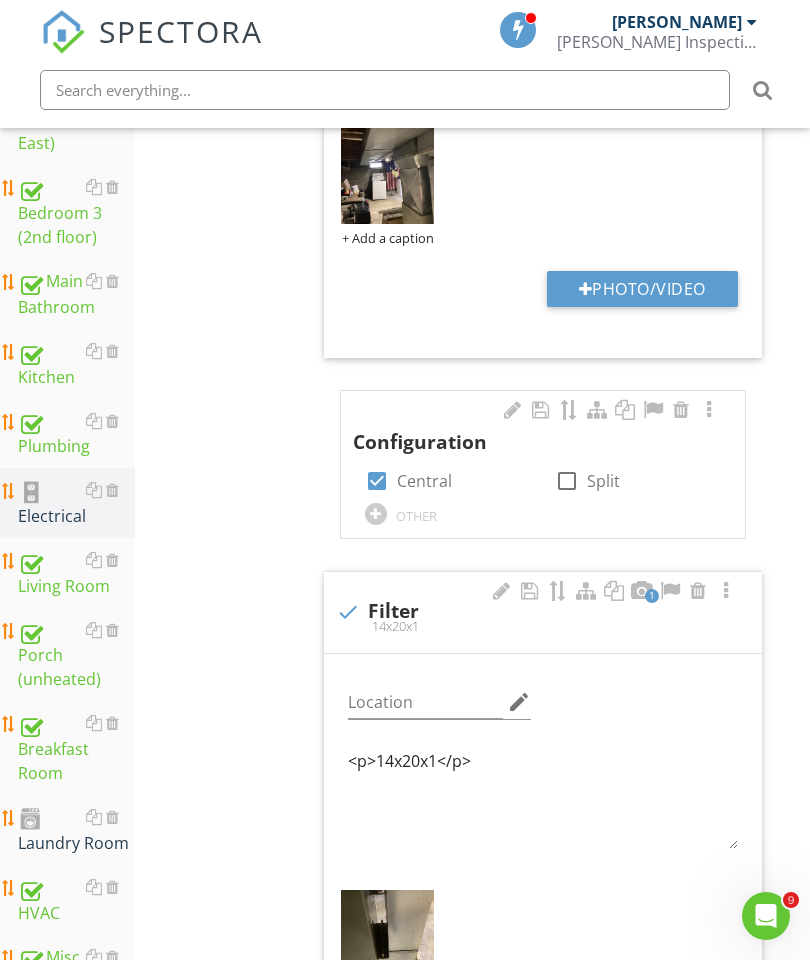 click on "Electrical" at bounding box center [76, 503] 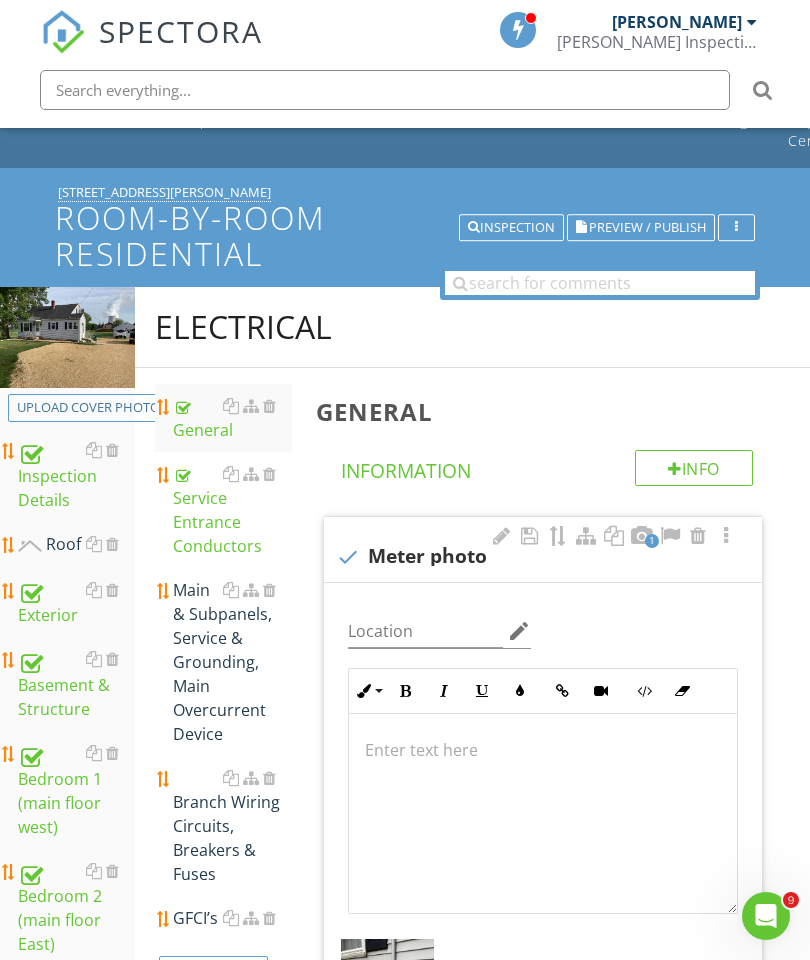 scroll, scrollTop: 0, scrollLeft: 0, axis: both 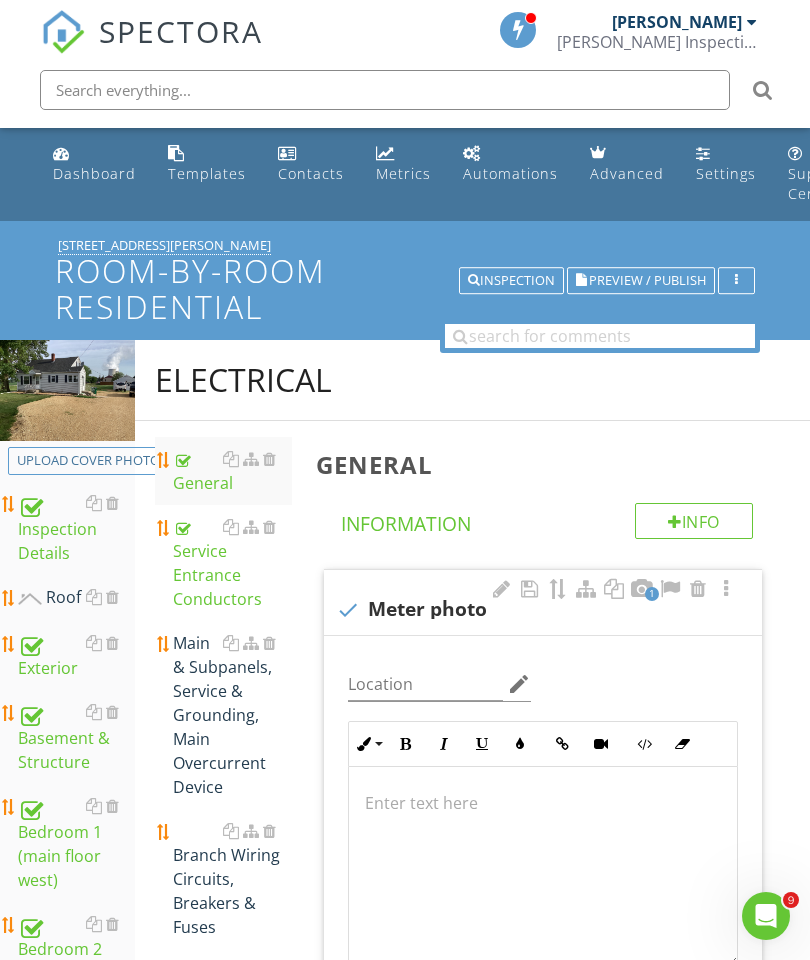 click on "Main & Subpanels, Service & Grounding, Main Overcurrent Device" at bounding box center [232, 715] 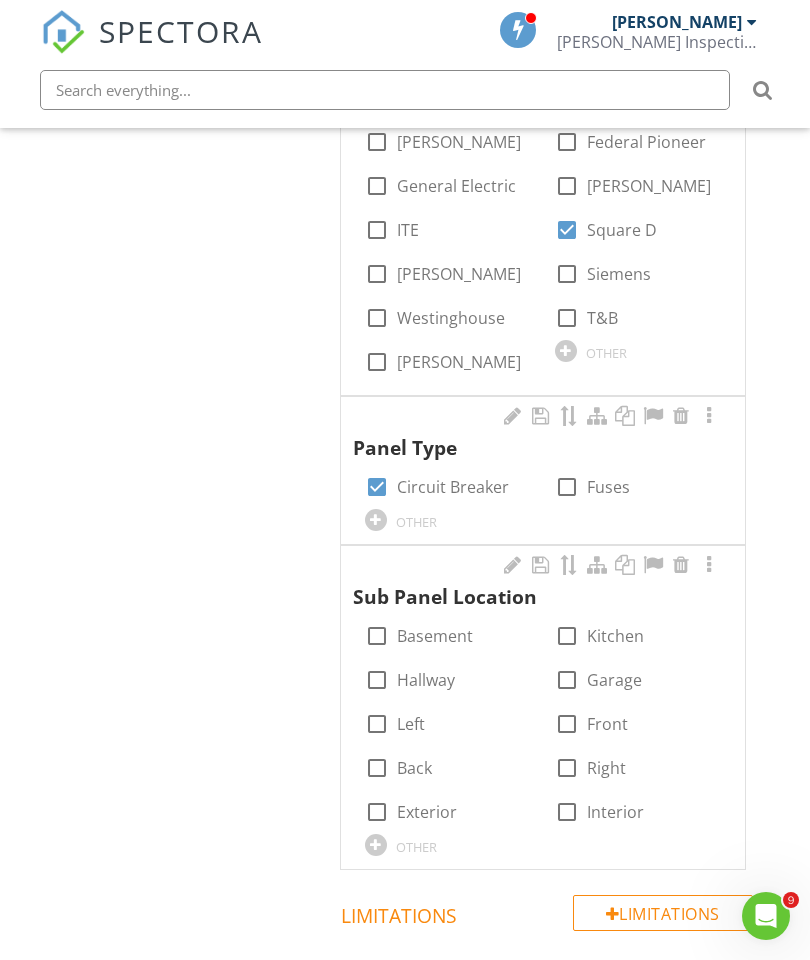 scroll, scrollTop: 2209, scrollLeft: 0, axis: vertical 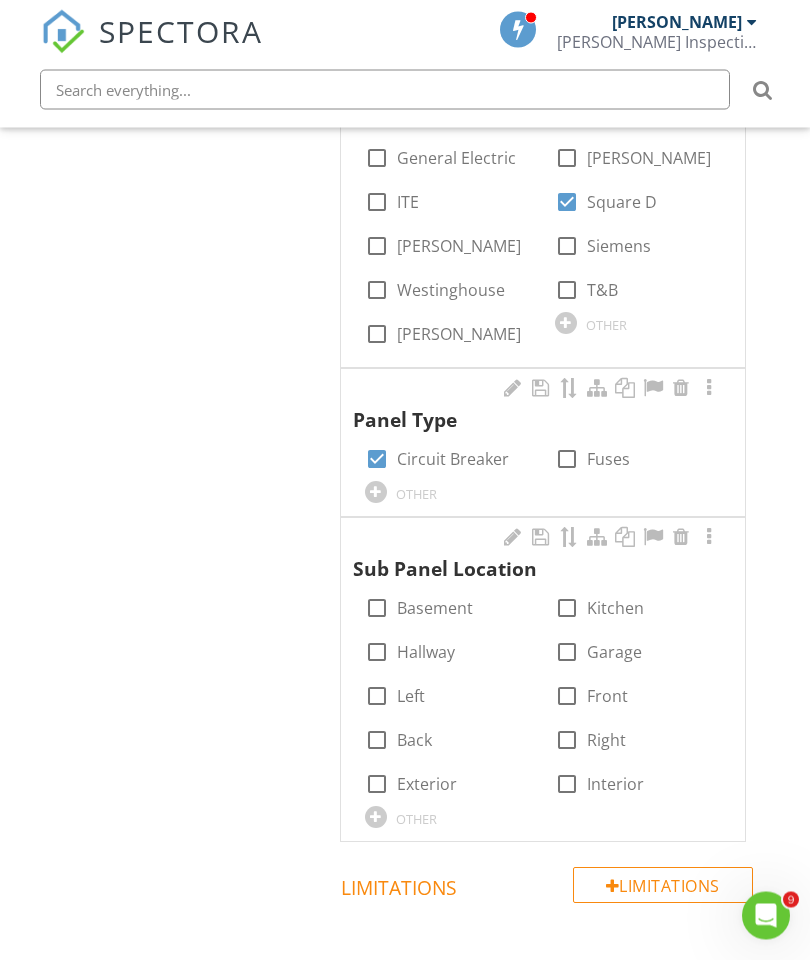 click on "check
Grounding
Location edit       Inline Style XLarge Large Normal Small Light Small/Light Bold Italic Underline Colors Insert Link Insert Video Code View Clear Formatting Ordered List Unordered List Insert Image Insert Table Enter text here
Photo/Video
1
Main Panel Location
check_box_outline_blank Left   check_box Basement   check_box_outline_blank Right   check_box_outline_blank Garage   check_box_outline_blank Front   check_box_outline_blank Kitchen   check_box_outline_blank Hallway   check_box_outline_blank Back         OTHER                             1
Main Panel shutoff Location
check_box_outline_blank Left   check_box_outline_blank Basement   check_box_outline_blank Right   check_box_outline_blank Garage   check_box_outline_blank Front   check_box_outline_blank Kitchen   check_box_outline_blank" at bounding box center (547, -372) 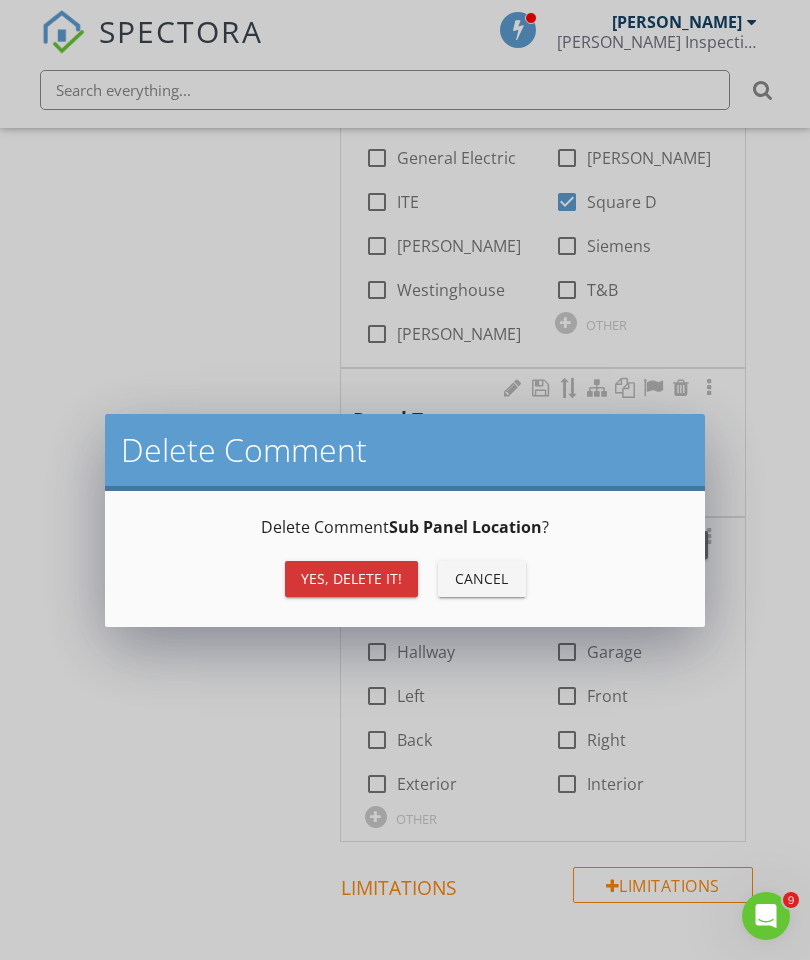 click on "Yes, Delete it!" at bounding box center (351, 578) 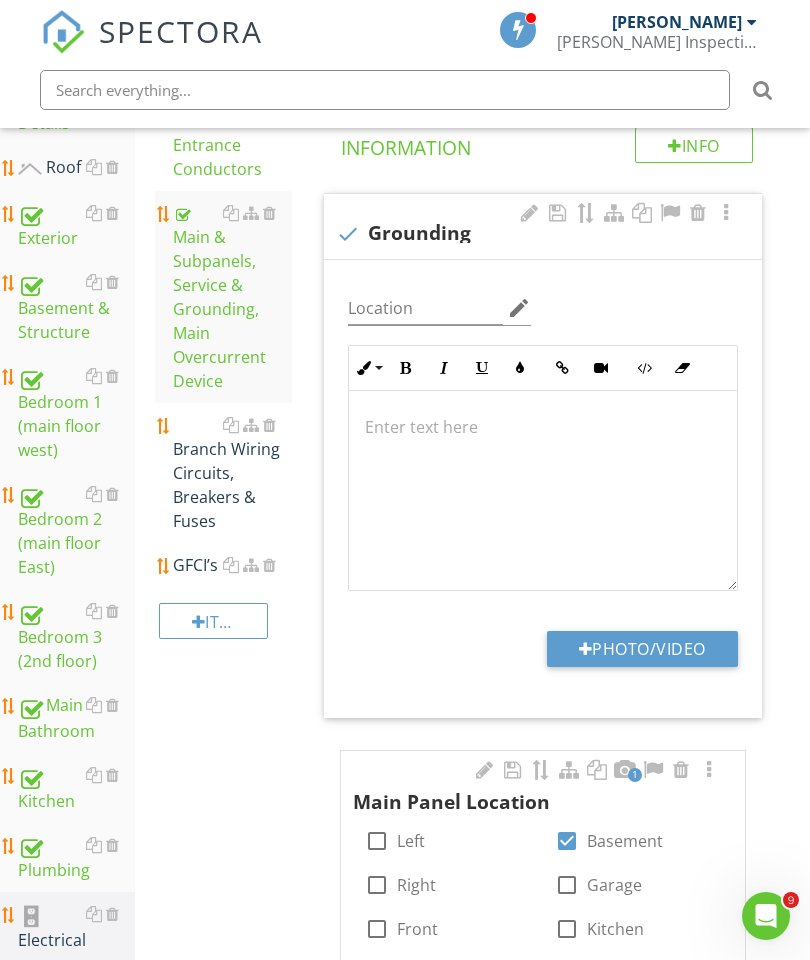scroll, scrollTop: 186, scrollLeft: 0, axis: vertical 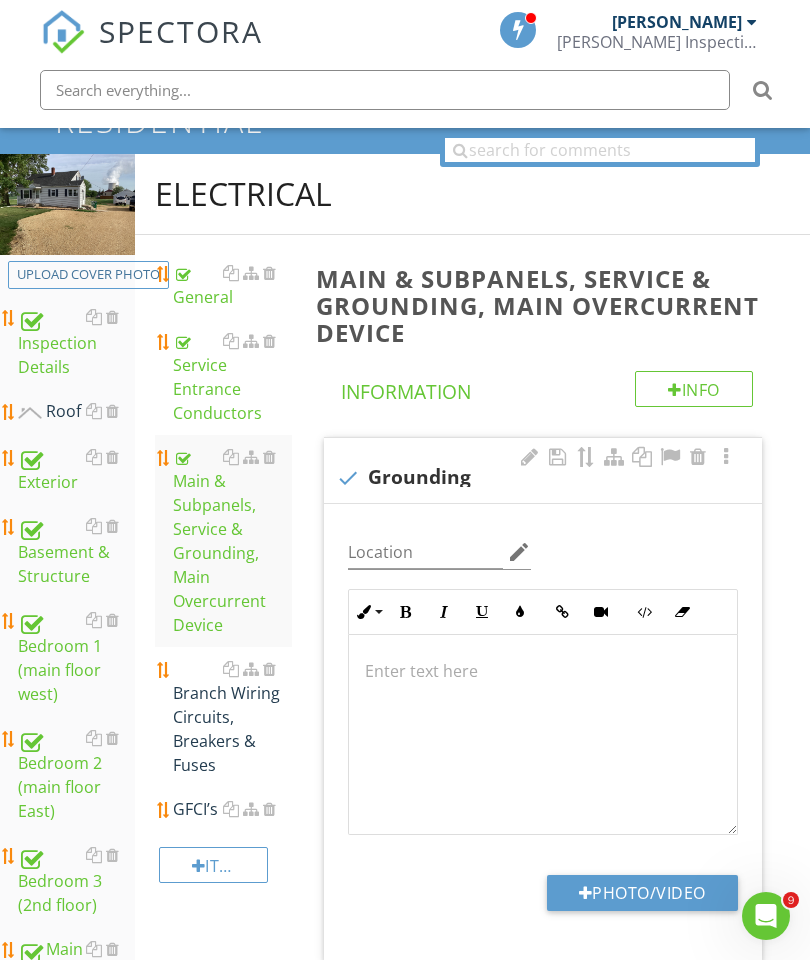 click on "Branch Wiring Circuits, Breakers & Fuses" at bounding box center [232, 717] 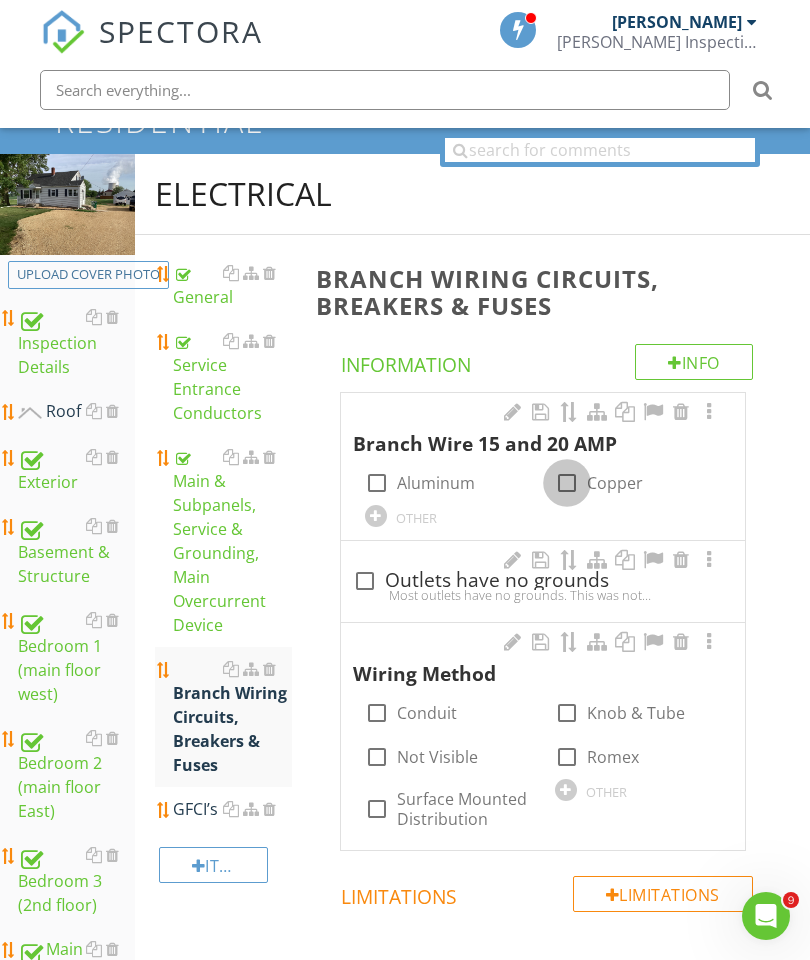 click at bounding box center [567, 483] 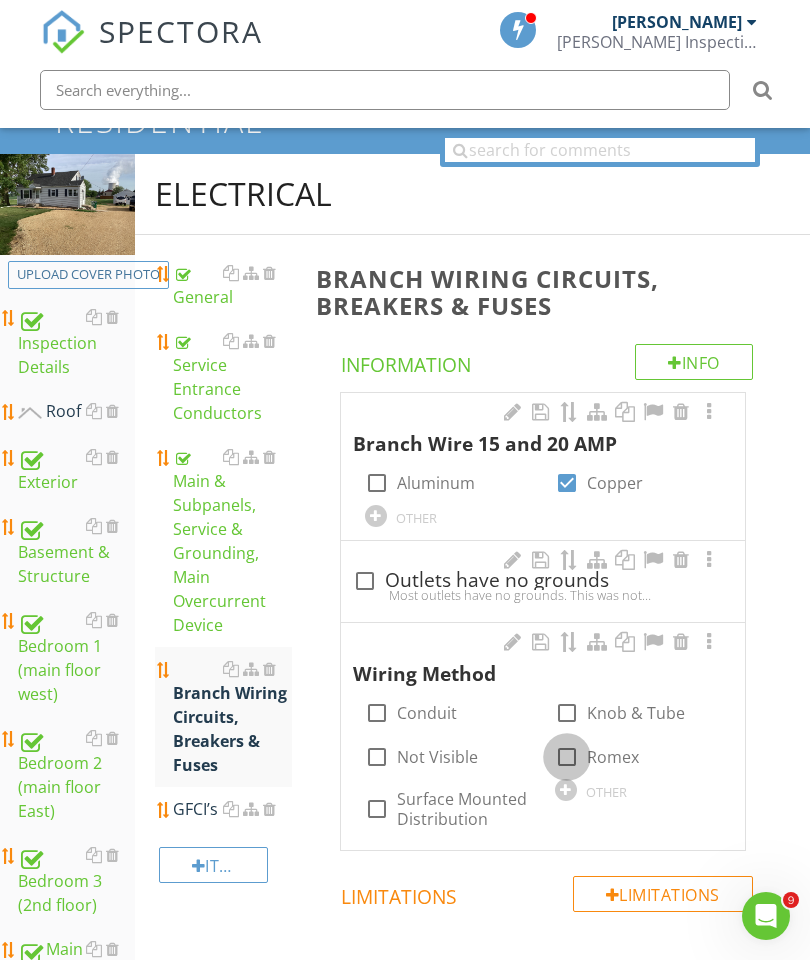 click at bounding box center (567, 757) 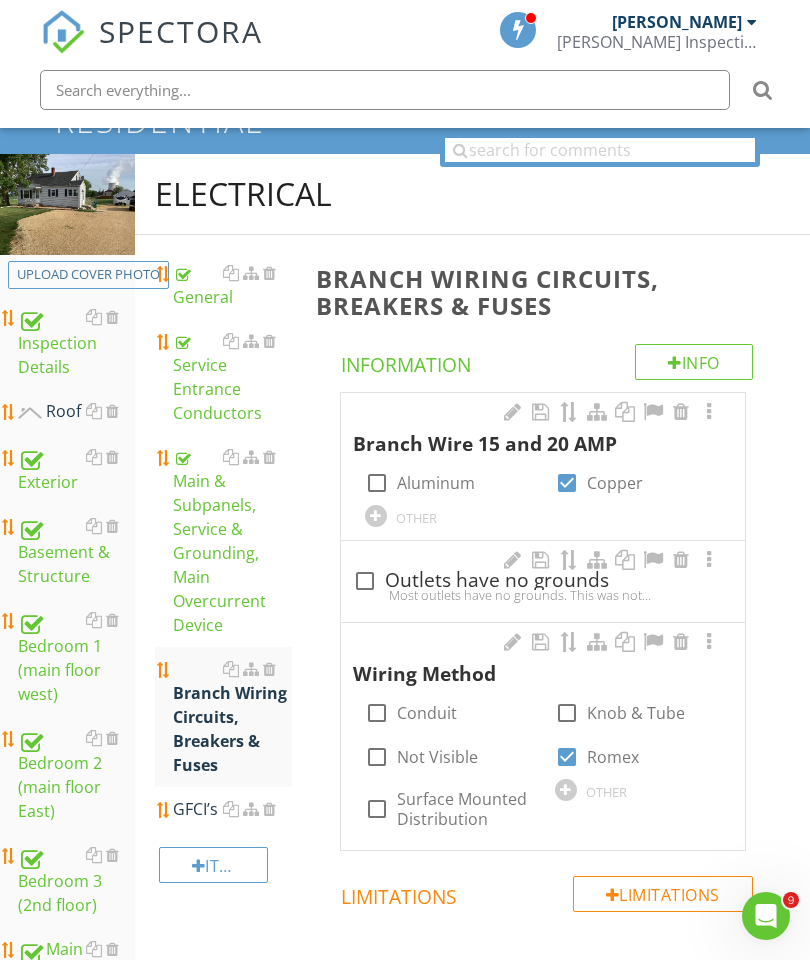 click at bounding box center [709, 642] 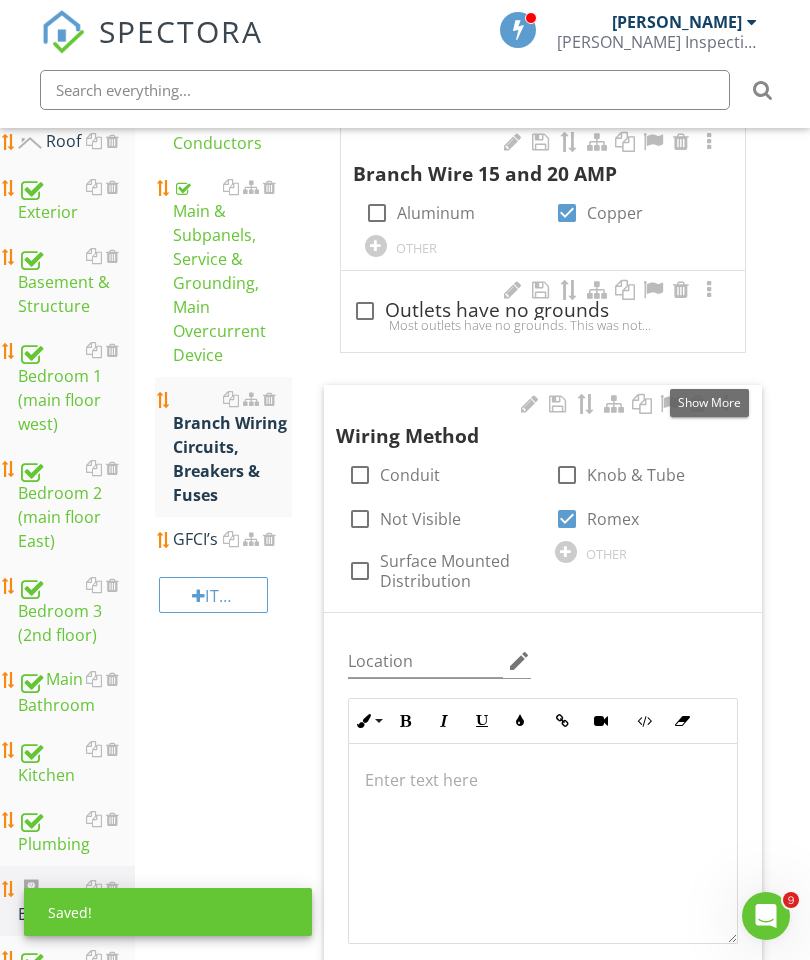 scroll, scrollTop: 525, scrollLeft: 0, axis: vertical 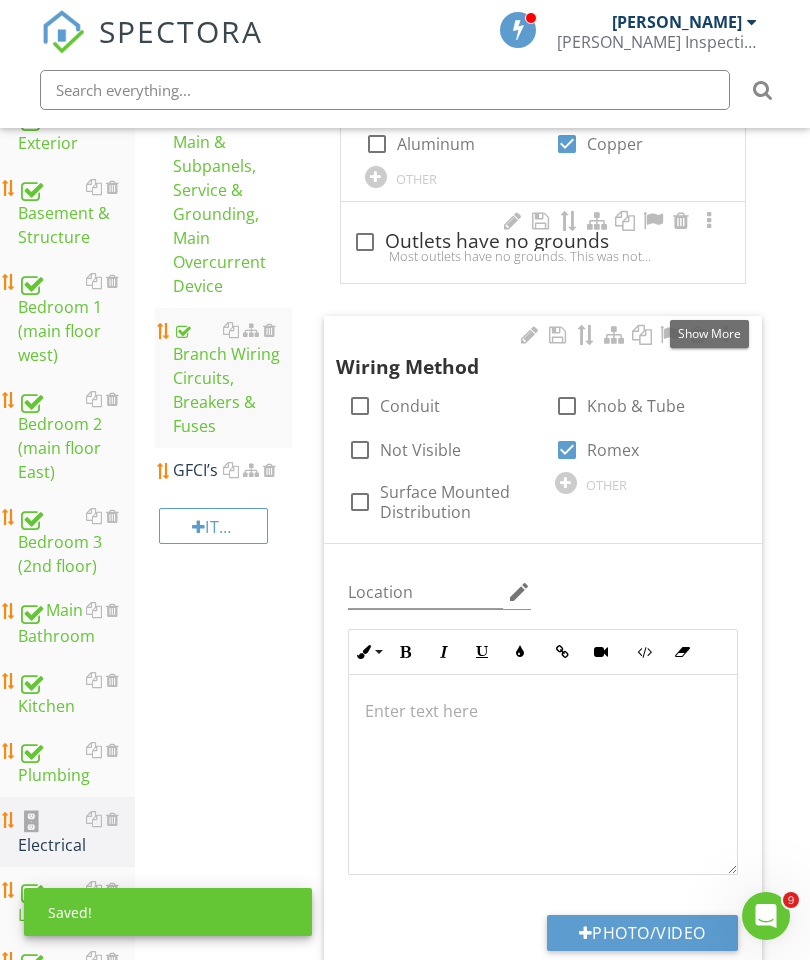 click on "Photo/Video" at bounding box center [642, 933] 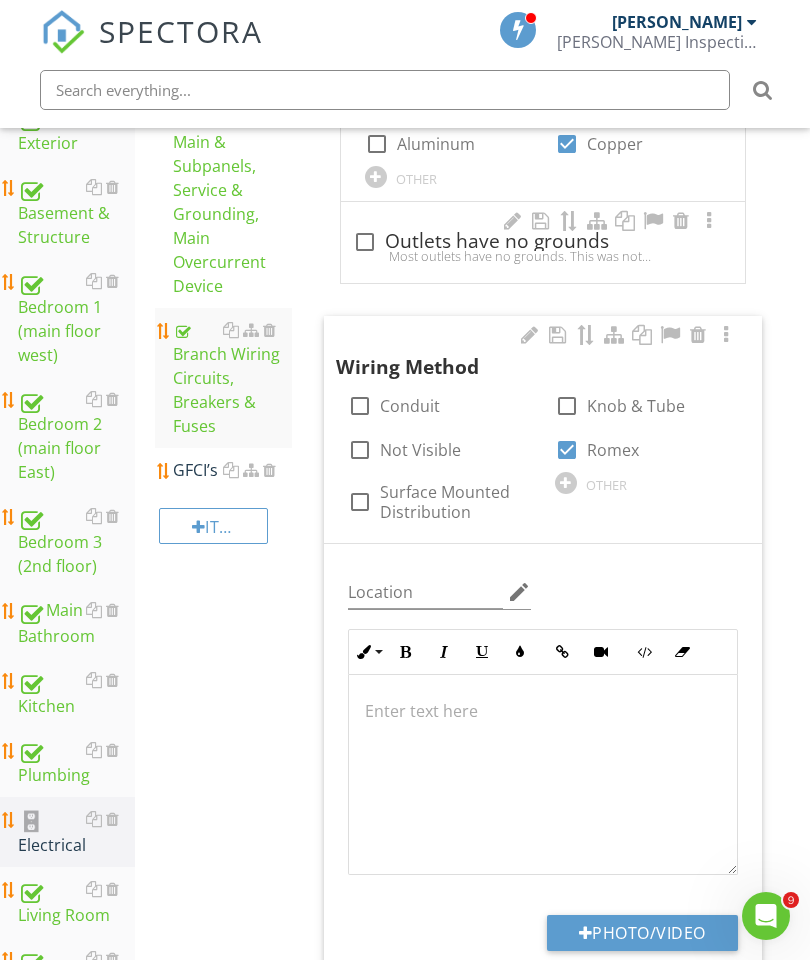 type on "C:\fakepath\image.jpg" 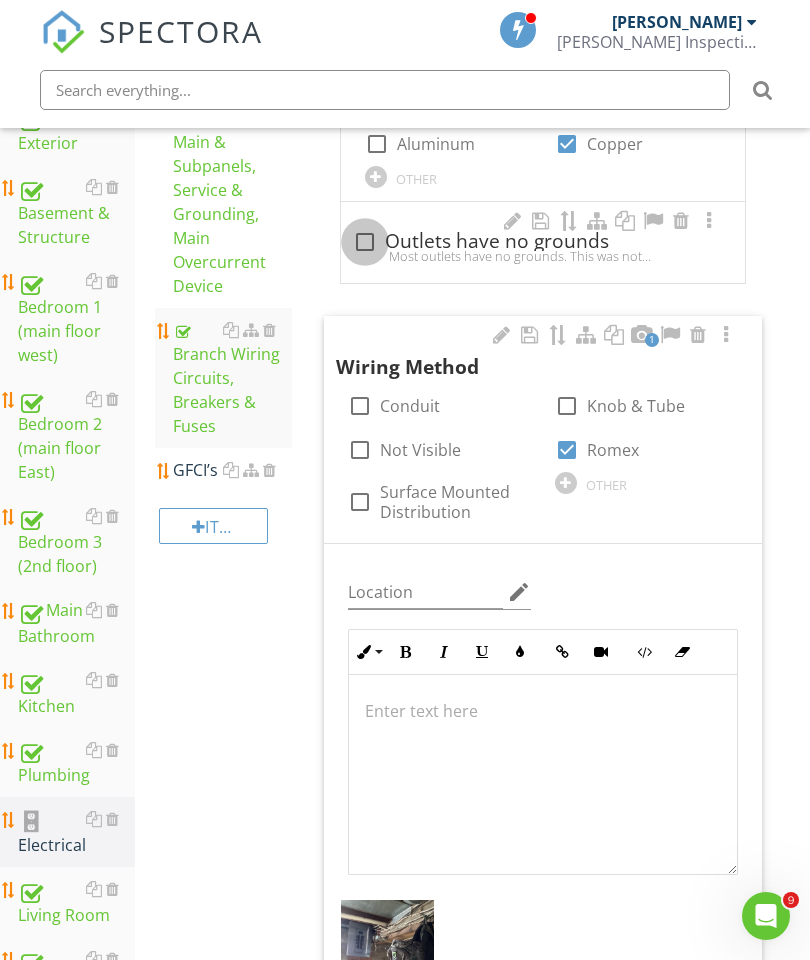 click at bounding box center [365, 242] 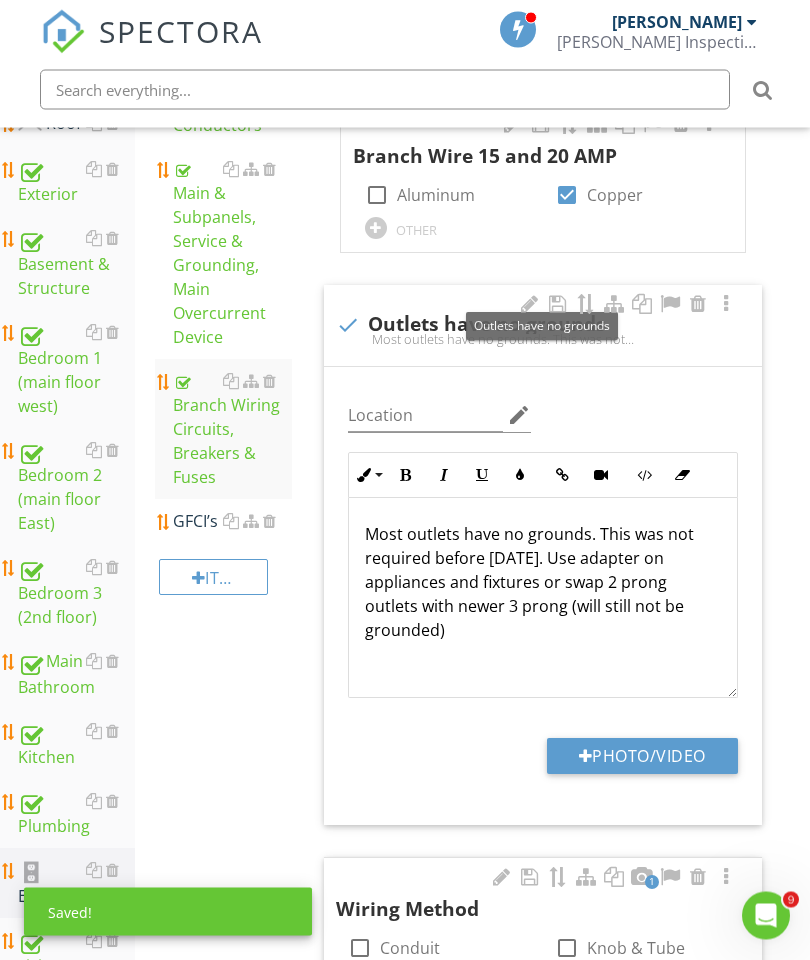 scroll, scrollTop: 472, scrollLeft: 0, axis: vertical 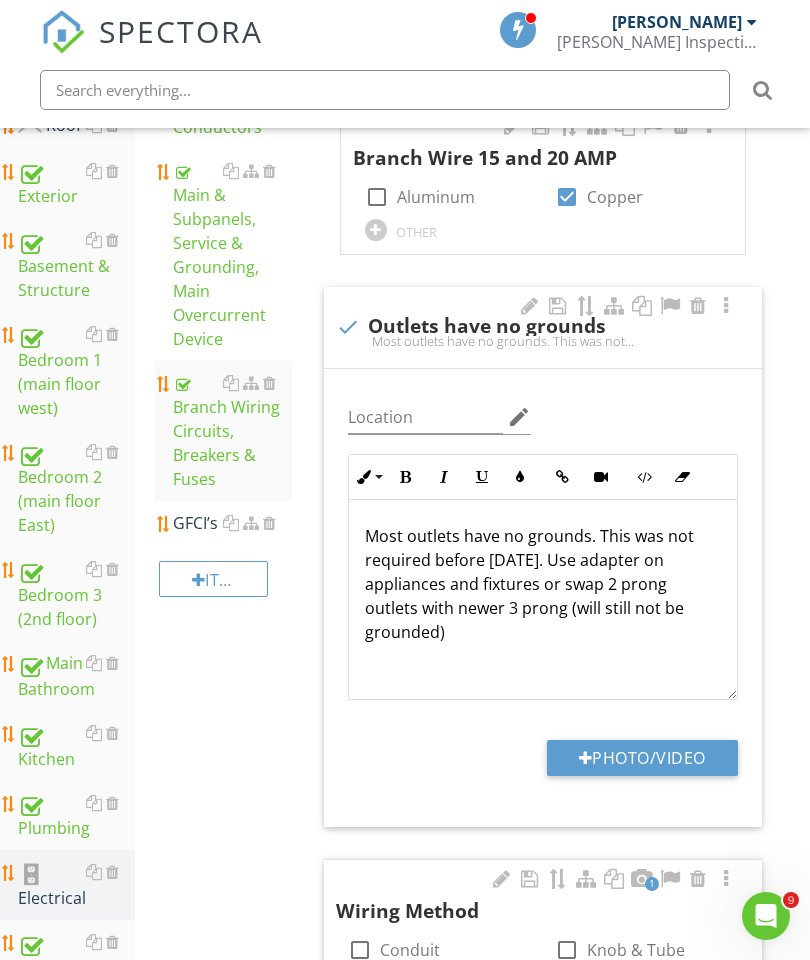click on "GFCI’s" at bounding box center (232, 523) 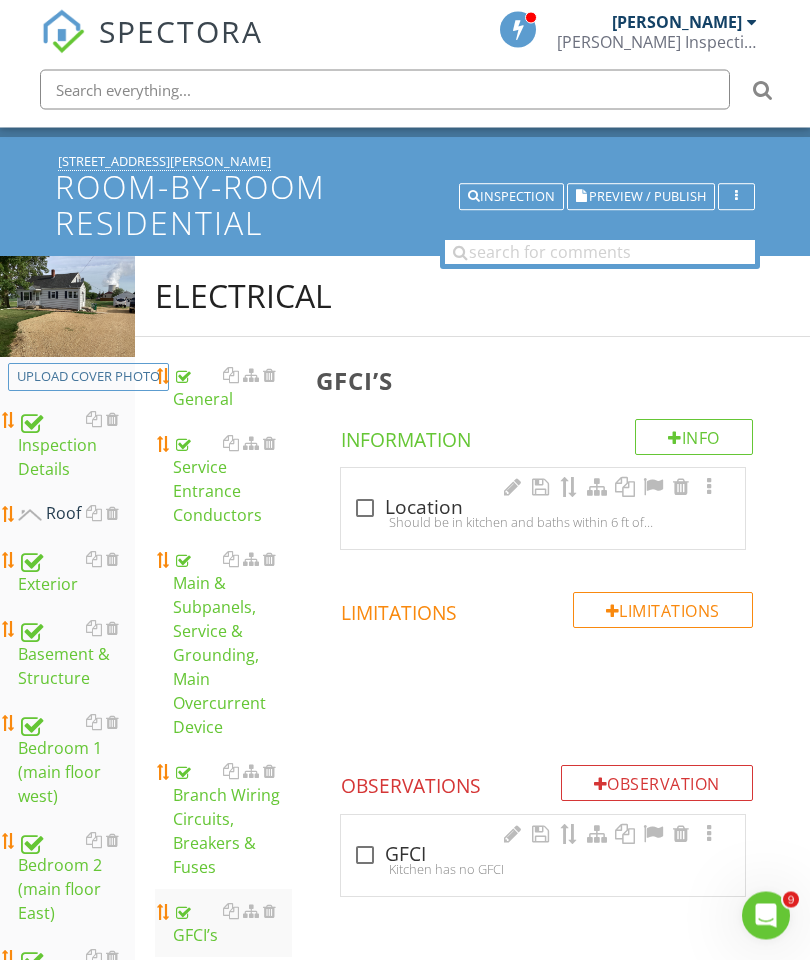 scroll, scrollTop: 82, scrollLeft: 0, axis: vertical 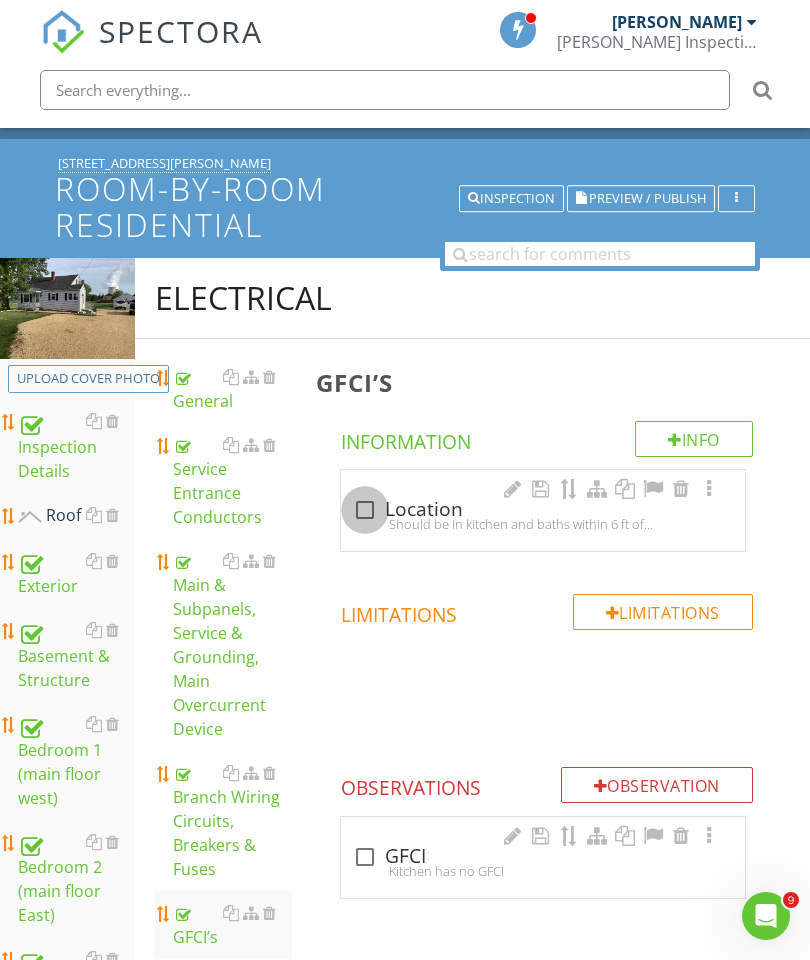 click at bounding box center [365, 510] 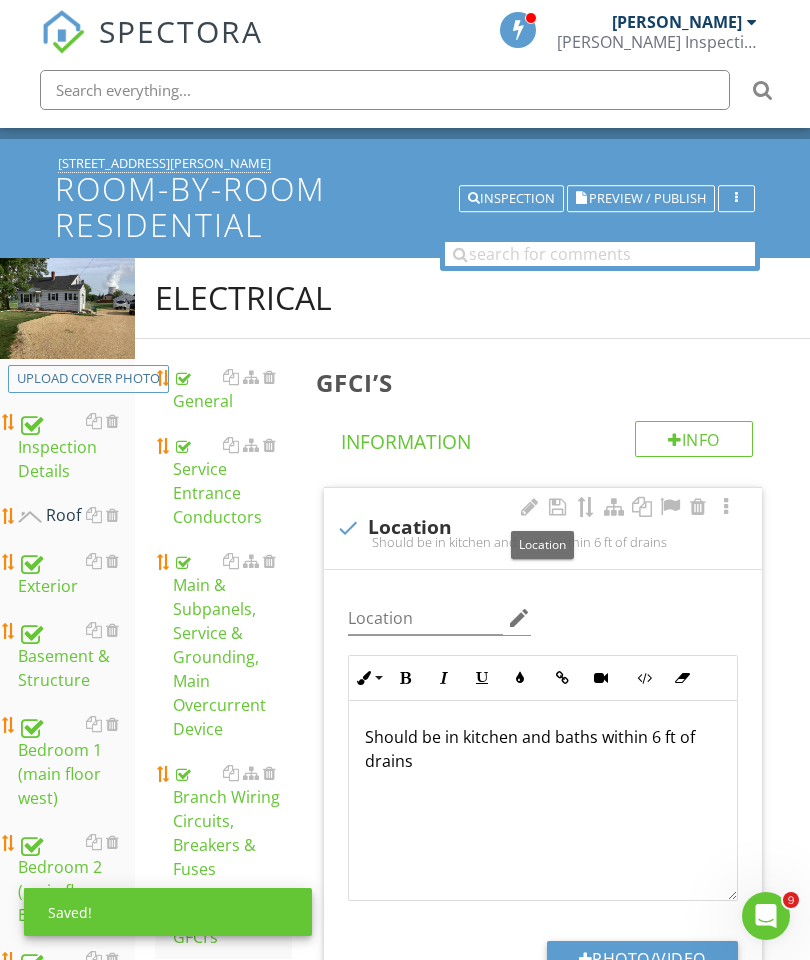 click on "Should be in kitchen and baths within 6 ft of drains" at bounding box center (543, 749) 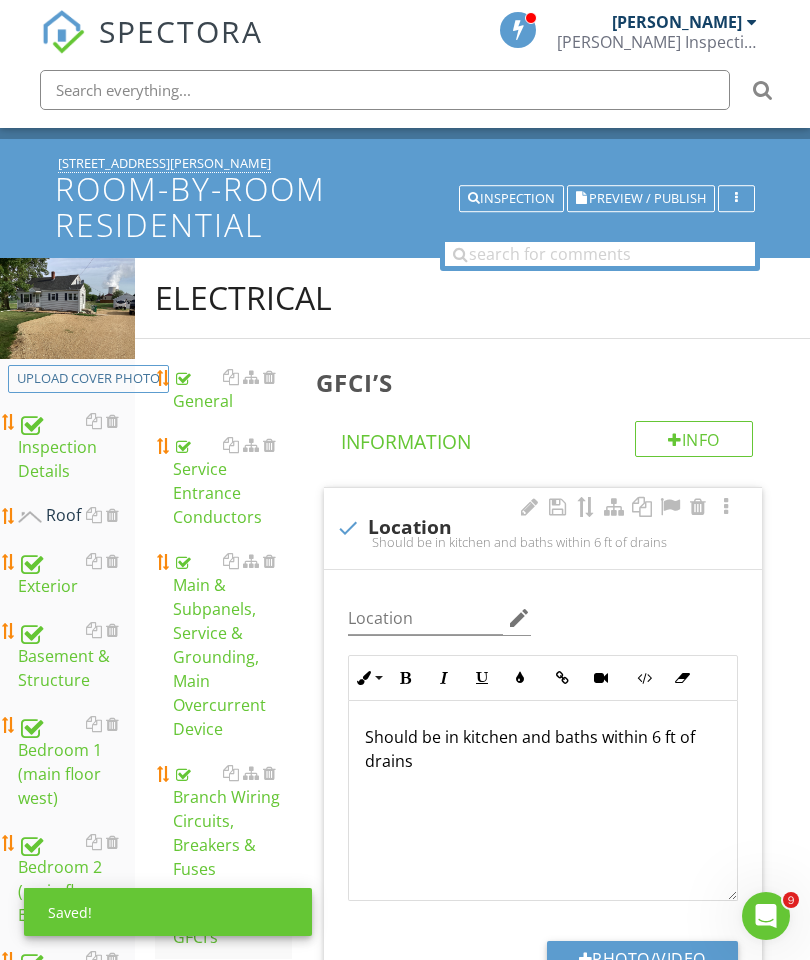 scroll, scrollTop: 219, scrollLeft: 38, axis: both 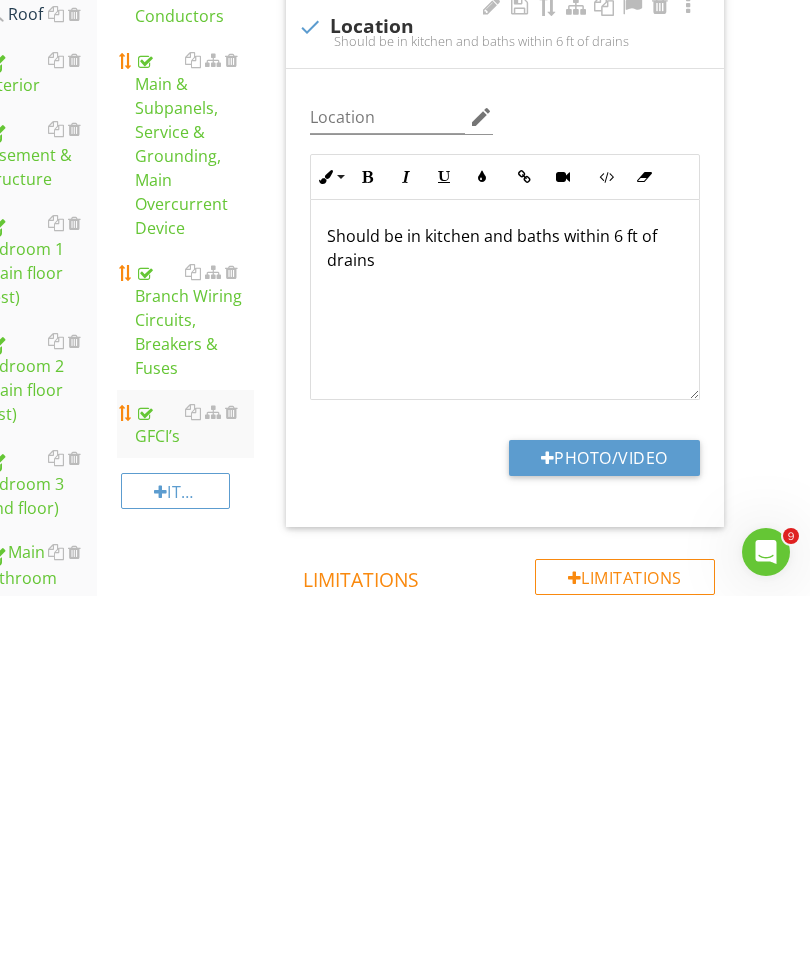 type 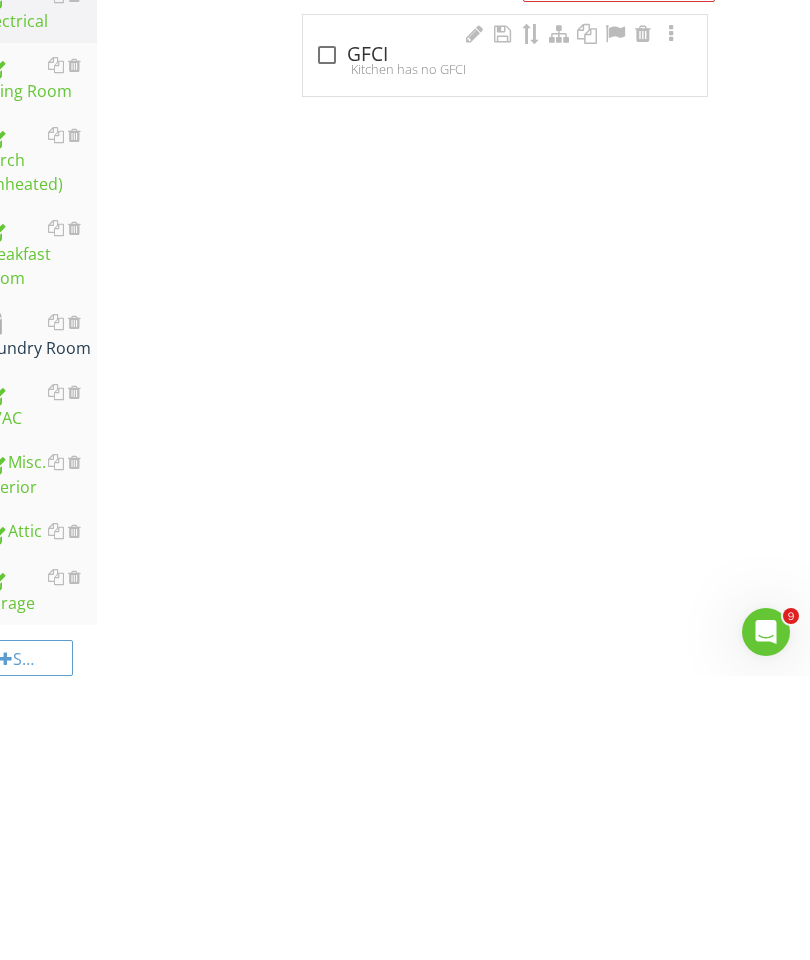 scroll, scrollTop: 1114, scrollLeft: 38, axis: both 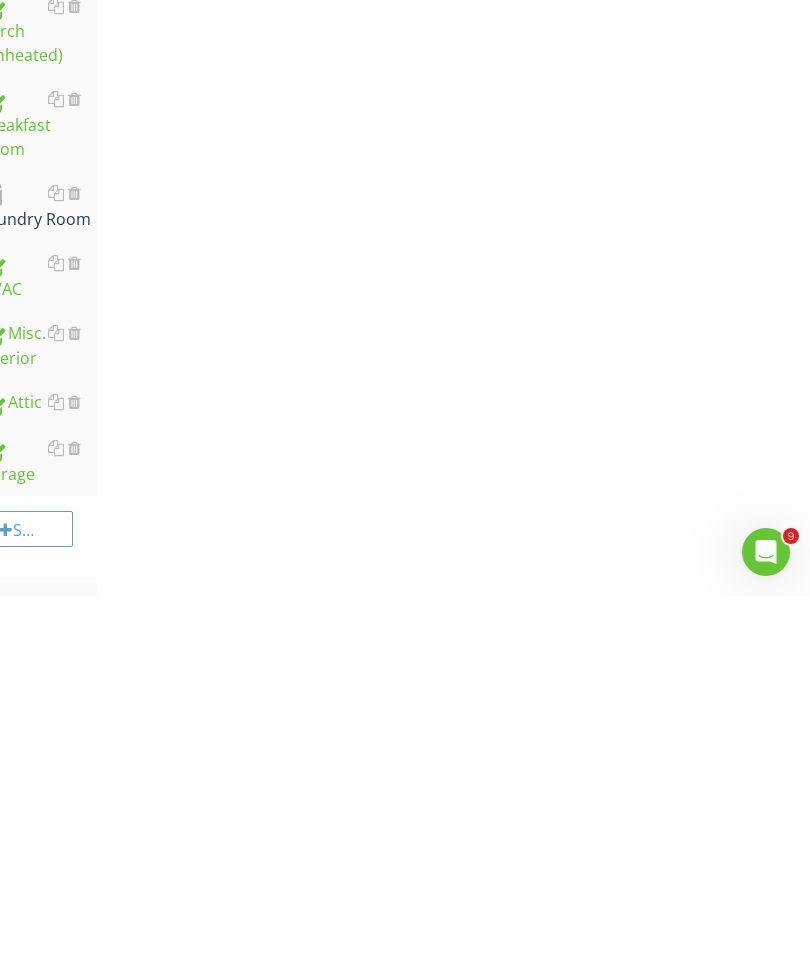 click on "Laundry Room" at bounding box center (38, 570) 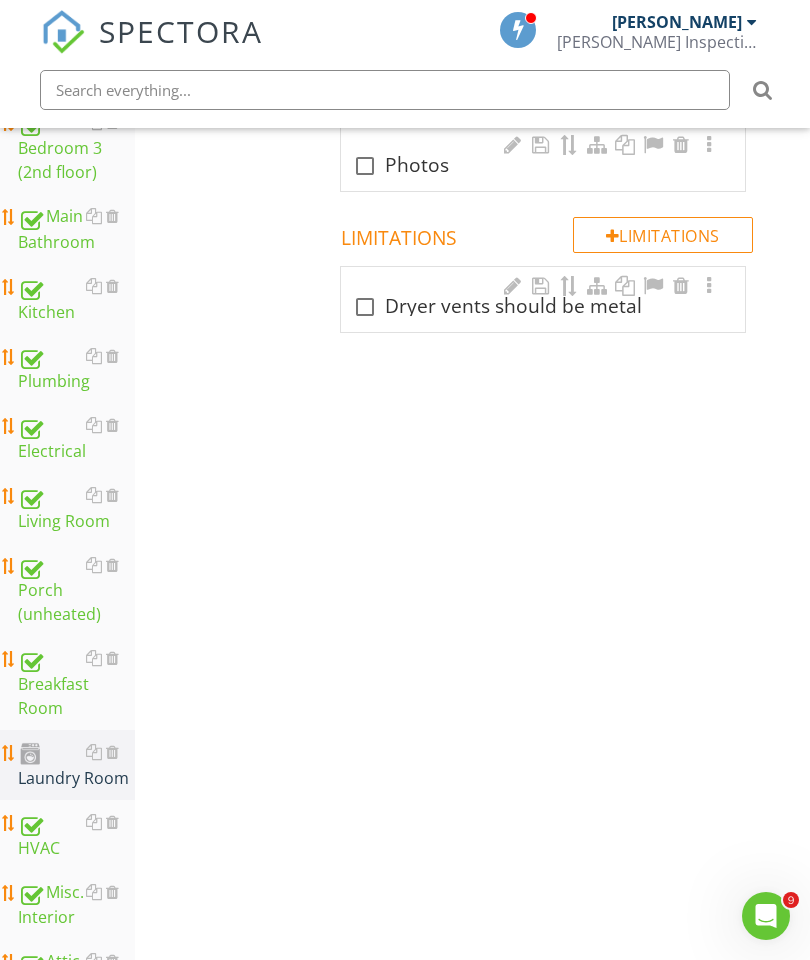 scroll, scrollTop: 929, scrollLeft: 0, axis: vertical 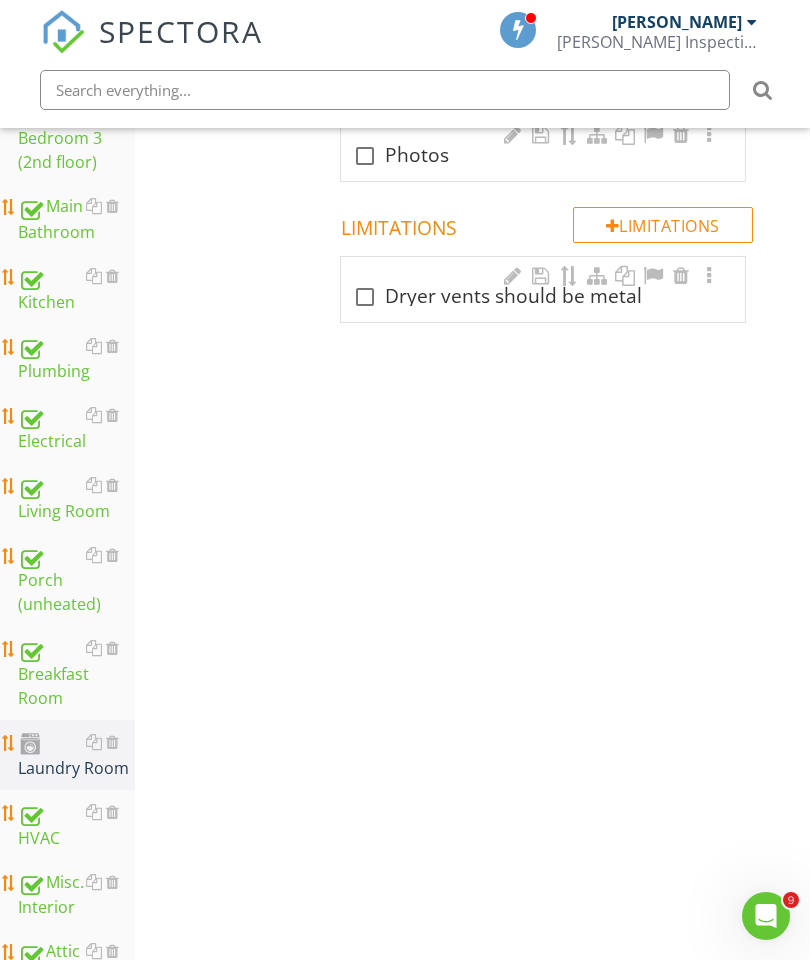 click on "Laundry Room" at bounding box center (76, 755) 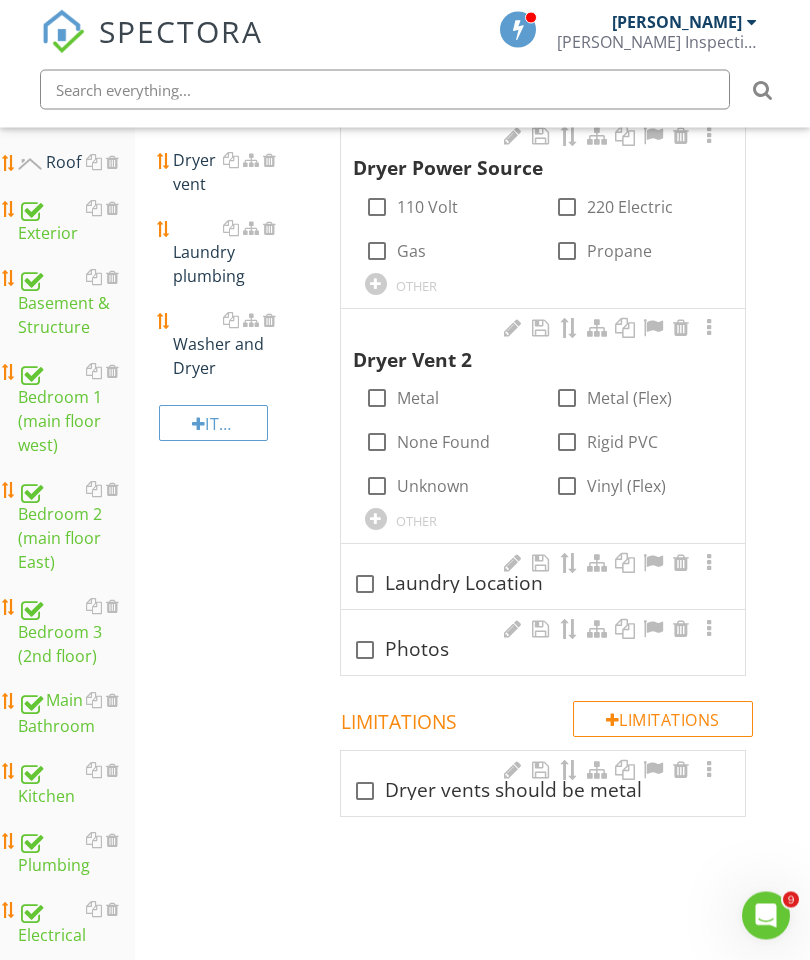 scroll, scrollTop: 435, scrollLeft: 0, axis: vertical 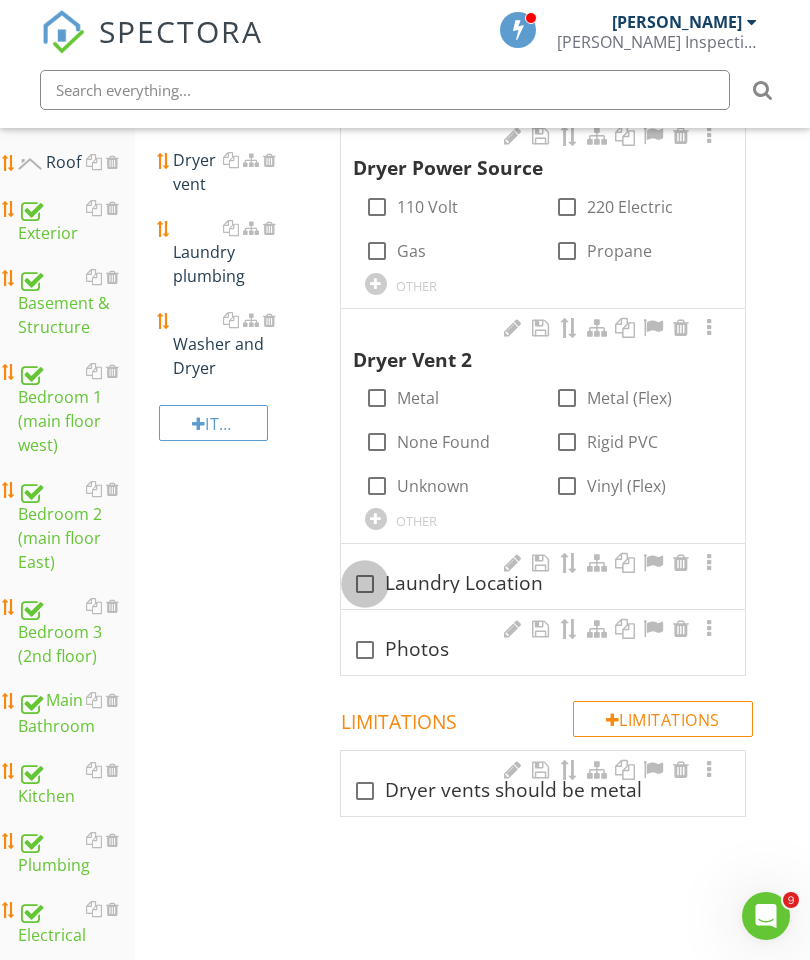 click at bounding box center [365, 584] 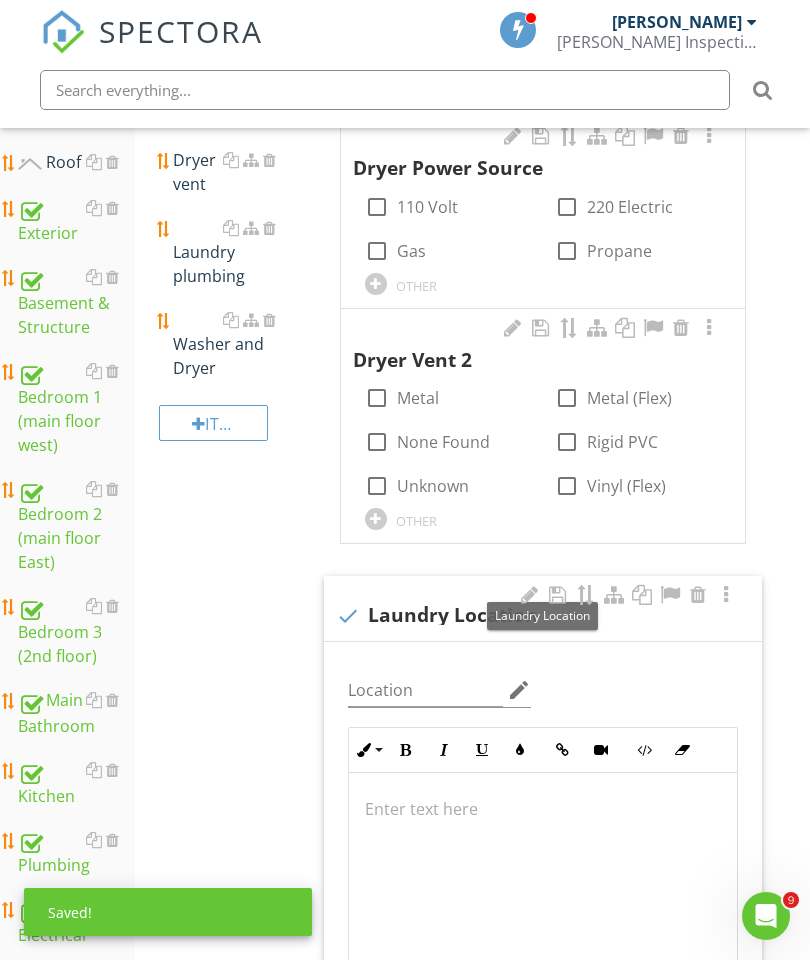 click at bounding box center [543, 809] 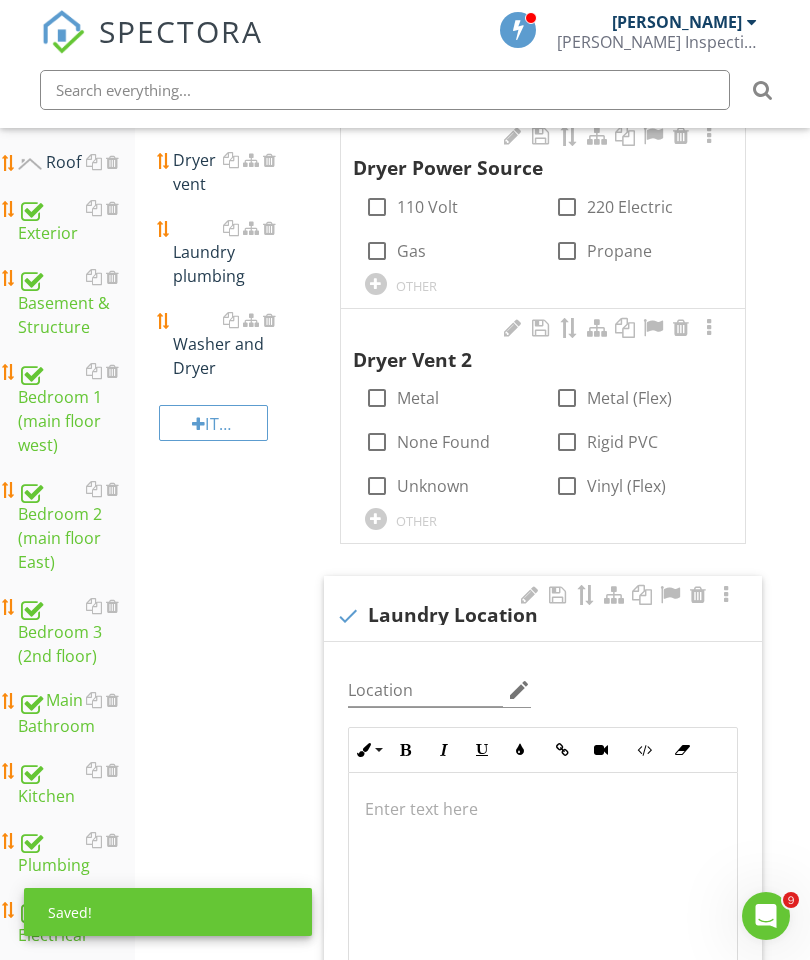 scroll, scrollTop: 601, scrollLeft: 38, axis: both 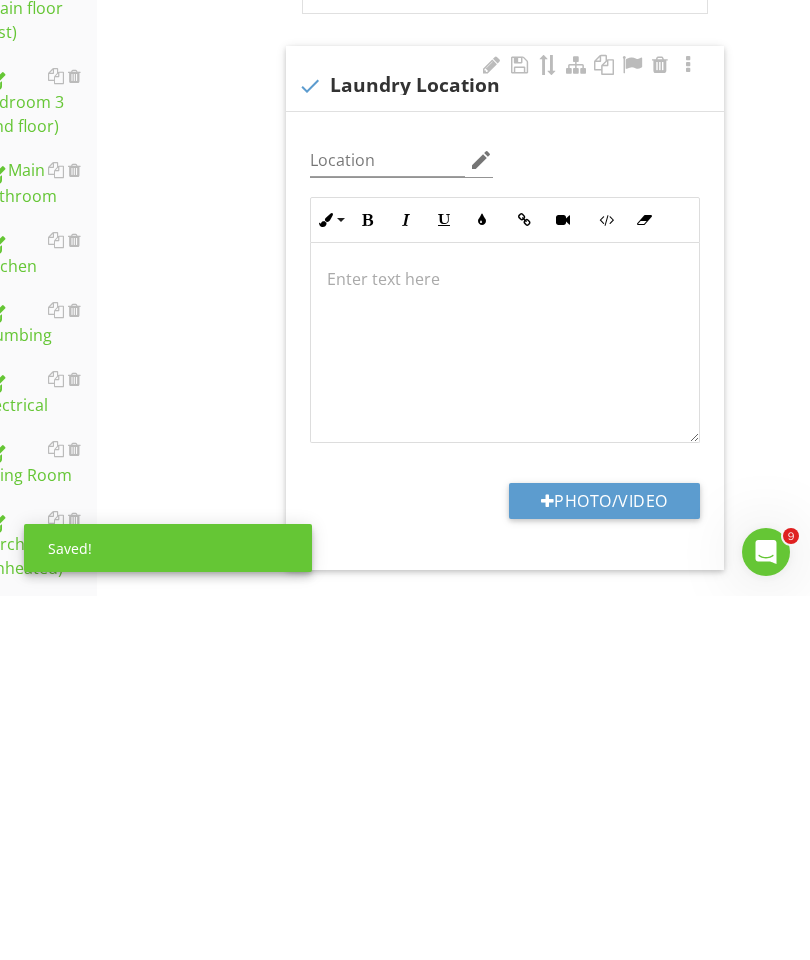 type 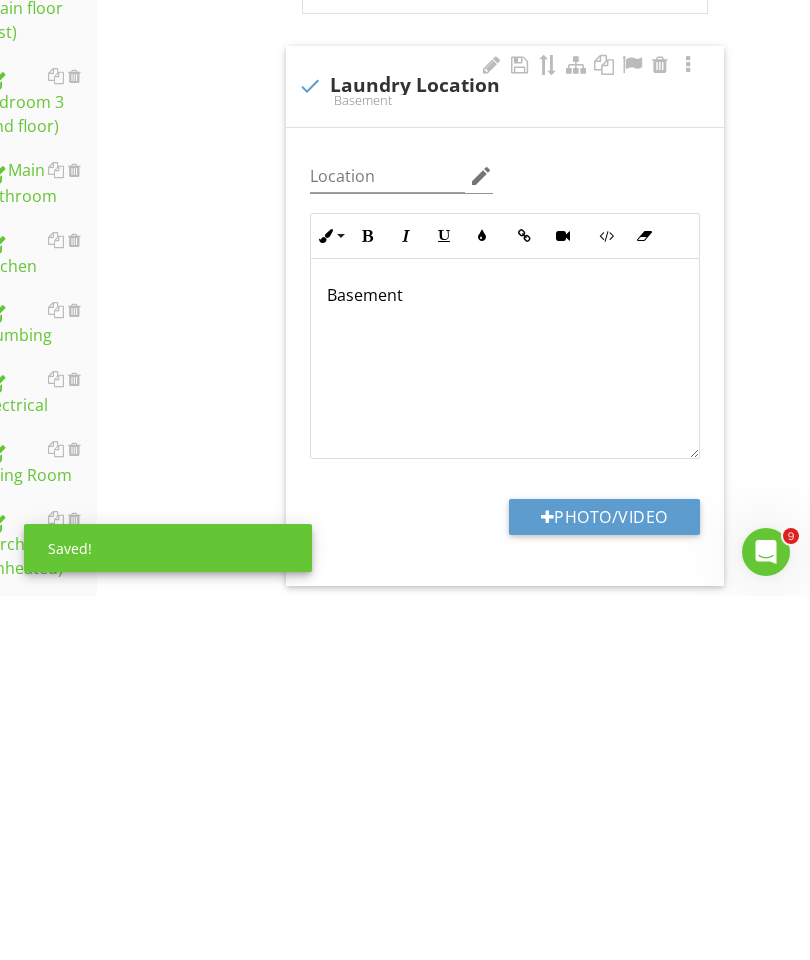 click on "Photo/Video" at bounding box center (604, 881) 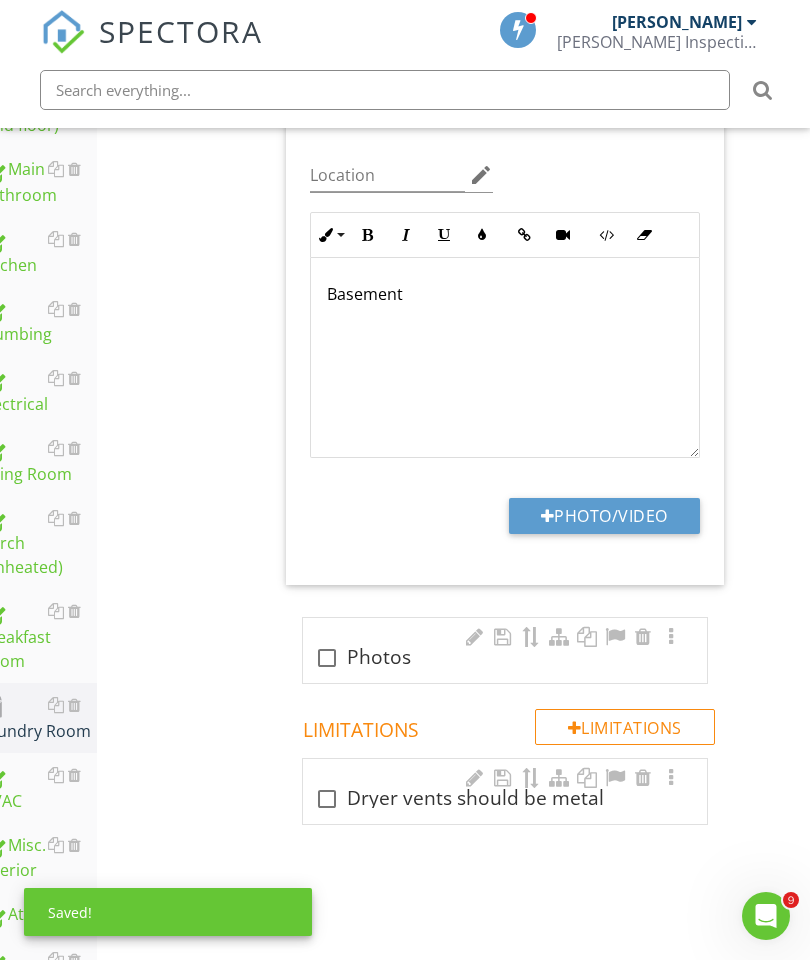 scroll, scrollTop: 955, scrollLeft: 0, axis: vertical 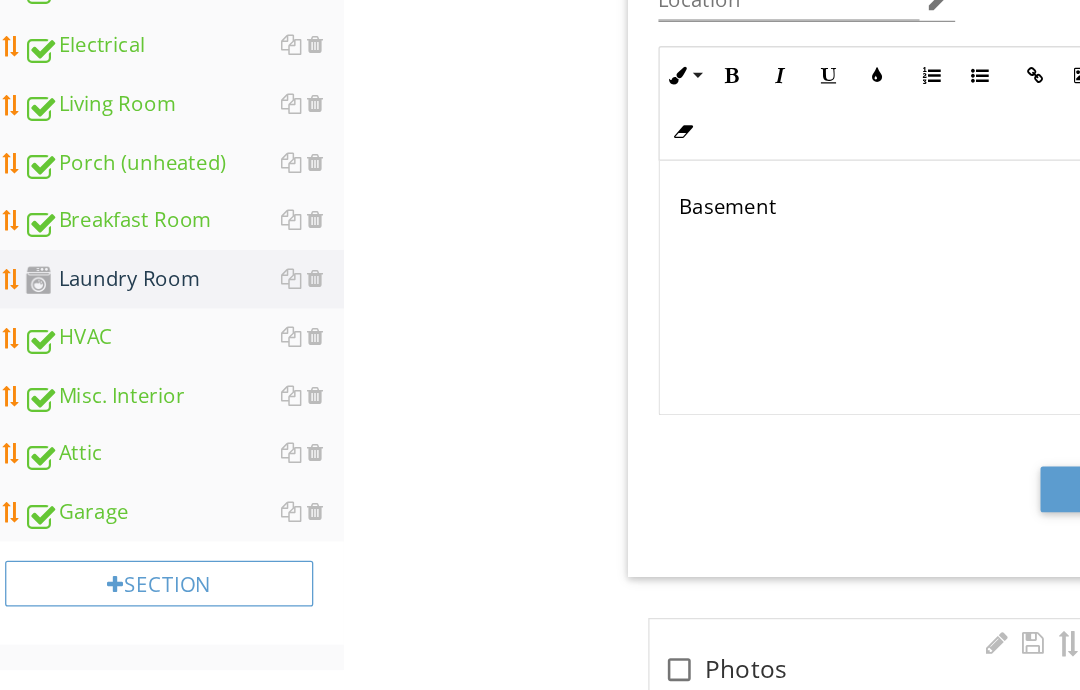 type on "C:\fakepath\image.jpg" 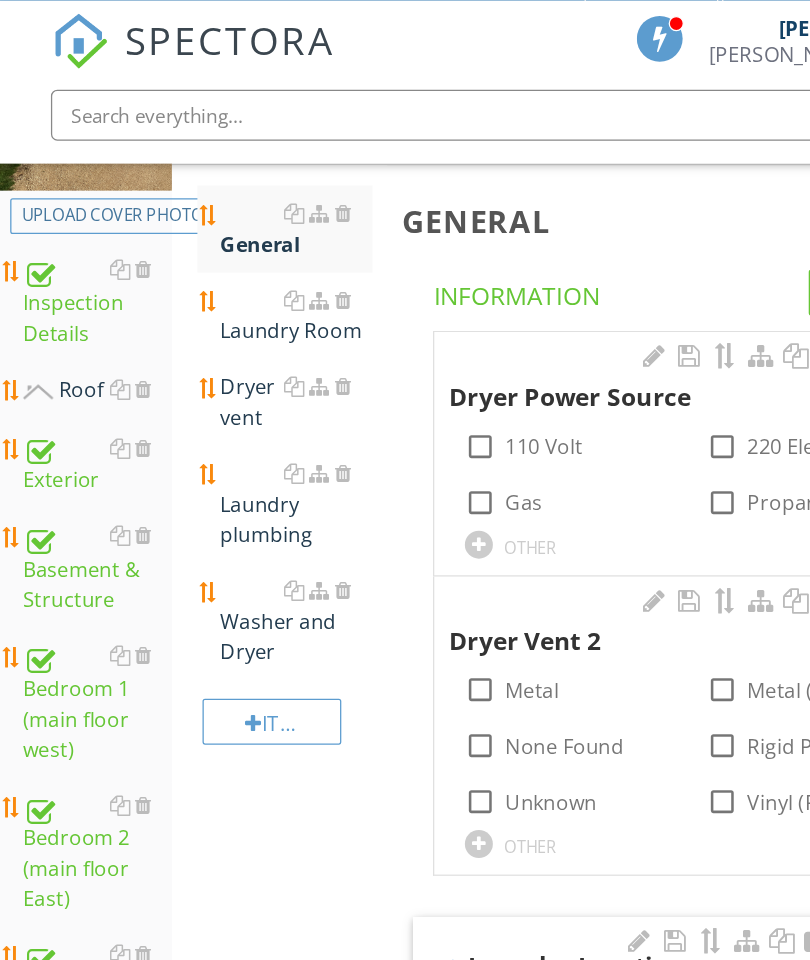 scroll, scrollTop: 259, scrollLeft: 0, axis: vertical 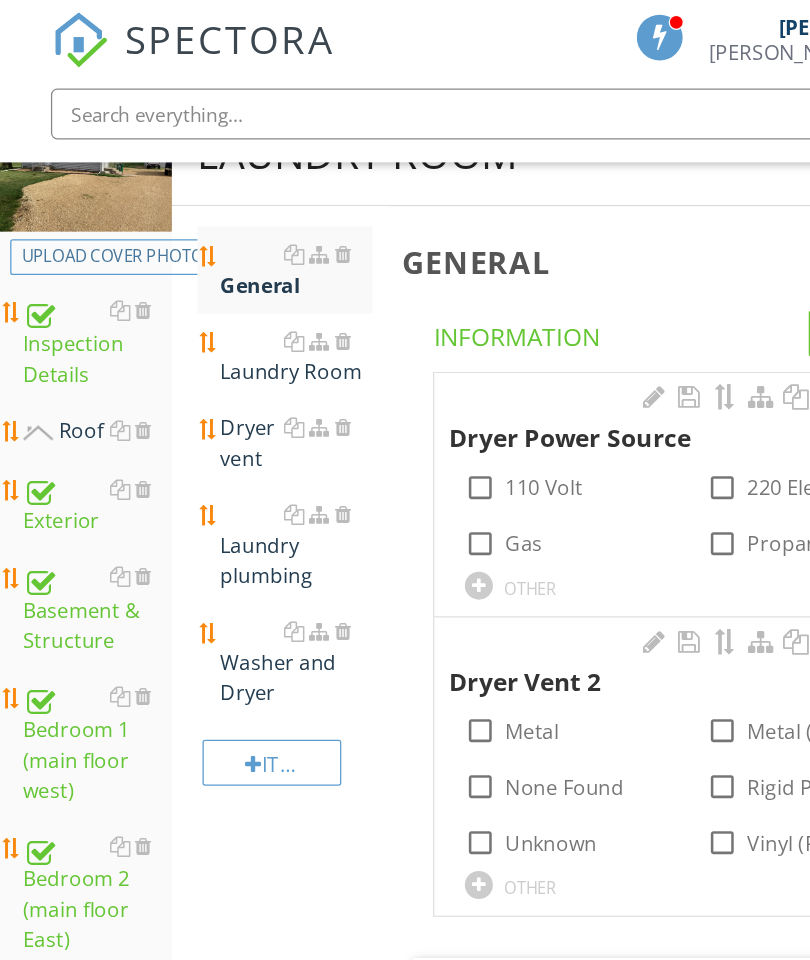 click on "Laundry plumbing" at bounding box center (232, 428) 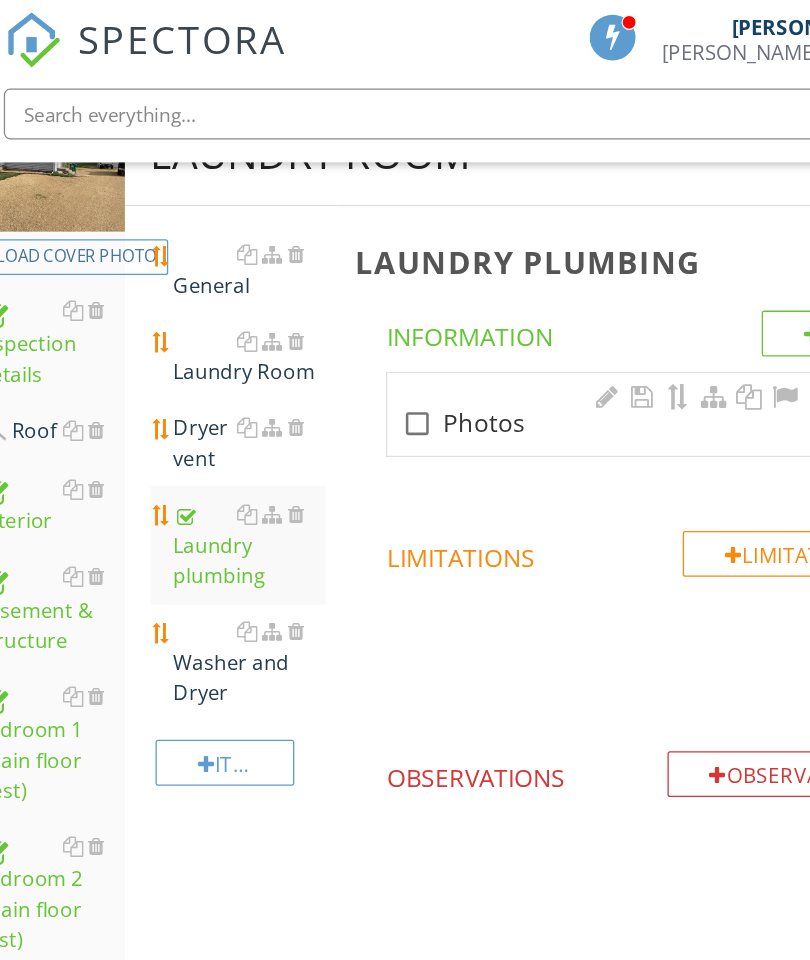 click at bounding box center (365, 333) 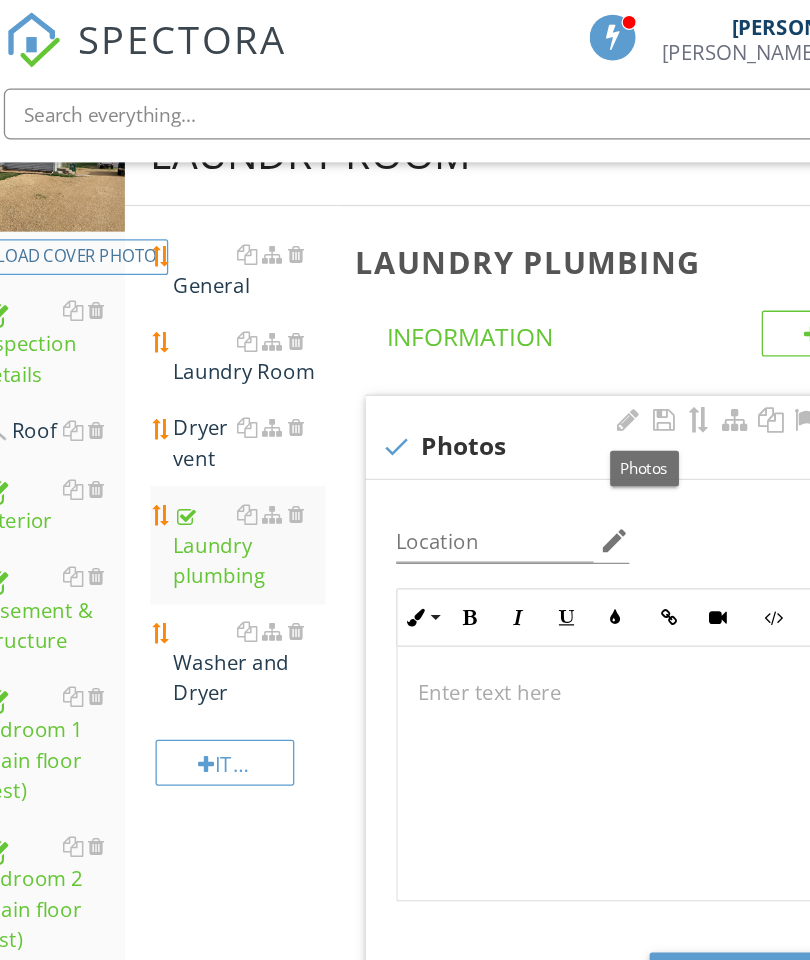 click at bounding box center [543, 544] 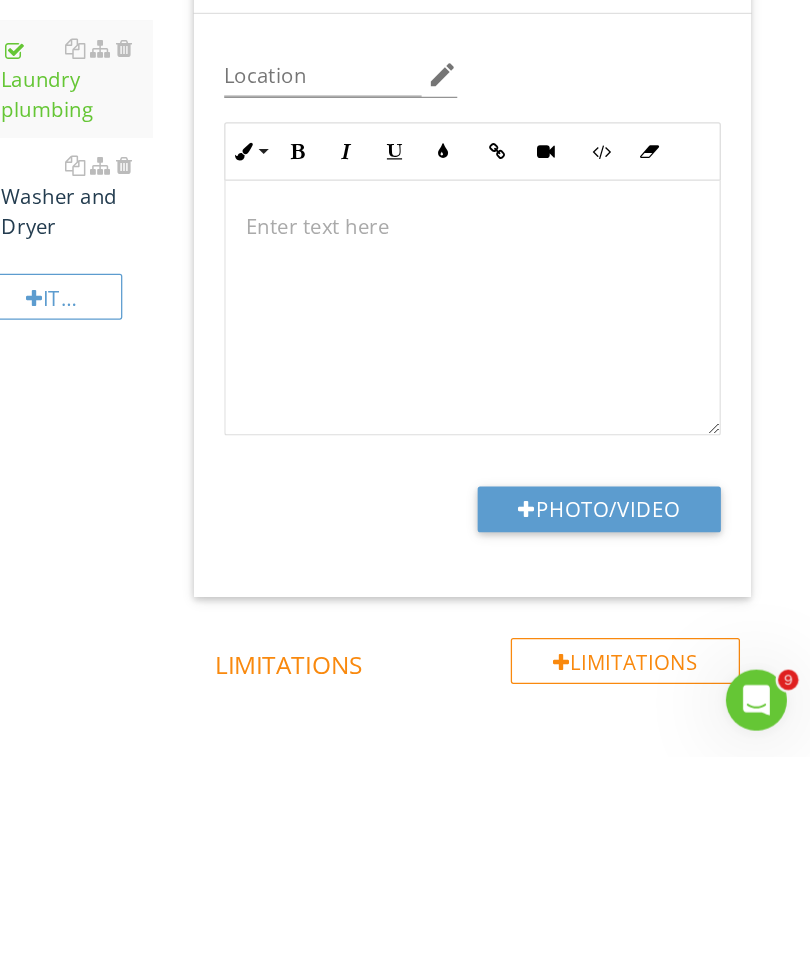 scroll, scrollTop: 259, scrollLeft: 38, axis: both 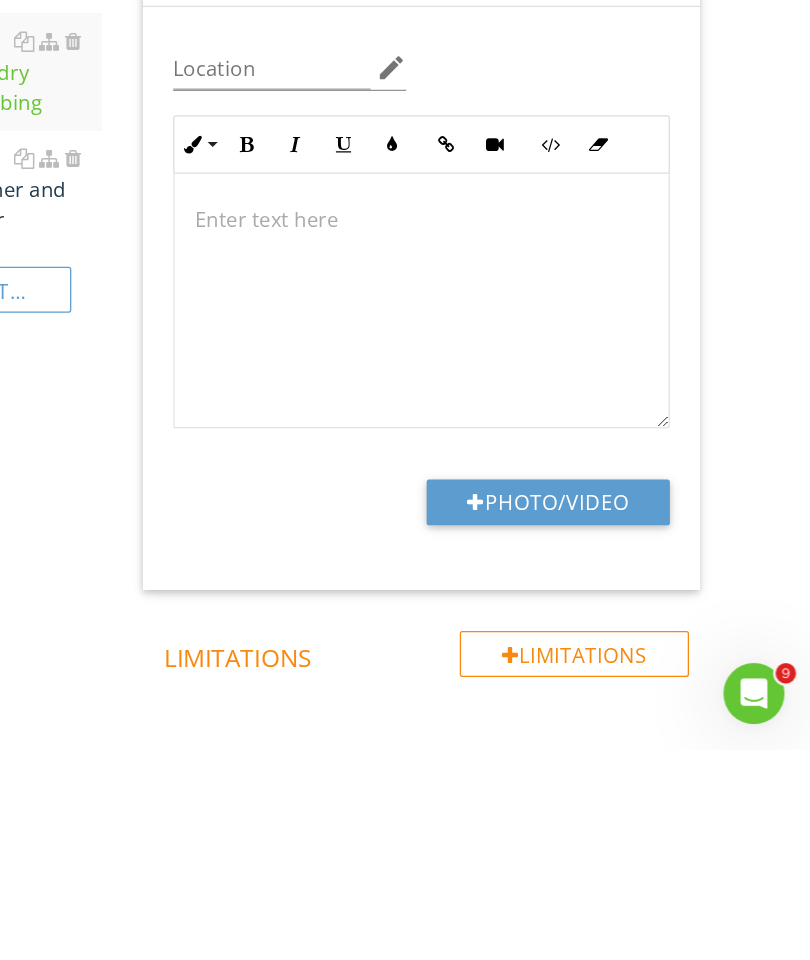 type 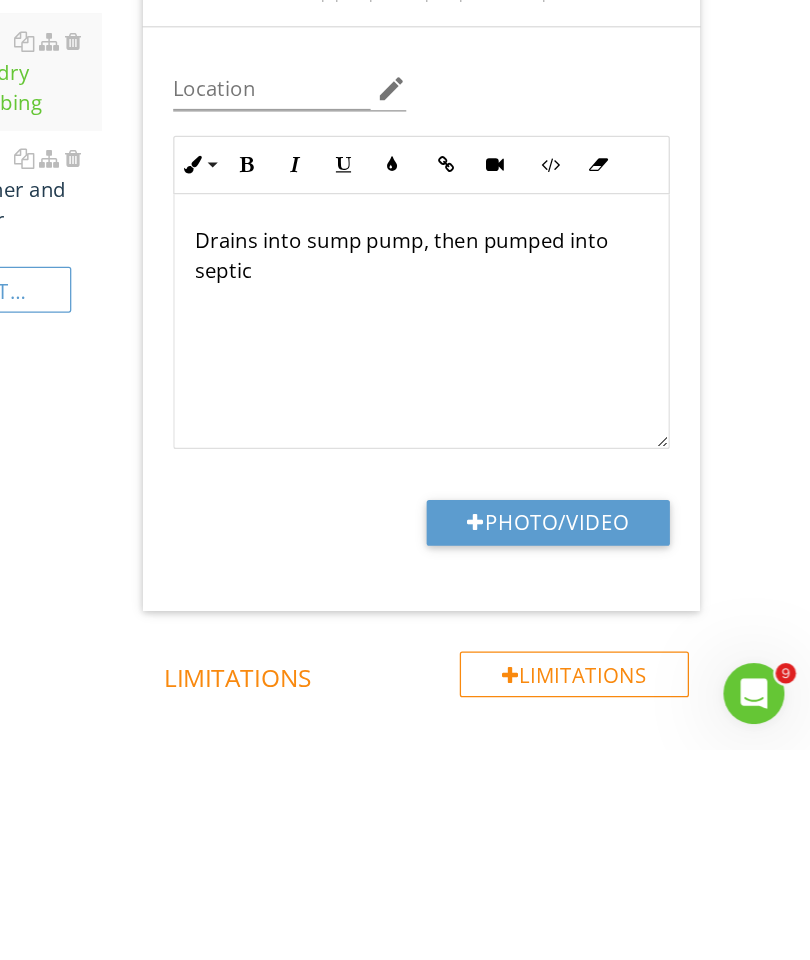 click on "Location edit       Inline Style XLarge Large Normal Small Light Small/Light Bold Italic Underline Colors Insert Link Insert Video Code View Clear Formatting Ordered List Unordered List Insert Image Insert Table Drains into sump pump, then pumped into septic Enter text here <p>Drains into sump pump, then pumped into septic</p>
Photo/Video" at bounding box center [505, 622] 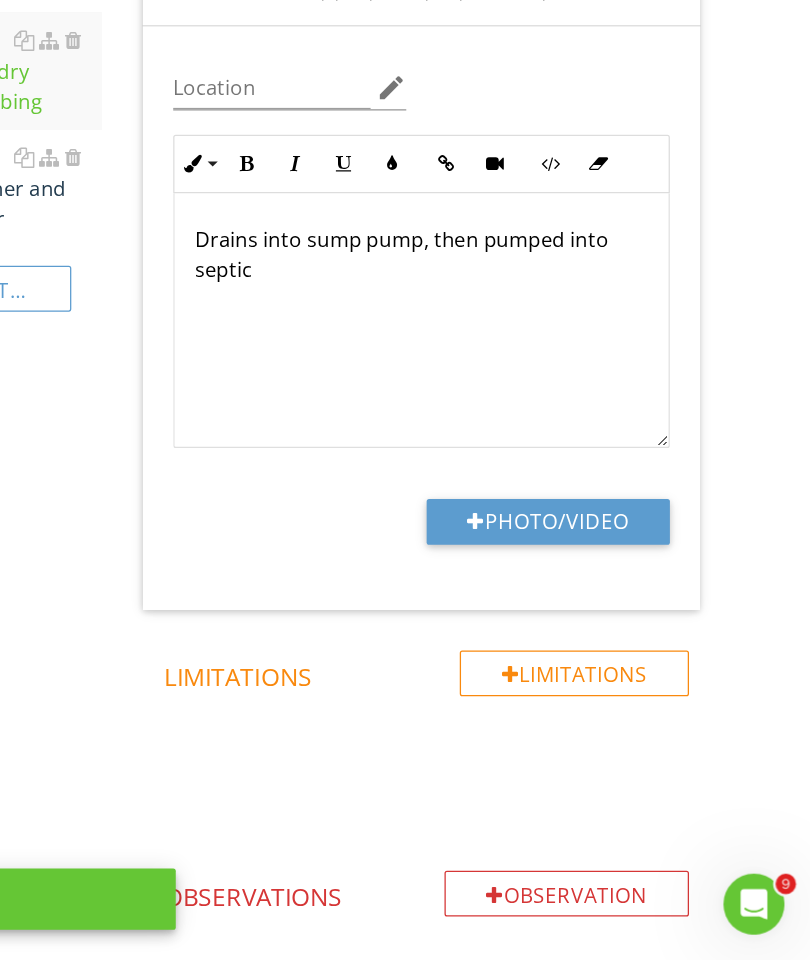 click on "Laundry plumbing
Info
Information                       check
Photos
Drains into sump pump, then pumped into septic
Location edit       Inline Style XLarge Large Normal Small Light Small/Light Bold Italic Underline Colors Insert Link Insert Video Code View Clear Formatting Ordered List Unordered List Insert Image Insert Table Drains into sump pump, then pumped into septic Enter text here <p>Drains into sump pump, then pumped into septic</p>
Photo/Video
Limitations
Limitations
Observation
Observations" at bounding box center [519, 517] 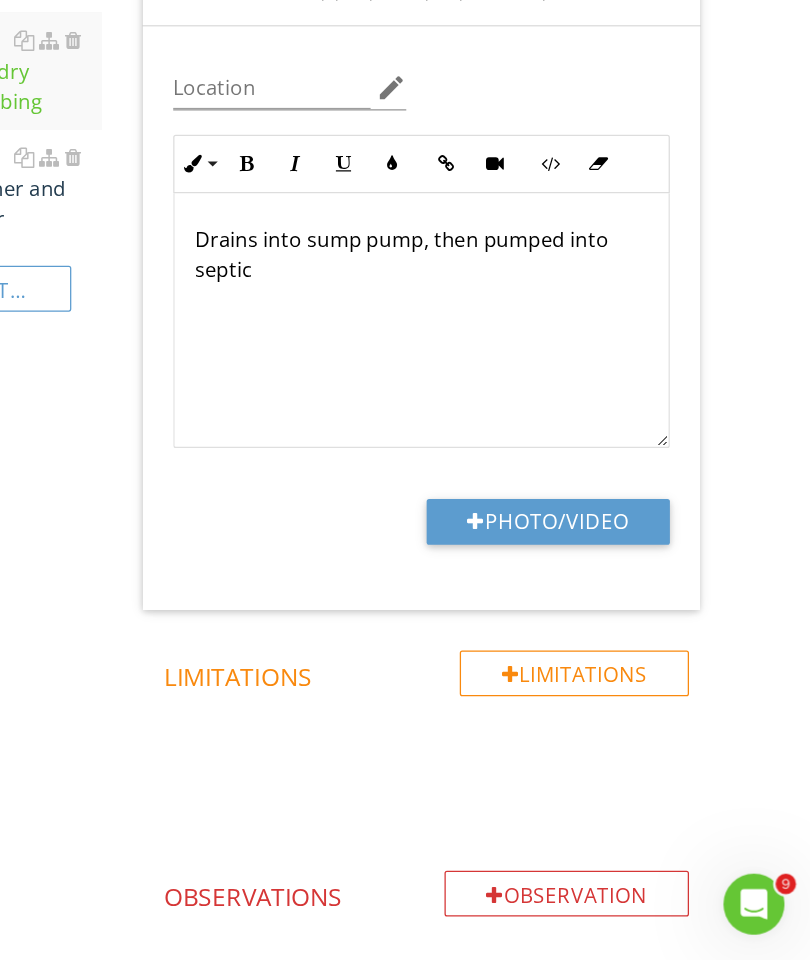 type on "C:\fakepath\image.jpg" 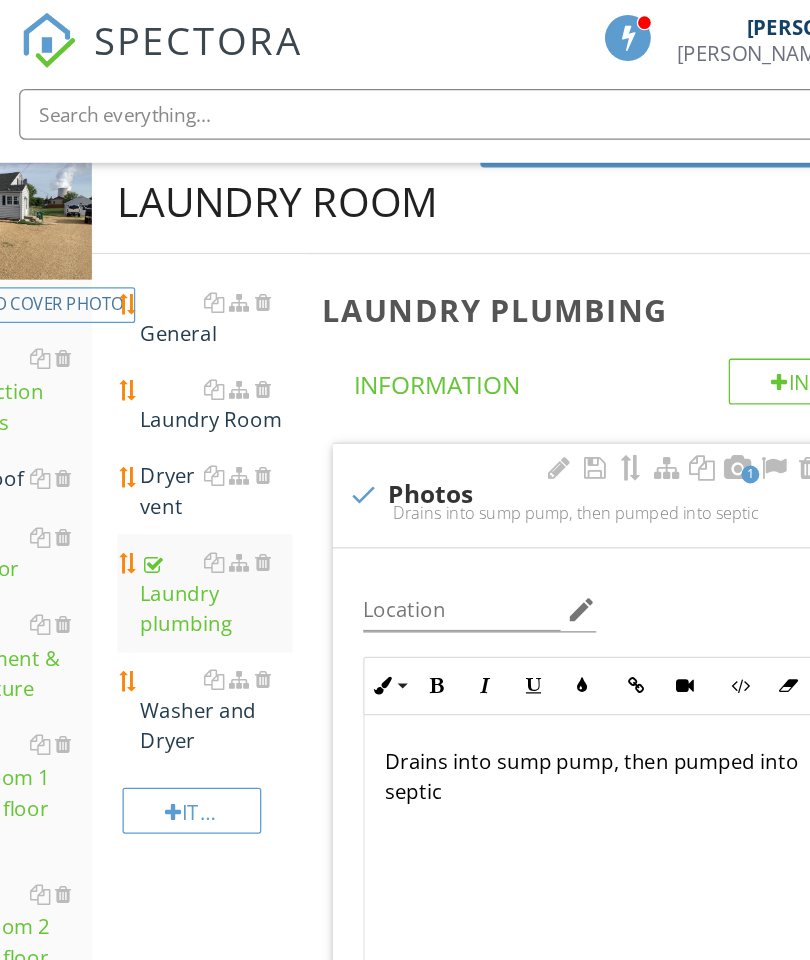 scroll, scrollTop: 221, scrollLeft: 0, axis: vertical 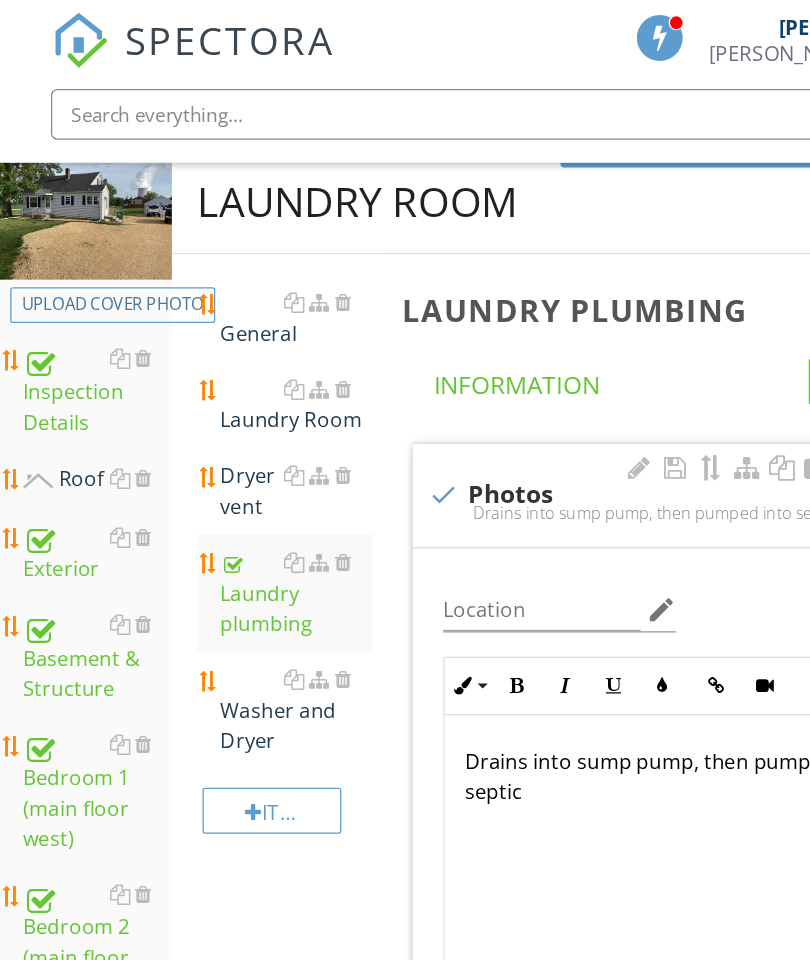 click at bounding box center [269, 306] 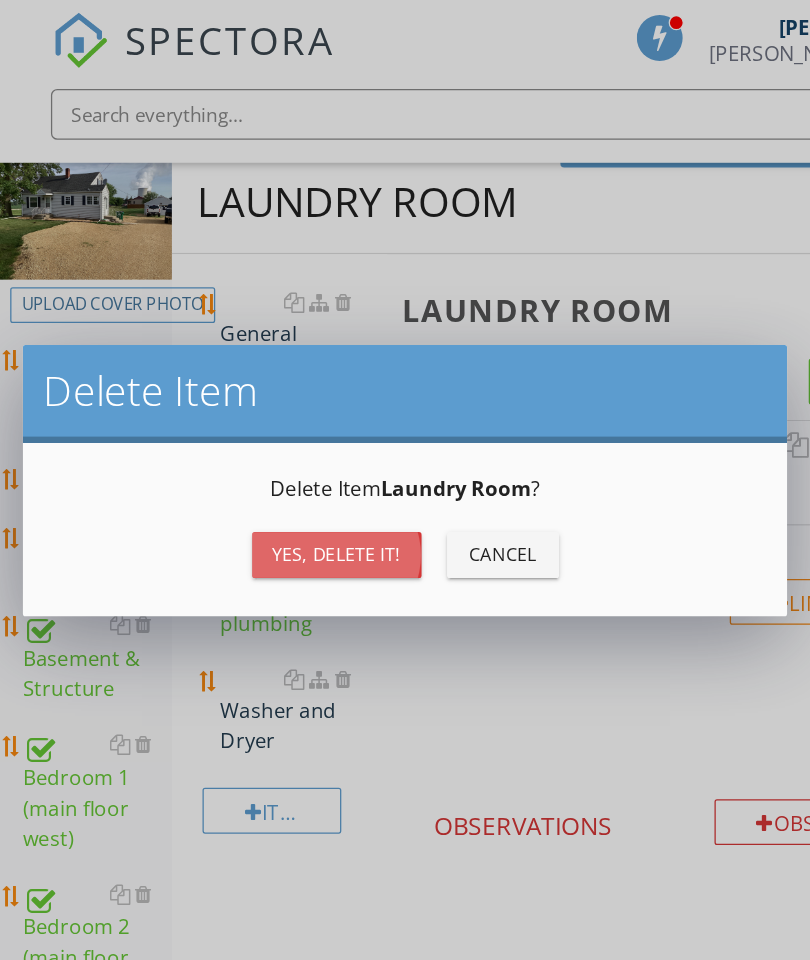 click on "Yes, Delete it!" at bounding box center (264, 435) 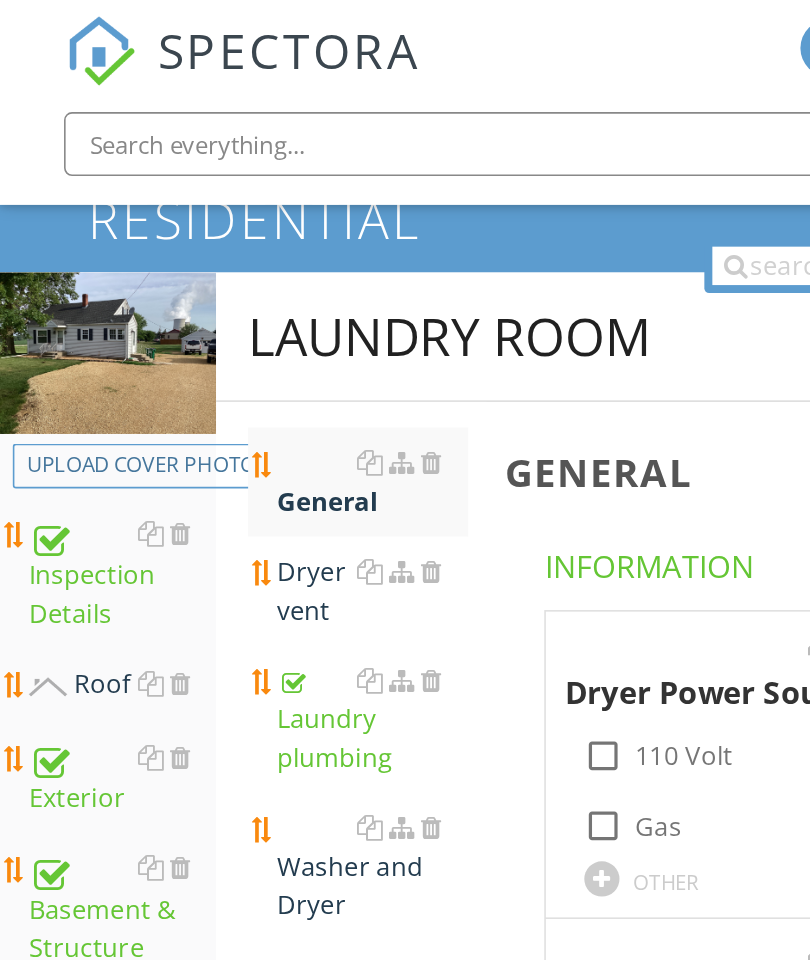 scroll, scrollTop: 52, scrollLeft: 0, axis: vertical 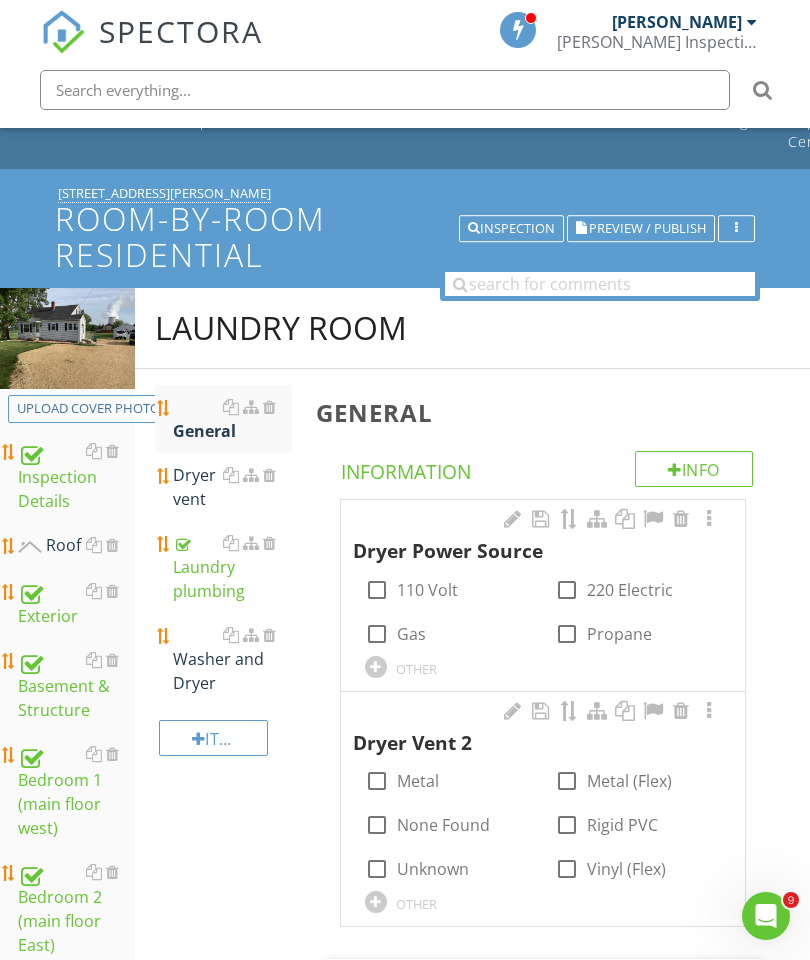 click on "General" at bounding box center (232, 419) 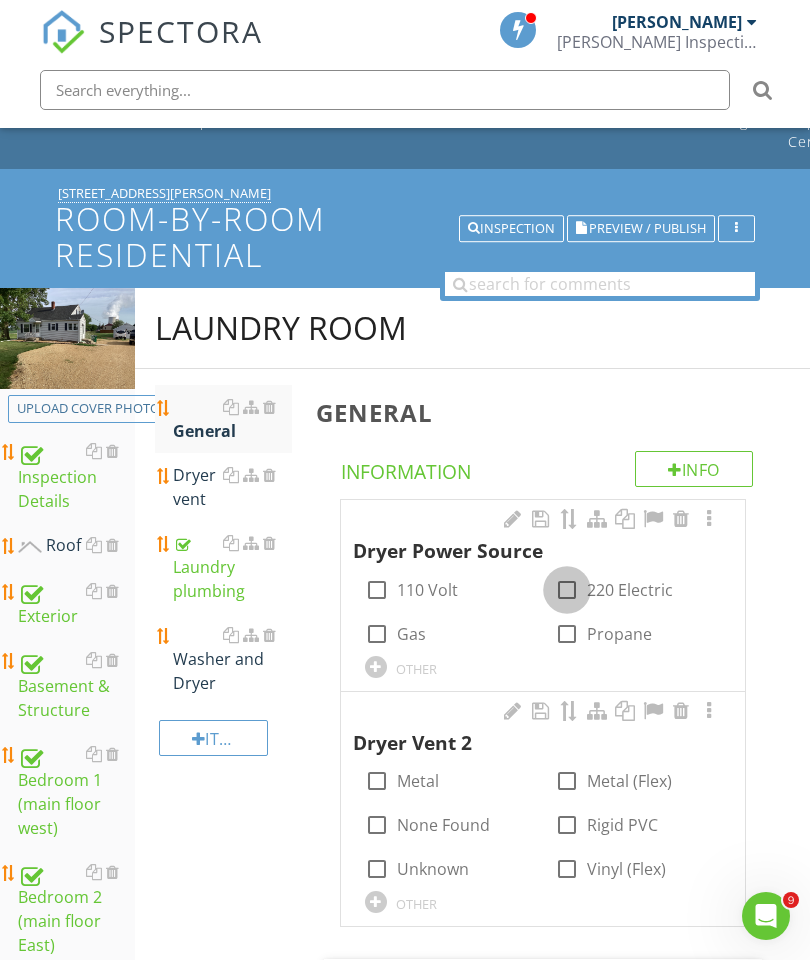 click at bounding box center (567, 590) 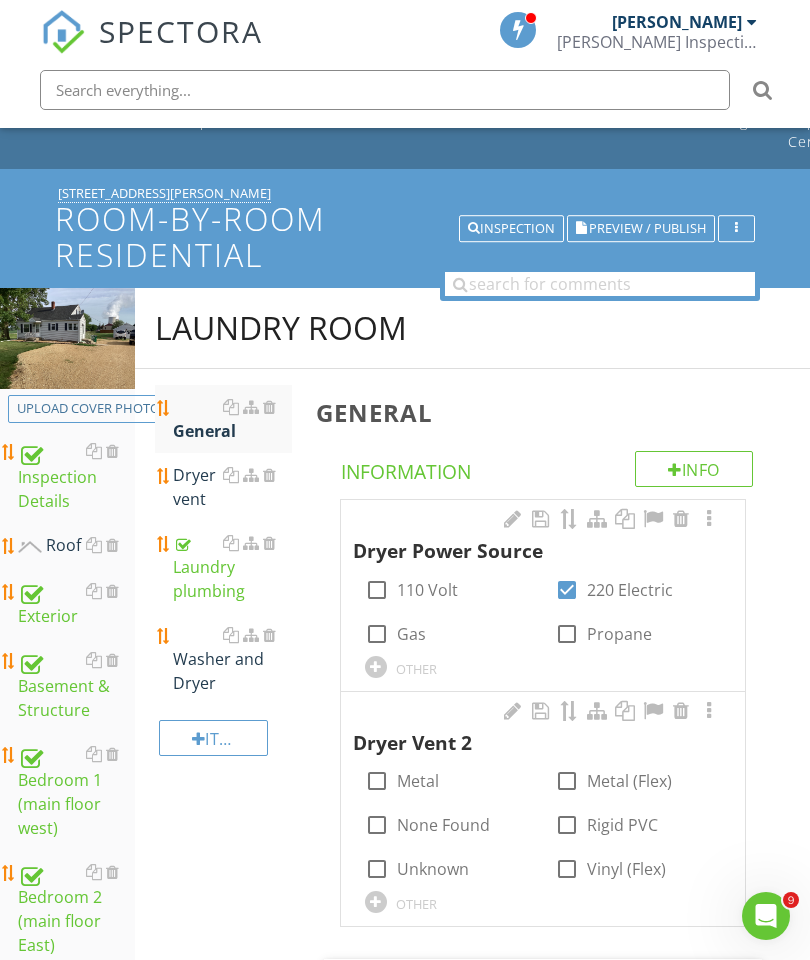 click at bounding box center [709, 519] 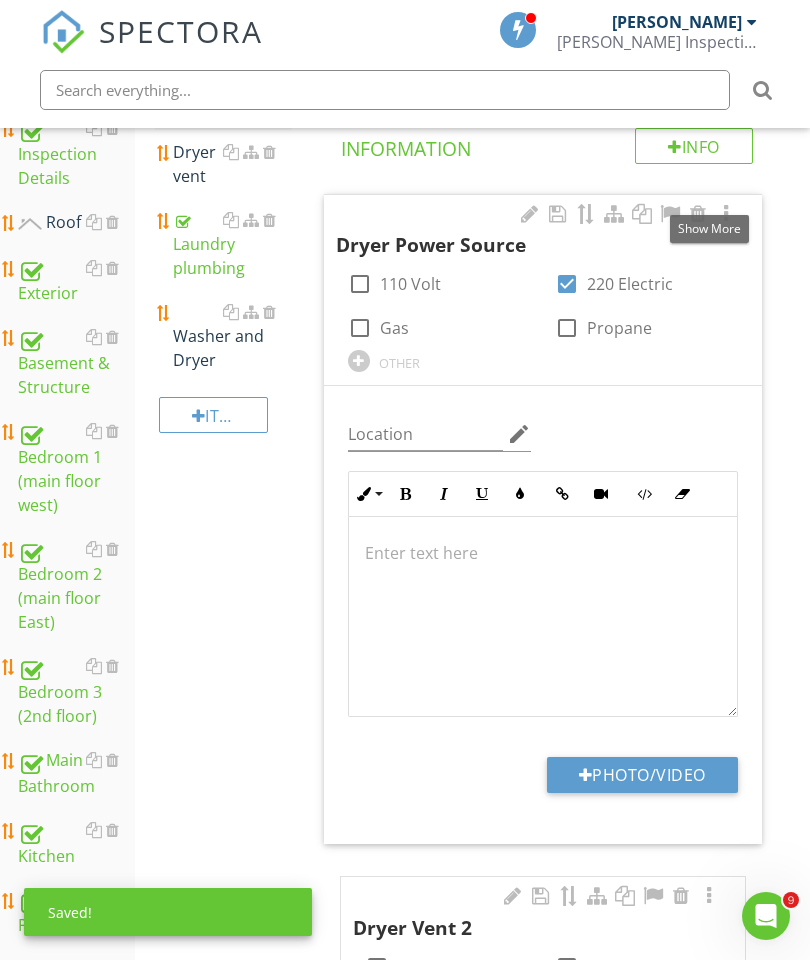 scroll, scrollTop: 453, scrollLeft: 0, axis: vertical 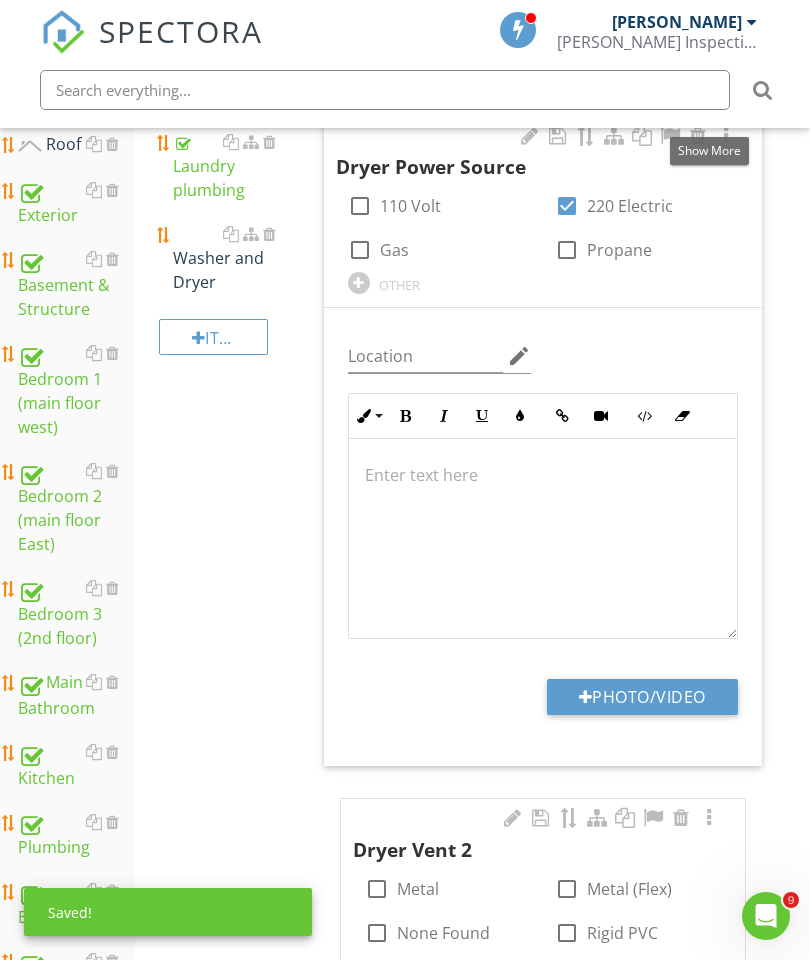 click on "Photo/Video" at bounding box center (642, 697) 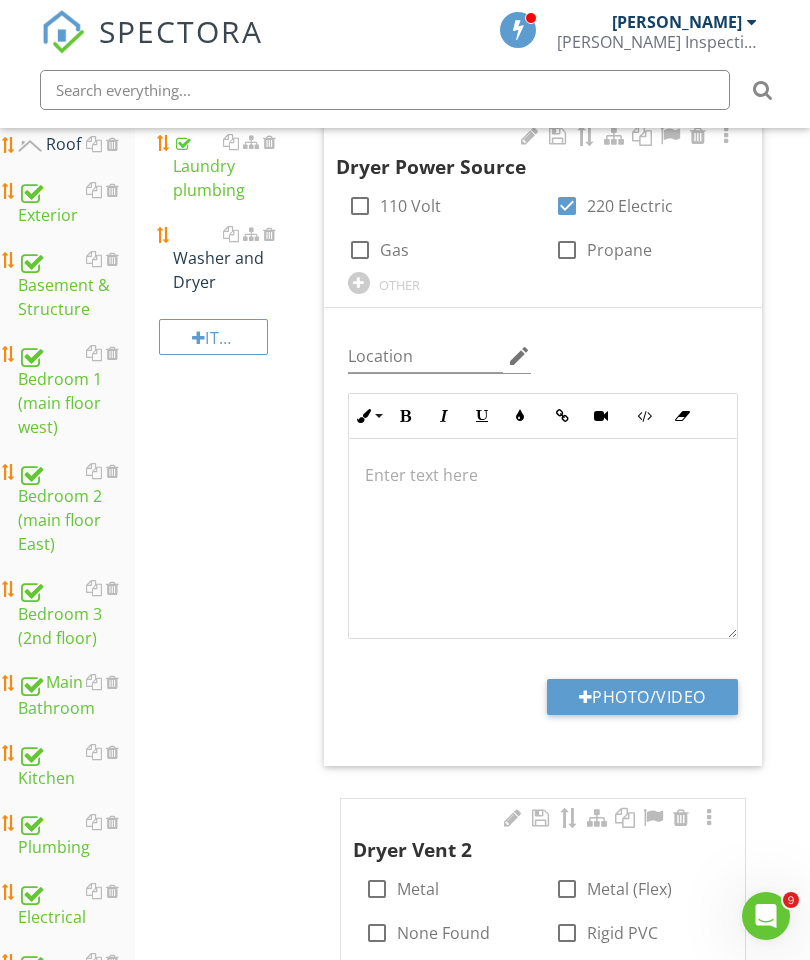 type on "C:\fakepath\image.jpg" 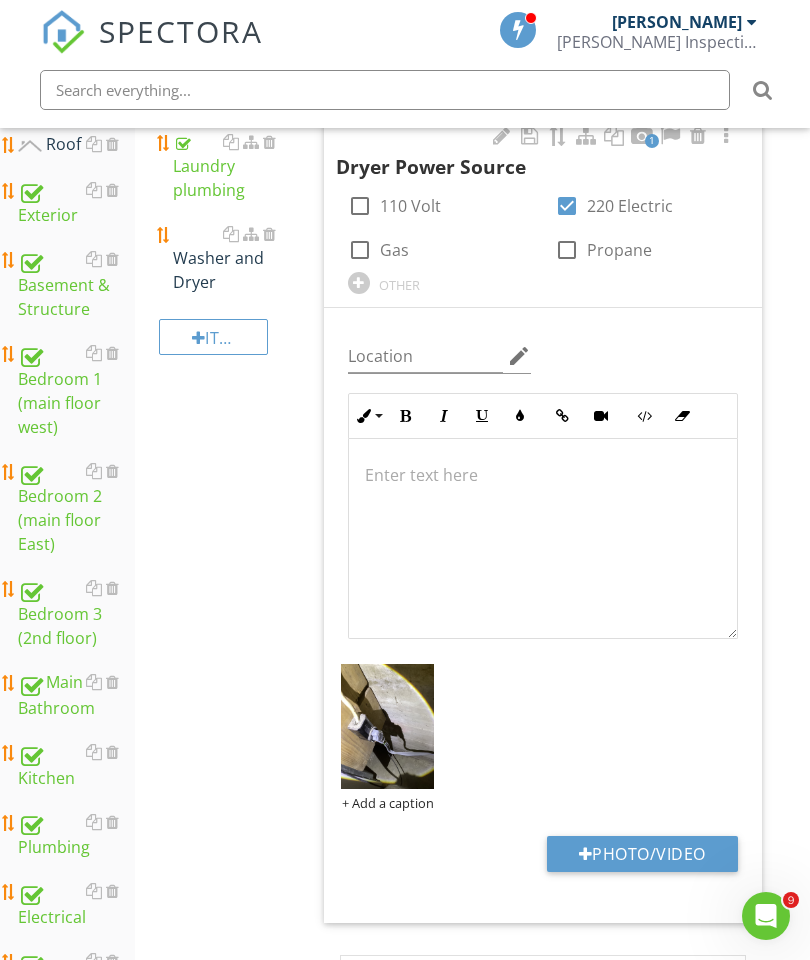 click on "Washer and Dryer" at bounding box center [232, 258] 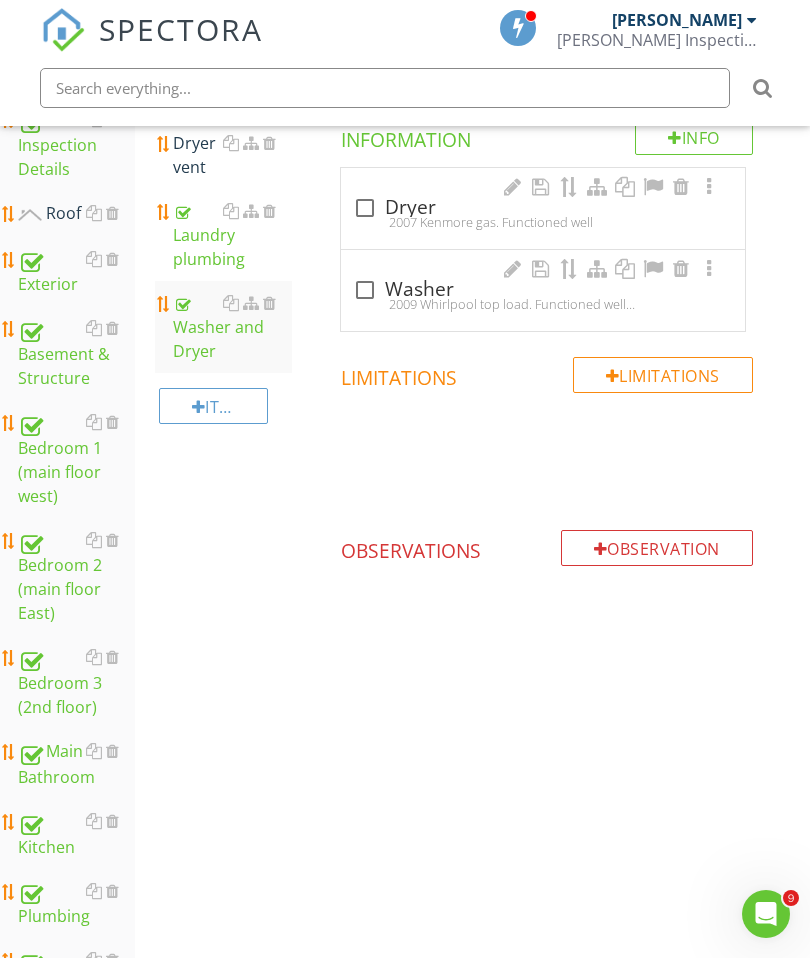 click at bounding box center [365, 210] 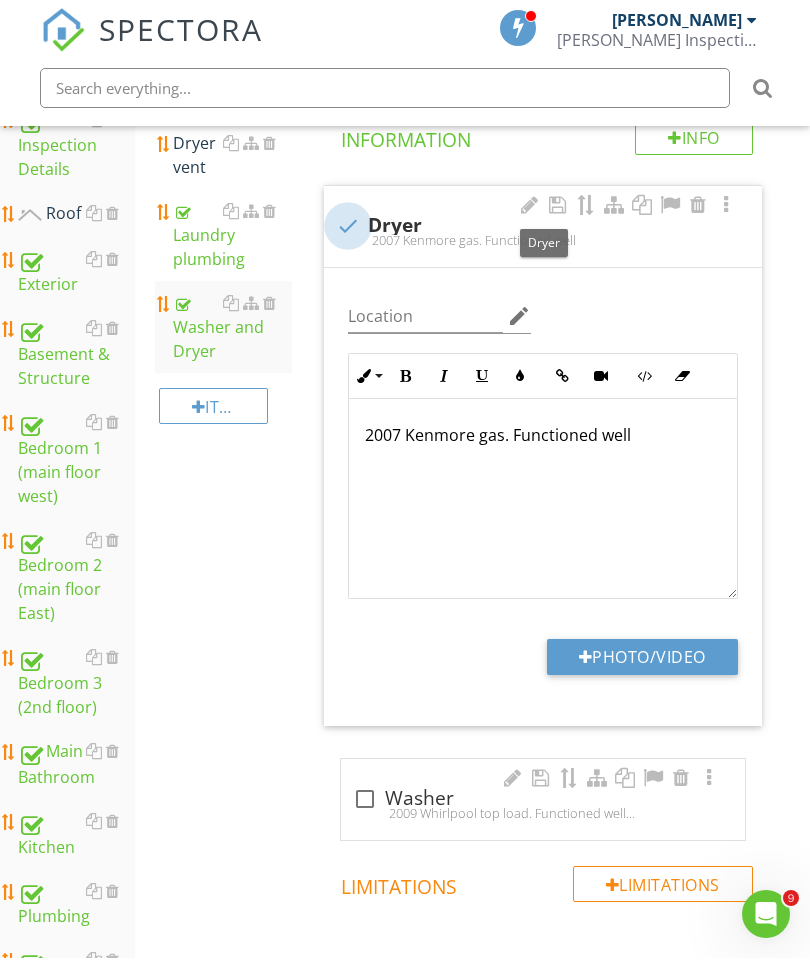 scroll, scrollTop: 384, scrollLeft: 0, axis: vertical 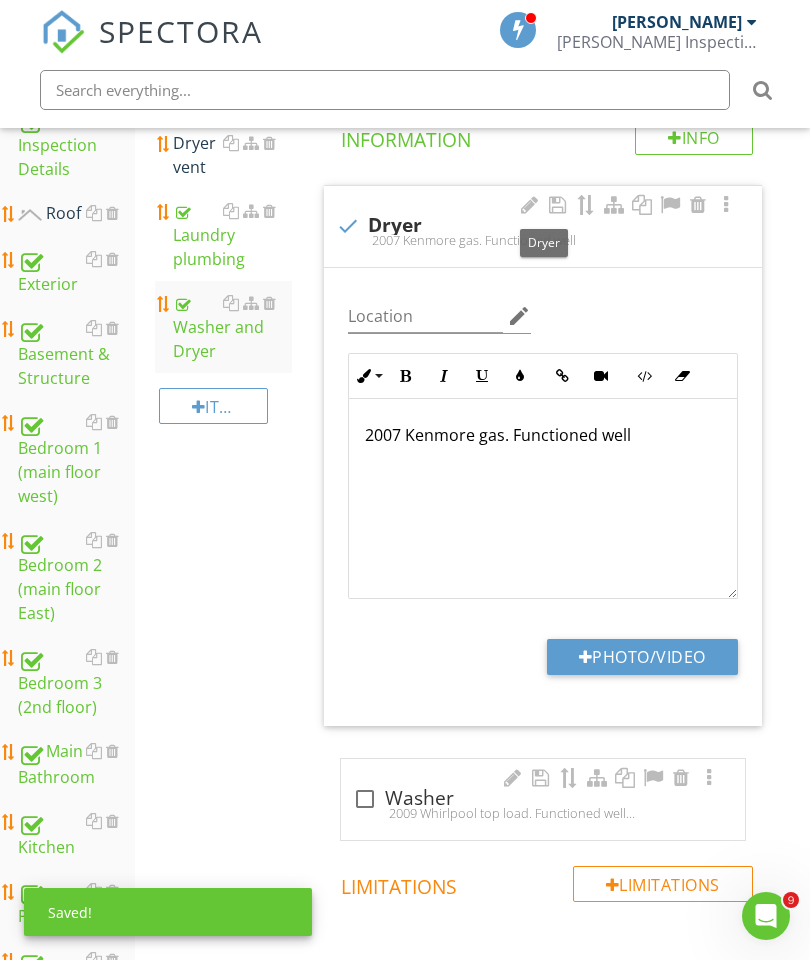 click on "2007 Kenmore gas. Functioned well" at bounding box center (543, 435) 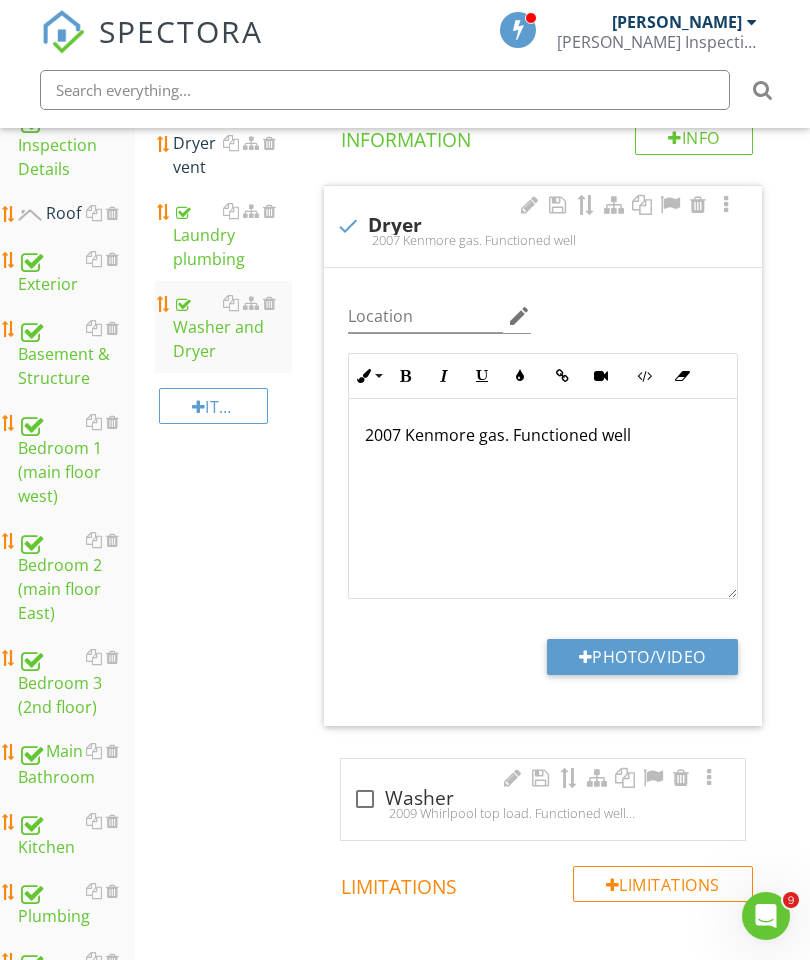 type 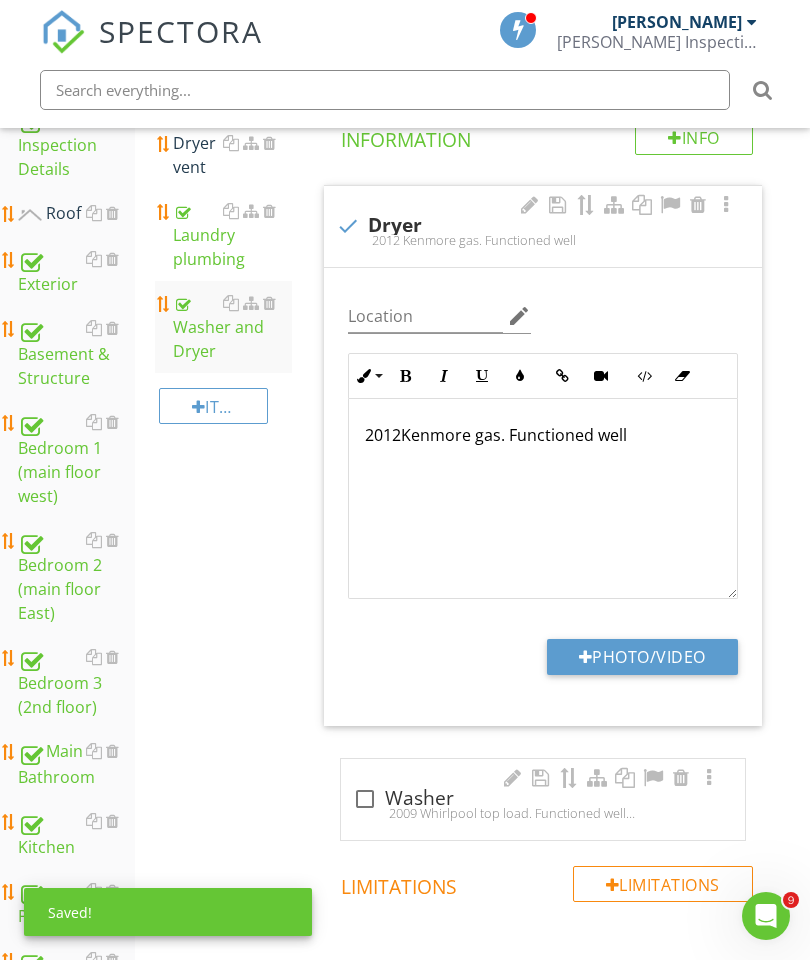 click on "2012  Kenmore gas. Functioned well" at bounding box center [543, 435] 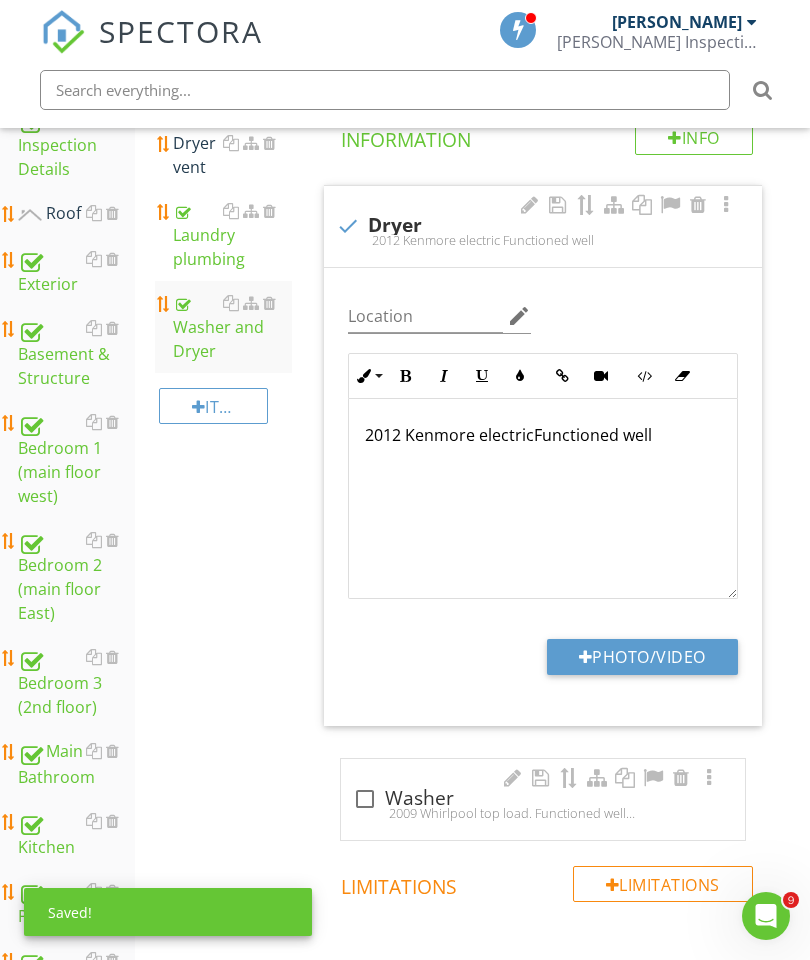 click on "Washer and Dryer
Info
Information                       check
Dryer
2012 Kenmore electric Functioned well
Location edit       Inline Style XLarge Large Normal Small Light Small/Light Bold Italic Underline Colors Insert Link Insert Video Code View Clear Formatting Ordered List Unordered List Insert Image Insert Table 2012 Kenmore electric  Functioned well  Enter text here <p>2012 Kenmore electric Functioned well&nbsp;</p>
Photo/Video
check_box_outline_blank
Washer
2009 Whirlpool top load. Functioned well through full cycle
Limitations
Limitations
Observation
Observations" at bounding box center [557, 612] 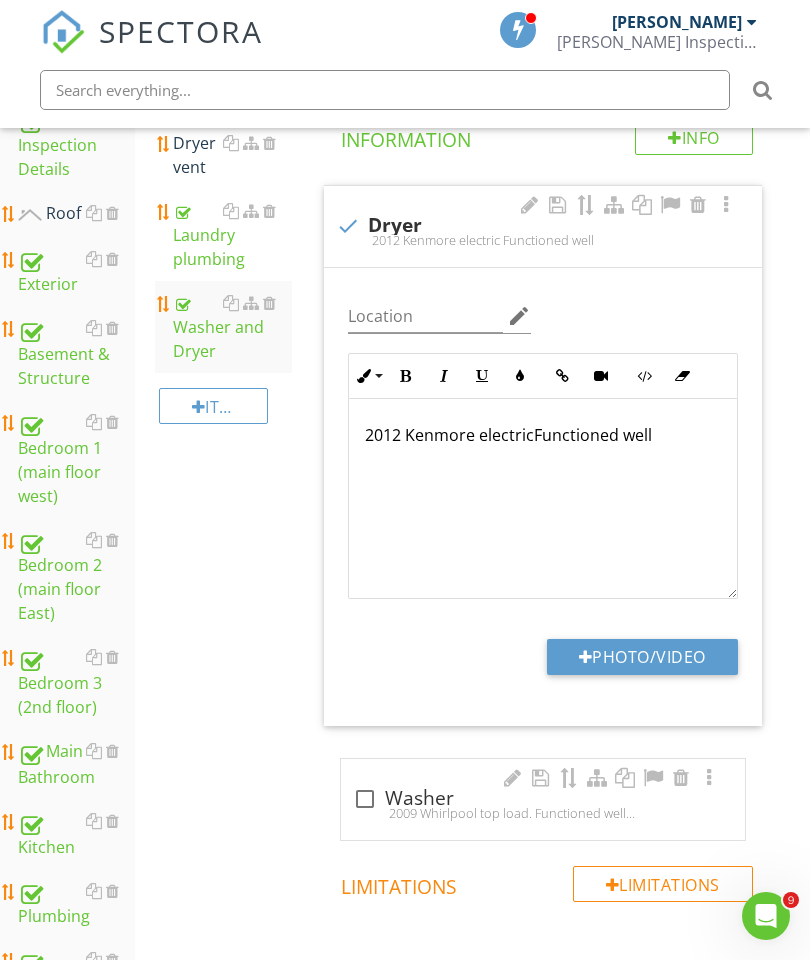 click on "Photo/Video" at bounding box center [642, 657] 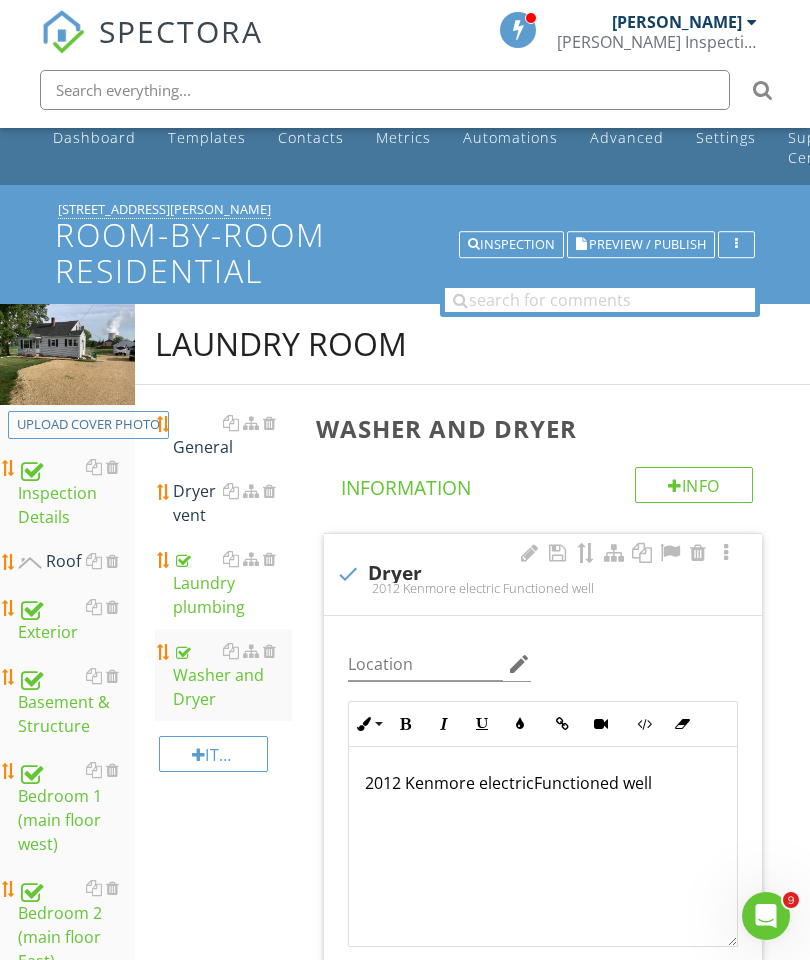 scroll, scrollTop: 40, scrollLeft: 0, axis: vertical 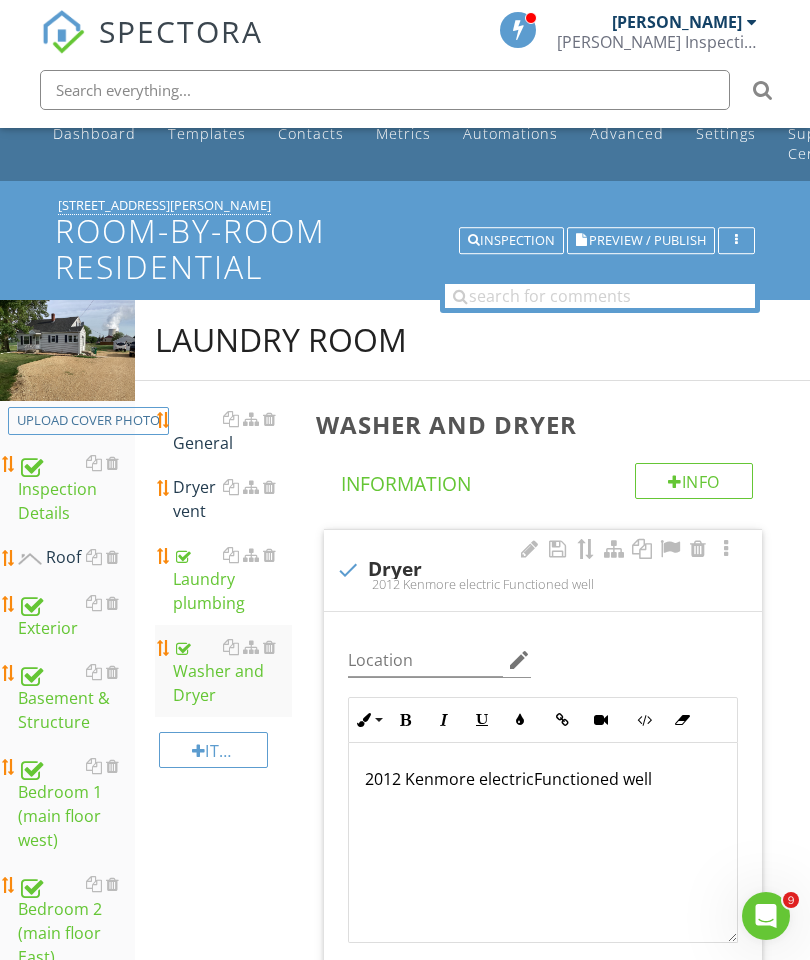 click at bounding box center (269, 487) 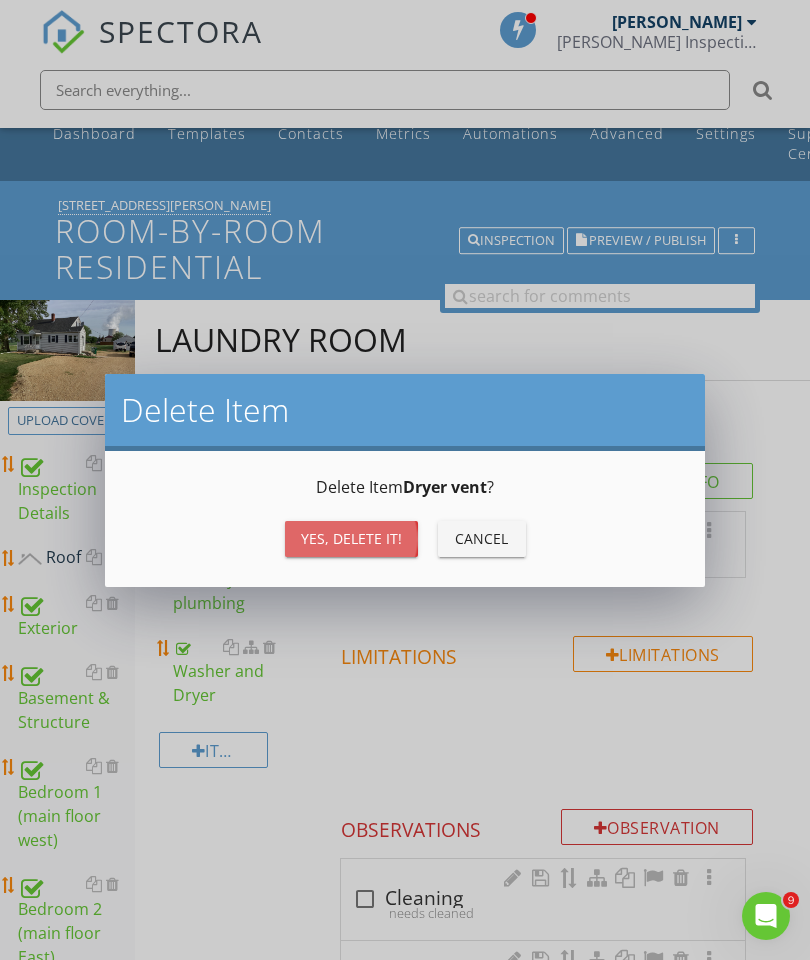 click on "Yes, Delete it!" at bounding box center (351, 538) 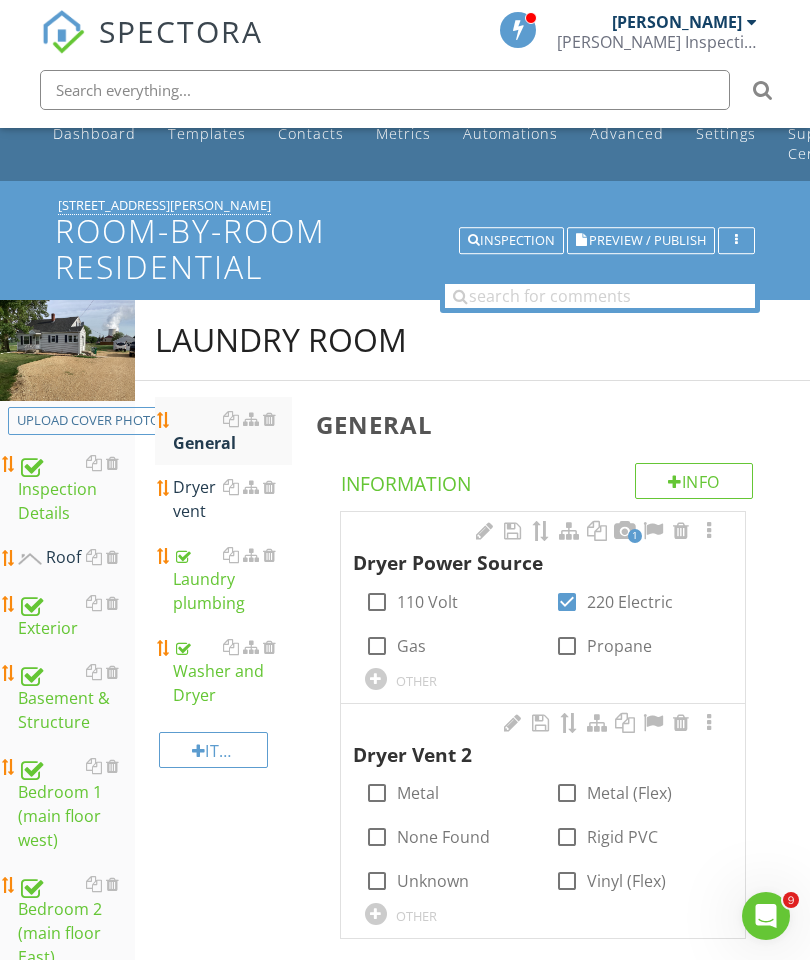 click on "General" at bounding box center [232, 431] 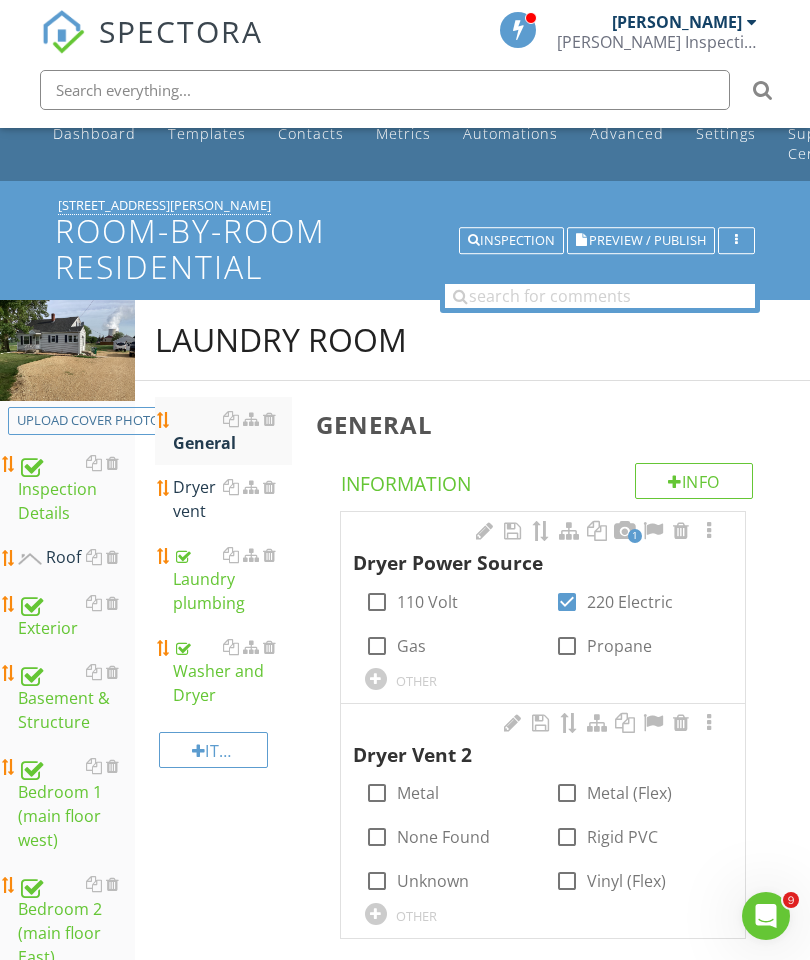 click on "General" at bounding box center [232, 431] 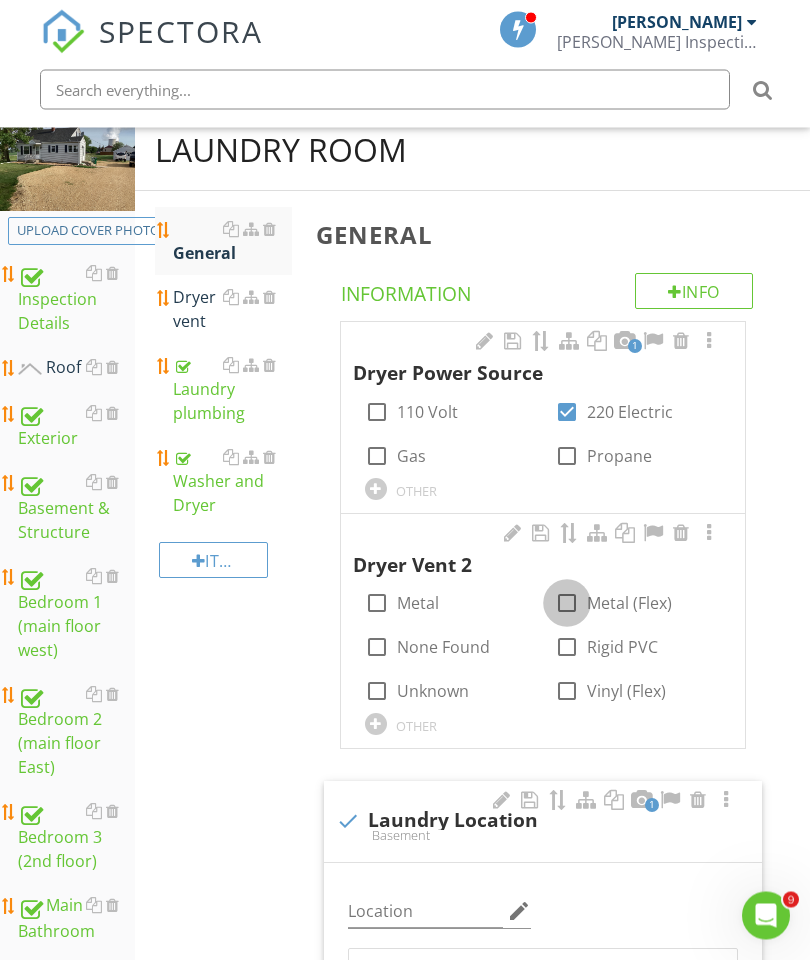 scroll, scrollTop: 230, scrollLeft: 0, axis: vertical 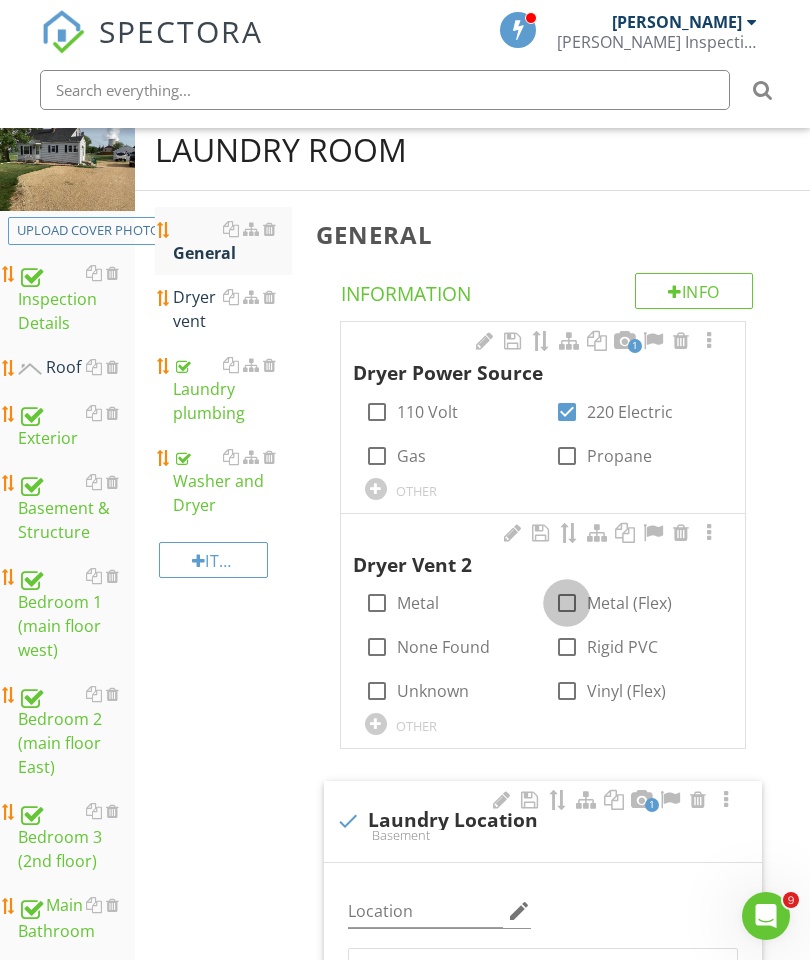 click at bounding box center [567, 603] 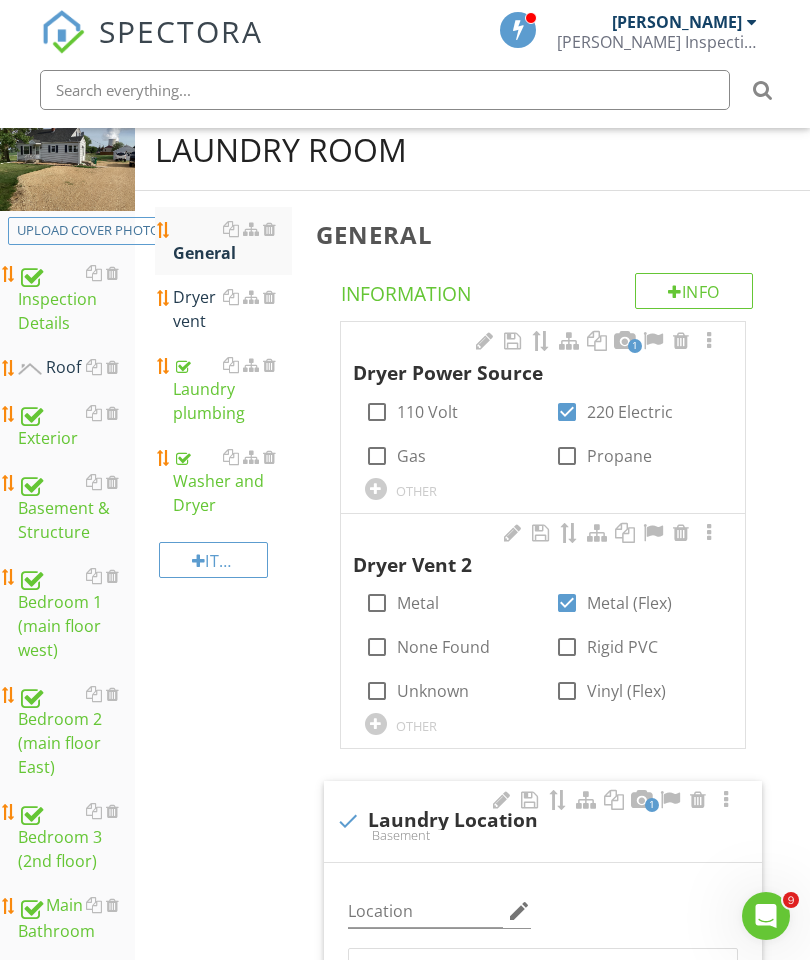 click at bounding box center (709, 533) 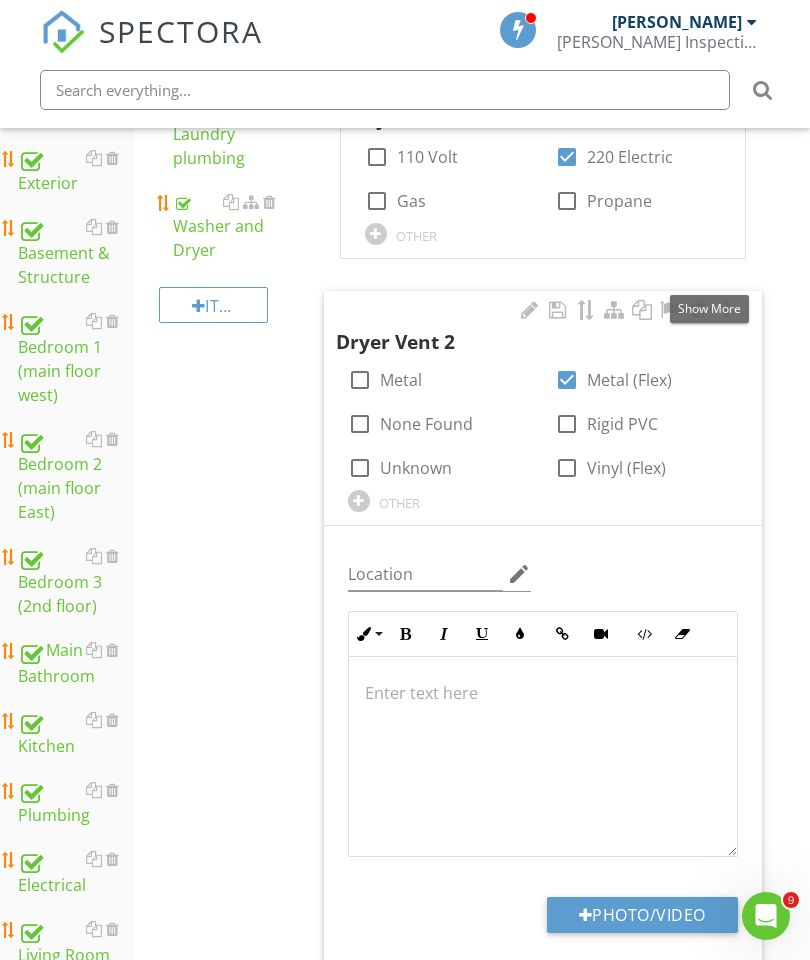 scroll, scrollTop: 531, scrollLeft: 0, axis: vertical 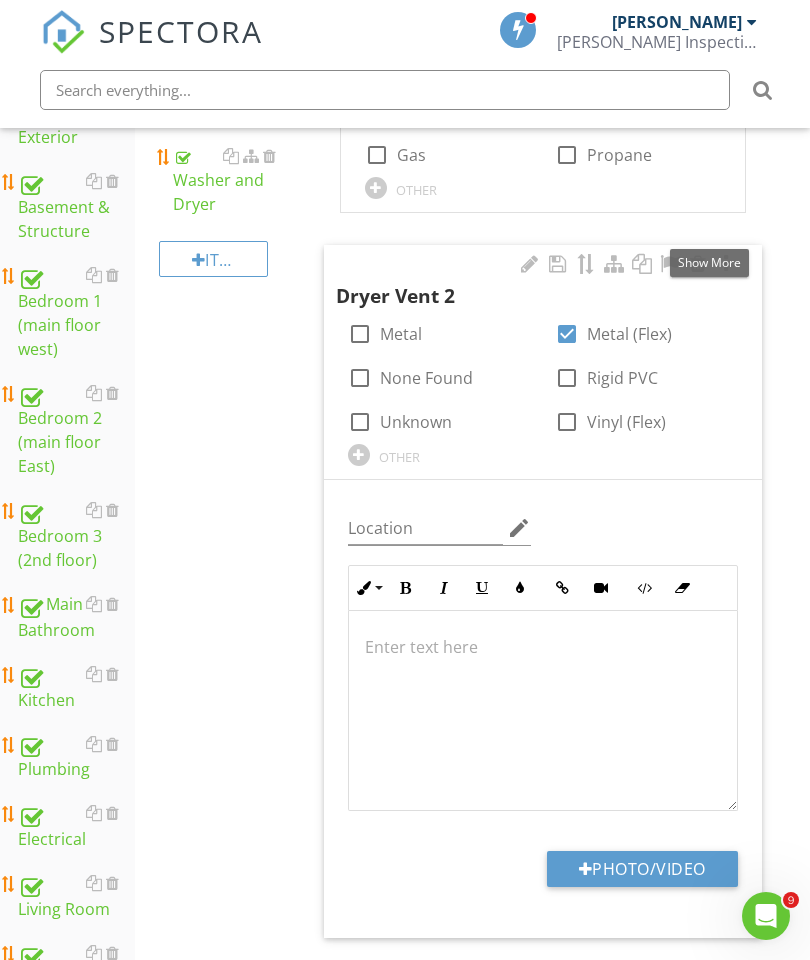 click on "Photo/Video" at bounding box center (642, 869) 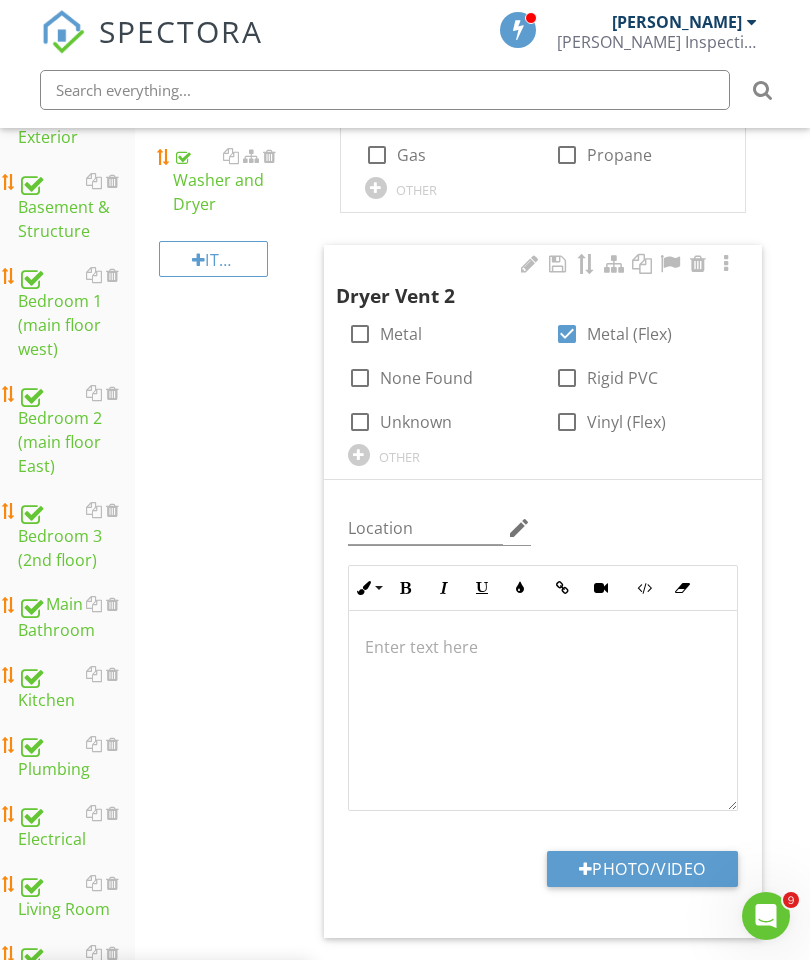 type on "C:\fakepath\image.jpg" 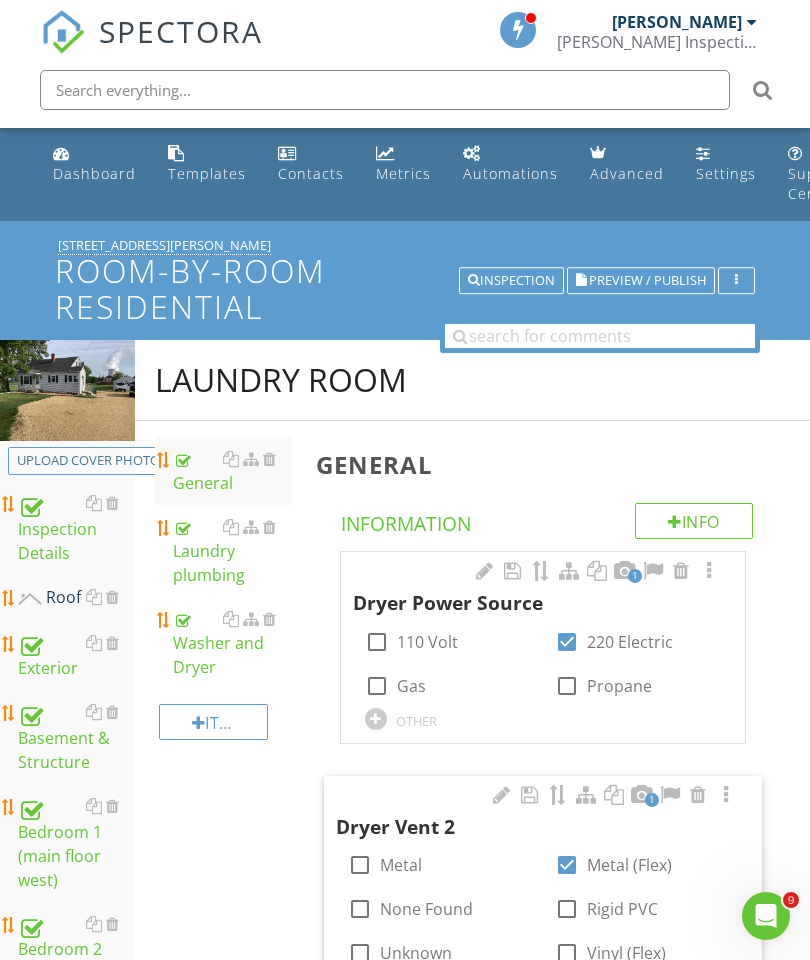 scroll, scrollTop: 39, scrollLeft: 0, axis: vertical 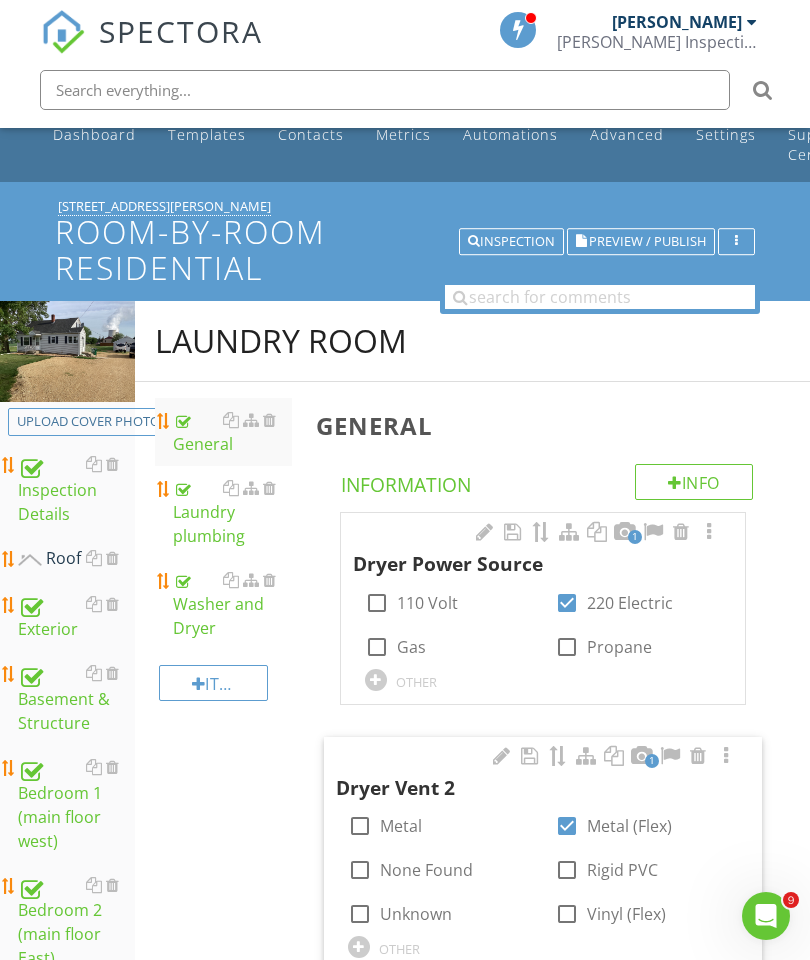 click on "Washer and Dryer" at bounding box center (232, 604) 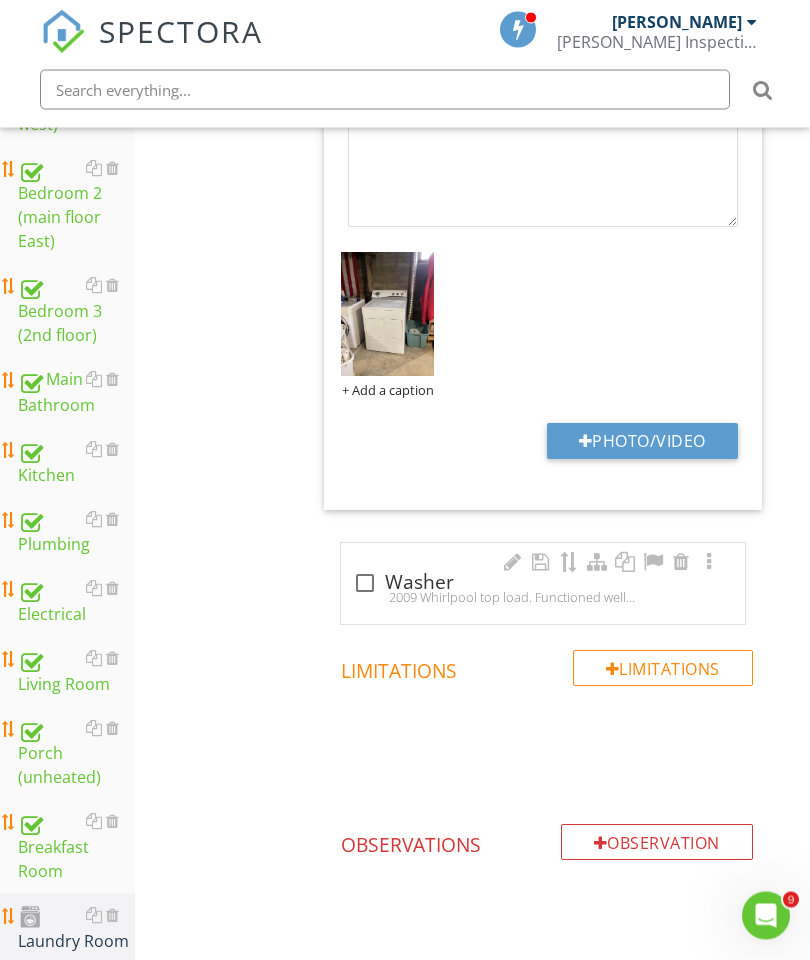 scroll, scrollTop: 766, scrollLeft: 0, axis: vertical 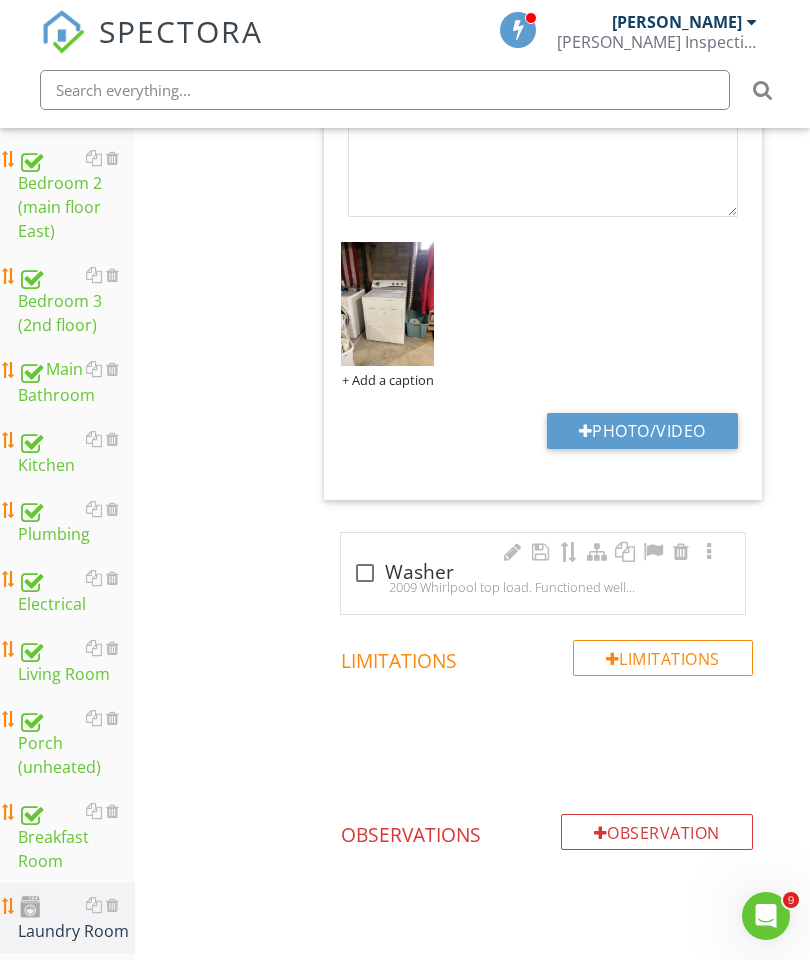 click at bounding box center (365, 573) 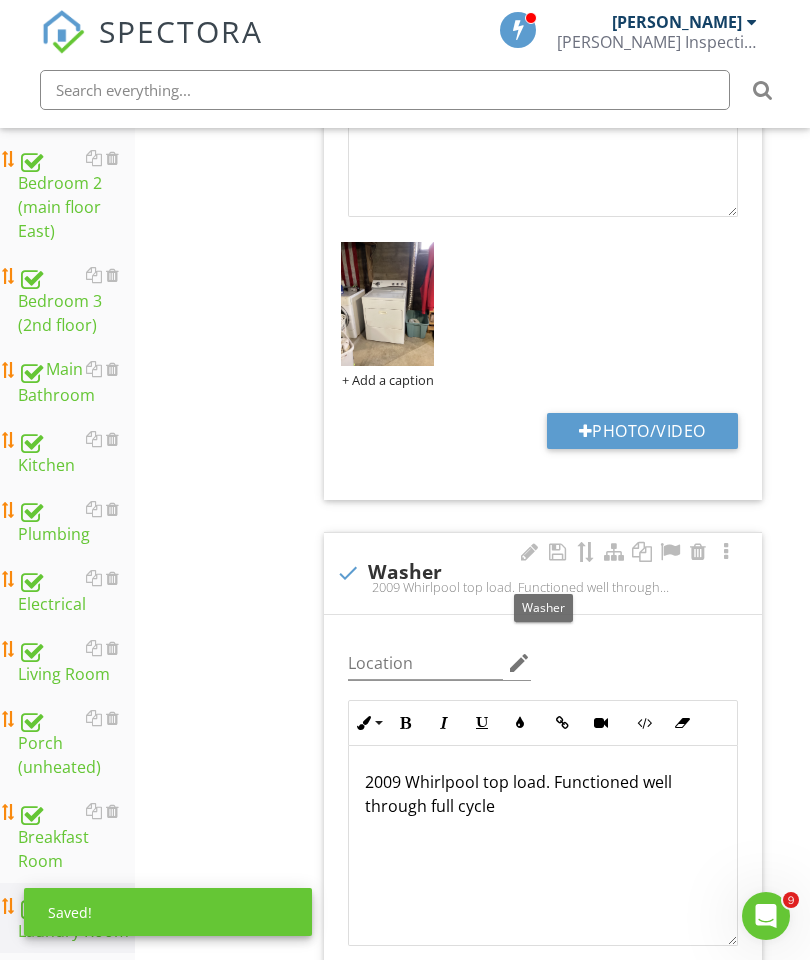 click on "2009 Whirlpool top load. Functioned well through full cycle" at bounding box center (543, 794) 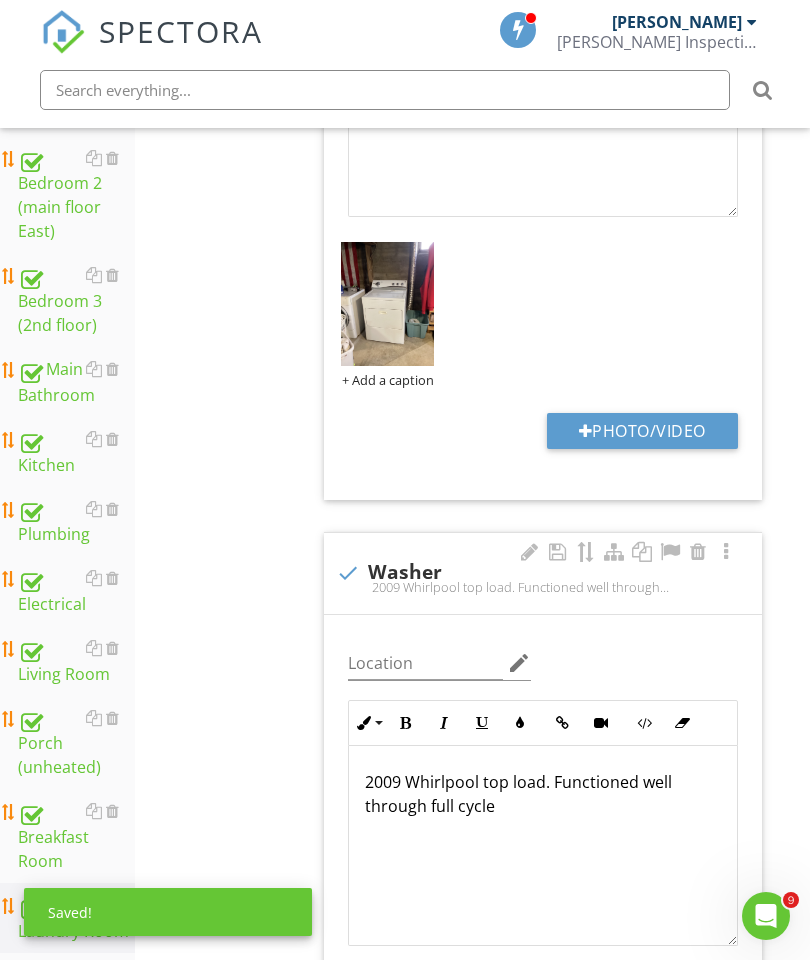 scroll, scrollTop: 982, scrollLeft: 38, axis: both 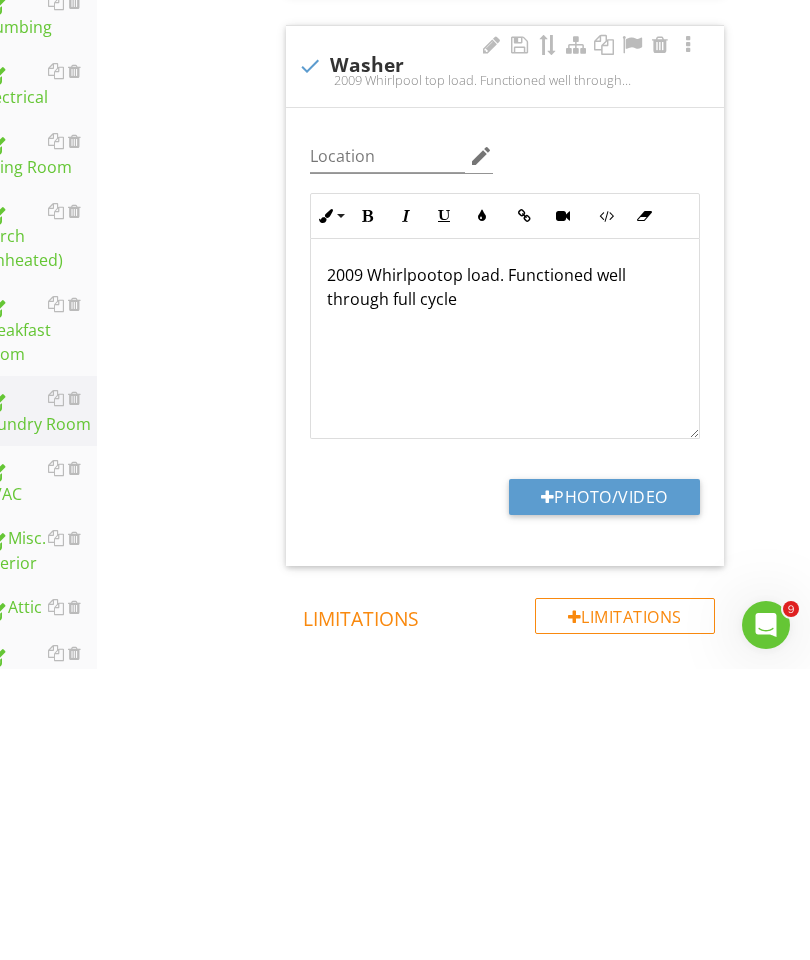 type 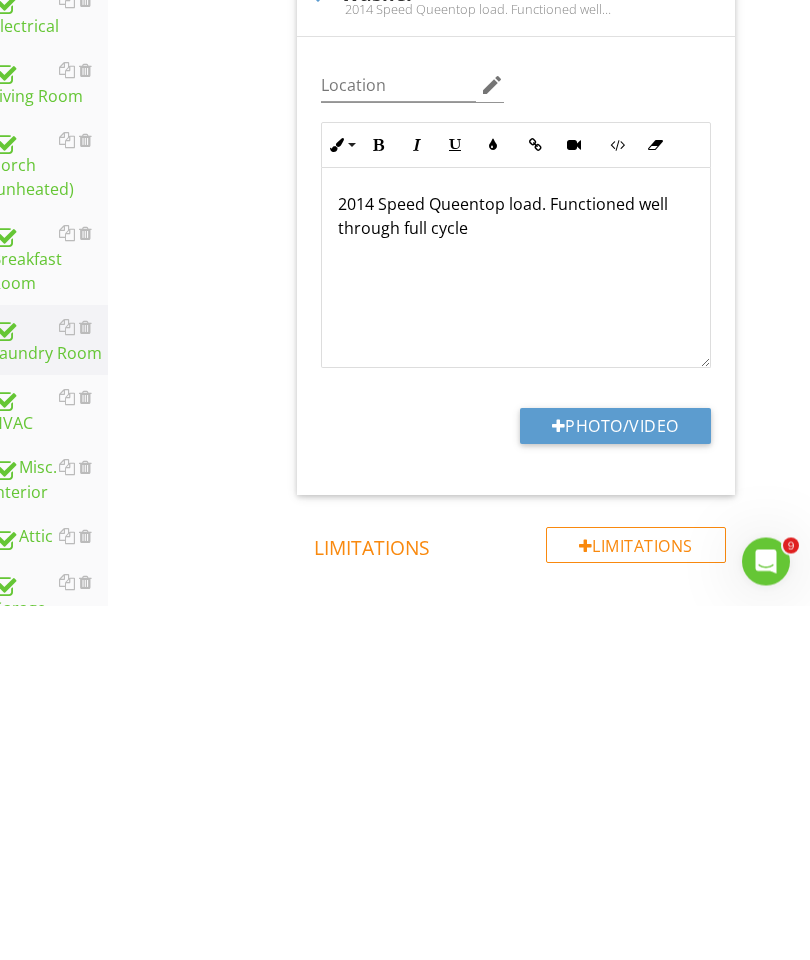 scroll, scrollTop: 989, scrollLeft: 0, axis: vertical 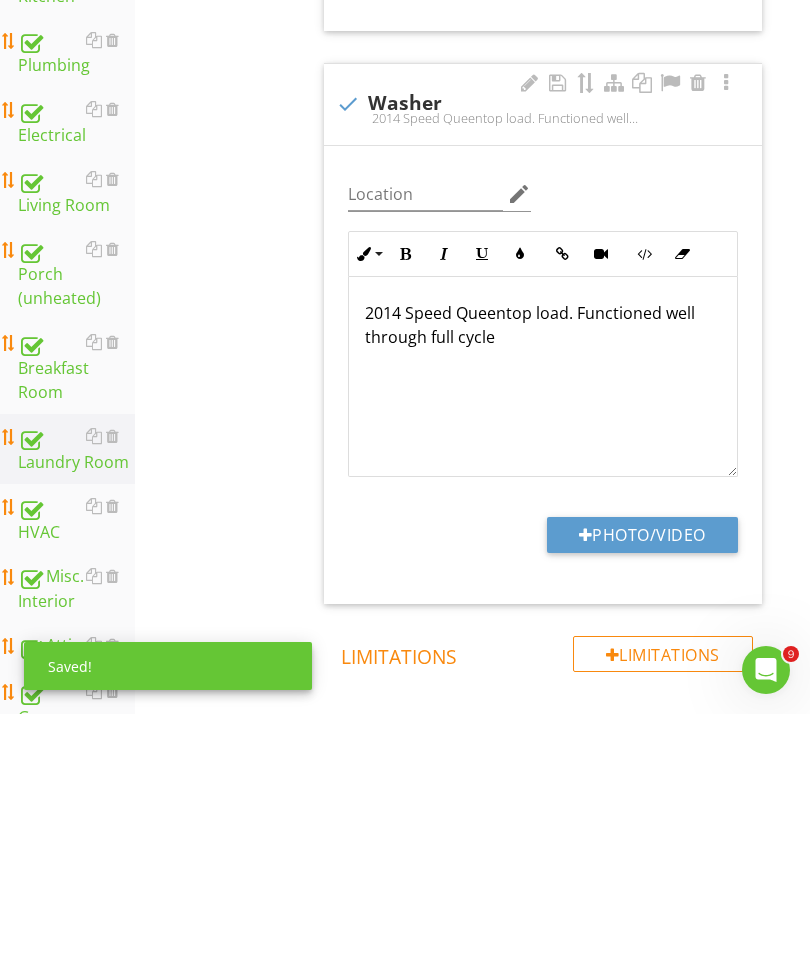 click on "Photo/Video" at bounding box center [642, 781] 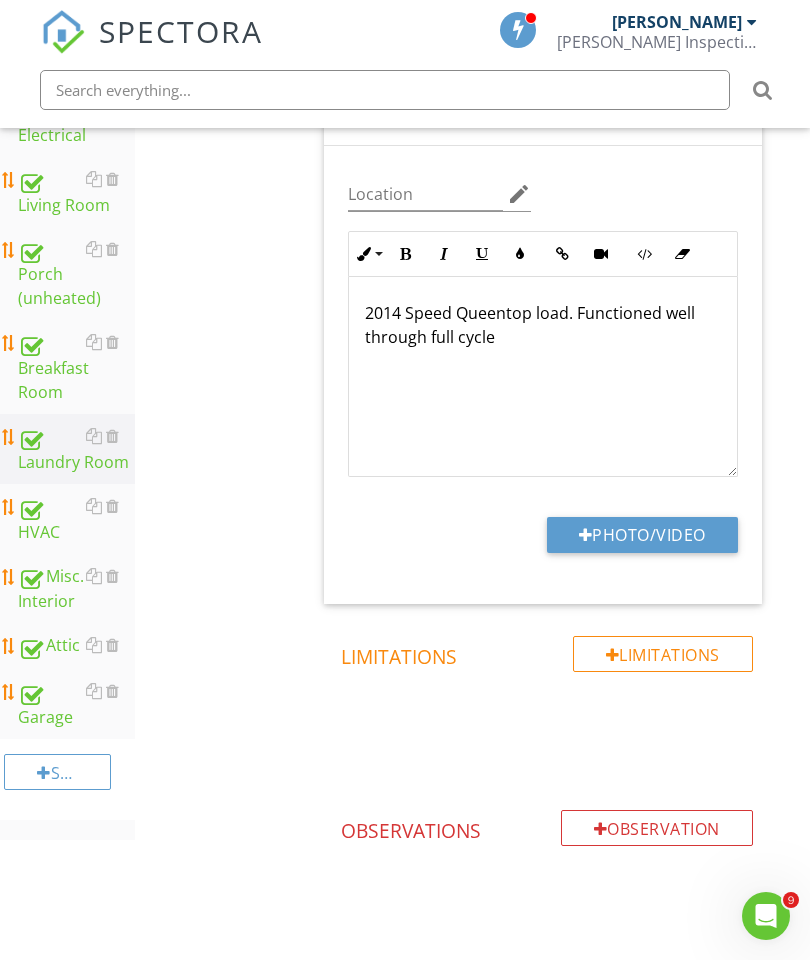 type on "C:\fakepath\image.jpg" 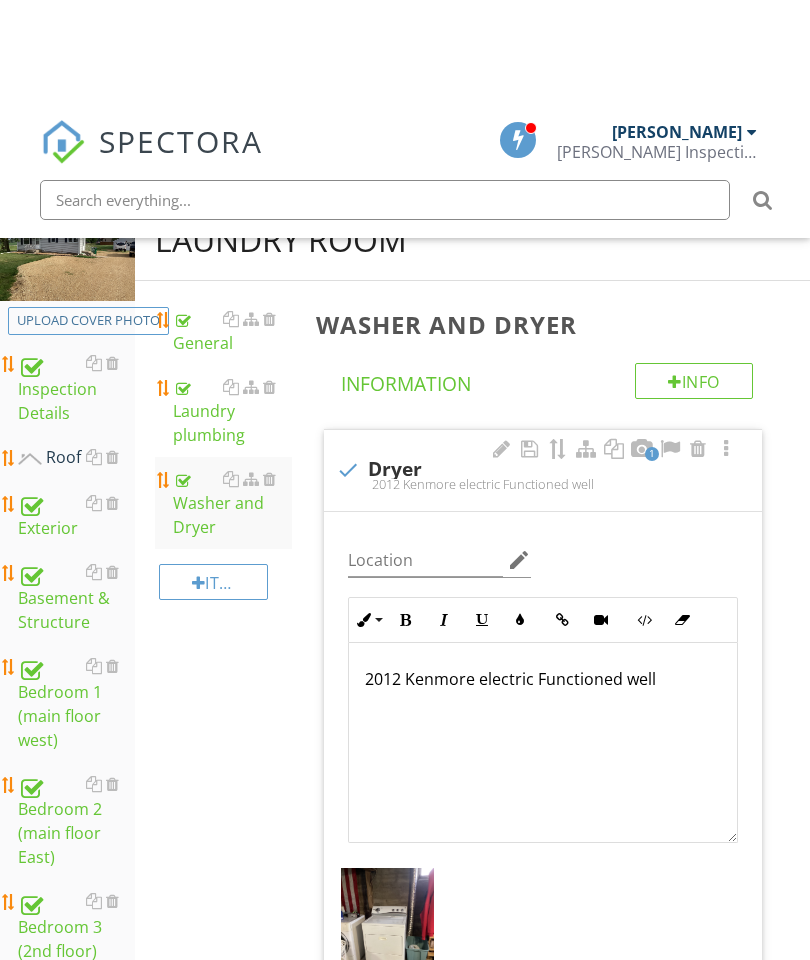 scroll, scrollTop: 139, scrollLeft: 0, axis: vertical 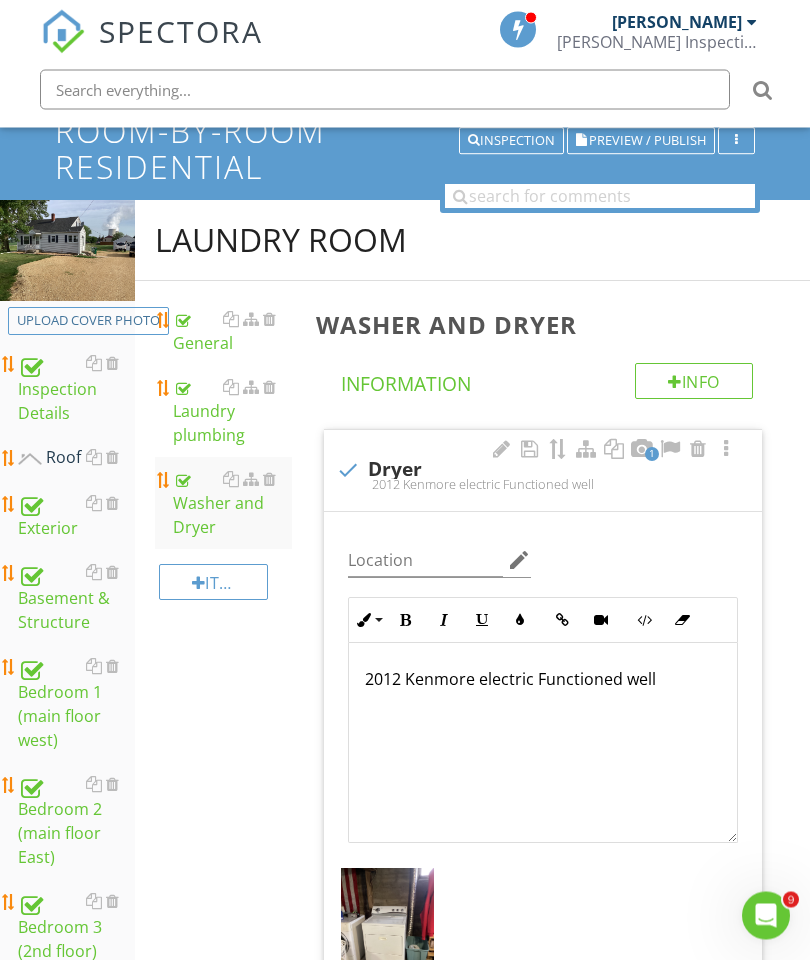 click on "Laundry plumbing" at bounding box center (232, 412) 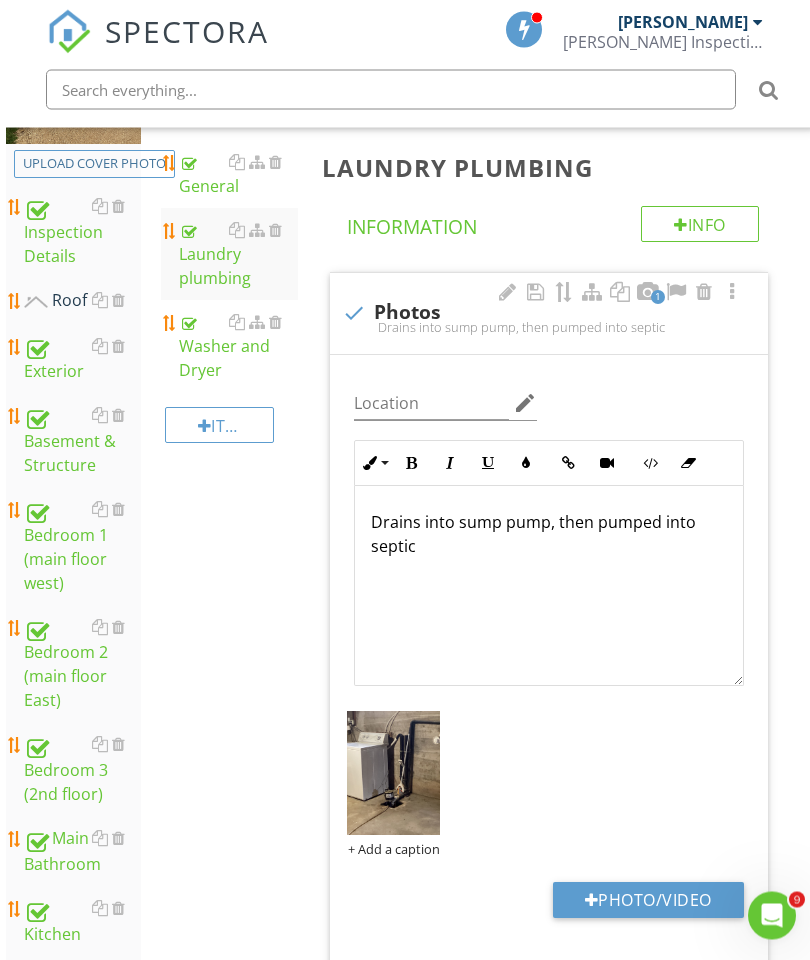 scroll, scrollTop: 423, scrollLeft: 0, axis: vertical 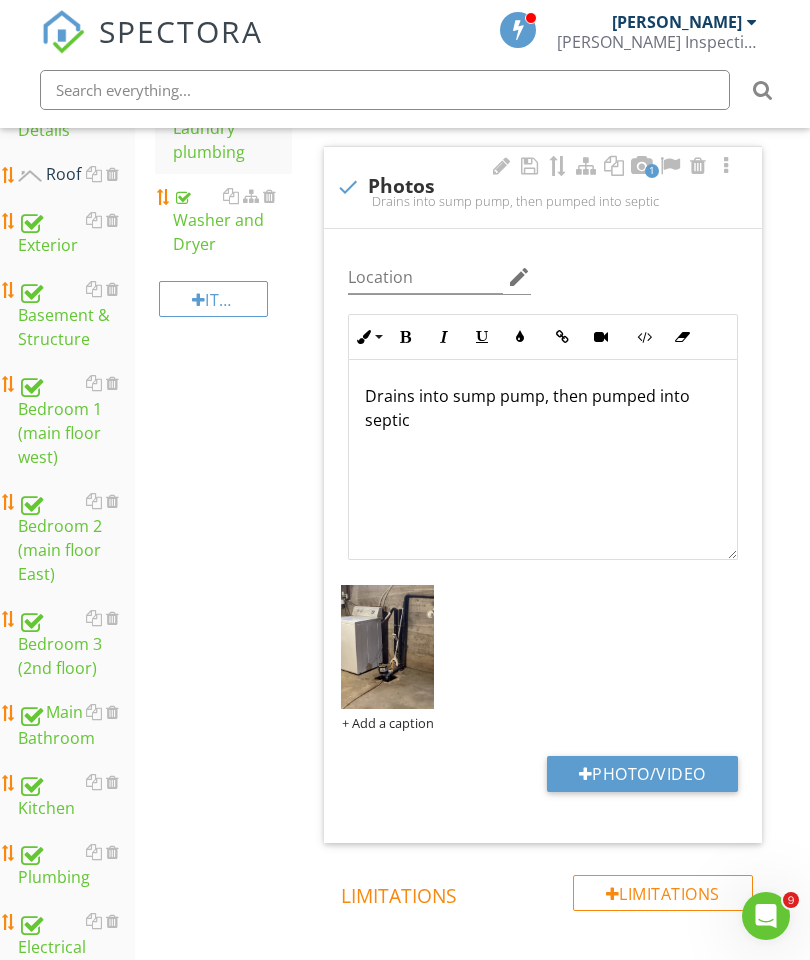 click on "Photo/Video" at bounding box center (642, 774) 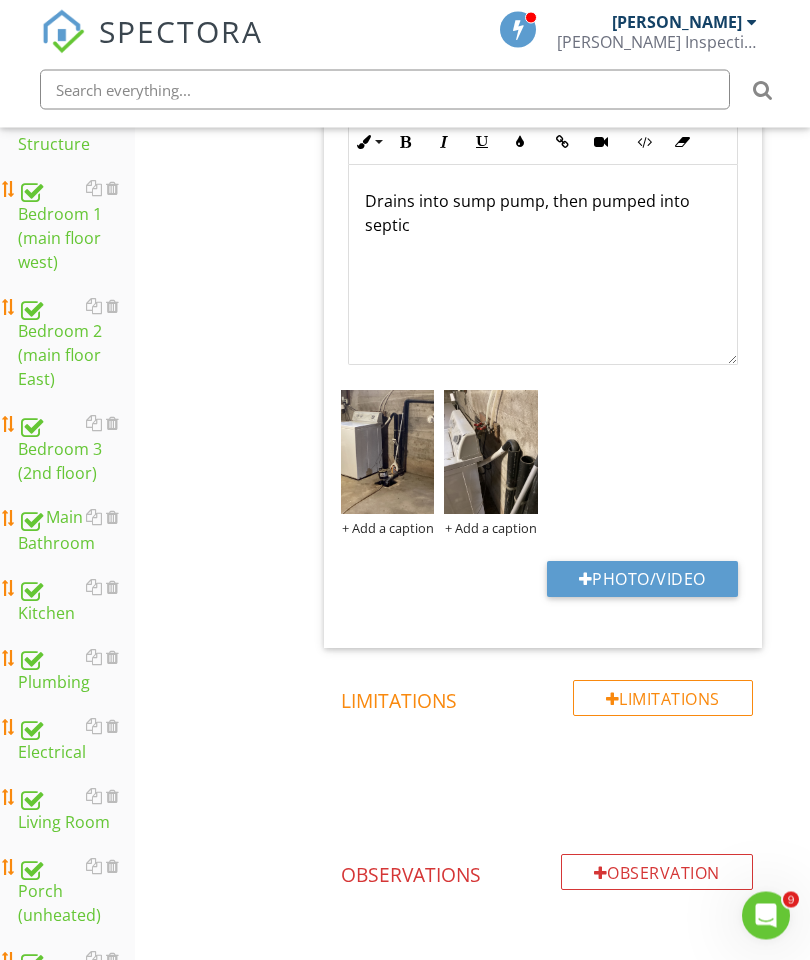scroll, scrollTop: 622, scrollLeft: 0, axis: vertical 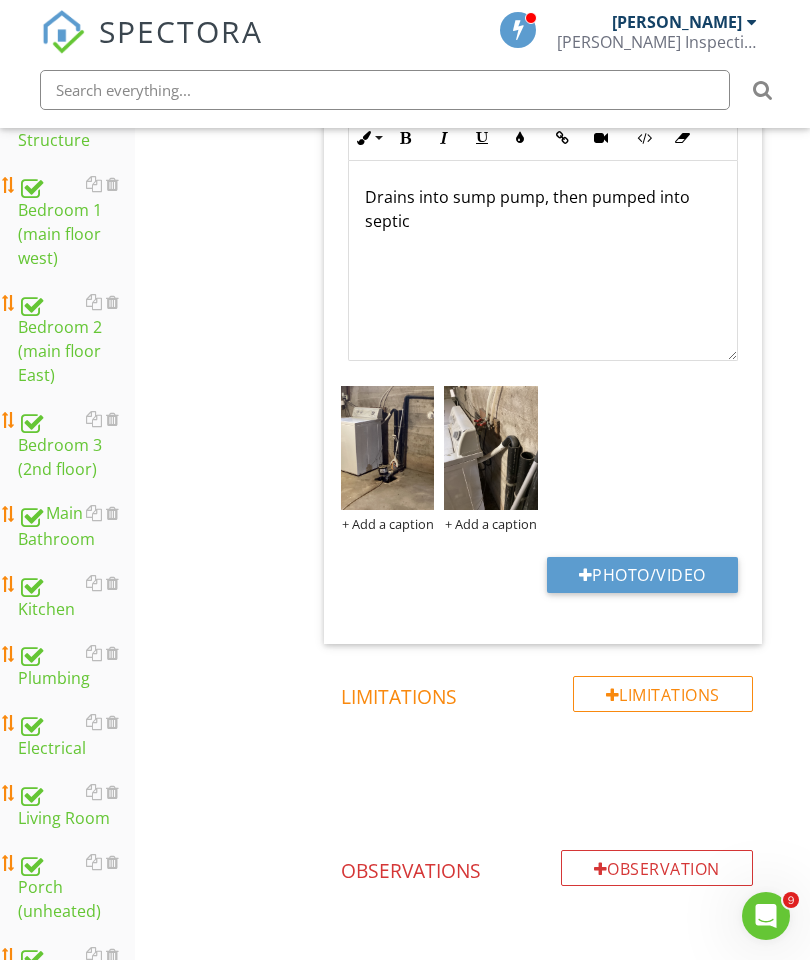 click on "Plumbing" at bounding box center (76, 666) 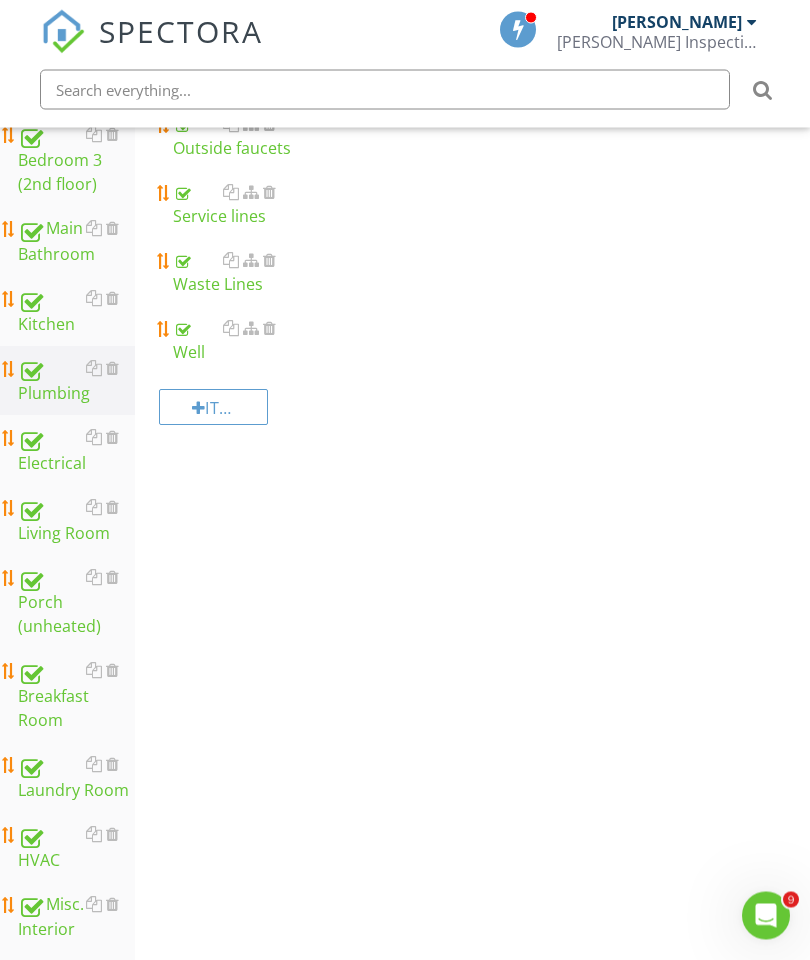 click on "Item" at bounding box center (213, 408) 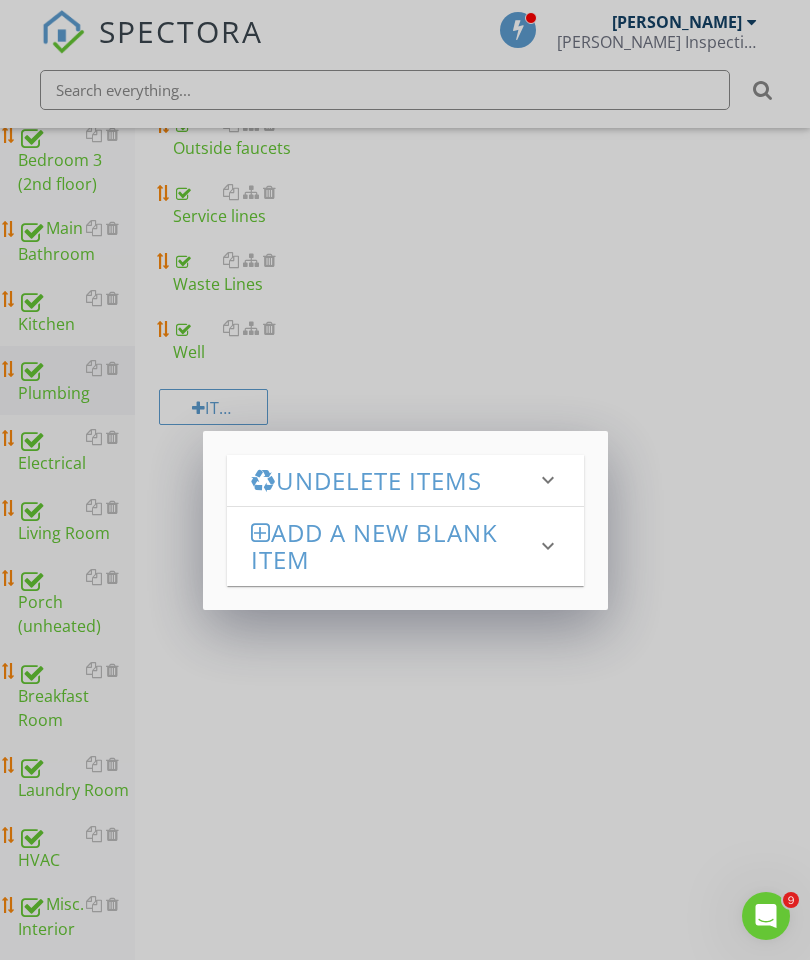 click on "Add a new Blank Item" at bounding box center (393, 546) 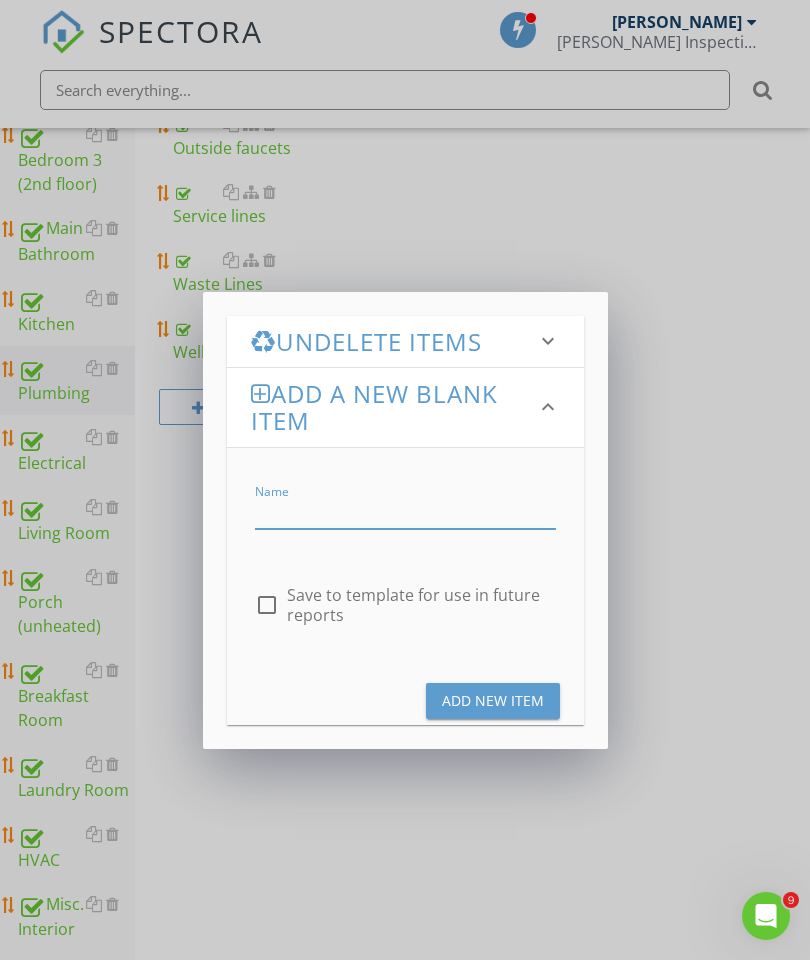 click at bounding box center (405, 512) 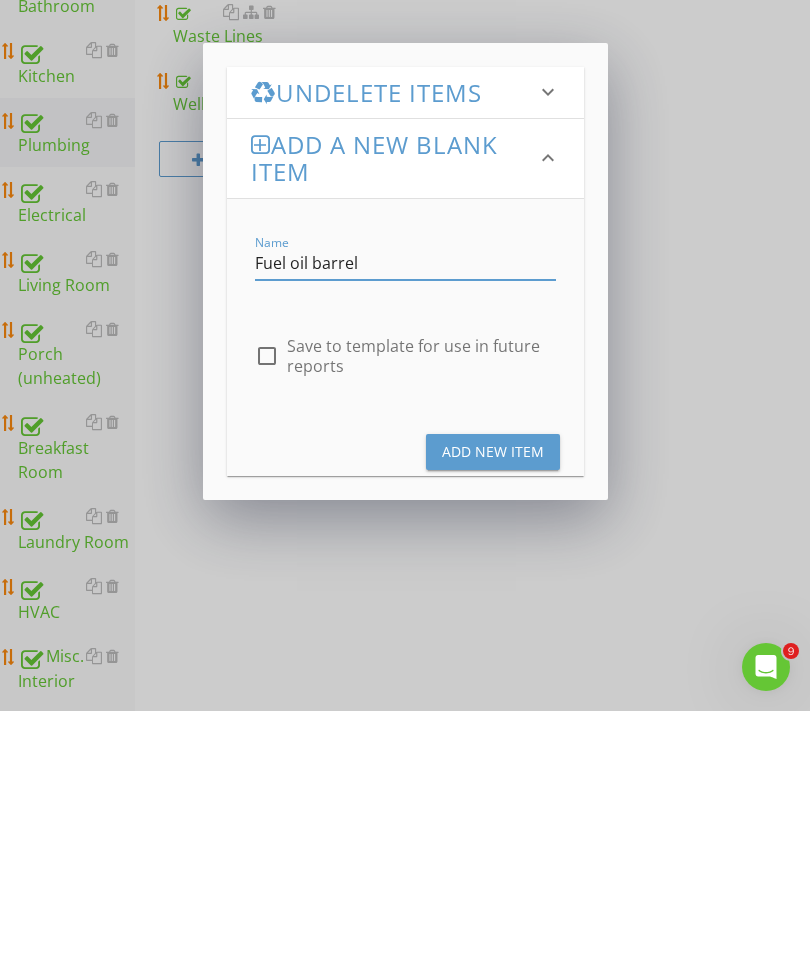 type on "Fuel oil barrel" 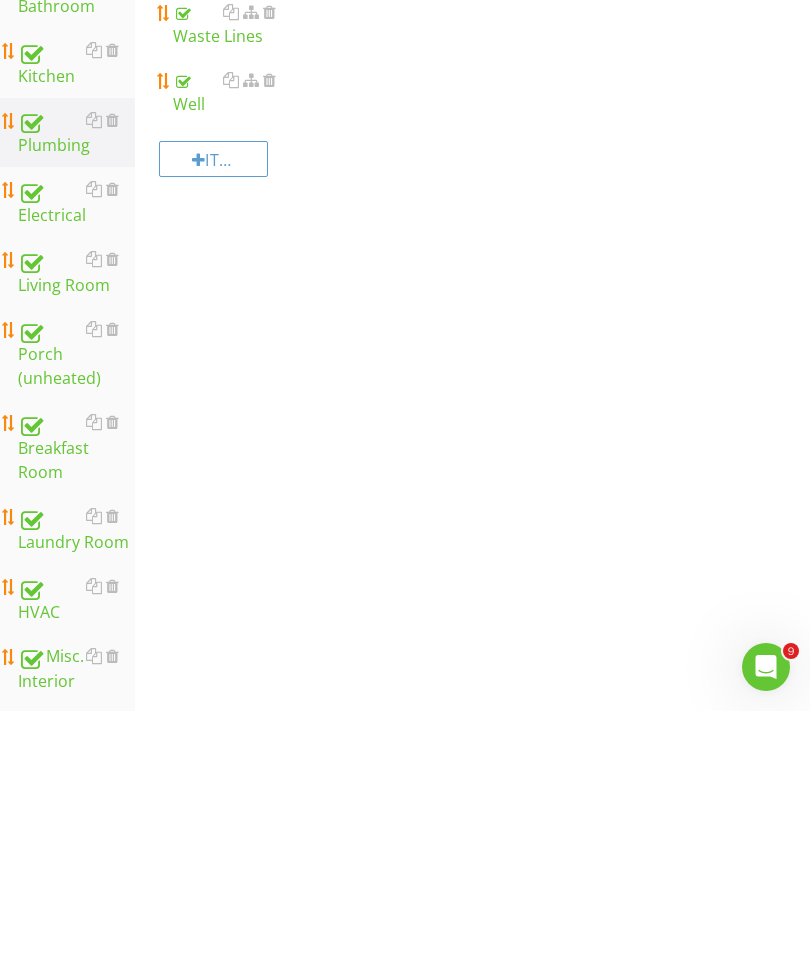 scroll, scrollTop: 1034, scrollLeft: 0, axis: vertical 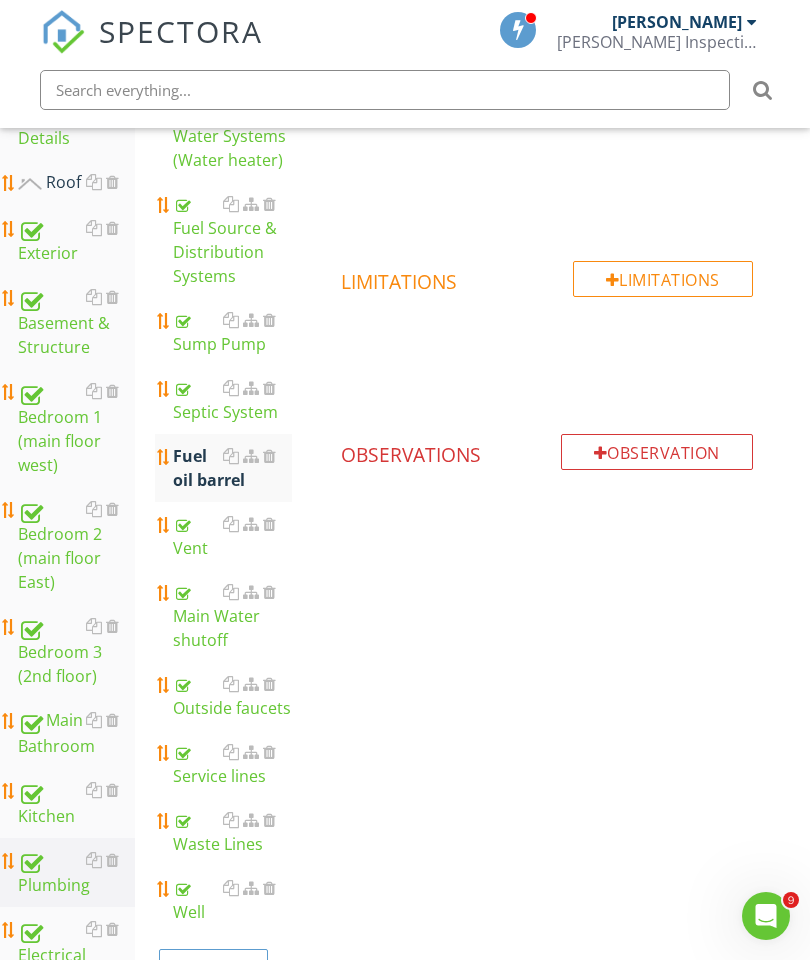 click on "Fuel oil barrel" at bounding box center (232, 468) 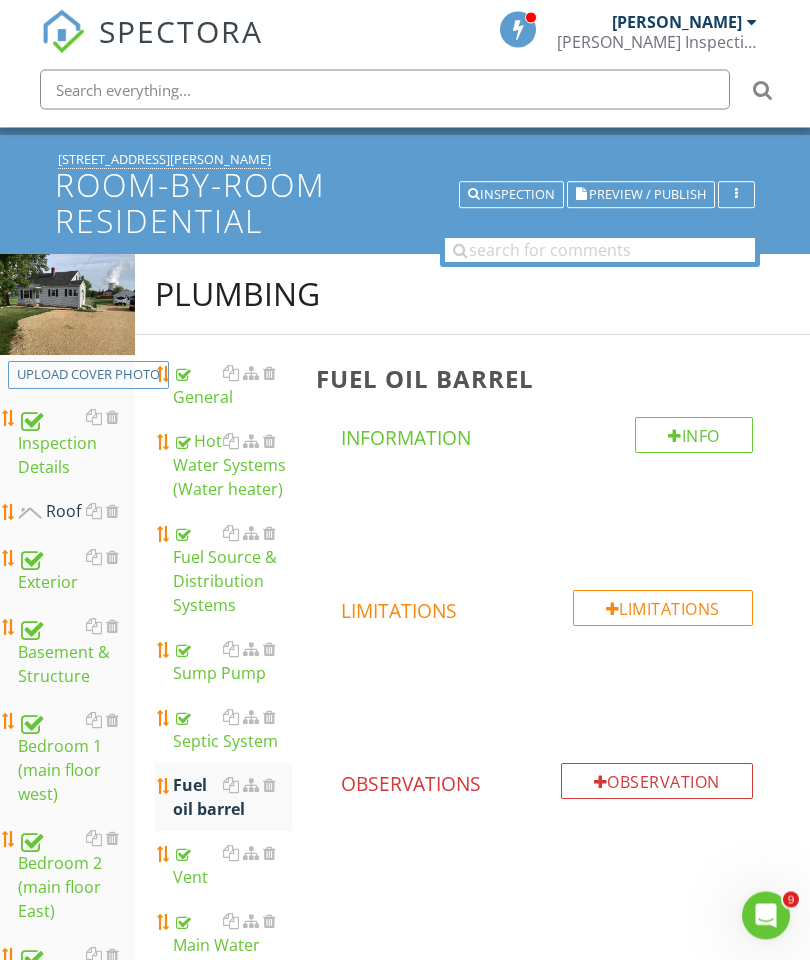 click on "Info" at bounding box center [694, 436] 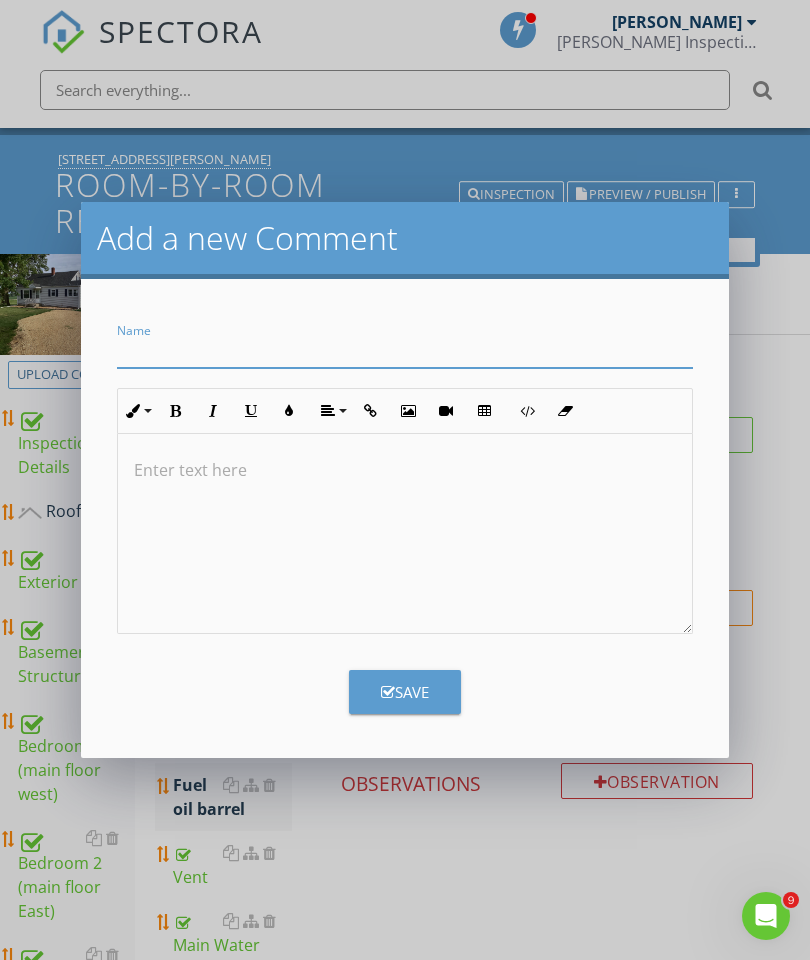 click at bounding box center (405, 351) 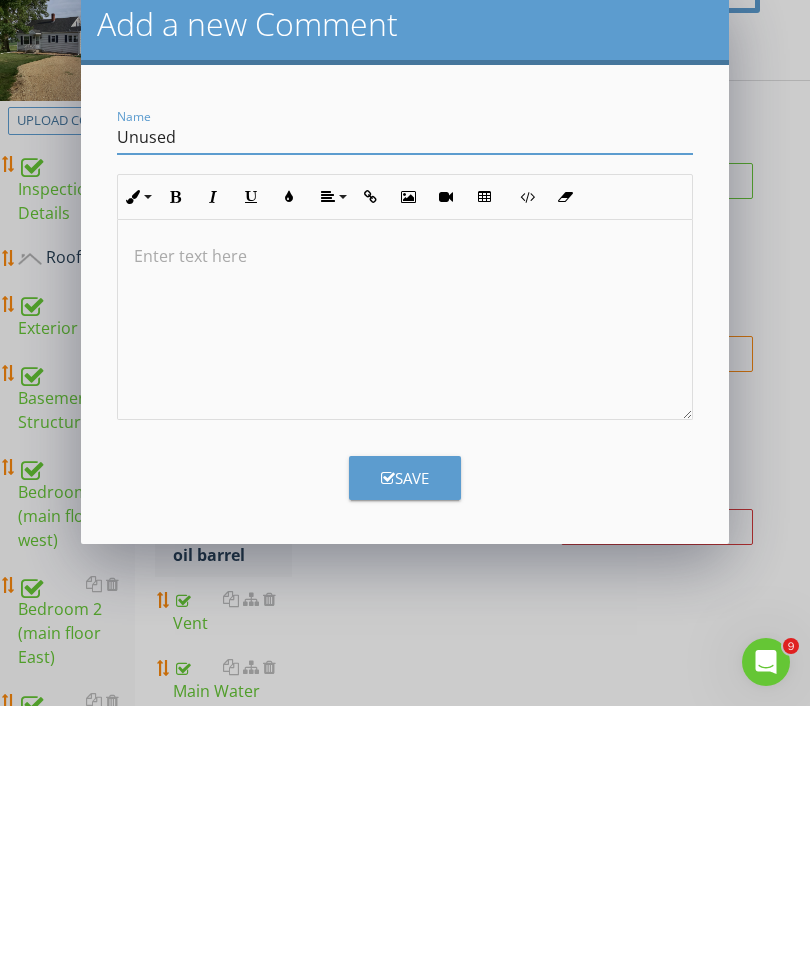 type on "Unused" 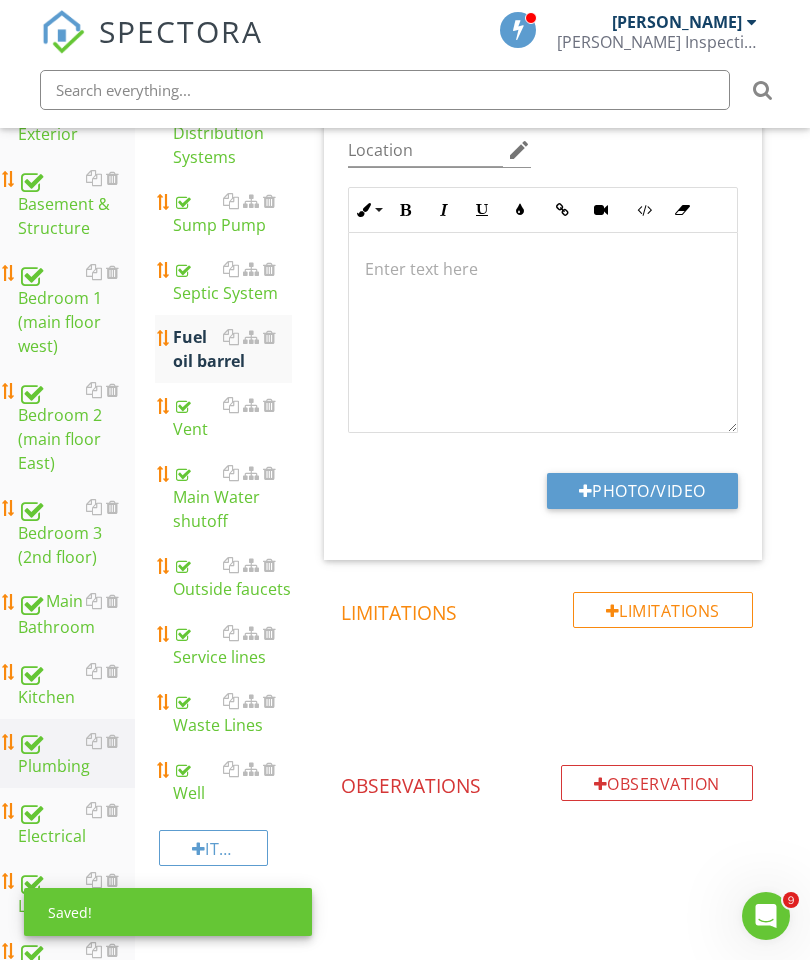 scroll, scrollTop: 536, scrollLeft: 0, axis: vertical 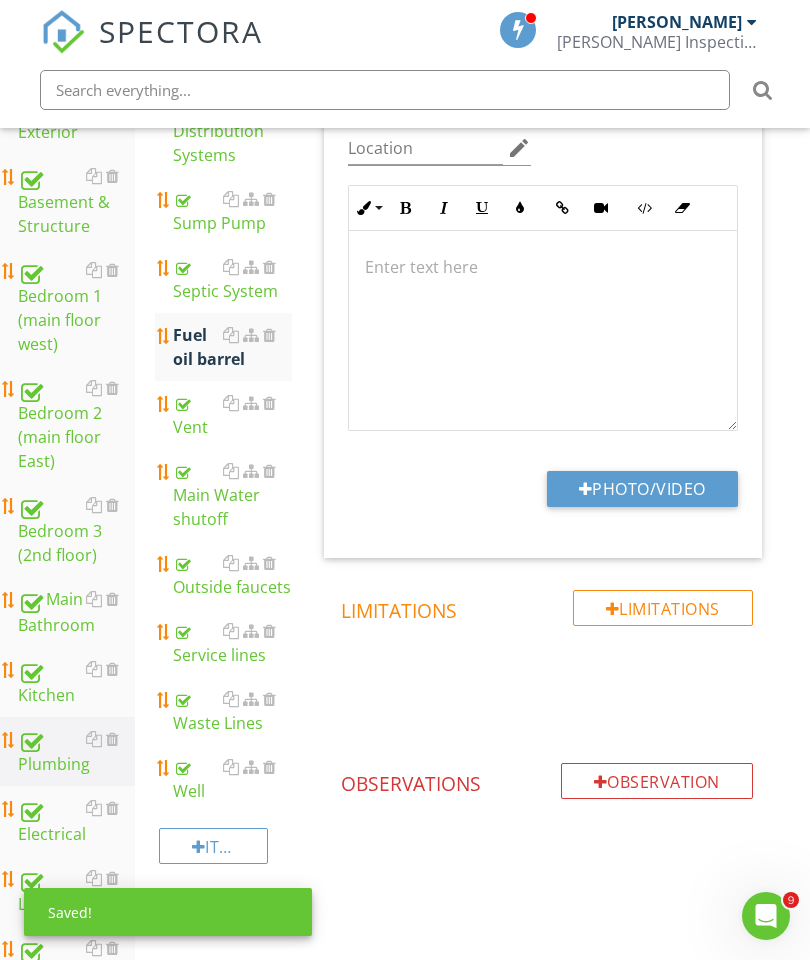 click on "Photo/Video" at bounding box center (642, 489) 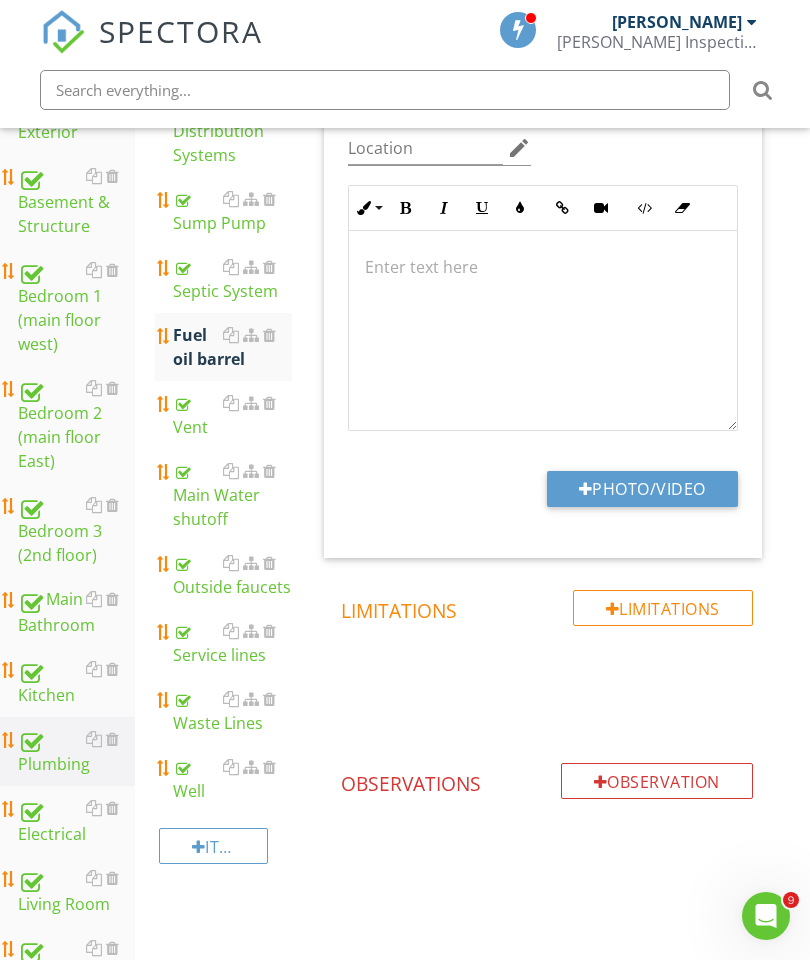 type on "C:\fakepath\image.jpg" 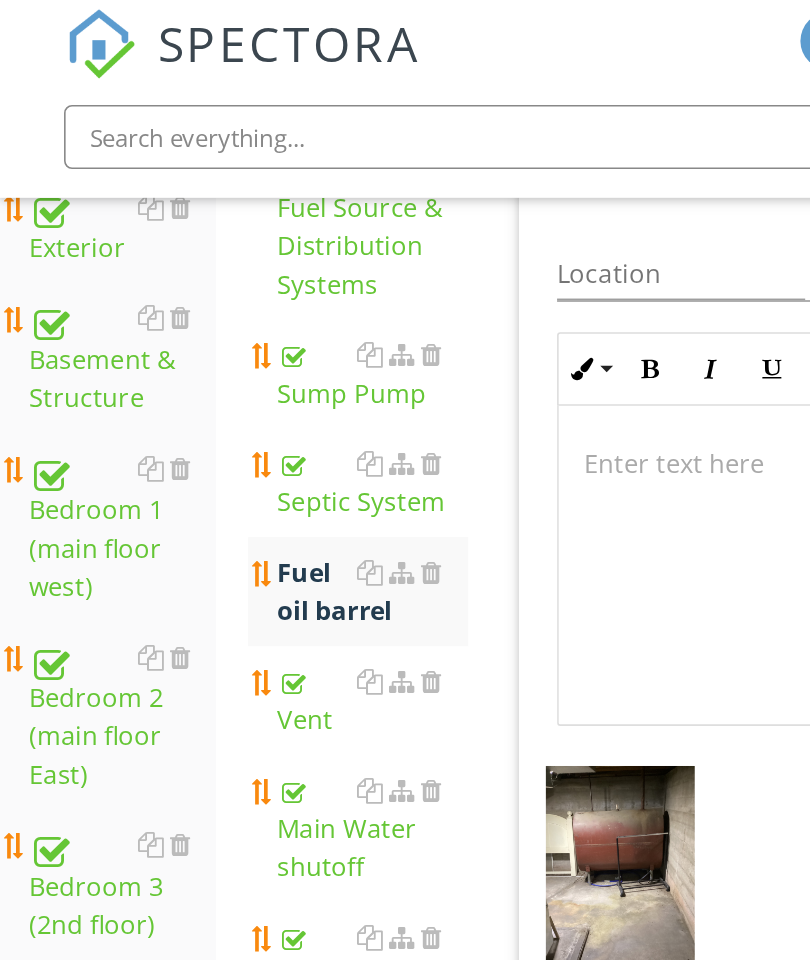 scroll, scrollTop: 461, scrollLeft: 0, axis: vertical 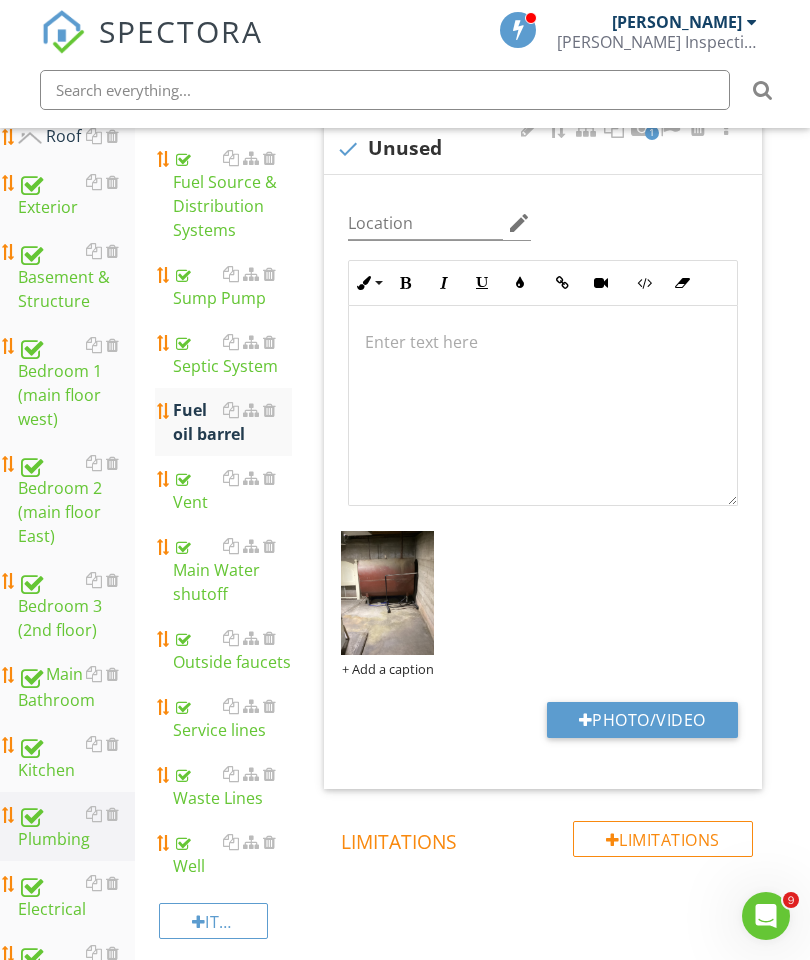 click on "Septic System" at bounding box center [232, 354] 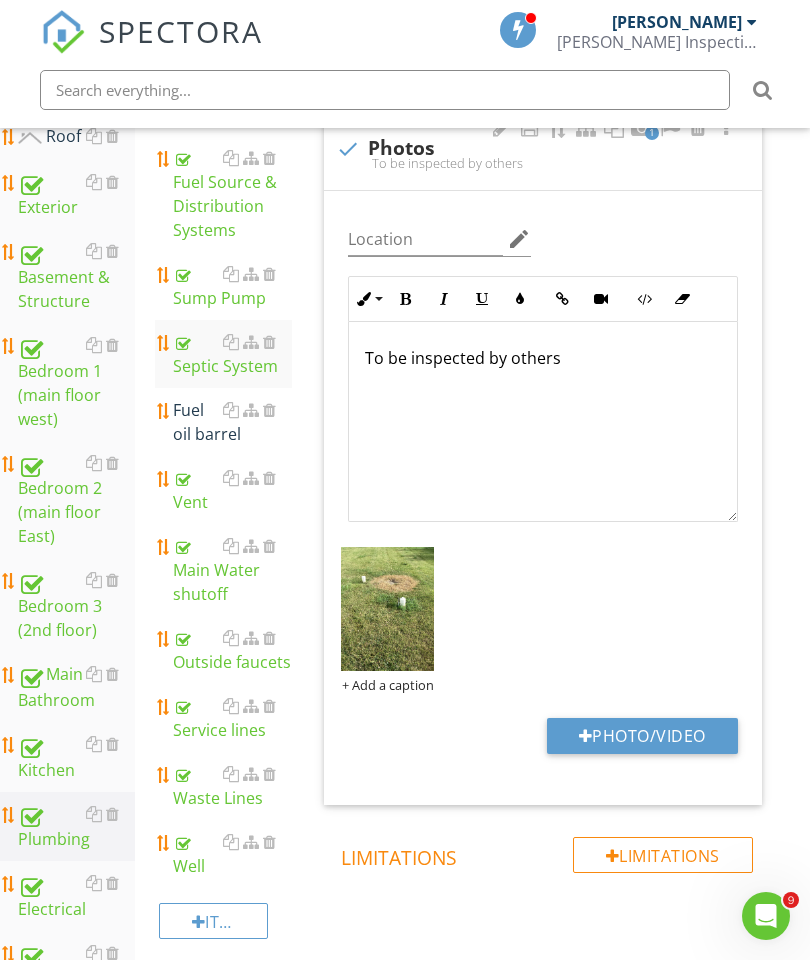 click on "Fuel oil barrel" at bounding box center (232, 422) 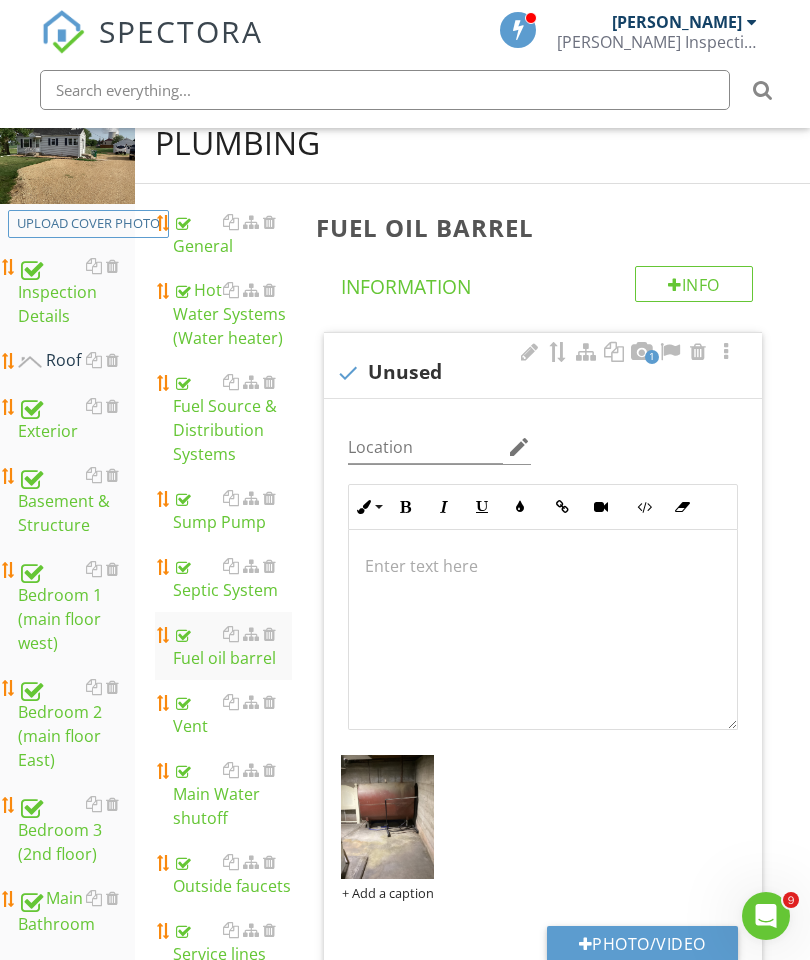 scroll, scrollTop: 141, scrollLeft: 0, axis: vertical 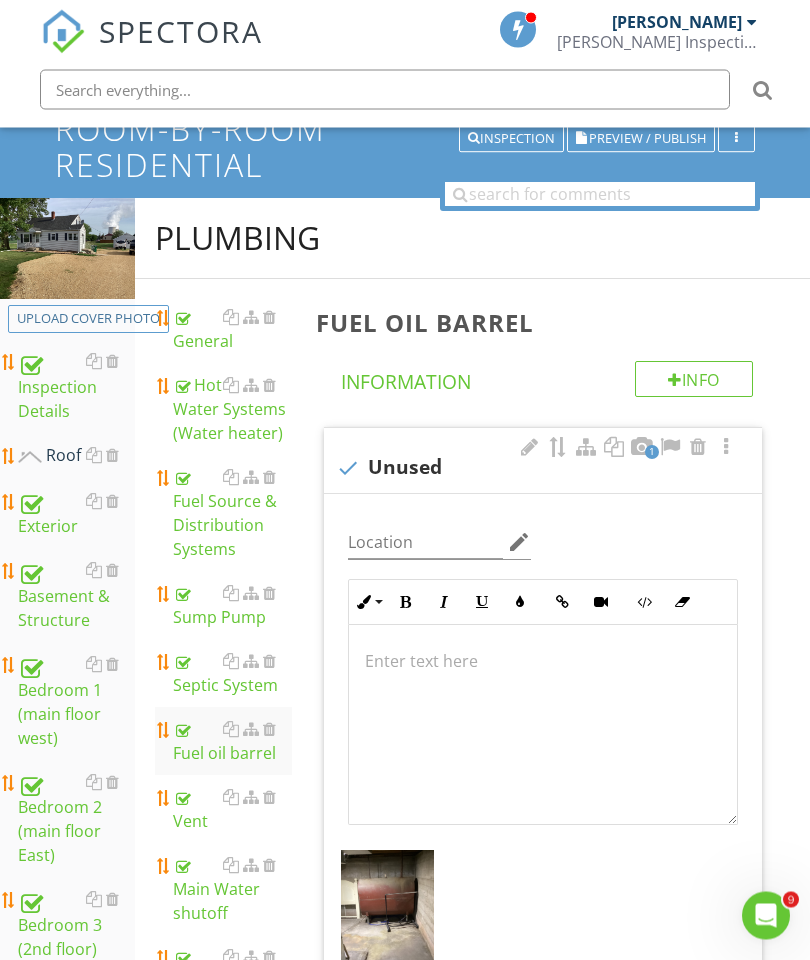 click on "Roof" at bounding box center (76, 457) 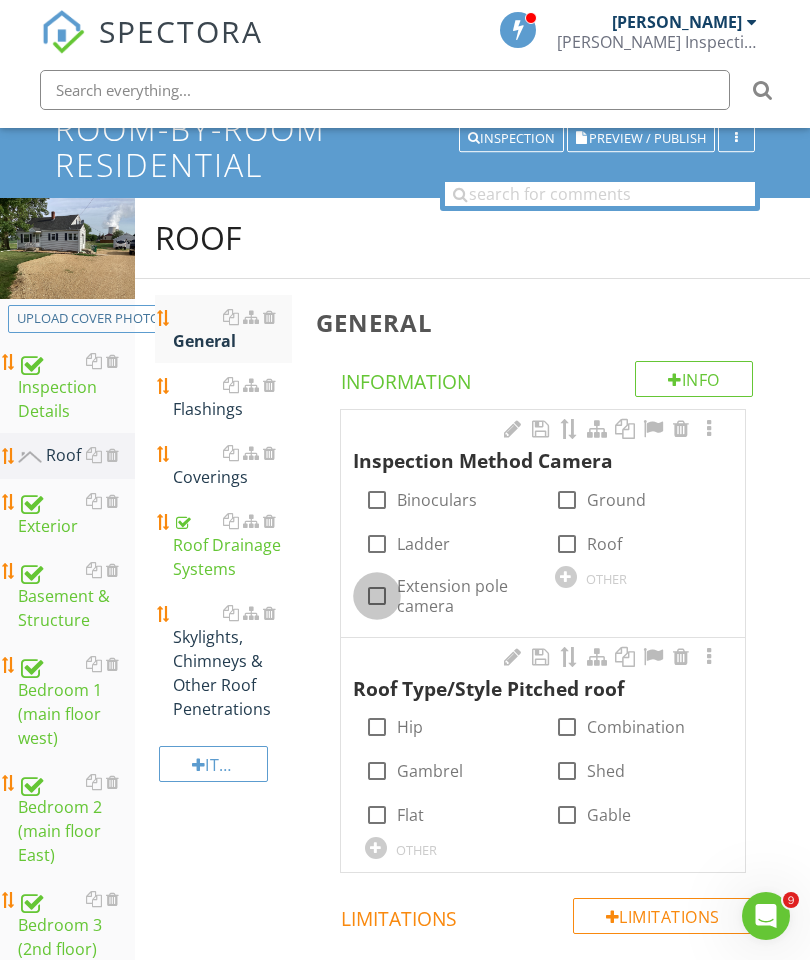 click at bounding box center [377, 596] 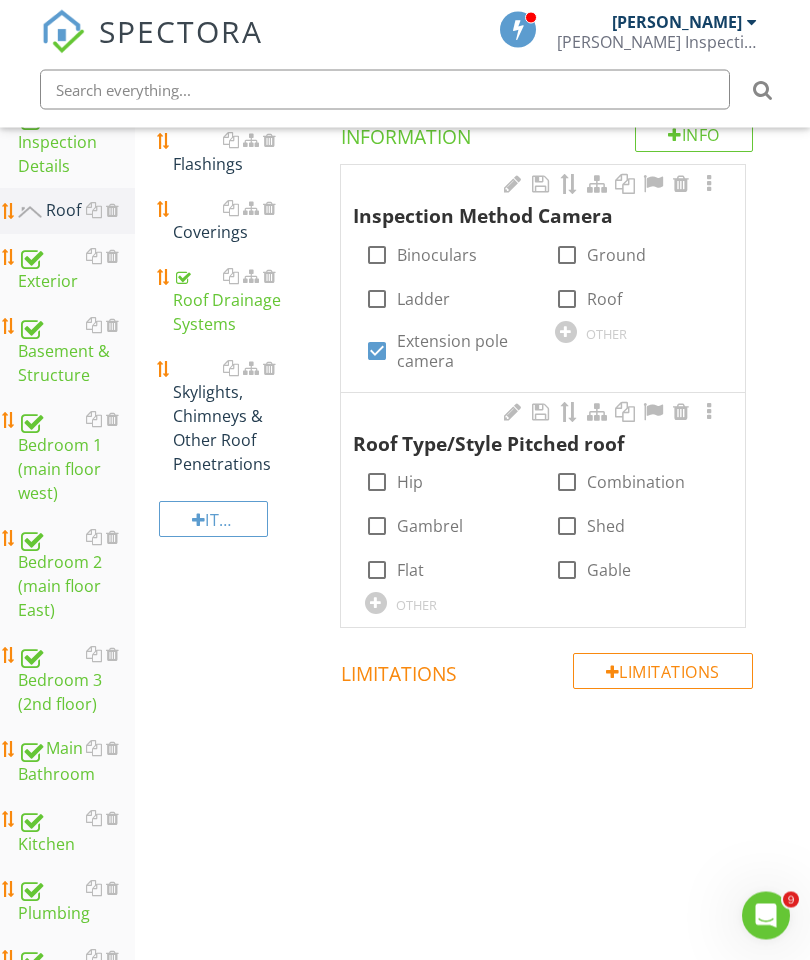 scroll, scrollTop: 387, scrollLeft: 0, axis: vertical 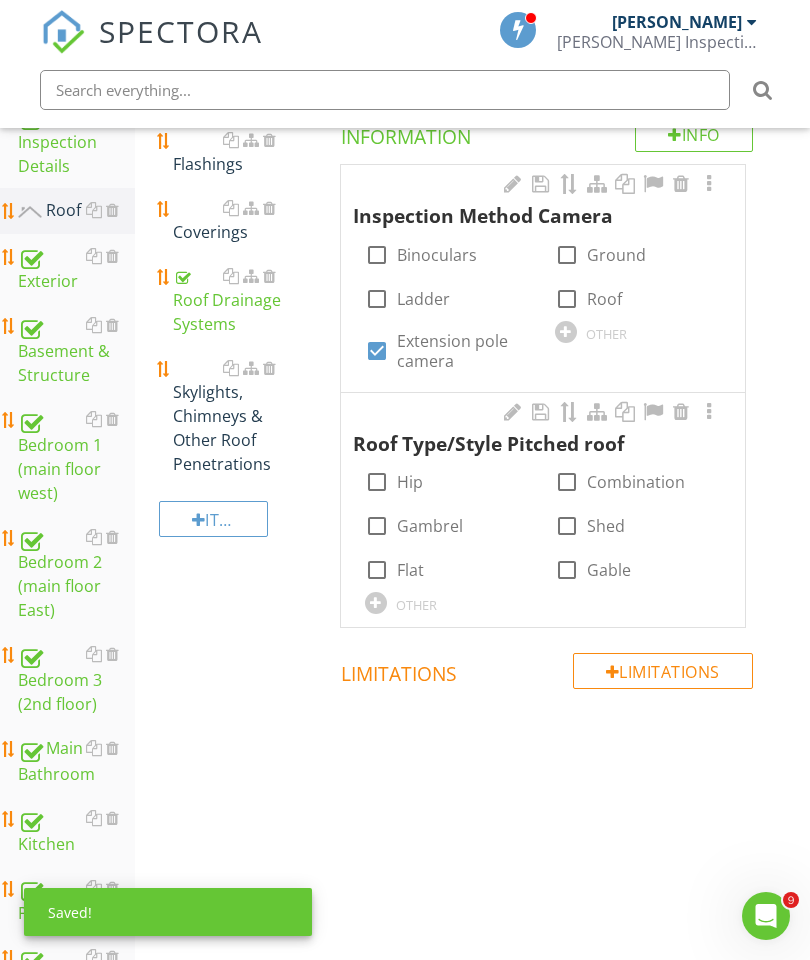 click at bounding box center (567, 570) 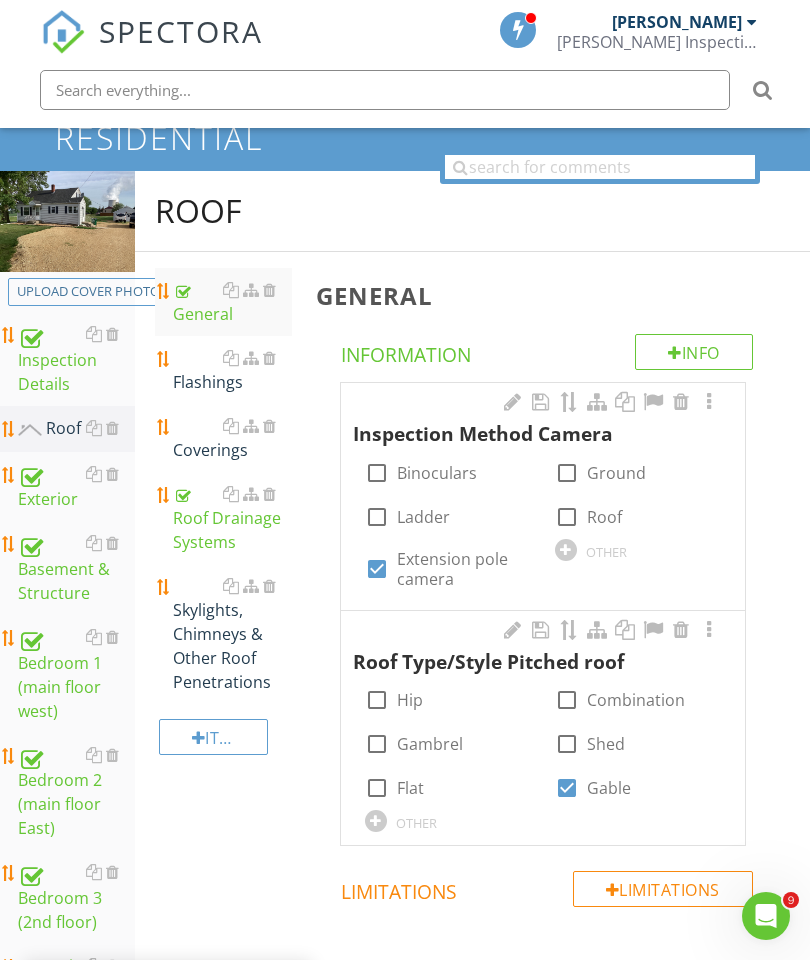 scroll, scrollTop: 163, scrollLeft: 0, axis: vertical 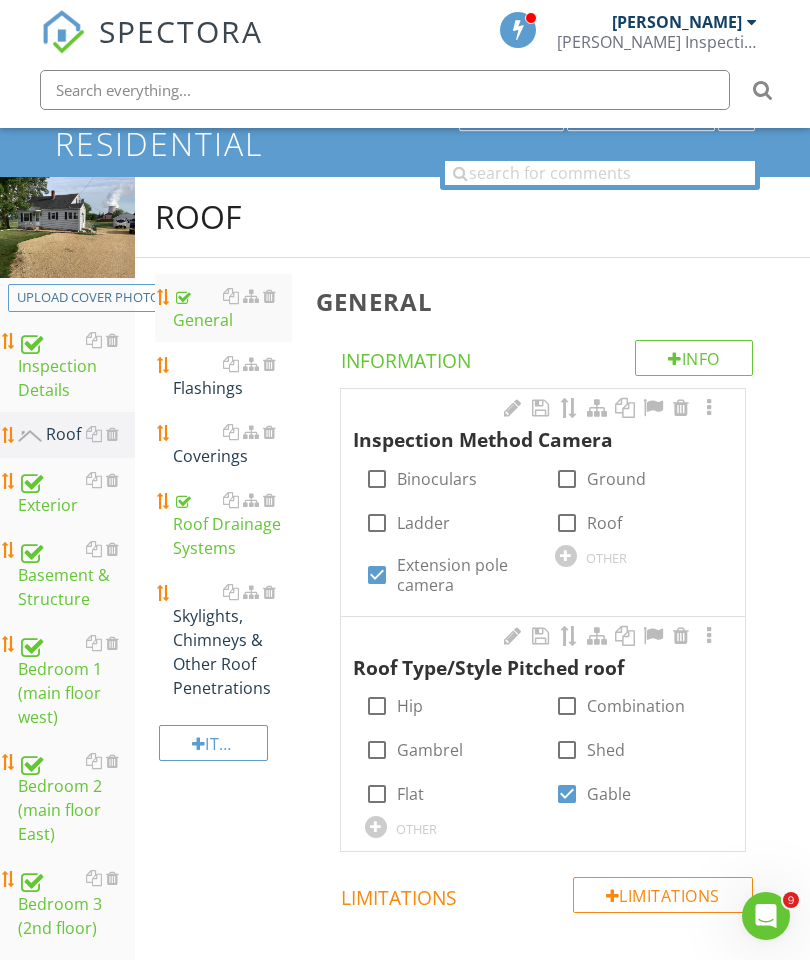 click on "Flashings" at bounding box center [232, 376] 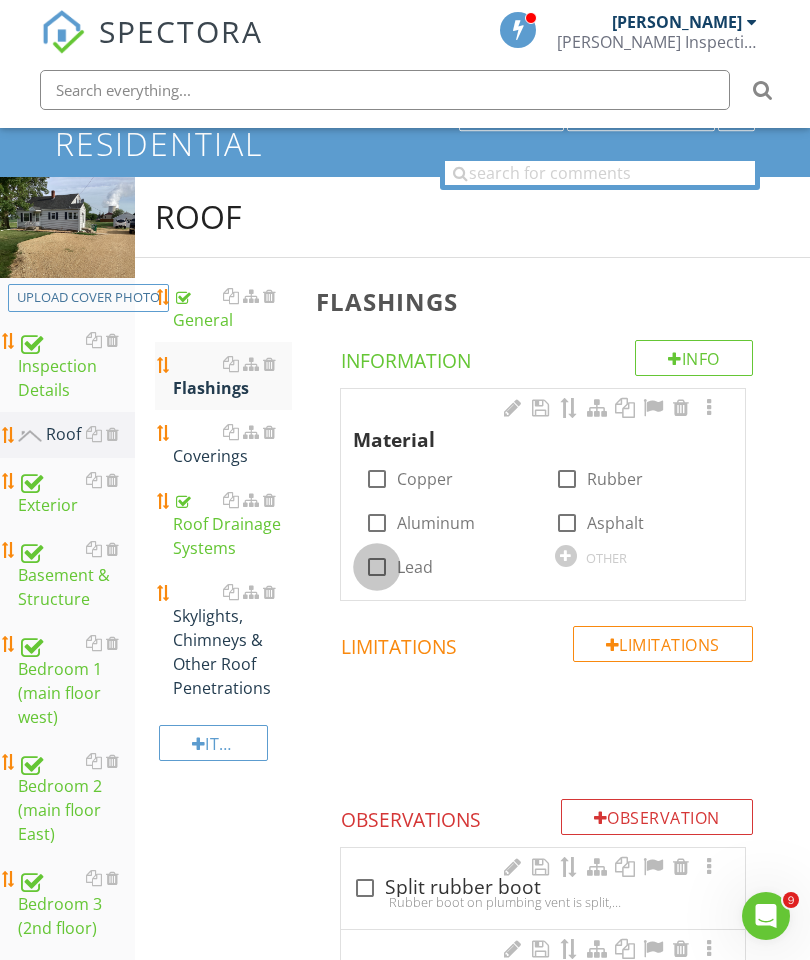click at bounding box center [377, 567] 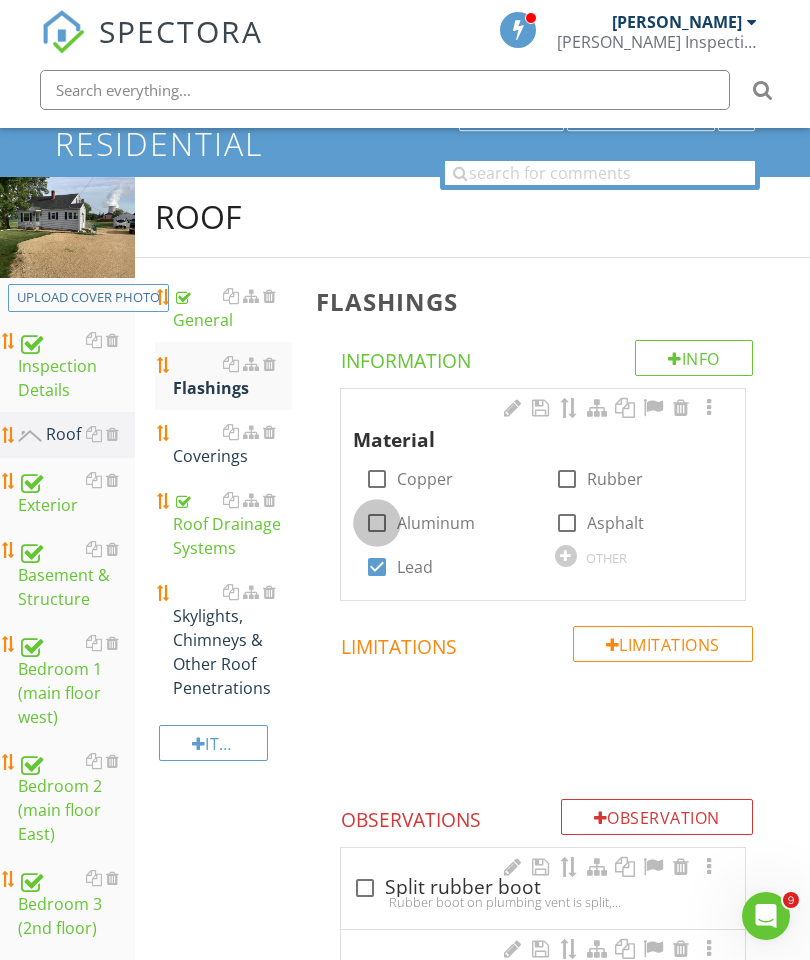 click at bounding box center [377, 523] 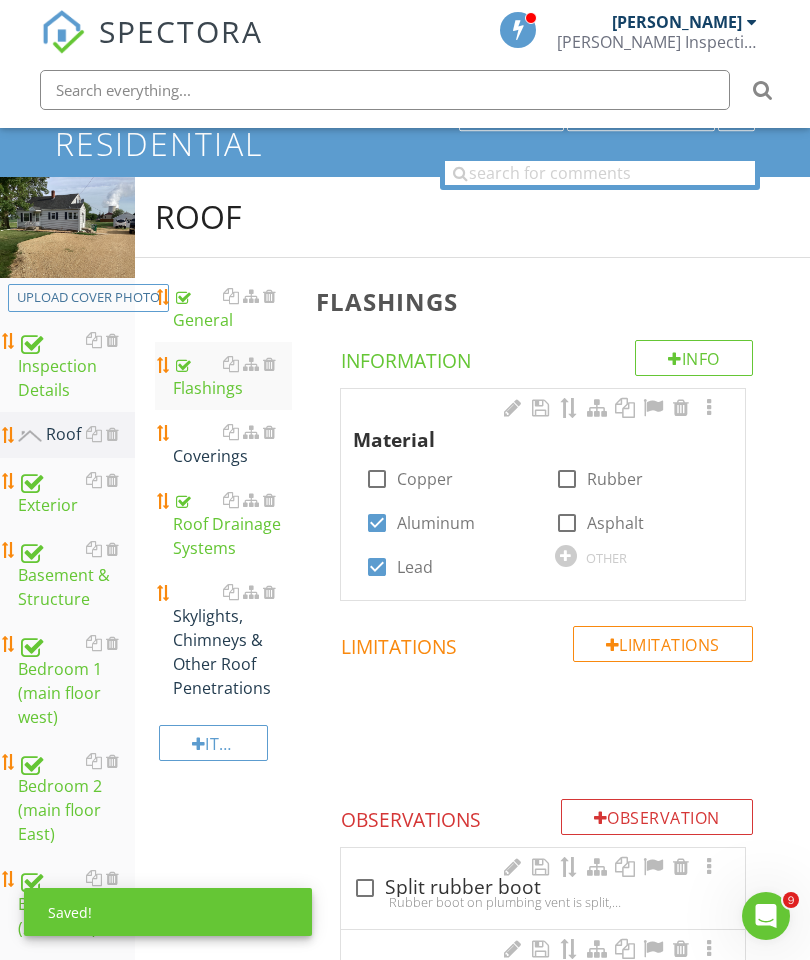click on "Coverings" at bounding box center (232, 444) 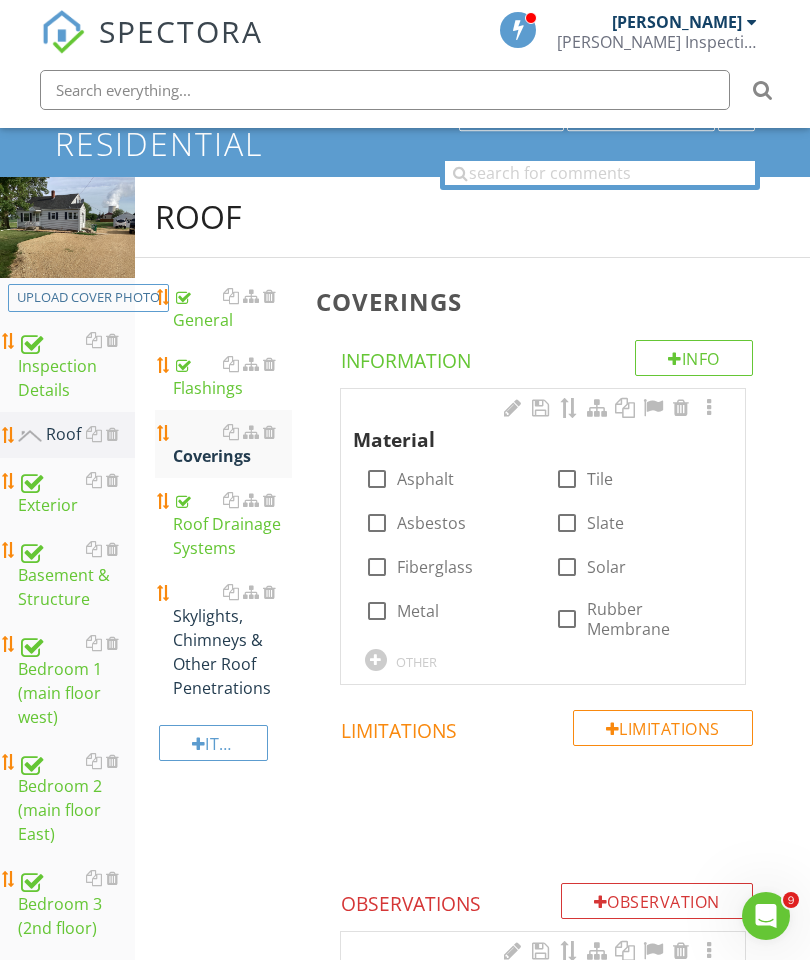 click at bounding box center (377, 479) 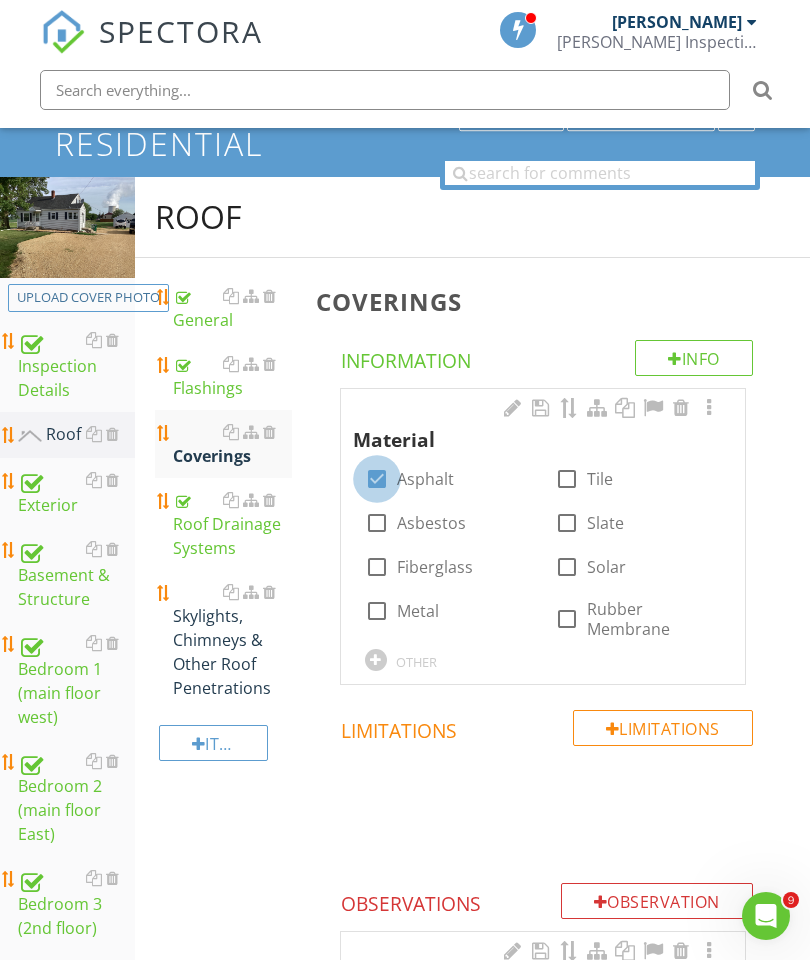 checkbox on "true" 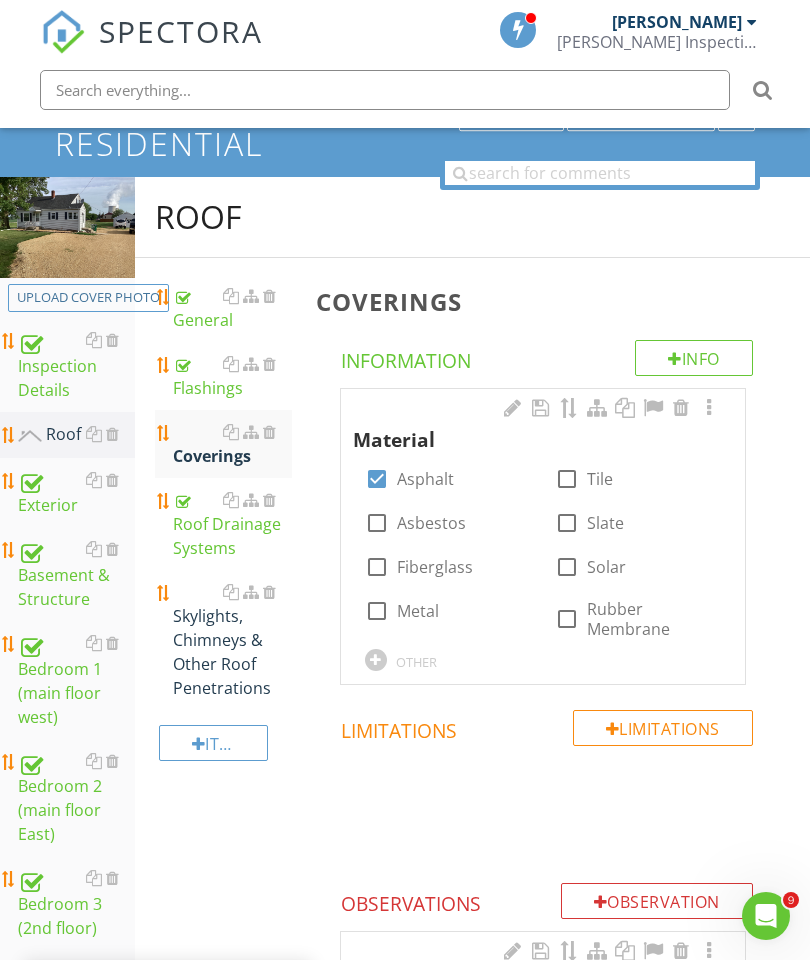click at bounding box center (709, 408) 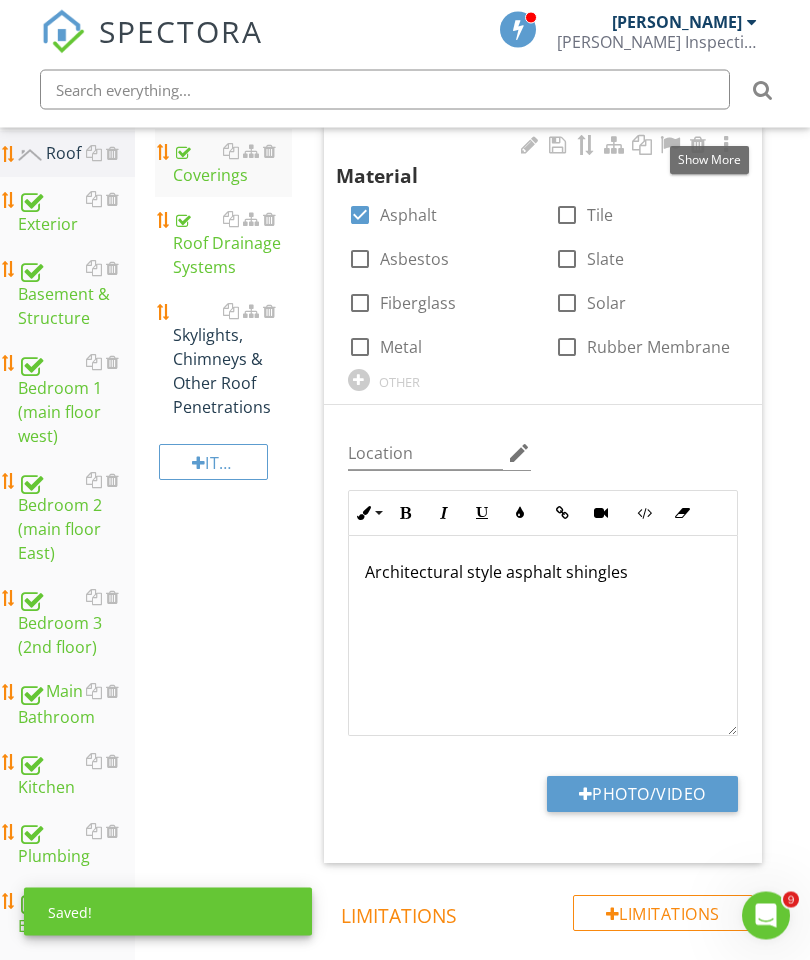 scroll, scrollTop: 477, scrollLeft: 0, axis: vertical 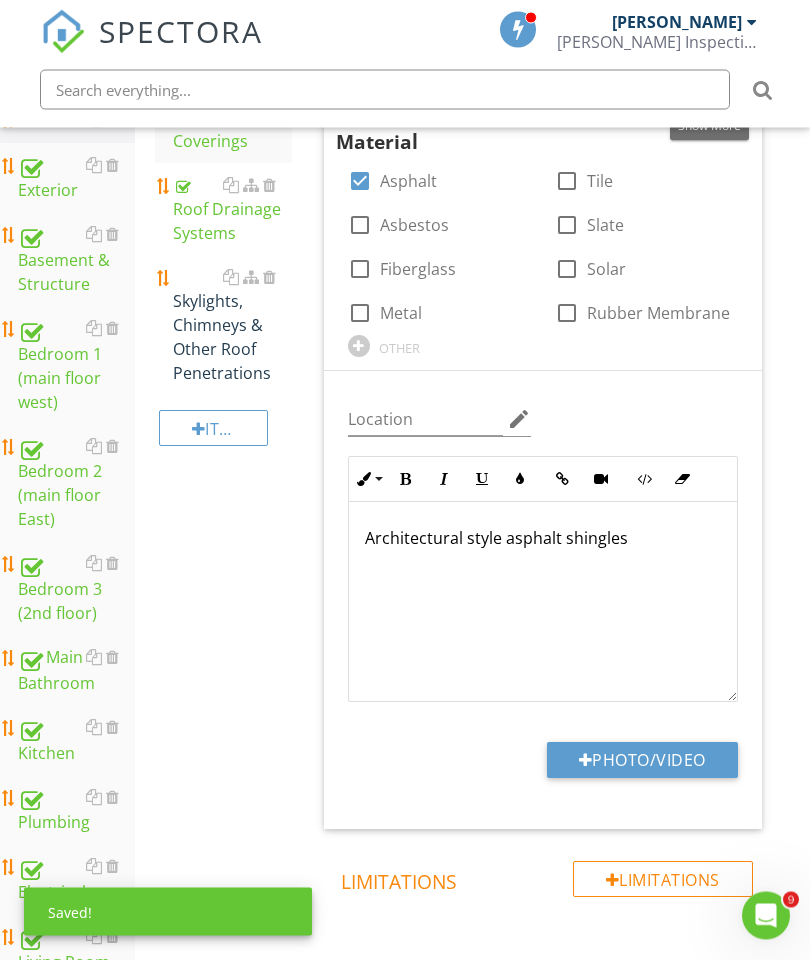 click on "Architectural style asphalt shingles" at bounding box center (543, 539) 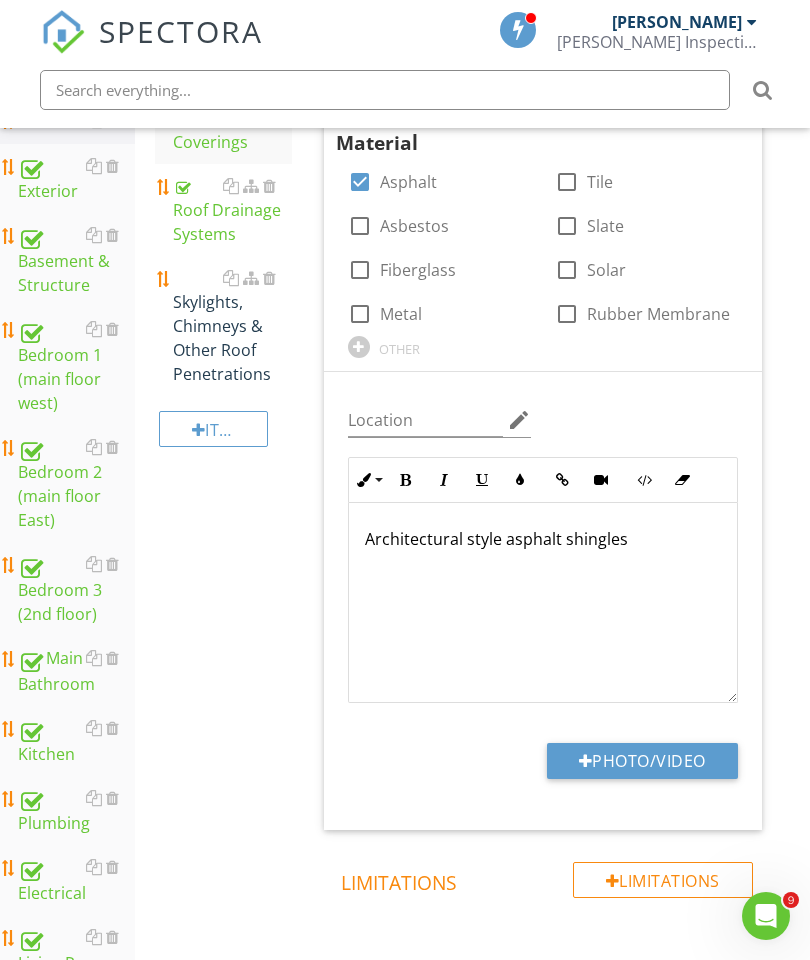 type 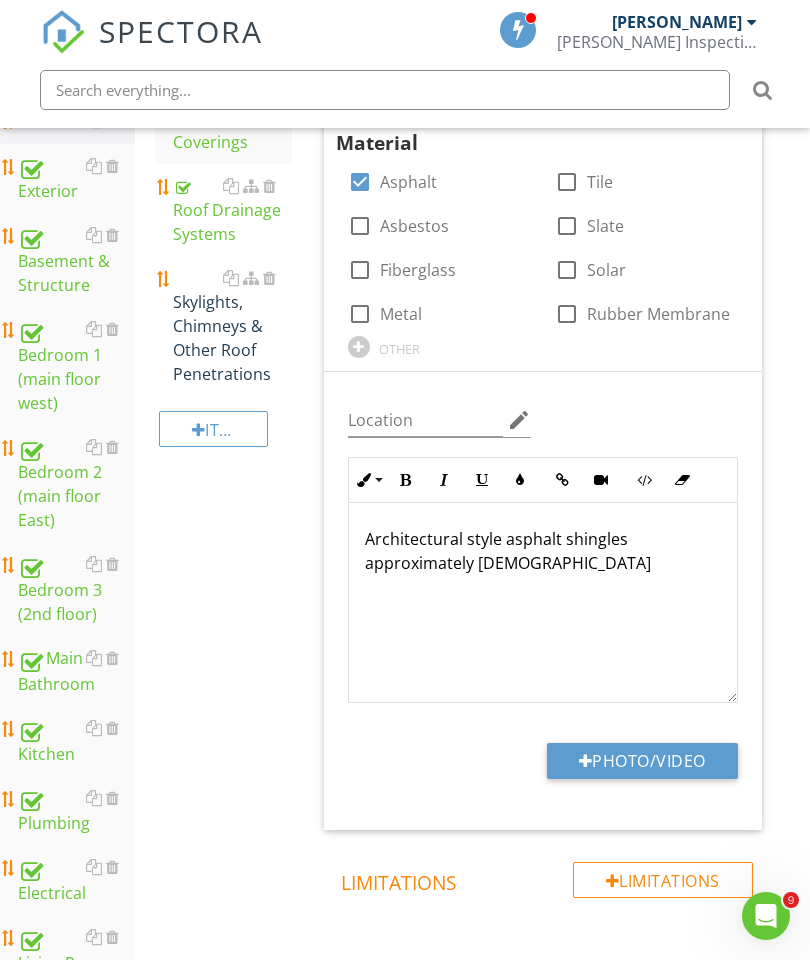 click on "Roof
General
Flashings
Coverings
Roof Drainage Systems
Skylights, Chimneys & Other Roof Penetrations
Item
Coverings
Info
Information
Material
check_box Asphalt   check_box_outline_blank Tile   check_box_outline_blank Asbestos   check_box_outline_blank Slate   check_box_outline_blank Fiberglass   check_box_outline_blank Solar   check_box_outline_blank Metal   check_box_outline_blank Rubber Membrane         OTHER                   Location edit       Ordered List Unordered List Insert Image Insert Table Inline Style XLarge Large Normal Small Light Small/Light Bold Italic Underline Colors Insert Link Insert Video Code View Clear Formatting Enter text here" at bounding box center (472, 1032) 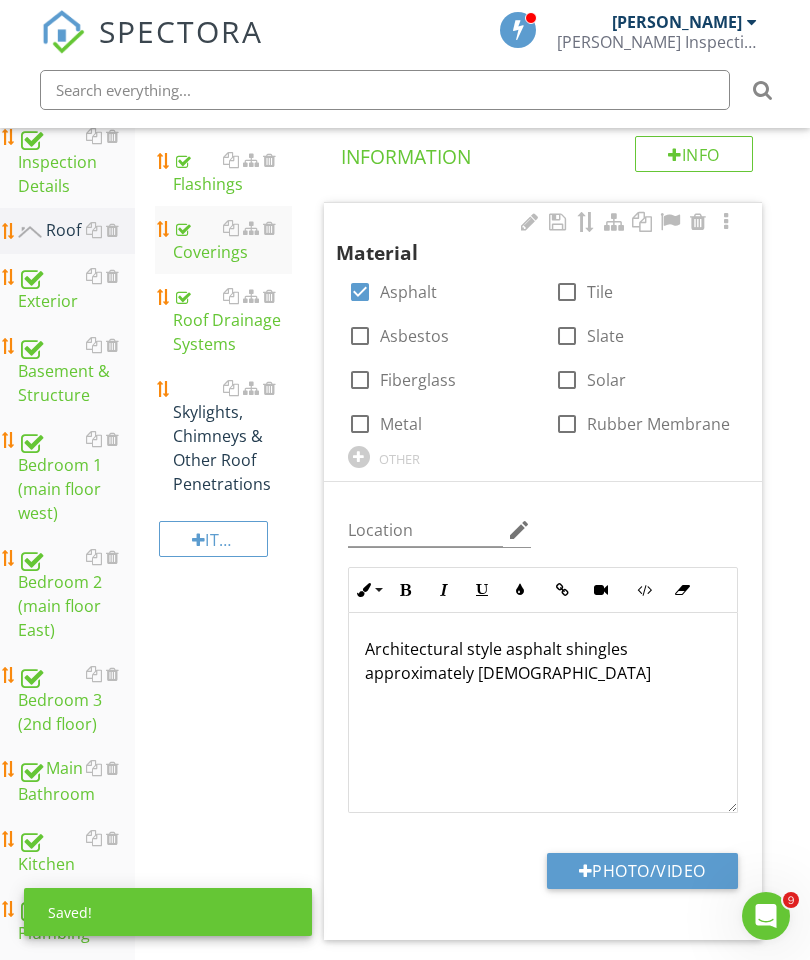 scroll, scrollTop: 334, scrollLeft: 0, axis: vertical 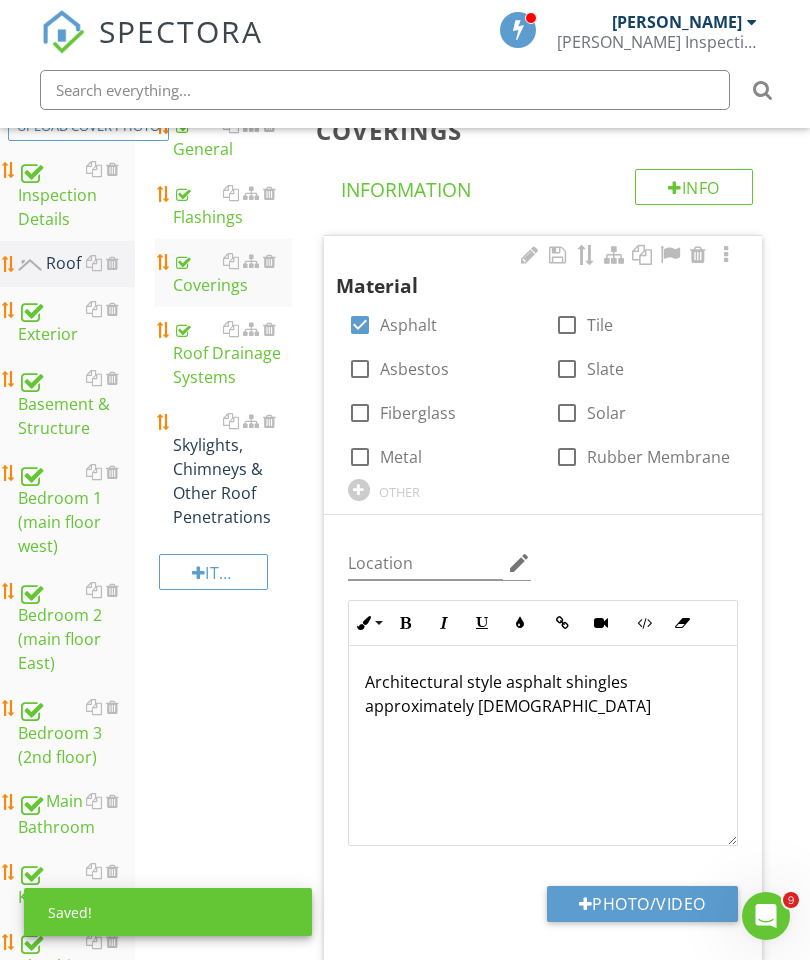 click on "Skylights, Chimneys & Other Roof Penetrations" at bounding box center (232, 469) 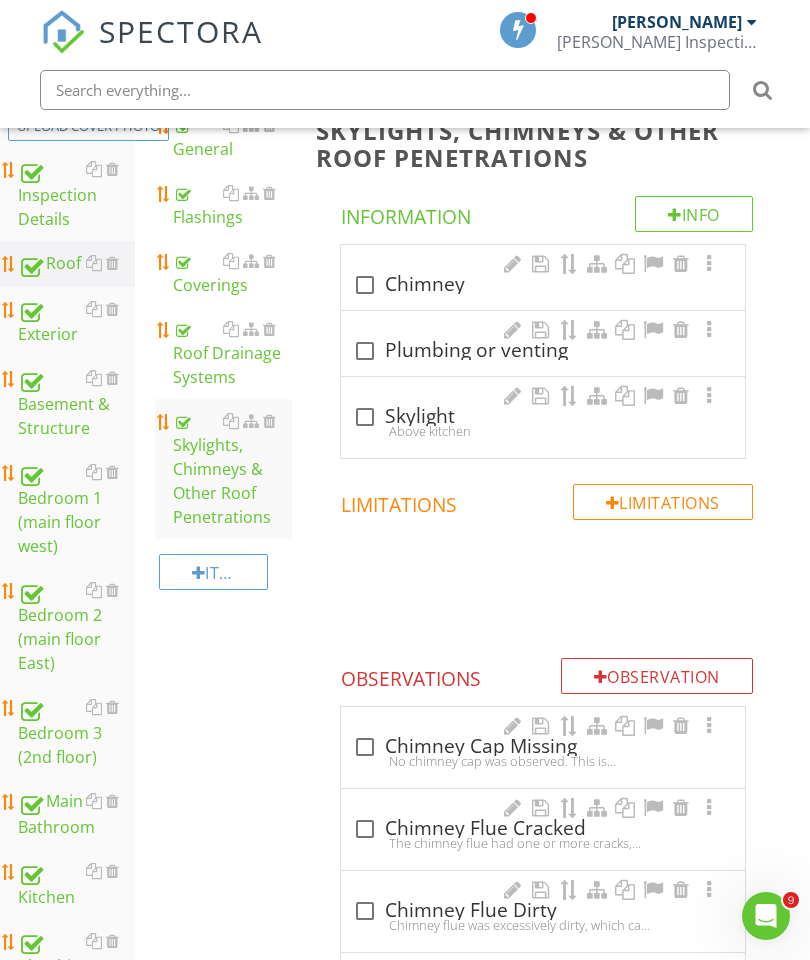 click at bounding box center [365, 285] 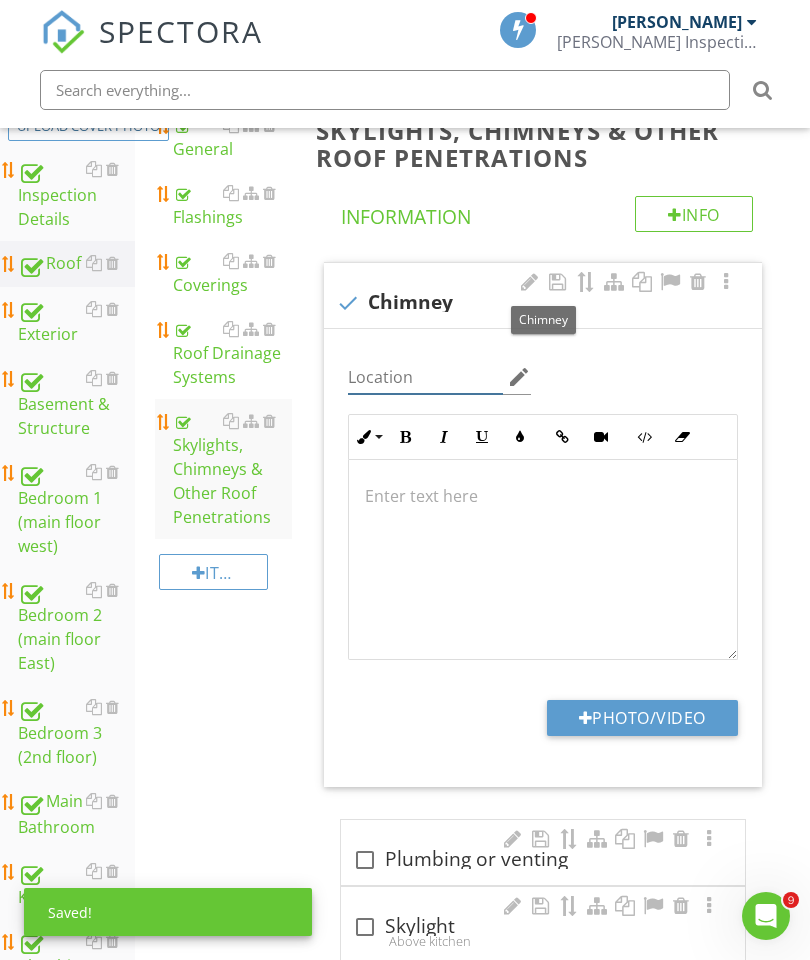 click at bounding box center [425, 377] 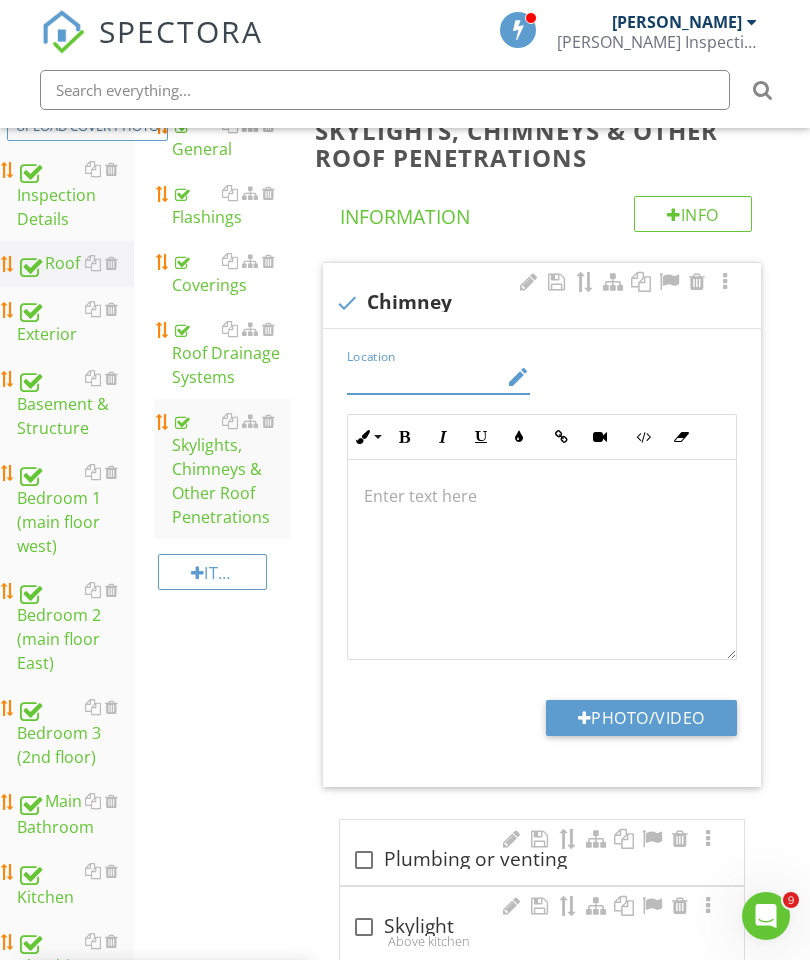 scroll, scrollTop: 334, scrollLeft: 0, axis: vertical 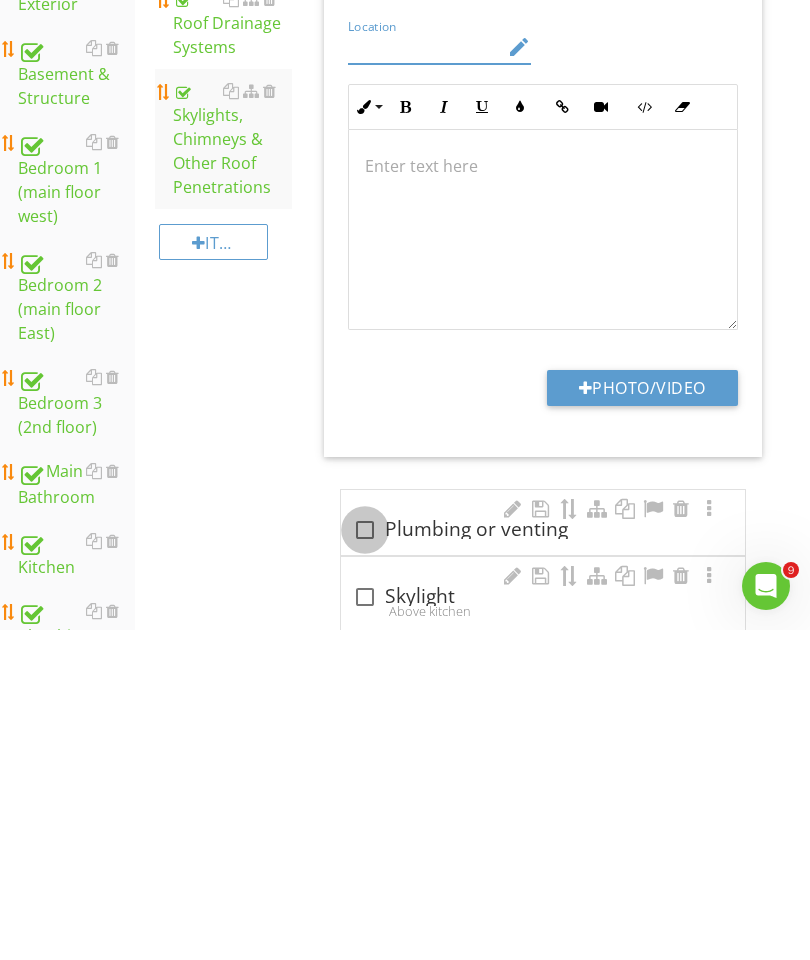 click at bounding box center [365, 860] 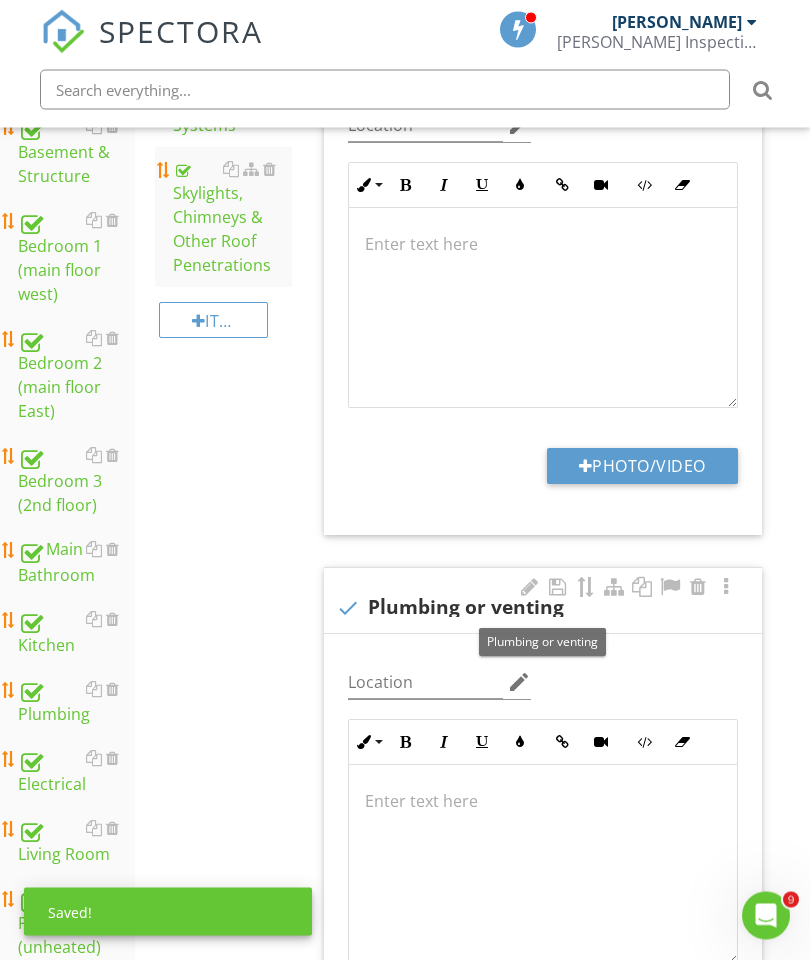 scroll, scrollTop: 544, scrollLeft: 0, axis: vertical 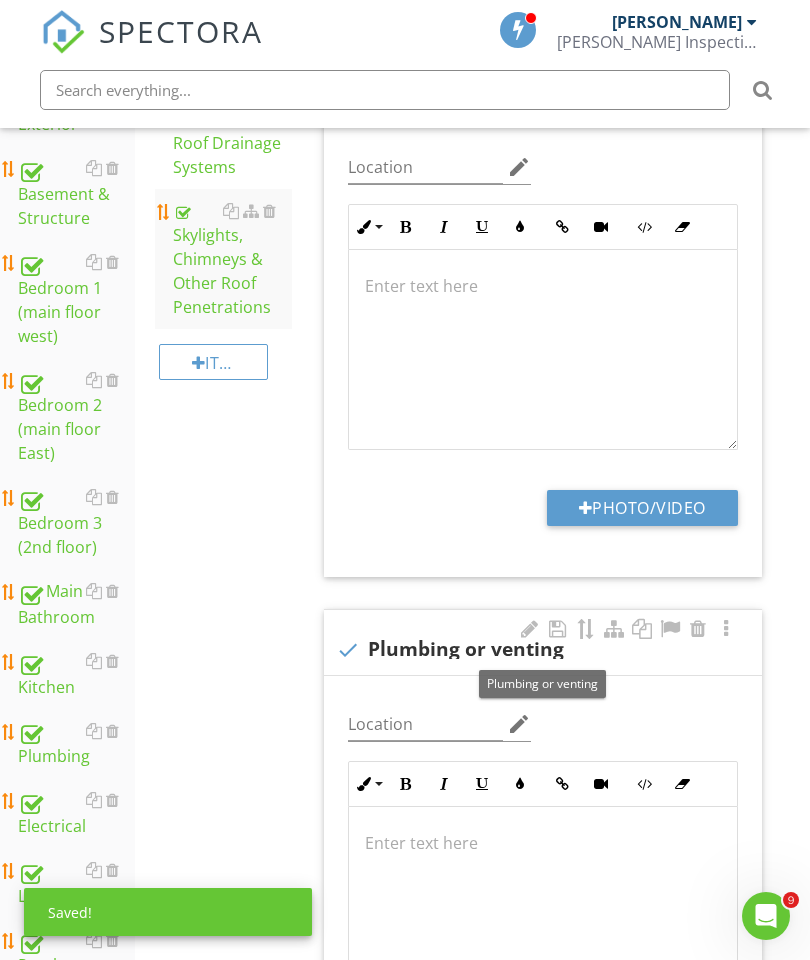 click at bounding box center [543, 350] 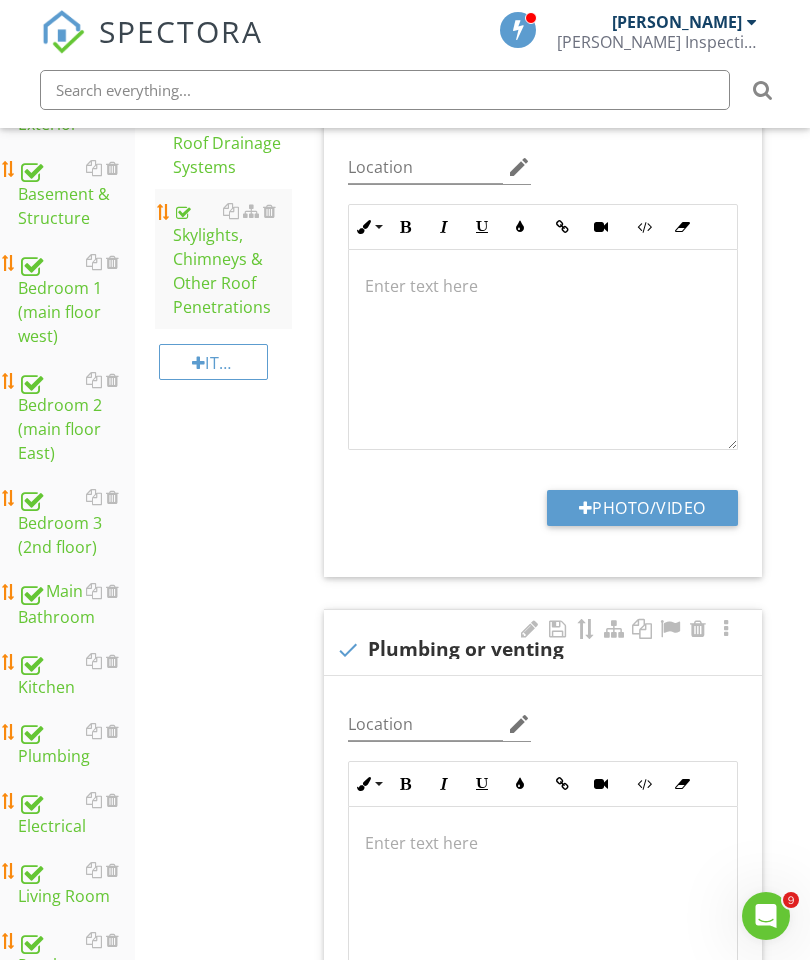 type 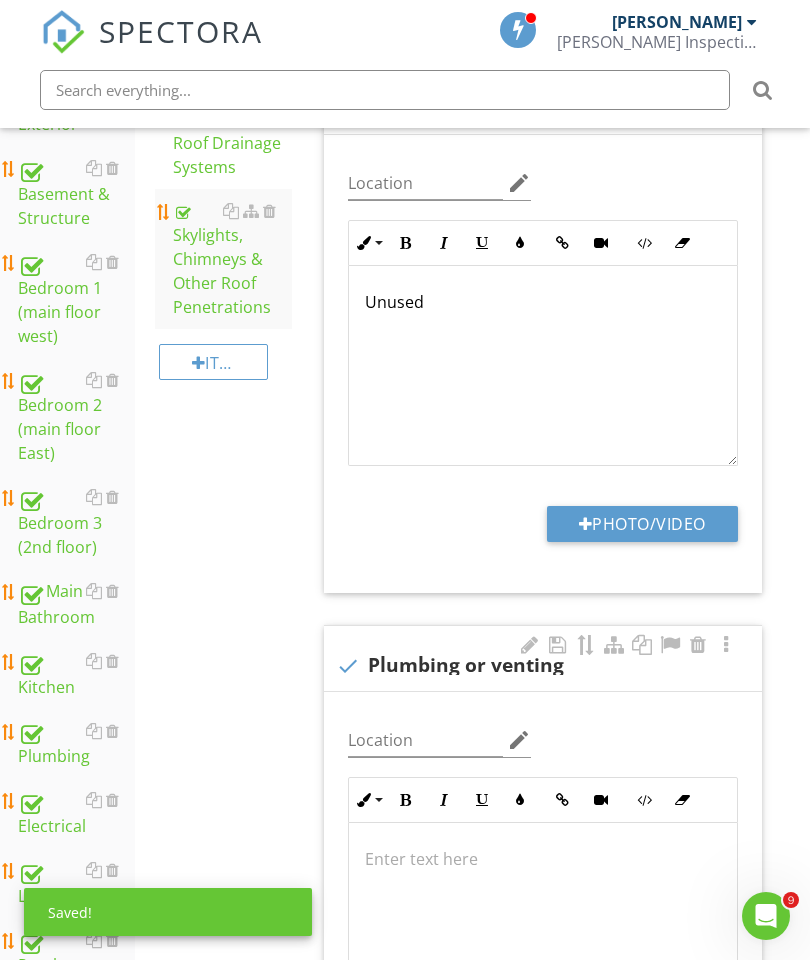 click on "Roof
General
Flashings
Coverings
Roof Drainage Systems
Skylights, Chimneys & Other Roof Penetrations
Item
Skylights, Chimneys & Other Roof Penetrations
Info
Information                       check
Chimney
Unused
Location edit       Ordered List Unordered List Insert Image Insert Table Inline Style XLarge Large Normal Small Light Small/Light Bold Italic Underline Colors Insert Link Insert Video Code View Clear Formatting Unused Enter text here <p>Unused</p>
Photo/Video
check
Plumbing or venting
Location edit       Ordered List Bold" at bounding box center (472, 1048) 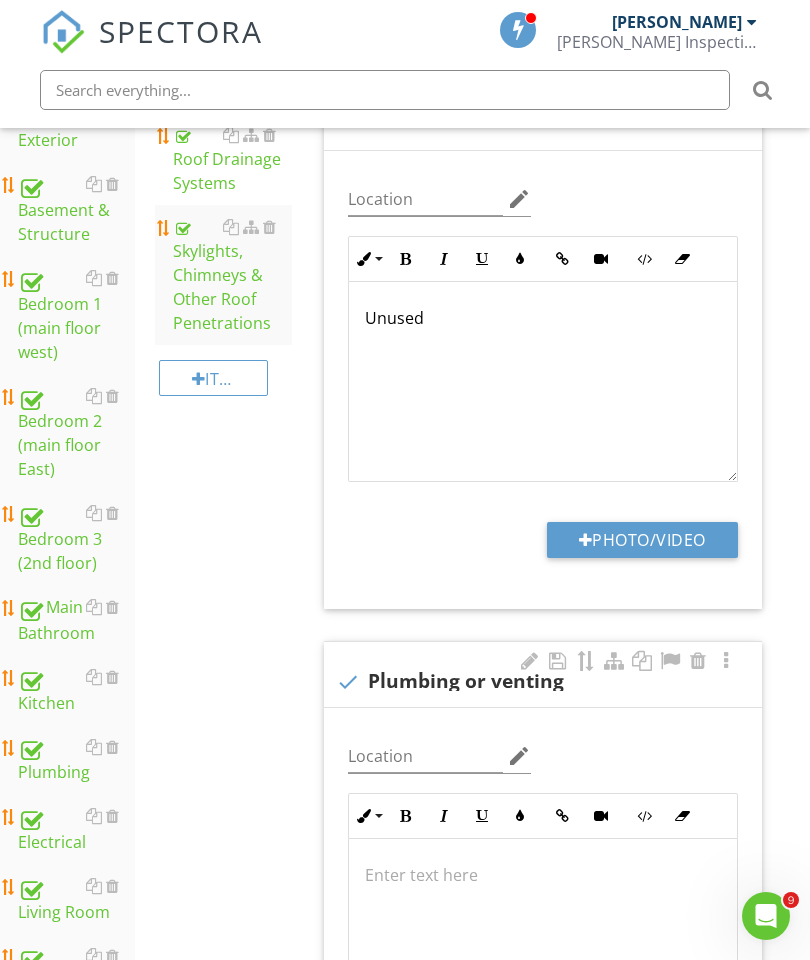 scroll, scrollTop: 495, scrollLeft: 0, axis: vertical 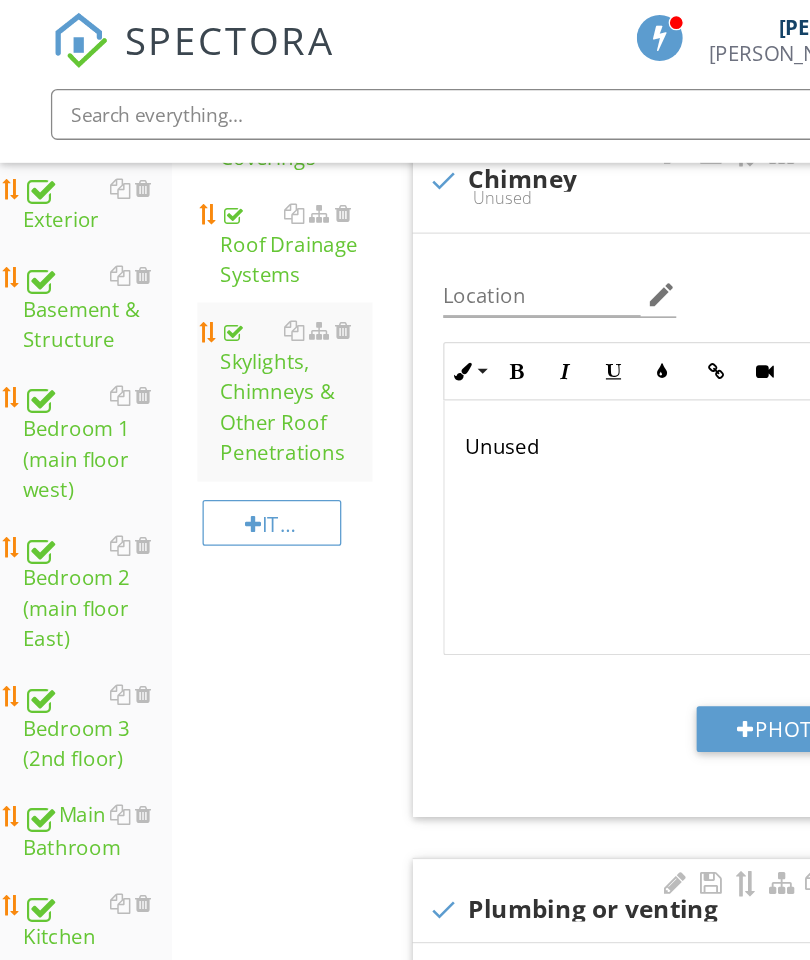 click on "check
Plumbing or venting" at bounding box center [543, 715] 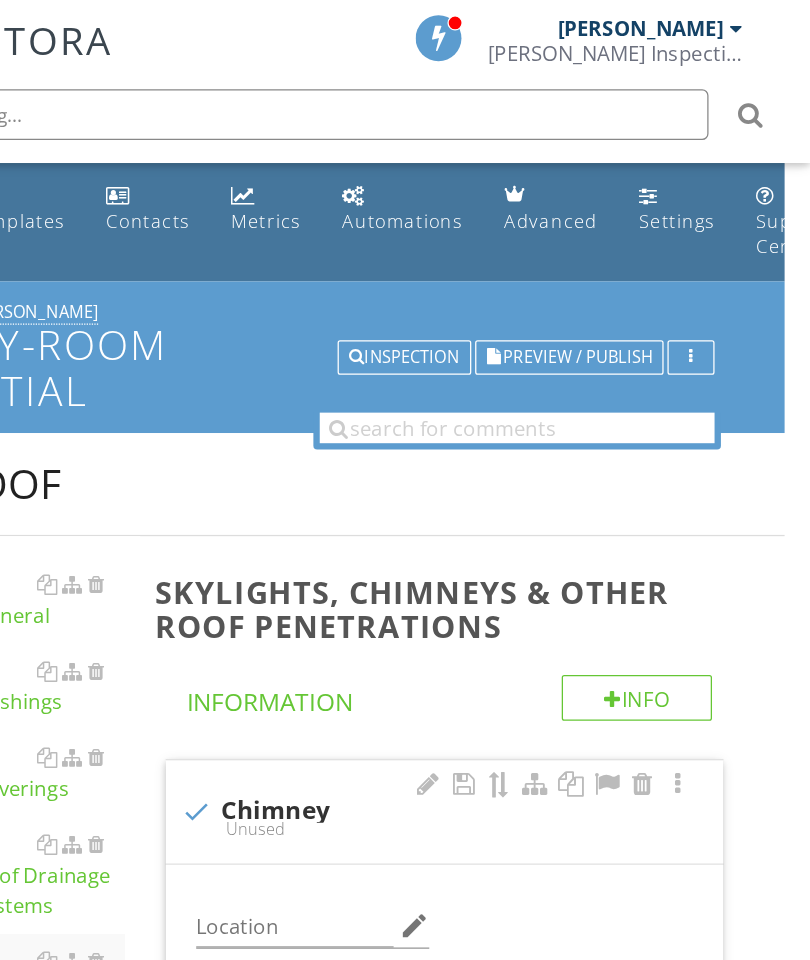 scroll, scrollTop: 0, scrollLeft: 38, axis: horizontal 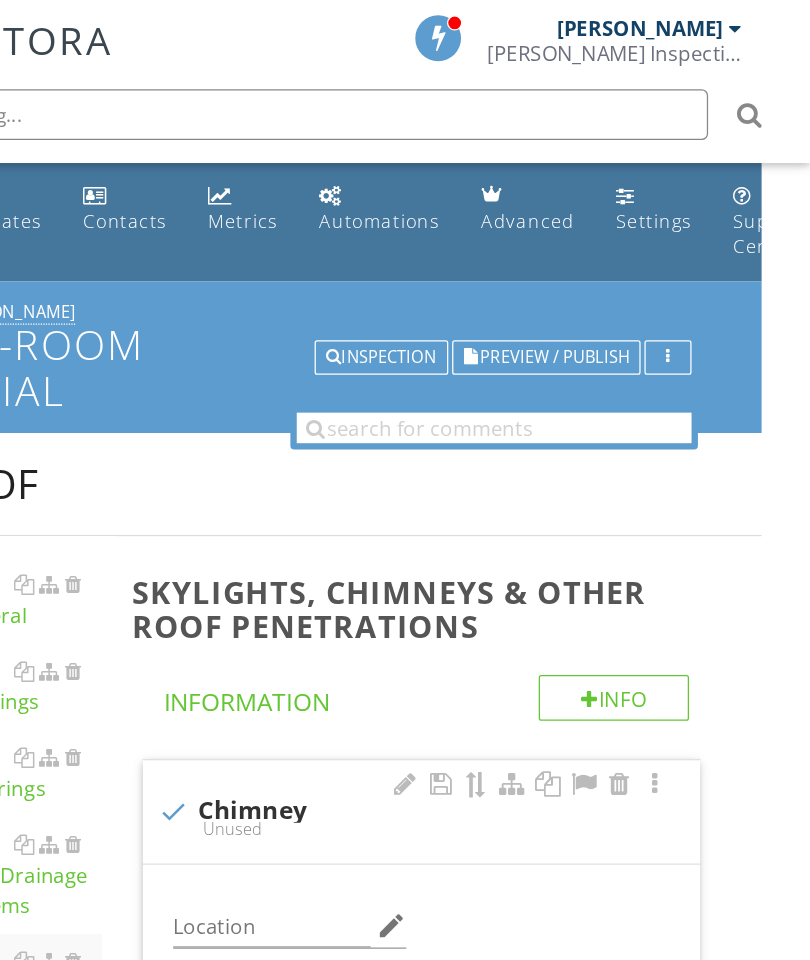 click on "Inspection" at bounding box center [473, 281] 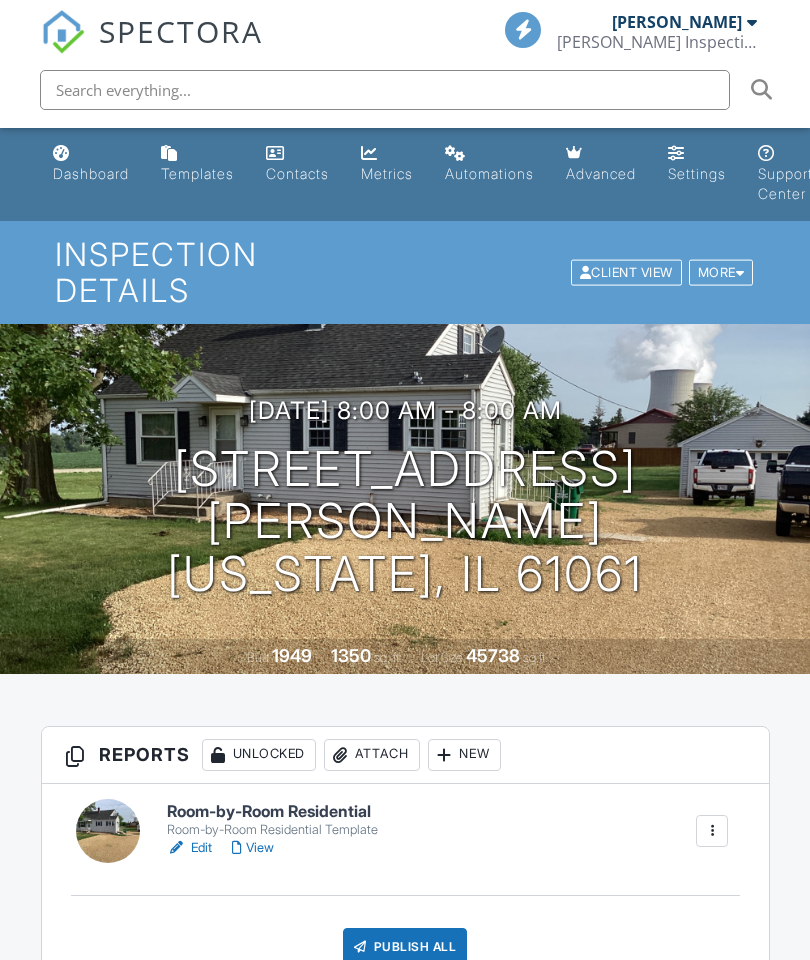 scroll, scrollTop: 368, scrollLeft: 0, axis: vertical 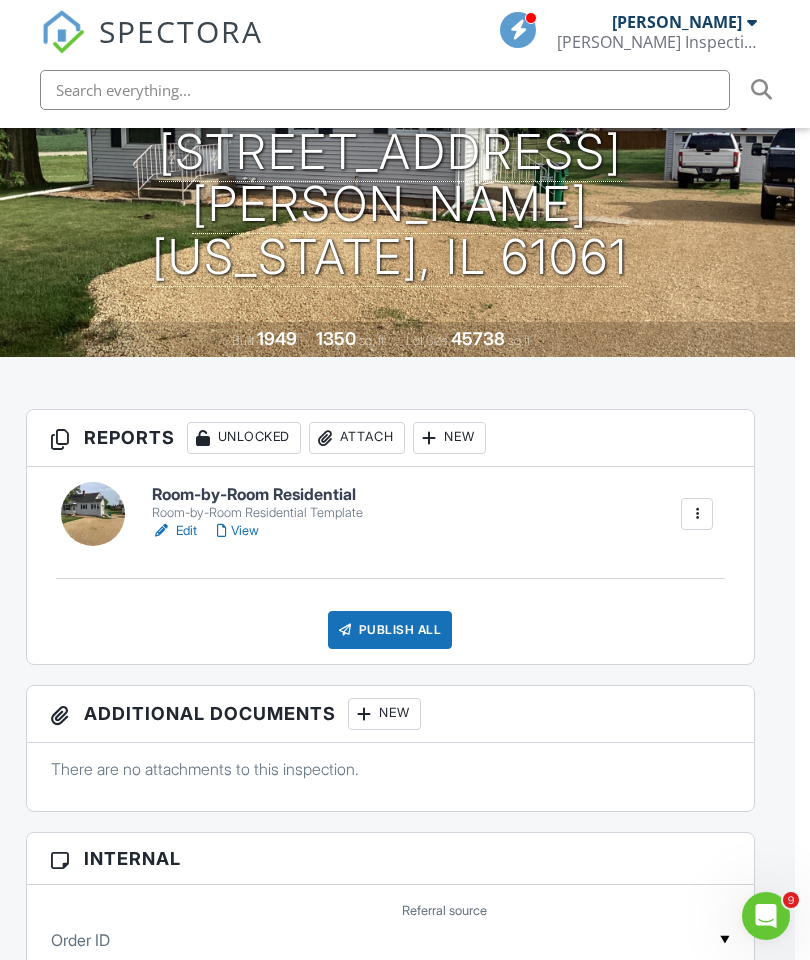 click on "Room-by-Room Residential" at bounding box center [257, 495] 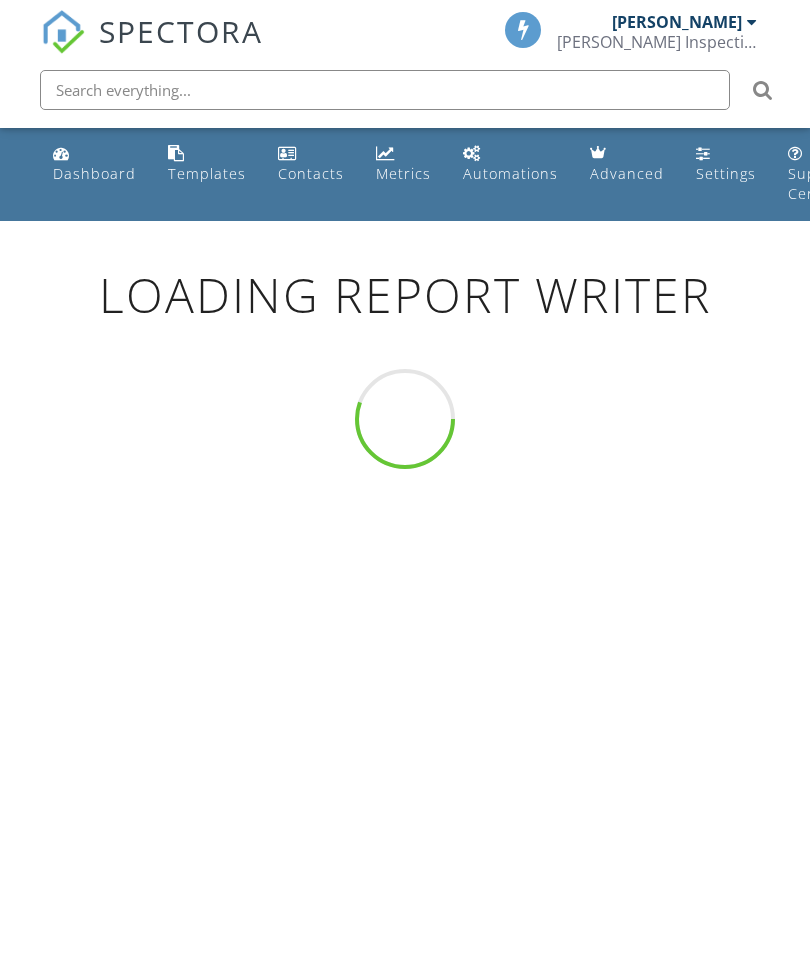 scroll, scrollTop: 0, scrollLeft: 0, axis: both 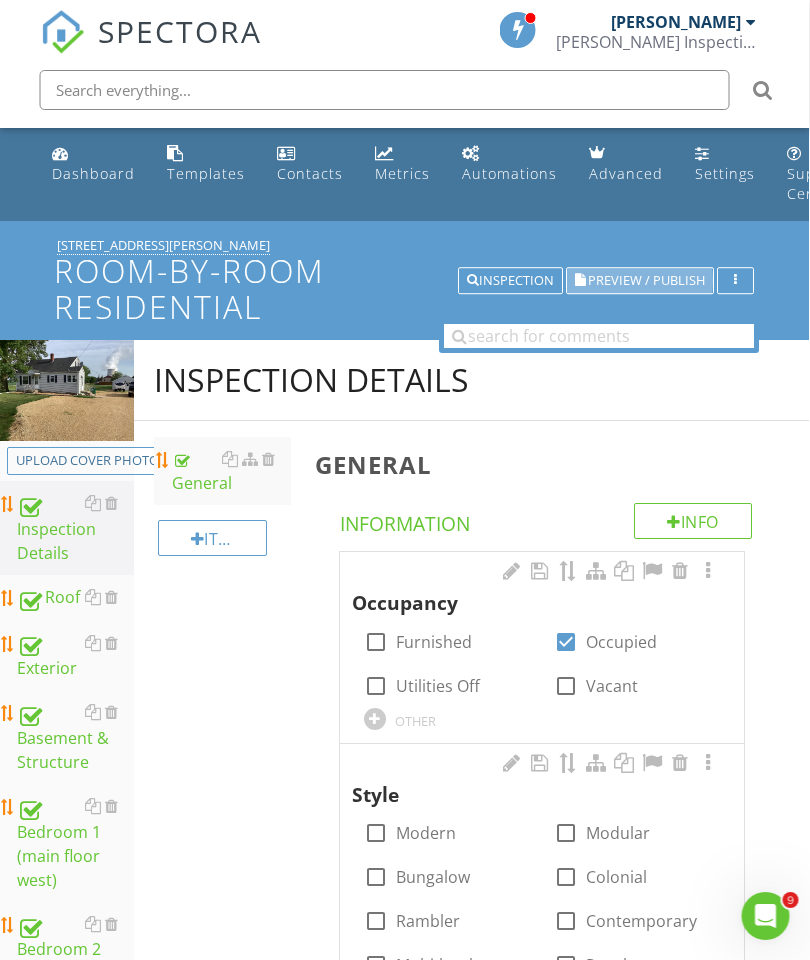 click on "Preview / Publish" at bounding box center (647, 280) 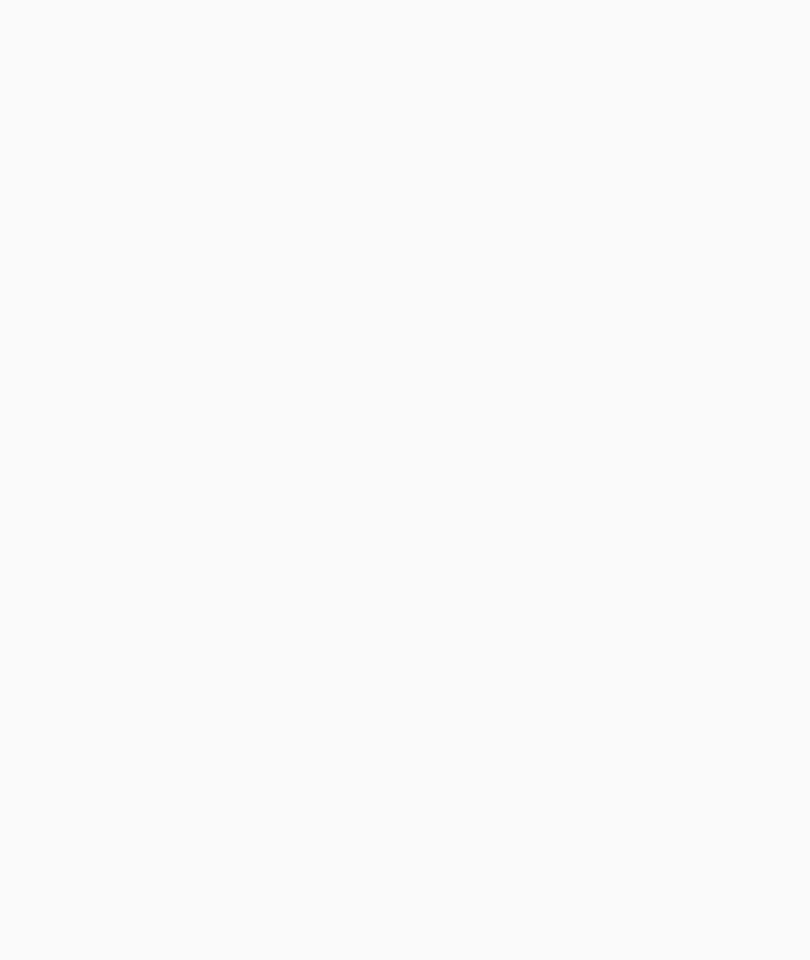 scroll, scrollTop: 0, scrollLeft: 0, axis: both 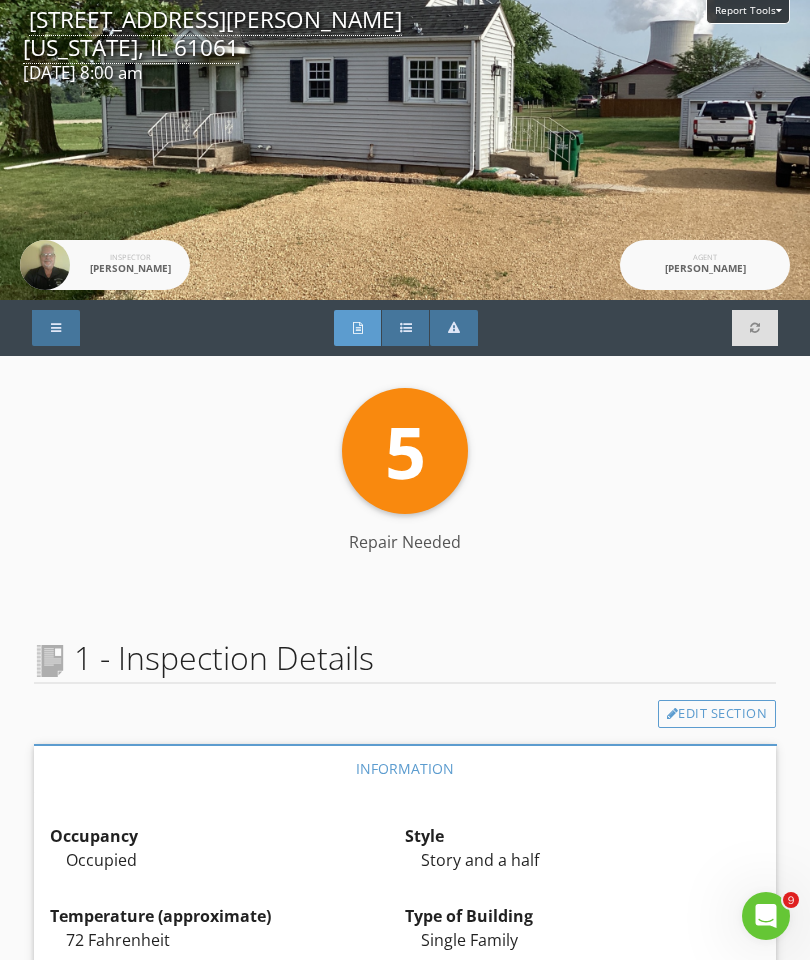 click on "Summary" at bounding box center [406, 328] 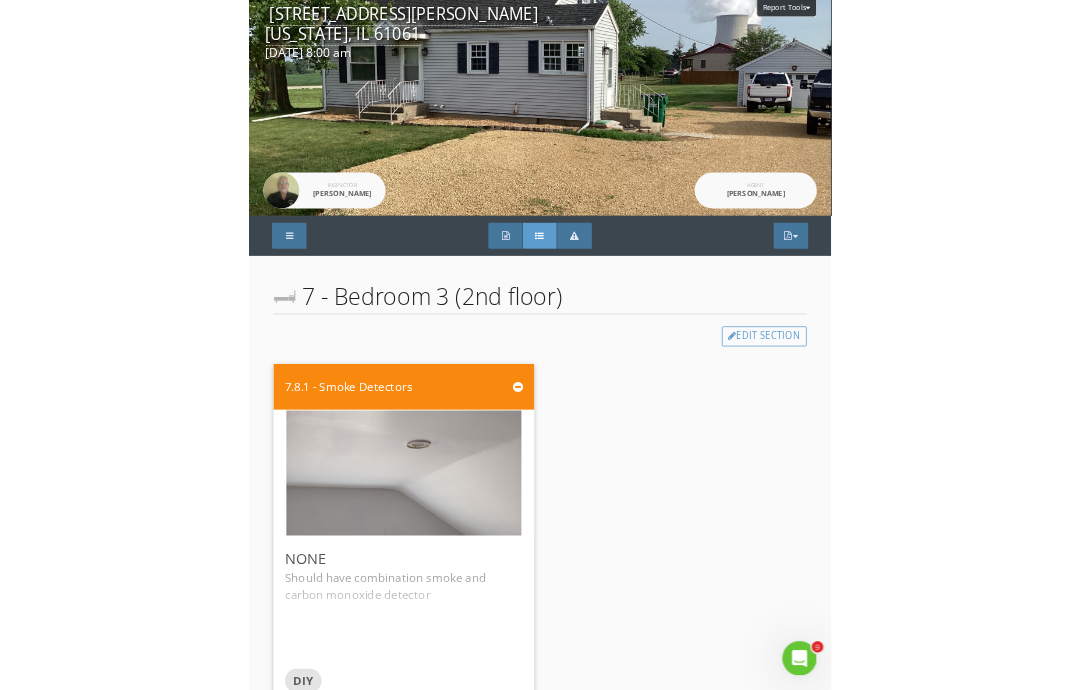 scroll, scrollTop: 0, scrollLeft: 0, axis: both 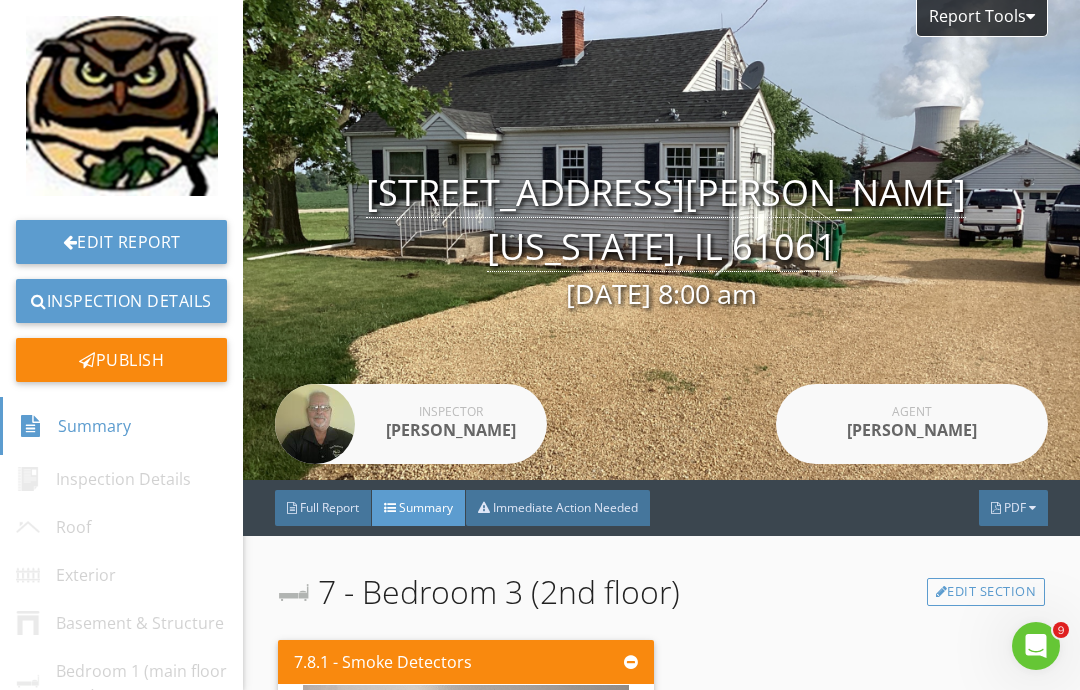 click on "Publish" at bounding box center (121, 360) 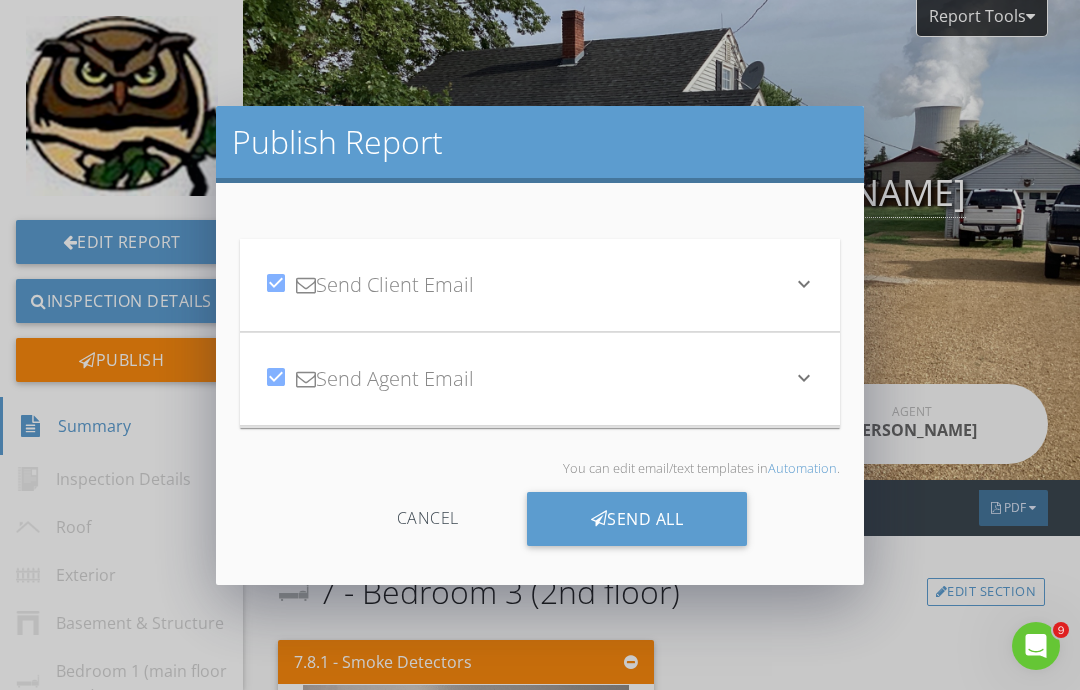 click on "Send All" at bounding box center [637, 519] 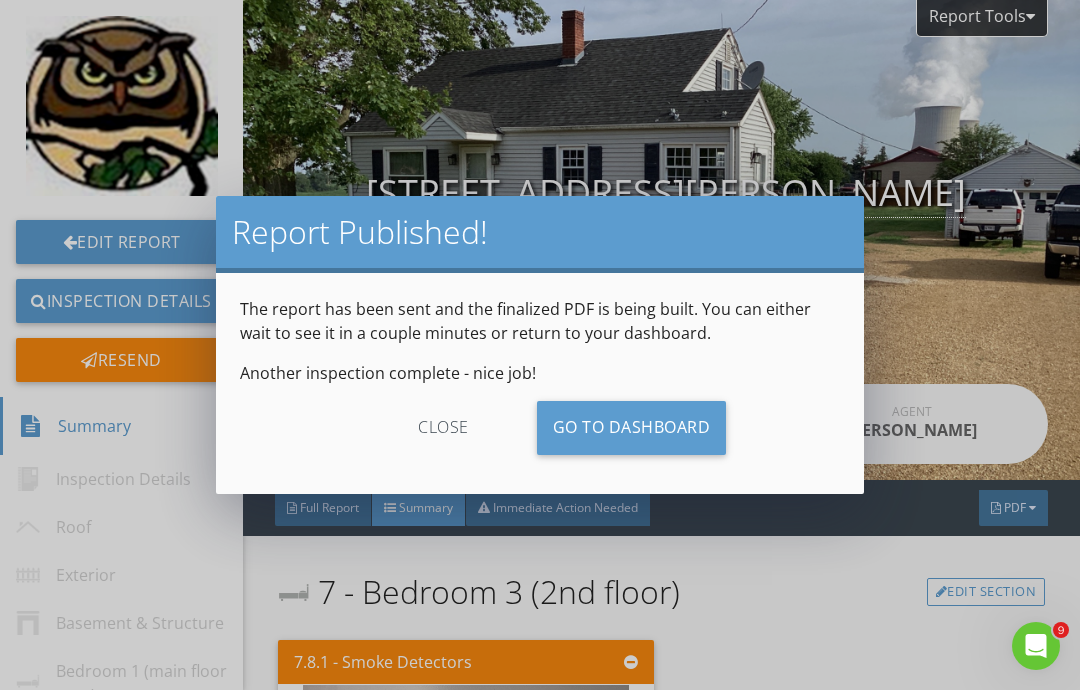 click on "close" at bounding box center (443, 428) 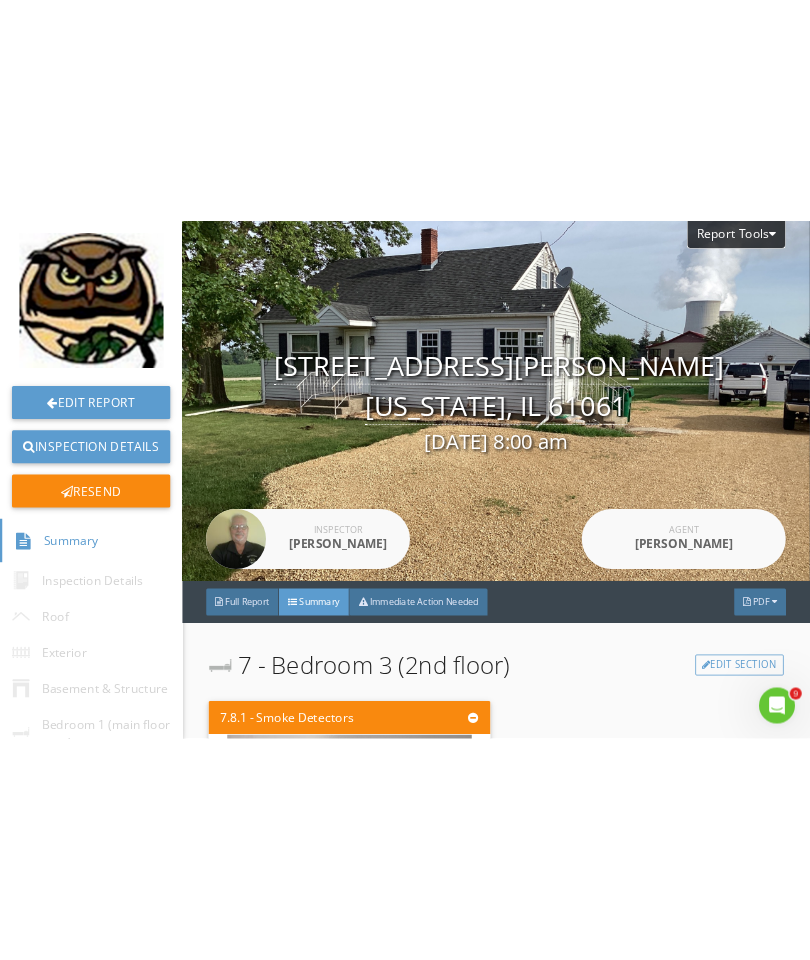 scroll, scrollTop: 0, scrollLeft: 0, axis: both 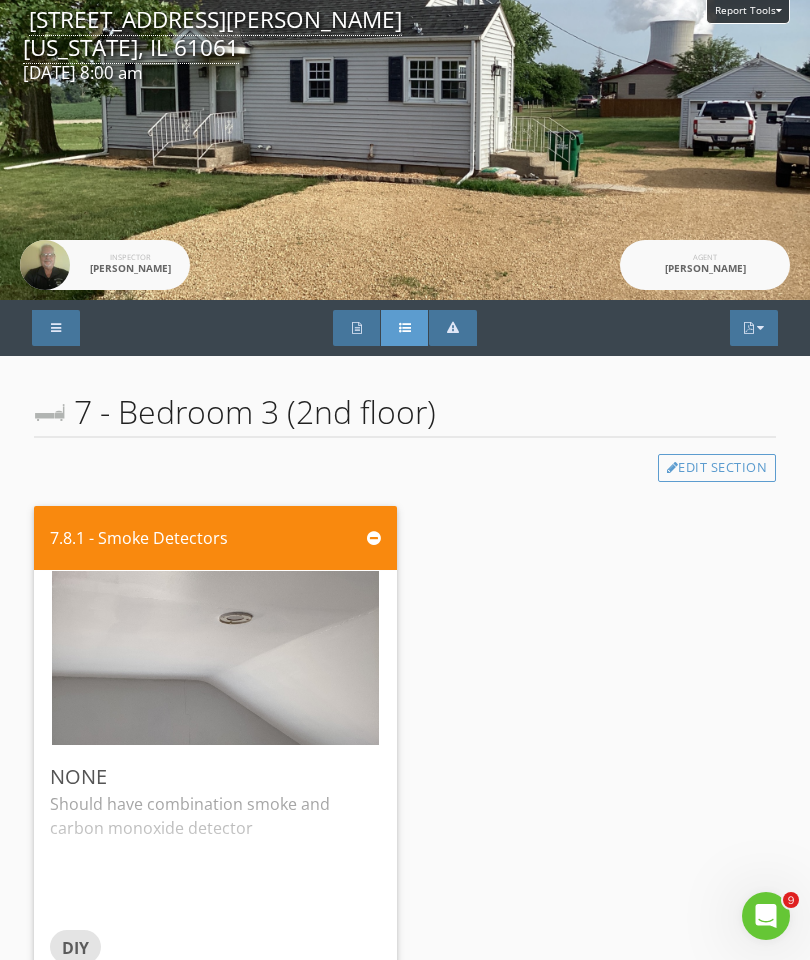 click on "7.8.1 - Smoke Detectors
None
Should have combination smoke and [MEDICAL_DATA] detector    DIY
Edit" at bounding box center [405, 746] 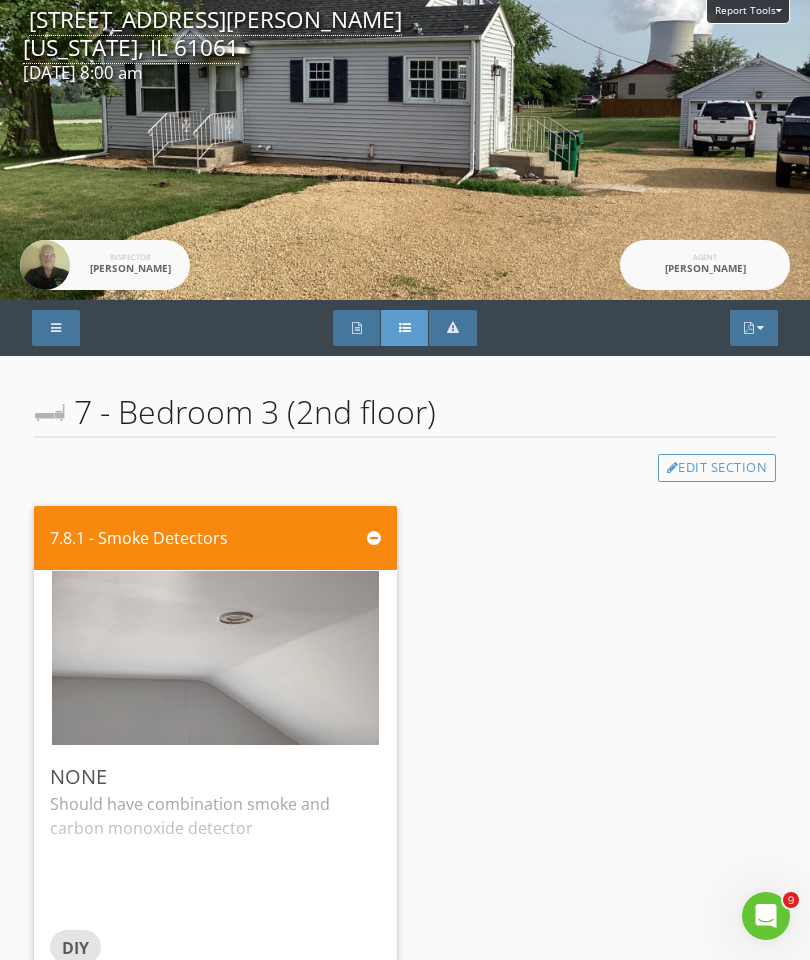 click on "7.8.1 - Smoke Detectors
None
Should have combination smoke and [MEDICAL_DATA] detector    DIY
Edit" at bounding box center [405, 746] 